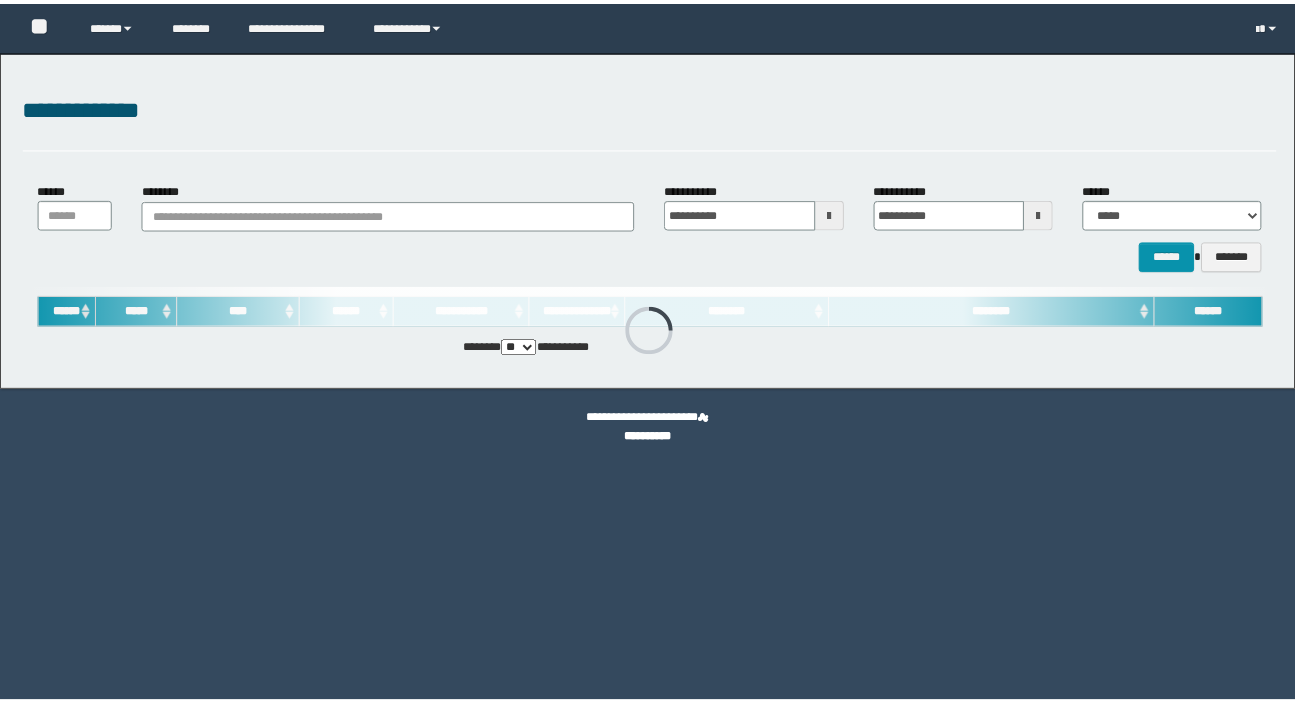 scroll, scrollTop: 0, scrollLeft: 0, axis: both 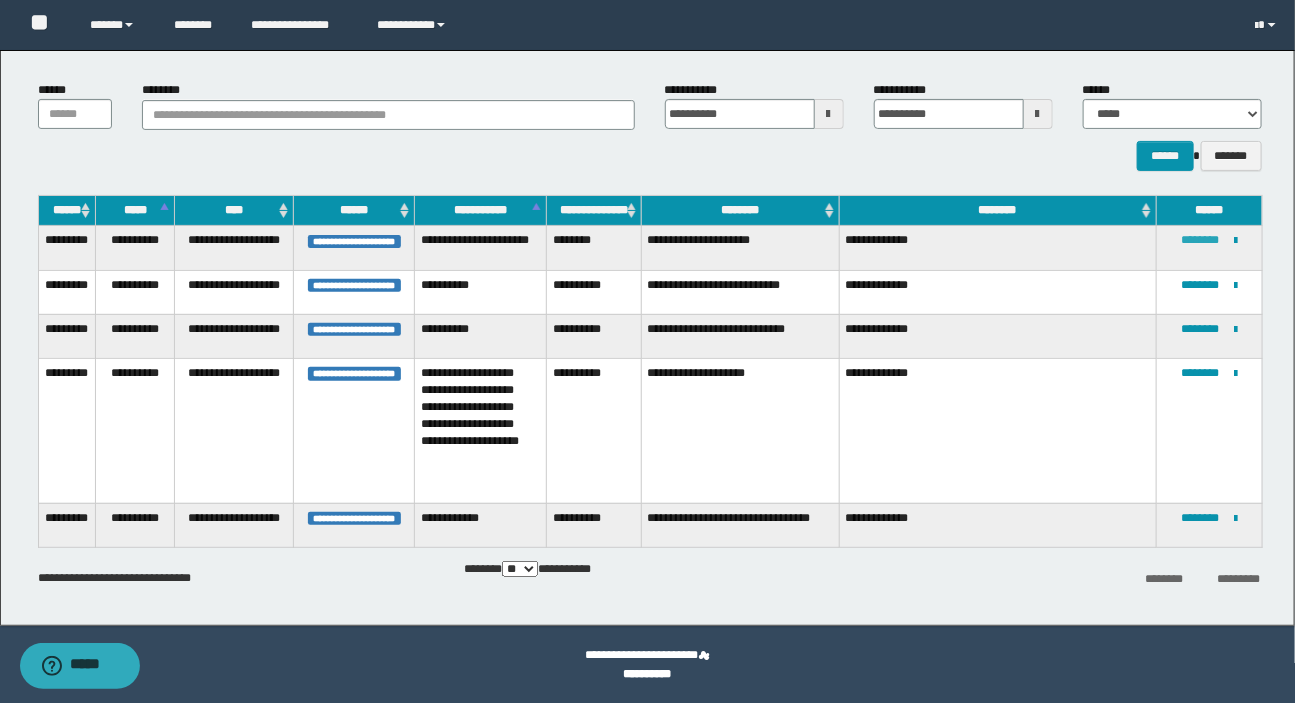 click on "********" at bounding box center [1200, 240] 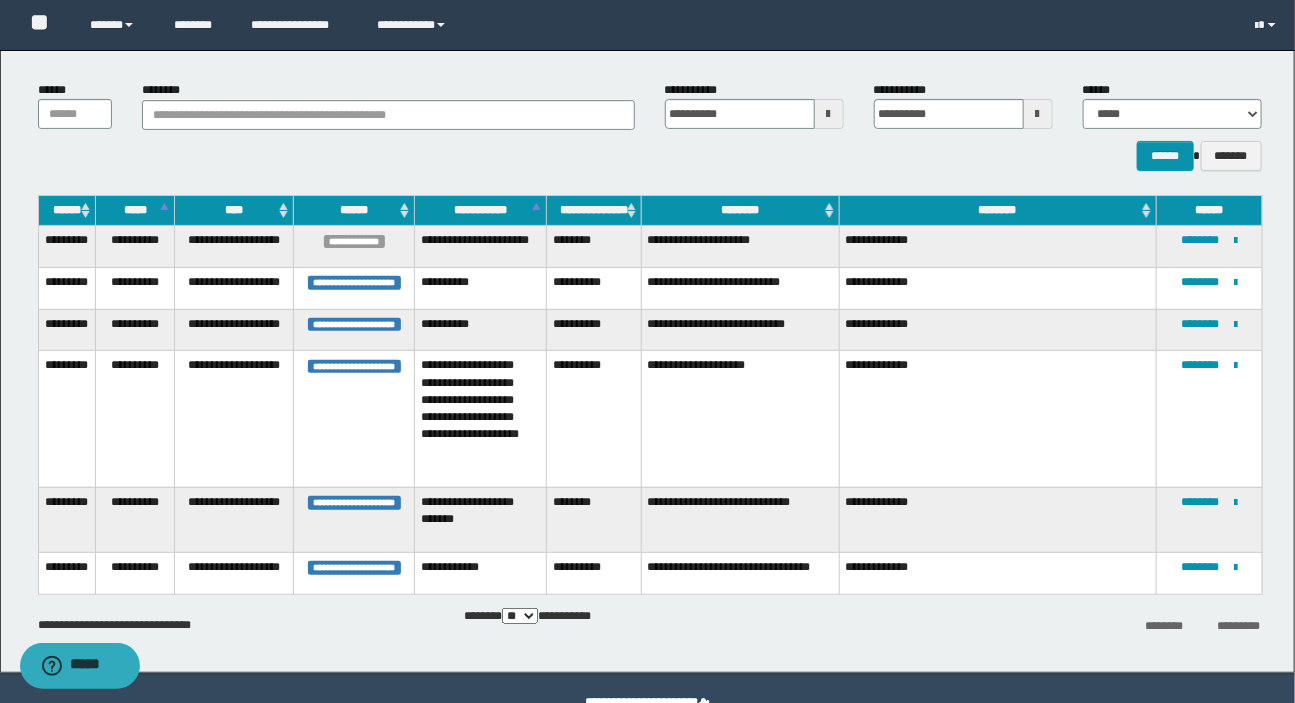 scroll, scrollTop: 148, scrollLeft: 0, axis: vertical 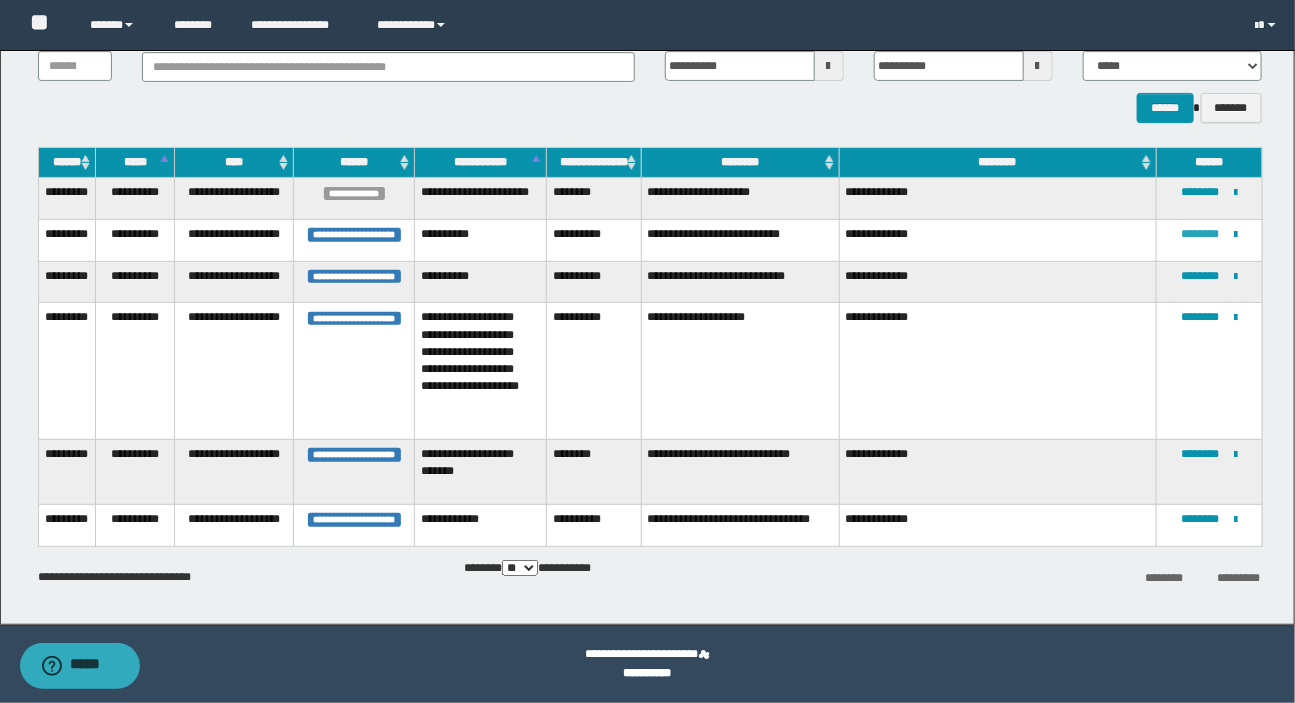click on "********" at bounding box center (1200, 234) 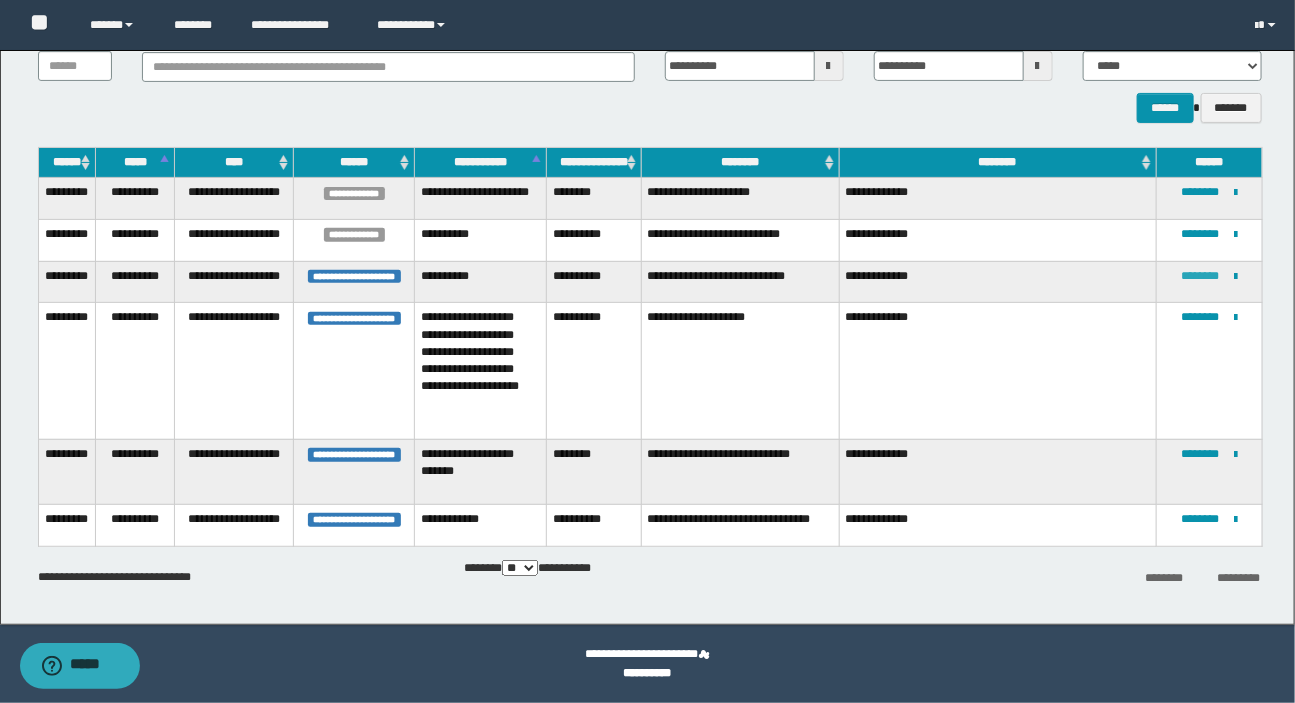 click on "********" at bounding box center (1200, 276) 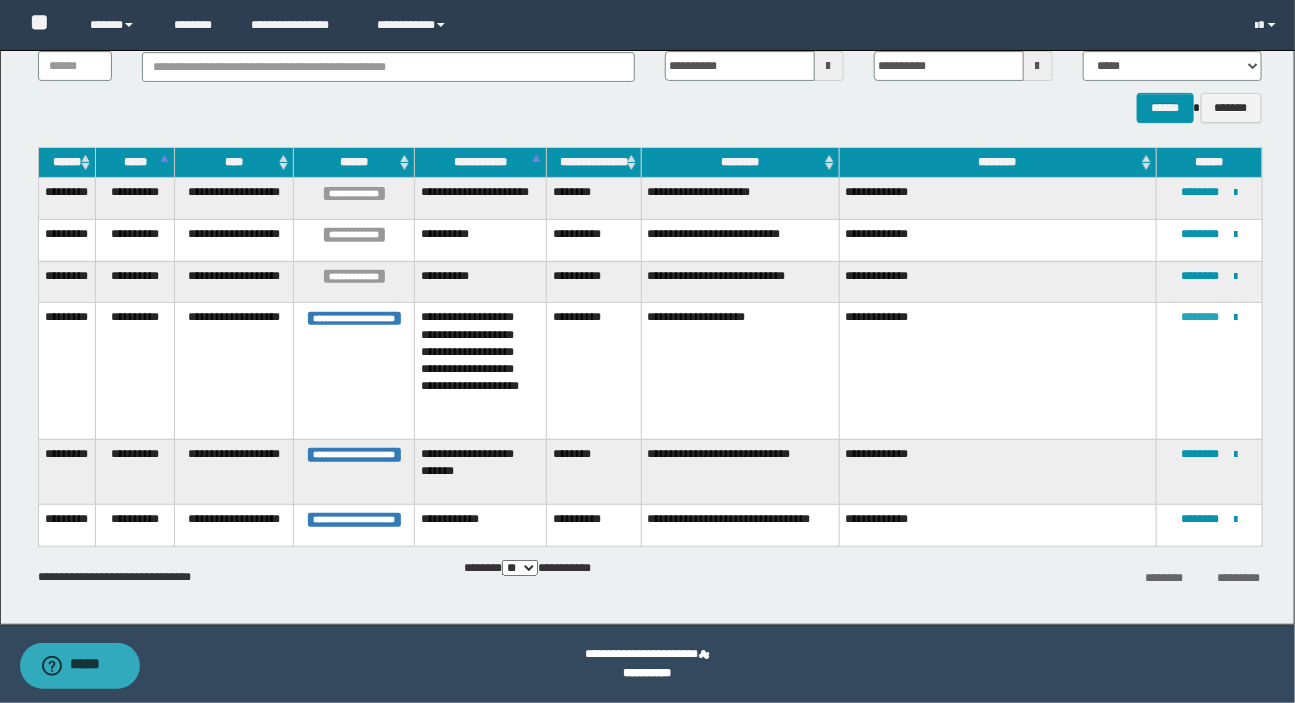 click on "********" at bounding box center (1200, 317) 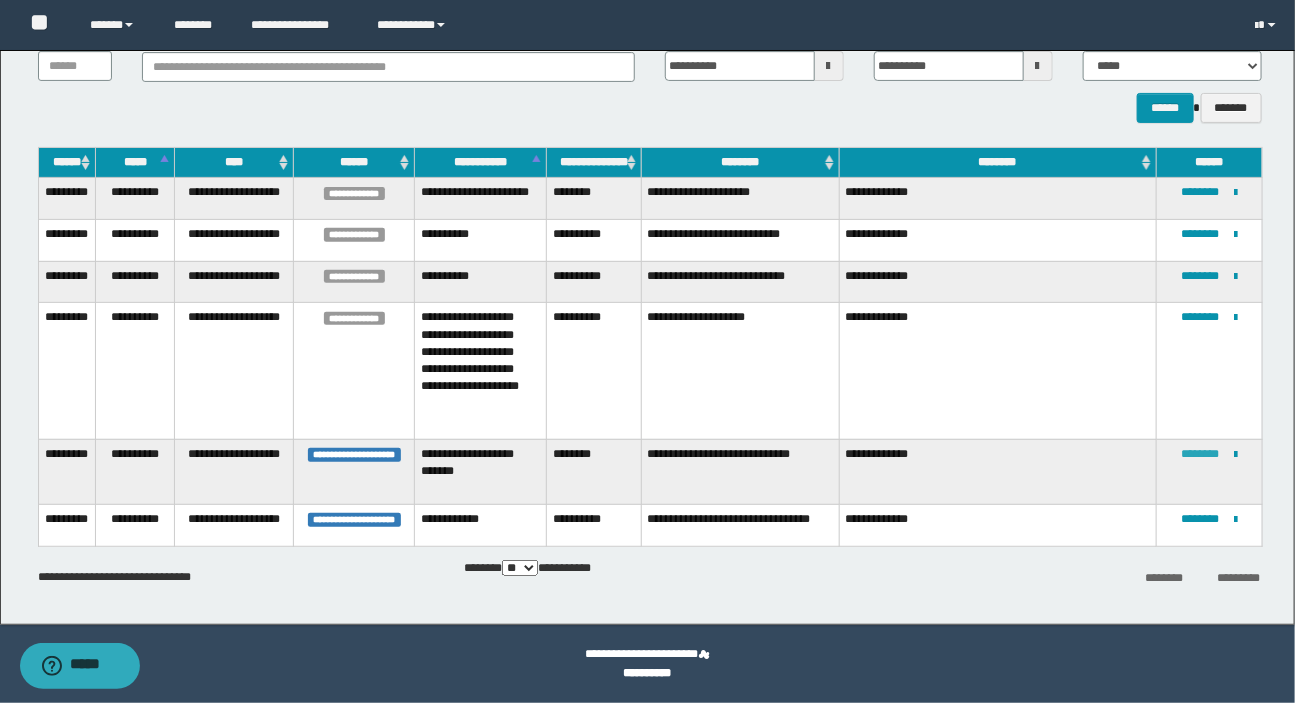 click on "********" at bounding box center [1200, 454] 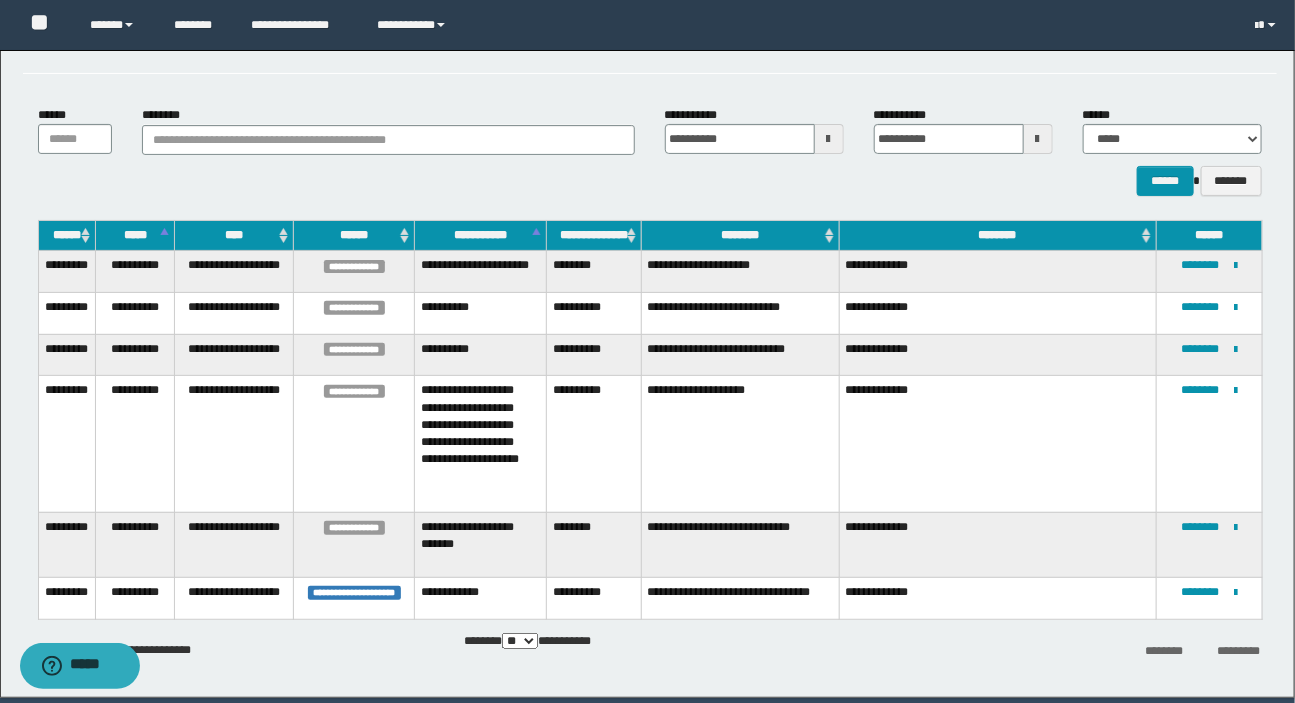 scroll, scrollTop: 148, scrollLeft: 0, axis: vertical 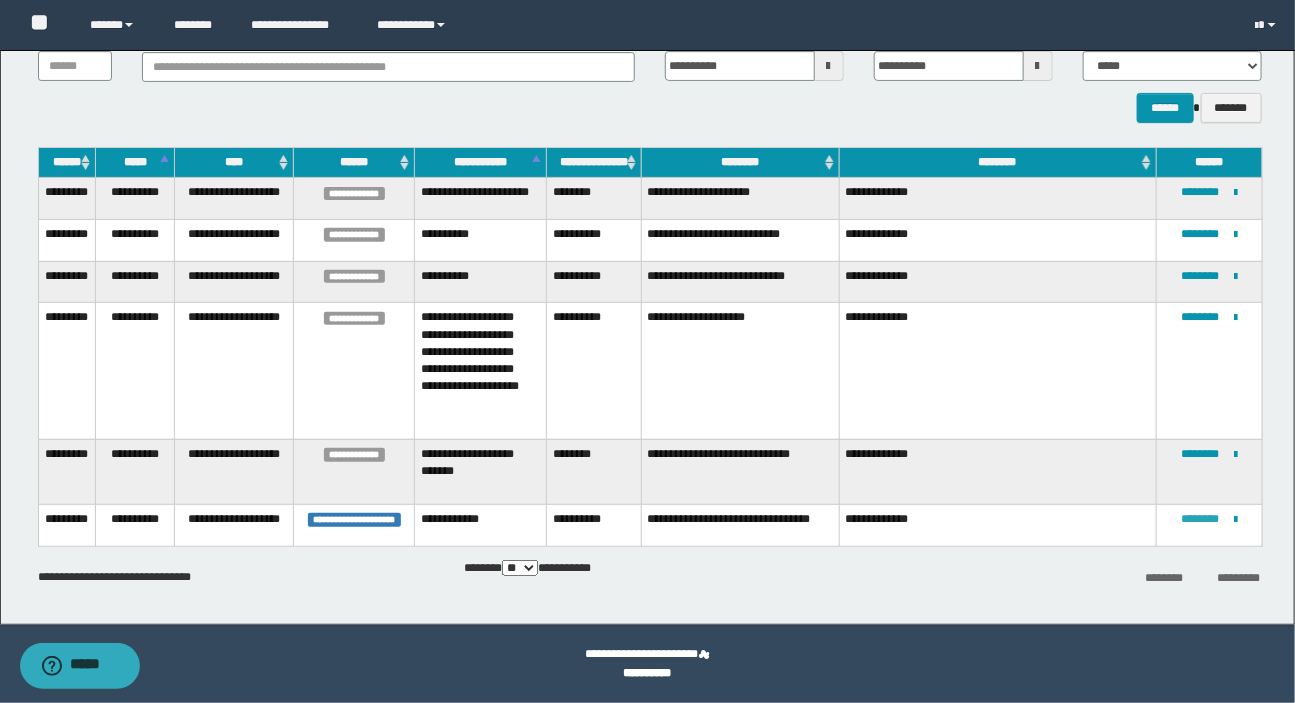 click on "********" at bounding box center (1200, 519) 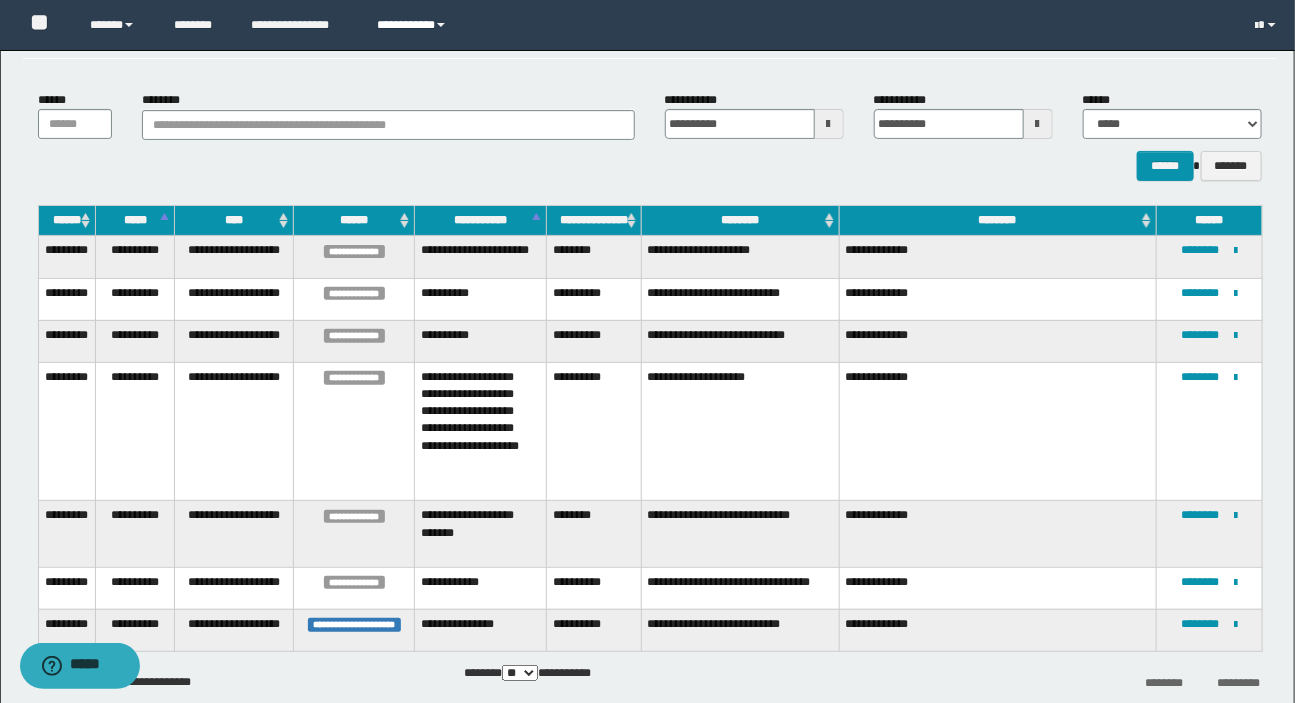 scroll, scrollTop: 195, scrollLeft: 0, axis: vertical 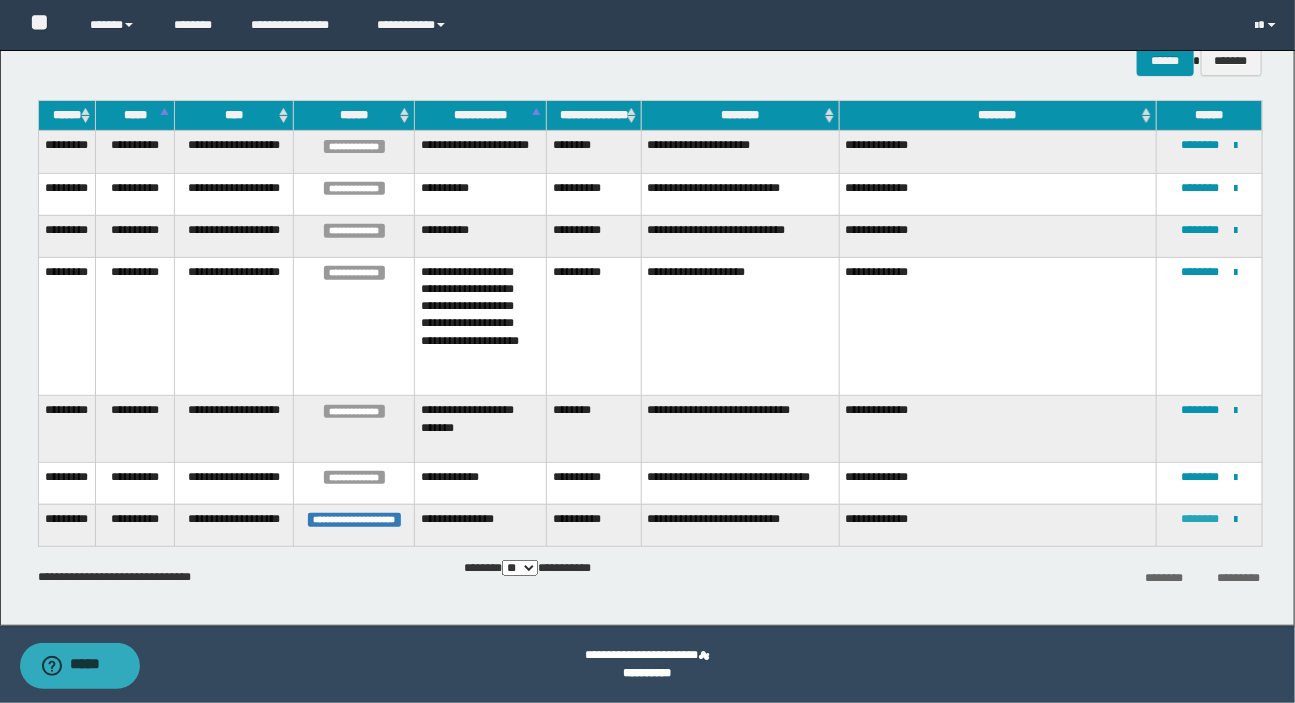 click on "********" at bounding box center (1200, 519) 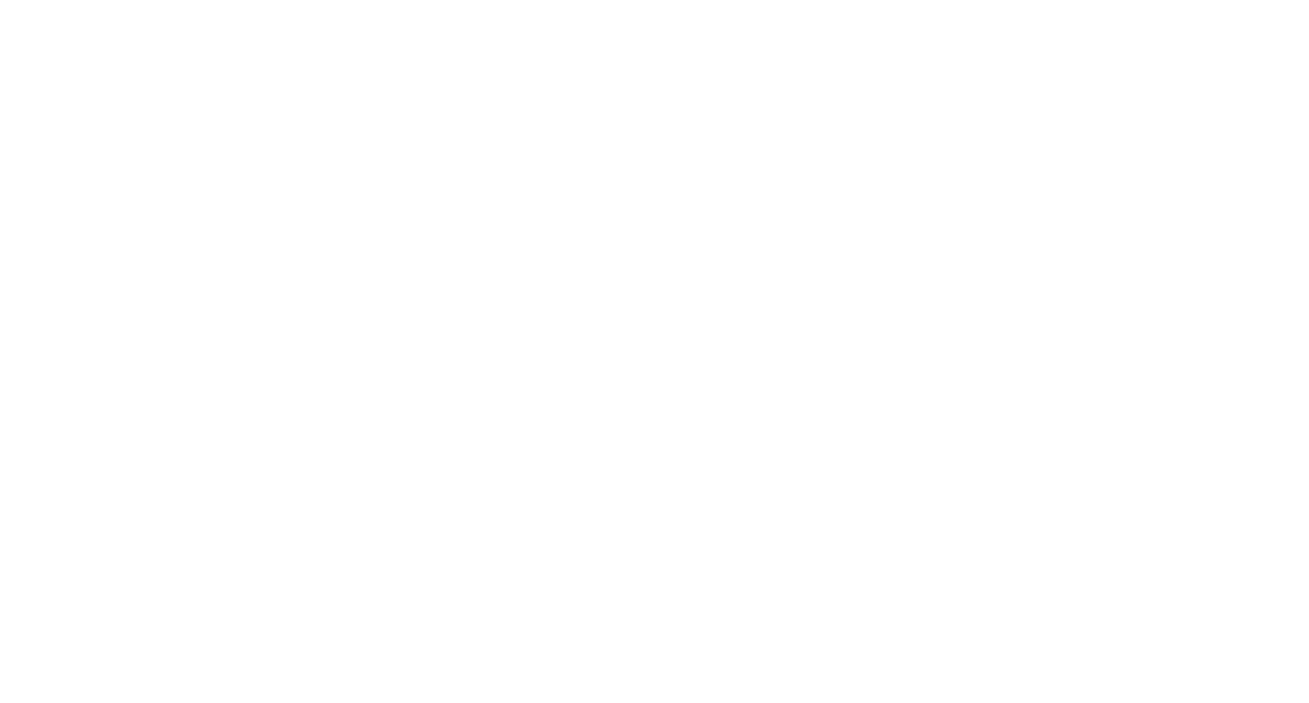 scroll, scrollTop: 0, scrollLeft: 0, axis: both 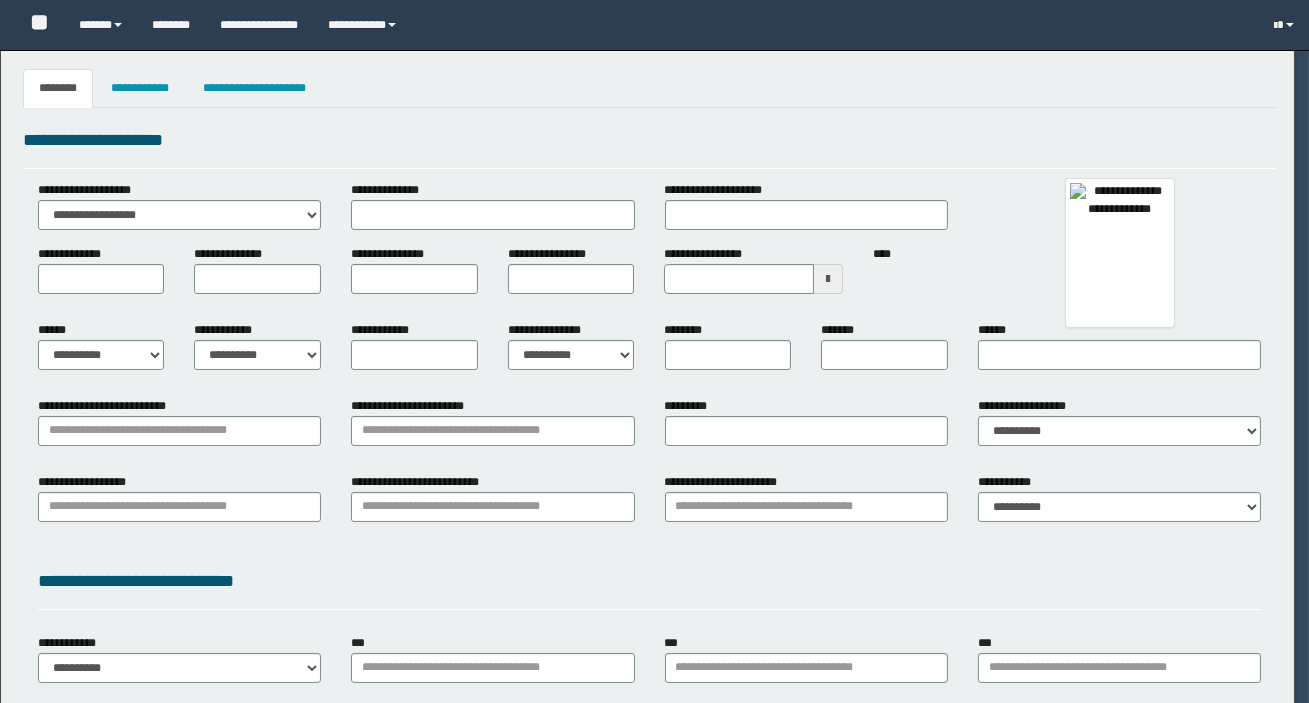 type 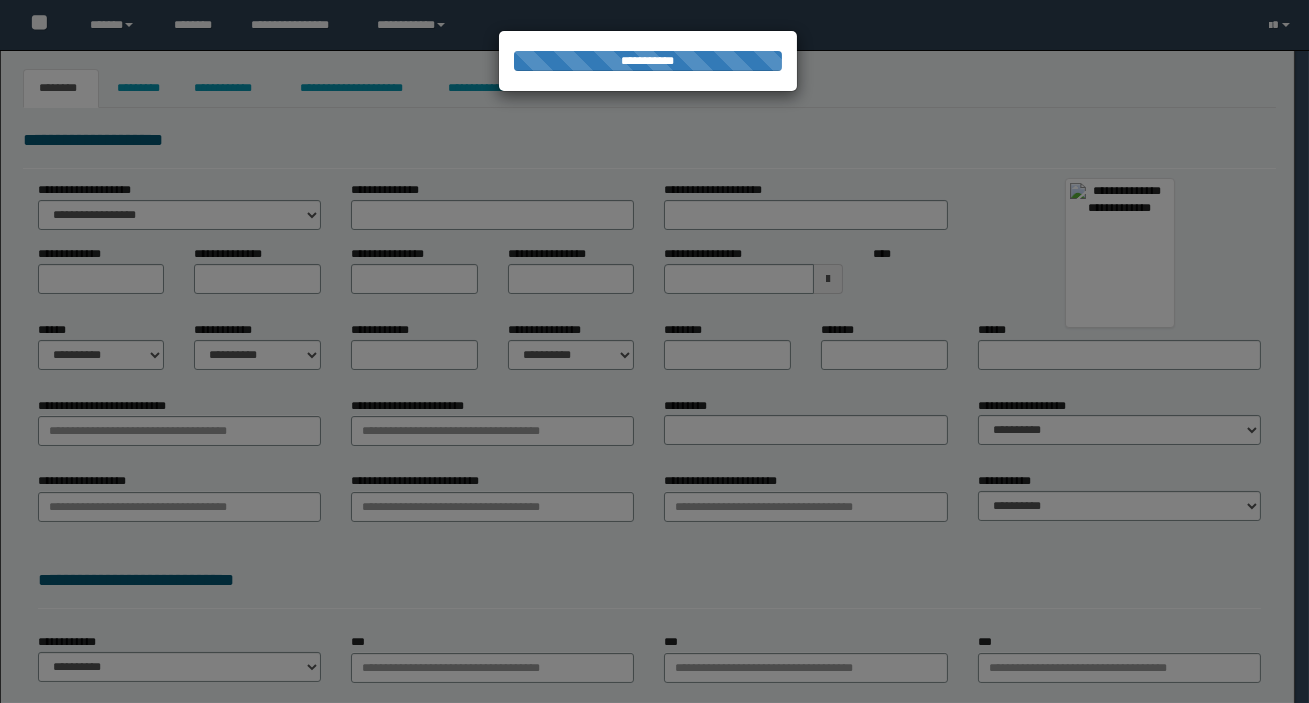 select on "***" 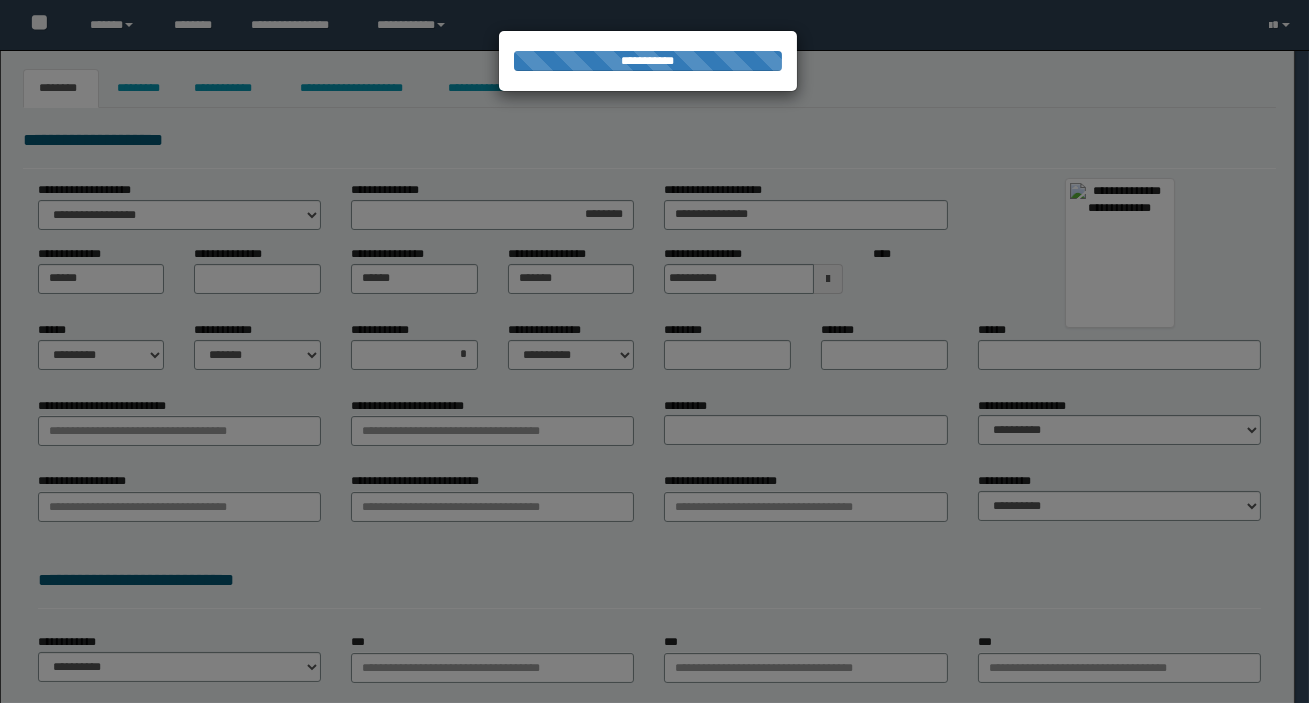 select on "*" 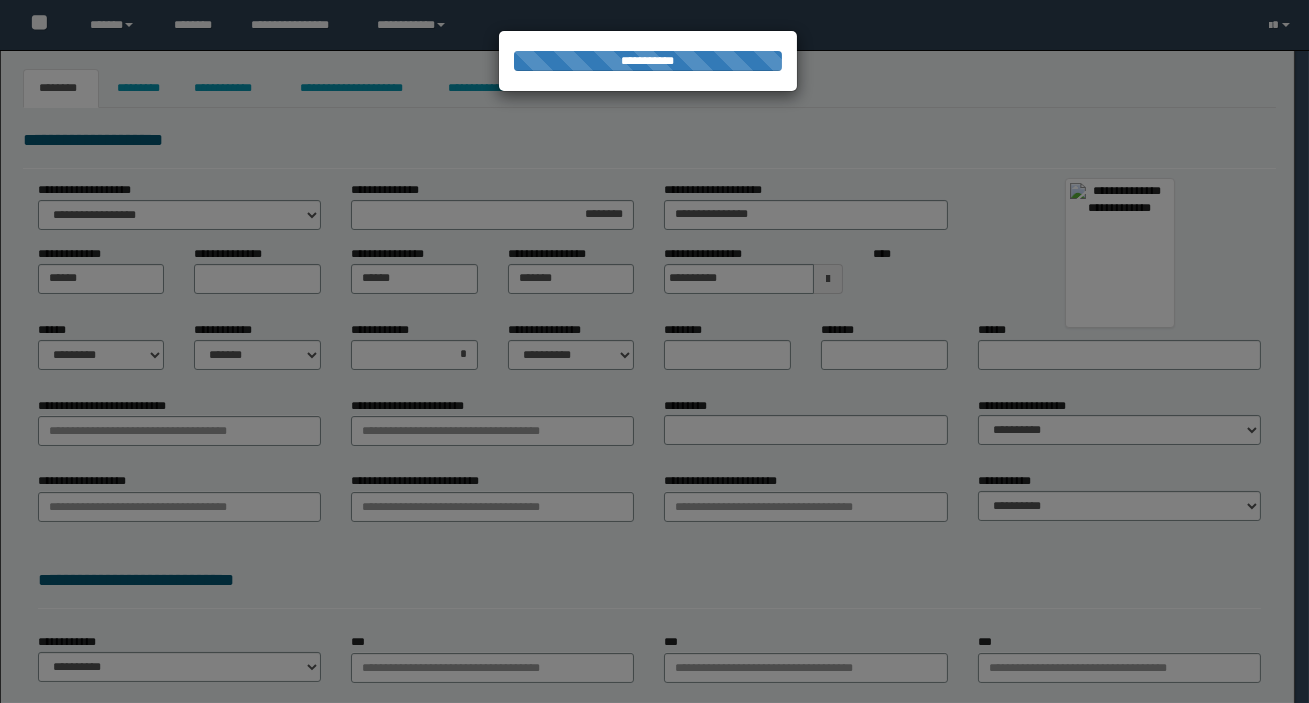 type on "**********" 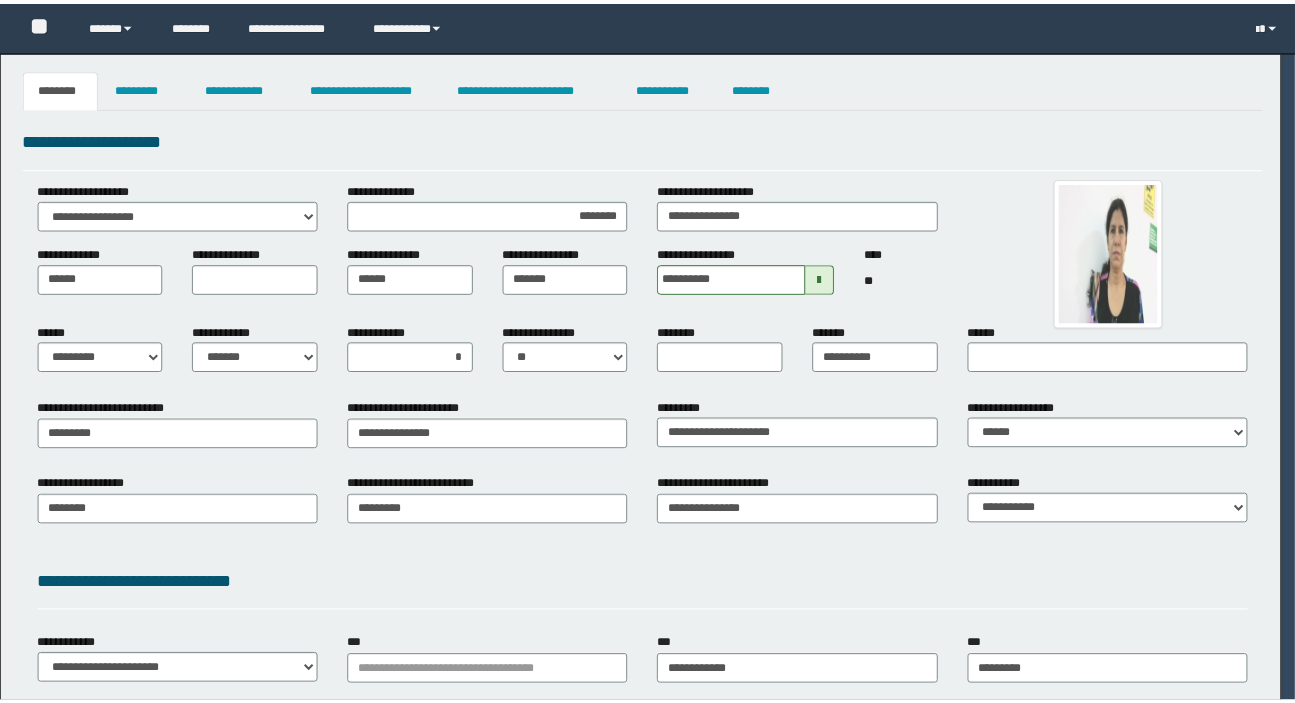 scroll, scrollTop: 0, scrollLeft: 0, axis: both 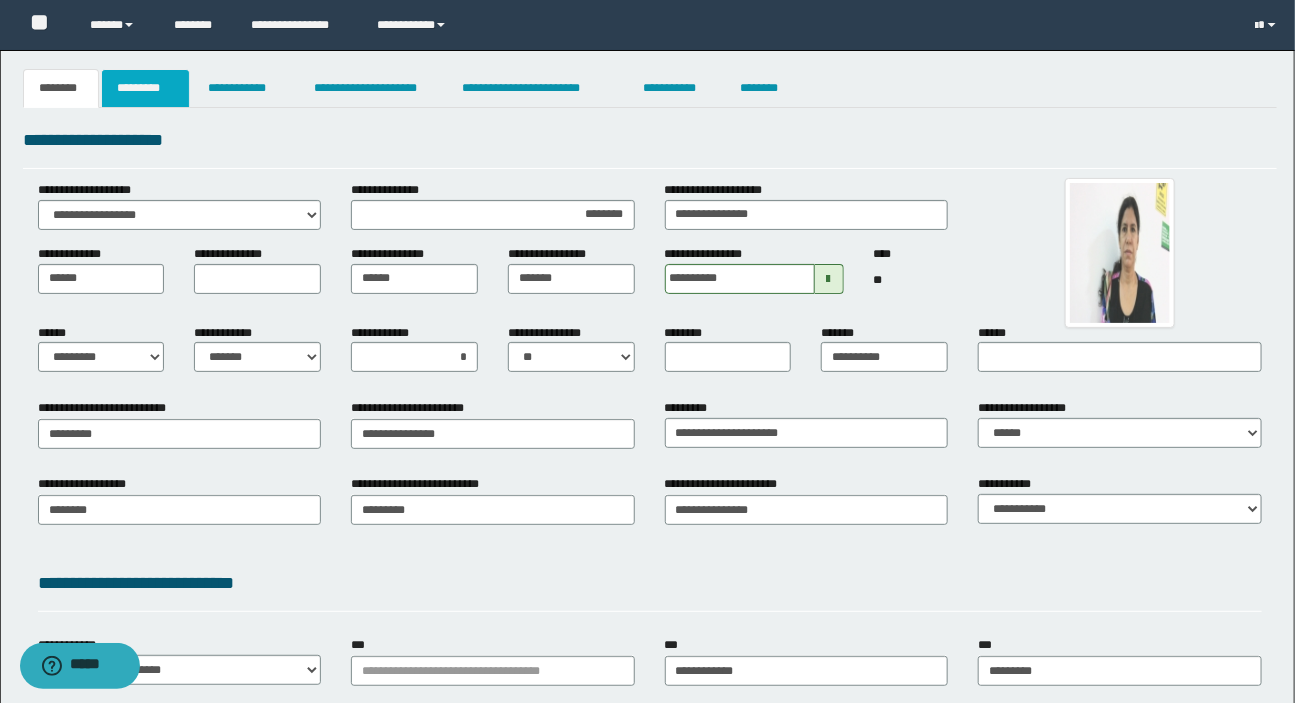 click on "*********" at bounding box center [145, 88] 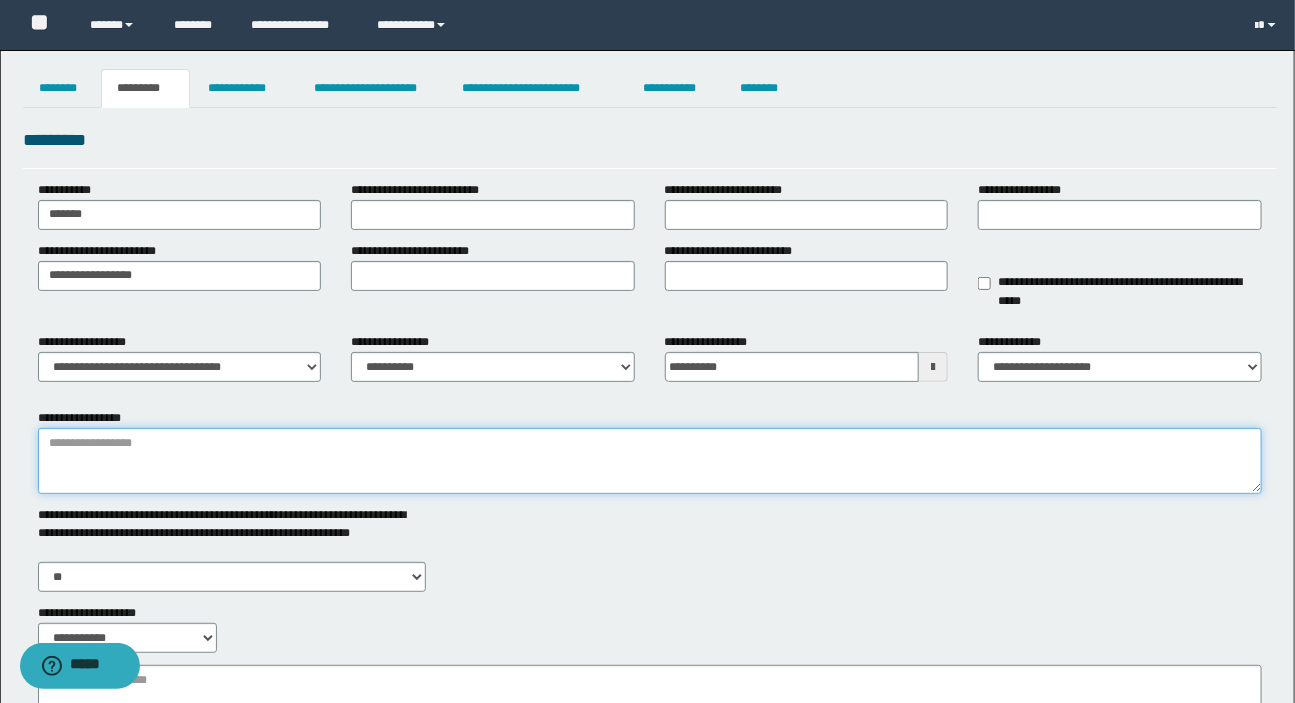 click on "**********" at bounding box center [650, 461] 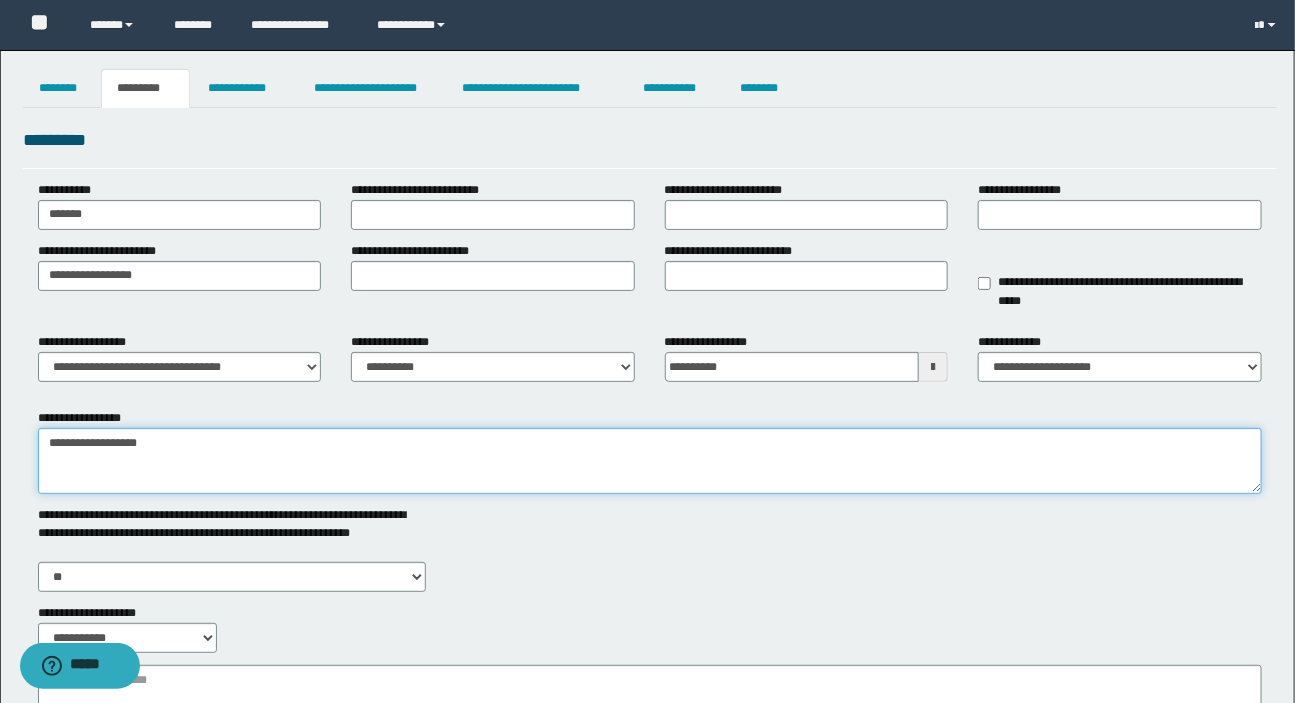 type on "**********" 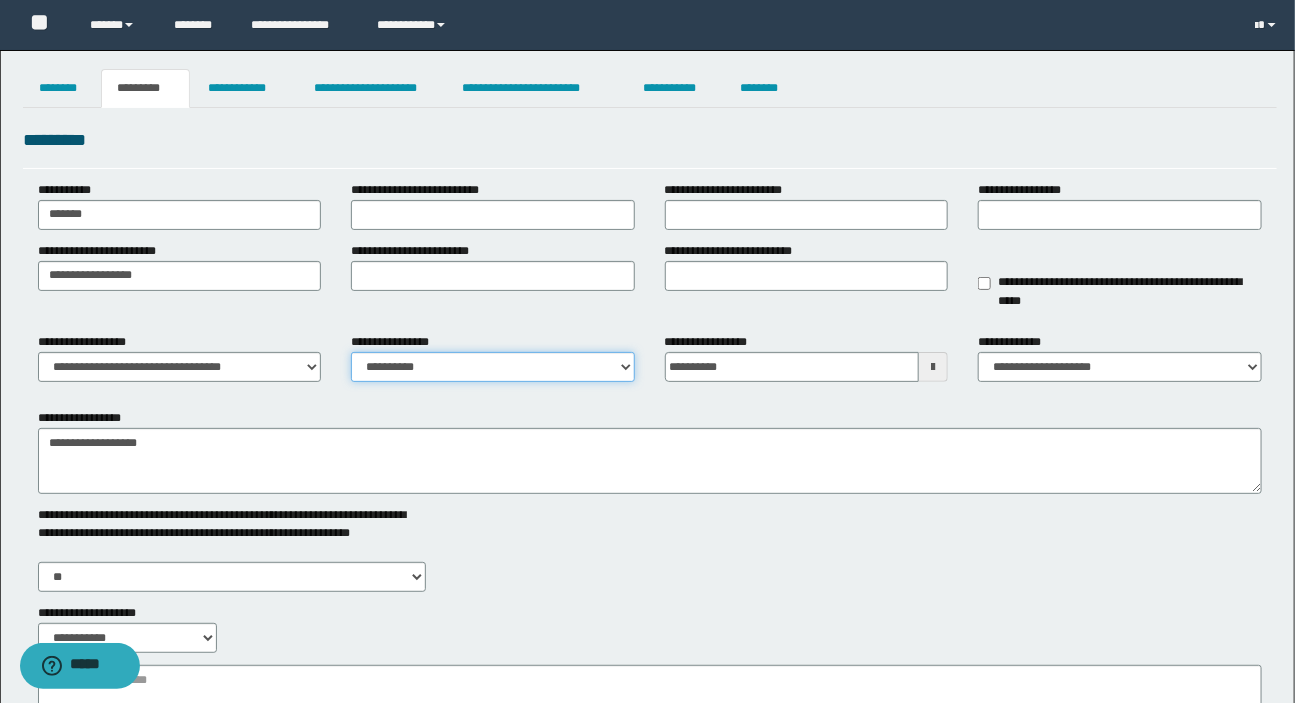 drag, startPoint x: 425, startPoint y: 363, endPoint x: 417, endPoint y: 380, distance: 18.788294 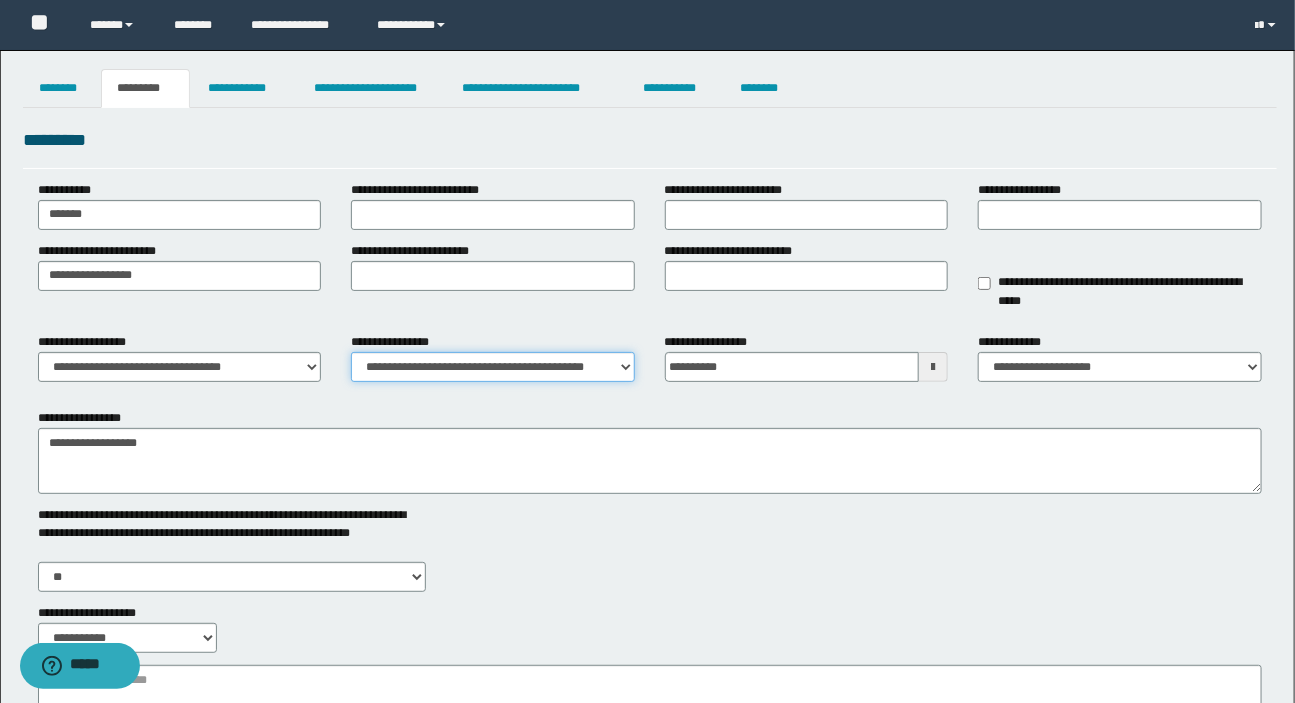 click on "**********" at bounding box center [493, 367] 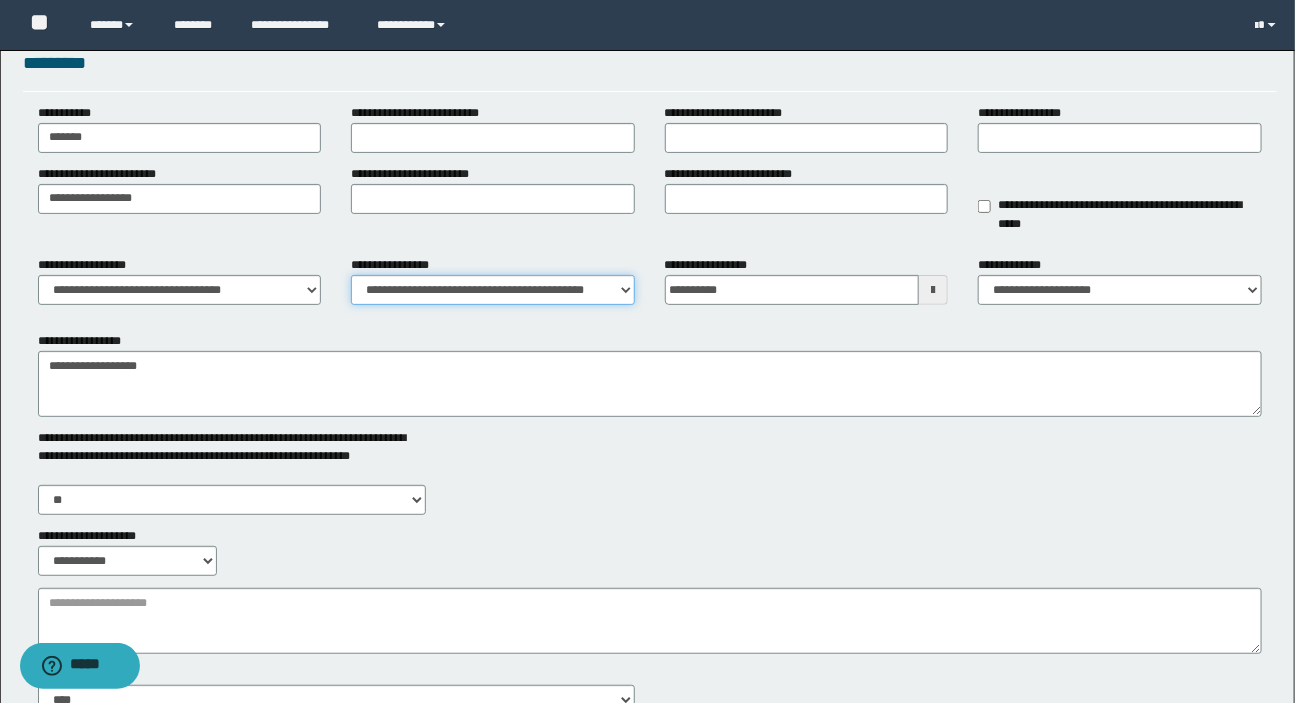 scroll, scrollTop: 242, scrollLeft: 0, axis: vertical 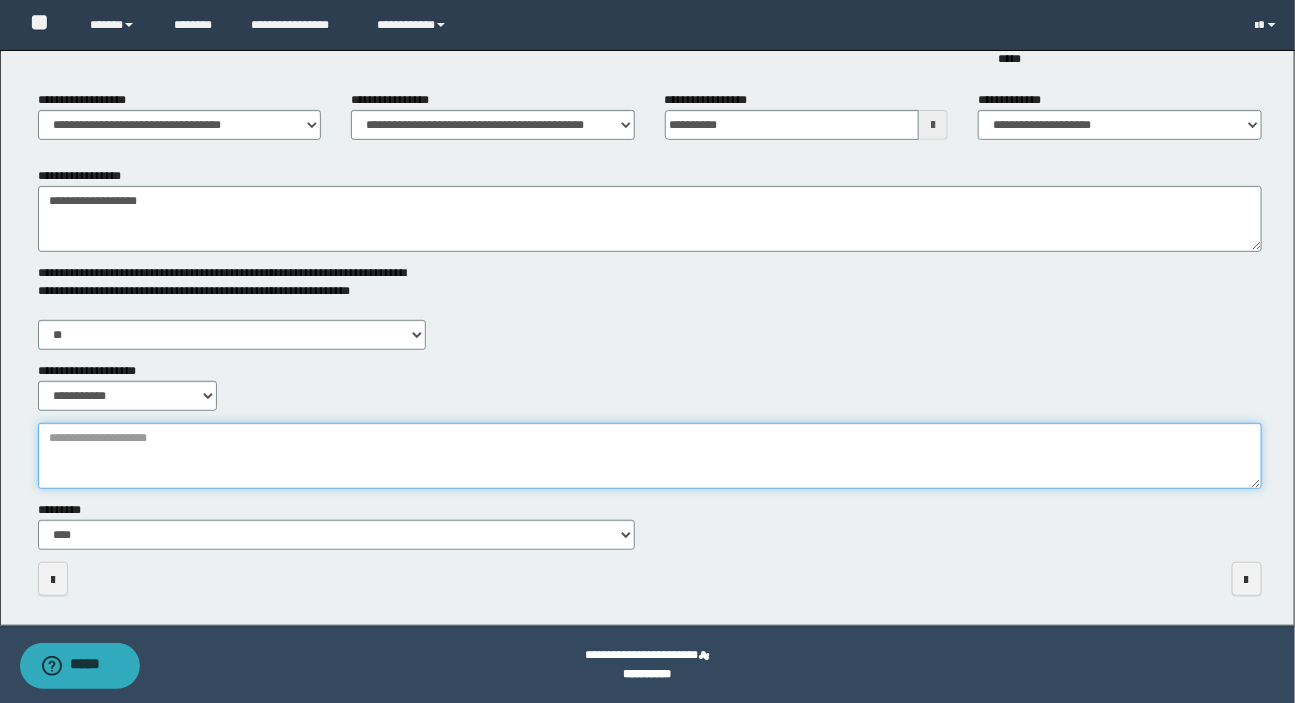 click on "**********" at bounding box center [650, 456] 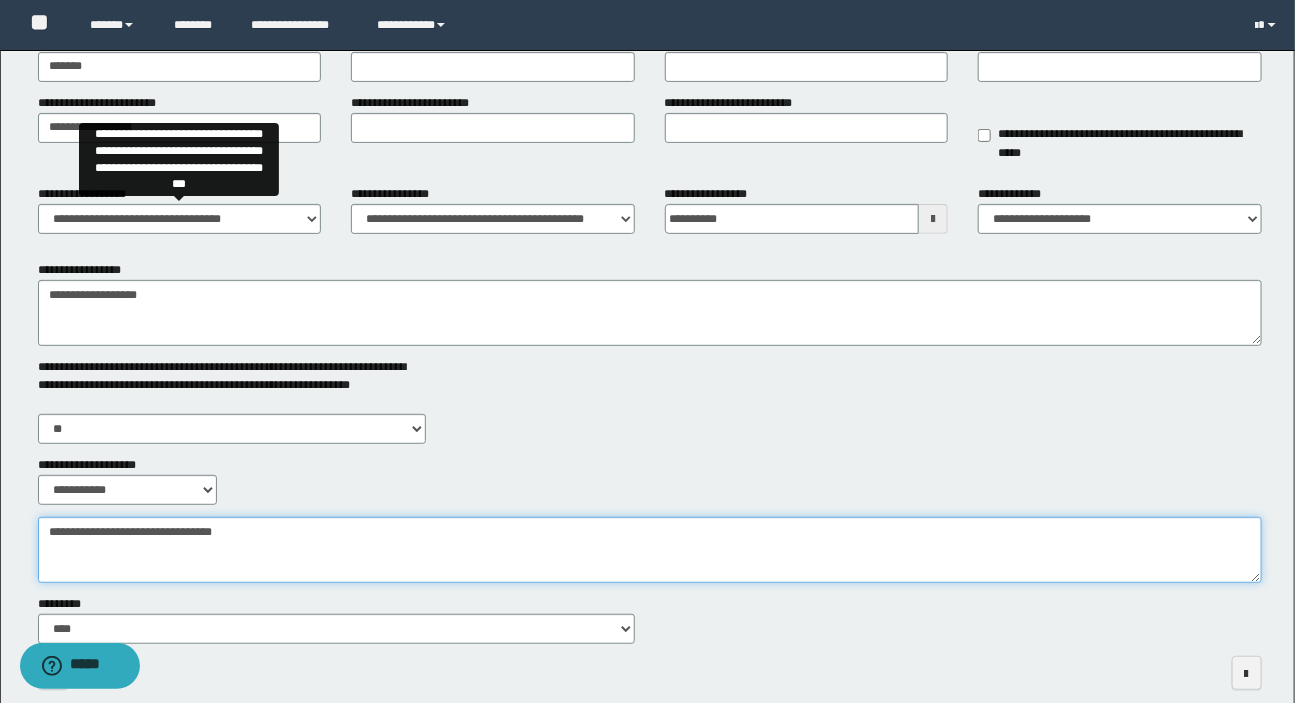 scroll, scrollTop: 0, scrollLeft: 0, axis: both 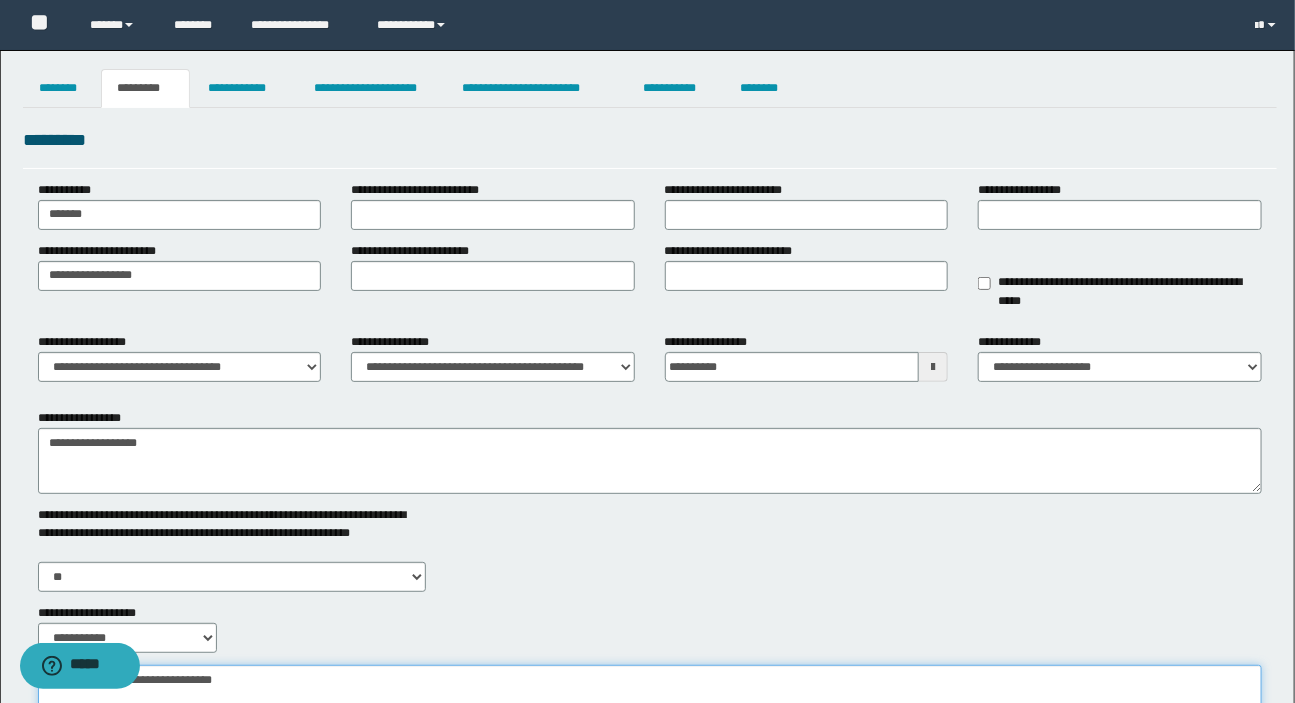 type on "**********" 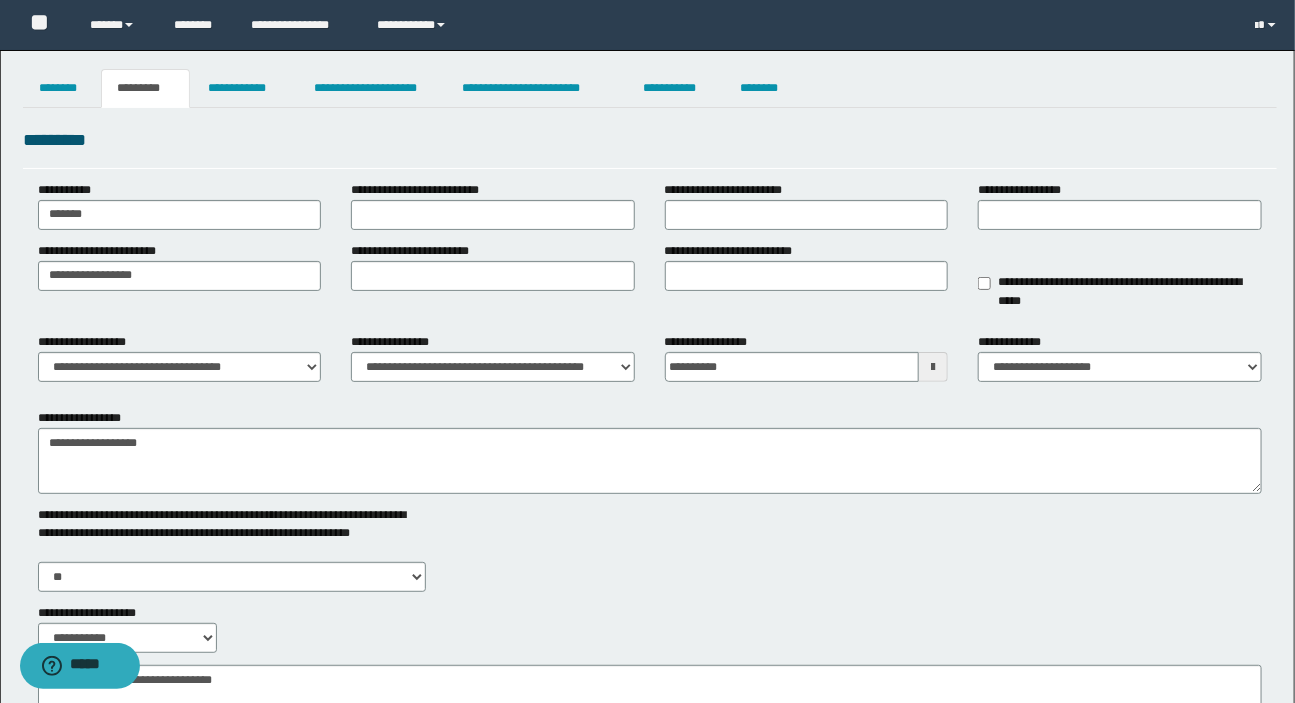 click on "*********" at bounding box center [145, 88] 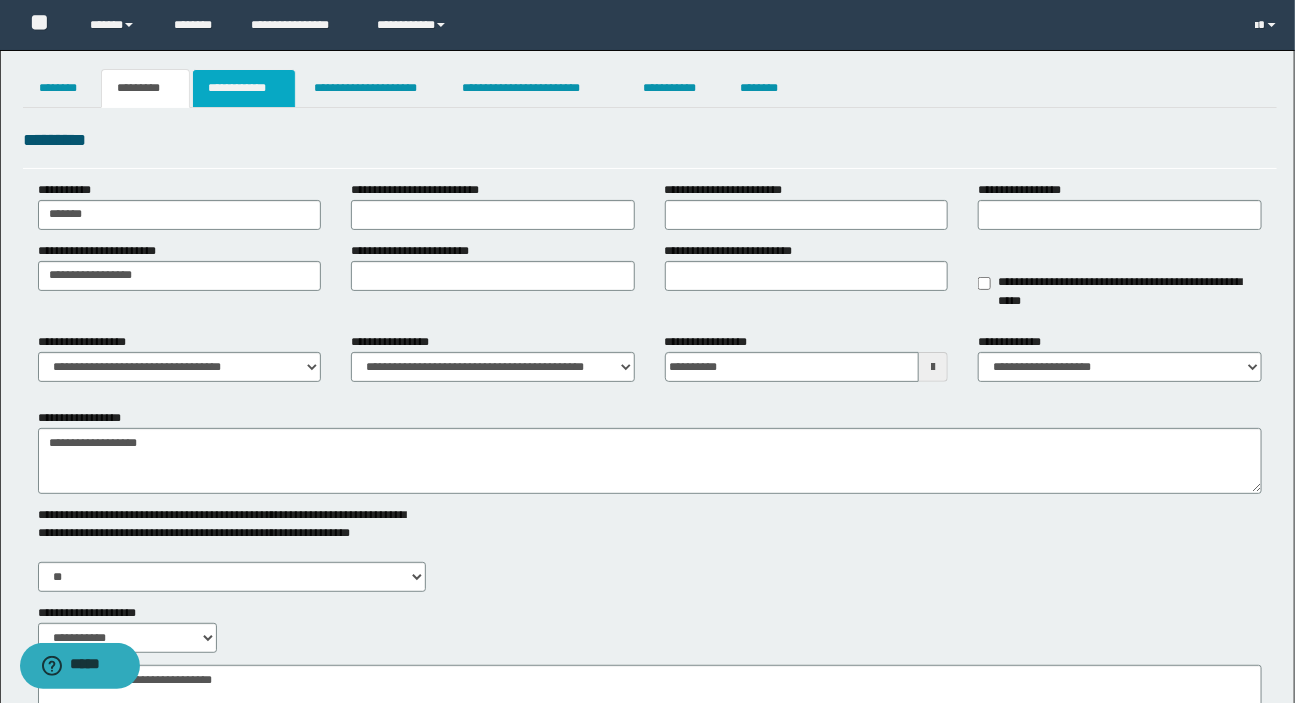 click on "**********" at bounding box center [244, 88] 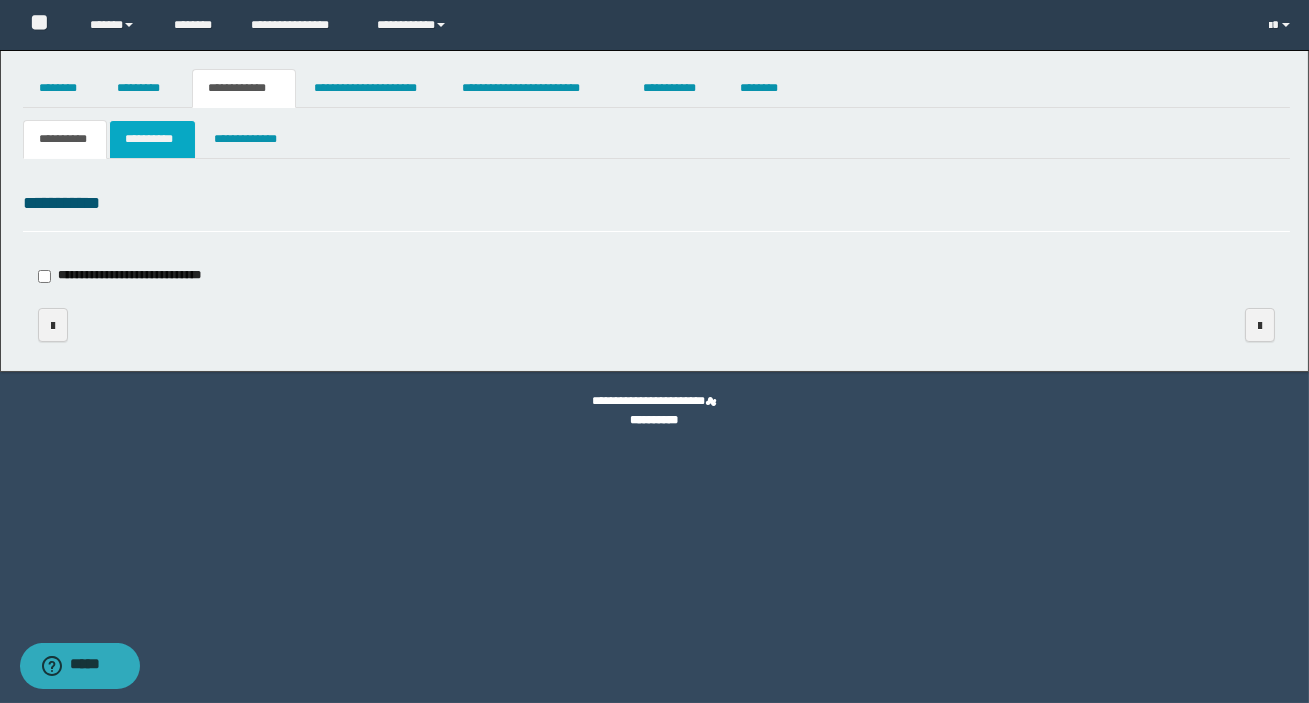 click on "**********" at bounding box center (153, 139) 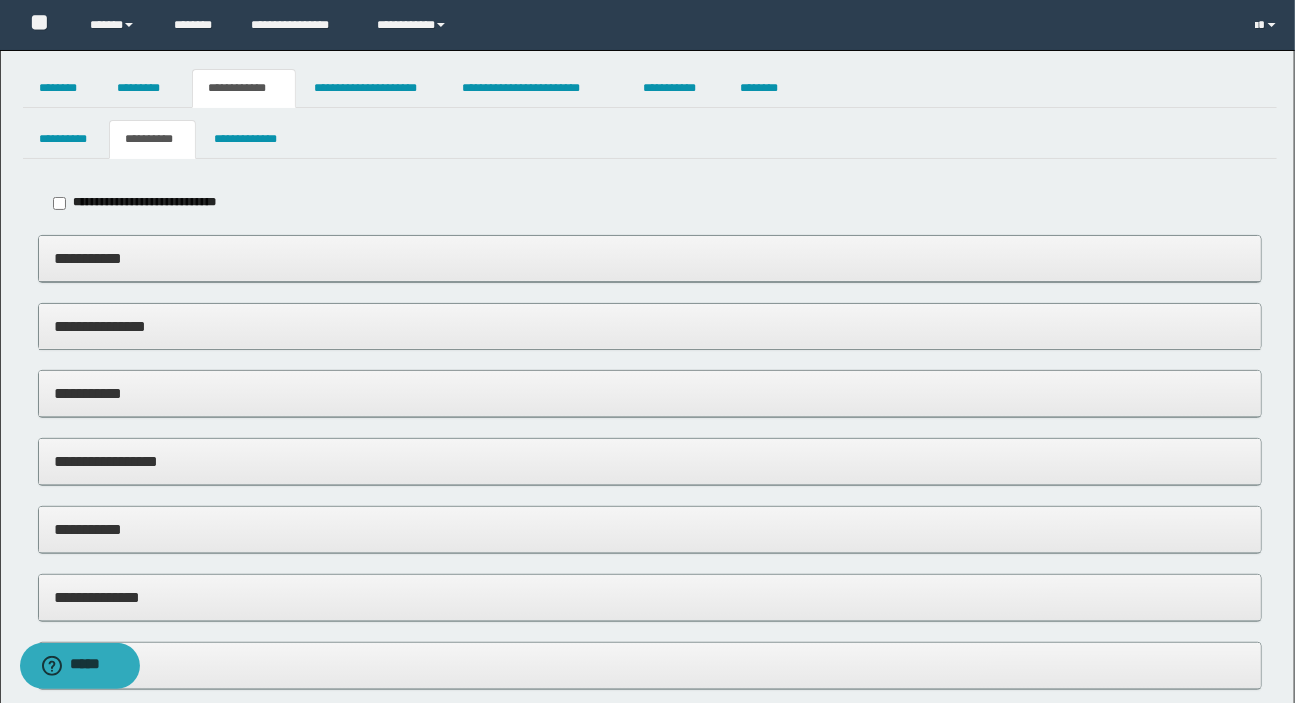 click on "**********" at bounding box center (650, 393) 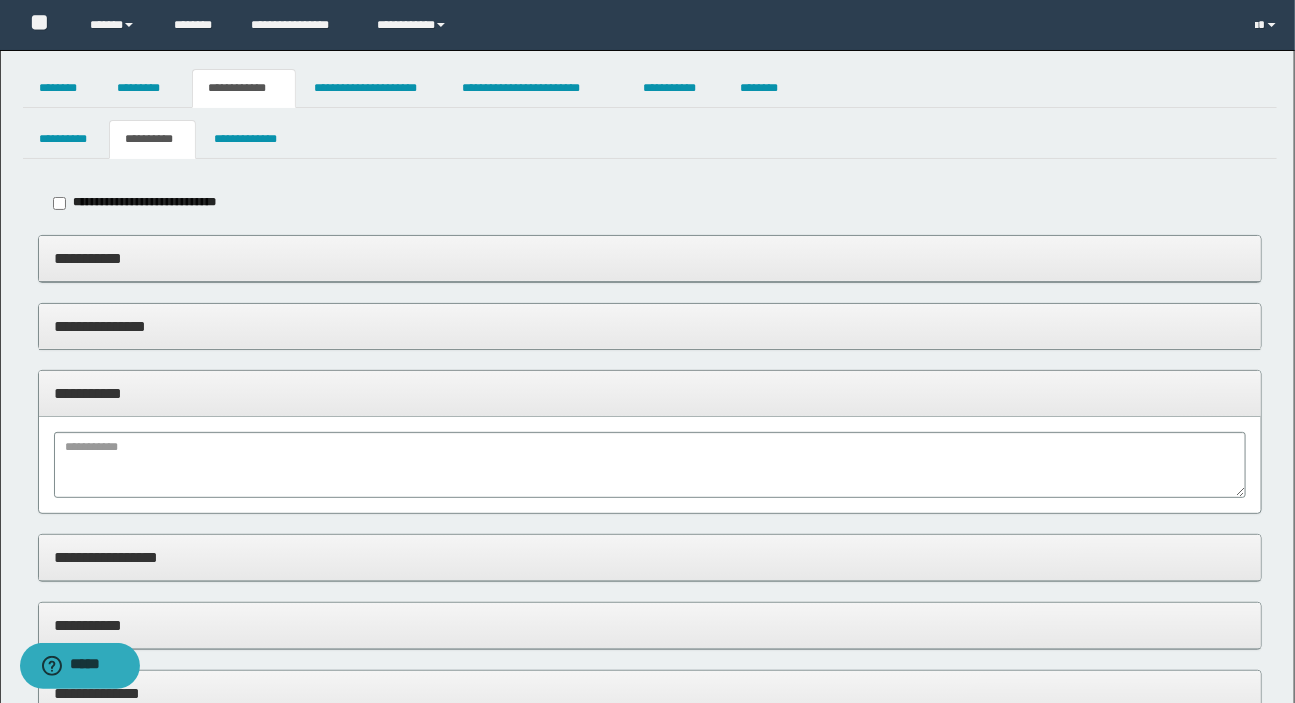 click on "**********" at bounding box center (650, 393) 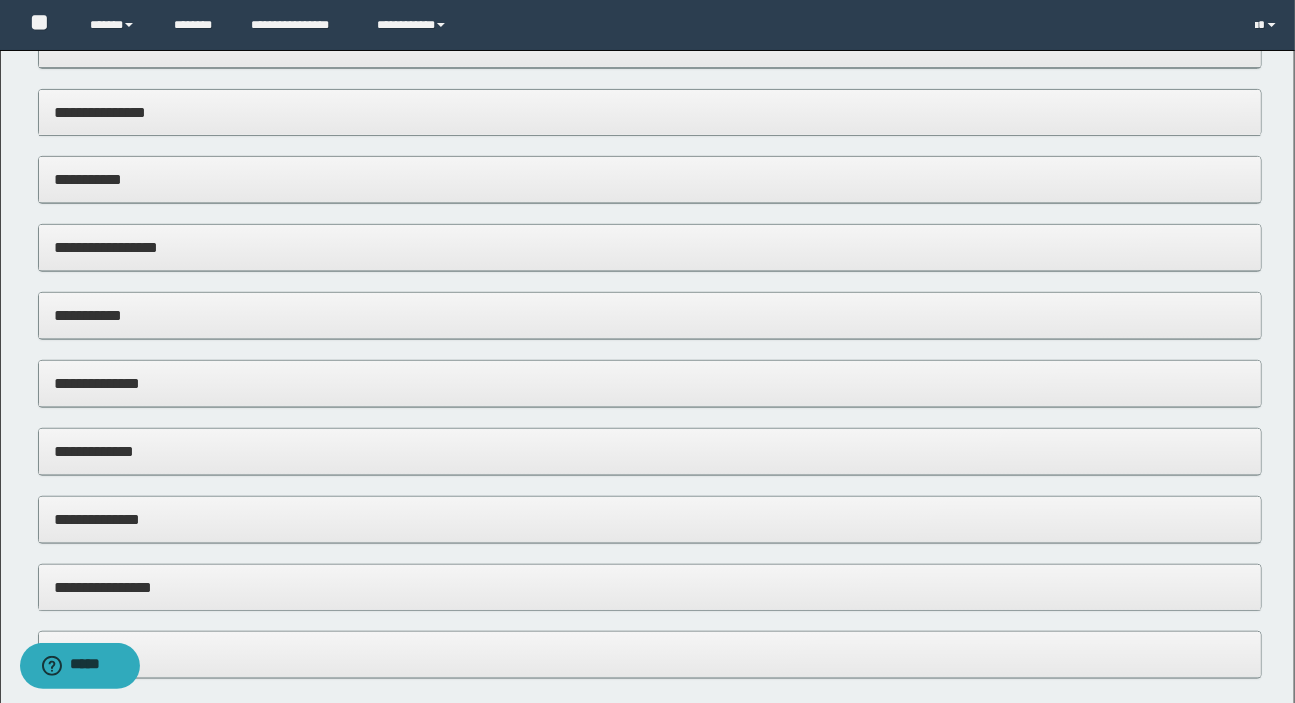 scroll, scrollTop: 363, scrollLeft: 0, axis: vertical 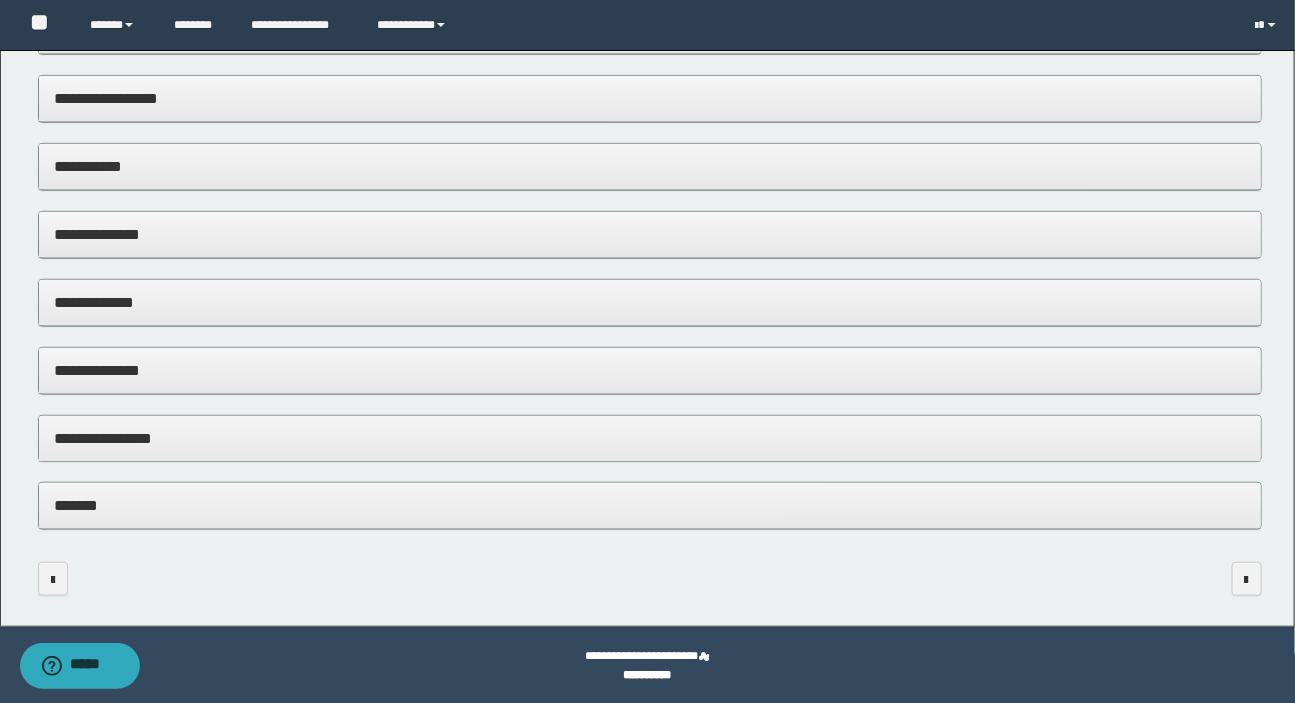 click on "**********" at bounding box center [650, 370] 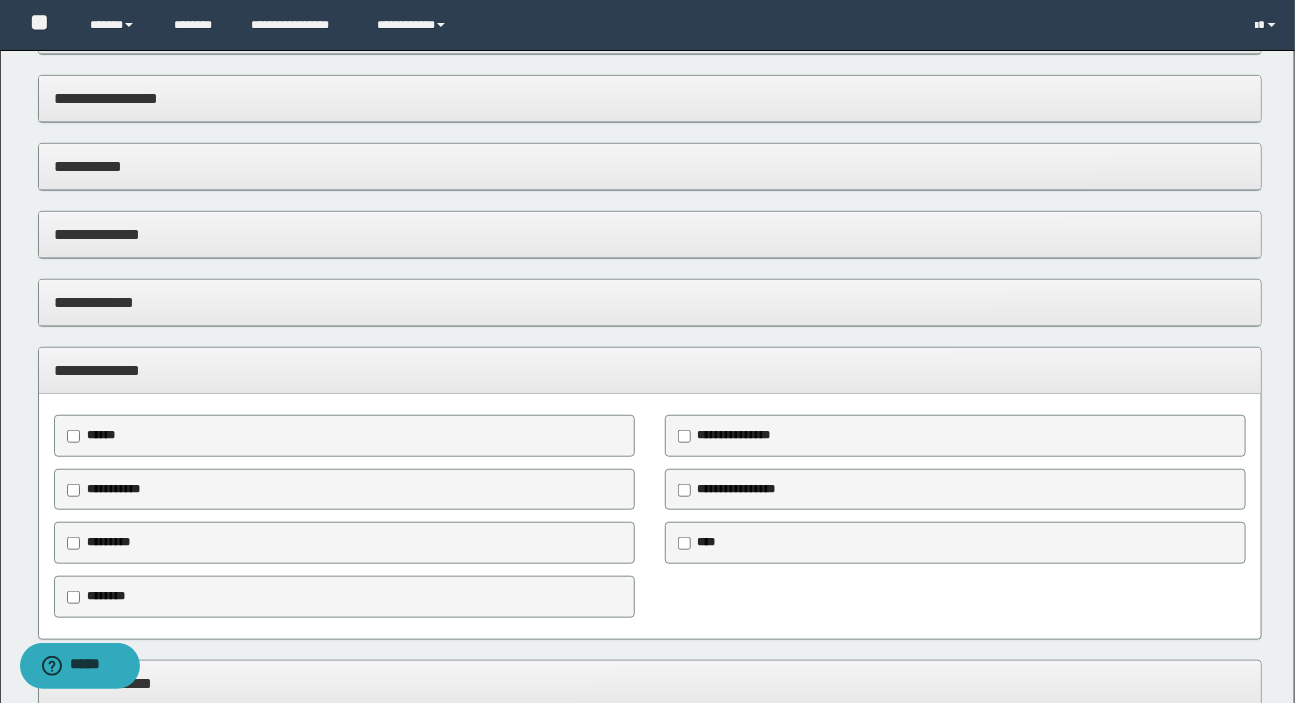 click on "********" at bounding box center [105, 597] 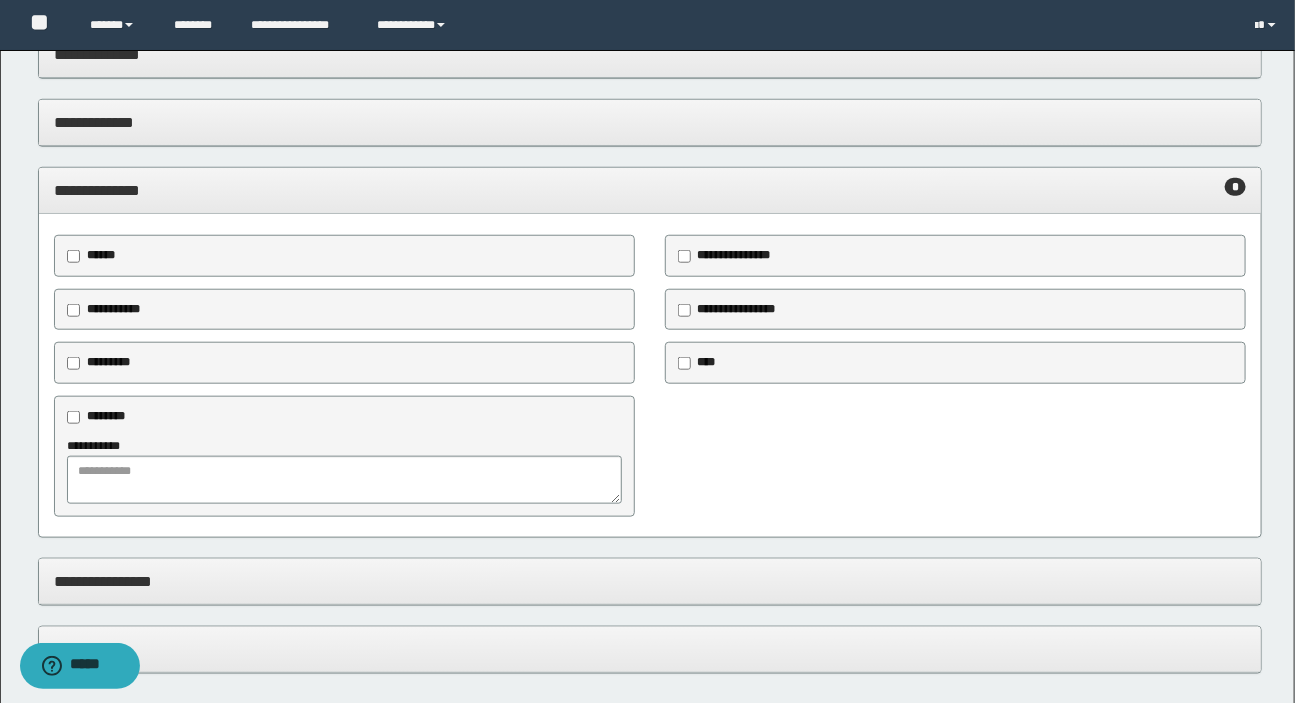 scroll, scrollTop: 545, scrollLeft: 0, axis: vertical 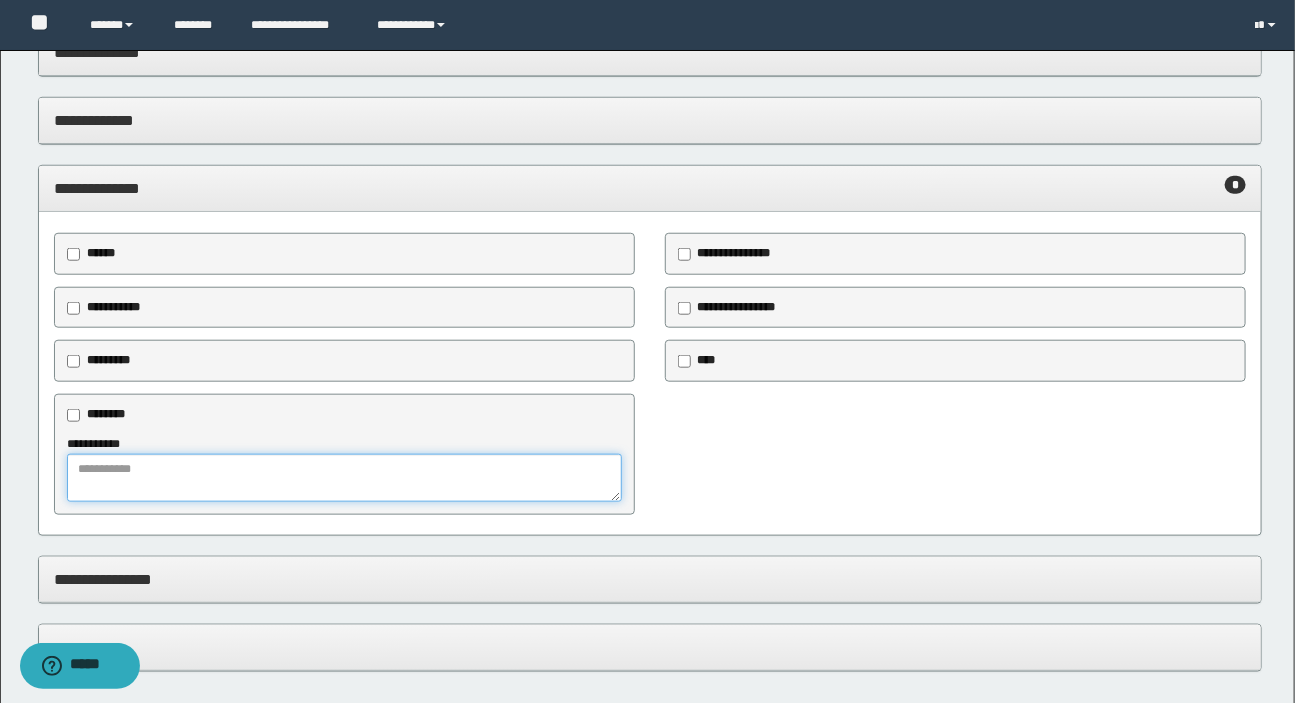 click at bounding box center (344, 478) 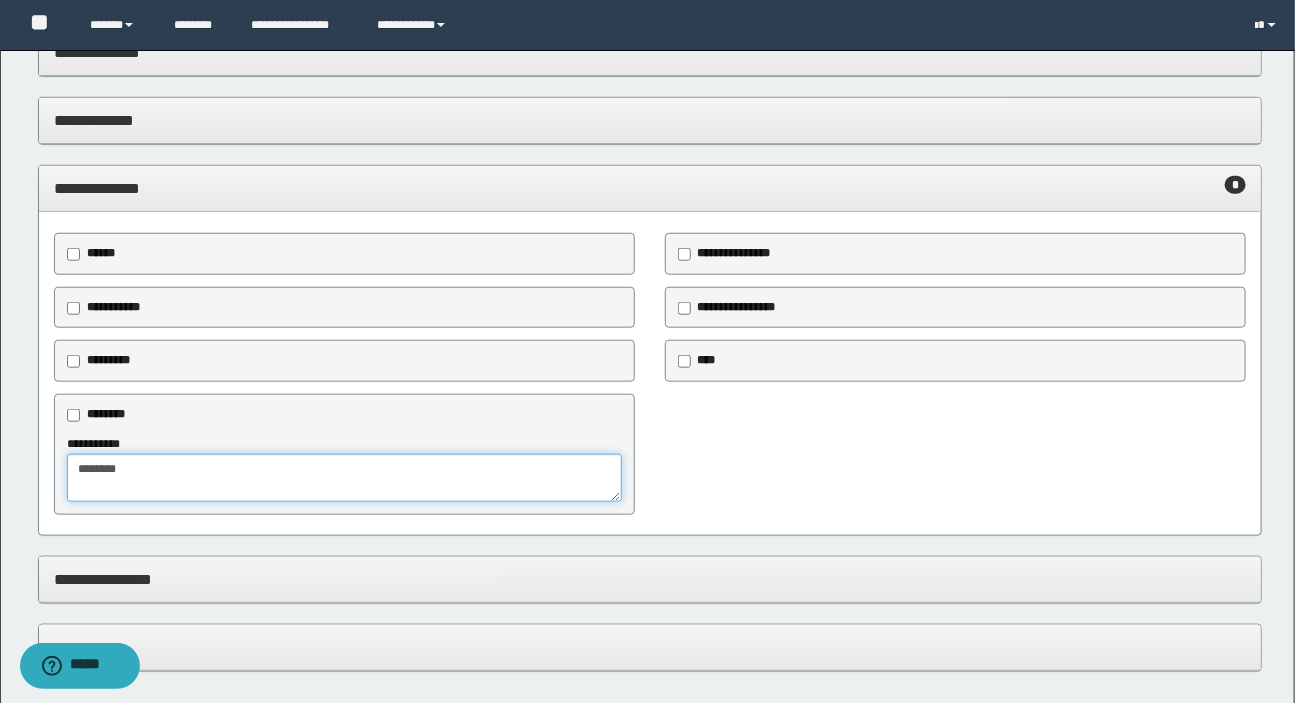 type on "*******" 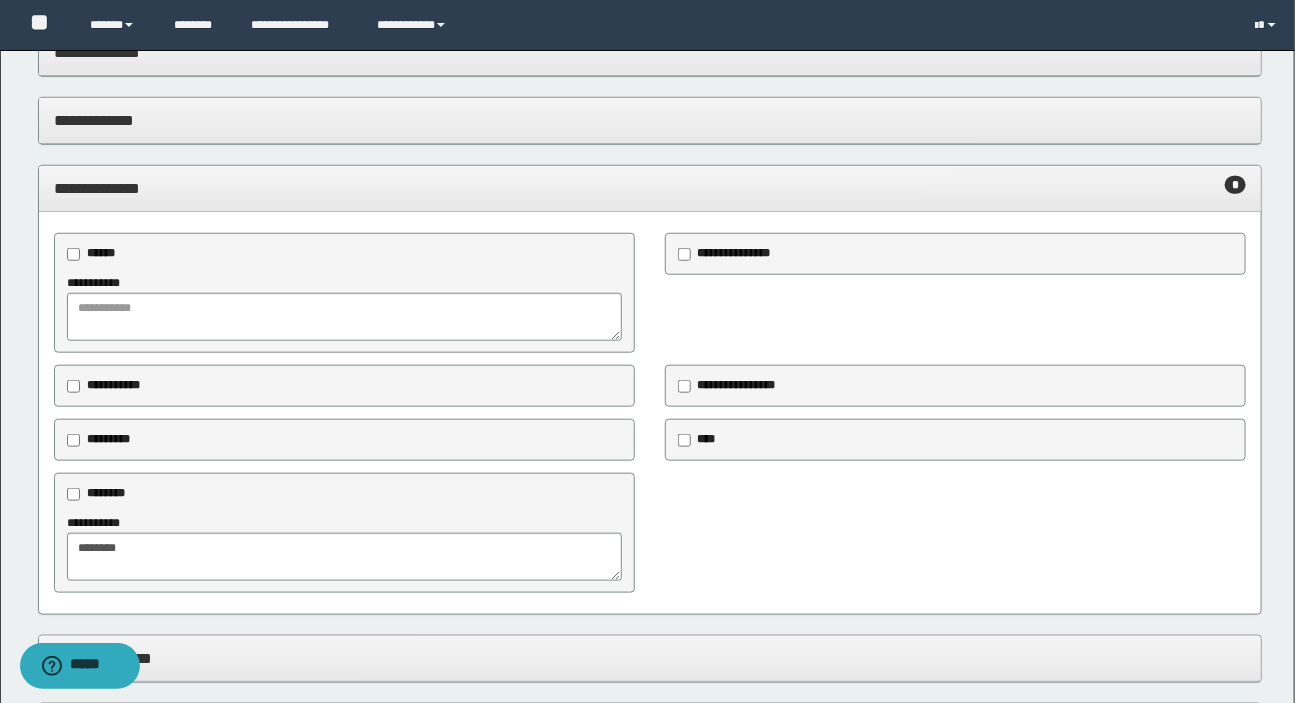 click on "**********" at bounding box center [734, 253] 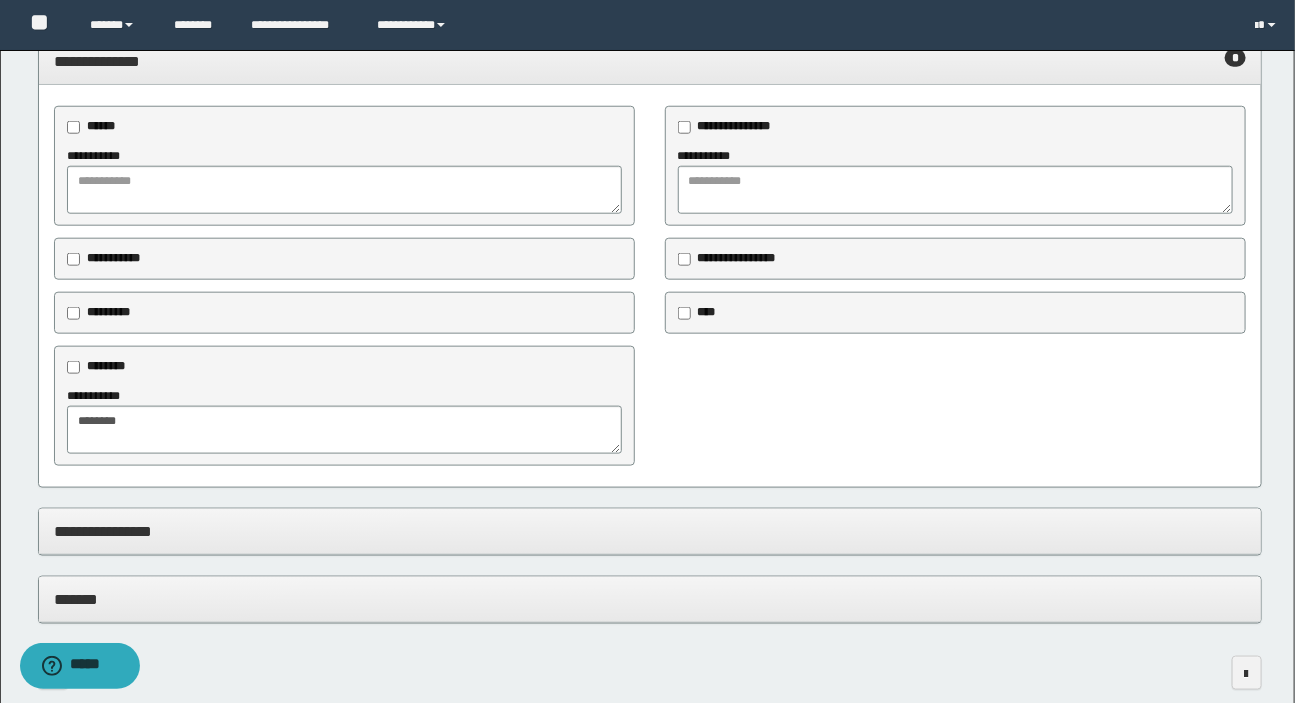 scroll, scrollTop: 767, scrollLeft: 0, axis: vertical 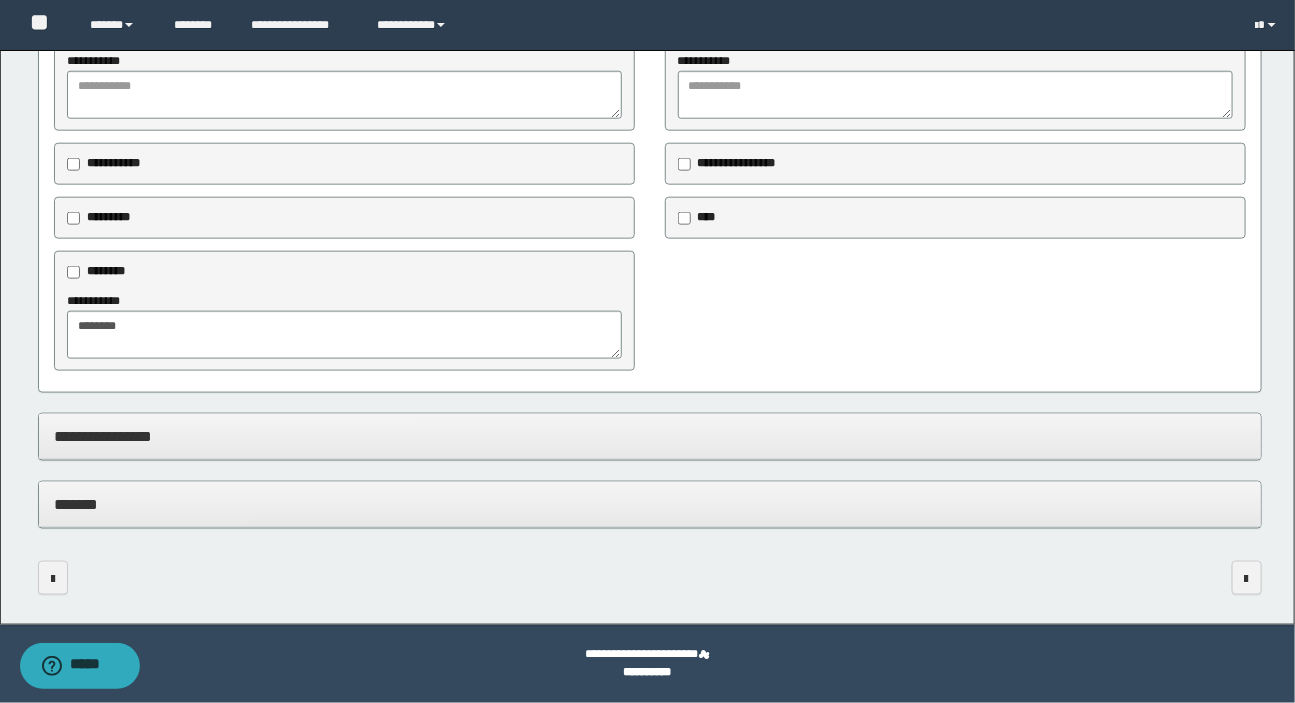 click on "**********" at bounding box center [650, 436] 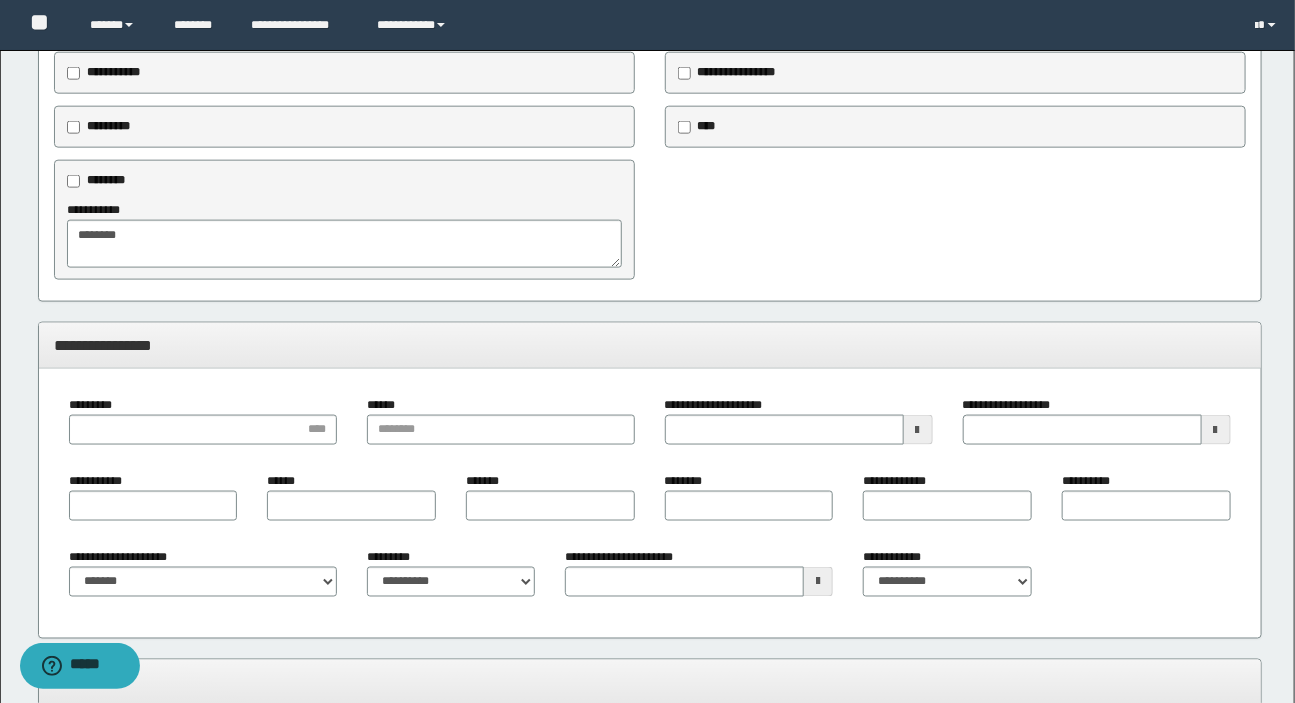 scroll, scrollTop: 949, scrollLeft: 0, axis: vertical 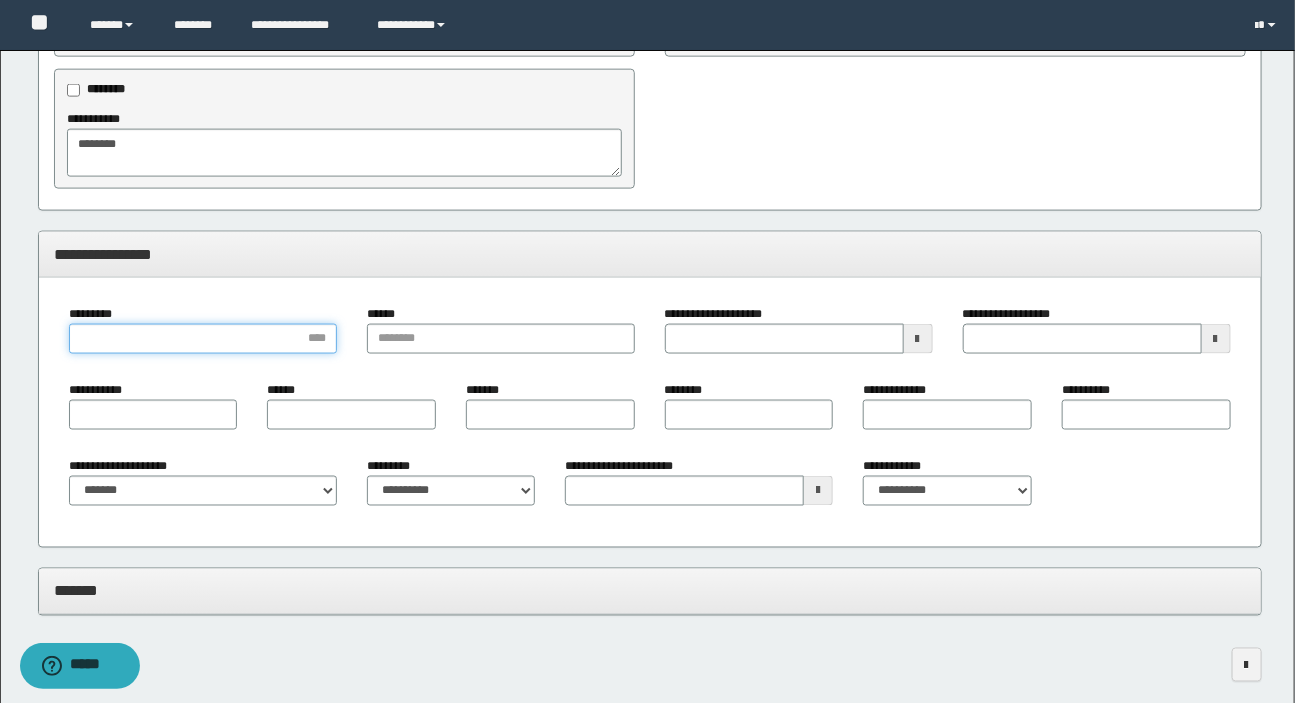 click on "*********" at bounding box center (203, 339) 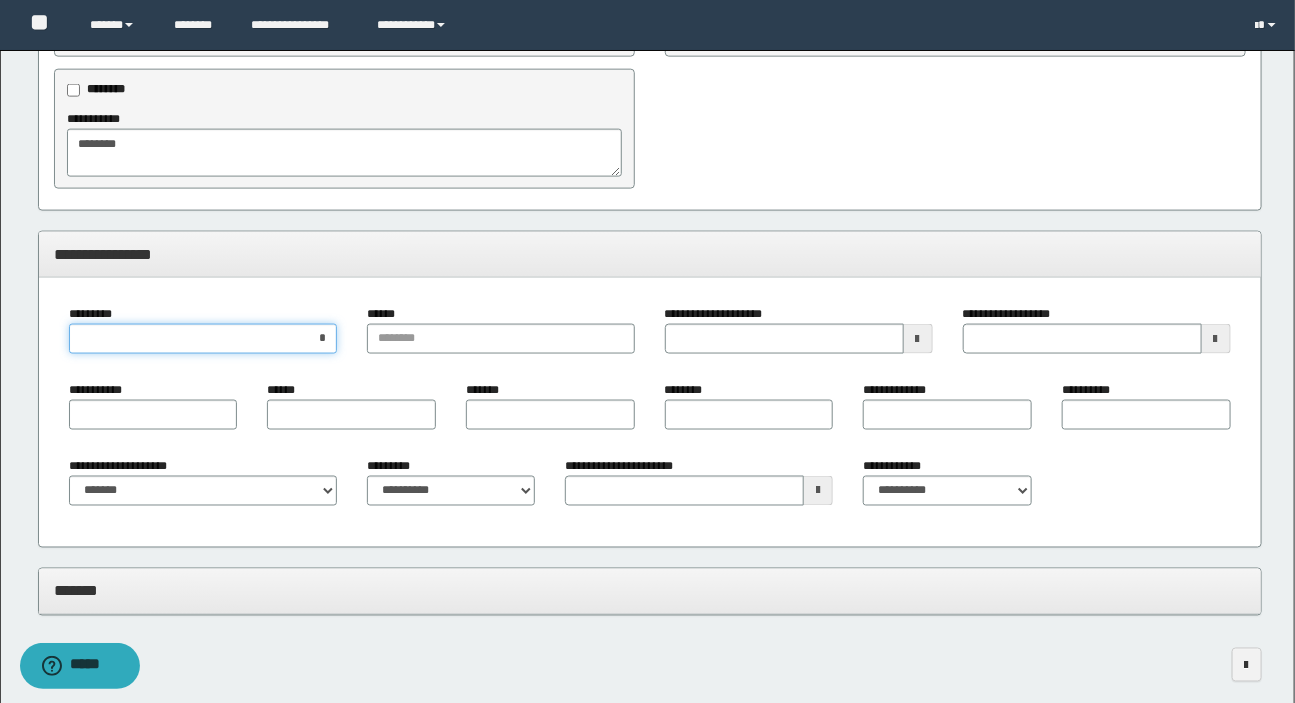 type on "**" 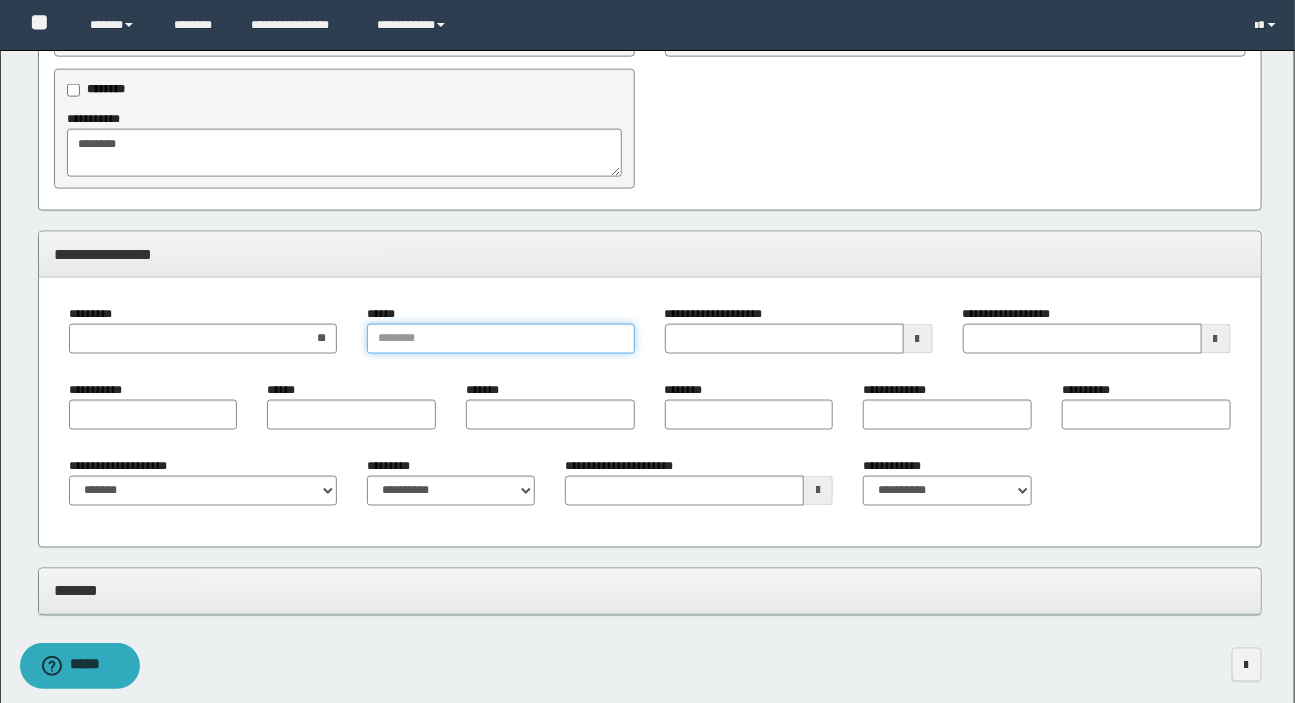 click on "******" at bounding box center [501, 339] 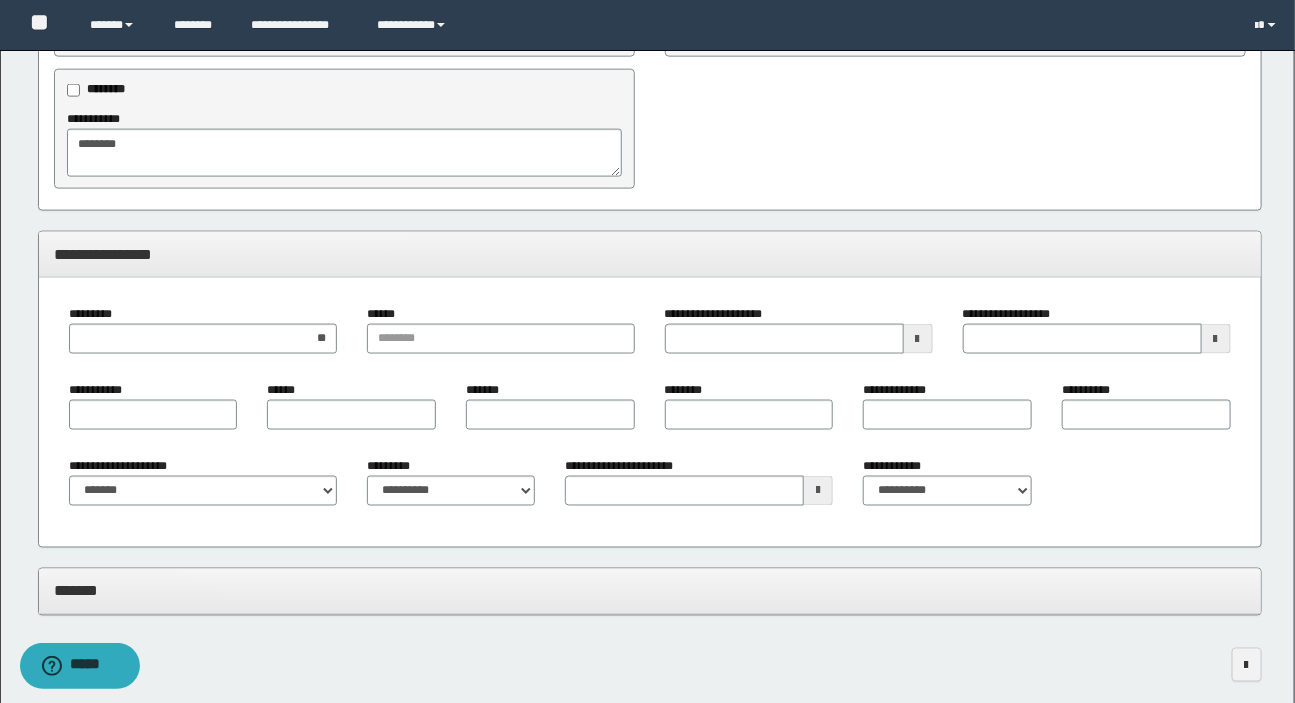 click on "******" at bounding box center (501, 337) 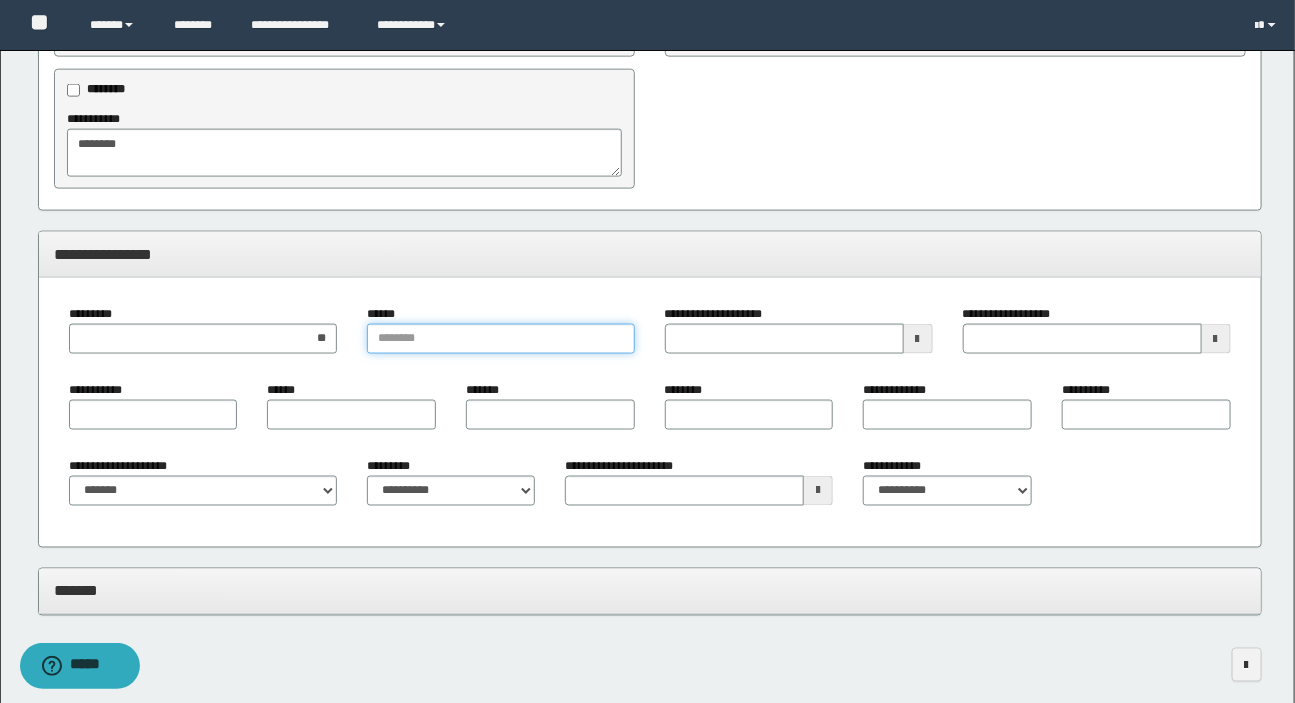 click on "******" at bounding box center (501, 339) 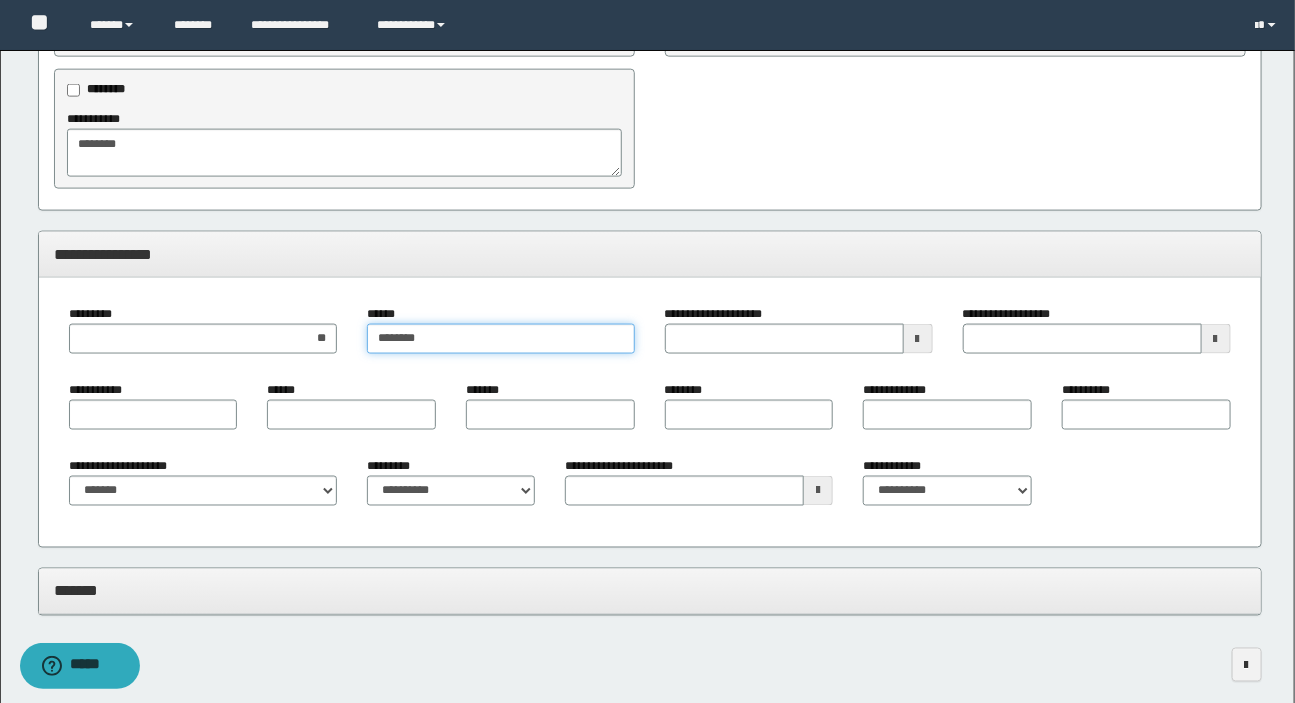 type on "********" 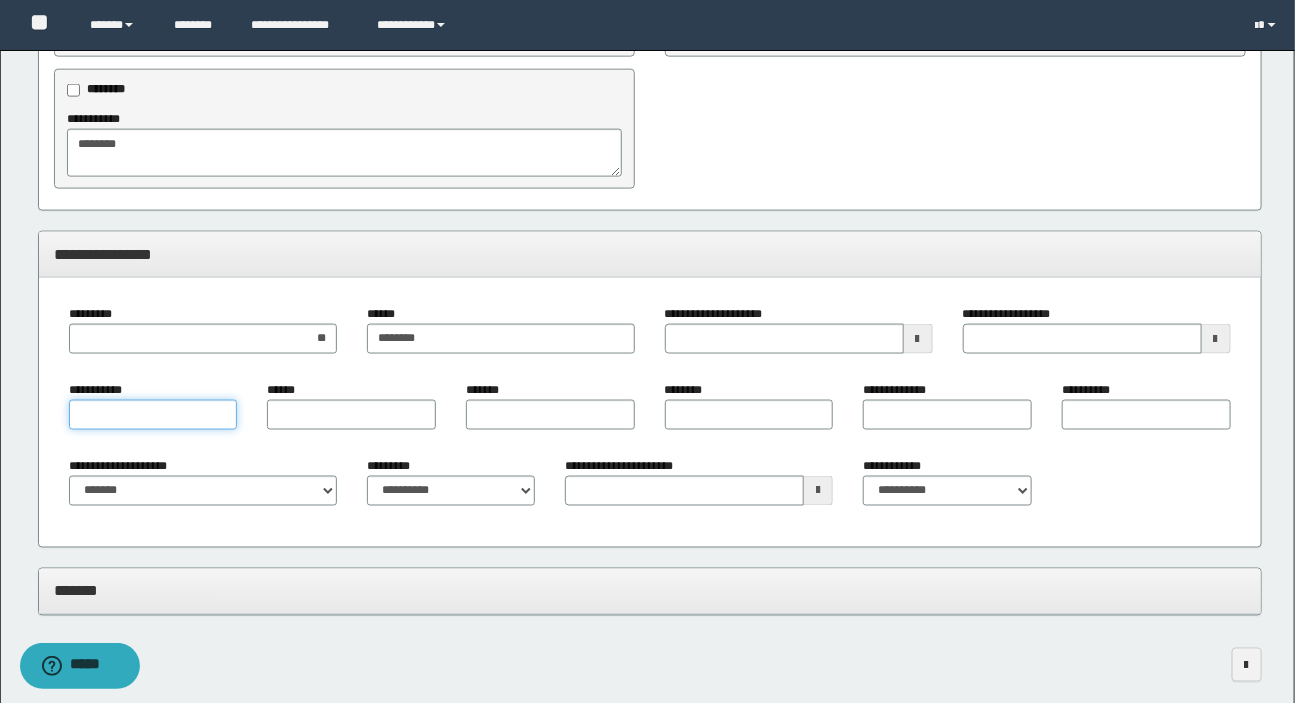 click on "**********" at bounding box center [153, 415] 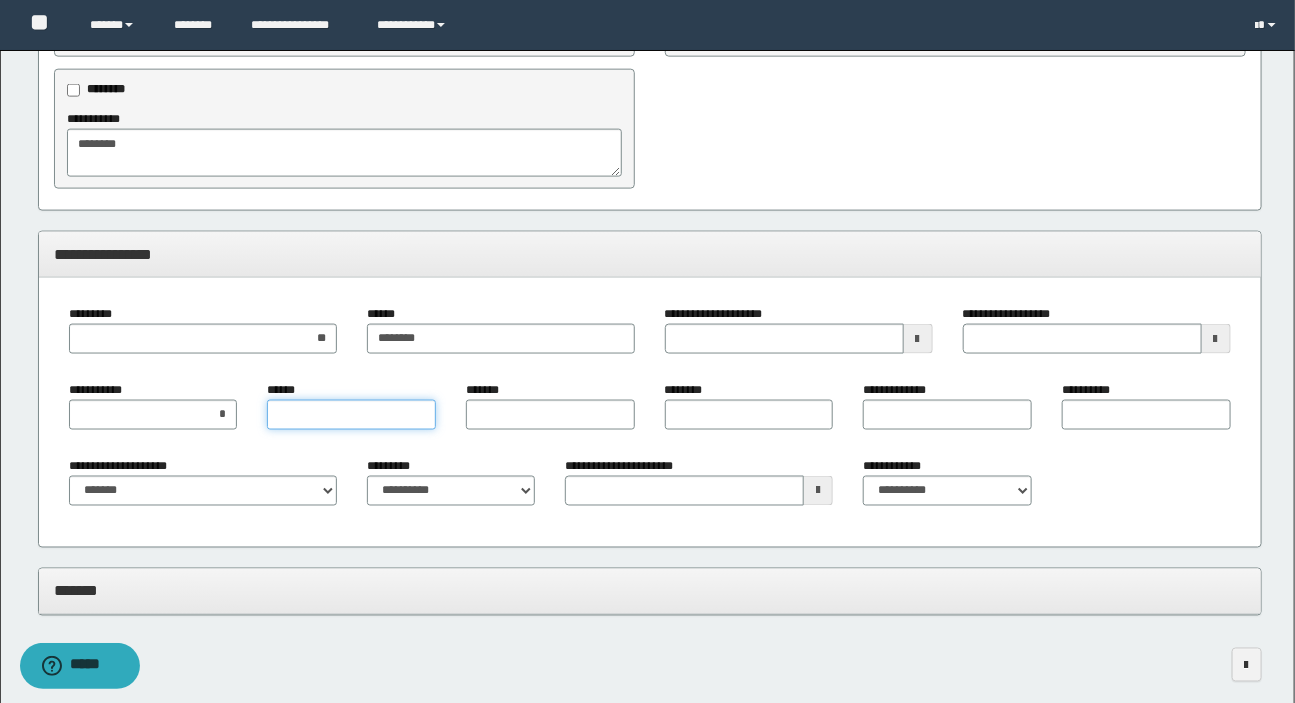 click on "******" at bounding box center (351, 415) 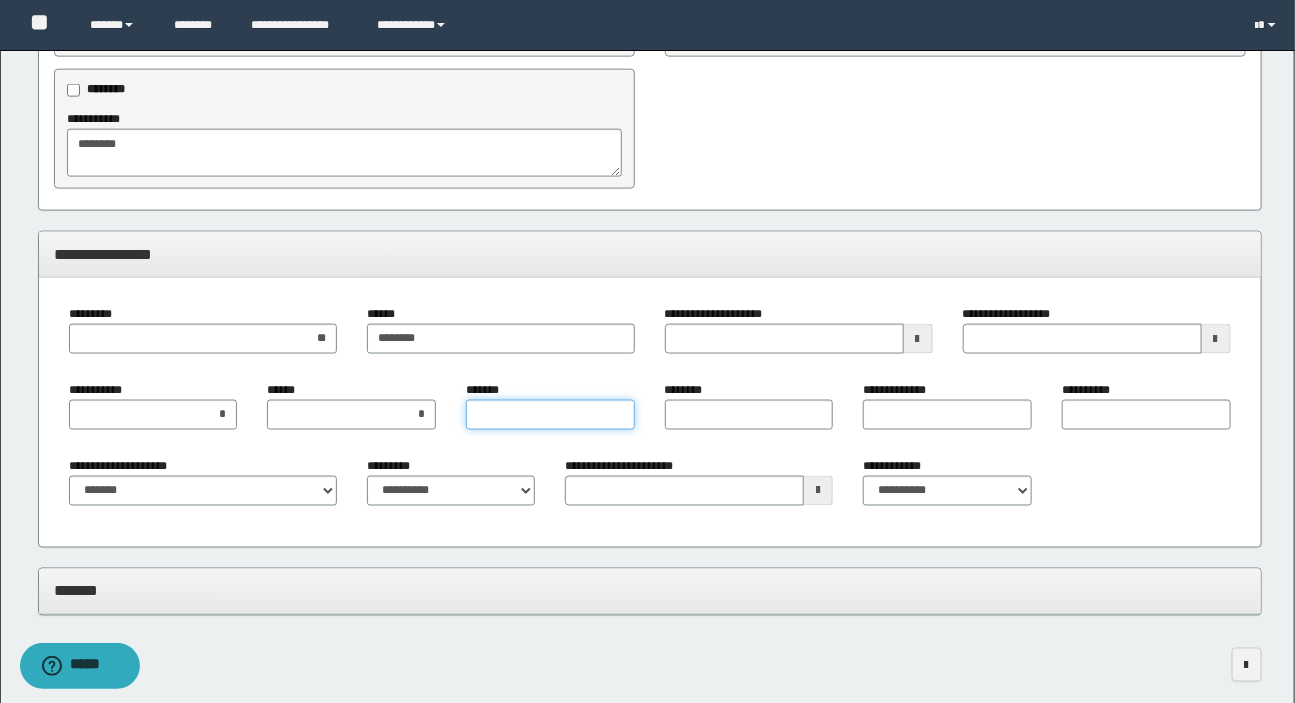 click on "*******" at bounding box center [550, 415] 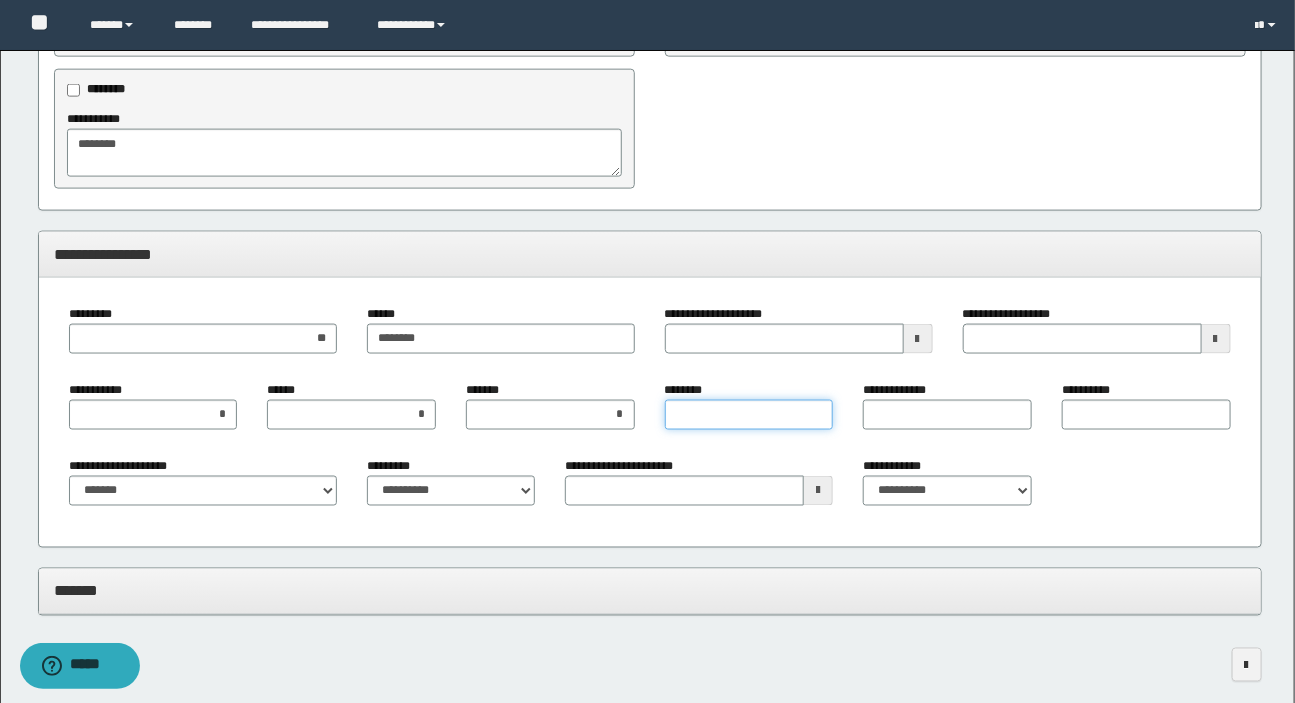 click on "********" at bounding box center (749, 415) 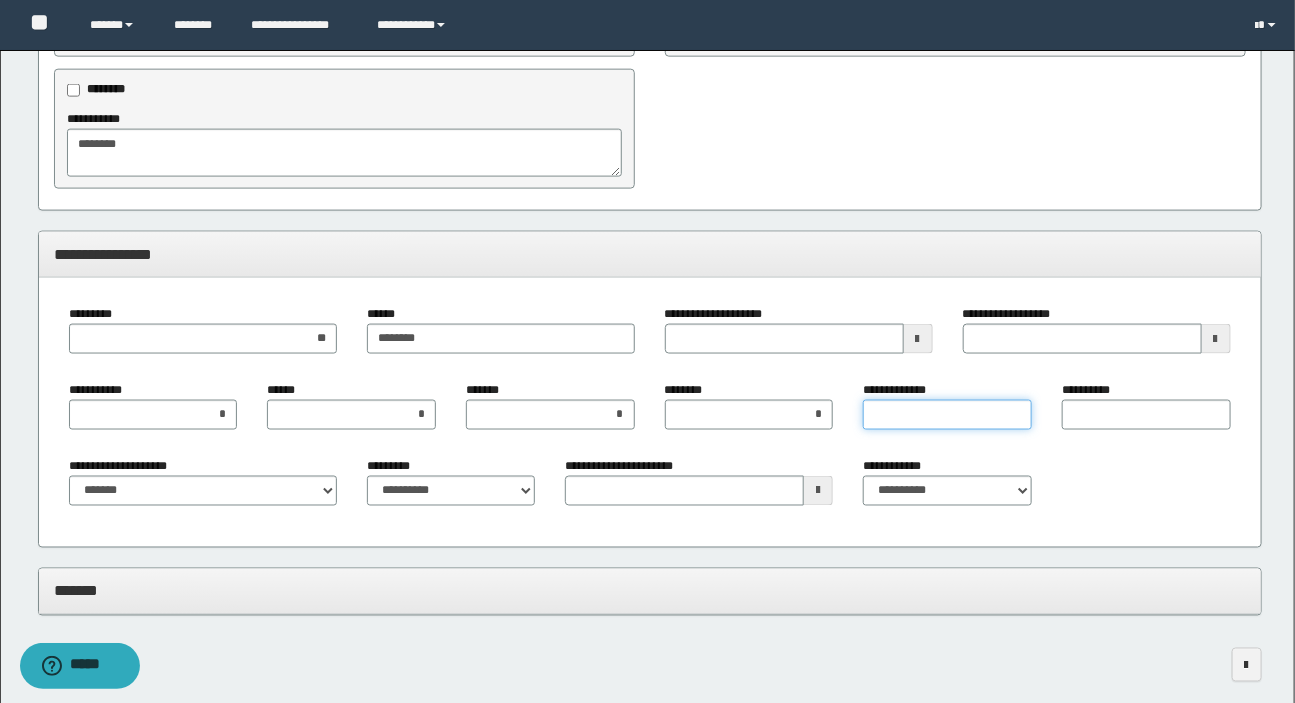 click on "**********" at bounding box center [947, 415] 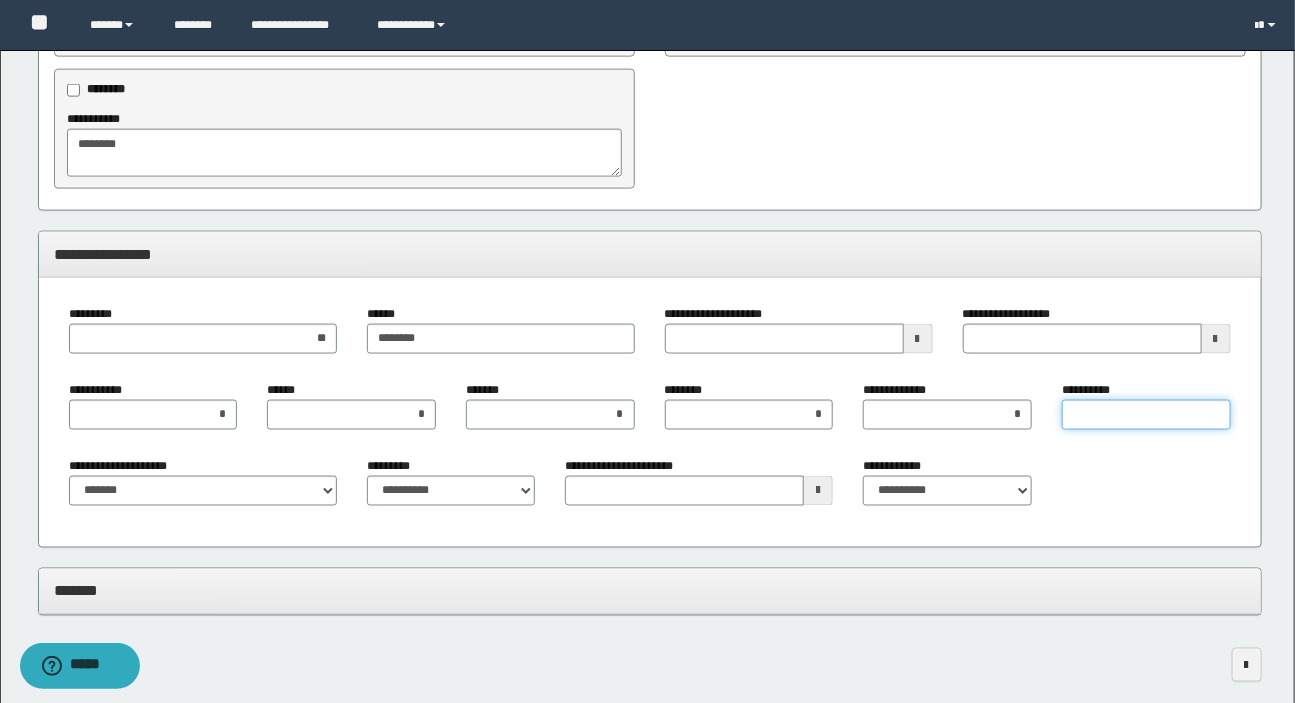 type on "*" 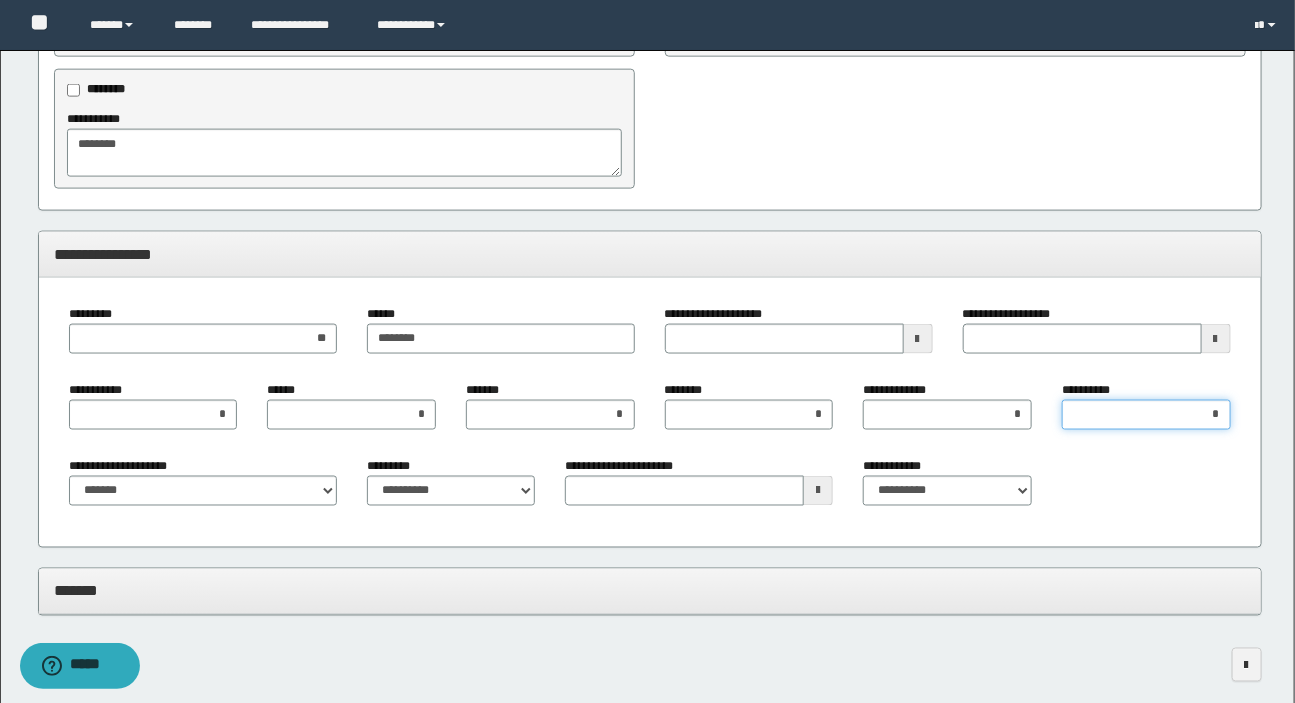 click on "*" at bounding box center (1146, 415) 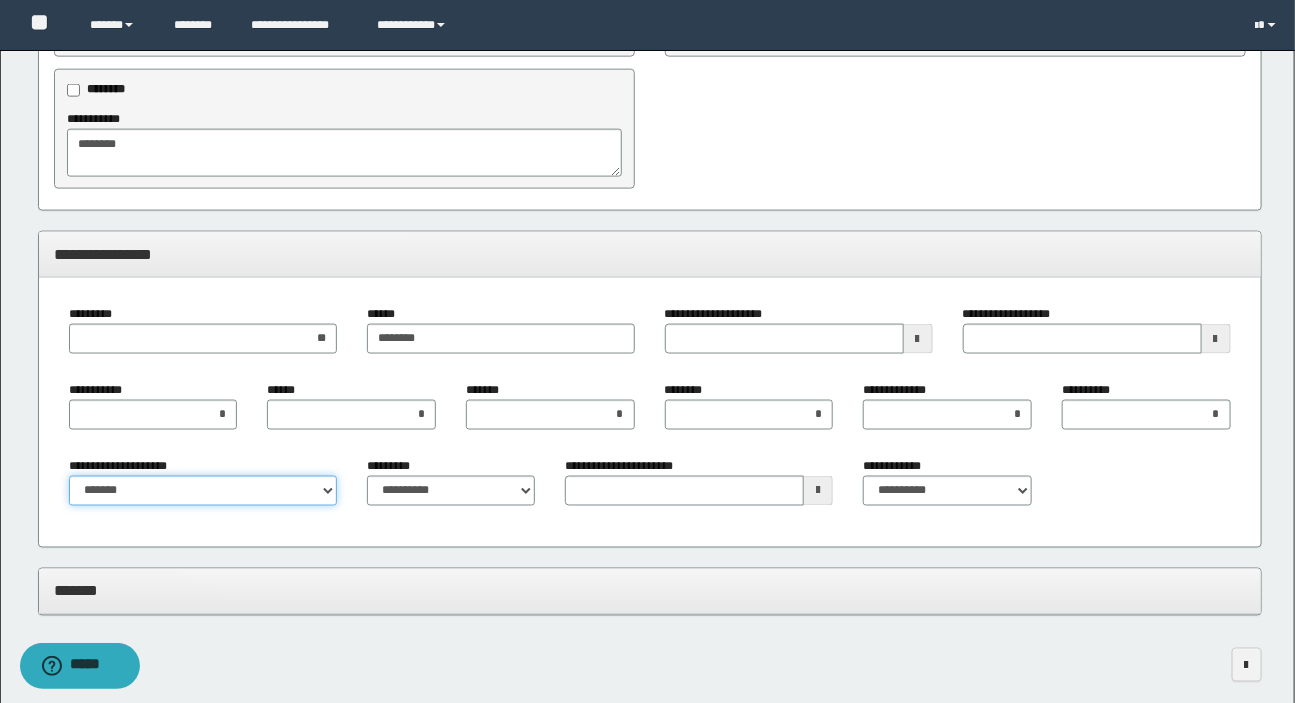 click on "**********" at bounding box center [203, 491] 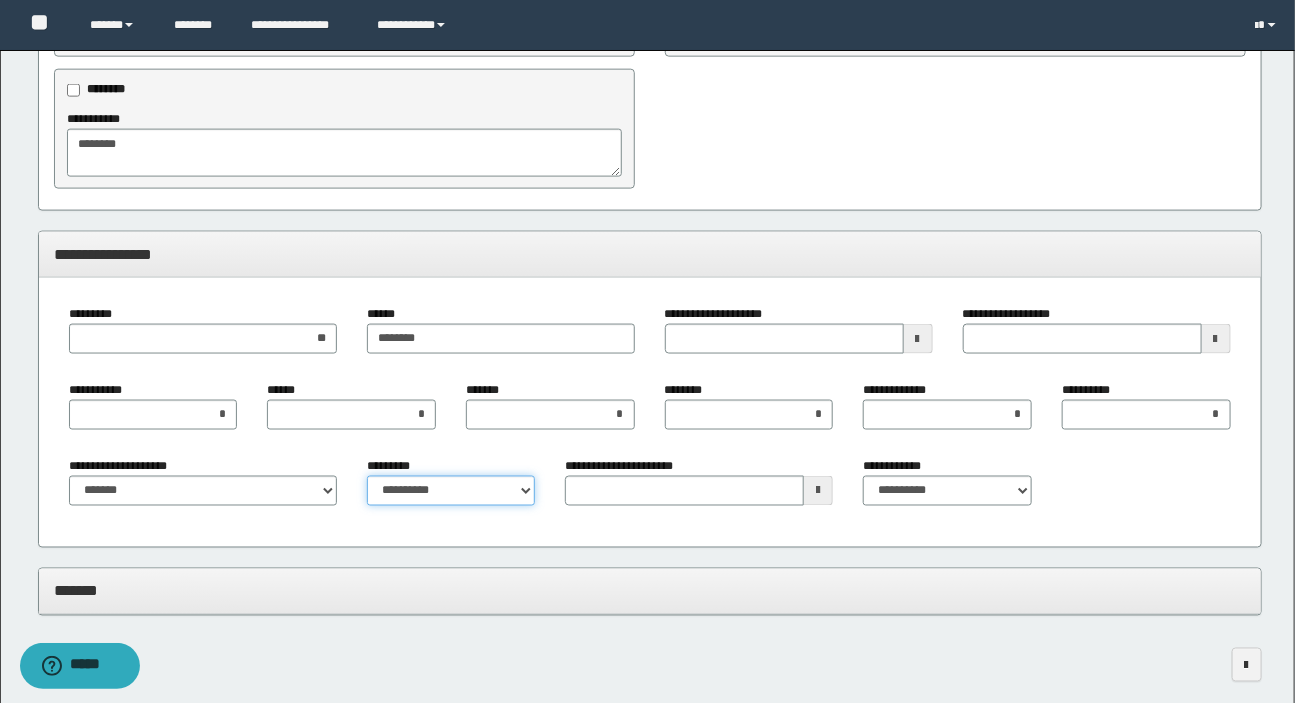 click on "**********" at bounding box center [451, 491] 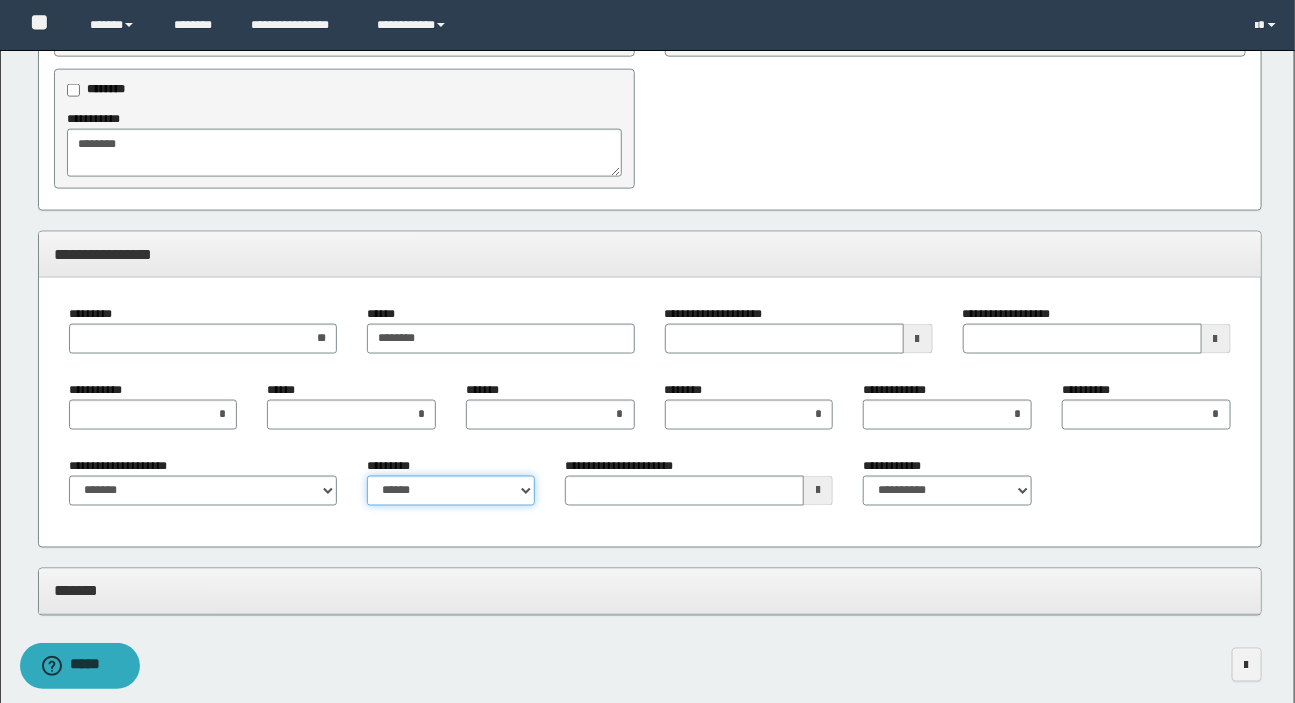 click on "**********" at bounding box center (451, 491) 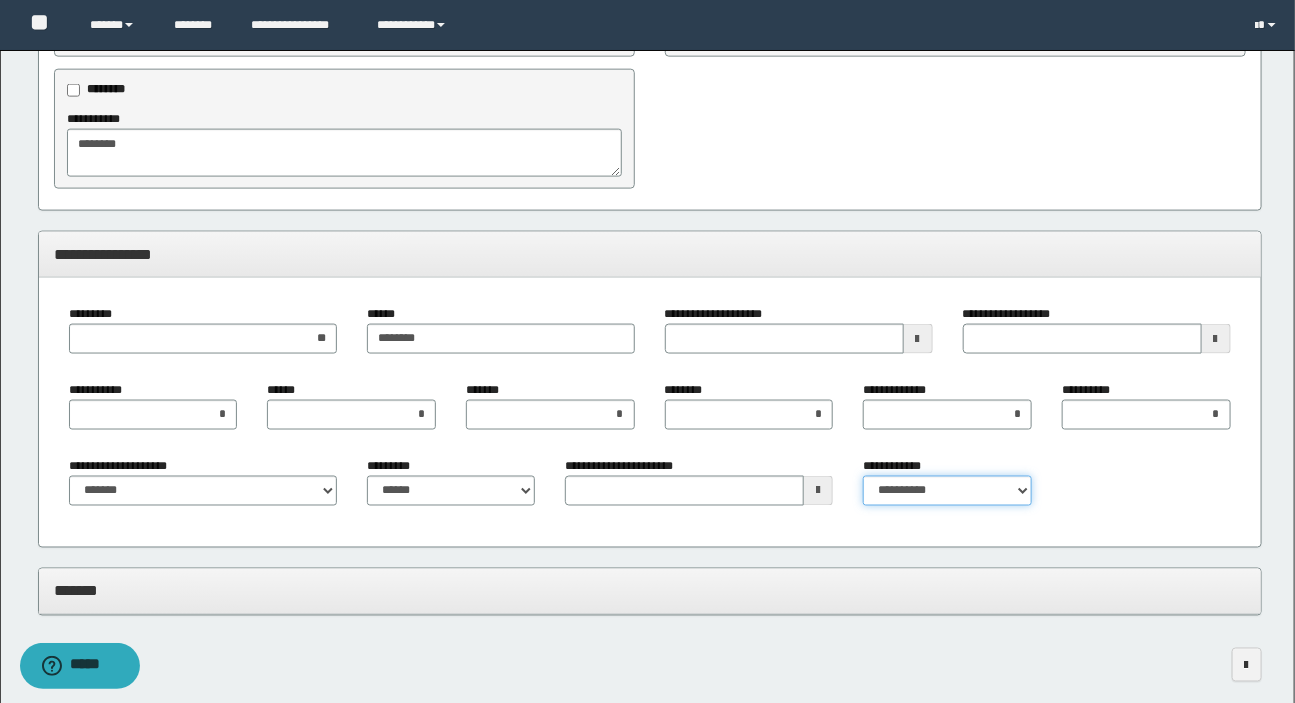 click on "**********" at bounding box center [947, 491] 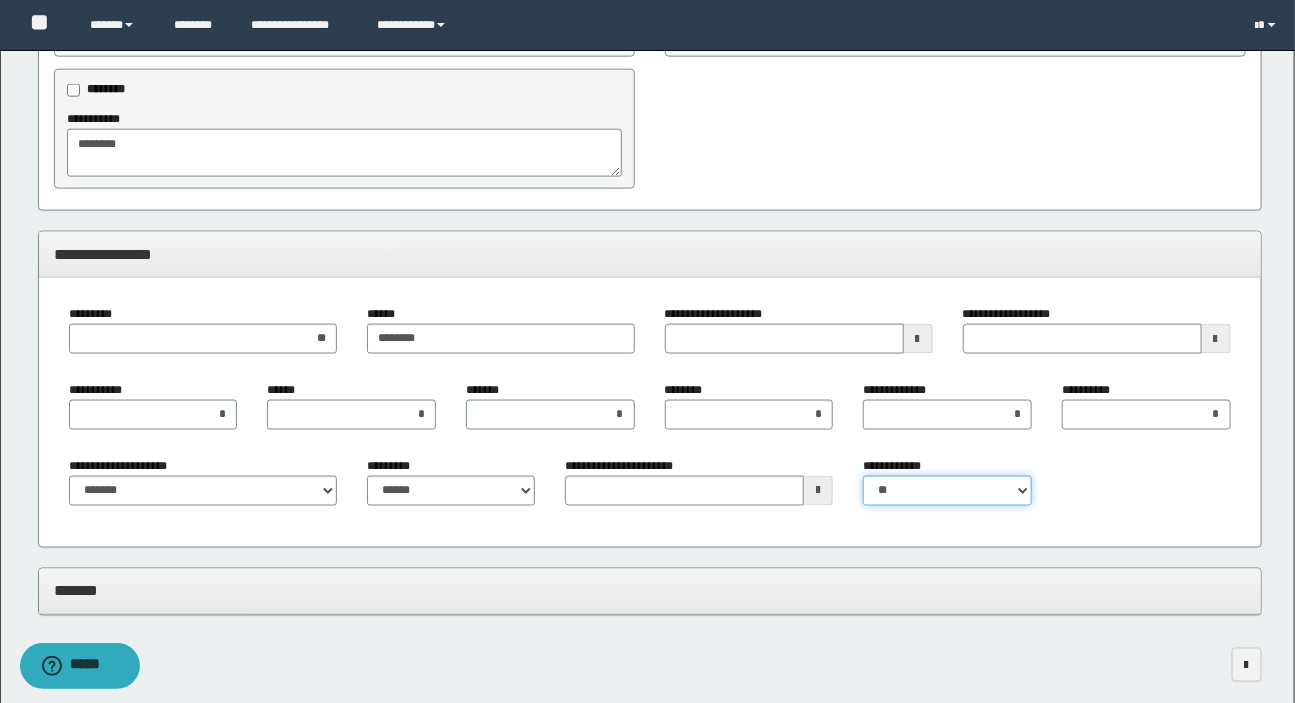 click on "**********" at bounding box center (947, 491) 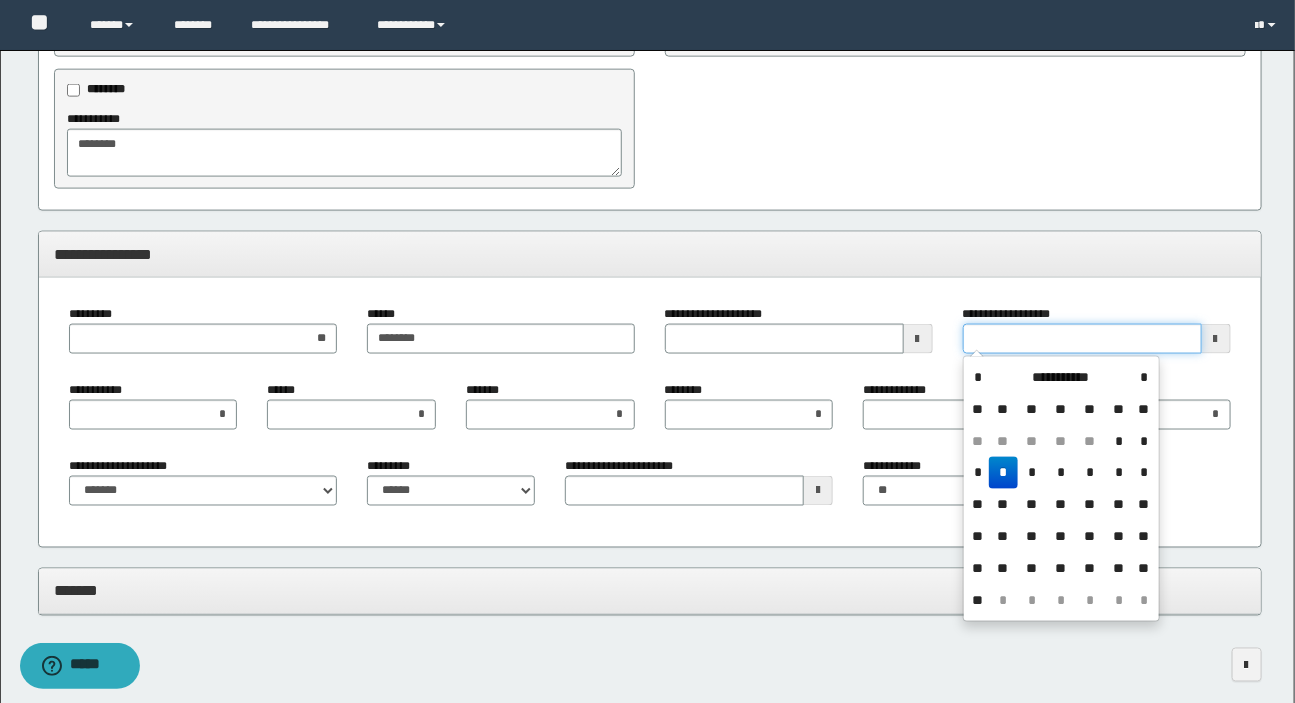 click on "**********" at bounding box center (1082, 339) 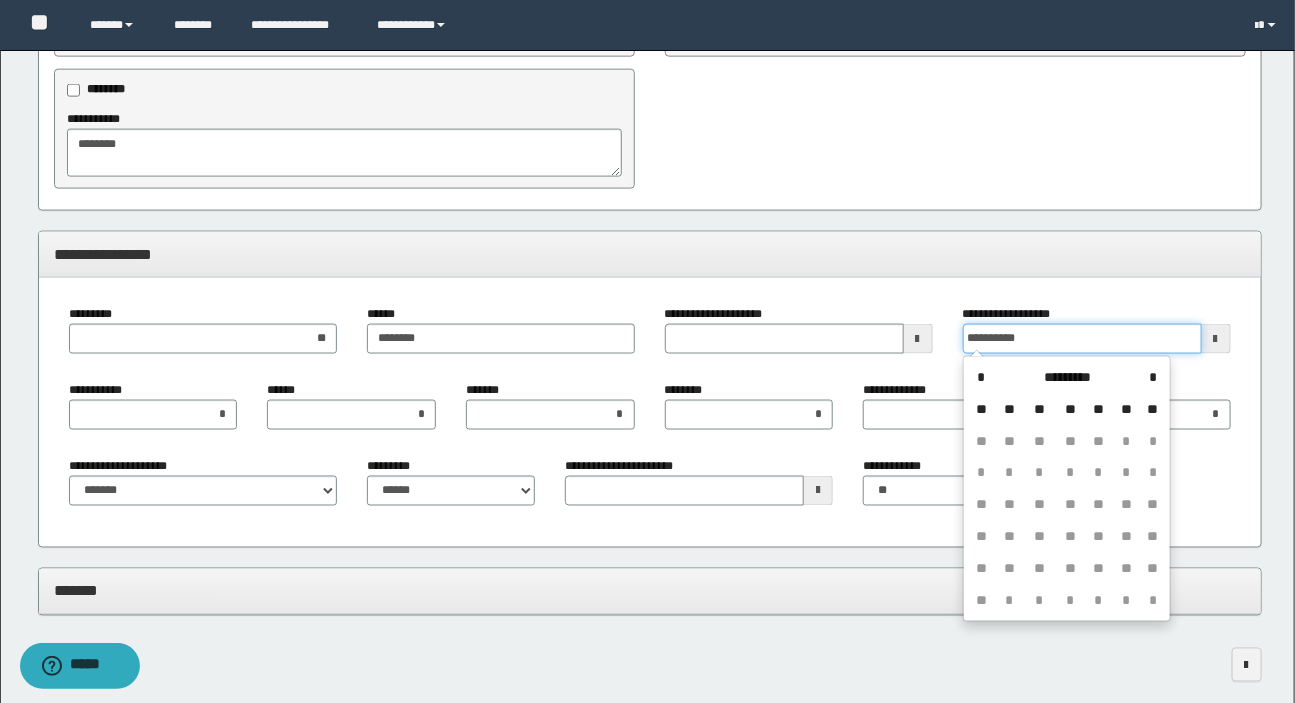 type on "**********" 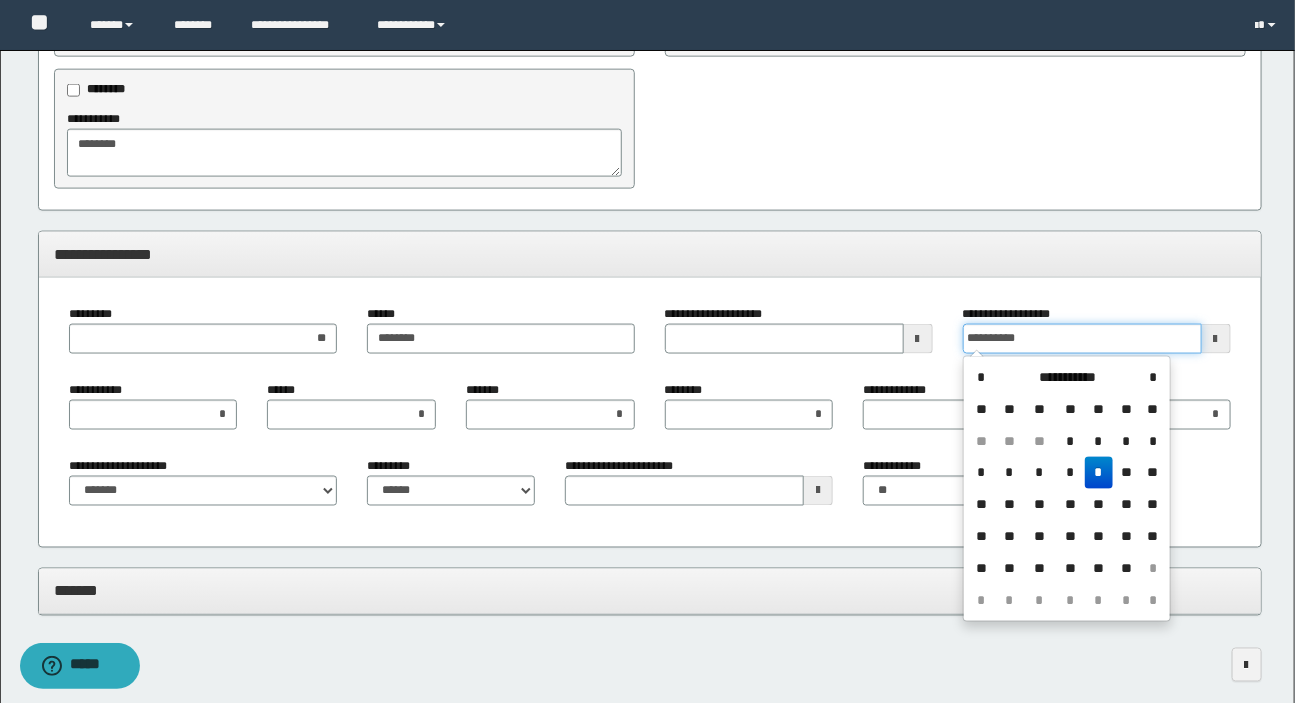 type 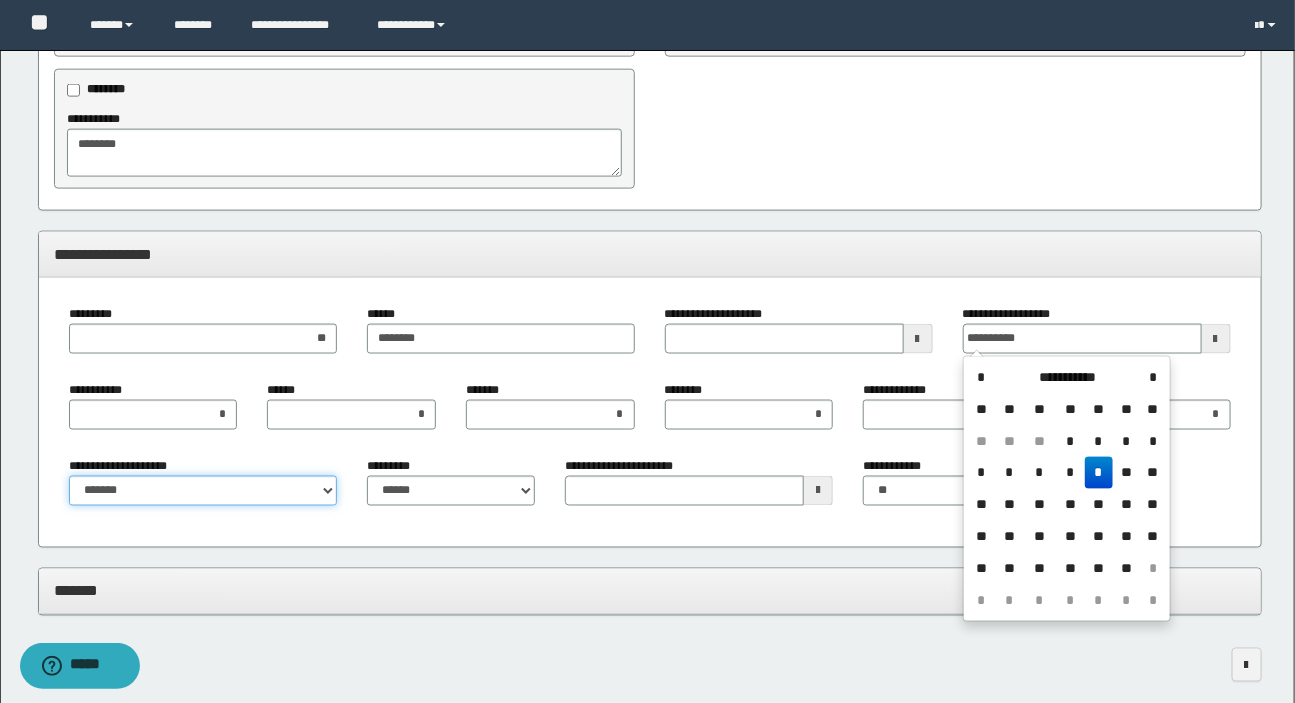 type on "**********" 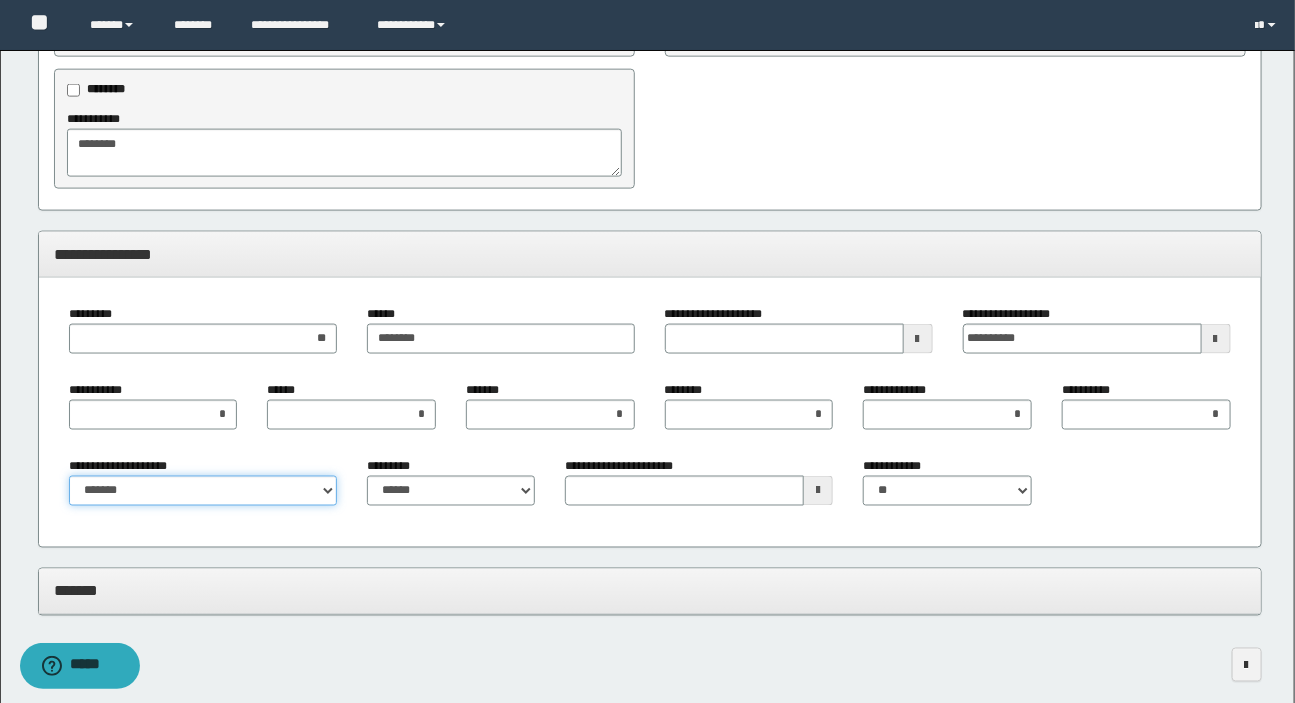 click on "**********" at bounding box center (203, 491) 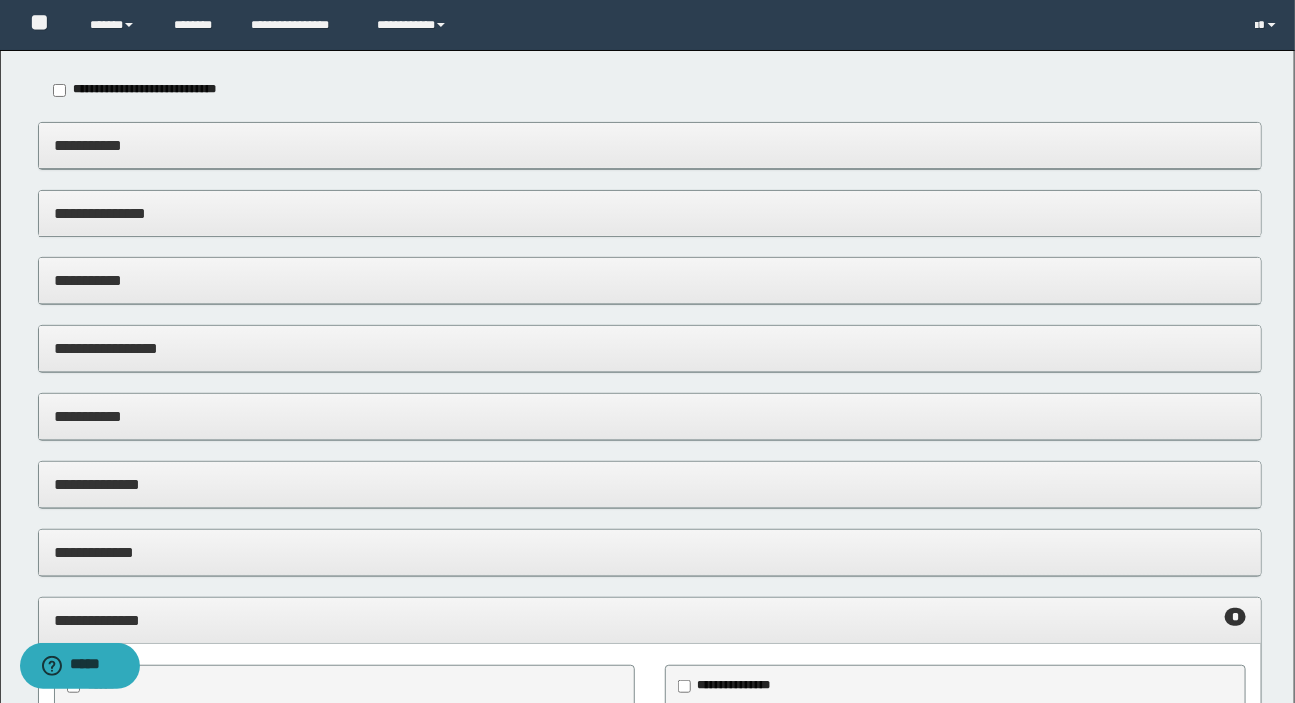 scroll, scrollTop: 0, scrollLeft: 0, axis: both 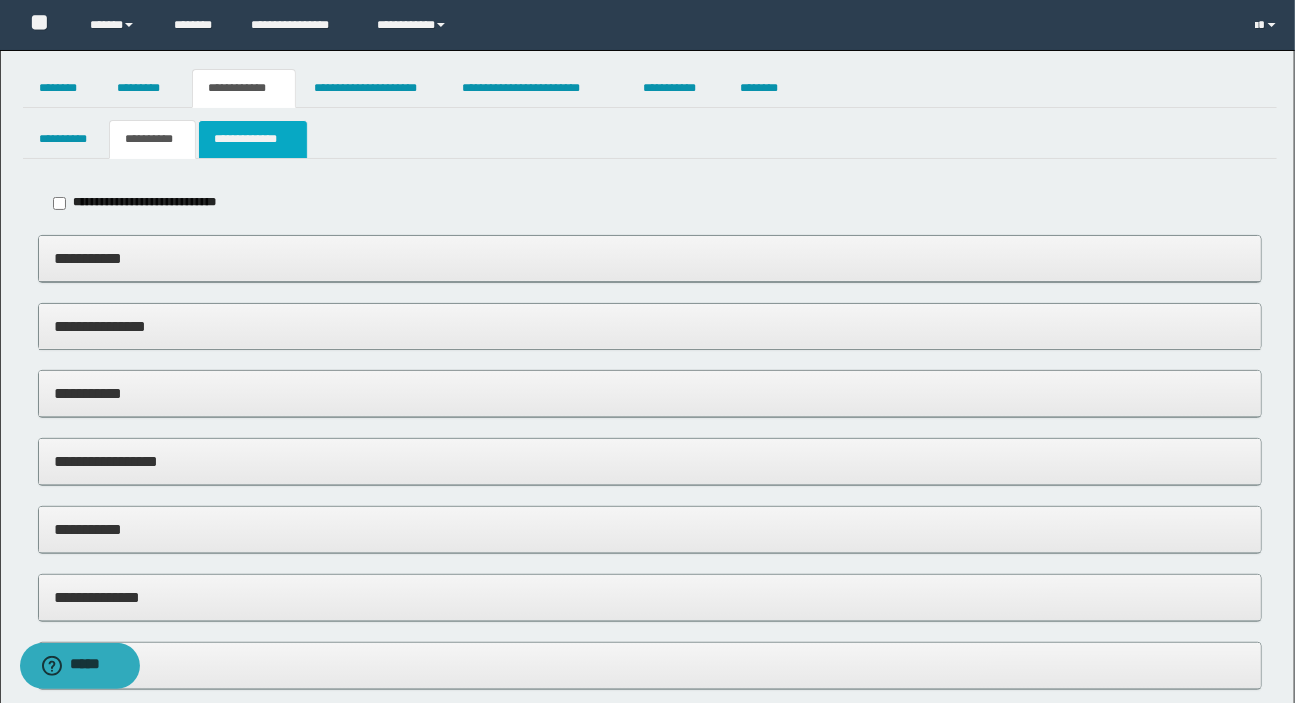 click on "**********" at bounding box center [252, 139] 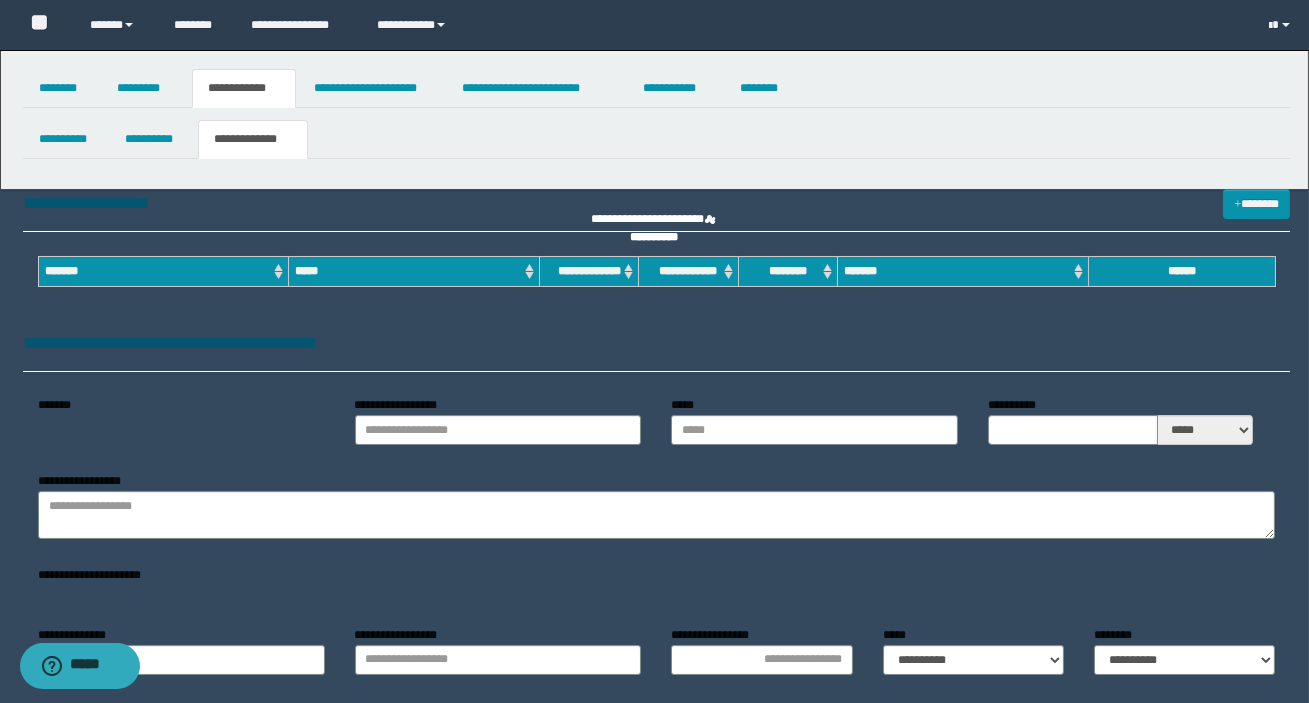 type on "**********" 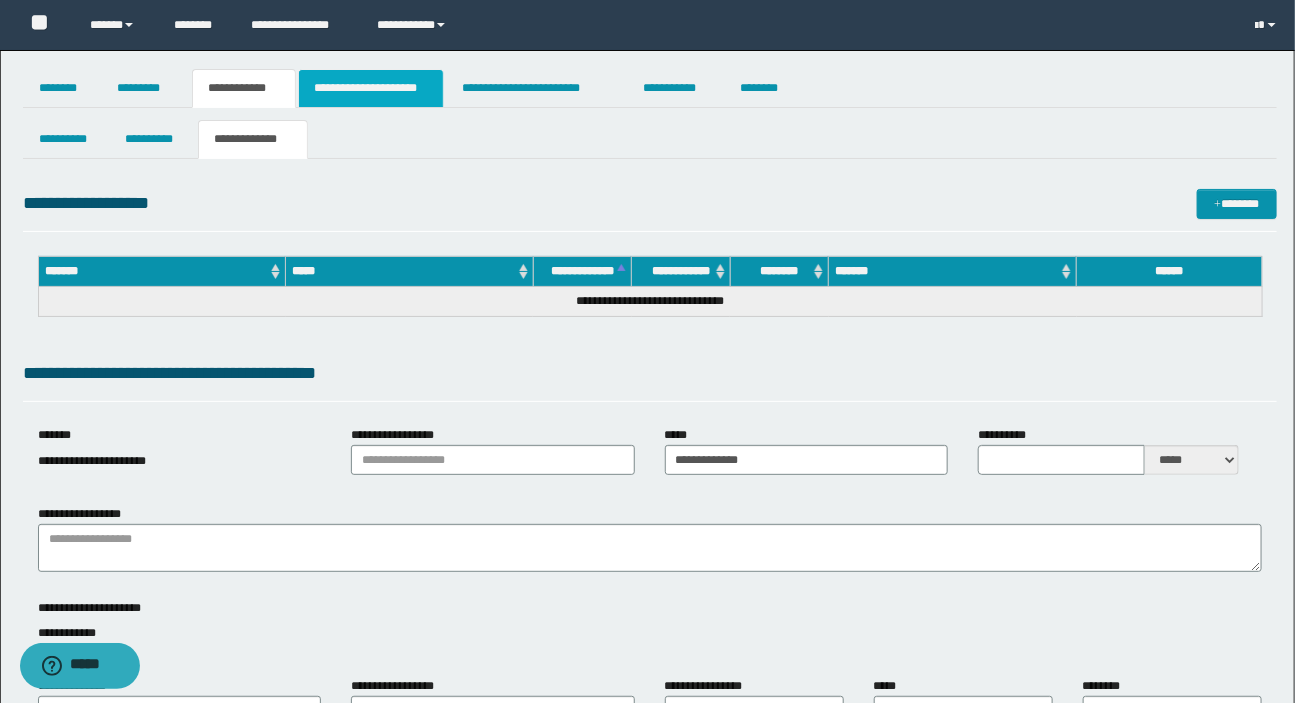 click on "**********" at bounding box center [371, 88] 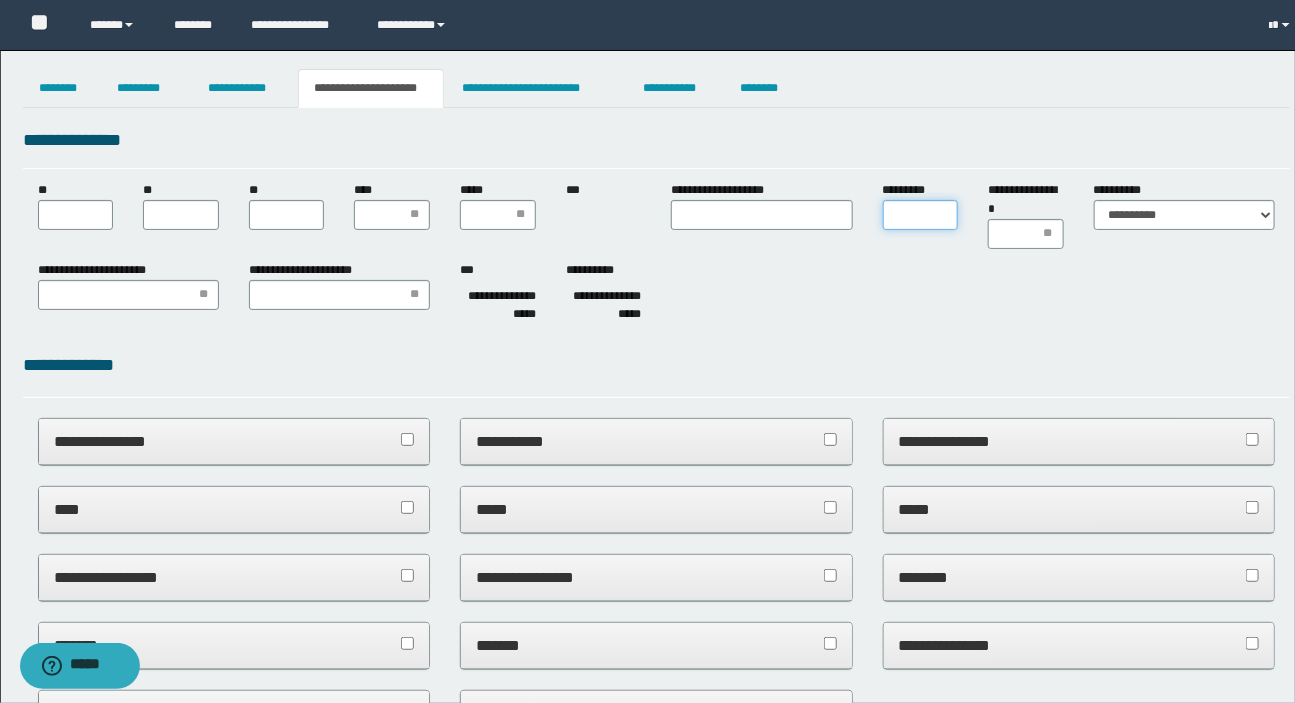 scroll, scrollTop: 0, scrollLeft: 0, axis: both 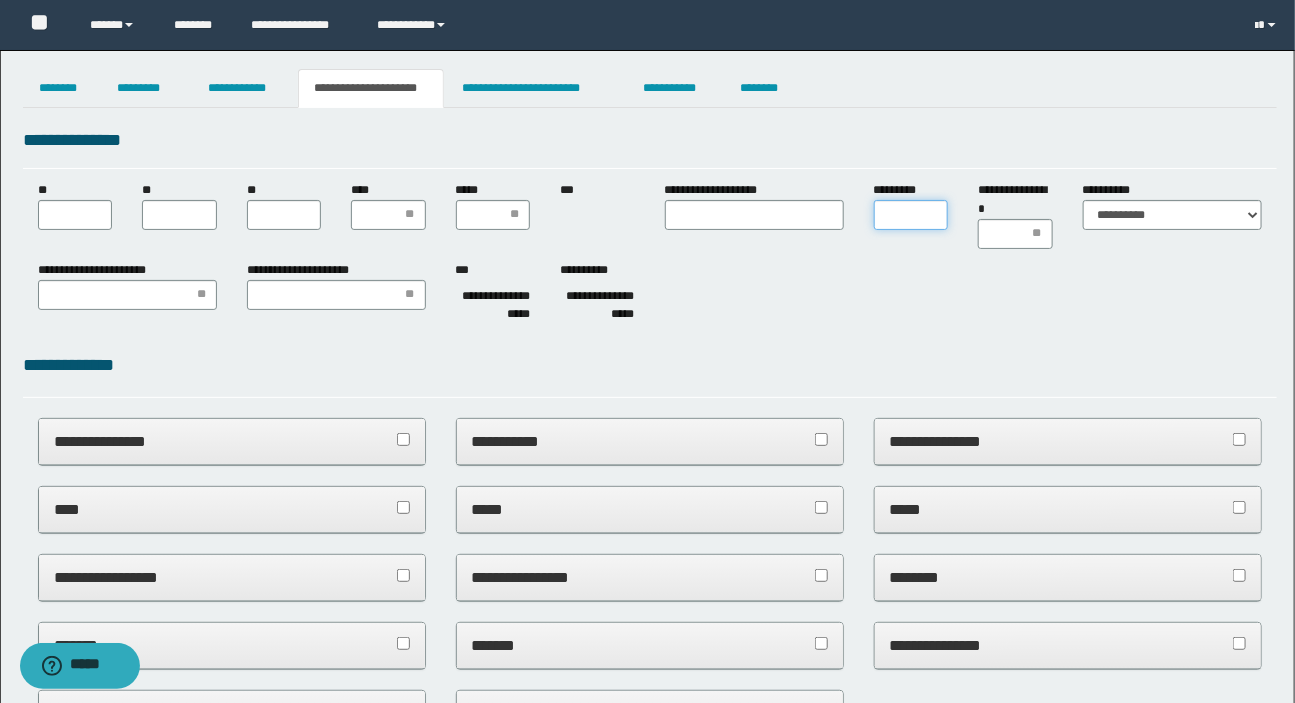 click on "*********" at bounding box center [911, 215] 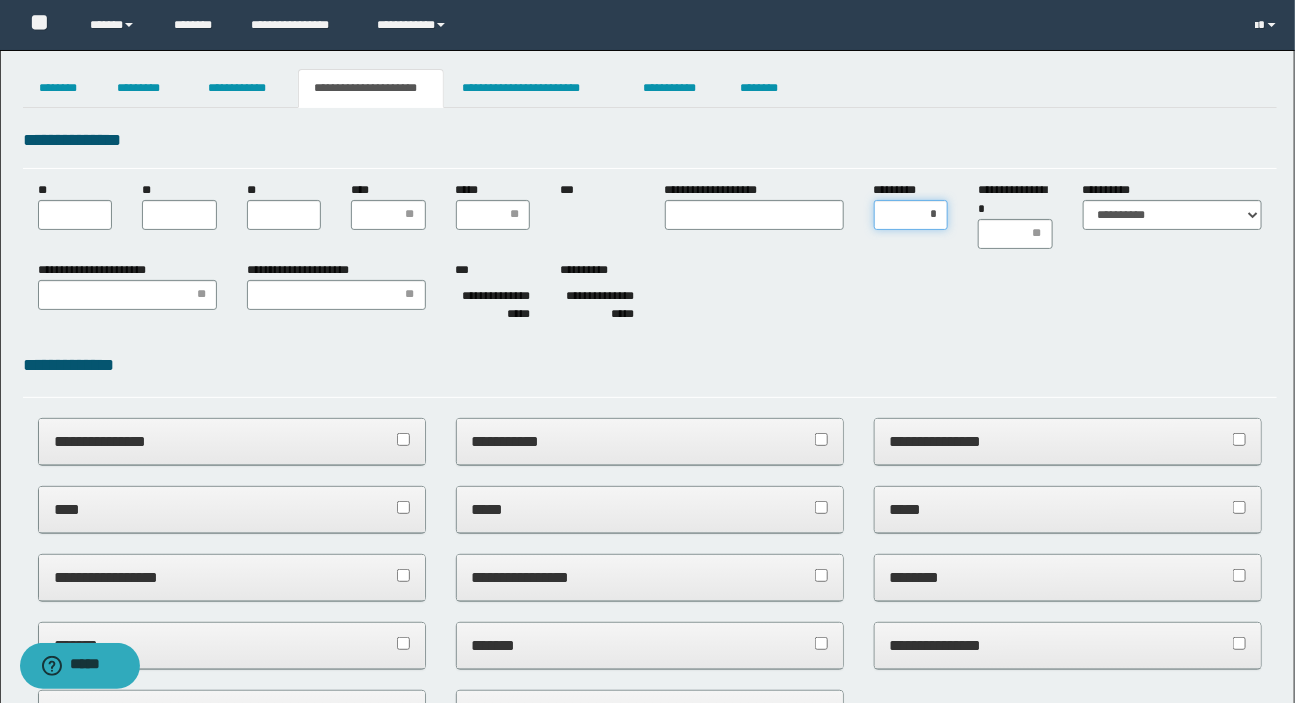 type on "**" 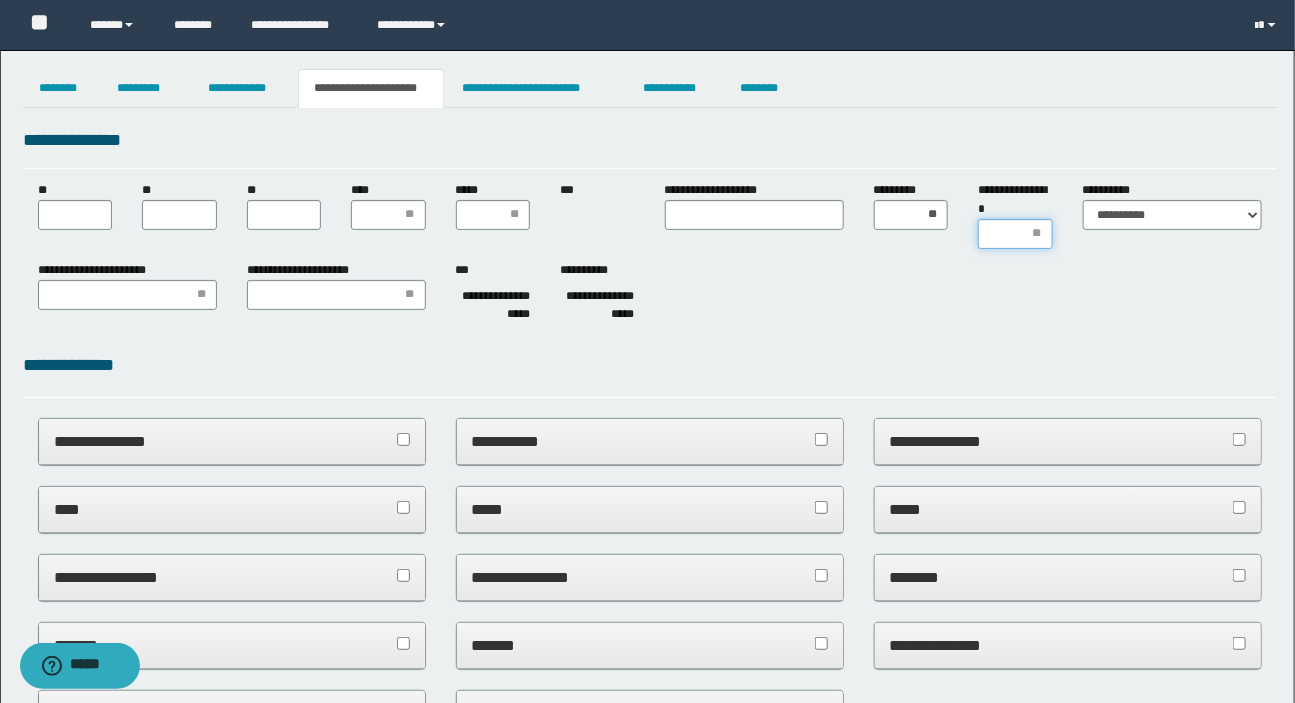 click on "**********" at bounding box center [1015, 234] 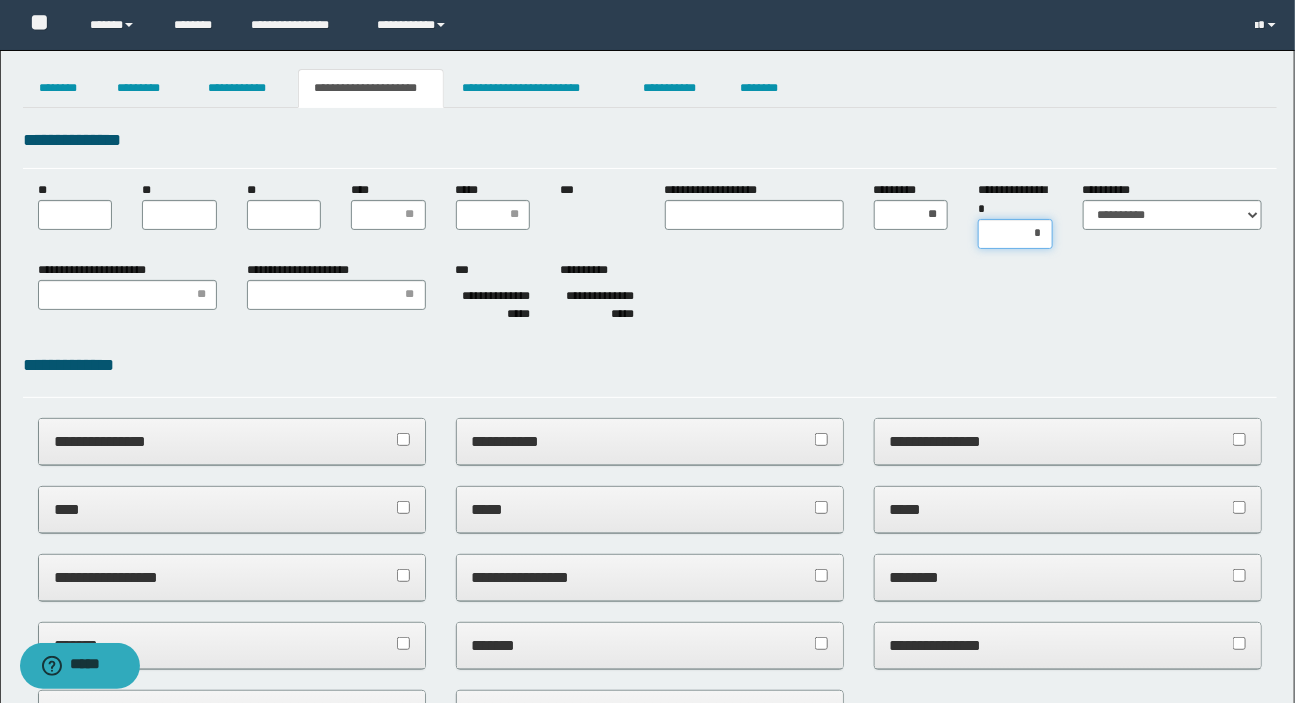 type on "**" 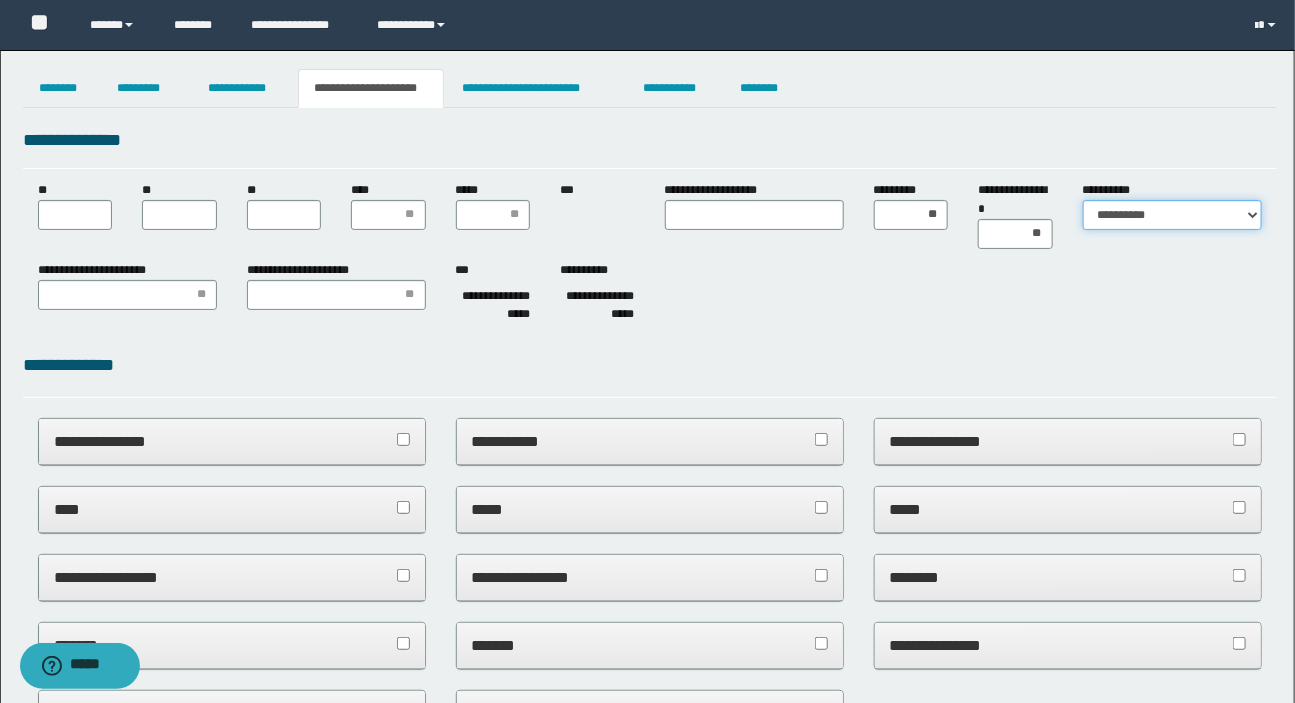 click on "**********" at bounding box center (1172, 215) 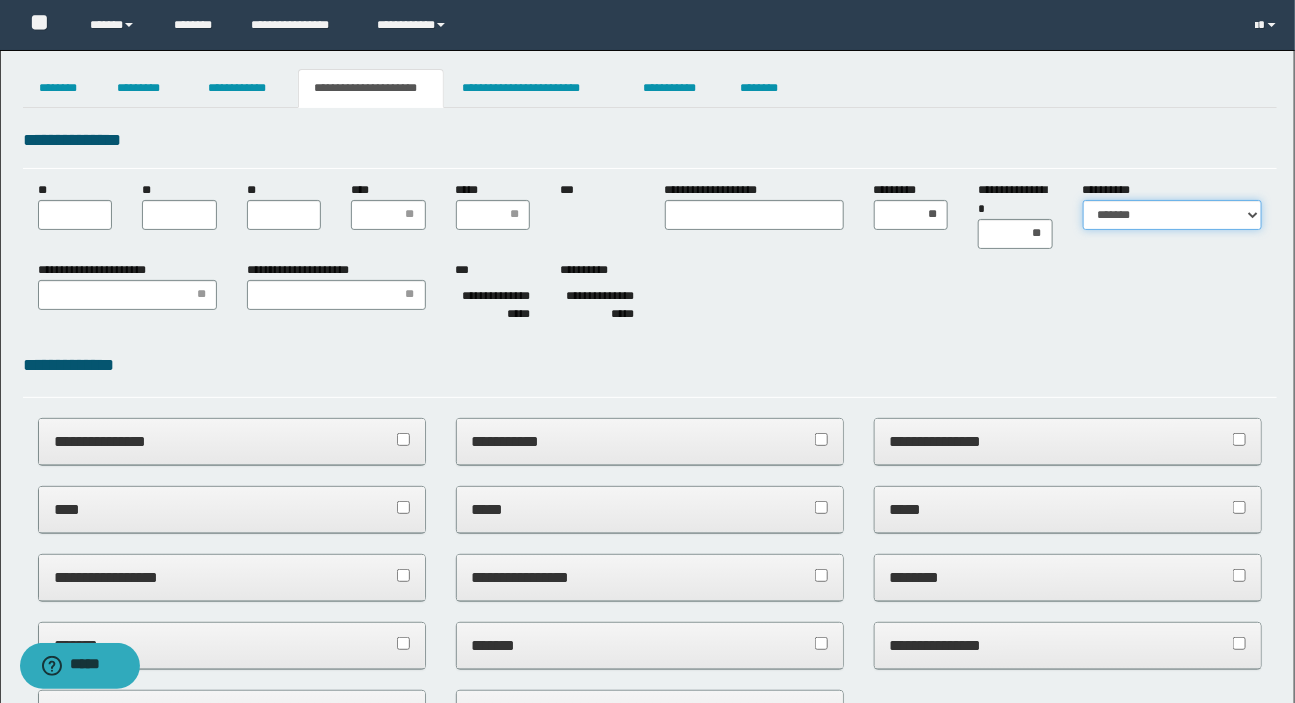 click on "**********" at bounding box center (1172, 215) 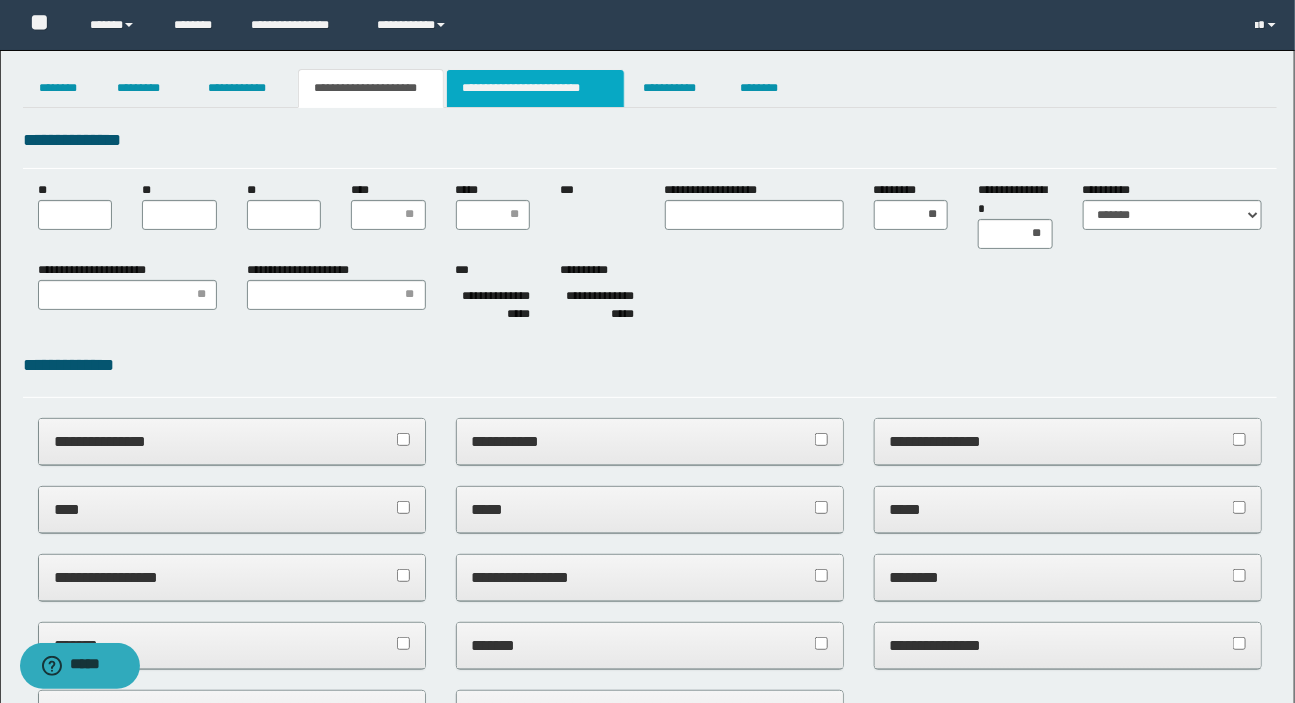 click on "**********" at bounding box center (535, 88) 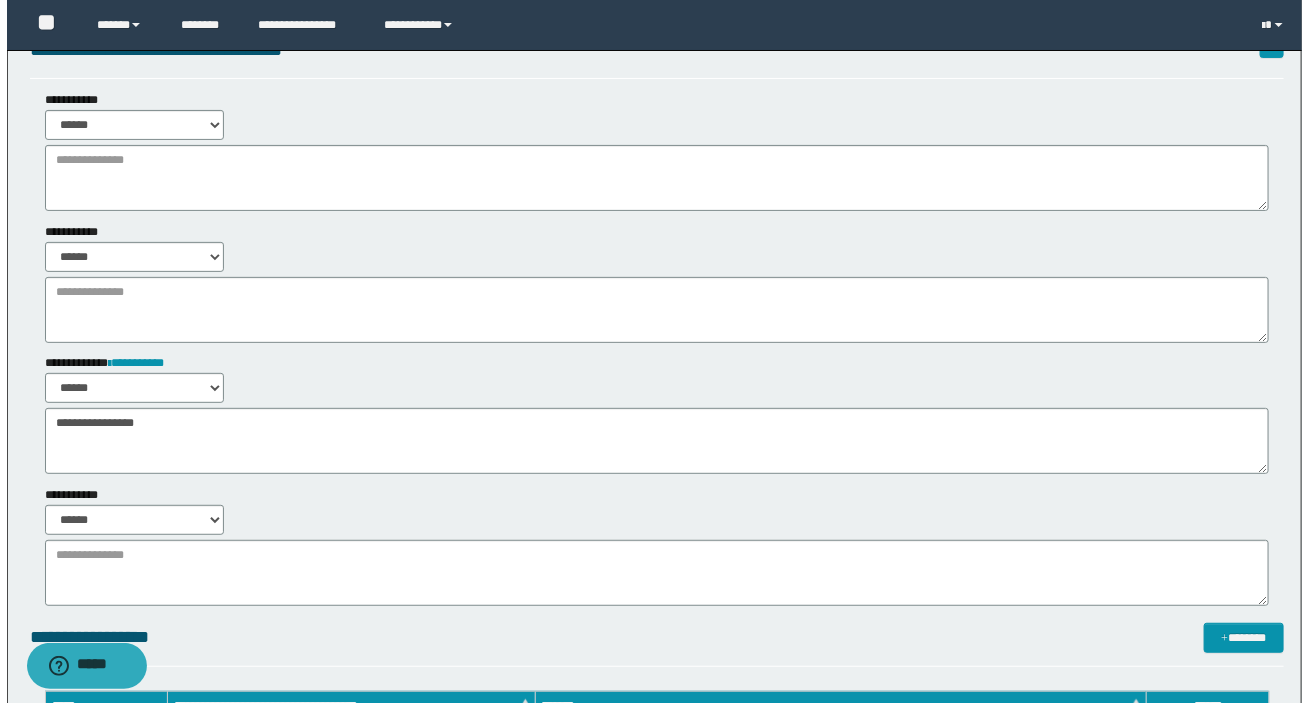 scroll, scrollTop: 0, scrollLeft: 0, axis: both 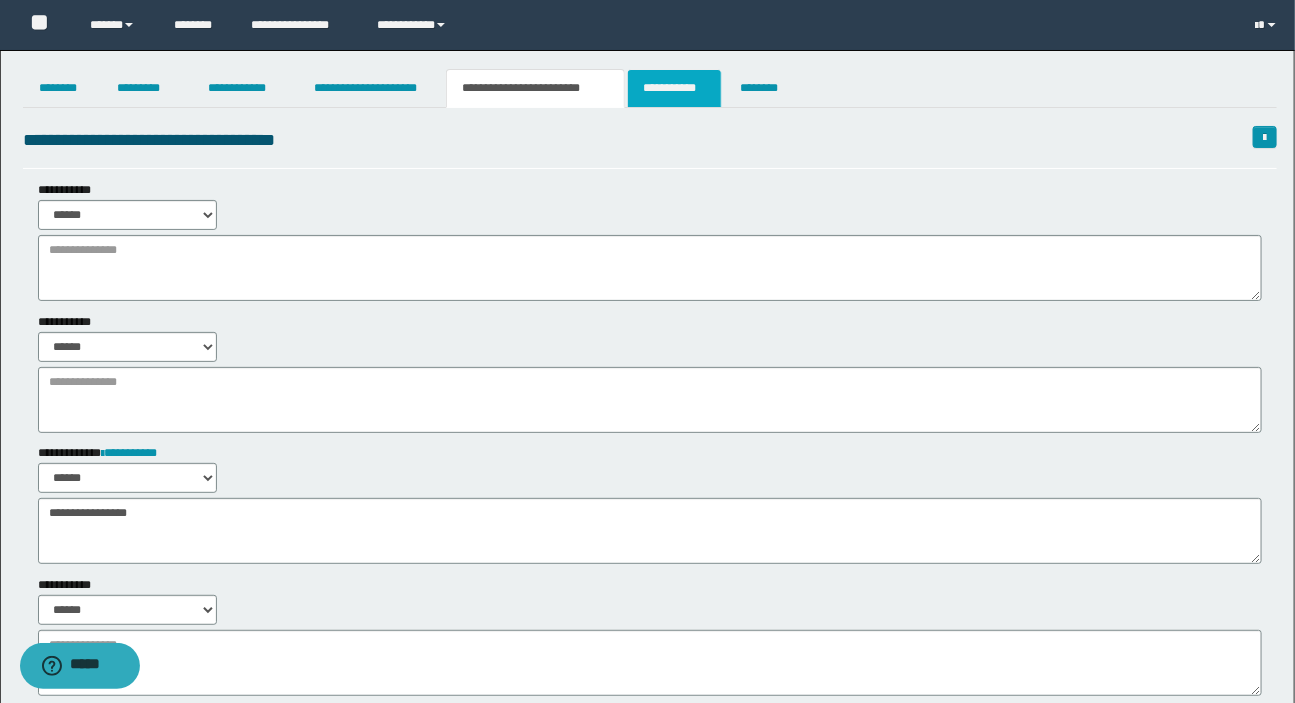 click on "**********" at bounding box center (674, 88) 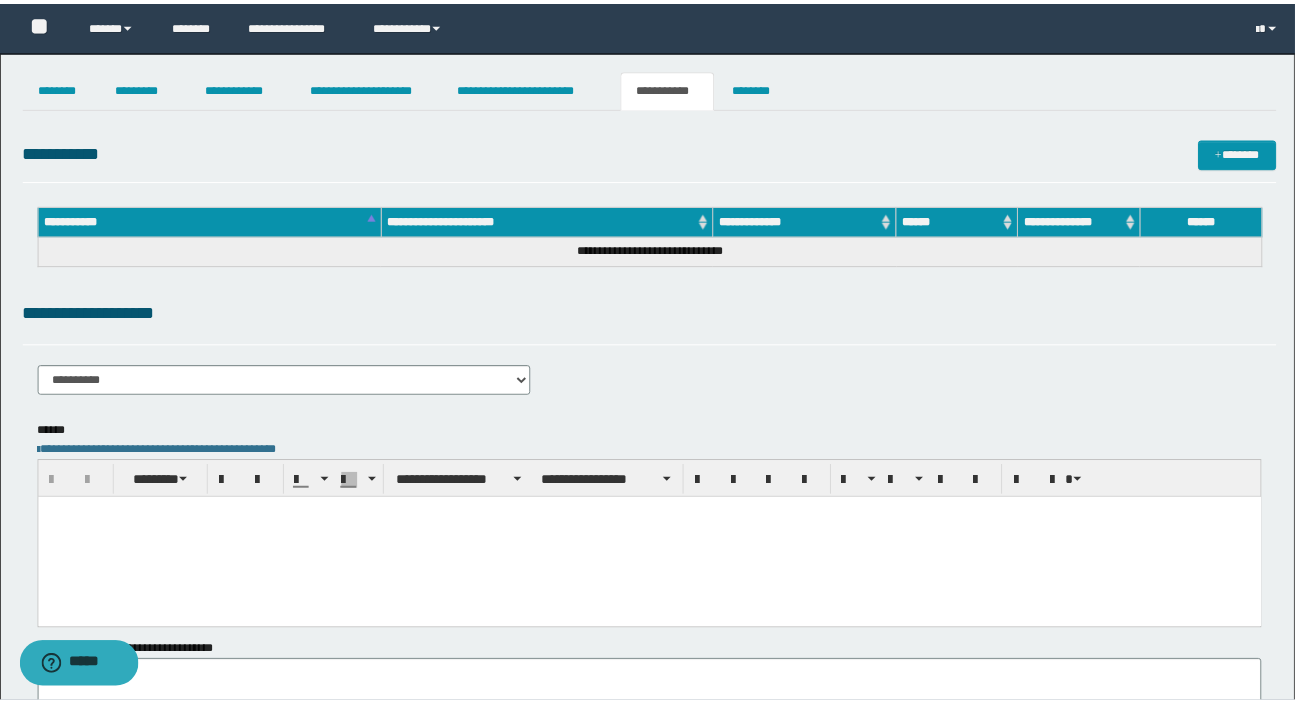 scroll, scrollTop: 0, scrollLeft: 0, axis: both 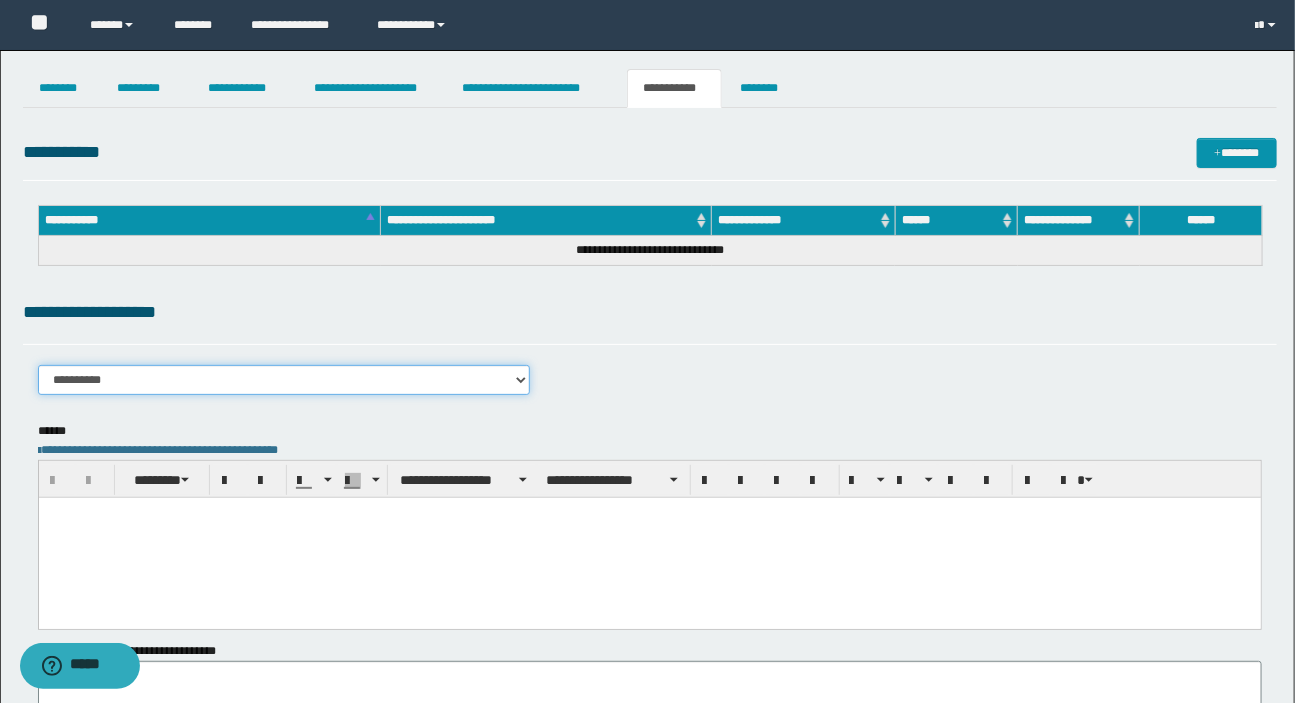 click on "**********" at bounding box center (284, 380) 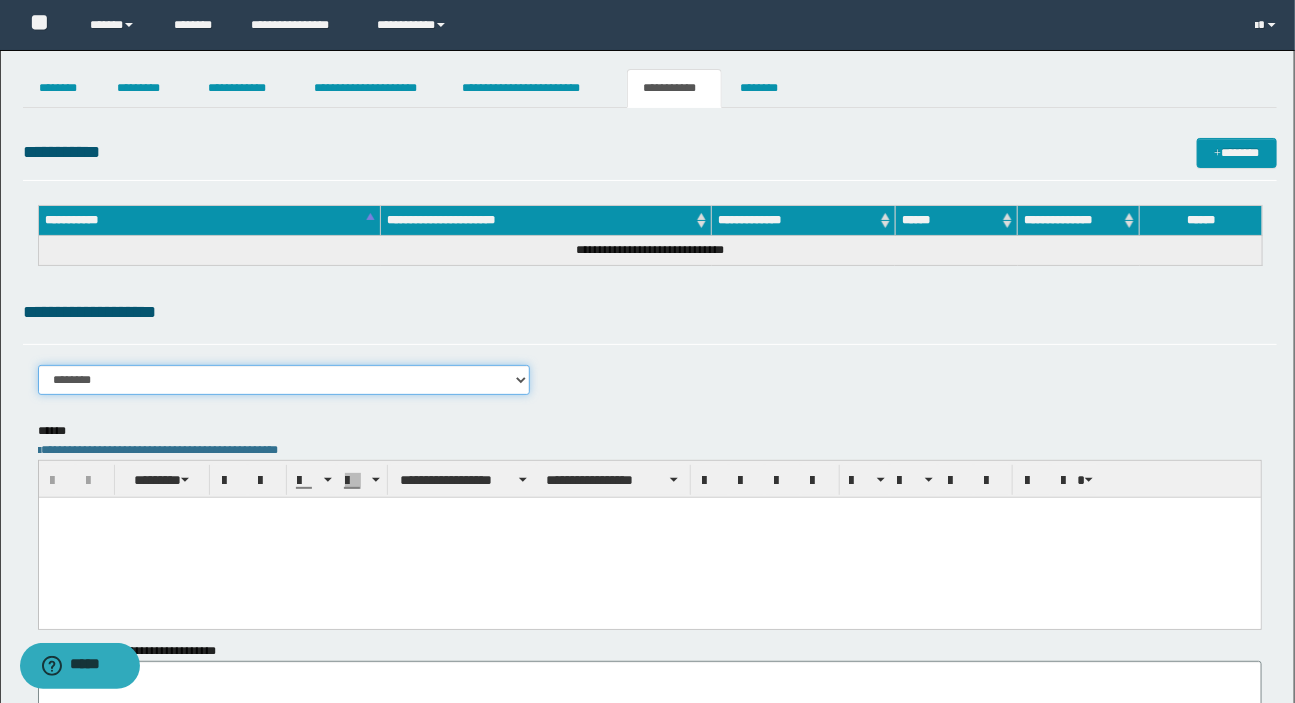 click on "**********" at bounding box center [284, 380] 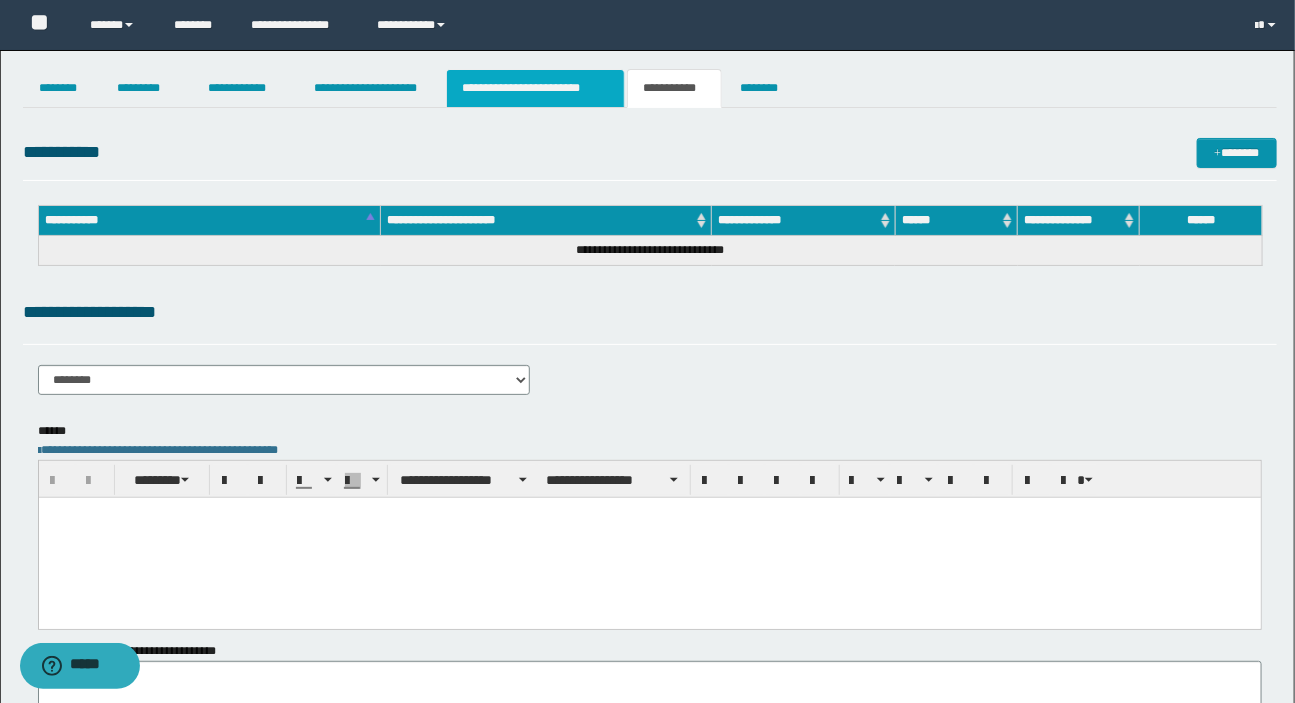 click on "**********" at bounding box center [535, 88] 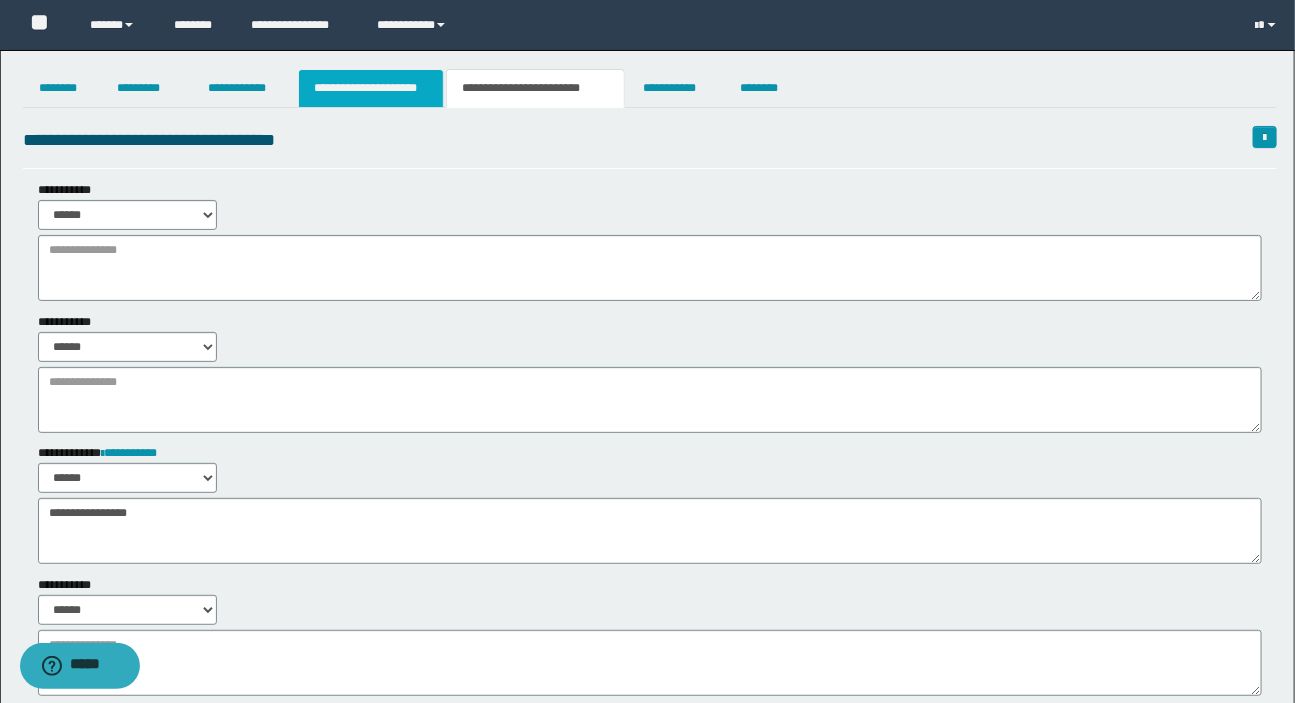 click on "**********" at bounding box center [371, 88] 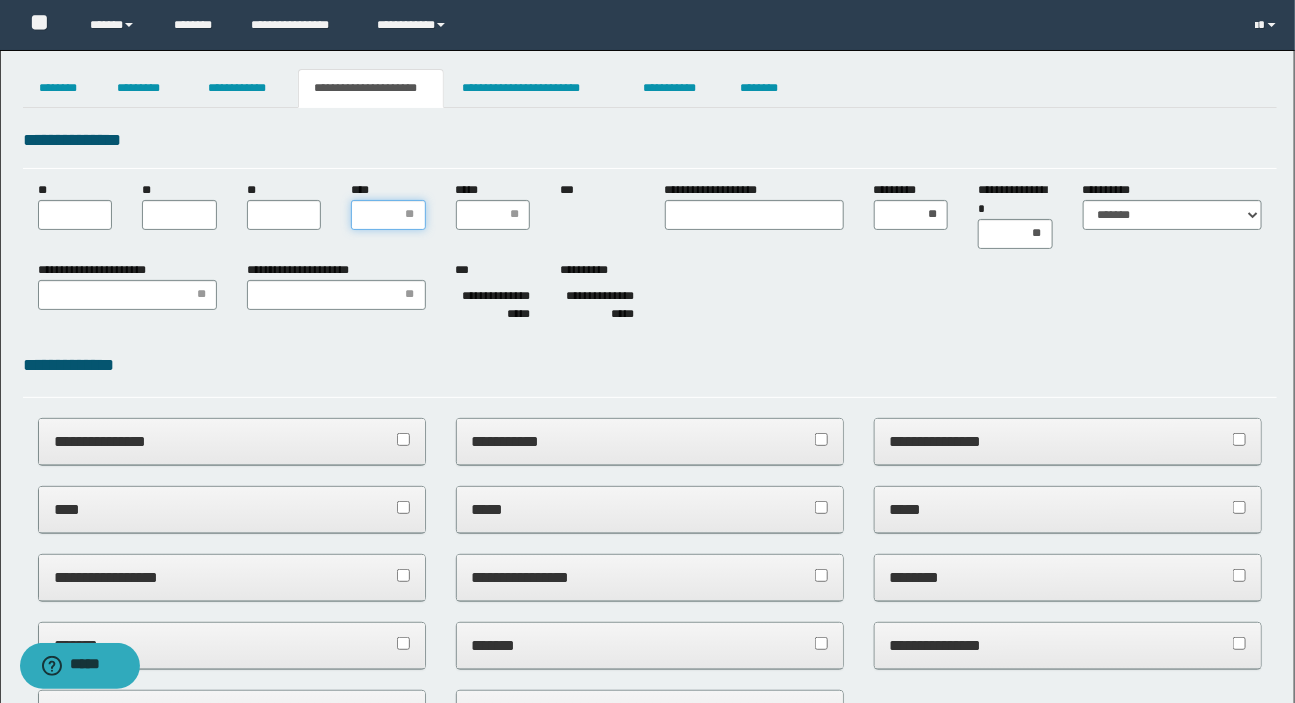 click on "****" at bounding box center [388, 215] 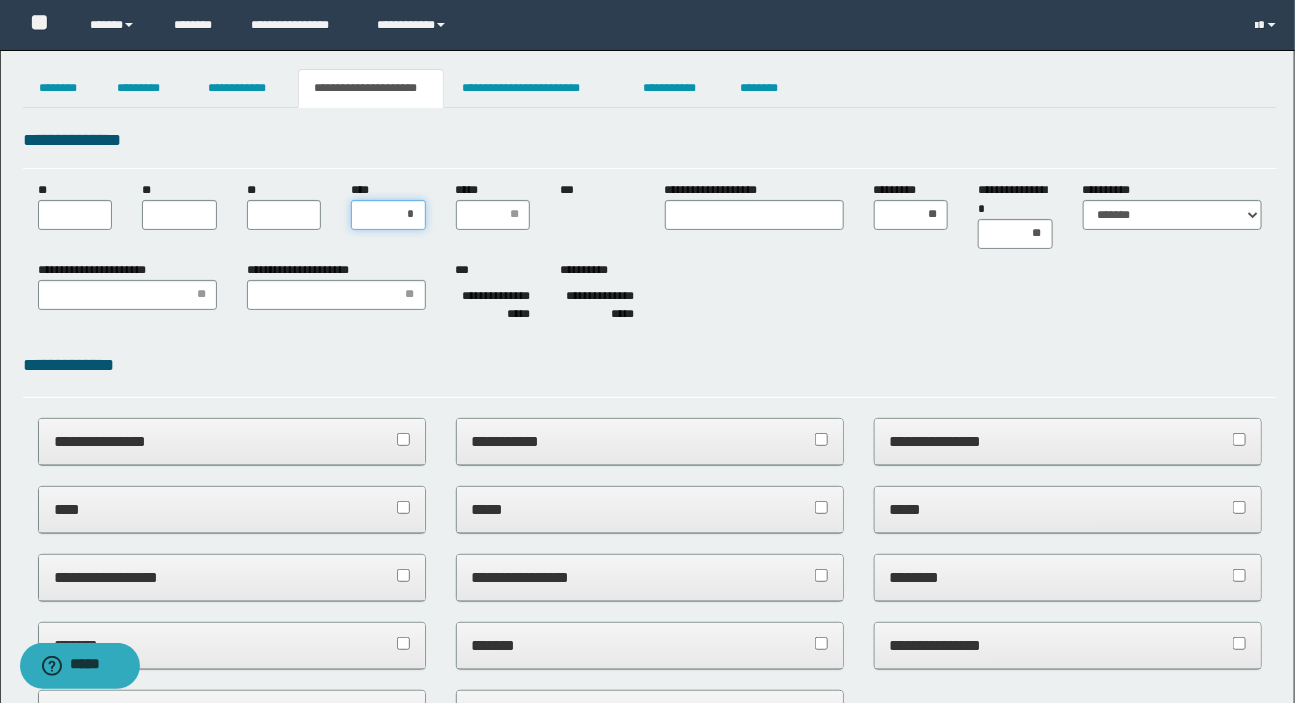 type on "**" 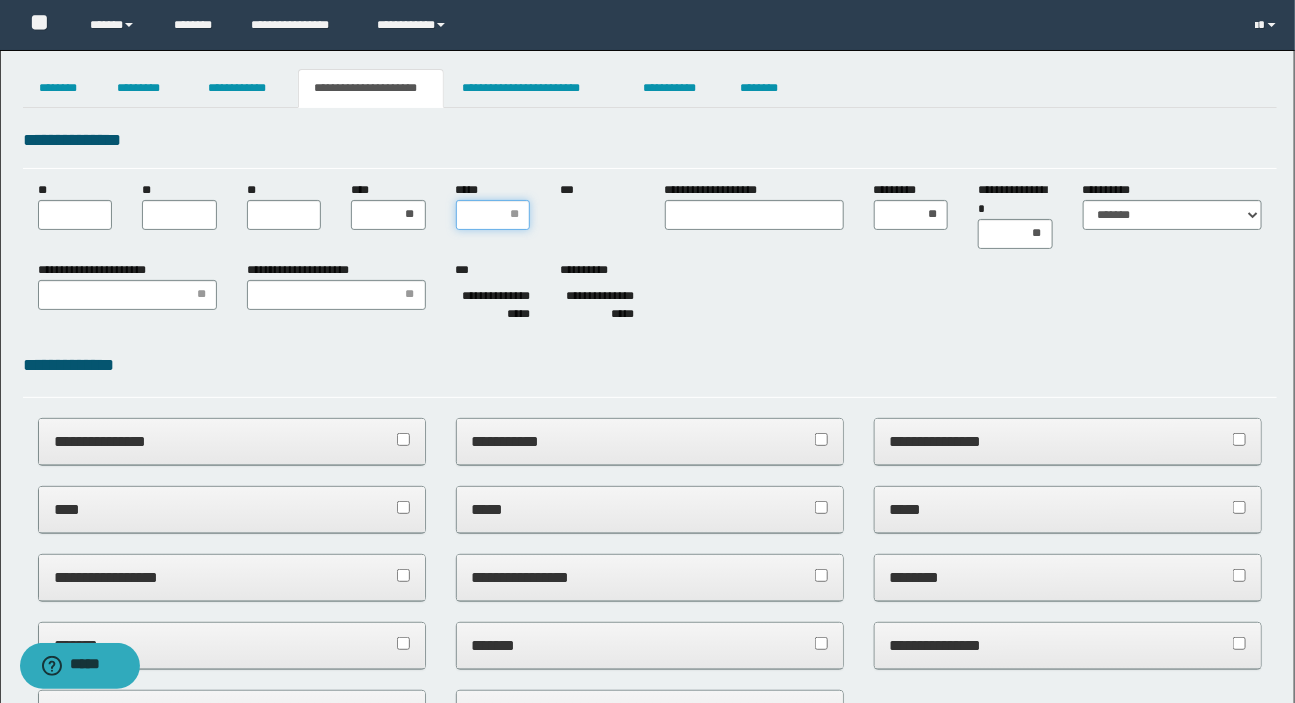click on "*****" at bounding box center [493, 215] 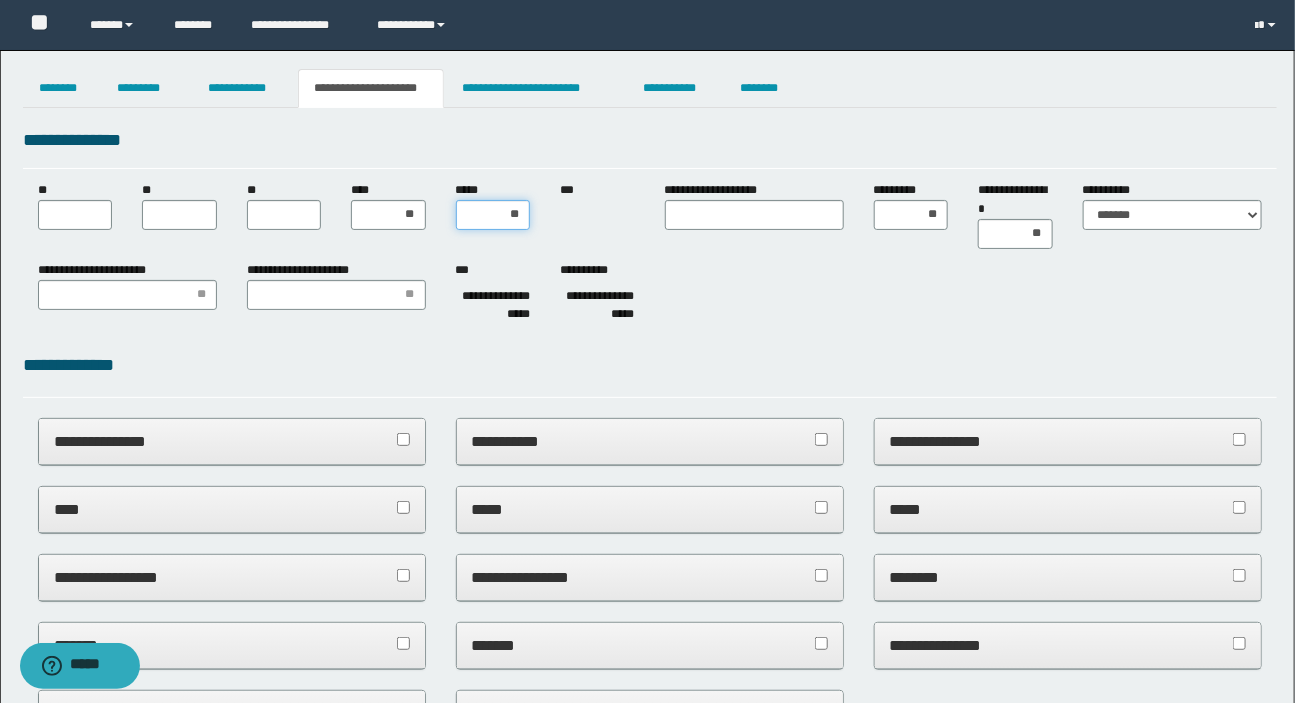 type on "***" 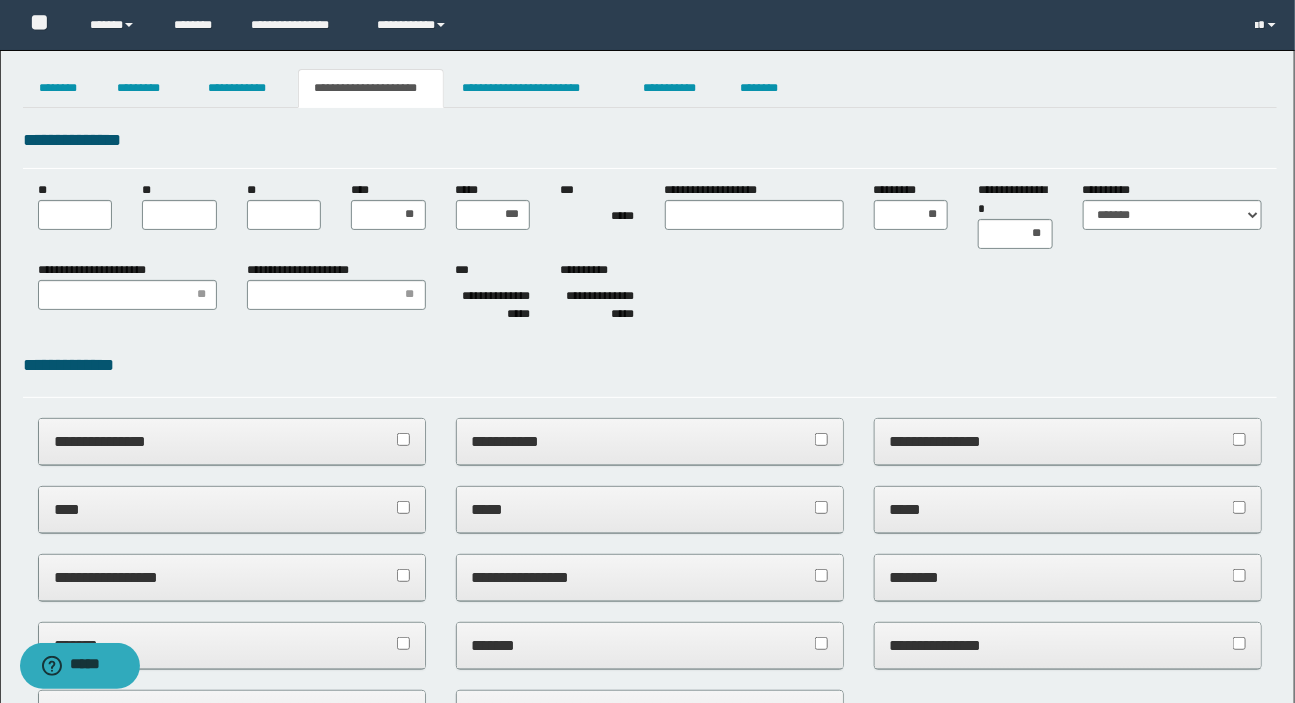 click on "*****" at bounding box center [597, 216] 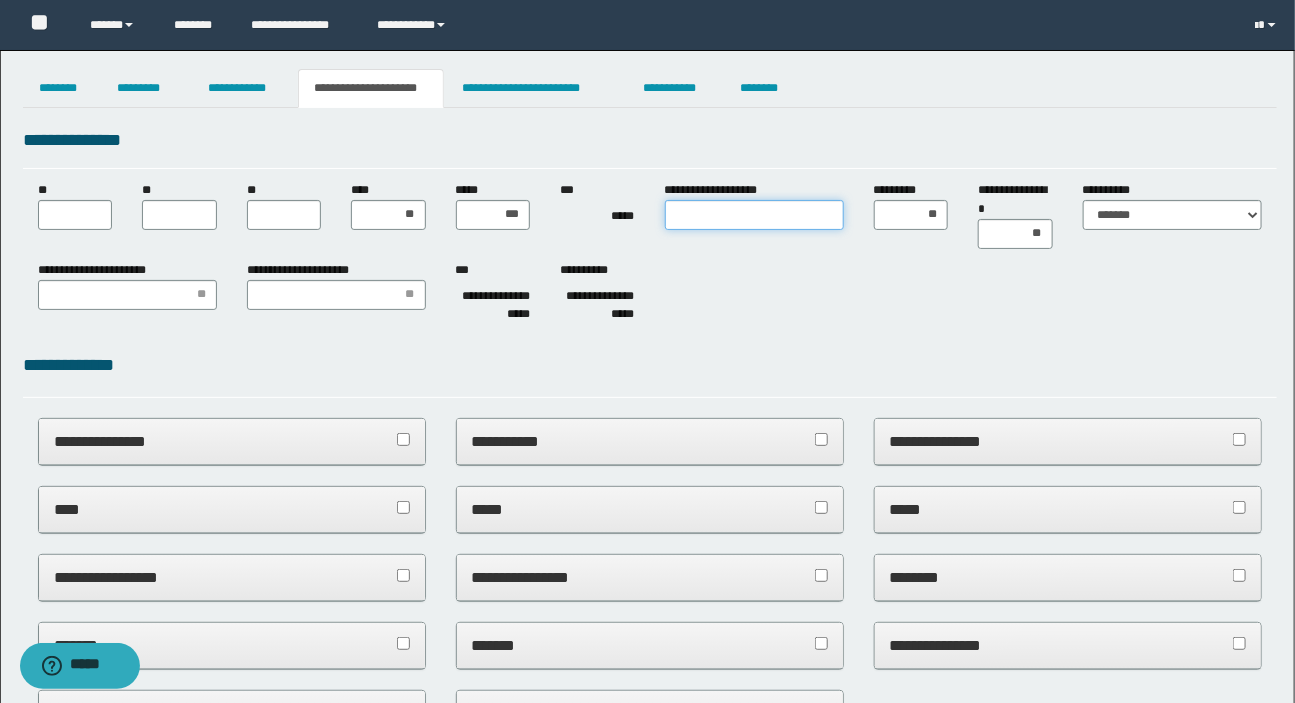 click on "**********" at bounding box center [754, 215] 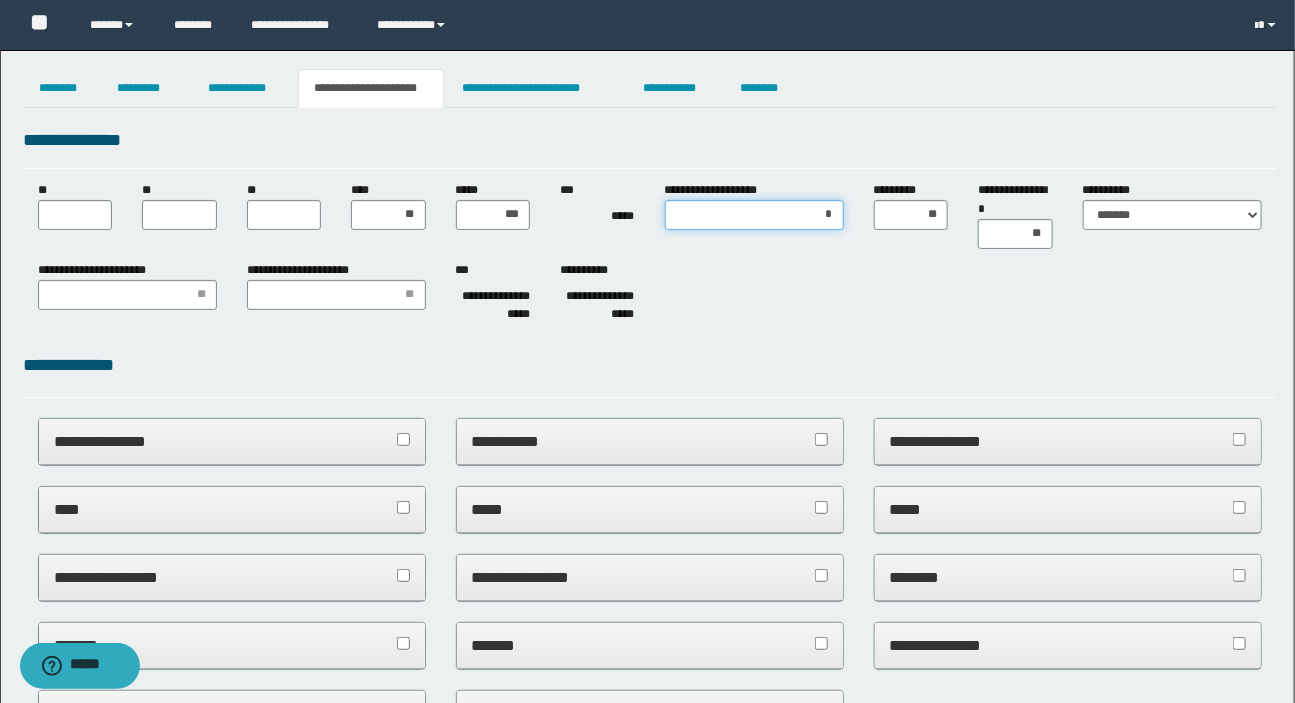 type on "**" 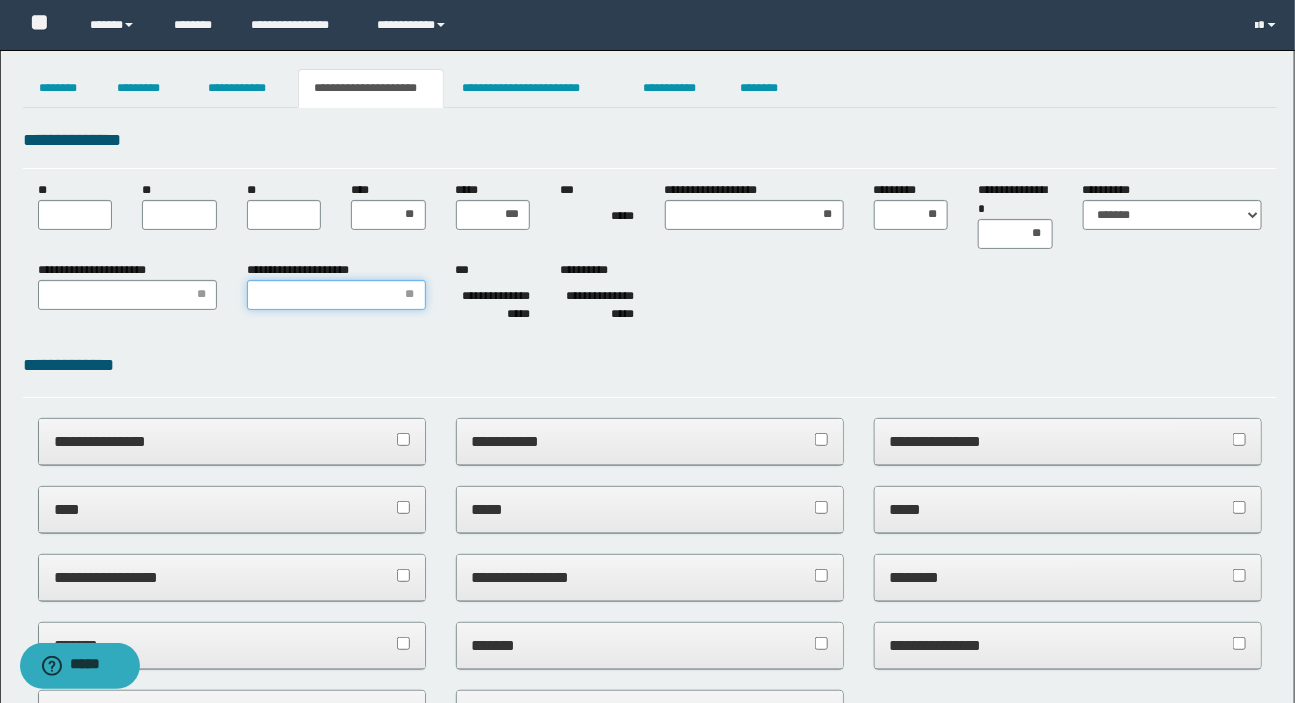 click on "**********" at bounding box center (336, 295) 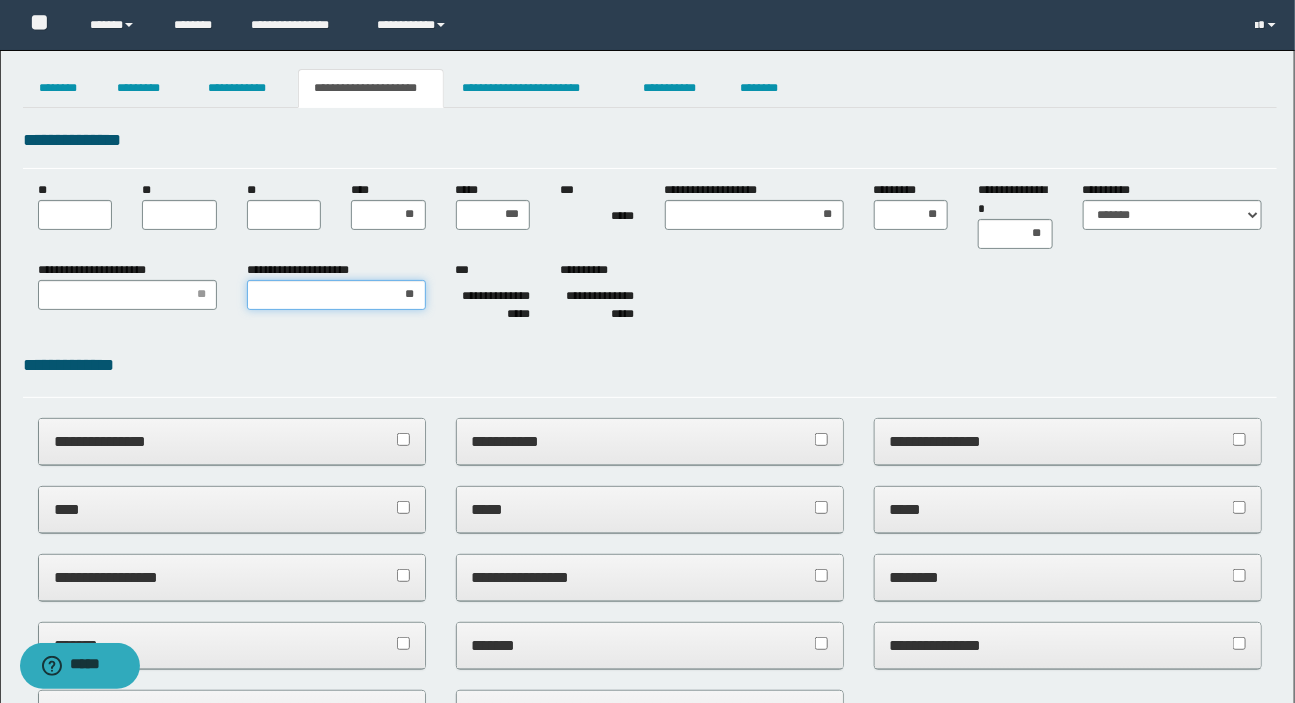 type on "***" 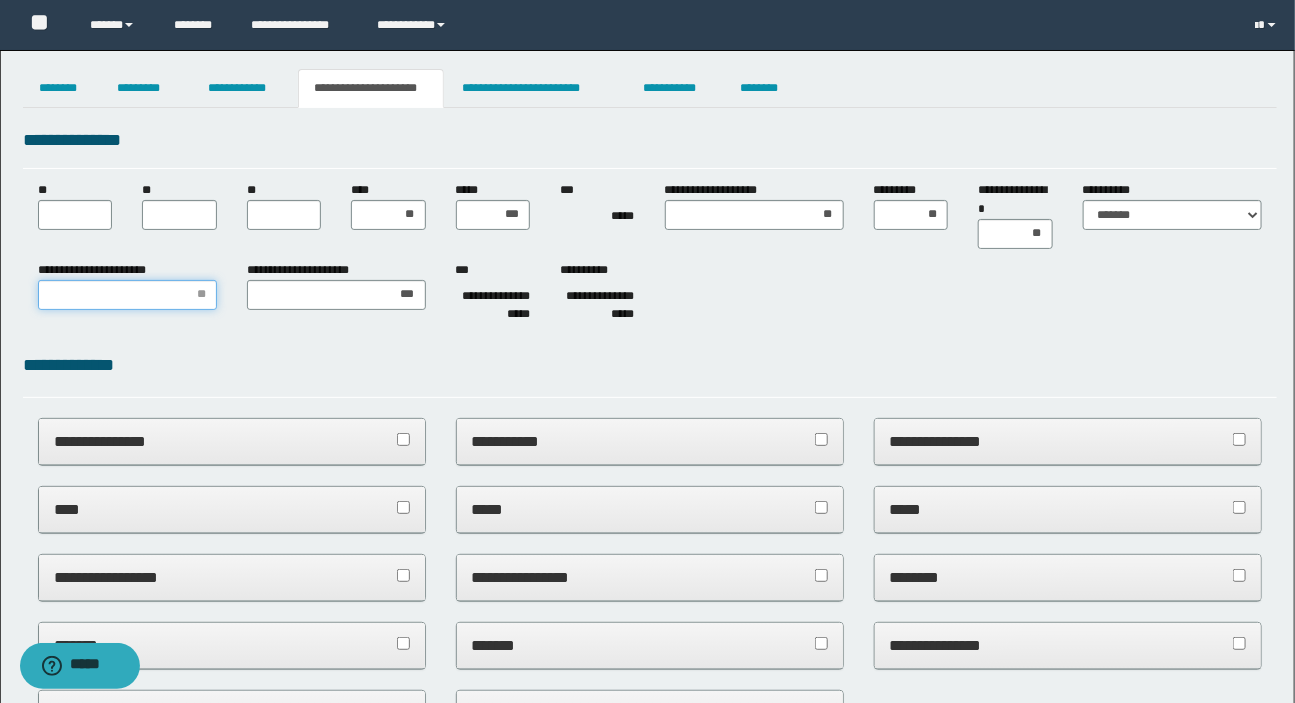 click on "**********" at bounding box center [127, 295] 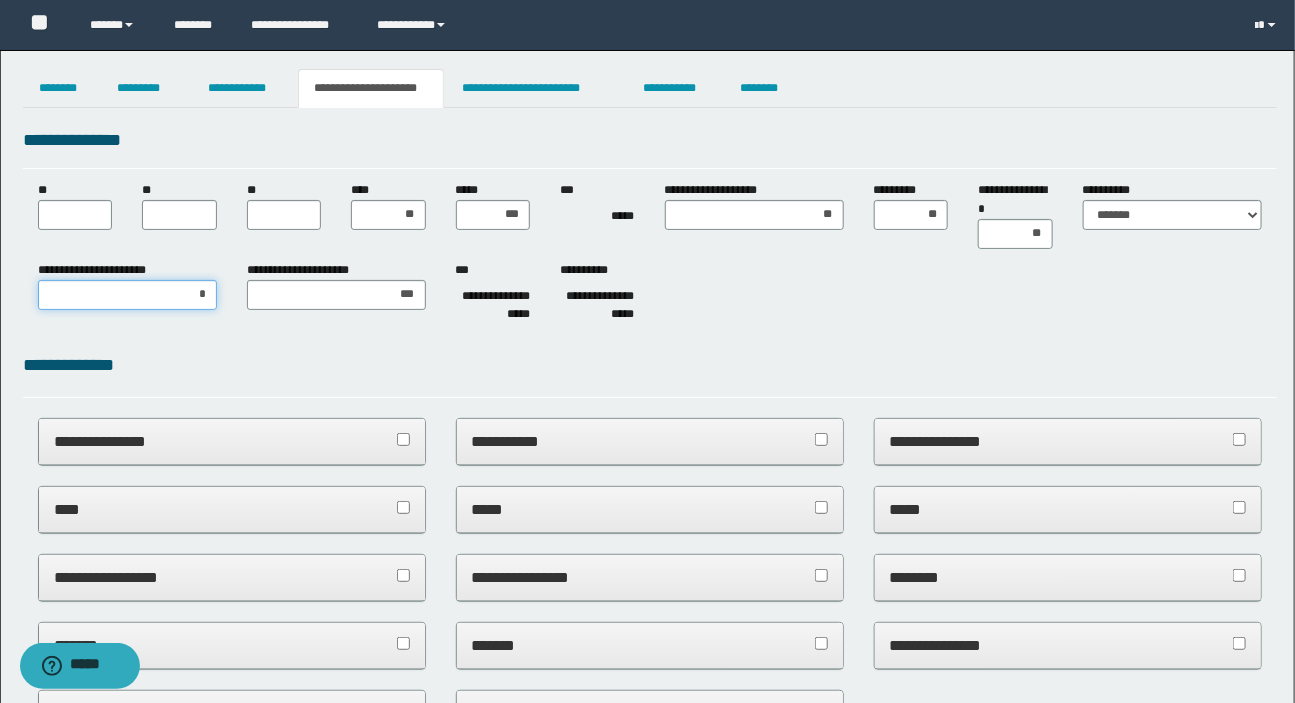 type on "**" 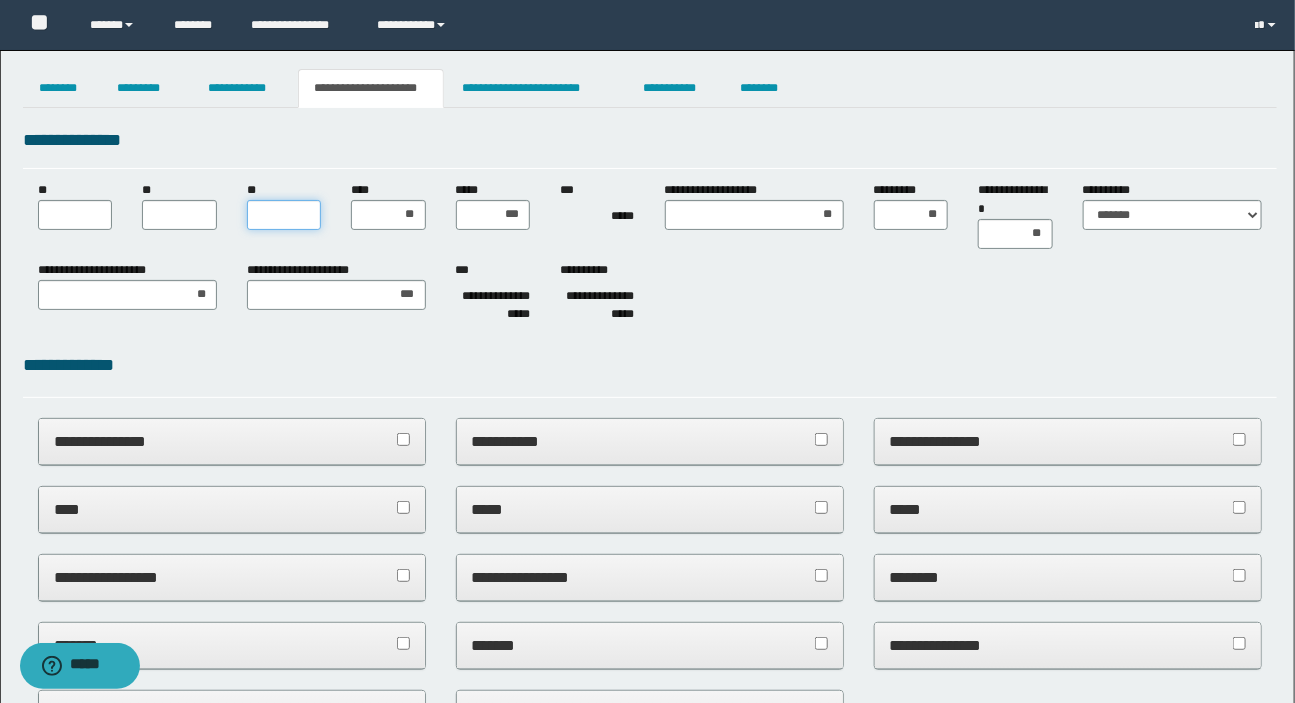 click on "**" at bounding box center (284, 215) 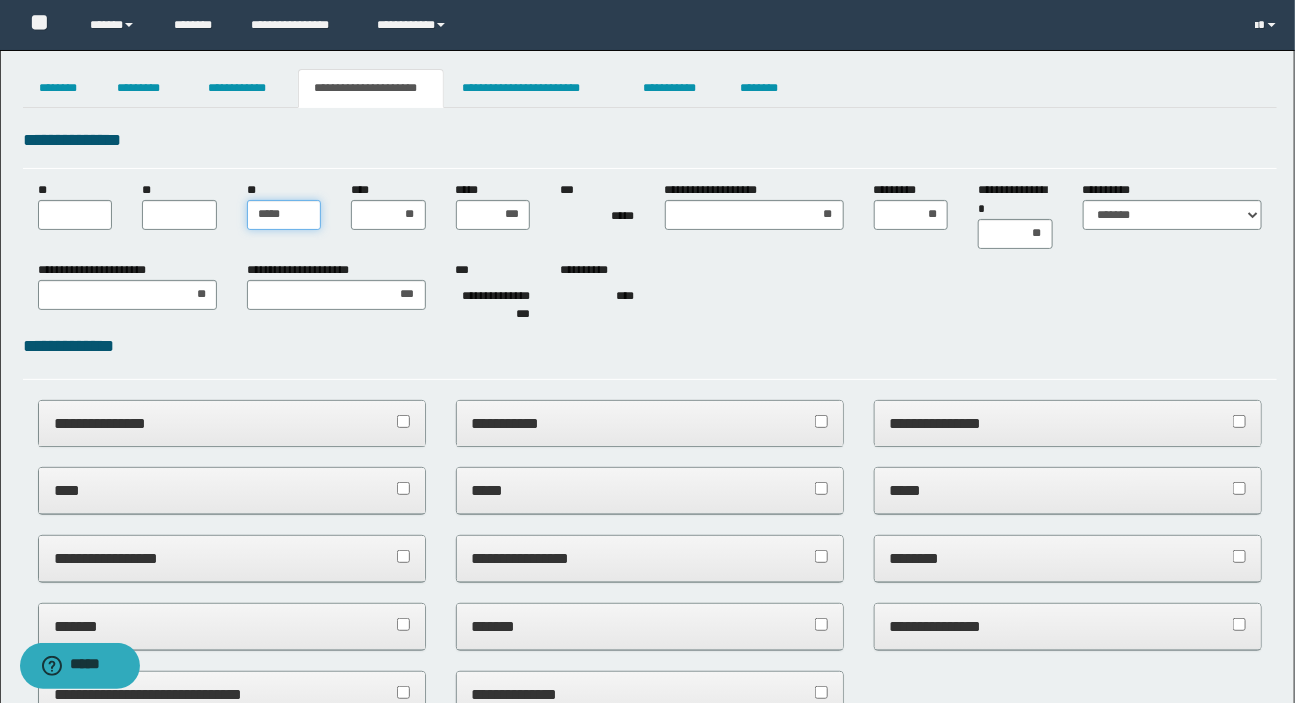 type on "******" 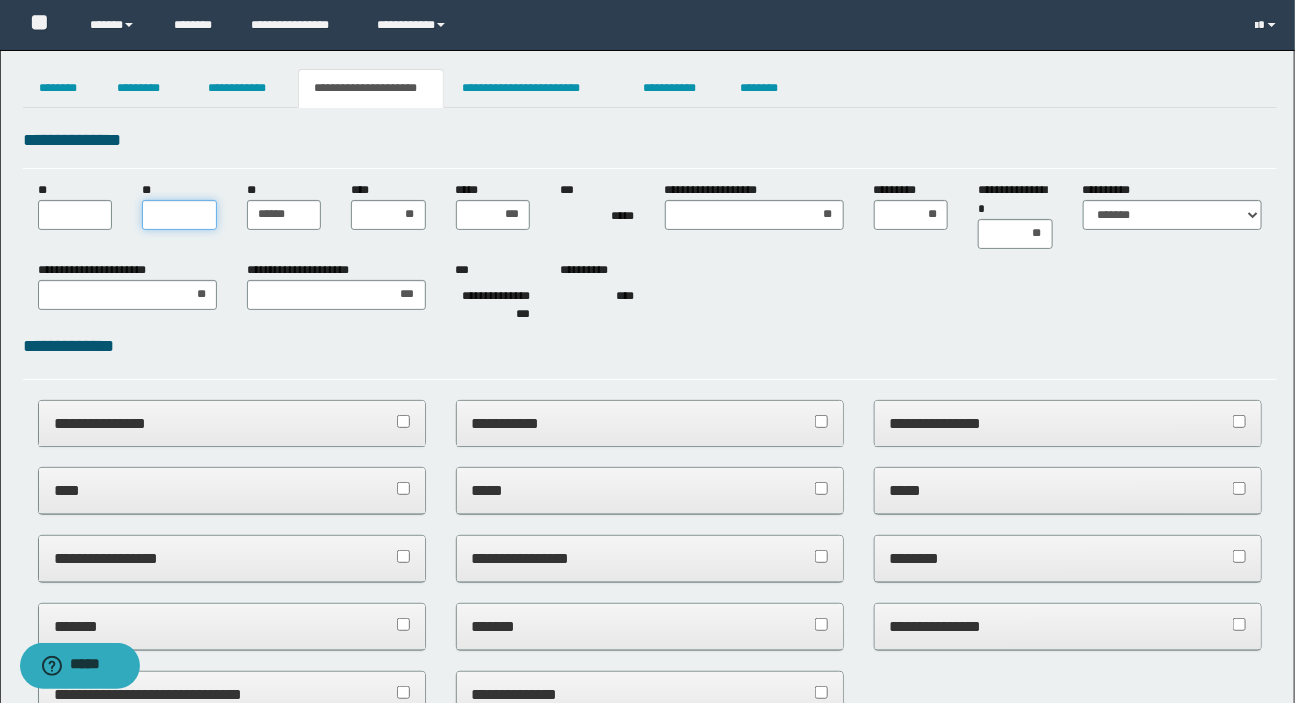 click on "**" at bounding box center (179, 215) 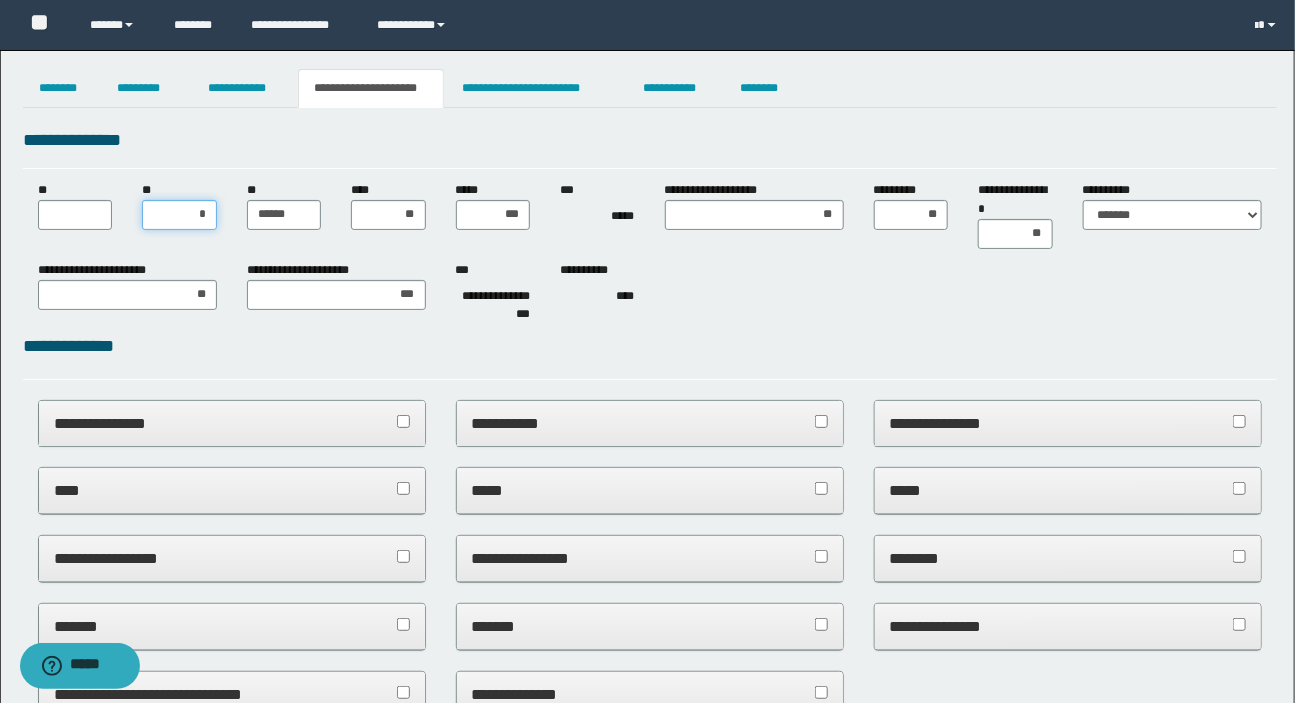 type on "**" 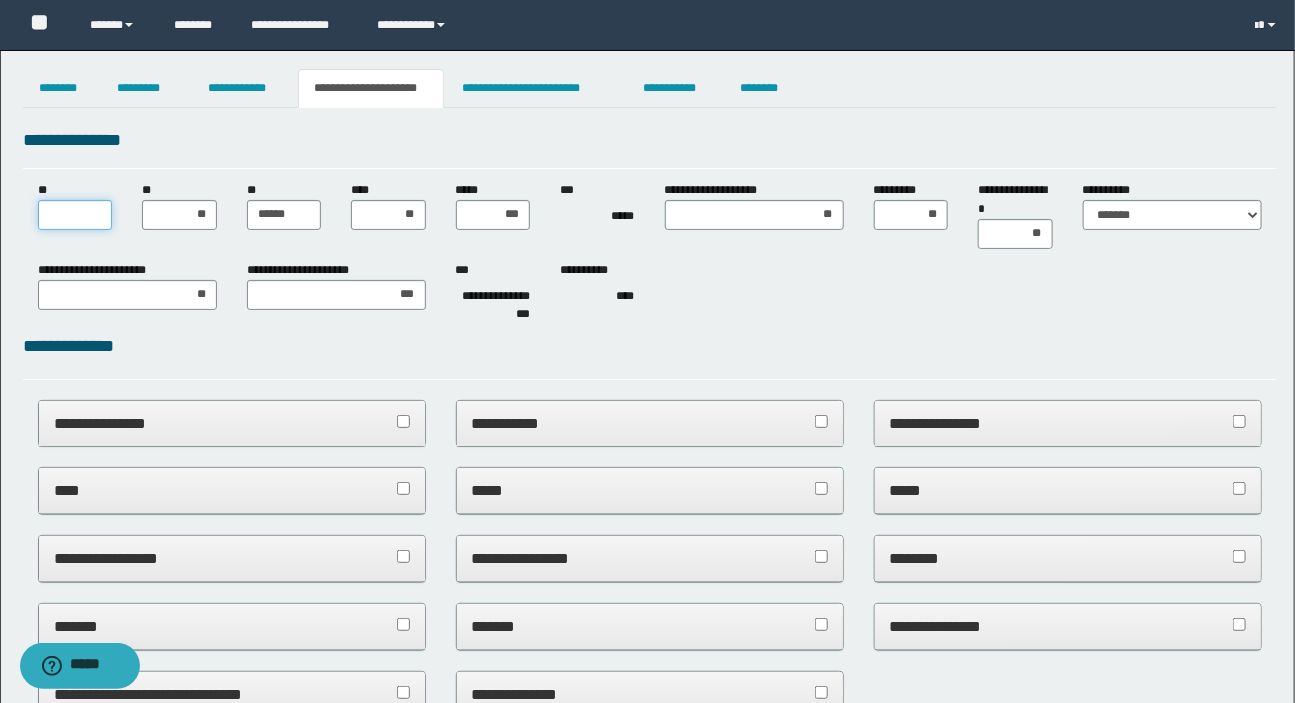 click on "**" at bounding box center [75, 215] 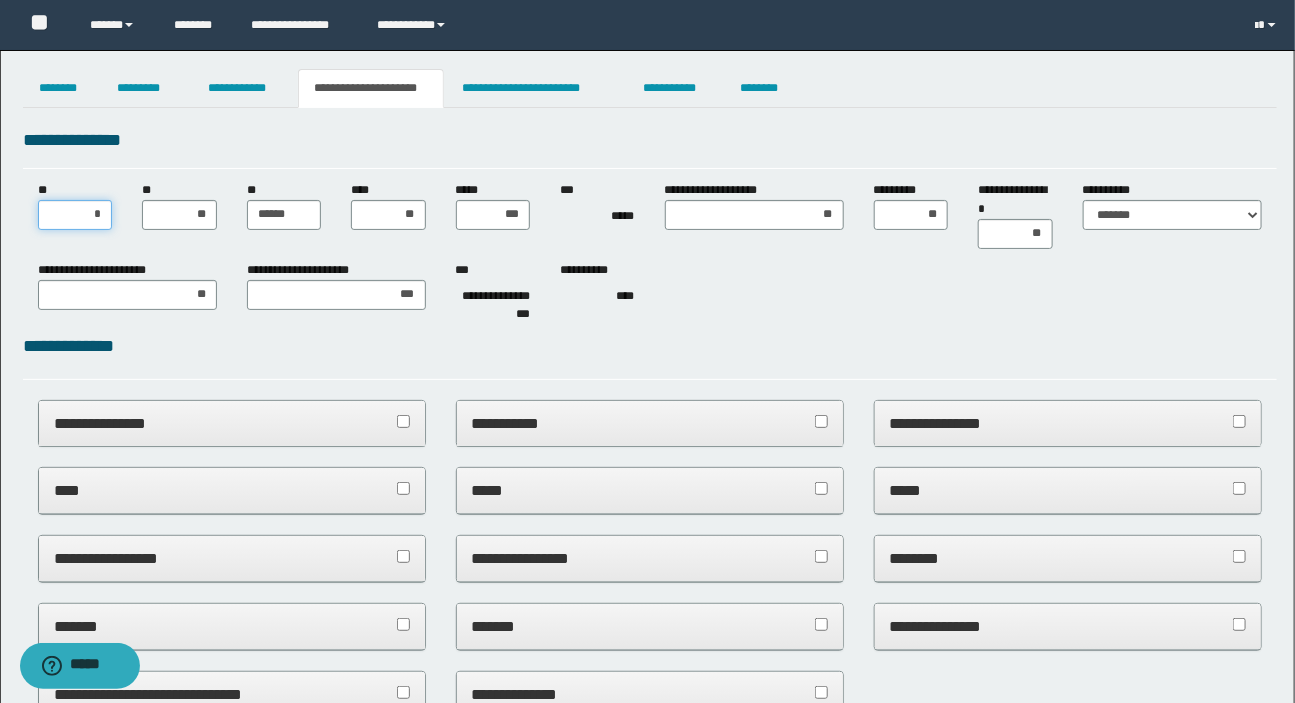 type on "**" 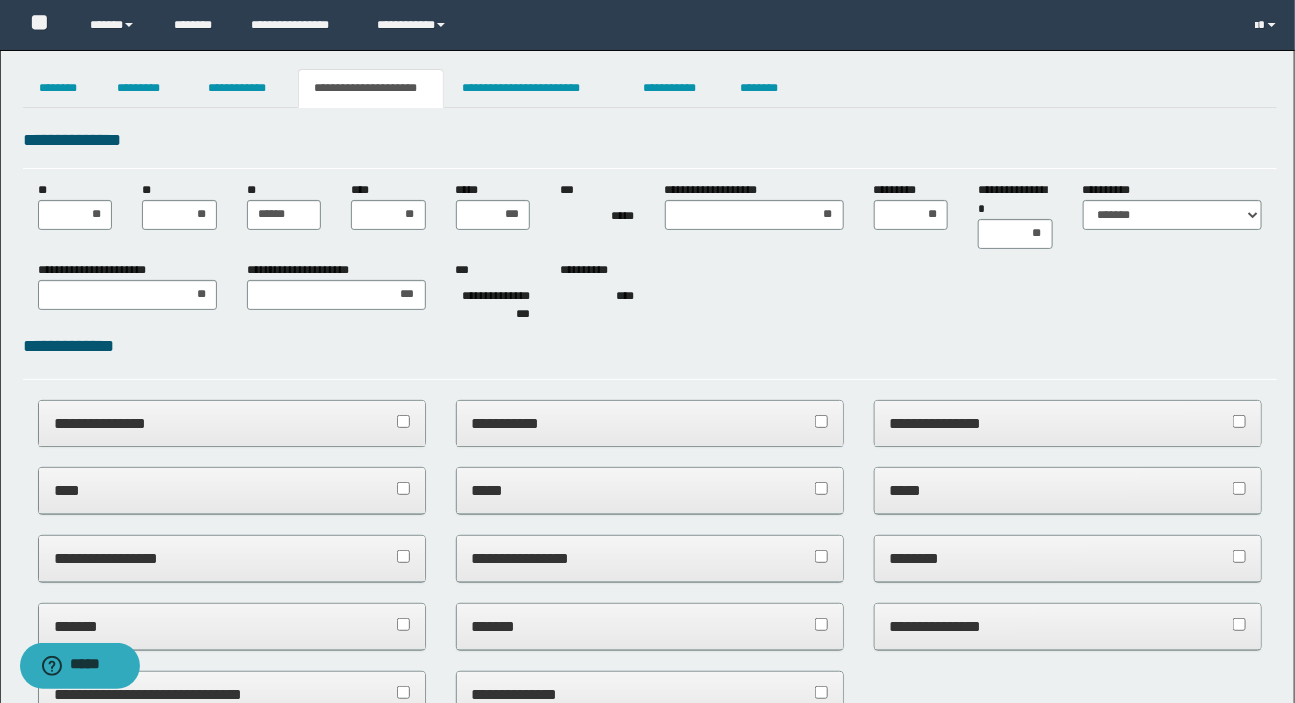 click on "**********" at bounding box center (650, 862) 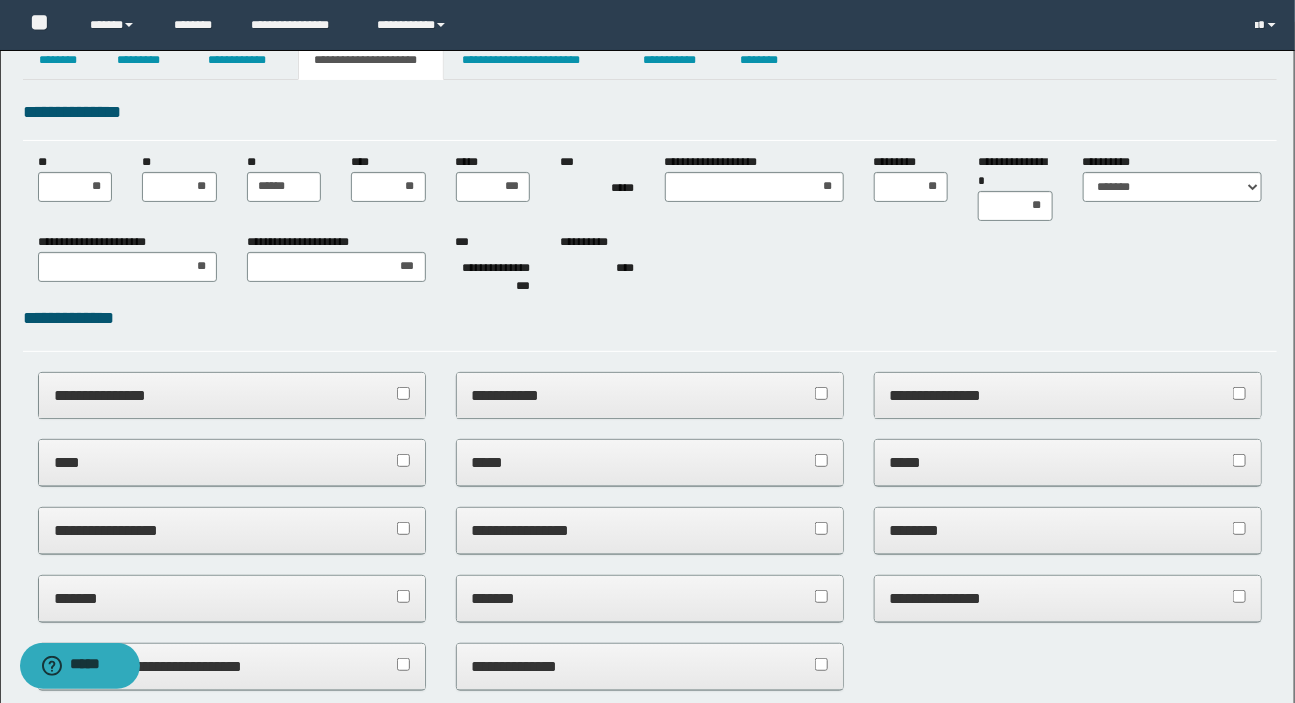 scroll, scrollTop: 0, scrollLeft: 0, axis: both 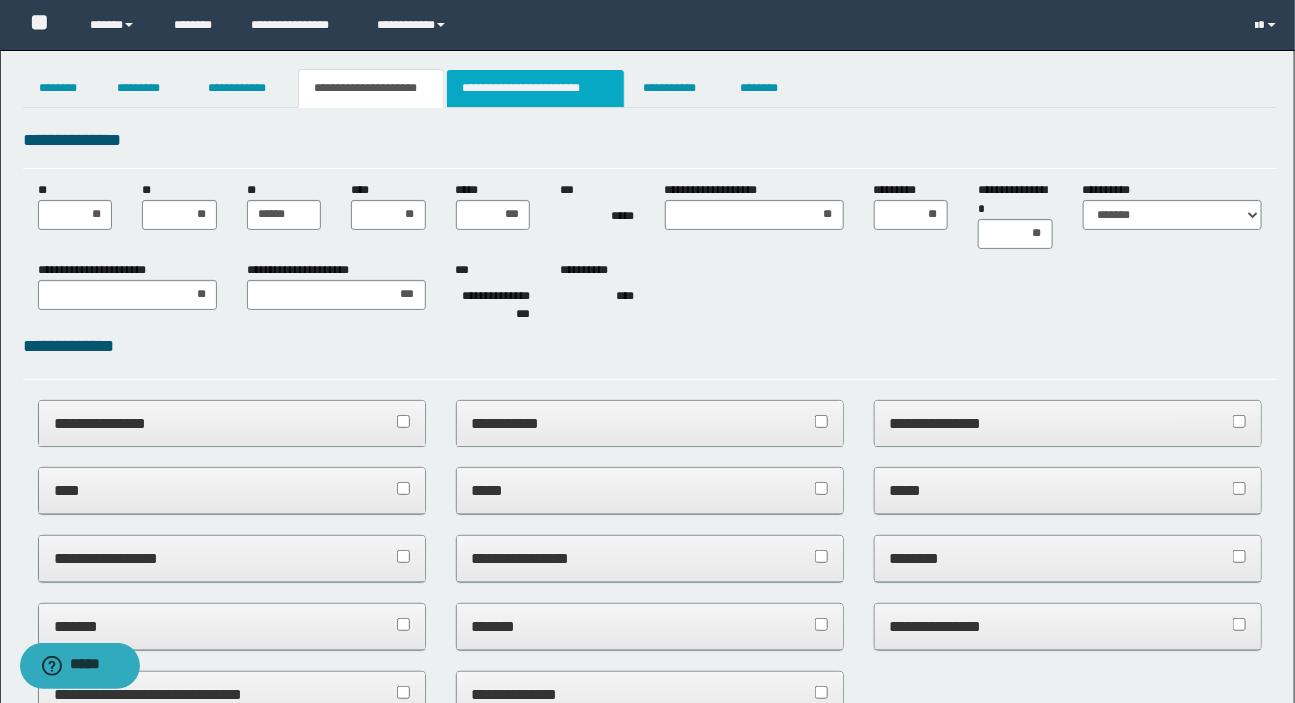 click on "**********" at bounding box center (535, 88) 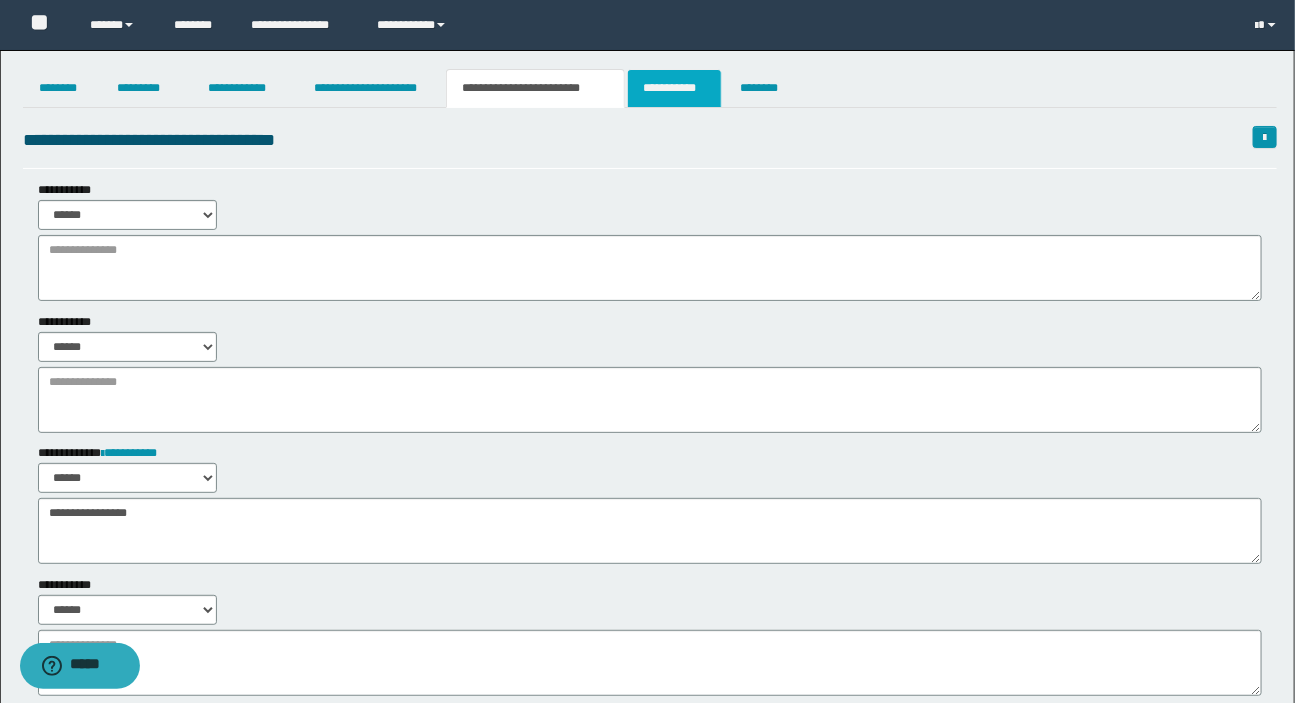 click on "**********" at bounding box center [674, 88] 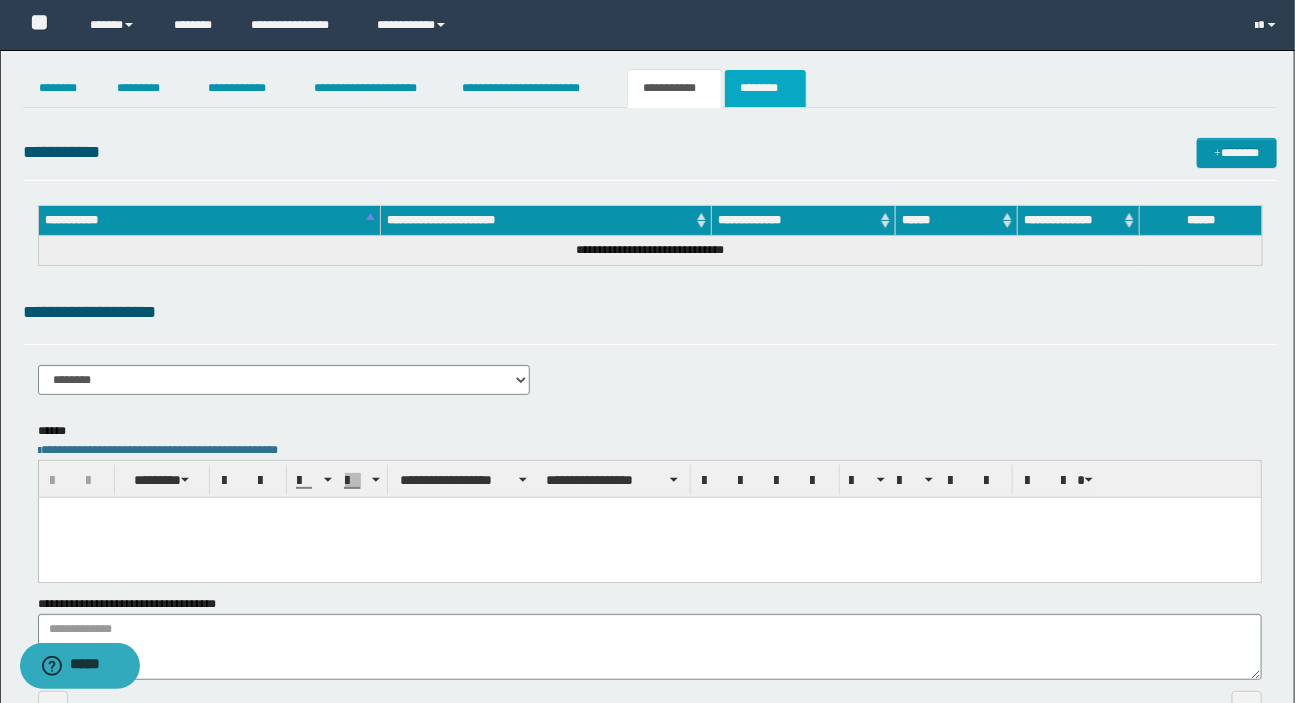 click on "********" at bounding box center [765, 88] 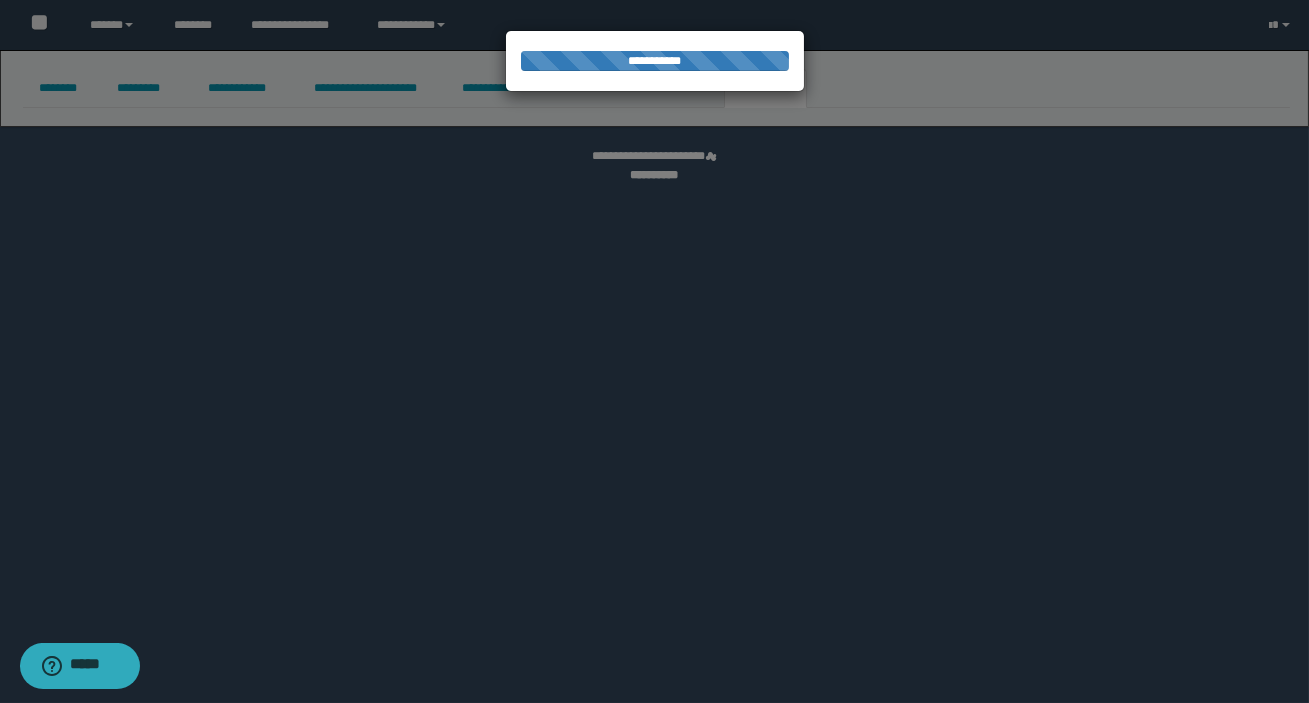select 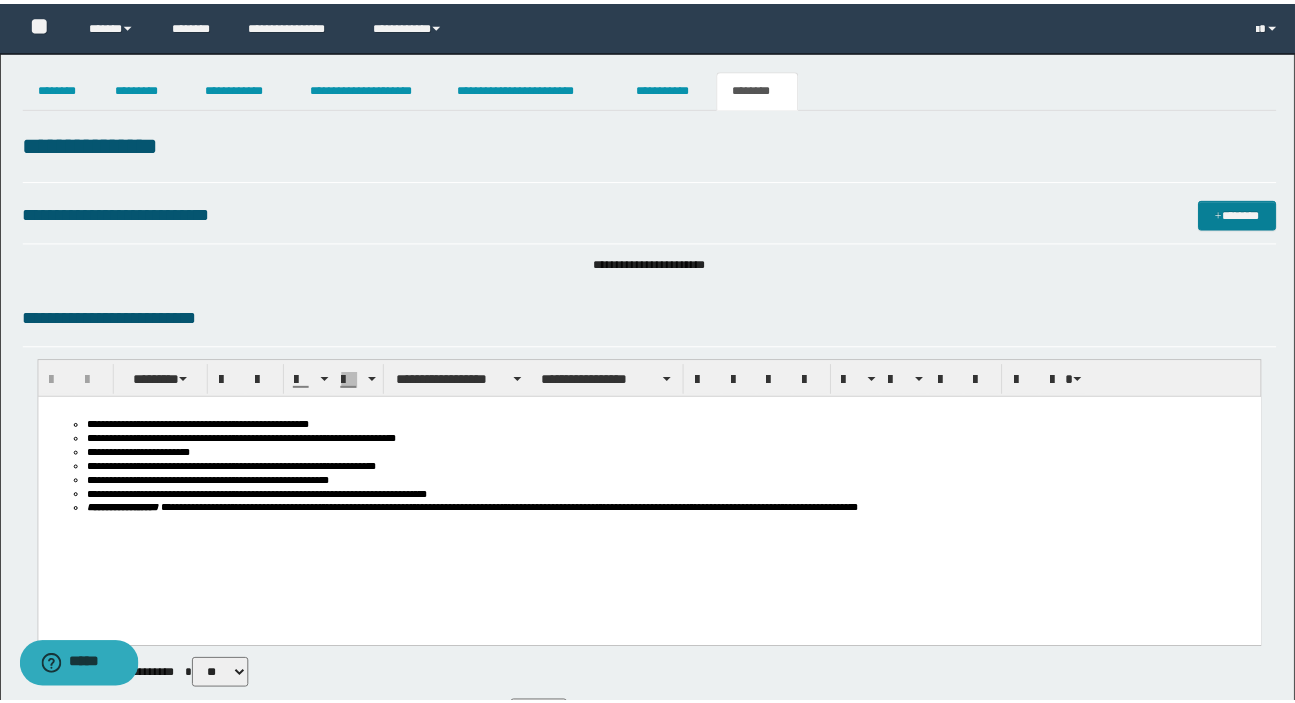 scroll, scrollTop: 0, scrollLeft: 0, axis: both 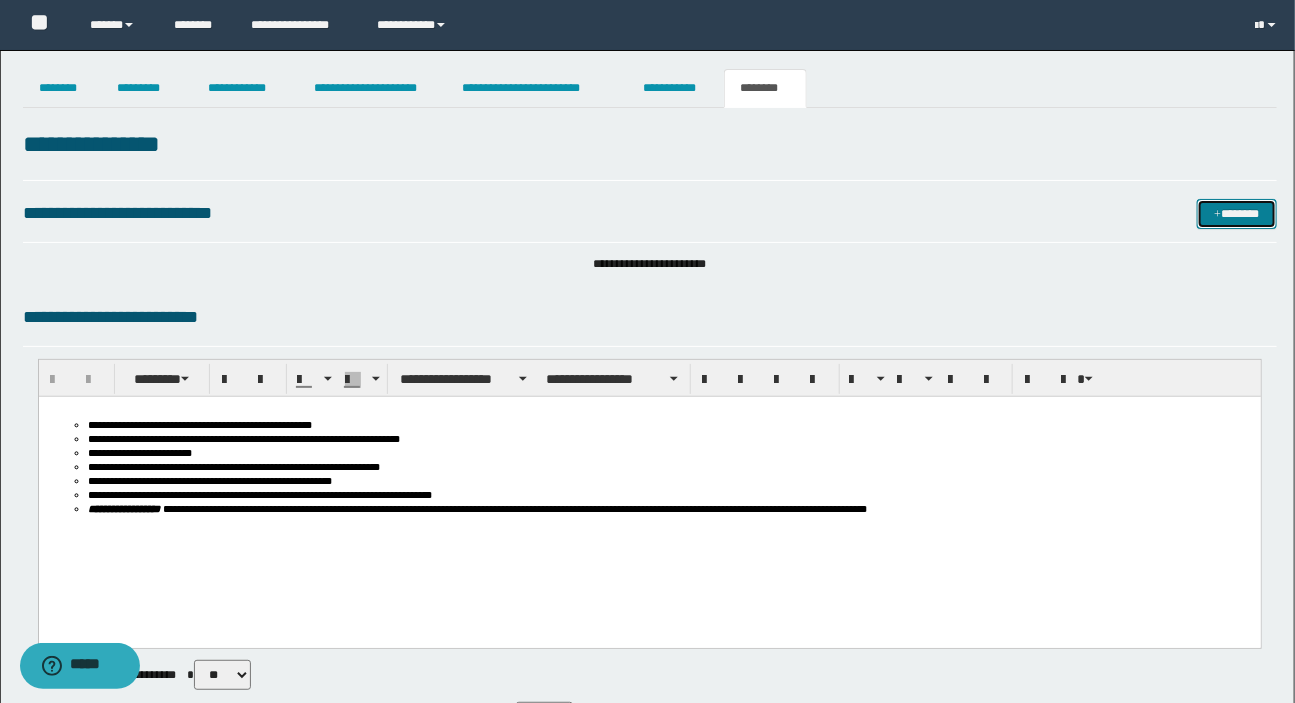 click on "*******" at bounding box center [1237, 214] 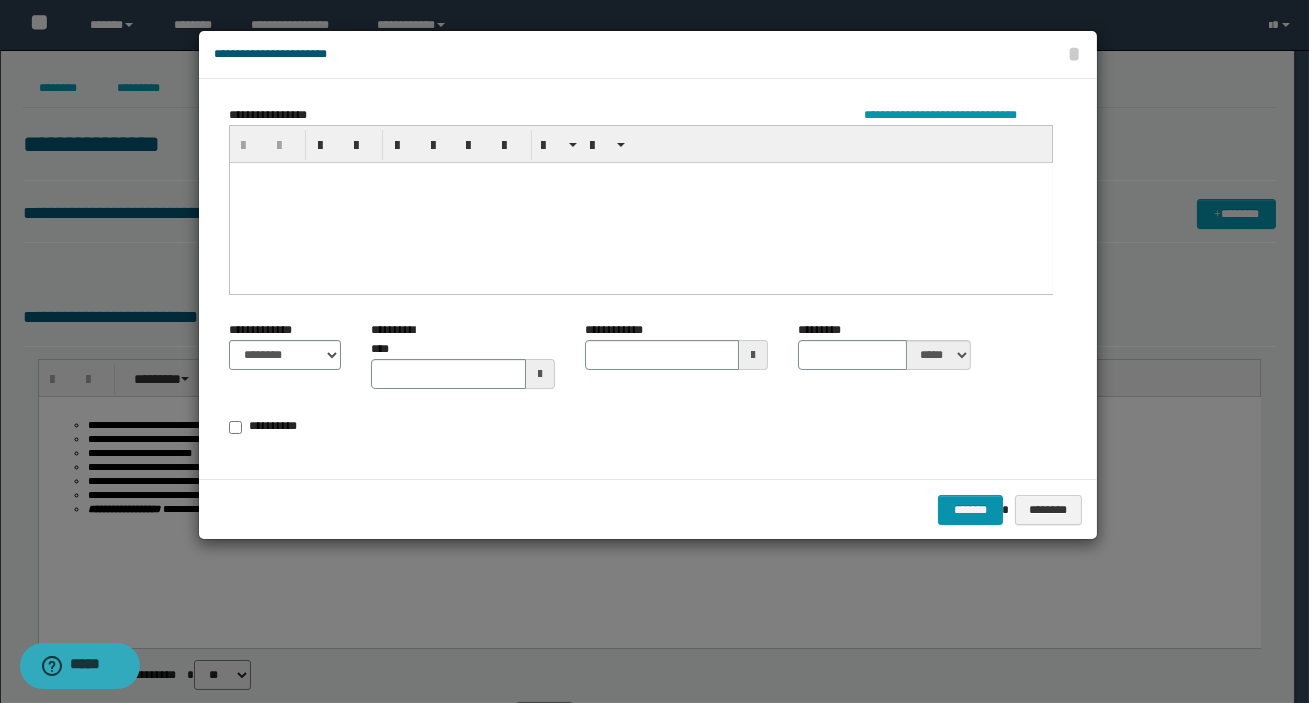 drag, startPoint x: 696, startPoint y: 198, endPoint x: 696, endPoint y: 165, distance: 33 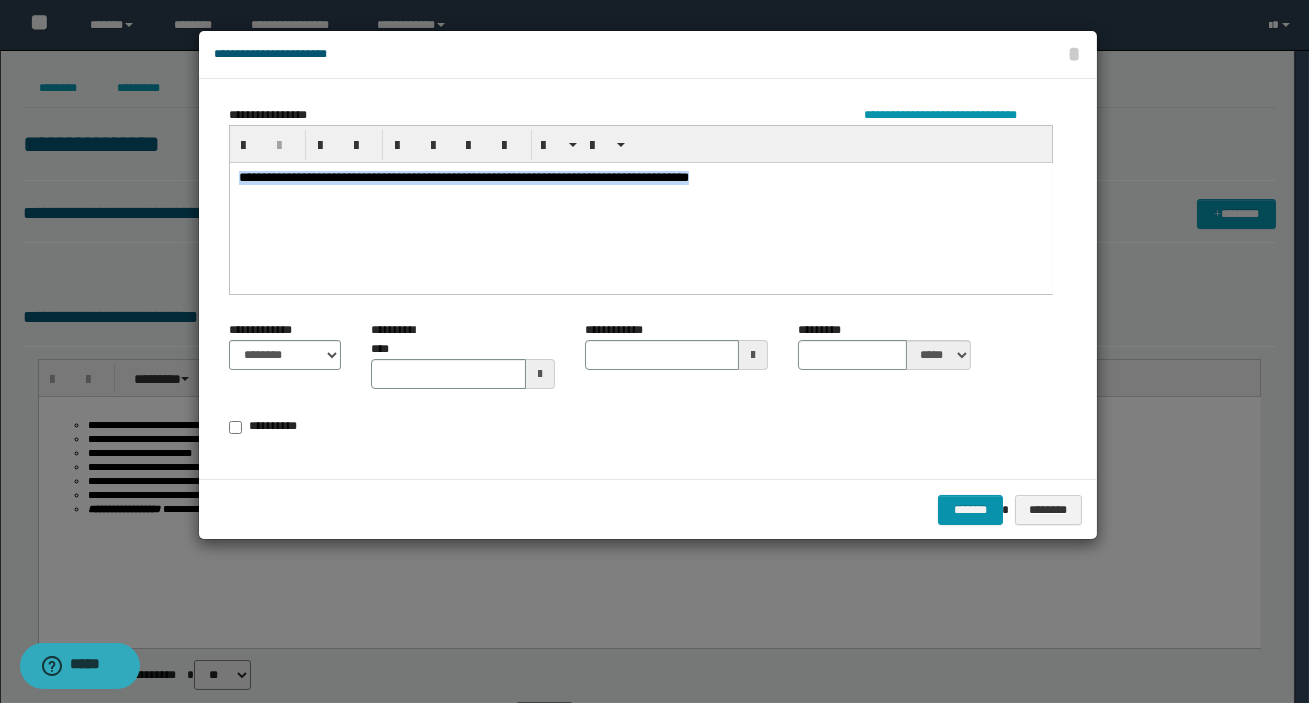 drag, startPoint x: 916, startPoint y: 184, endPoint x: 212, endPoint y: 171, distance: 704.12 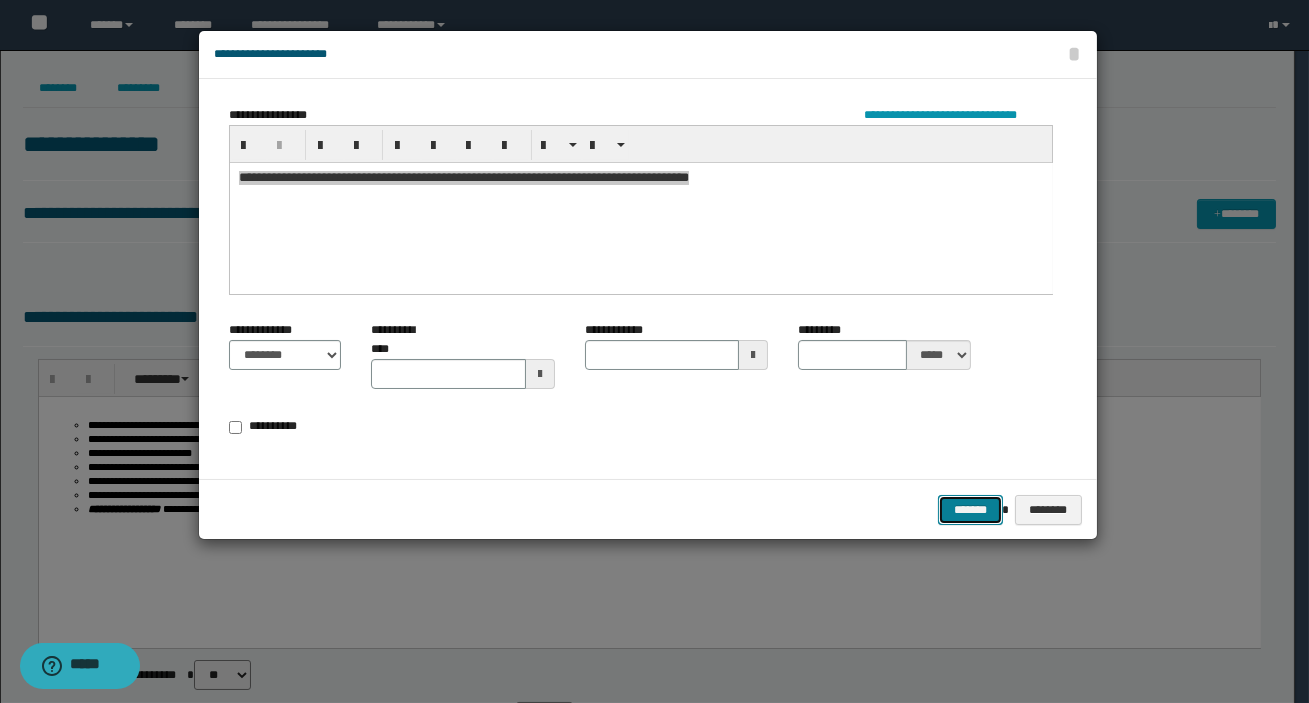 click on "*******" at bounding box center [970, 510] 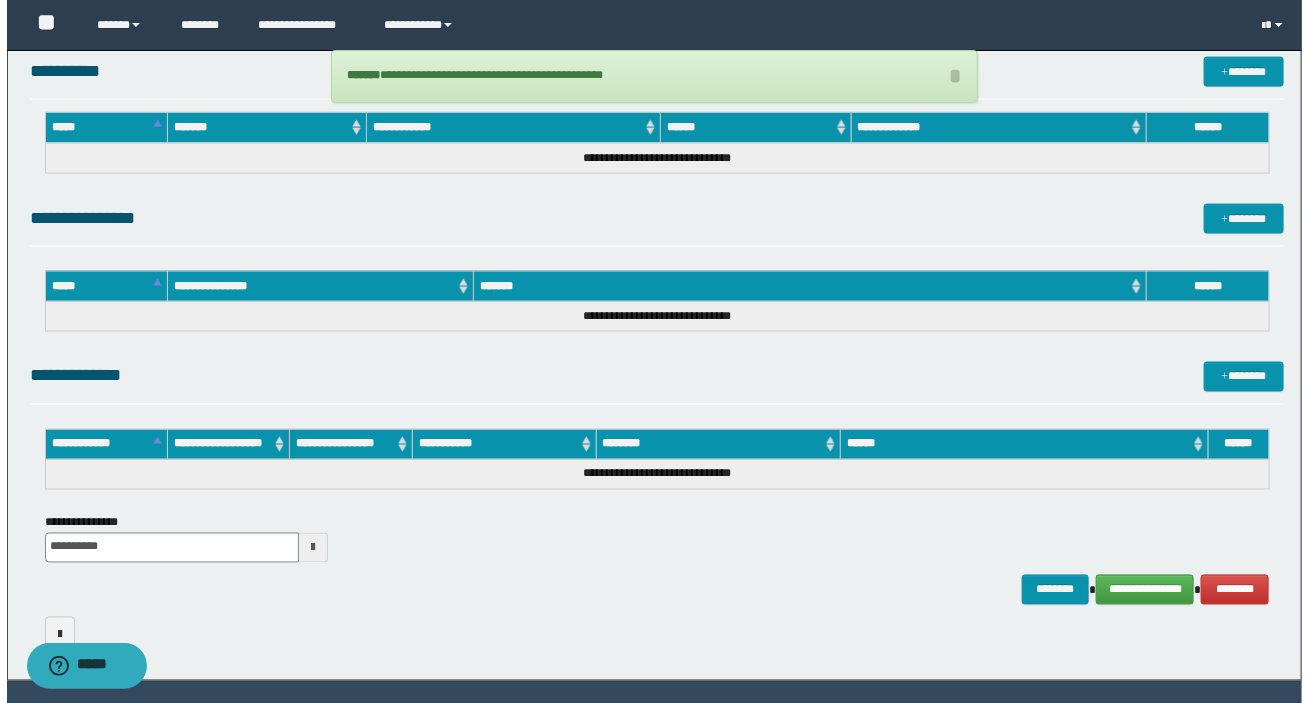 scroll, scrollTop: 1126, scrollLeft: 0, axis: vertical 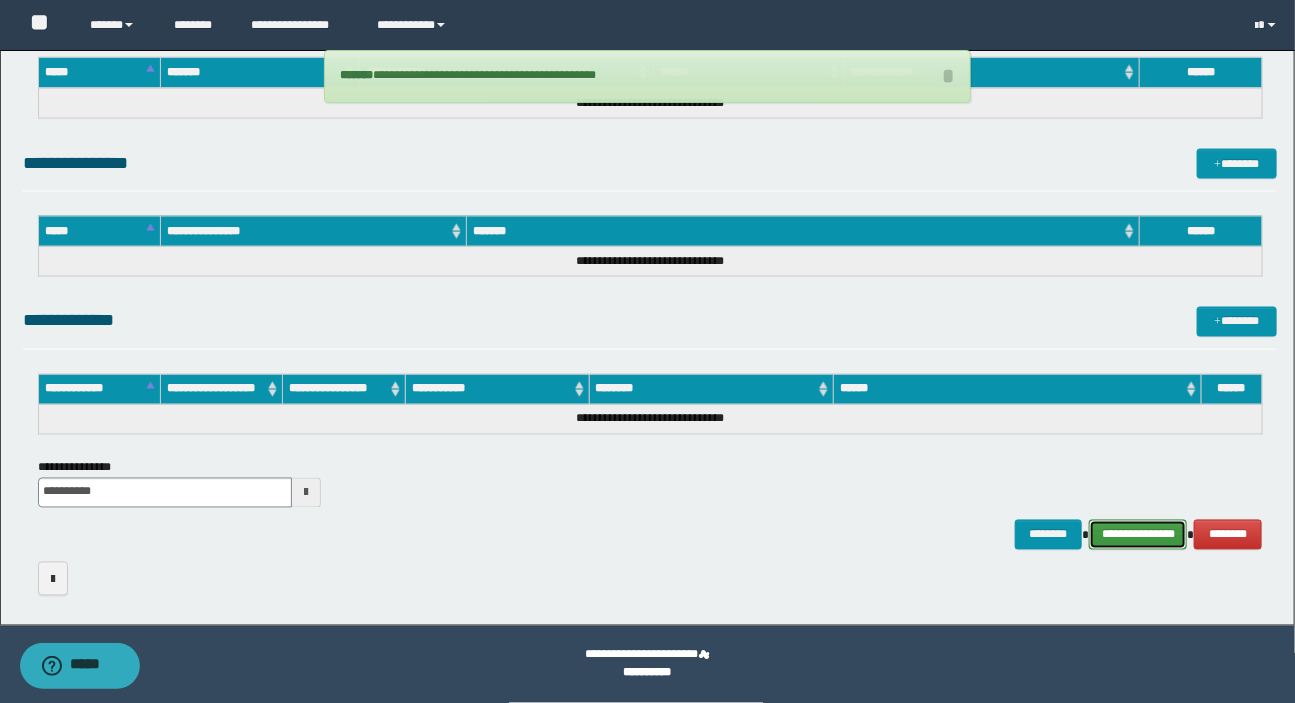 click on "**********" at bounding box center [1138, 535] 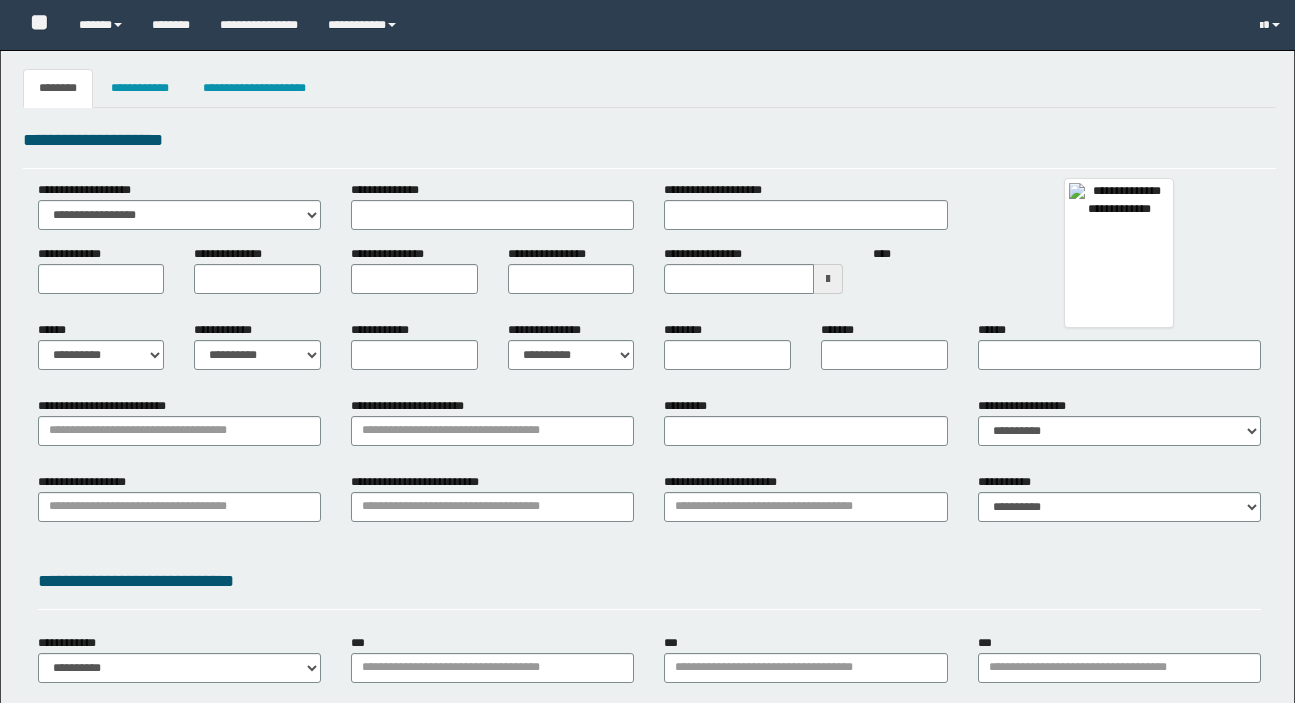 type 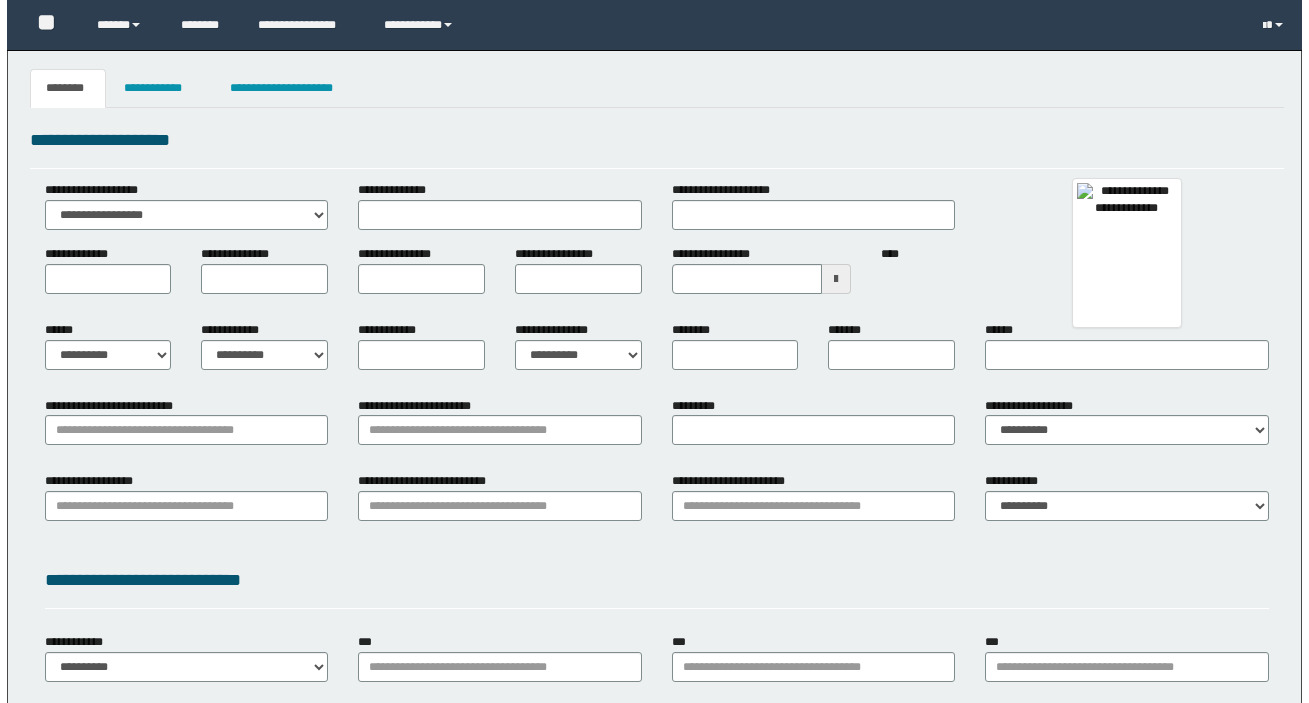 scroll, scrollTop: 0, scrollLeft: 0, axis: both 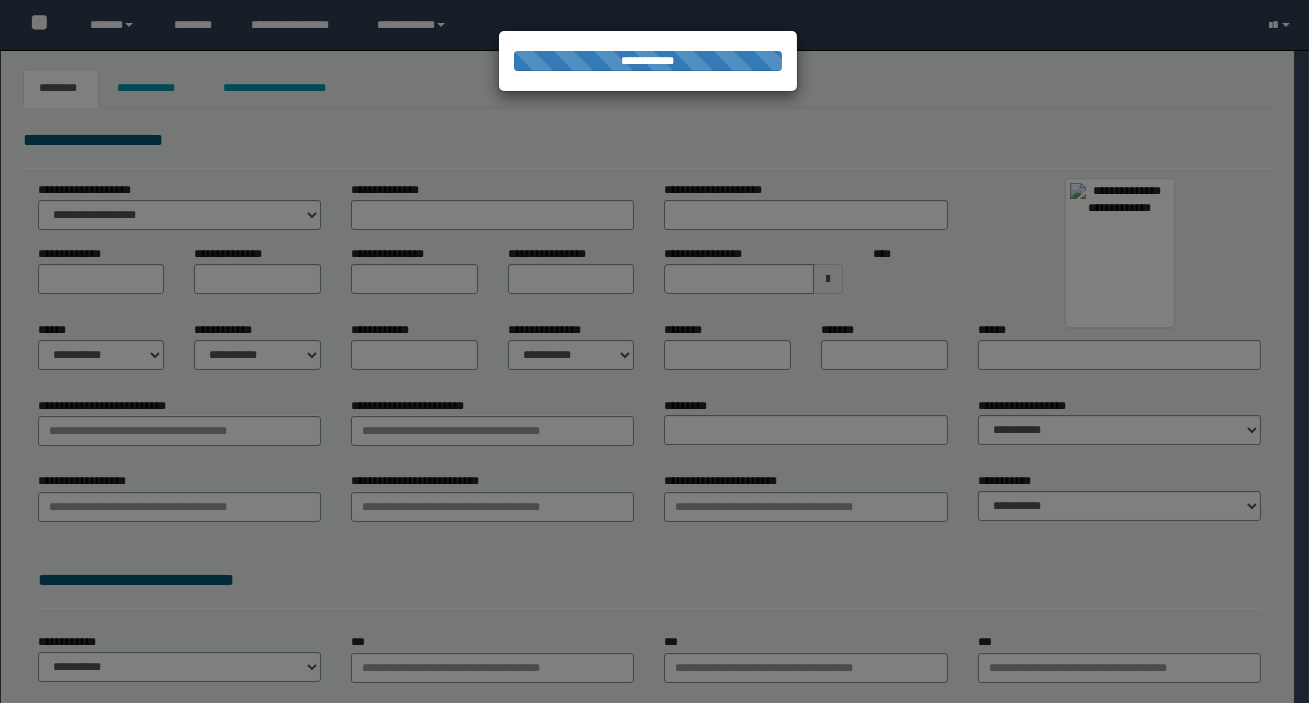 select on "****" 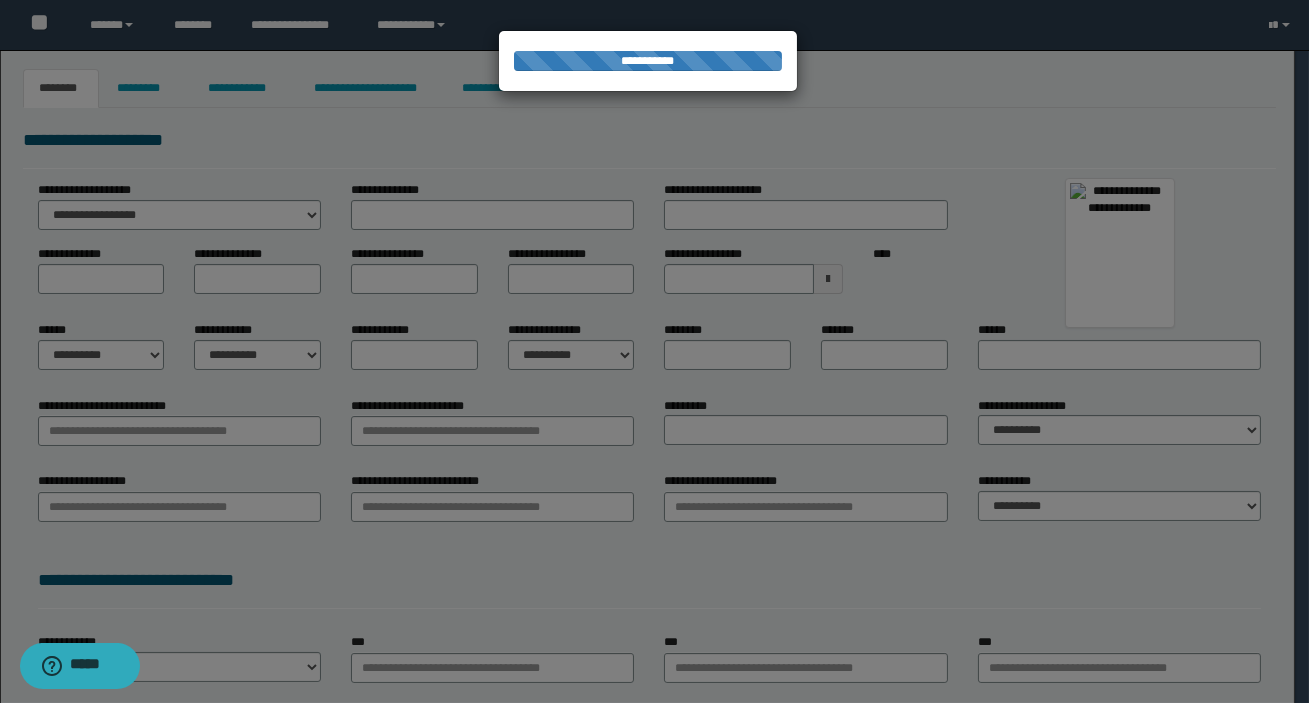 type on "**********" 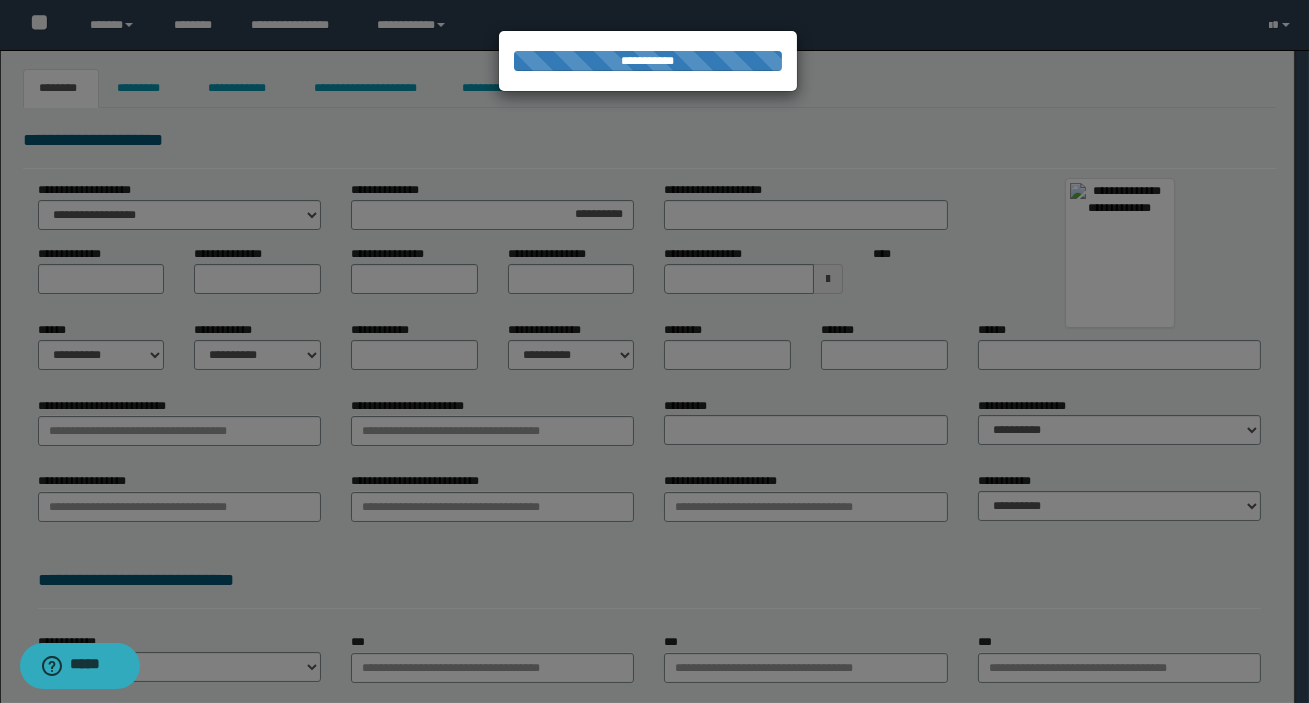 type on "******" 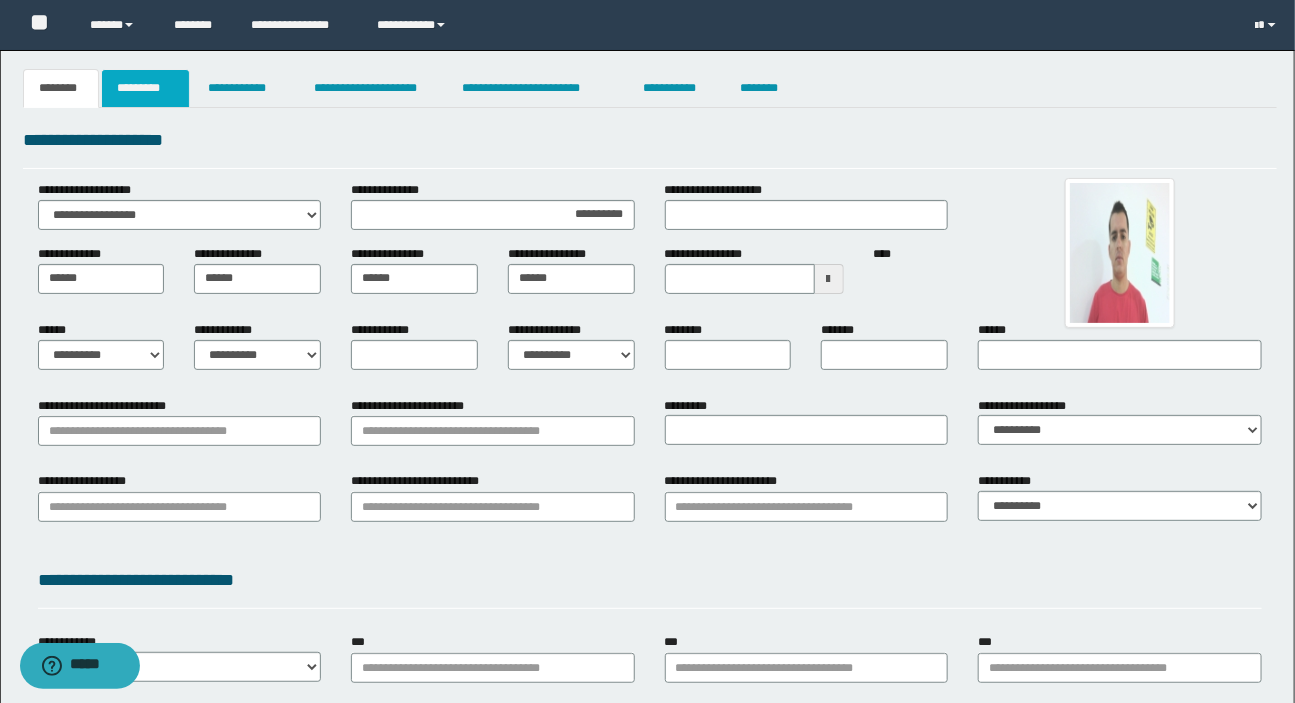 click on "*********" at bounding box center (145, 88) 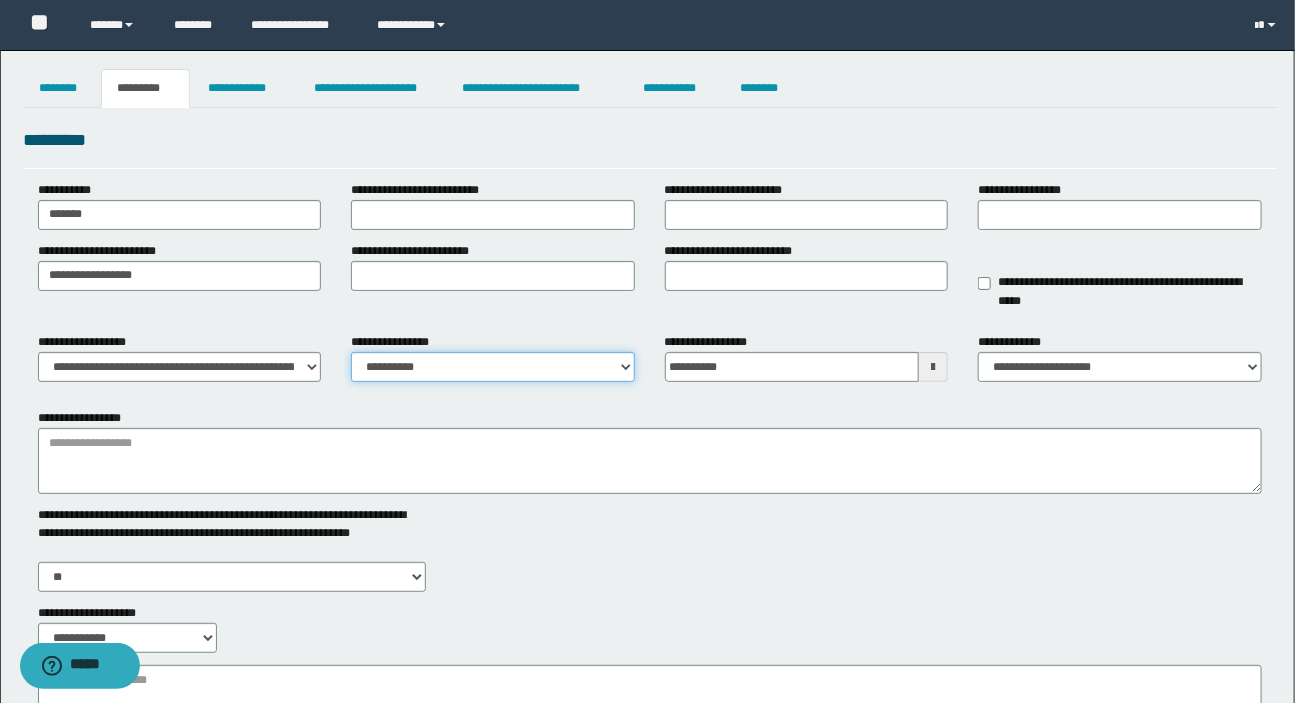 drag, startPoint x: 427, startPoint y: 370, endPoint x: 432, endPoint y: 379, distance: 10.29563 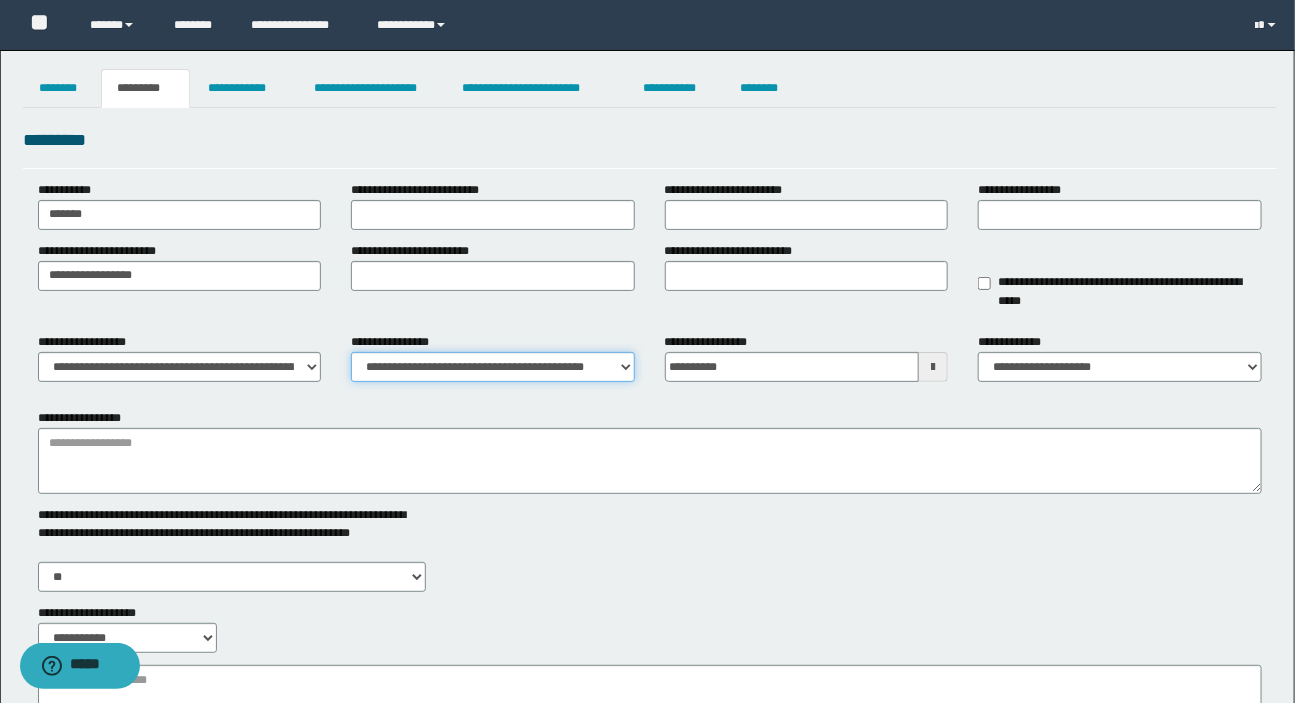 click on "**********" at bounding box center [493, 367] 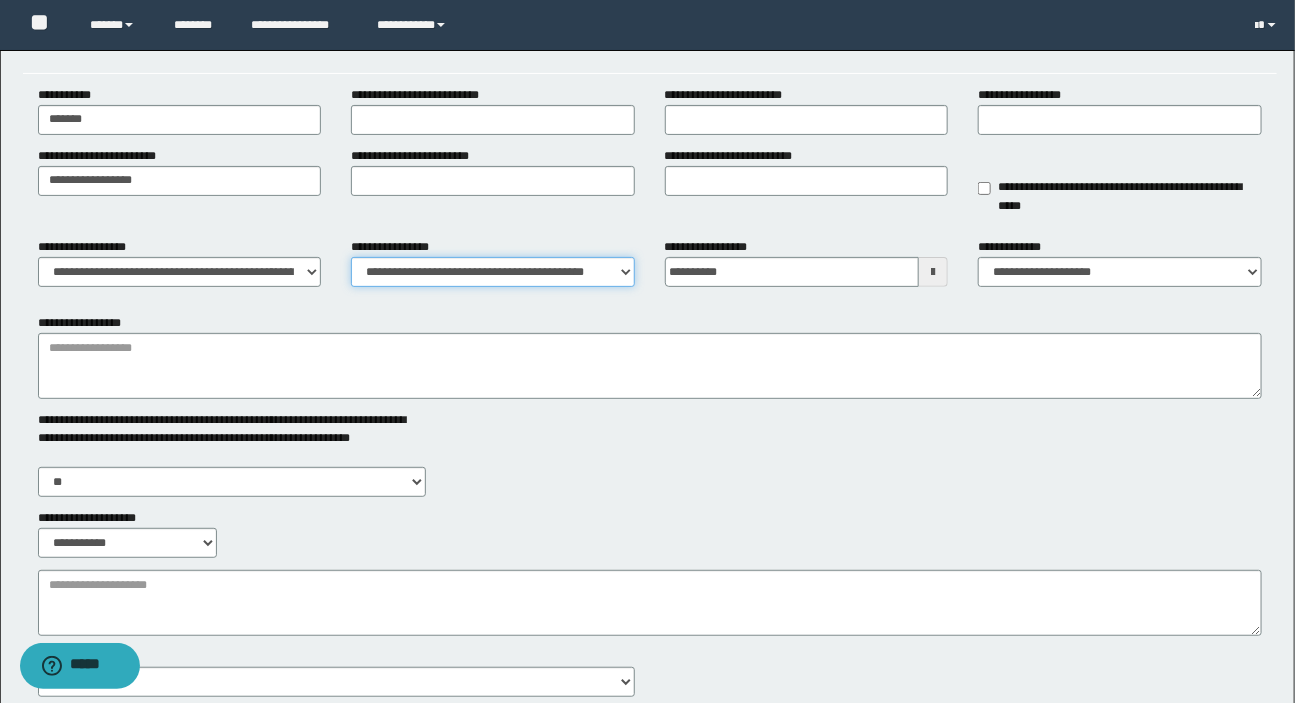 scroll, scrollTop: 181, scrollLeft: 0, axis: vertical 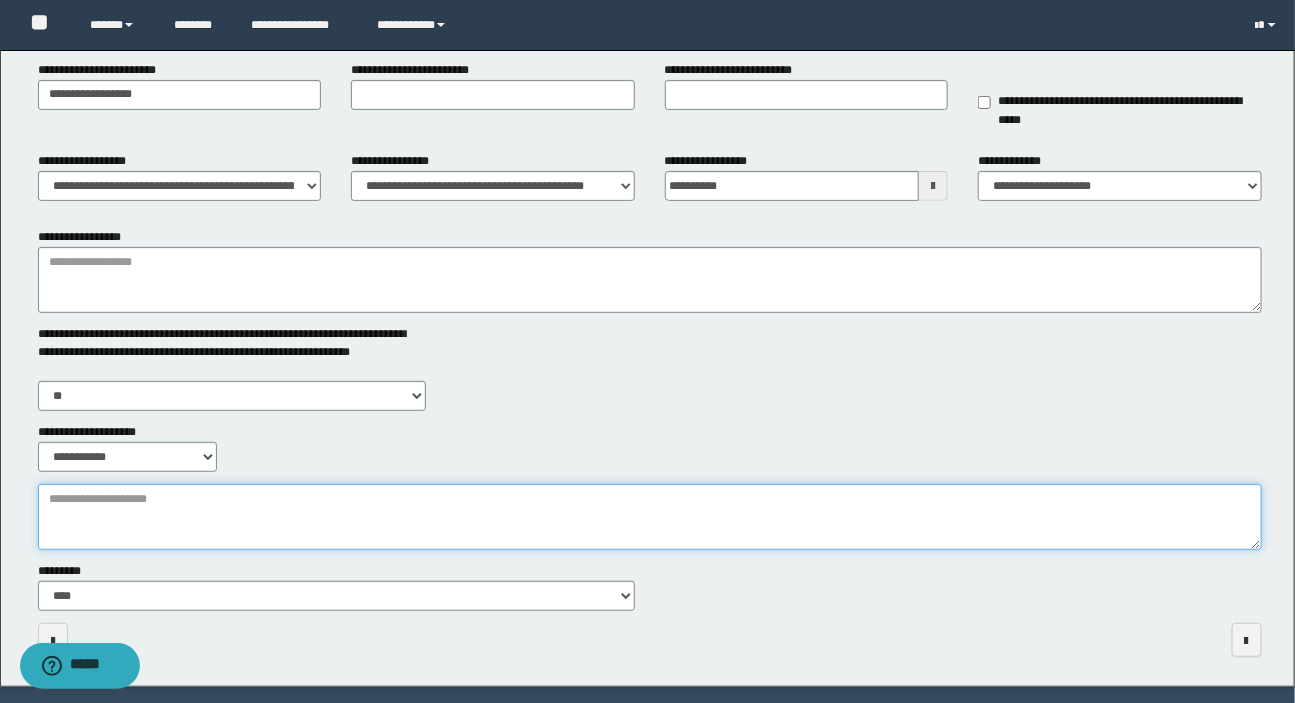 click on "**********" at bounding box center [650, 517] 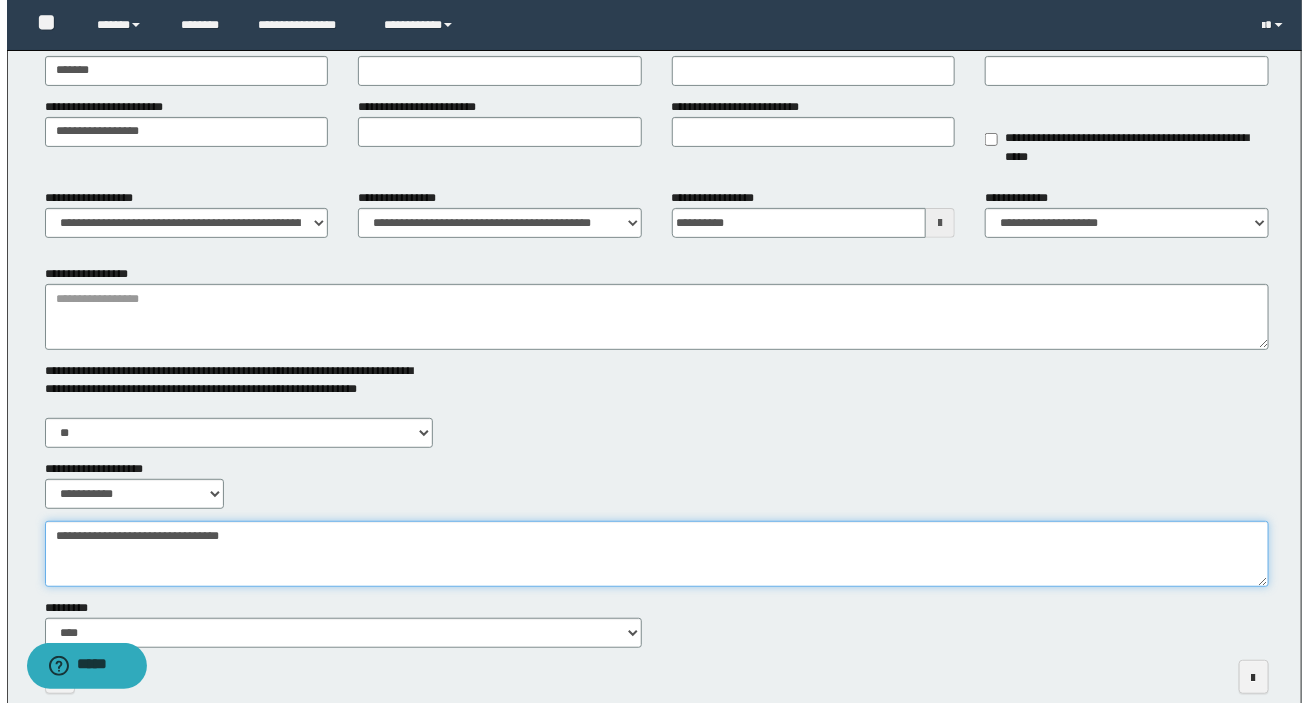 scroll, scrollTop: 0, scrollLeft: 0, axis: both 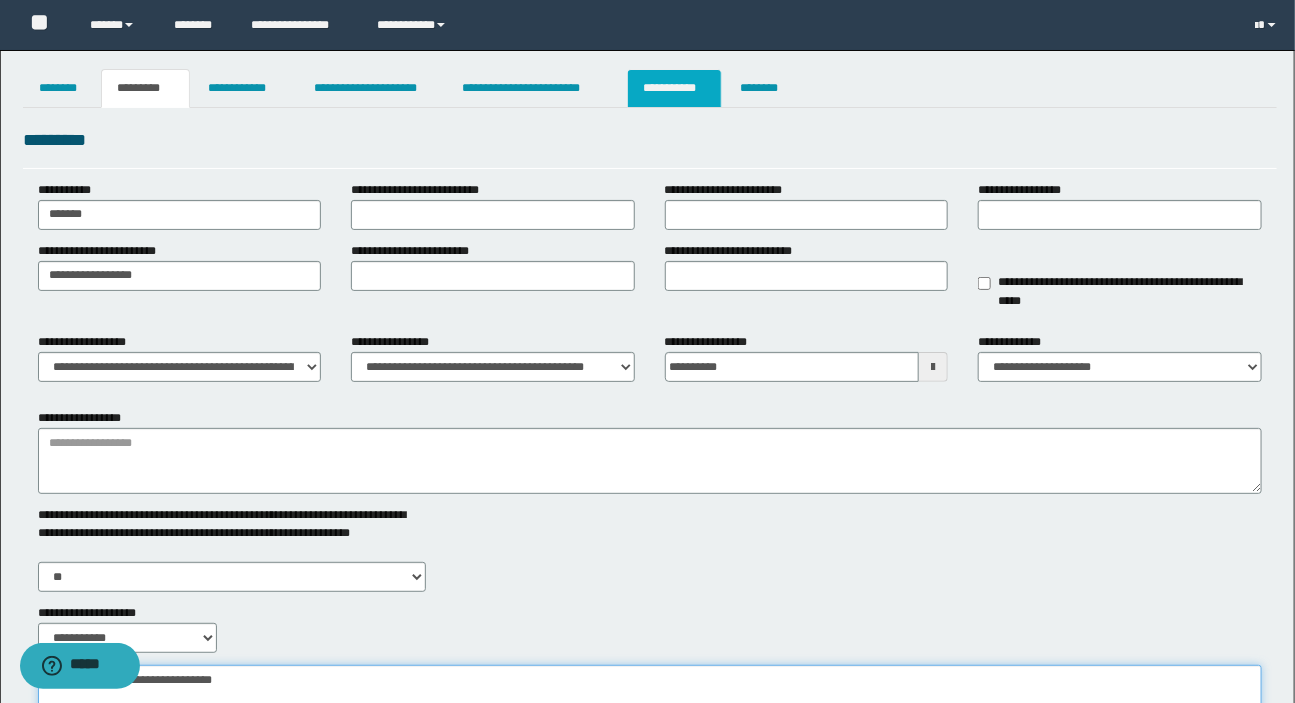 type on "**********" 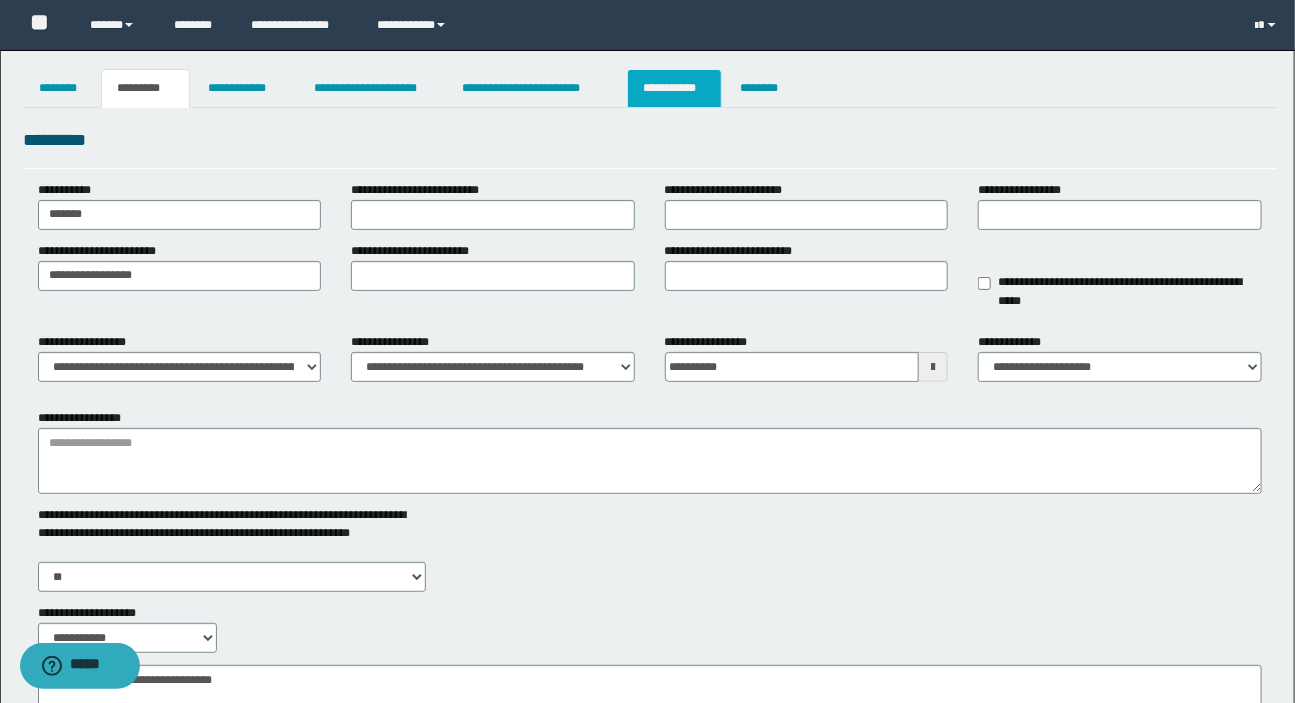 click on "**********" at bounding box center (674, 88) 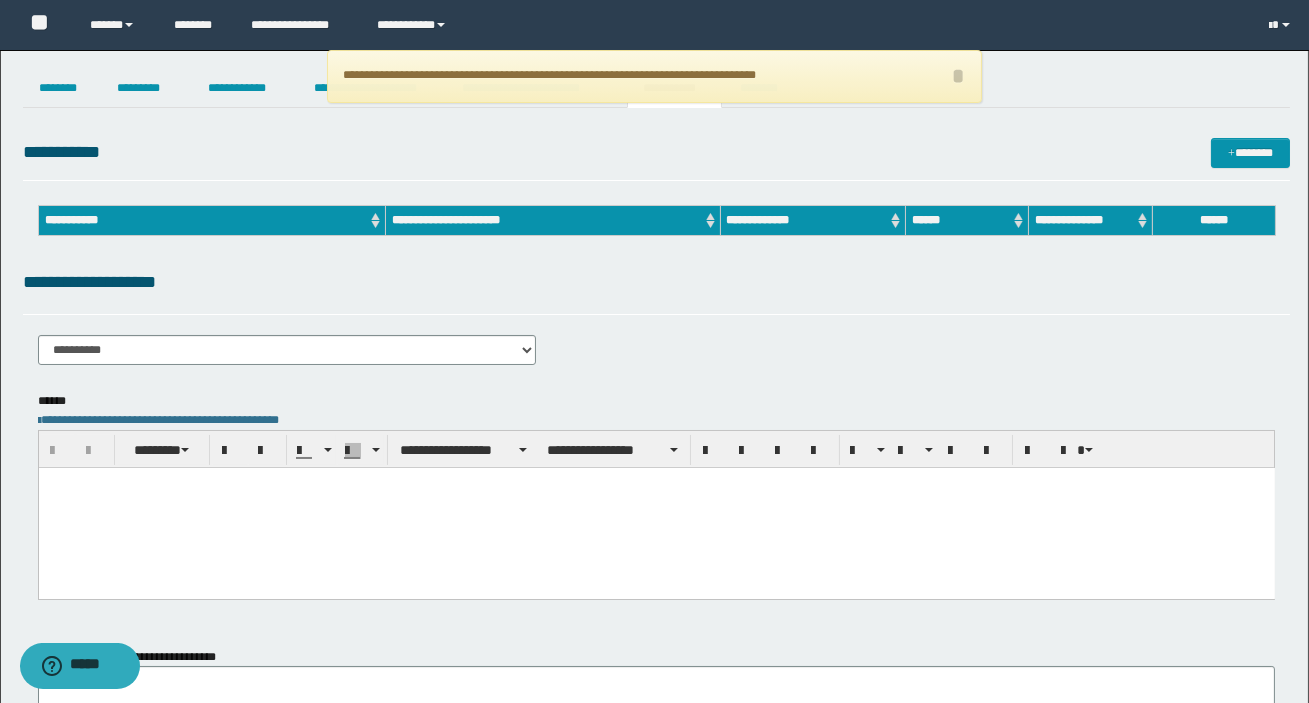 scroll, scrollTop: 0, scrollLeft: 0, axis: both 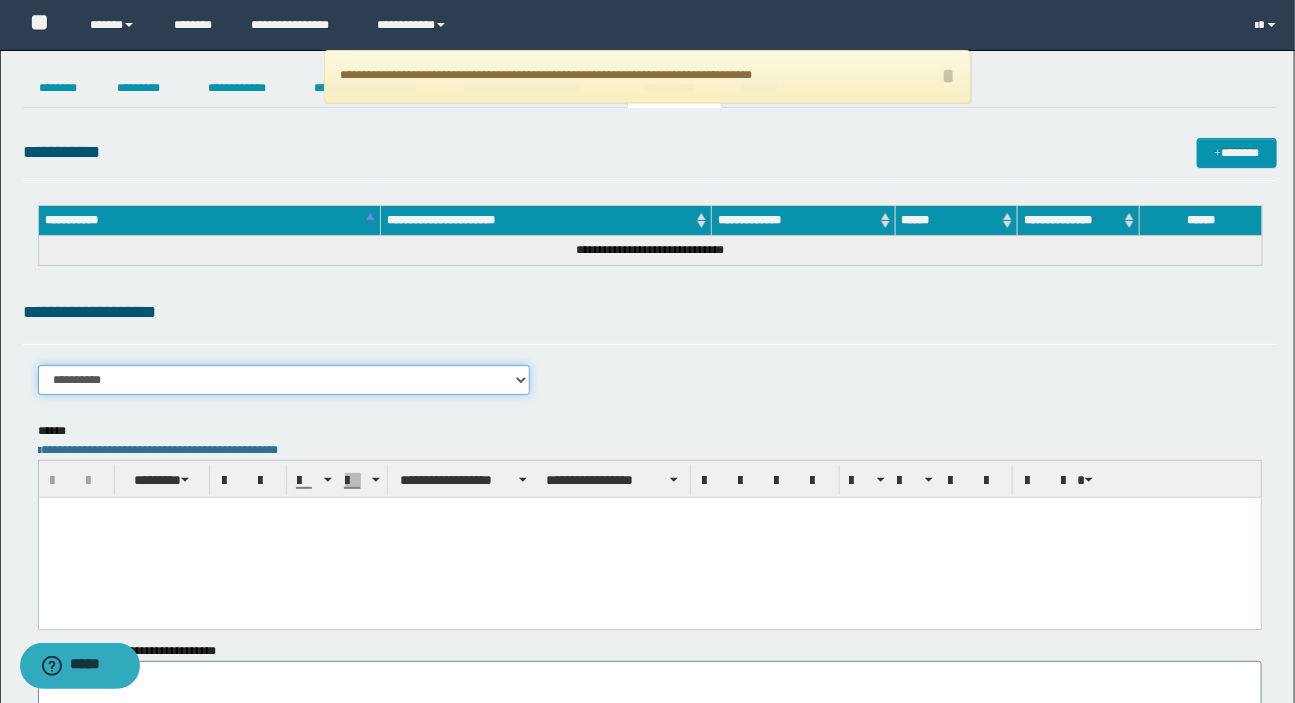 click on "**********" at bounding box center [284, 380] 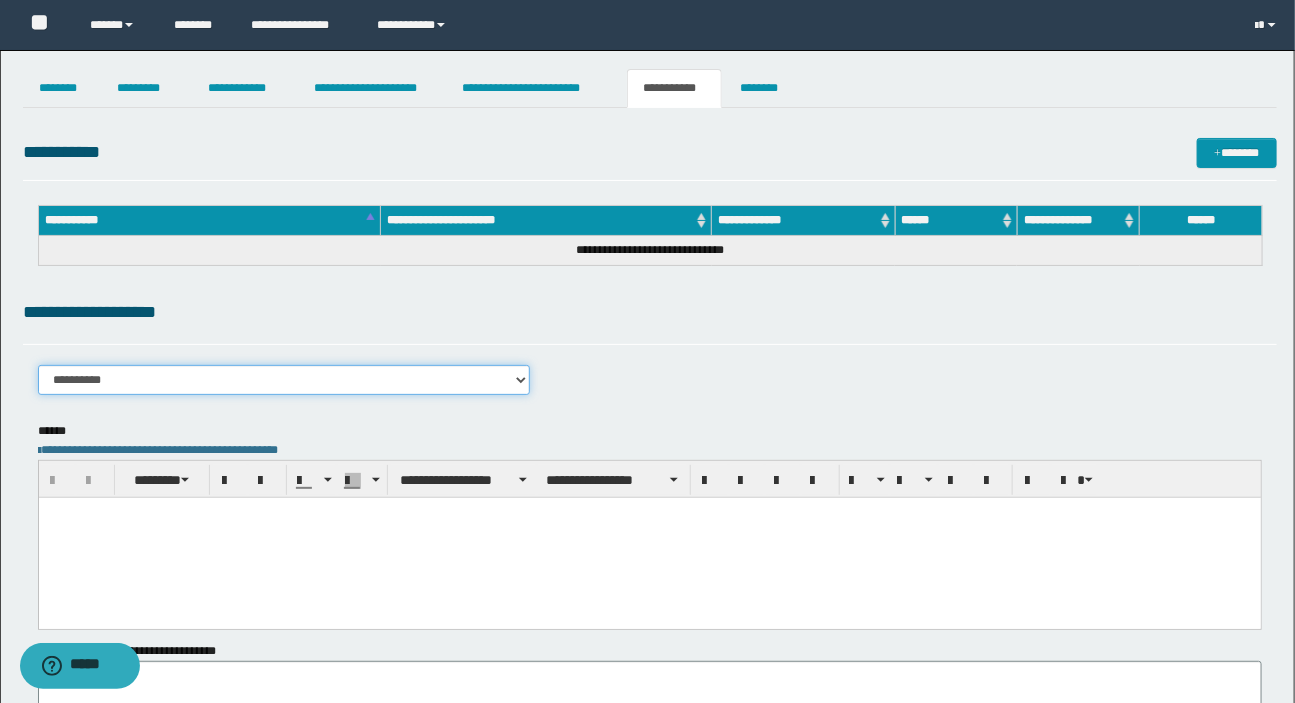 select on "****" 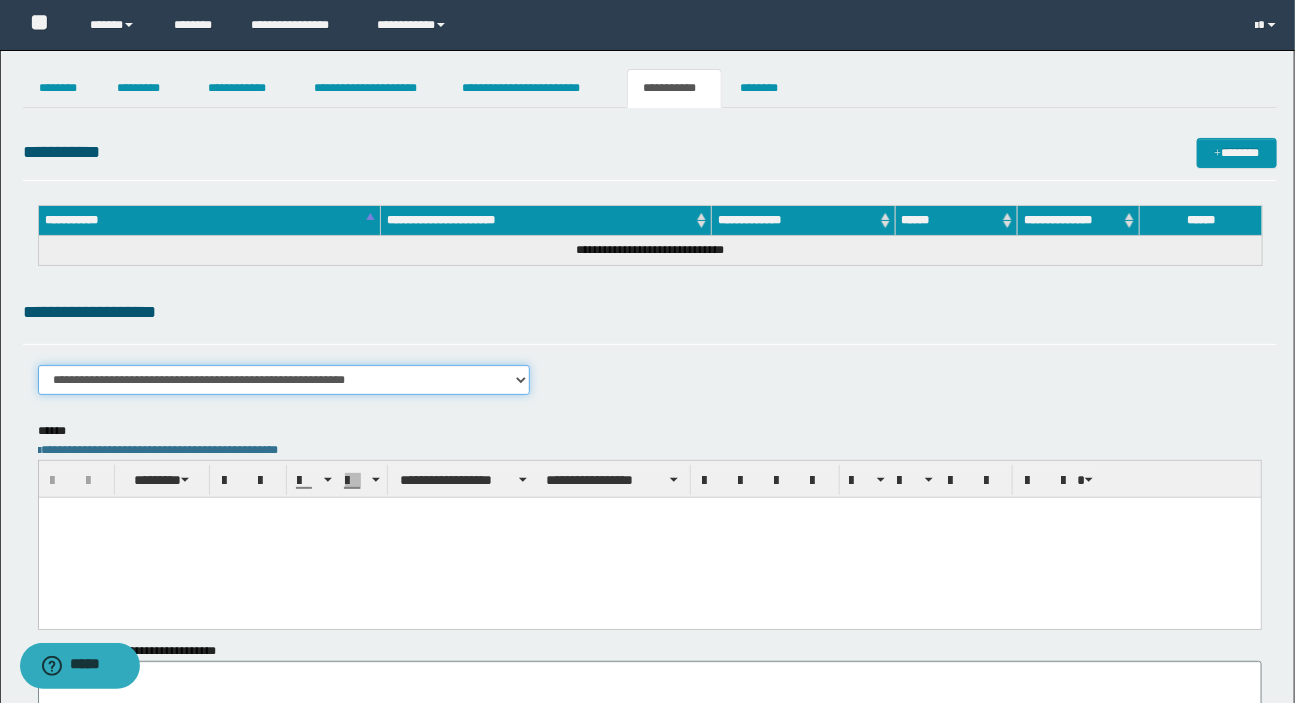 click on "**********" at bounding box center (284, 380) 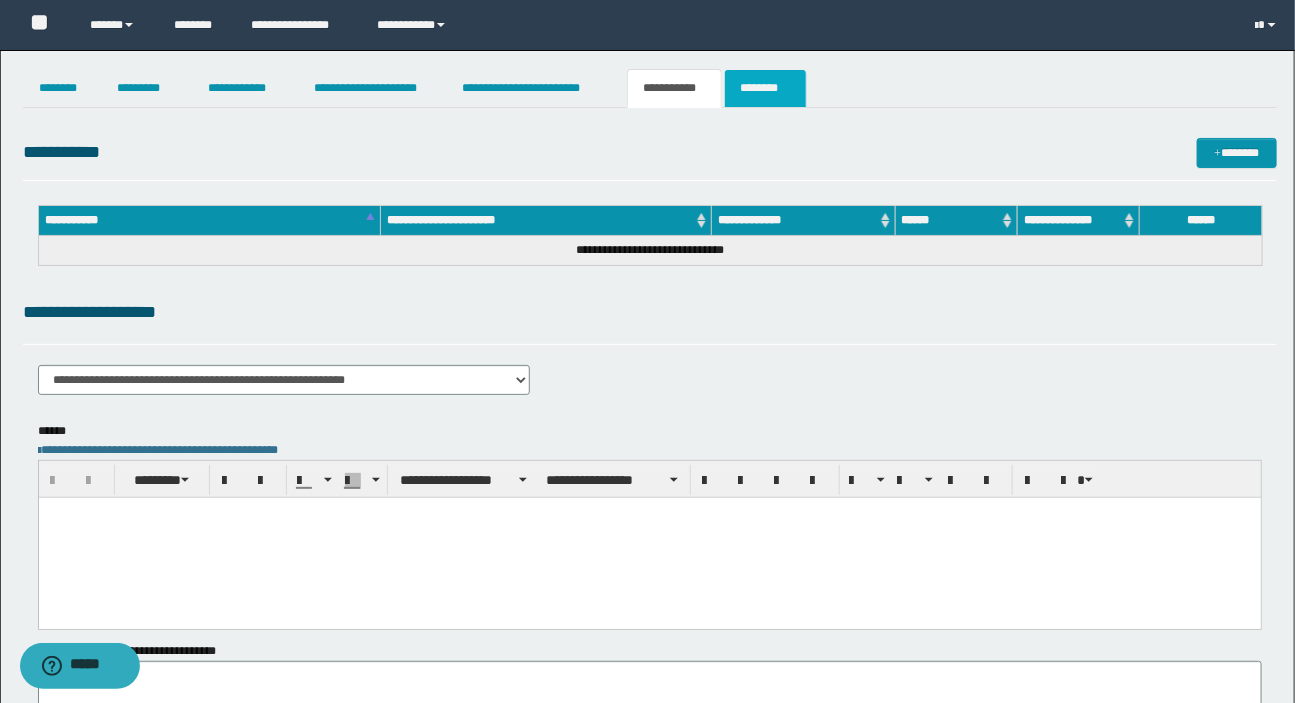 click on "********" at bounding box center (765, 88) 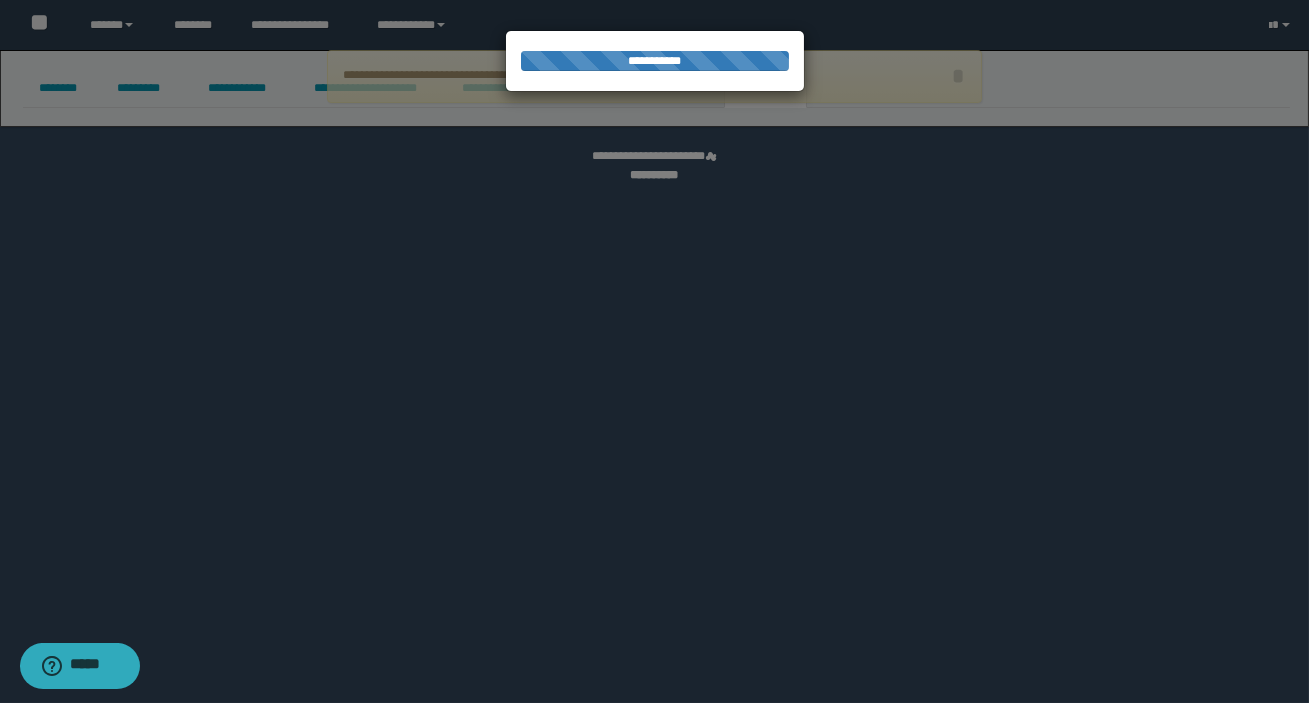 select 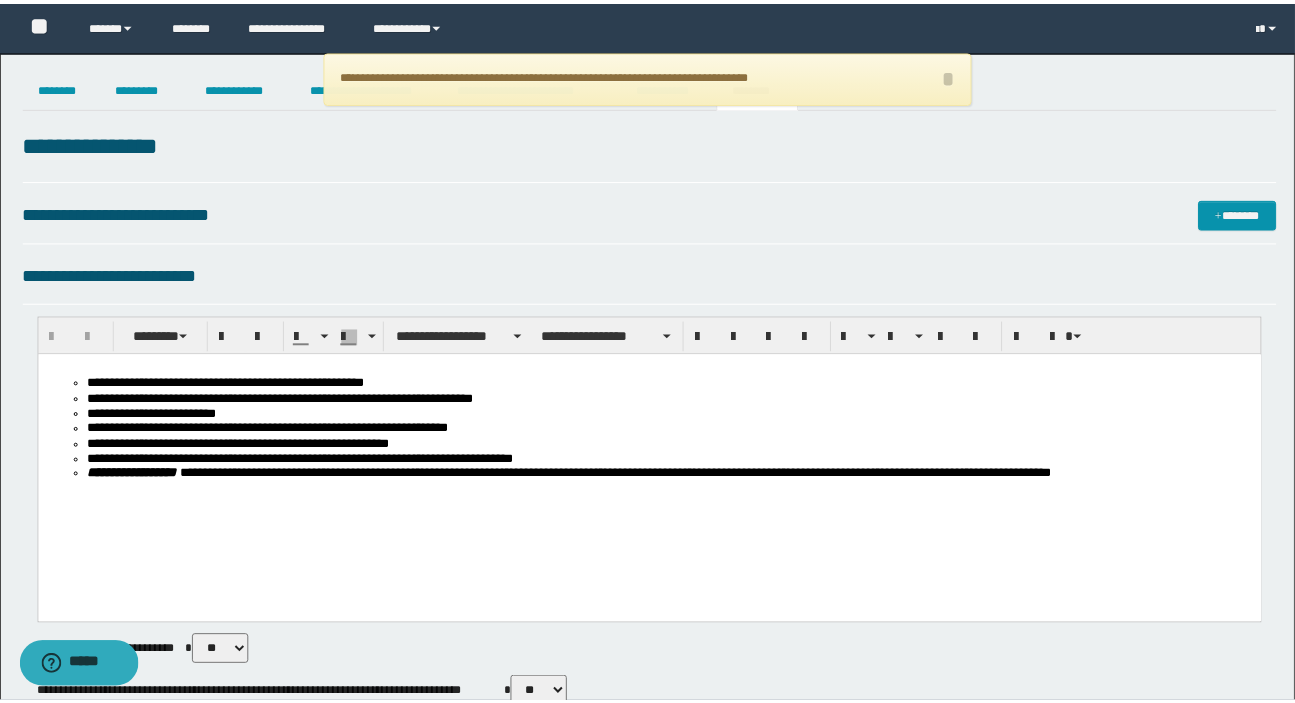 scroll, scrollTop: 0, scrollLeft: 0, axis: both 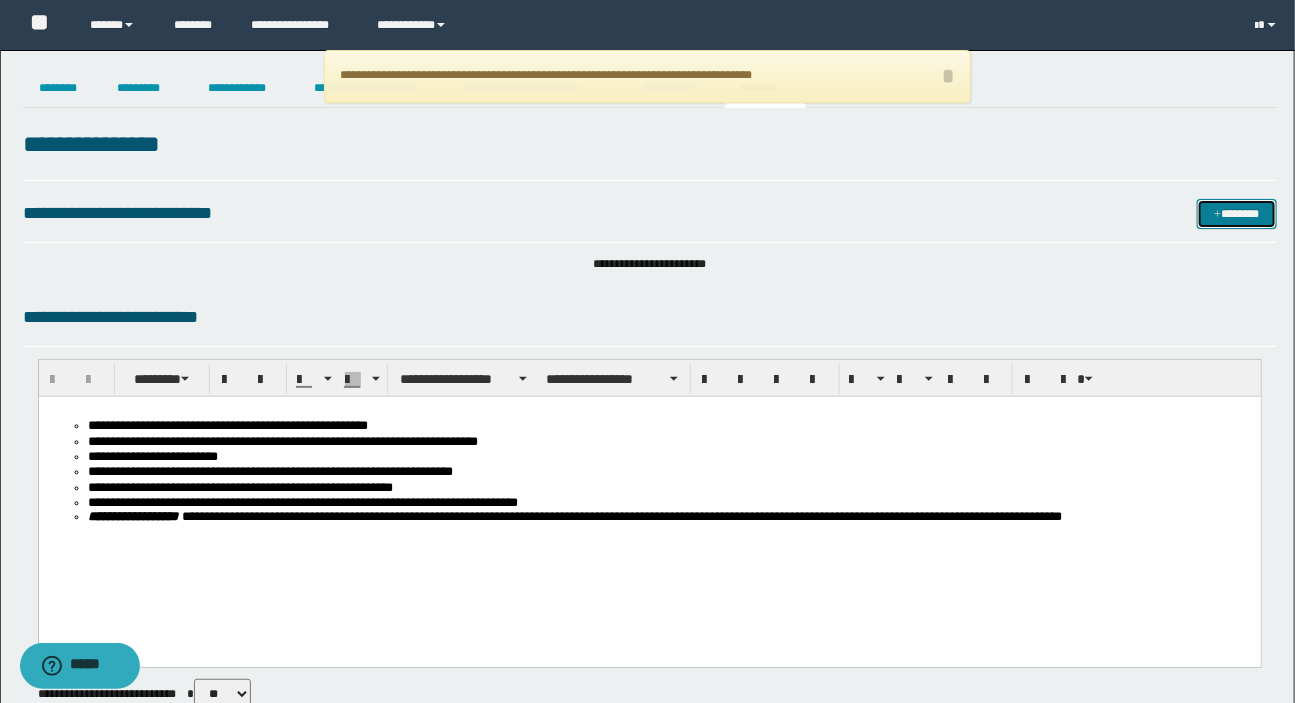 click on "*******" at bounding box center (1237, 214) 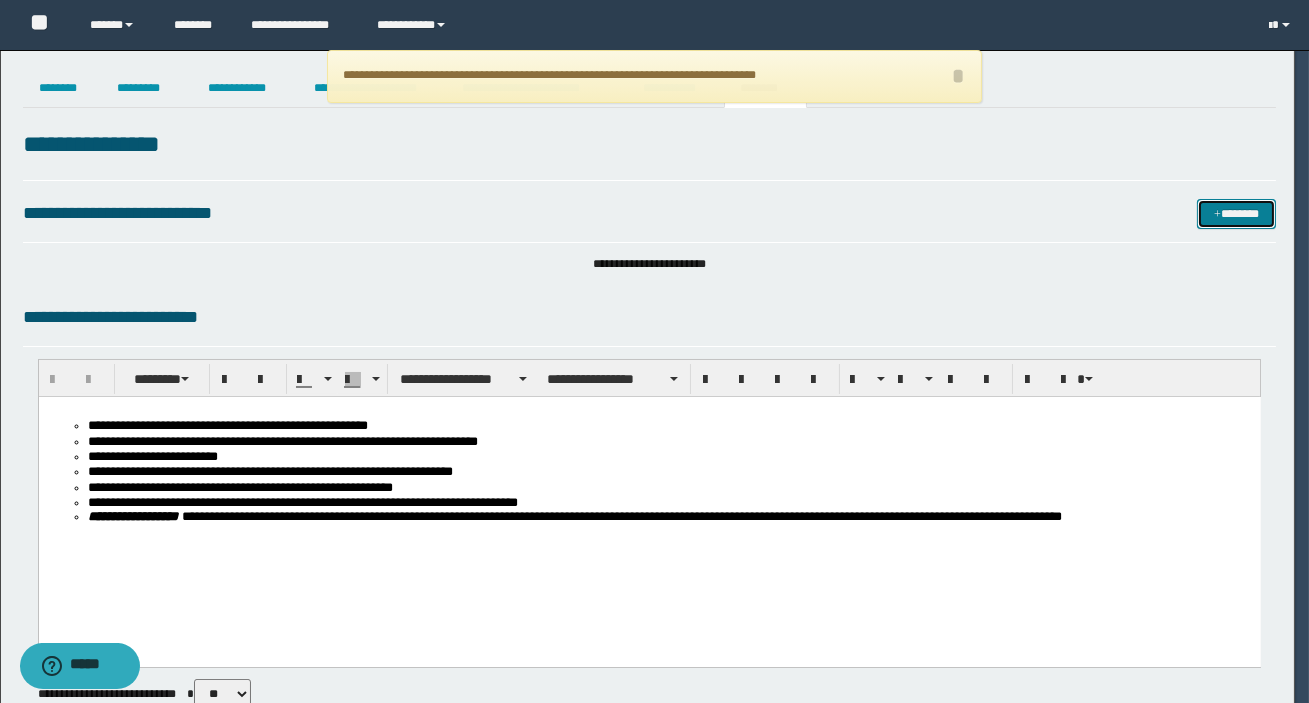 type 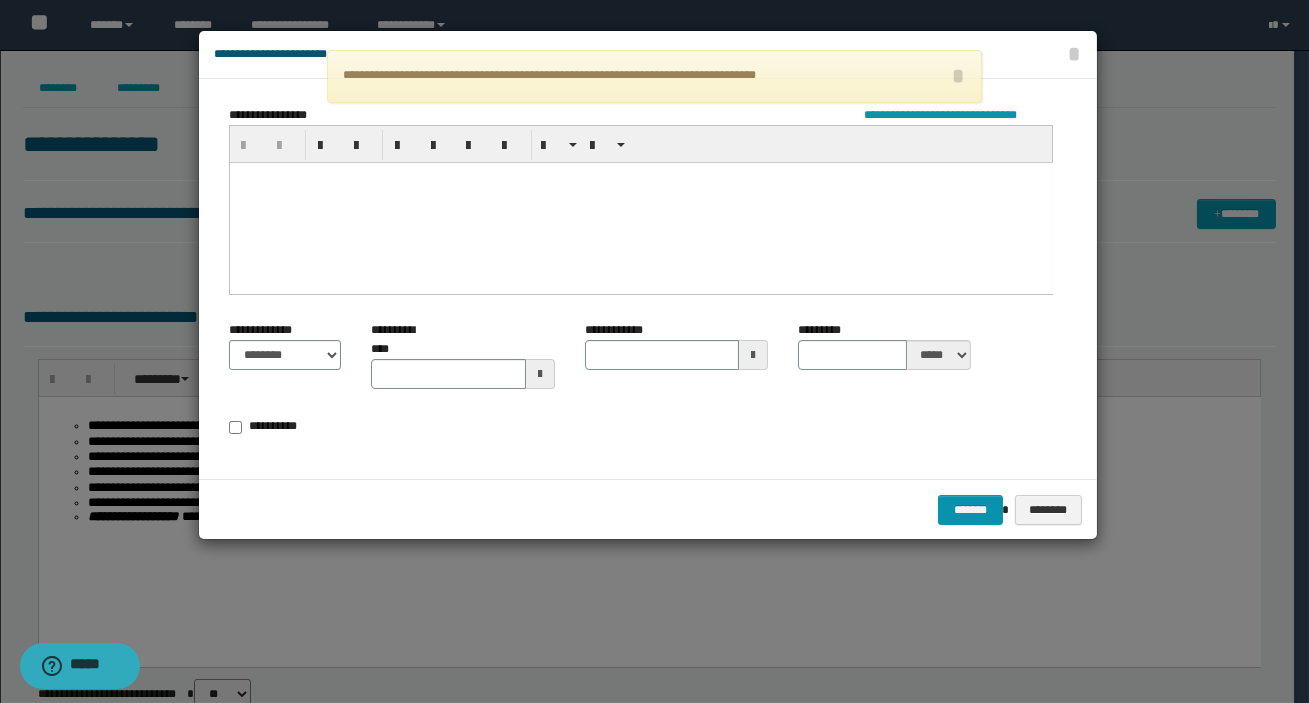 click at bounding box center [640, 202] 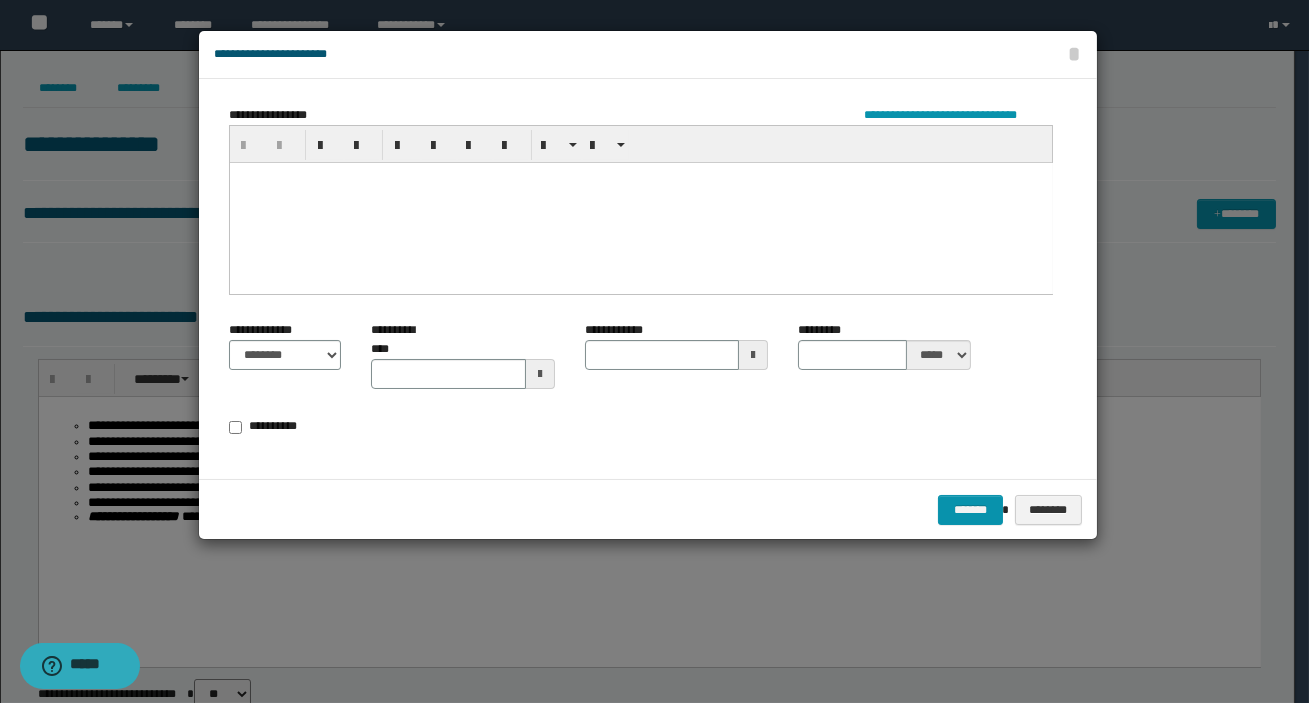 type 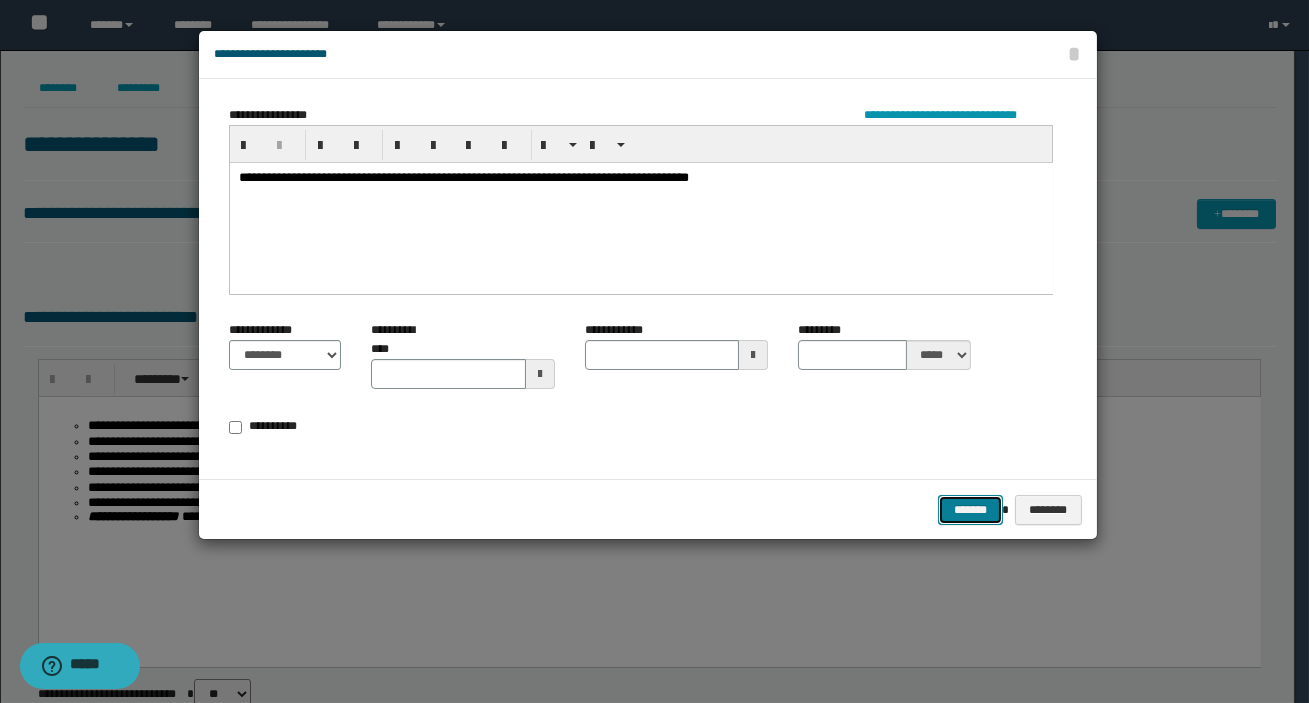 click on "*******" at bounding box center [970, 510] 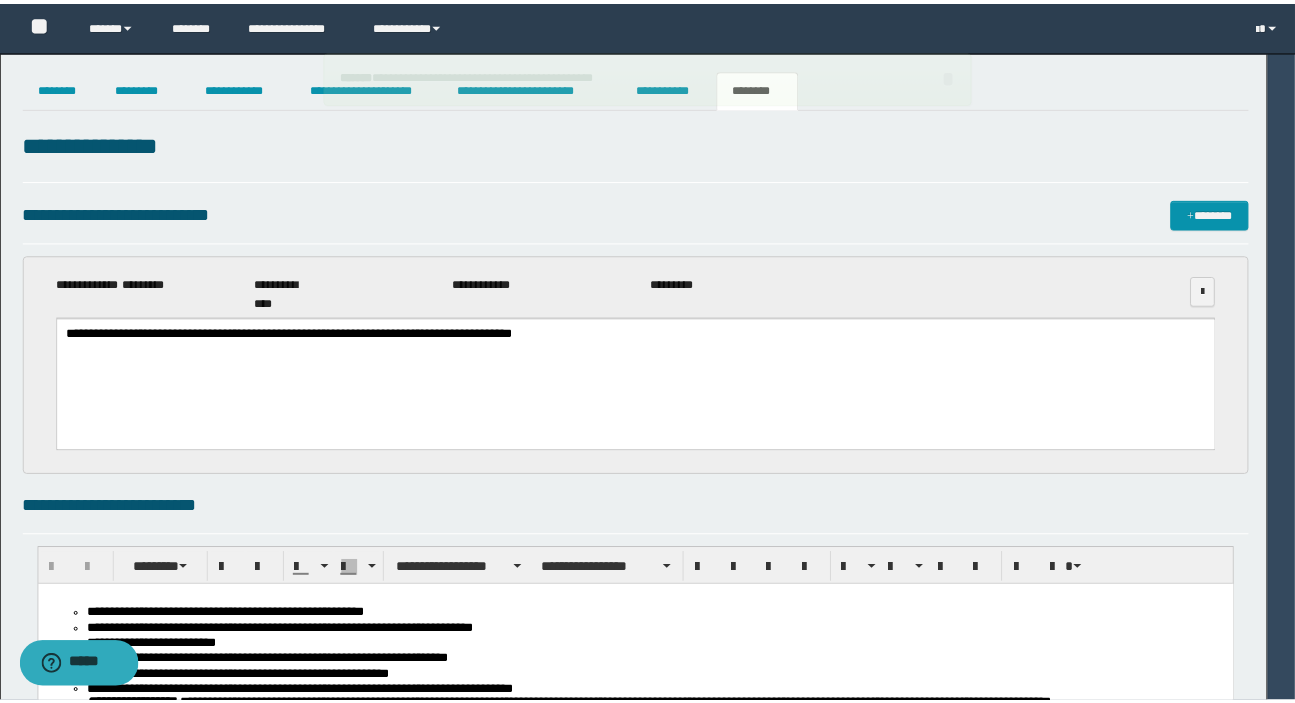 scroll, scrollTop: 0, scrollLeft: 0, axis: both 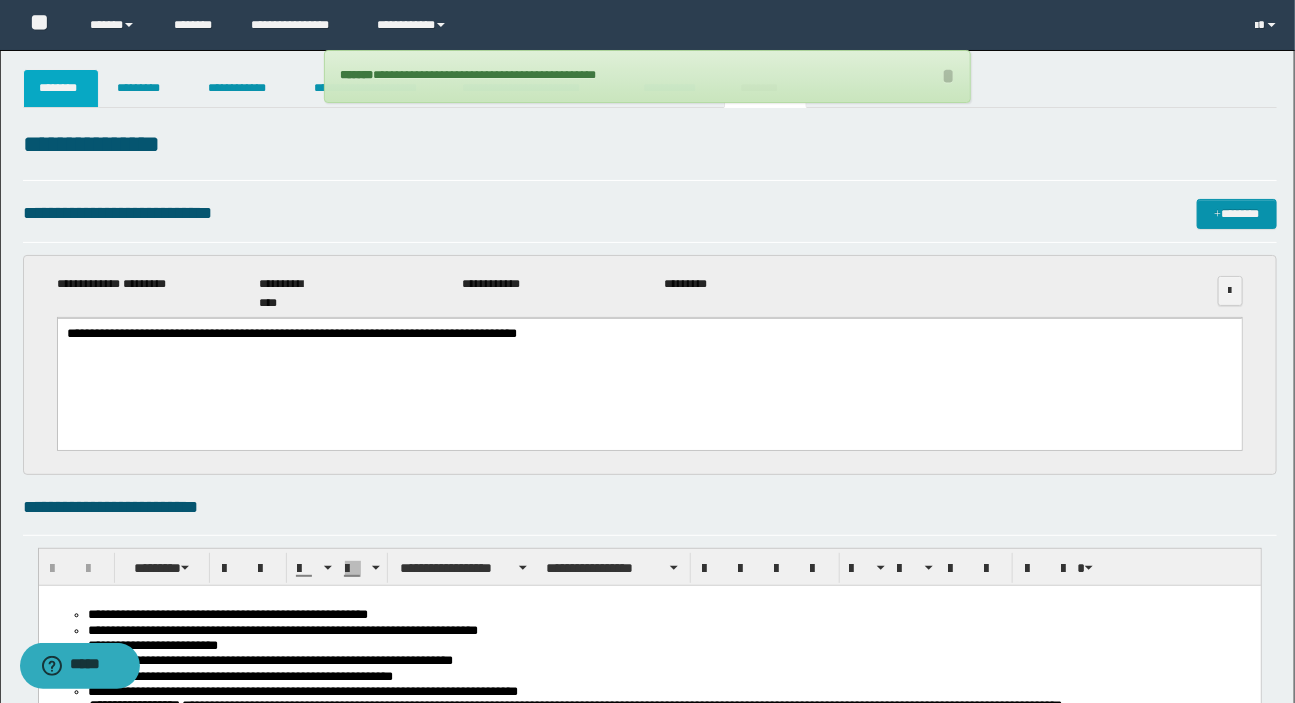click on "********" at bounding box center [61, 88] 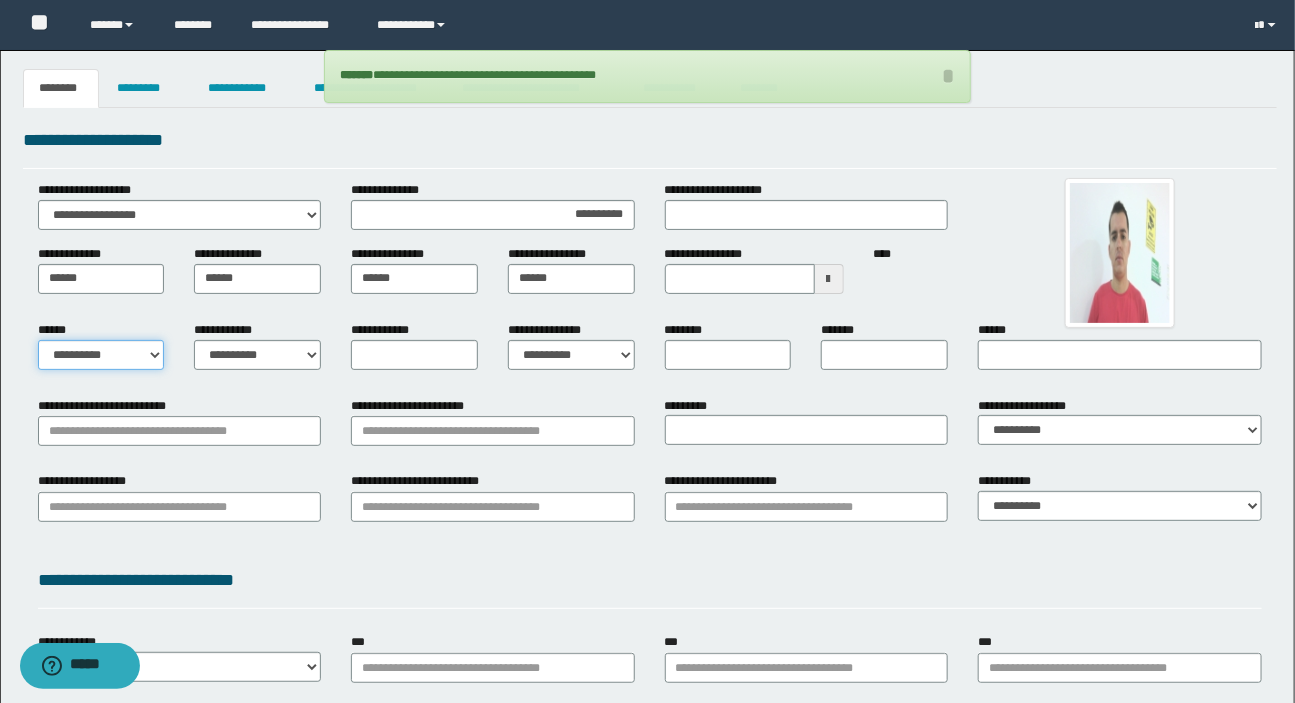 click on "**********" at bounding box center (101, 355) 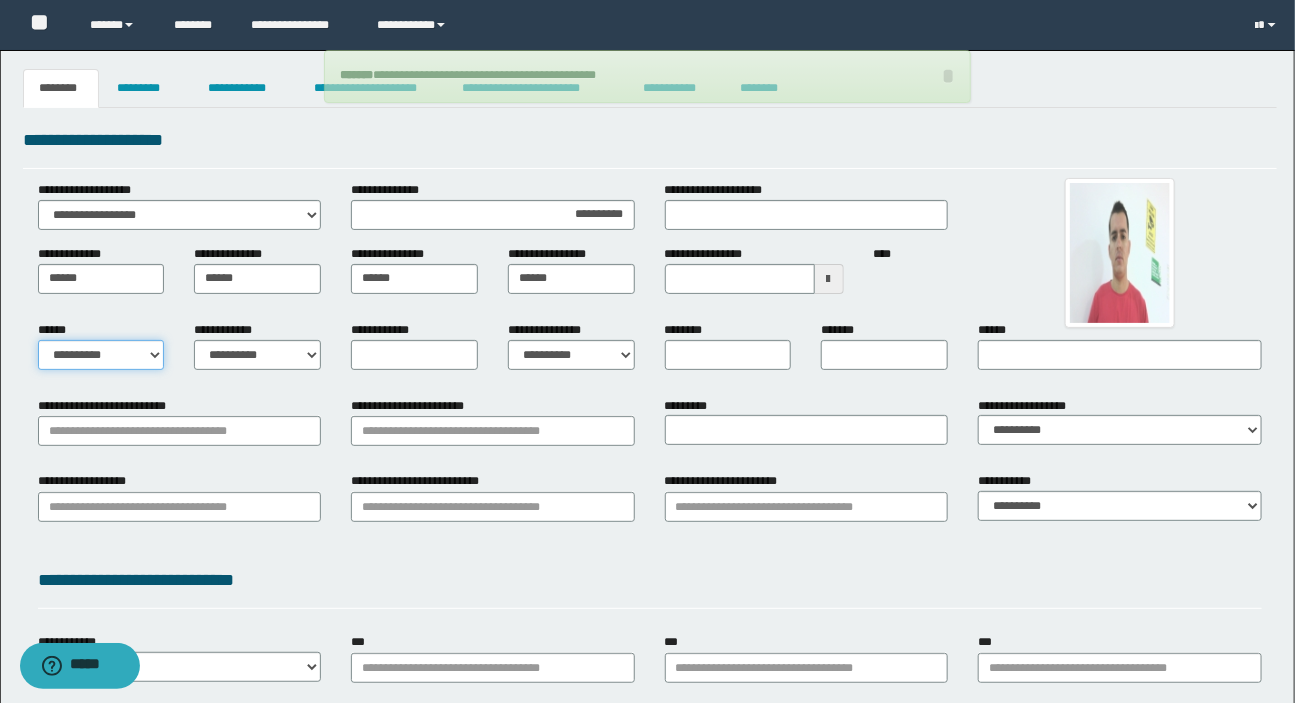select on "*" 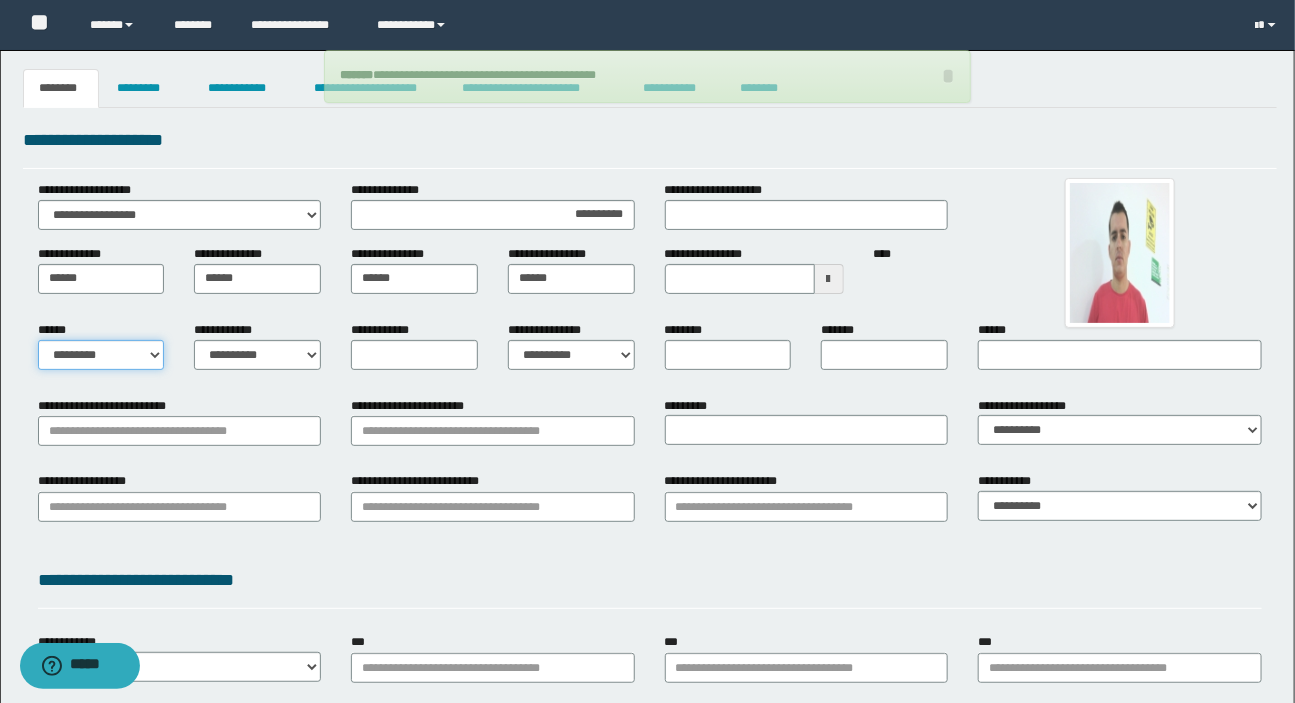 click on "**********" at bounding box center (101, 355) 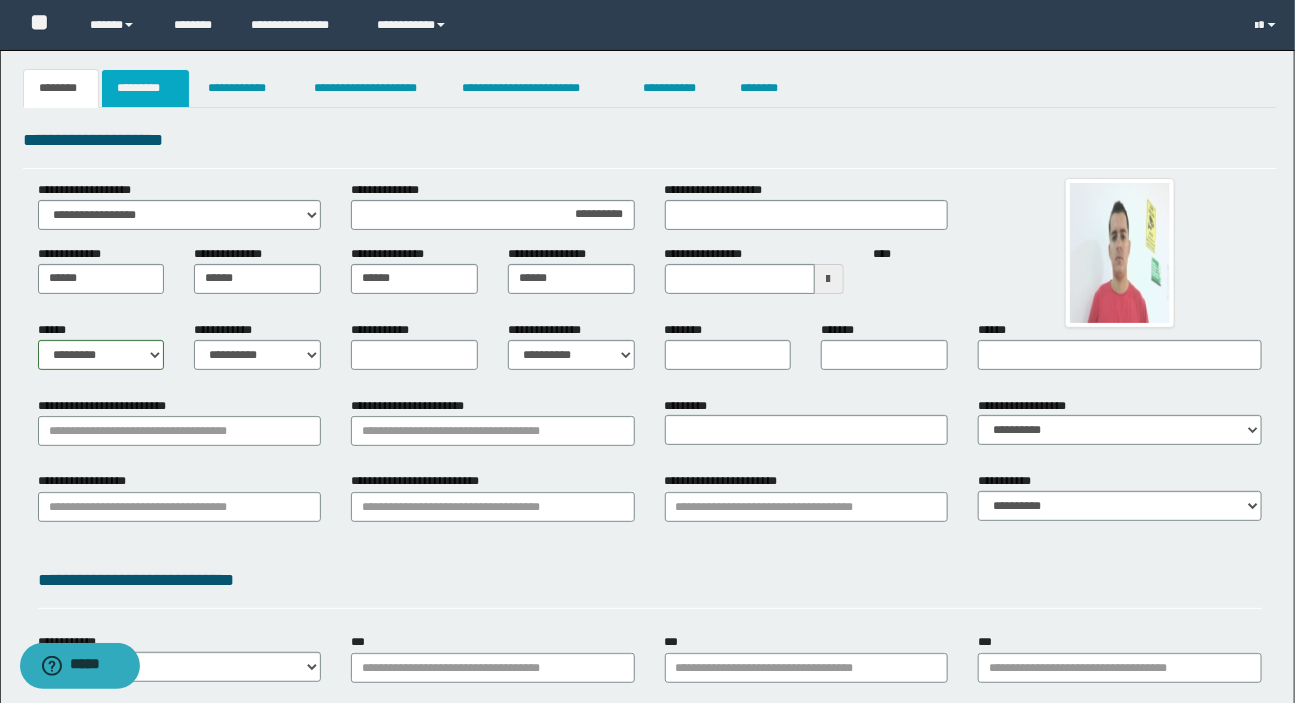 click on "*********" at bounding box center (145, 88) 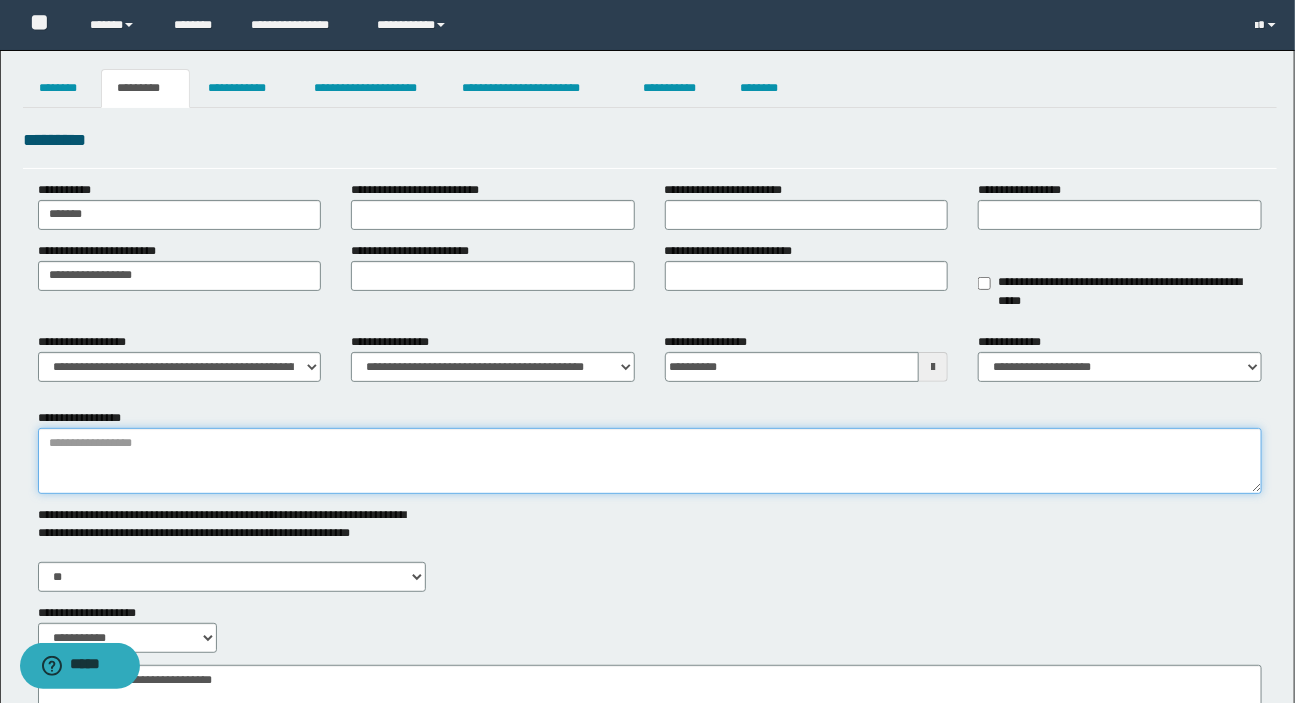 click on "**********" at bounding box center [650, 461] 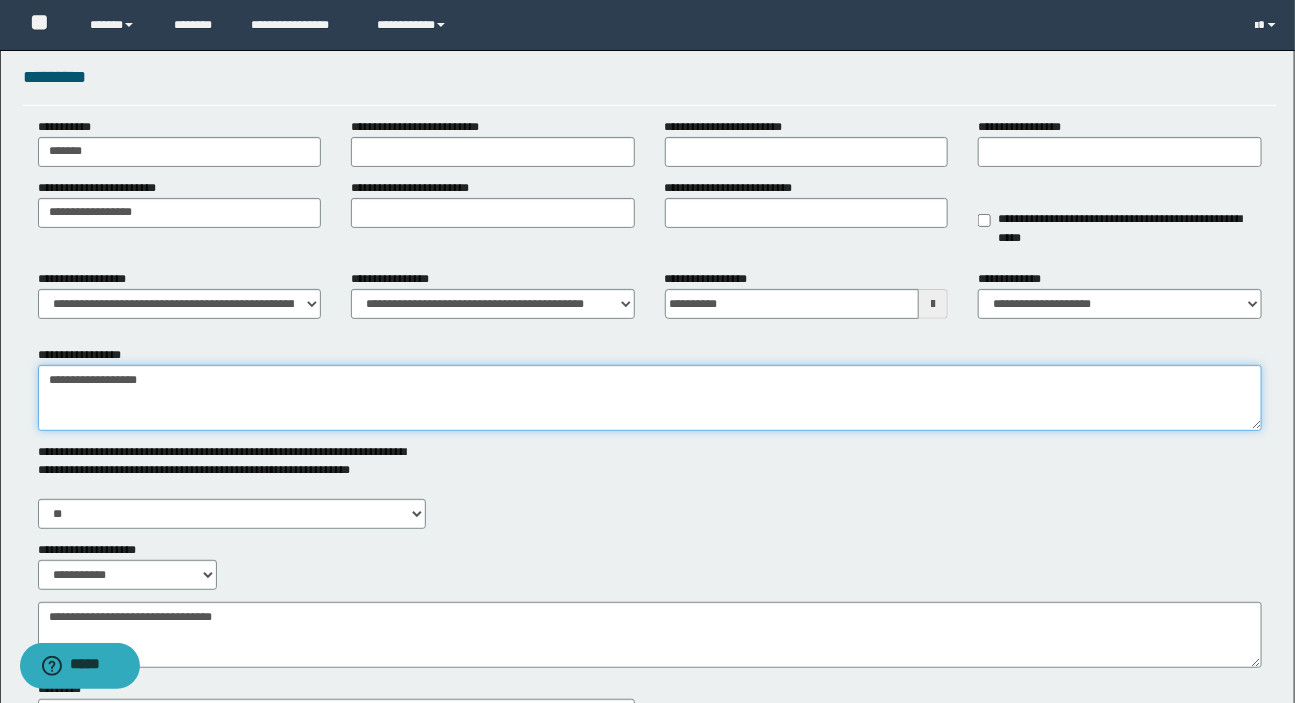 scroll, scrollTop: 0, scrollLeft: 0, axis: both 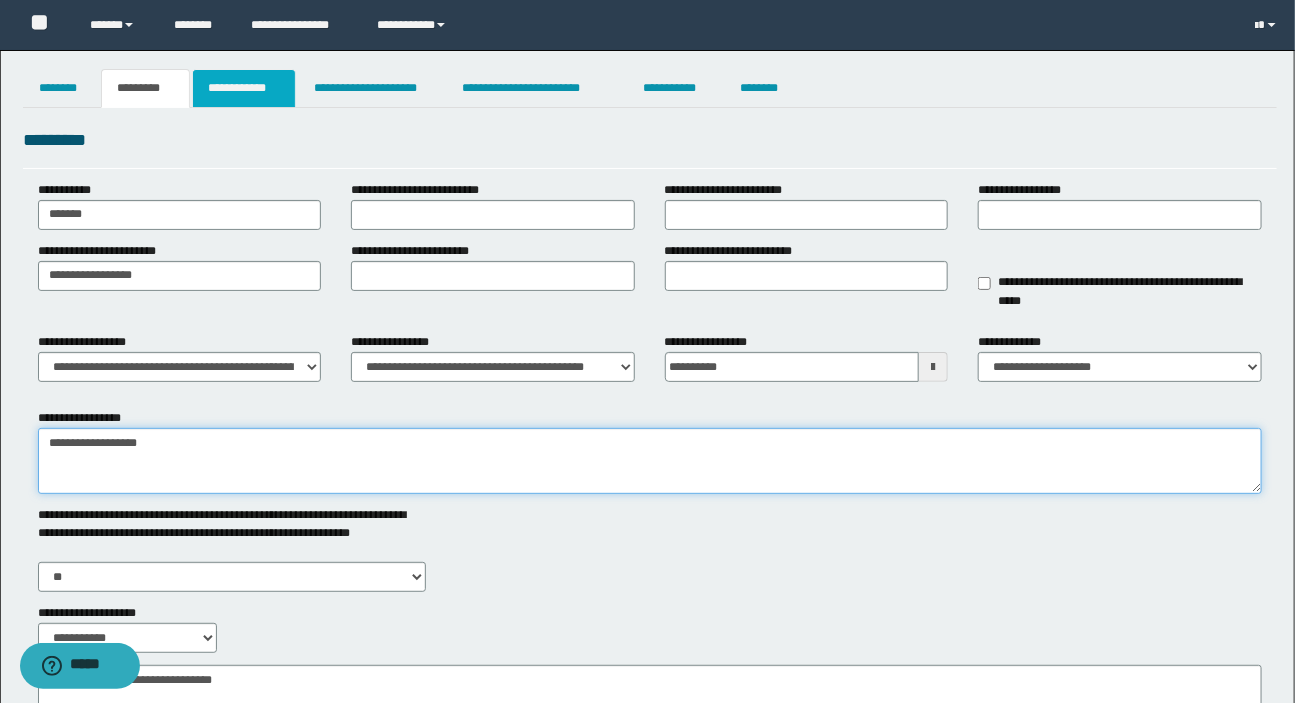 type on "**********" 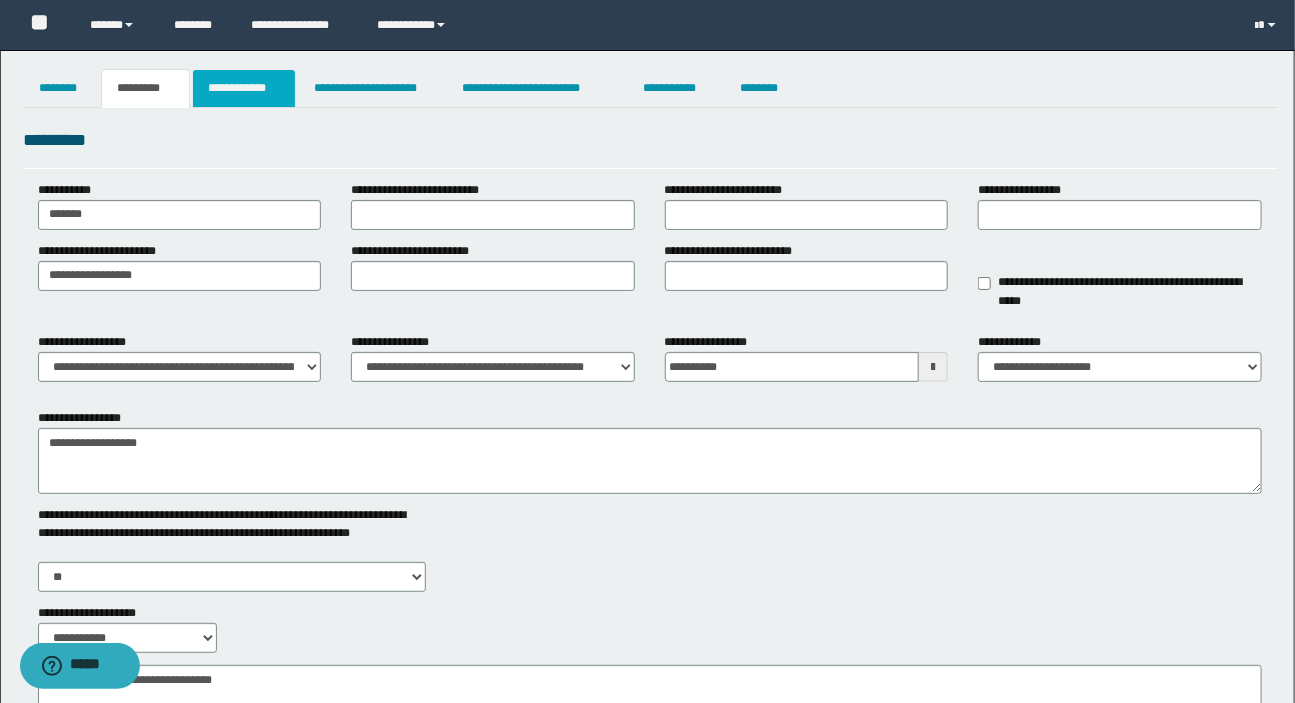 click on "**********" at bounding box center [244, 88] 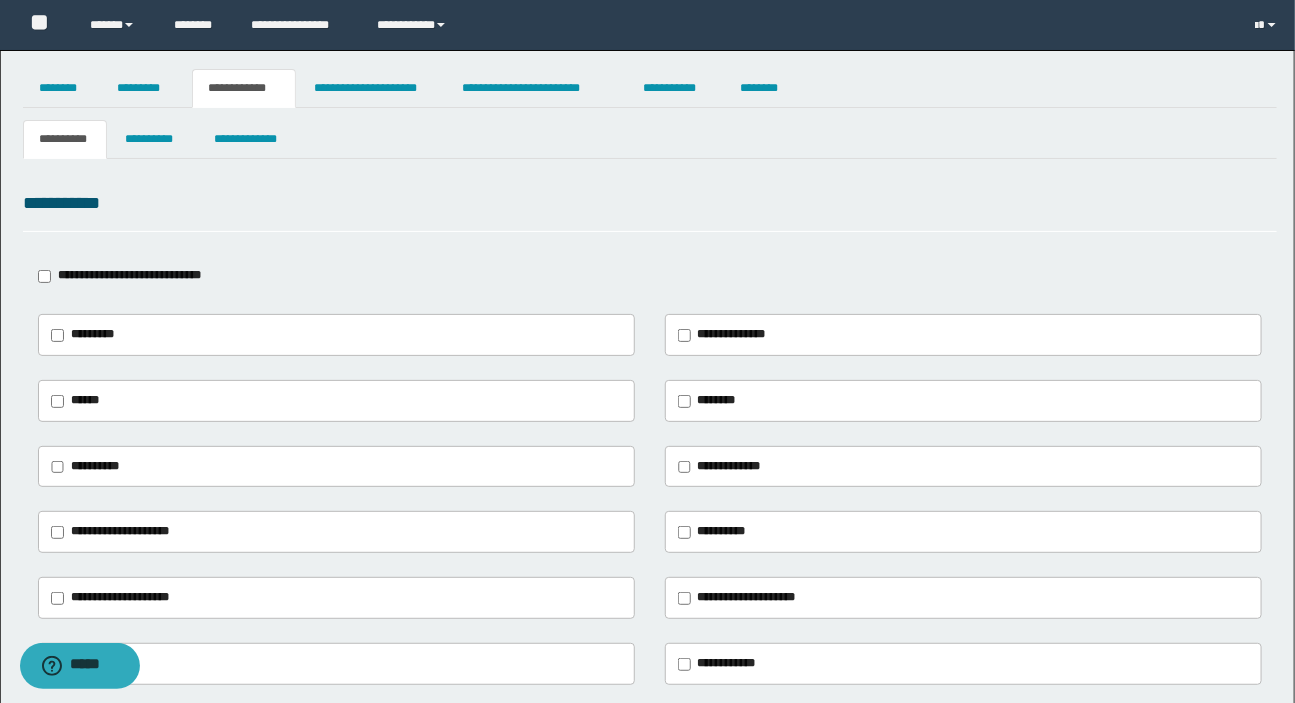 click on "**********" at bounding box center (133, 276) 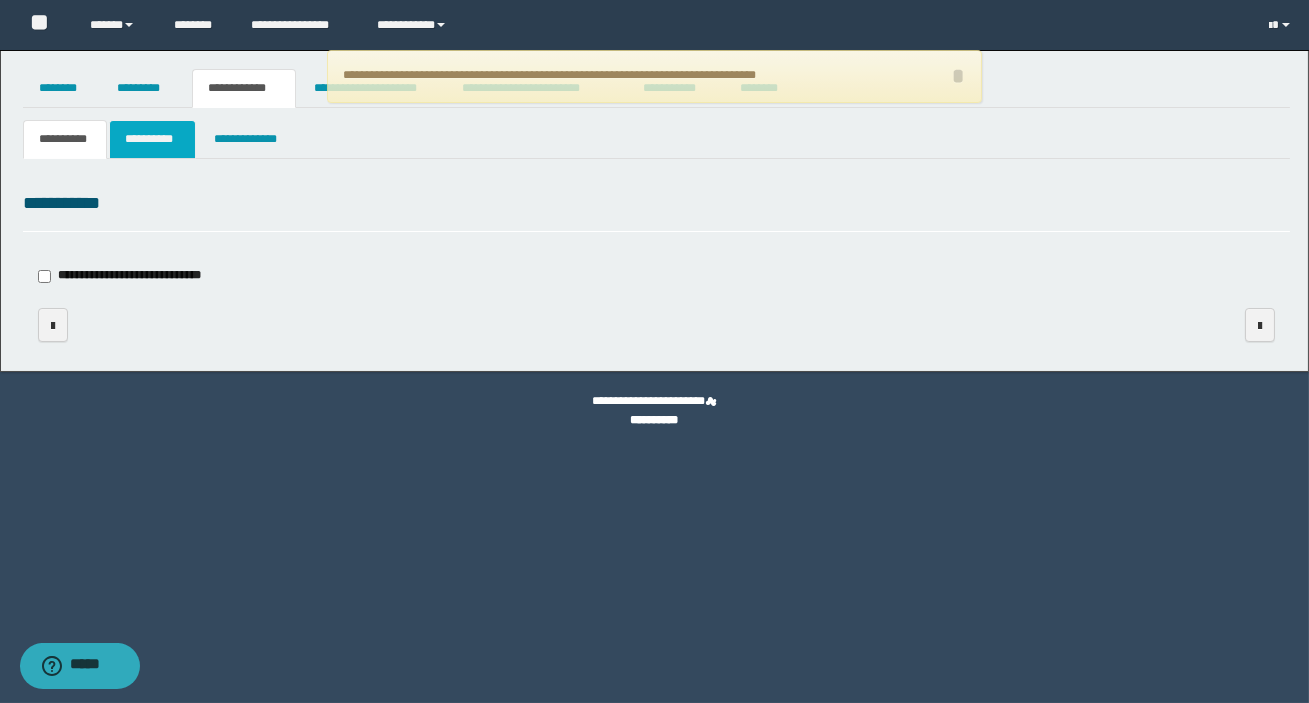 click on "**********" at bounding box center (153, 139) 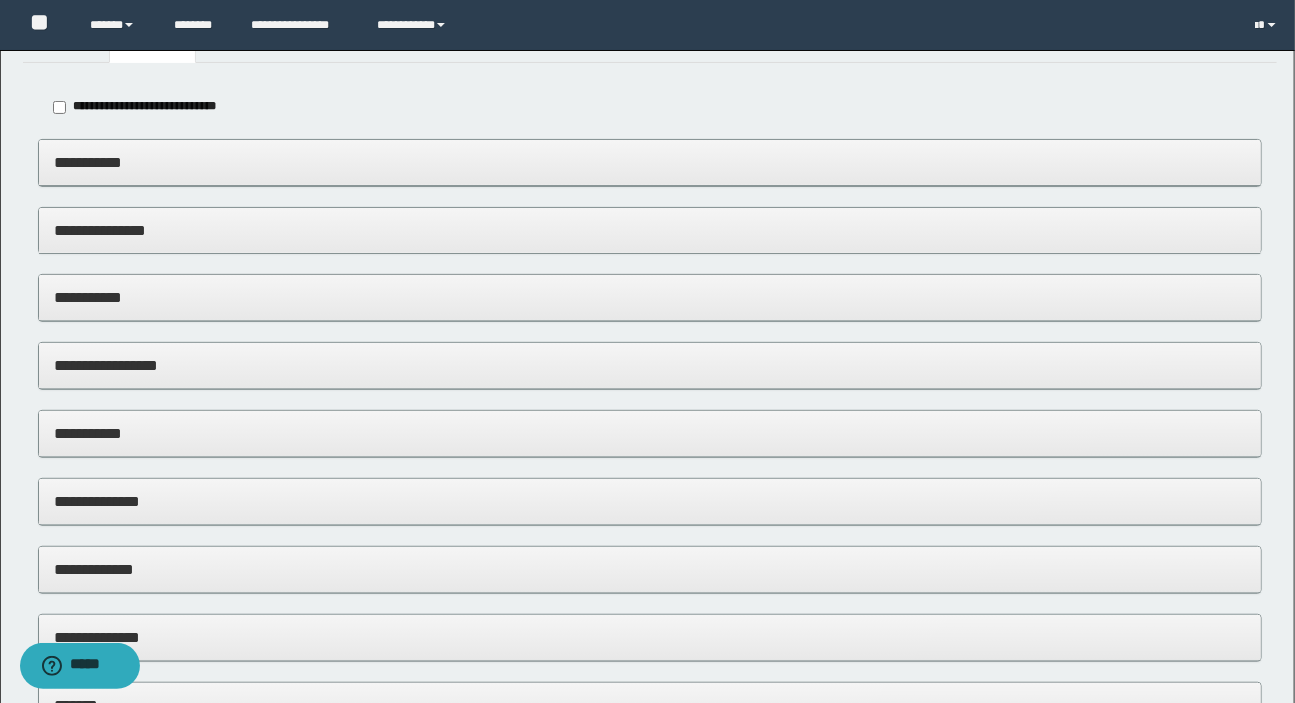 scroll, scrollTop: 181, scrollLeft: 0, axis: vertical 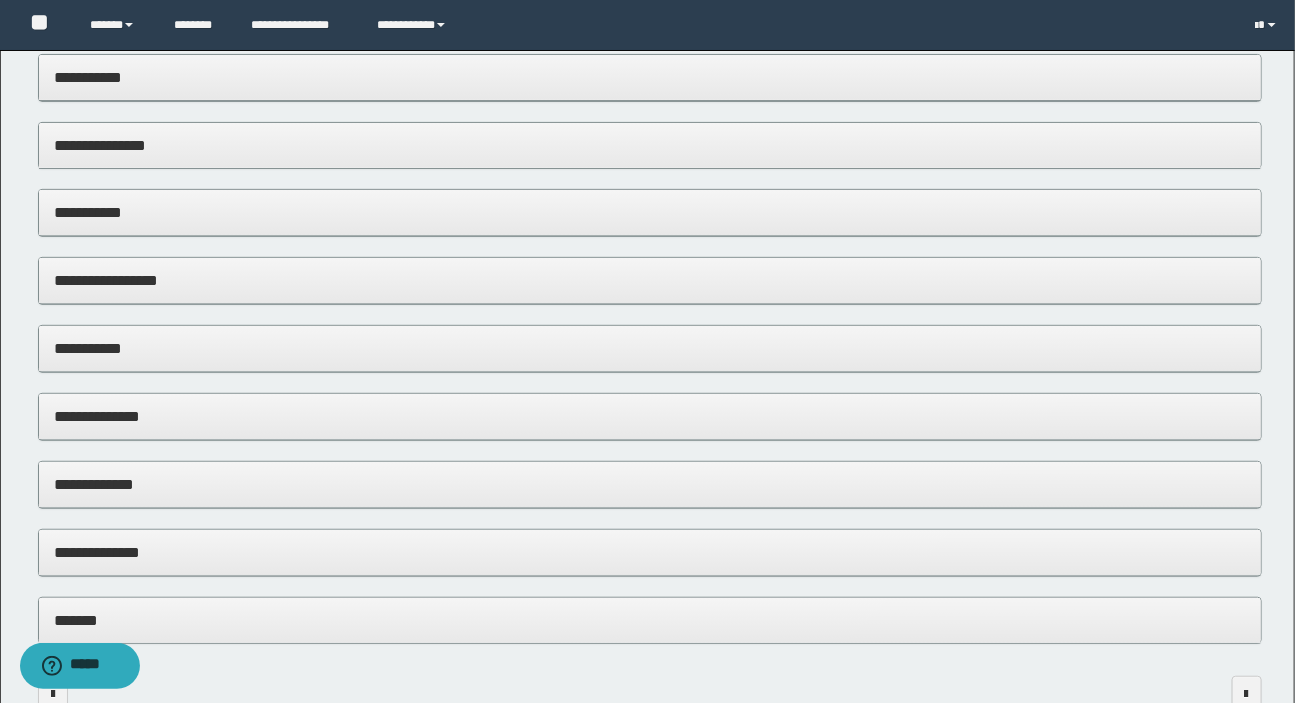 click on "**********" at bounding box center [650, 552] 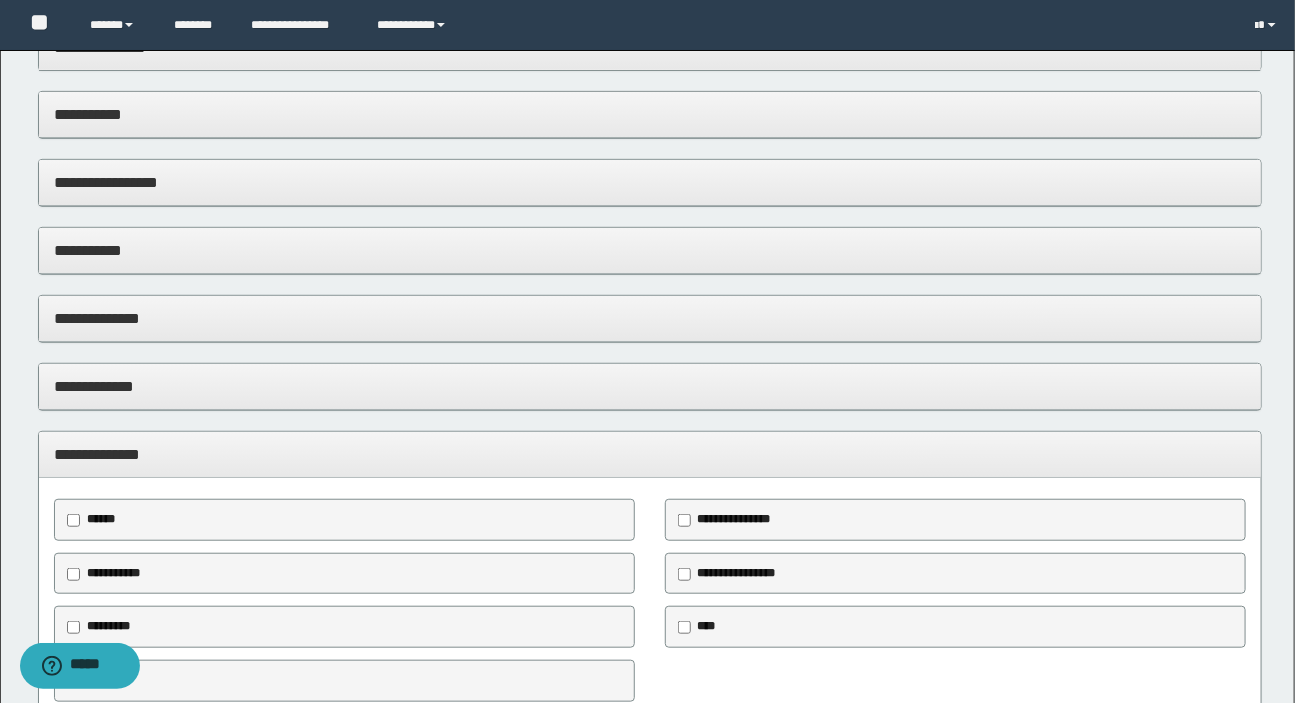 scroll, scrollTop: 454, scrollLeft: 0, axis: vertical 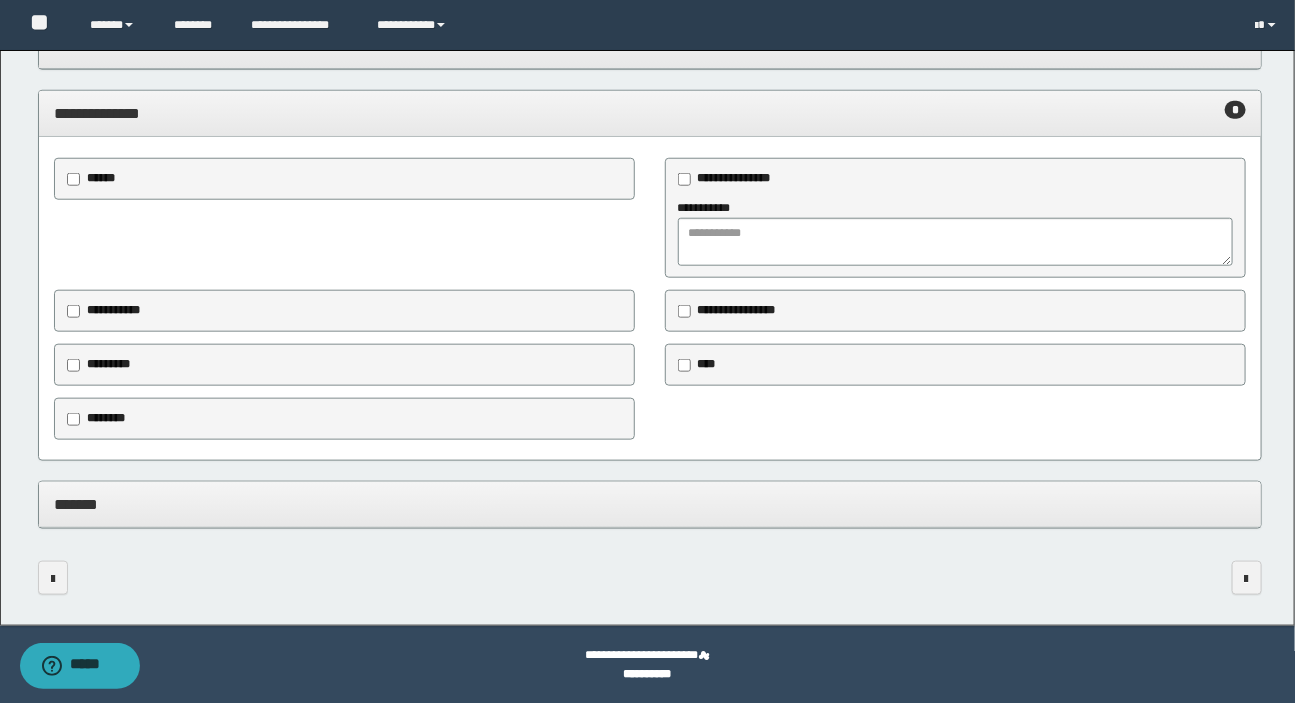 click on "********" at bounding box center (105, 419) 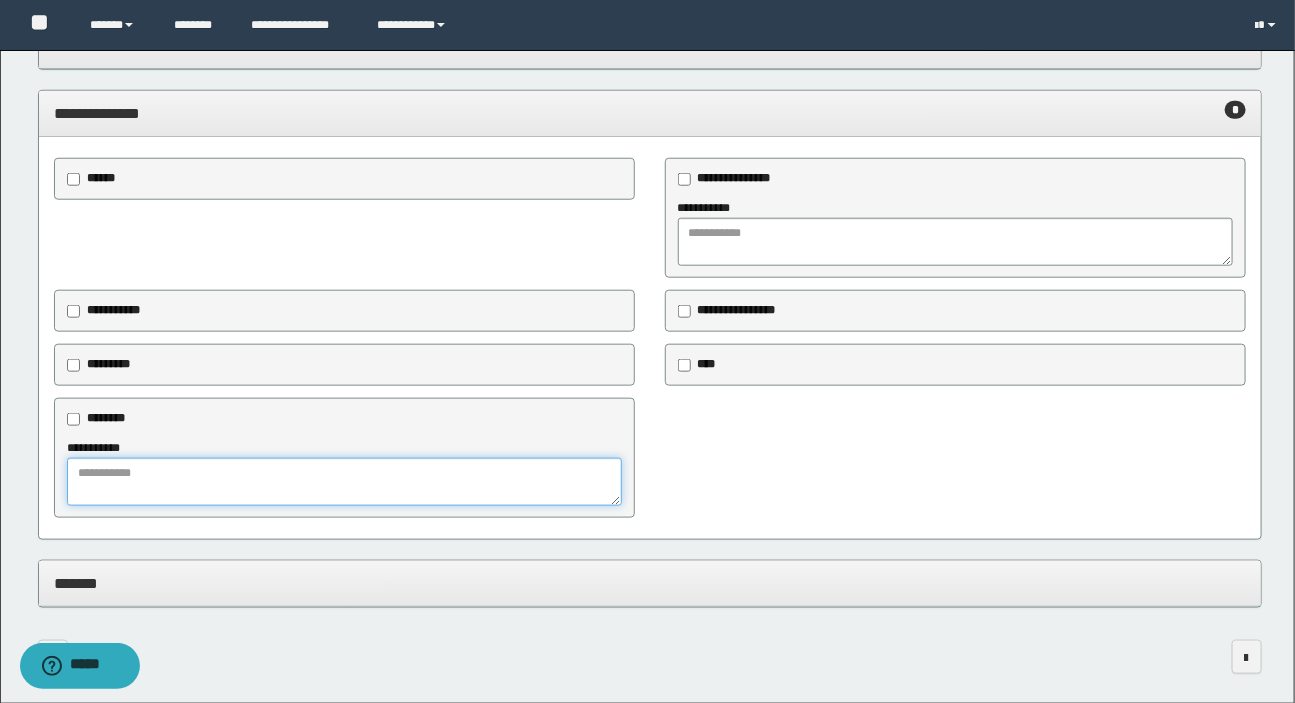 click at bounding box center [344, 482] 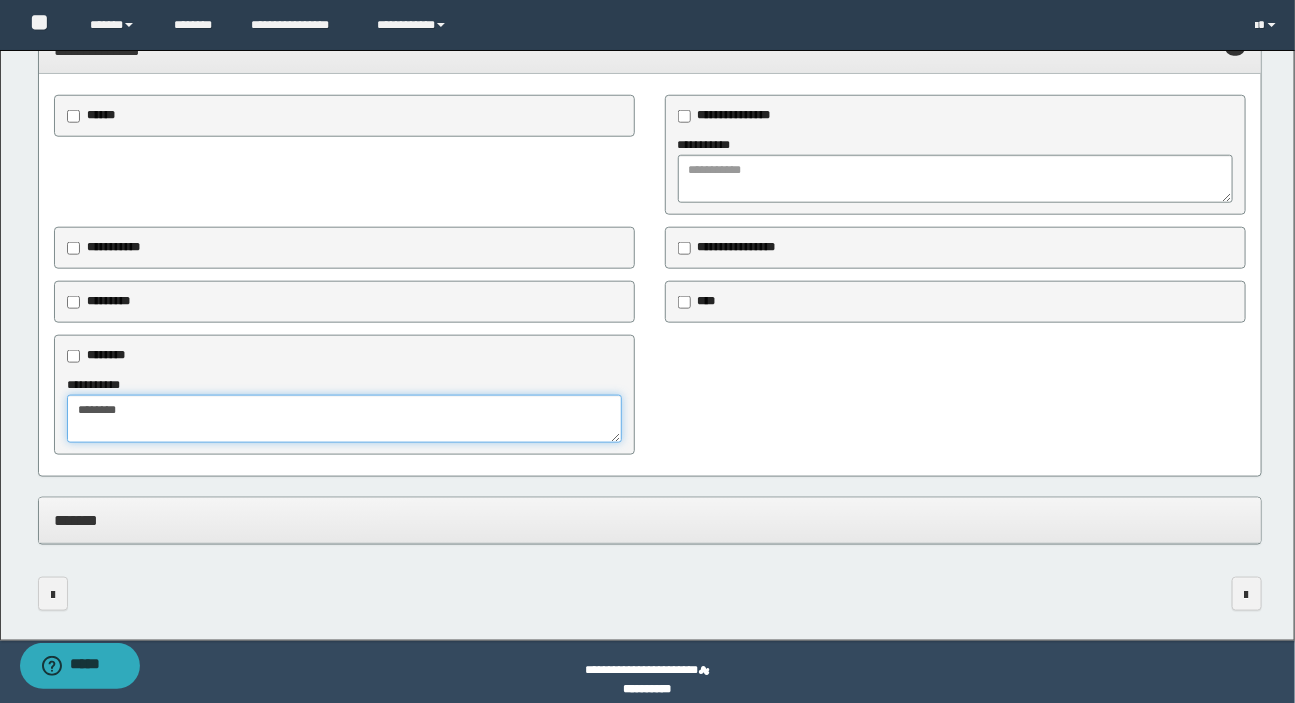 scroll, scrollTop: 699, scrollLeft: 0, axis: vertical 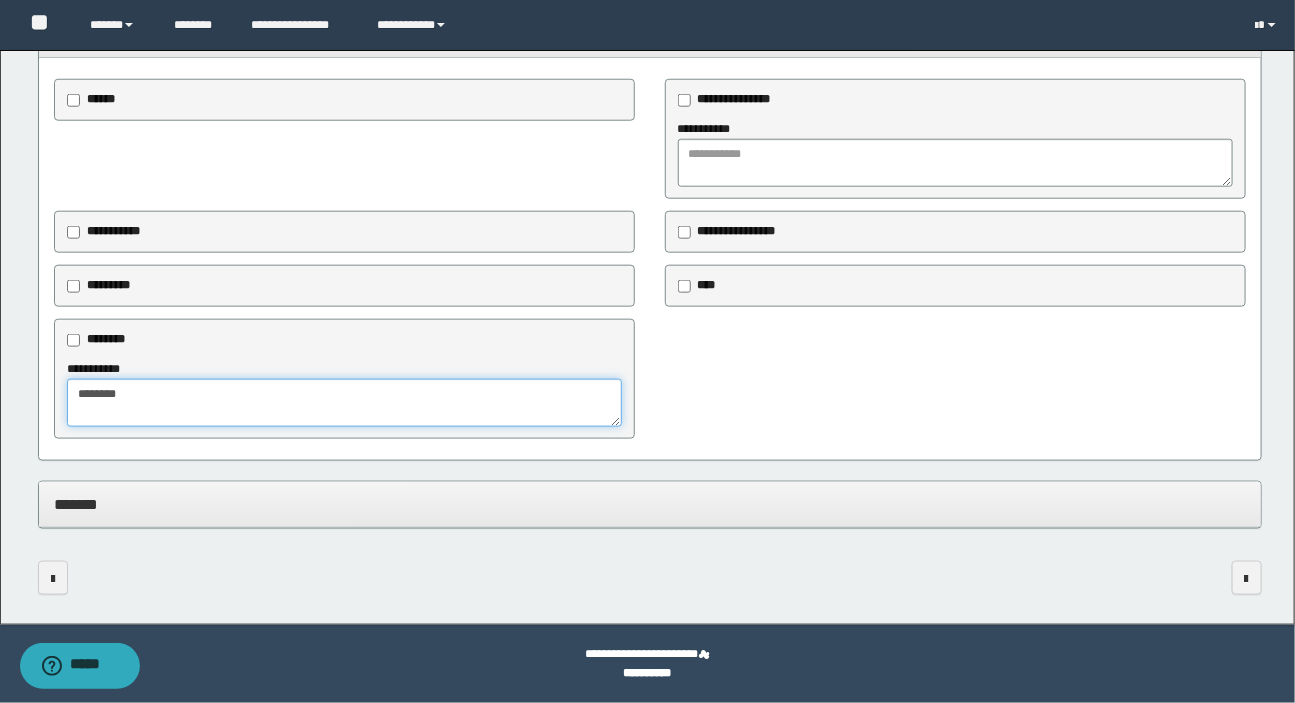 type on "*******" 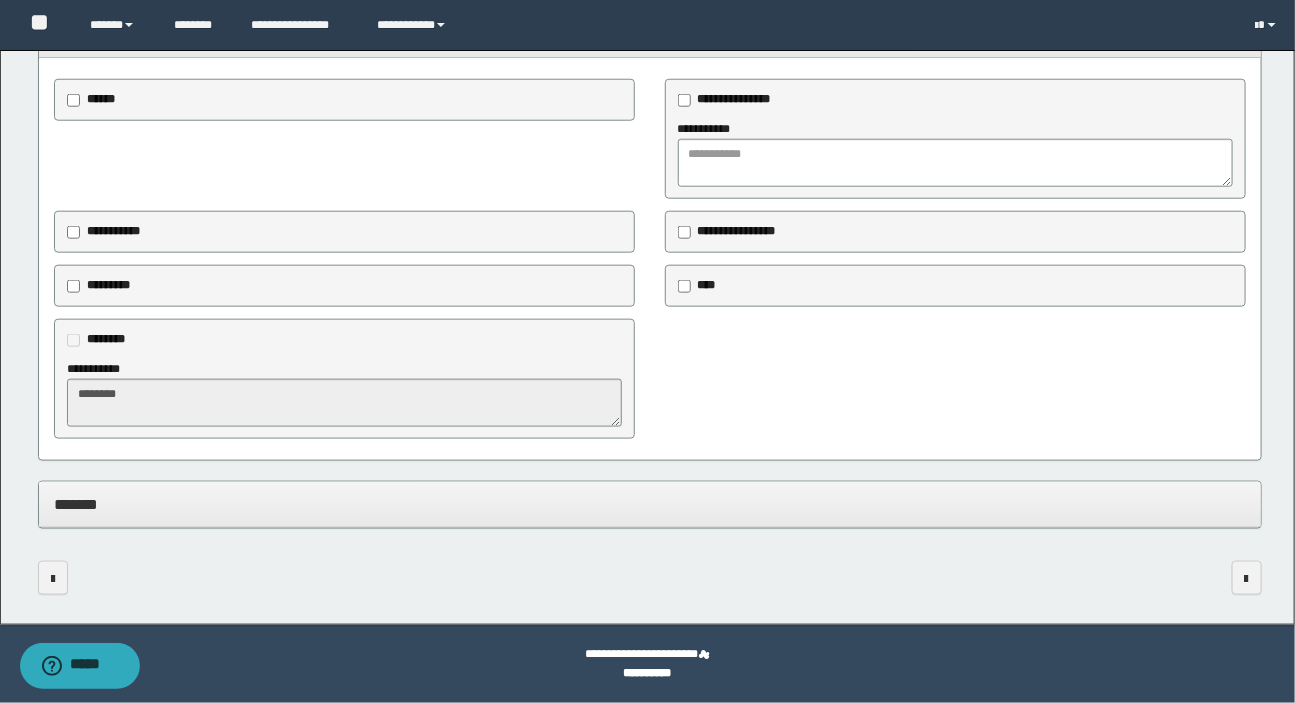 click on "*******" at bounding box center (650, 504) 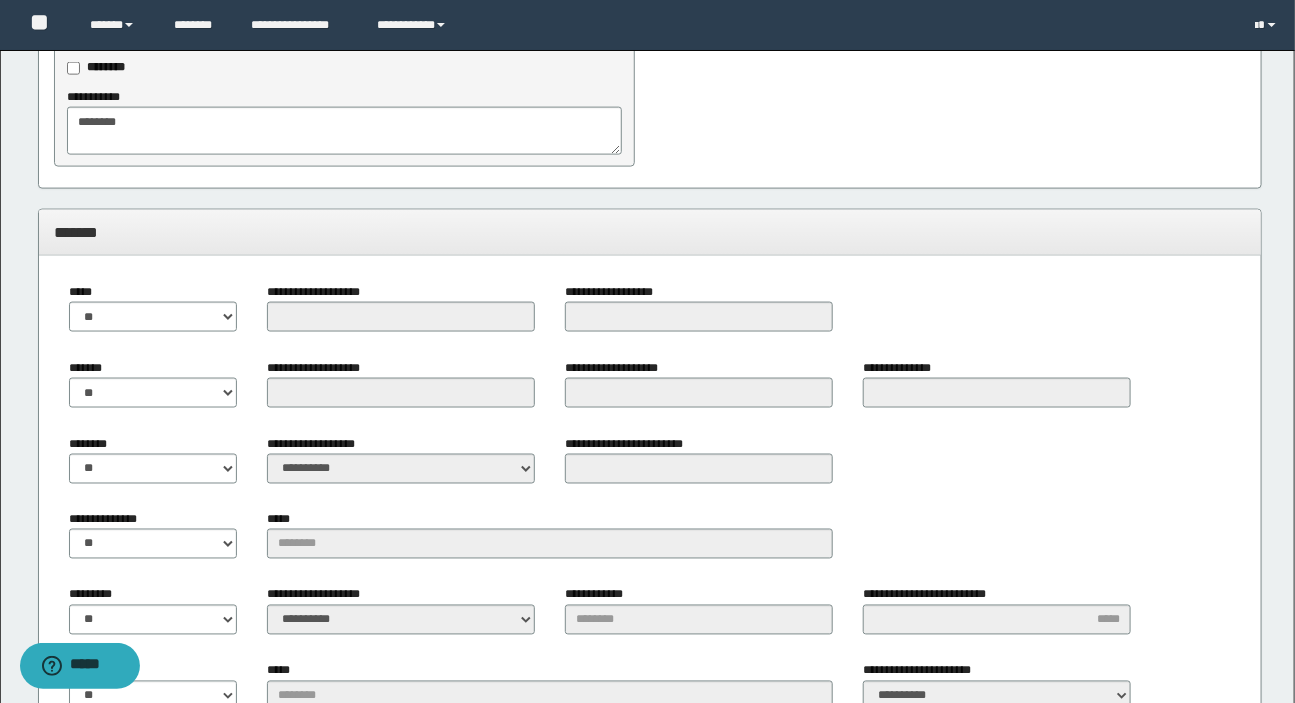 scroll, scrollTop: 1062, scrollLeft: 0, axis: vertical 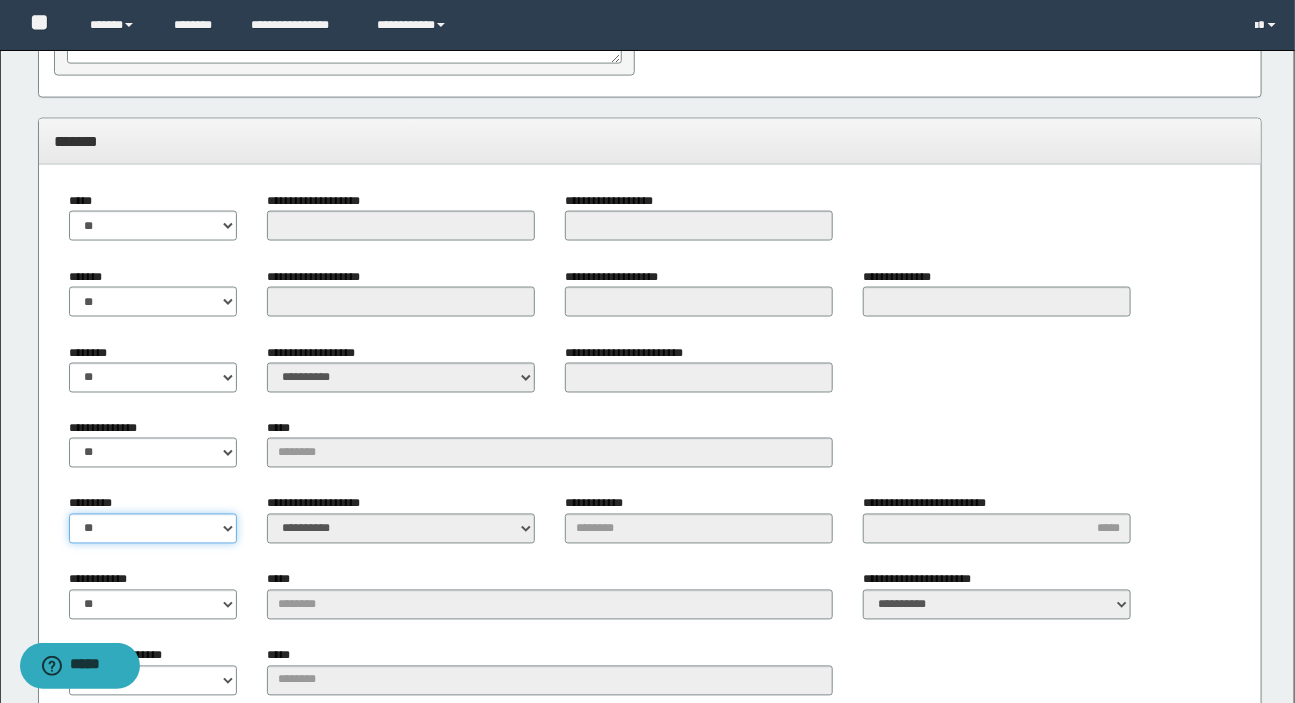 click on "**
**" at bounding box center (153, 529) 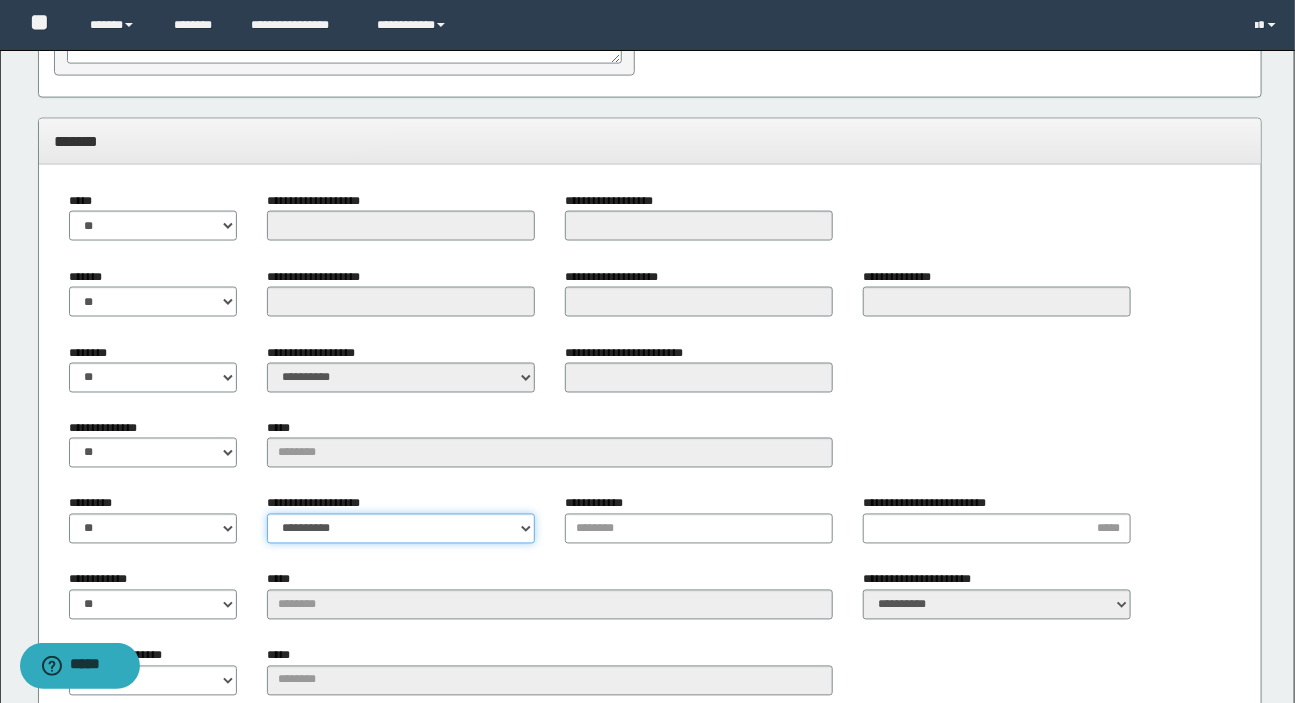 click on "**********" at bounding box center (401, 529) 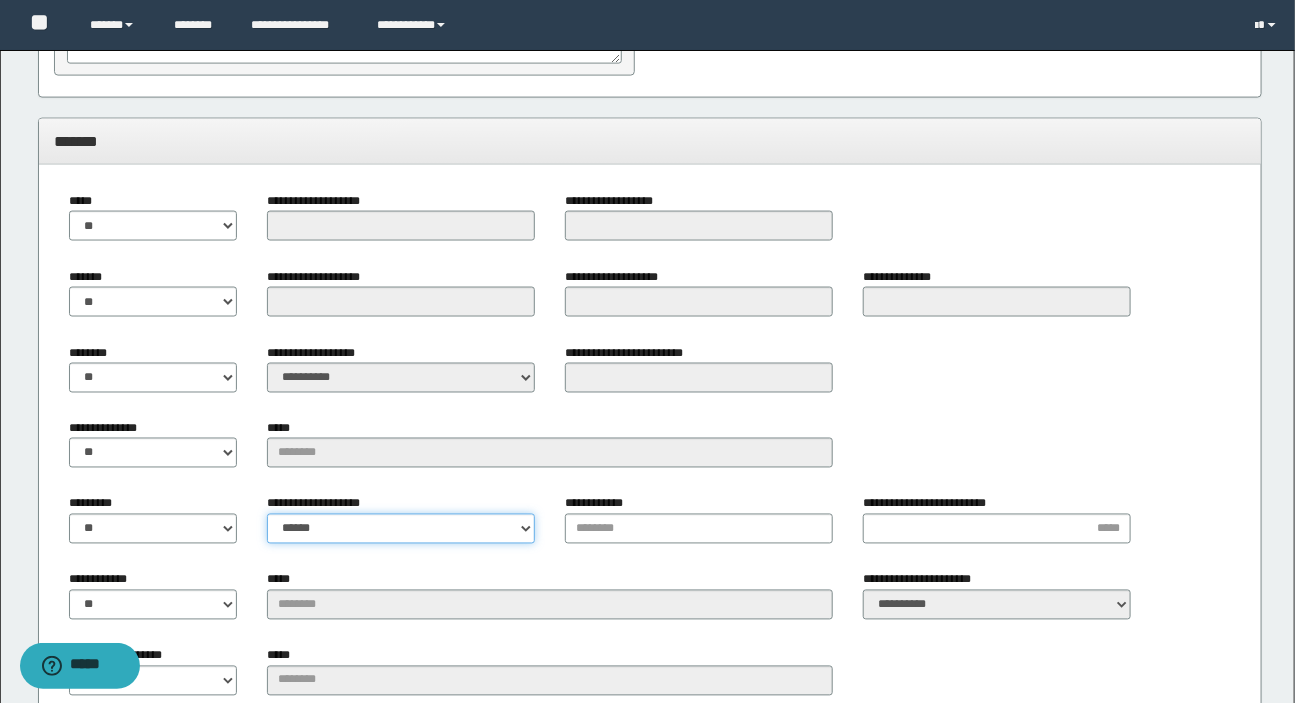 click on "**********" at bounding box center (401, 529) 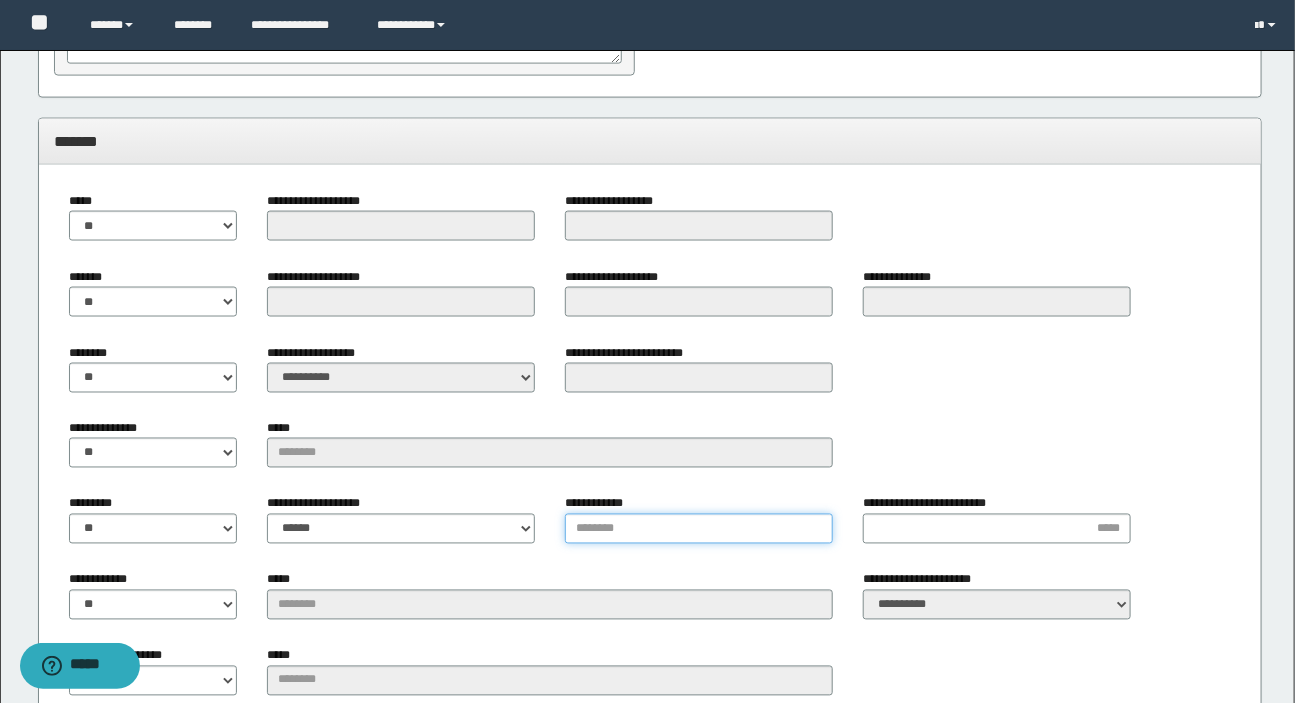 click on "**********" at bounding box center (699, 529) 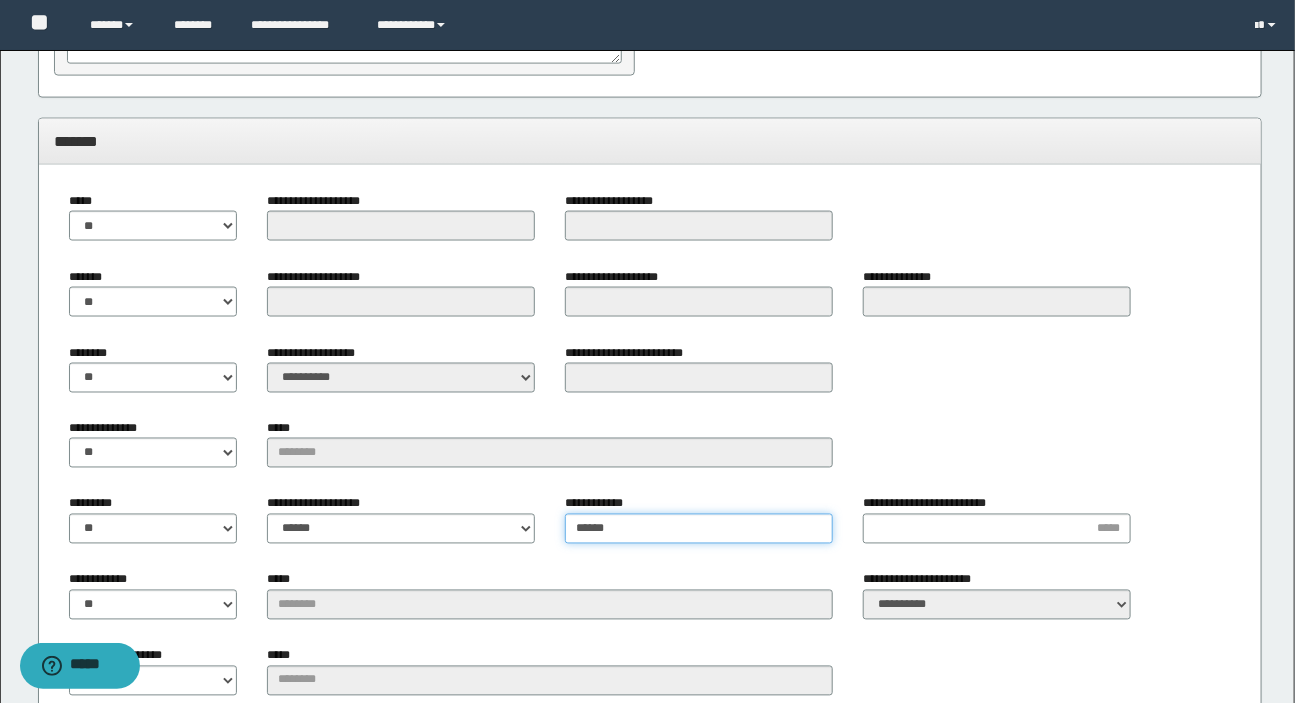 type on "******" 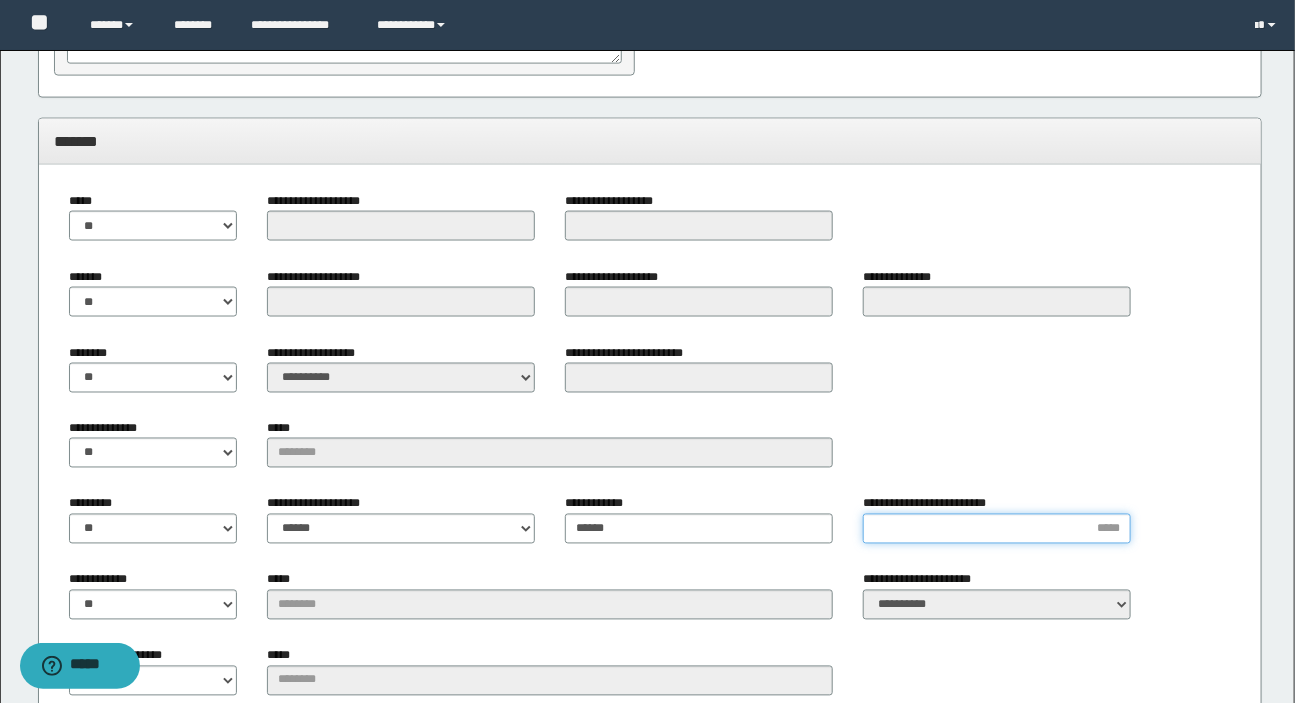 click on "**********" at bounding box center [997, 529] 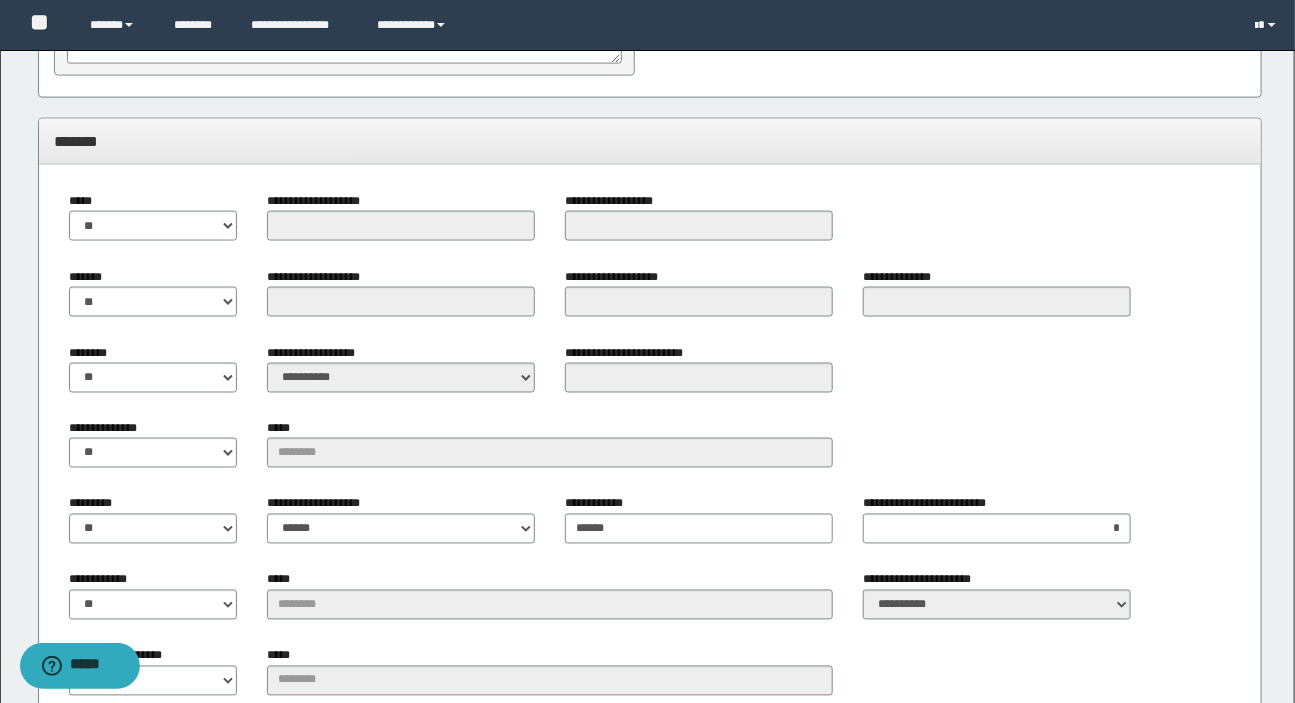click on "**********" at bounding box center [650, 452] 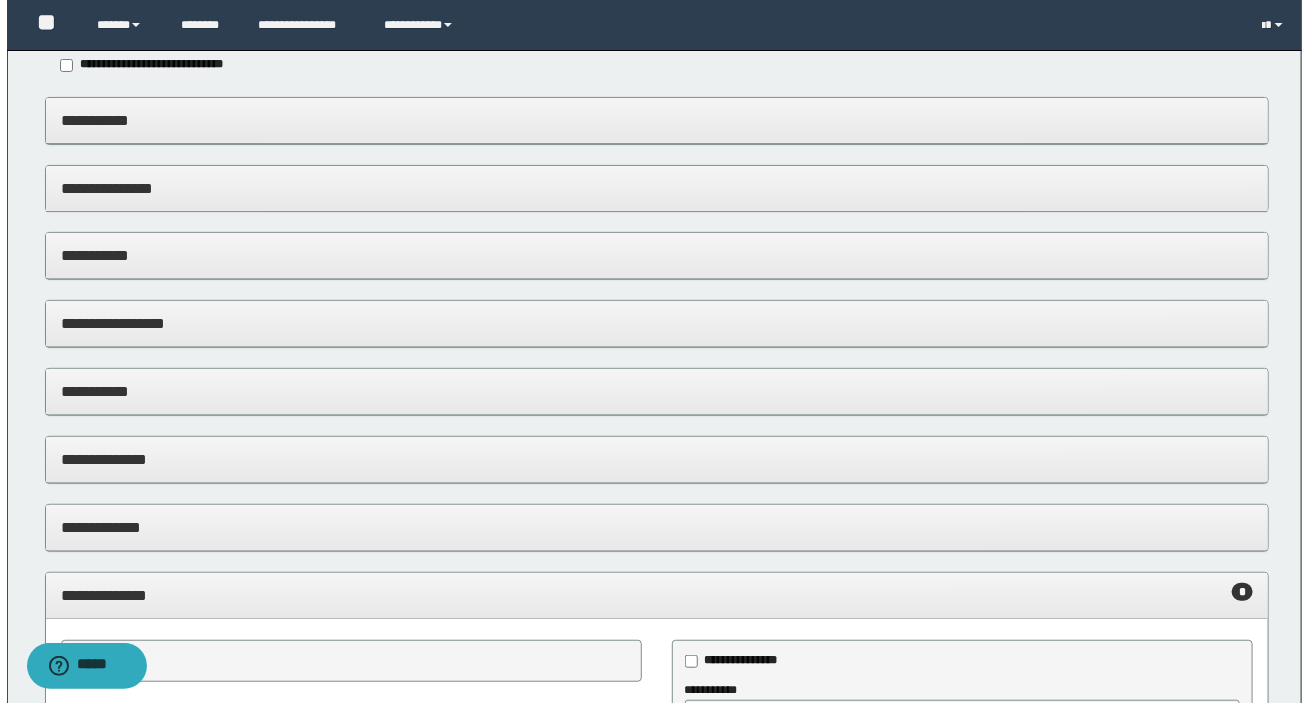 scroll, scrollTop: 0, scrollLeft: 0, axis: both 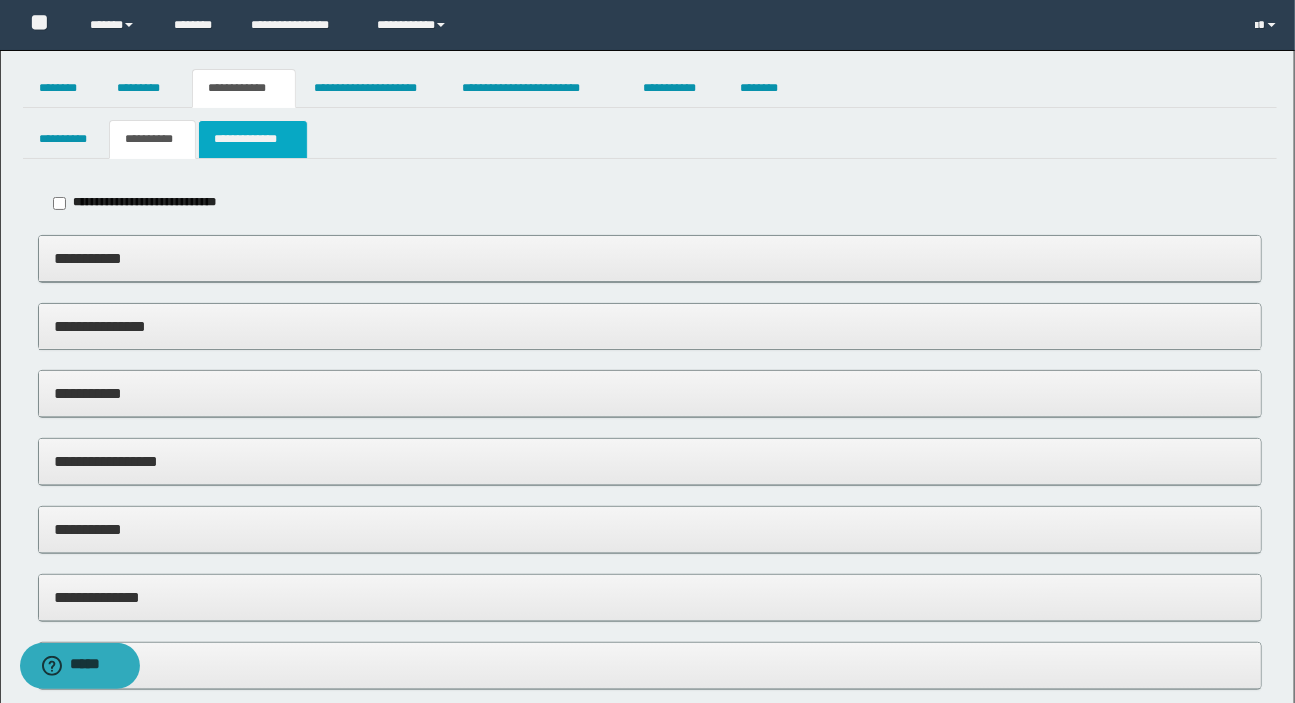 drag, startPoint x: 243, startPoint y: 141, endPoint x: 232, endPoint y: 144, distance: 11.401754 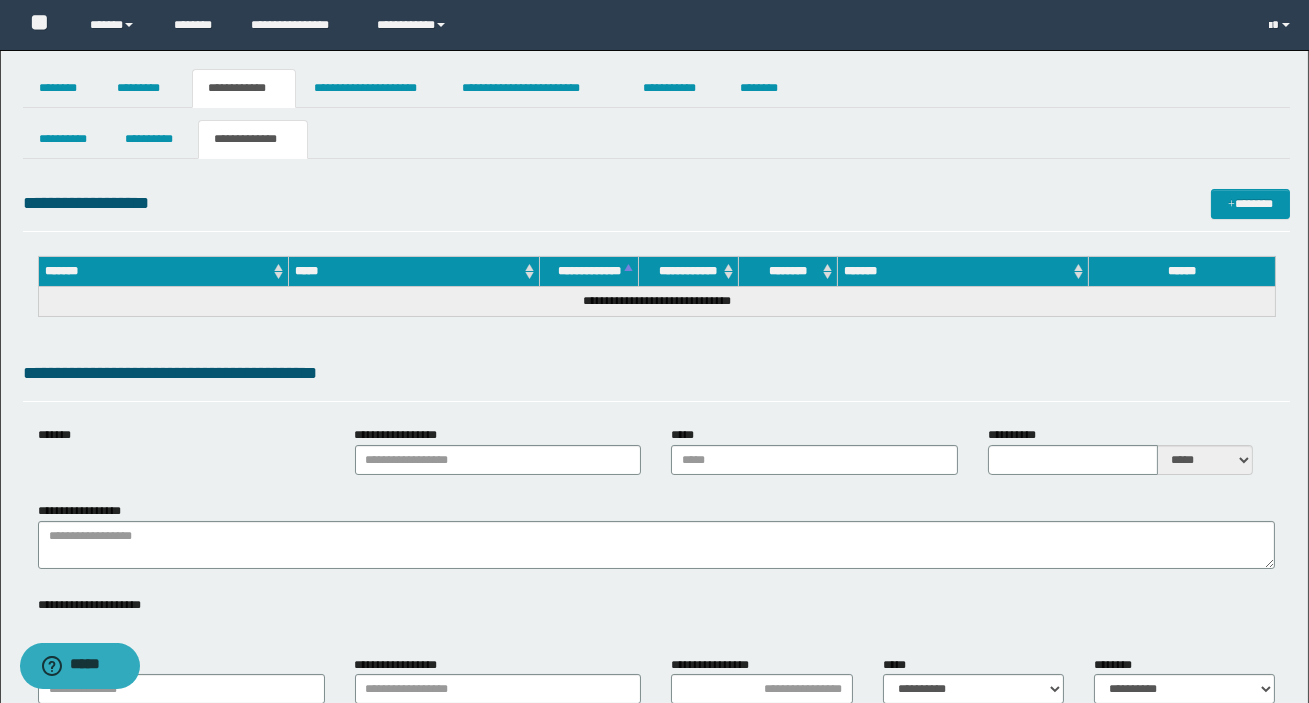 type on "**********" 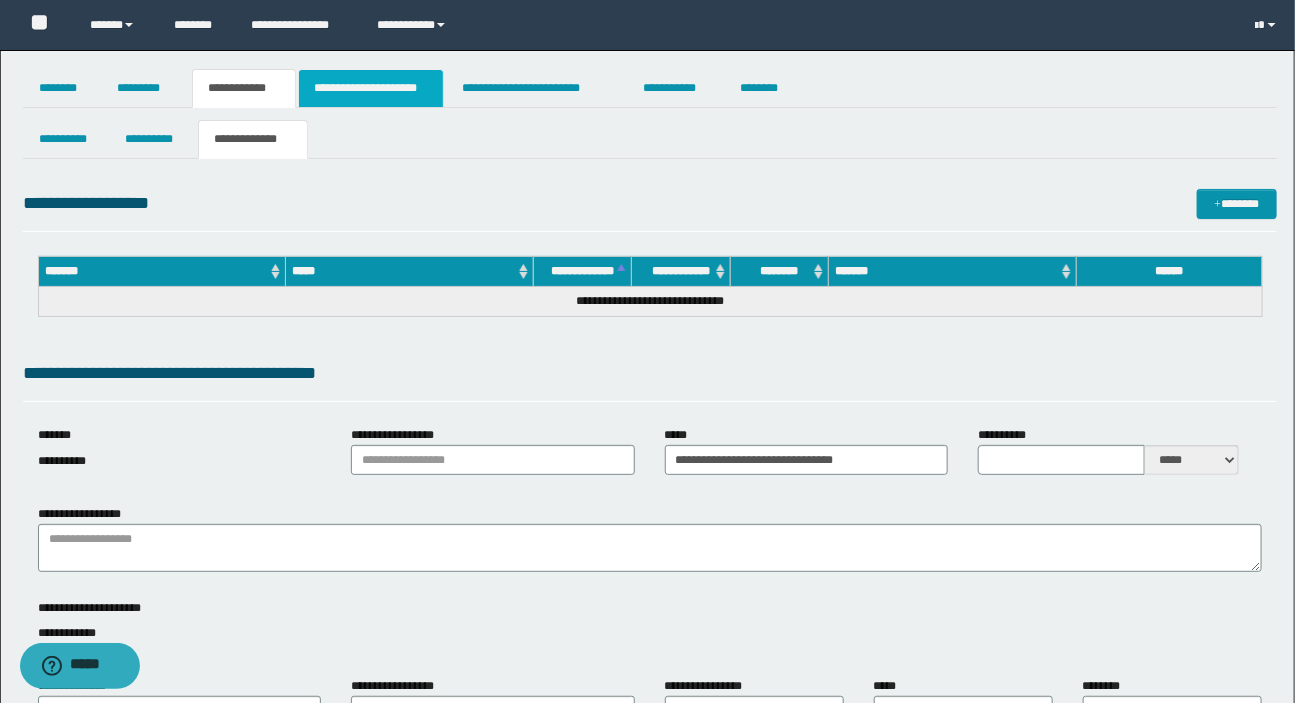click on "**********" at bounding box center (371, 88) 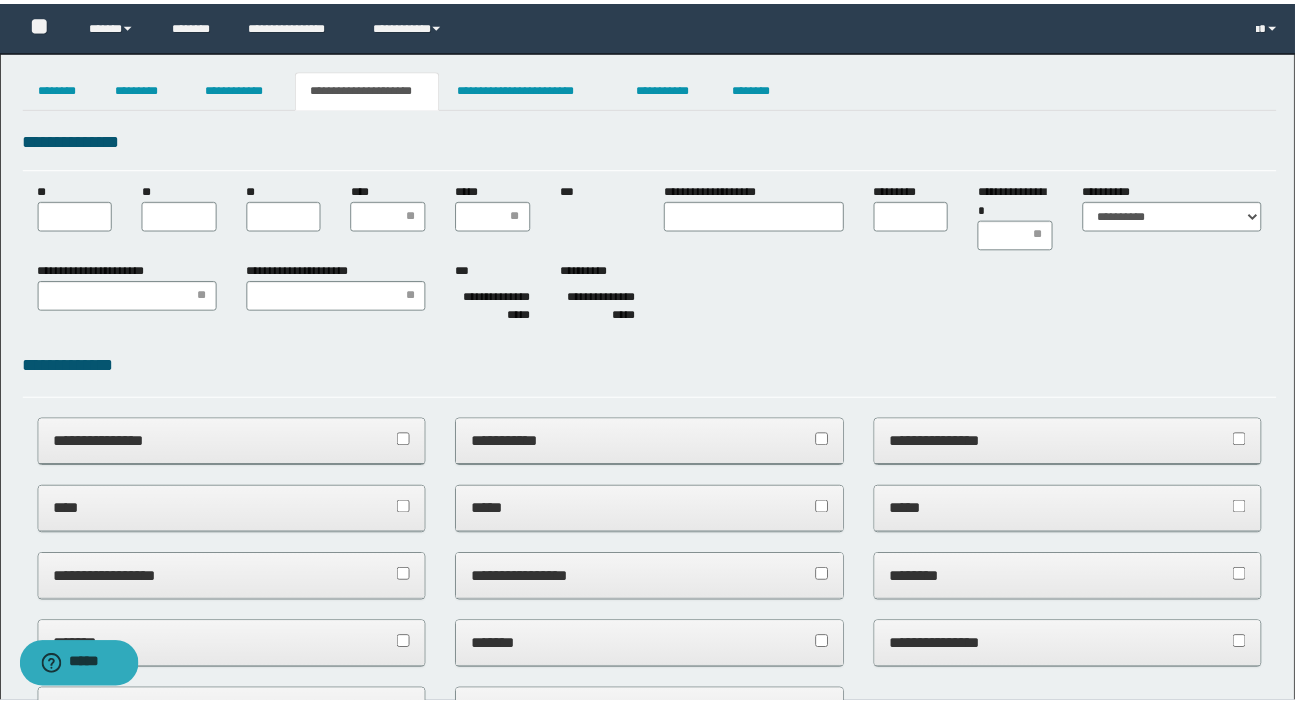scroll, scrollTop: 0, scrollLeft: 0, axis: both 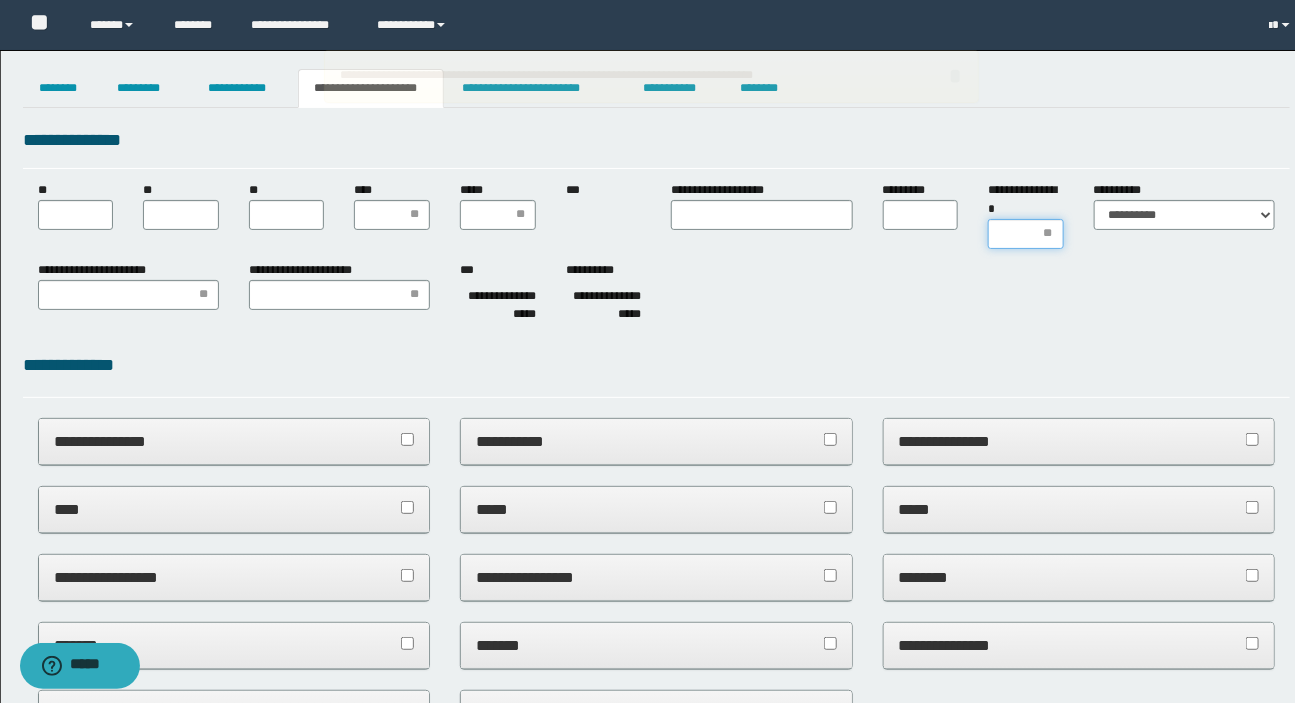 click on "**********" at bounding box center (1026, 234) 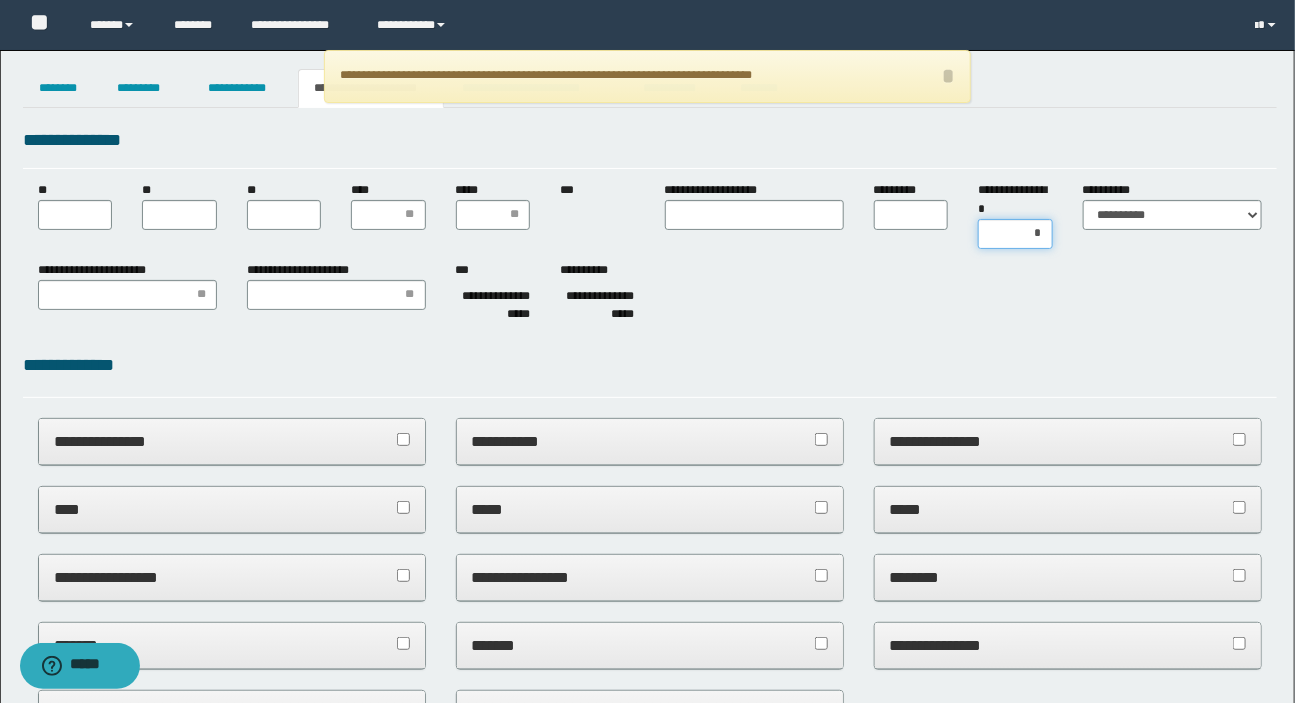 type on "**" 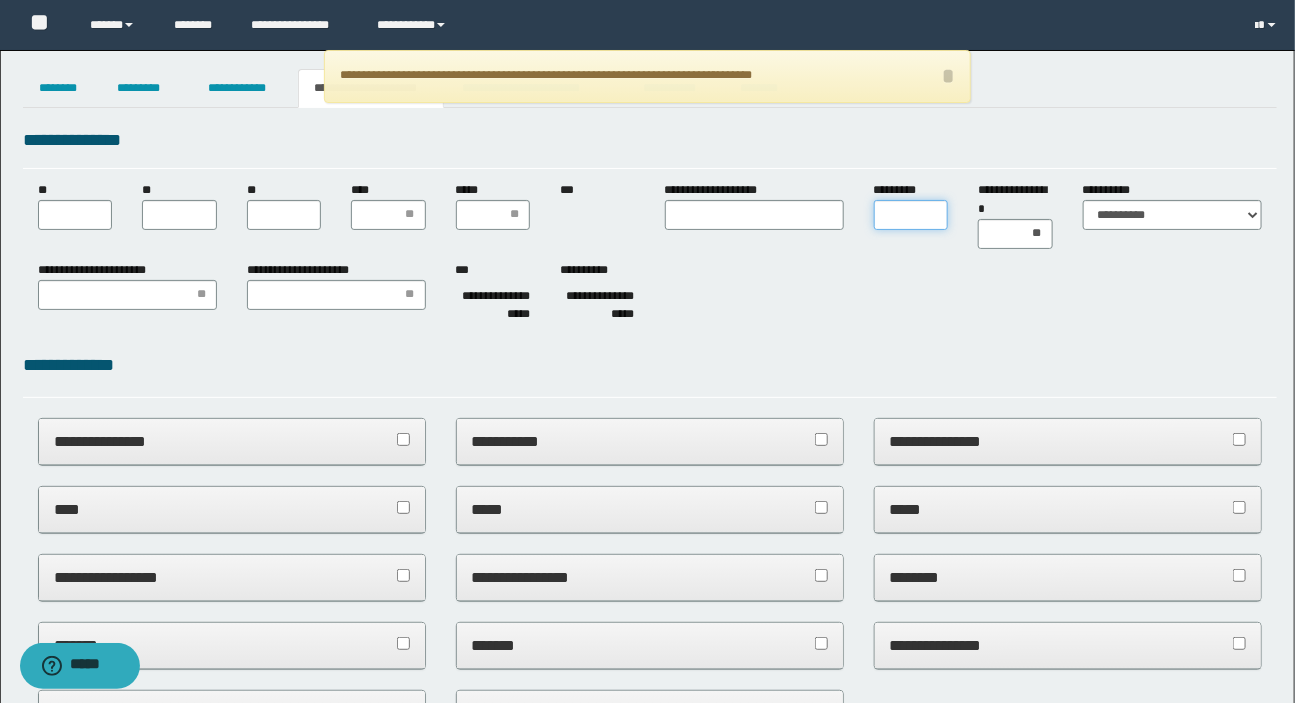 click on "*********" at bounding box center [911, 215] 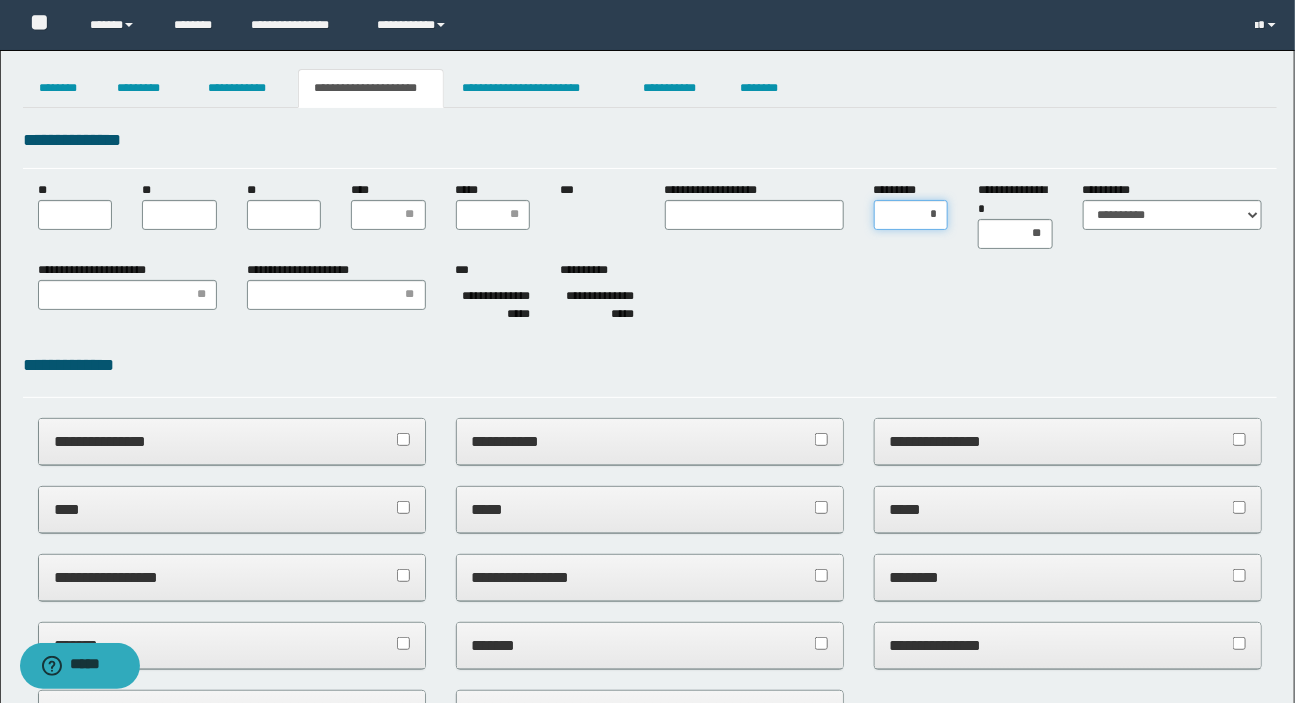 type on "**" 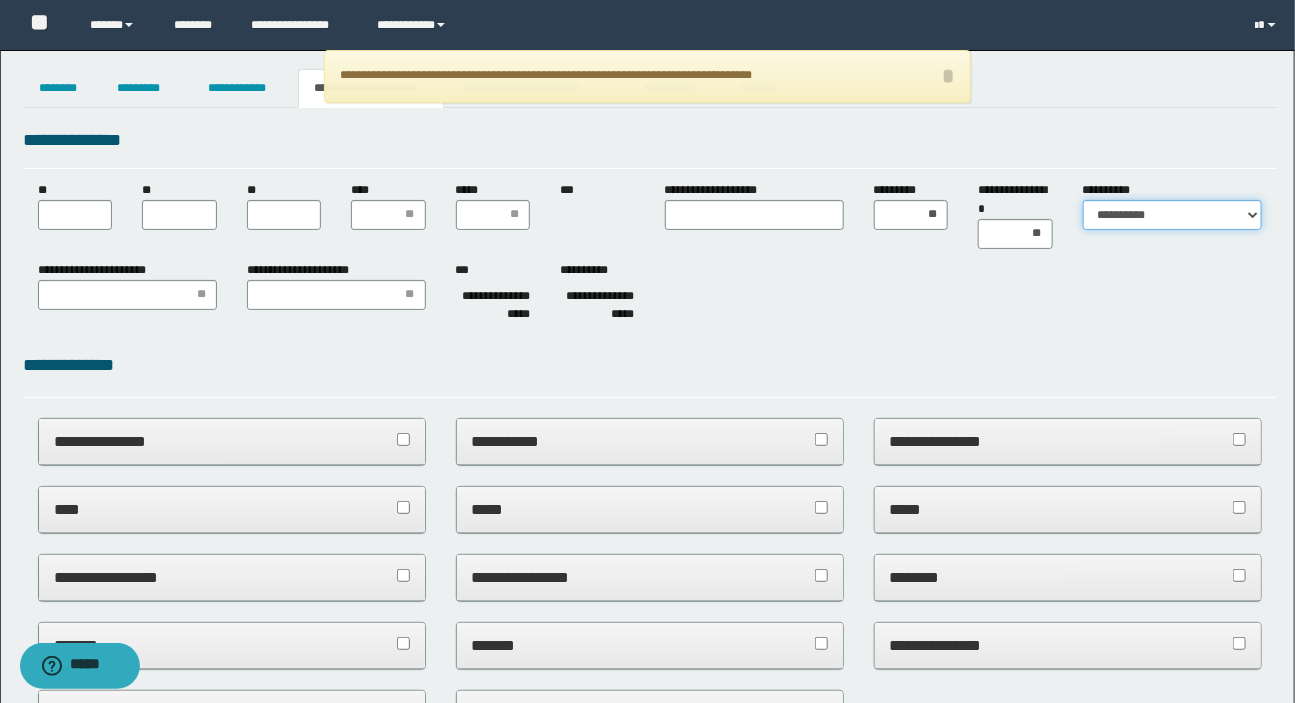 click on "**********" at bounding box center [1172, 215] 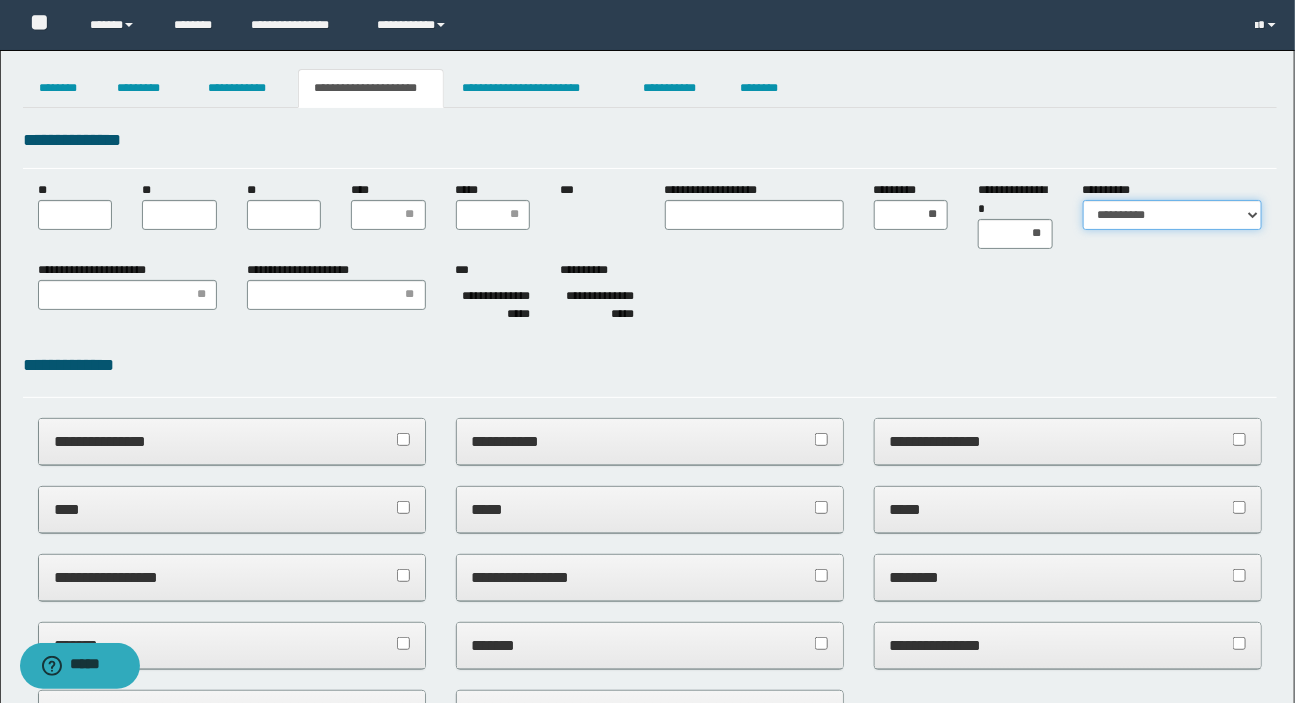 select on "*" 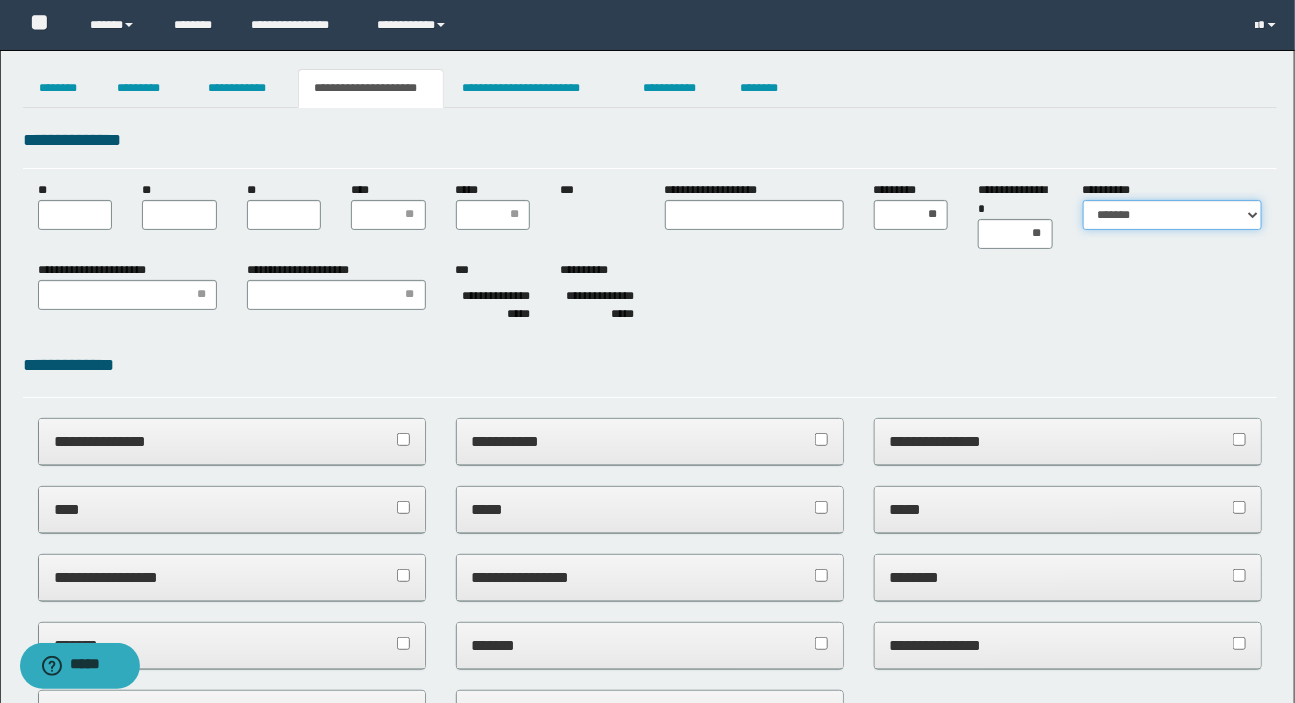 click on "**********" at bounding box center (1172, 215) 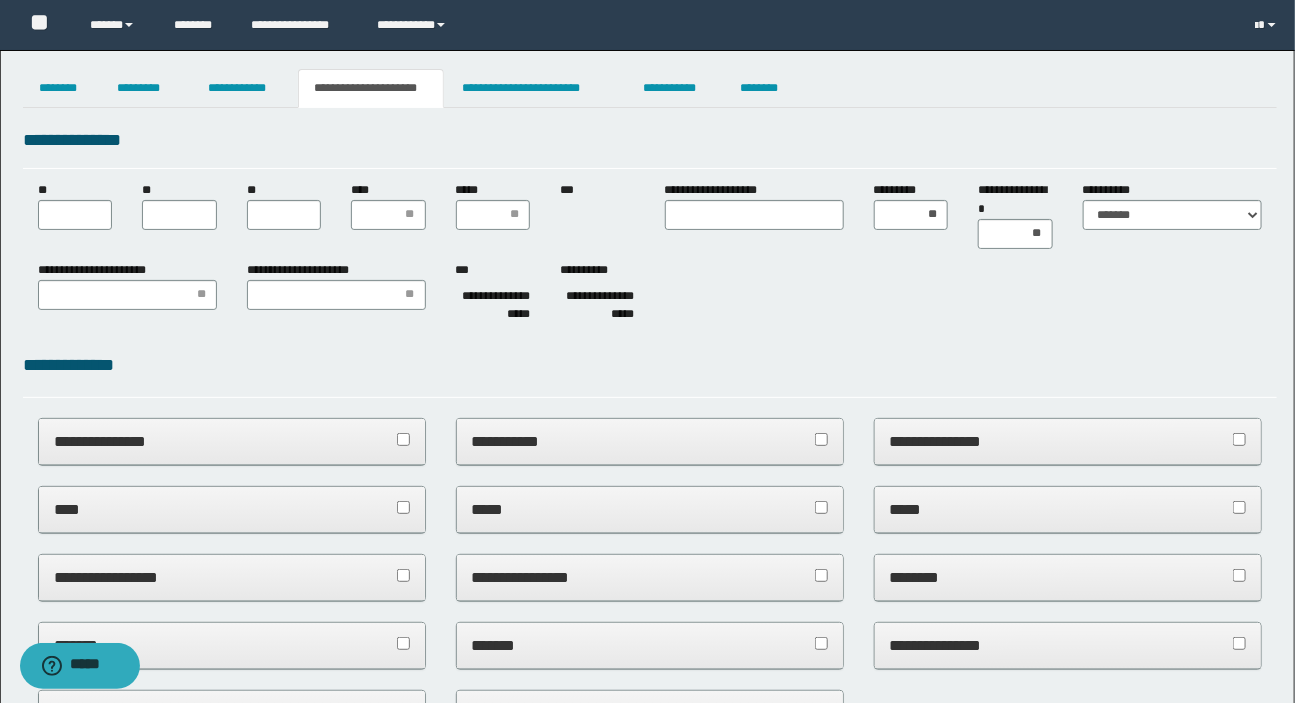 click on "**********" at bounding box center (650, 296) 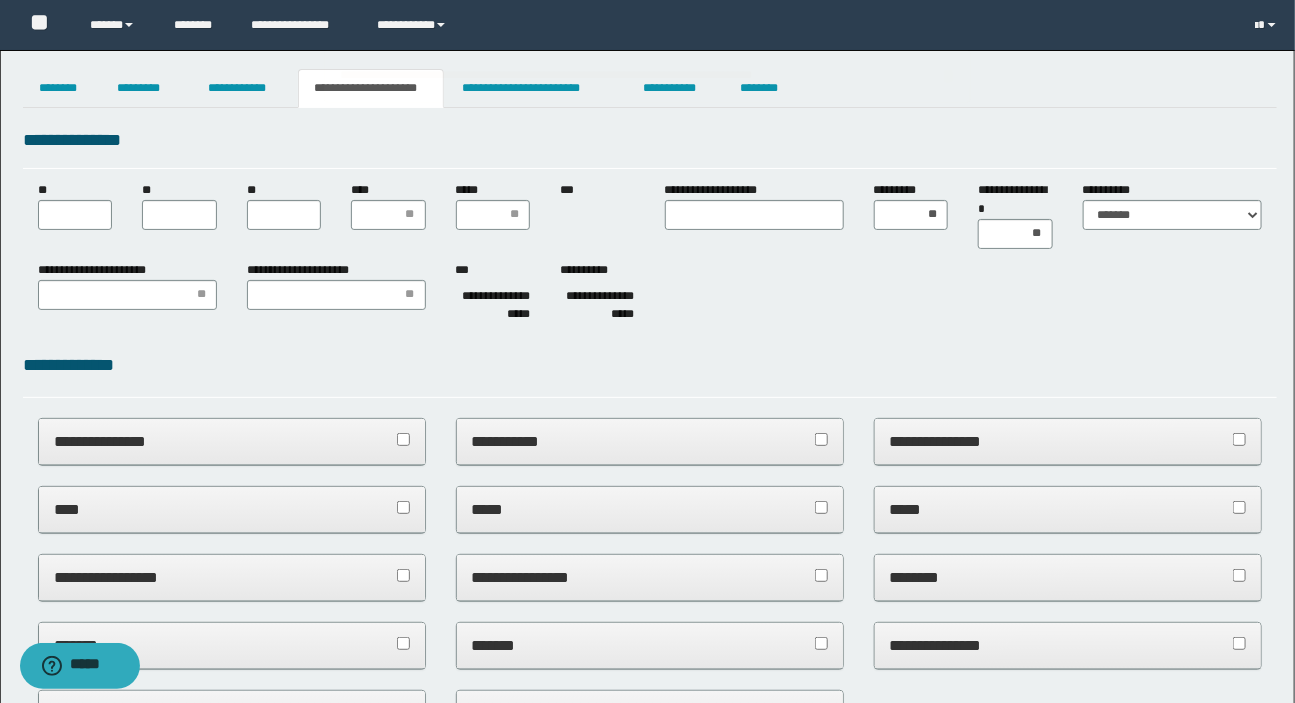 click on "**********" at bounding box center [648, 76] 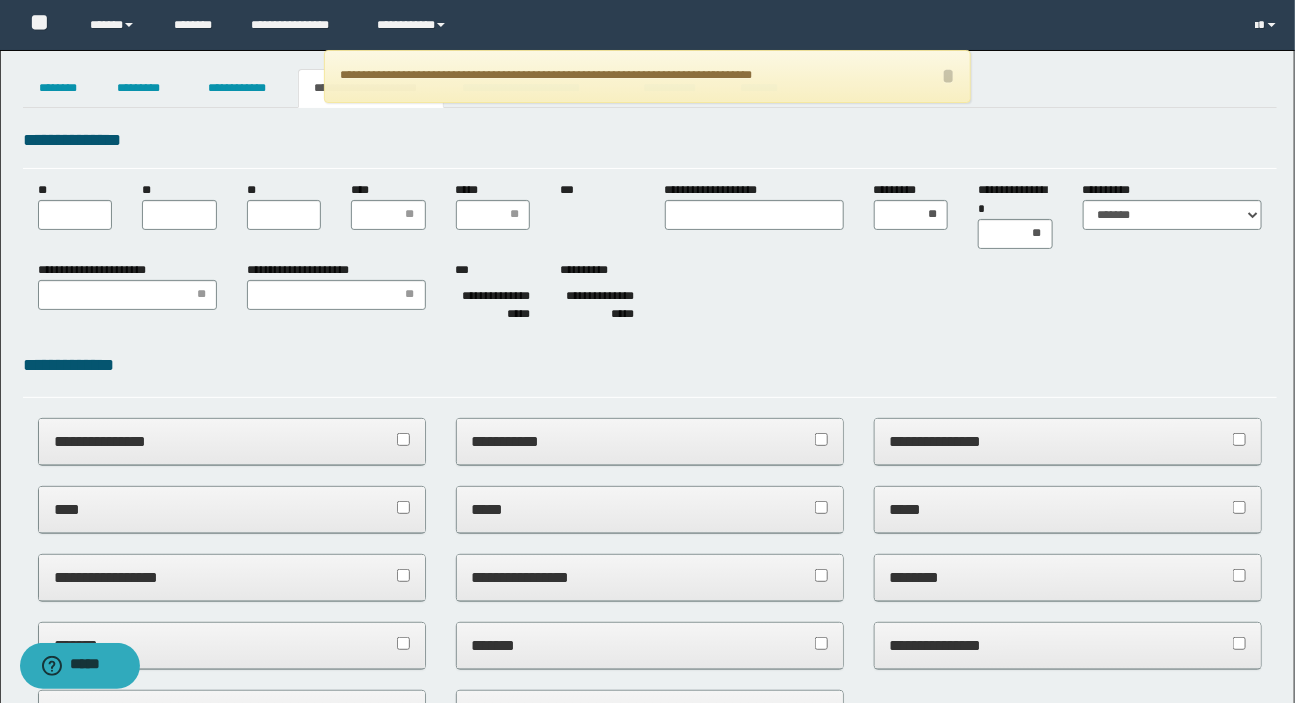 type 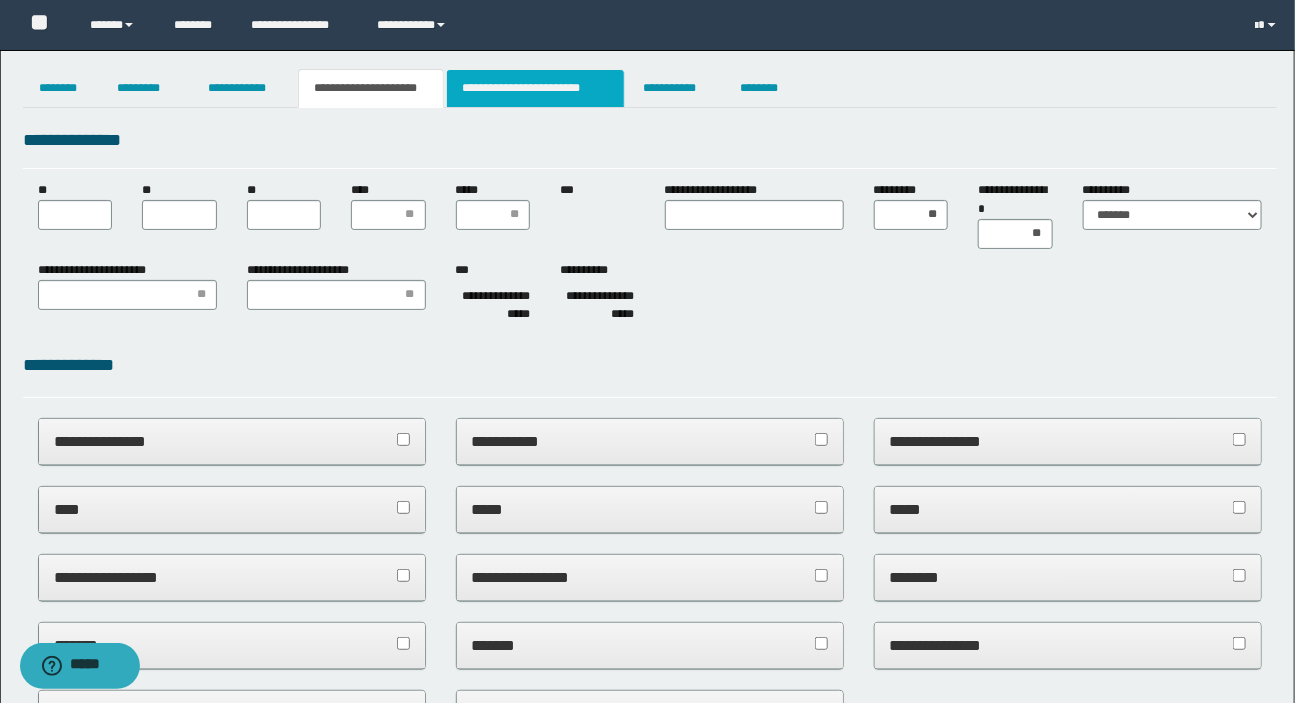 click on "**********" at bounding box center [535, 88] 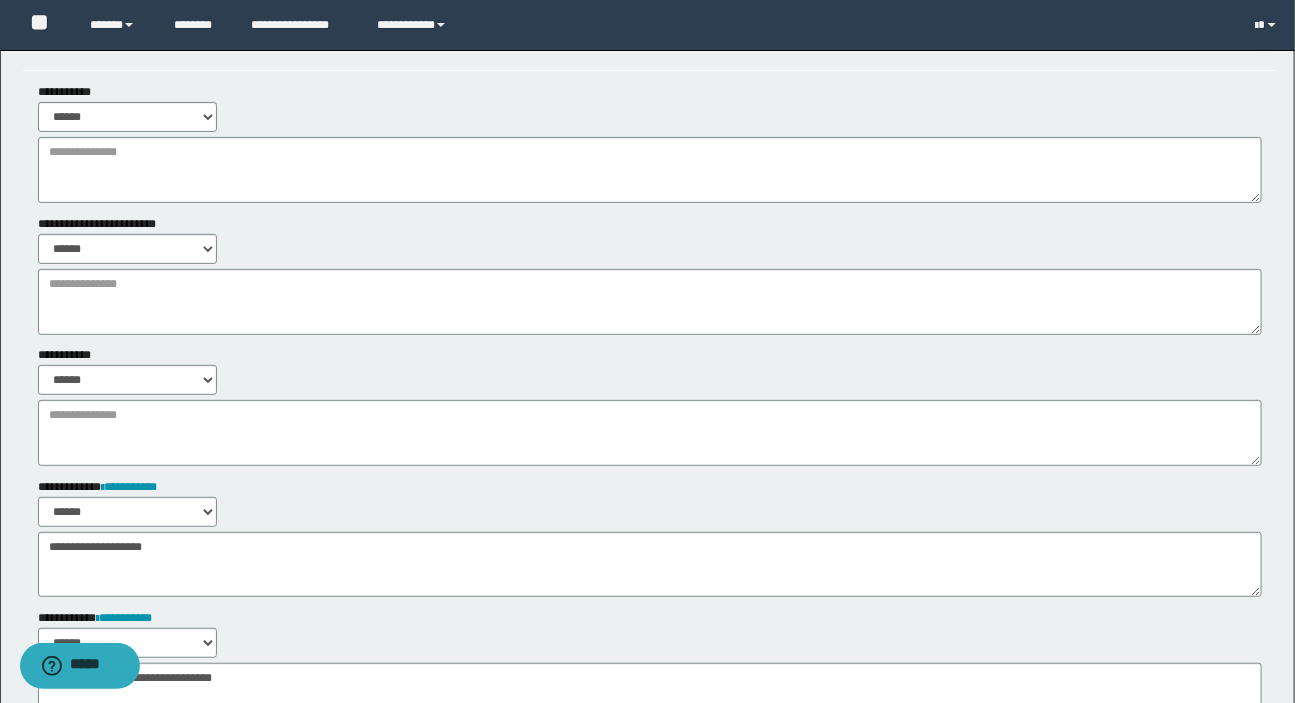 scroll, scrollTop: 0, scrollLeft: 0, axis: both 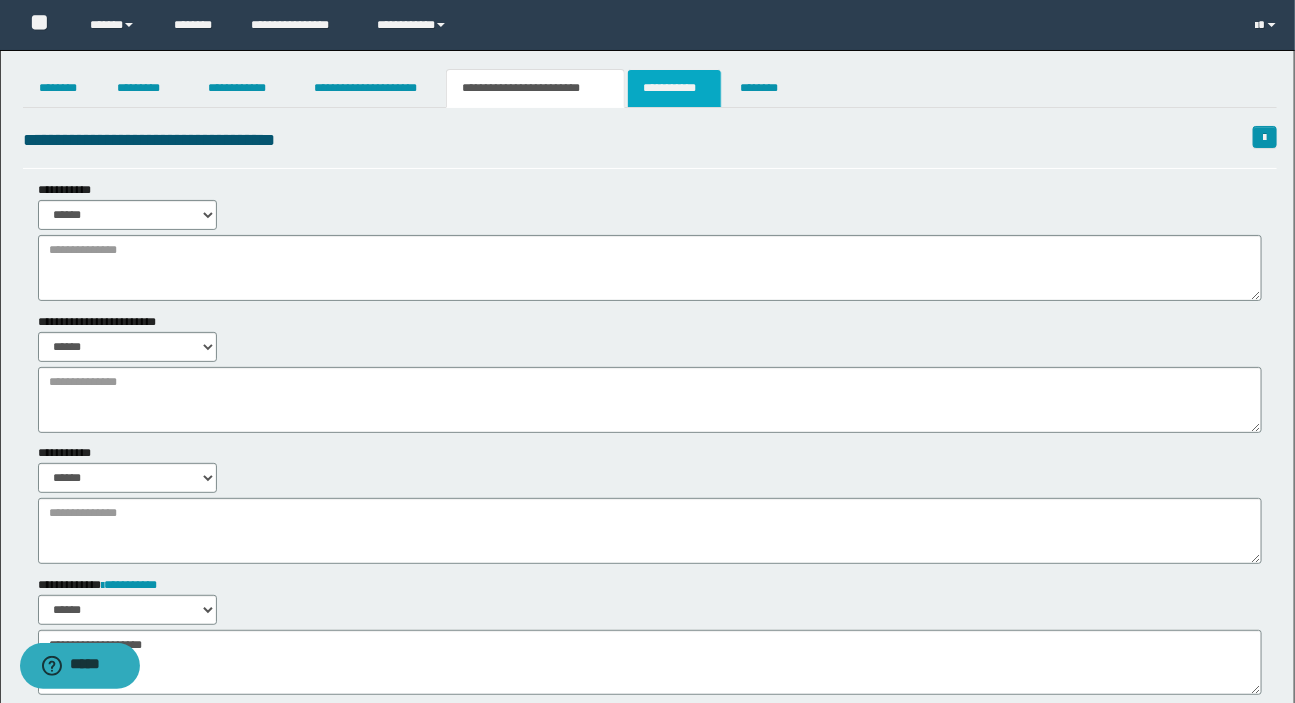 click on "**********" at bounding box center (674, 88) 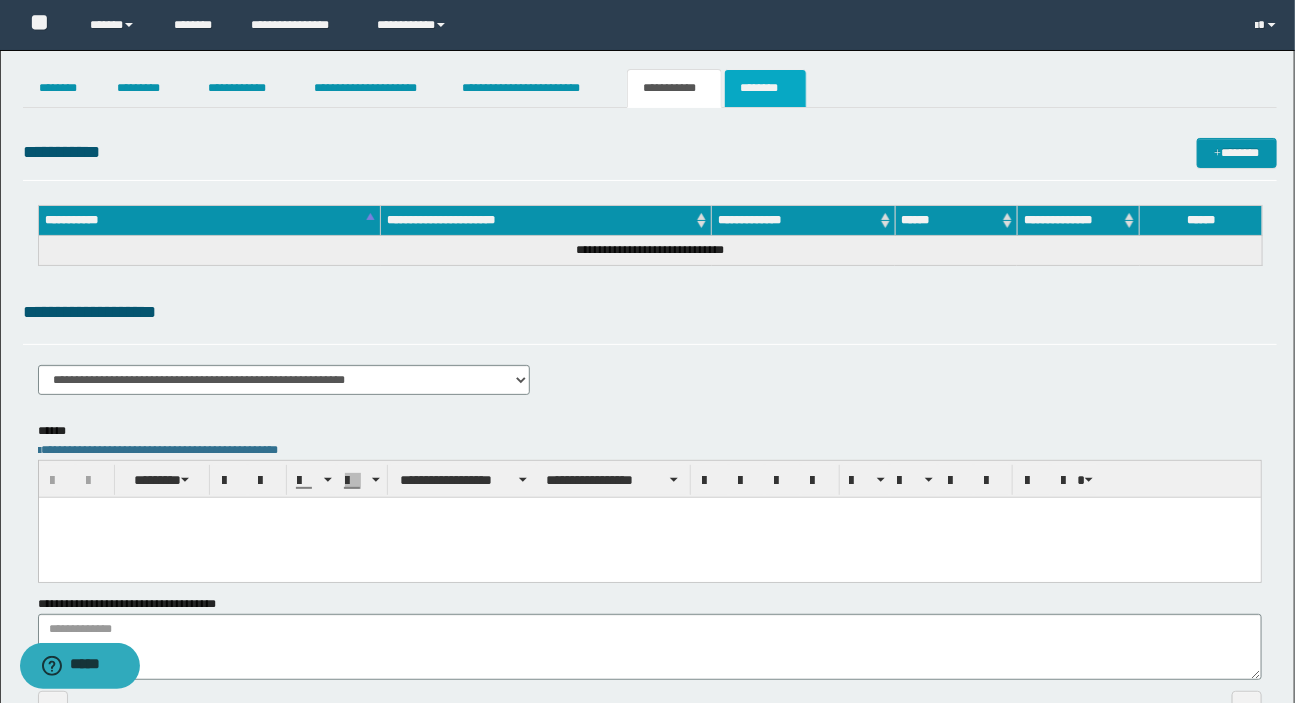 click on "********" at bounding box center [765, 88] 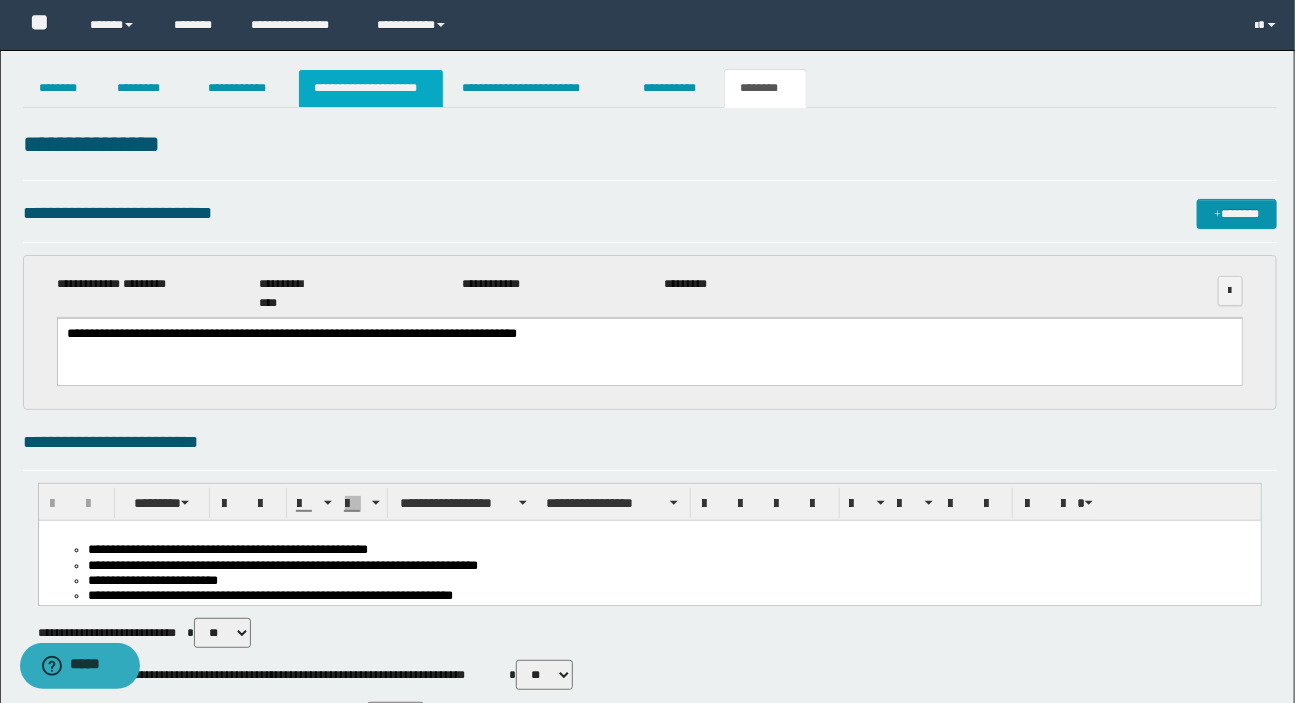 click on "**********" at bounding box center (371, 88) 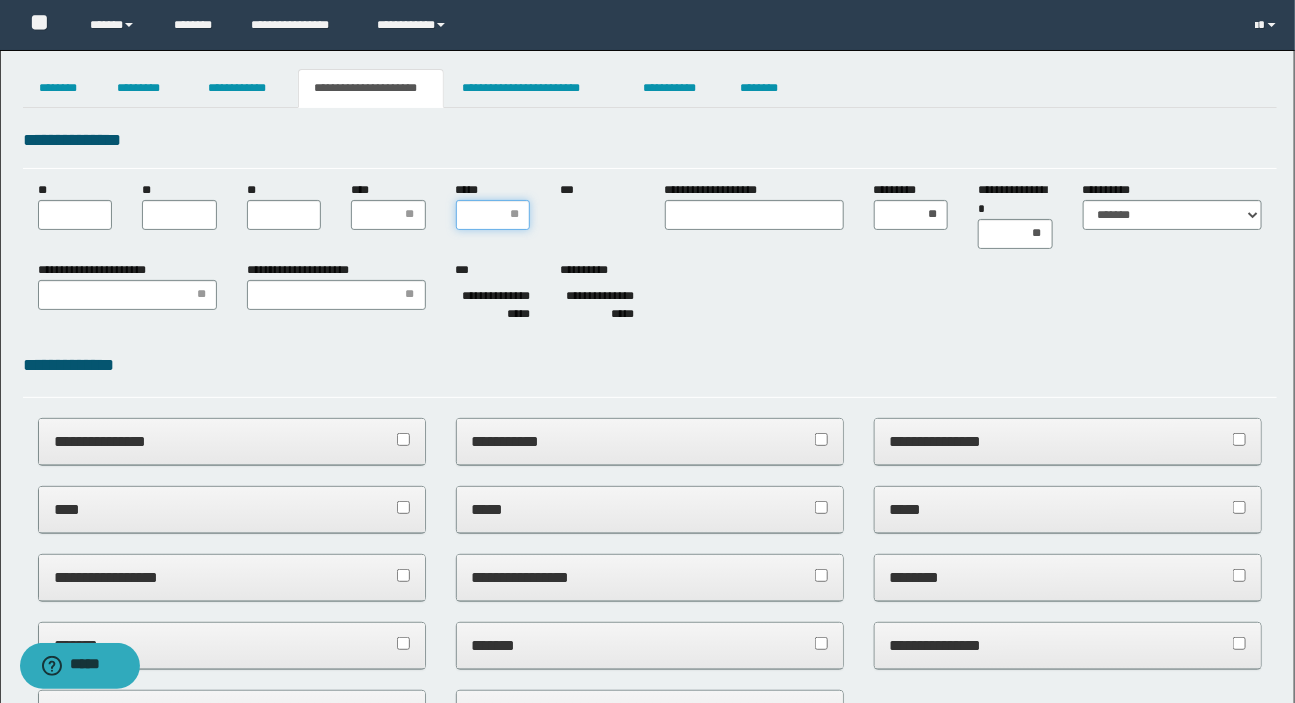 click on "*****" at bounding box center (493, 215) 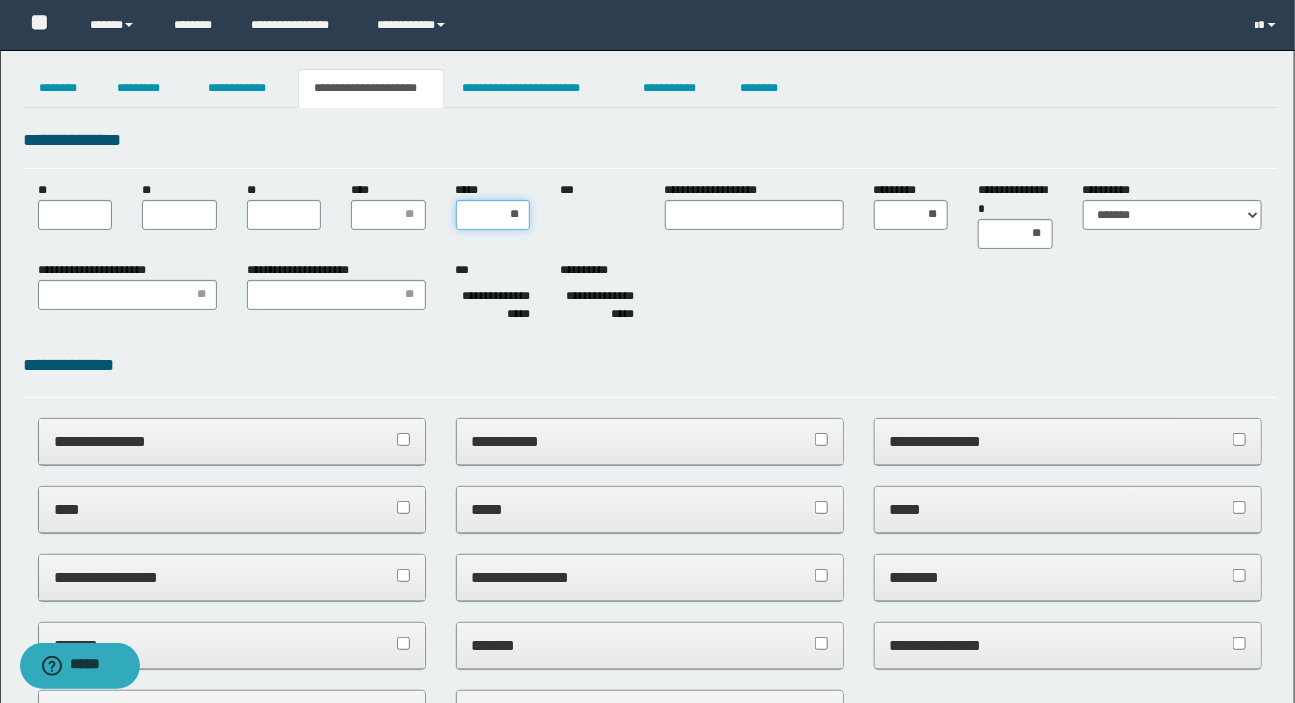 type on "***" 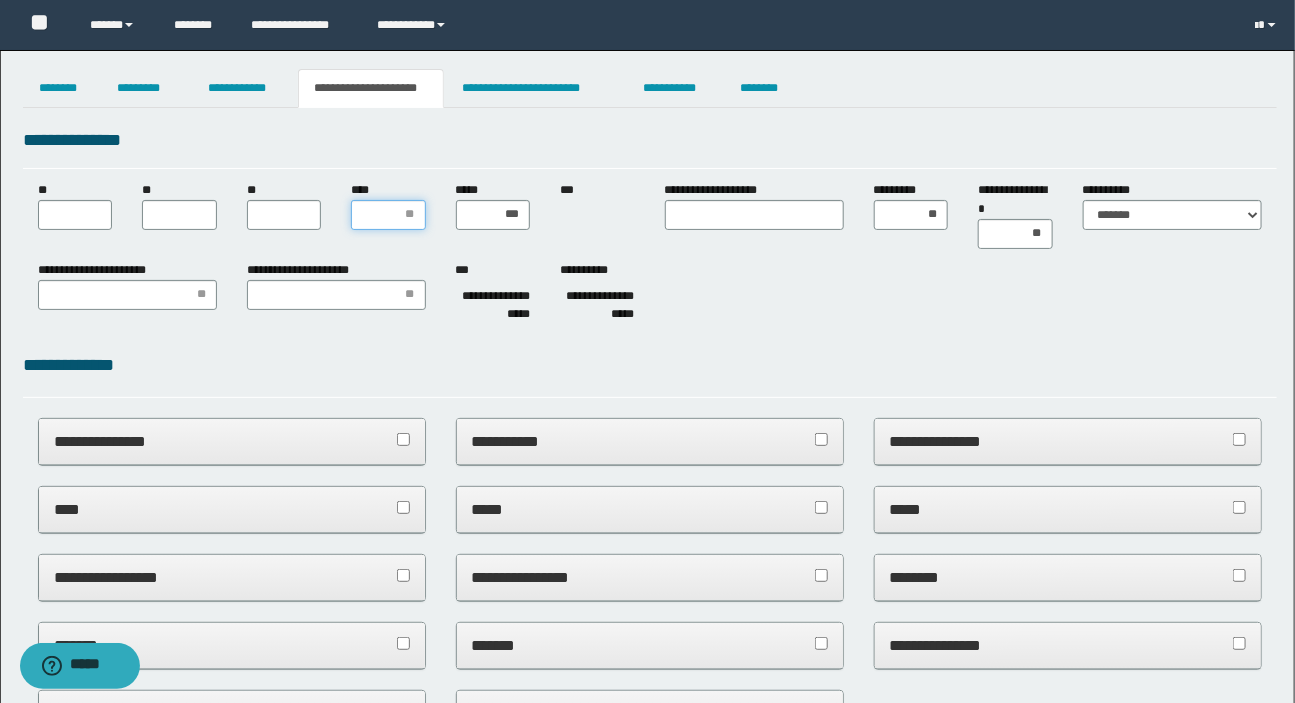 click on "****" at bounding box center [388, 215] 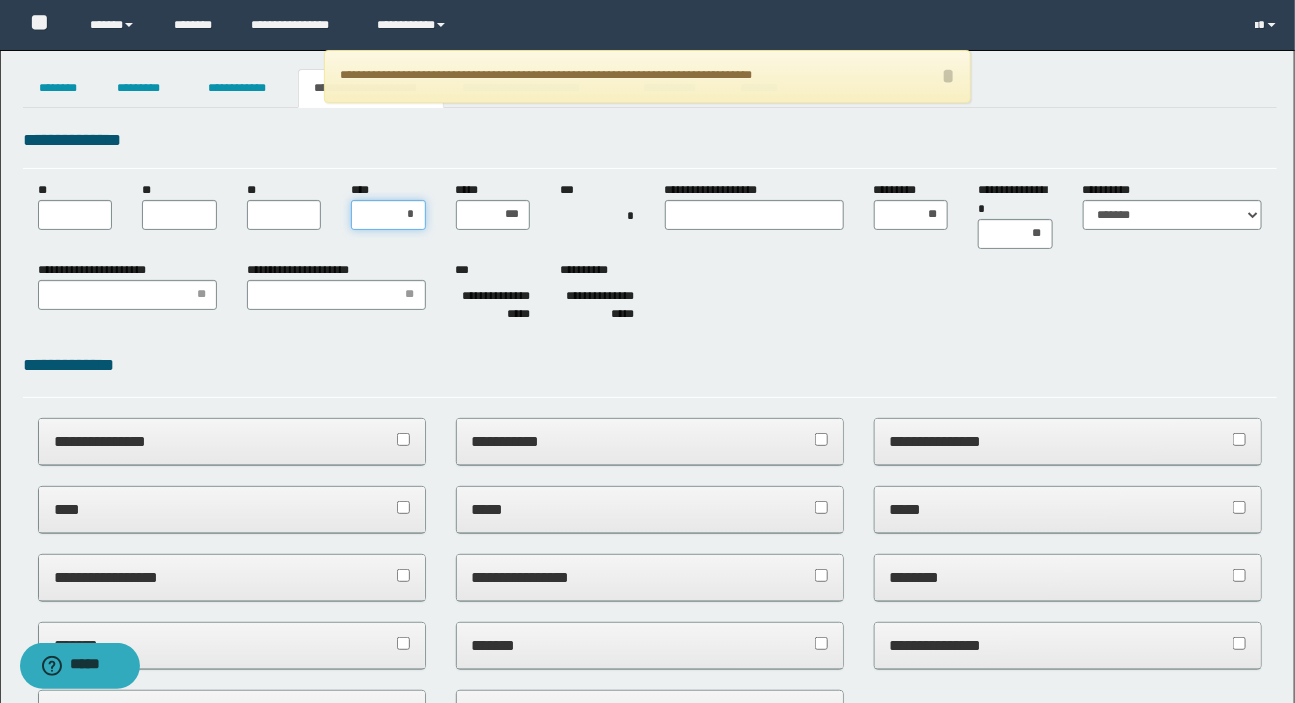 type on "**" 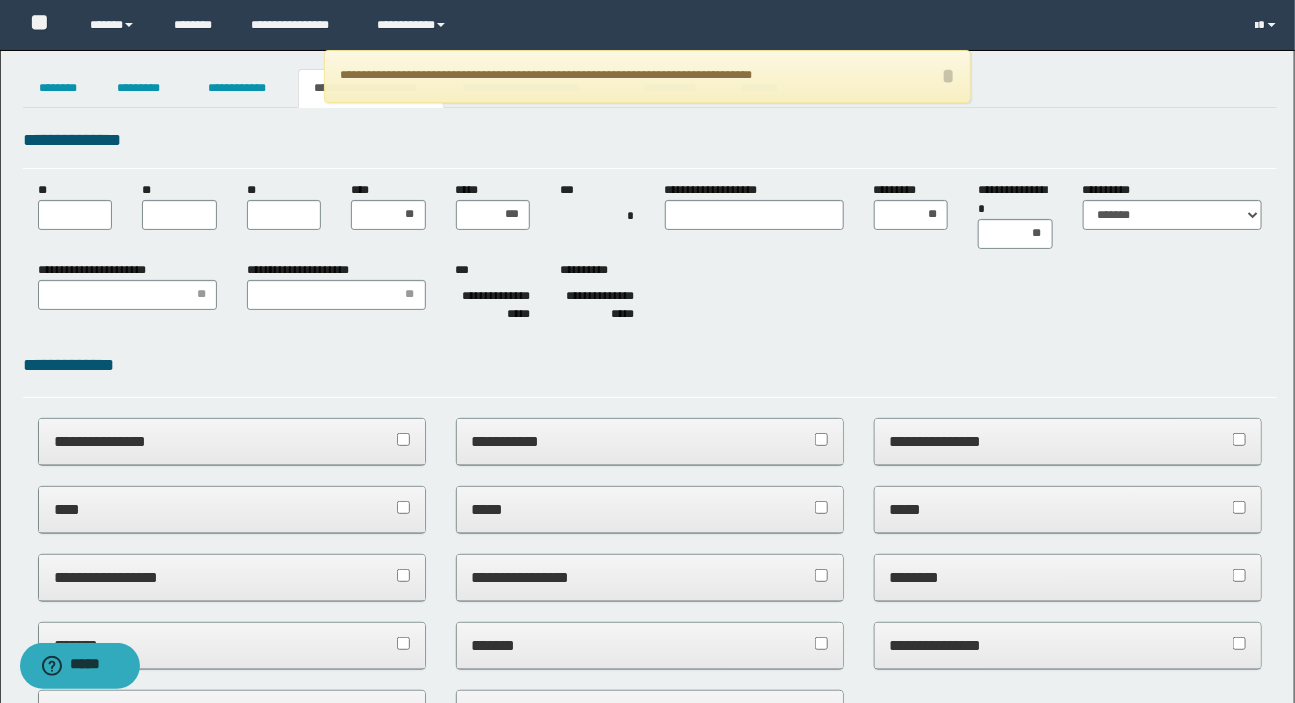 click on "**********" at bounding box center (650, 215) 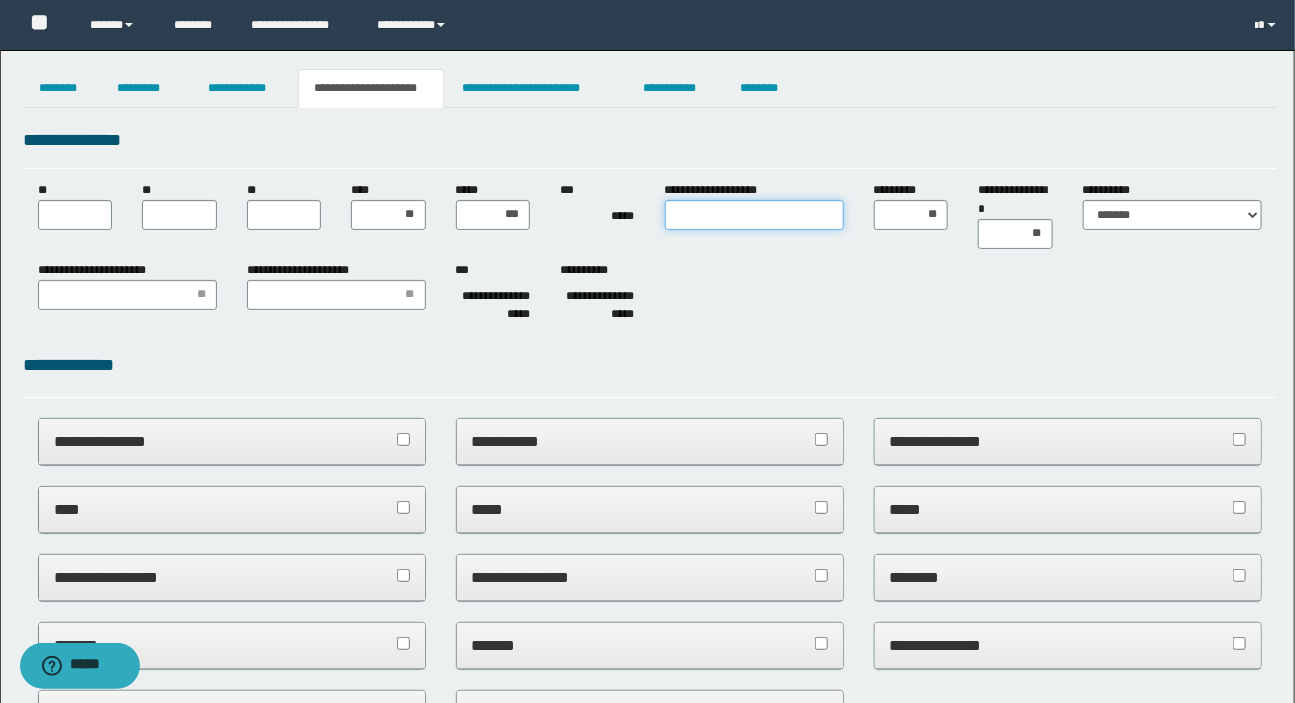 click on "**********" at bounding box center (754, 215) 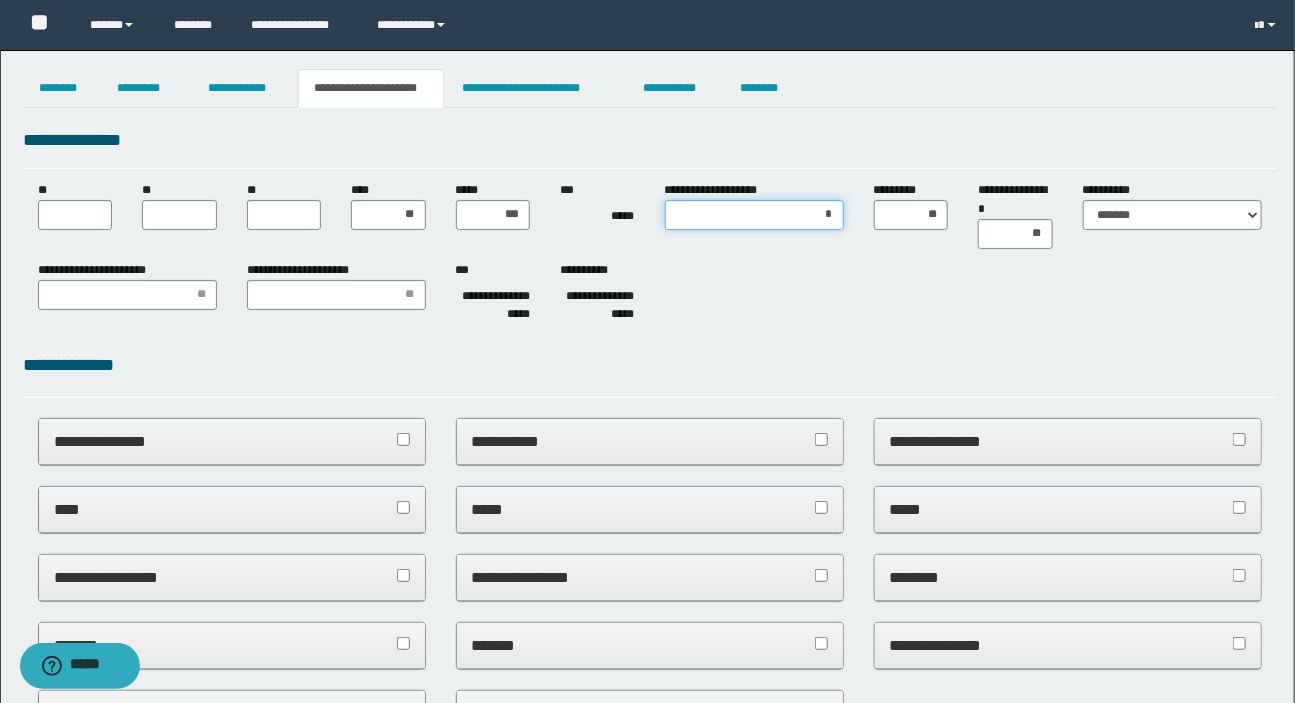 type on "**" 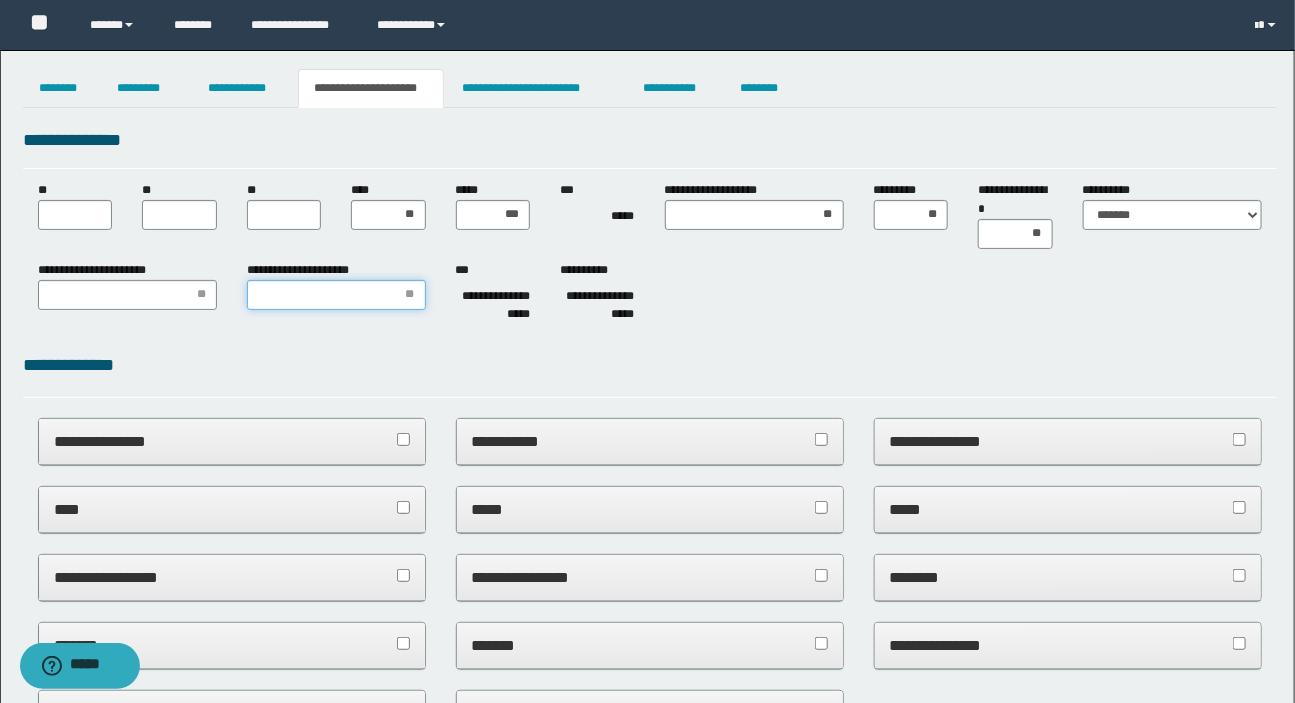 click on "**********" at bounding box center [336, 295] 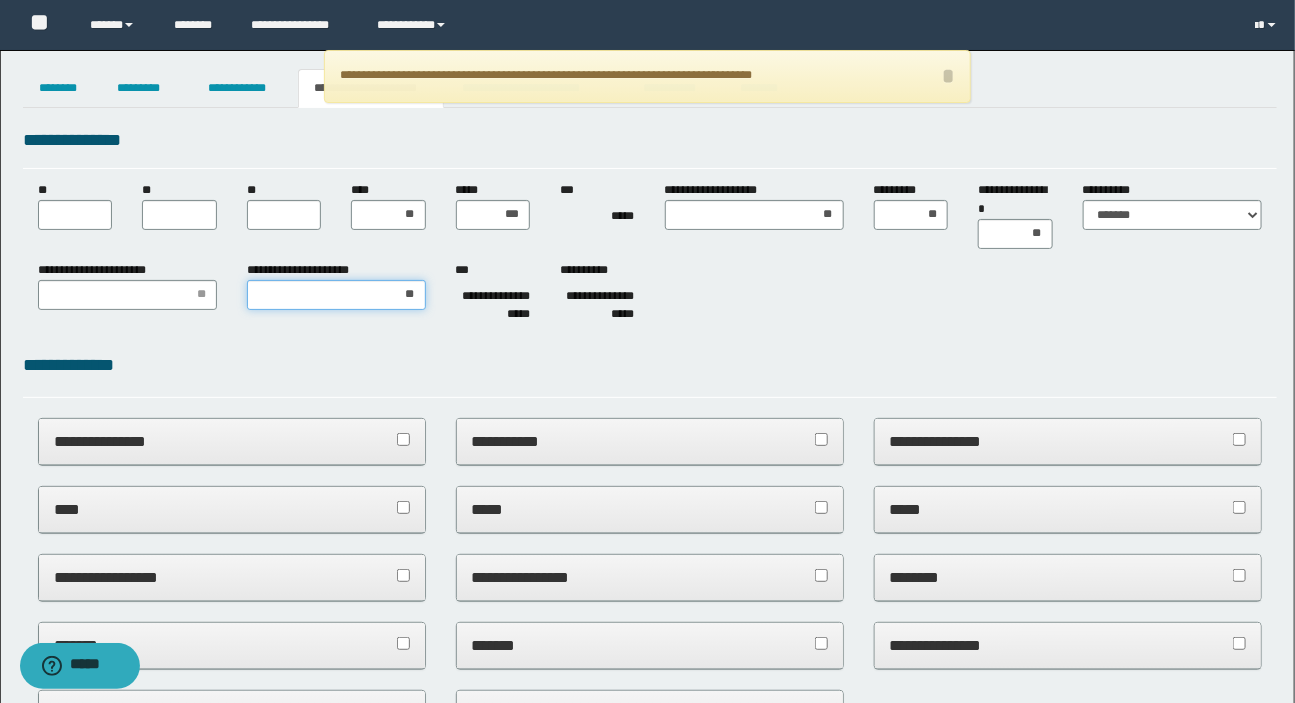 type on "***" 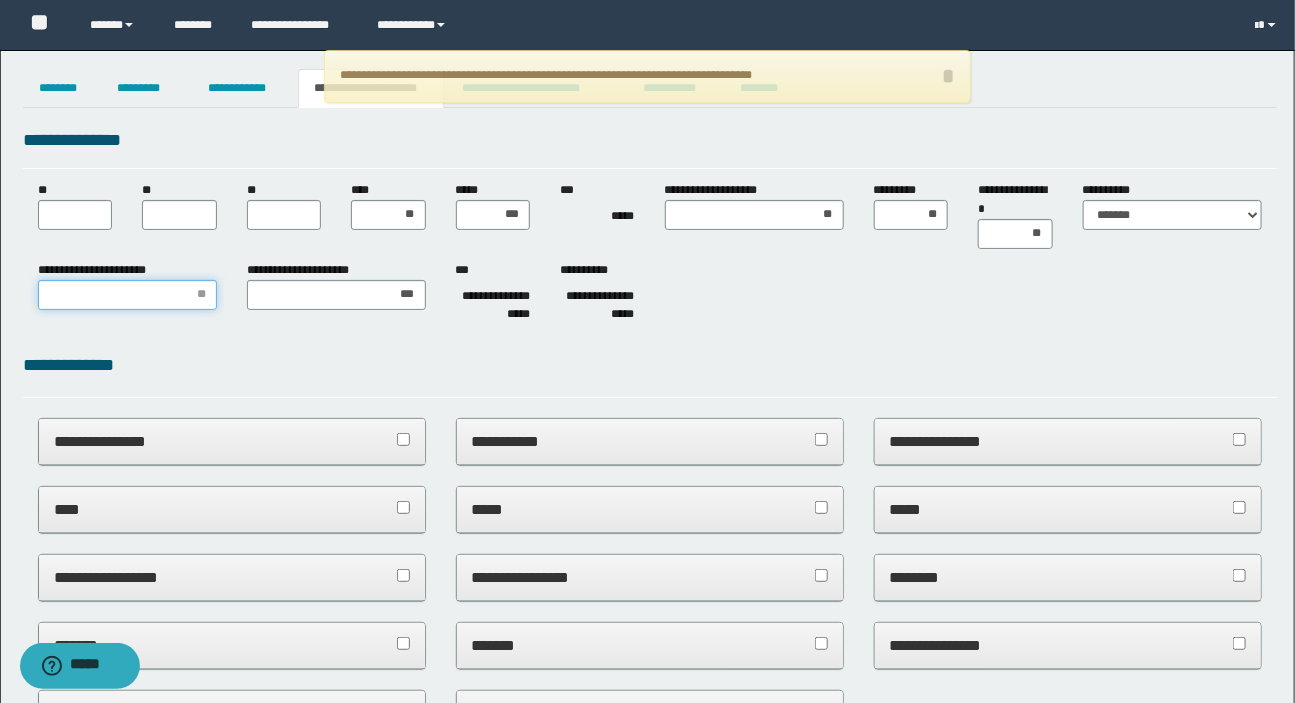 click on "**********" at bounding box center [127, 295] 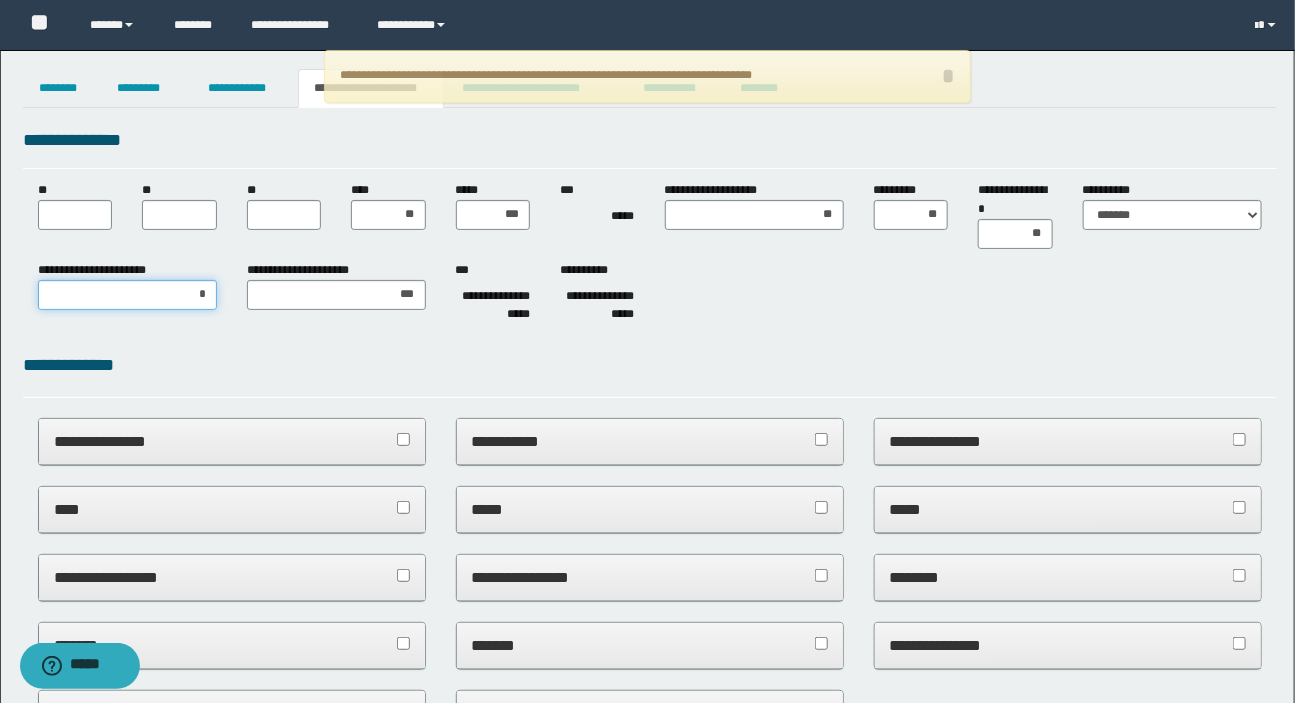 type on "**" 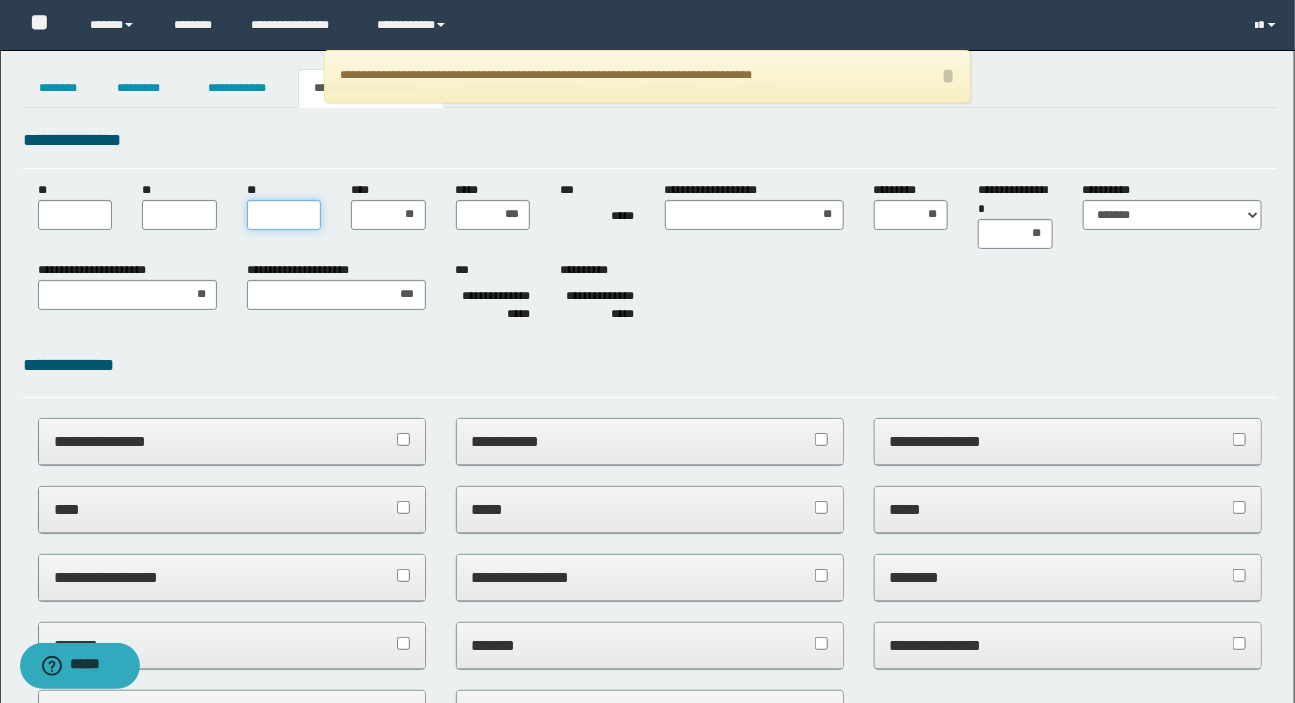 click on "**" at bounding box center (284, 215) 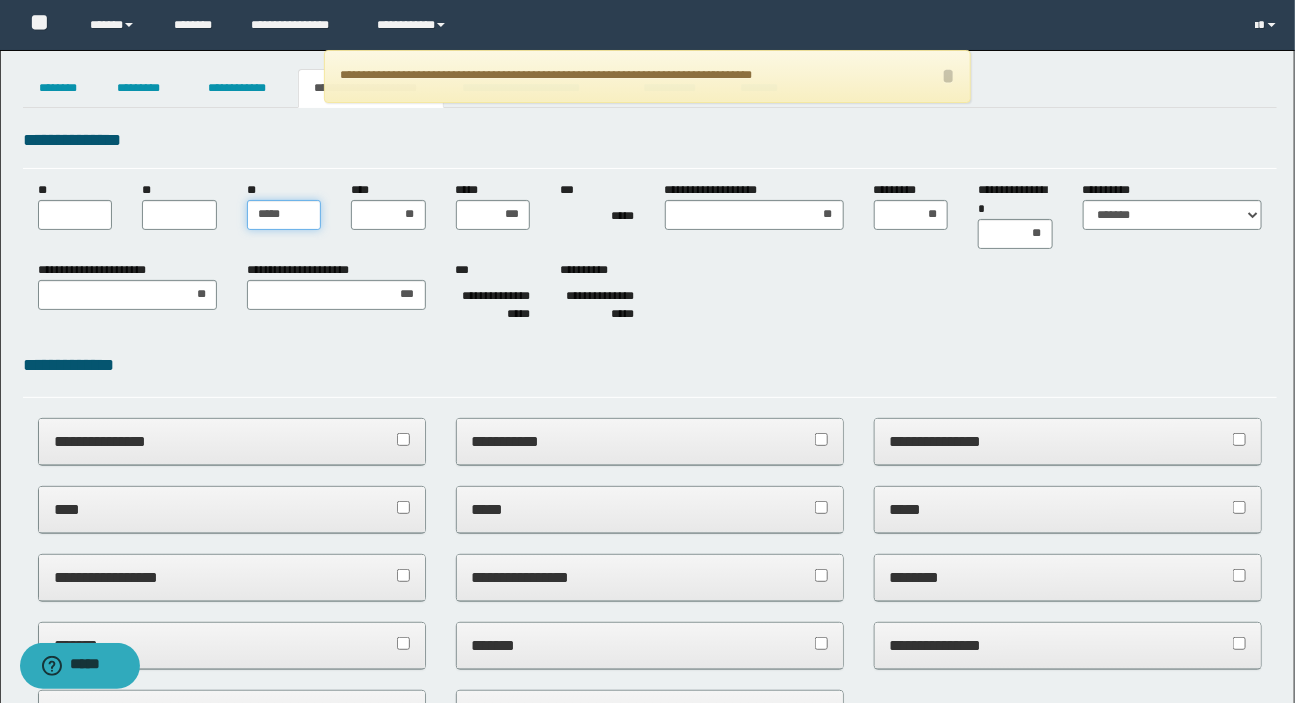 type on "******" 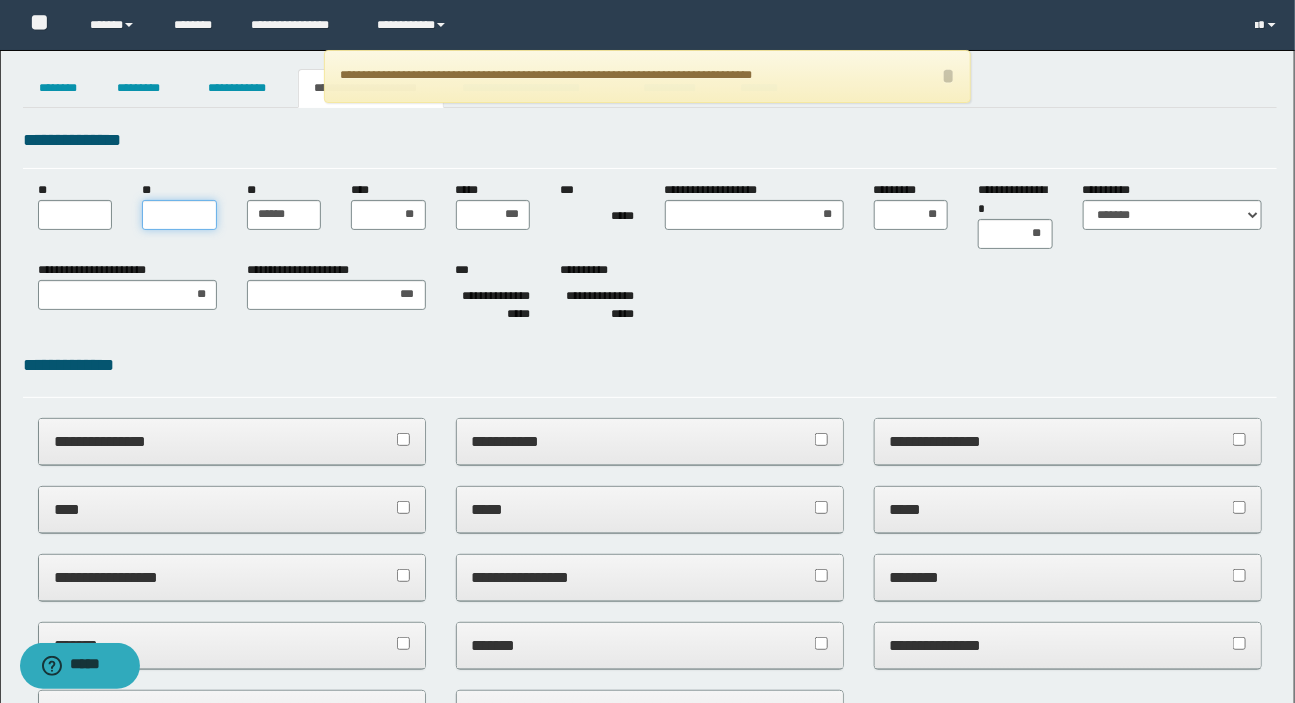 click on "**" at bounding box center [179, 215] 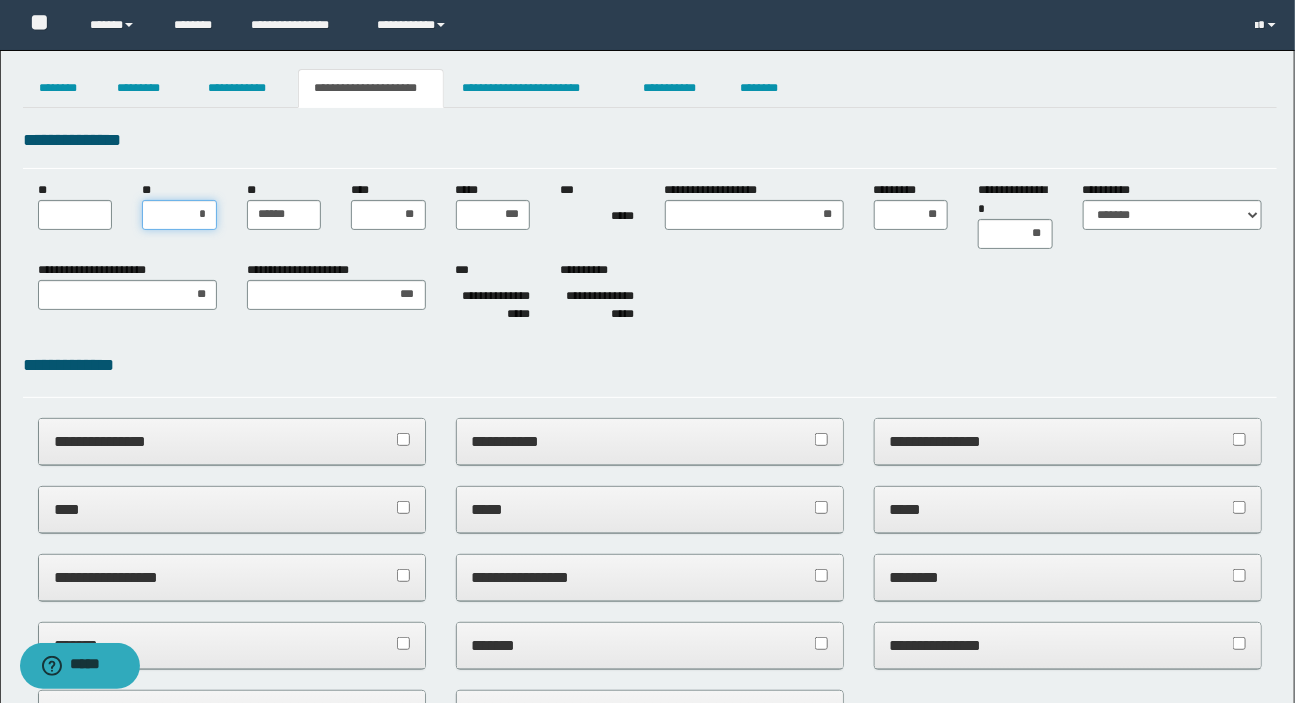 type on "**" 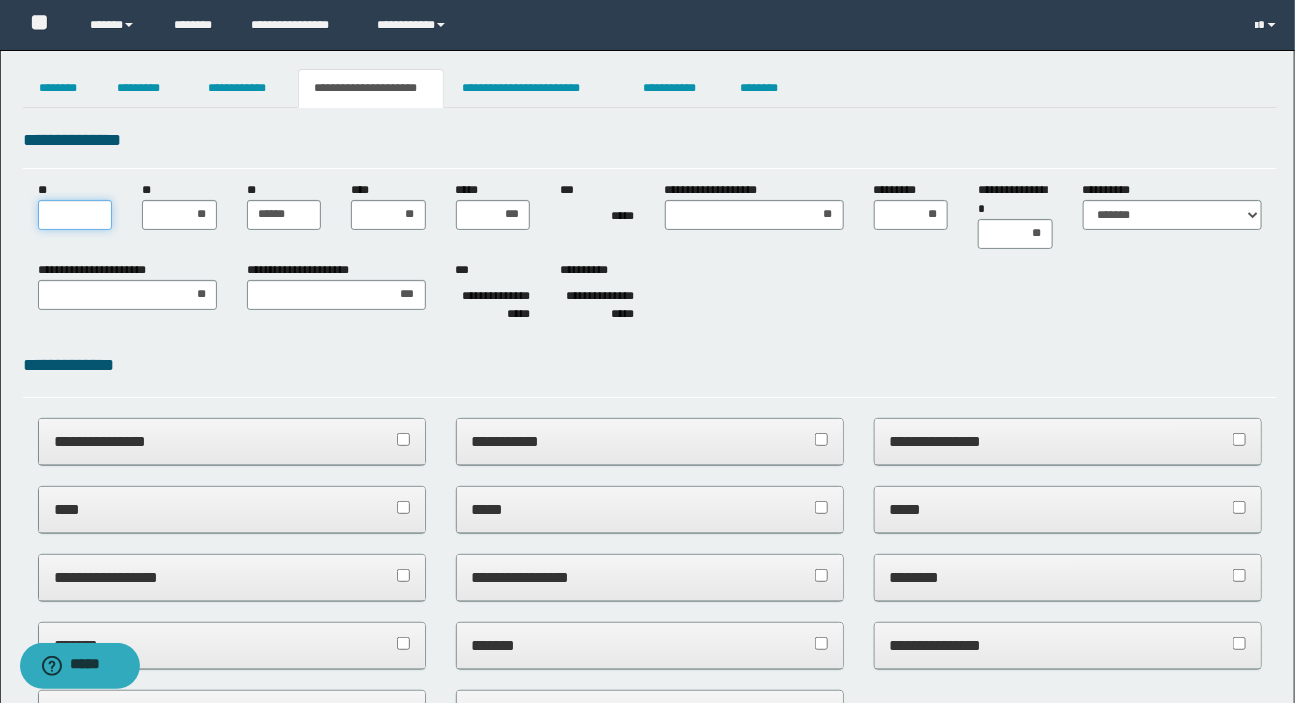 click on "**" at bounding box center [75, 215] 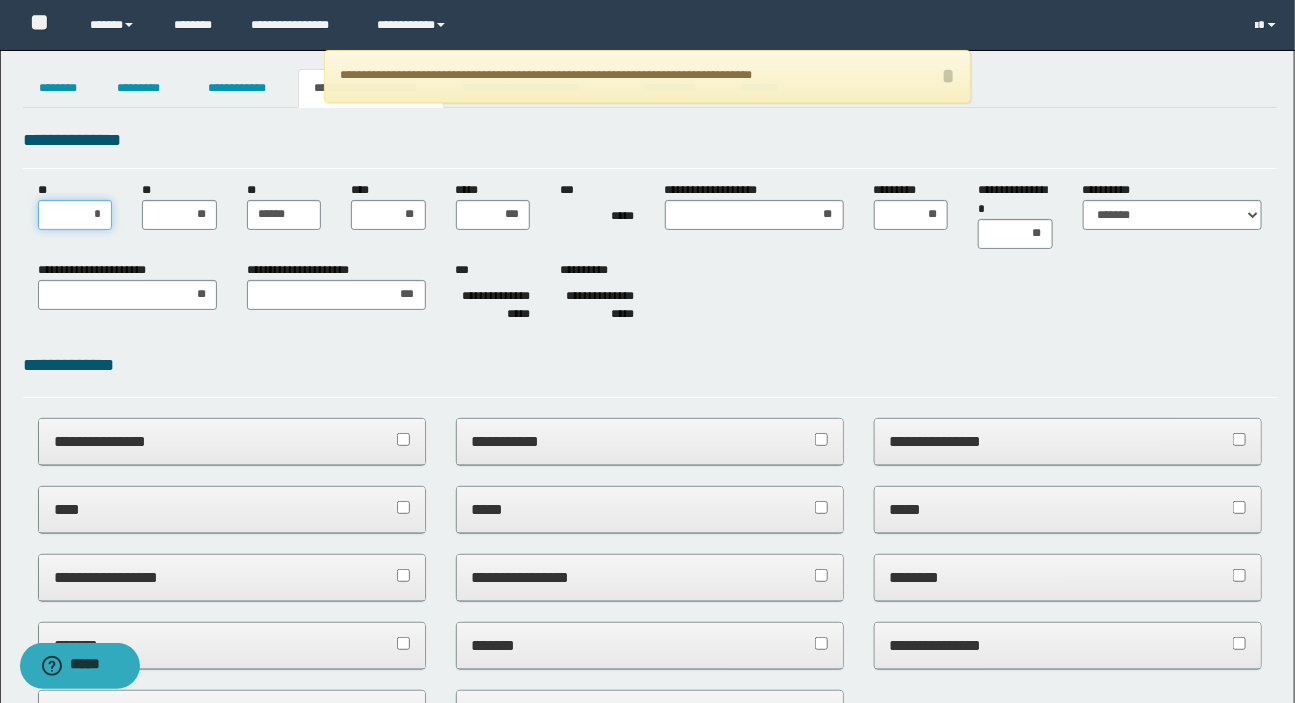 type on "**" 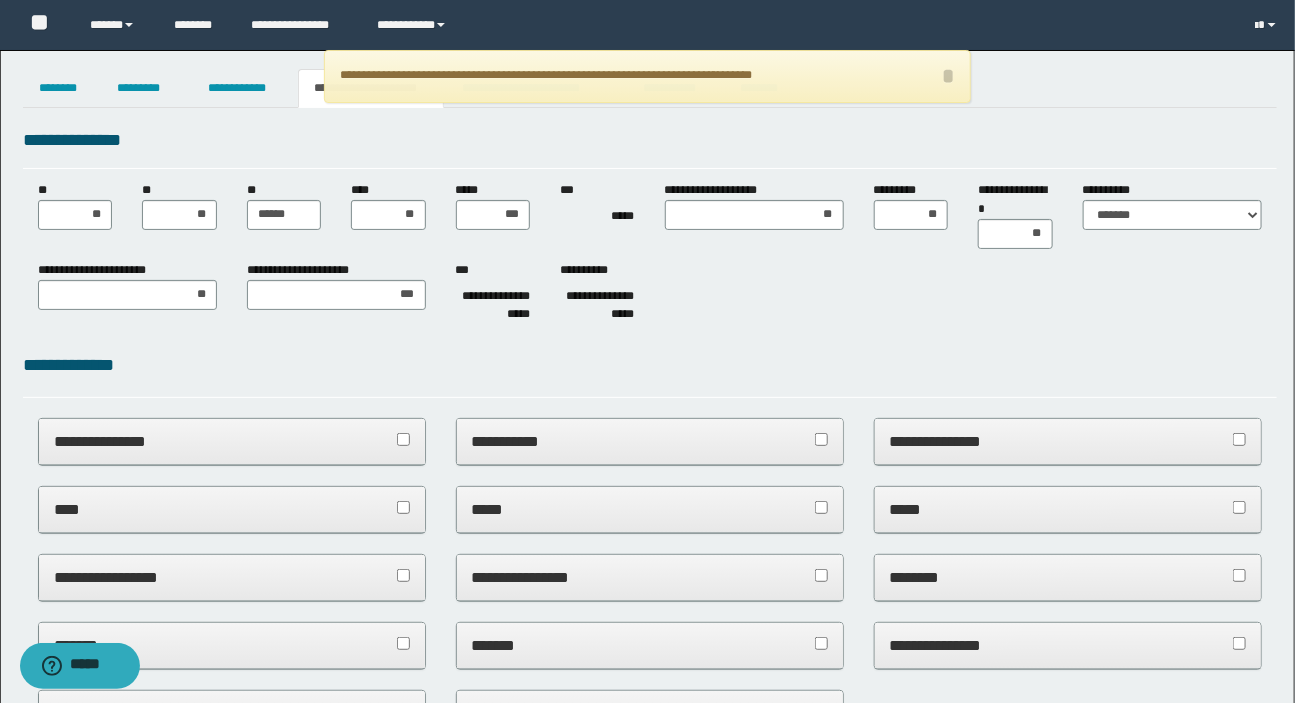 click on "**********" at bounding box center (650, 895) 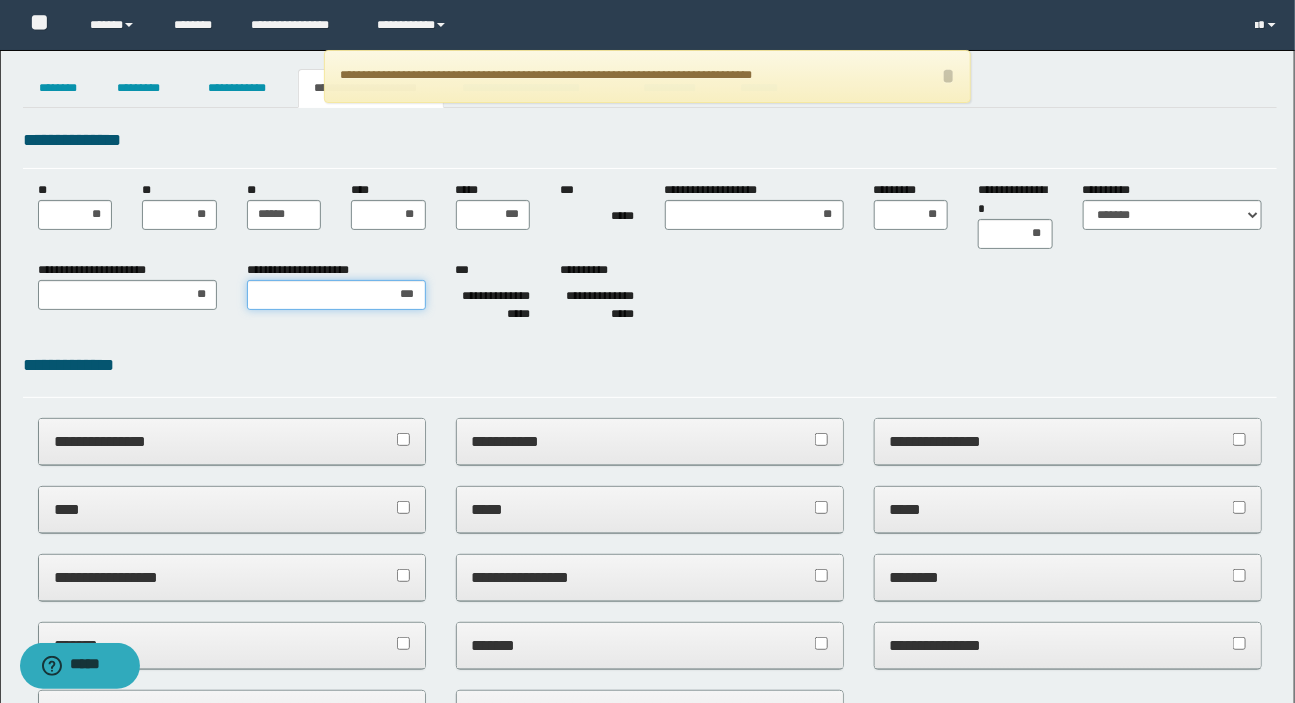 click on "***" at bounding box center [336, 295] 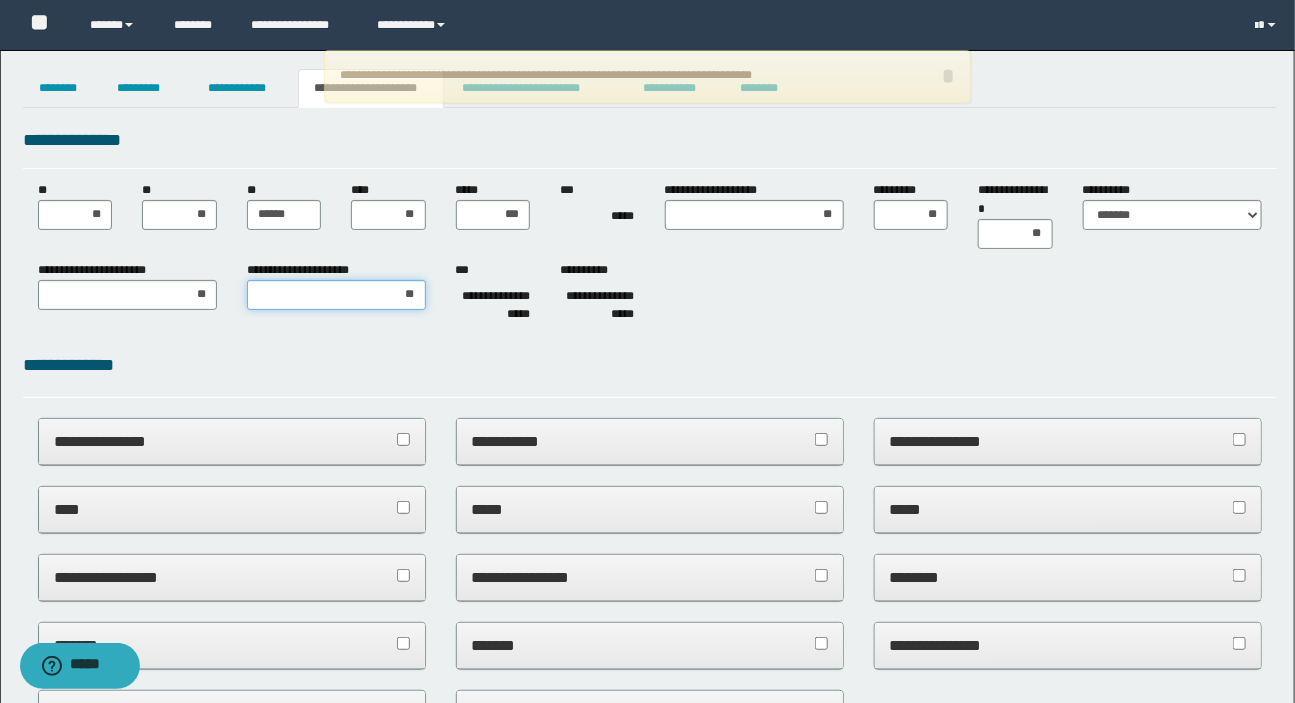type on "***" 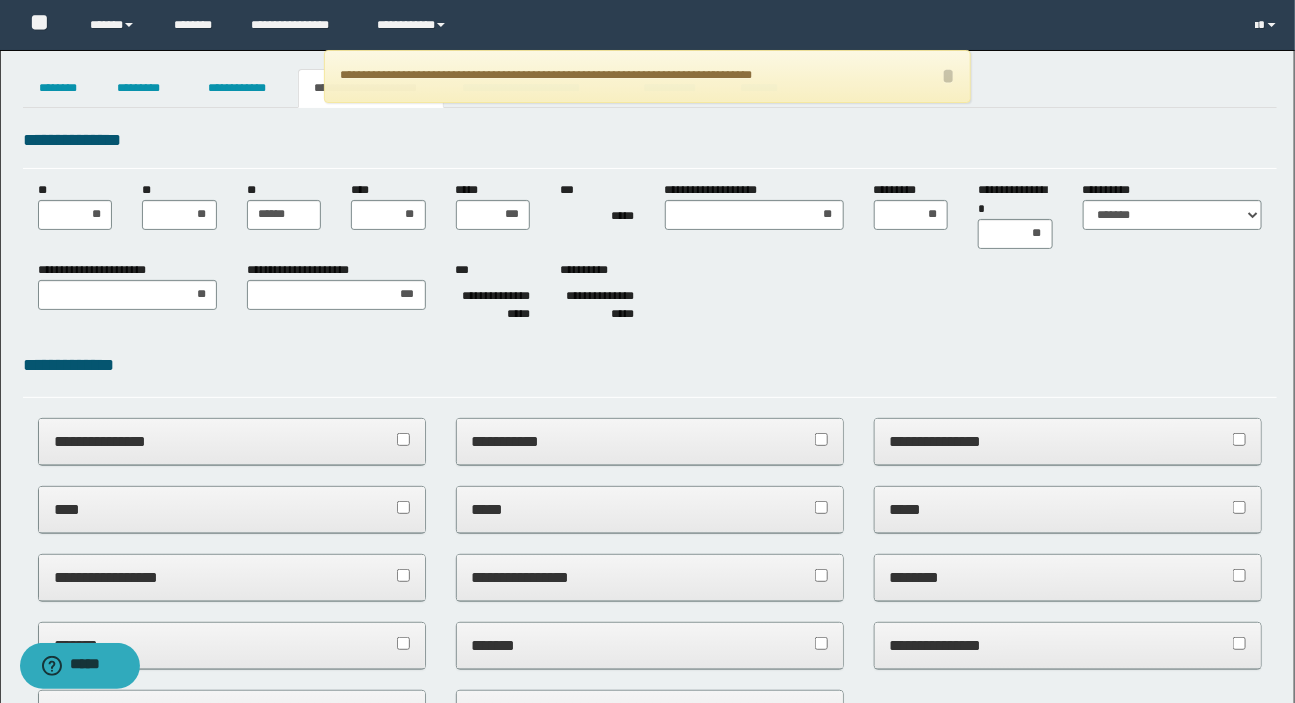 click on "**********" at bounding box center (650, 365) 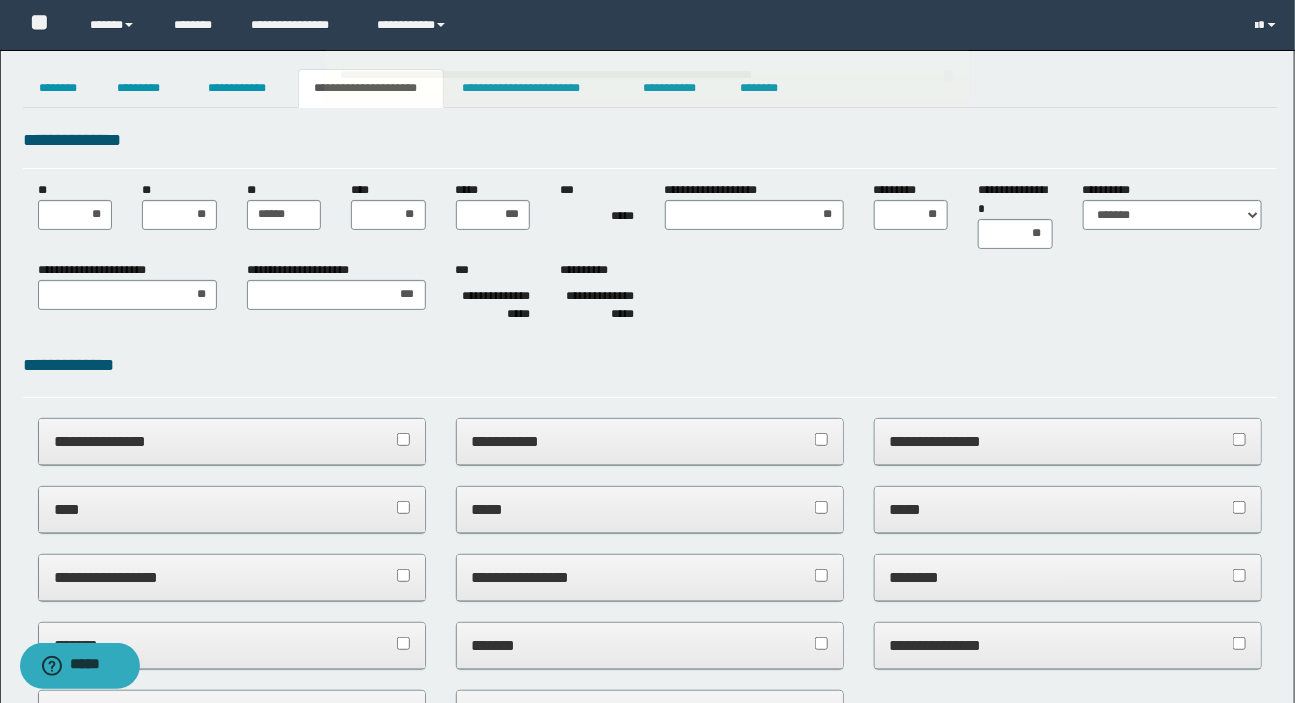 click on "**********" at bounding box center [546, 75] 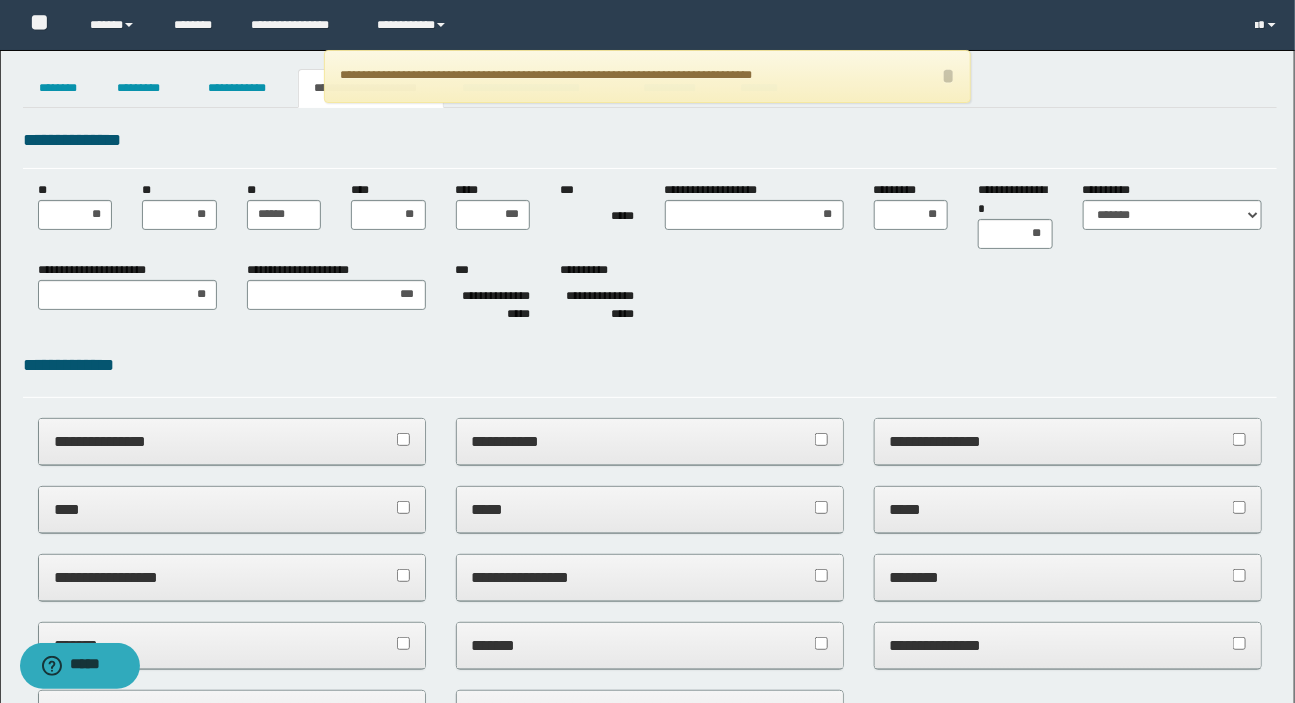 click on "**********" at bounding box center (650, 140) 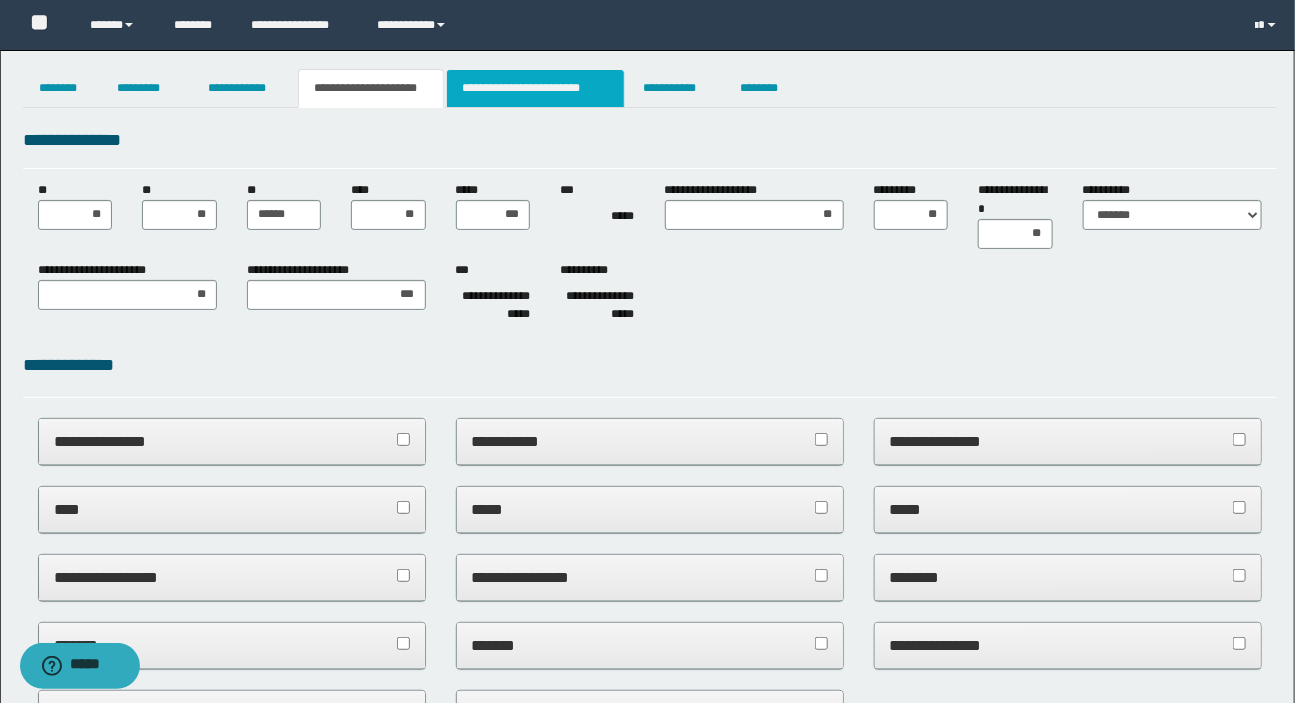 click on "**********" at bounding box center [535, 88] 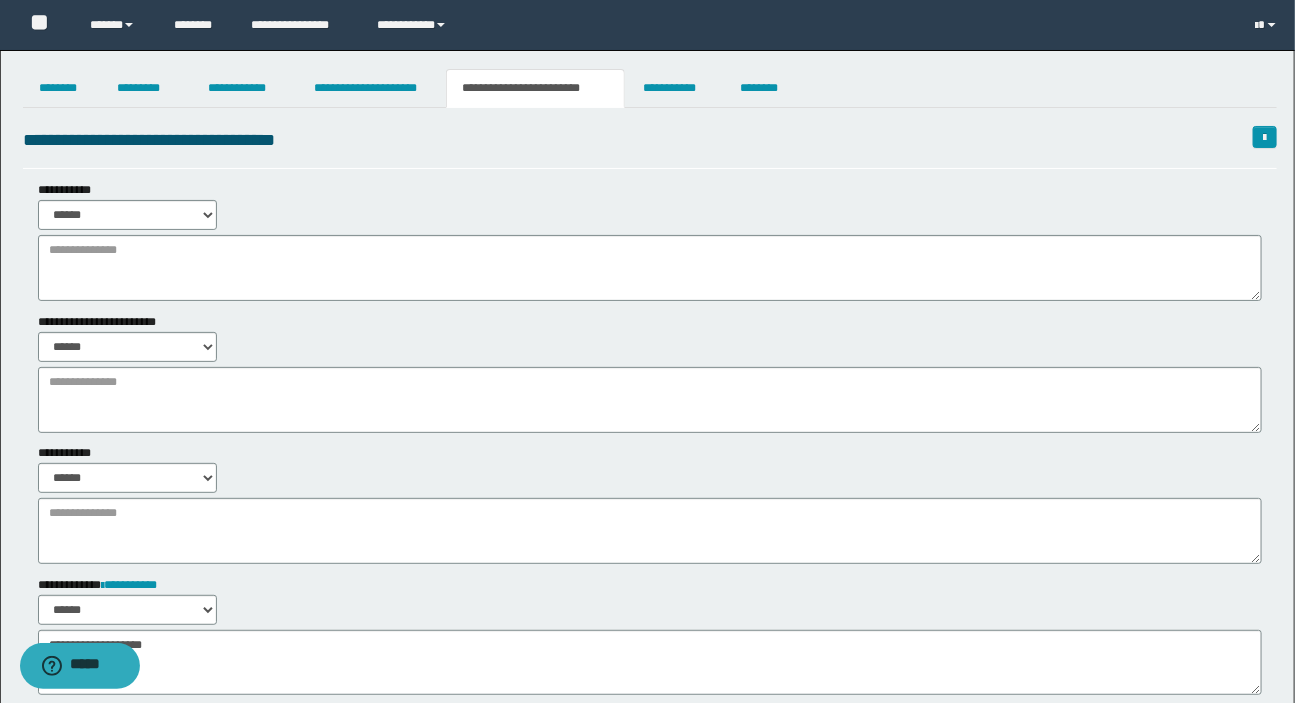 click on "**********" at bounding box center (647, 635) 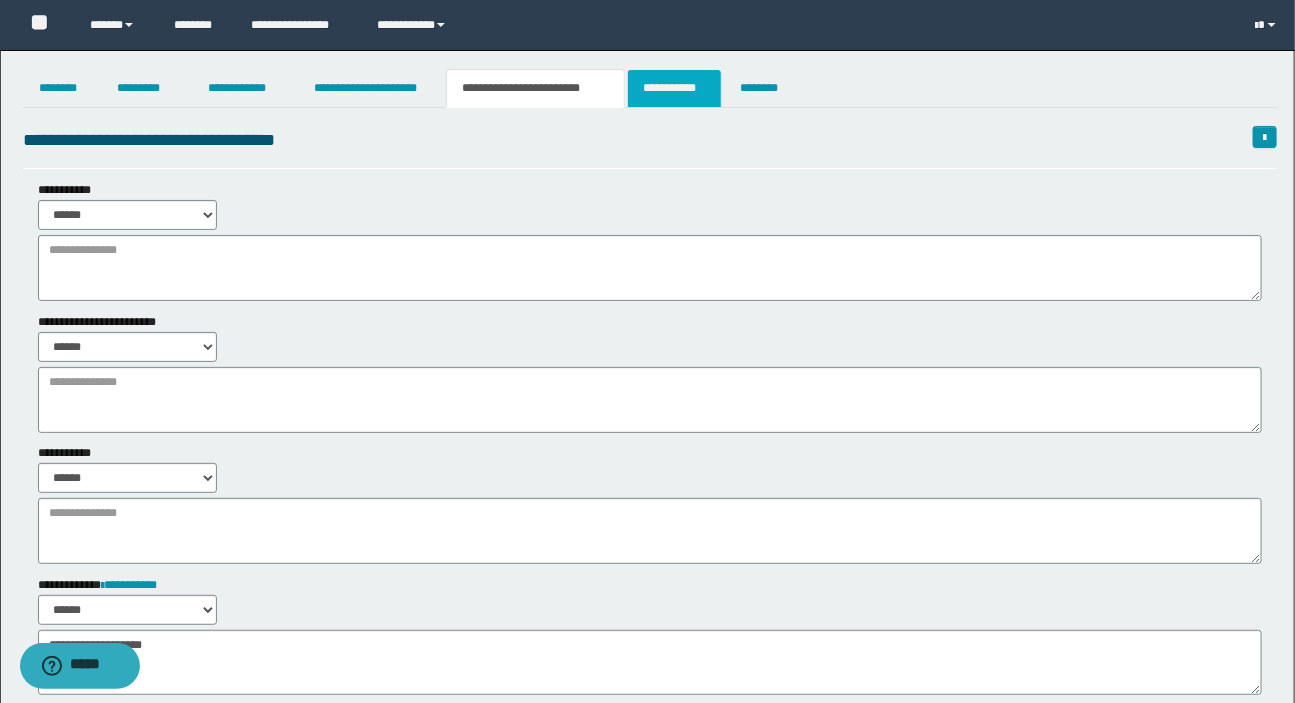 click on "**********" at bounding box center [674, 88] 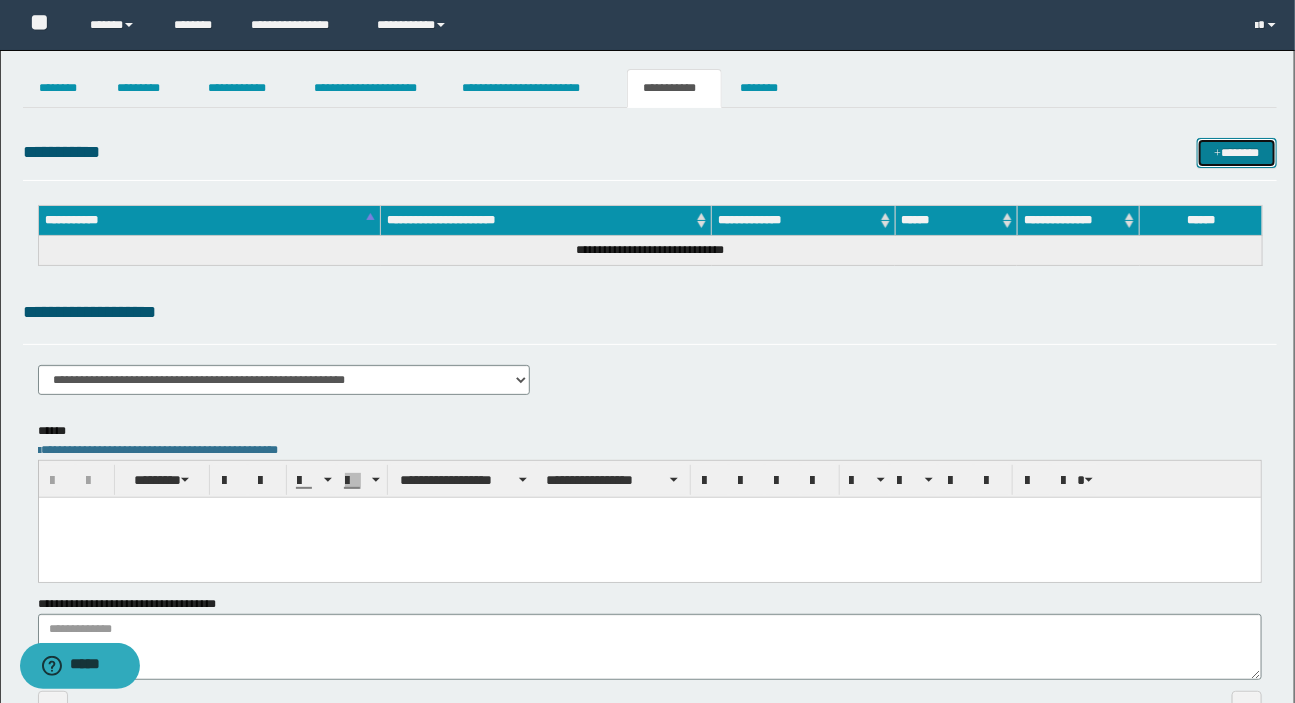 click on "*******" at bounding box center (1237, 153) 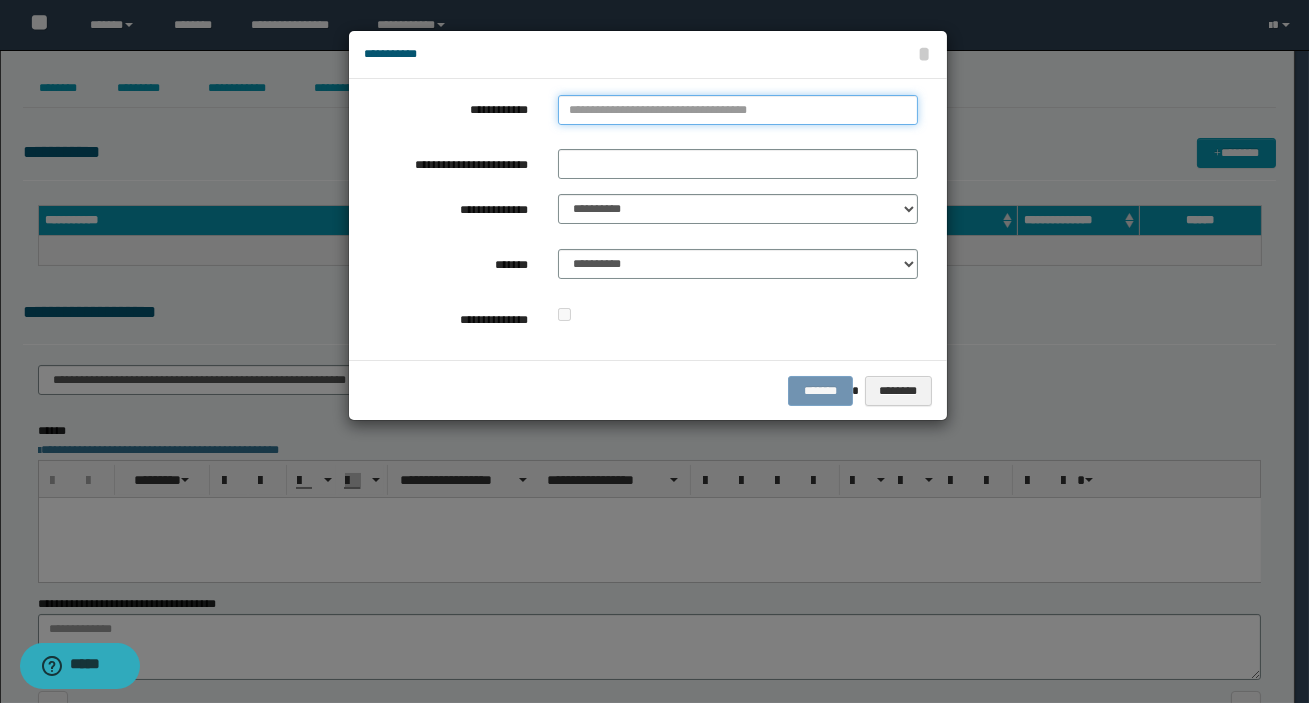 click on "**********" at bounding box center (738, 110) 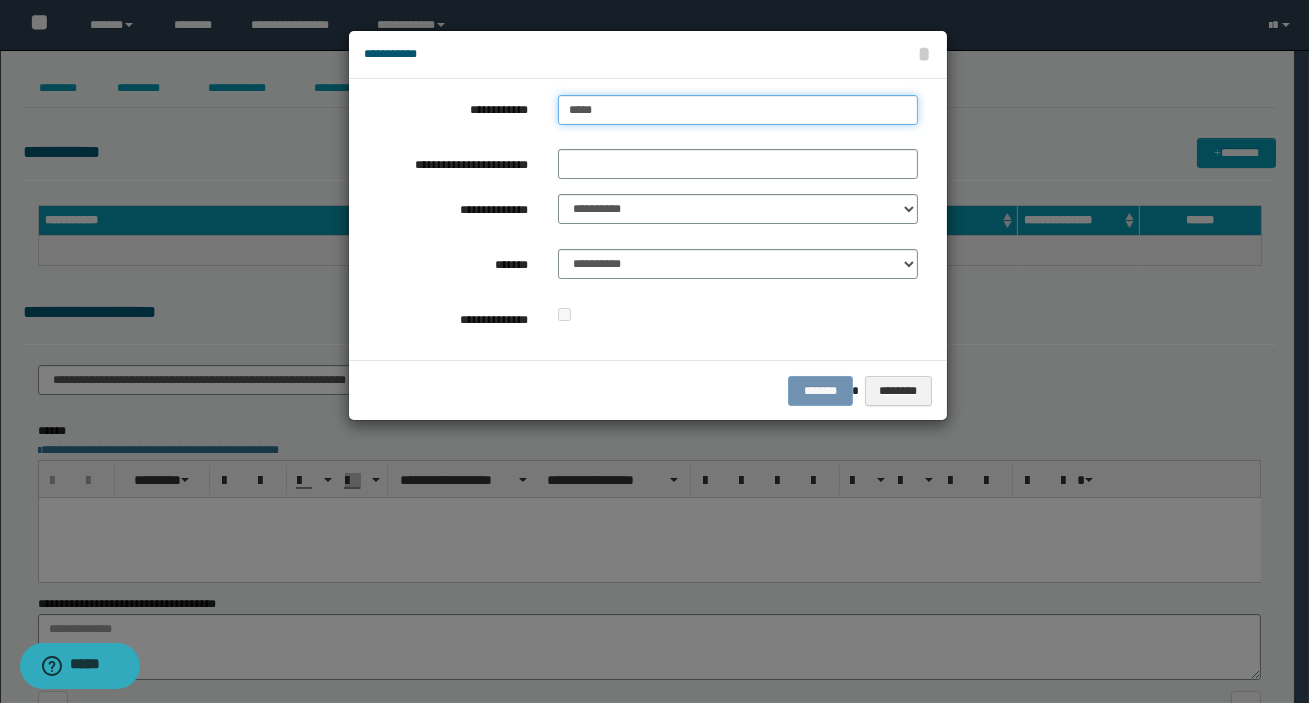 type on "******" 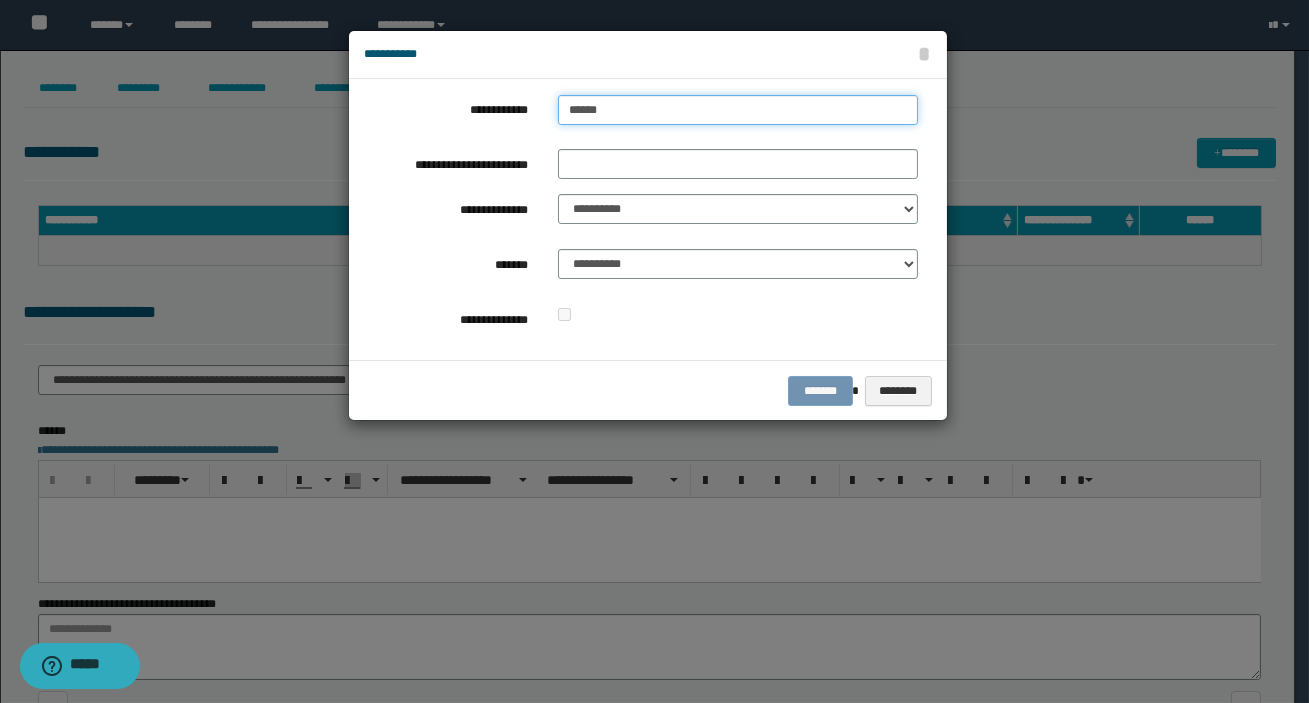 type on "**********" 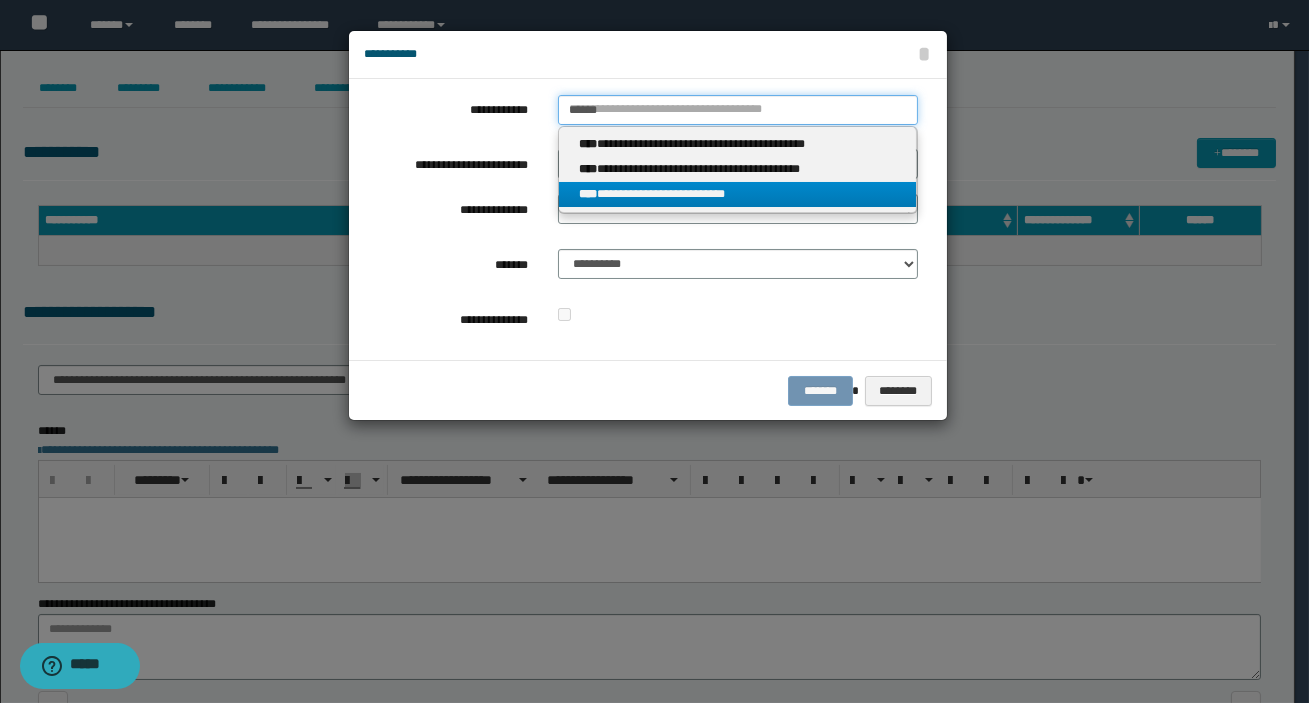 type on "******" 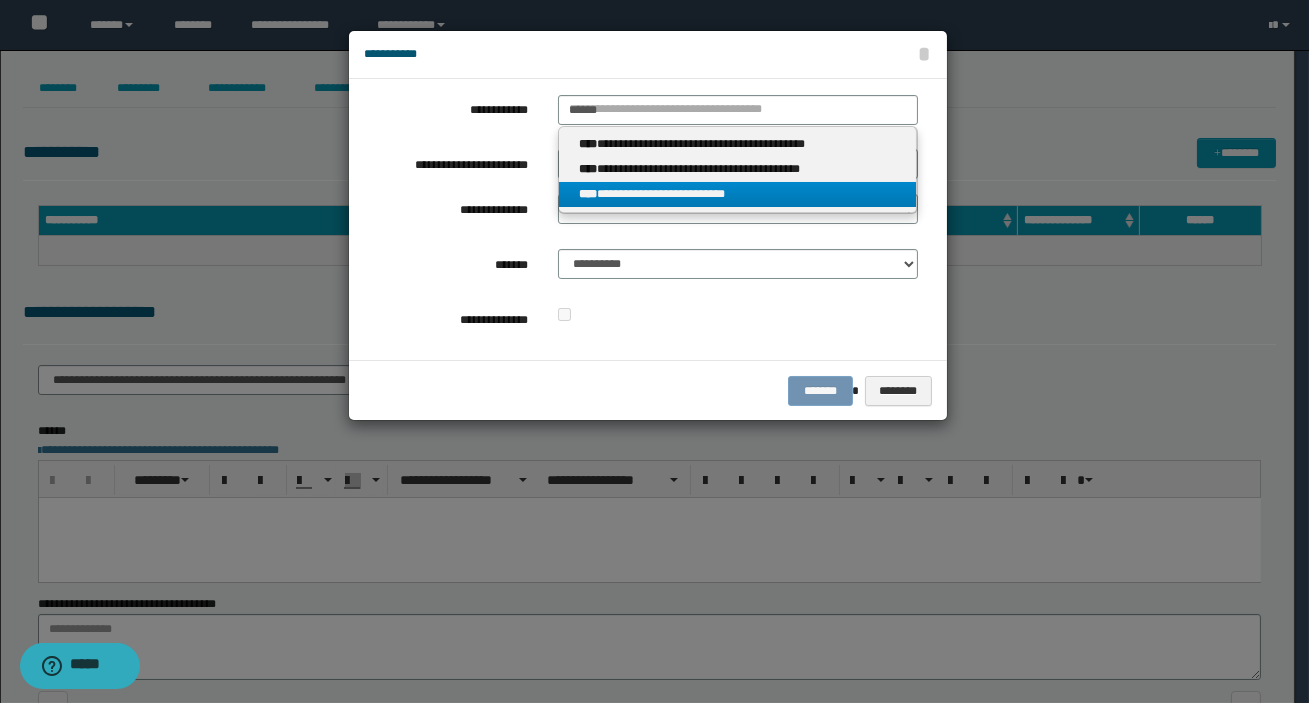drag, startPoint x: 660, startPoint y: 191, endPoint x: 644, endPoint y: 183, distance: 17.888544 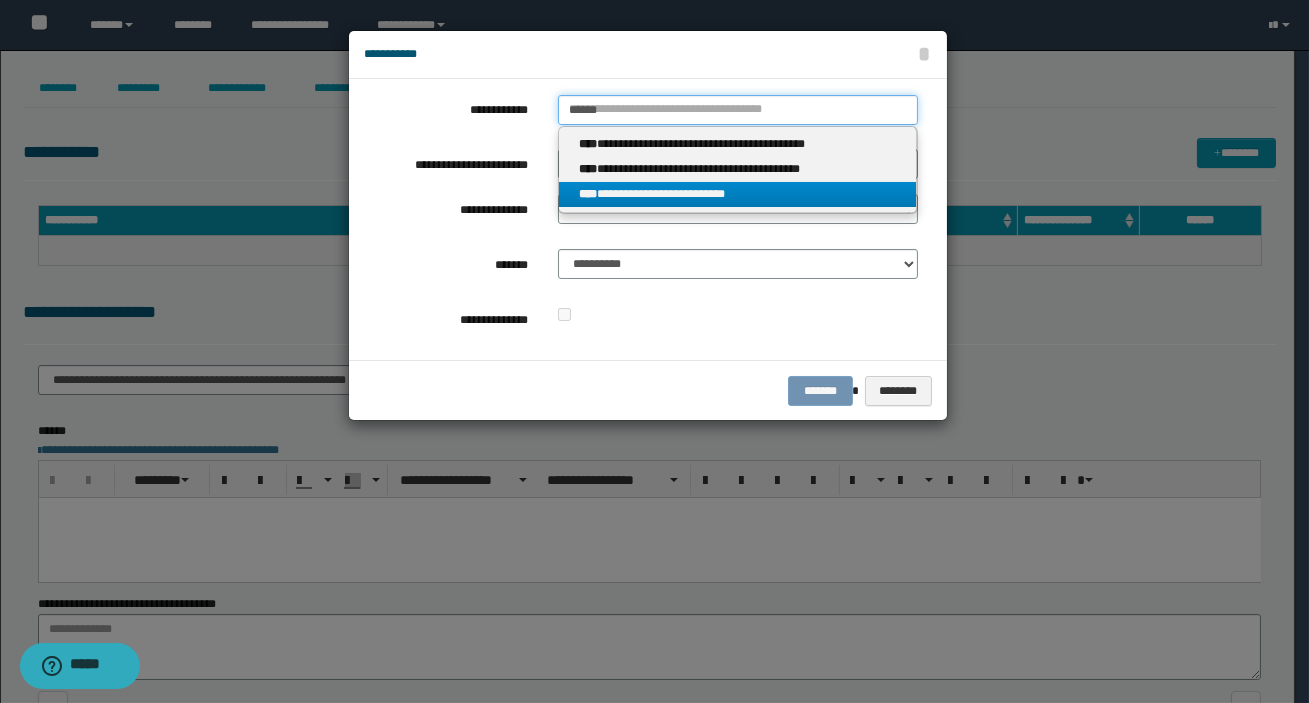 type 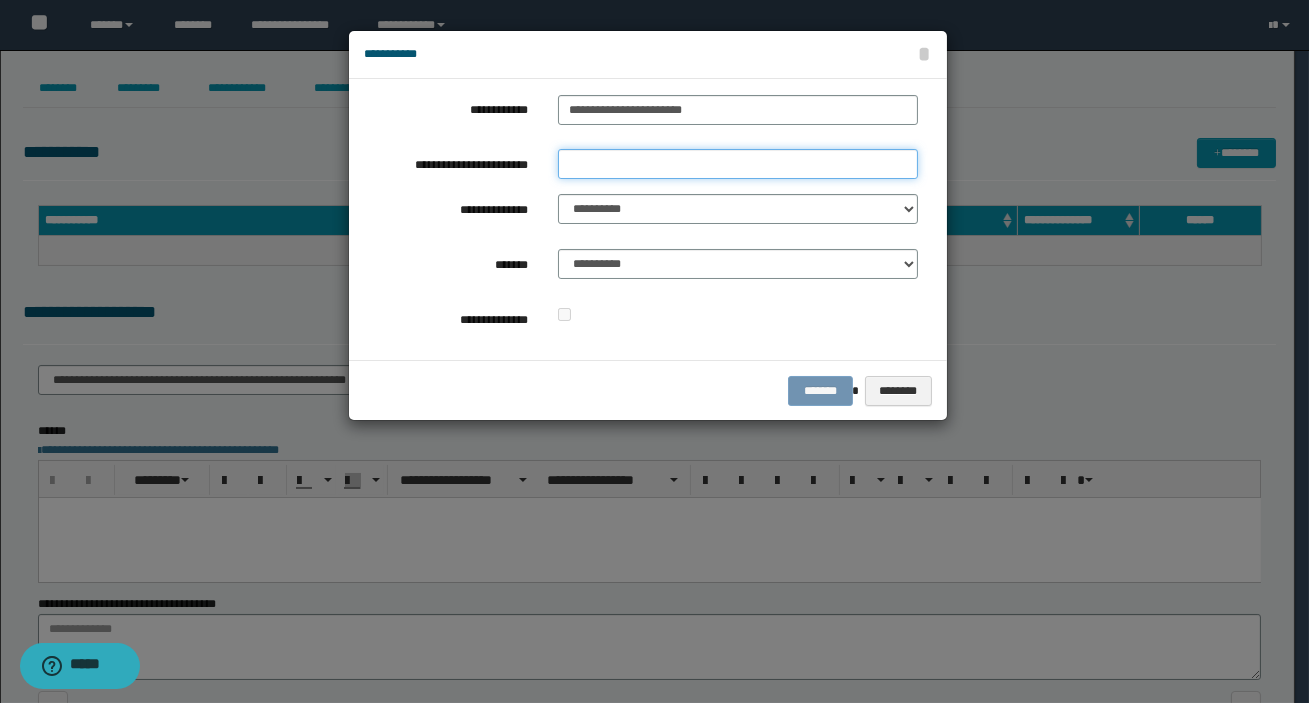 drag, startPoint x: 588, startPoint y: 166, endPoint x: 601, endPoint y: 171, distance: 13.928389 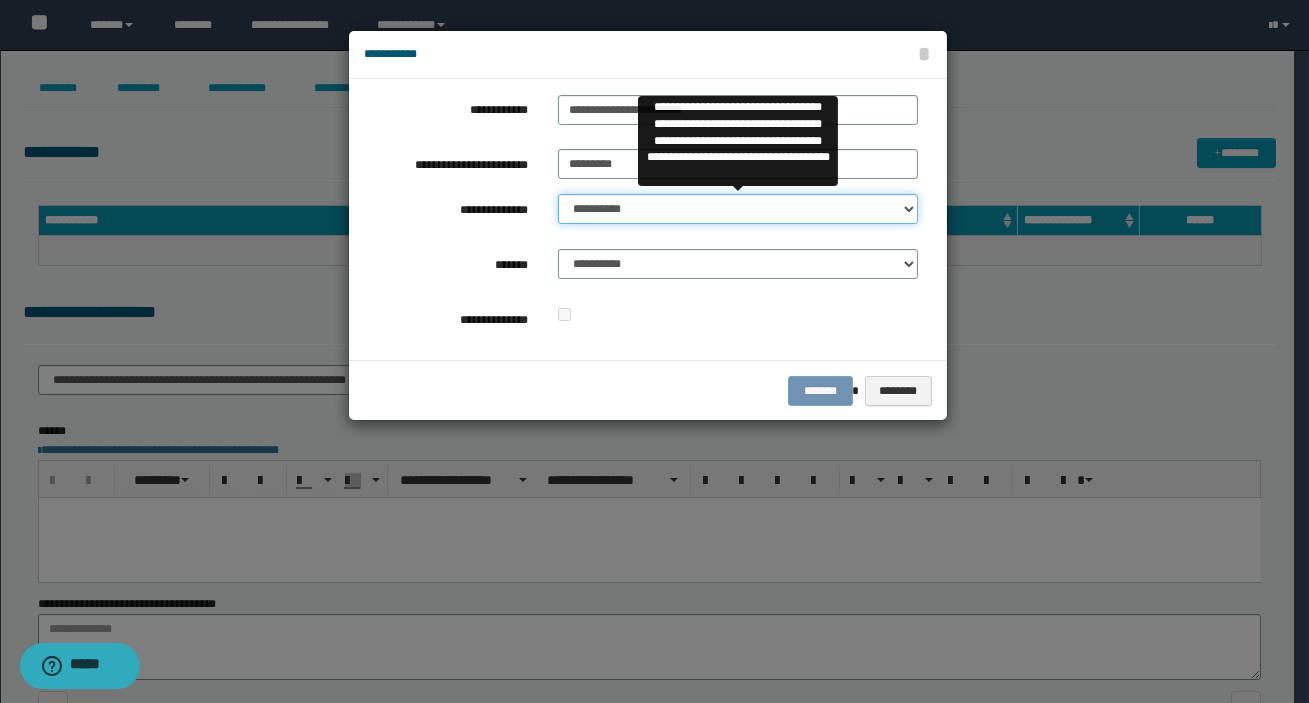 drag, startPoint x: 623, startPoint y: 206, endPoint x: 631, endPoint y: 215, distance: 12.0415945 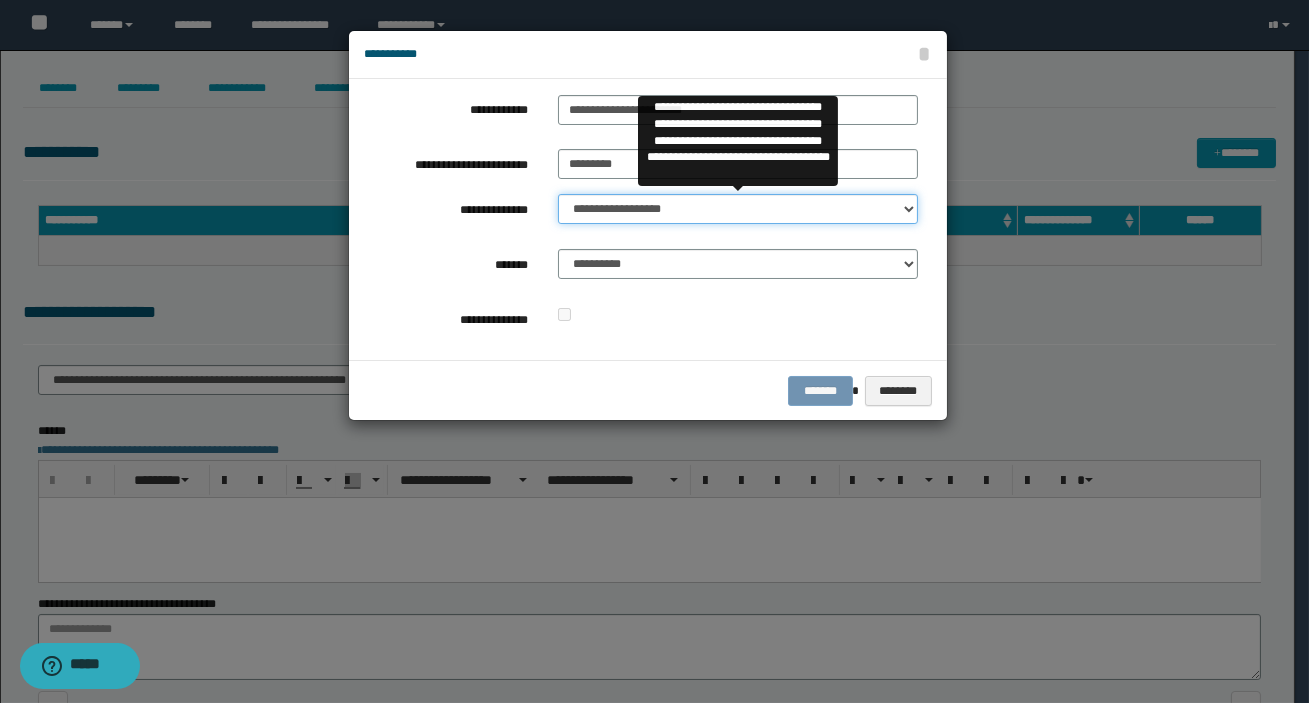 click on "**********" at bounding box center [738, 209] 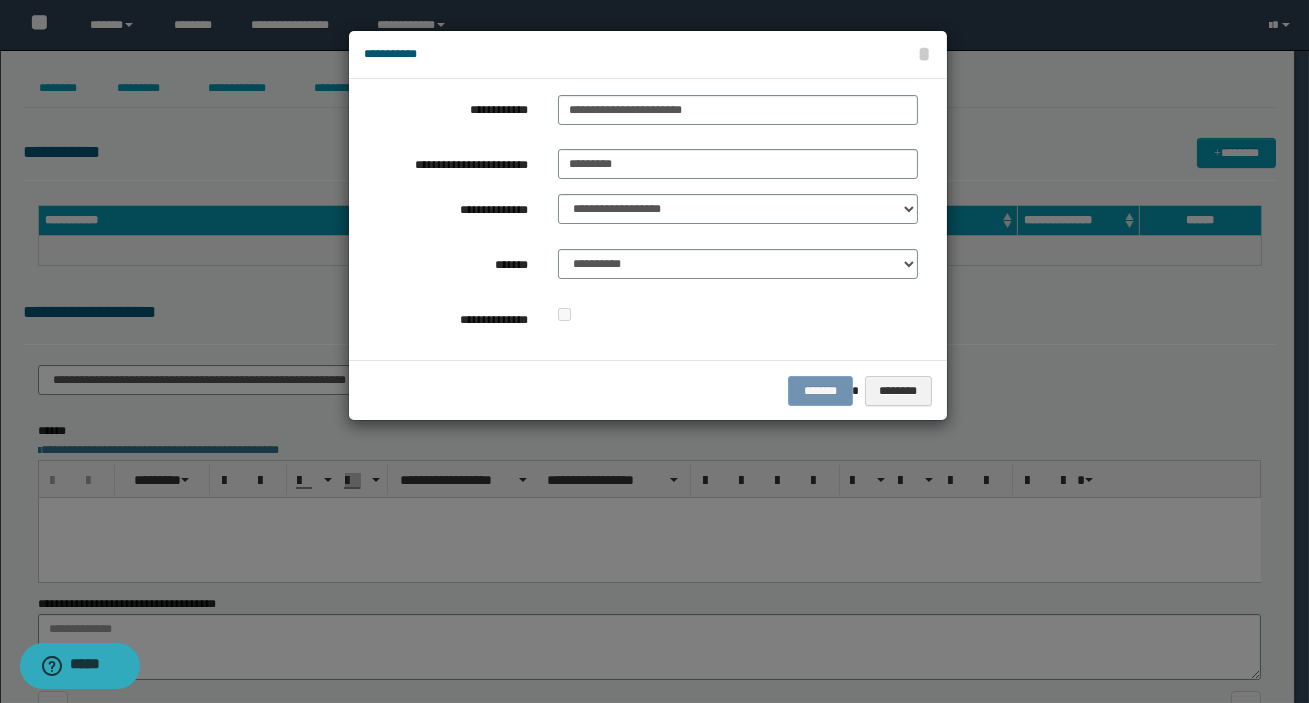 click on "**********" at bounding box center (738, 269) 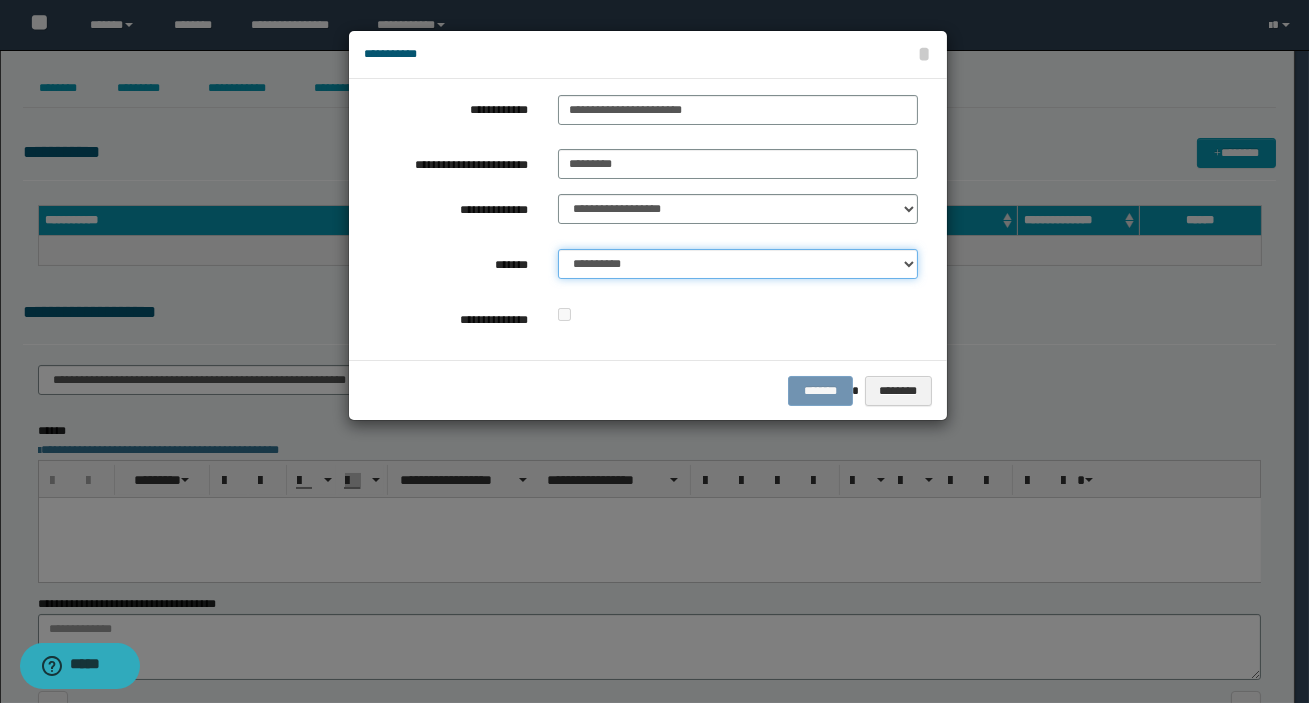 click on "**********" at bounding box center [738, 264] 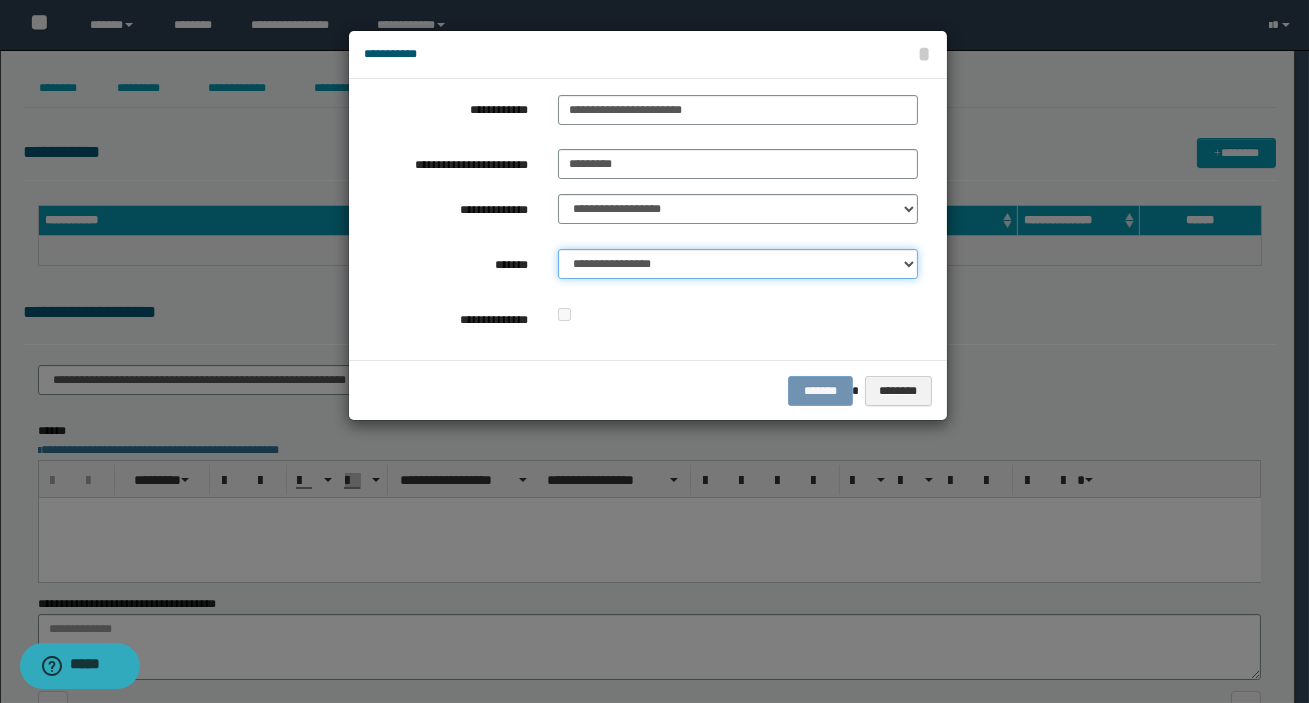 click on "**********" at bounding box center (738, 264) 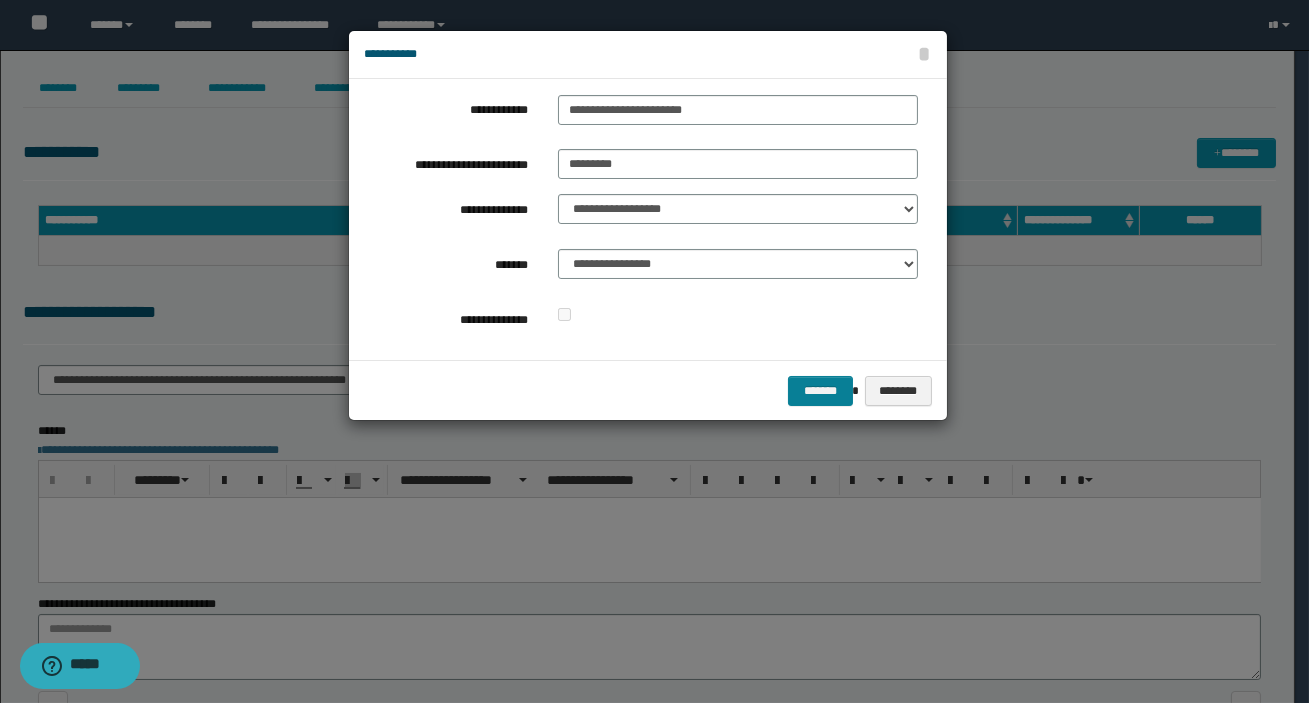 drag, startPoint x: 780, startPoint y: 384, endPoint x: 799, endPoint y: 384, distance: 19 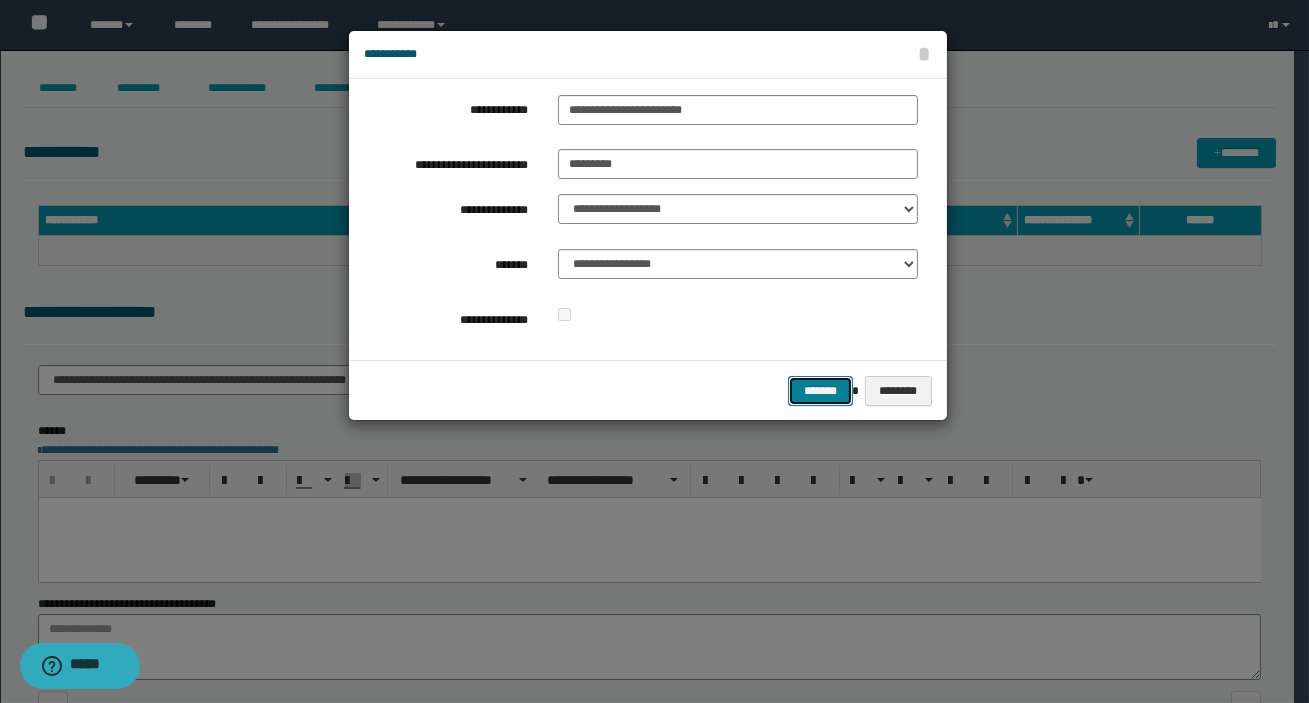 click on "*******" at bounding box center [820, 391] 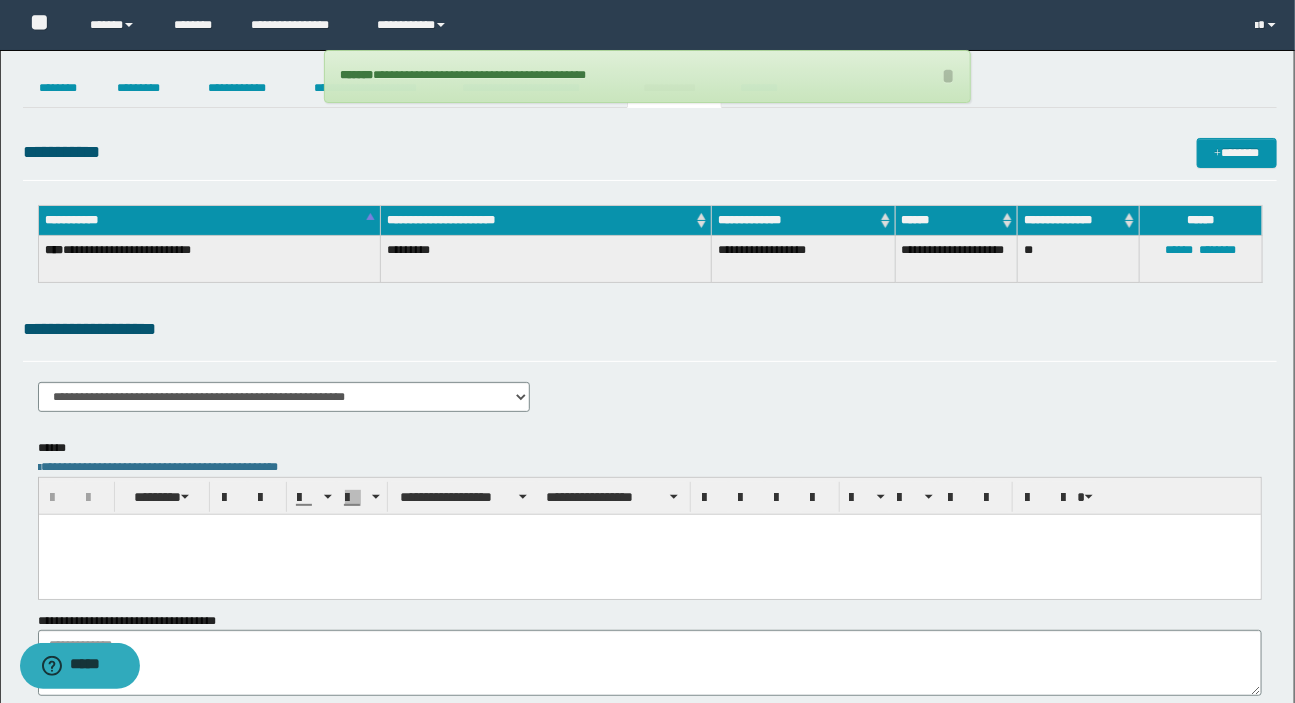 click on "**********" at bounding box center (650, 338) 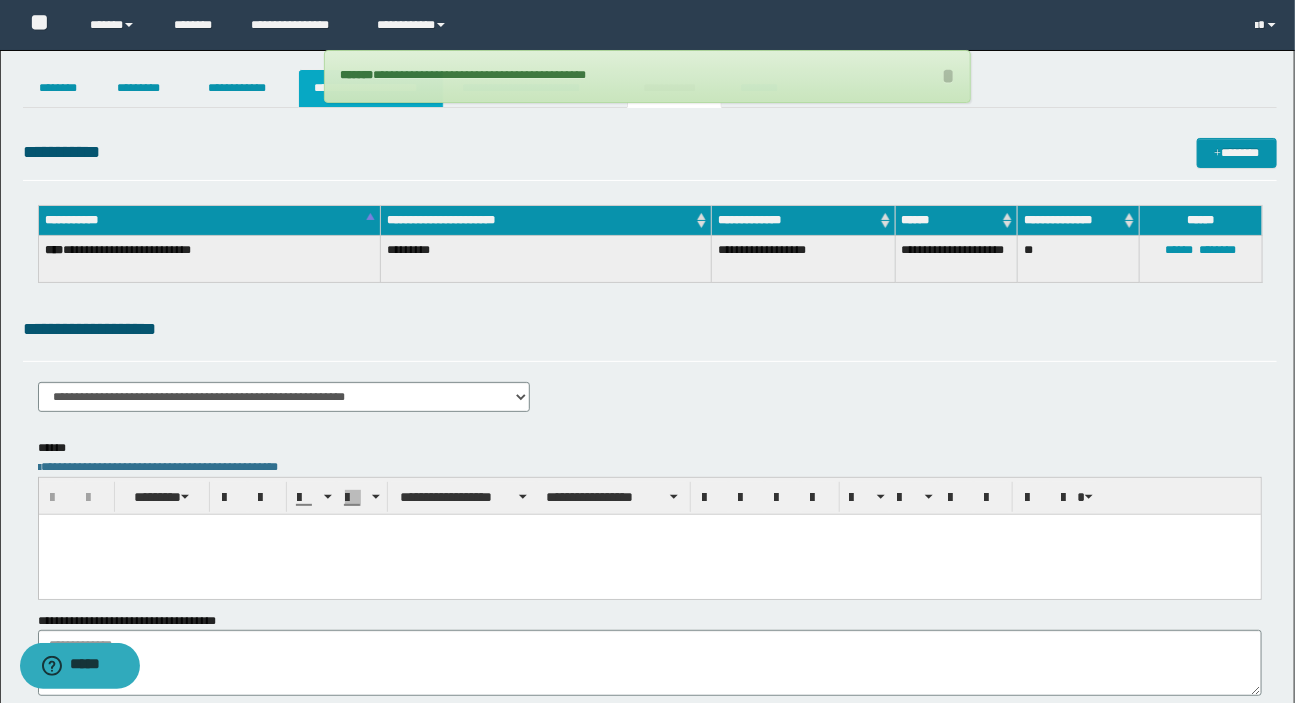 click on "**********" at bounding box center (371, 88) 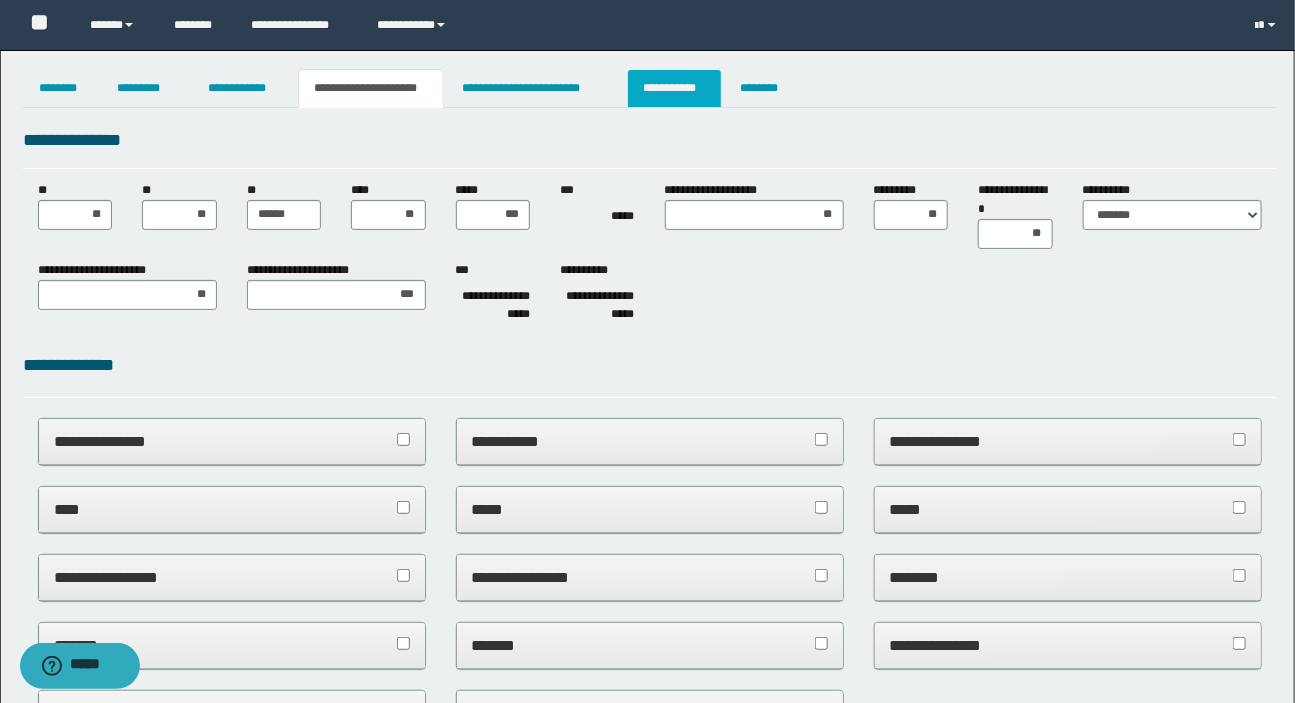 click on "**********" at bounding box center [674, 88] 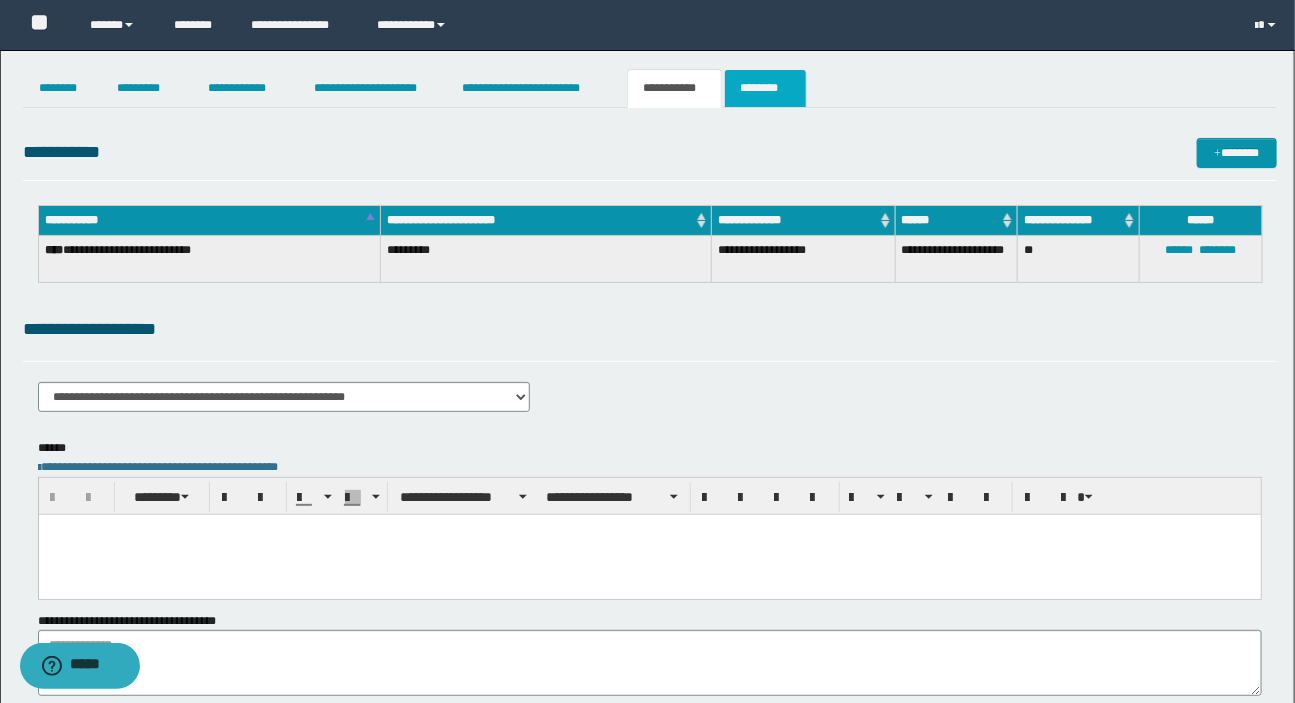 click on "********" at bounding box center [765, 88] 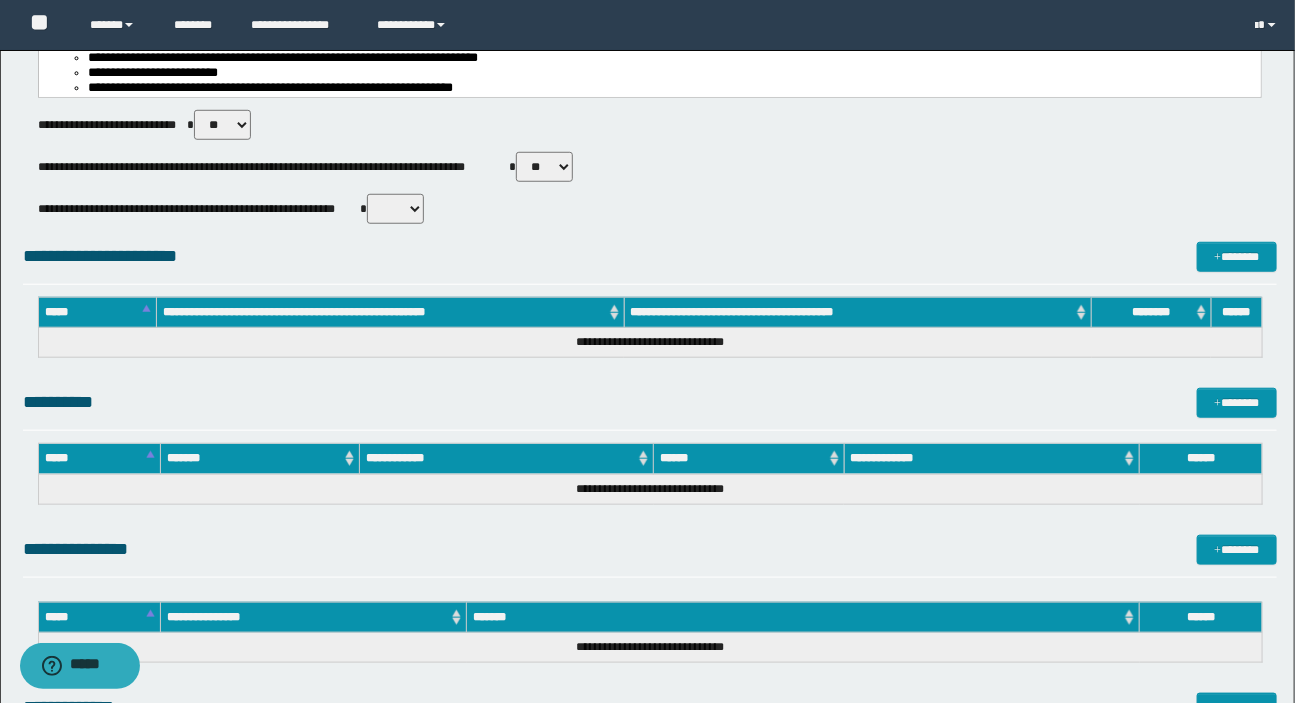 scroll, scrollTop: 636, scrollLeft: 0, axis: vertical 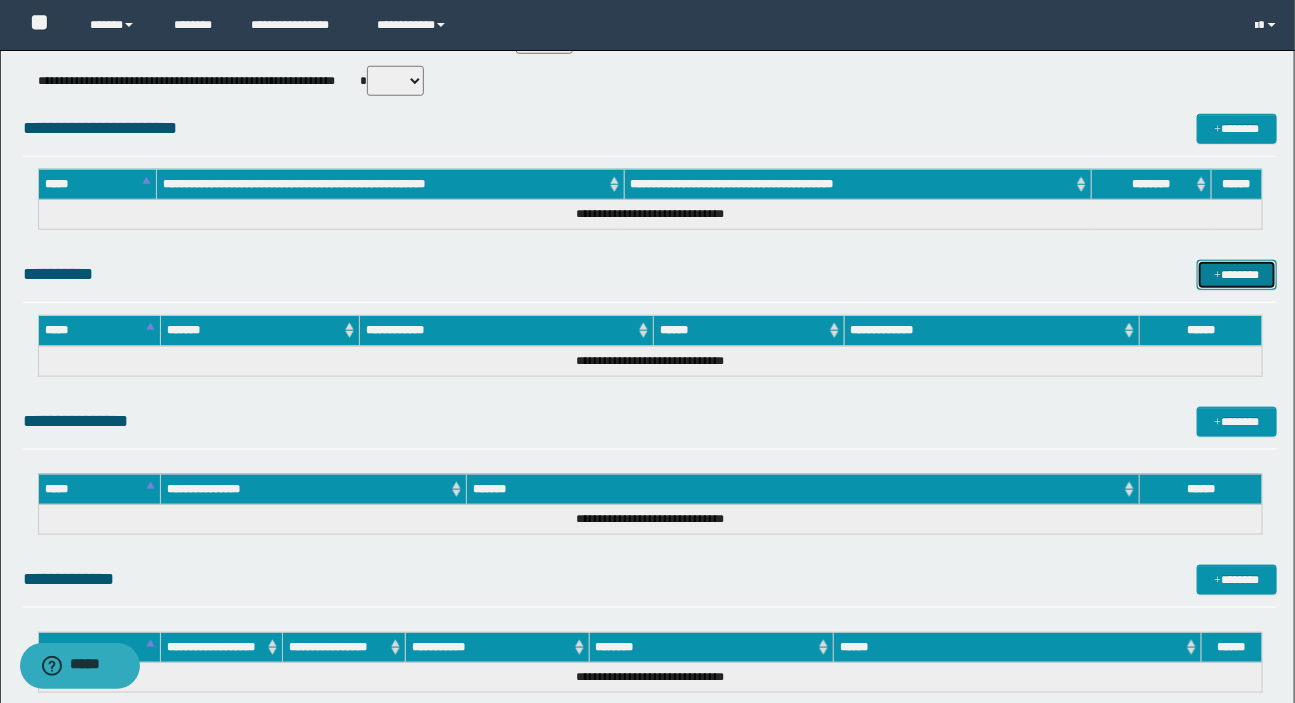 click on "*******" at bounding box center [1237, 275] 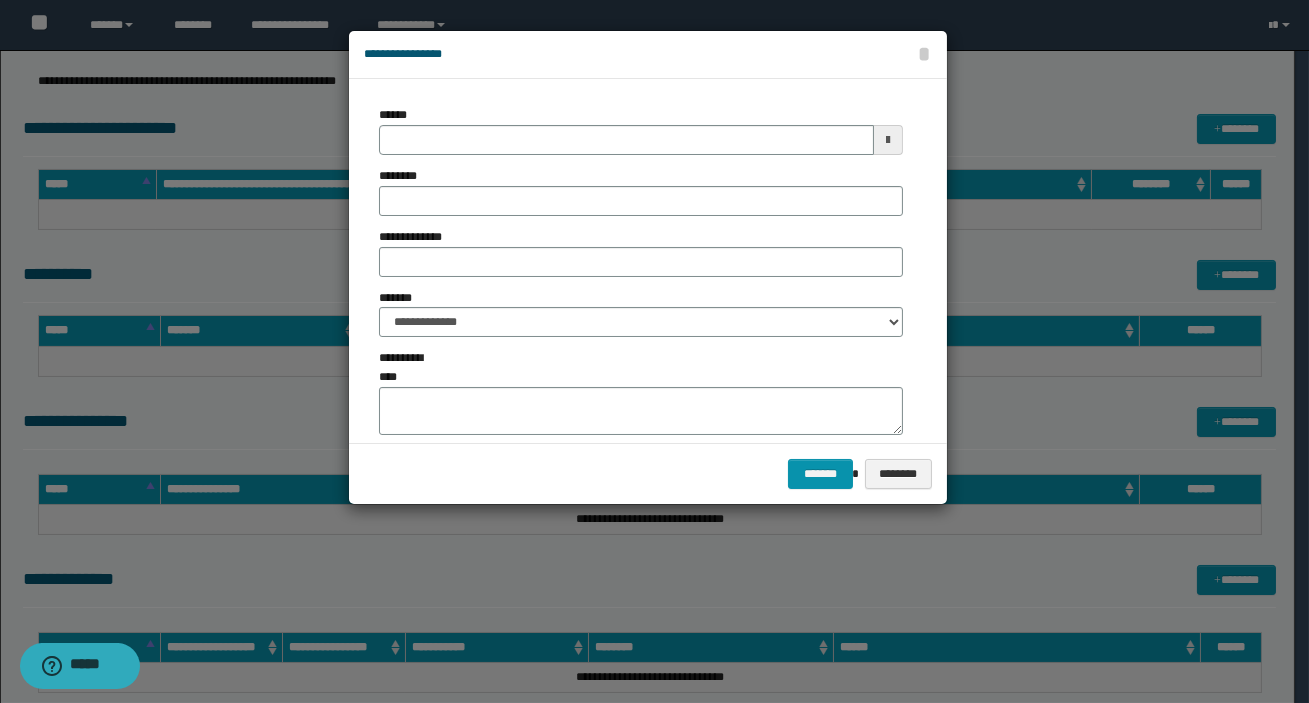 type on "**********" 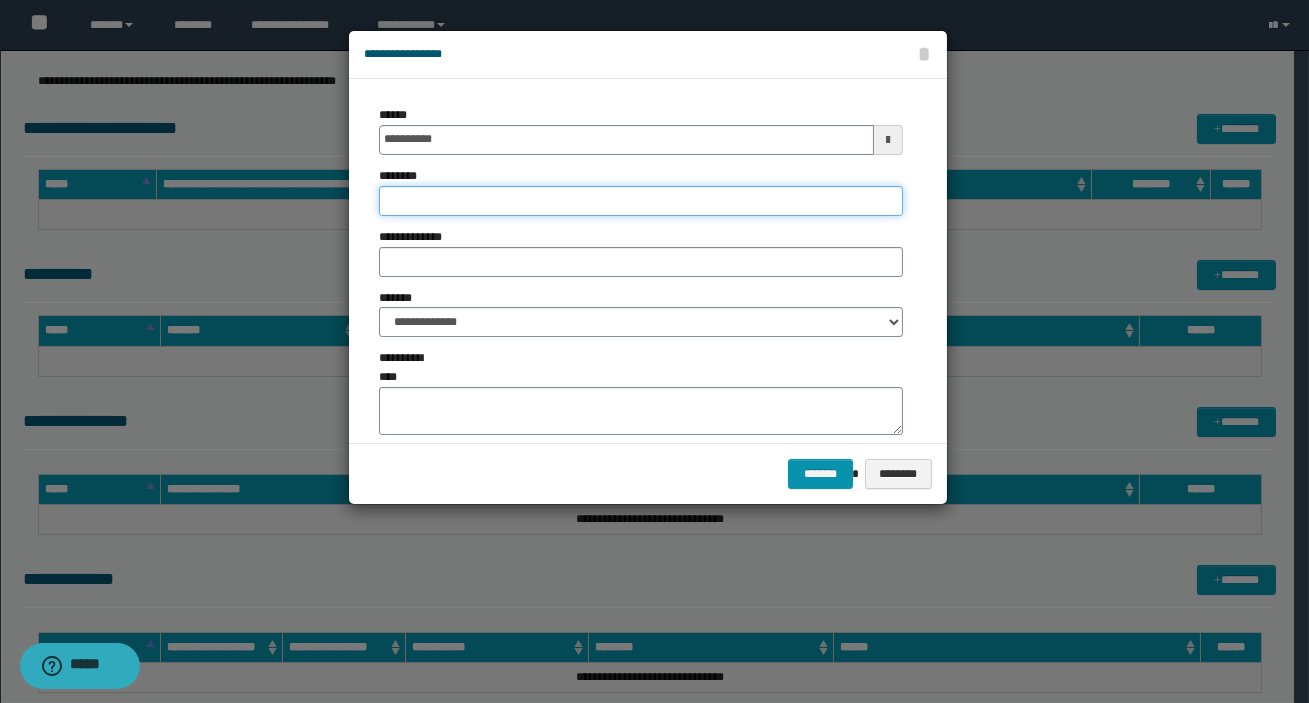 click on "********" at bounding box center [641, 201] 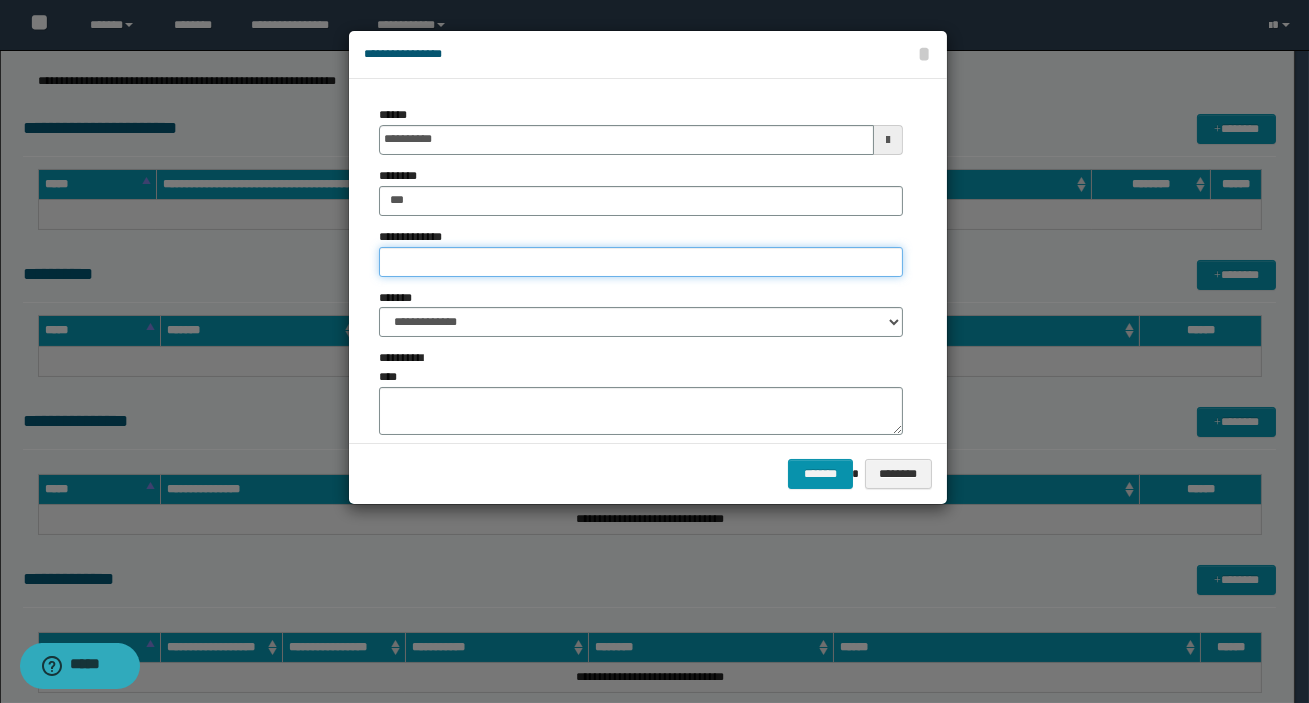 drag, startPoint x: 459, startPoint y: 253, endPoint x: 469, endPoint y: 275, distance: 24.166092 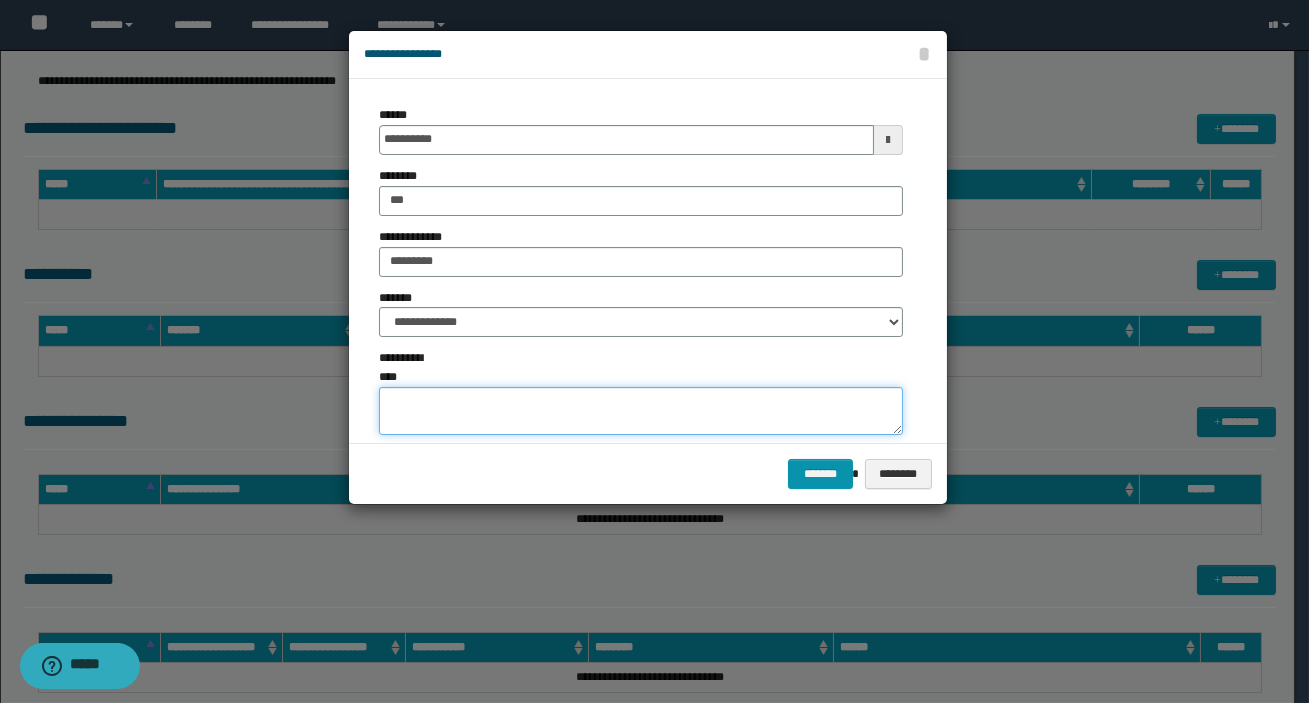 click on "**********" at bounding box center (641, 411) 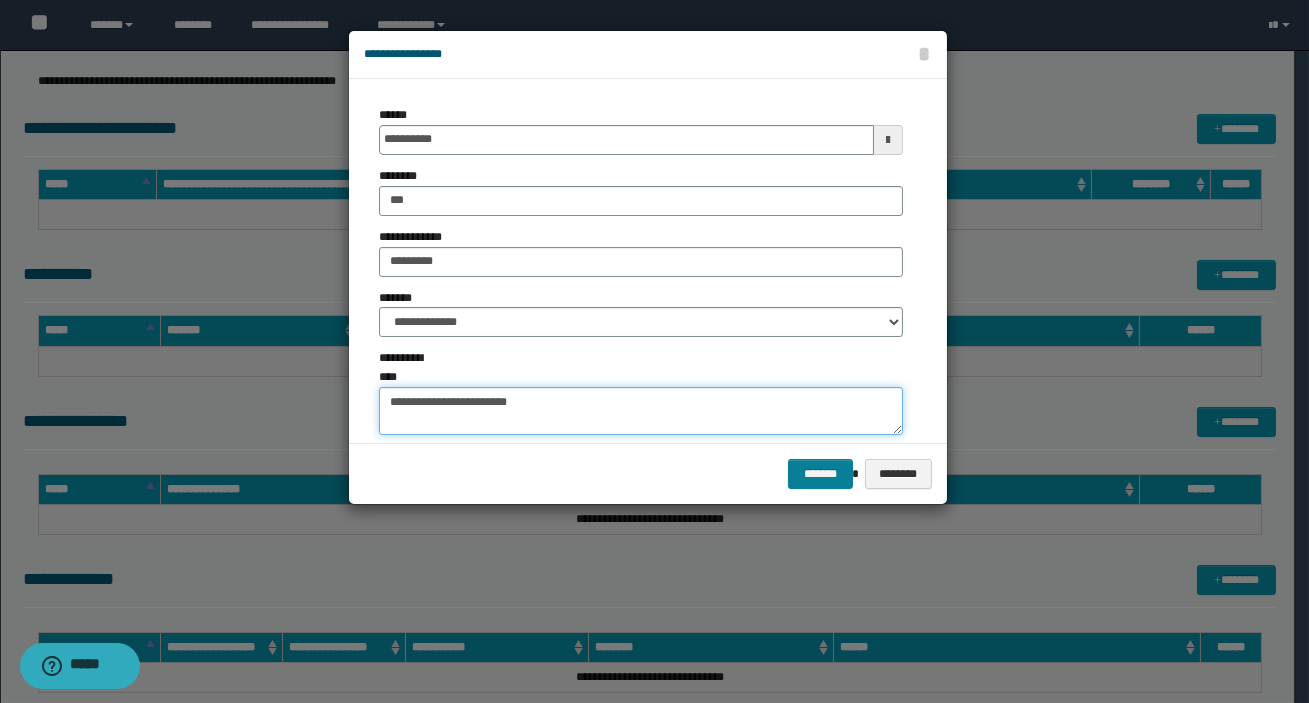 type on "**********" 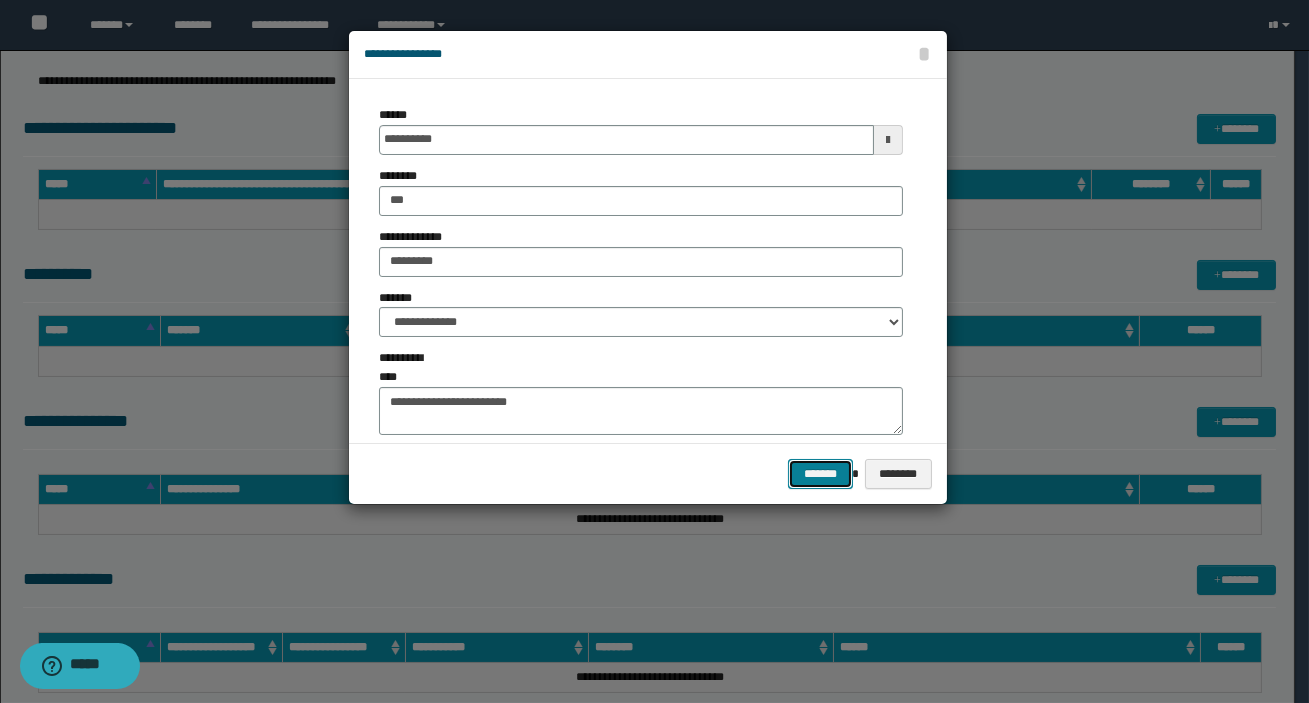 click on "*******" at bounding box center [820, 474] 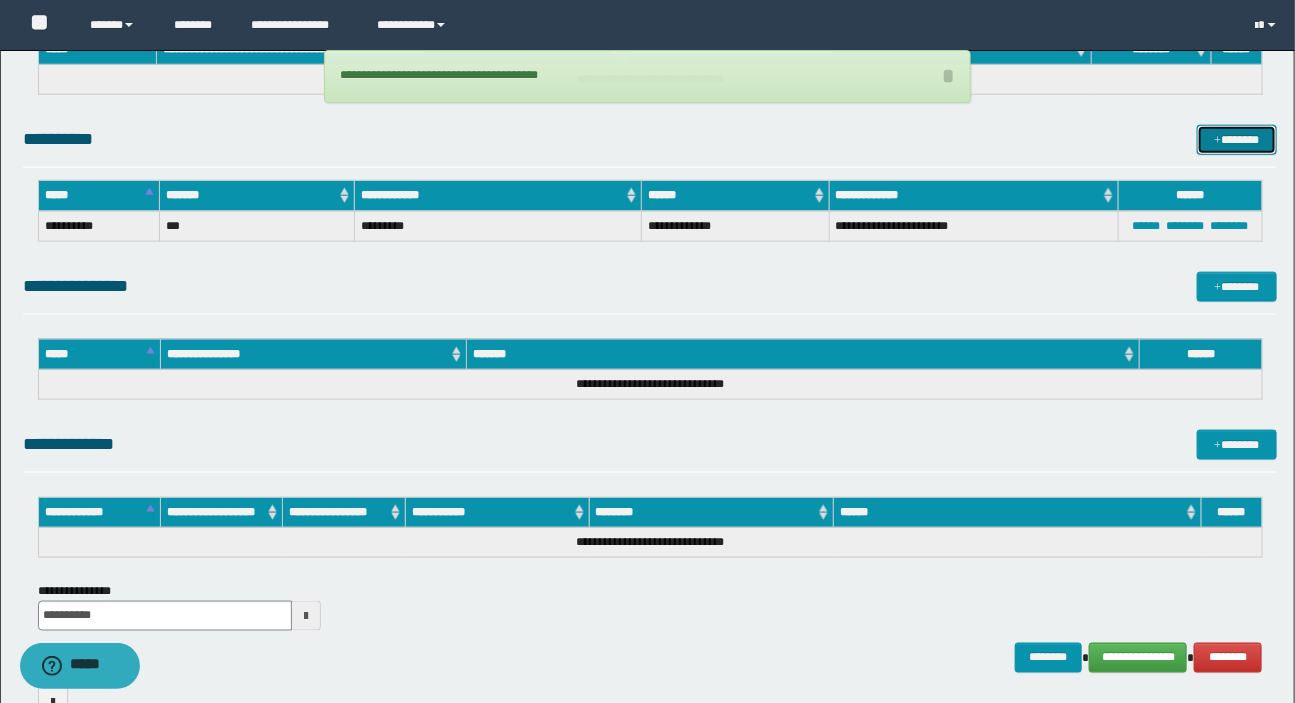 scroll, scrollTop: 894, scrollLeft: 0, axis: vertical 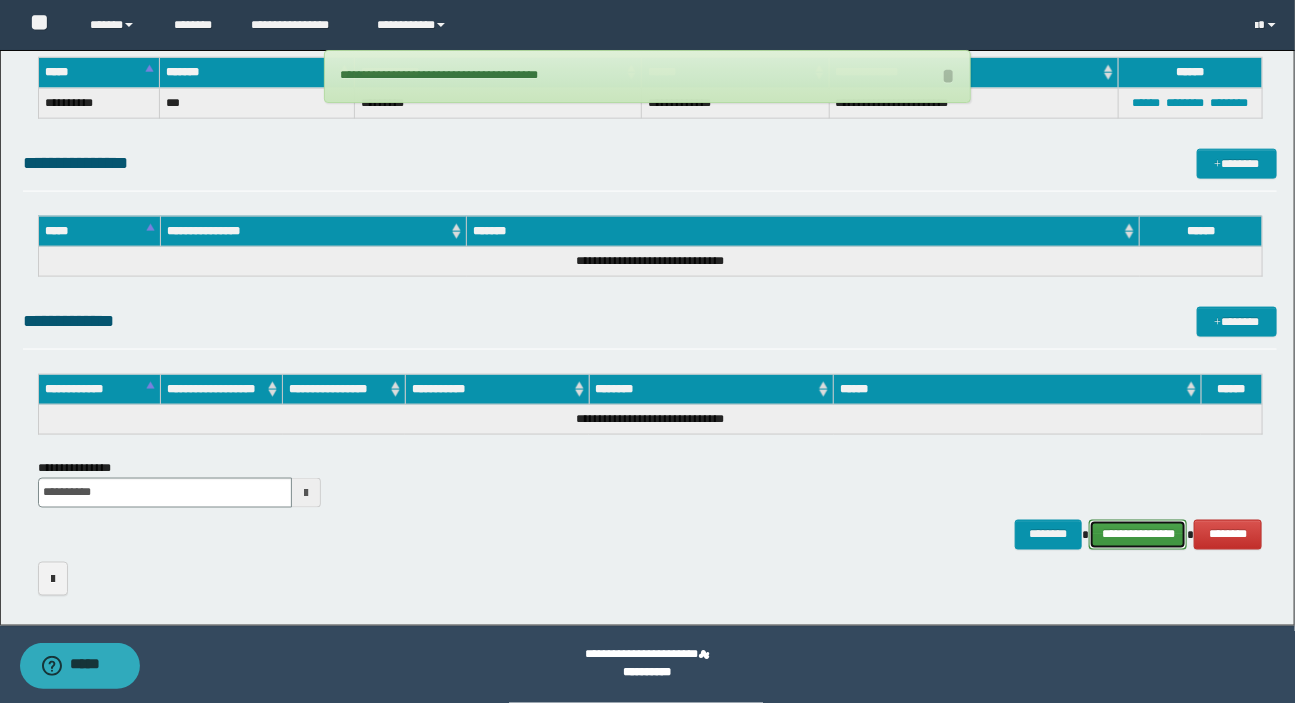 click on "**********" at bounding box center (1138, 535) 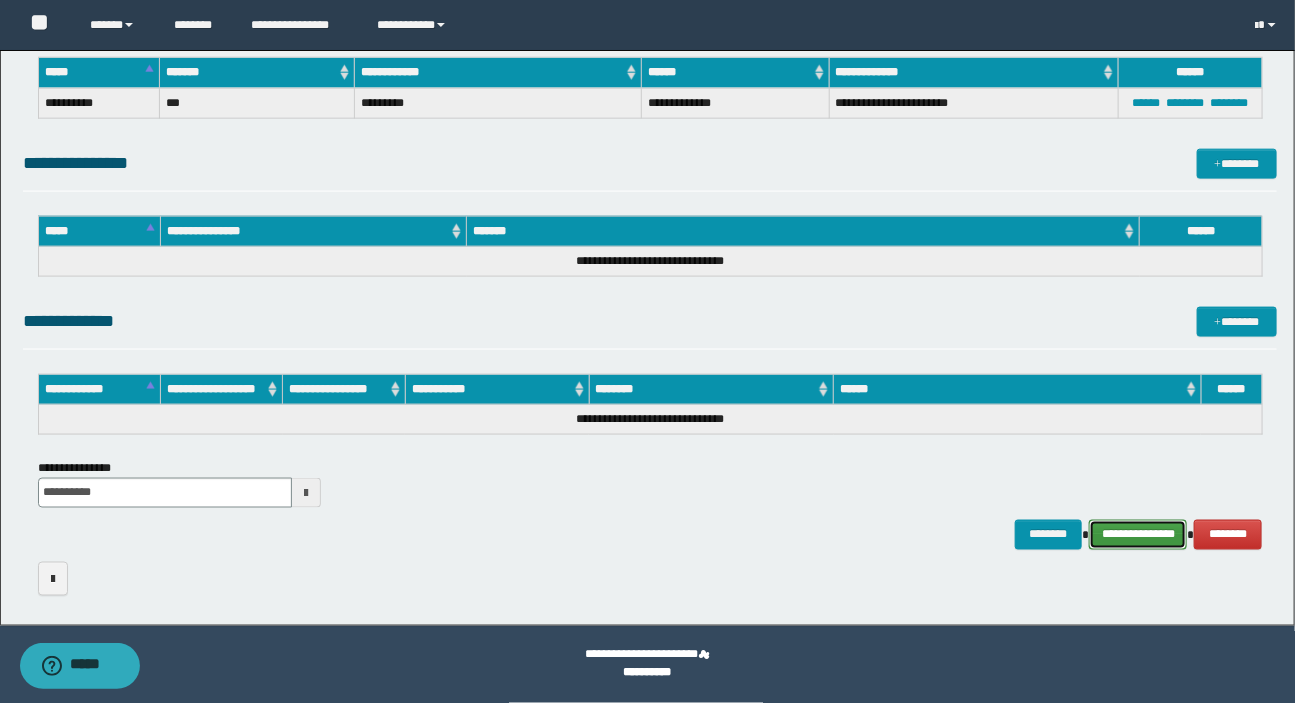 click on "**********" at bounding box center [1138, 535] 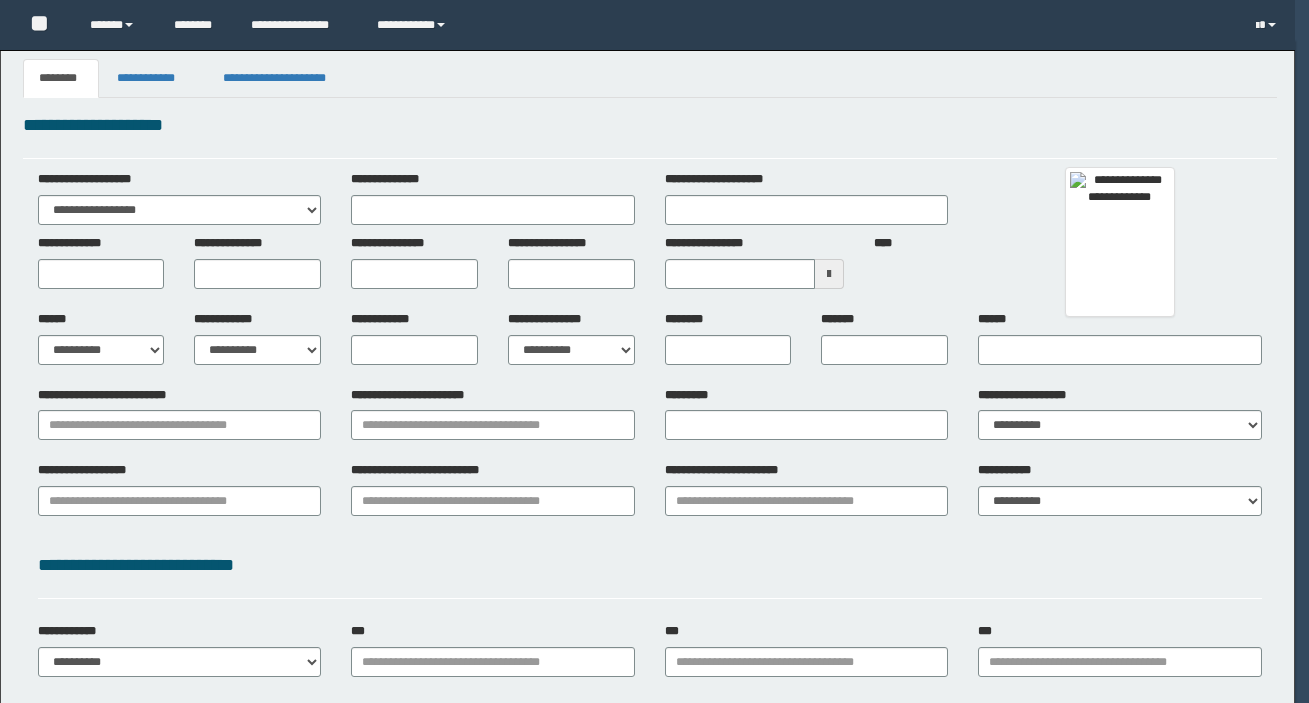 type 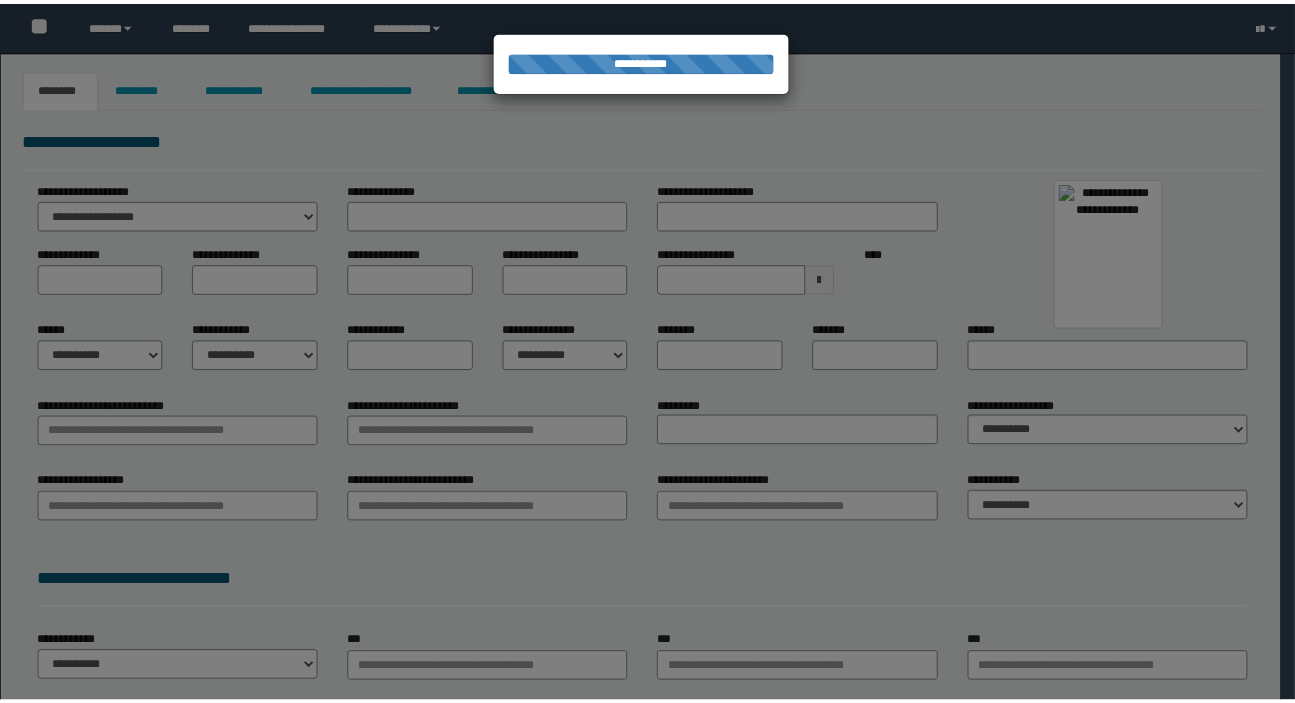 scroll, scrollTop: 0, scrollLeft: 0, axis: both 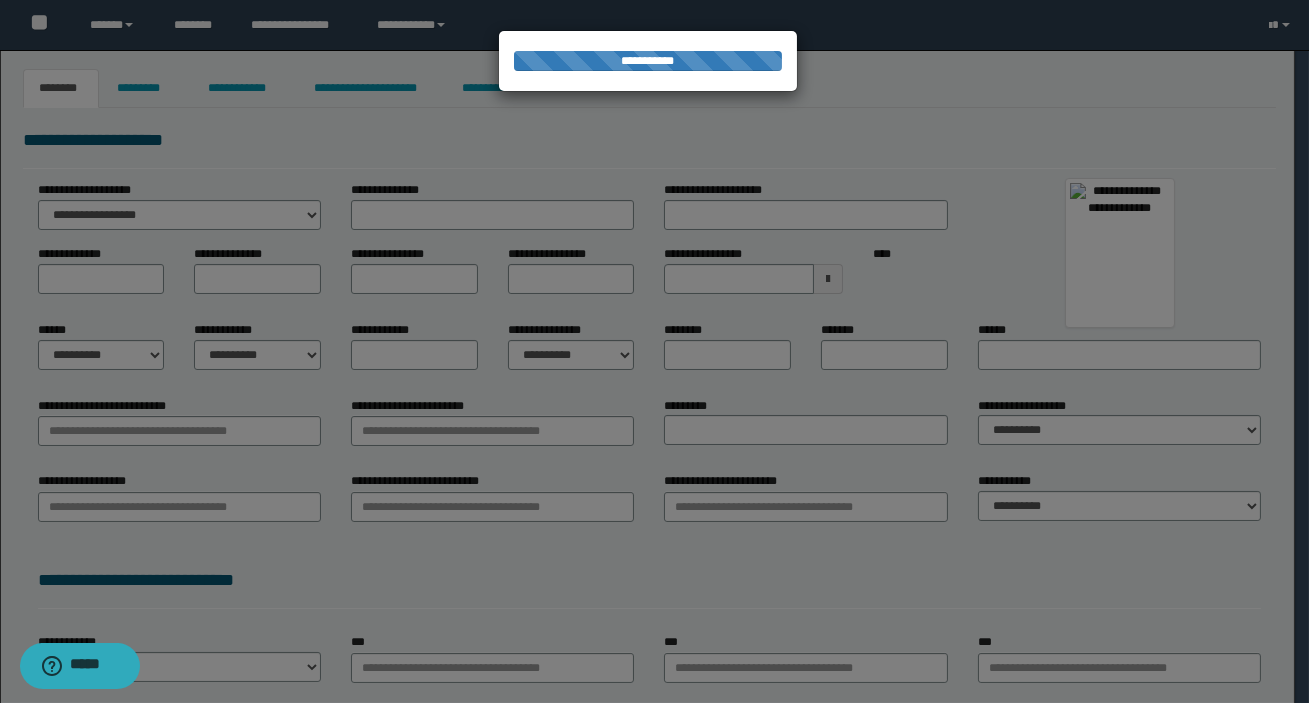 type on "**********" 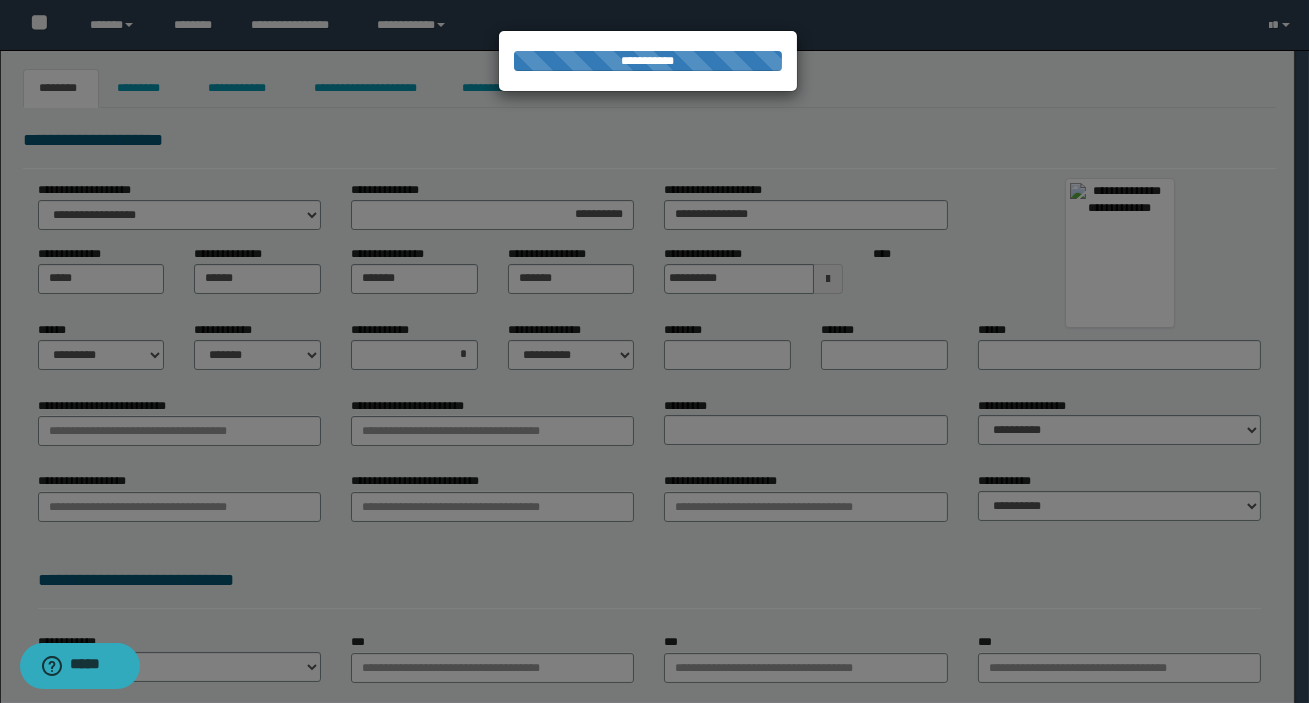 select on "*" 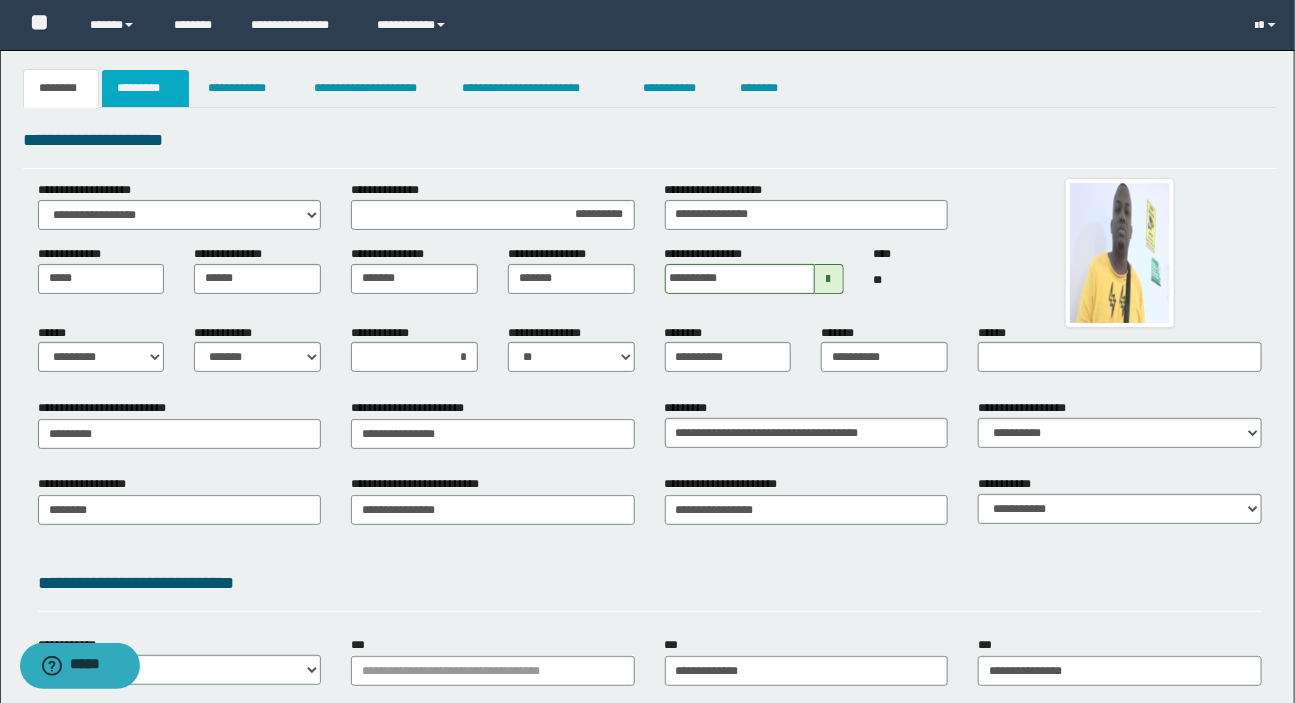 click on "*********" at bounding box center [145, 88] 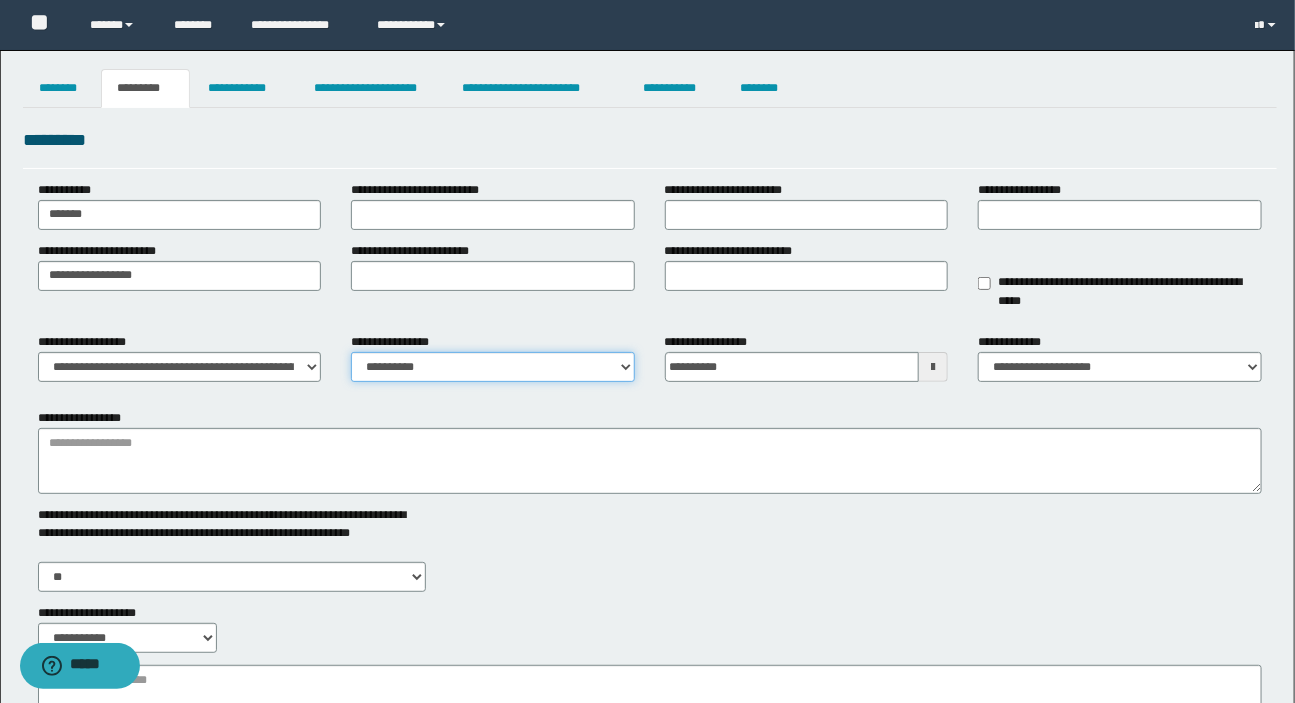 click on "**********" at bounding box center (493, 367) 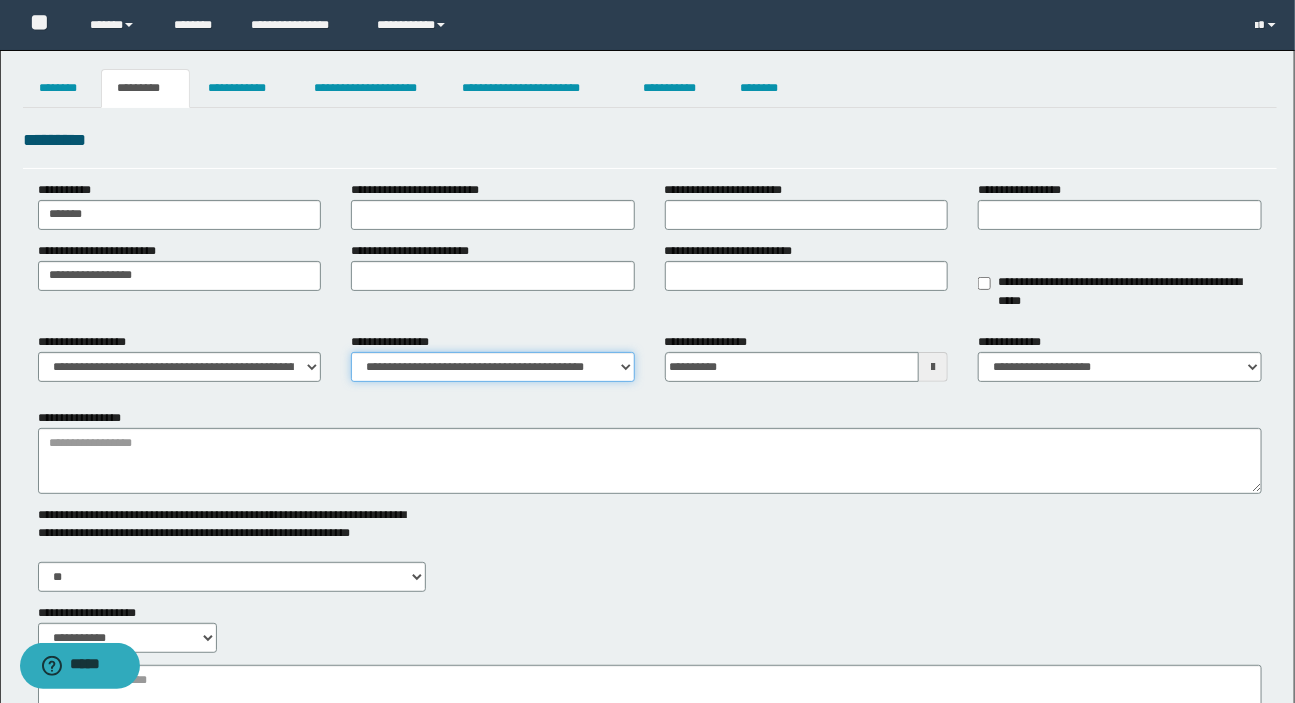 click on "**********" at bounding box center (493, 367) 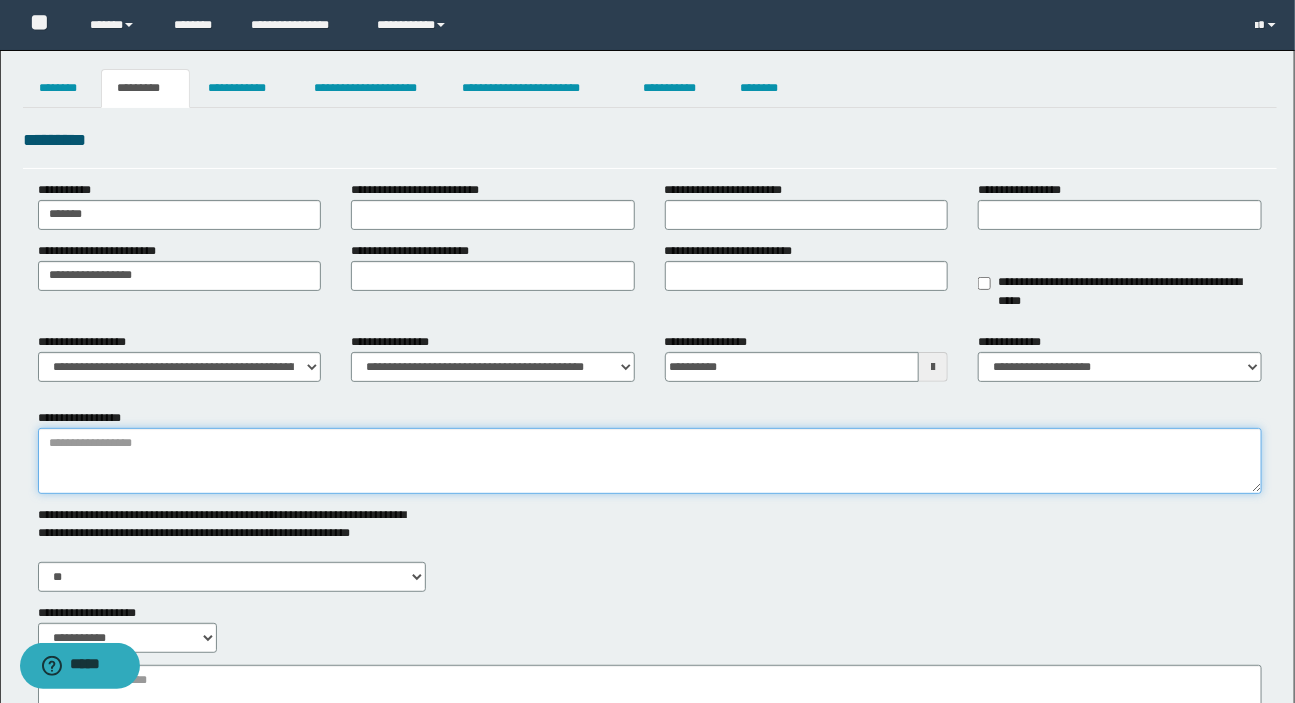 click on "**********" at bounding box center [650, 461] 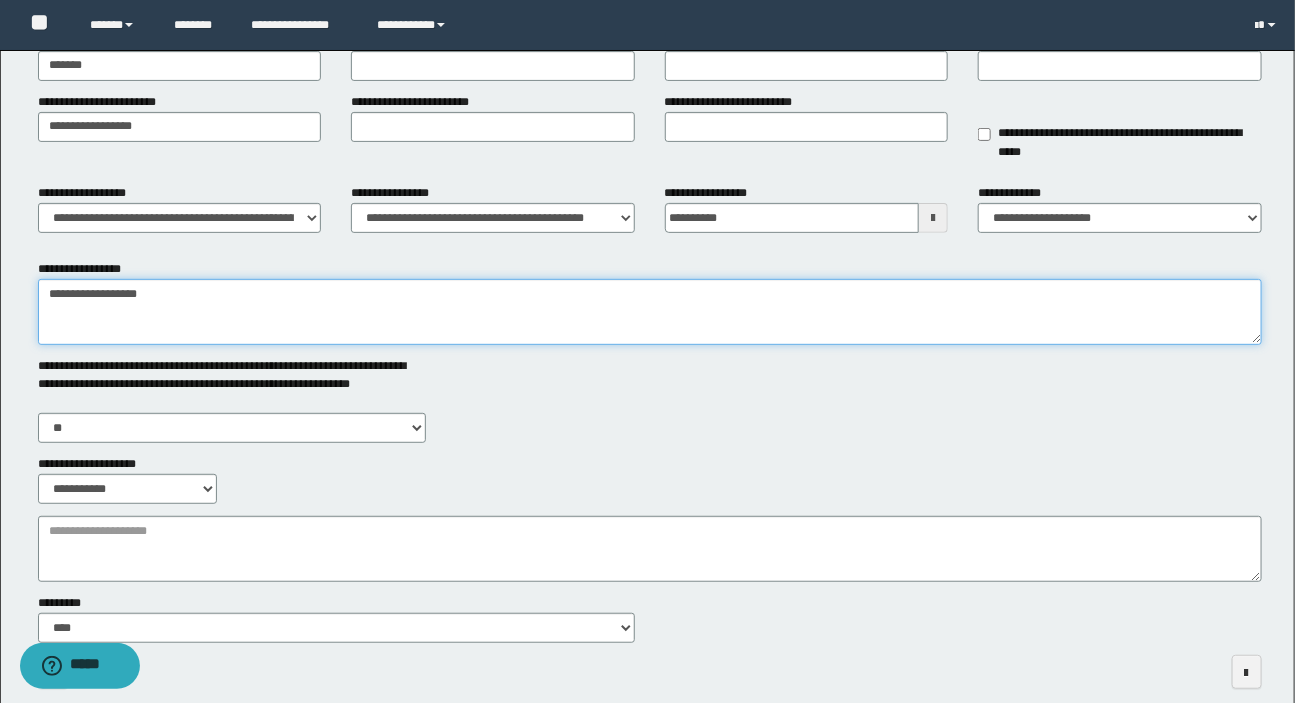 scroll, scrollTop: 181, scrollLeft: 0, axis: vertical 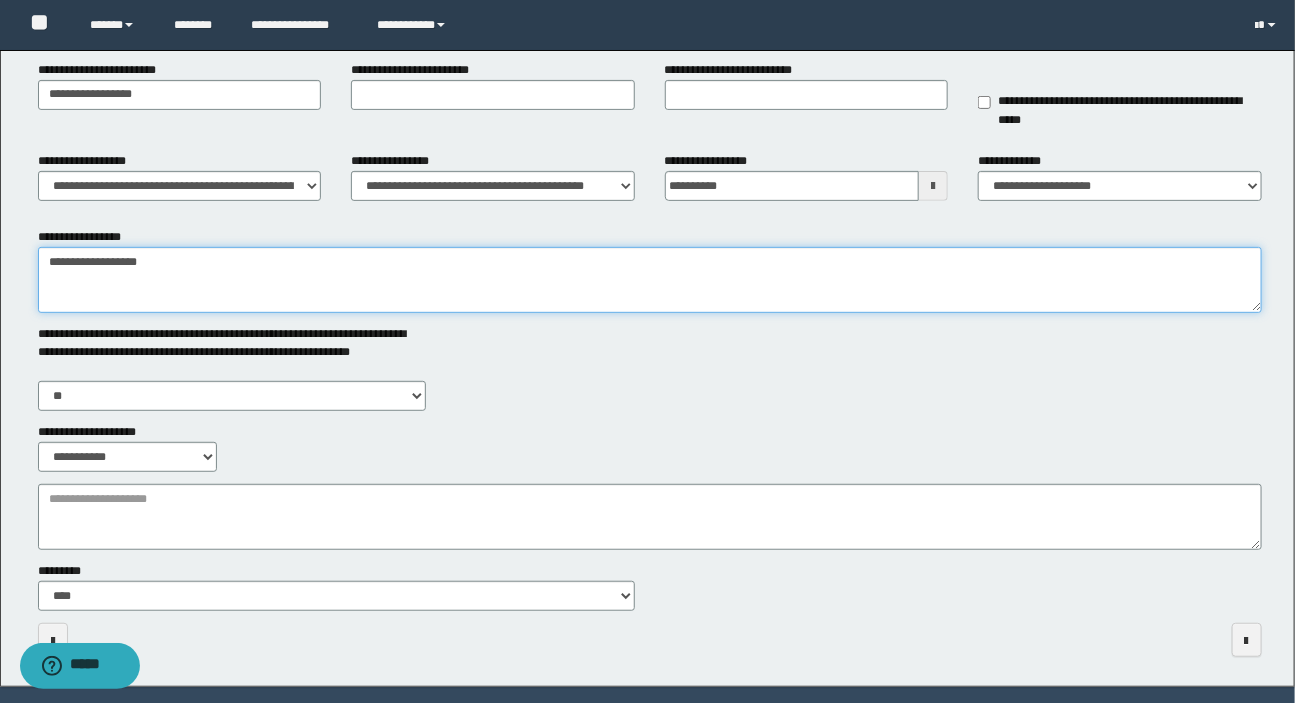 type on "**********" 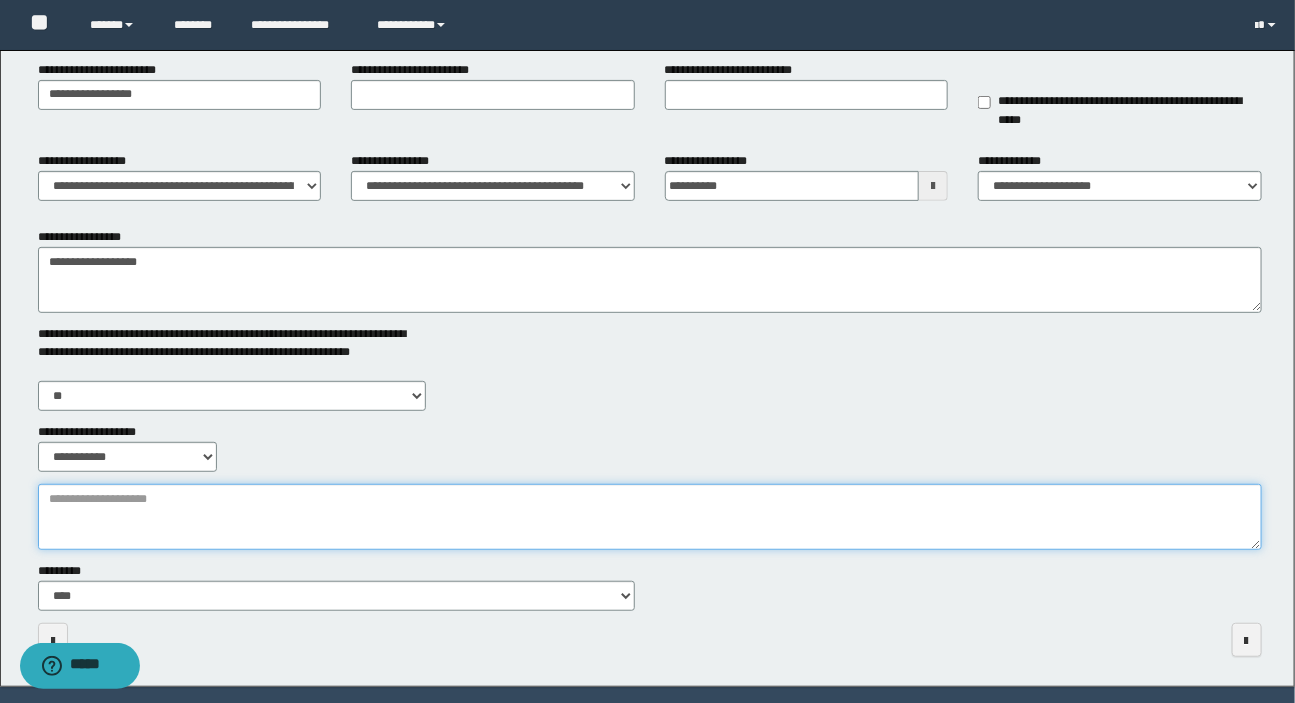 click on "**********" at bounding box center [650, 517] 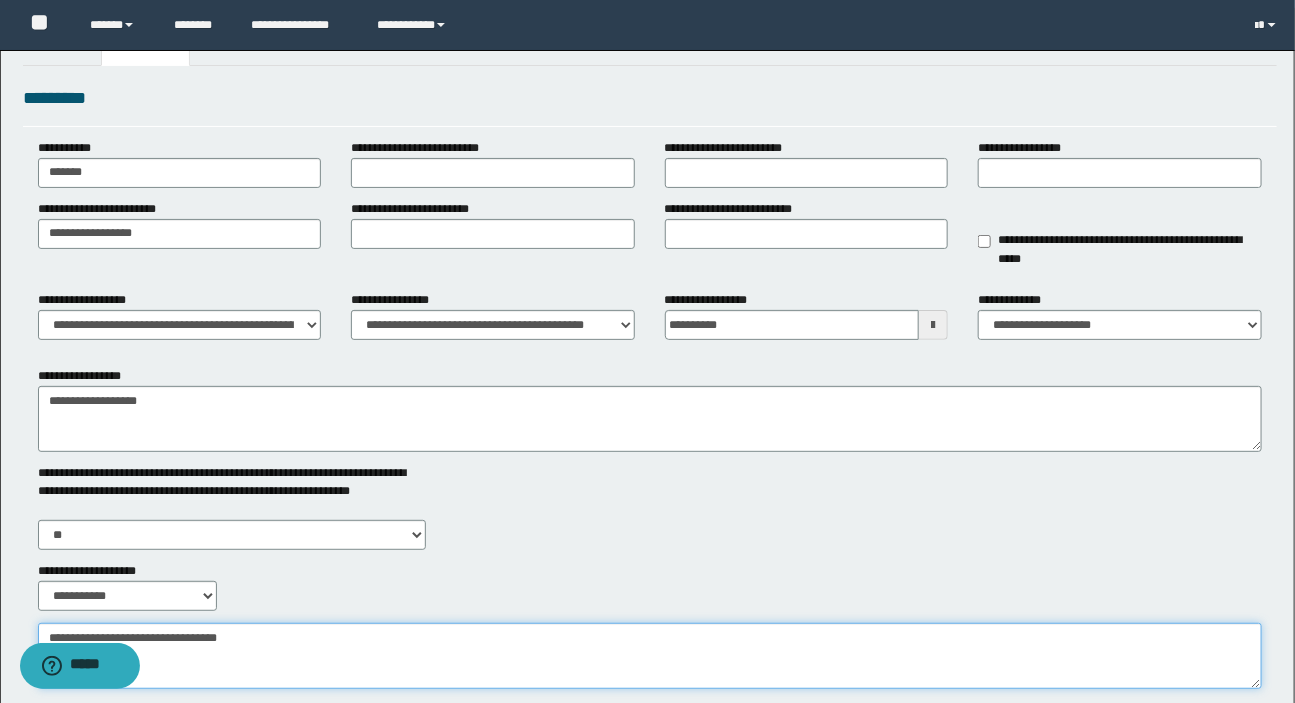 scroll, scrollTop: 0, scrollLeft: 0, axis: both 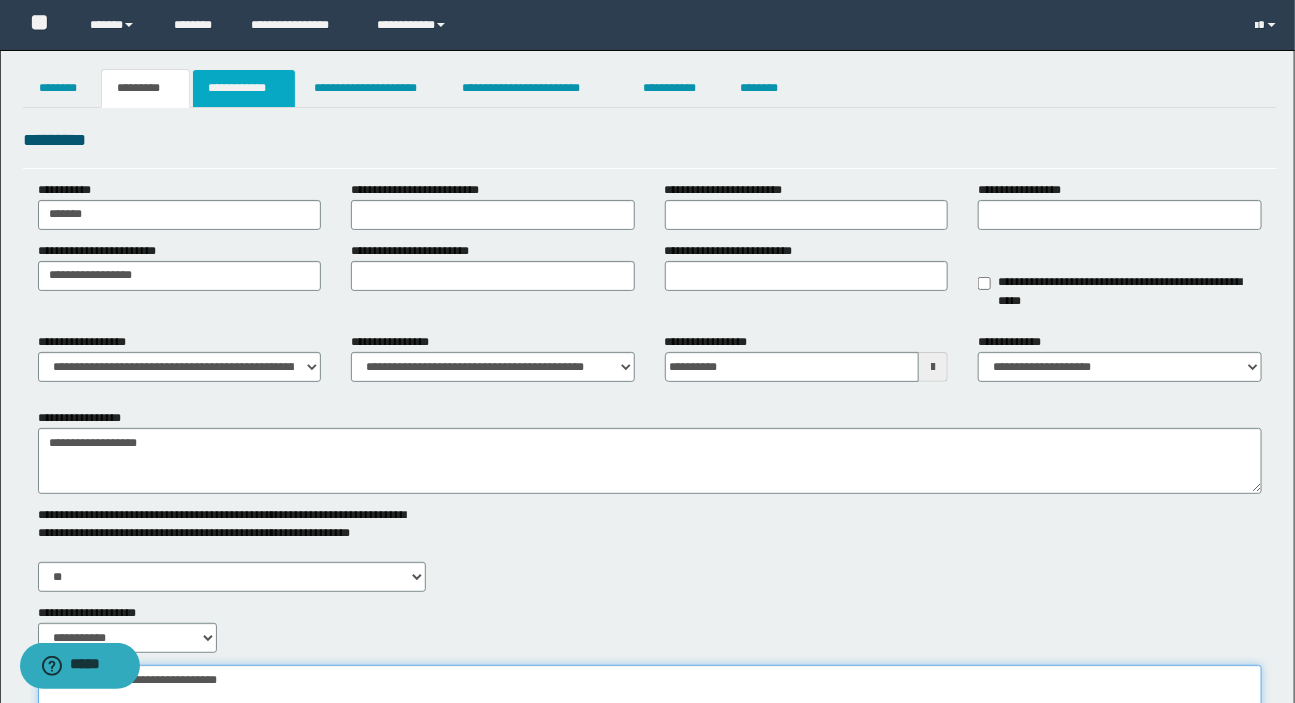 type on "**********" 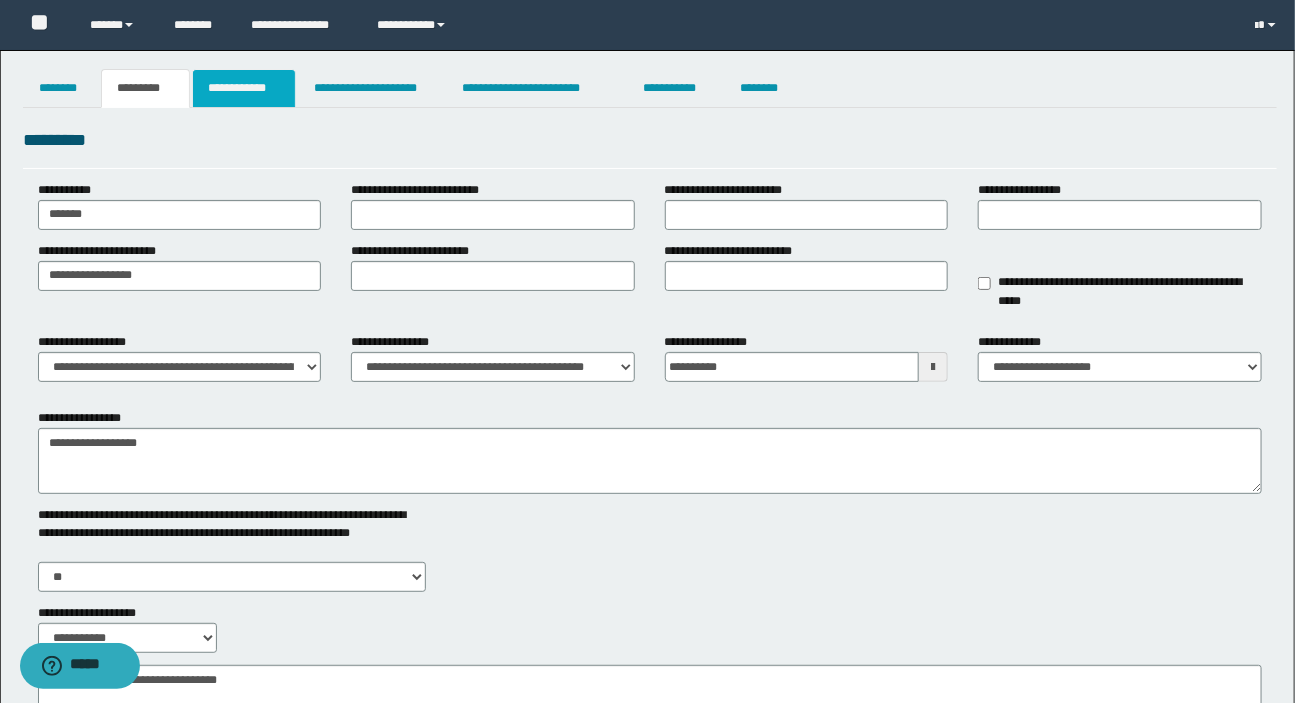 click on "**********" at bounding box center (244, 88) 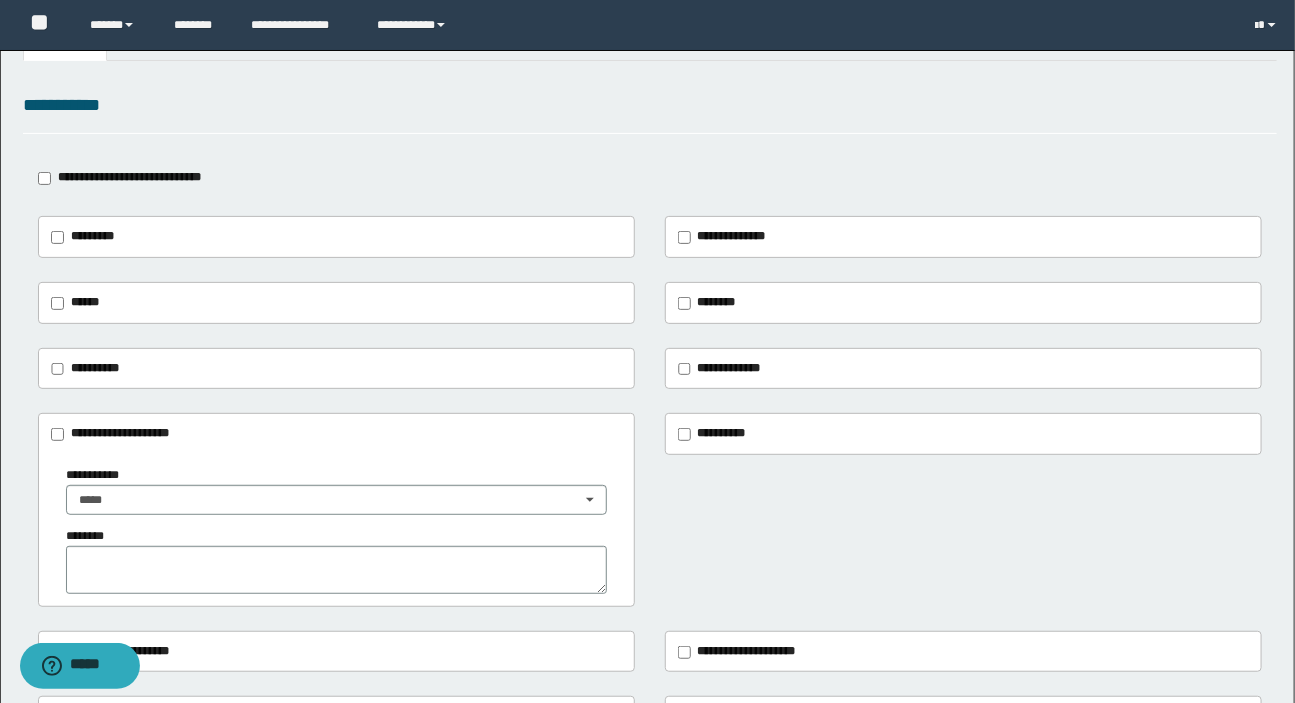 scroll, scrollTop: 0, scrollLeft: 0, axis: both 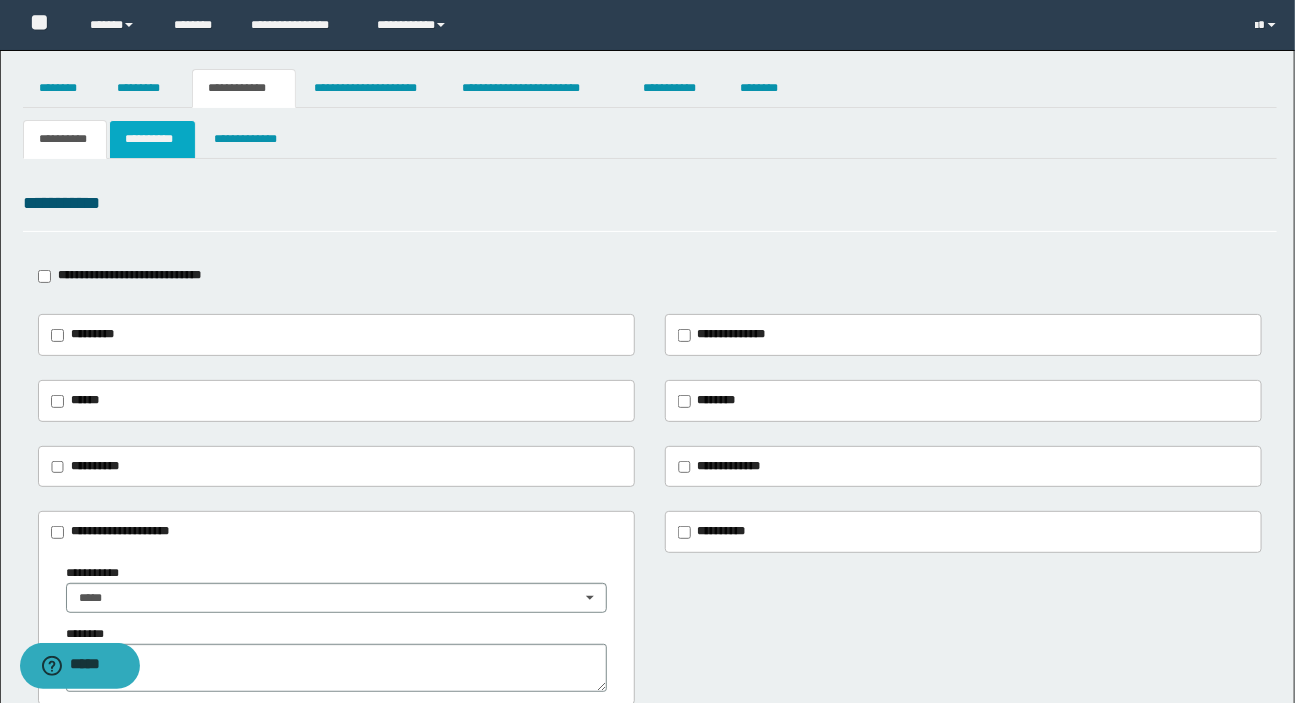click on "**********" at bounding box center [153, 139] 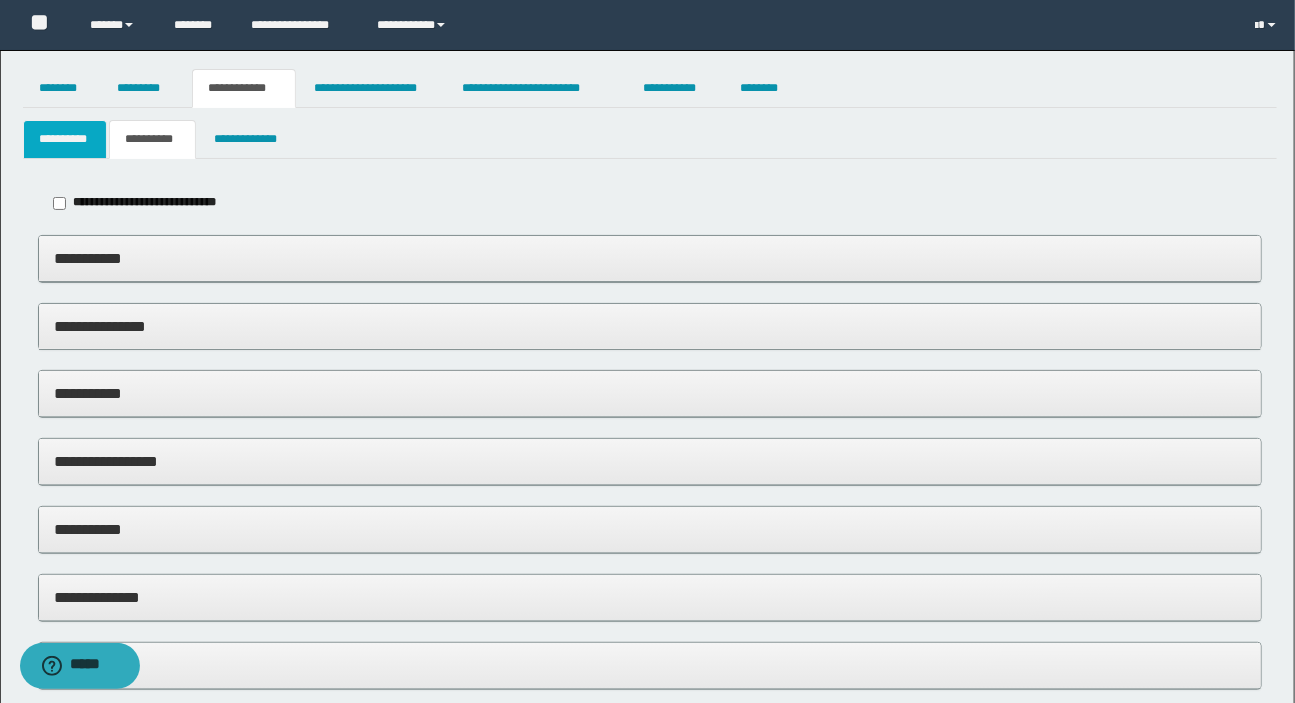 click on "**********" at bounding box center (65, 139) 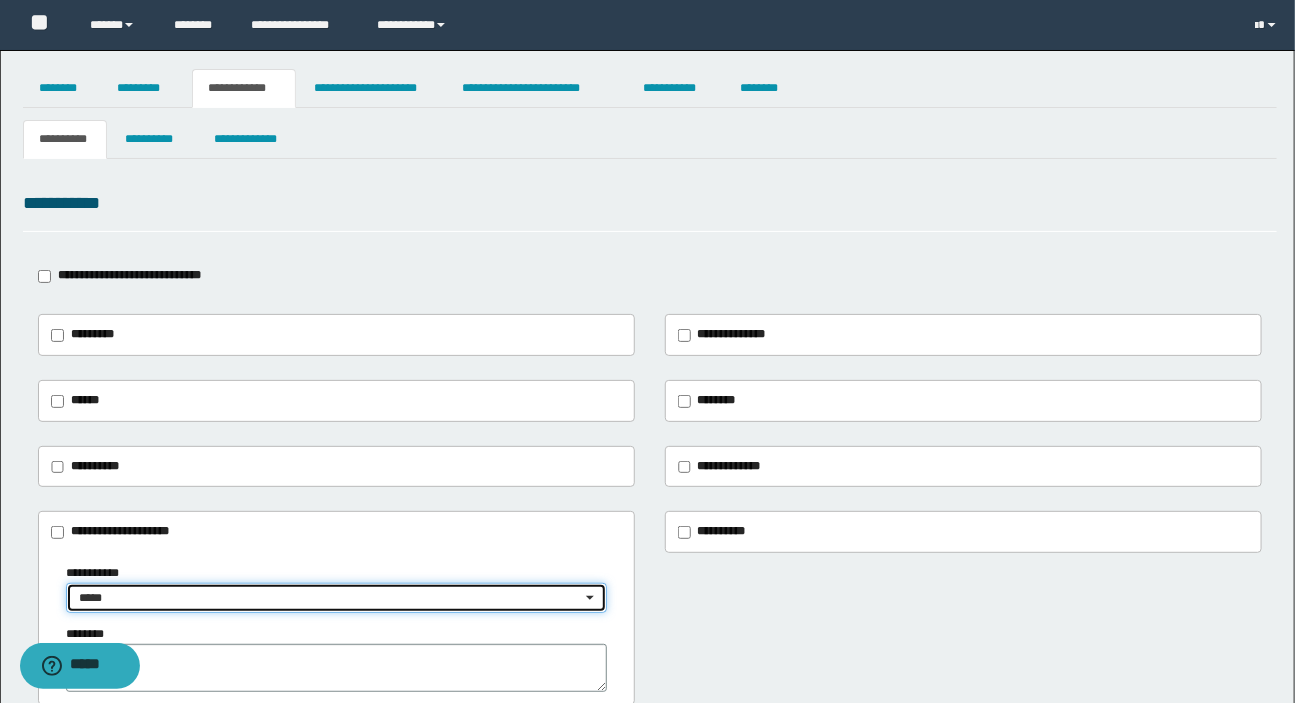 click on "*****" at bounding box center (330, 598) 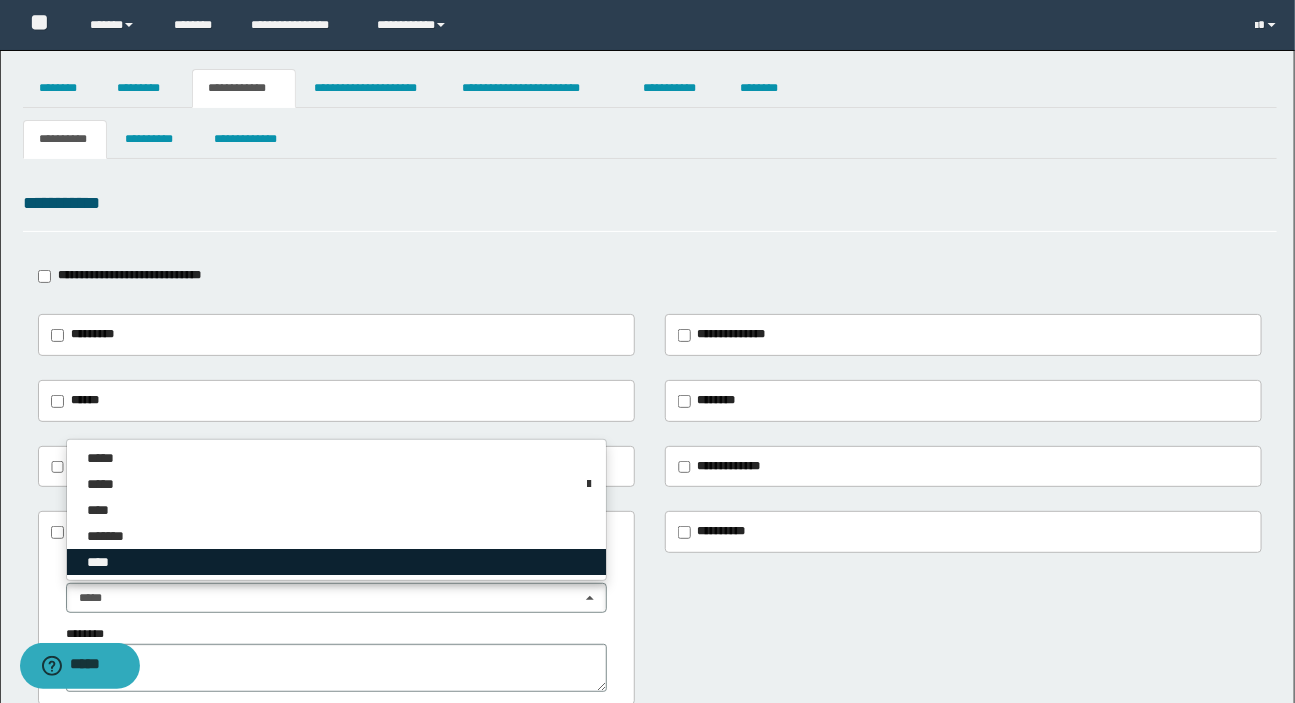 click on "****" at bounding box center [336, 562] 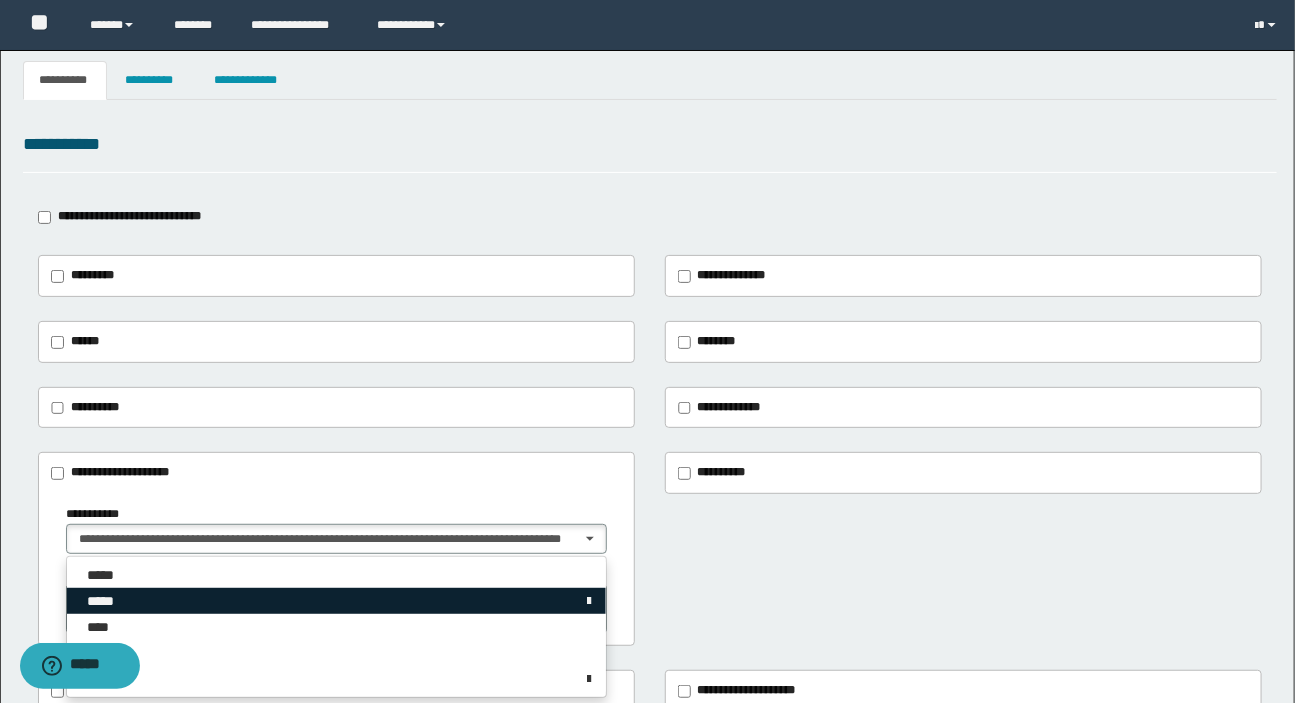 scroll, scrollTop: 90, scrollLeft: 0, axis: vertical 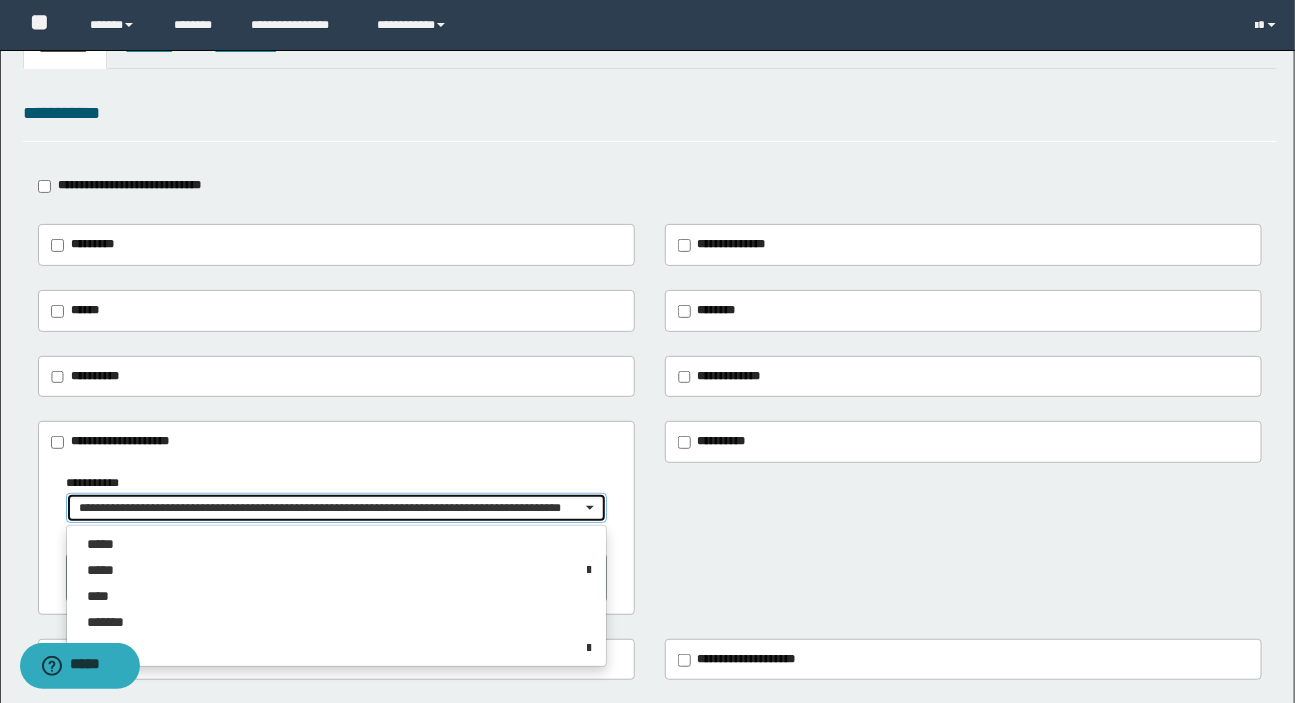 click on "**********" at bounding box center [330, 508] 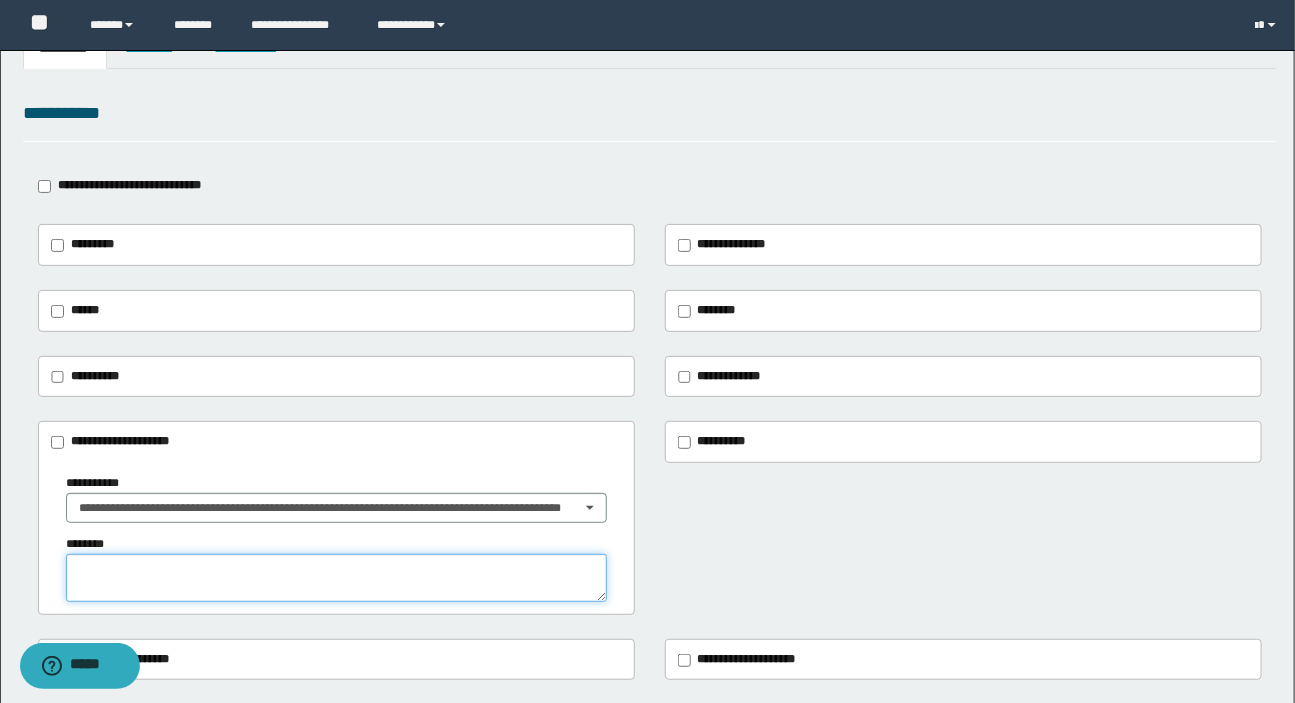 click at bounding box center (336, 578) 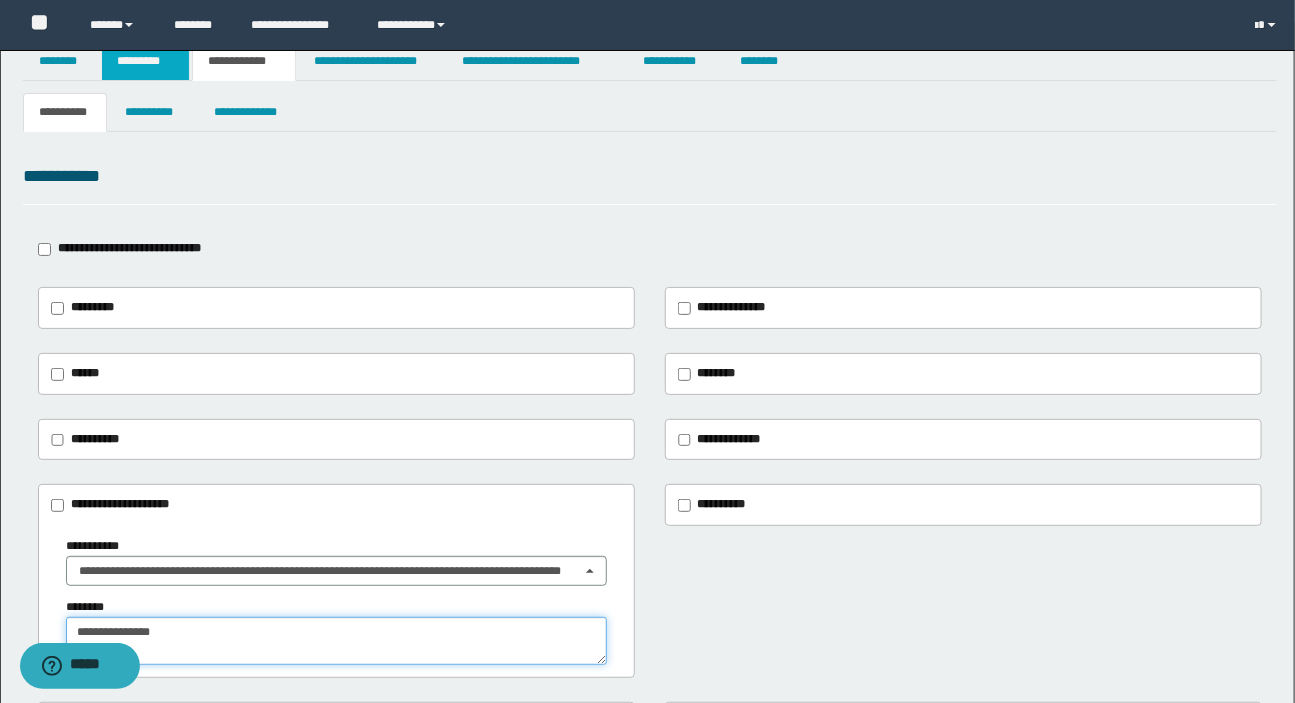 scroll, scrollTop: 0, scrollLeft: 0, axis: both 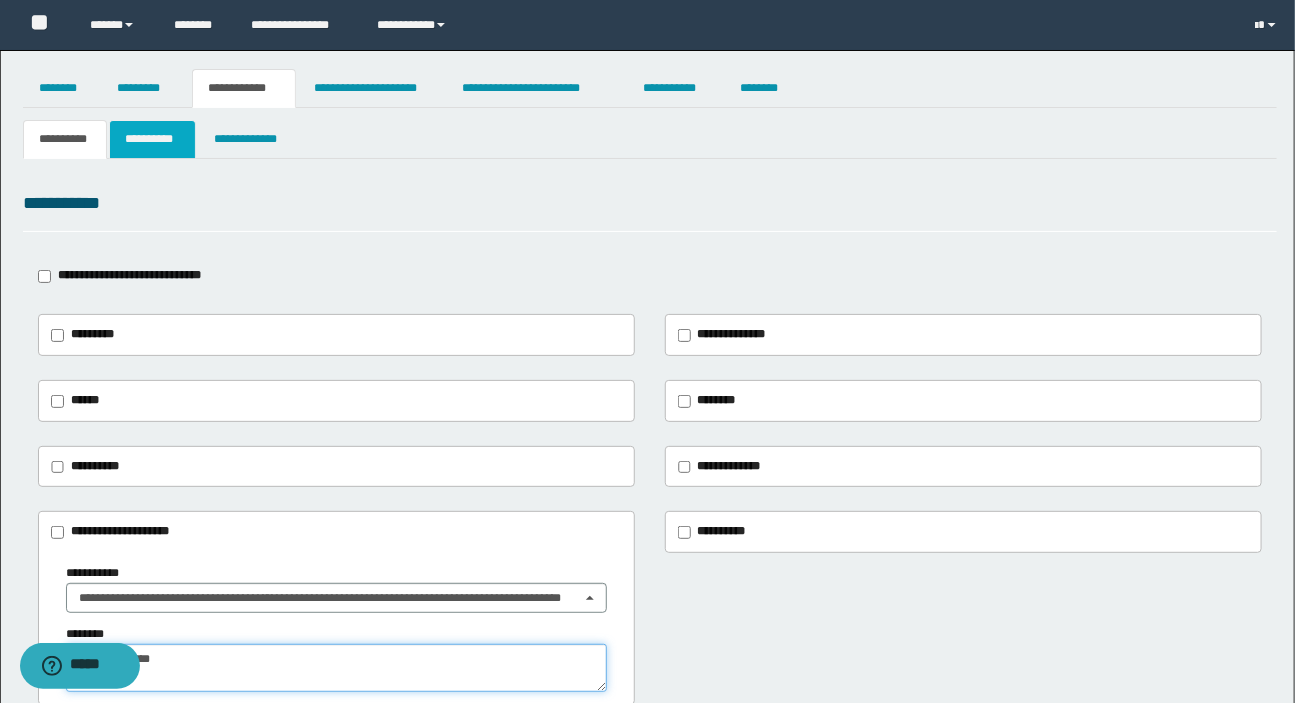 type on "**********" 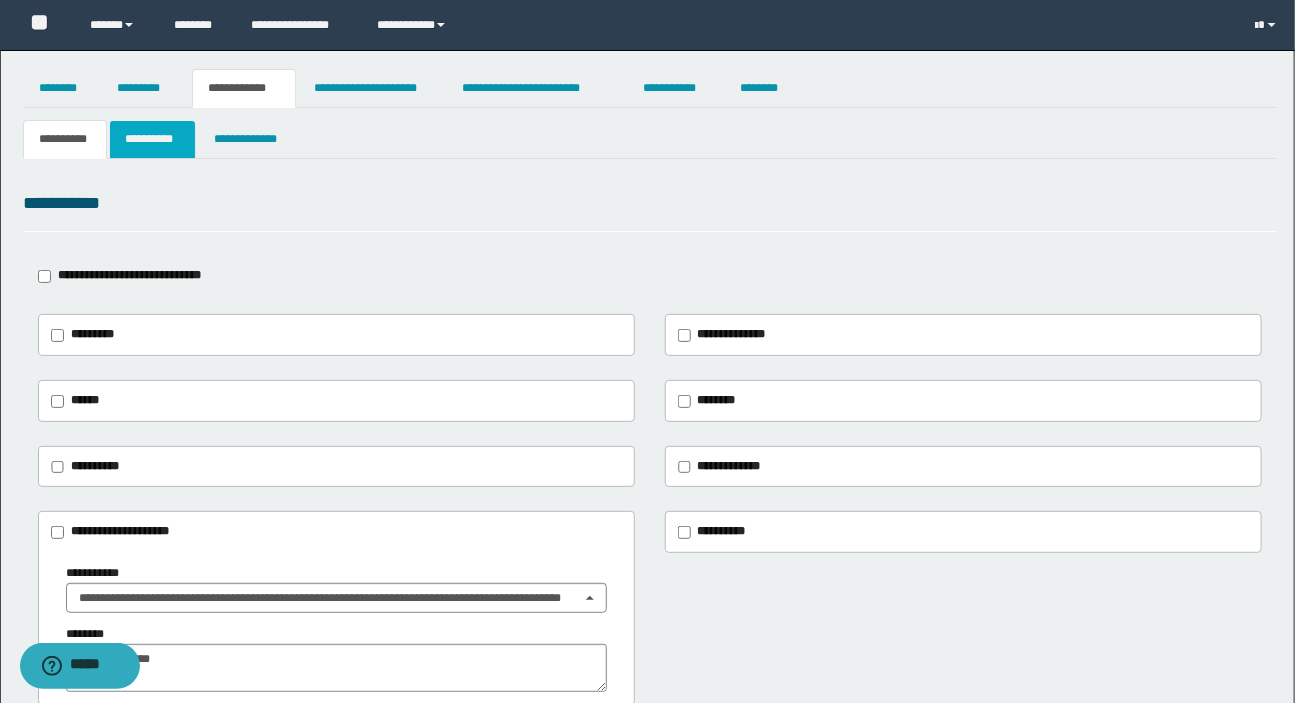click on "**********" at bounding box center [153, 139] 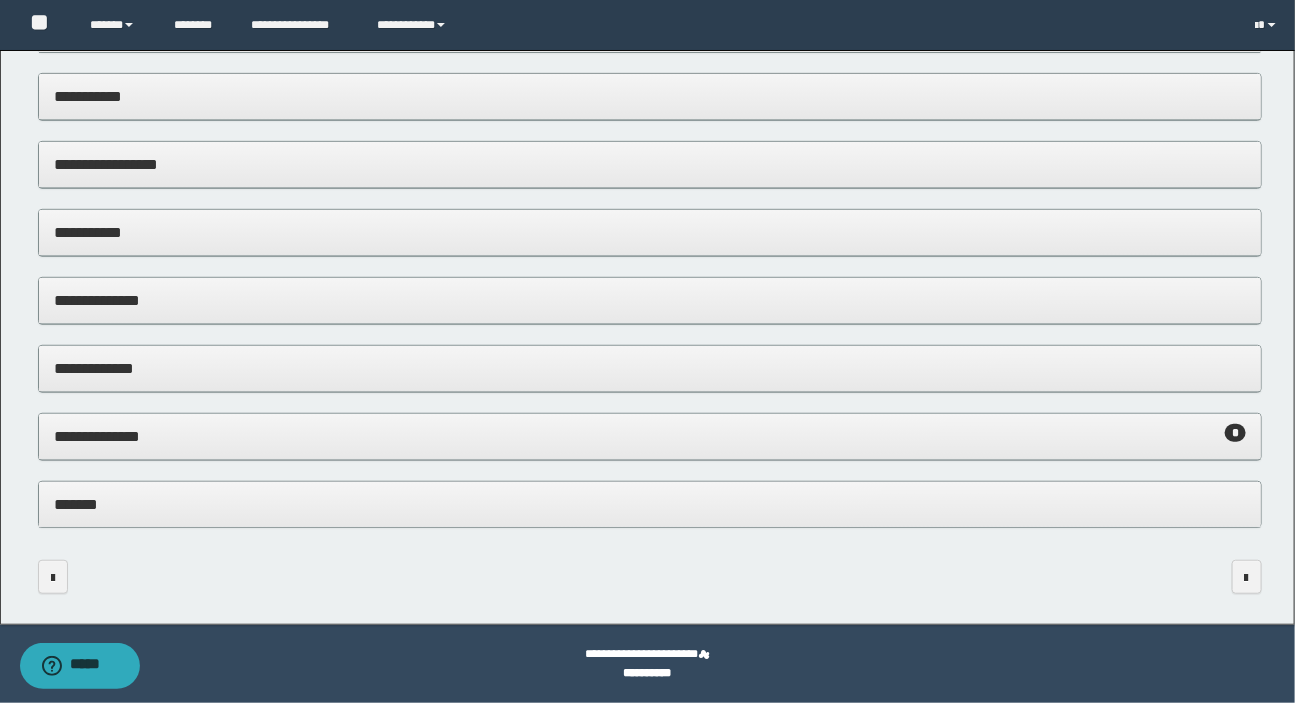 click on "**********" at bounding box center [650, 436] 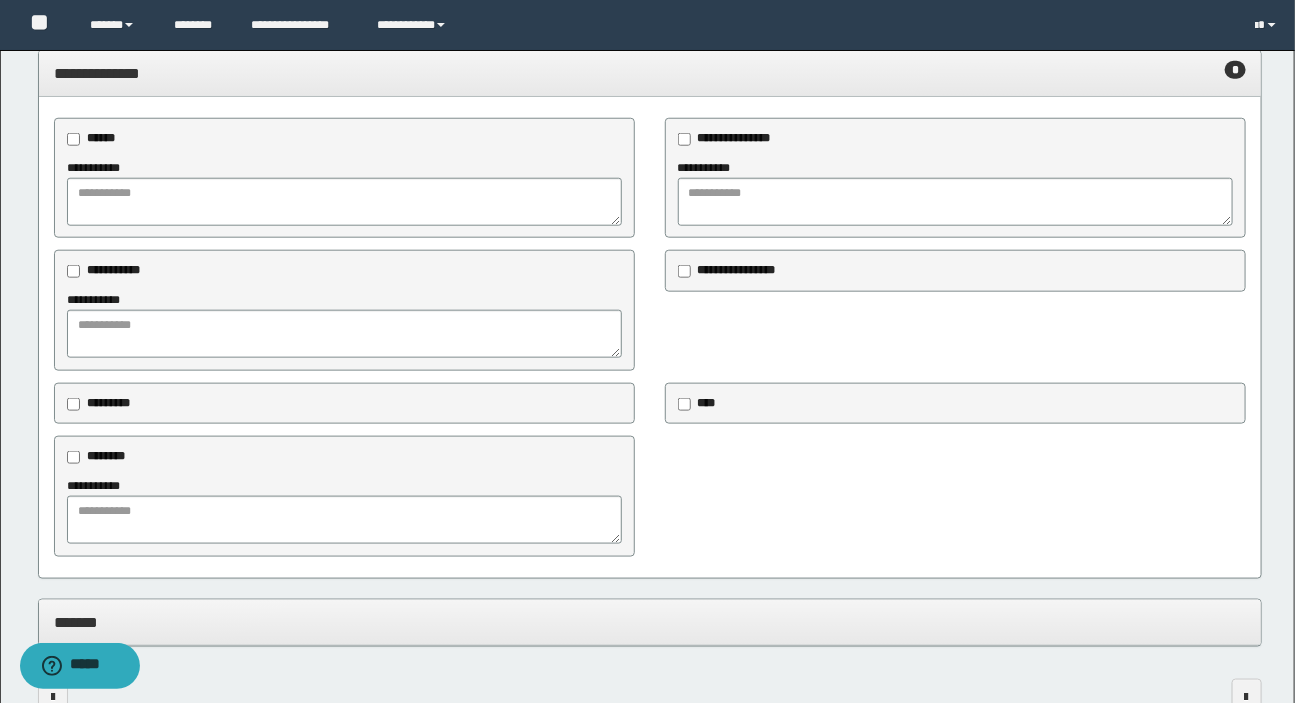 scroll, scrollTop: 660, scrollLeft: 0, axis: vertical 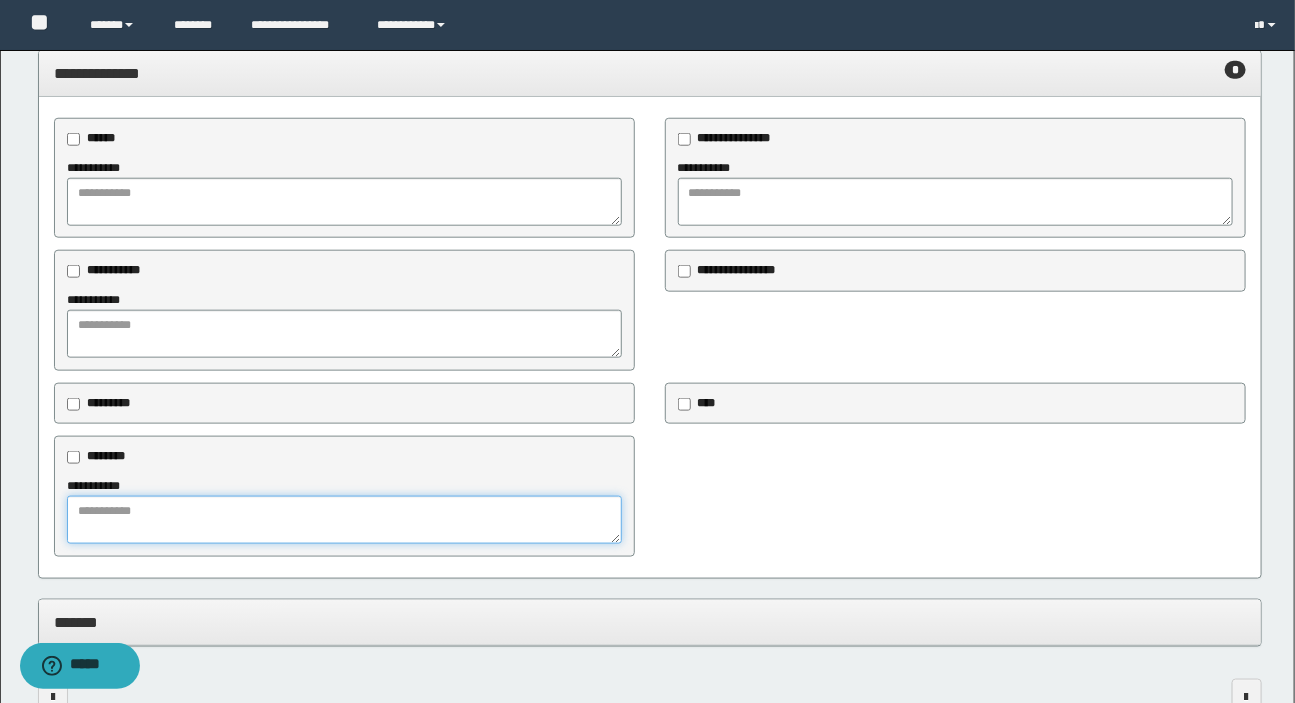 click at bounding box center (344, 520) 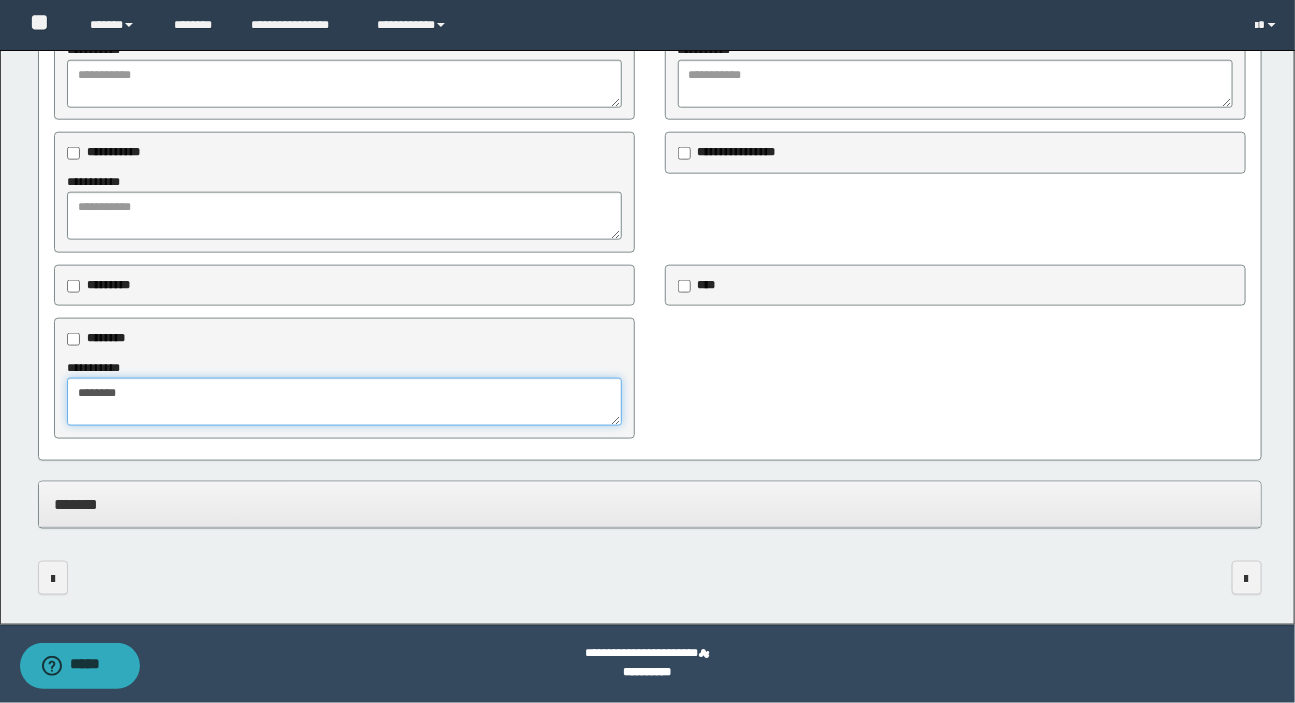 type on "*******" 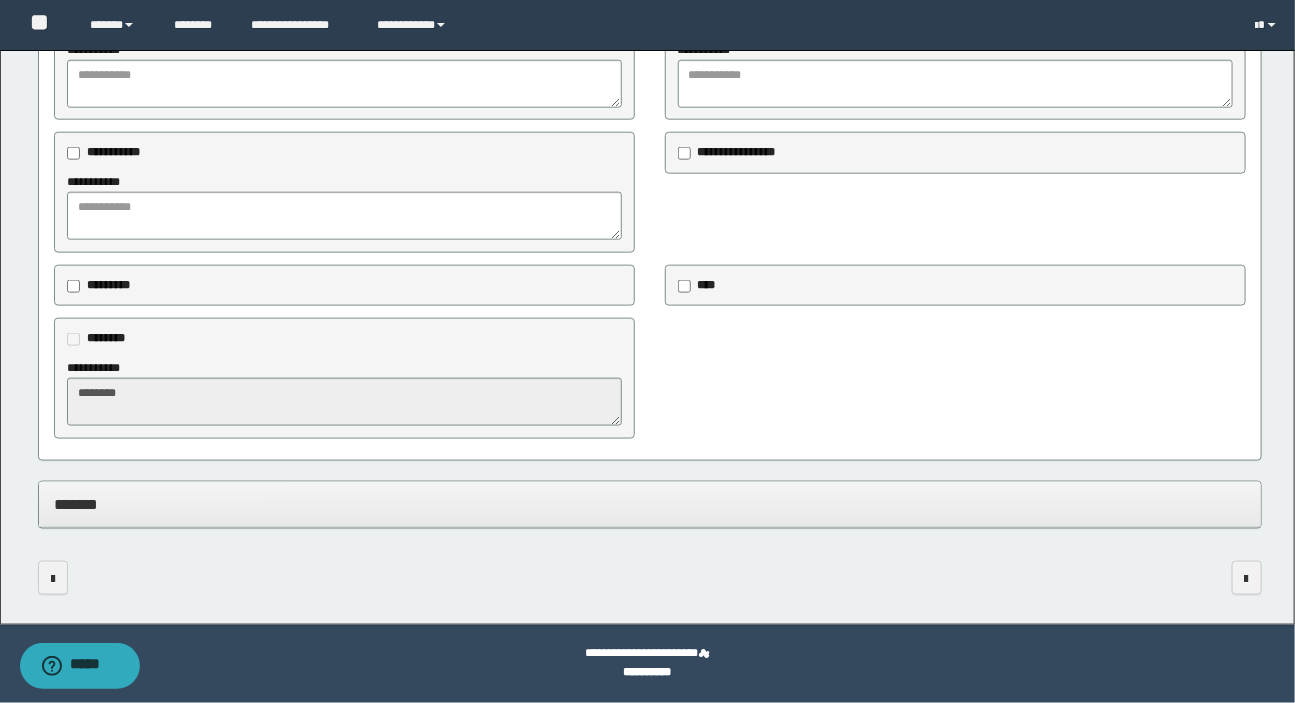 drag, startPoint x: 124, startPoint y: 498, endPoint x: 175, endPoint y: 481, distance: 53.75872 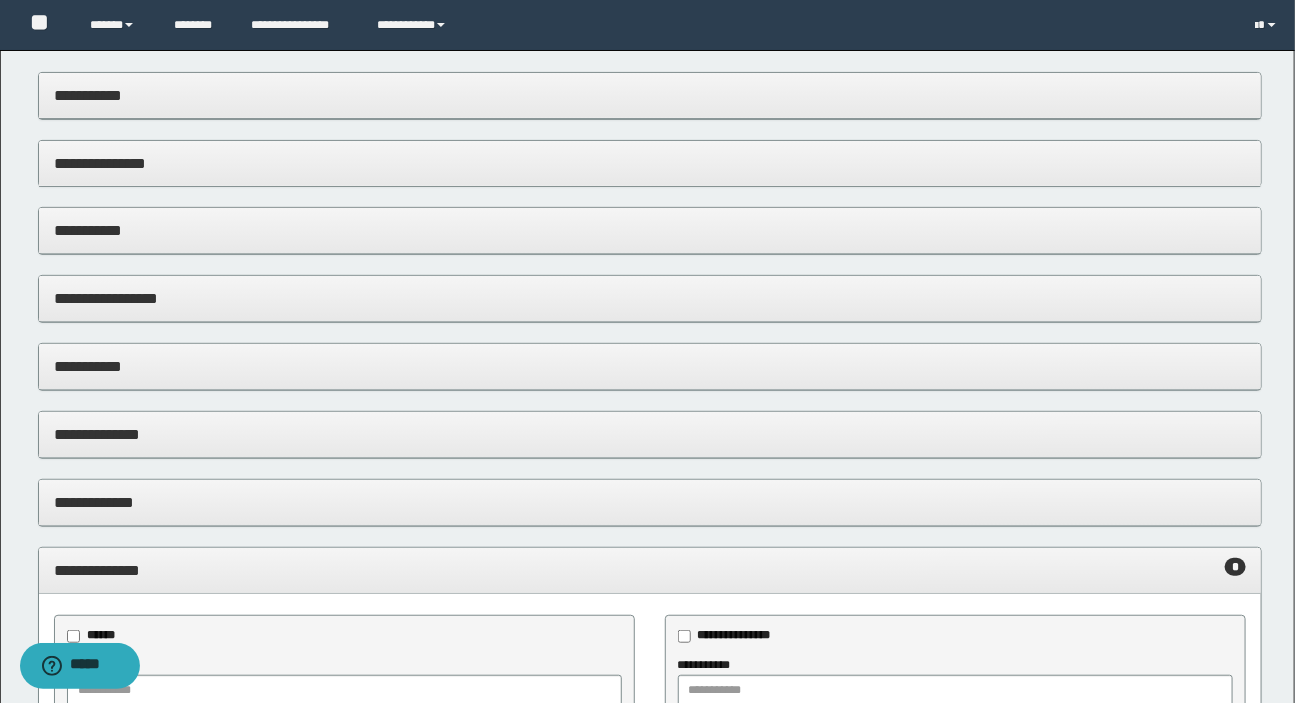 scroll, scrollTop: 0, scrollLeft: 0, axis: both 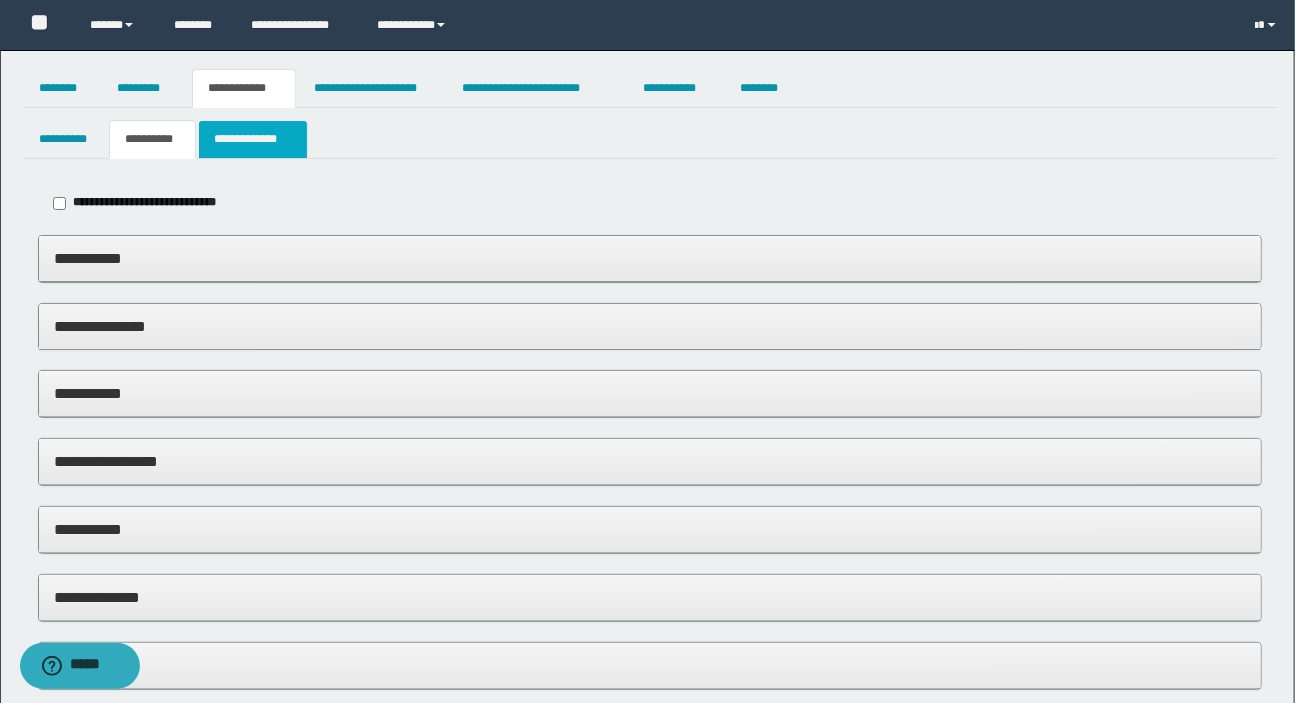 click on "**********" at bounding box center [650, 1070] 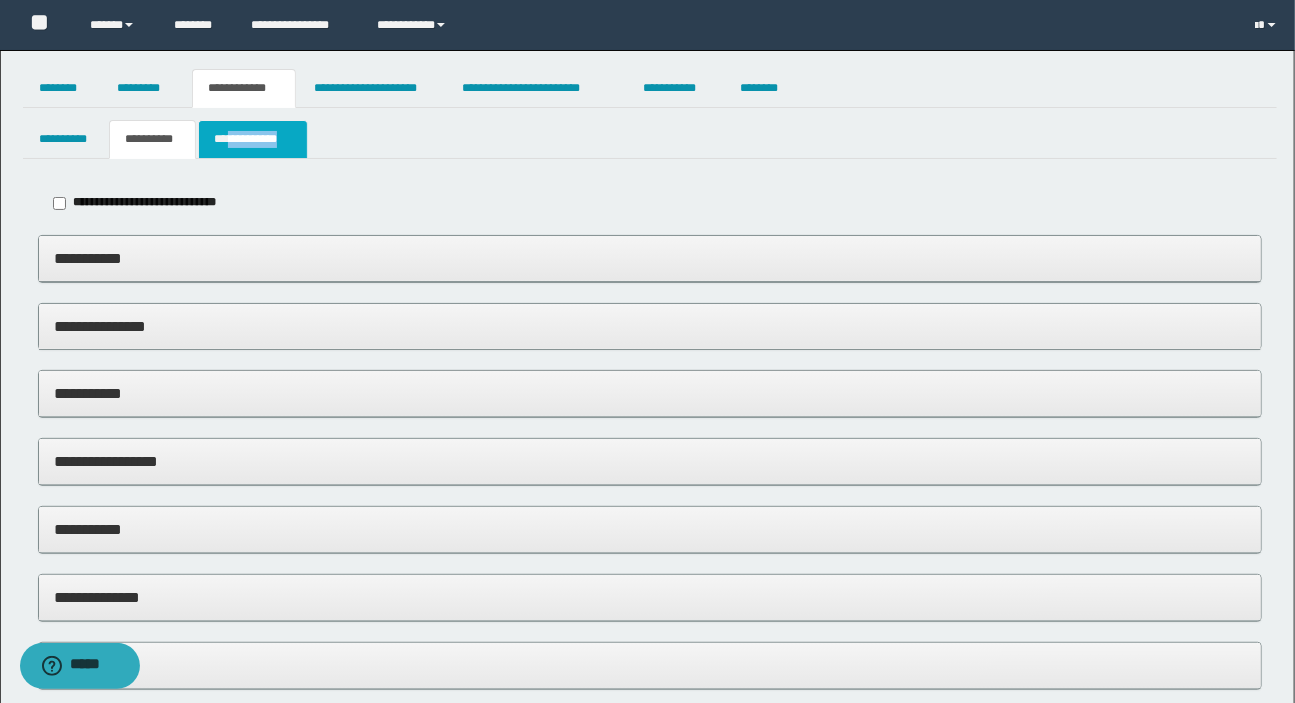 click on "**********" at bounding box center (252, 139) 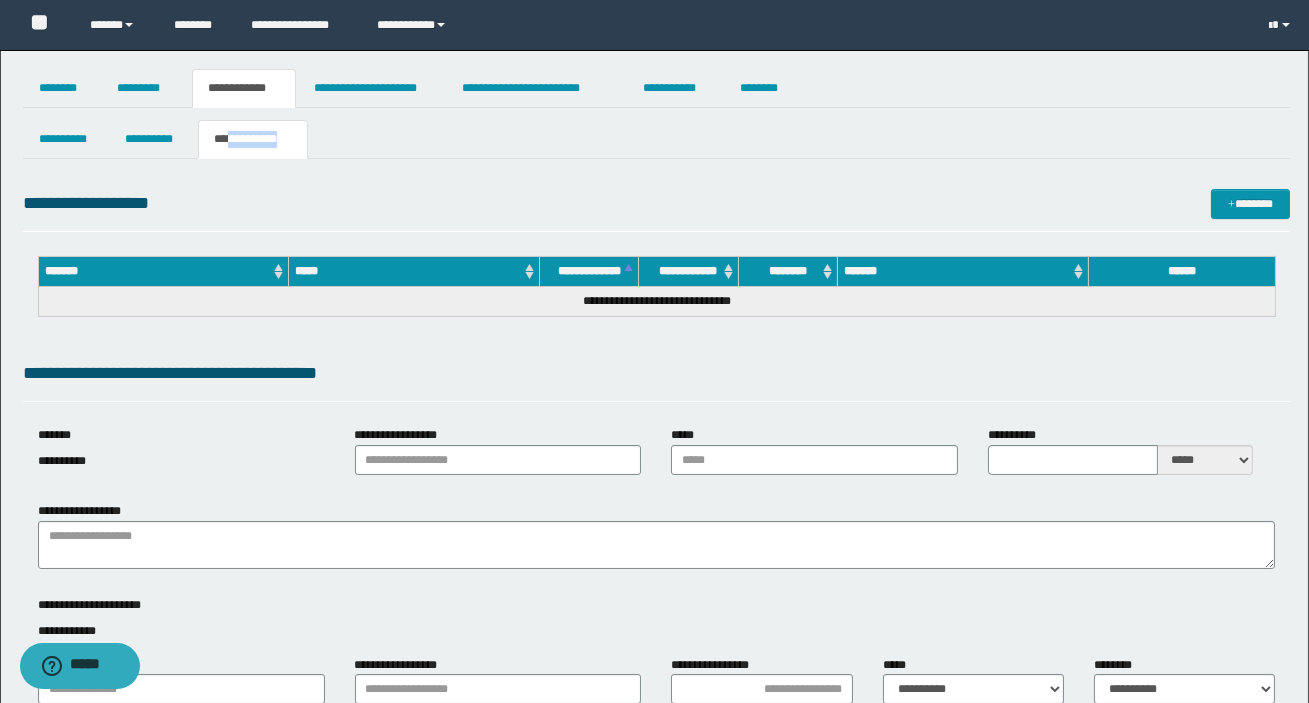 type on "**********" 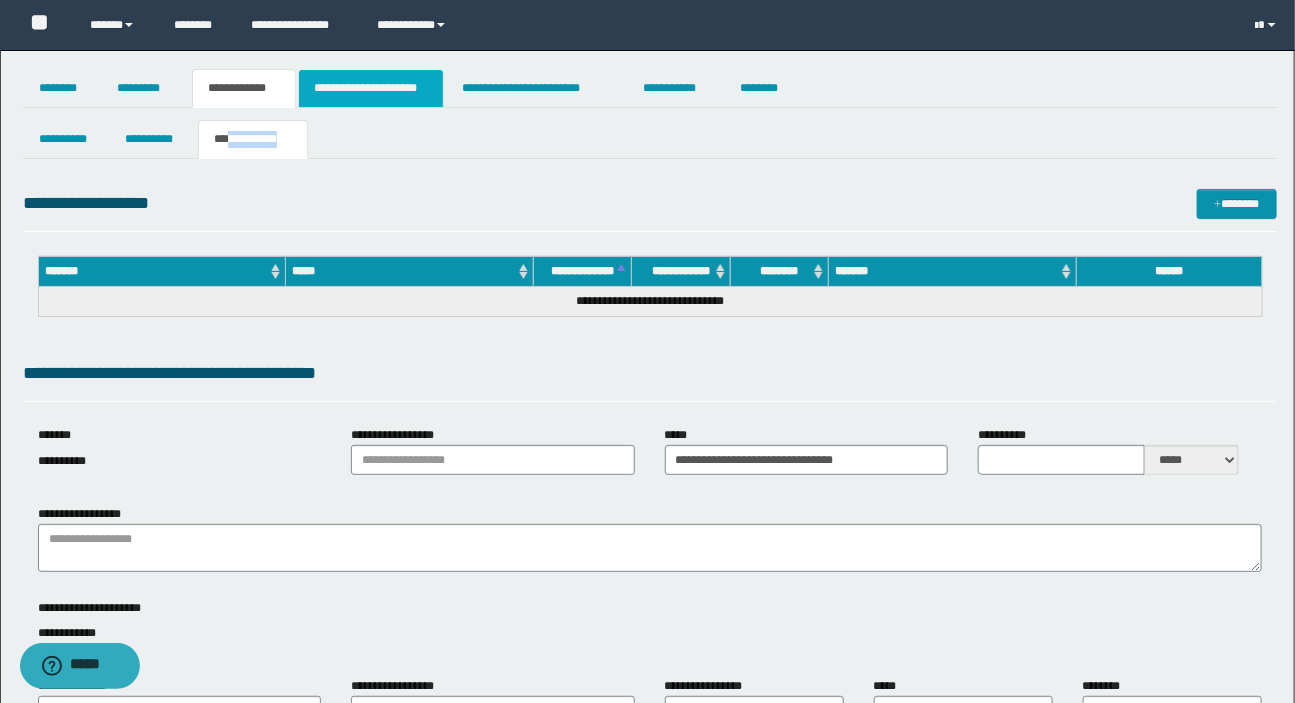 click on "**********" at bounding box center (371, 88) 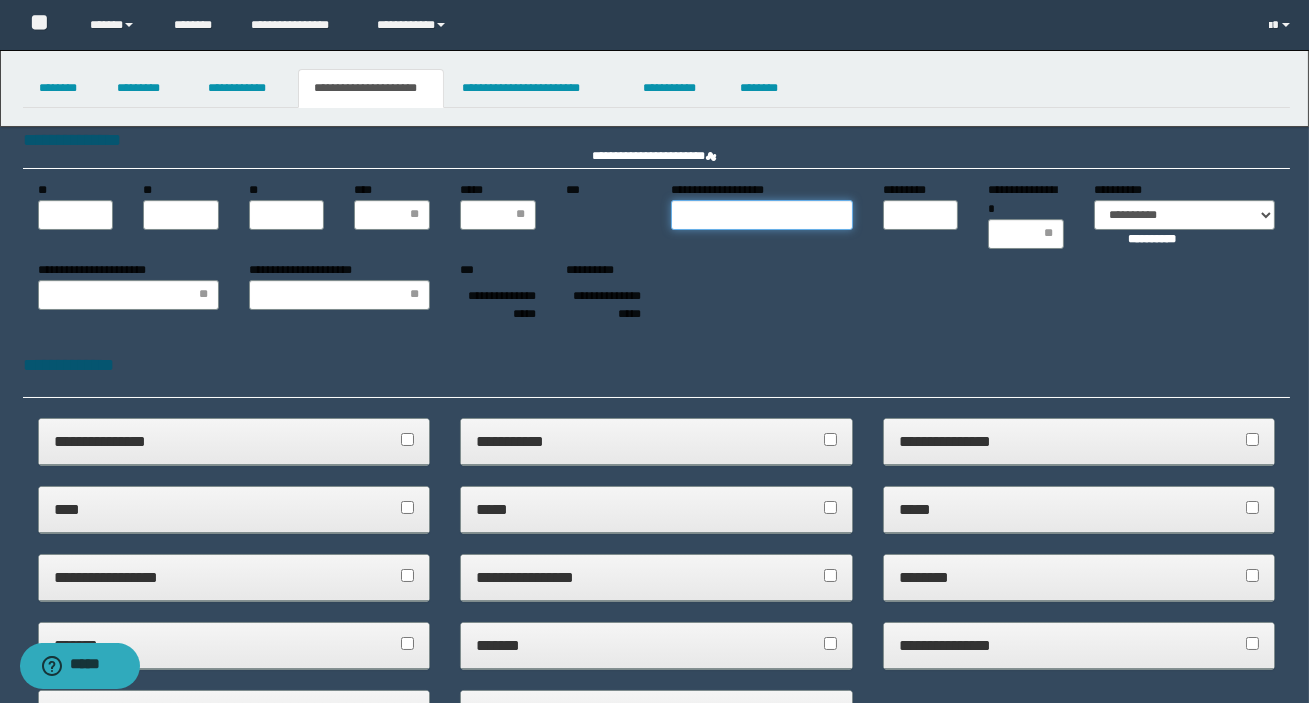 click on "**********" at bounding box center [761, 215] 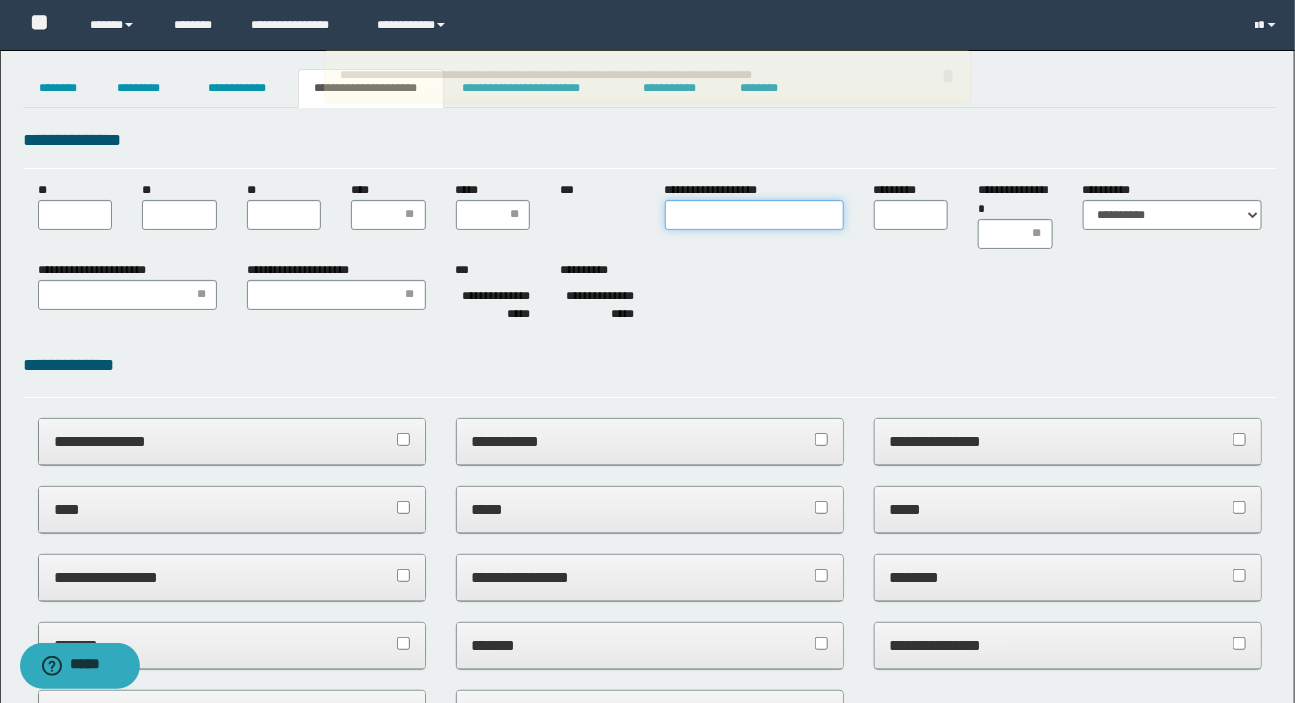 scroll, scrollTop: 0, scrollLeft: 0, axis: both 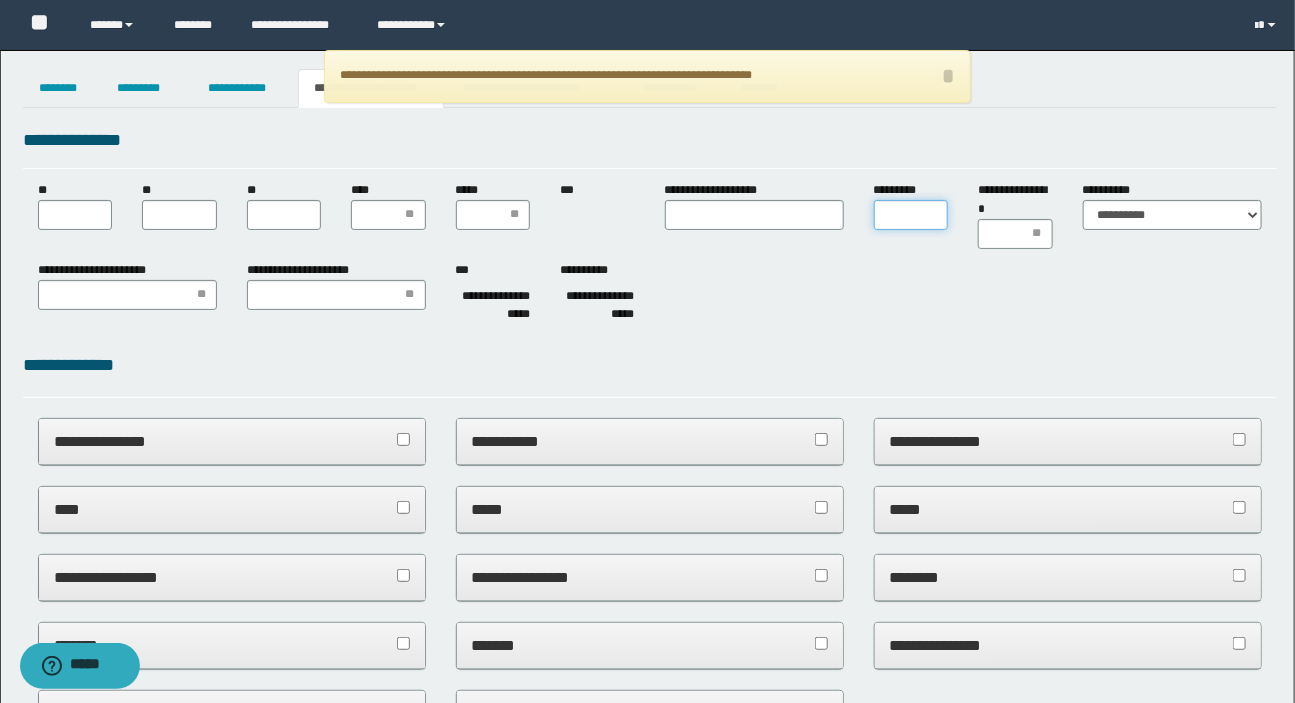 click on "*********" at bounding box center (911, 215) 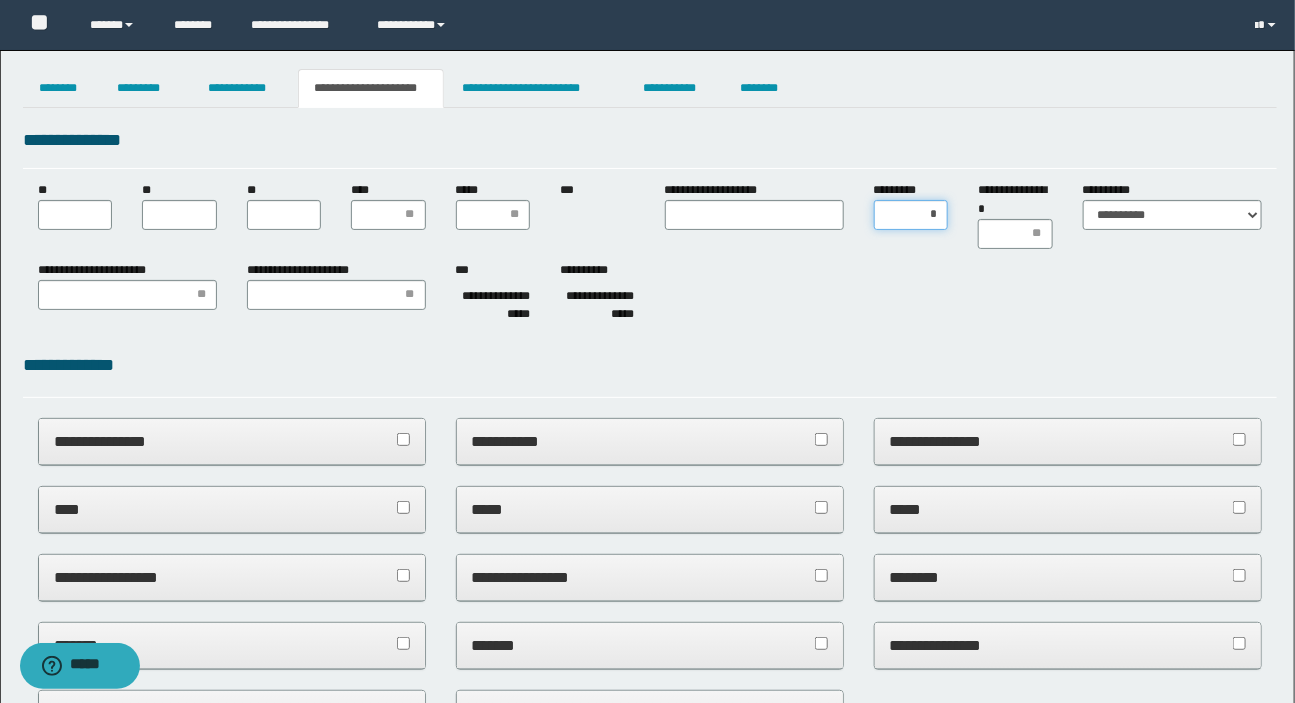 type on "**" 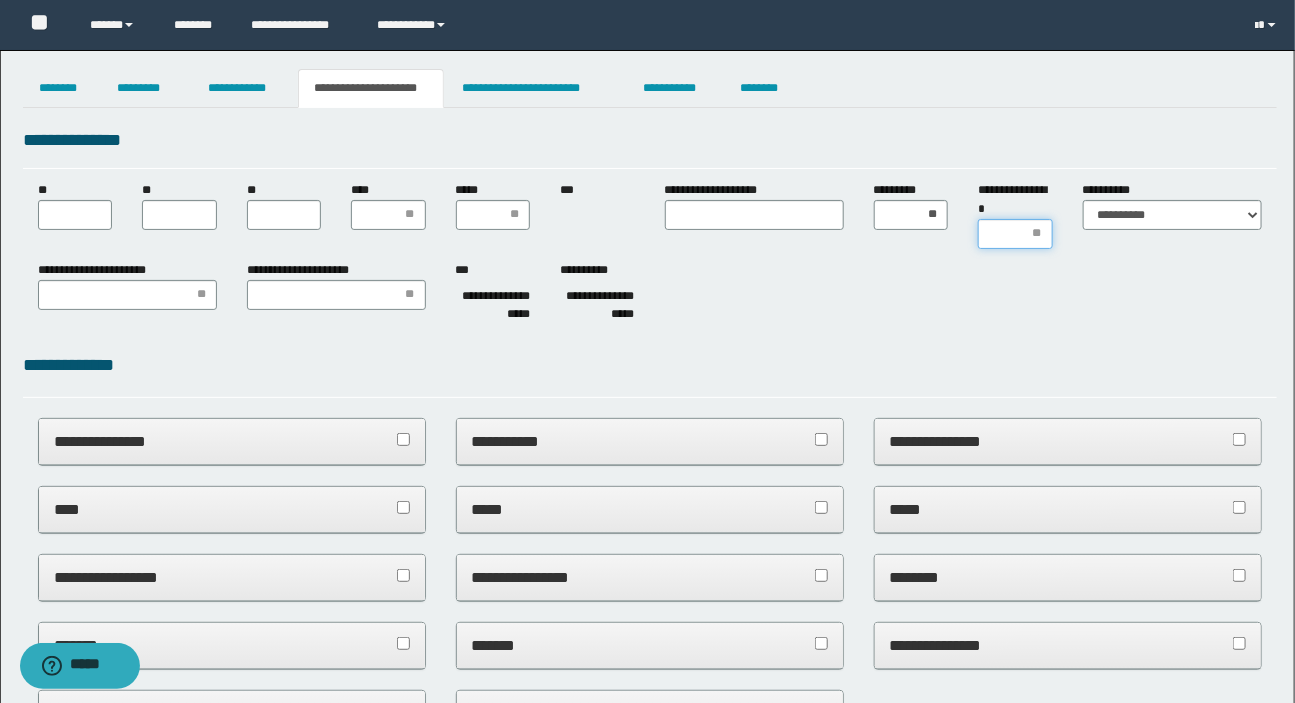 click on "**********" at bounding box center [1015, 234] 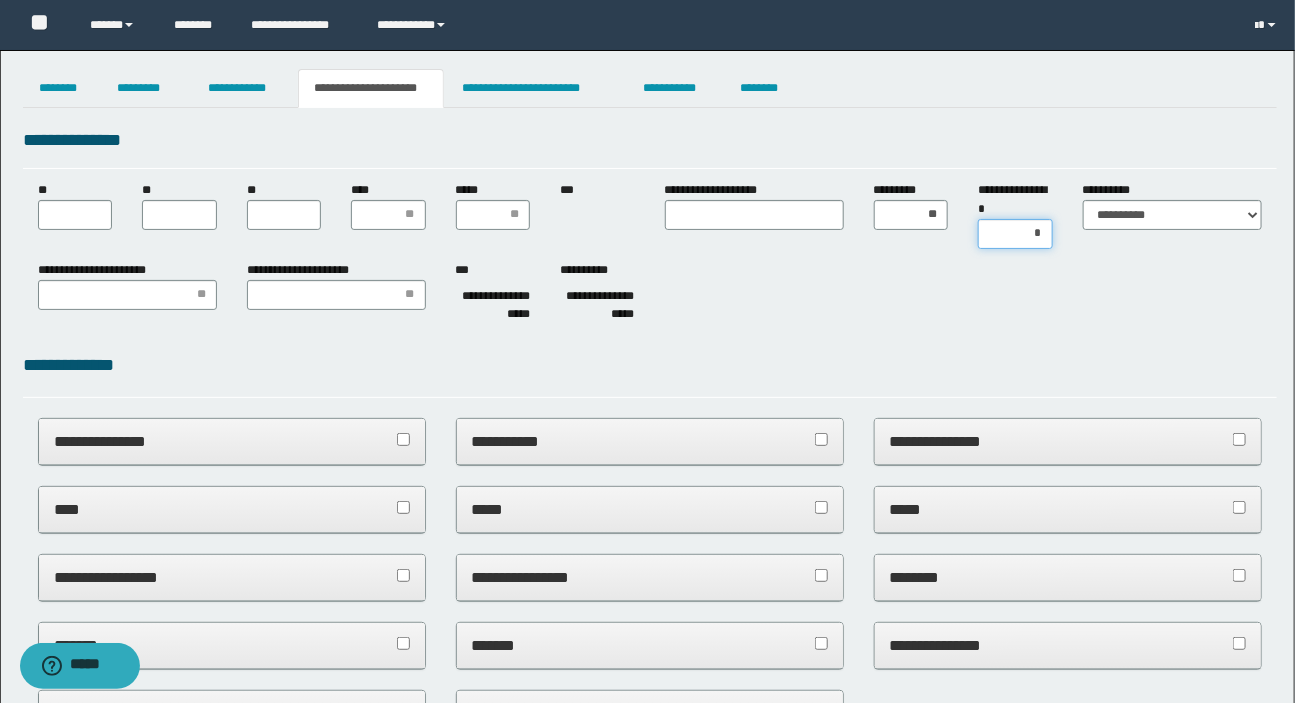 type on "**" 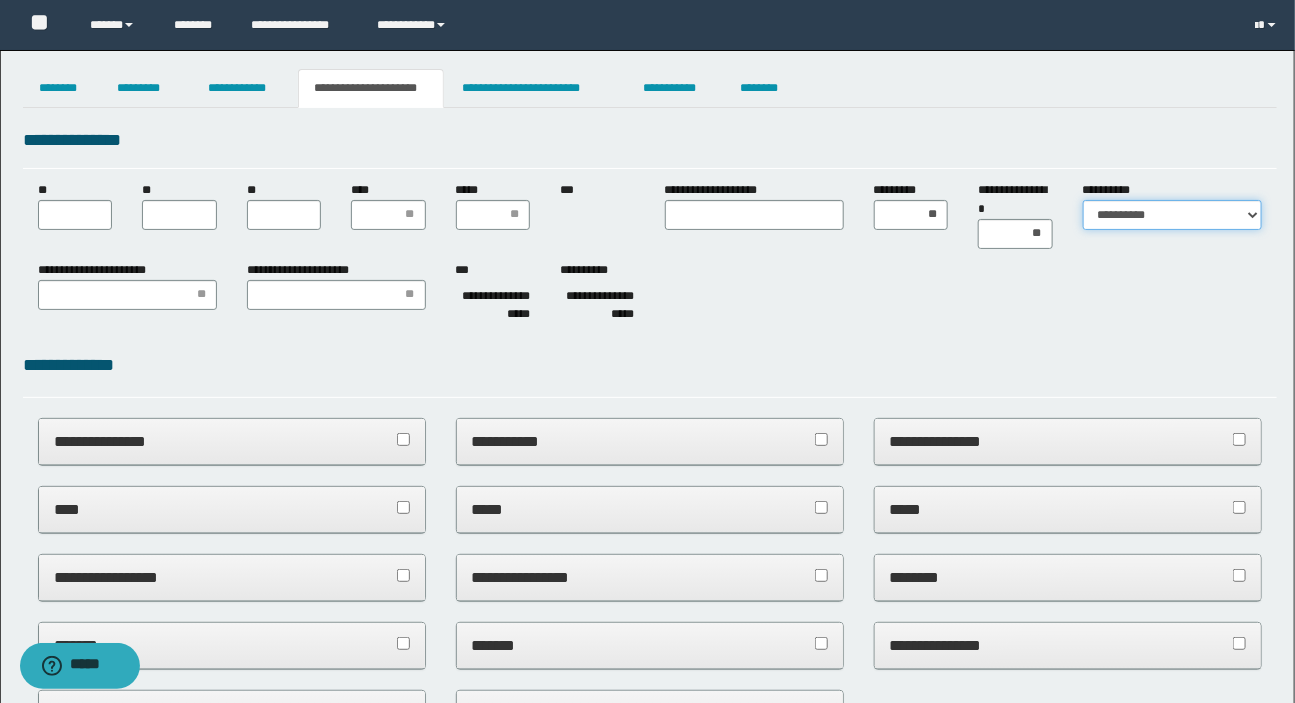 click on "**********" at bounding box center [1172, 215] 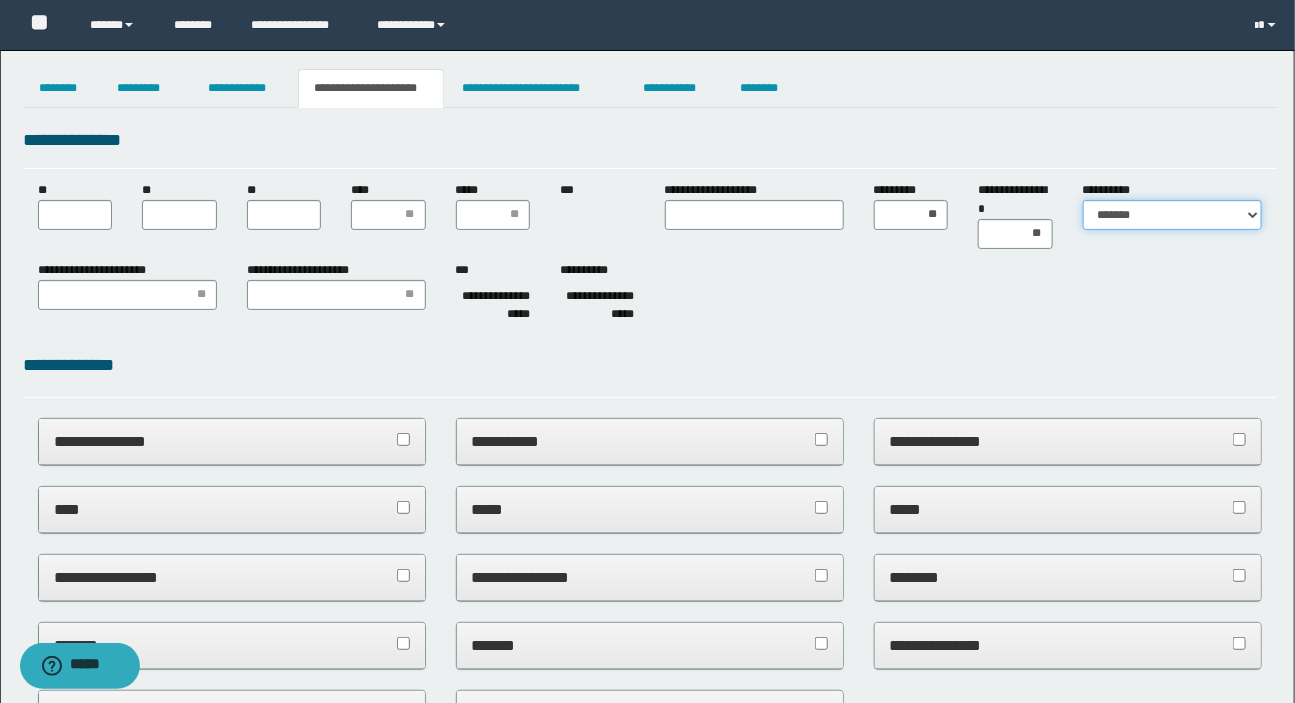 click on "**********" at bounding box center [1172, 215] 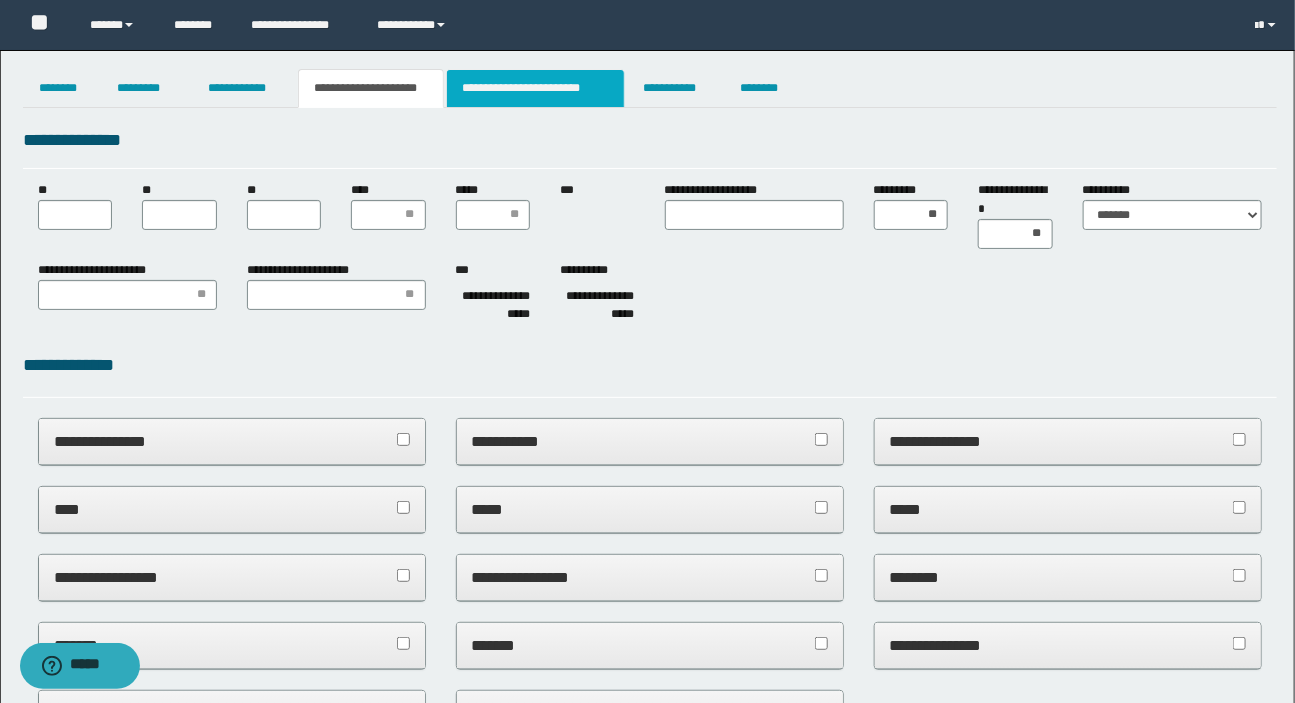 click on "**********" at bounding box center (535, 88) 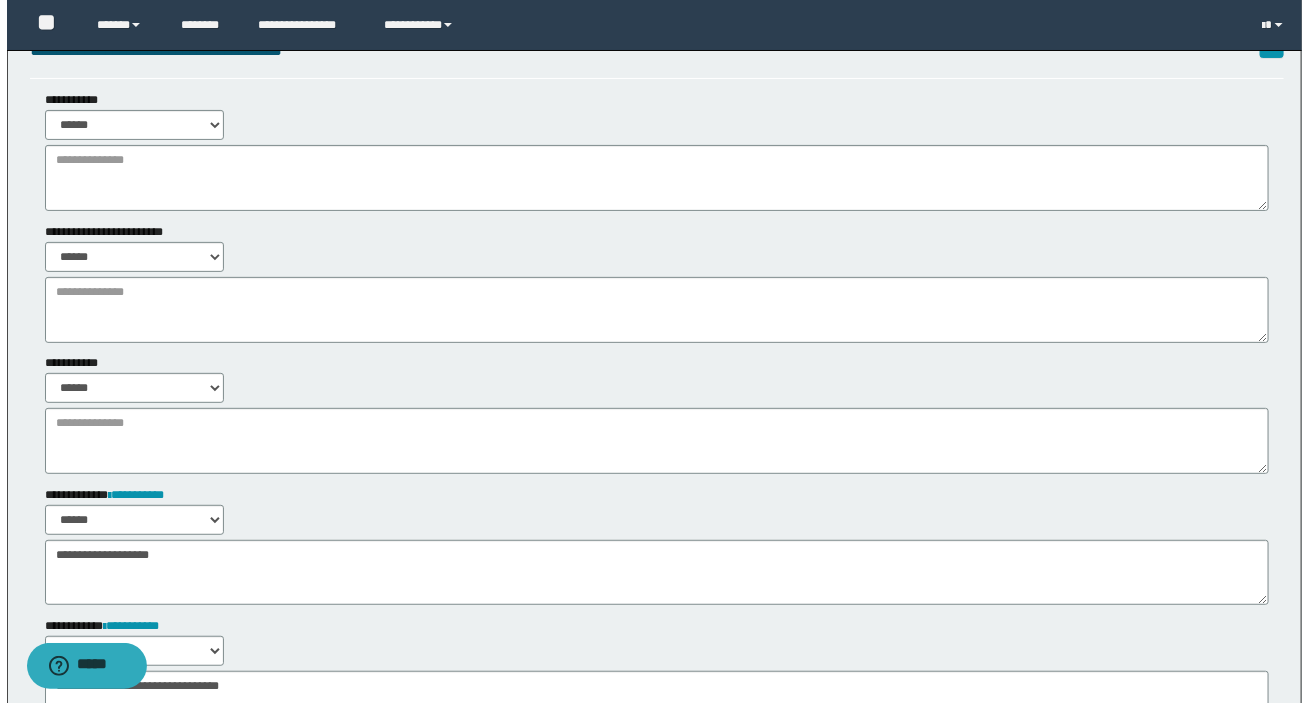 scroll, scrollTop: 0, scrollLeft: 0, axis: both 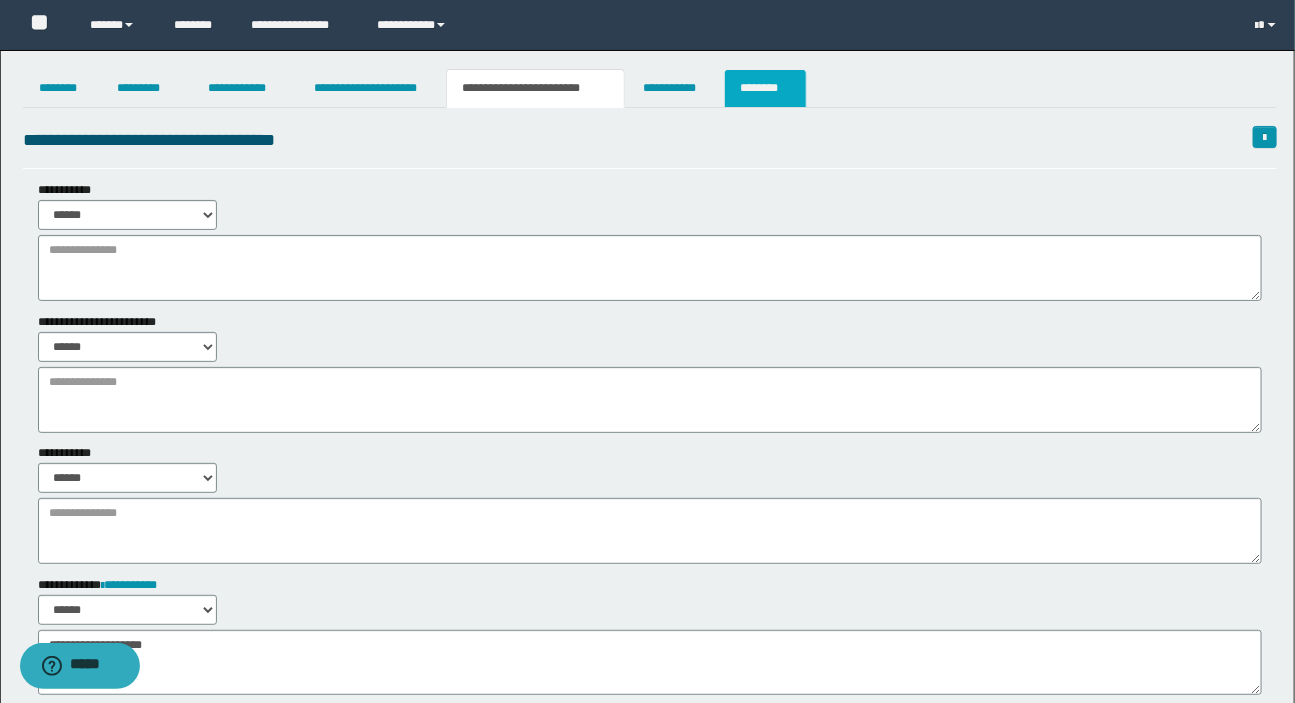 click on "********" at bounding box center (765, 88) 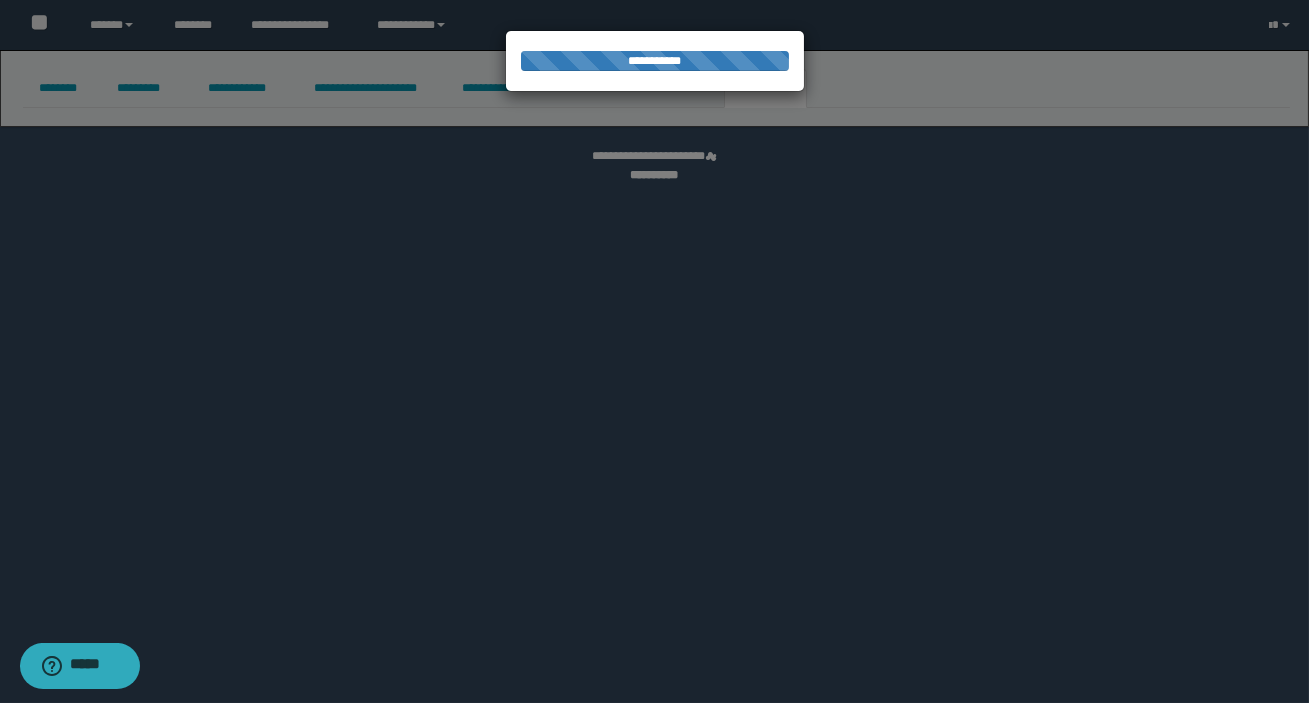 select 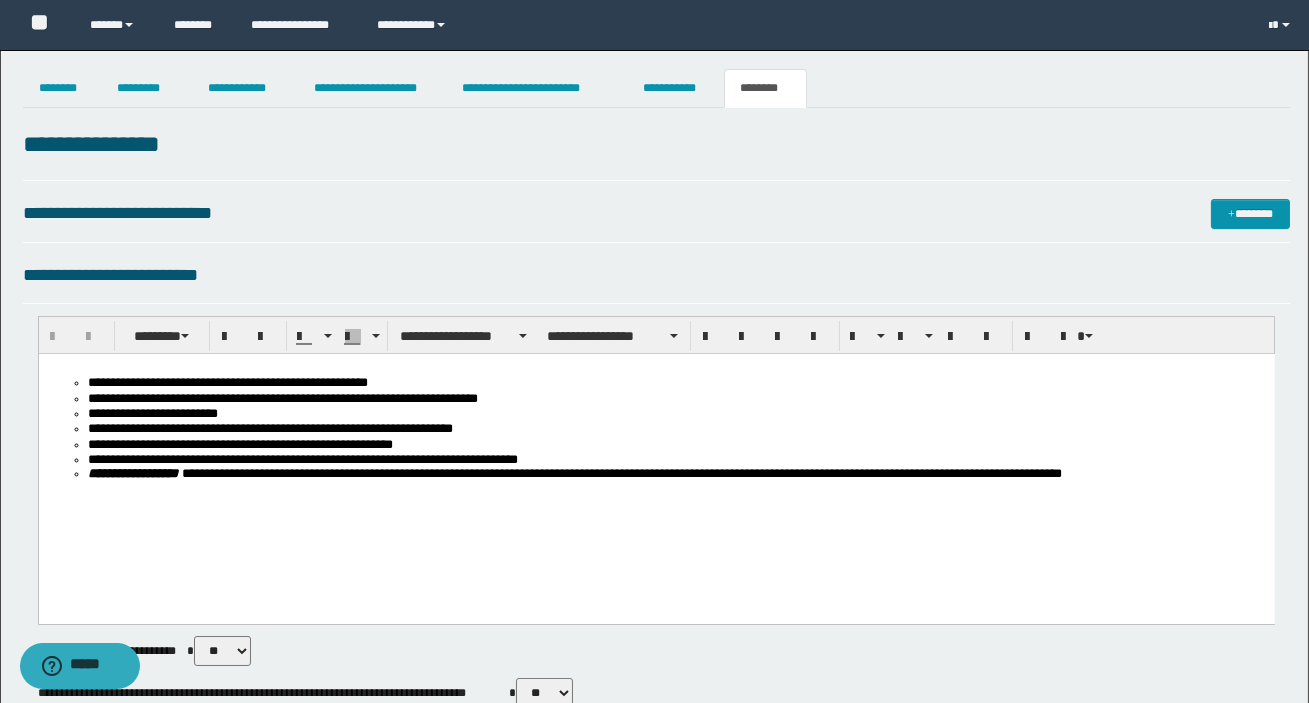 scroll, scrollTop: 0, scrollLeft: 0, axis: both 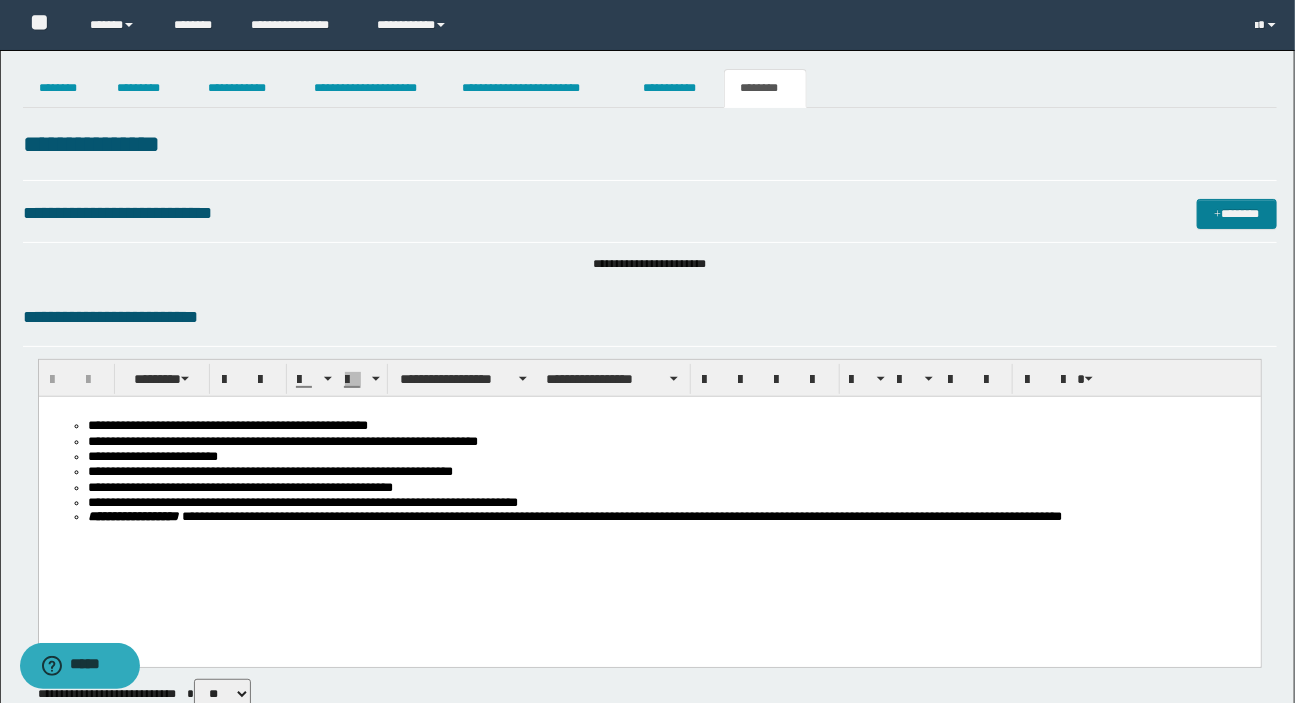 drag, startPoint x: 1224, startPoint y: 190, endPoint x: 1228, endPoint y: 214, distance: 24.33105 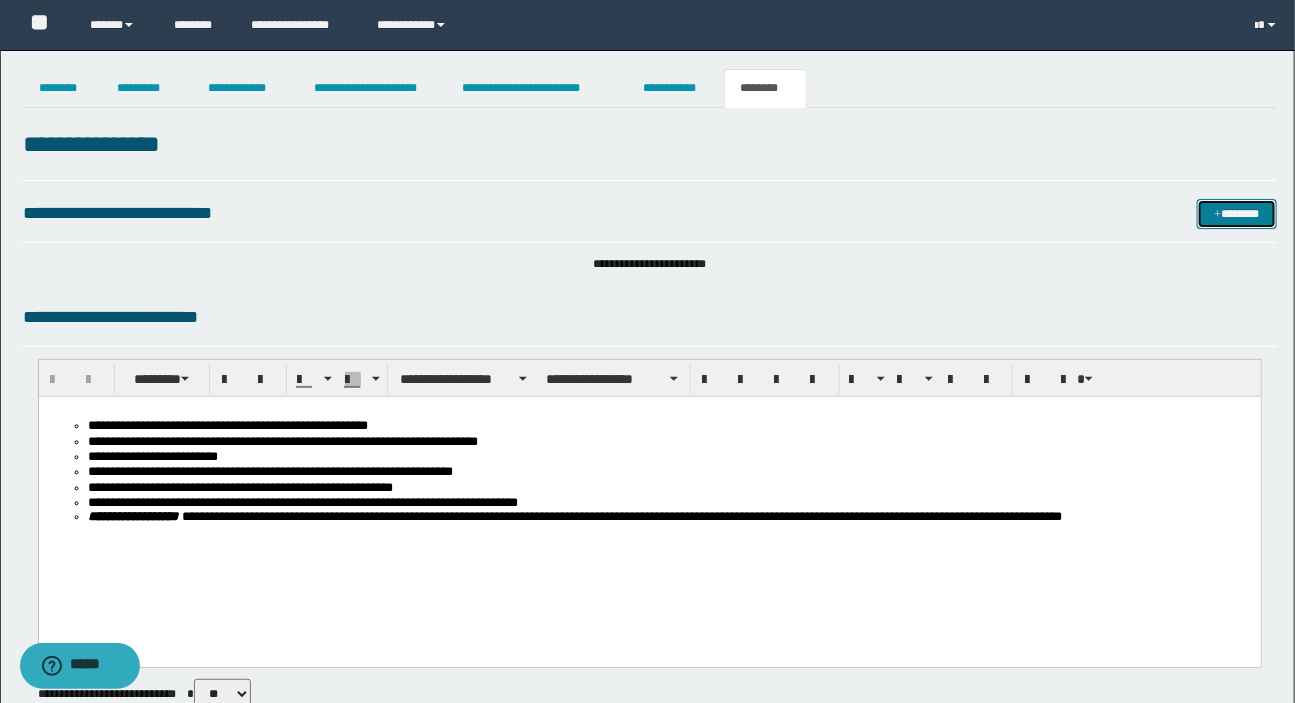 click on "*******" at bounding box center (1237, 214) 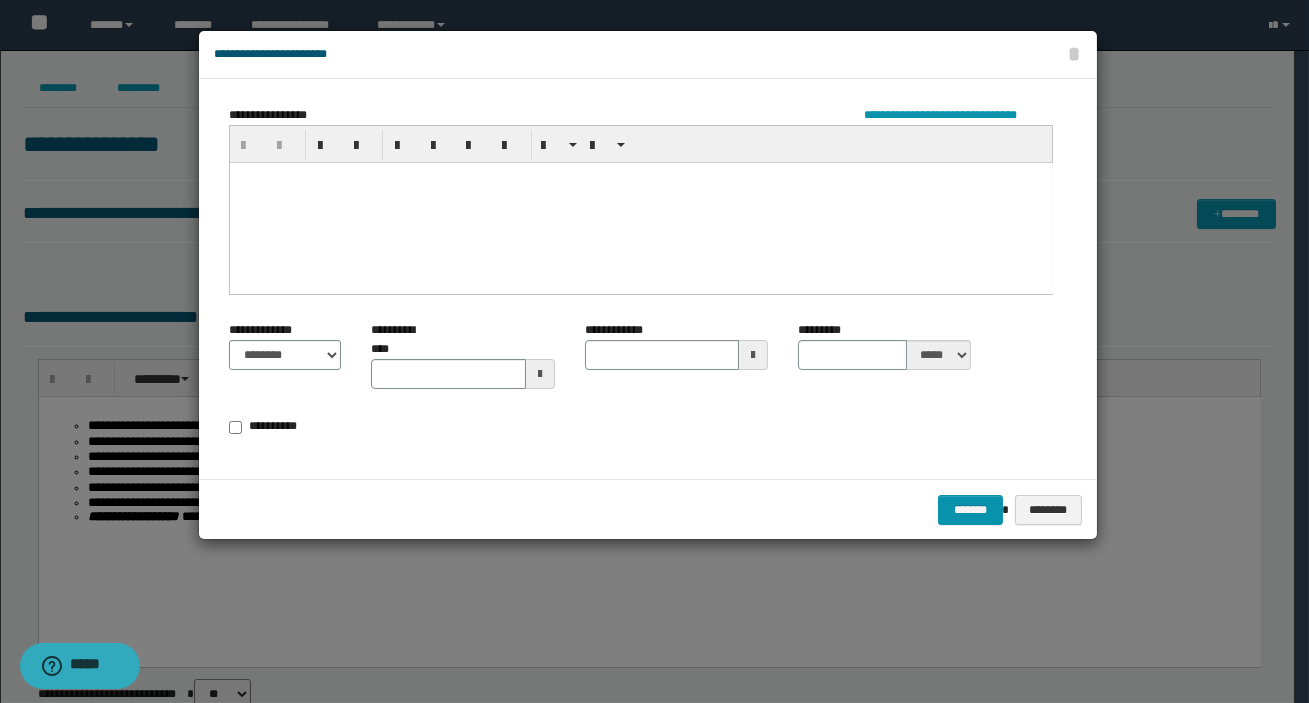 click at bounding box center (640, 202) 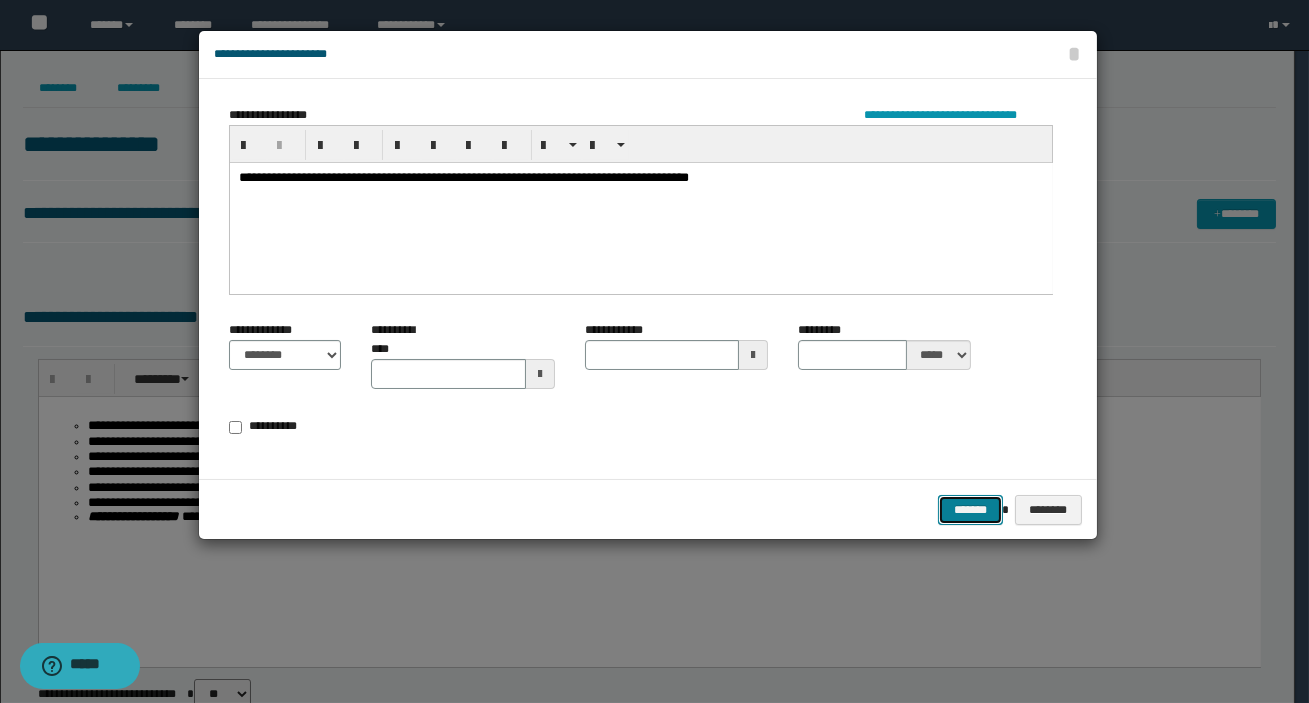 click on "*******" at bounding box center [970, 510] 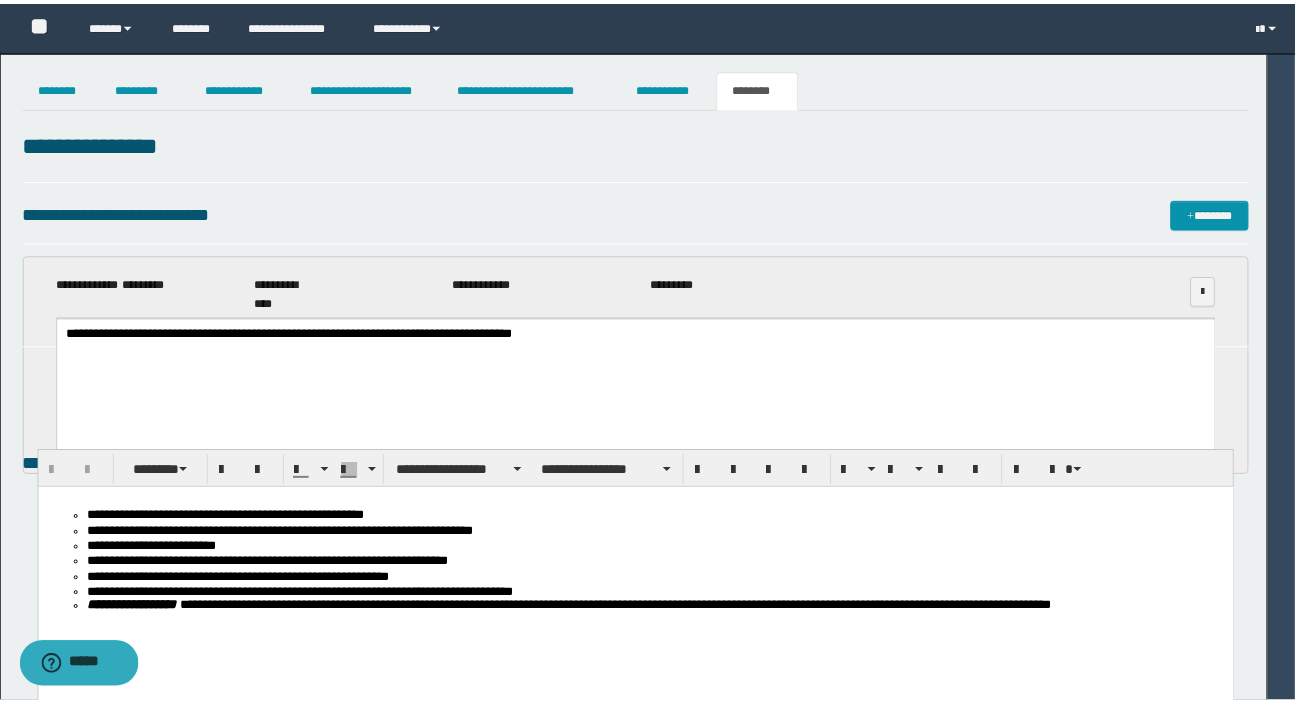scroll, scrollTop: 0, scrollLeft: 0, axis: both 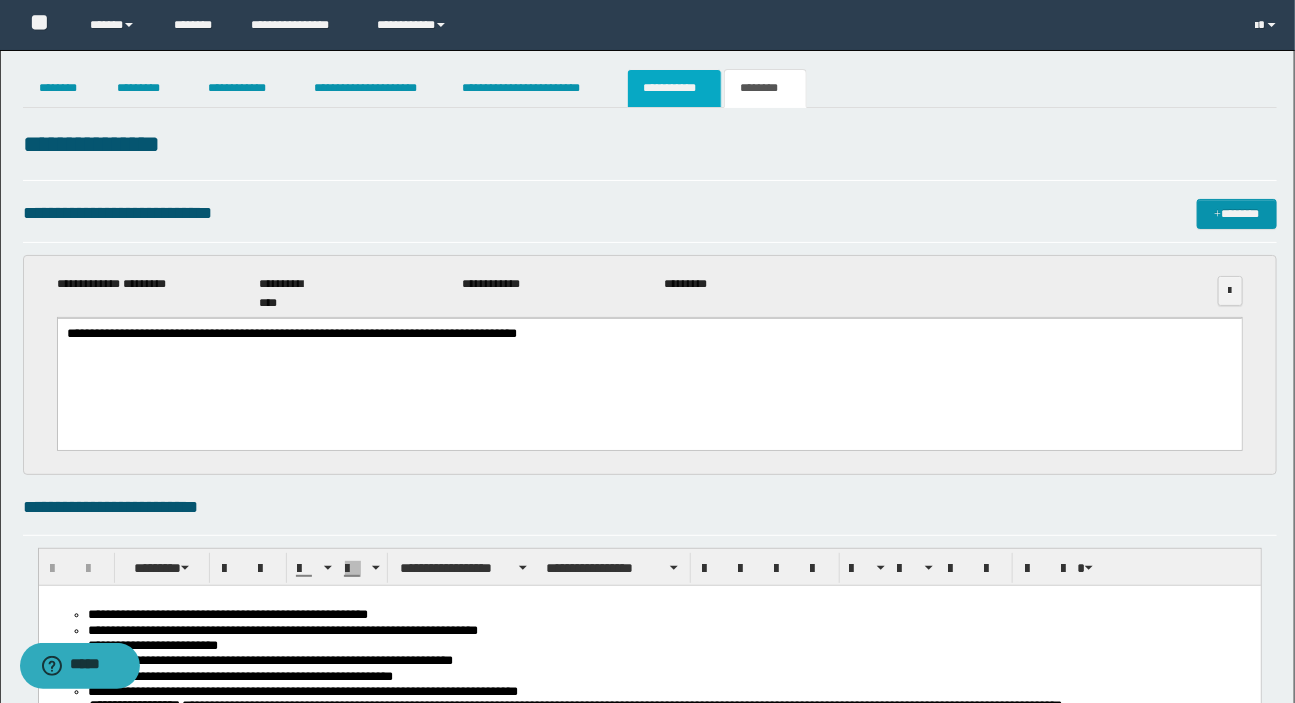 click on "**********" at bounding box center [674, 88] 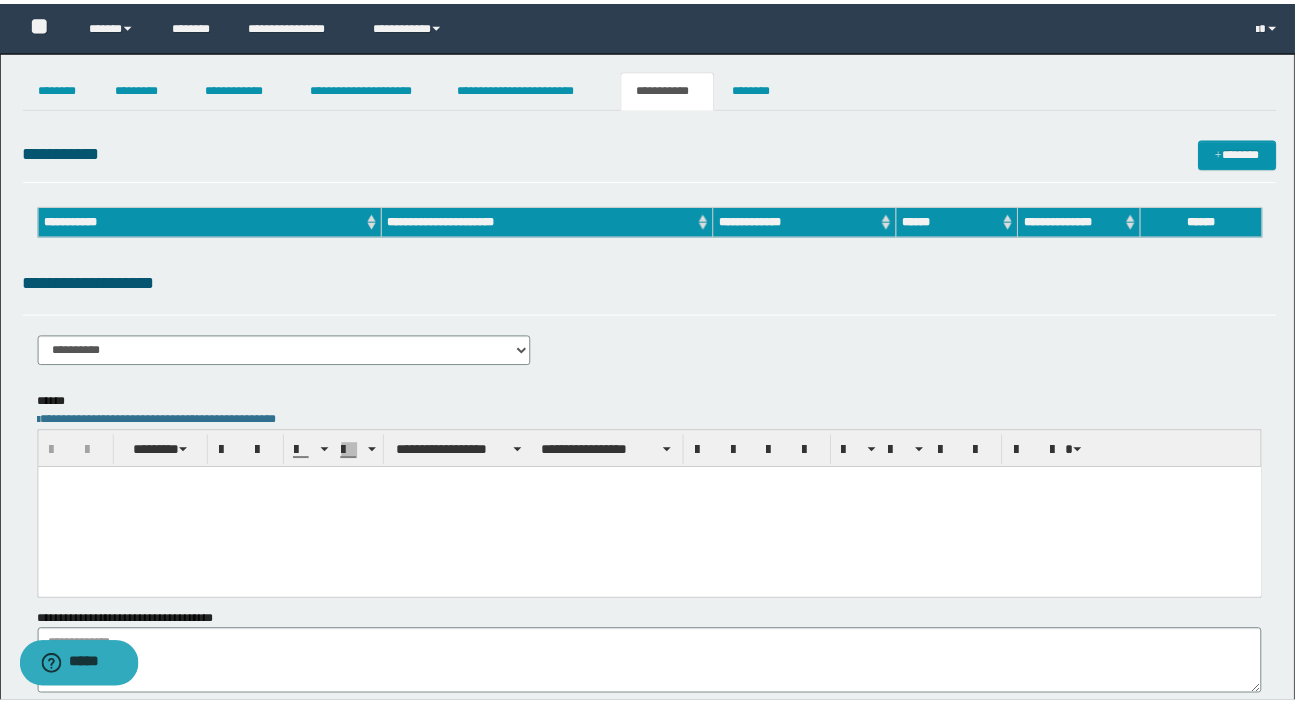 scroll, scrollTop: 0, scrollLeft: 0, axis: both 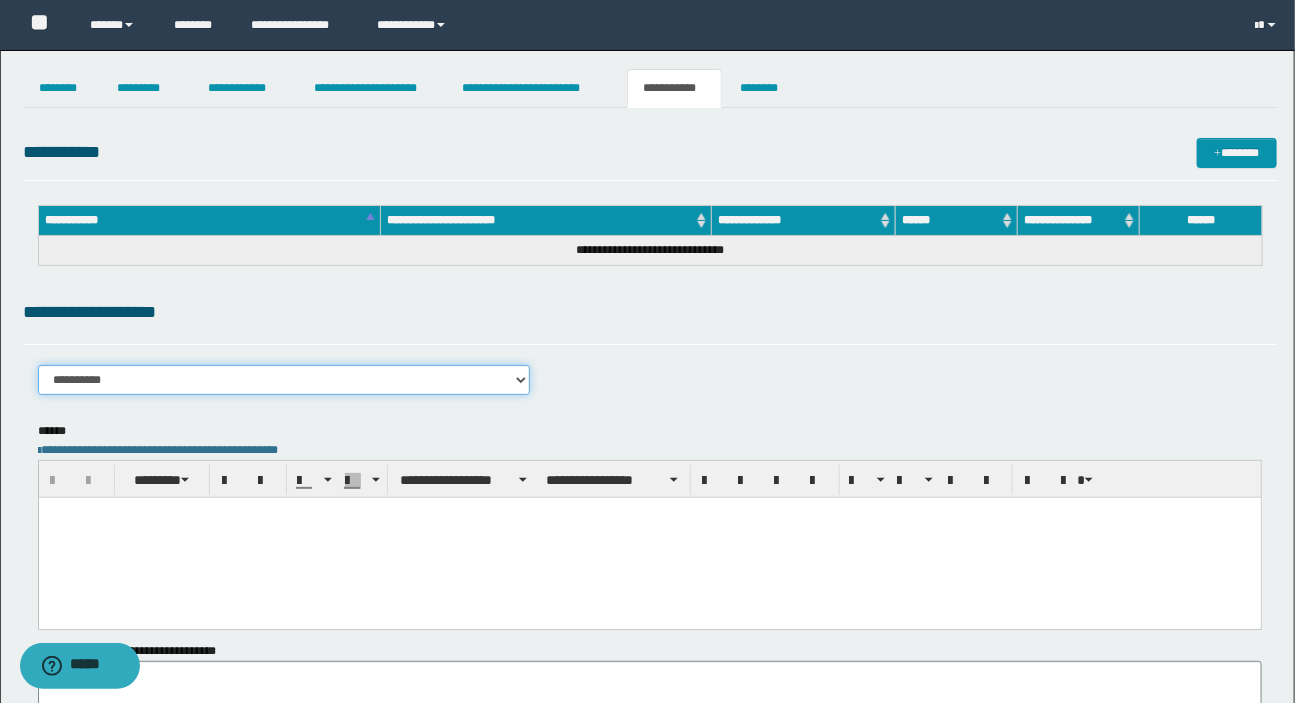 click on "**********" at bounding box center [284, 380] 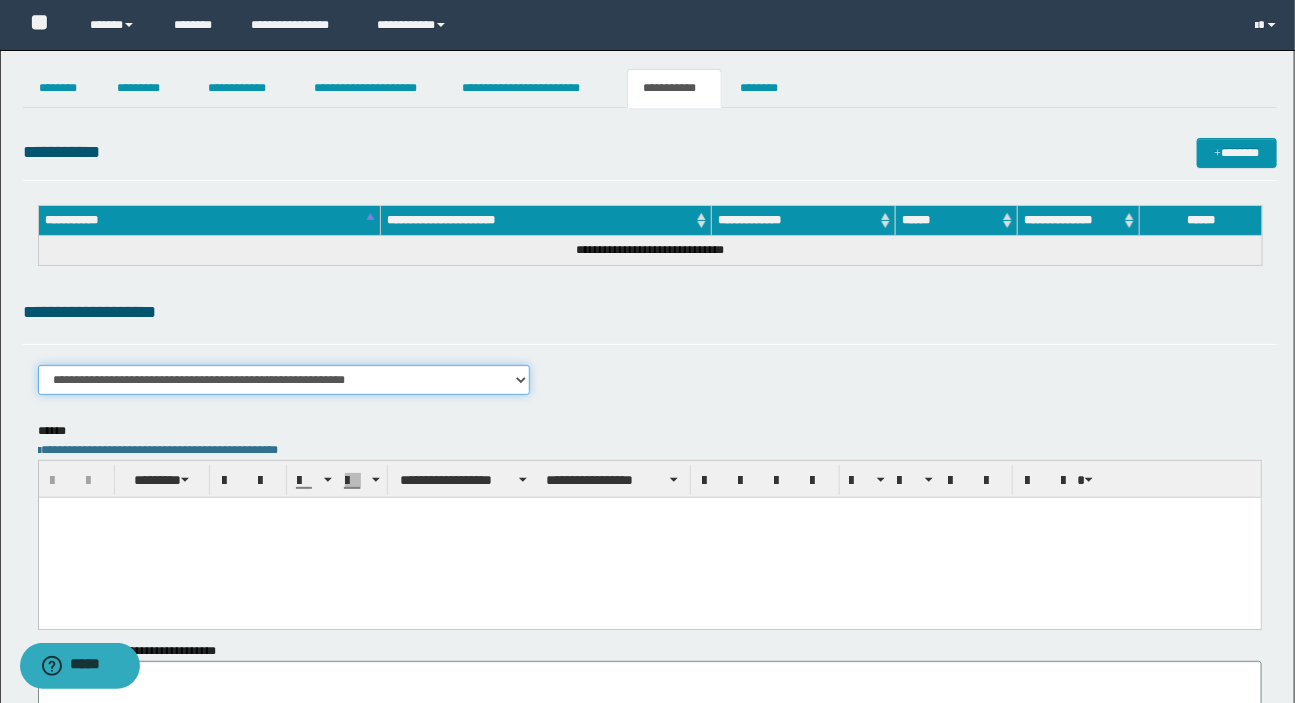 click on "**********" at bounding box center [284, 380] 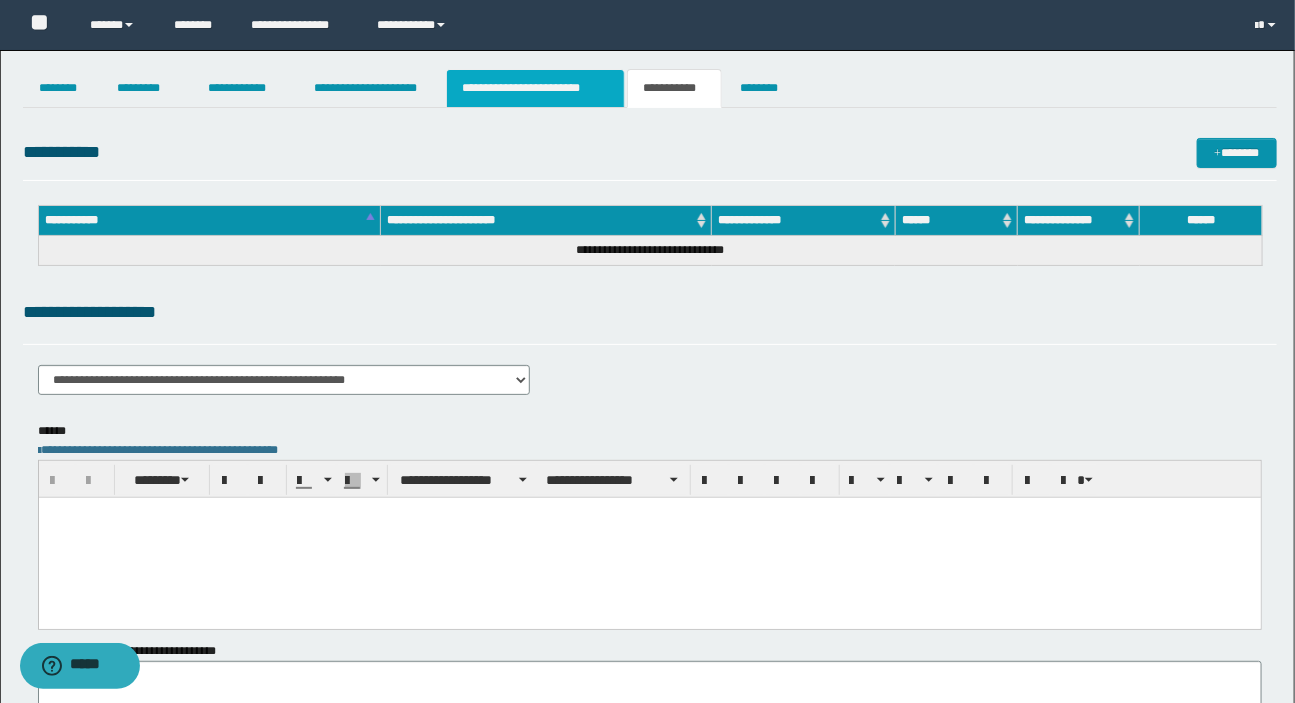 click on "**********" at bounding box center [535, 88] 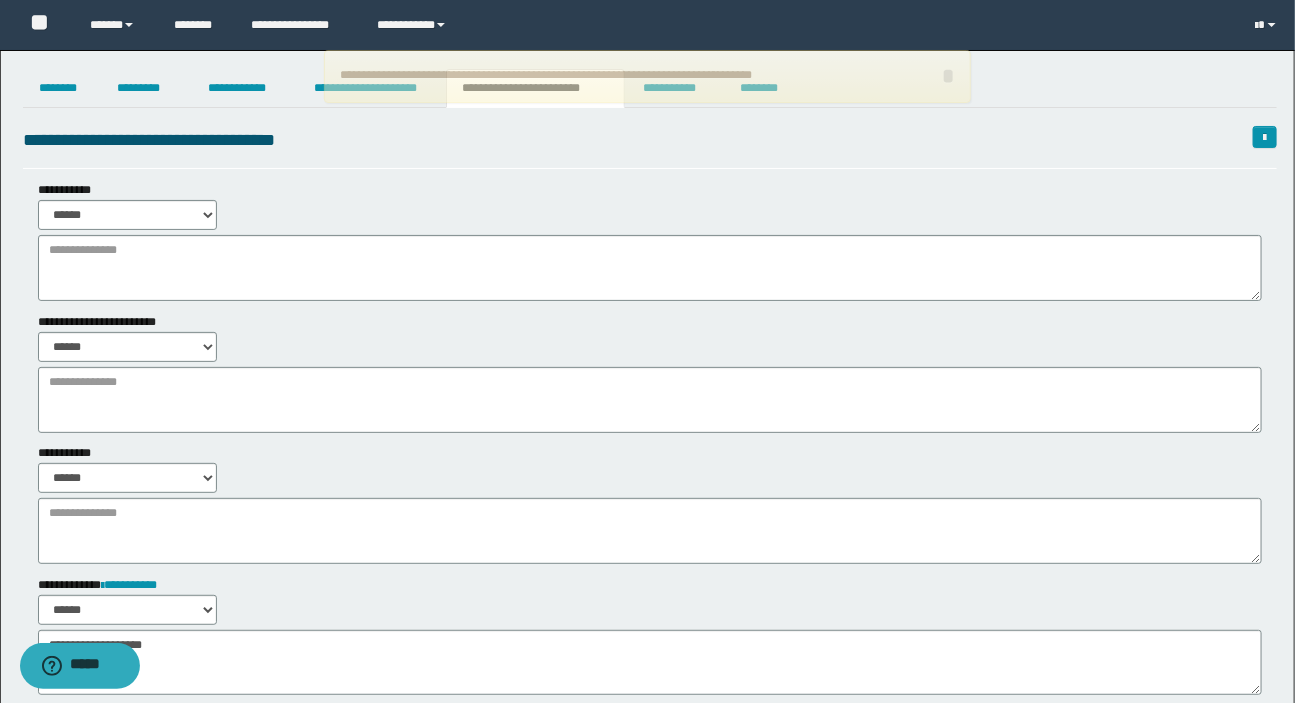 click on "**********" at bounding box center (648, 76) 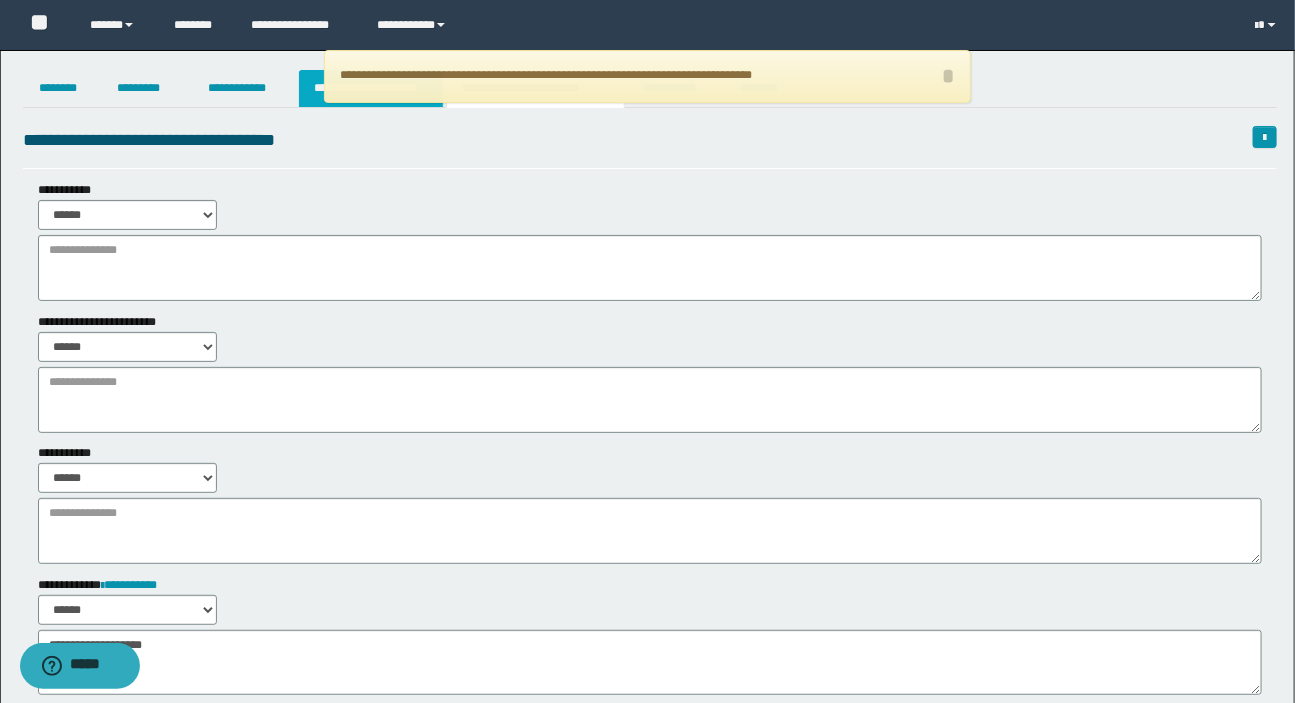 click on "**********" at bounding box center (371, 88) 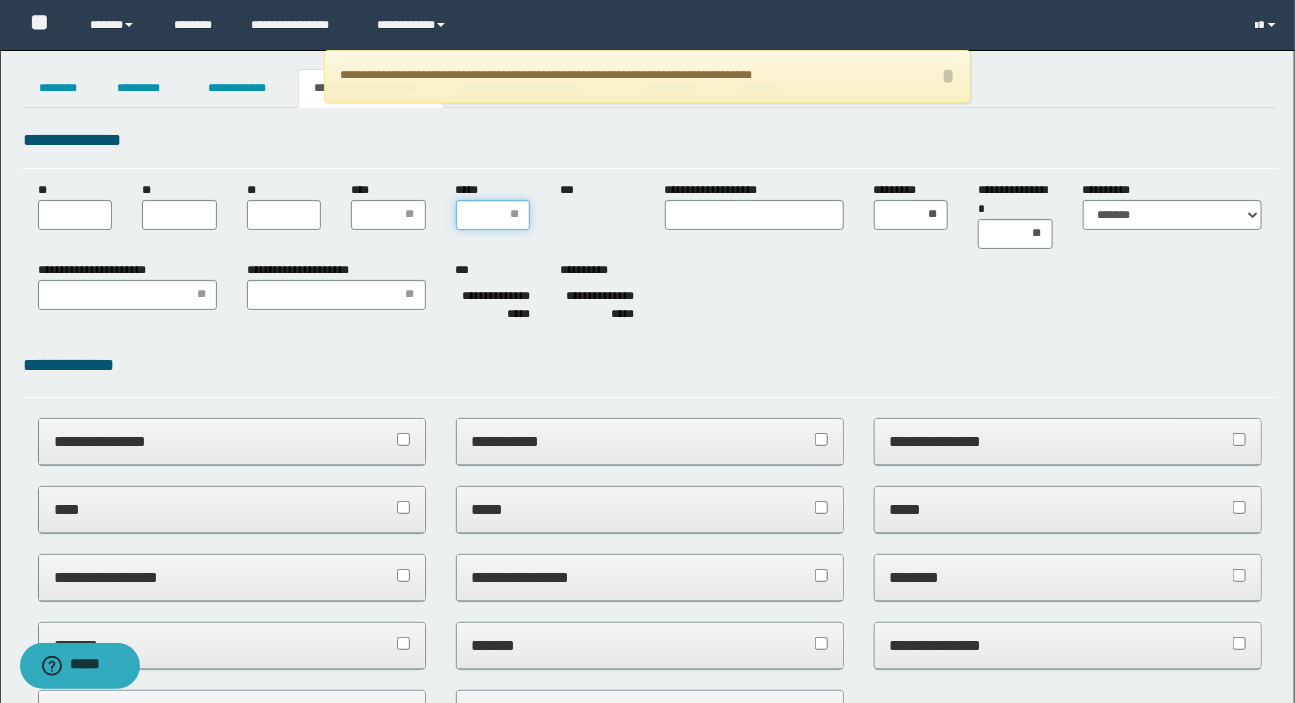 click on "*****" at bounding box center (493, 215) 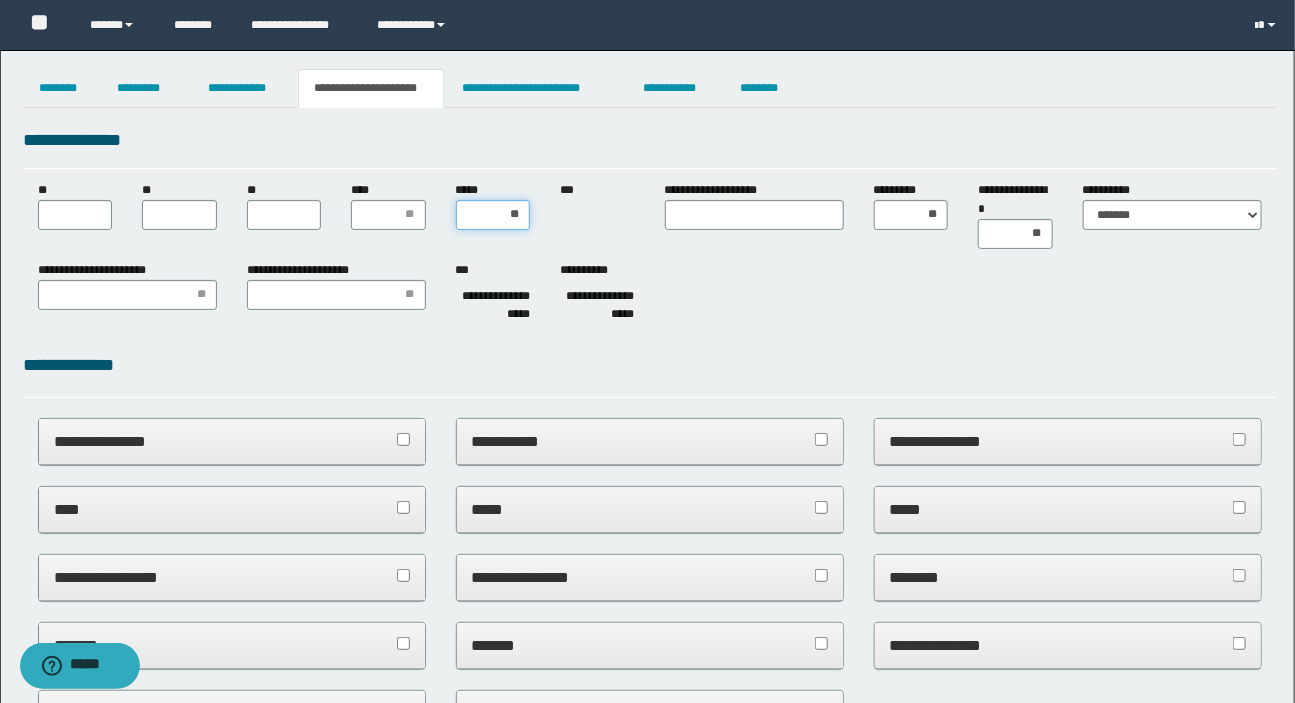 type on "***" 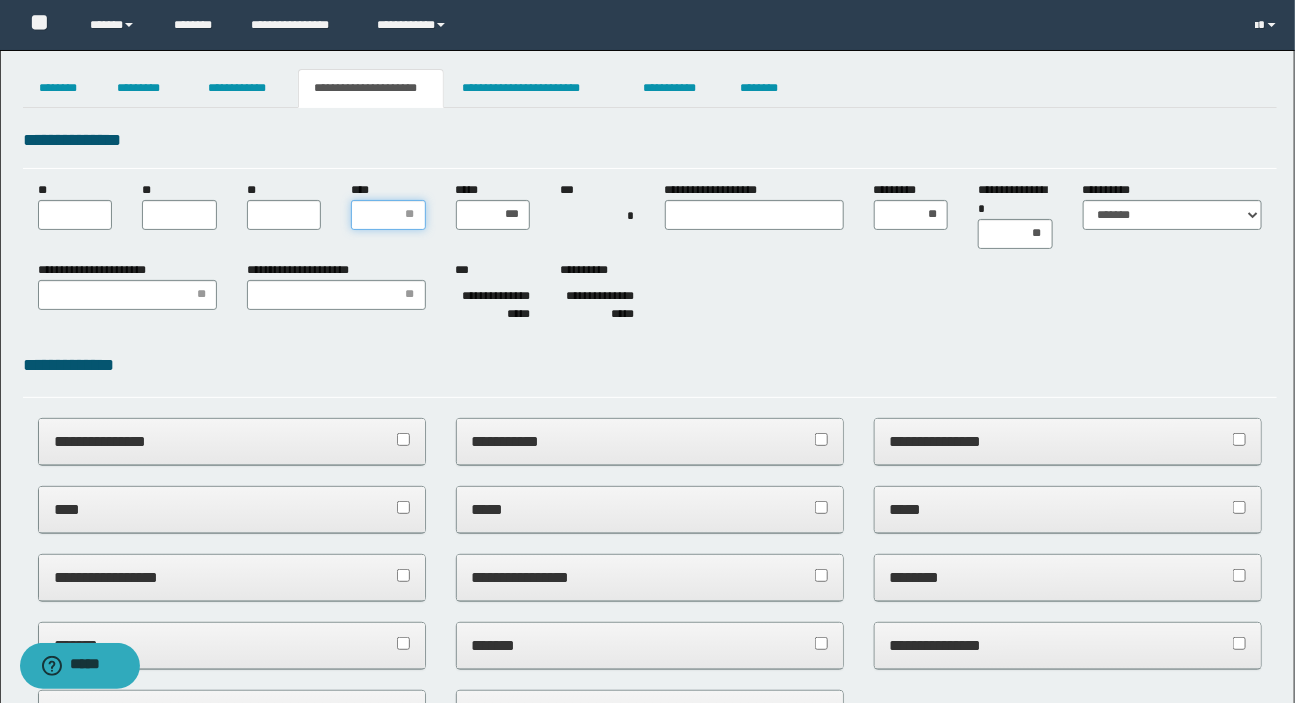 click on "****" at bounding box center [388, 215] 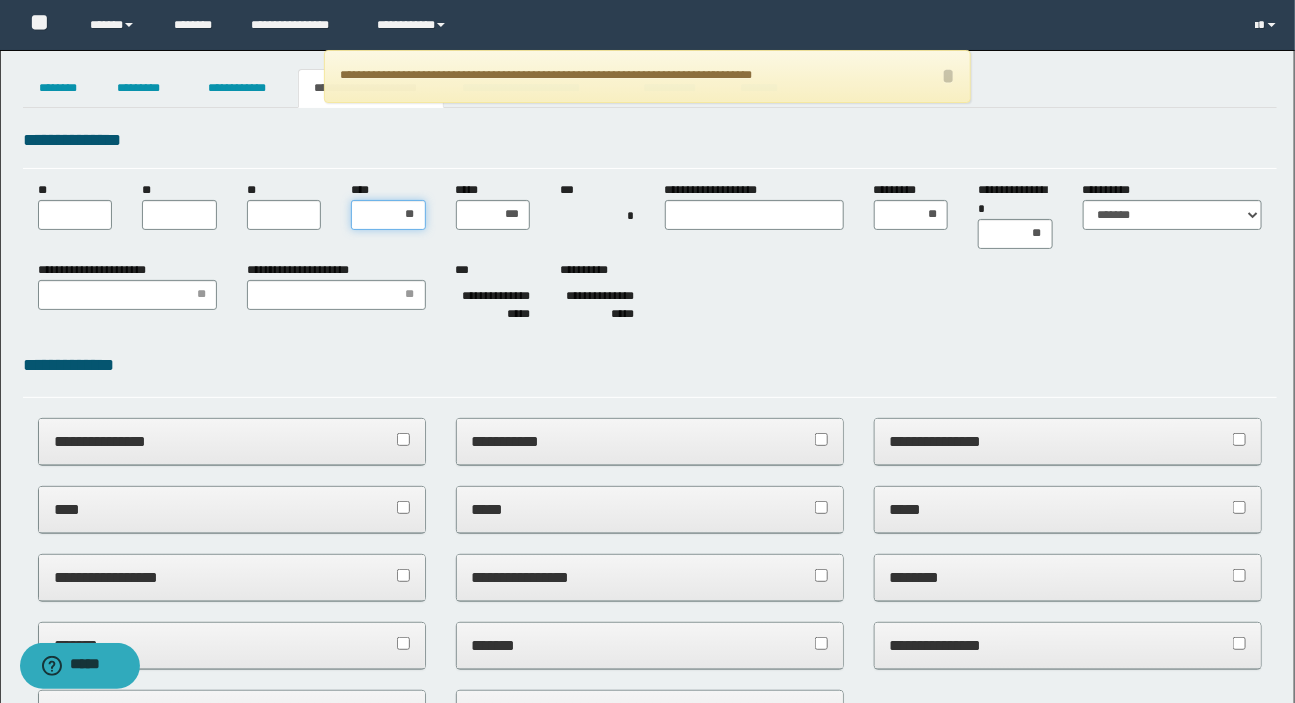 type on "***" 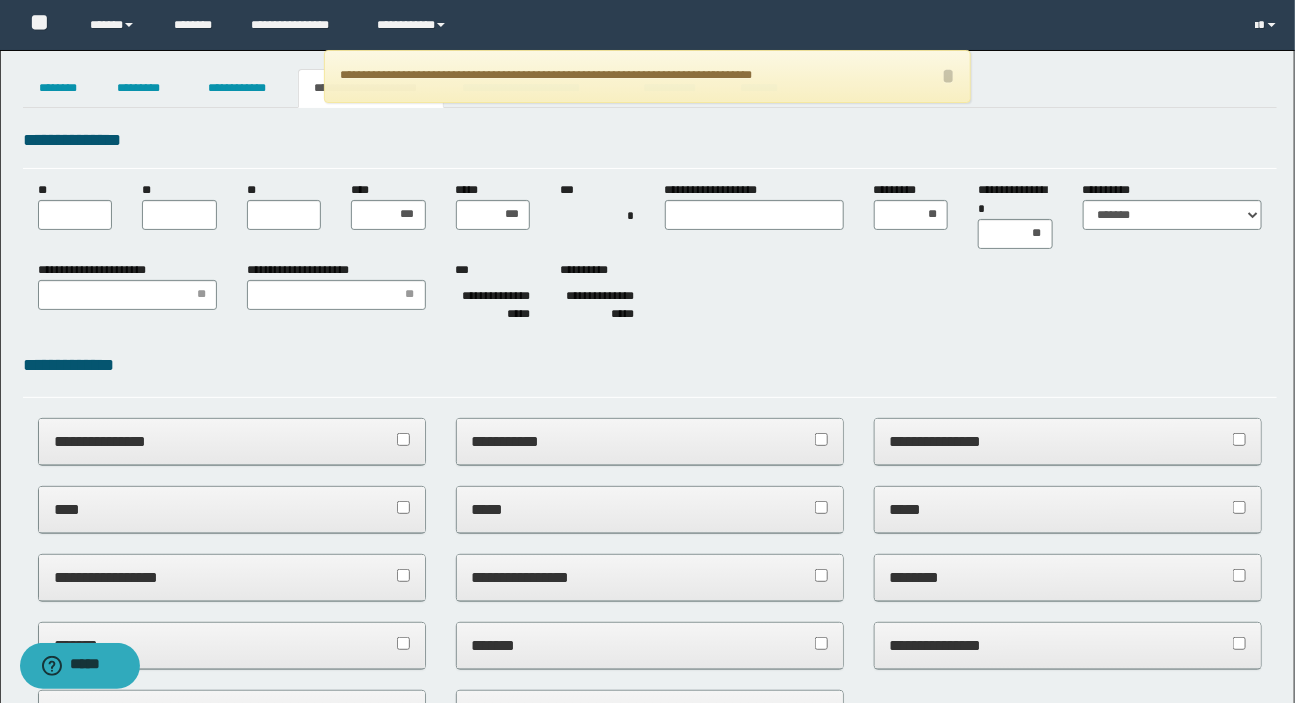 click on "**********" at bounding box center (650, 215) 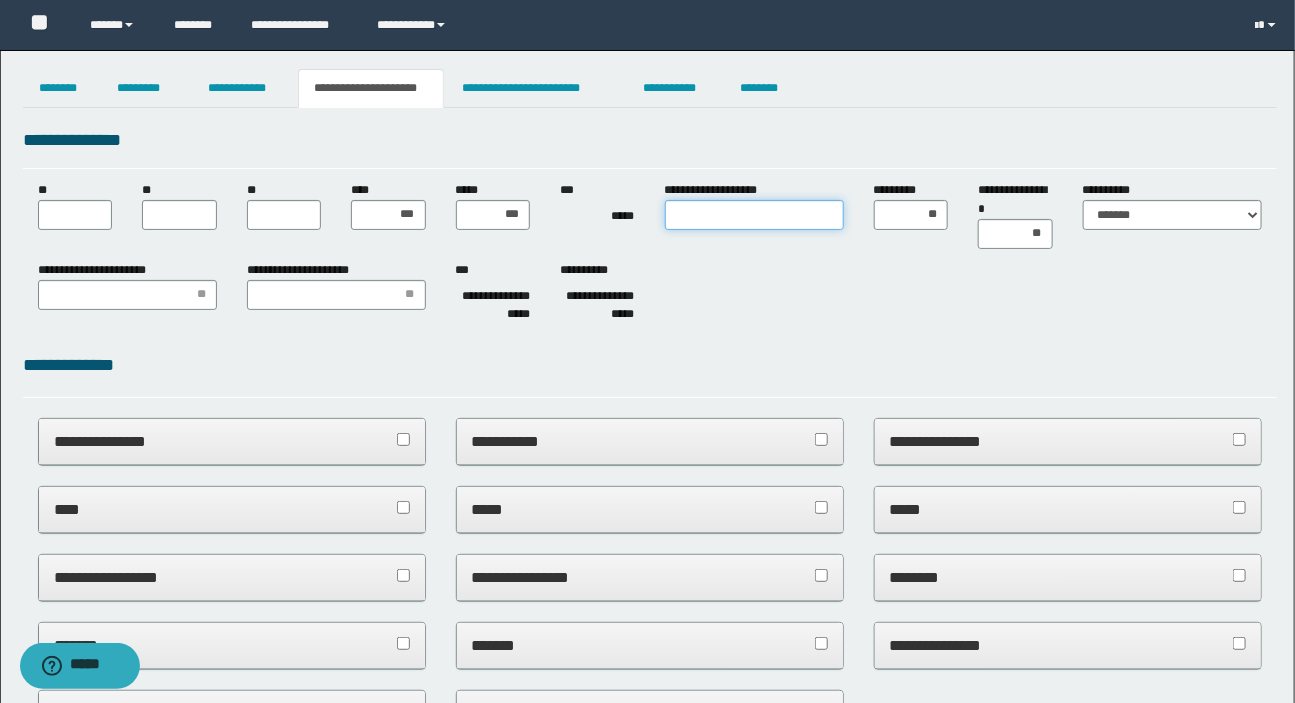 click on "**********" at bounding box center (754, 215) 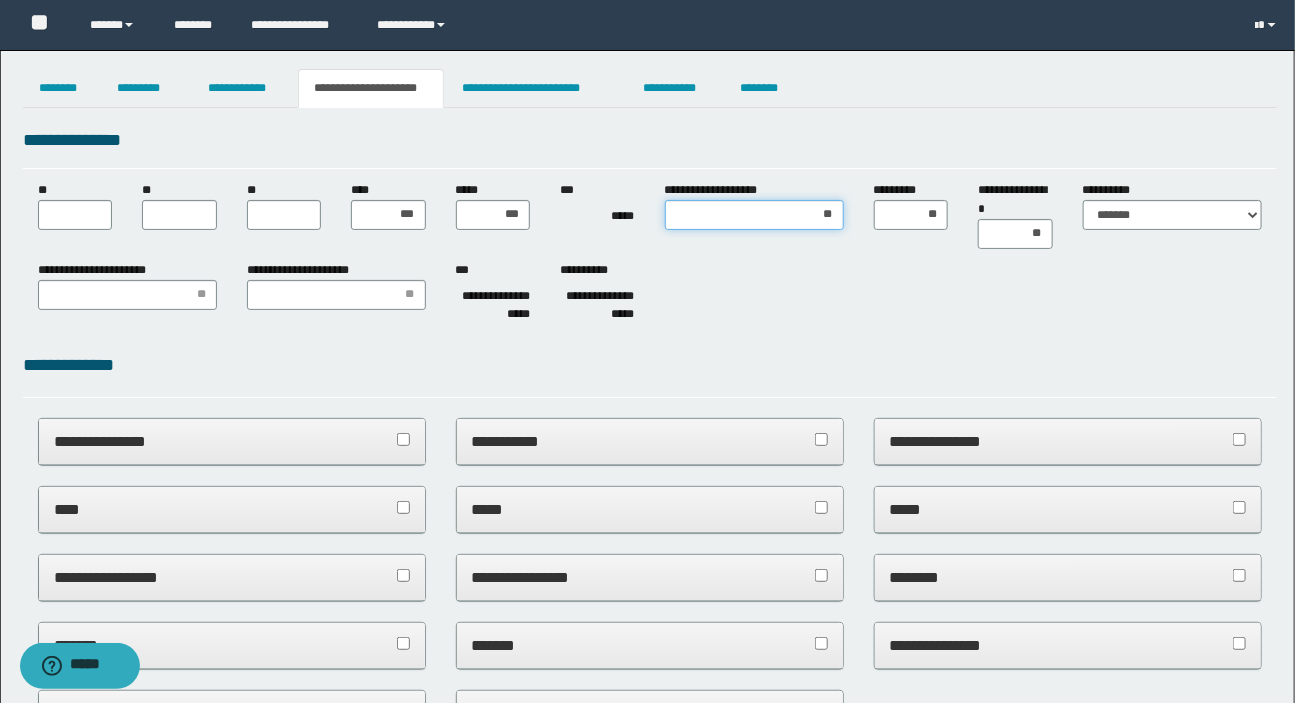 type on "***" 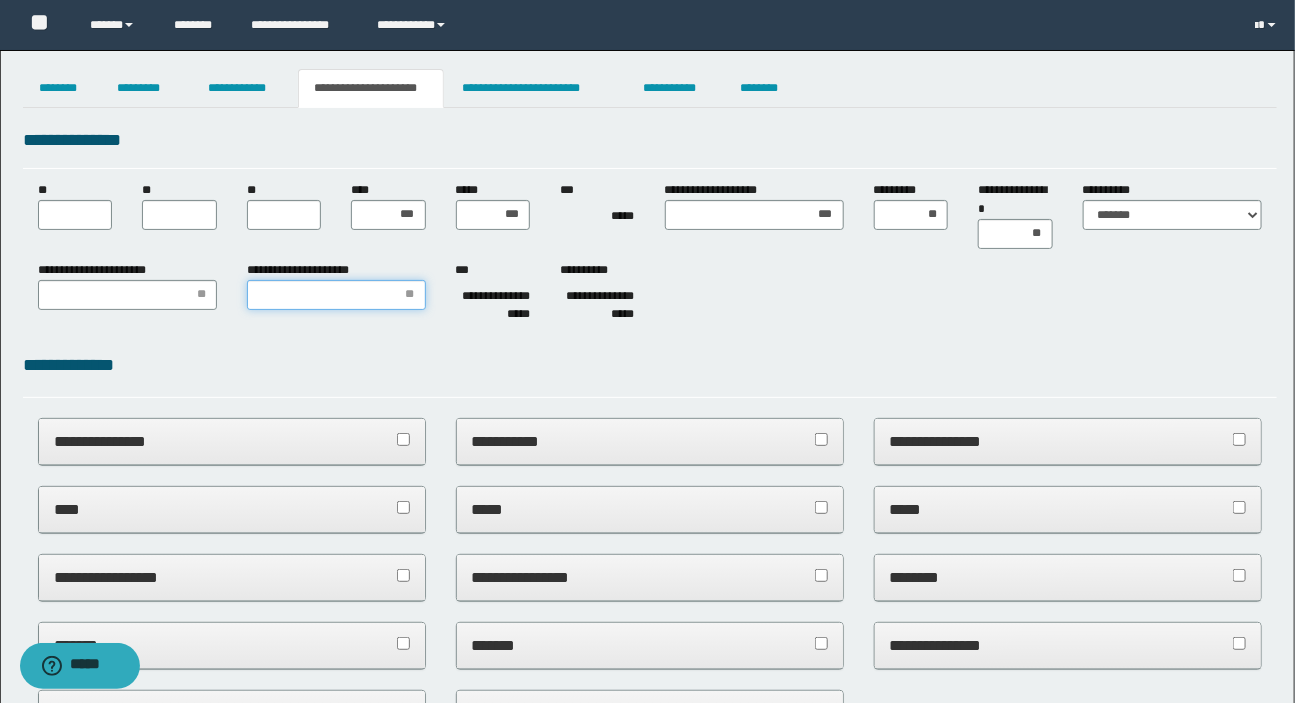 click on "**********" at bounding box center [336, 295] 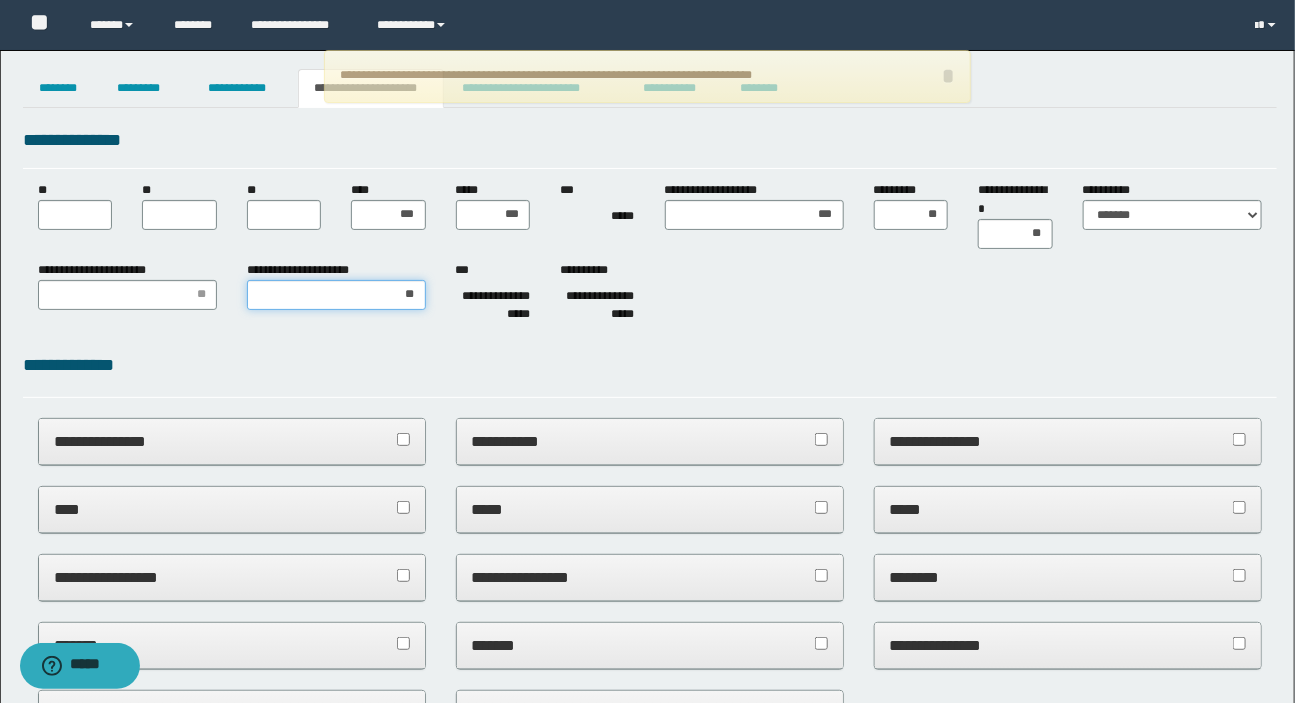 type on "***" 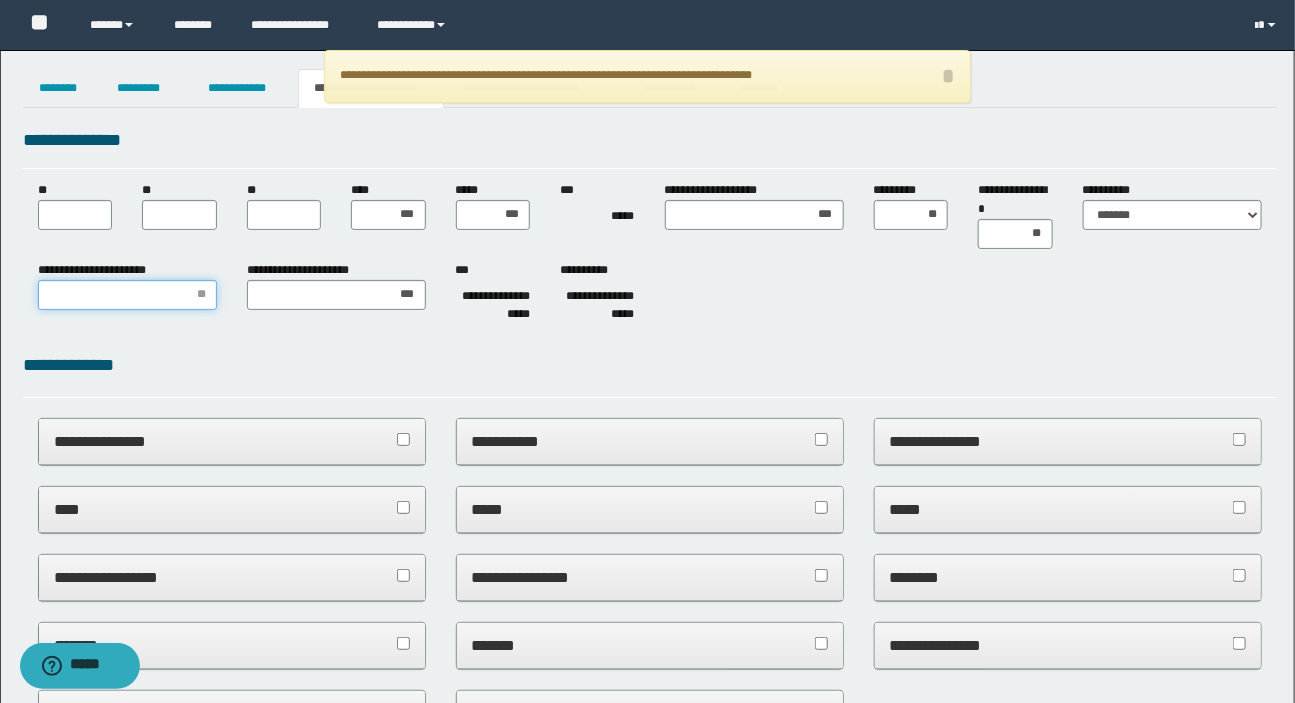 click on "**********" at bounding box center (127, 295) 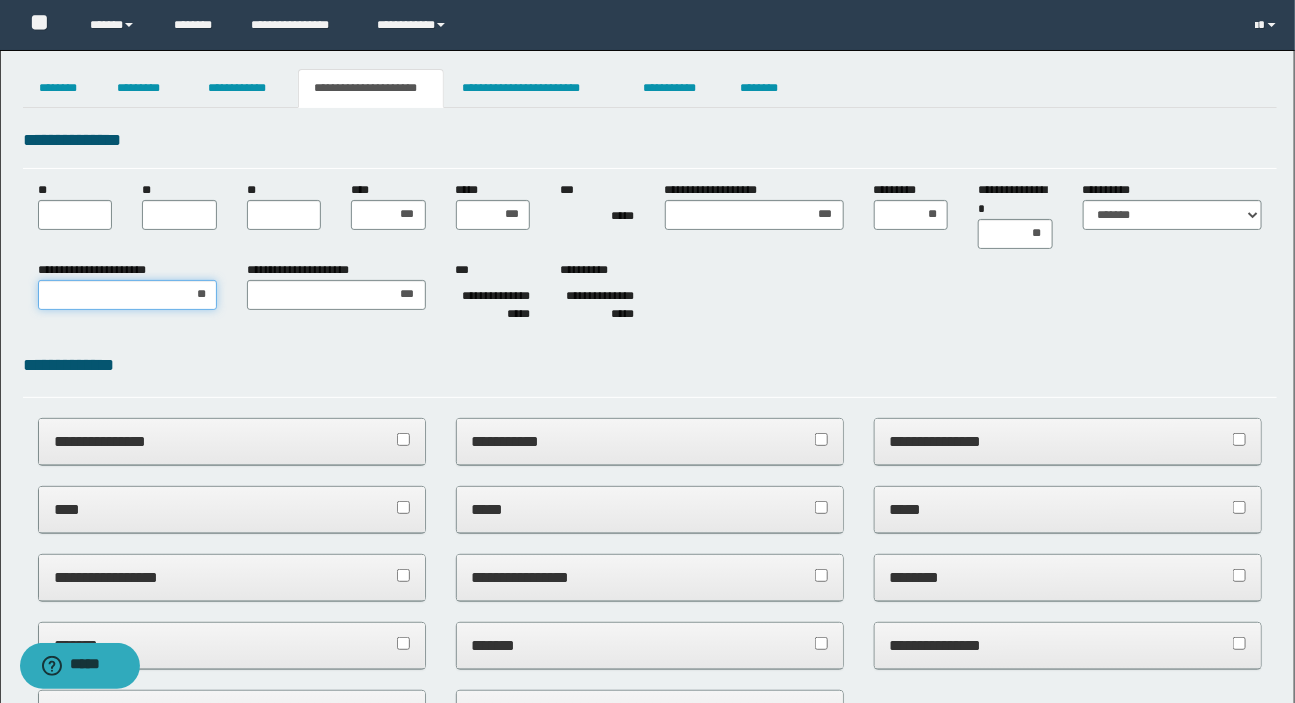 type on "***" 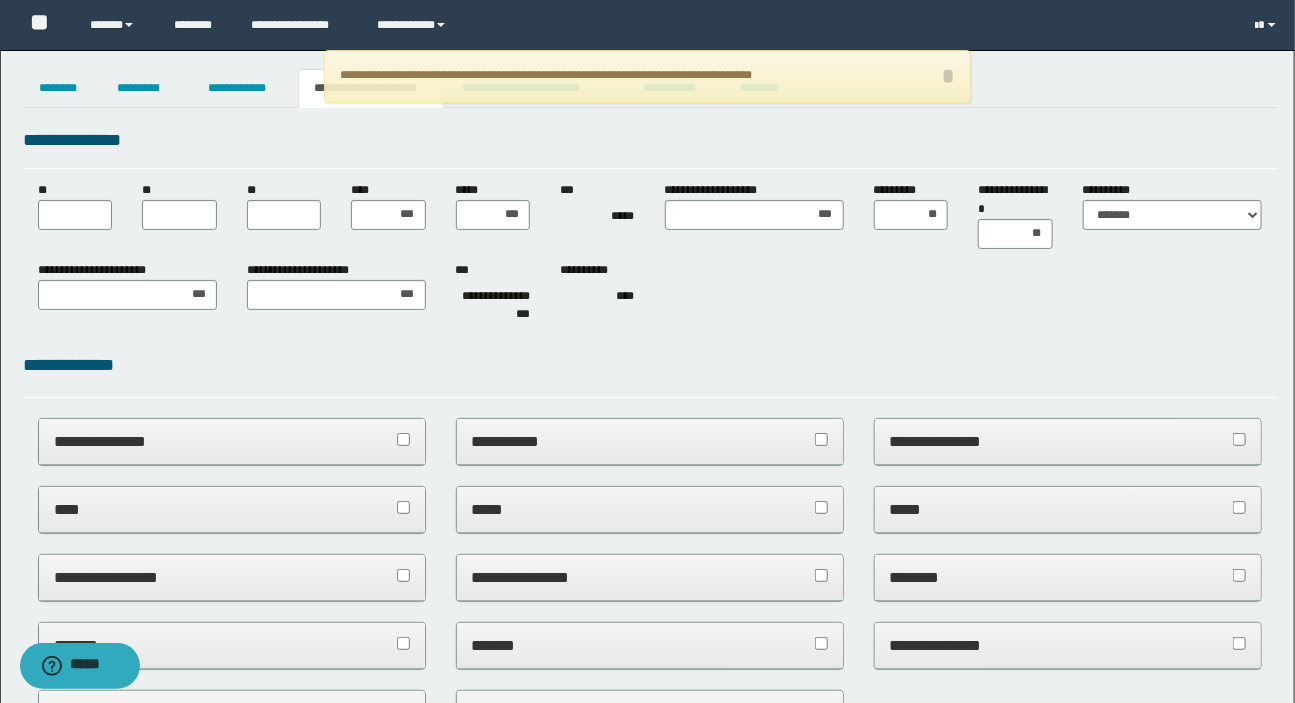 click on "**" at bounding box center (284, 205) 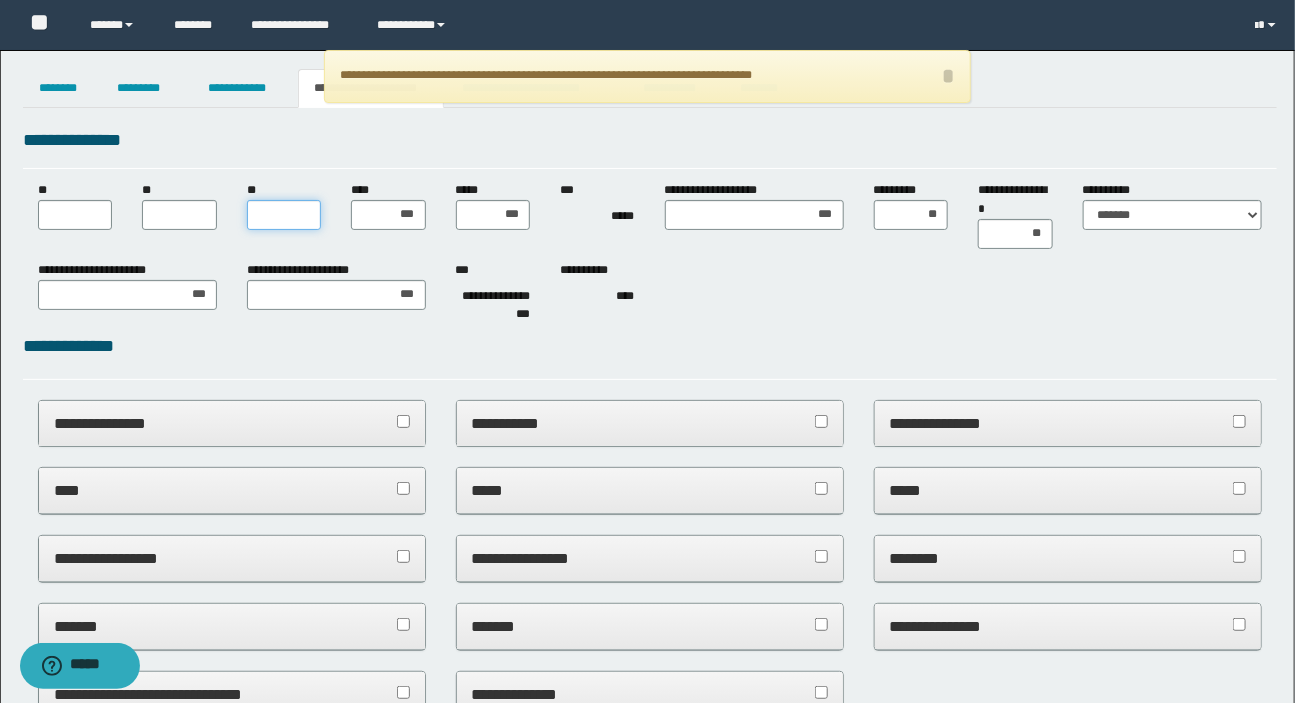 click on "**" at bounding box center (284, 215) 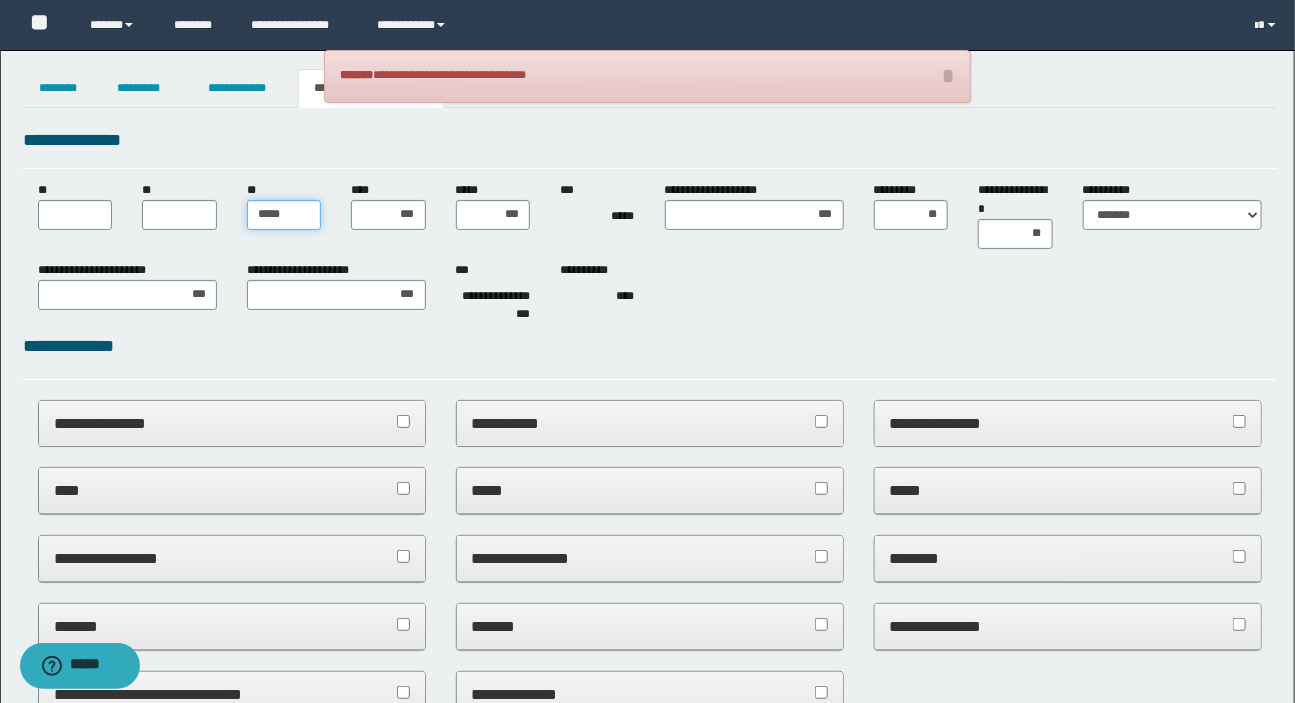 type on "******" 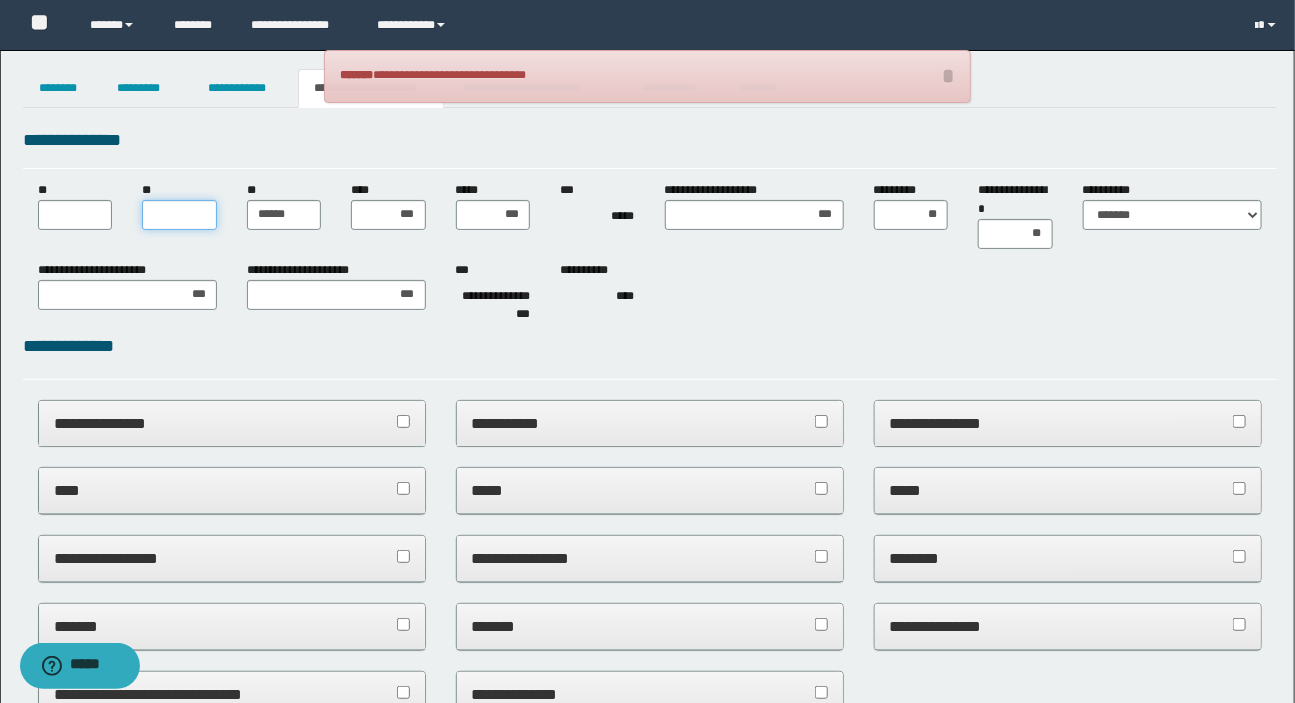 click on "**" at bounding box center (179, 215) 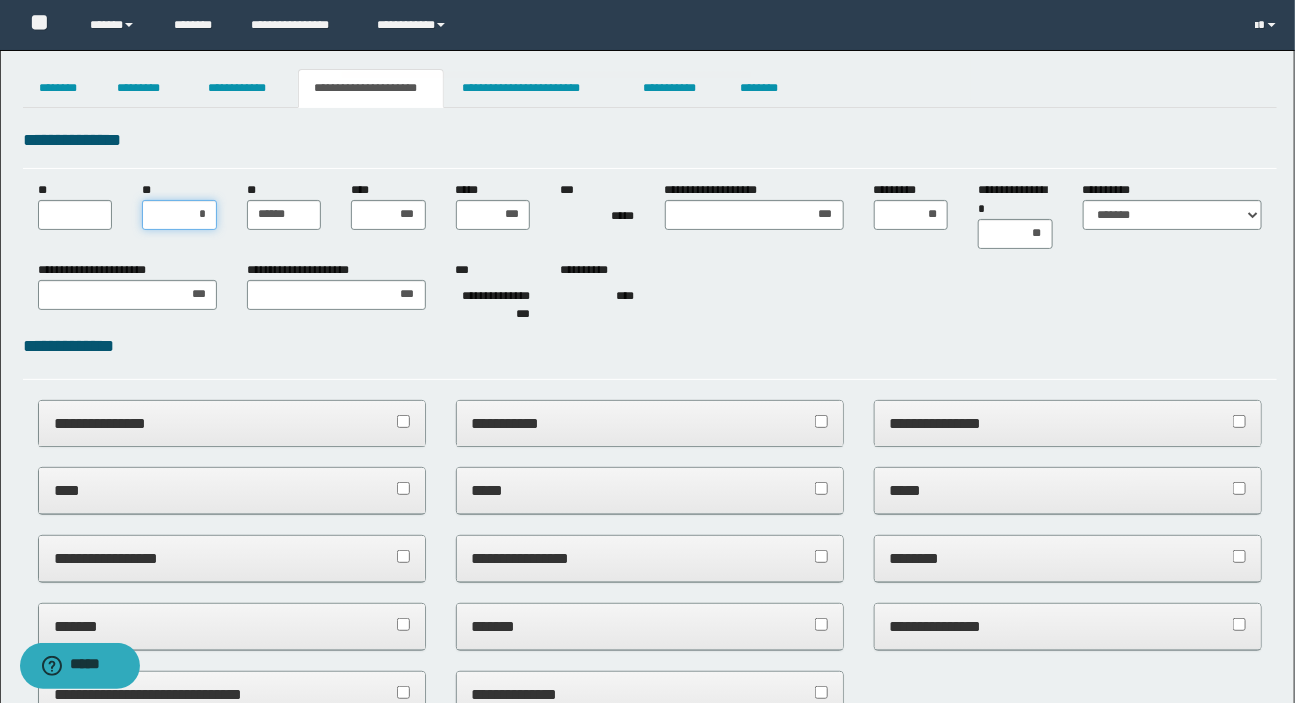 type on "**" 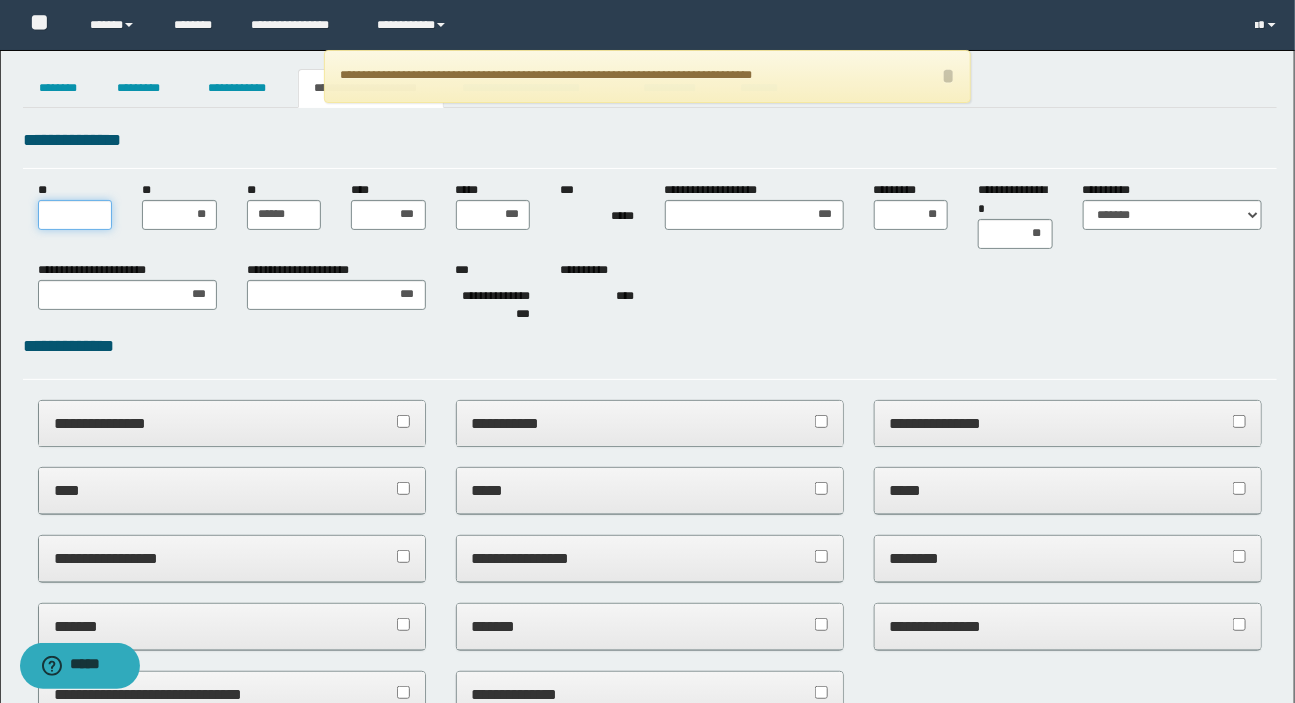 click on "**" at bounding box center (75, 215) 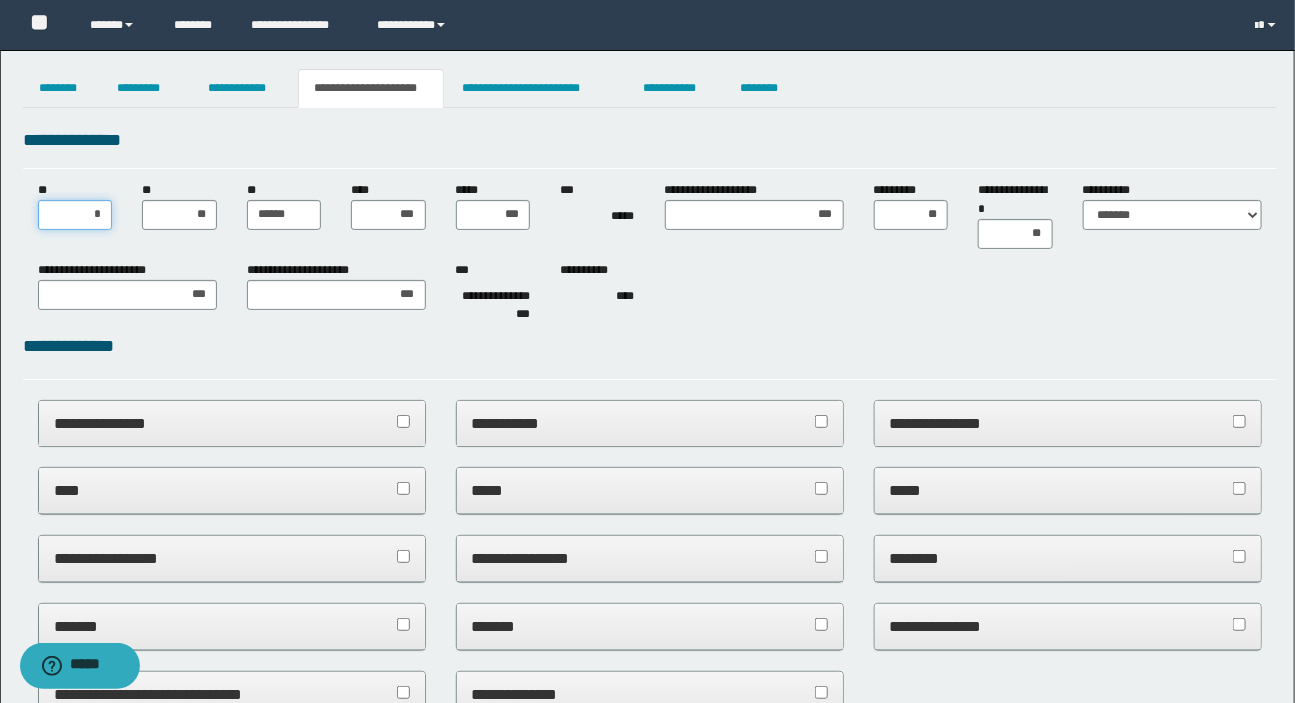 type on "**" 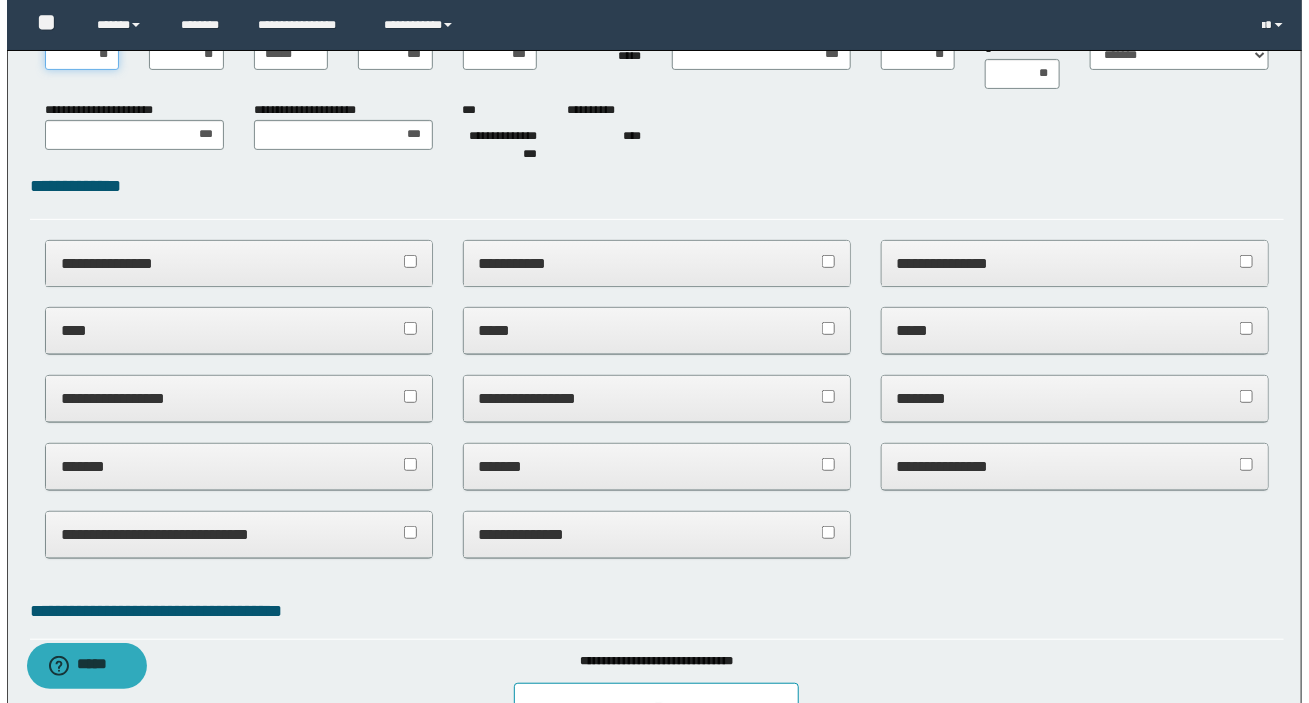 scroll, scrollTop: 0, scrollLeft: 0, axis: both 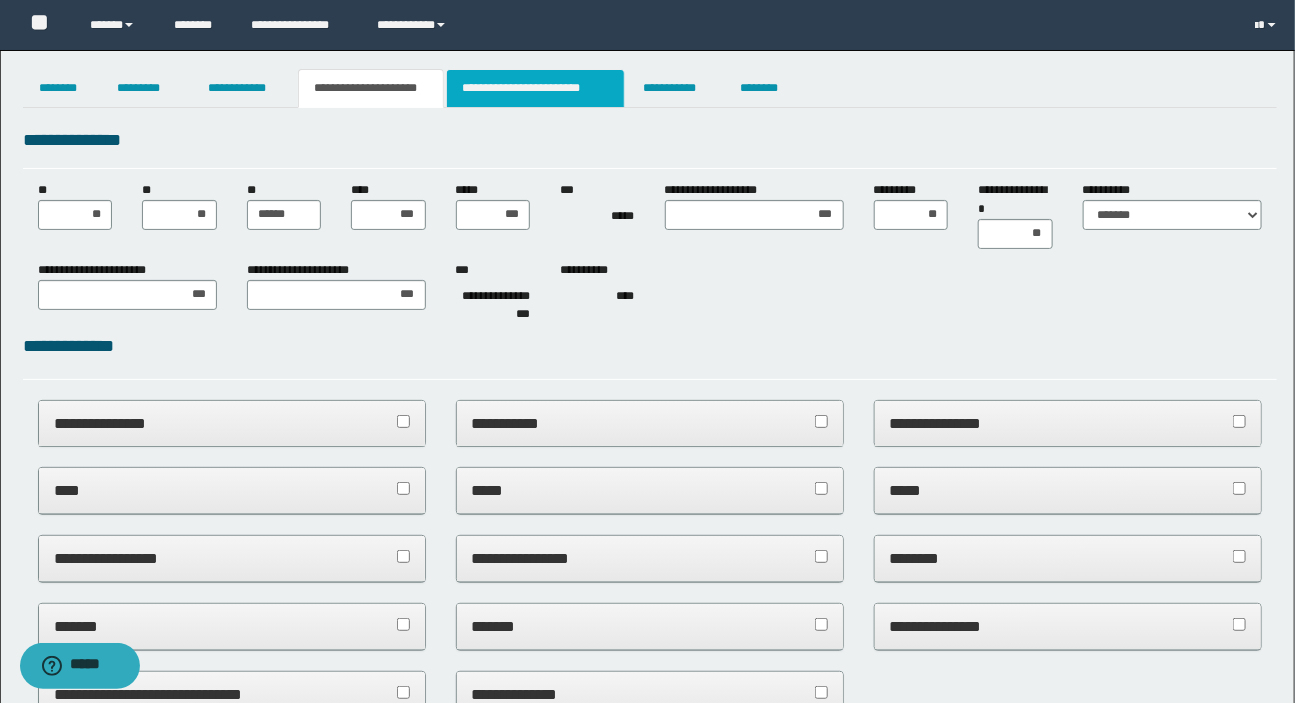click on "**********" at bounding box center [535, 88] 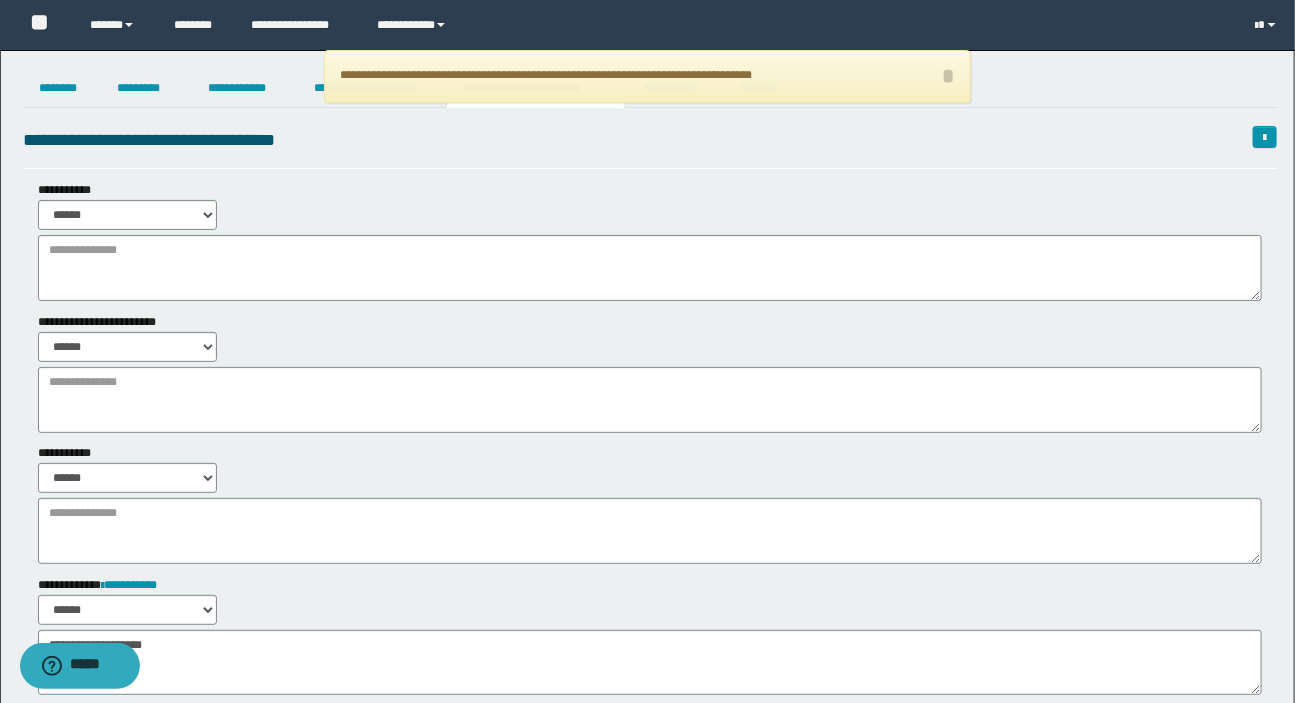 click on "**********" at bounding box center [650, 140] 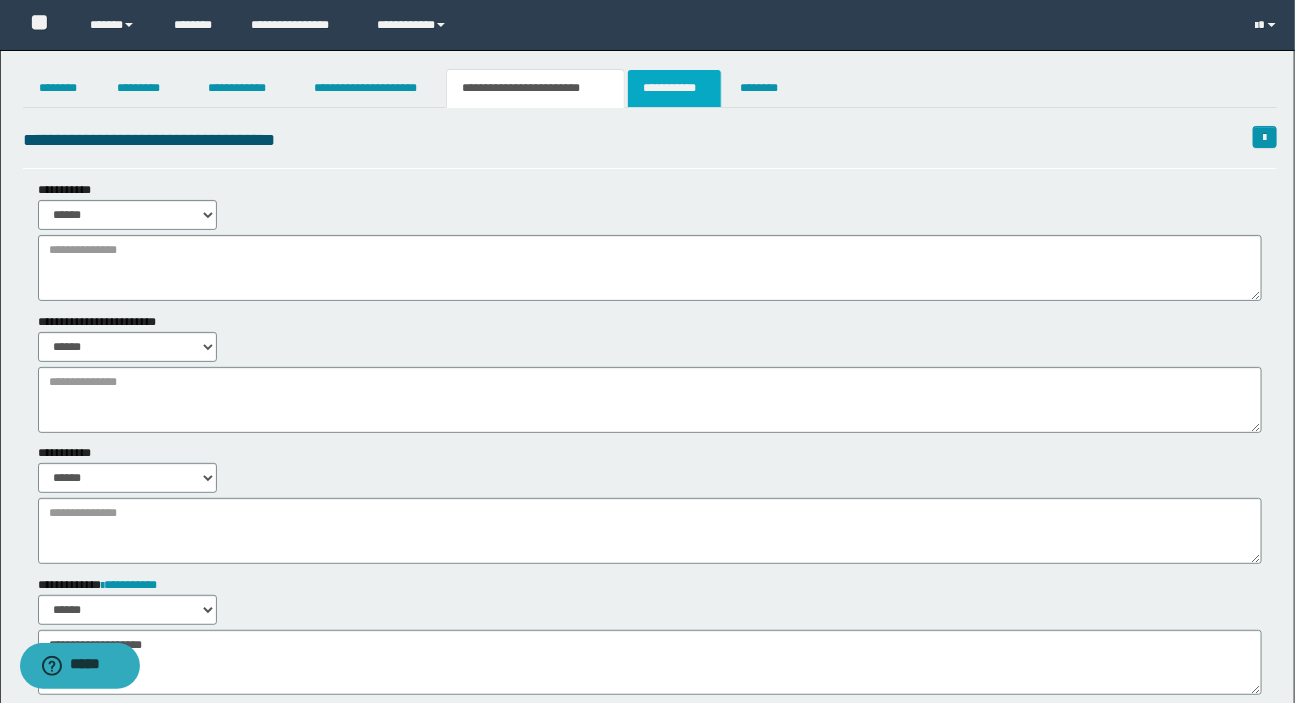click on "**********" at bounding box center (674, 88) 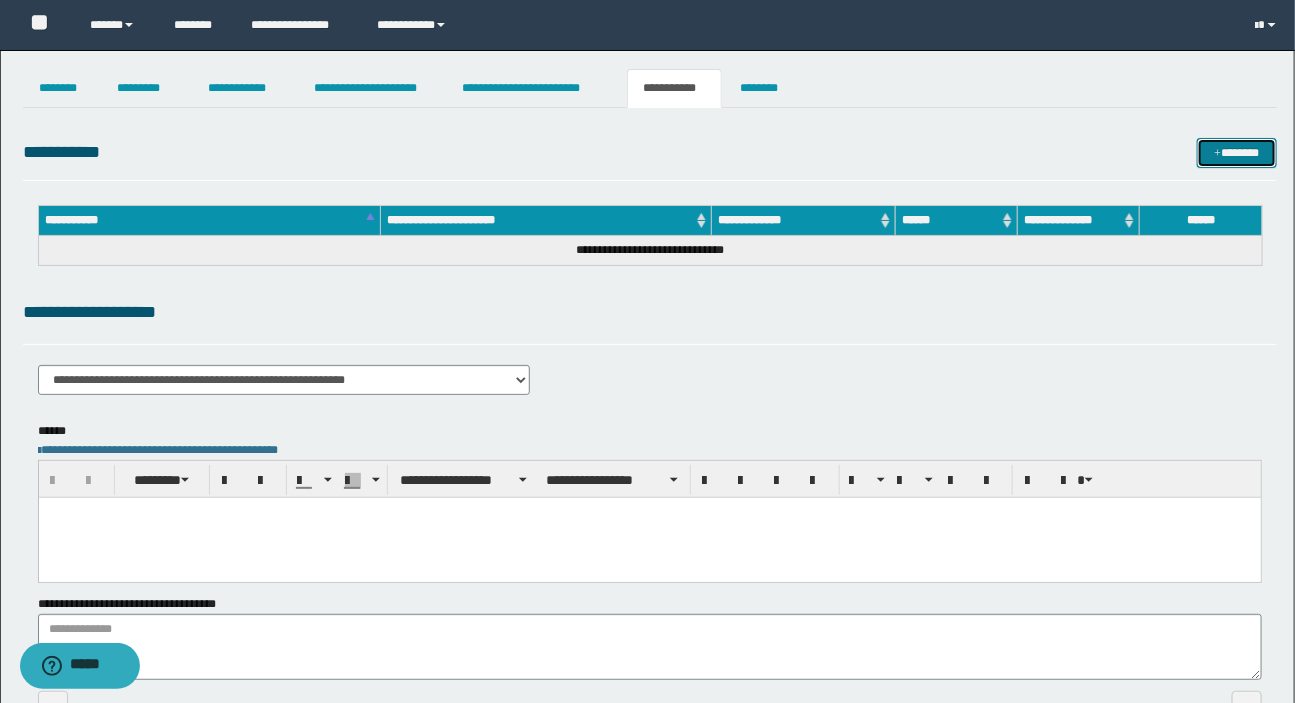 click on "*******" at bounding box center [1237, 153] 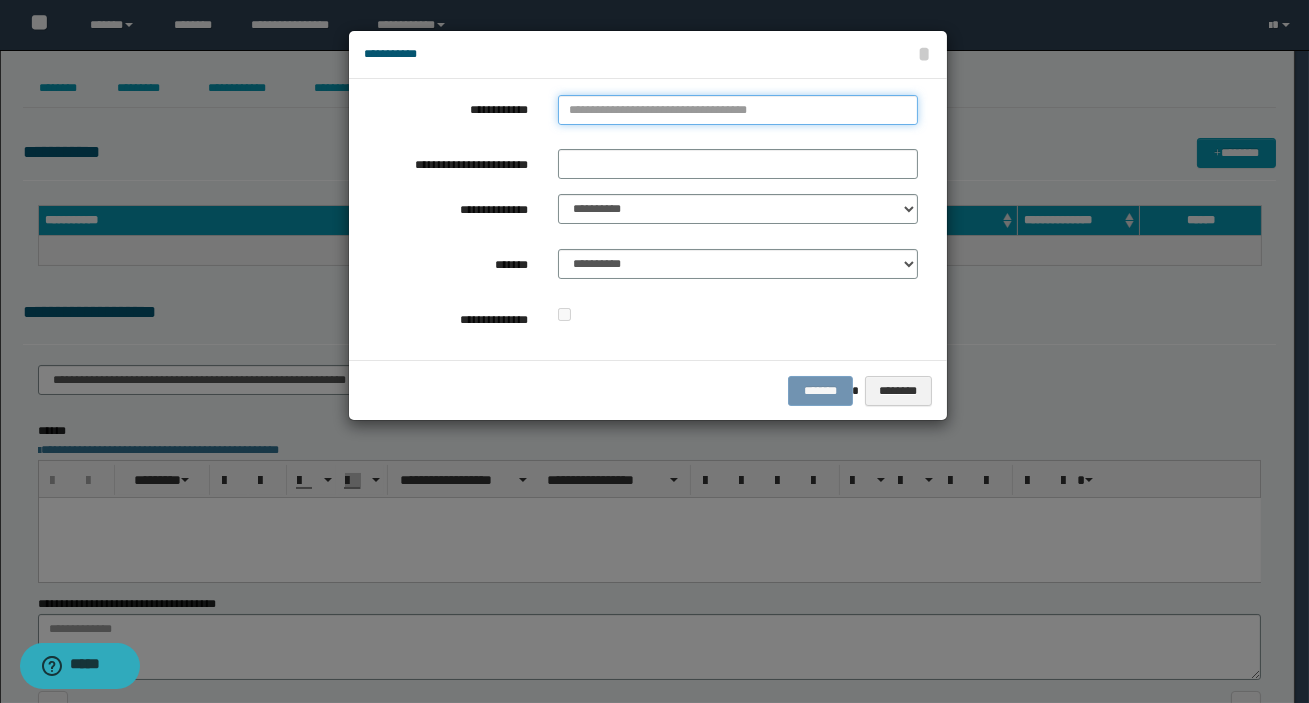 click on "**********" at bounding box center (738, 110) 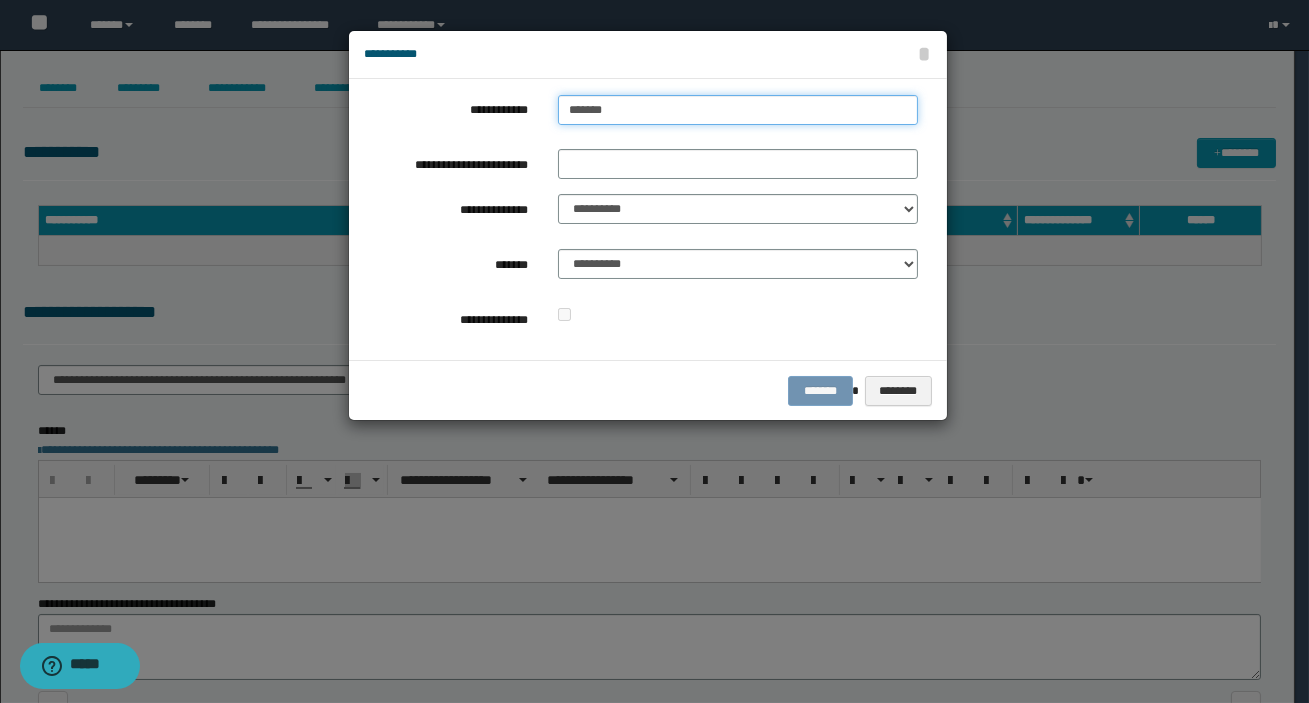type on "********" 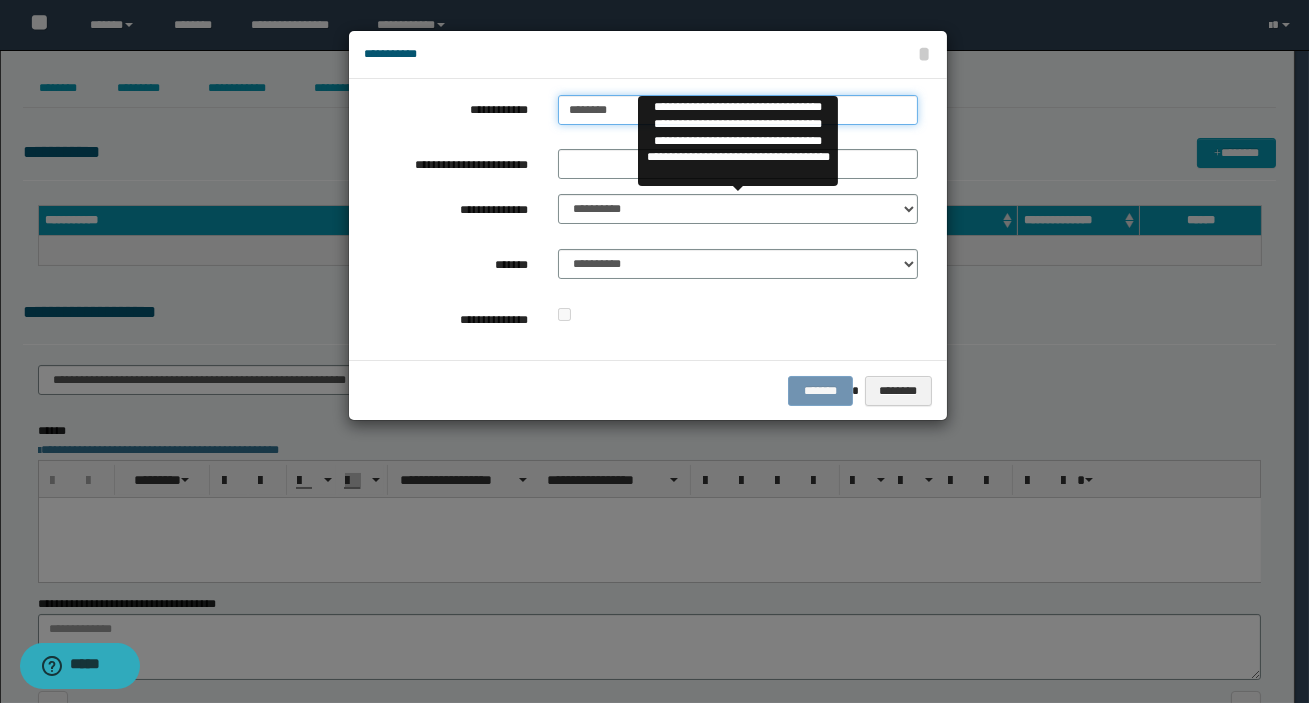 type on "**********" 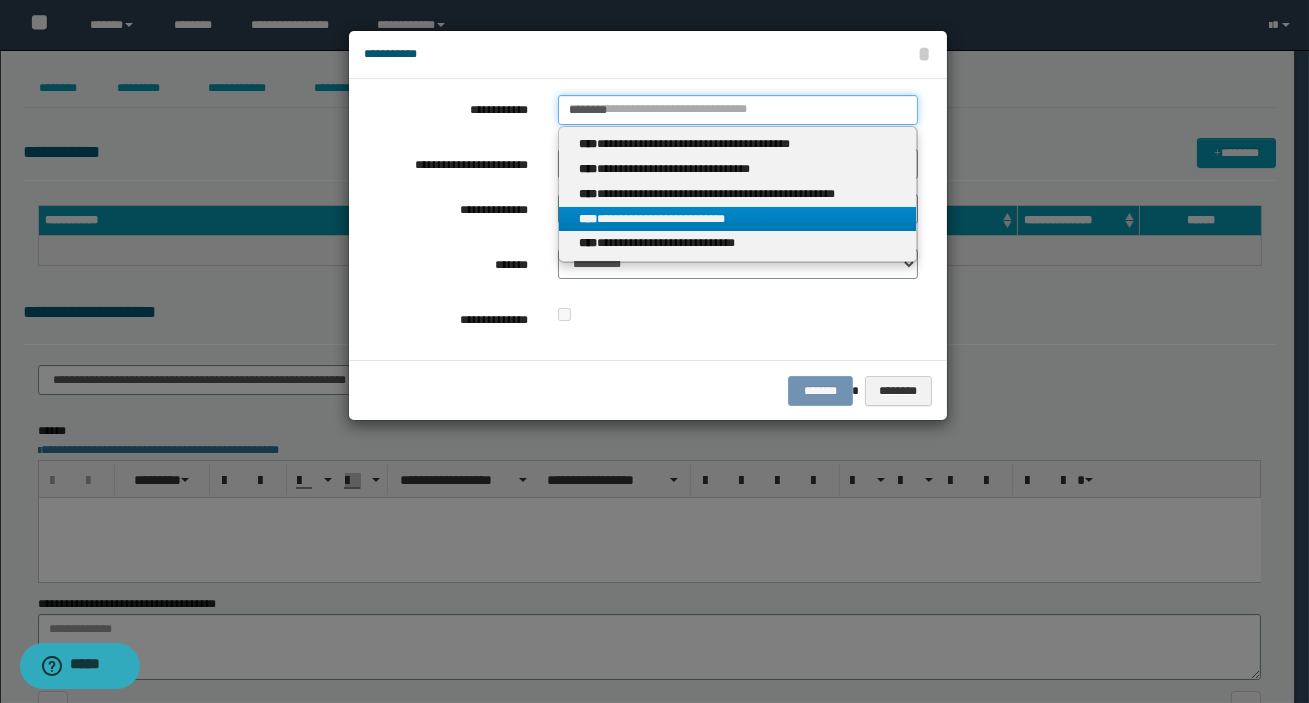 type on "********" 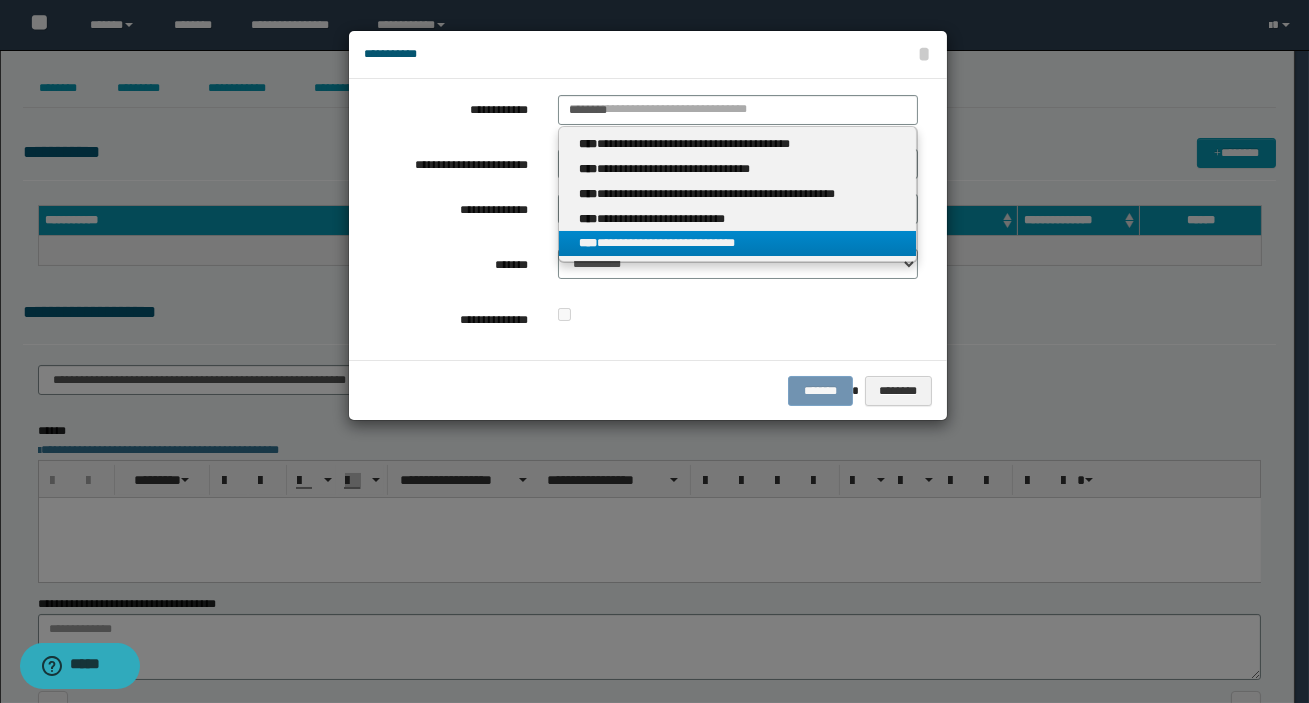 click on "**********" at bounding box center (737, 243) 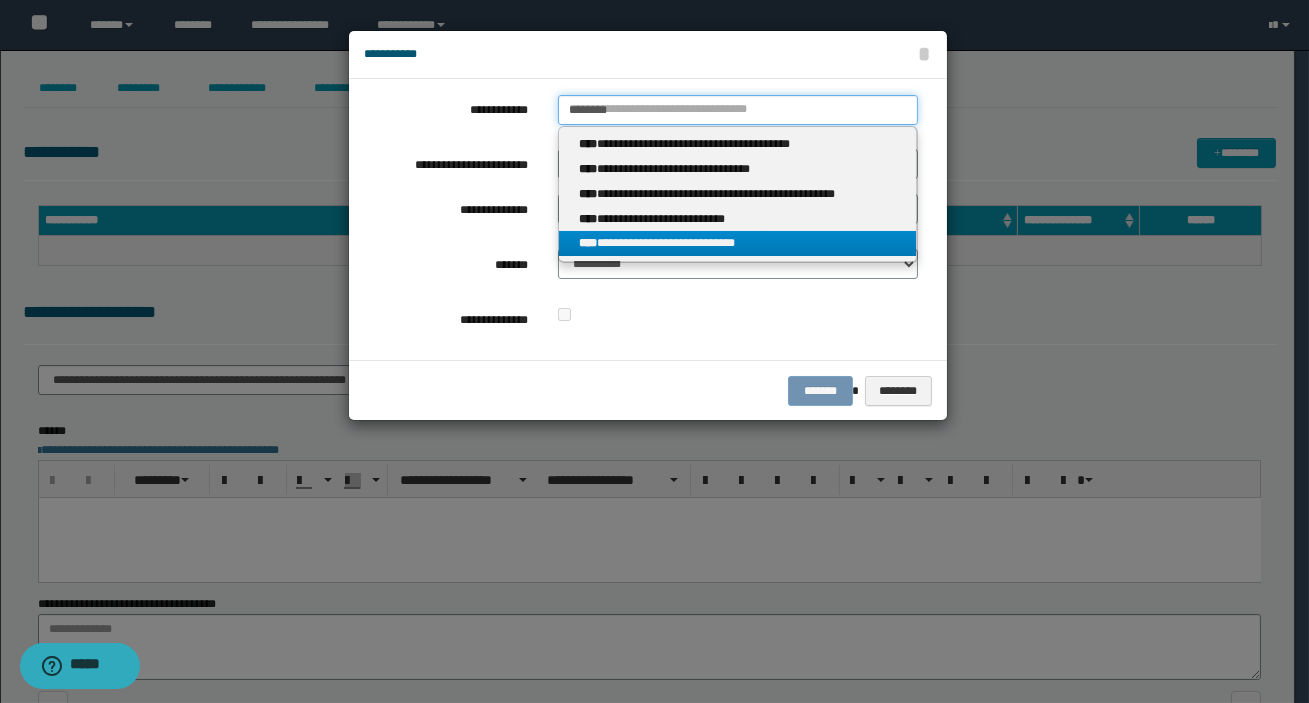 type 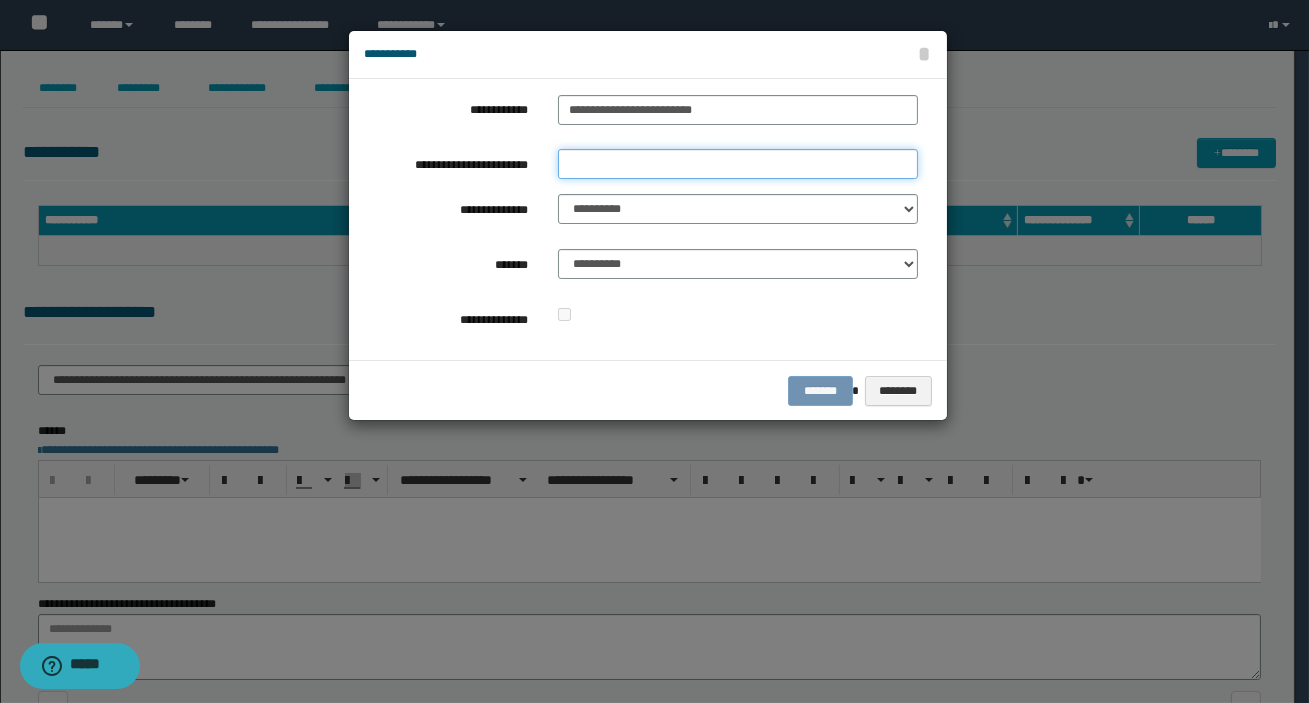 drag, startPoint x: 599, startPoint y: 168, endPoint x: 613, endPoint y: 174, distance: 15.231546 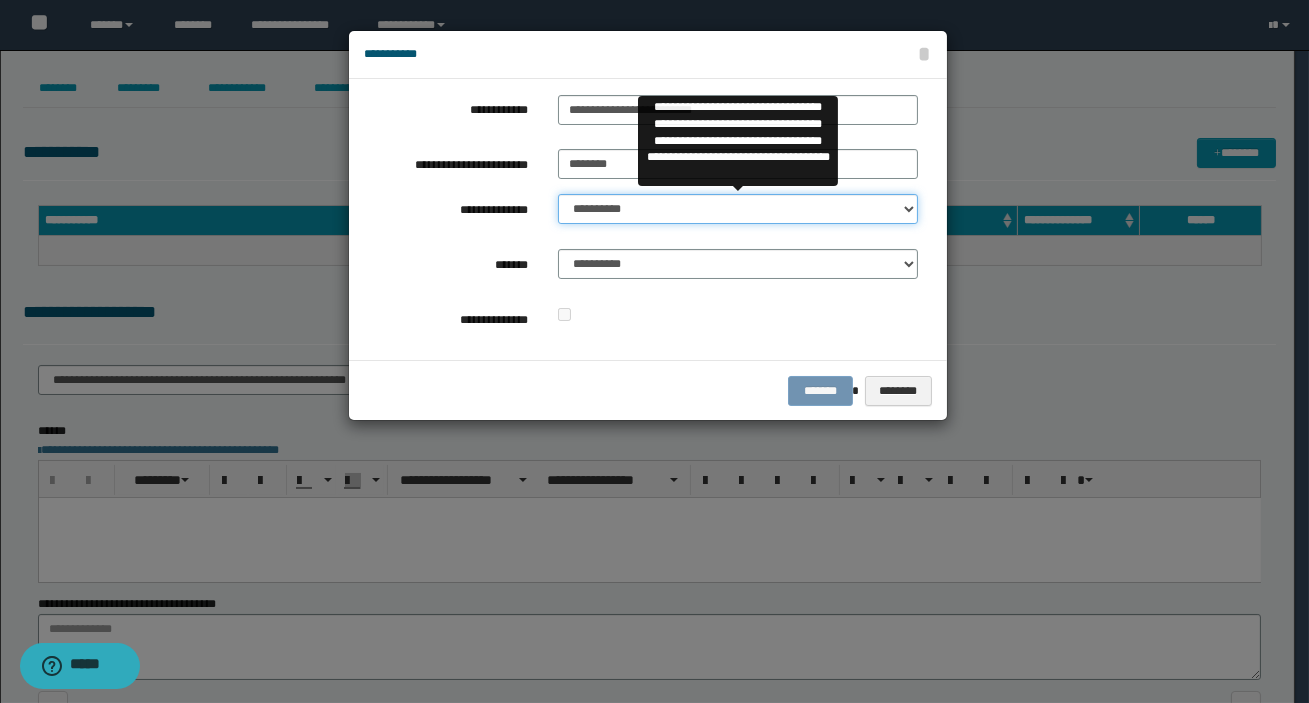 click on "**********" at bounding box center [738, 209] 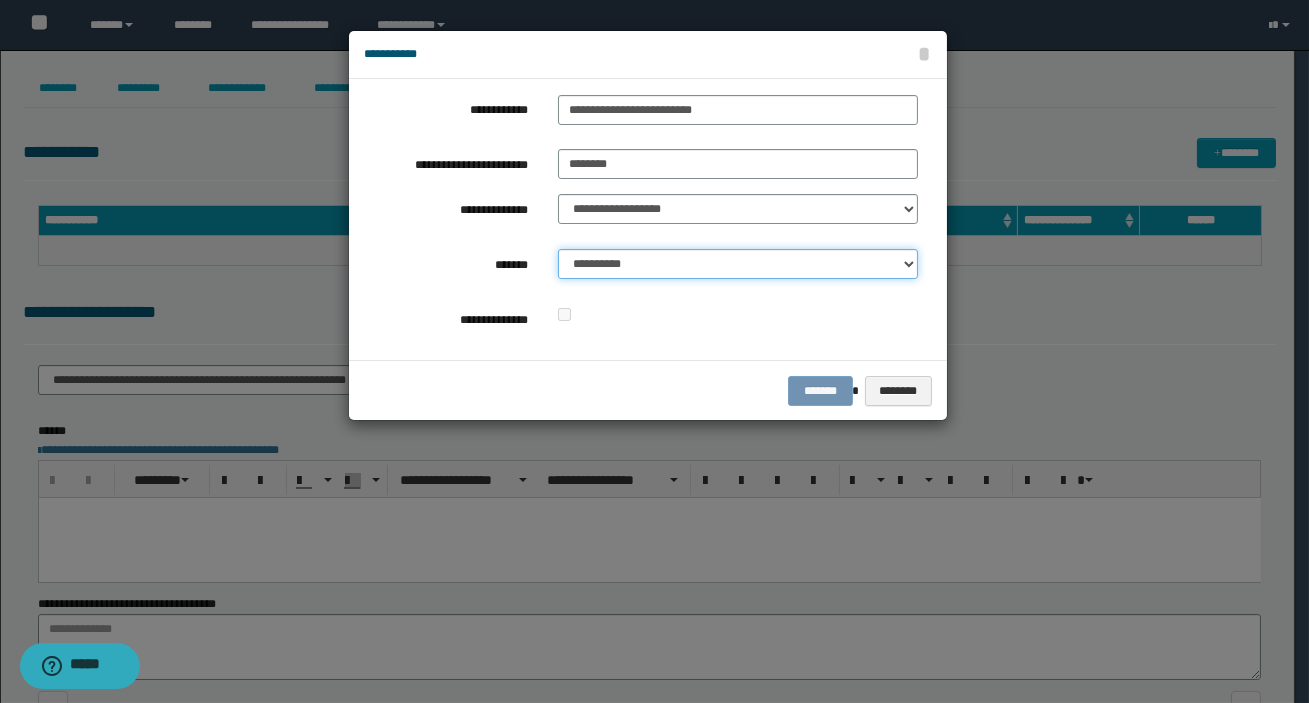 click on "**********" at bounding box center [738, 264] 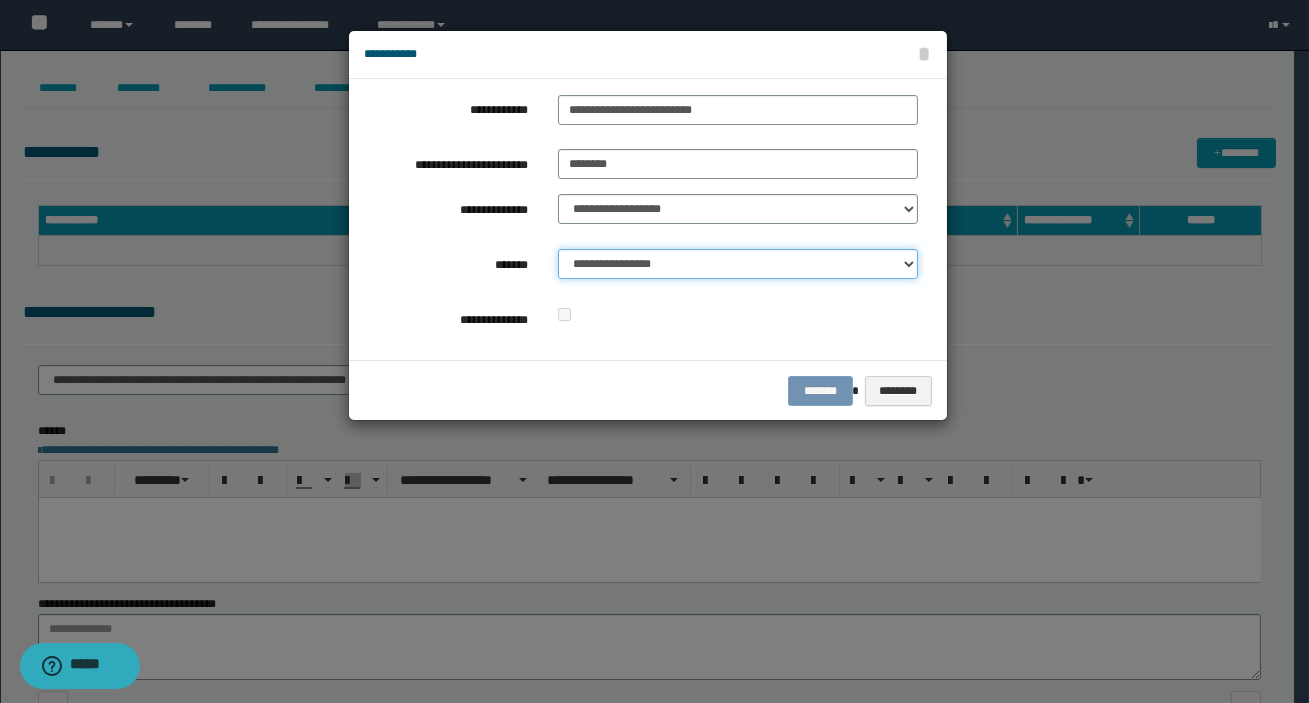 click on "**********" at bounding box center [738, 264] 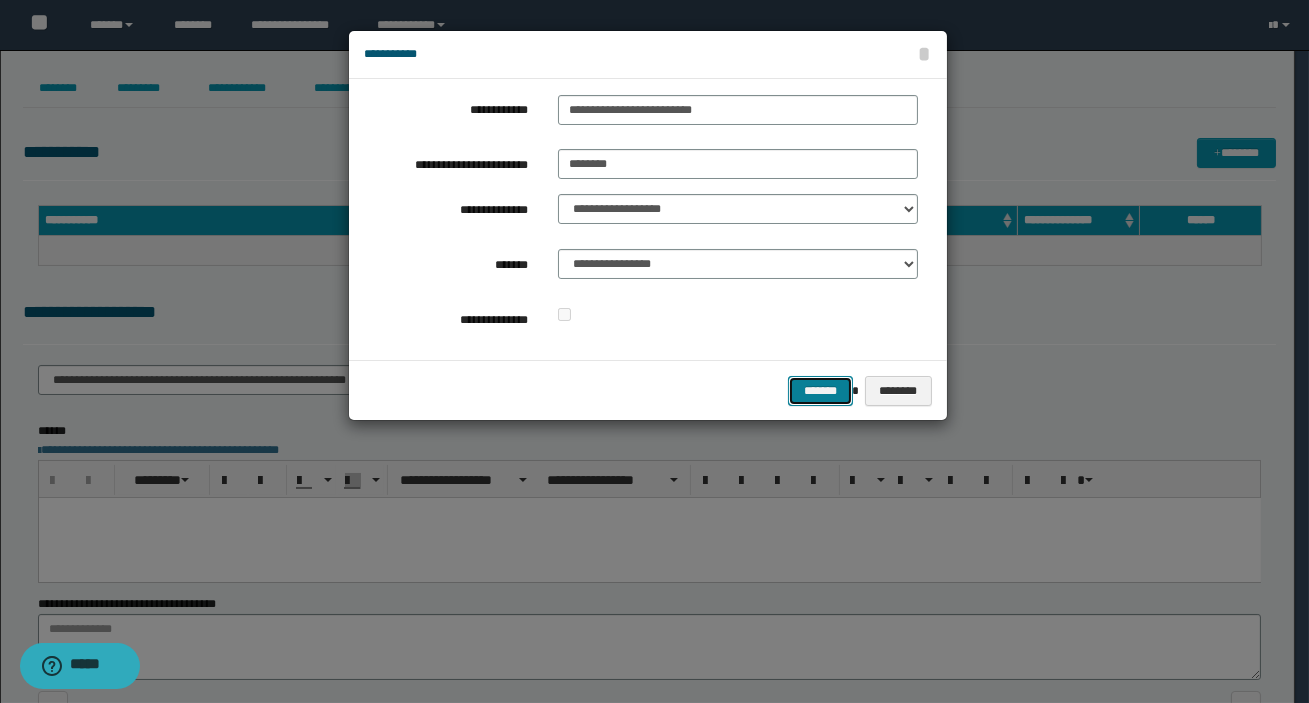 click on "*******" at bounding box center [820, 391] 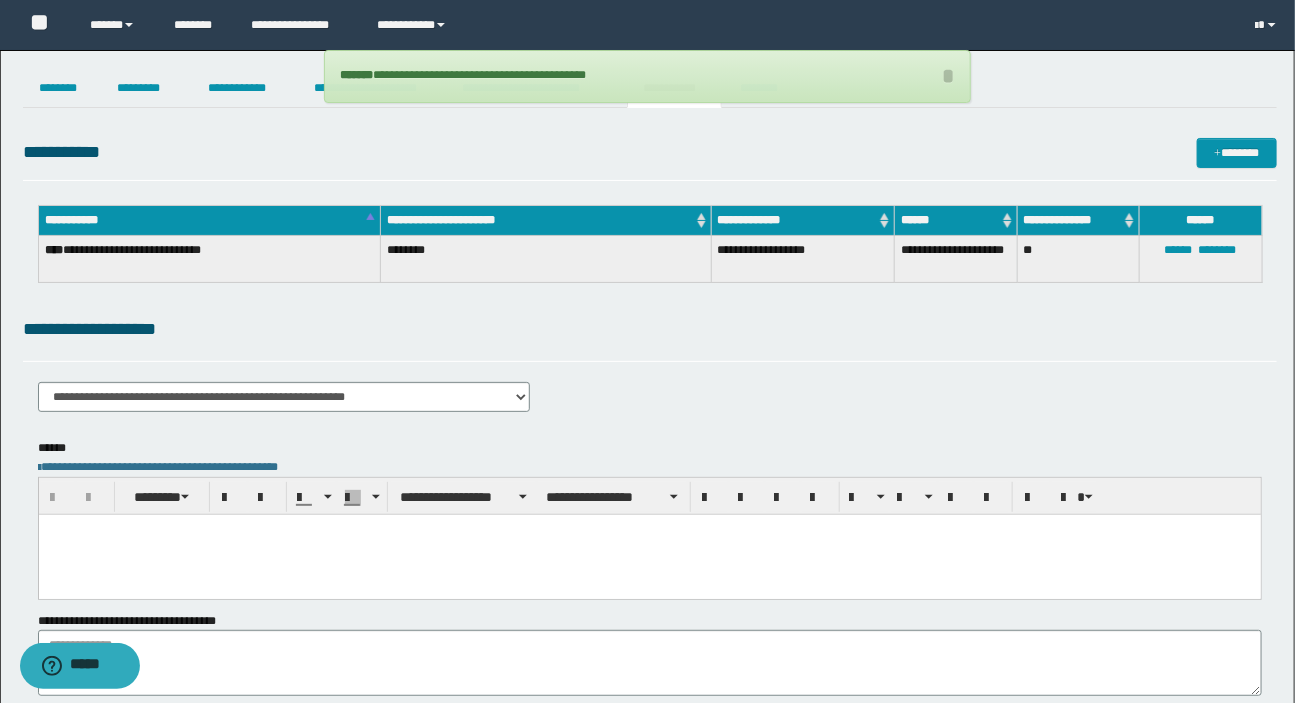 click on "**********" at bounding box center (650, 329) 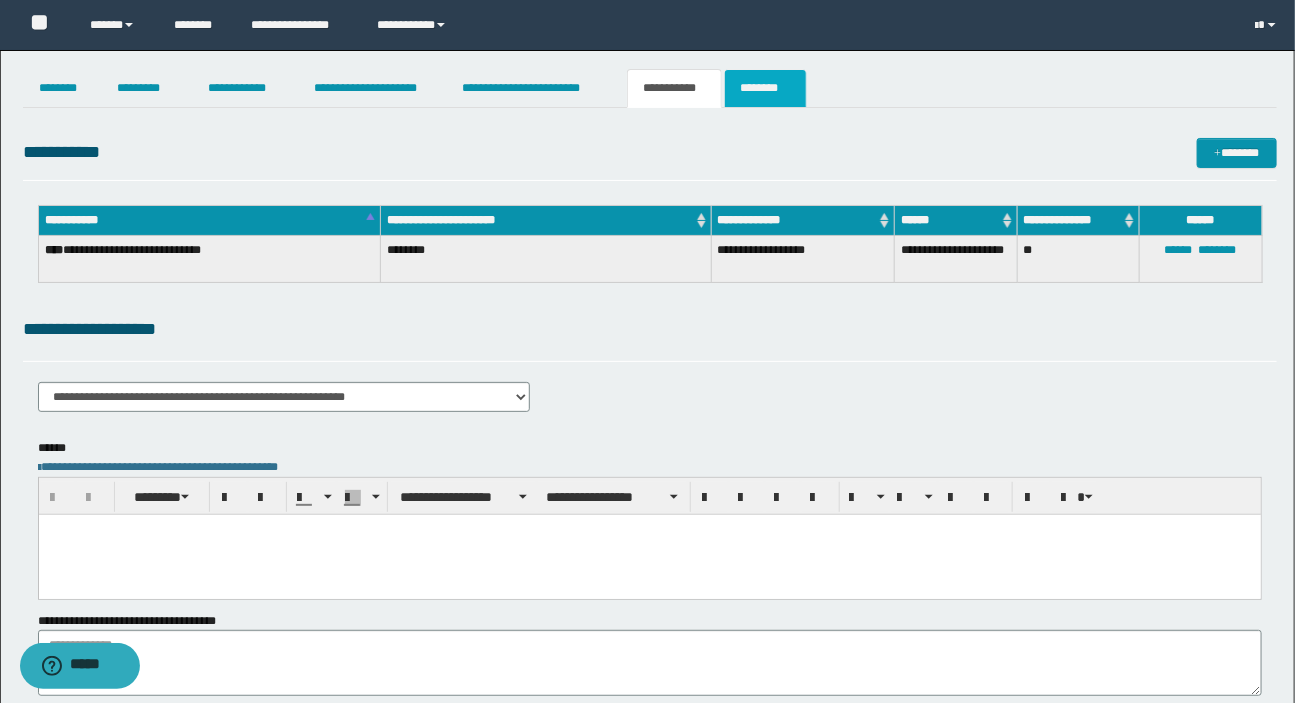 click on "********" at bounding box center [765, 88] 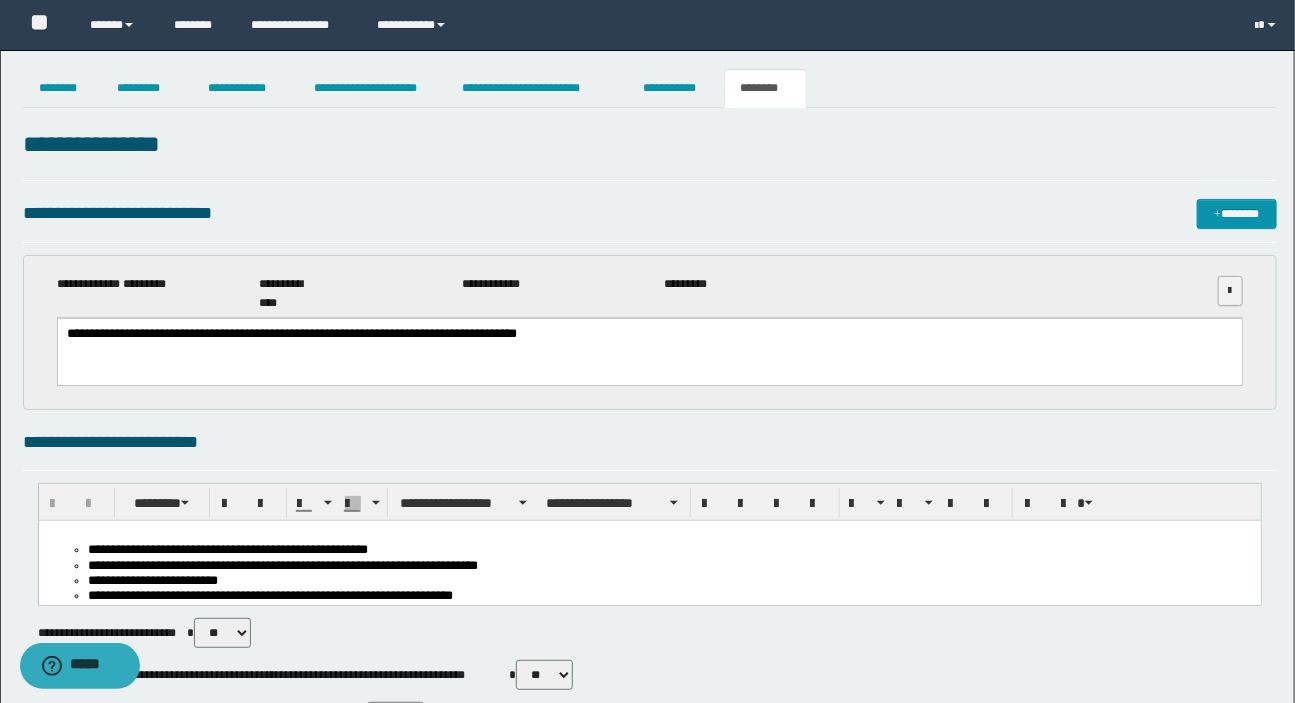 click at bounding box center (1230, 291) 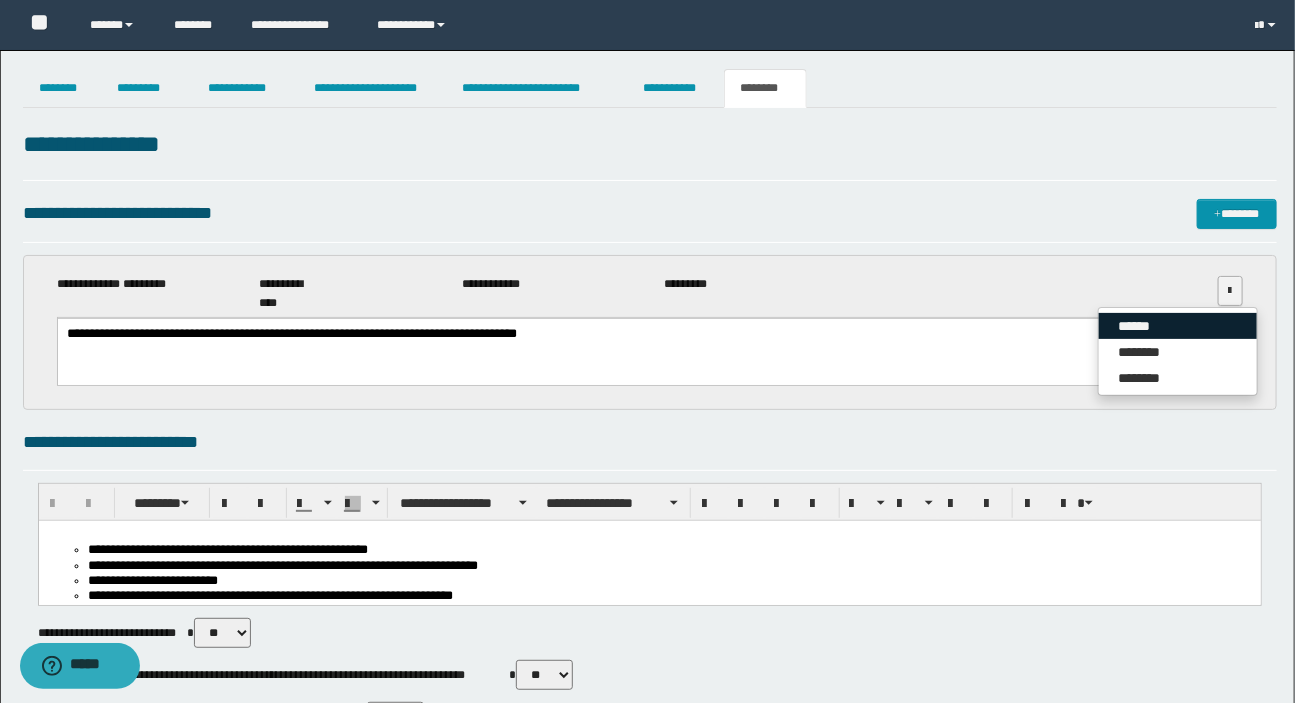 click on "******" at bounding box center (1178, 326) 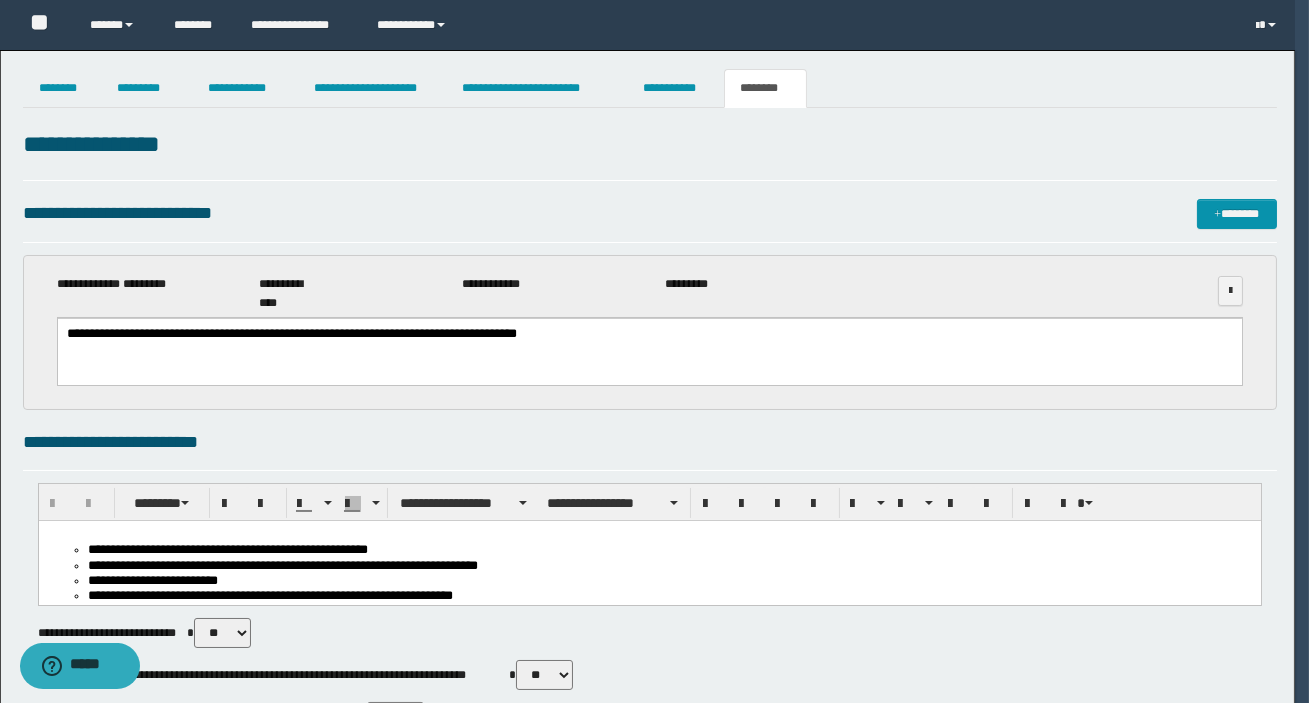 type 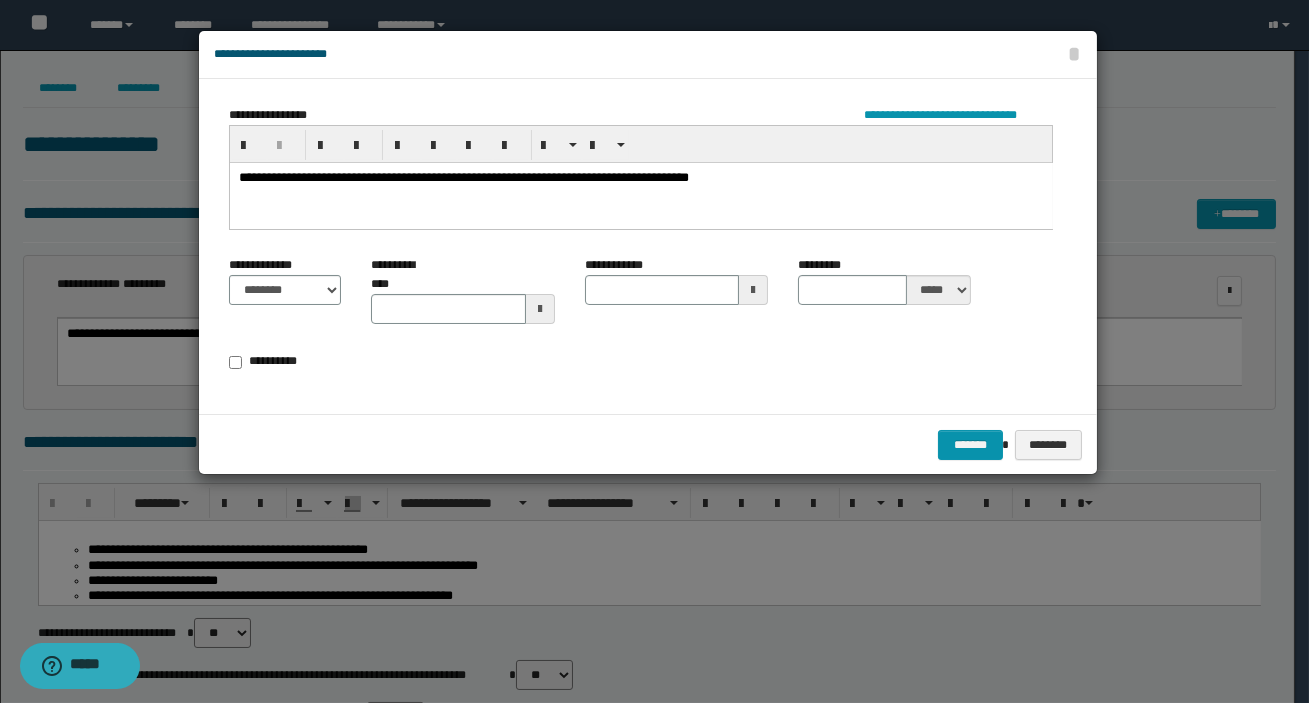 click on "**********" at bounding box center (463, 176) 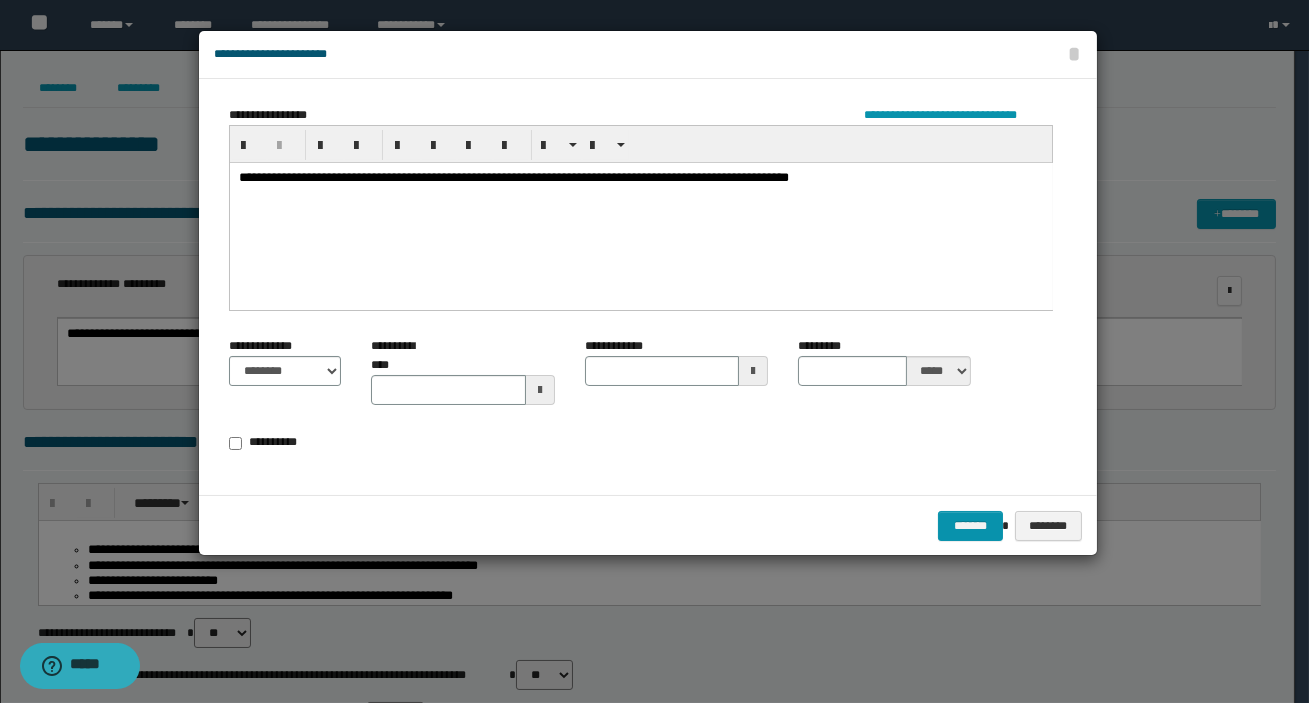 type 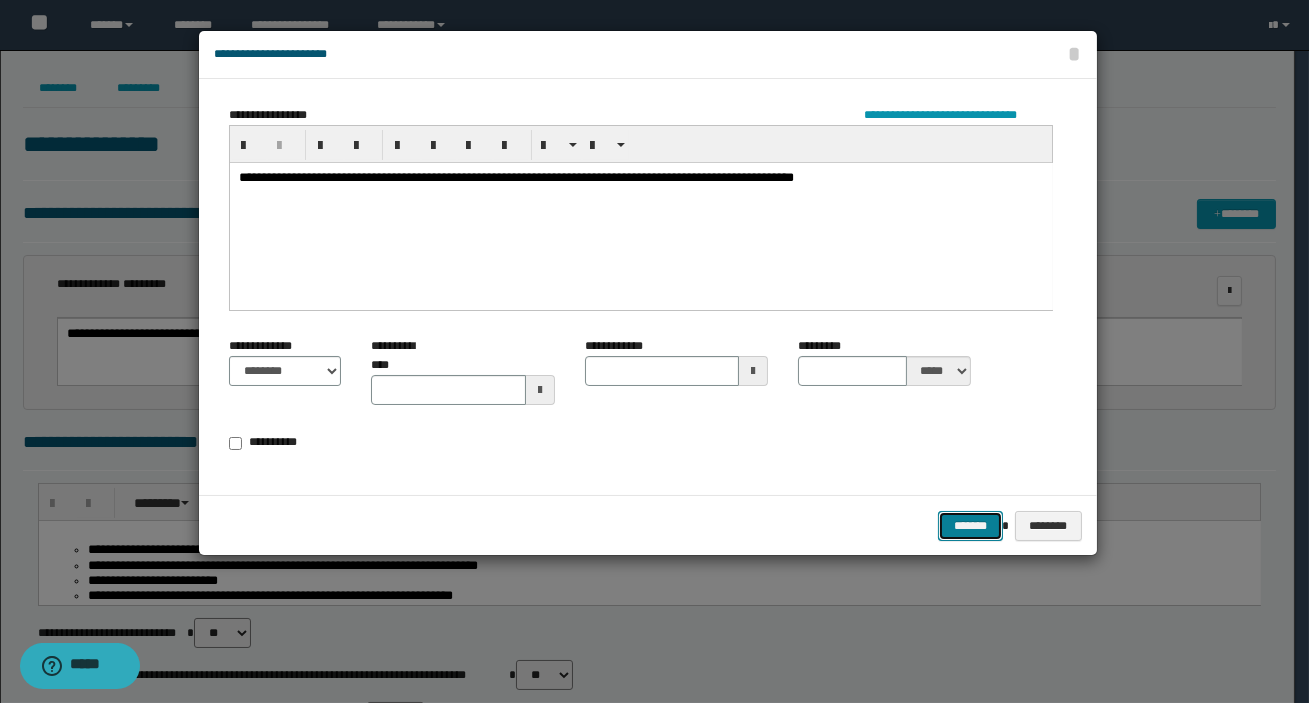 click on "*******" at bounding box center (970, 526) 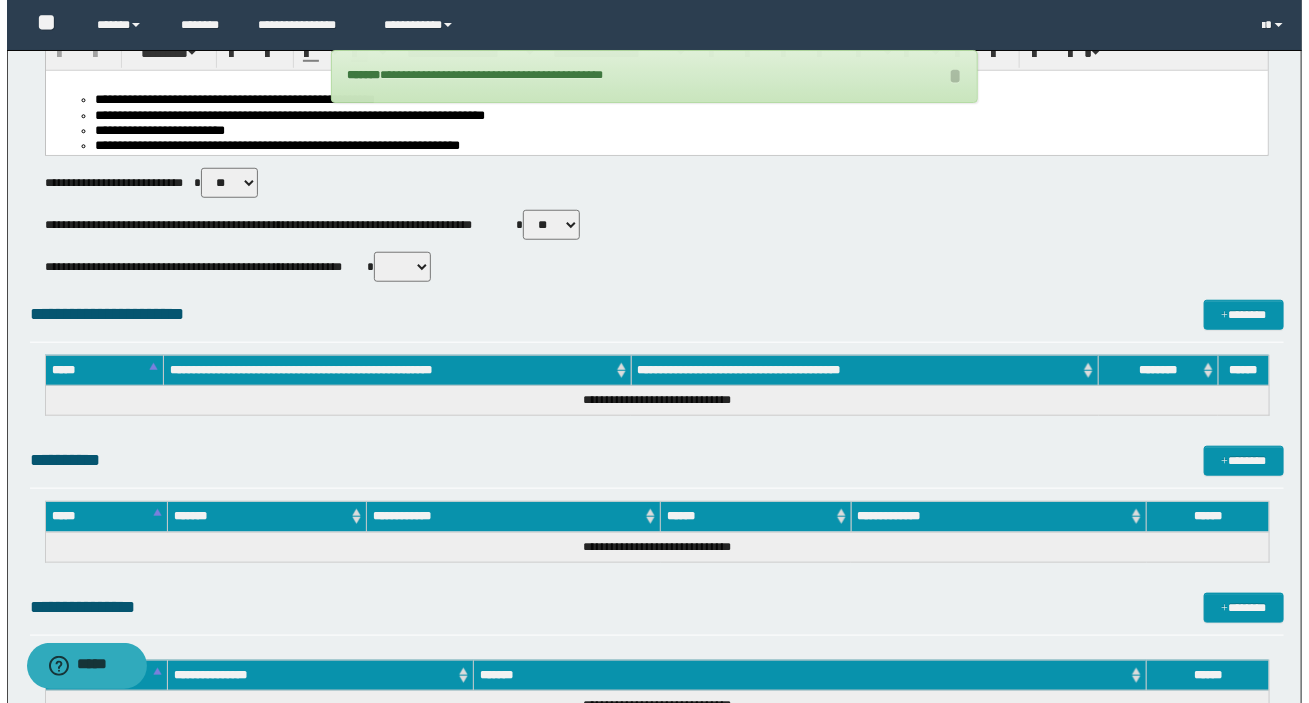 scroll, scrollTop: 545, scrollLeft: 0, axis: vertical 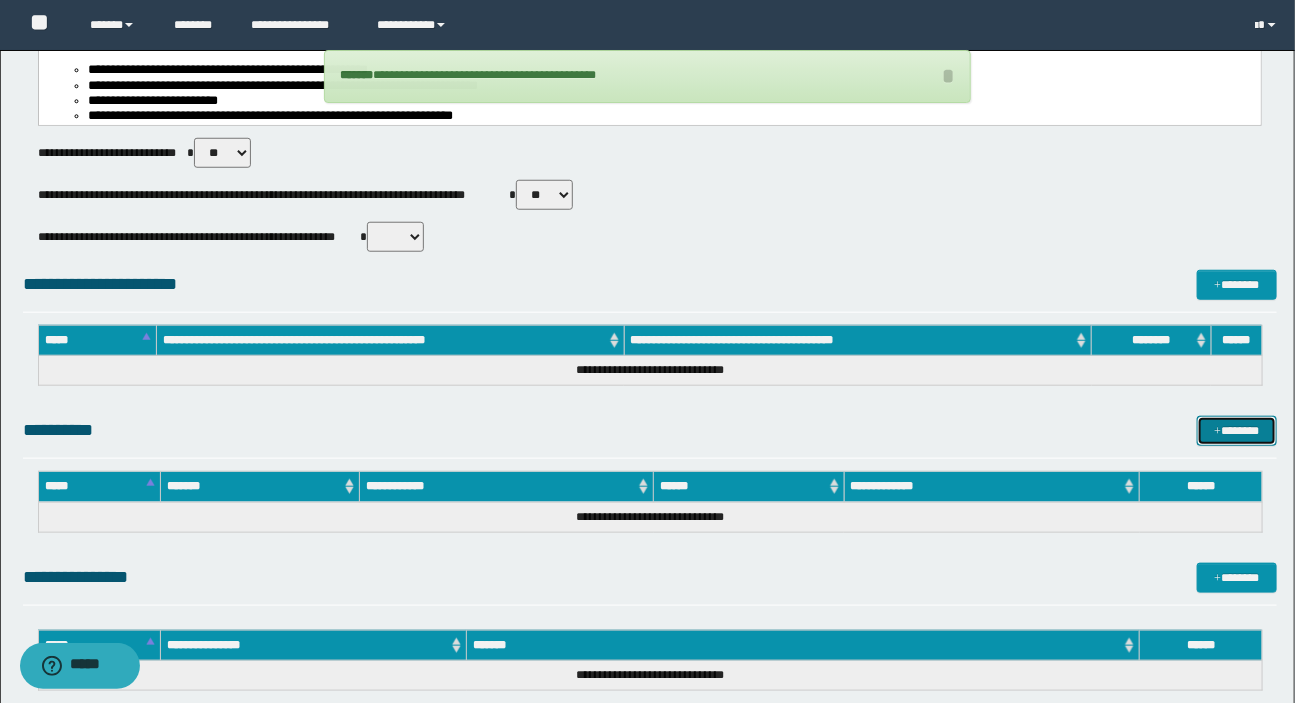 click on "*******" at bounding box center (1237, 431) 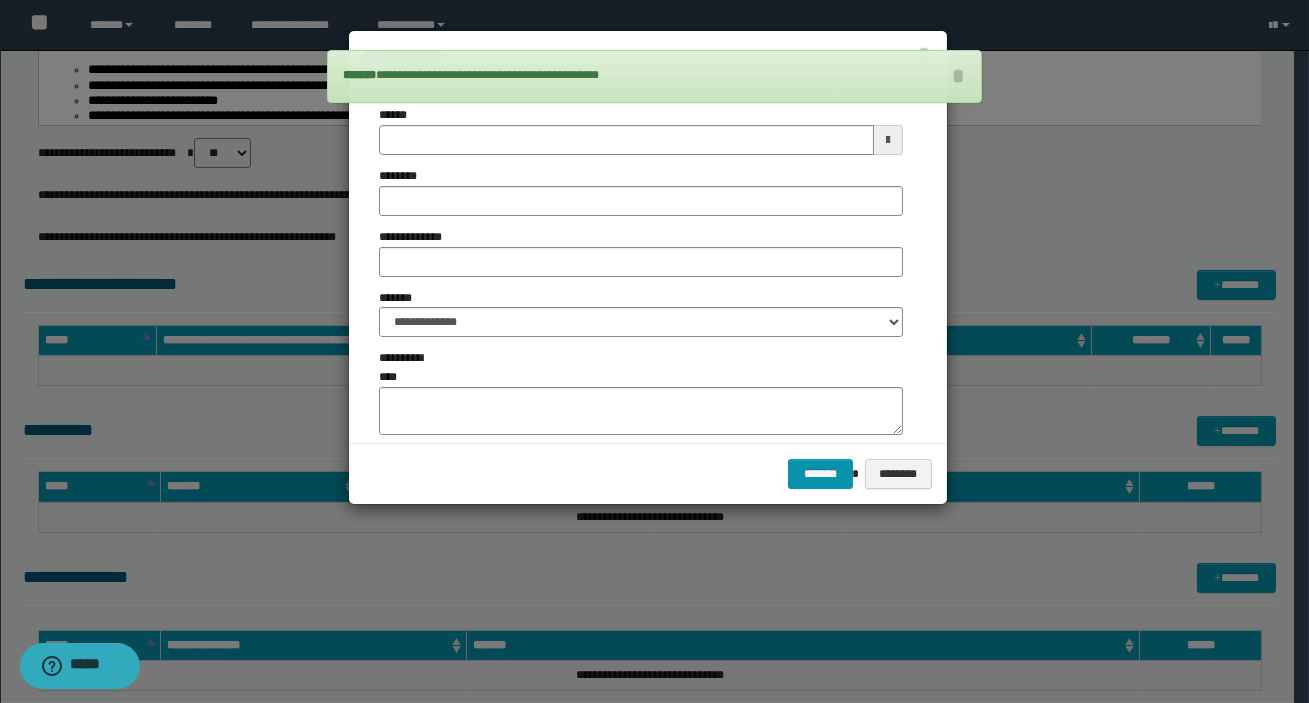 type on "**********" 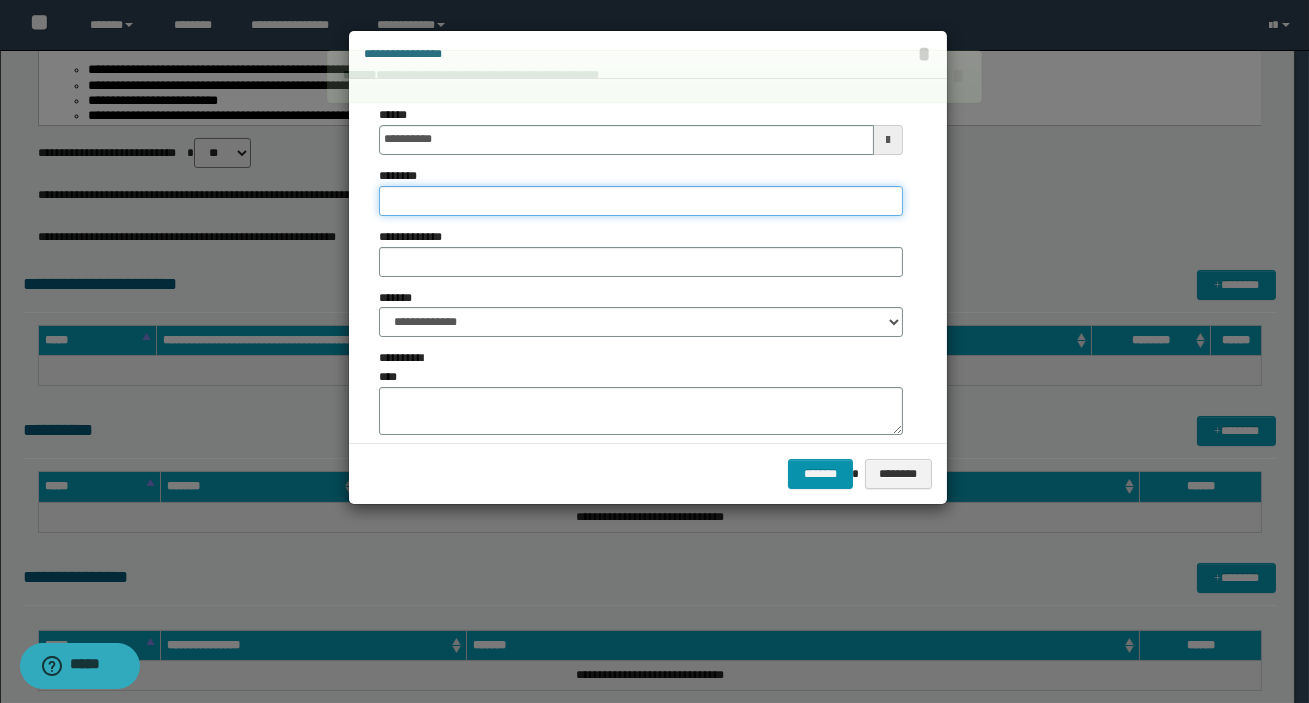 drag, startPoint x: 443, startPoint y: 198, endPoint x: 463, endPoint y: 203, distance: 20.615528 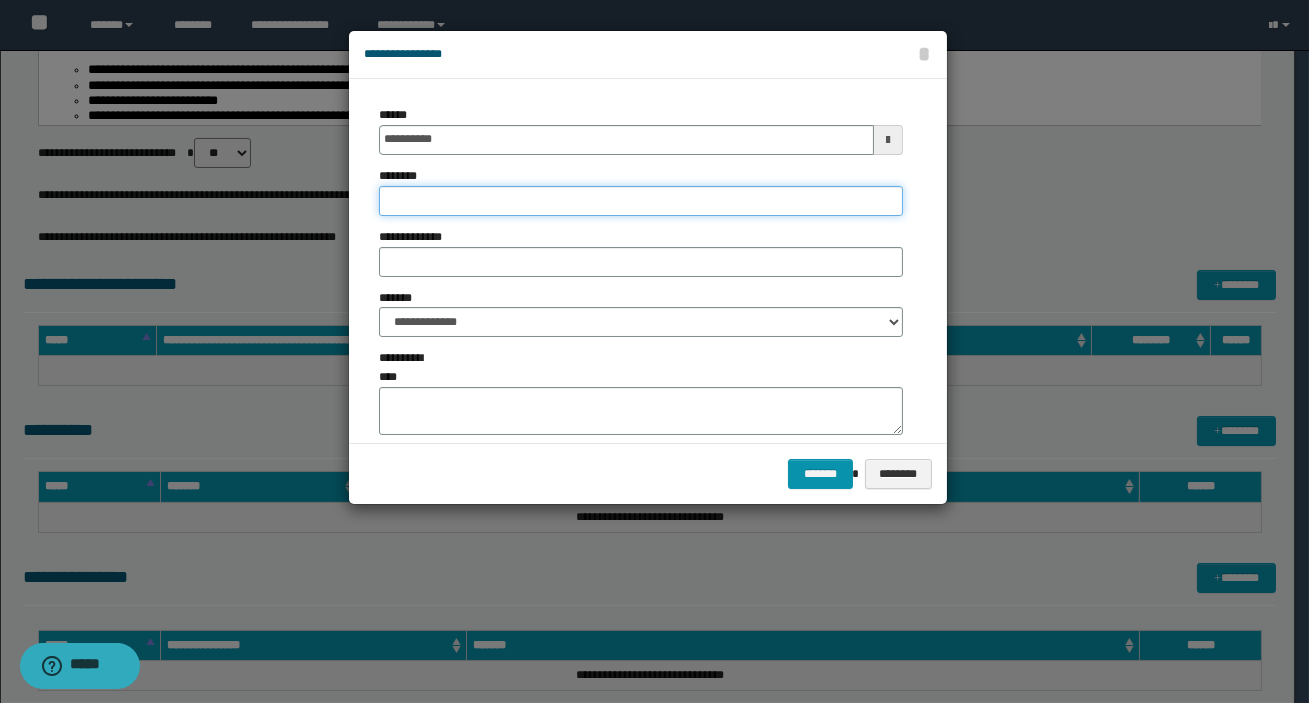 type on "***" 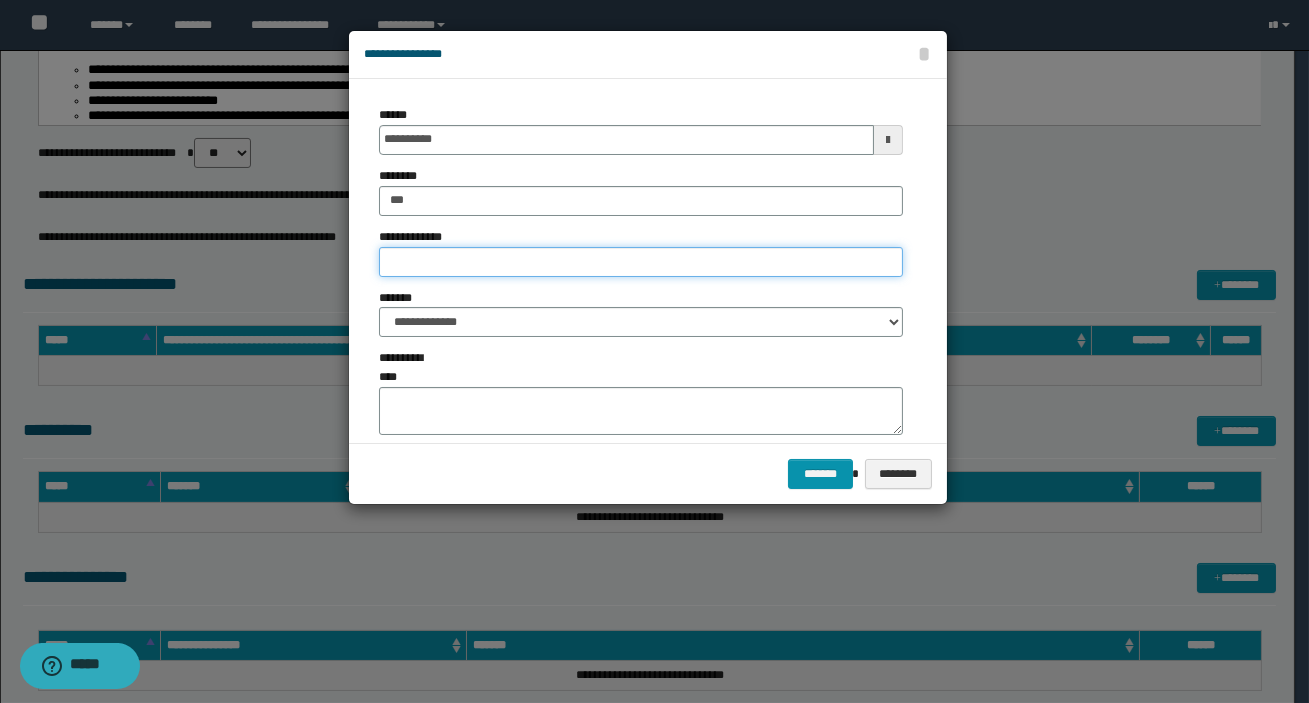 click on "**********" at bounding box center [641, 262] 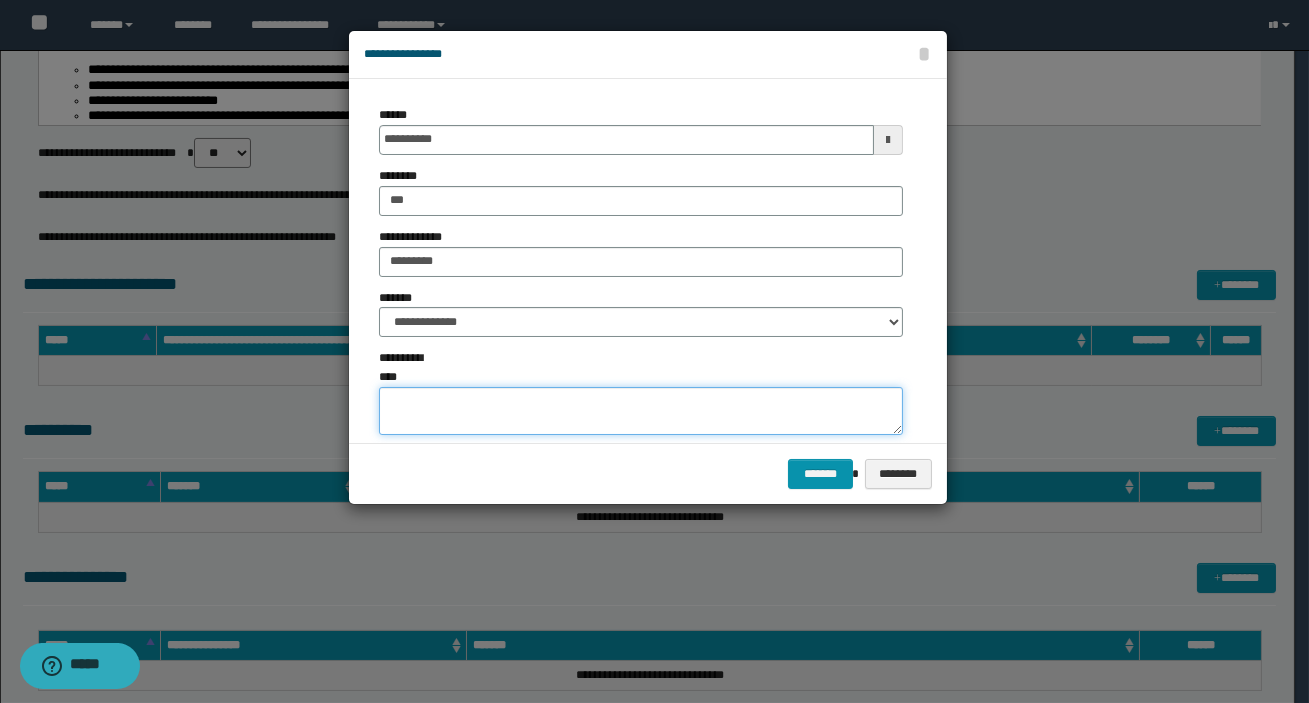click on "**********" at bounding box center (641, 411) 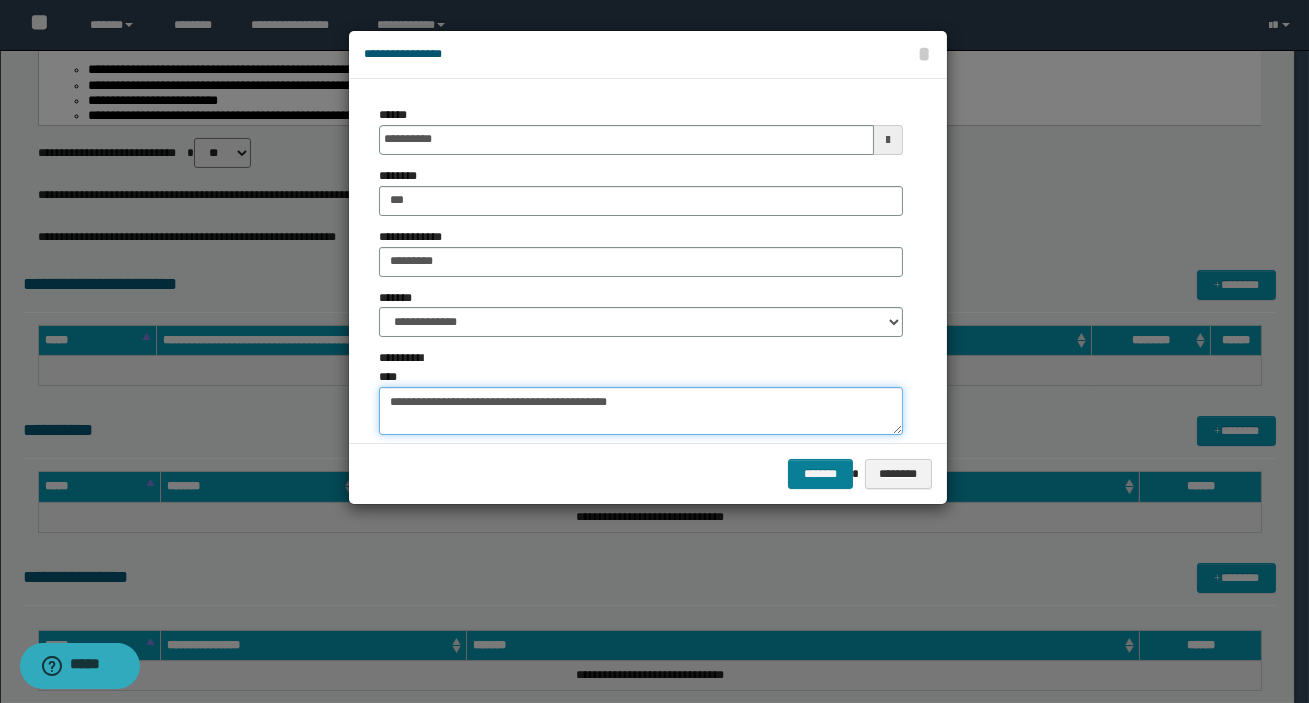 type on "**********" 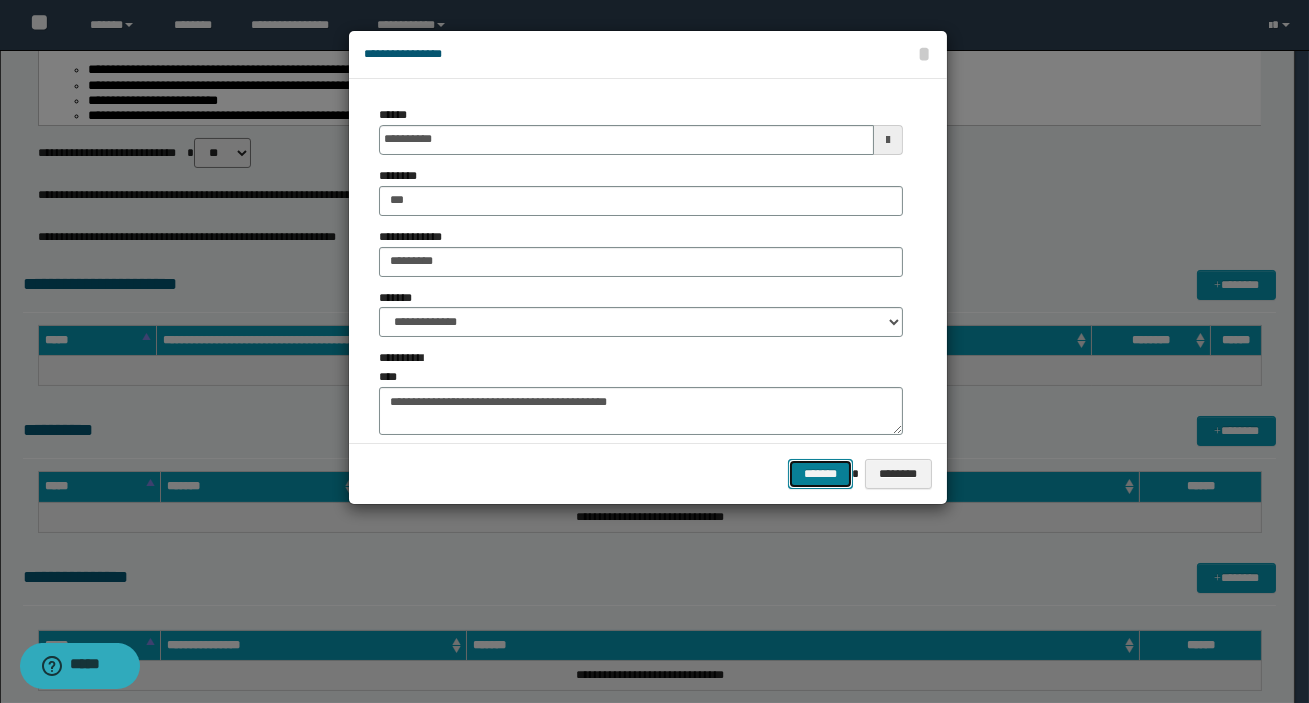 click on "*******" at bounding box center (820, 474) 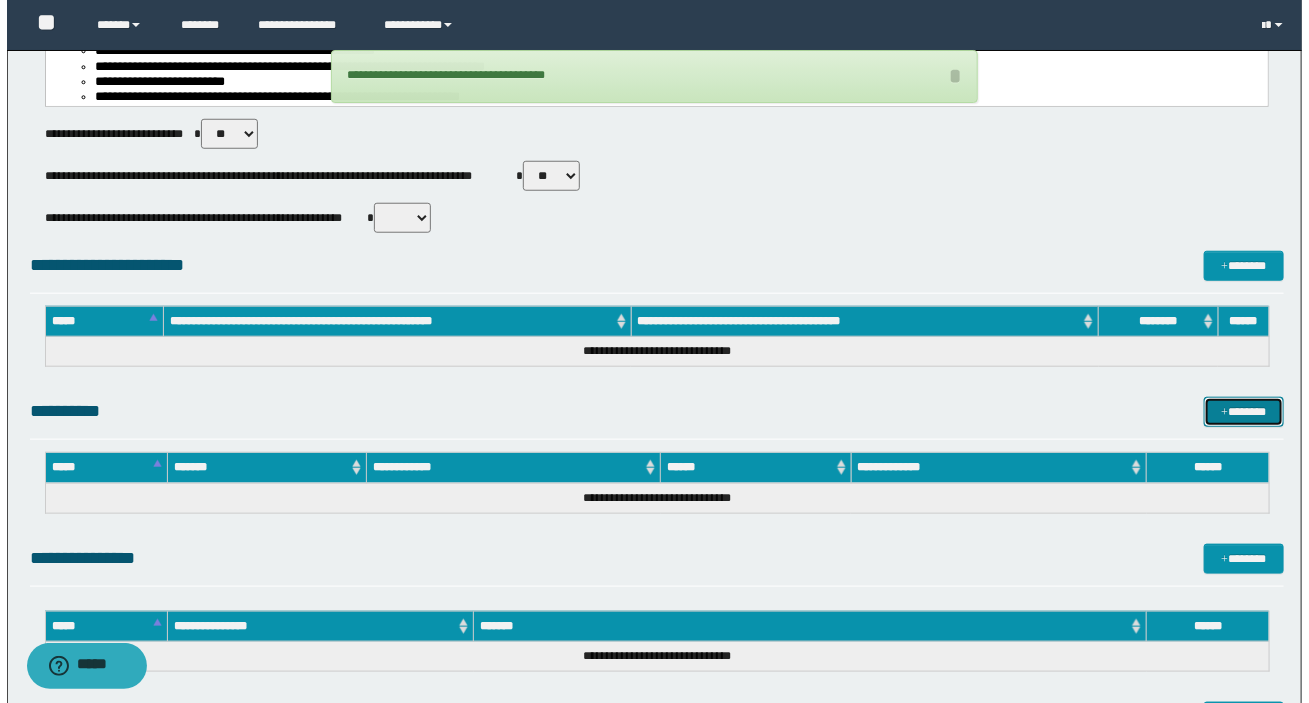 scroll, scrollTop: 960, scrollLeft: 0, axis: vertical 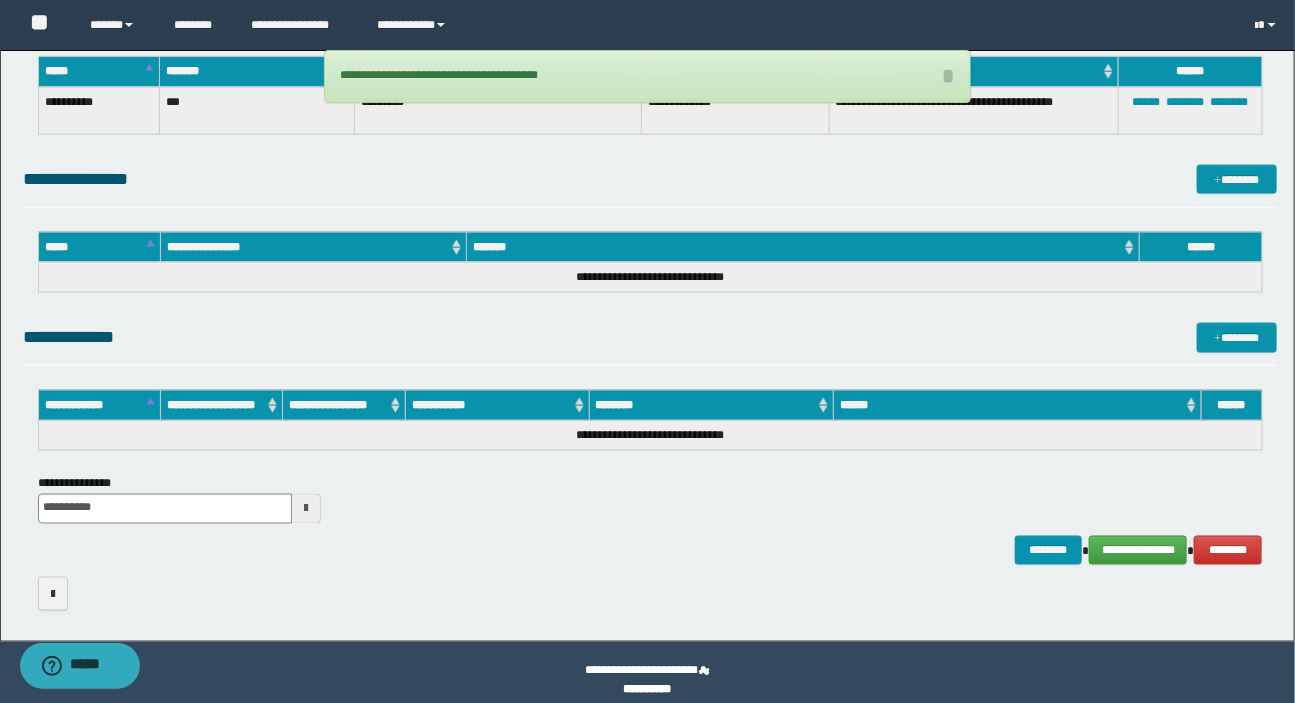 click on "**********" at bounding box center [650, -112] 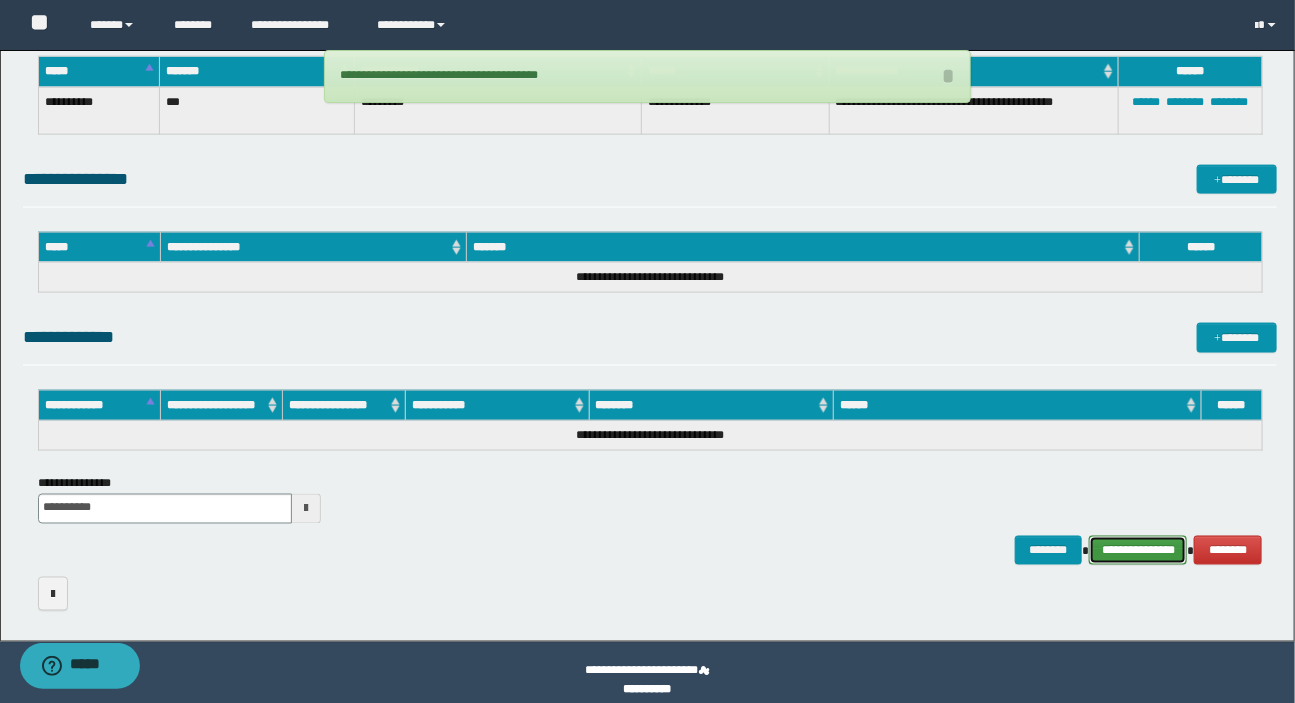 click on "**********" at bounding box center [1138, 551] 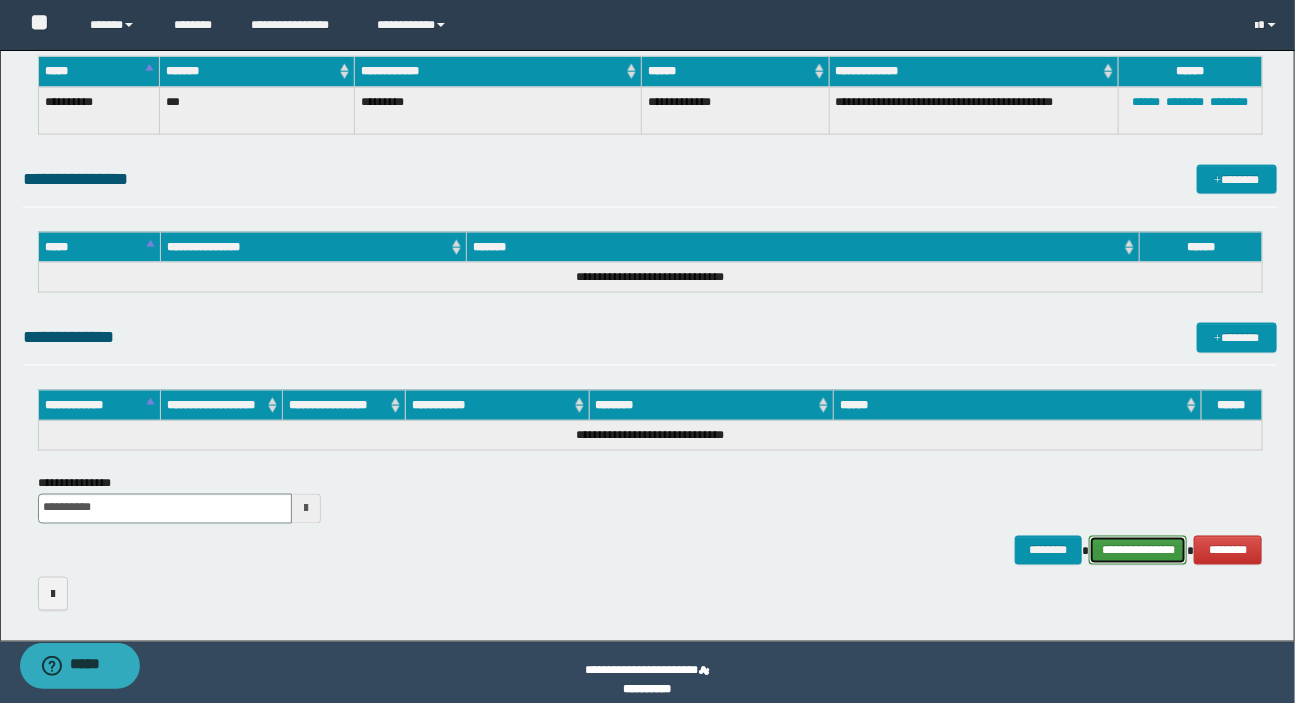 click on "**********" at bounding box center [1138, 551] 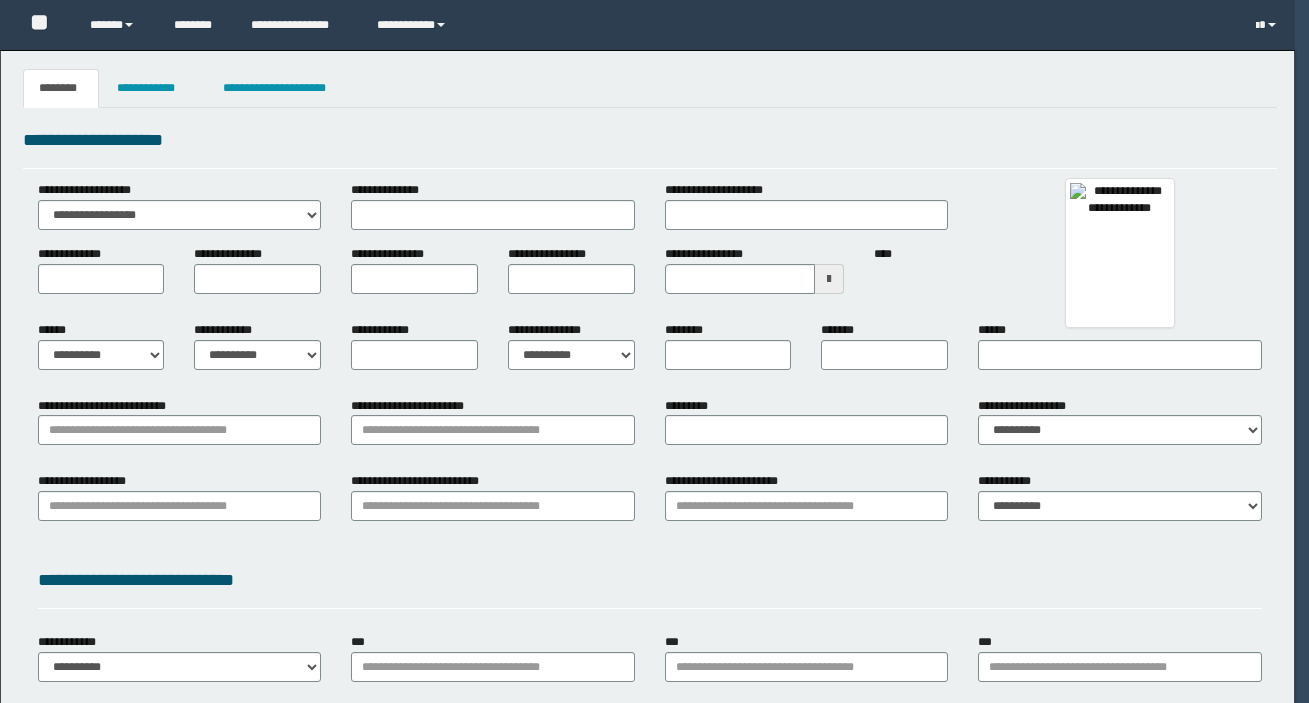 scroll, scrollTop: 0, scrollLeft: 0, axis: both 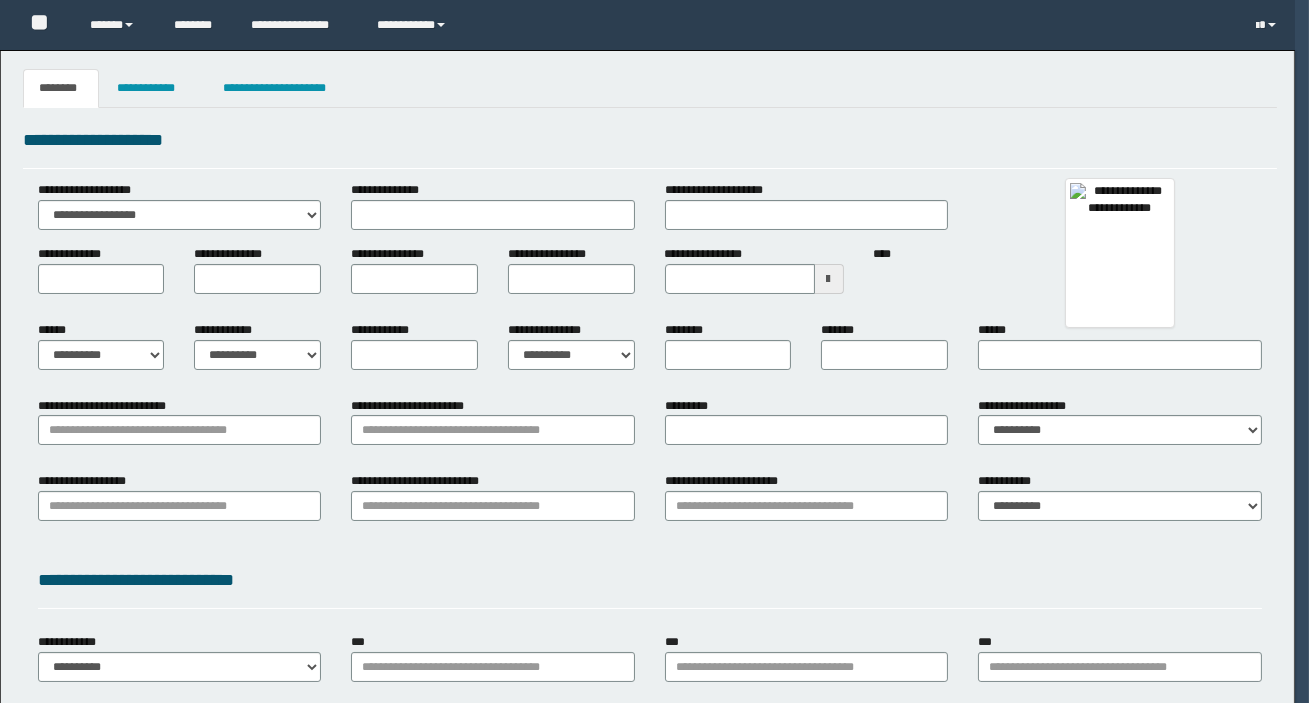 type 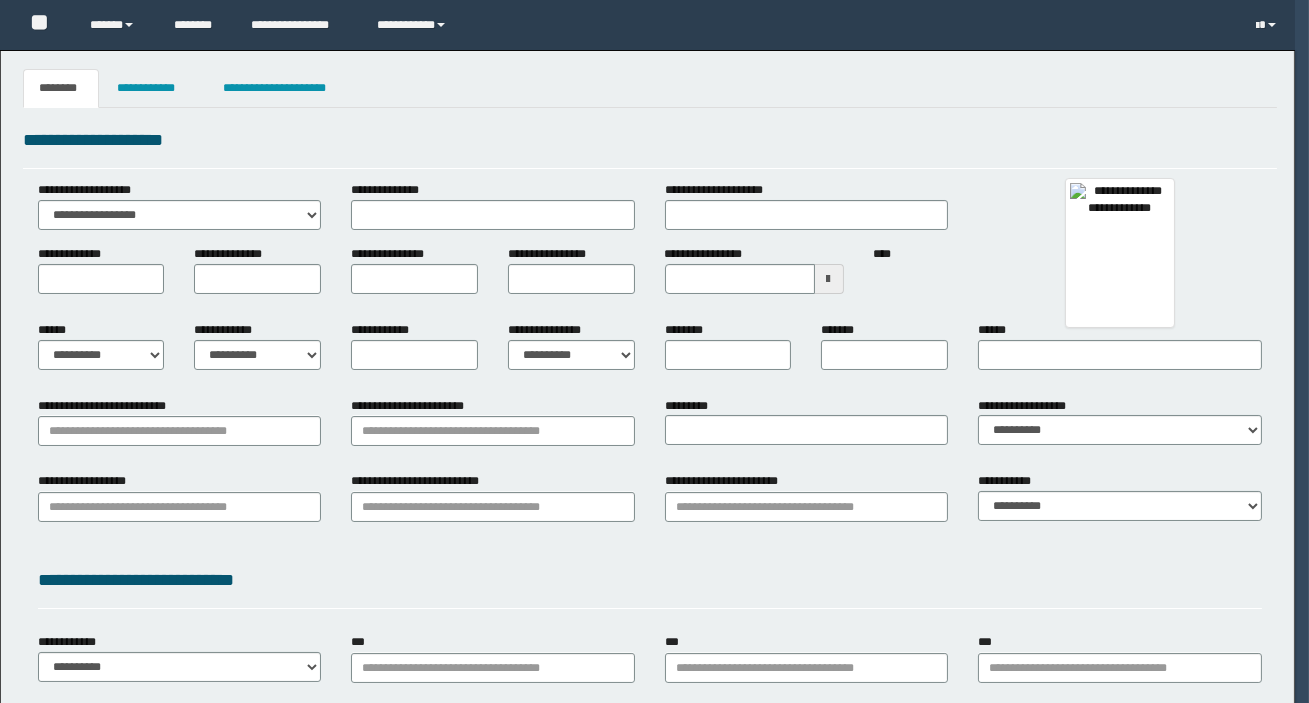 select on "***" 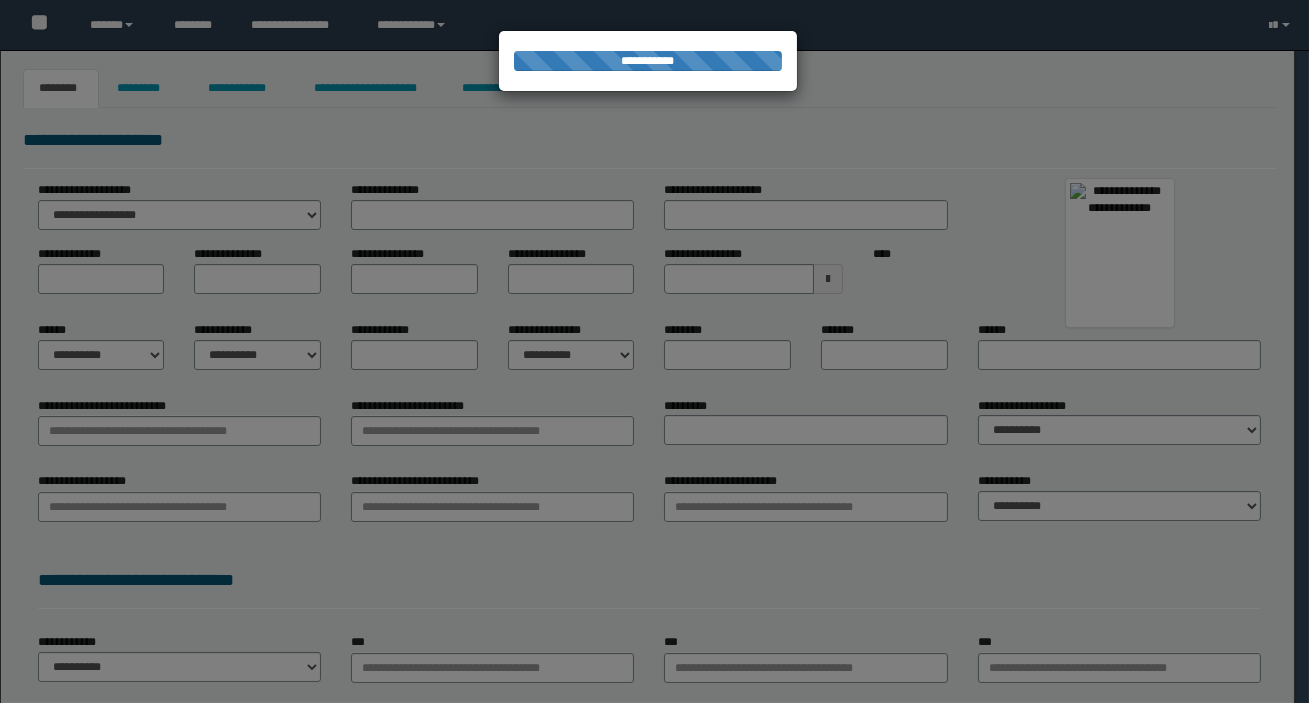 type on "**********" 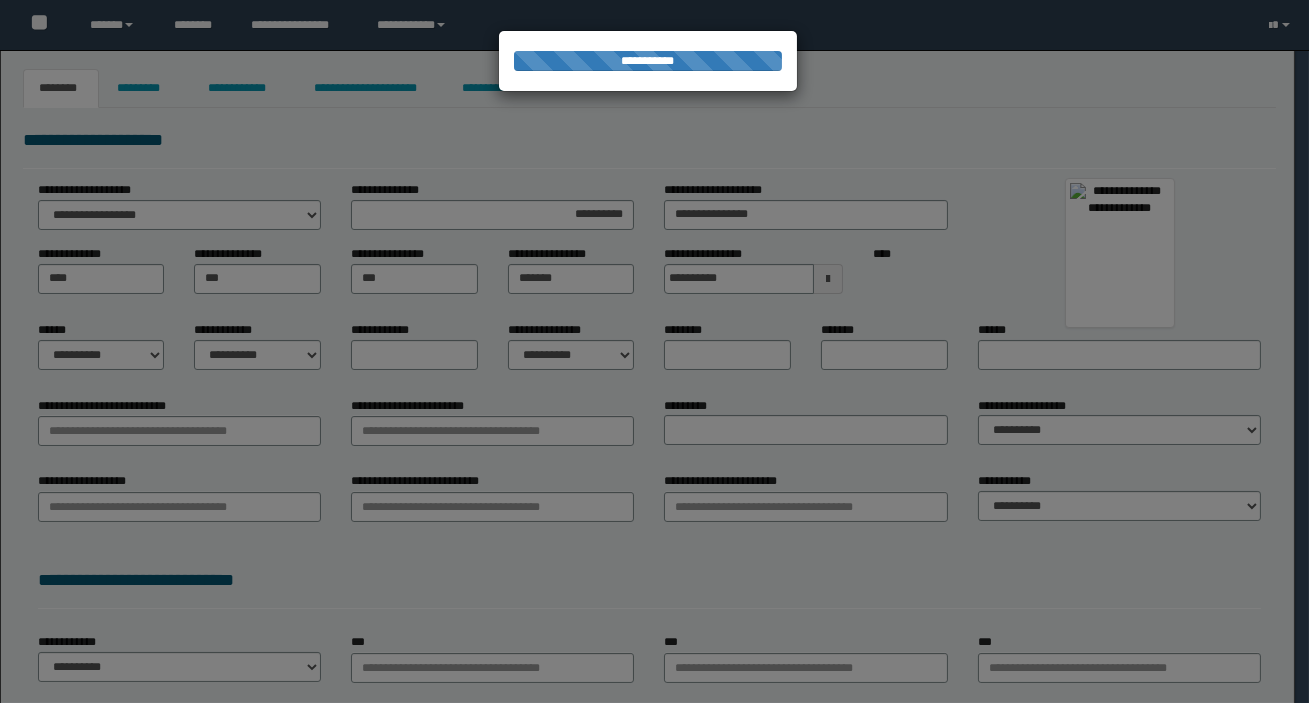 select on "*" 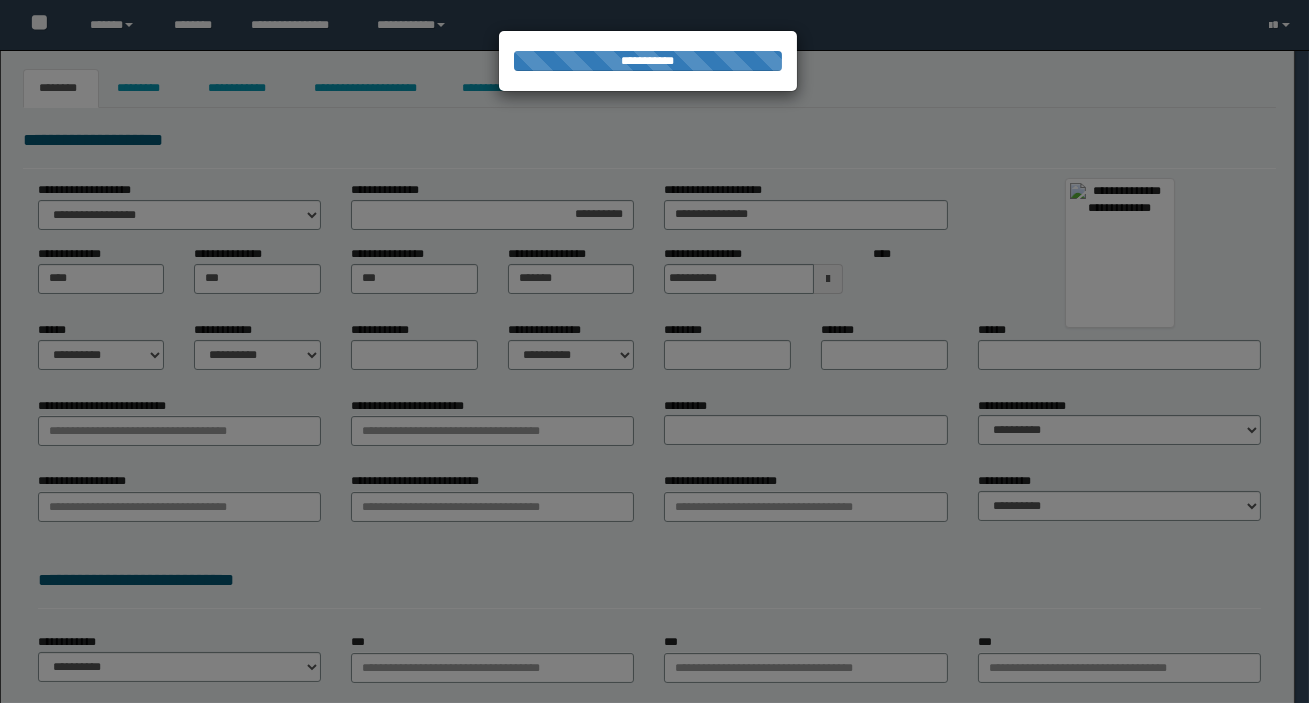 select on "*" 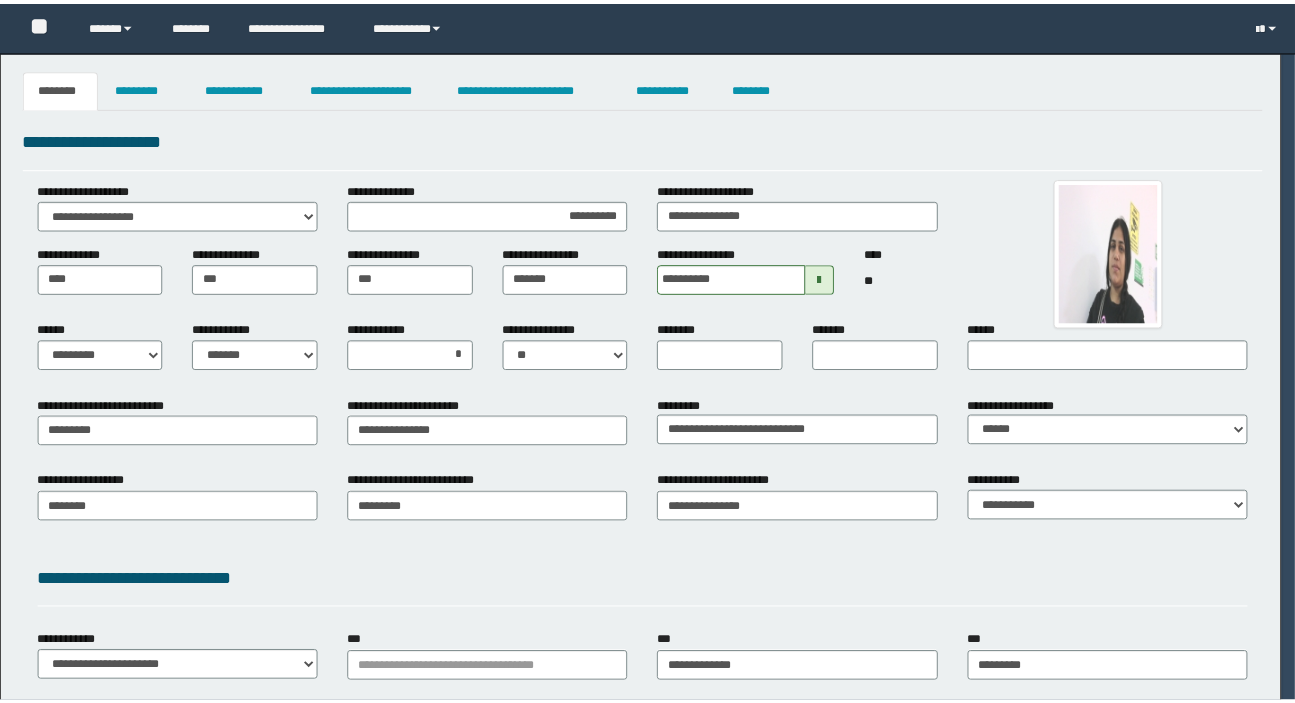 scroll, scrollTop: 0, scrollLeft: 0, axis: both 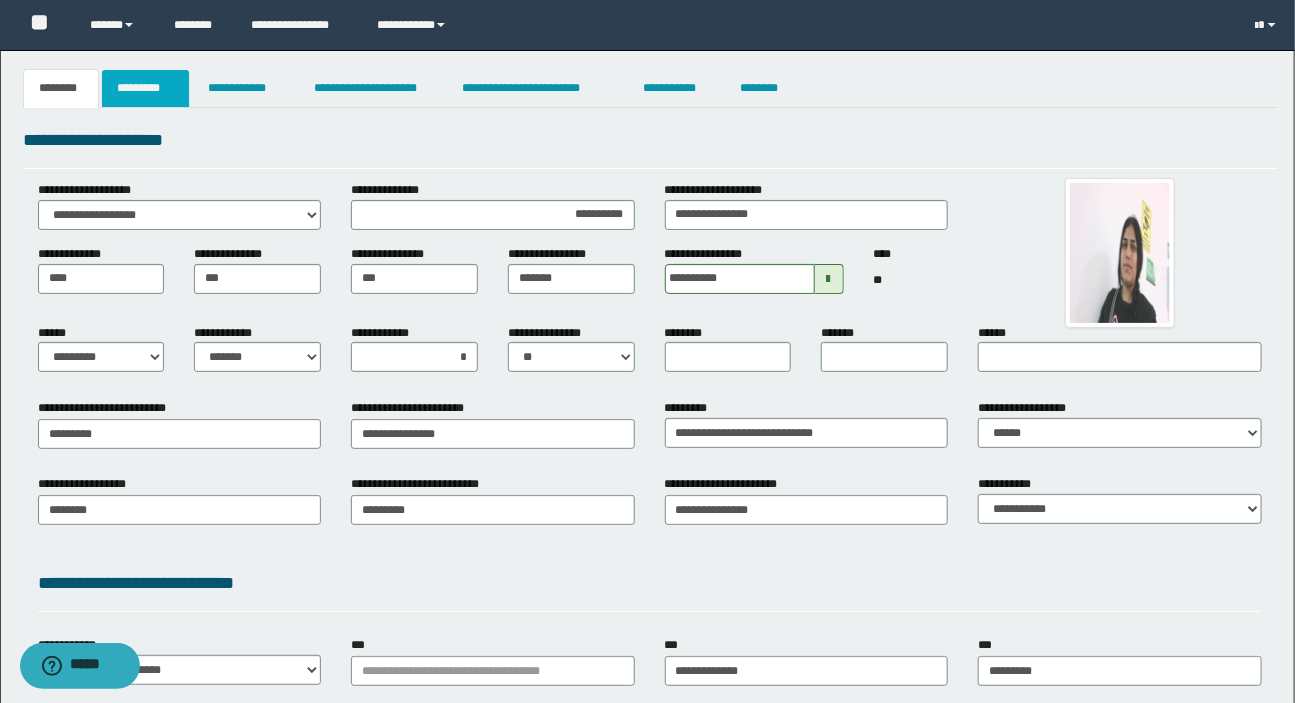 click on "*********" at bounding box center [145, 88] 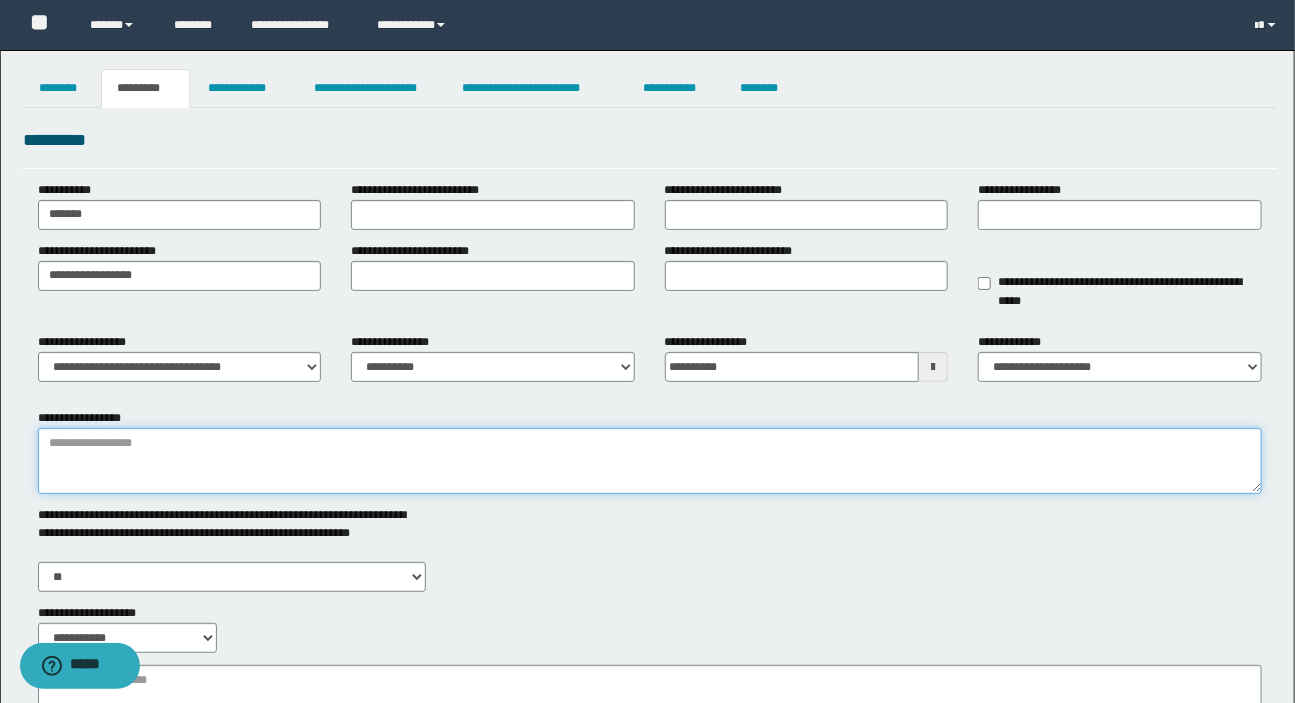 click on "**********" at bounding box center (650, 461) 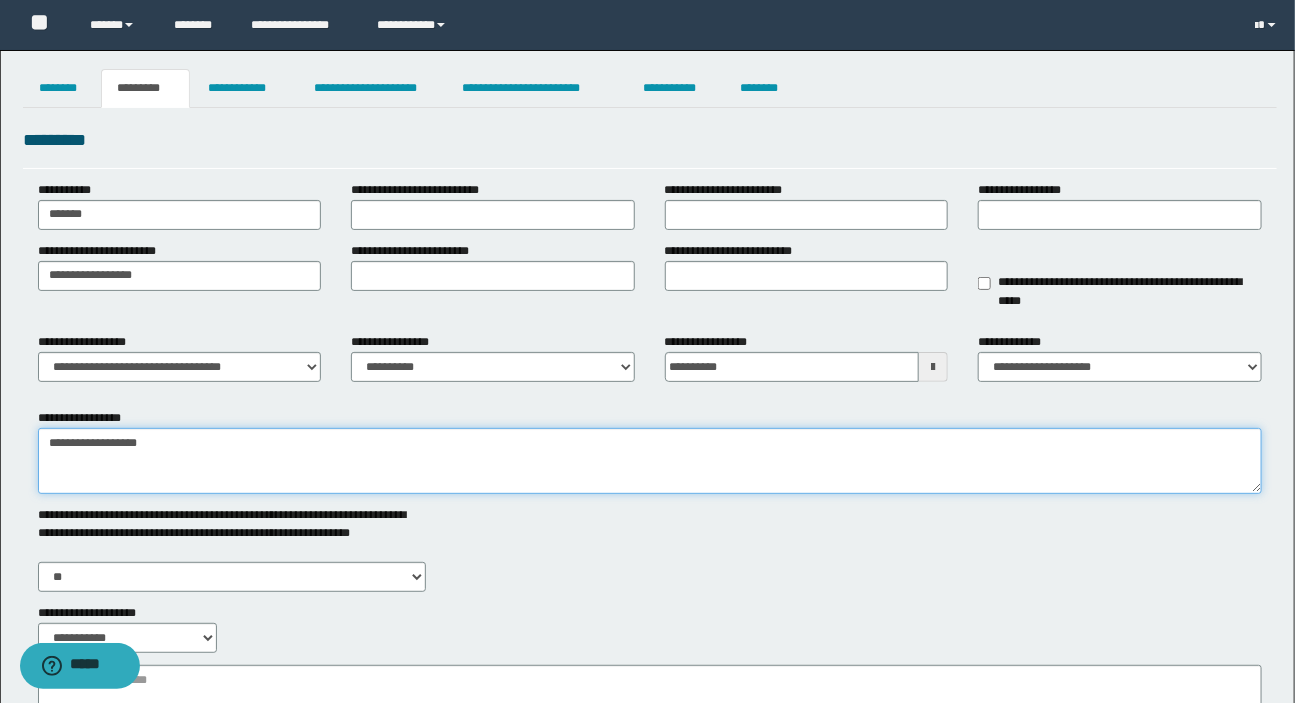 type on "**********" 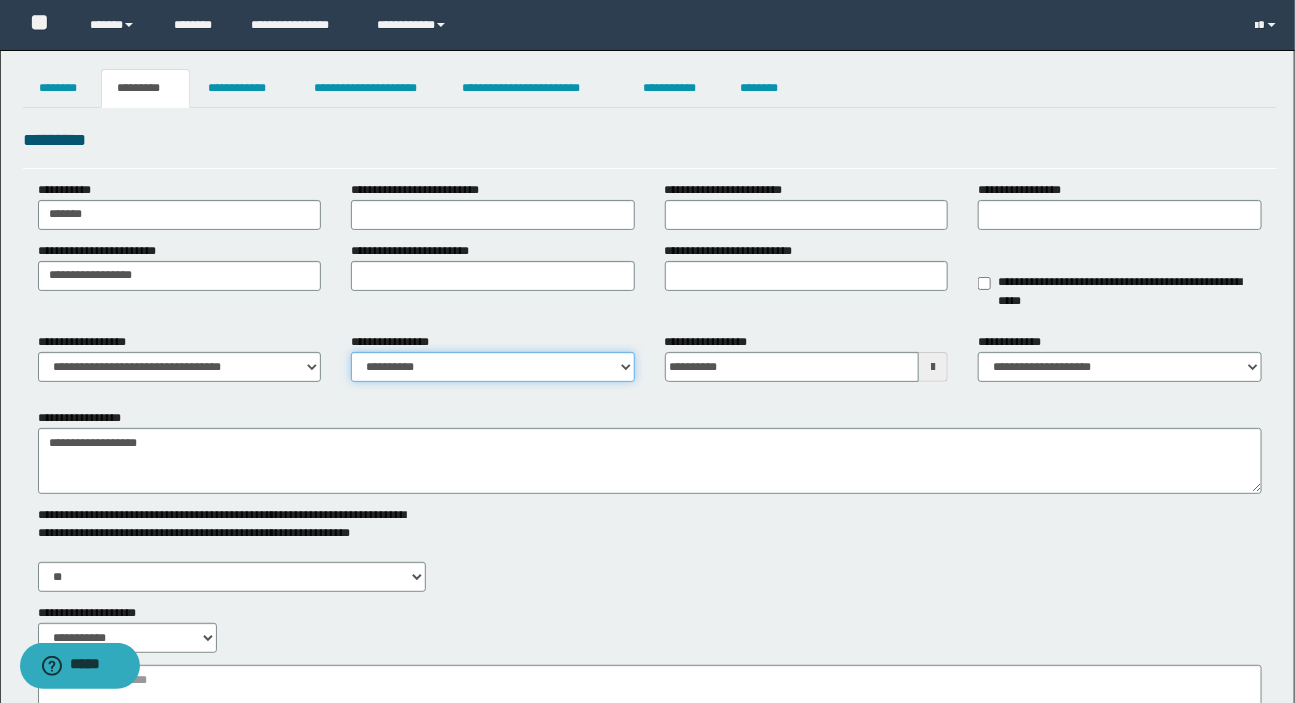 click on "**********" at bounding box center (493, 367) 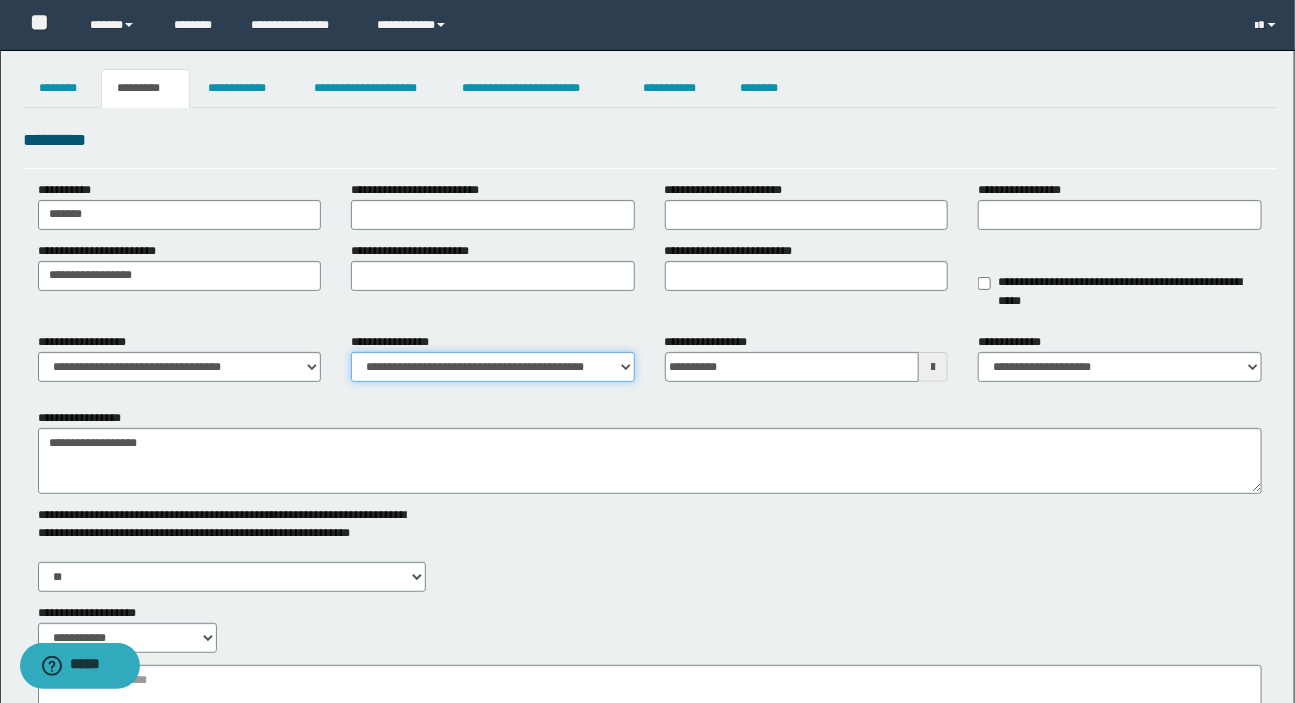 click on "**********" at bounding box center (493, 367) 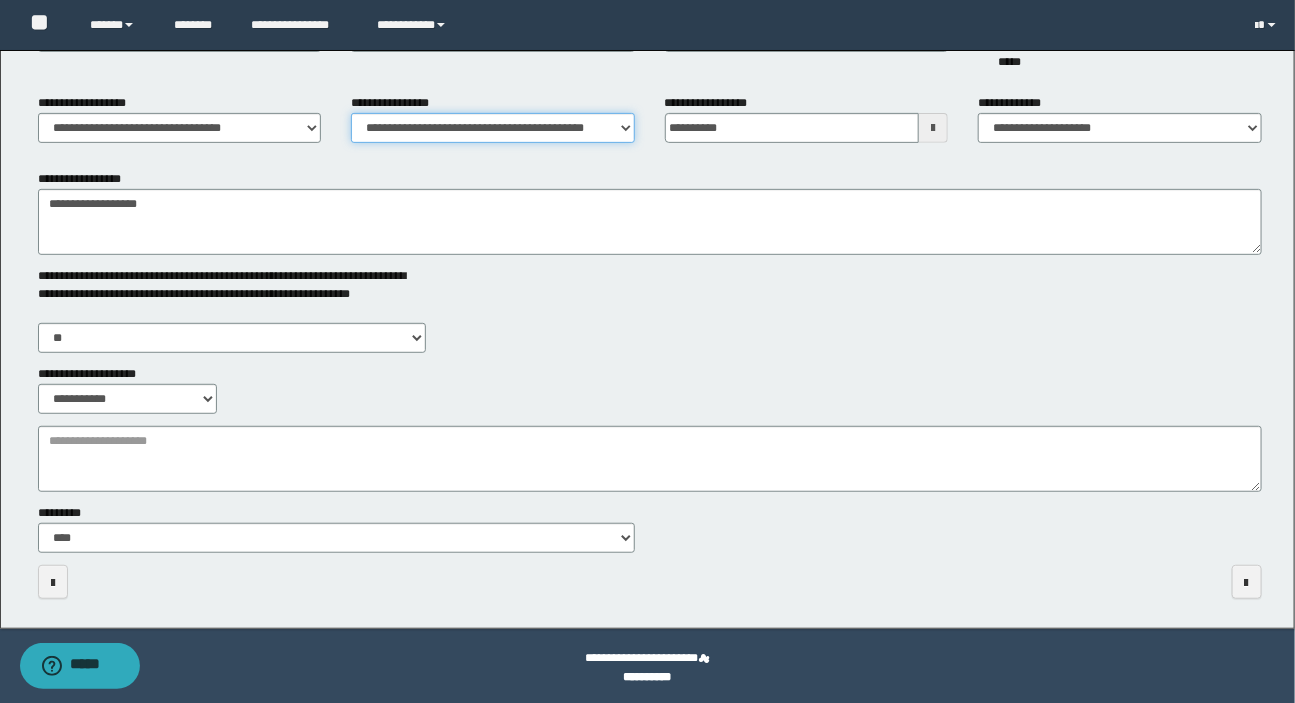 scroll, scrollTop: 242, scrollLeft: 0, axis: vertical 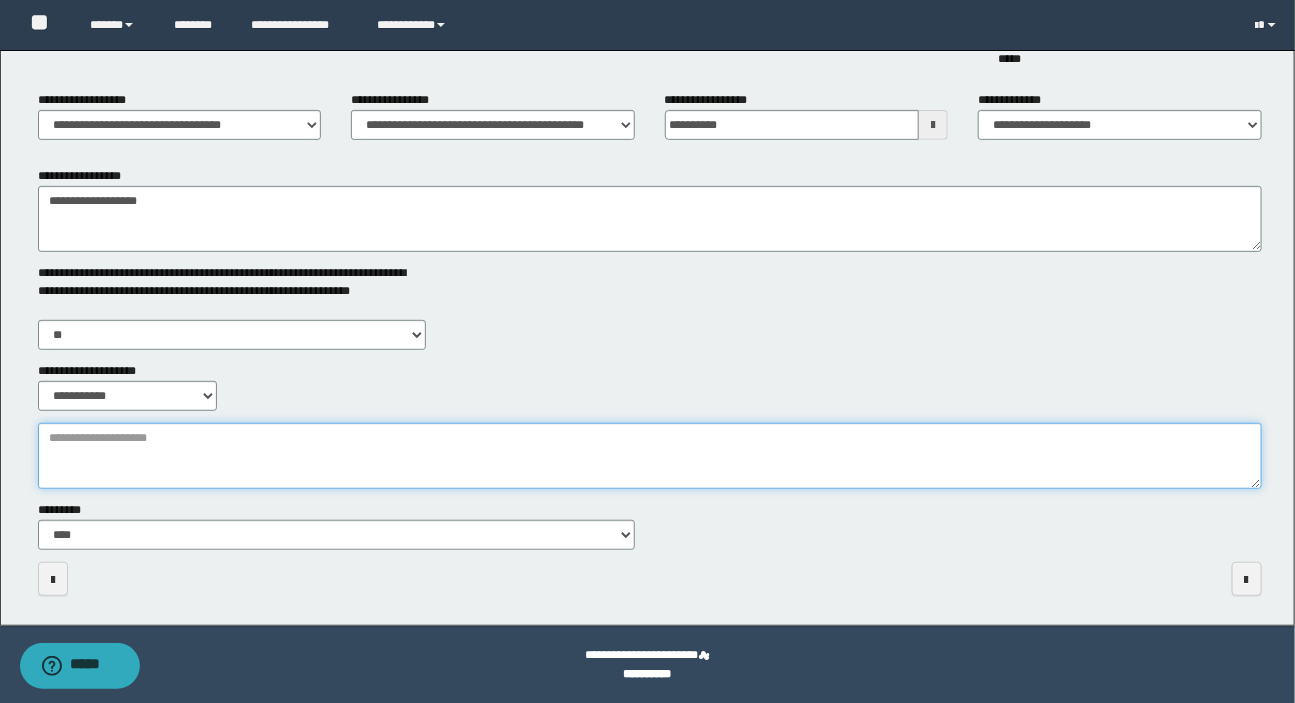 click on "**********" at bounding box center (650, 456) 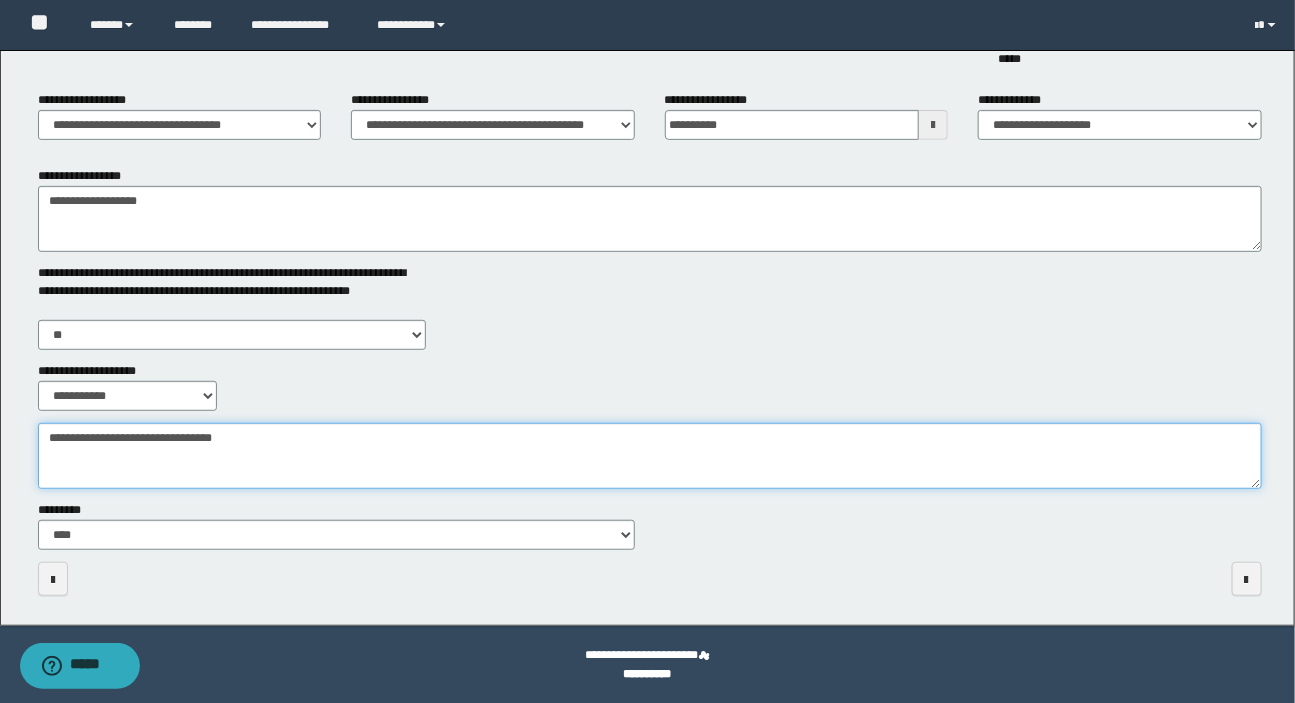 scroll, scrollTop: 0, scrollLeft: 0, axis: both 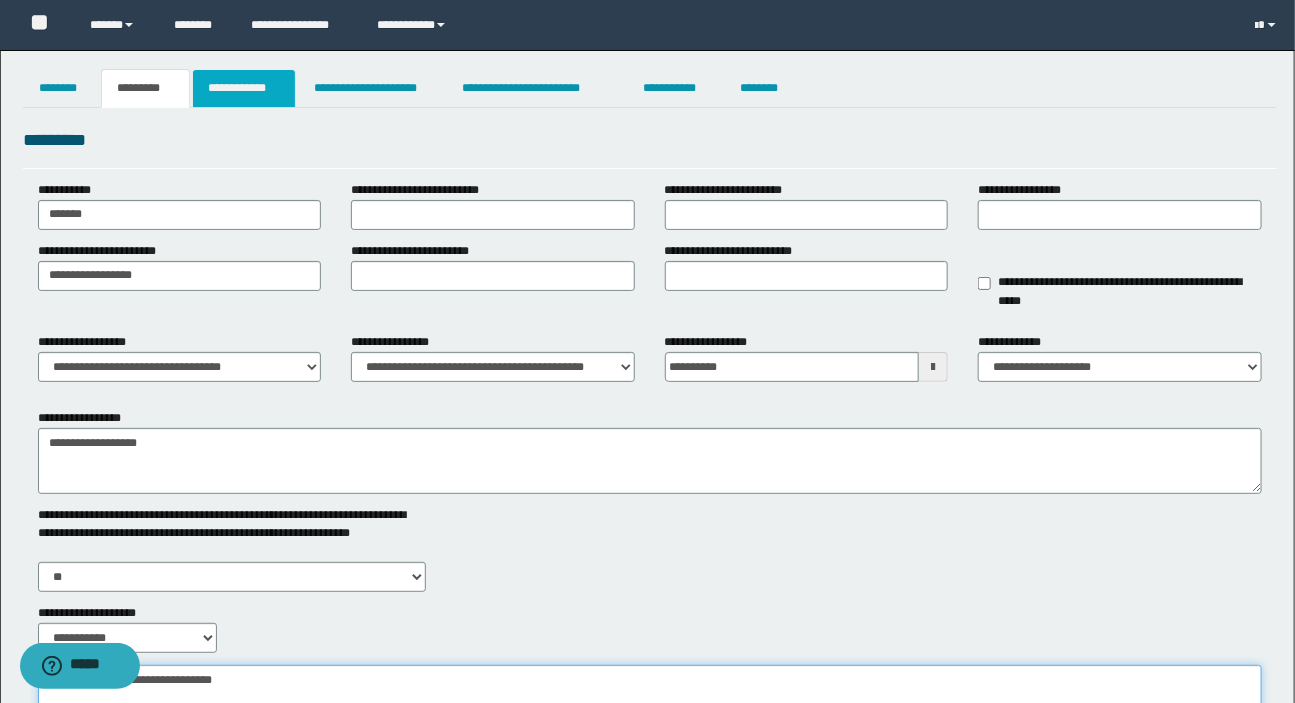 type on "**********" 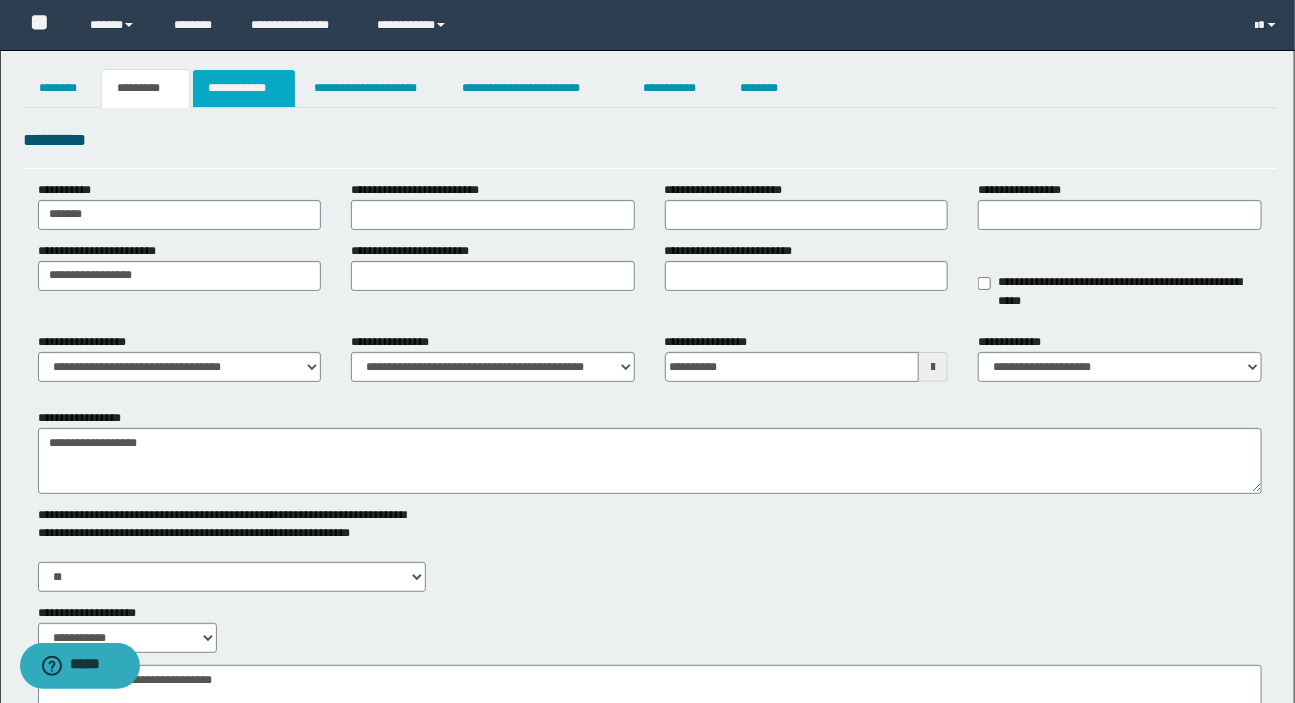 click on "**********" at bounding box center [244, 88] 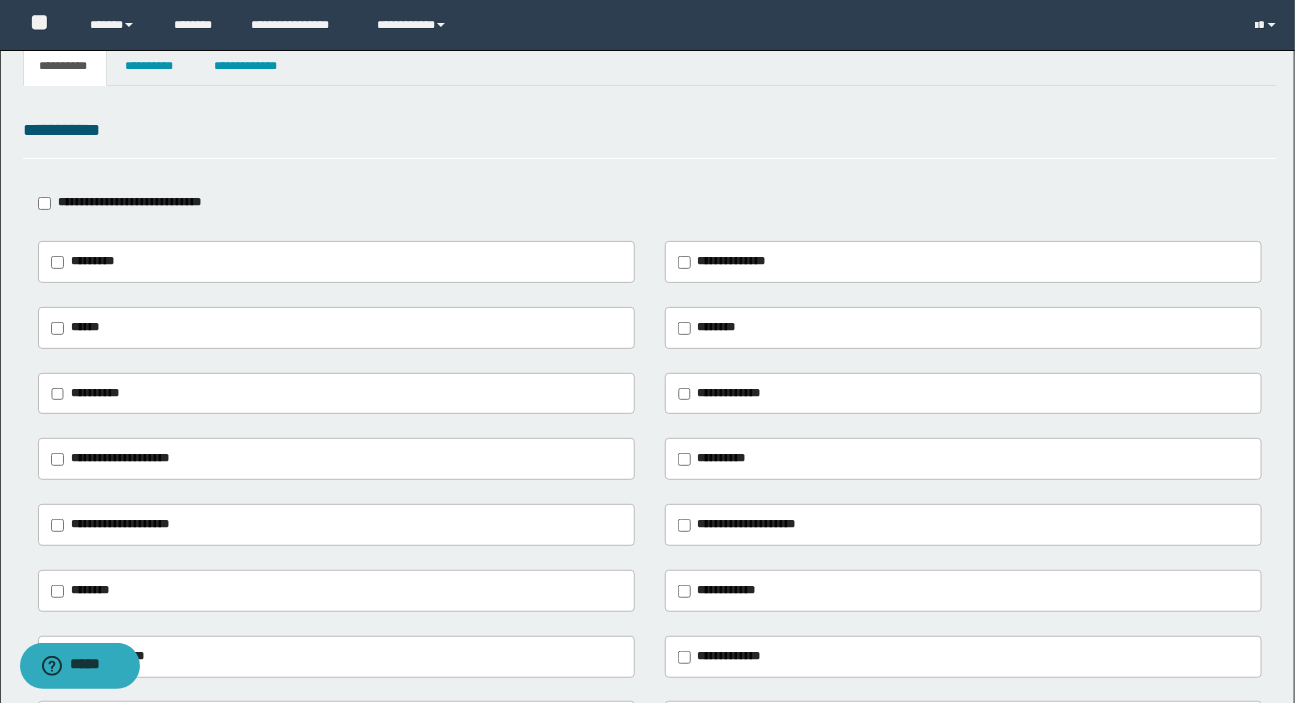 scroll, scrollTop: 272, scrollLeft: 0, axis: vertical 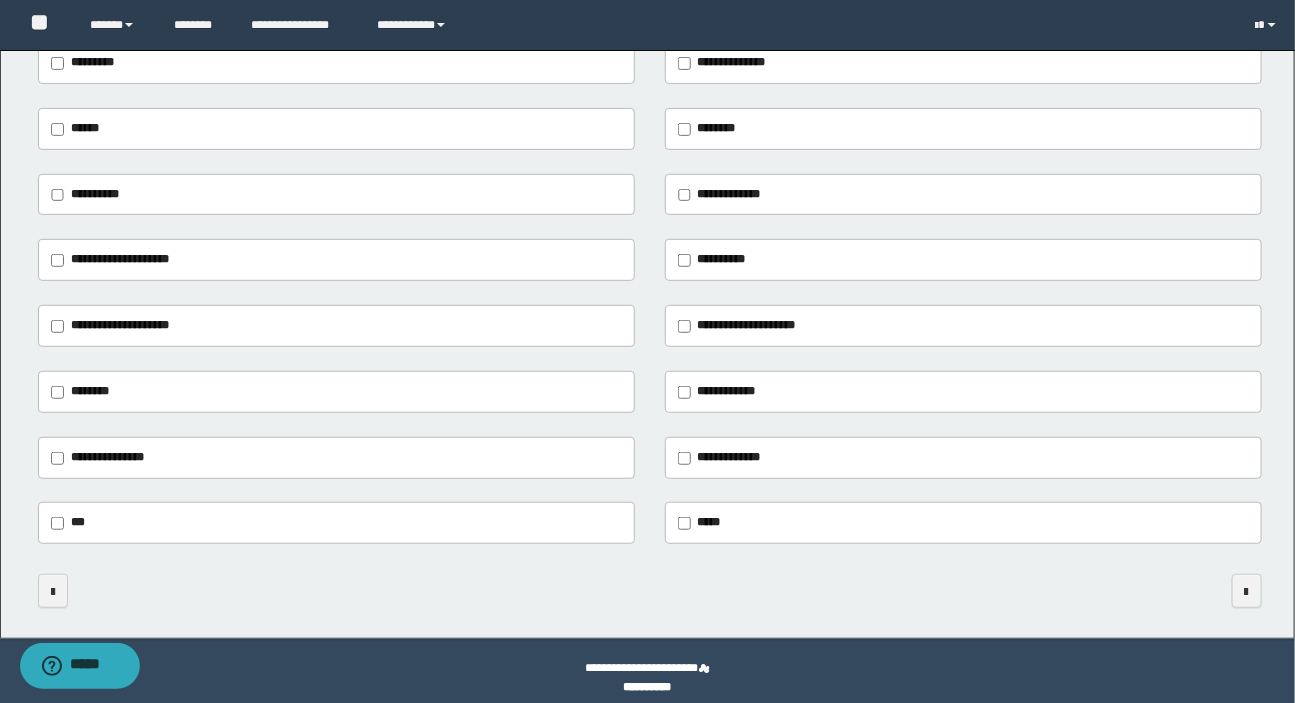 click on "**********" at bounding box center (120, 259) 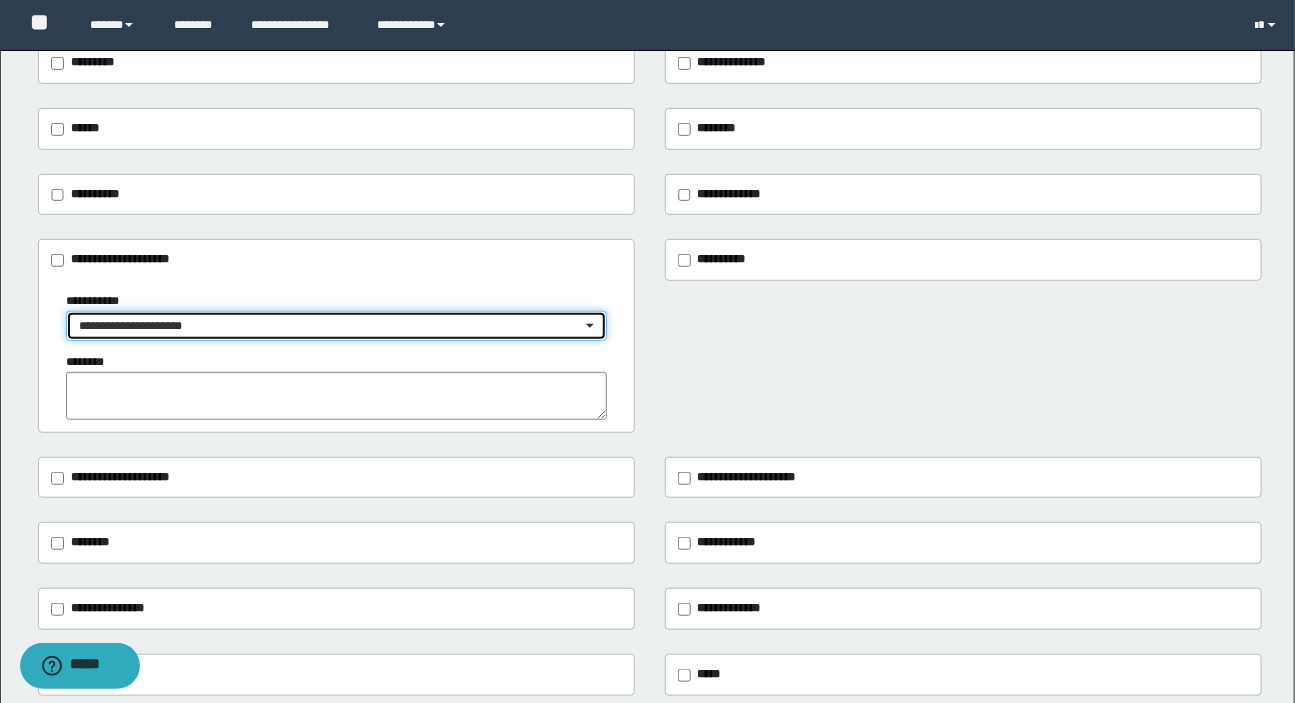 click on "**********" at bounding box center (330, 326) 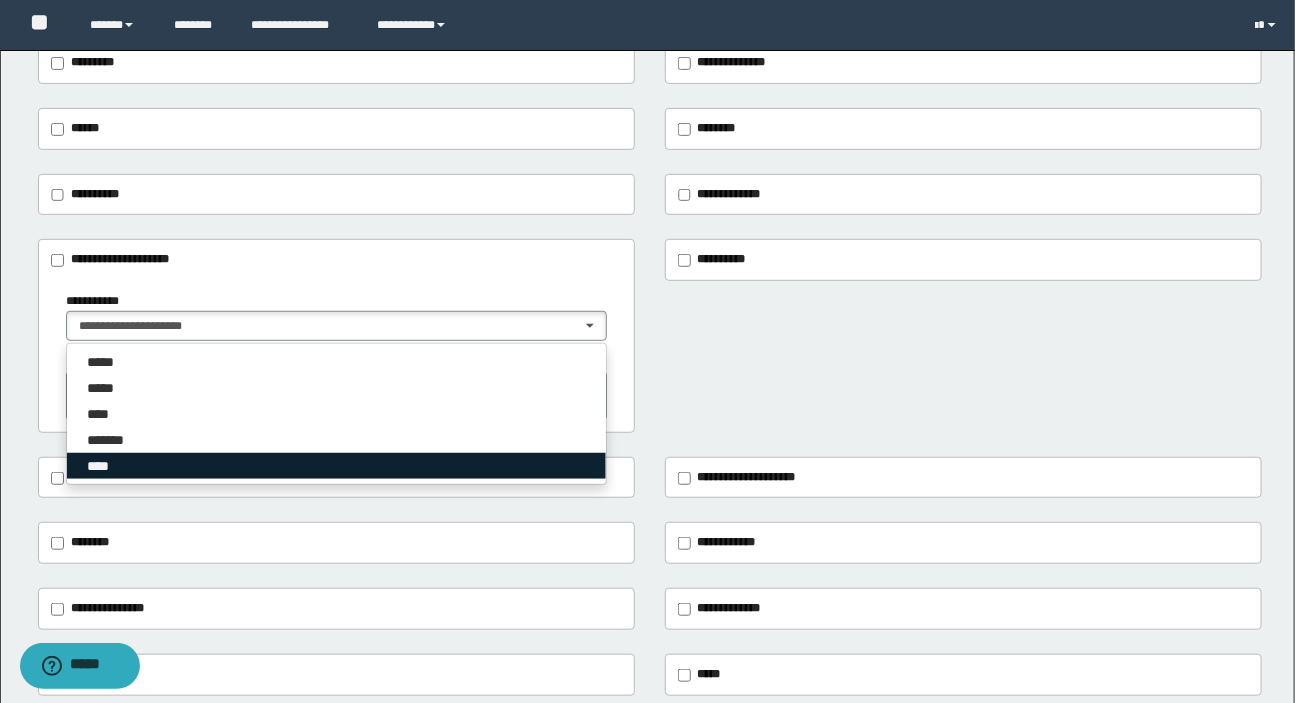 click on "****" at bounding box center [101, 466] 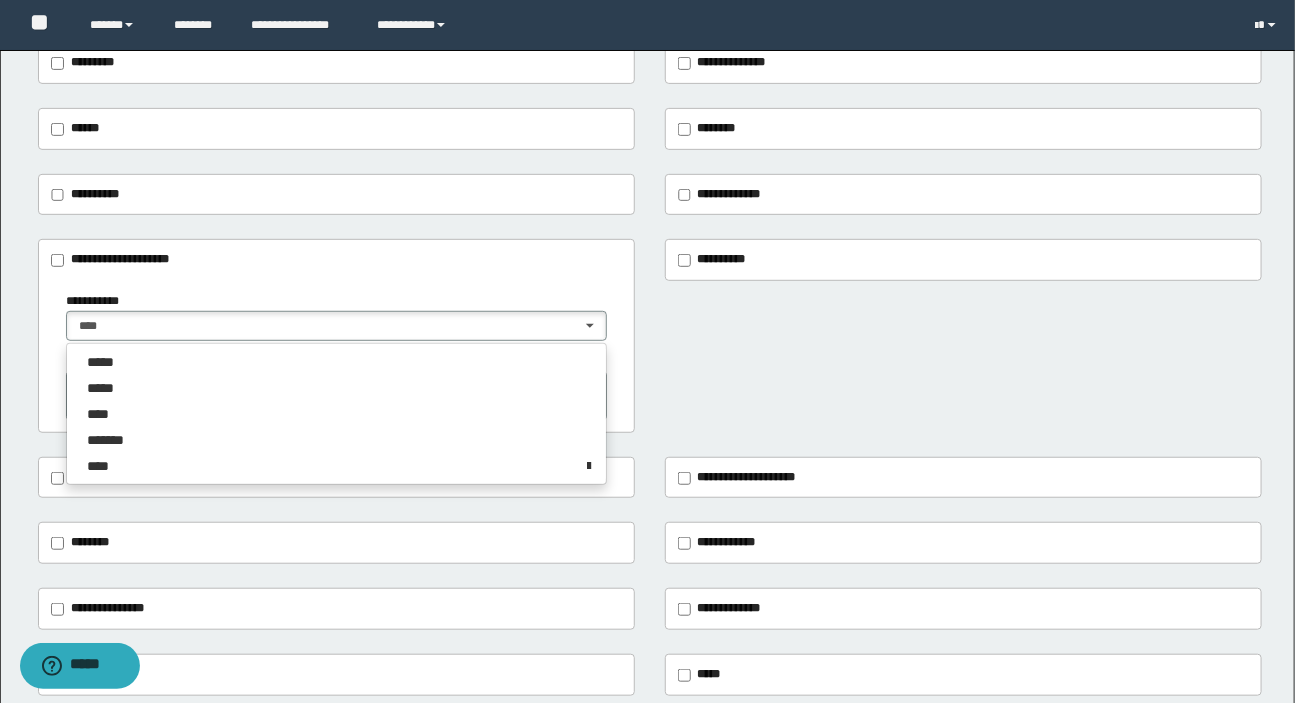click on "**********" at bounding box center [647, 284] 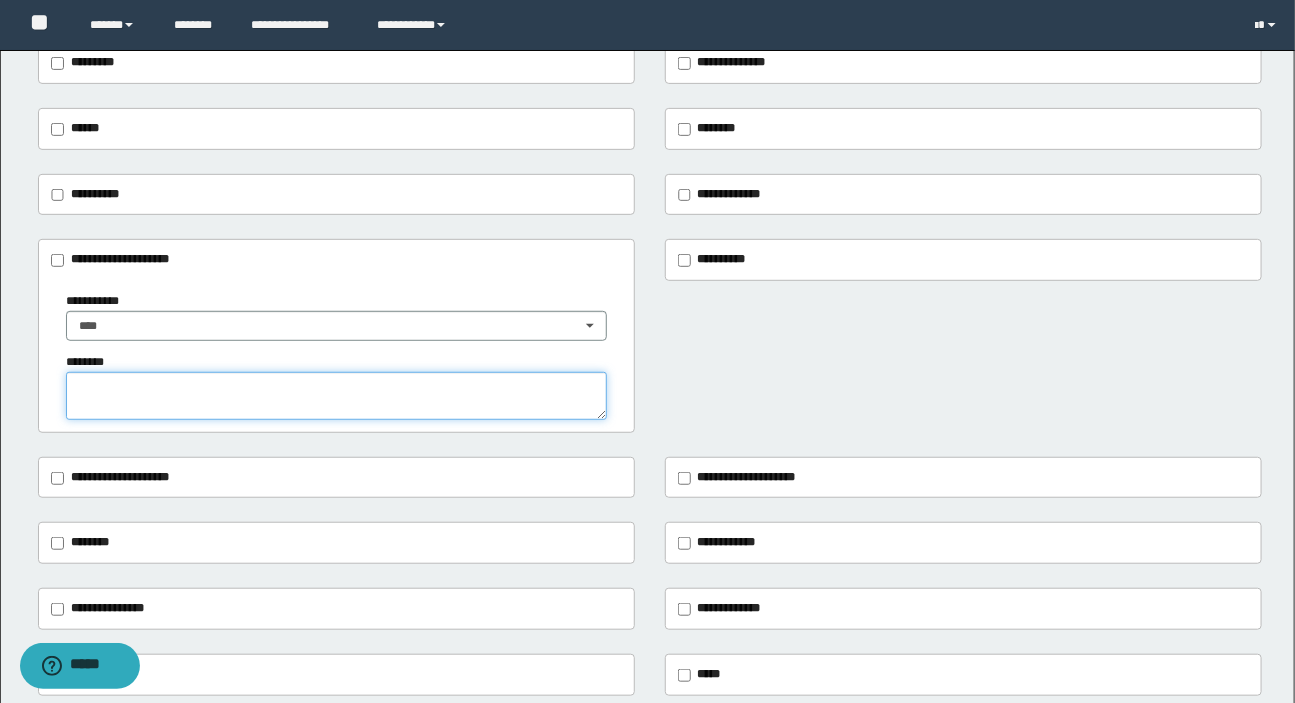 click at bounding box center [336, 396] 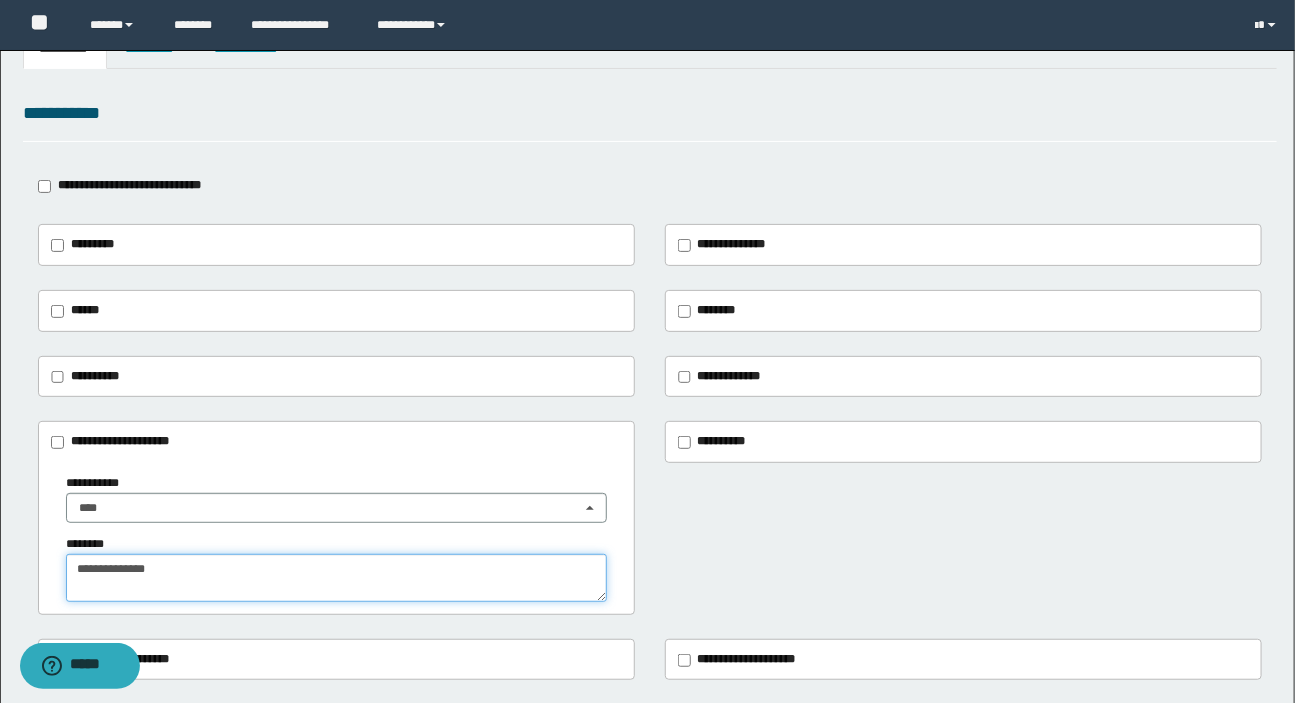 scroll, scrollTop: 0, scrollLeft: 0, axis: both 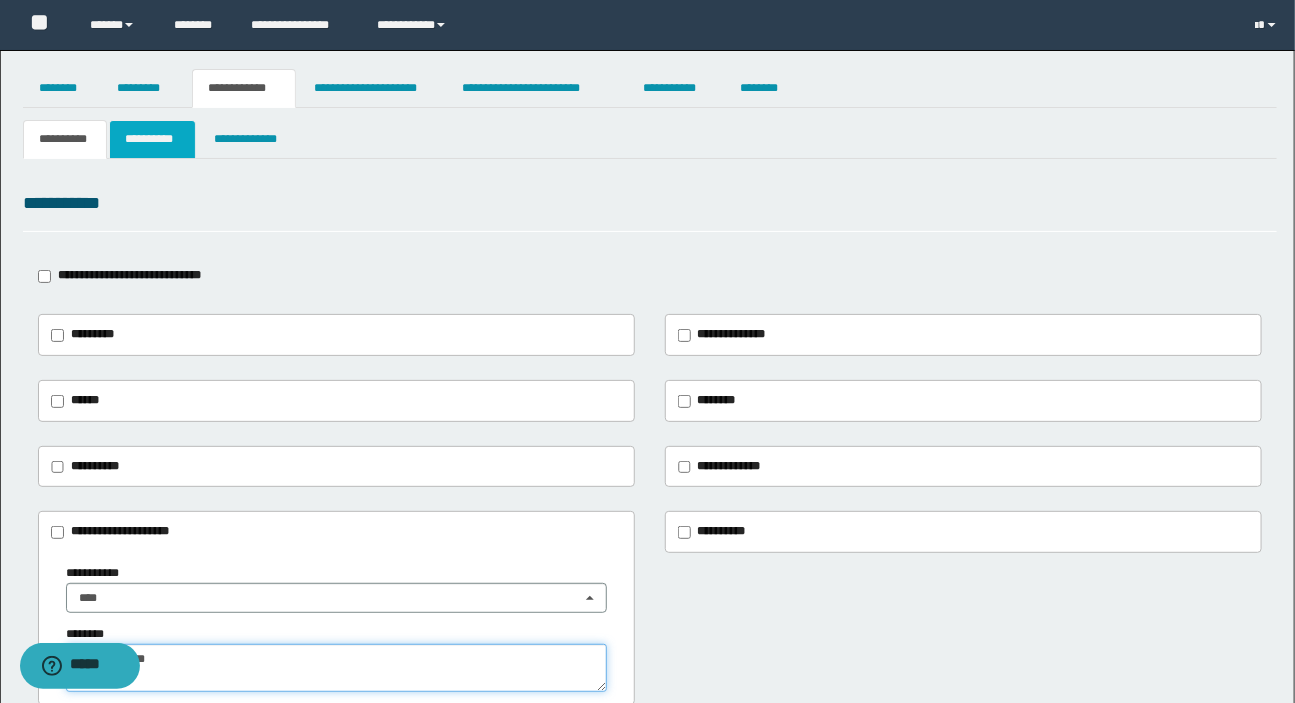 type on "**********" 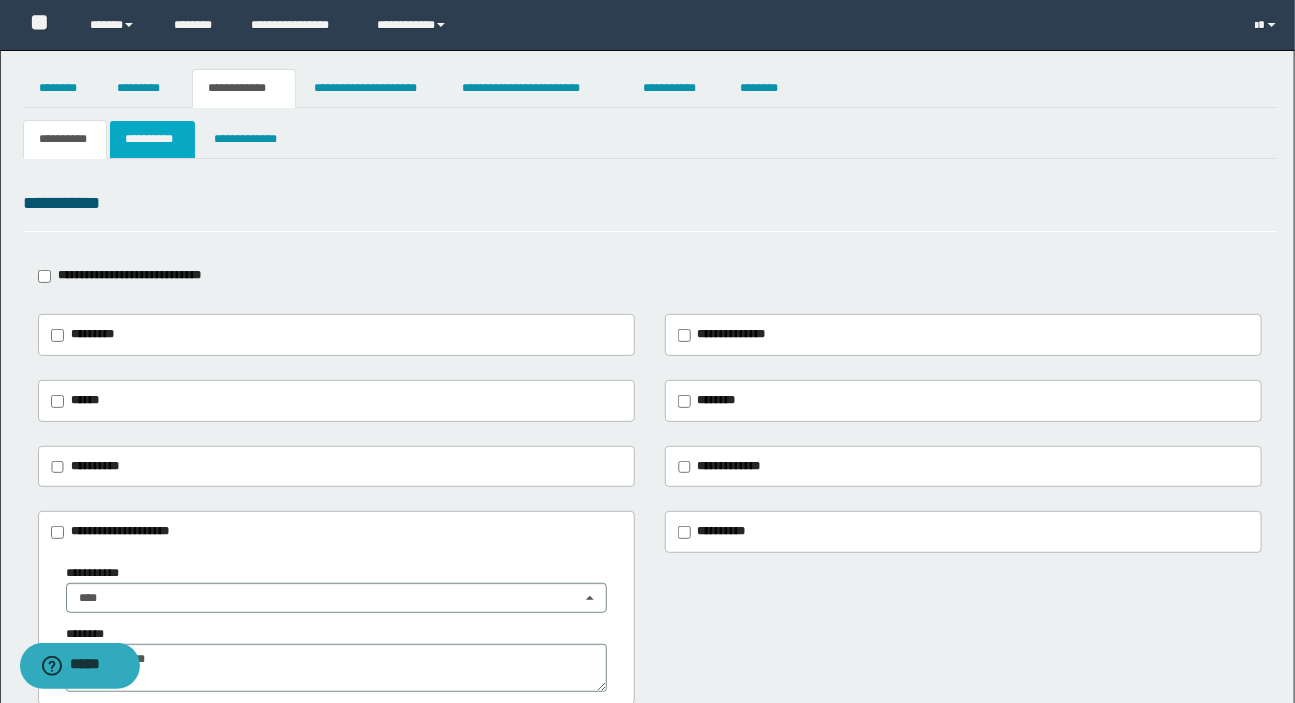 click on "**********" at bounding box center [153, 139] 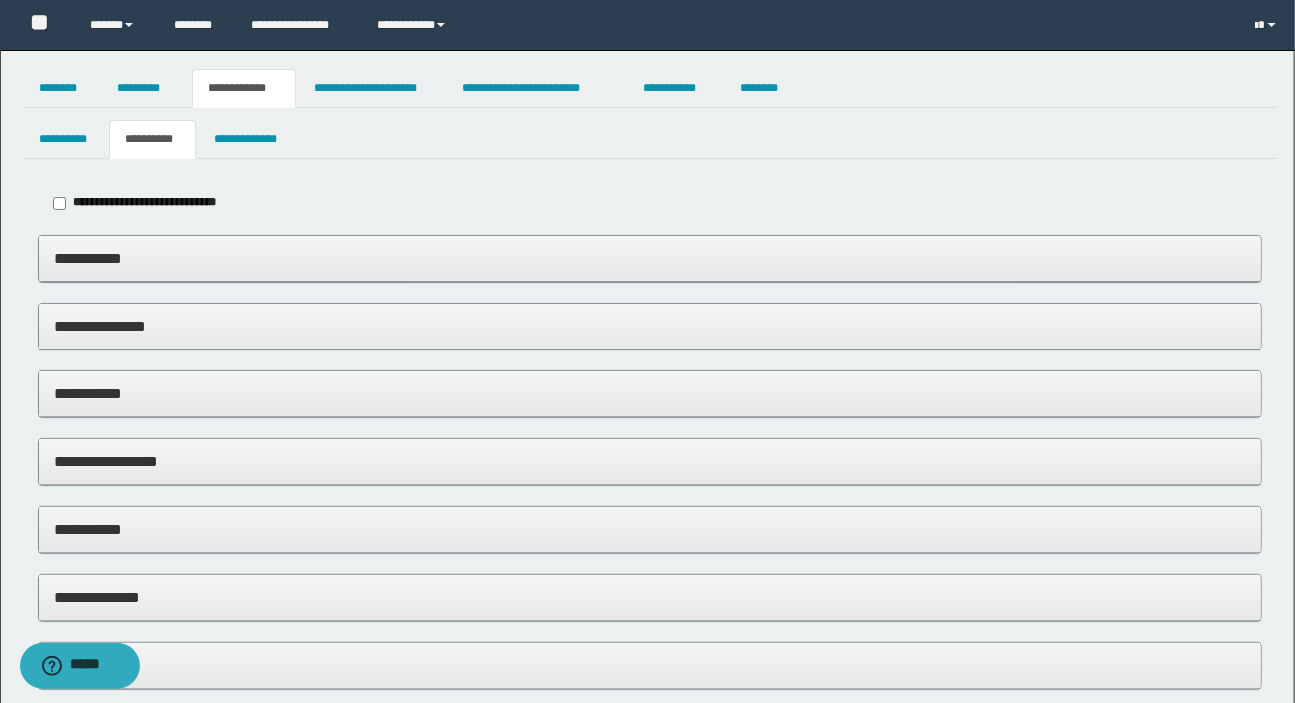 click on "**********" at bounding box center (650, 393) 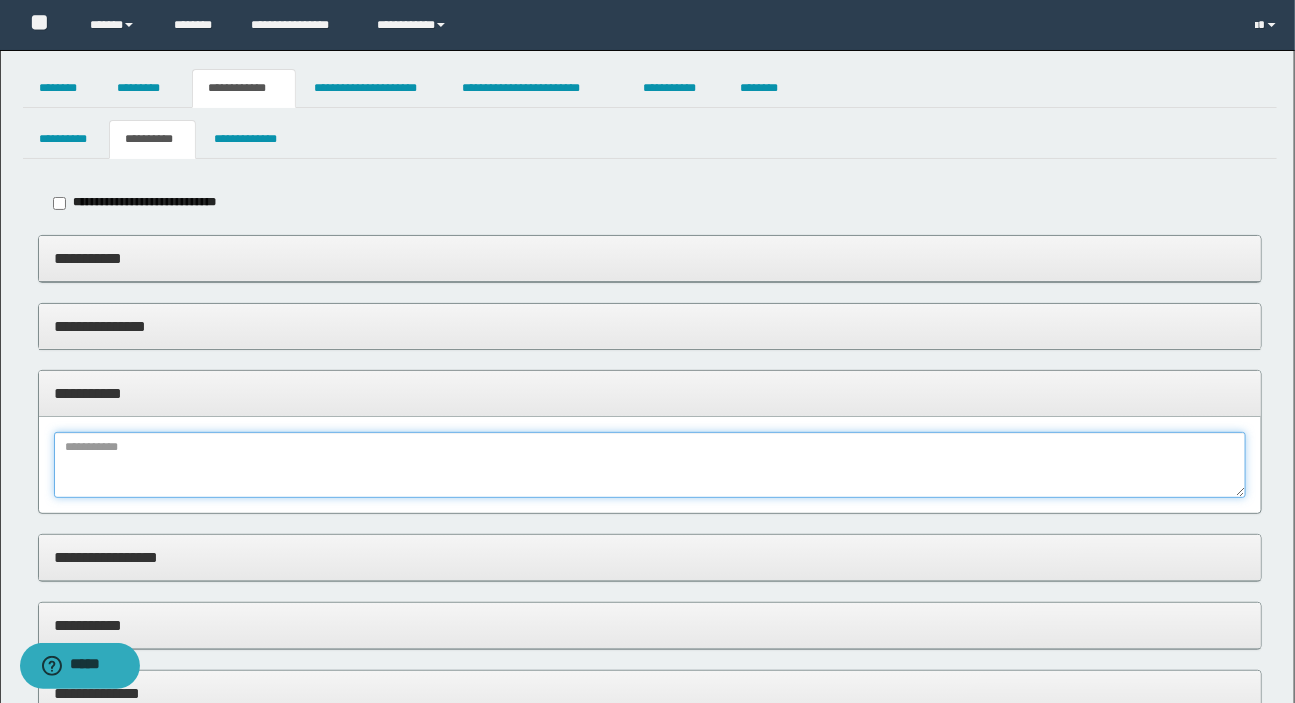 click at bounding box center [650, 465] 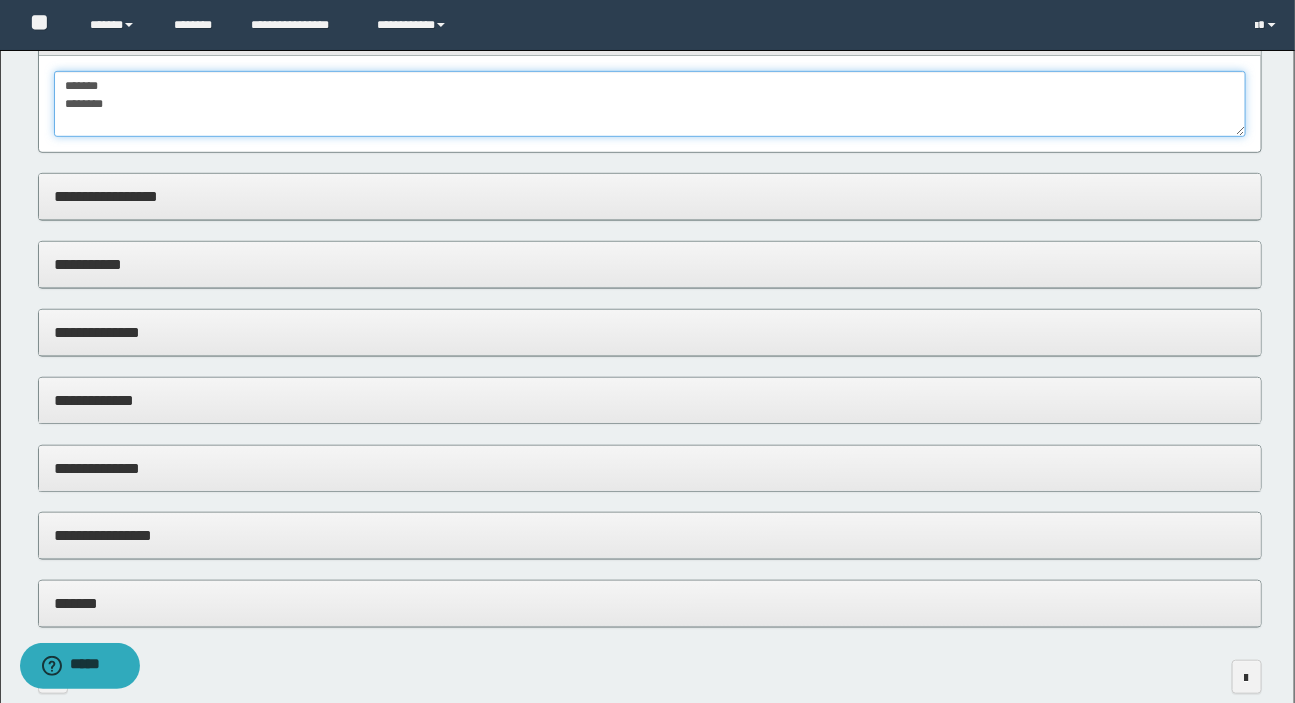 scroll, scrollTop: 363, scrollLeft: 0, axis: vertical 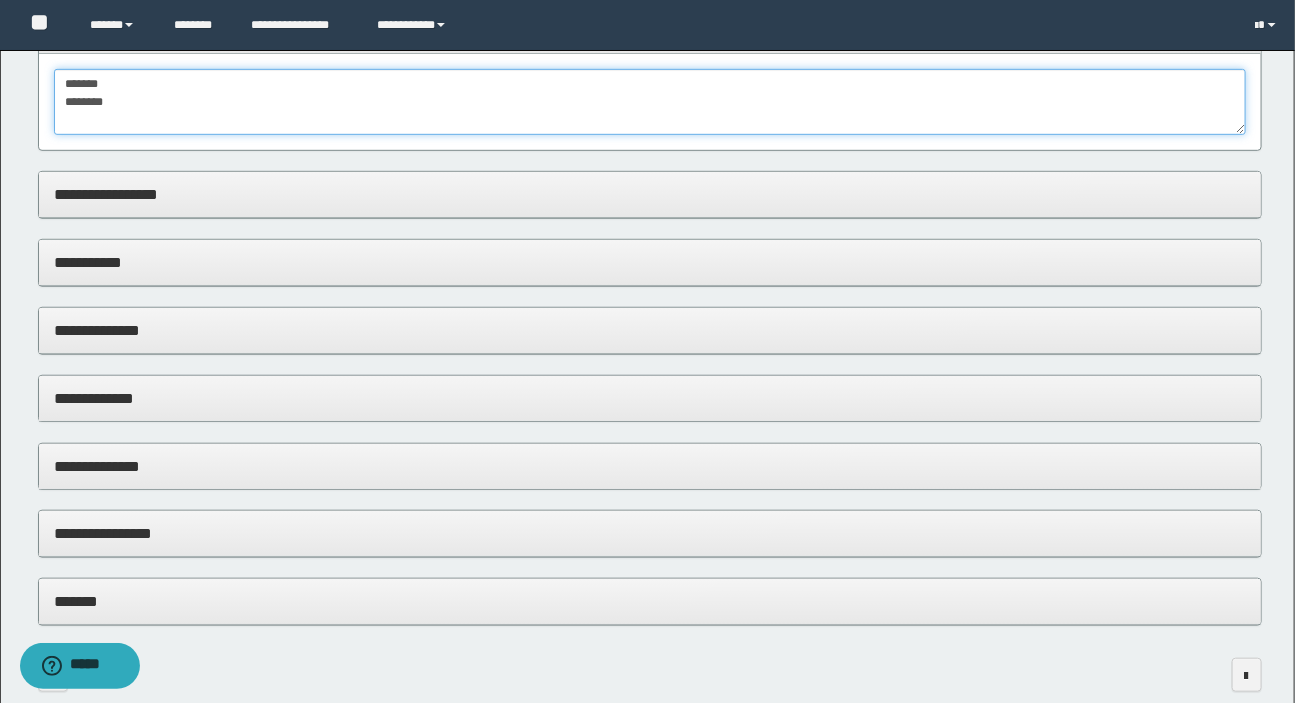 type on "*******
*******" 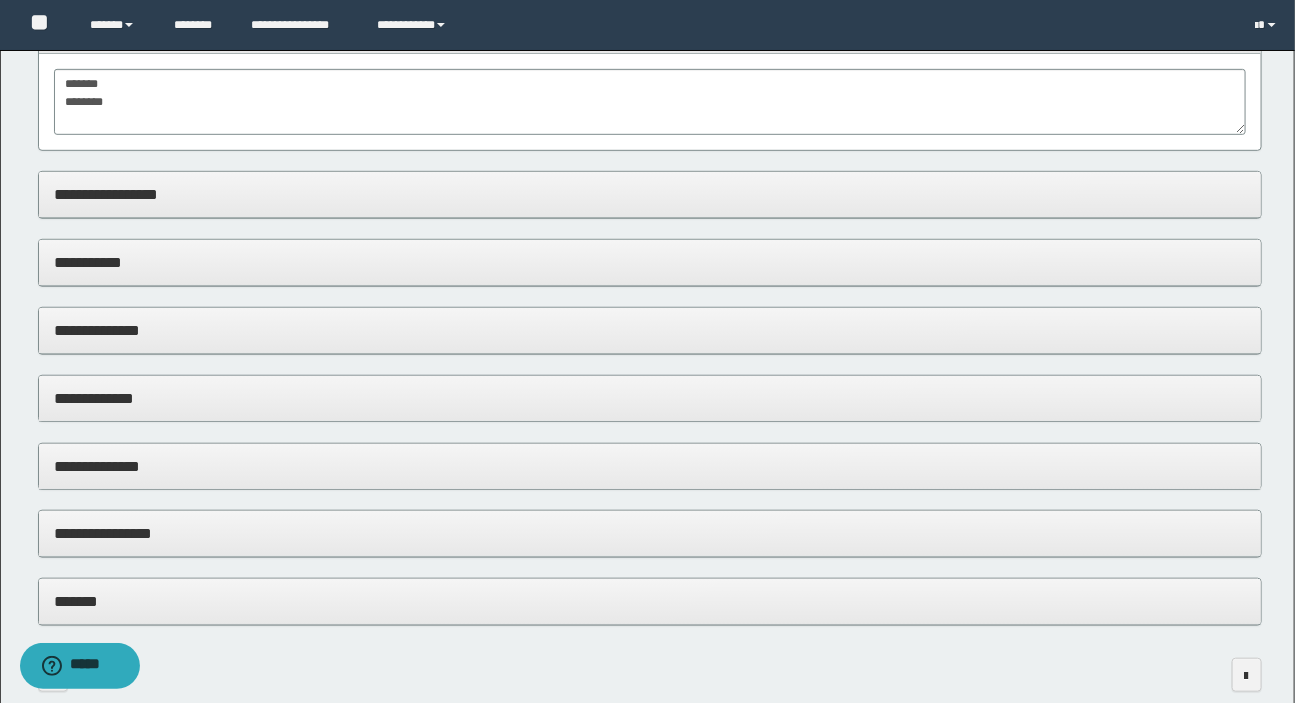 click on "**********" at bounding box center [650, 466] 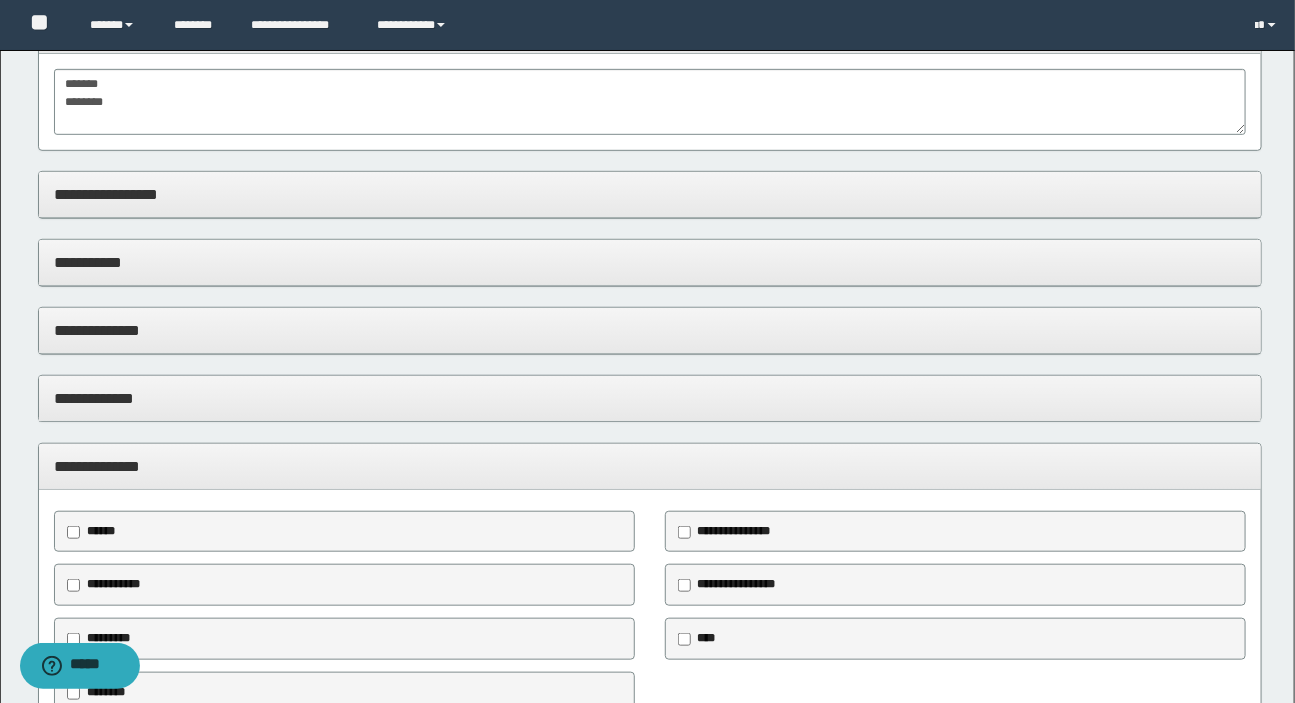 click on "******" at bounding box center [101, 531] 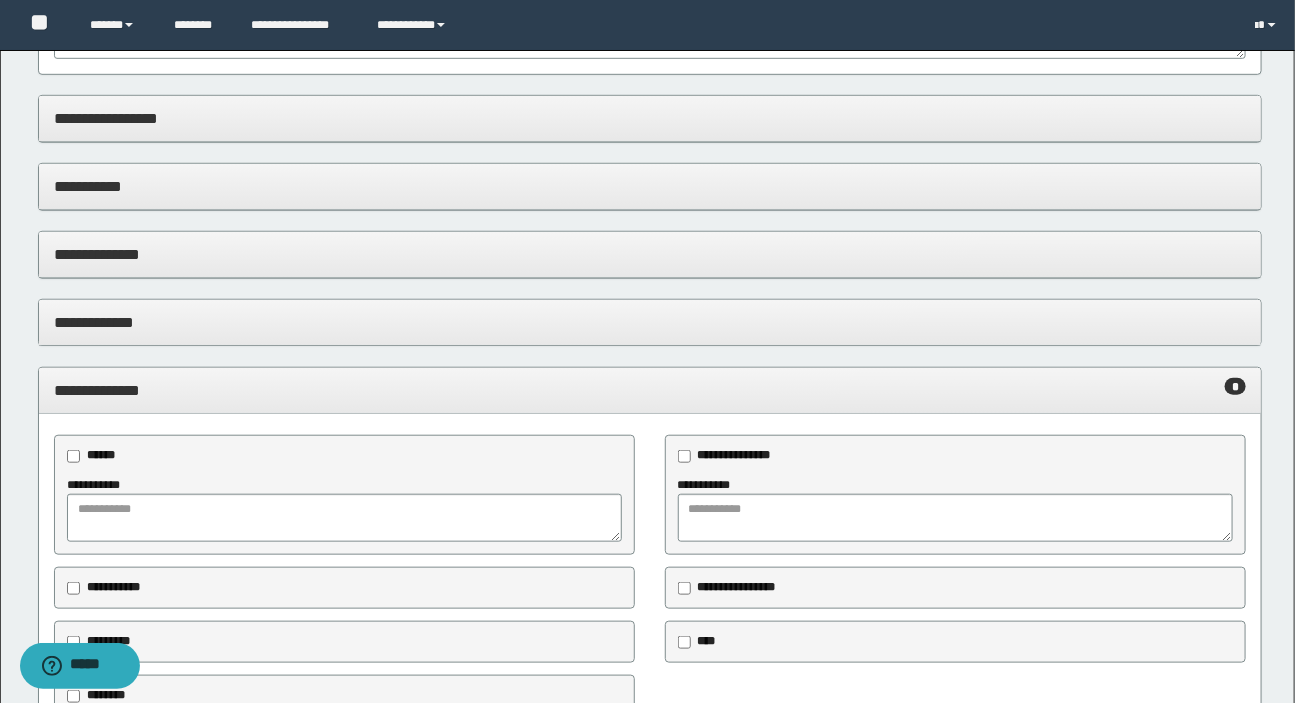 scroll, scrollTop: 636, scrollLeft: 0, axis: vertical 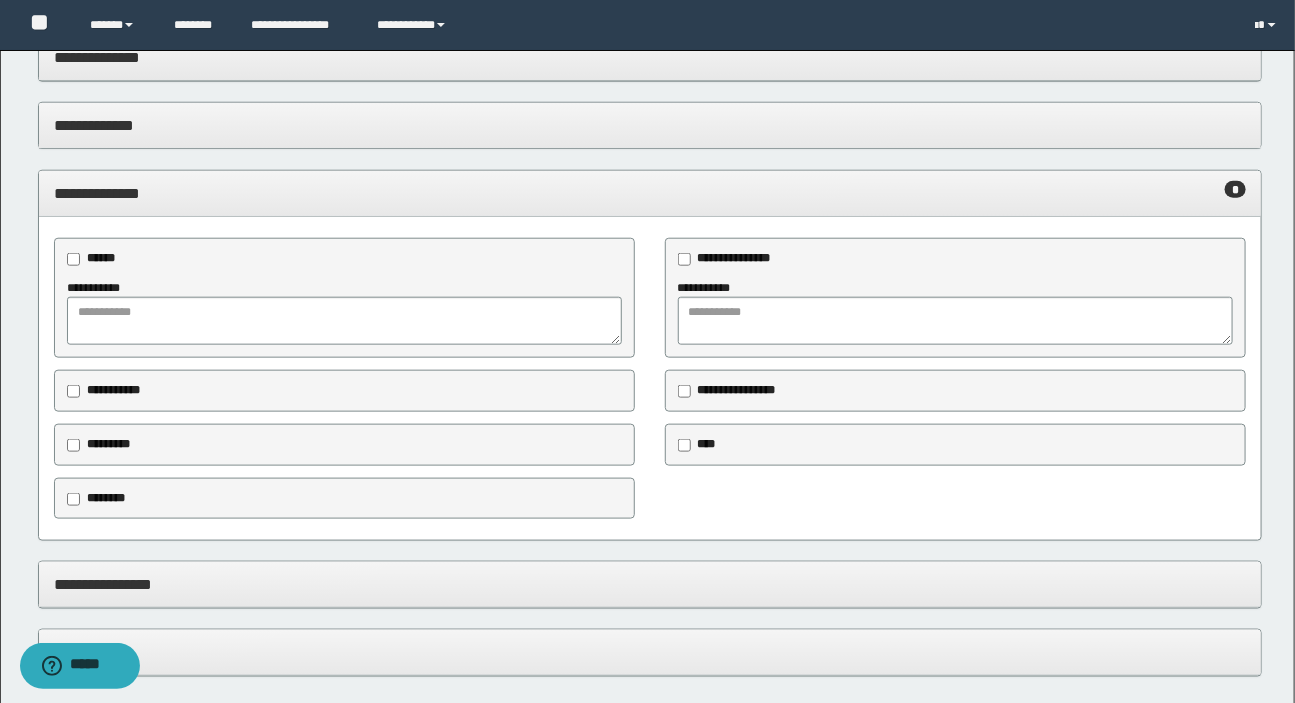 click on "********" at bounding box center (106, 498) 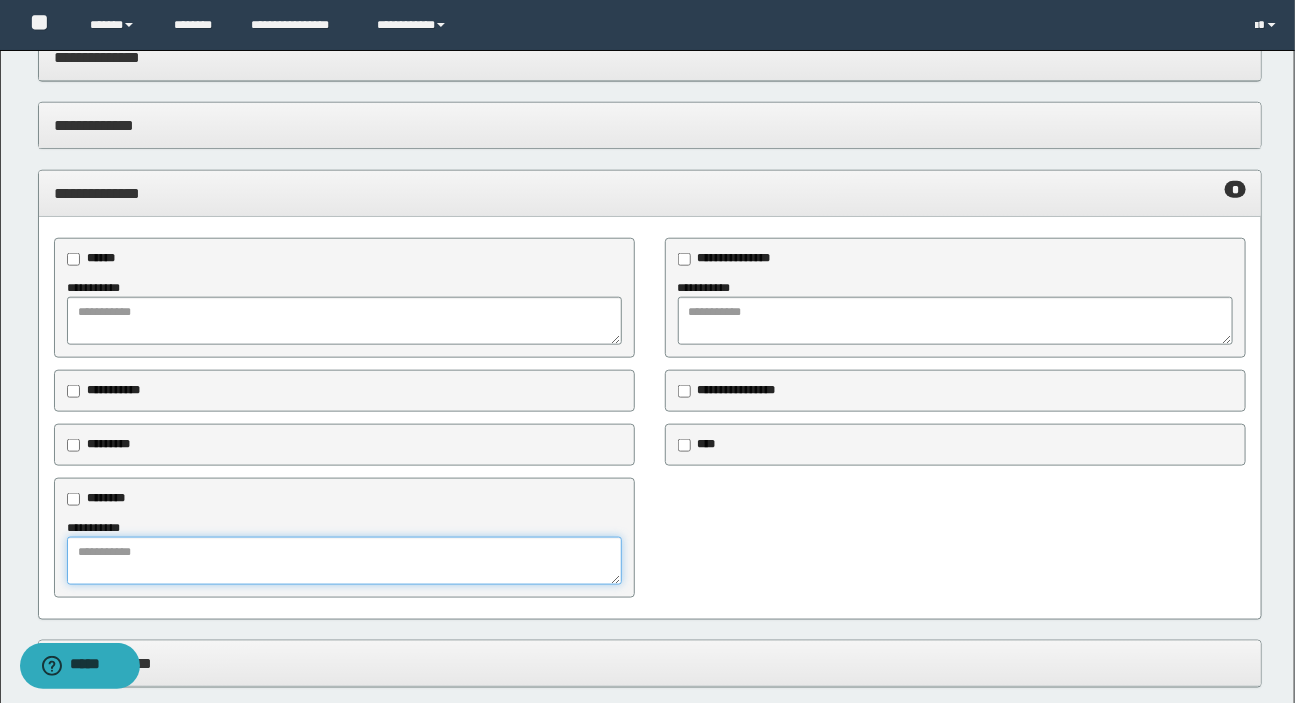 click at bounding box center [344, 561] 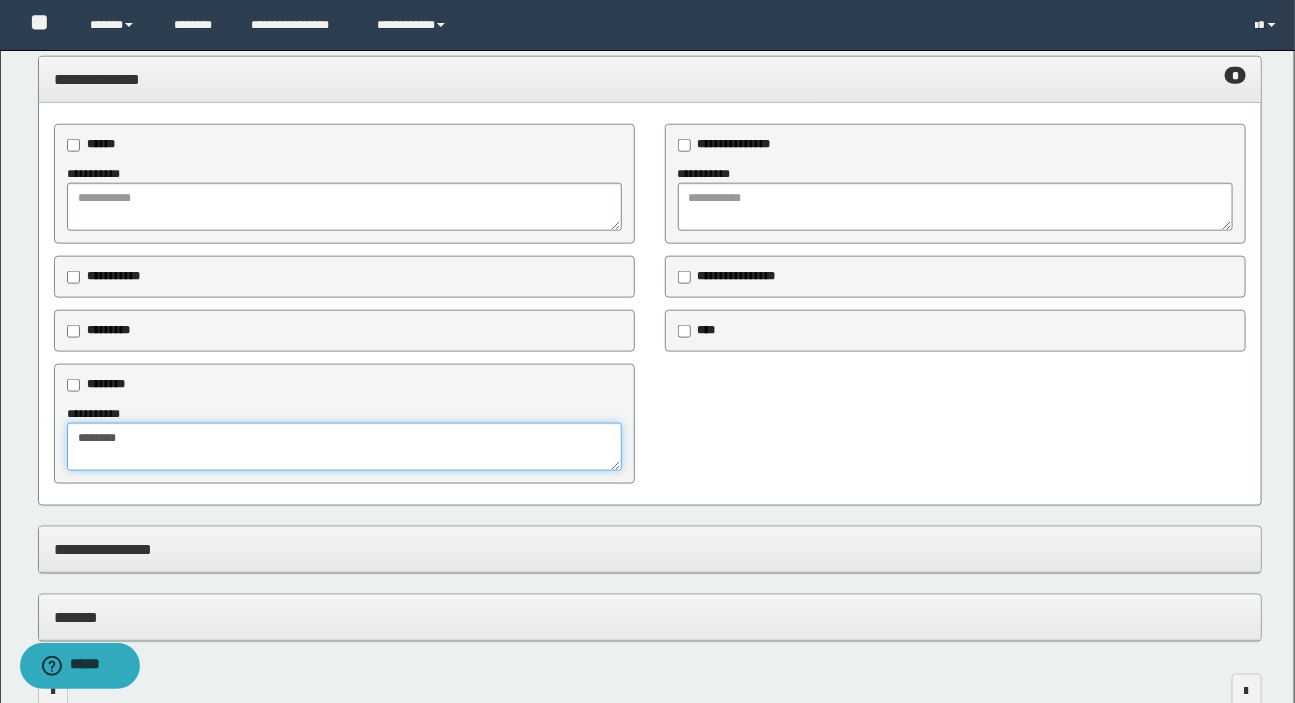 scroll, scrollTop: 862, scrollLeft: 0, axis: vertical 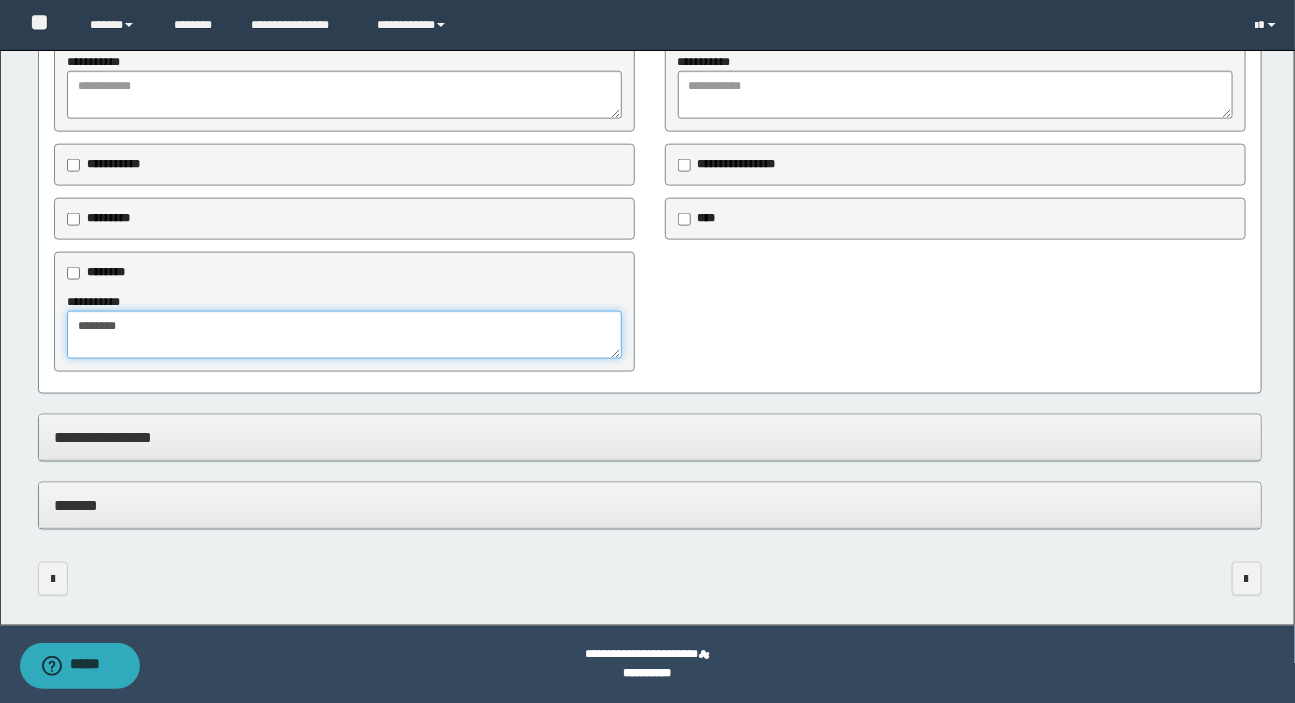 type on "*******" 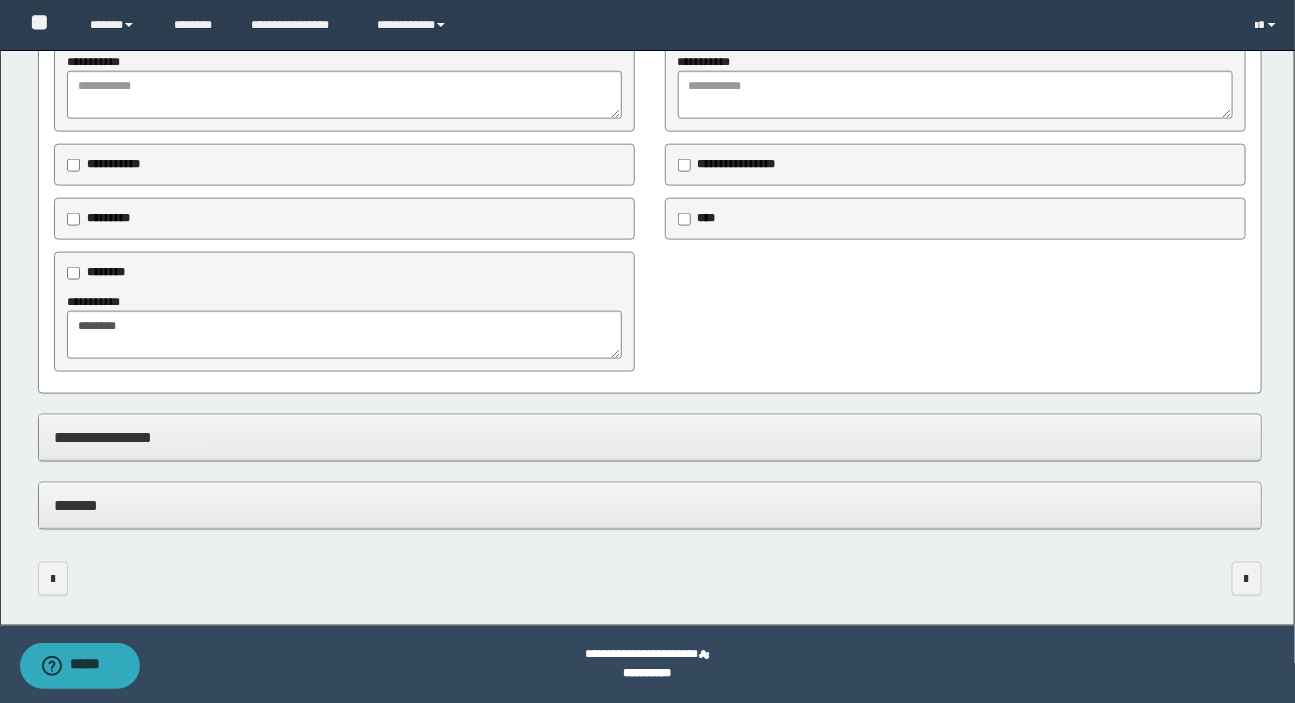 click on "*******" at bounding box center (650, 505) 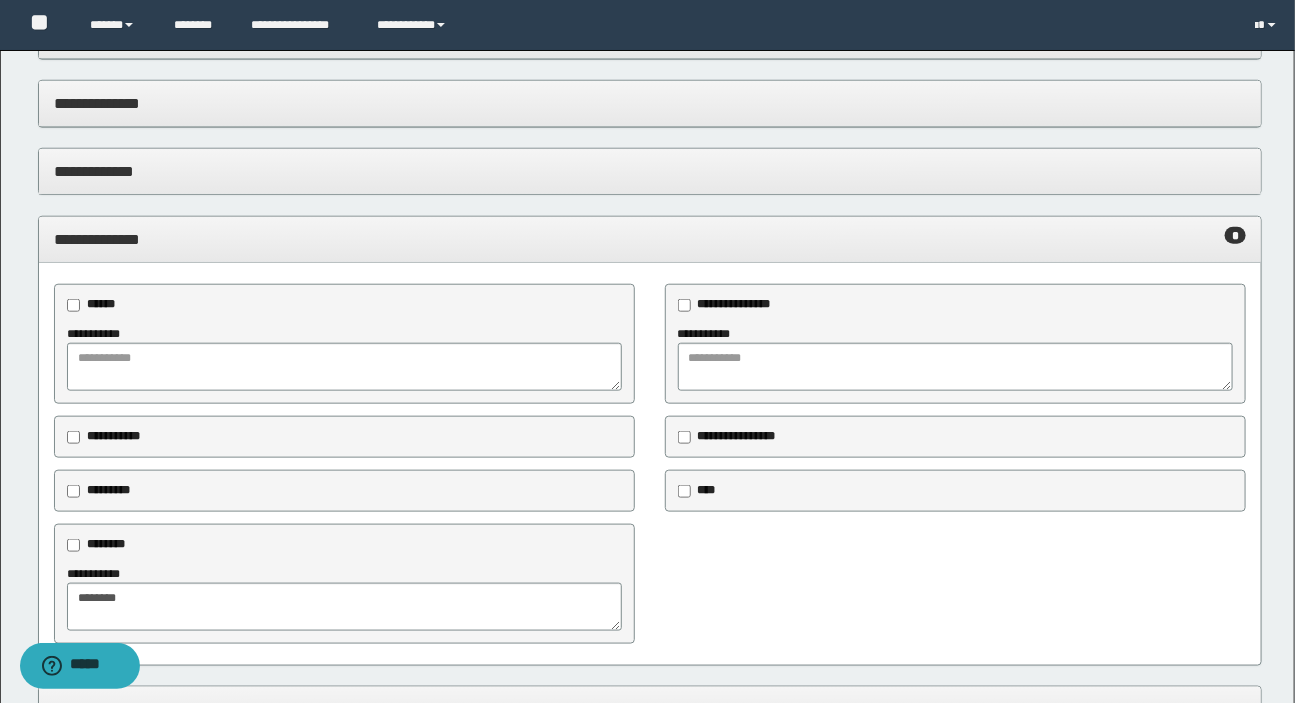 scroll, scrollTop: 1135, scrollLeft: 0, axis: vertical 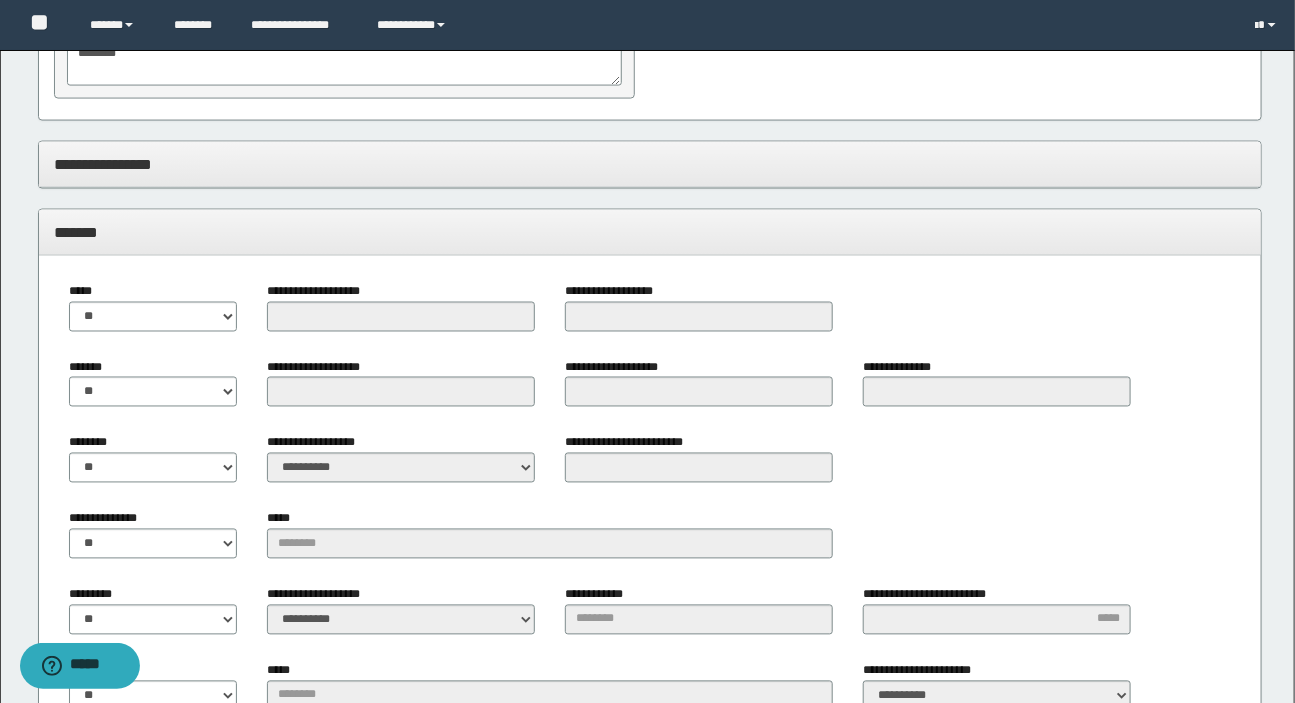 click on "*******" at bounding box center [650, 232] 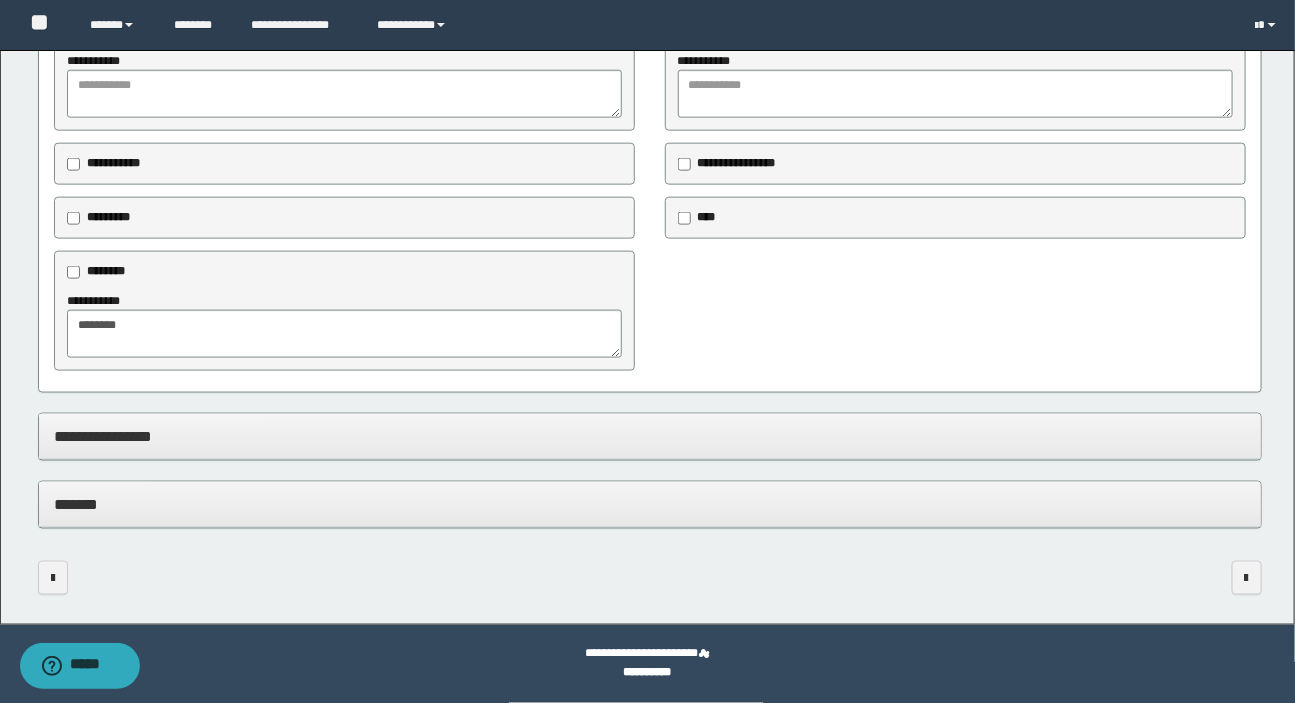 scroll, scrollTop: 862, scrollLeft: 0, axis: vertical 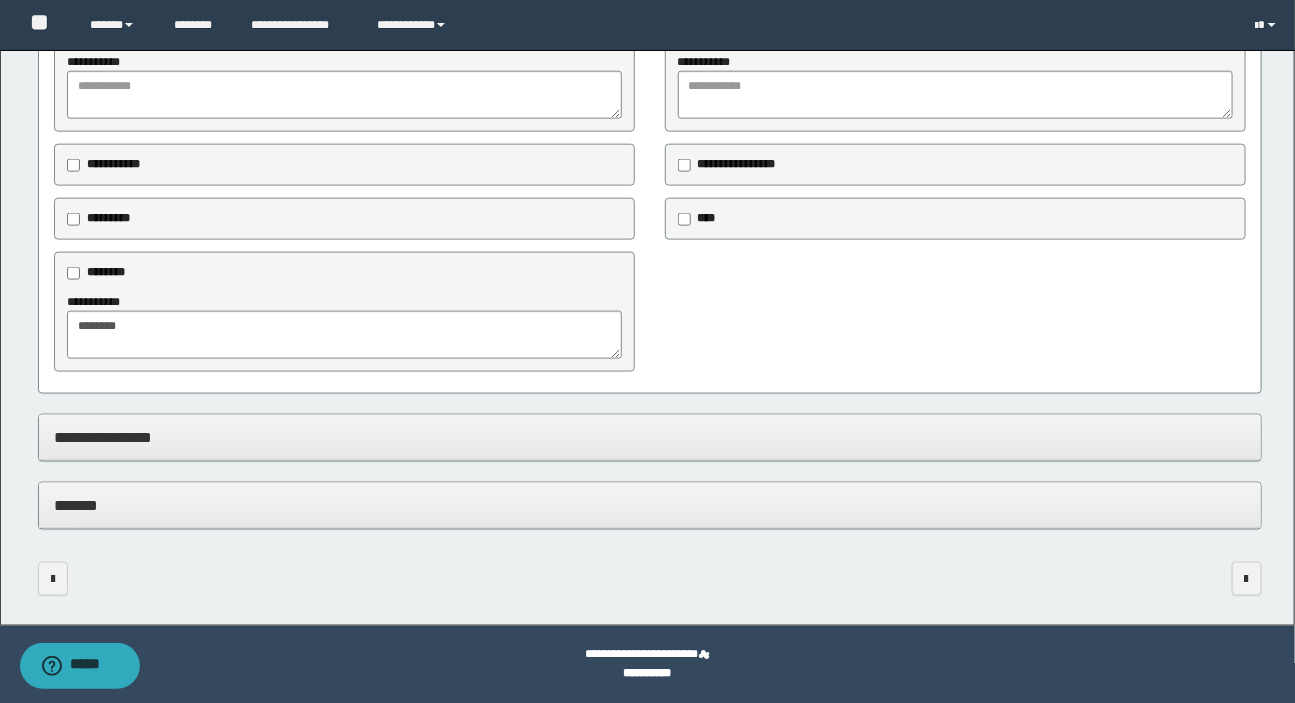 click on "**********" at bounding box center [650, 437] 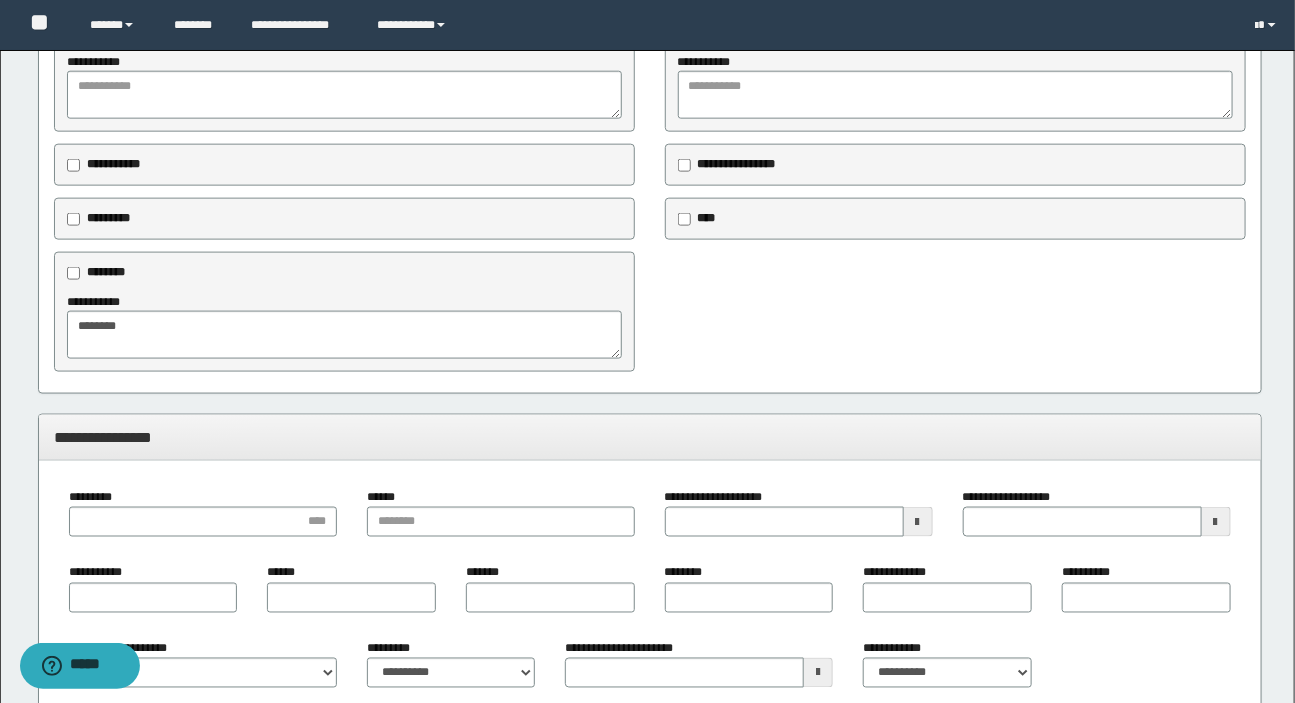scroll, scrollTop: 1132, scrollLeft: 0, axis: vertical 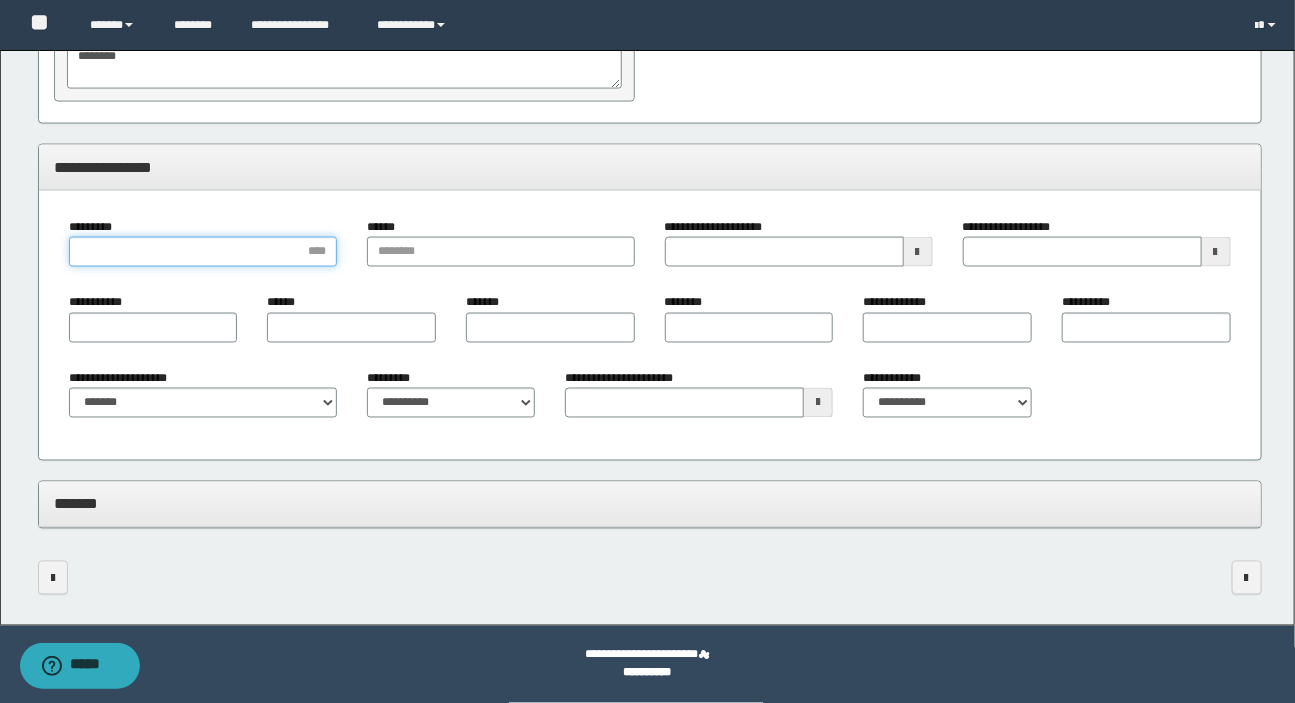 click on "*********" at bounding box center [203, 252] 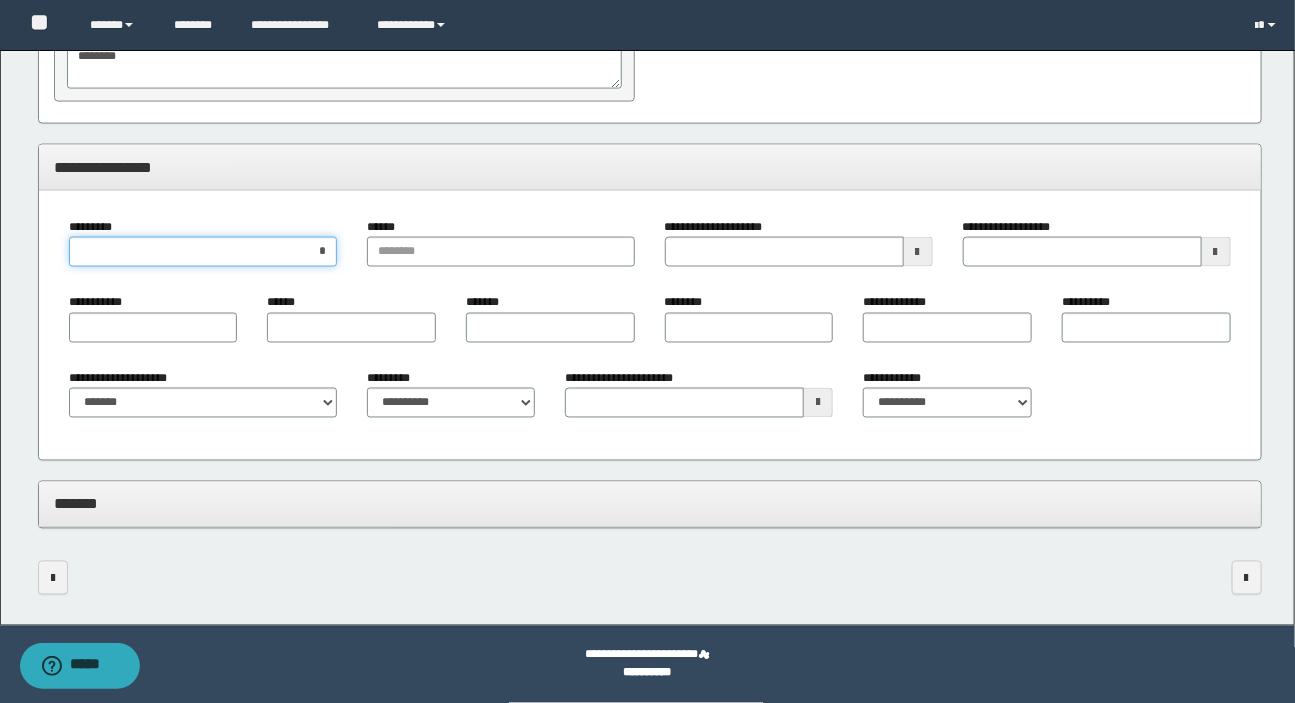 type on "**" 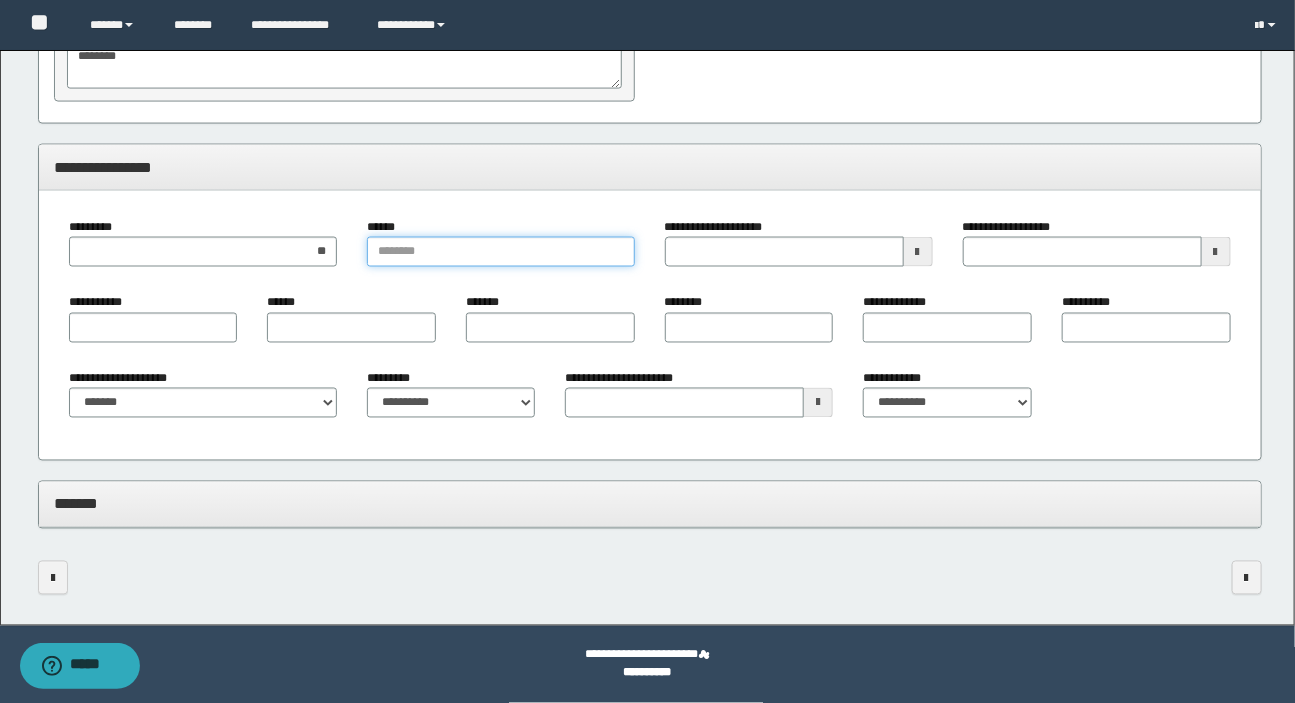 click on "******" at bounding box center (501, 252) 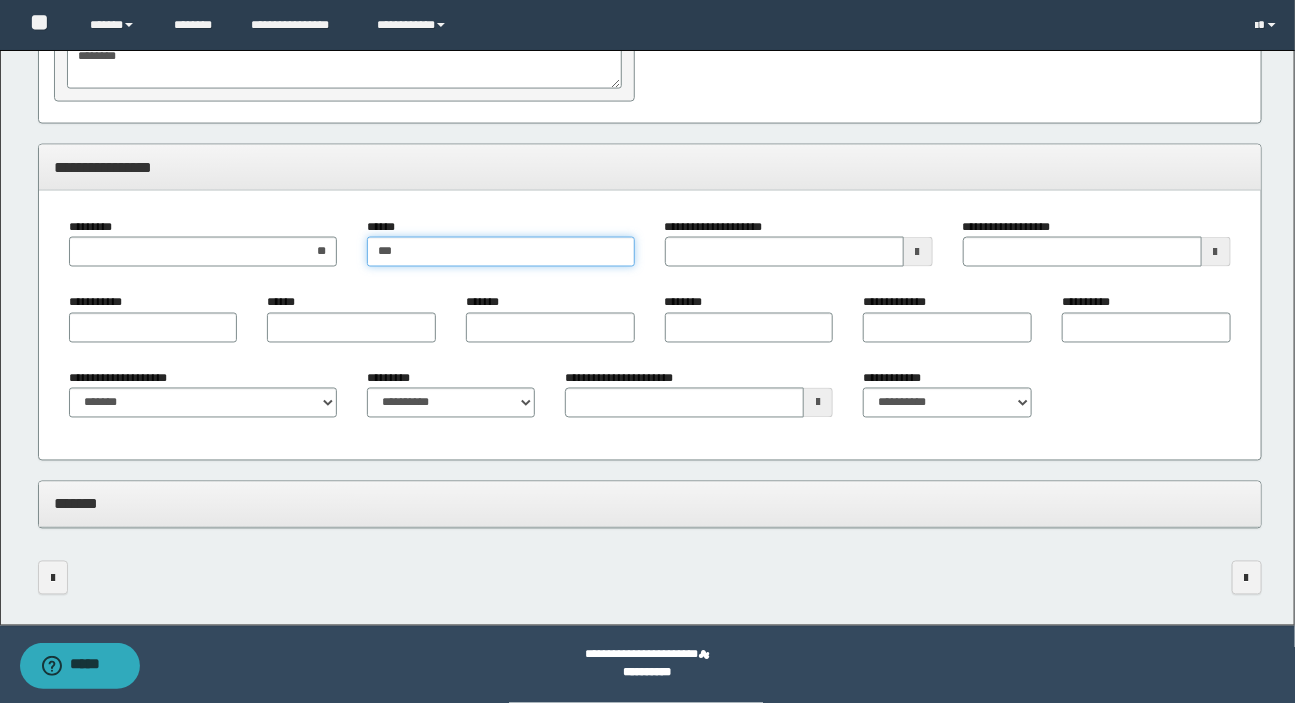 type on "****" 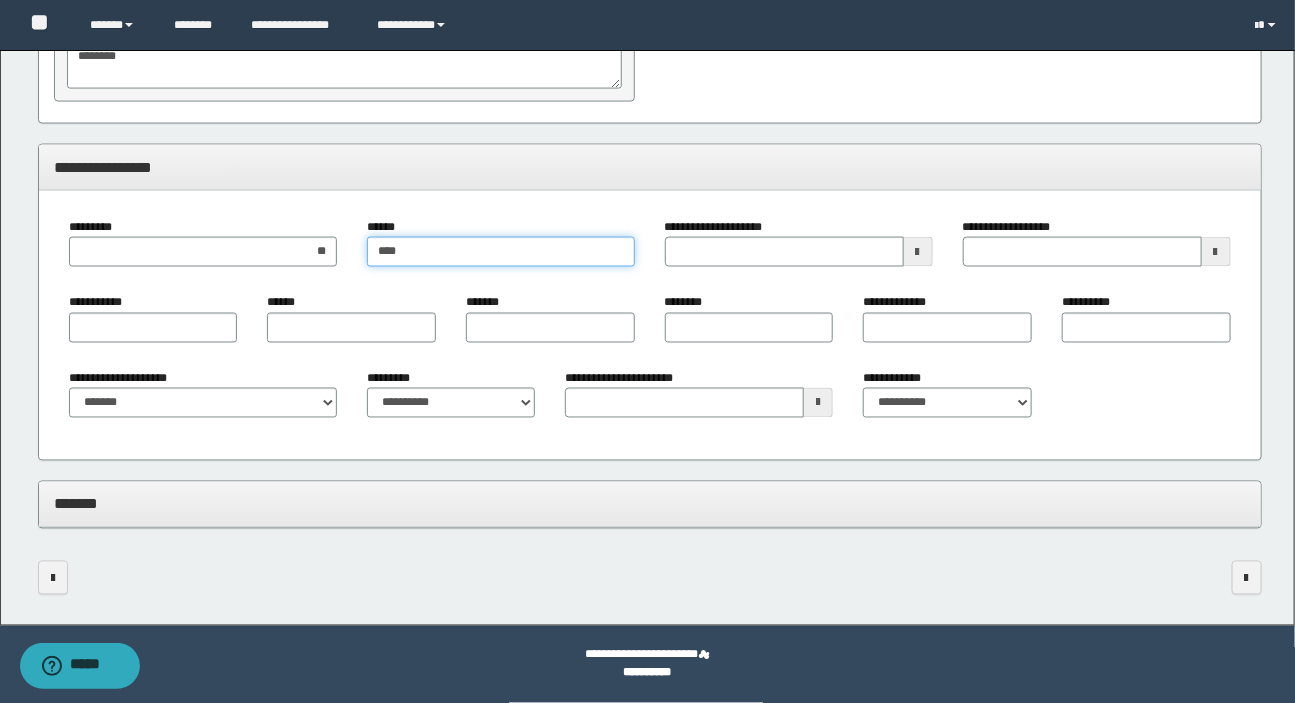 type 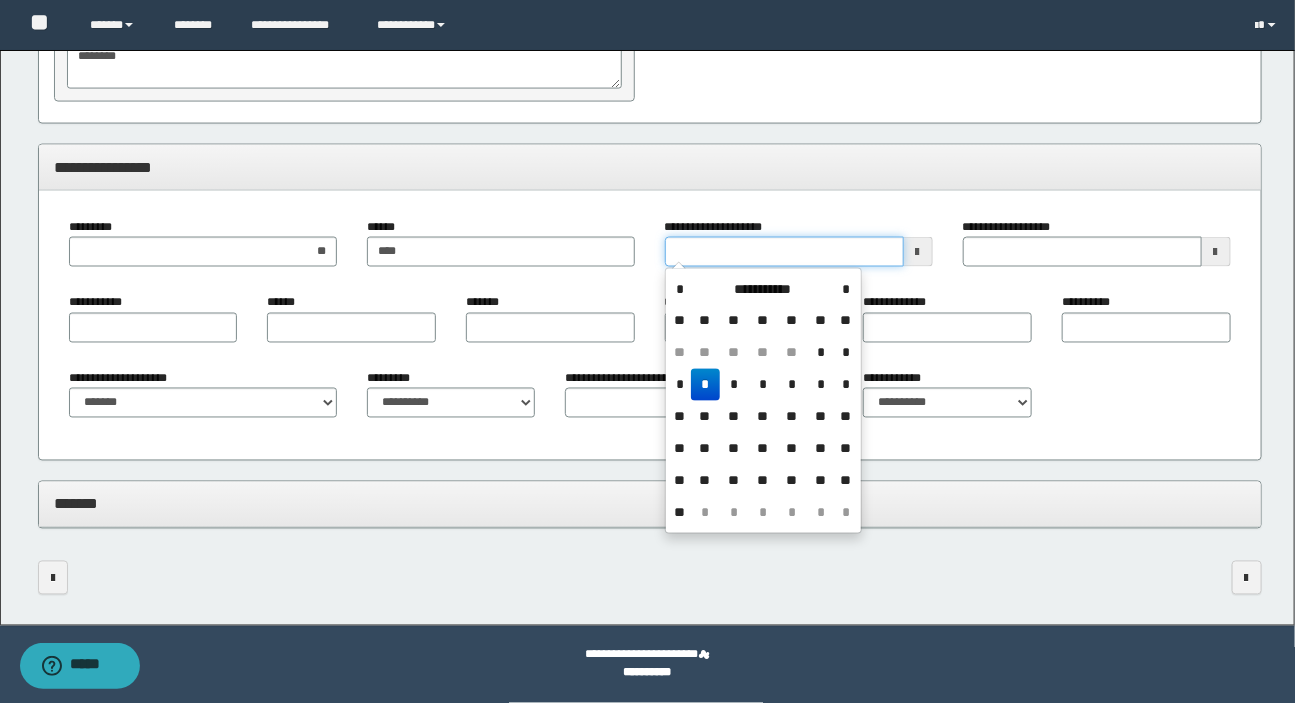 click on "**********" at bounding box center (784, 252) 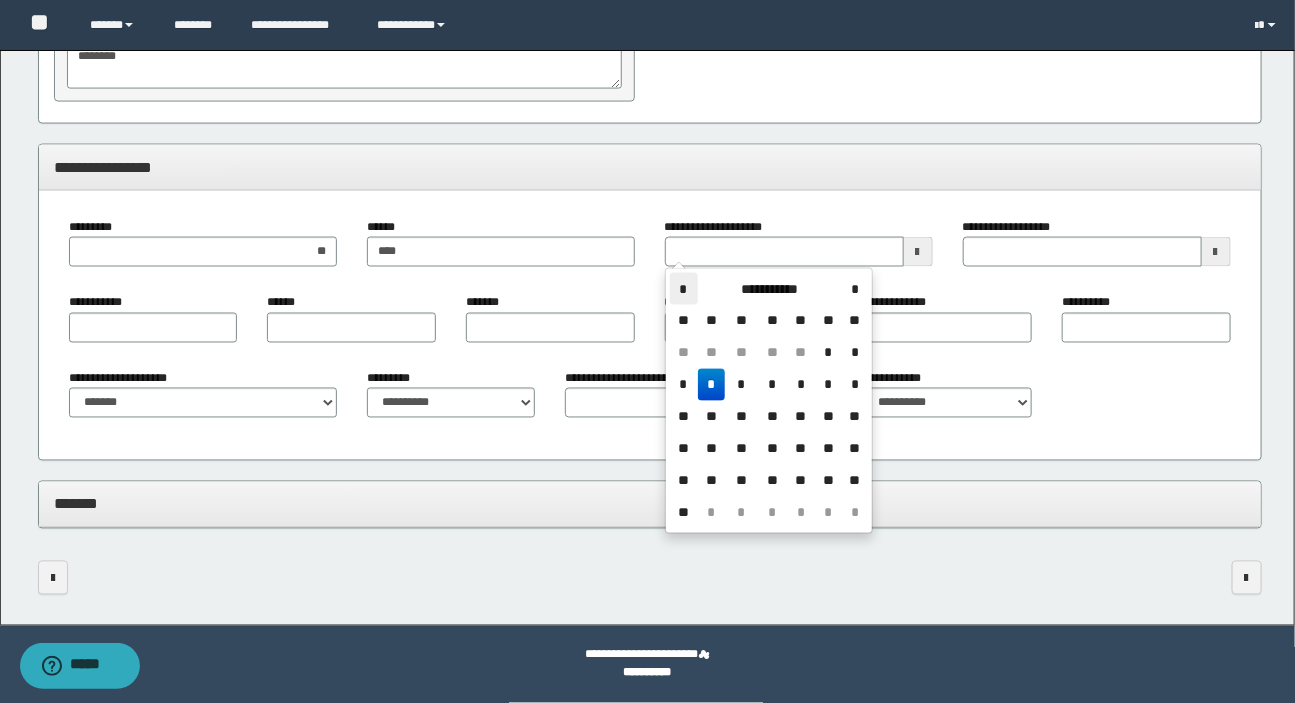 click on "*" at bounding box center [684, 289] 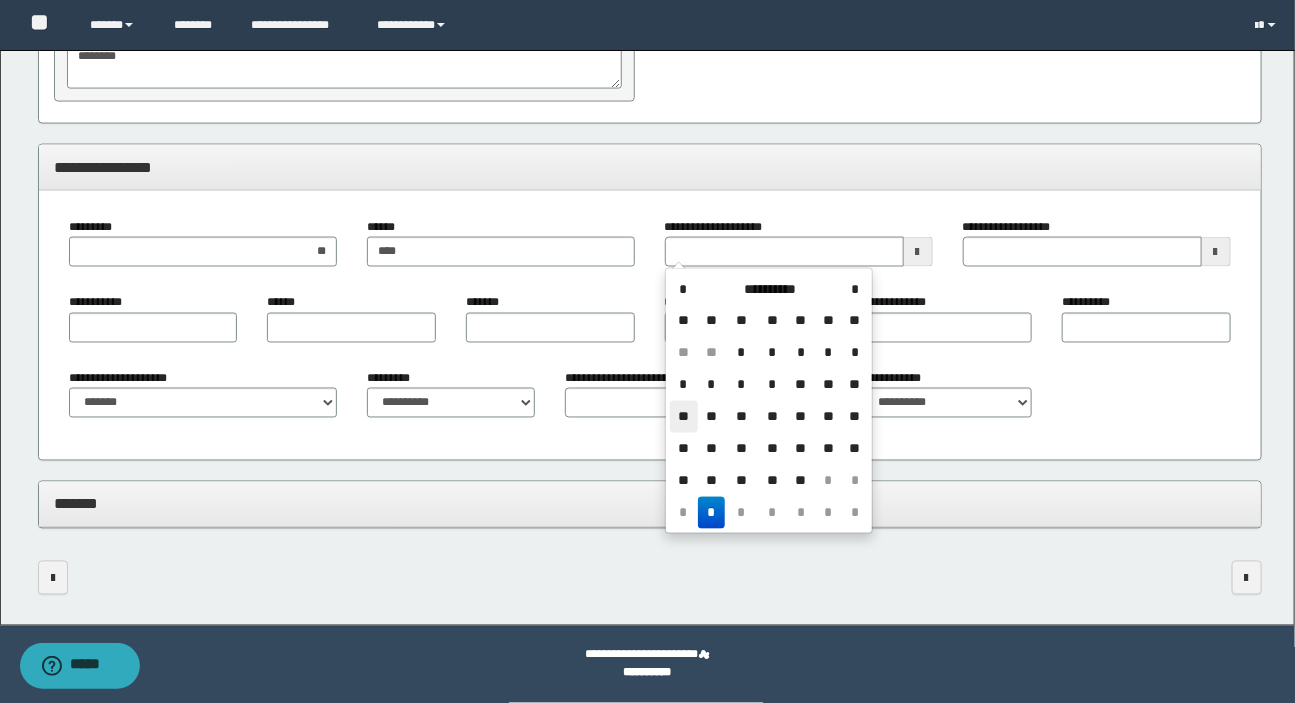 click on "**" at bounding box center (684, 417) 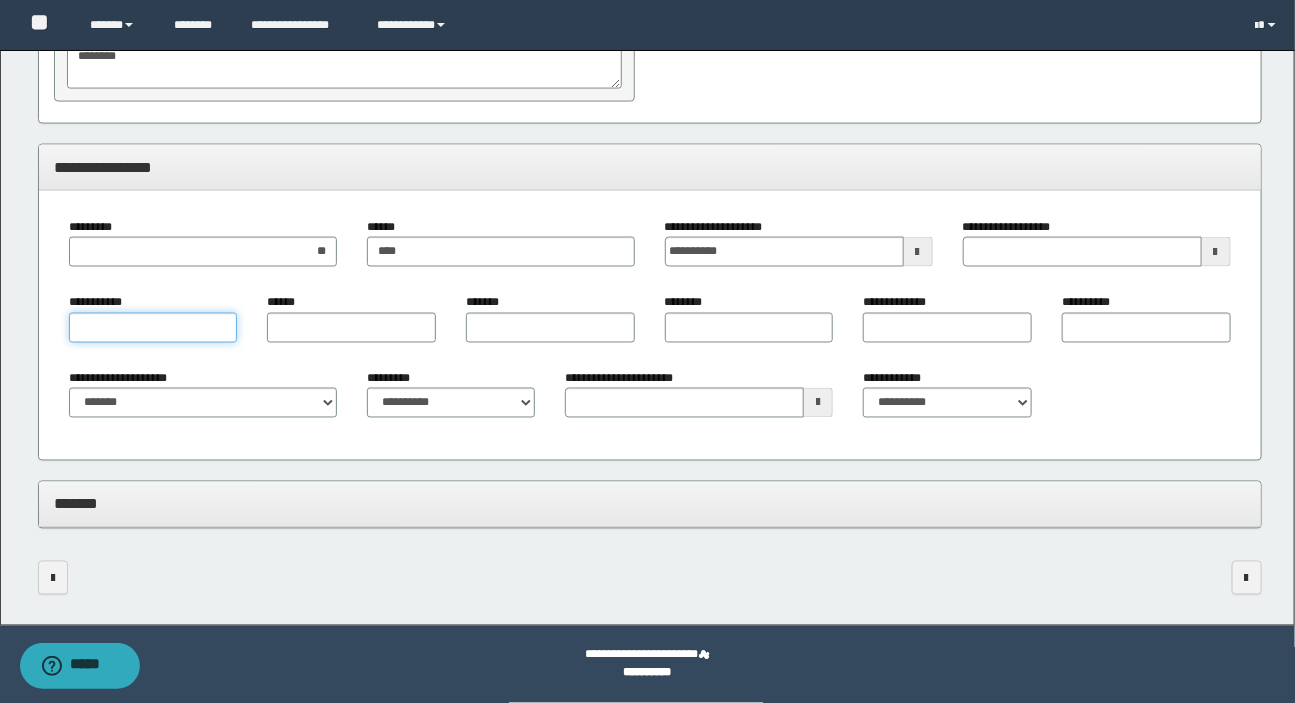 click on "**********" at bounding box center [153, 328] 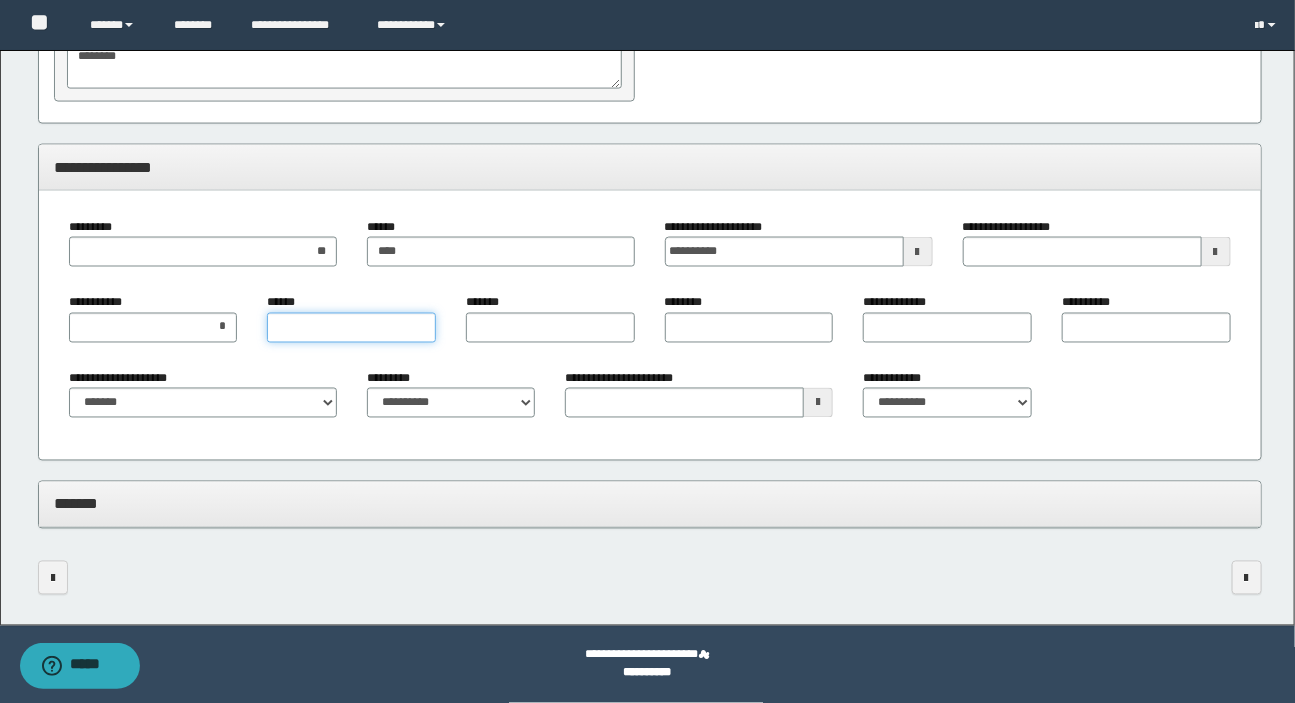 click on "******" at bounding box center (351, 328) 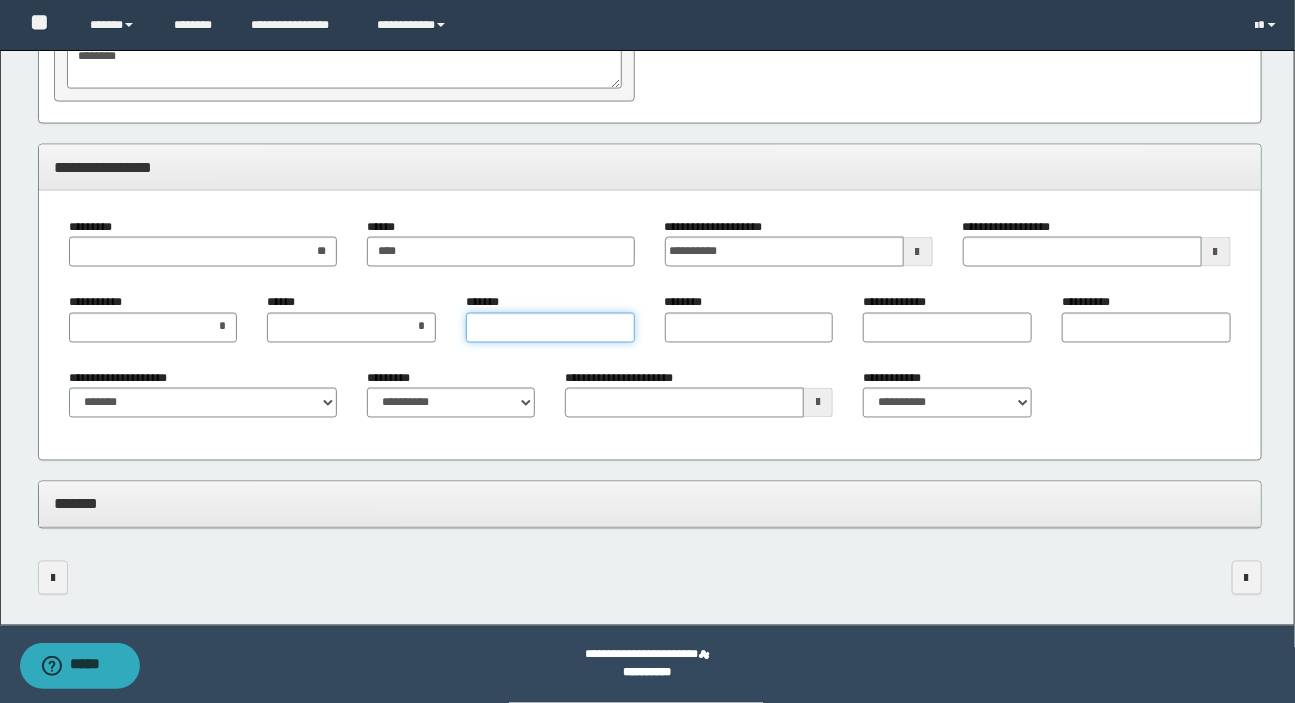 click on "*******" at bounding box center (550, 328) 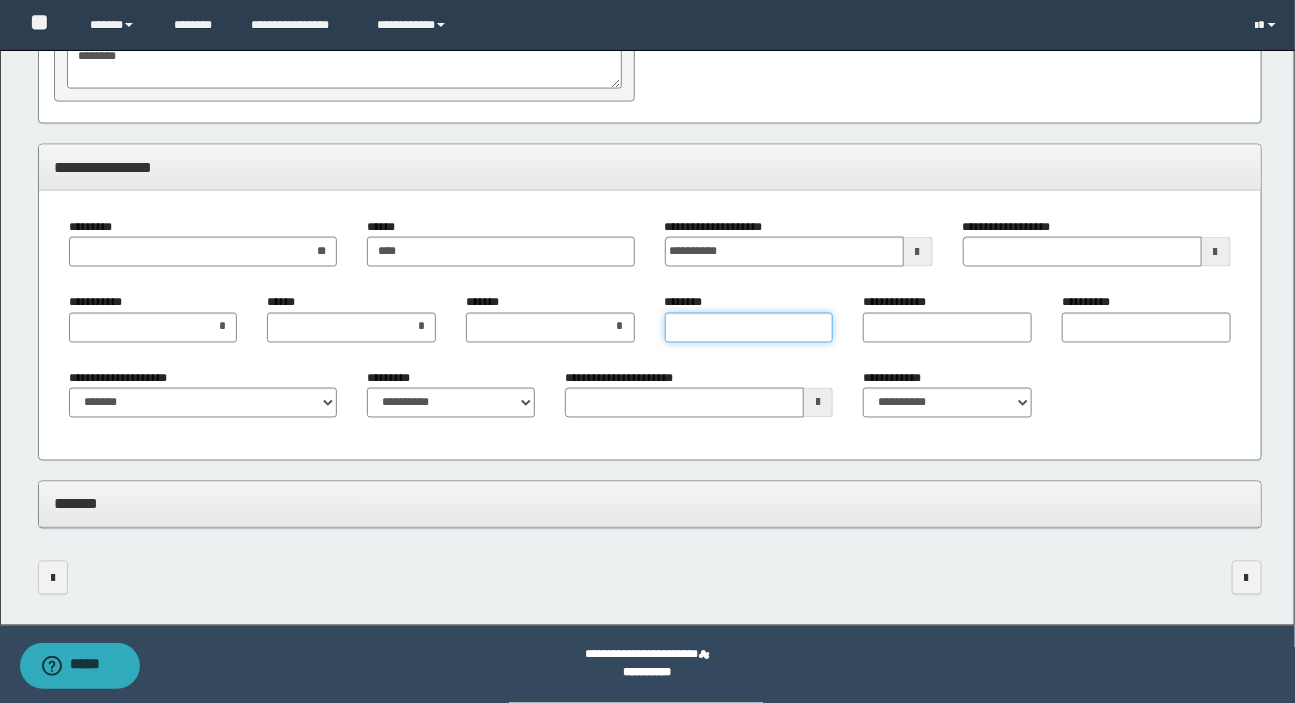 click on "********" at bounding box center [749, 328] 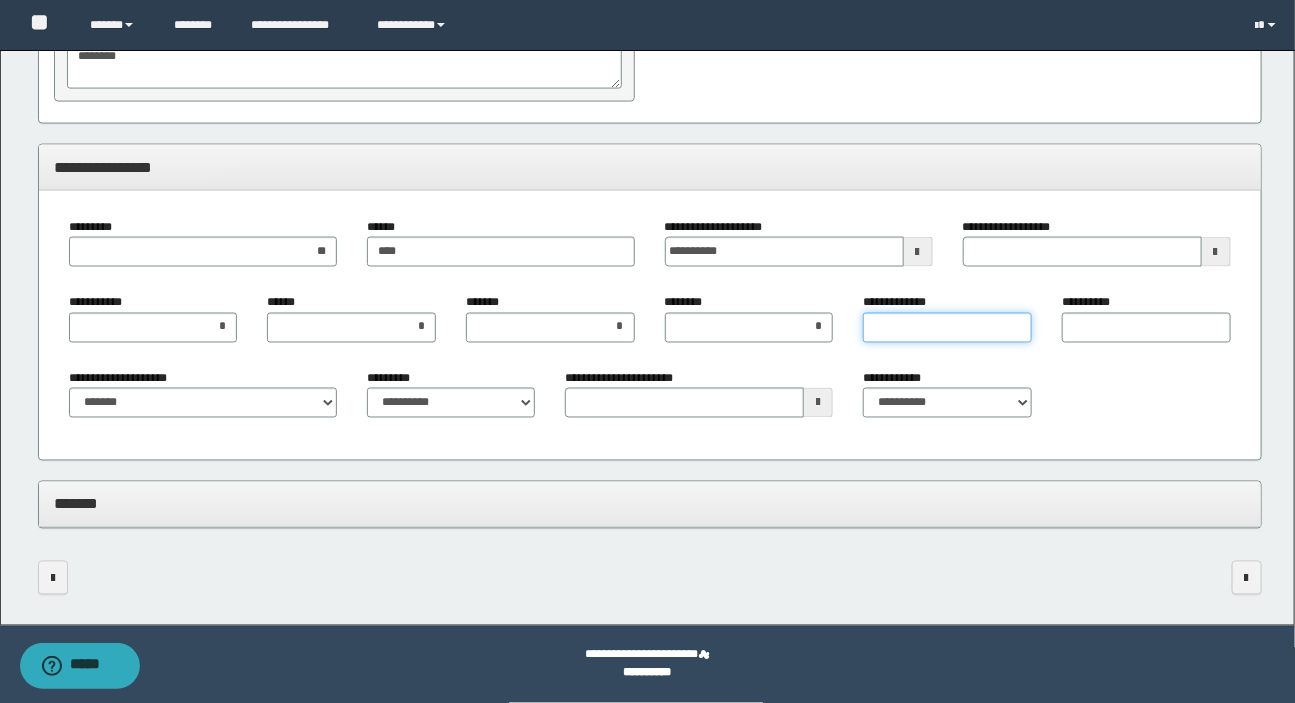 click on "**********" at bounding box center (947, 328) 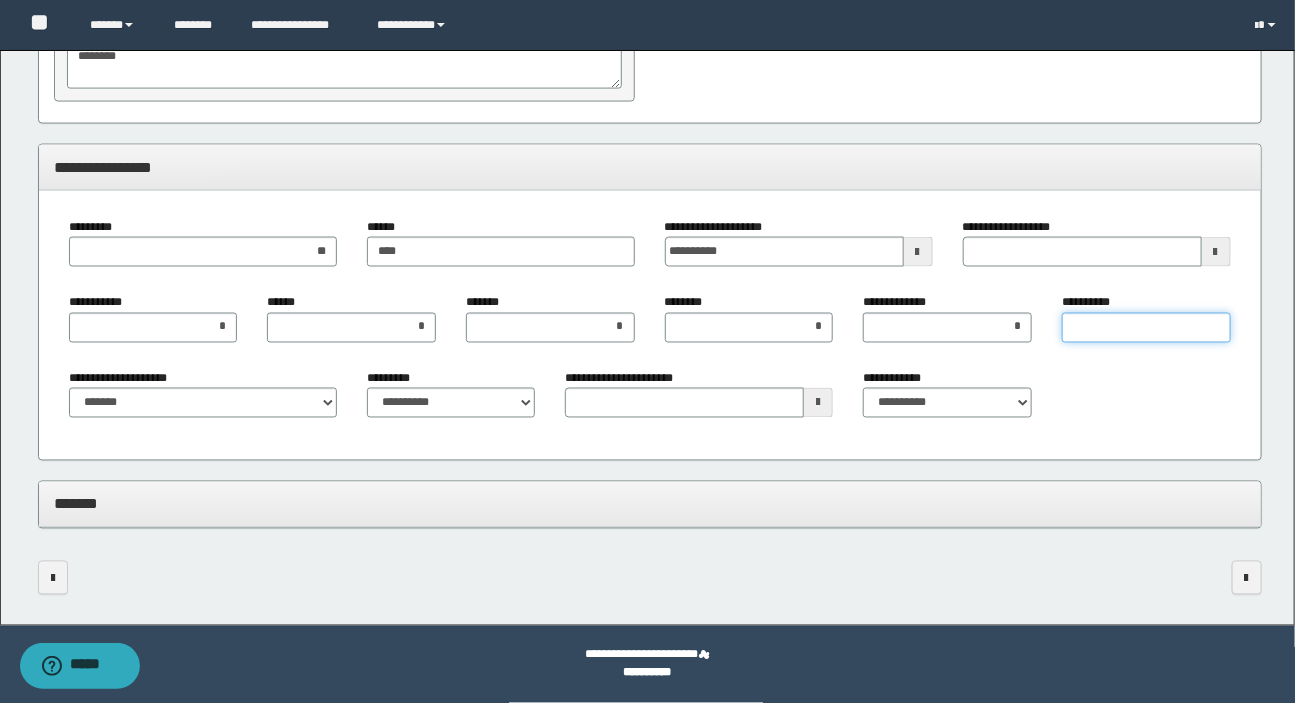 click on "**********" at bounding box center (1146, 328) 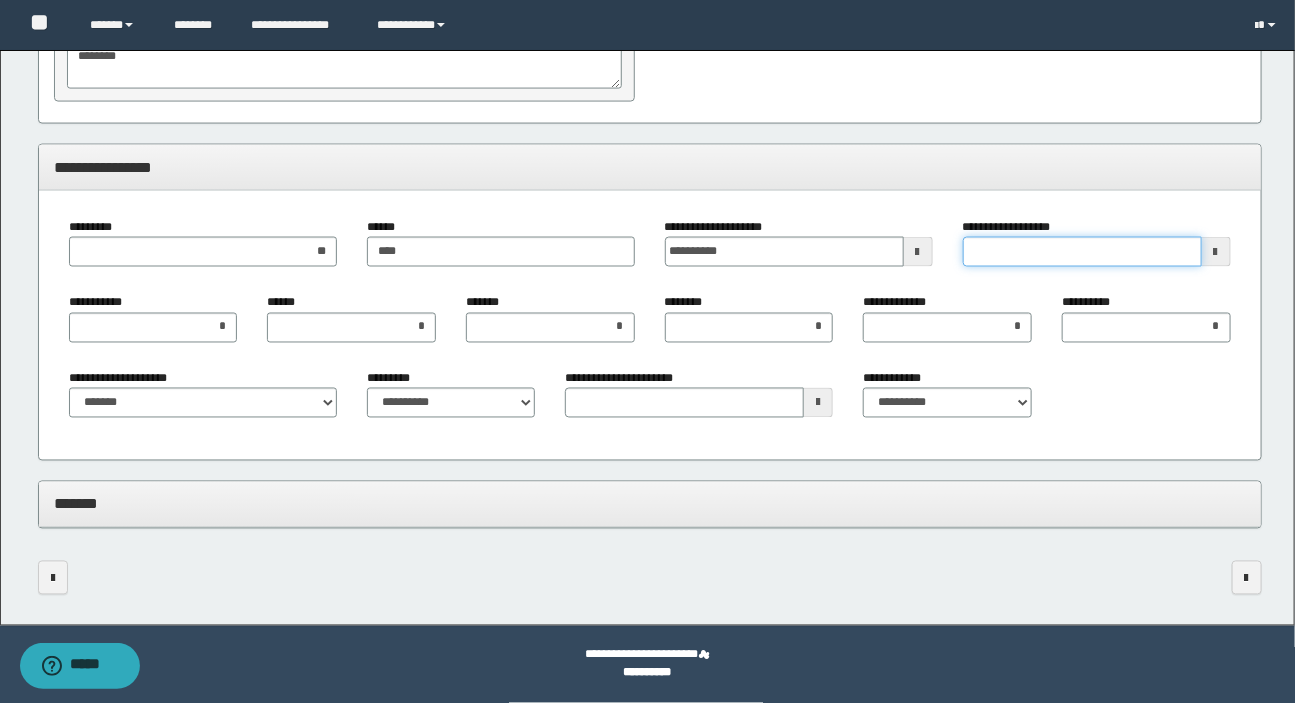 click on "**********" at bounding box center [1082, 252] 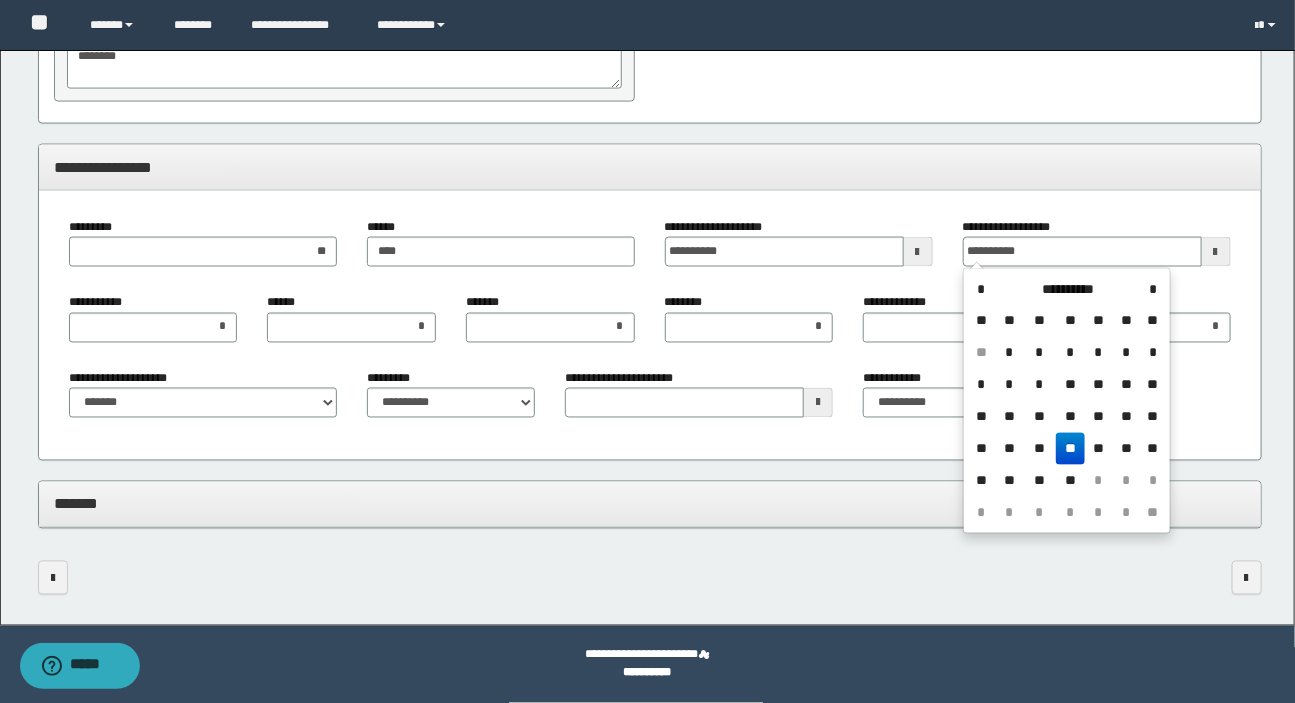 type on "**********" 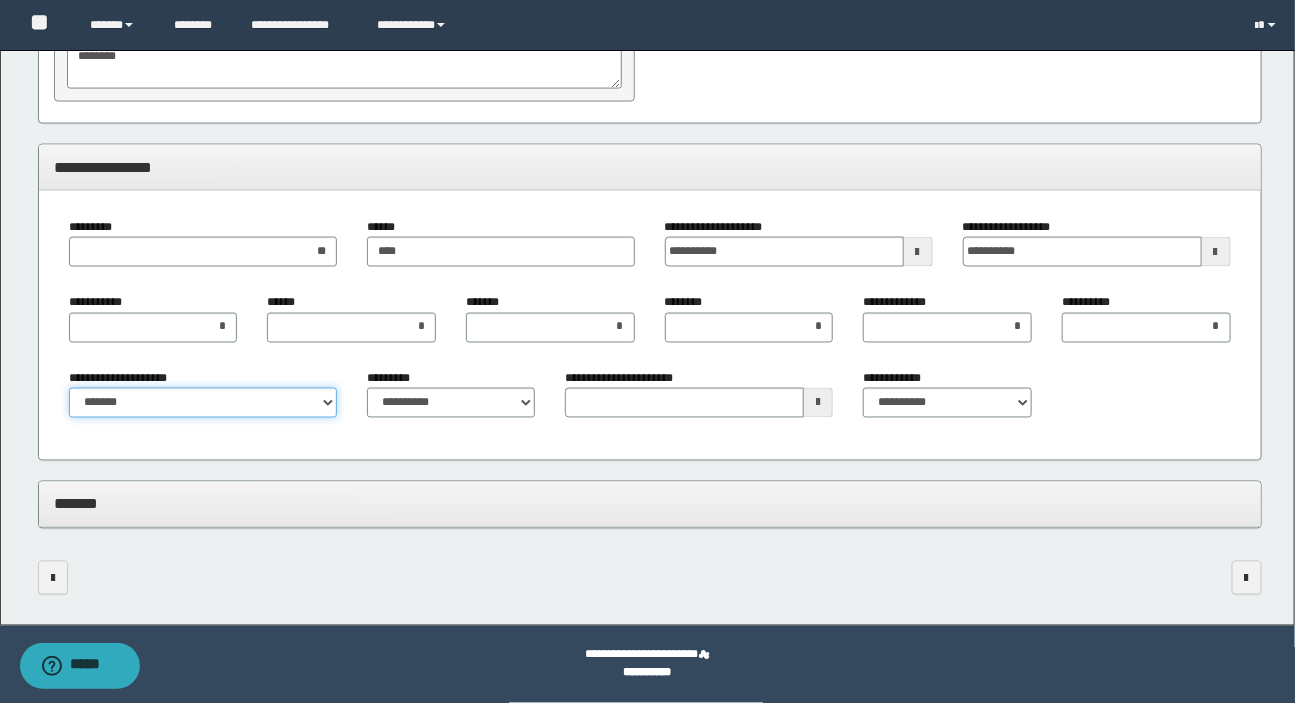 drag, startPoint x: 260, startPoint y: 402, endPoint x: 250, endPoint y: 408, distance: 11.661903 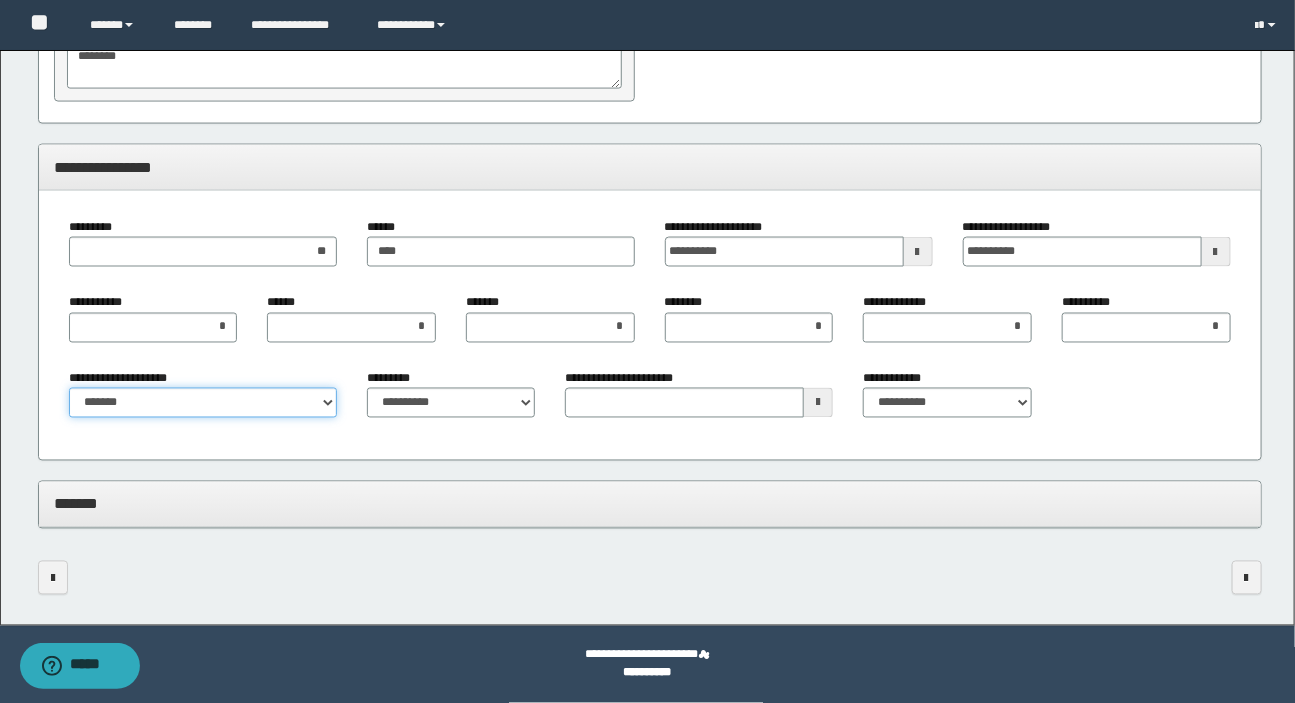 select on "*" 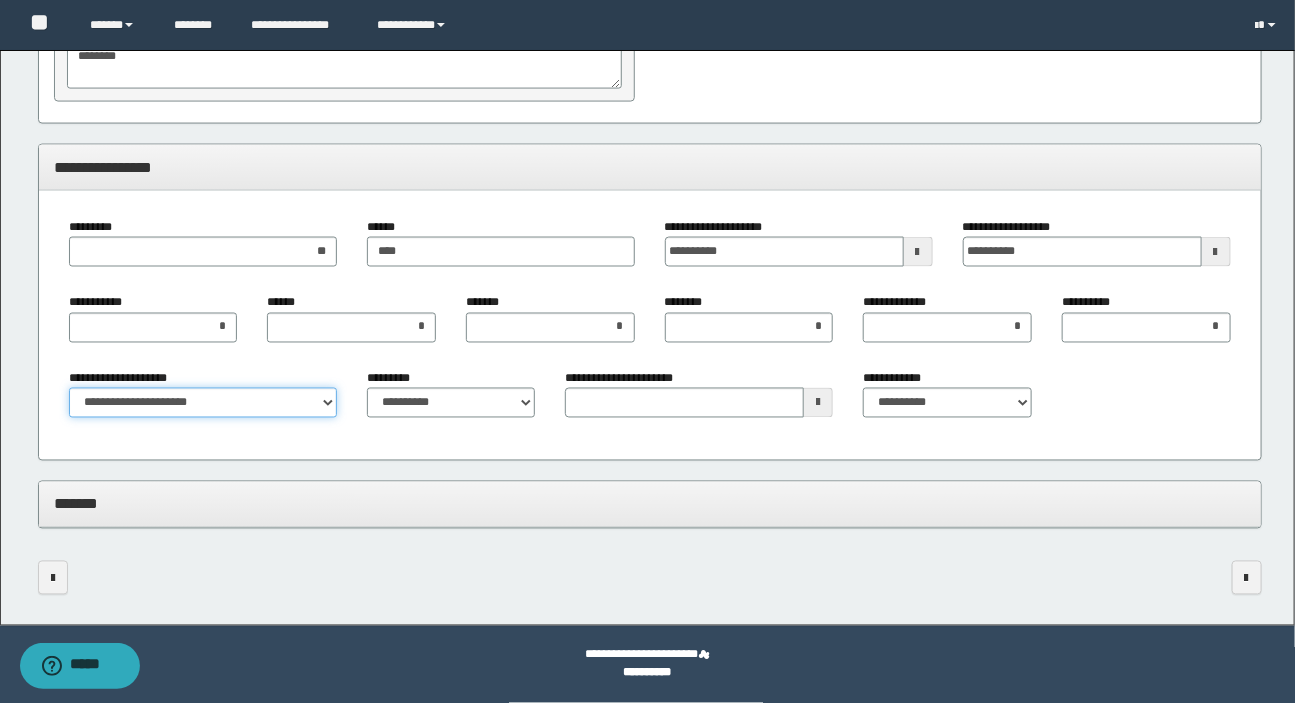 click on "**********" at bounding box center (203, 403) 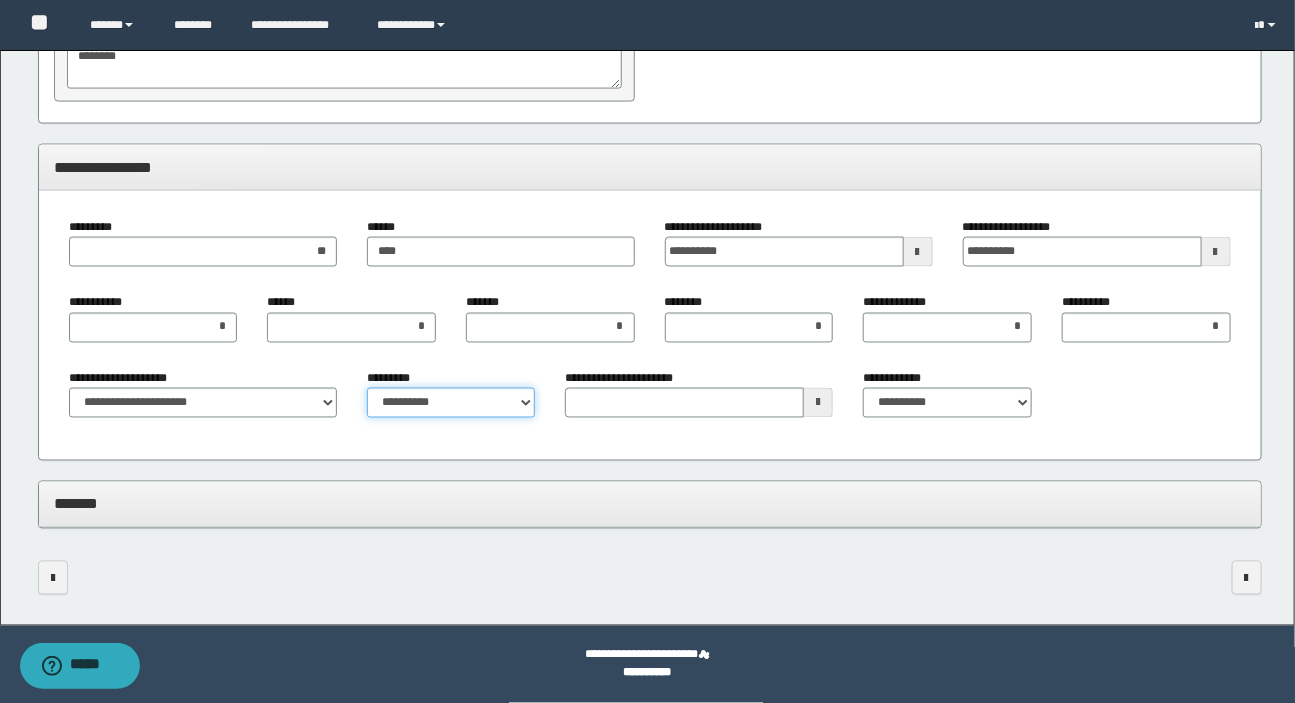 drag, startPoint x: 410, startPoint y: 404, endPoint x: 416, endPoint y: 416, distance: 13.416408 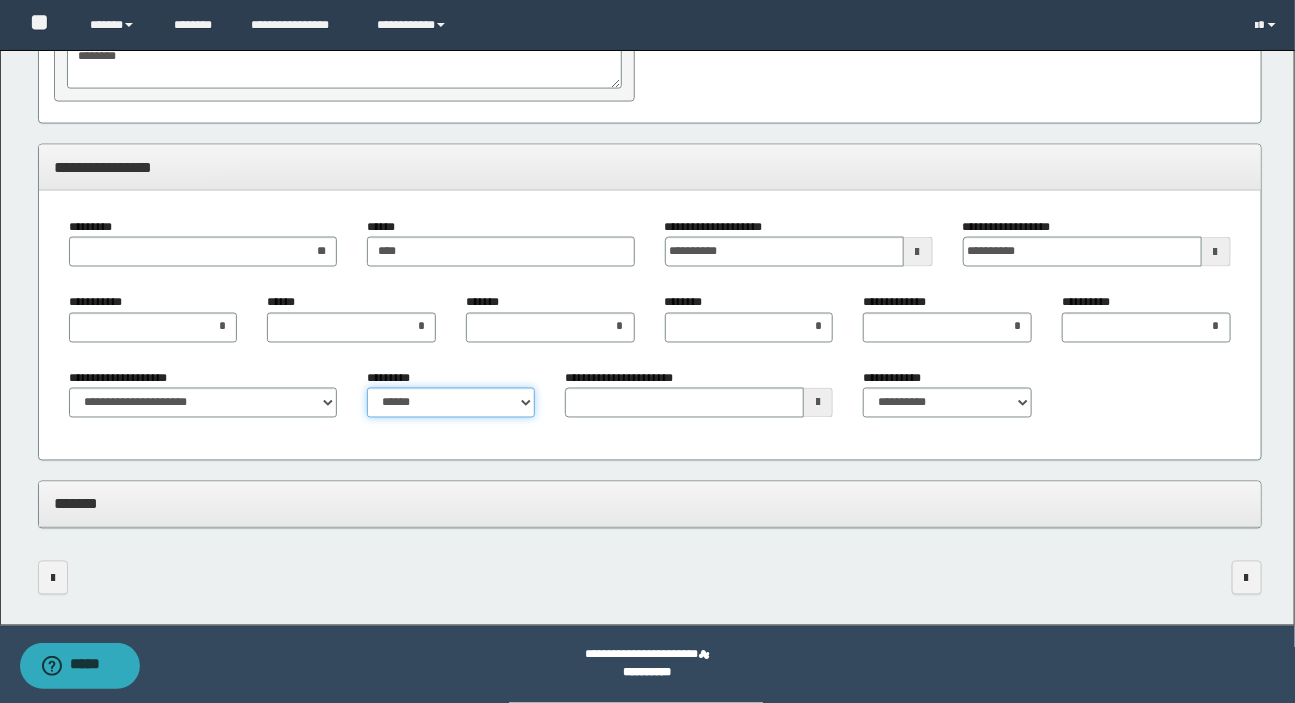 click on "**********" at bounding box center [451, 403] 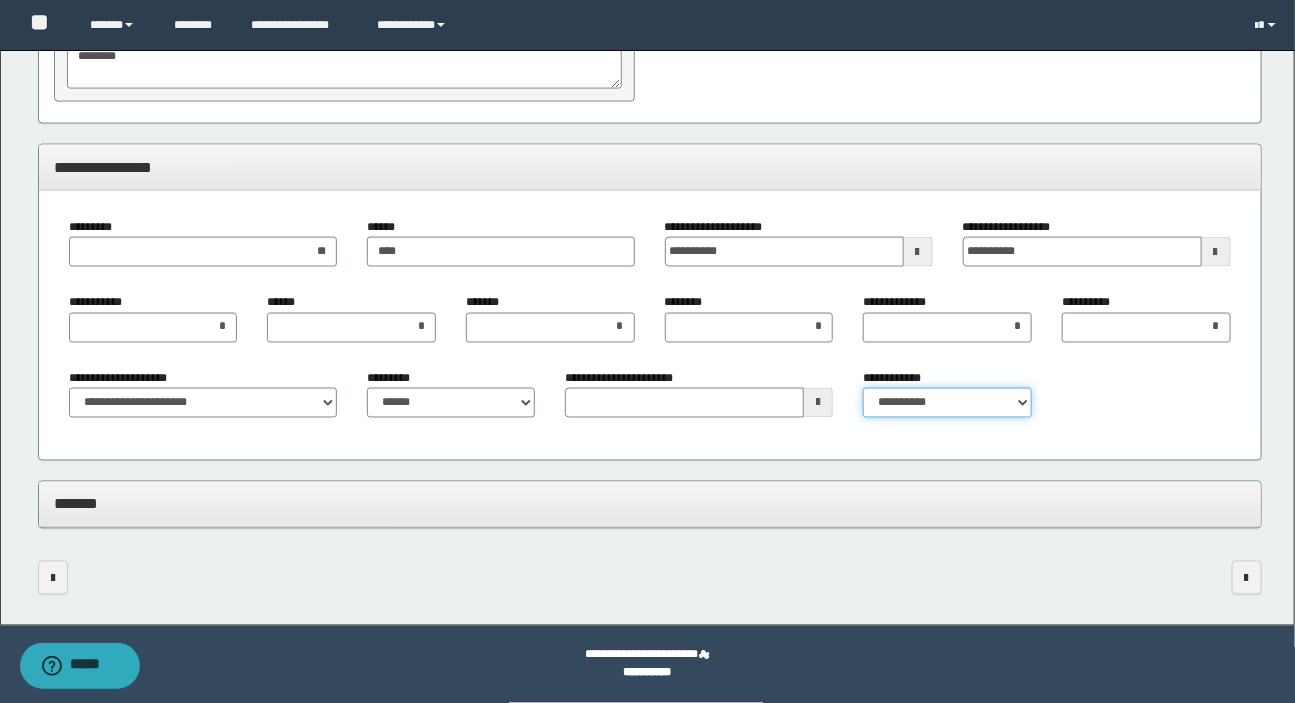 click on "**********" at bounding box center (947, 403) 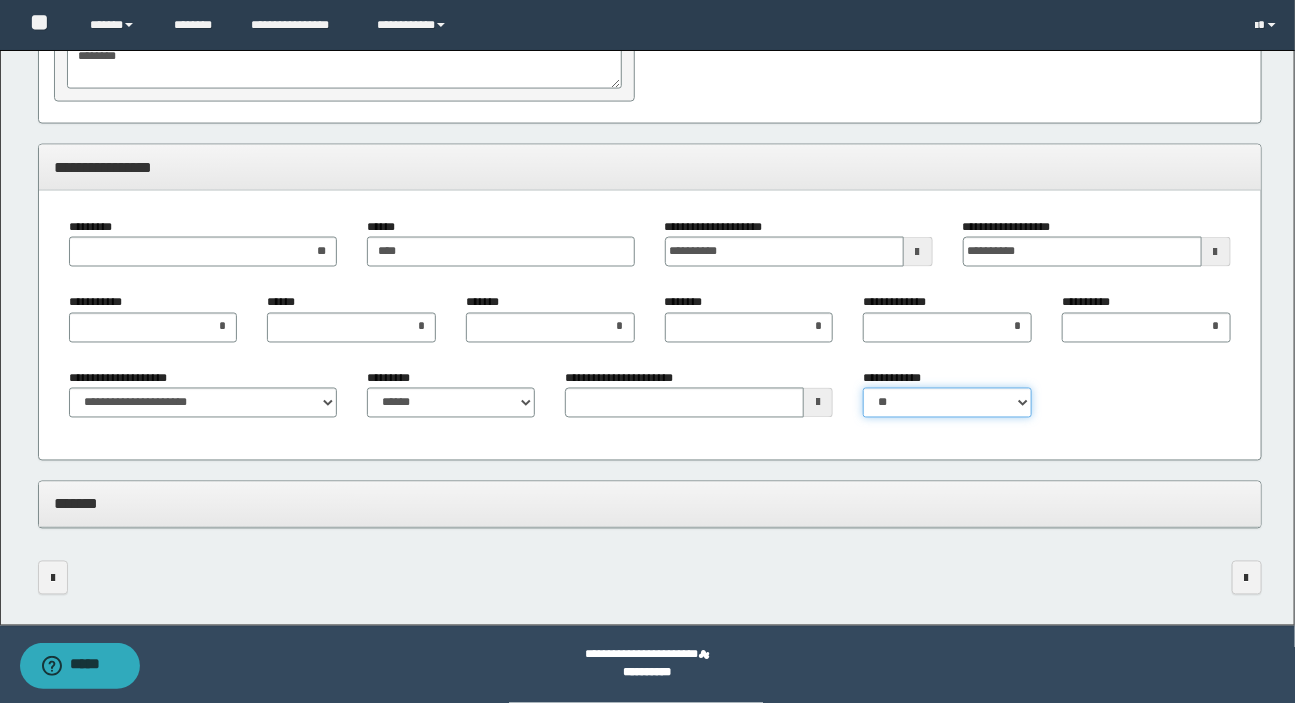 click on "**********" at bounding box center [947, 403] 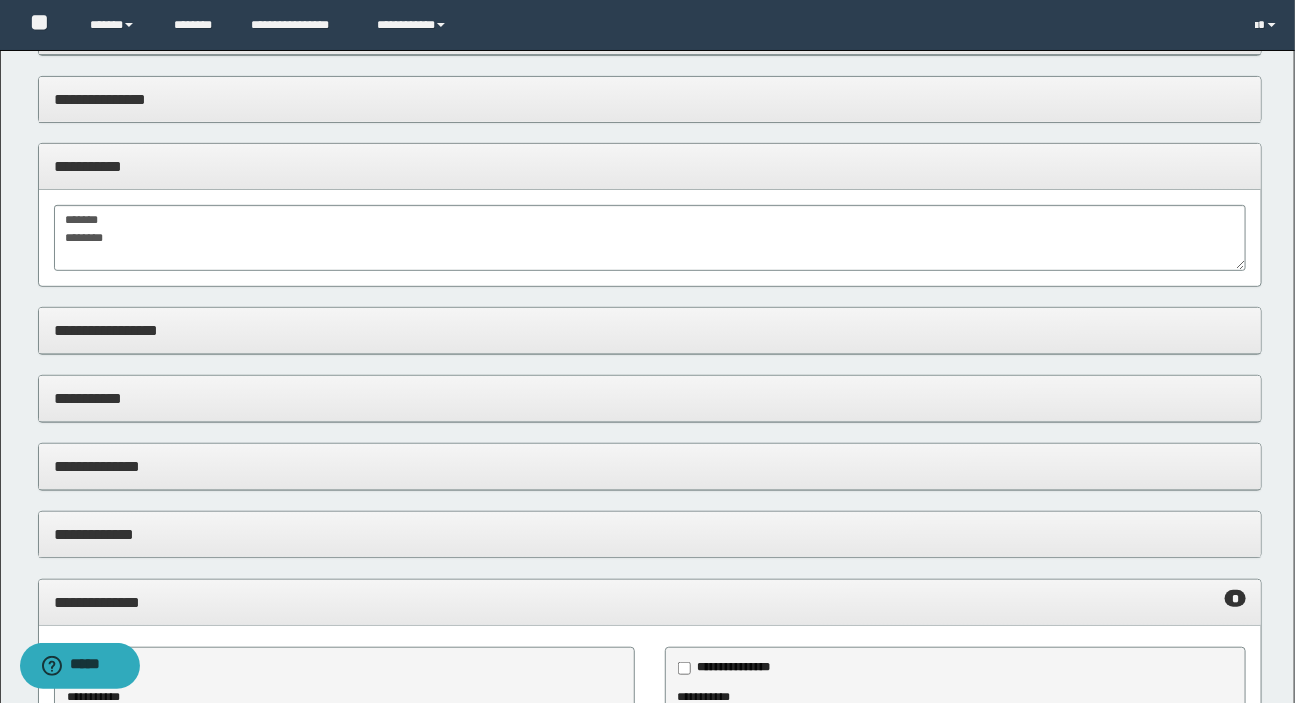 scroll, scrollTop: 0, scrollLeft: 0, axis: both 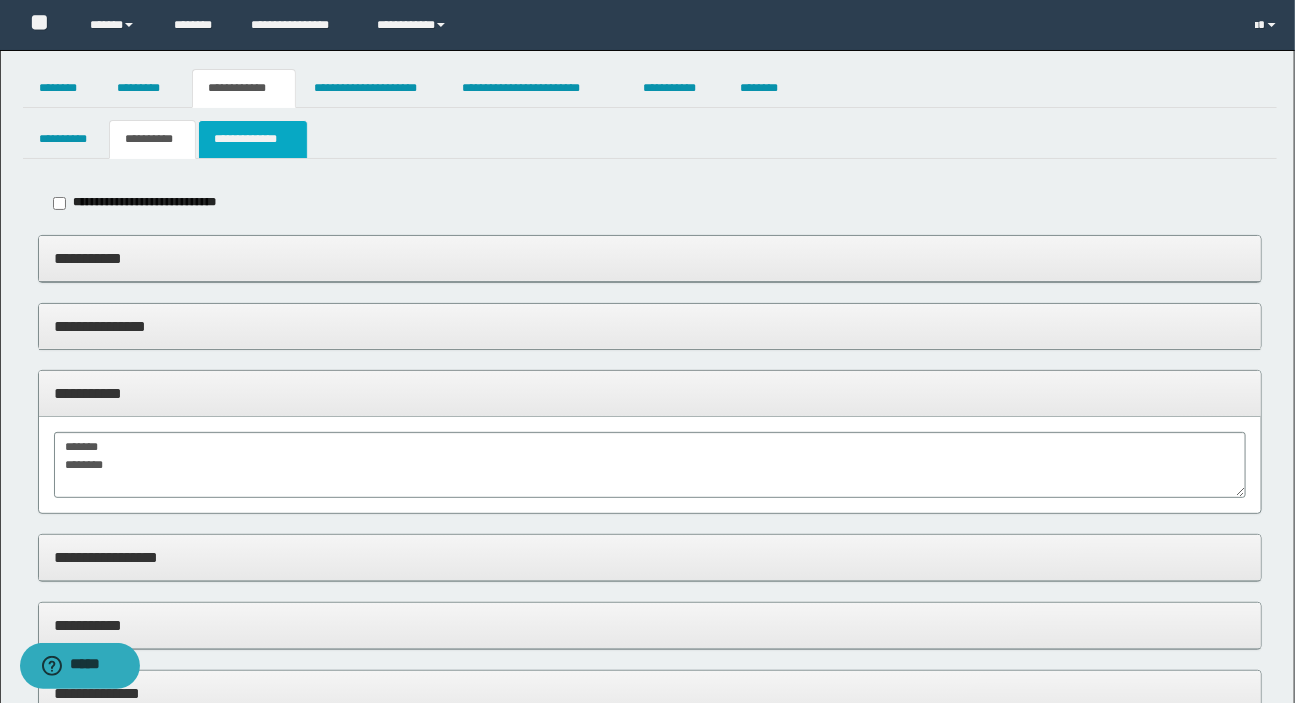 click on "**********" at bounding box center (252, 139) 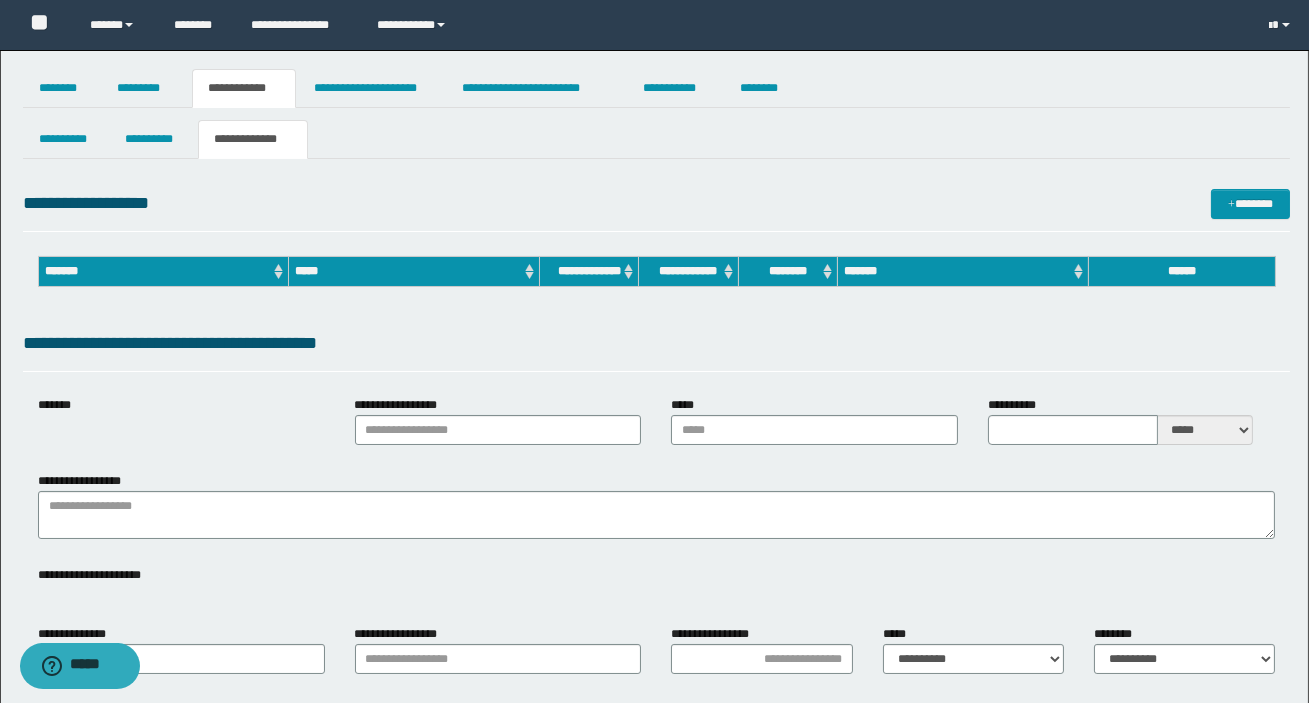 type on "**********" 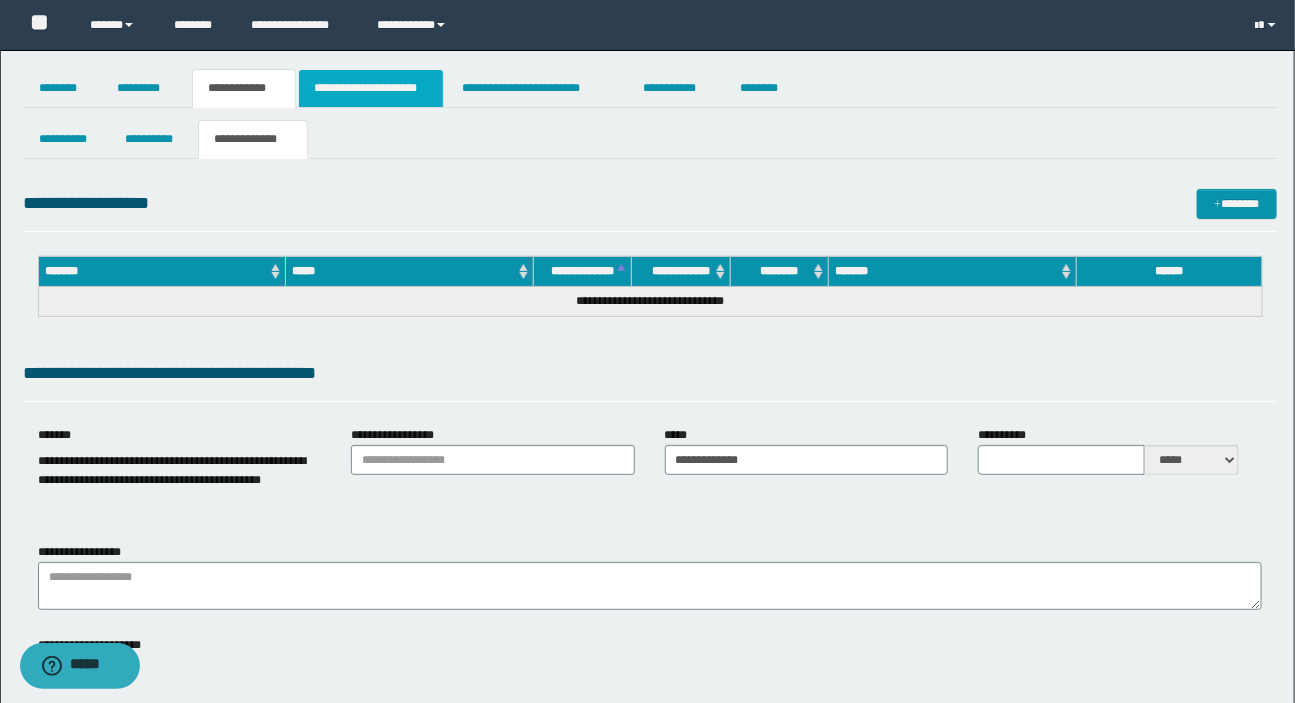 click on "**********" at bounding box center (371, 88) 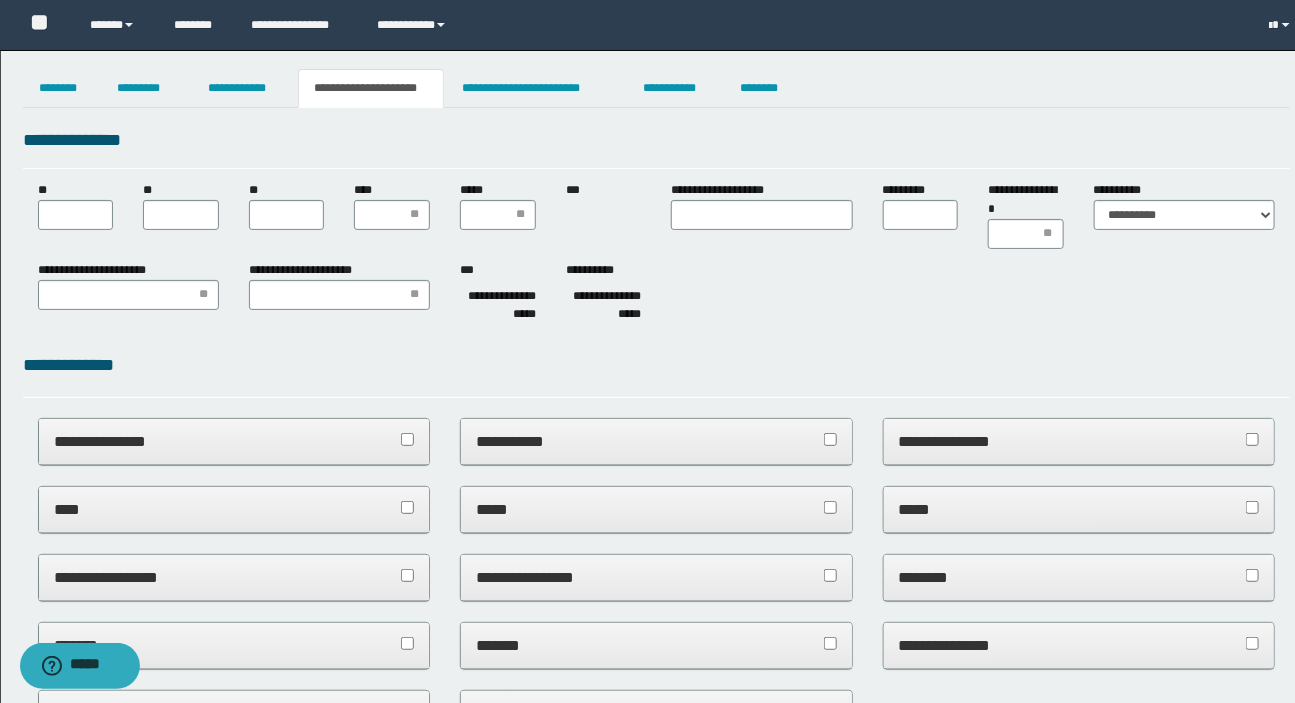 scroll, scrollTop: 0, scrollLeft: 0, axis: both 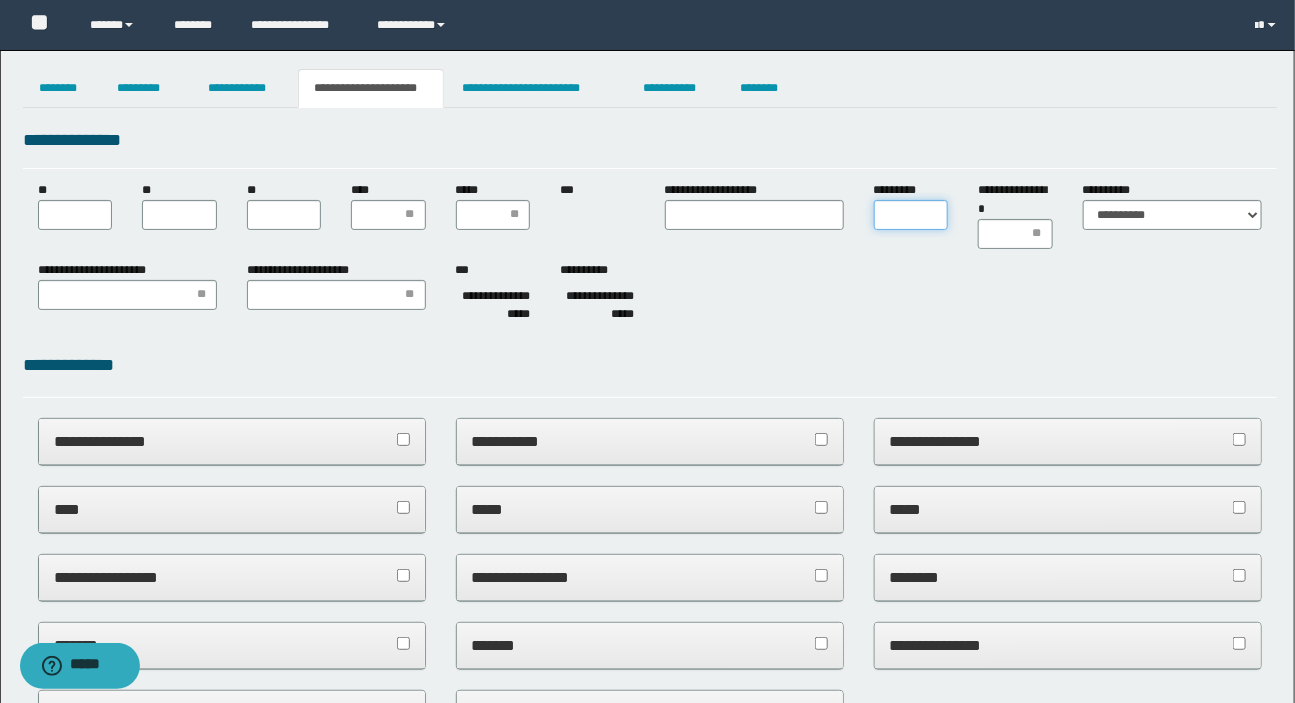 click on "*********" at bounding box center [911, 215] 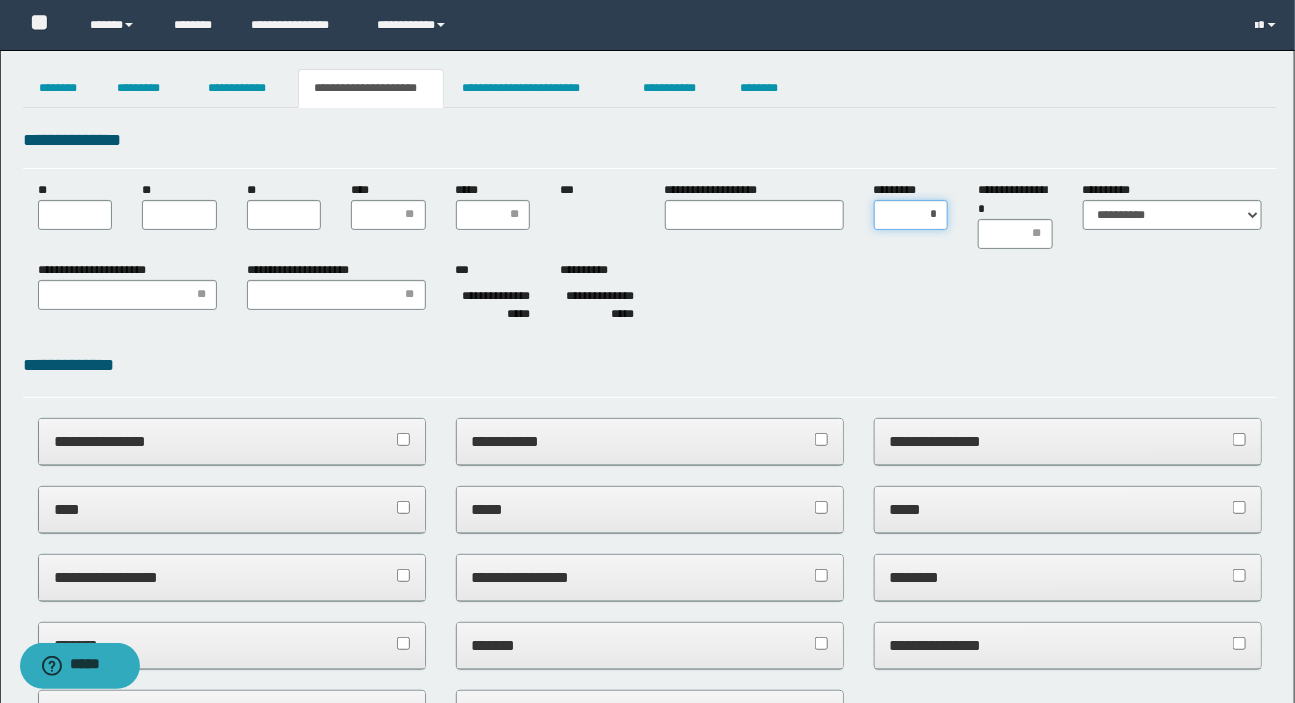 type on "**" 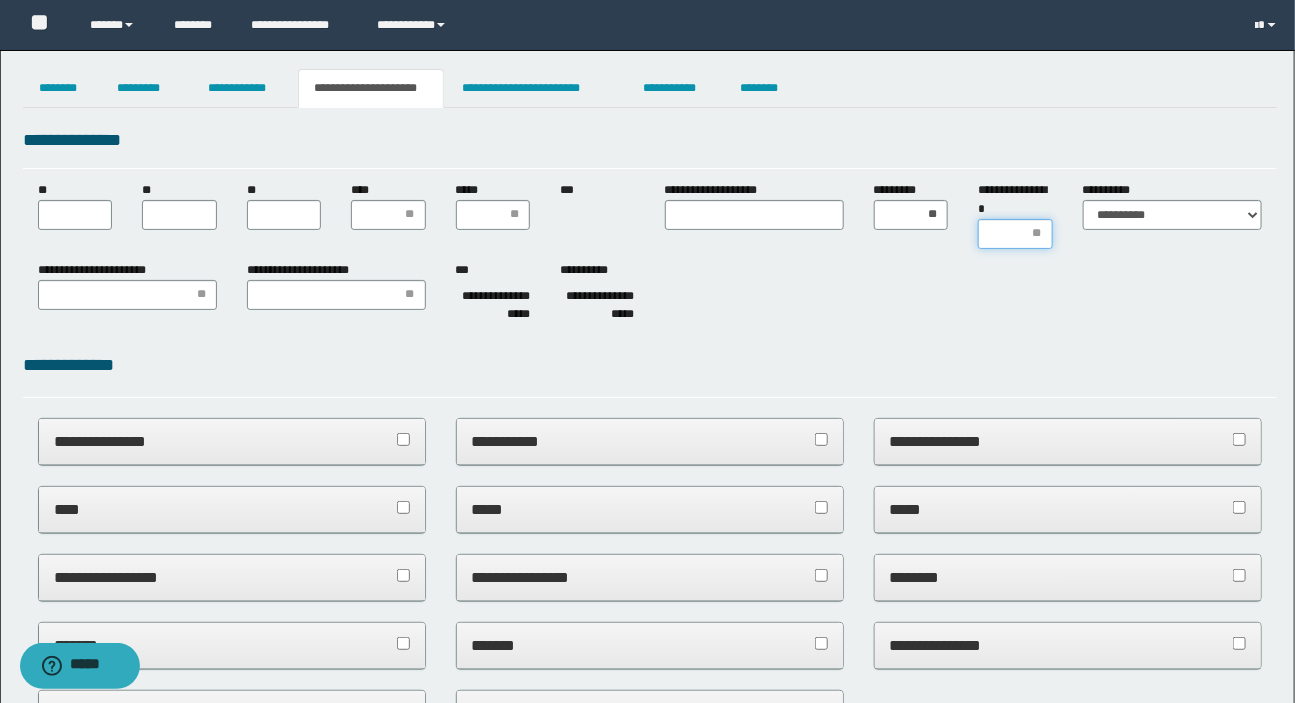 click on "**********" at bounding box center [1015, 234] 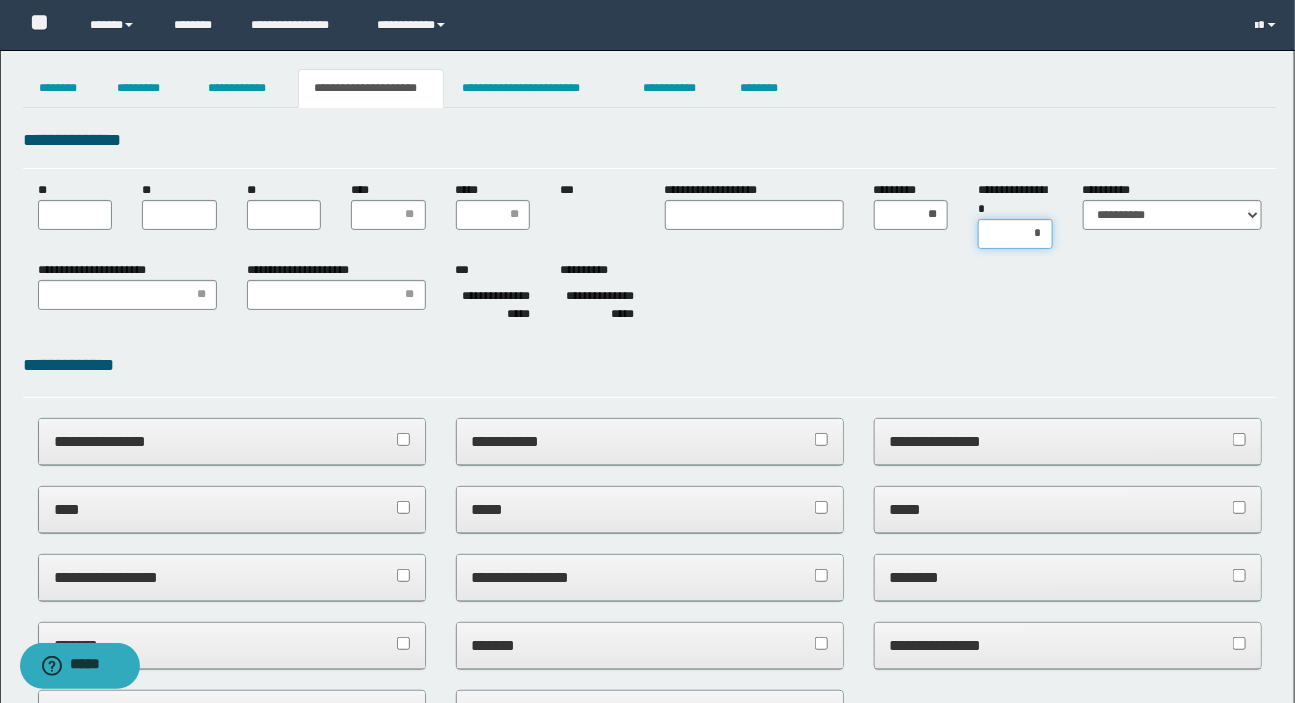 type on "**" 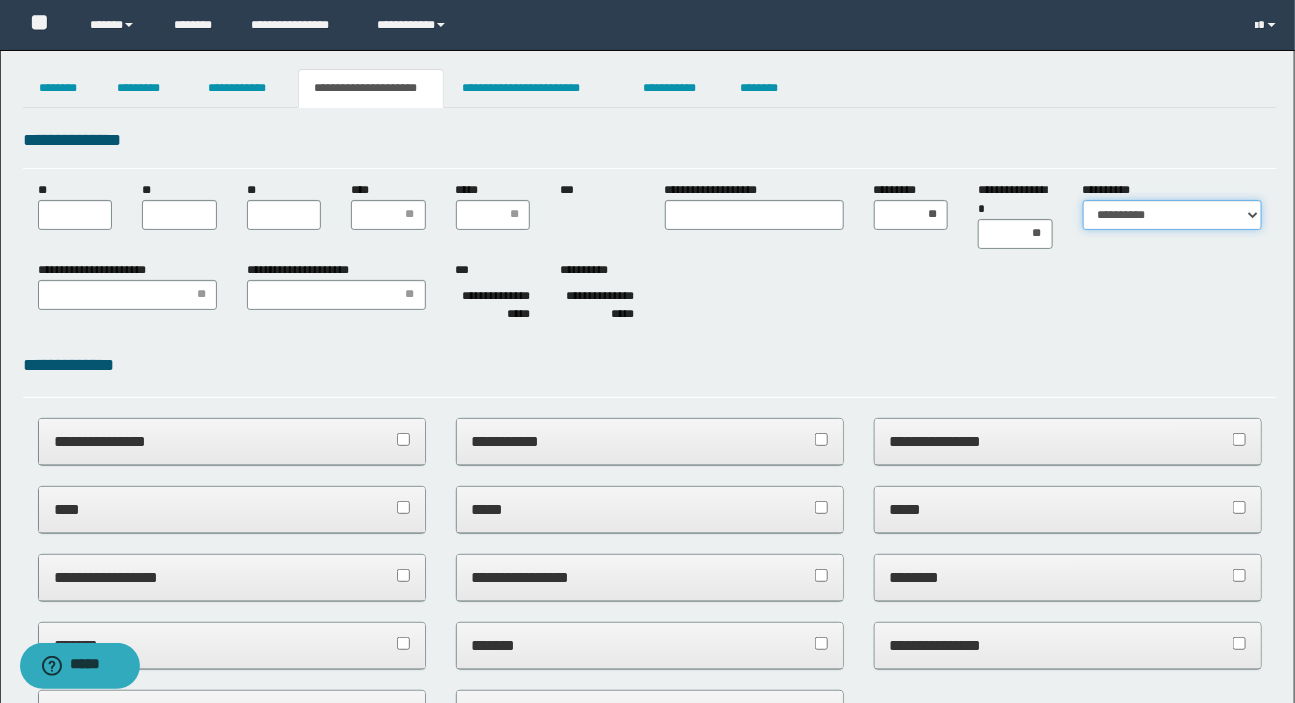 click on "**********" at bounding box center [1172, 215] 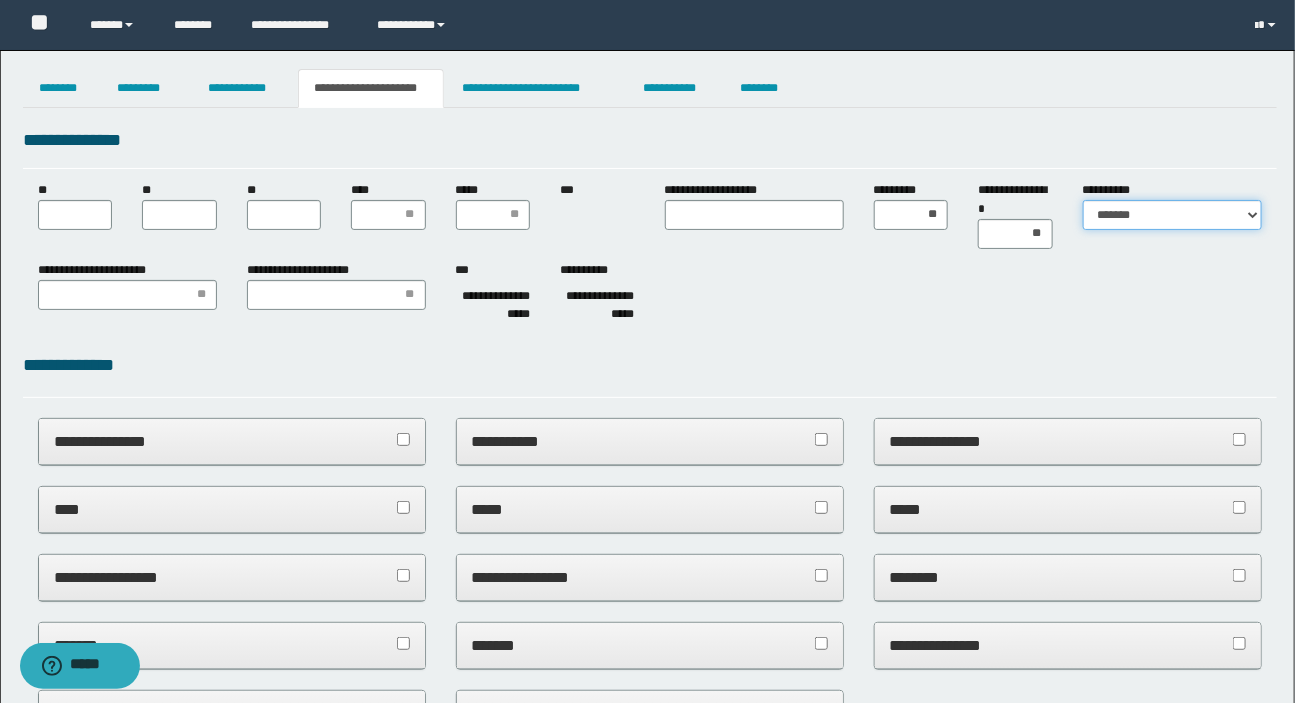 click on "**********" at bounding box center (1172, 215) 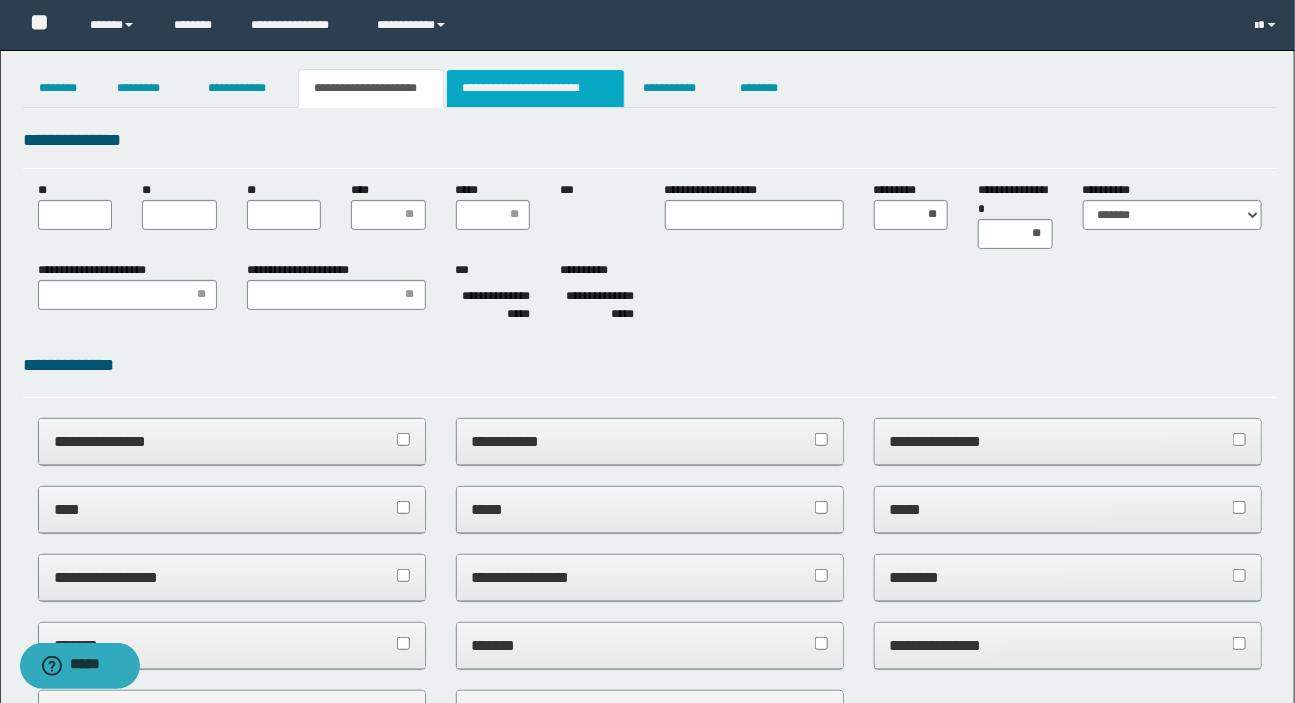 click on "**********" at bounding box center (535, 88) 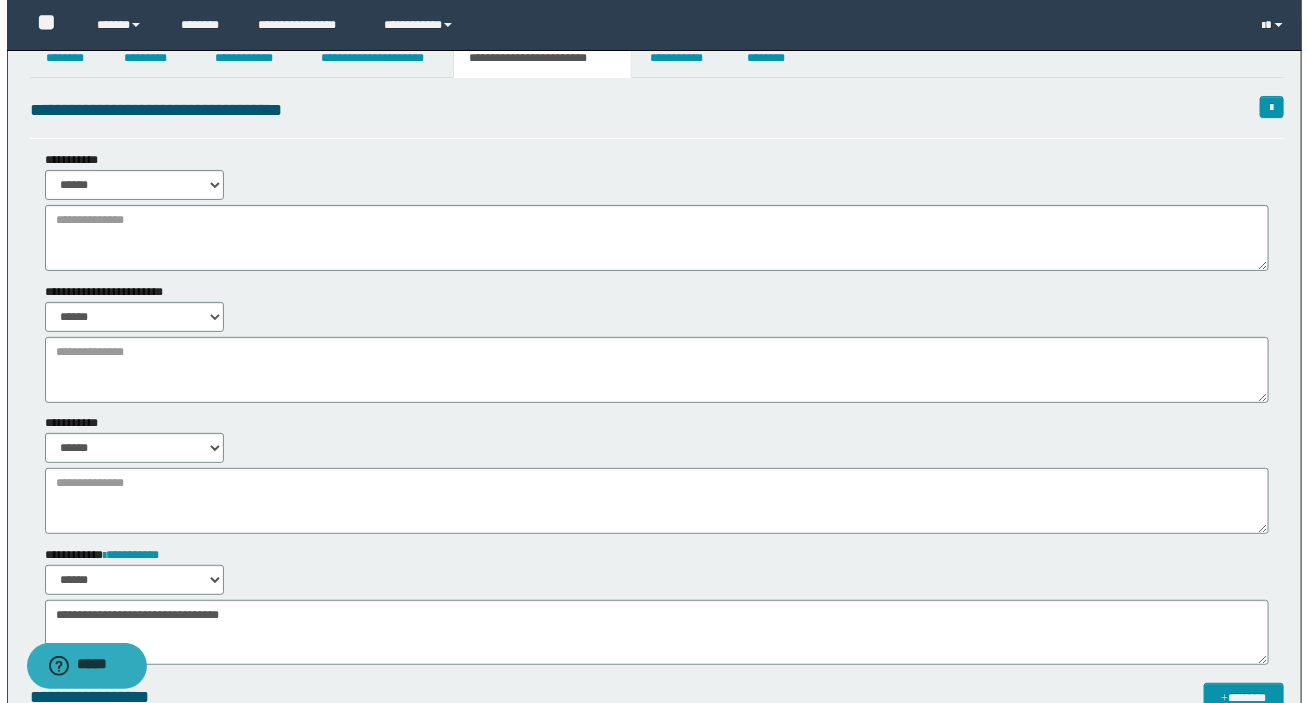 scroll, scrollTop: 0, scrollLeft: 0, axis: both 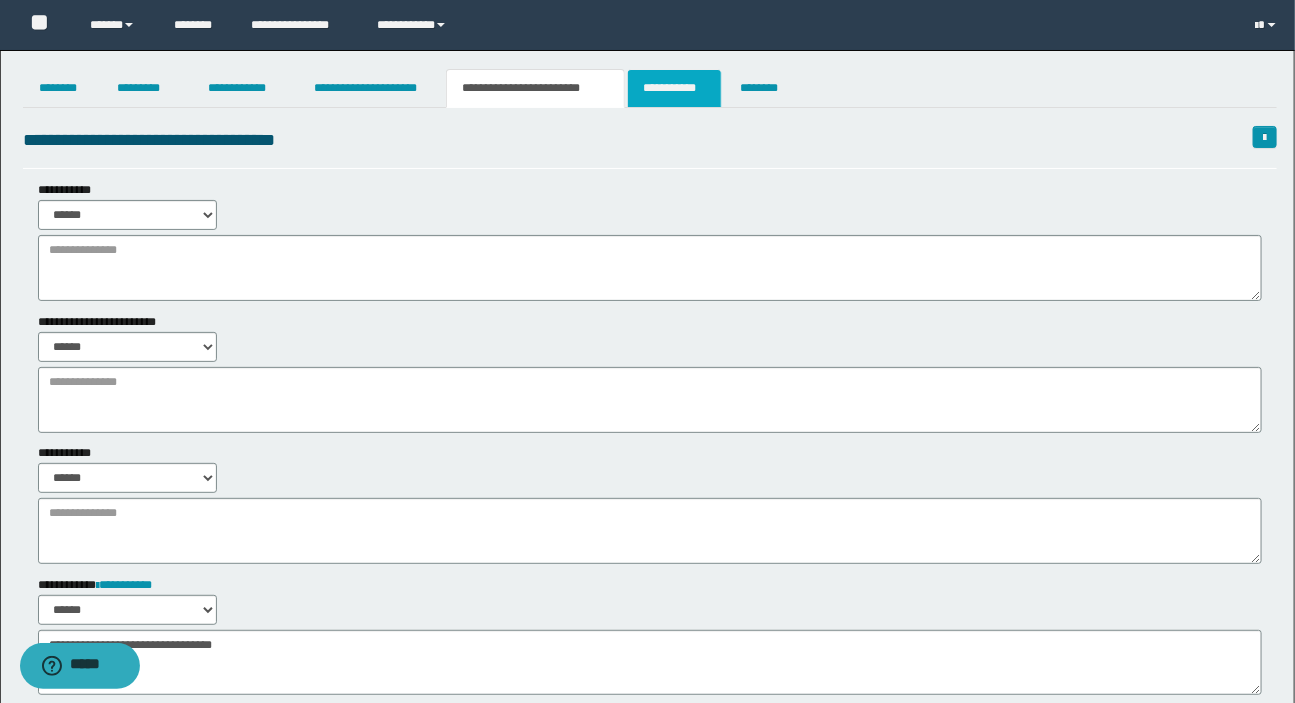 click on "**********" at bounding box center [674, 88] 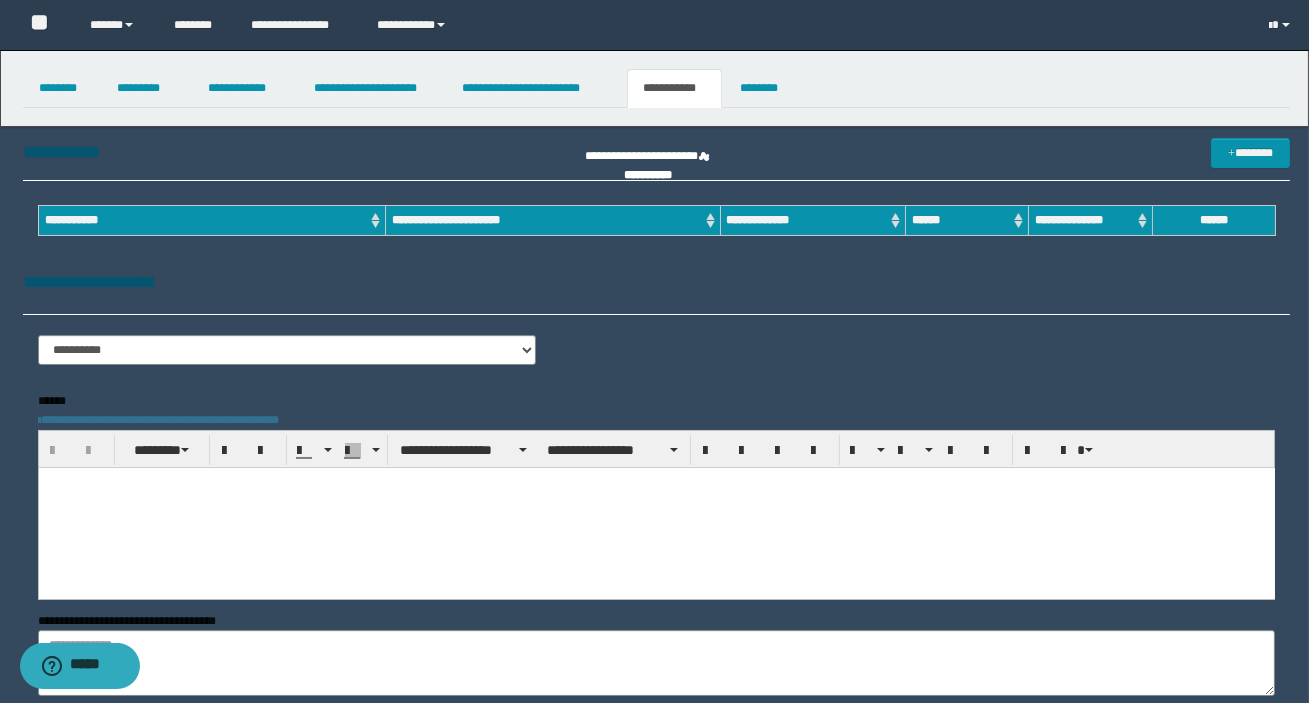scroll, scrollTop: 0, scrollLeft: 0, axis: both 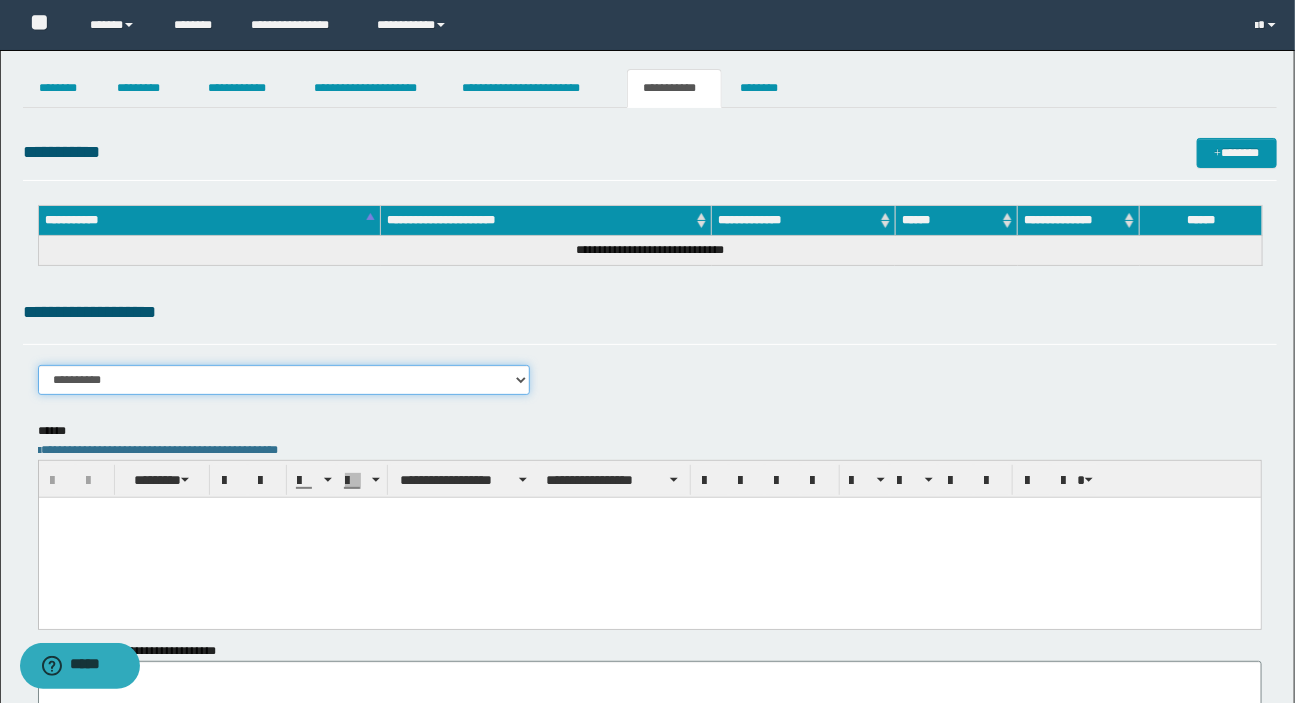 click on "**********" at bounding box center (284, 380) 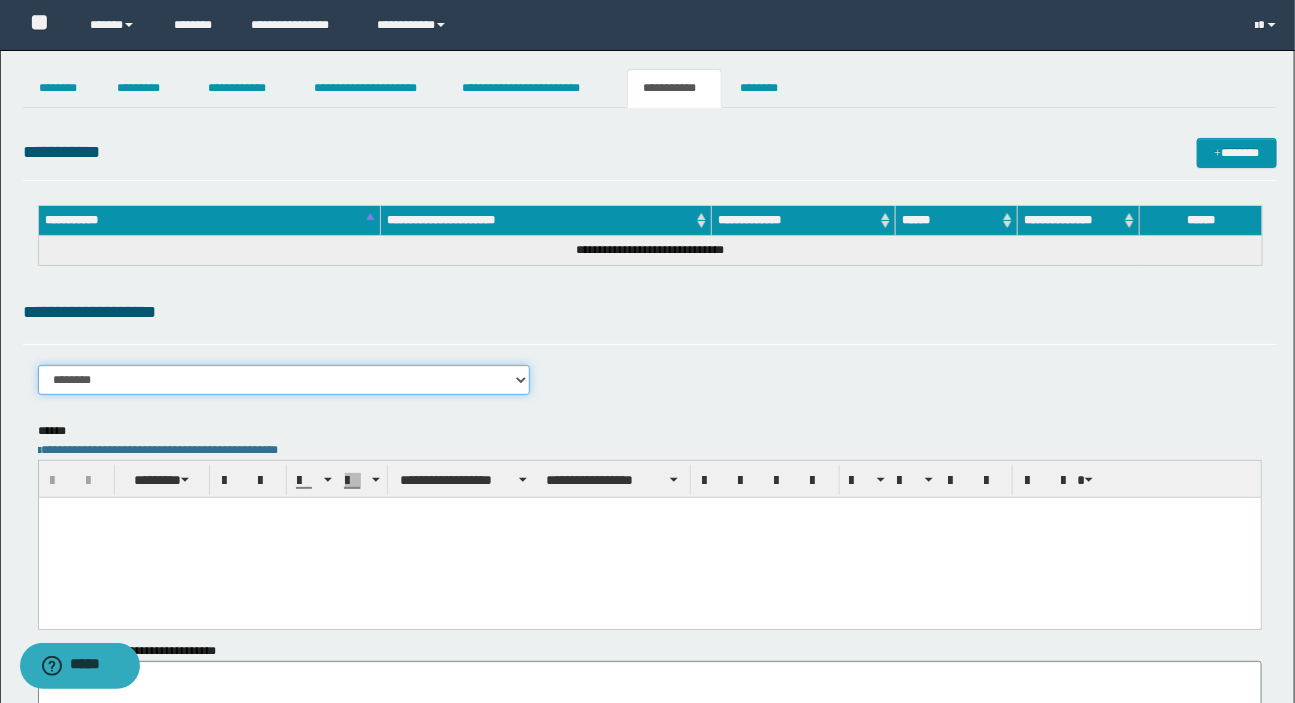 click on "**********" at bounding box center [284, 380] 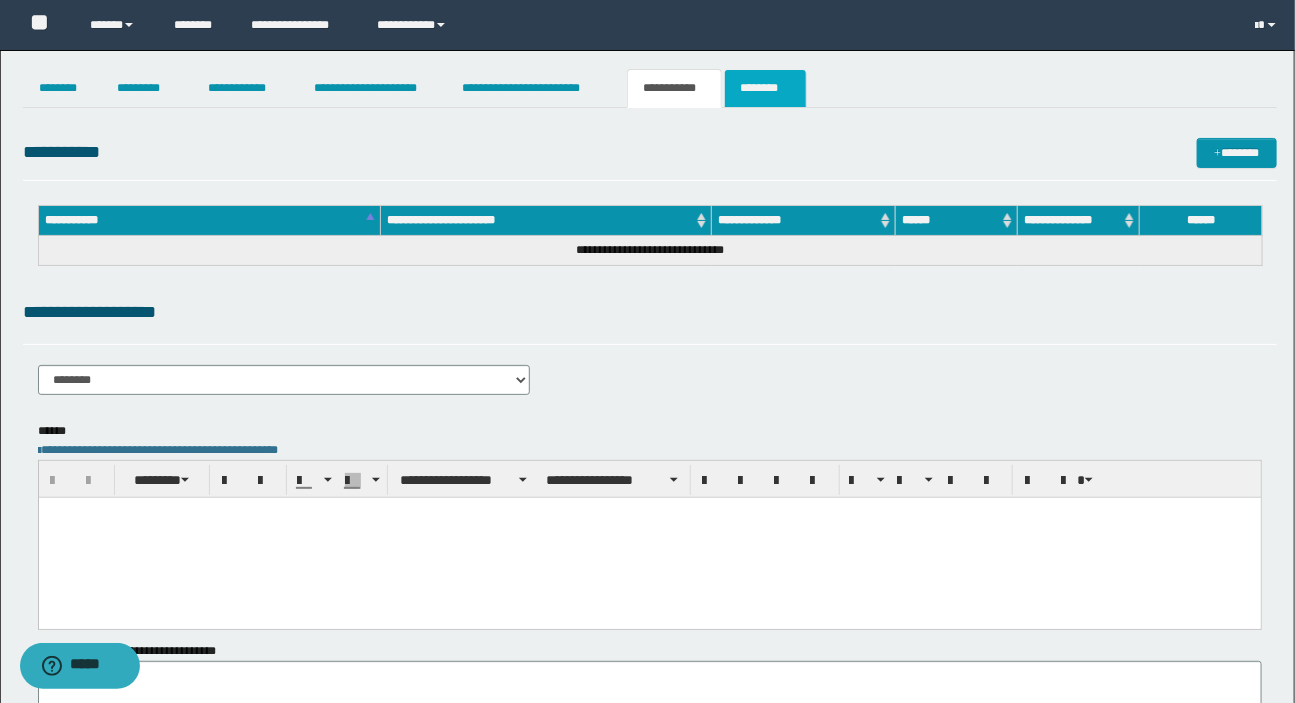 click on "********" at bounding box center (765, 88) 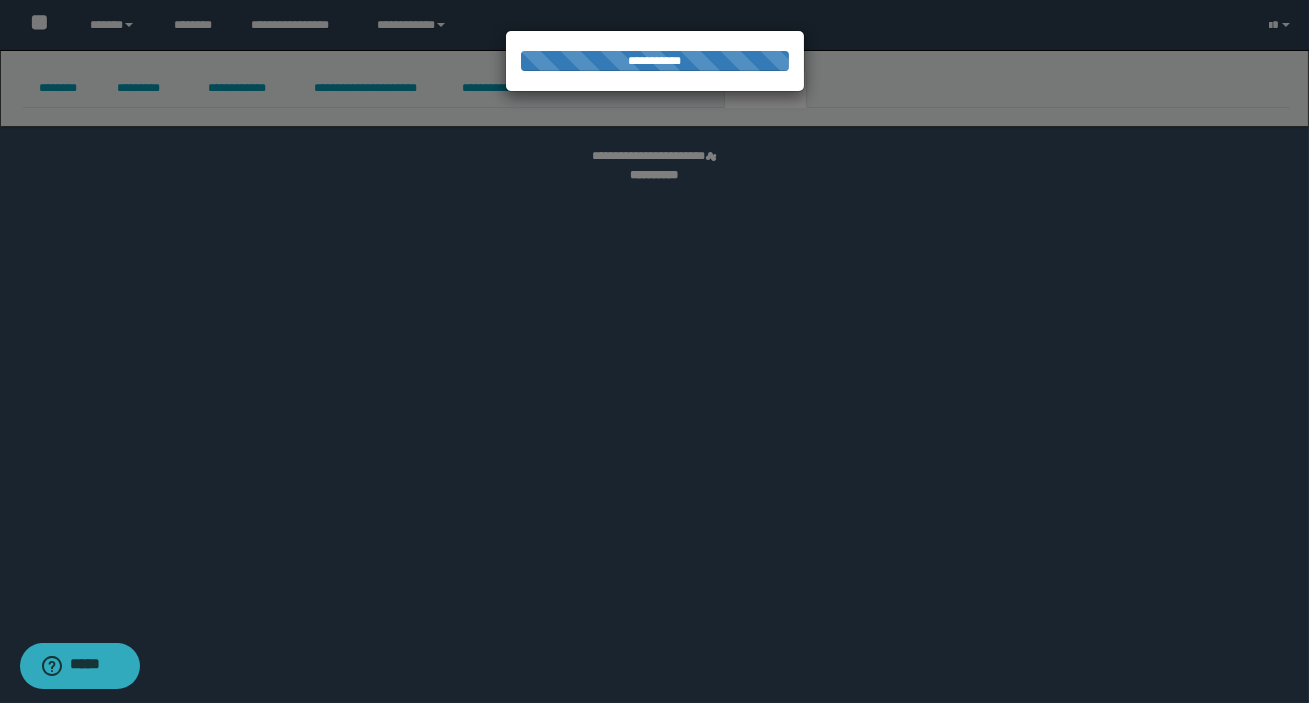 select 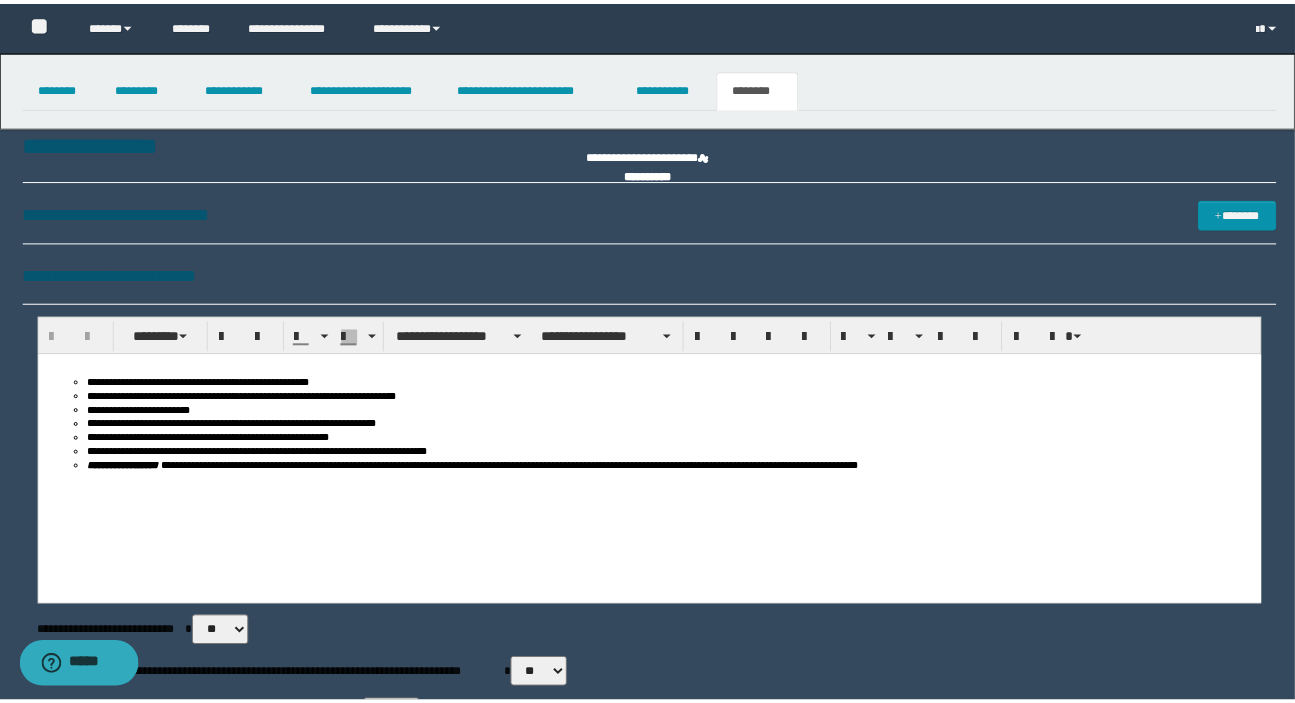 scroll, scrollTop: 0, scrollLeft: 0, axis: both 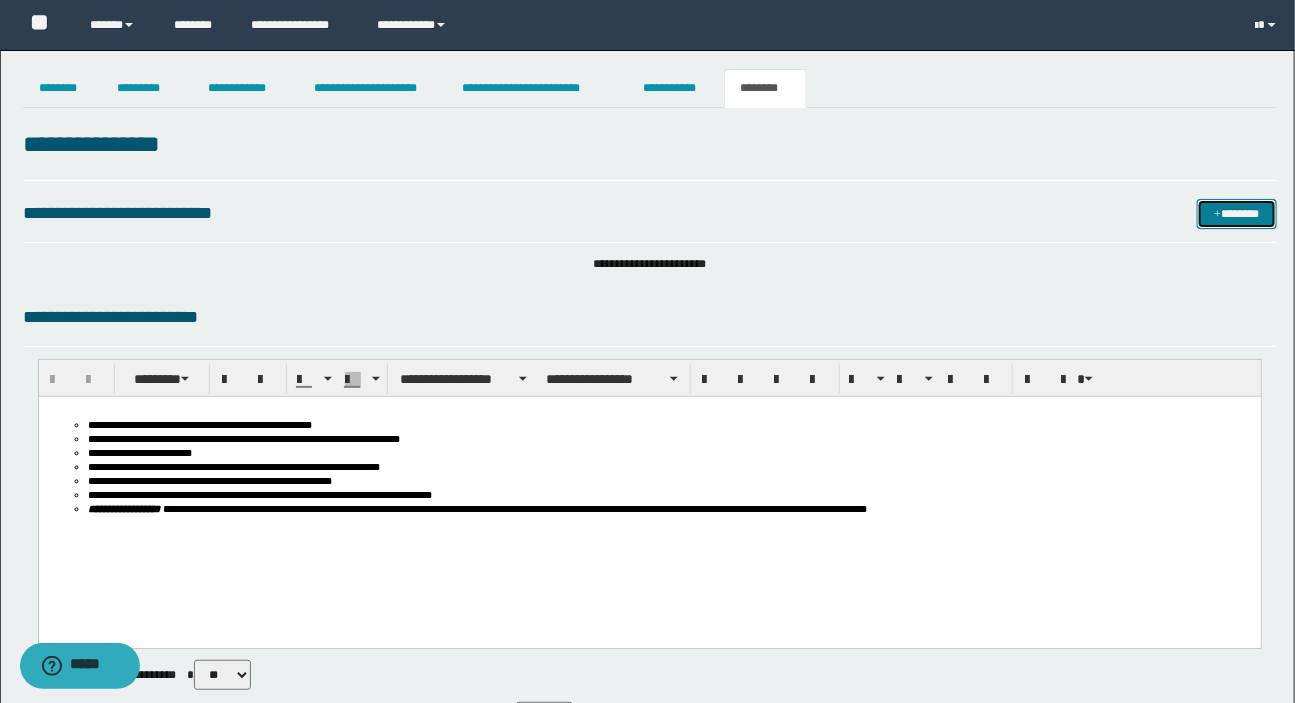click on "*******" at bounding box center [1237, 214] 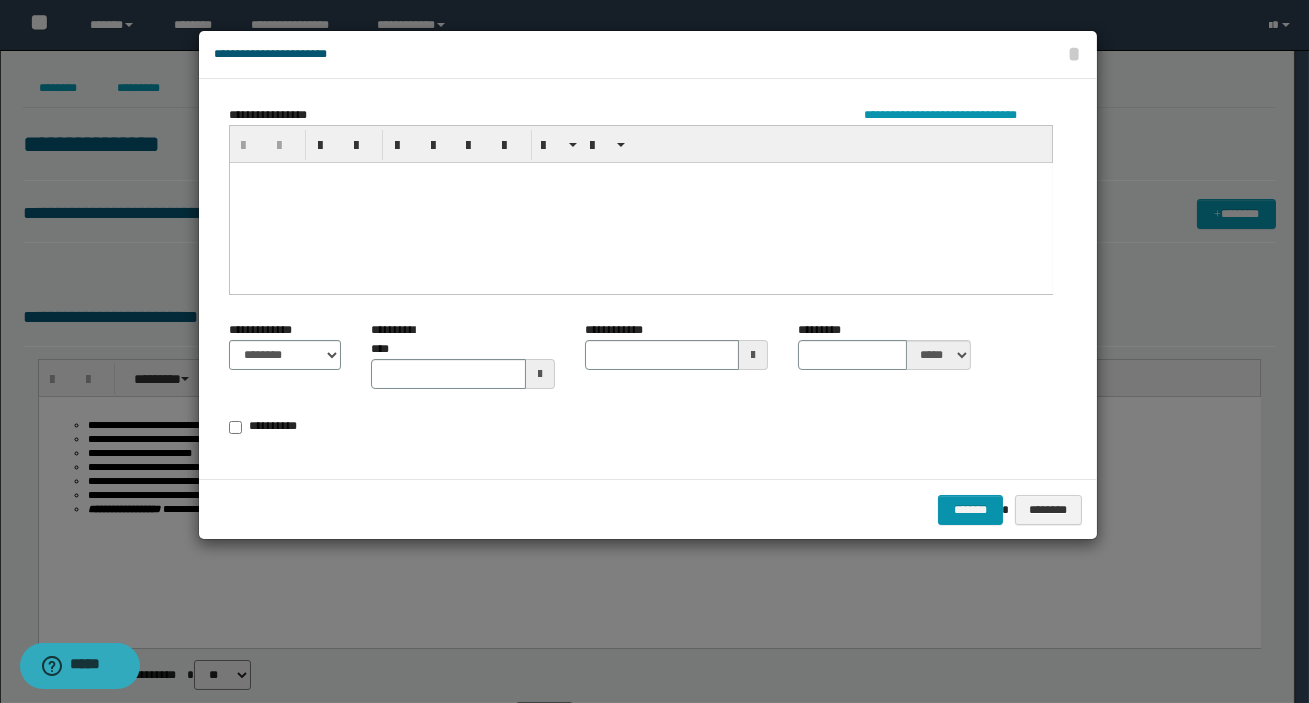 drag, startPoint x: 727, startPoint y: 263, endPoint x: 726, endPoint y: 197, distance: 66.007576 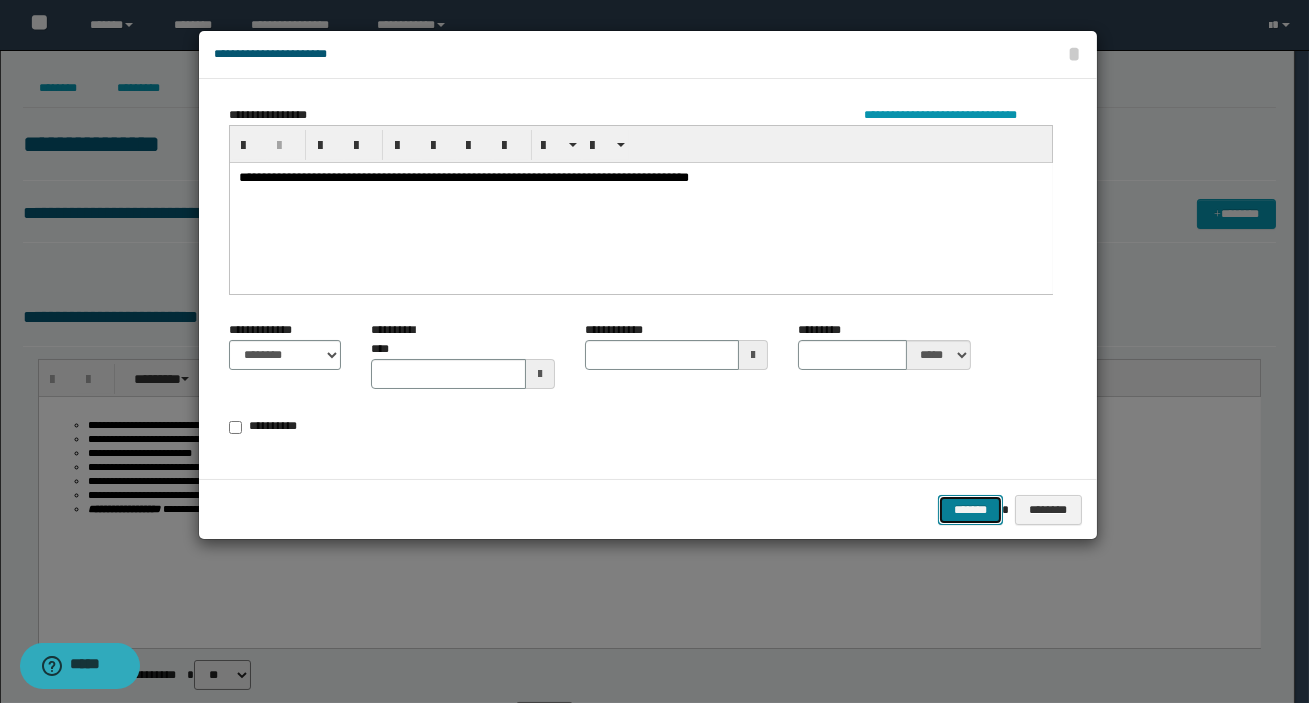click on "*******" at bounding box center (970, 510) 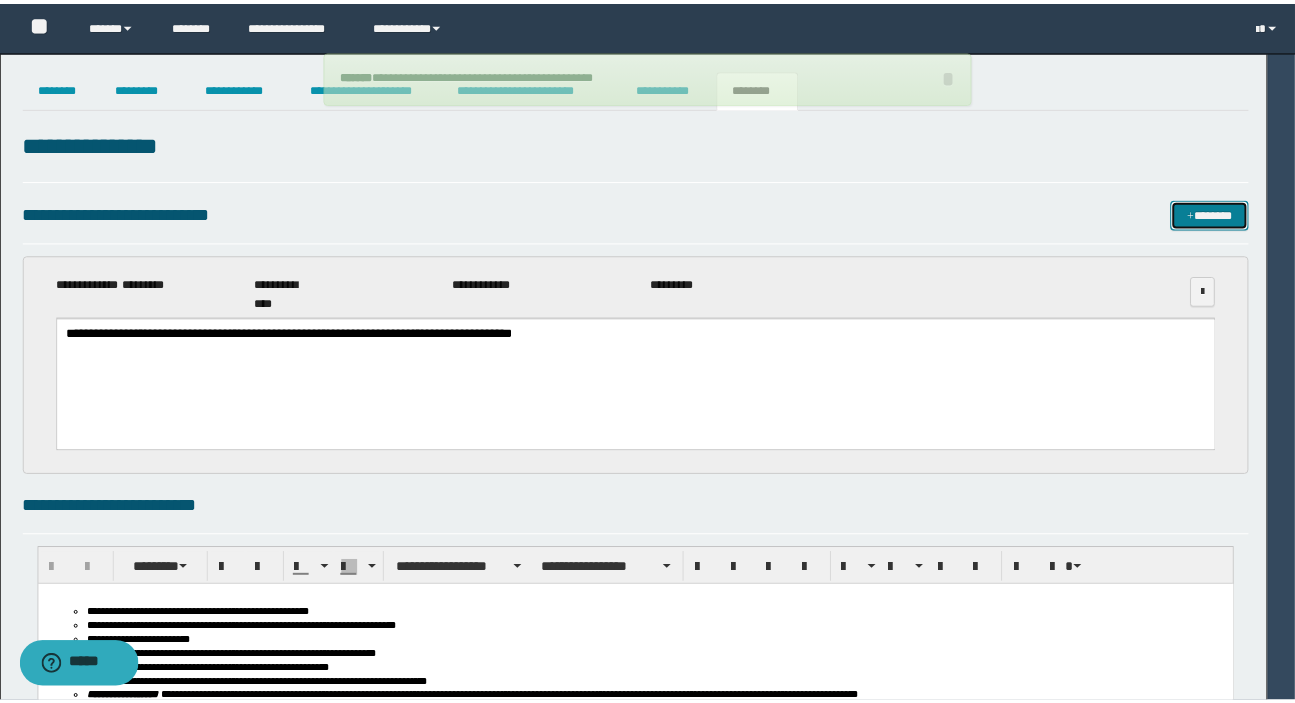 scroll, scrollTop: 0, scrollLeft: 0, axis: both 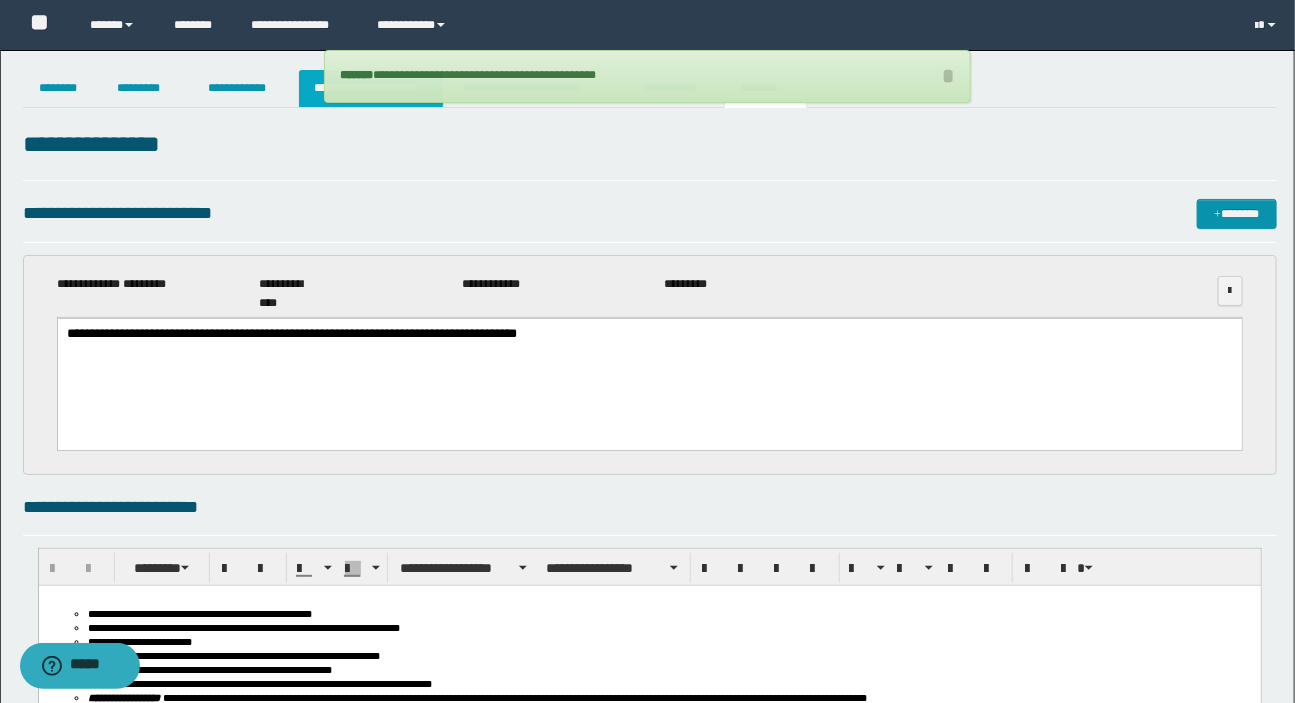 click on "**********" at bounding box center (371, 88) 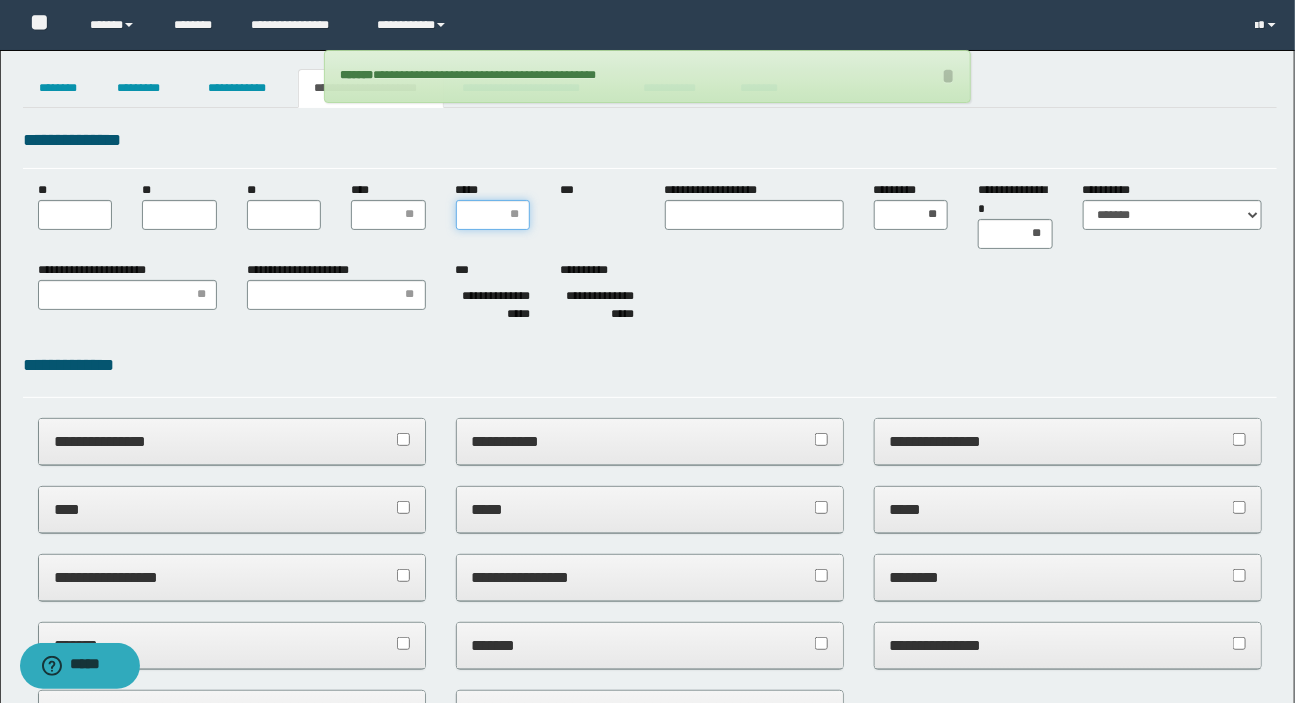 click on "*****" at bounding box center [493, 215] 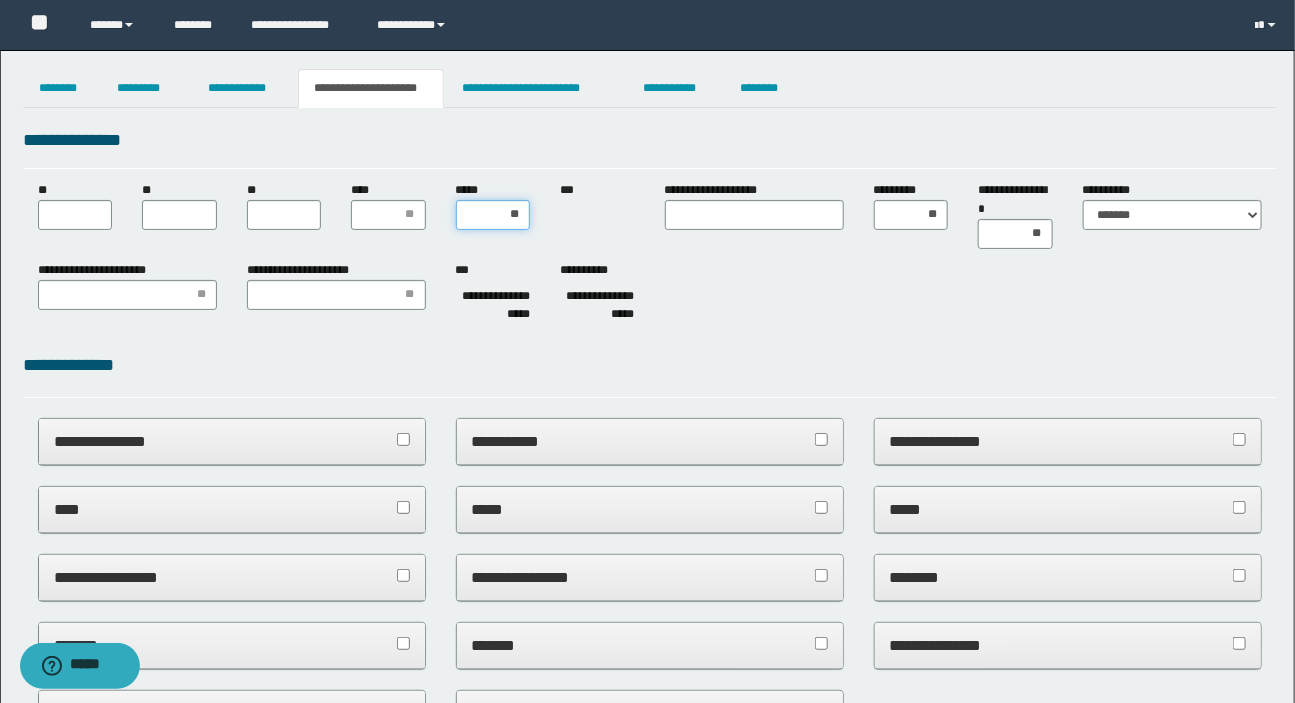 type on "***" 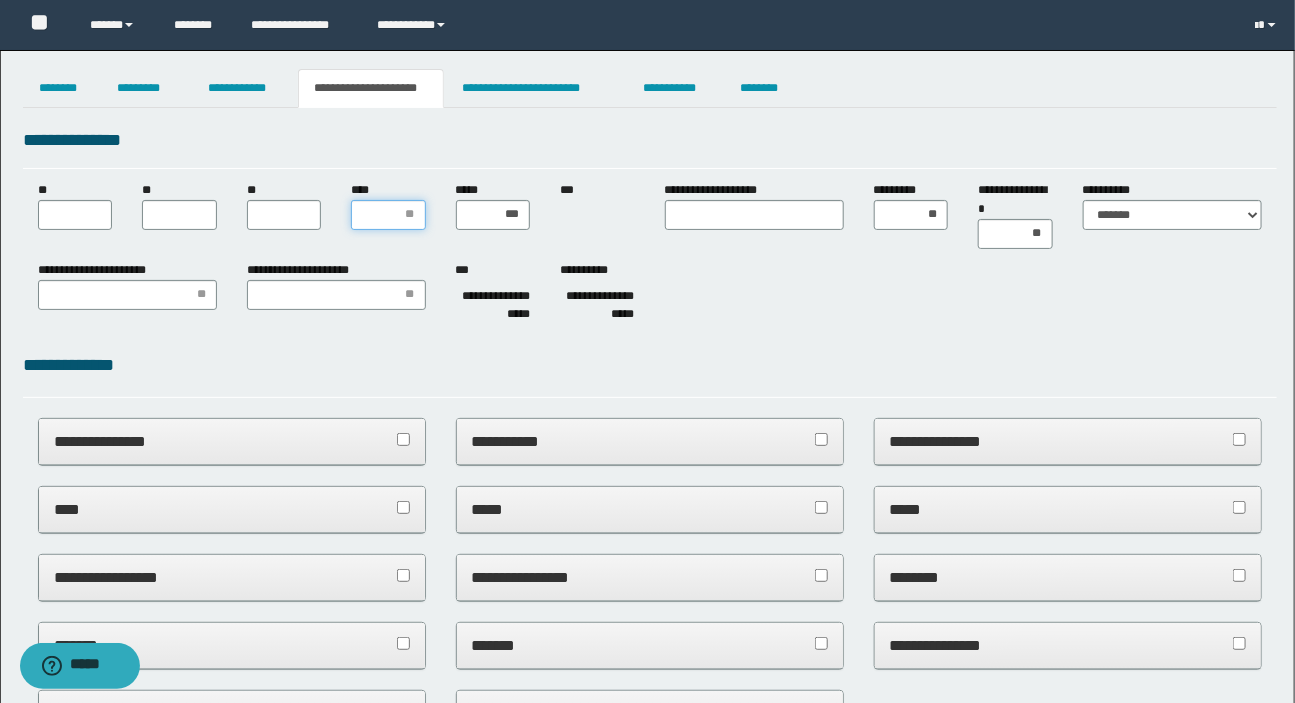 click on "****" at bounding box center [388, 215] 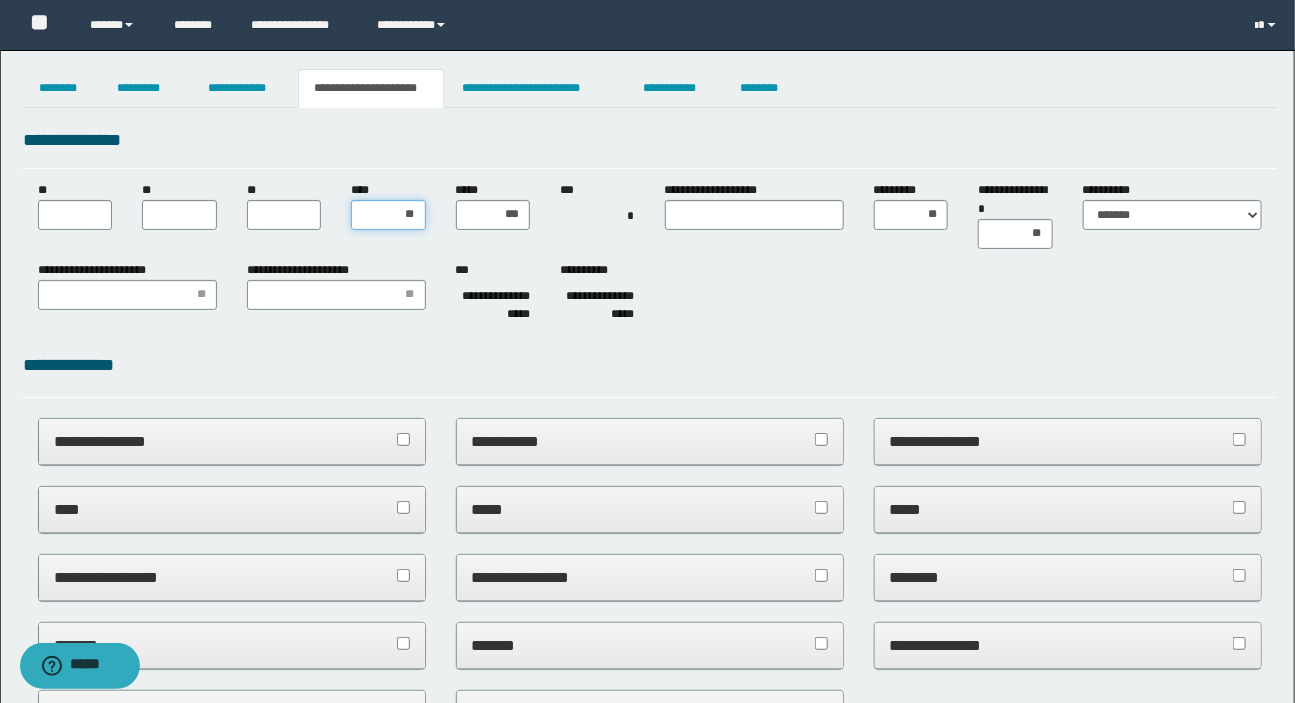 type on "***" 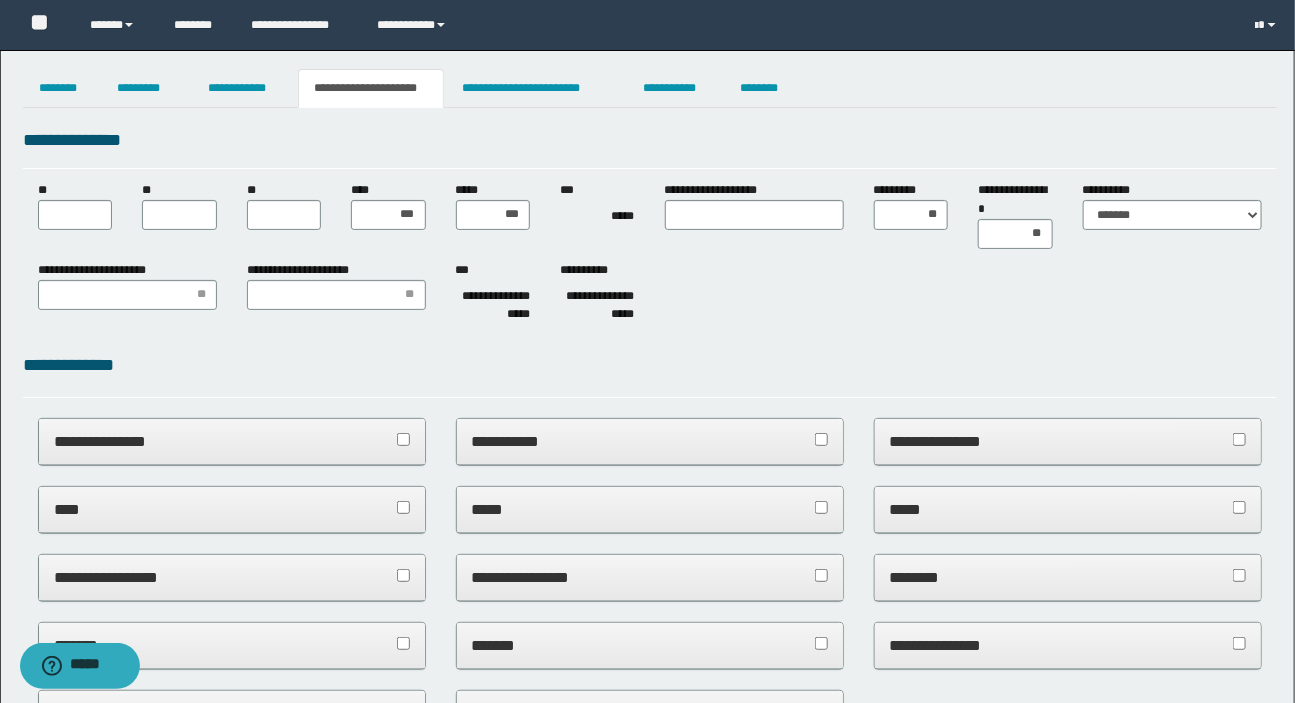 click on "**********" at bounding box center [588, 270] 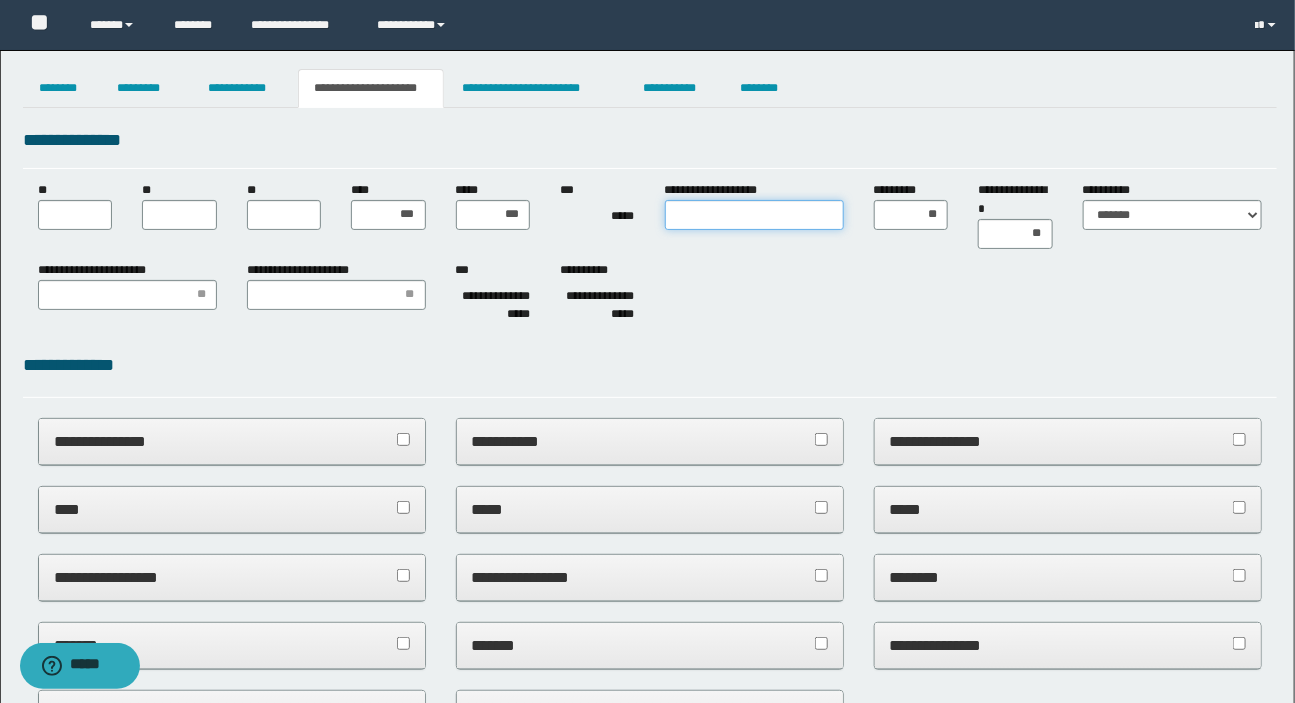 click on "**********" at bounding box center (754, 215) 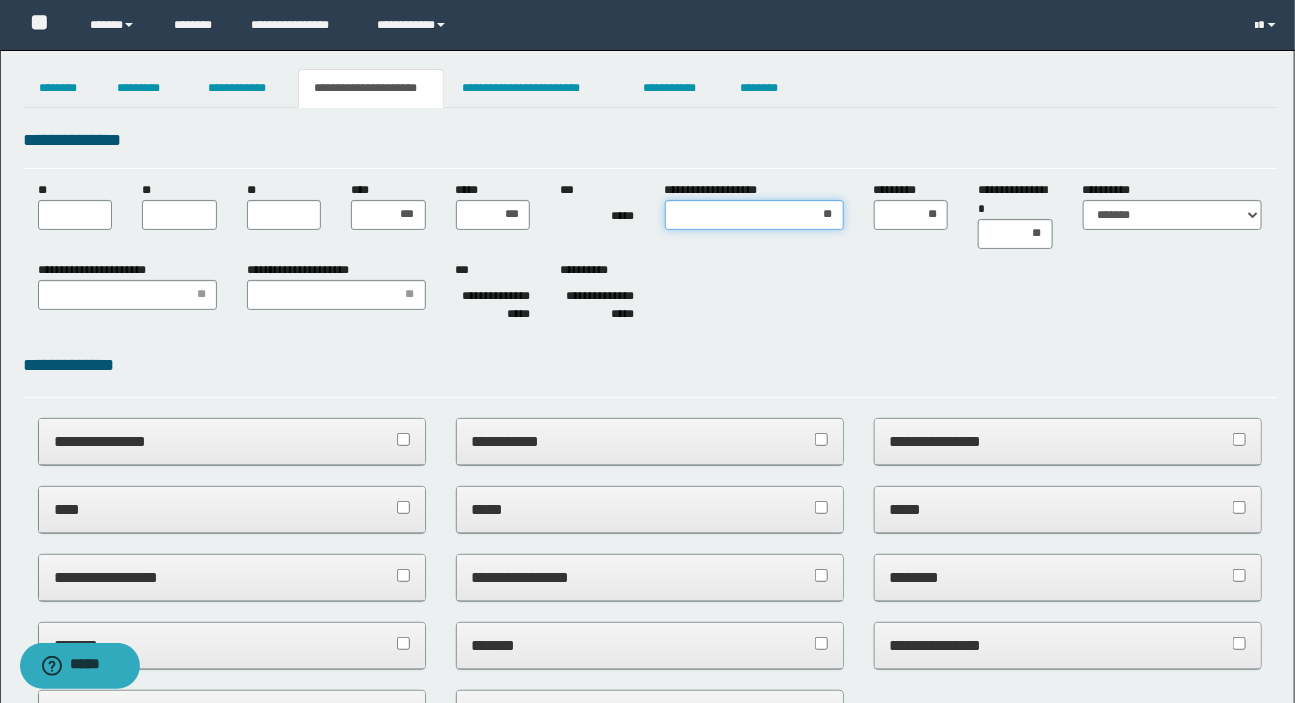 type on "***" 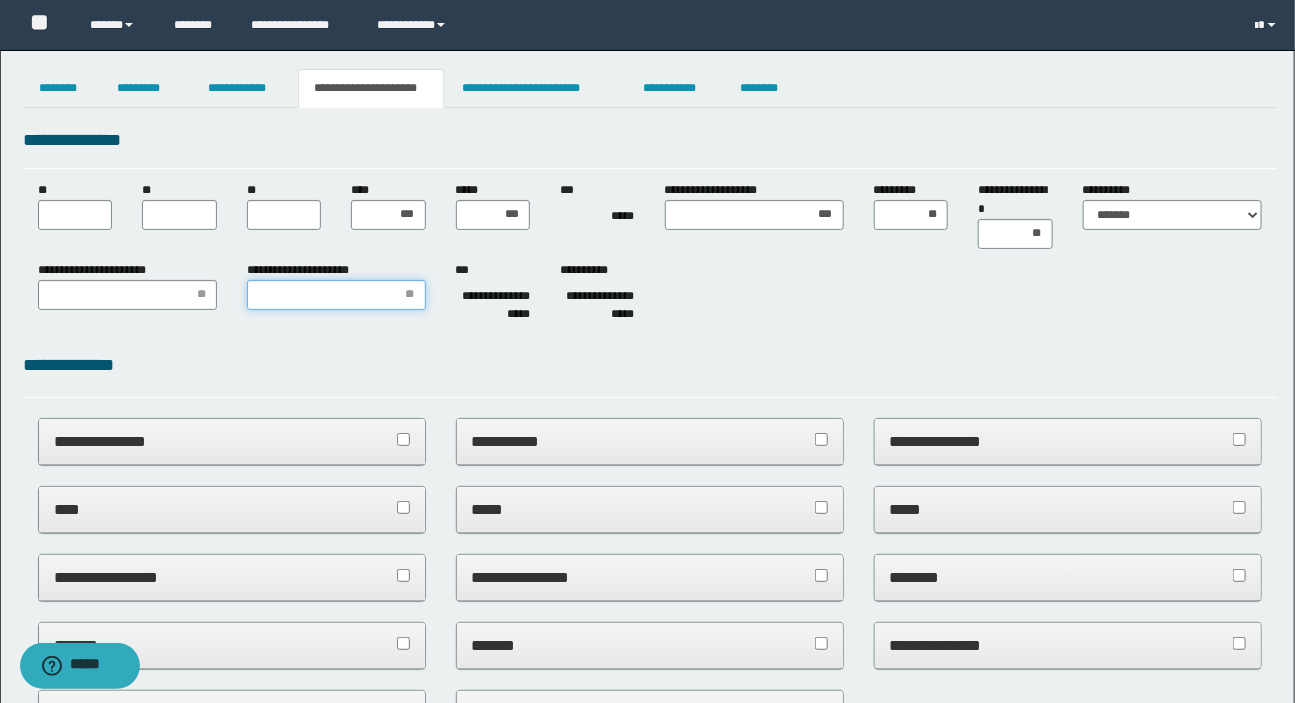 click on "**********" at bounding box center (336, 295) 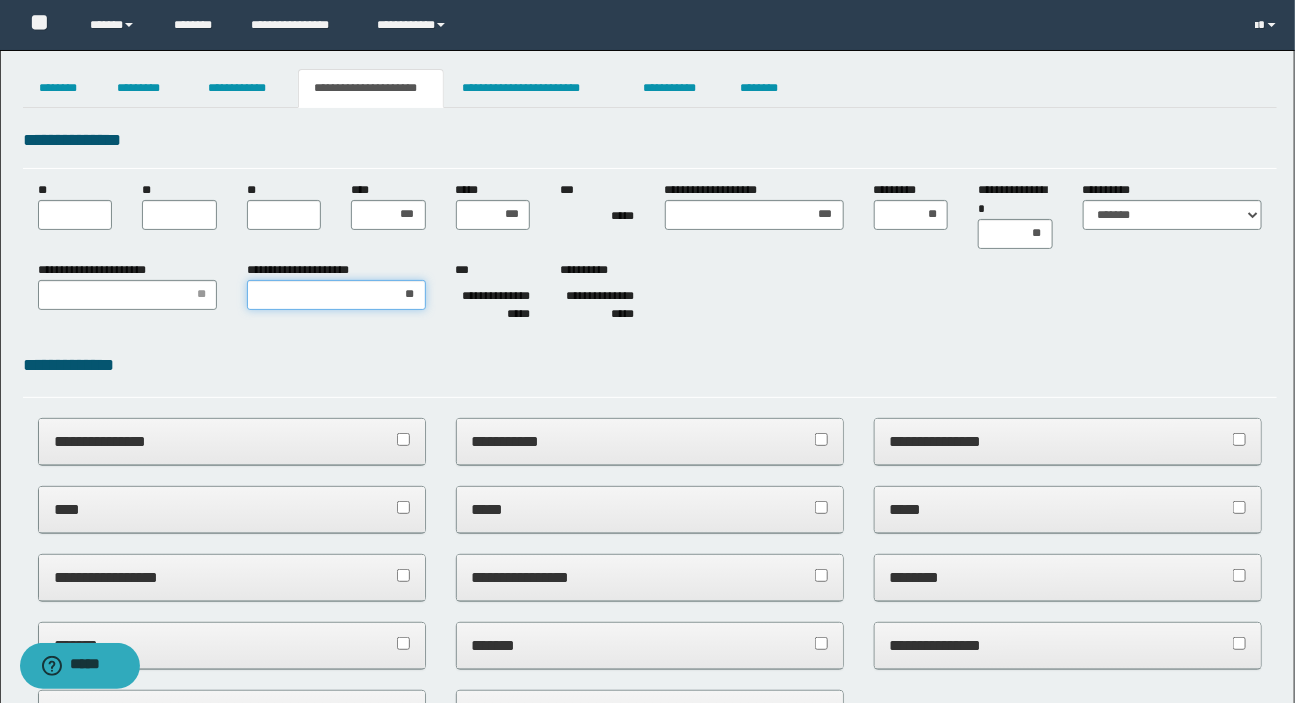 type on "***" 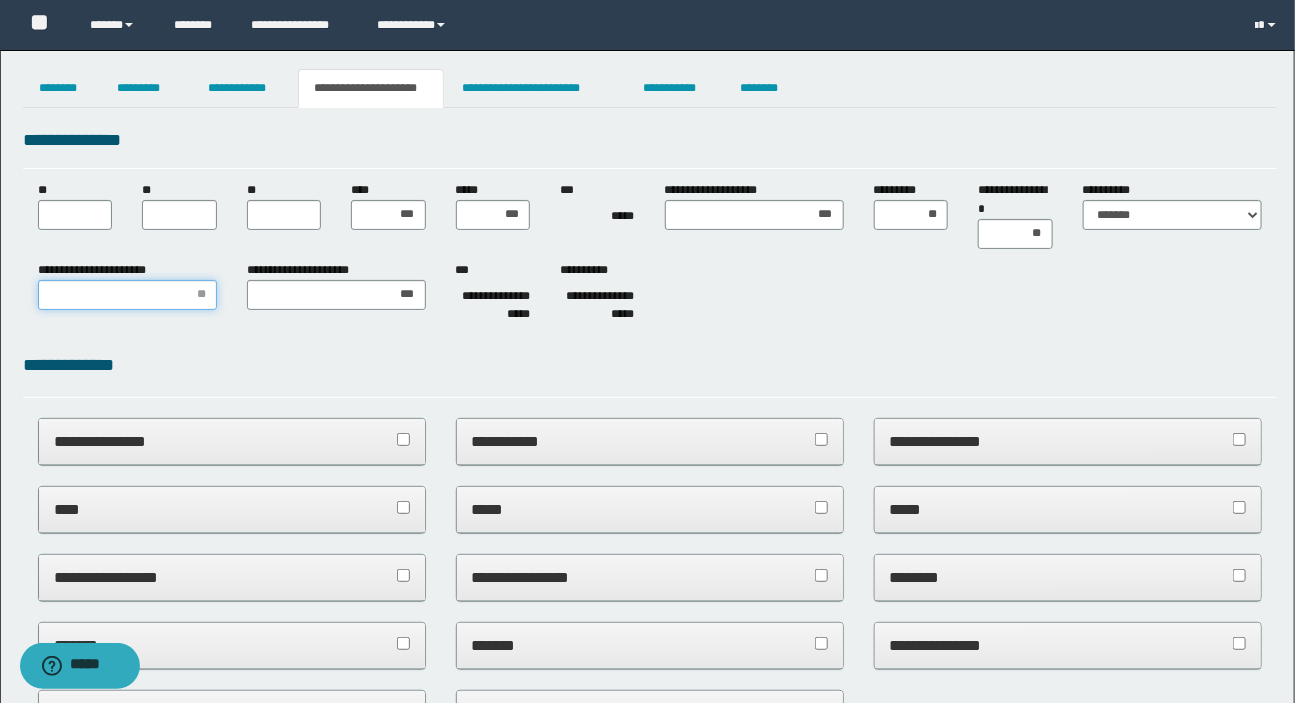 click on "**********" at bounding box center (127, 295) 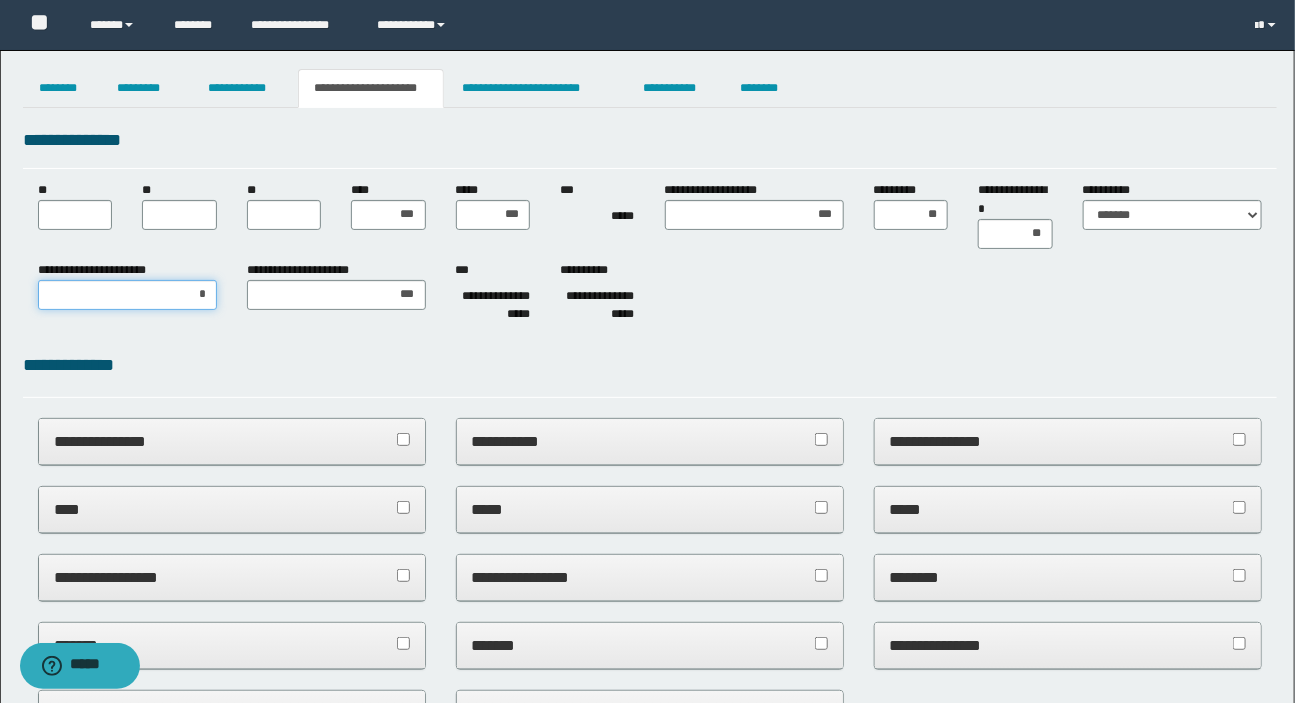 type on "**" 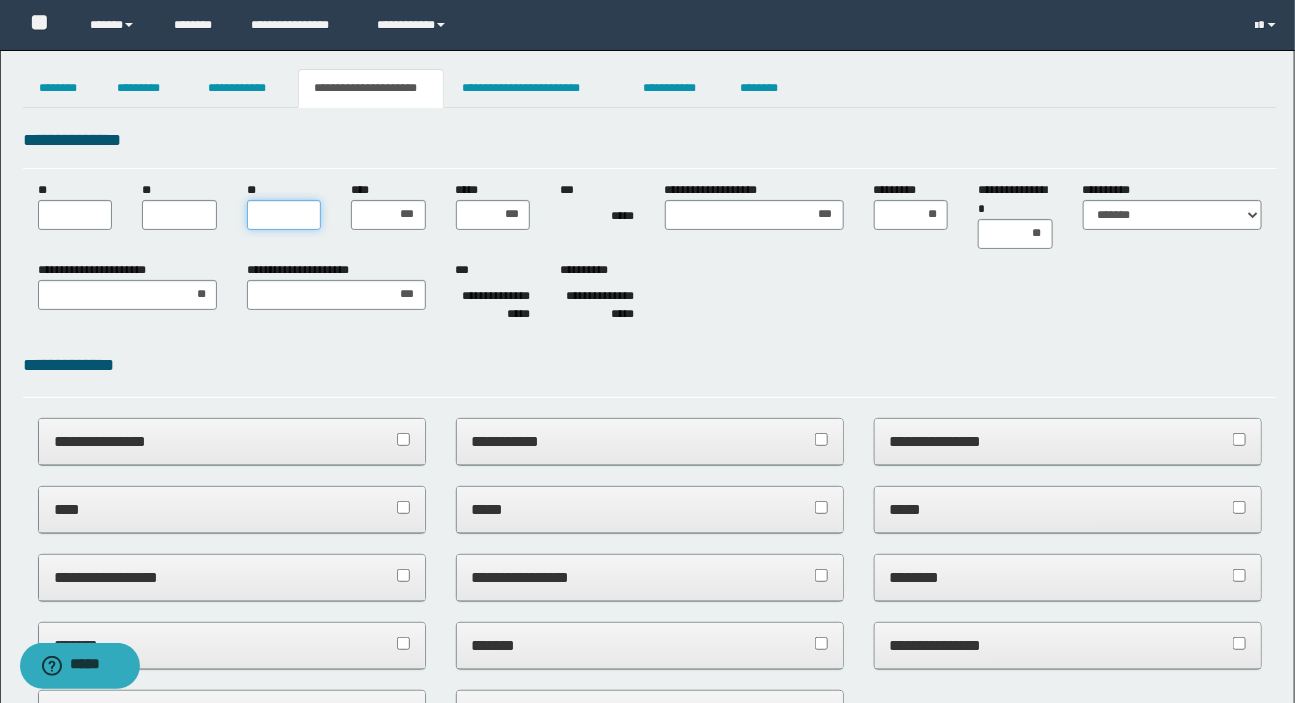click on "**" at bounding box center [284, 215] 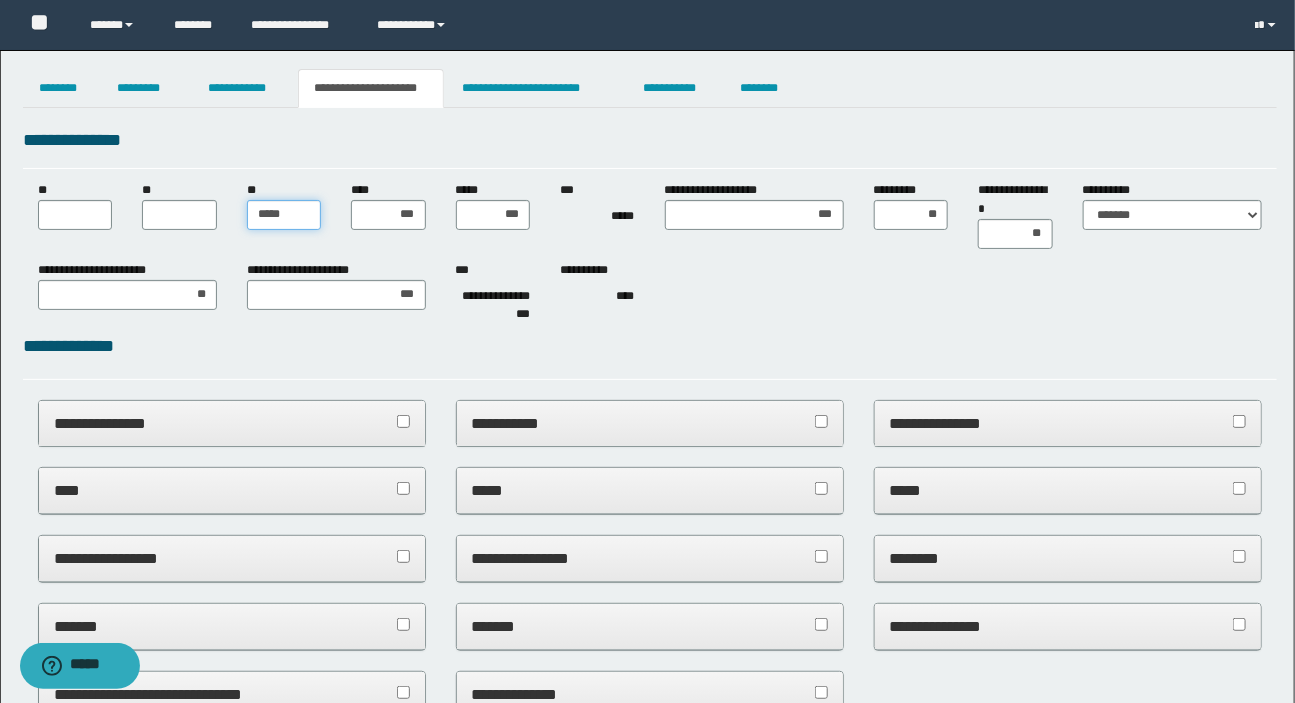 type on "******" 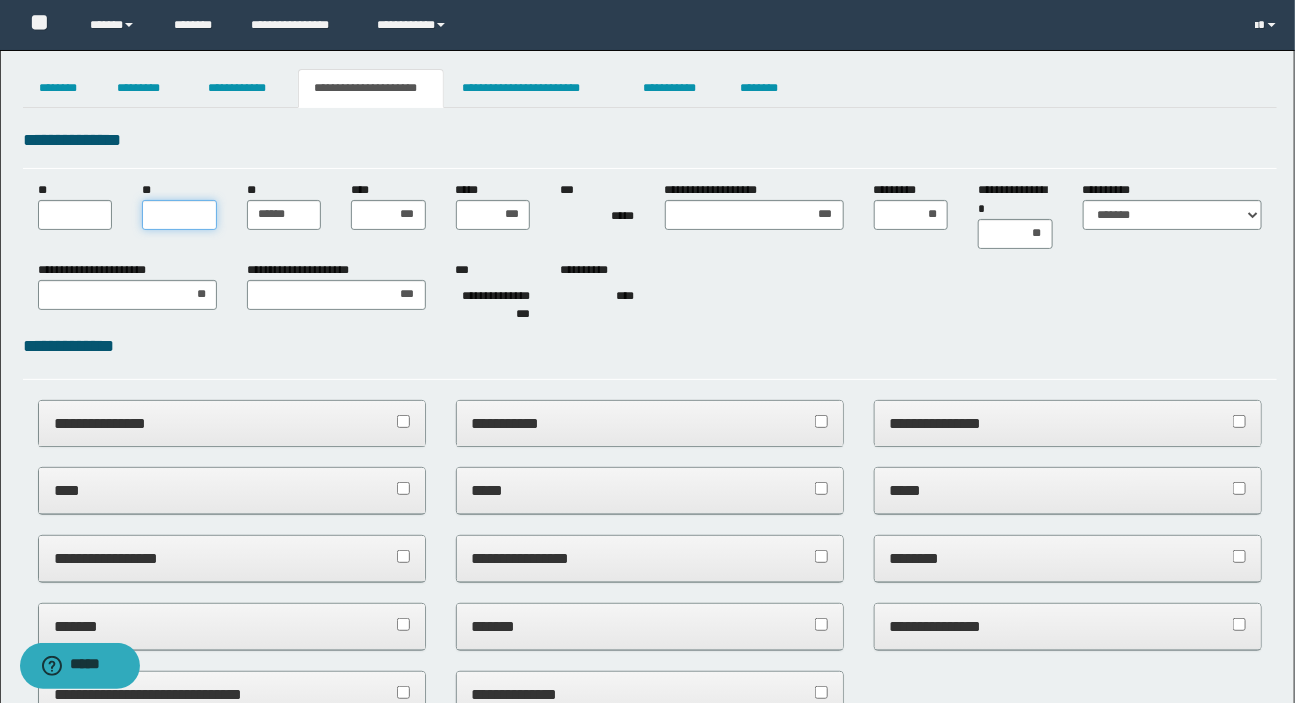 click on "**" at bounding box center [179, 215] 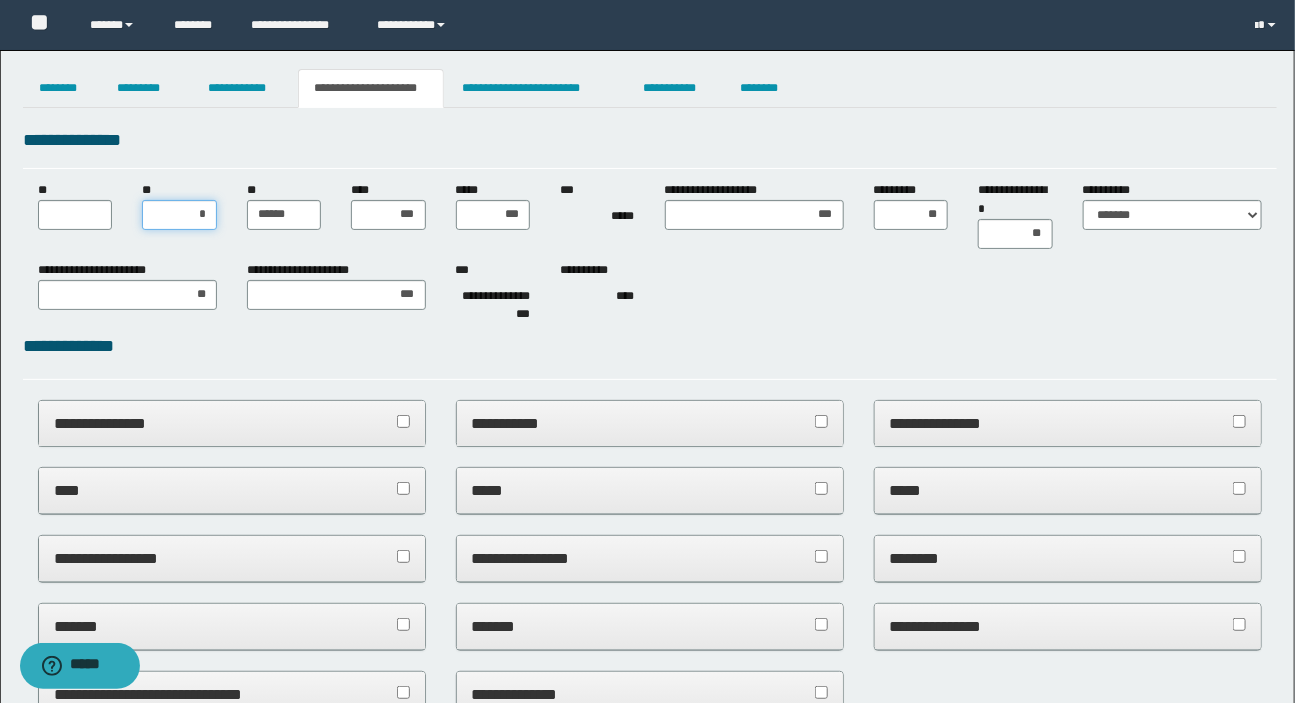 type on "**" 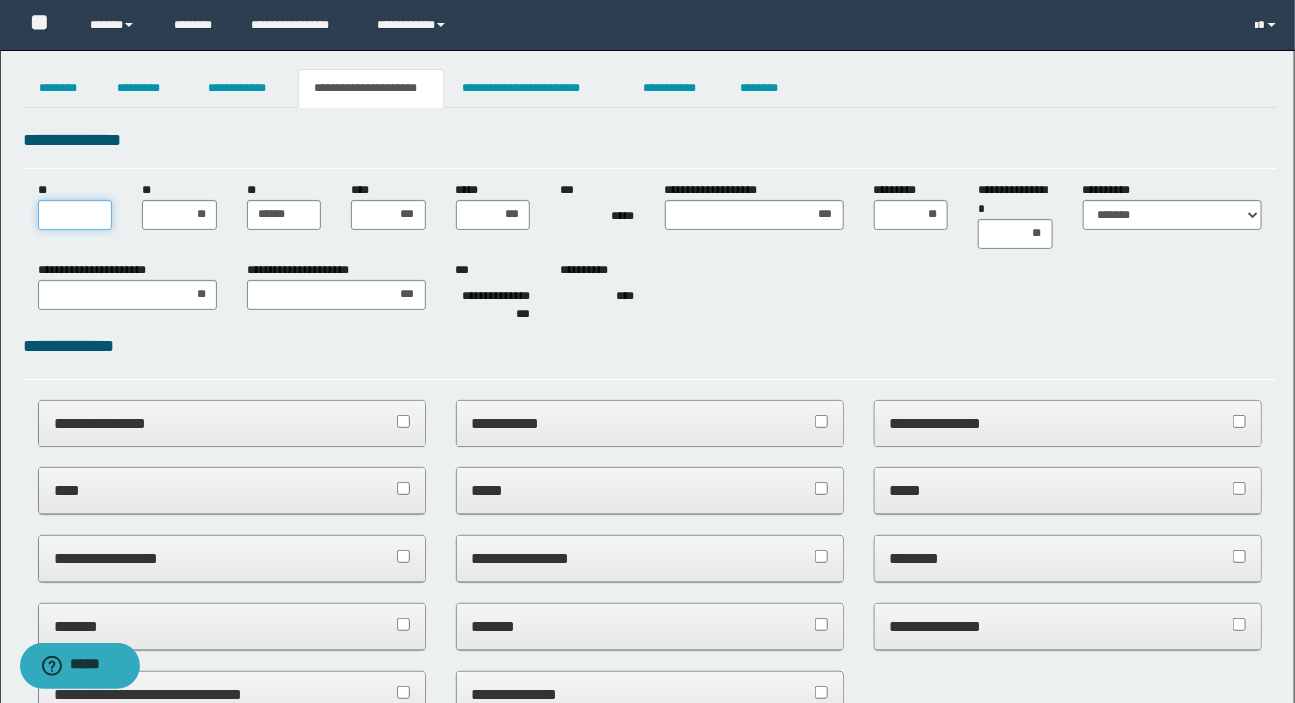 click on "**" at bounding box center [75, 215] 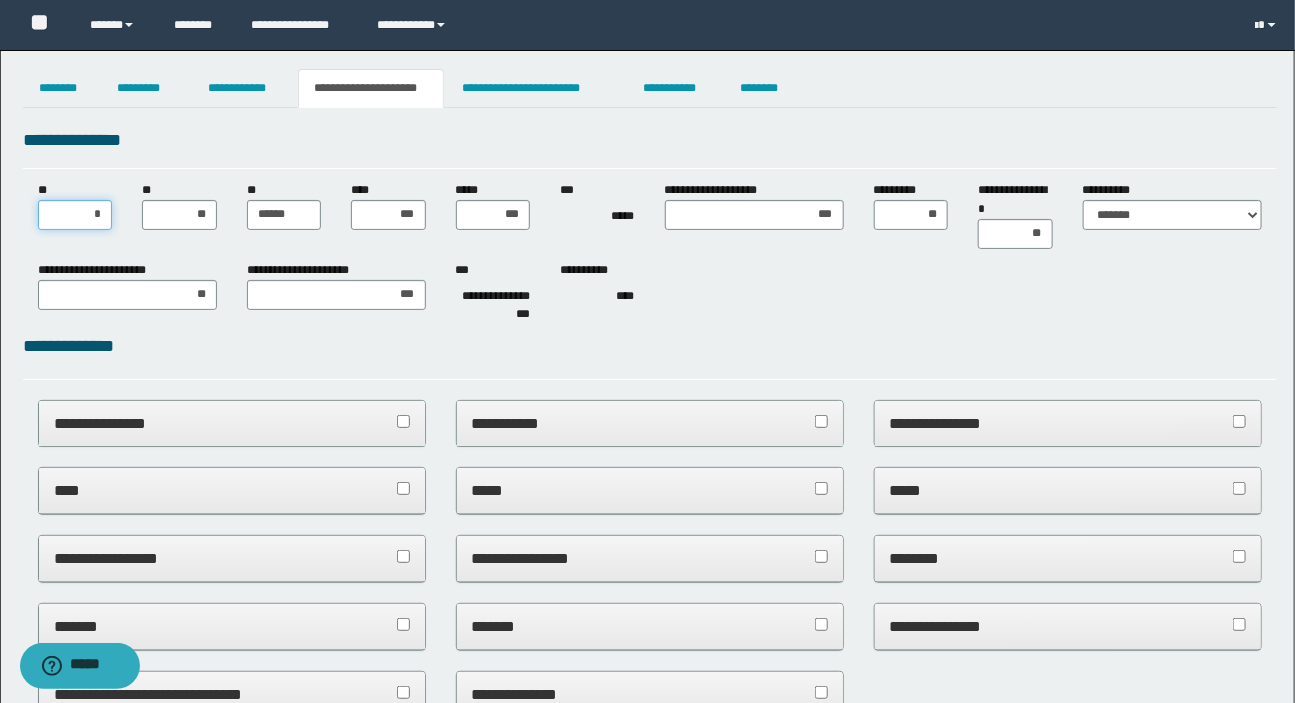 type on "**" 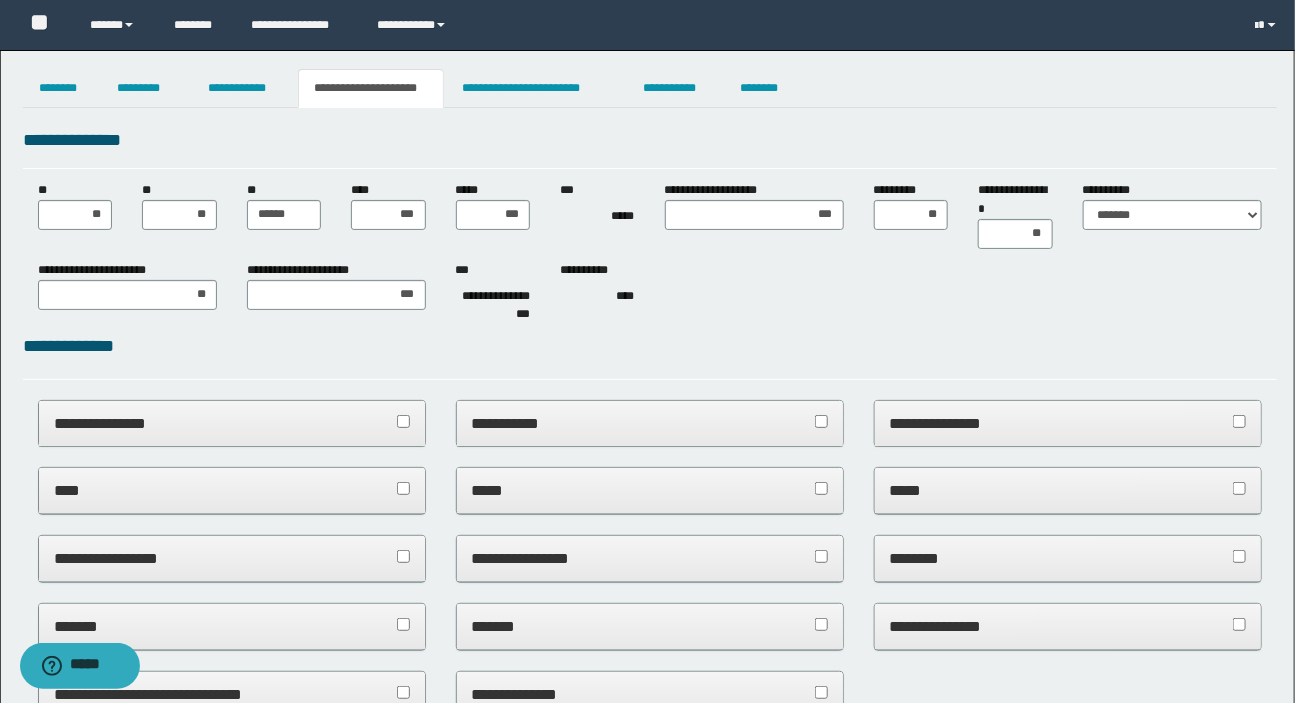 click on "**********" at bounding box center [650, 862] 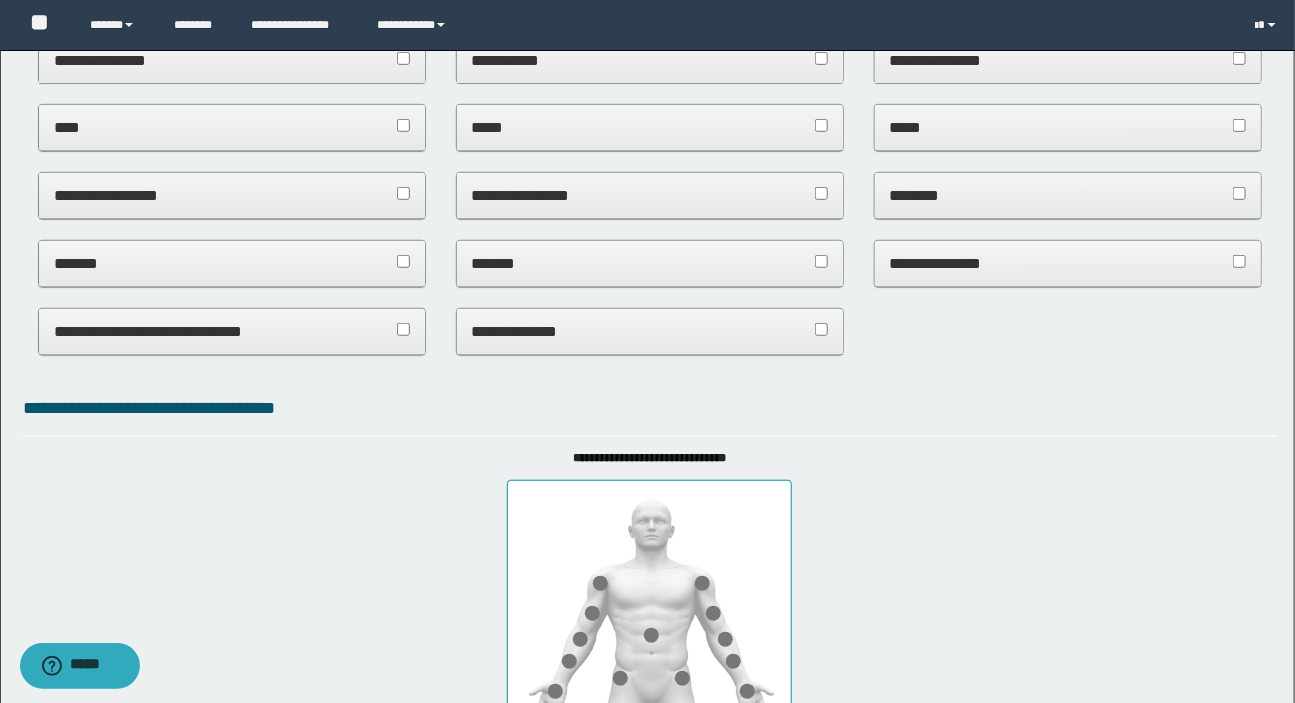 click on "**********" at bounding box center (650, 331) 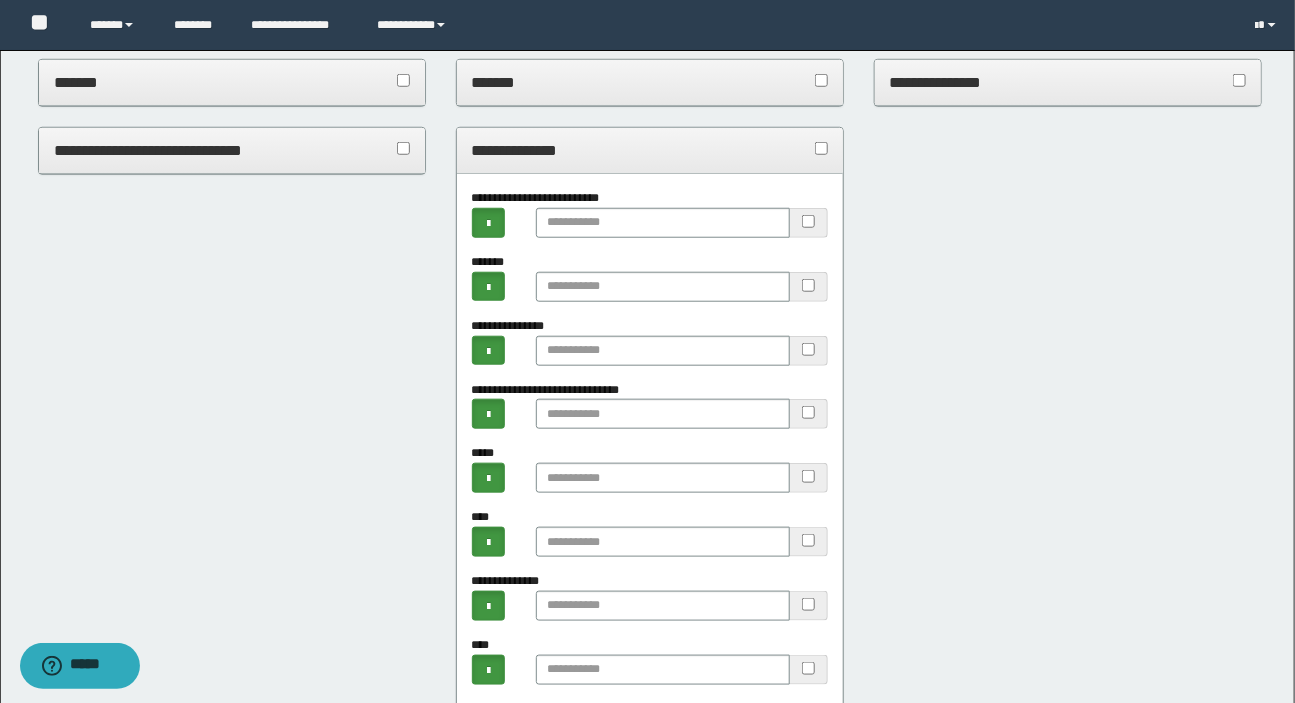 scroll, scrollTop: 545, scrollLeft: 0, axis: vertical 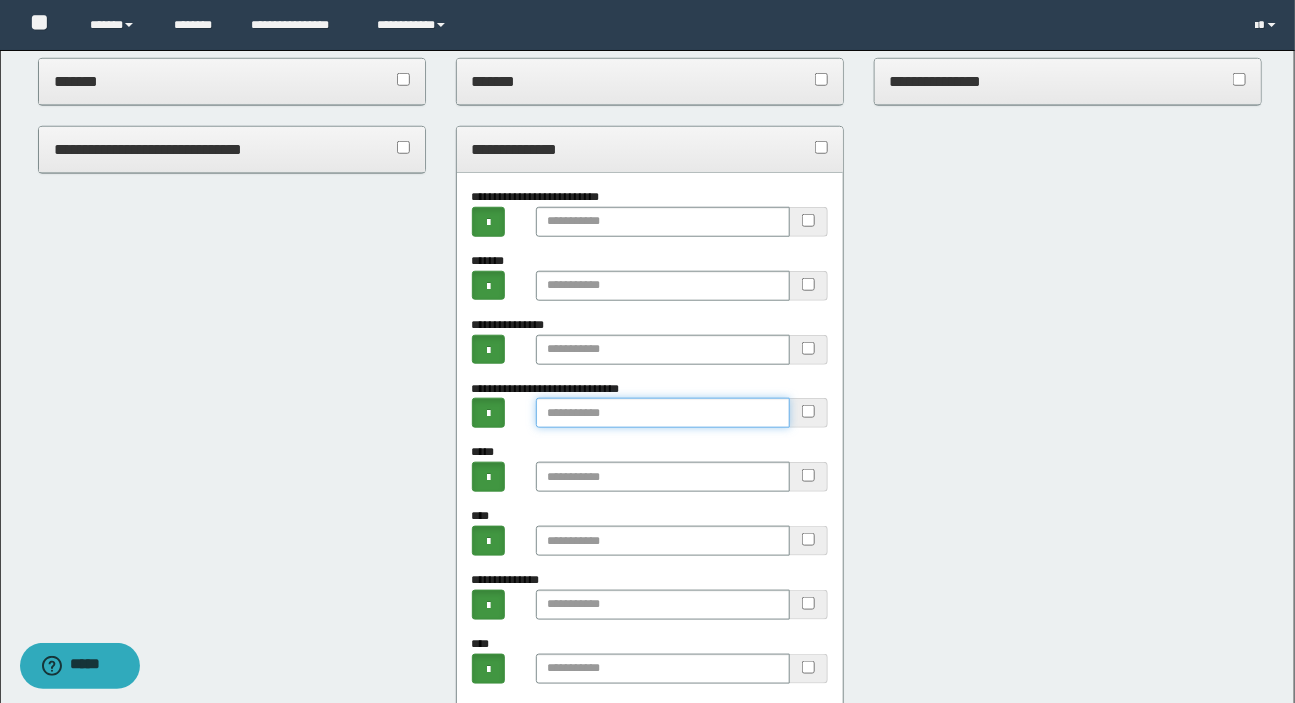 click at bounding box center [663, 413] 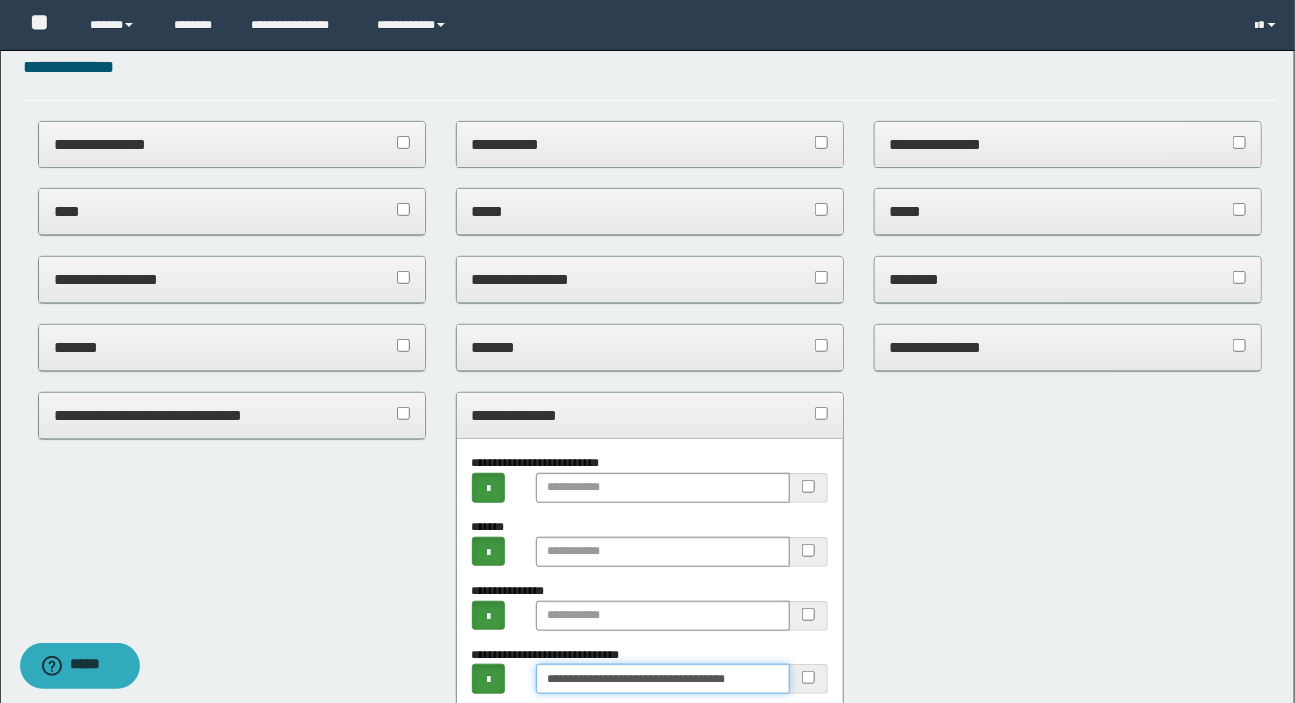 scroll, scrollTop: 0, scrollLeft: 0, axis: both 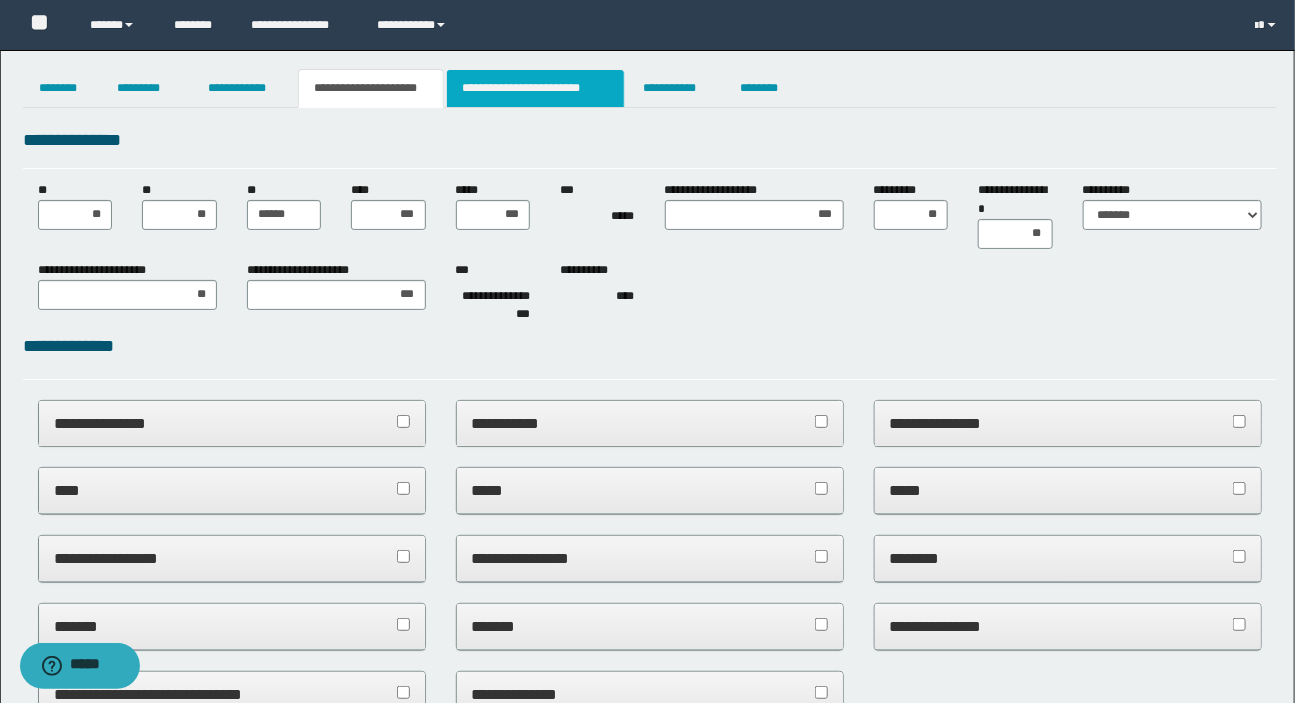 type on "**********" 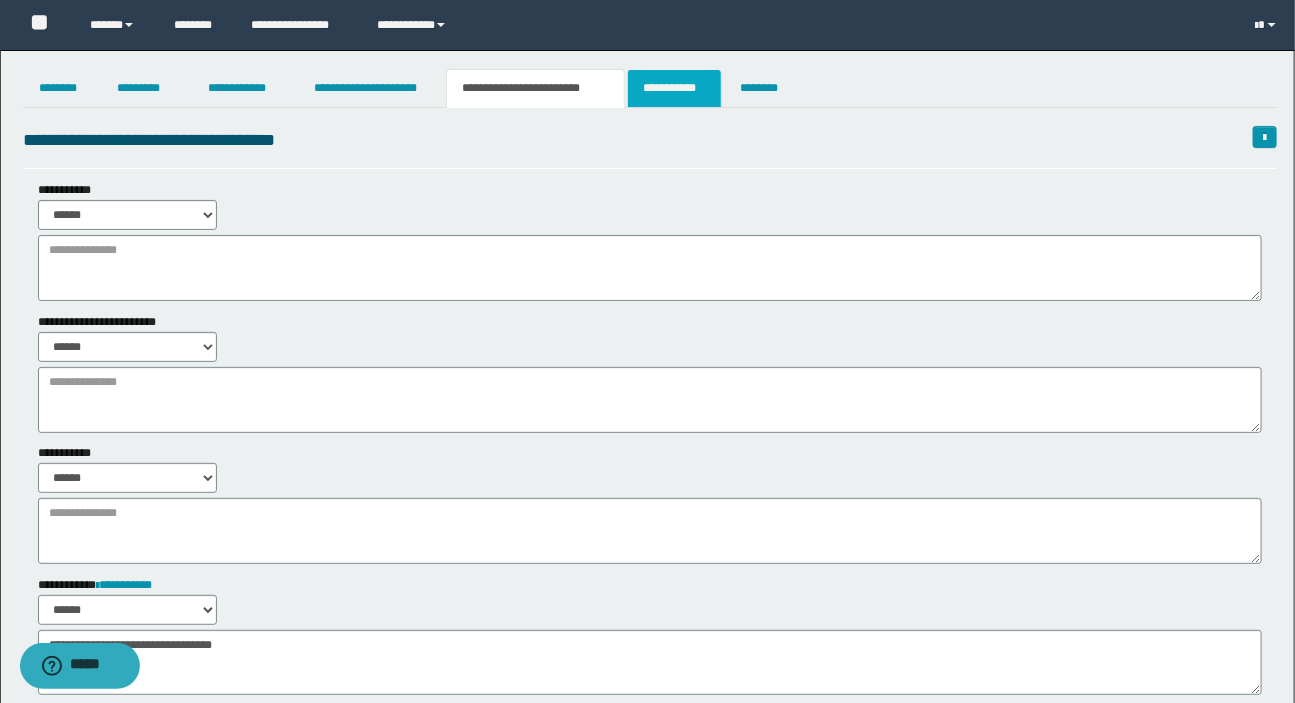 click on "**********" at bounding box center (674, 88) 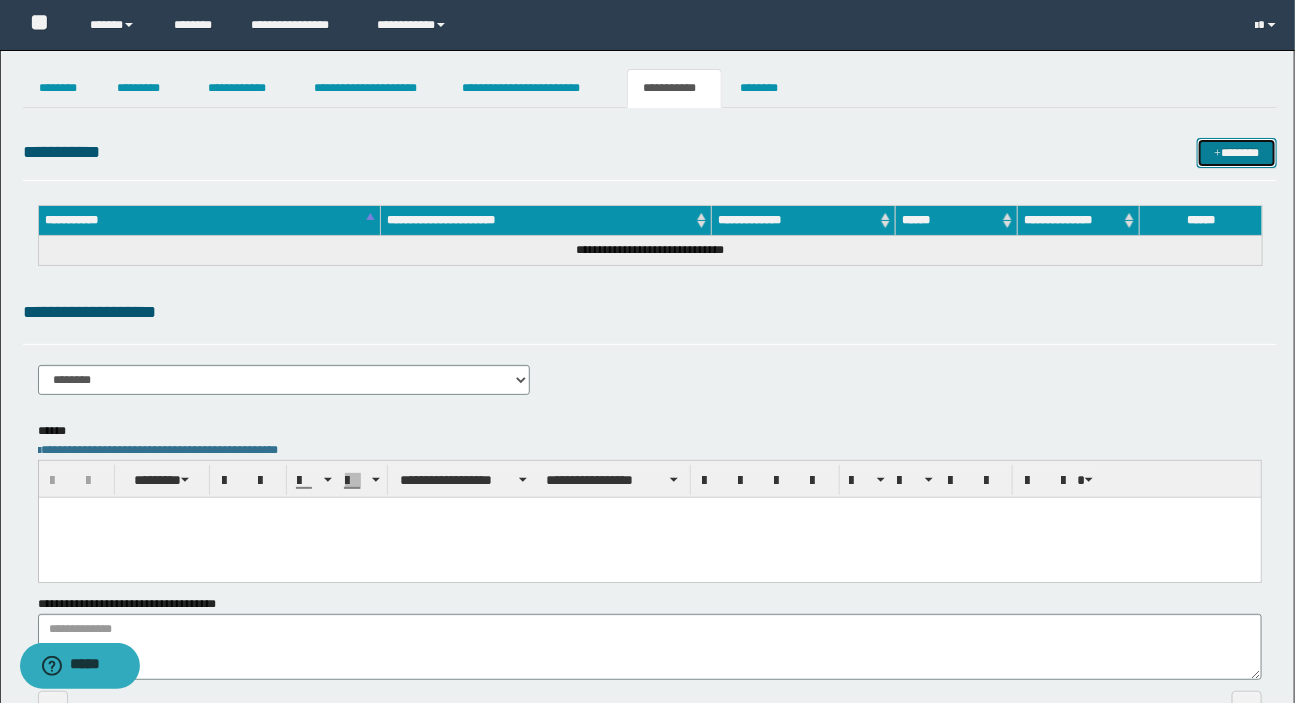click on "*******" at bounding box center [1237, 153] 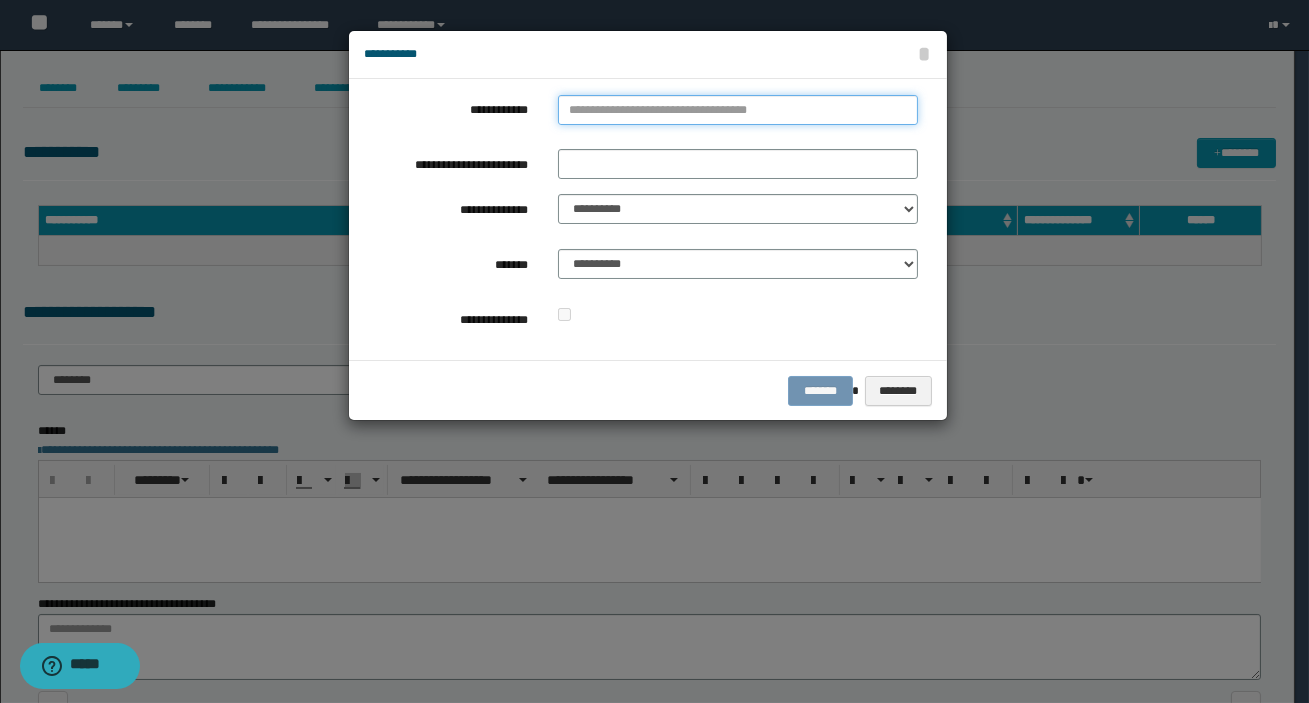 click on "**********" at bounding box center [738, 110] 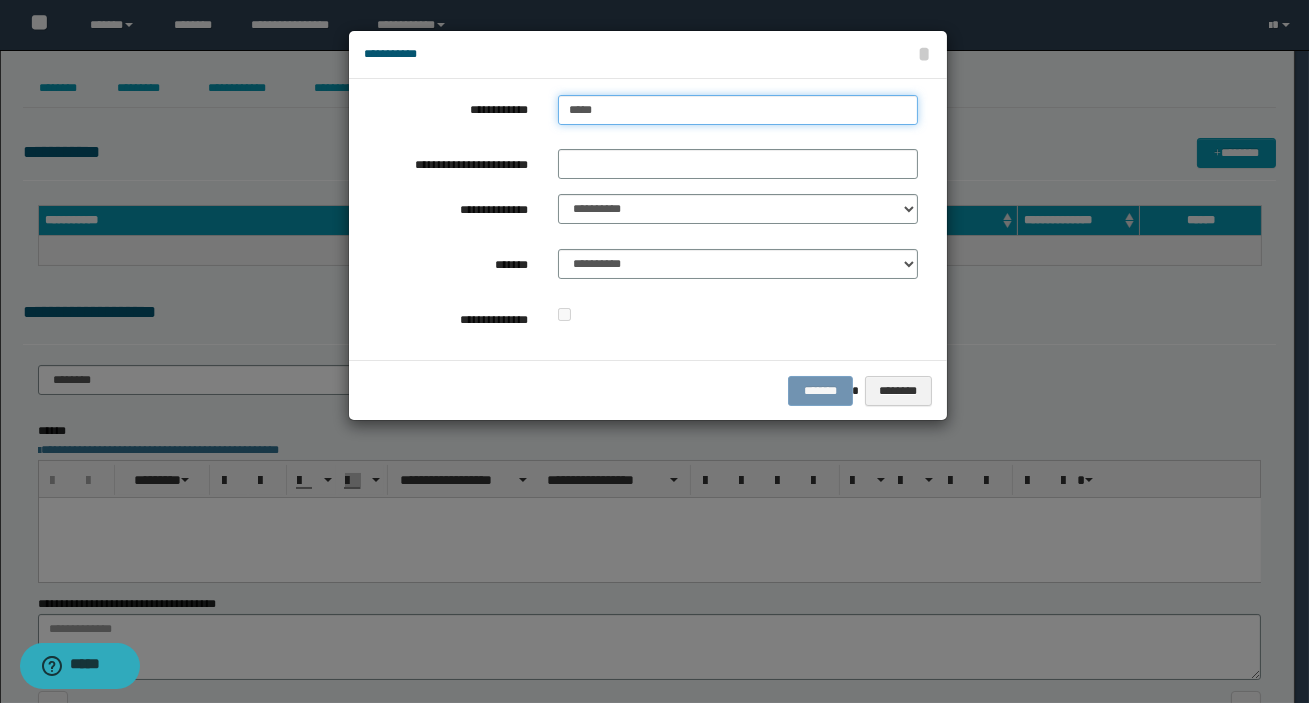 type on "****" 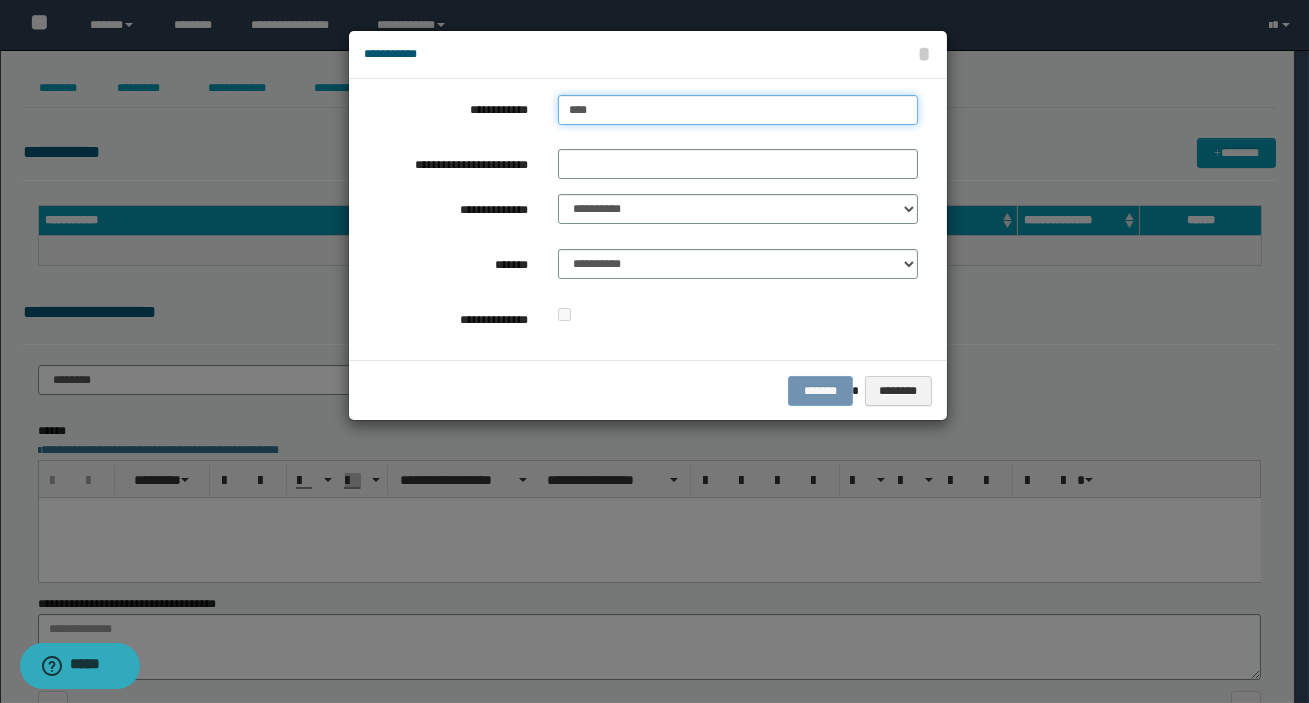 type on "**********" 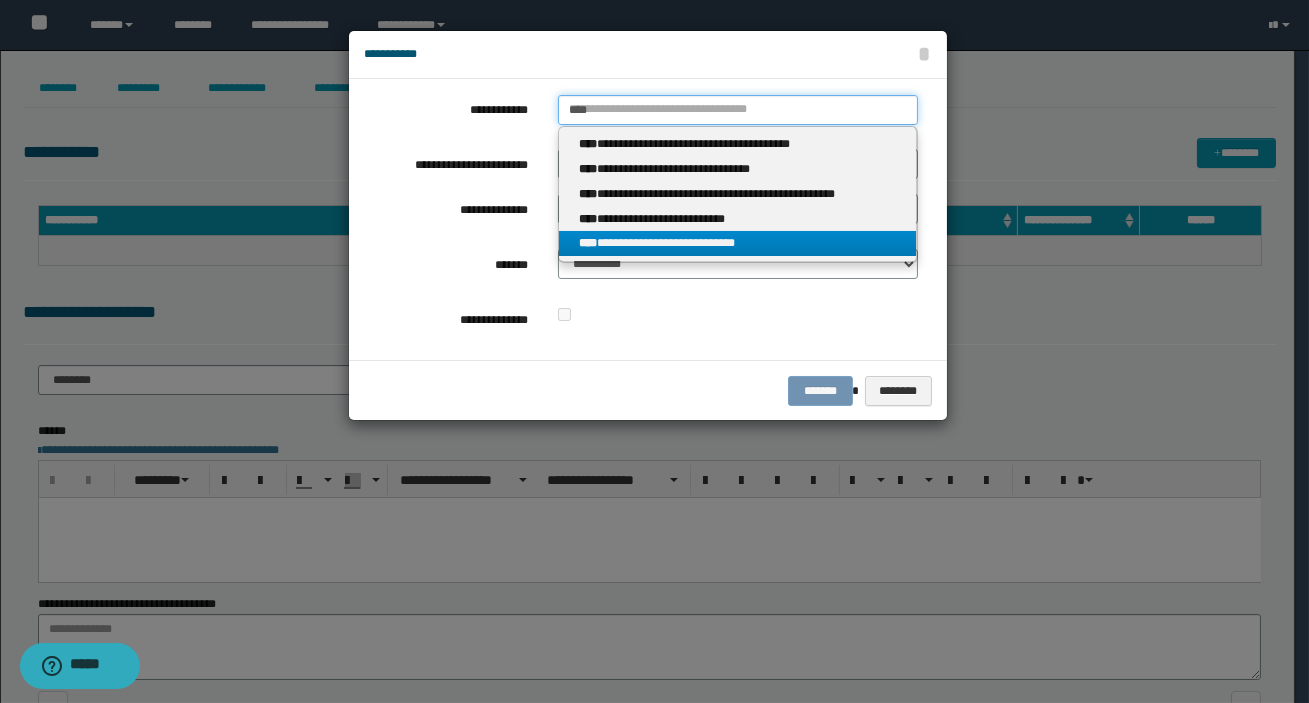 type on "****" 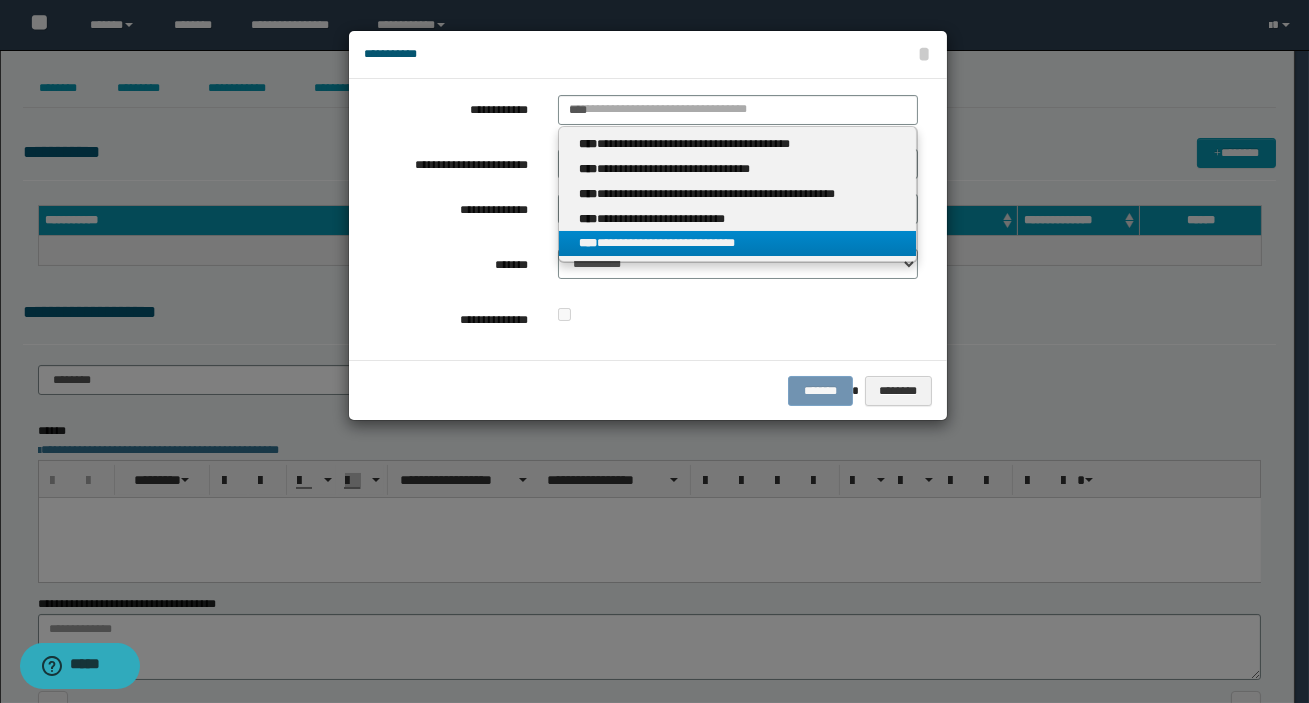 click on "**********" at bounding box center (737, 243) 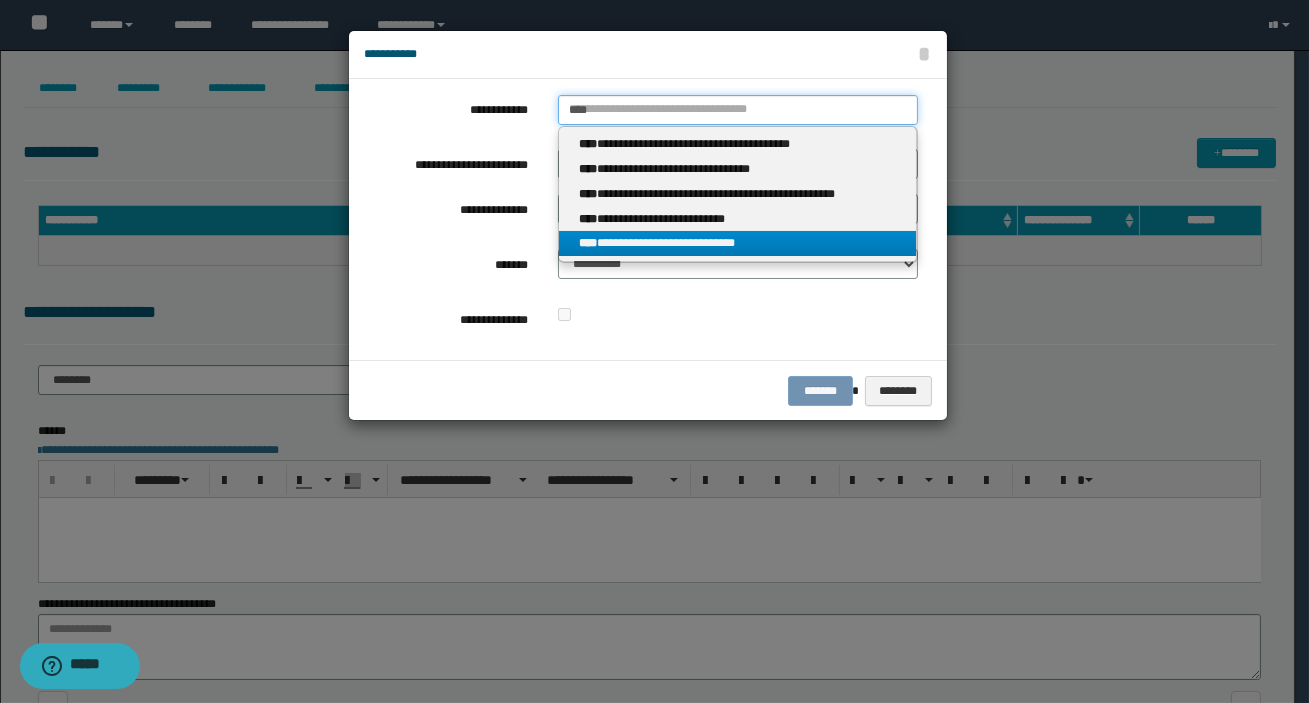 type 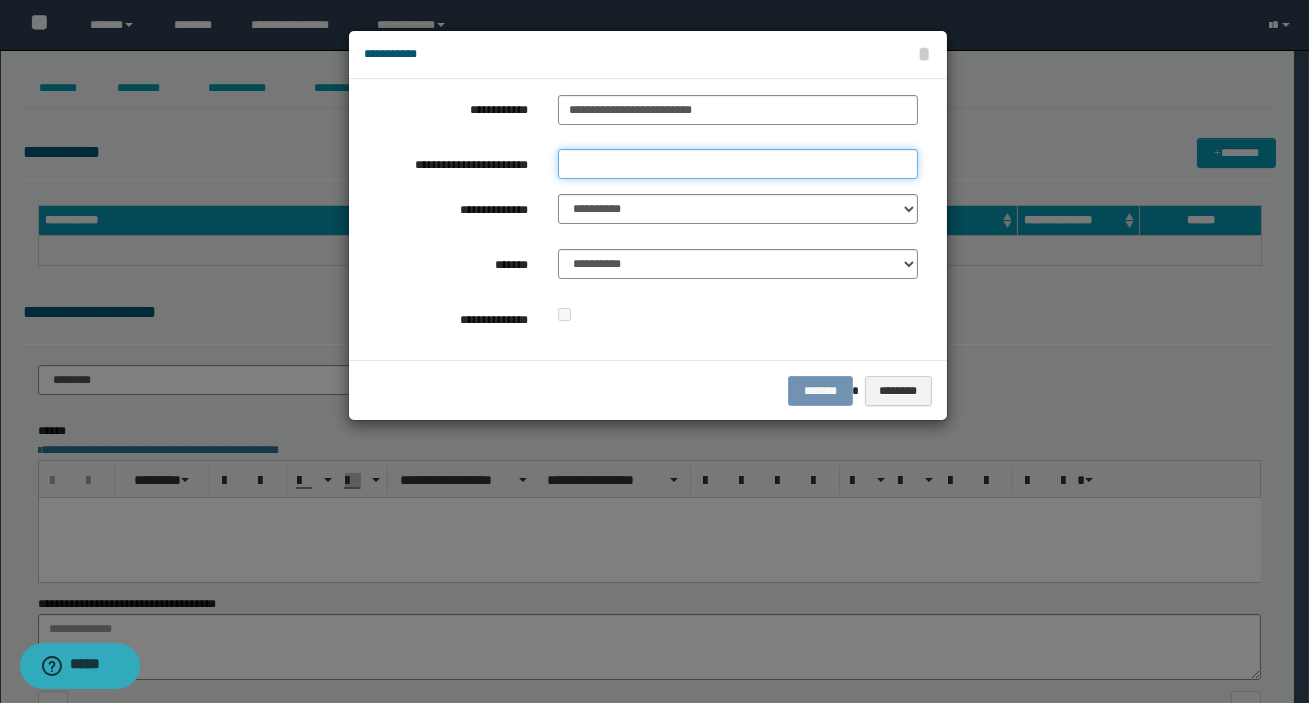 click on "**********" at bounding box center [738, 164] 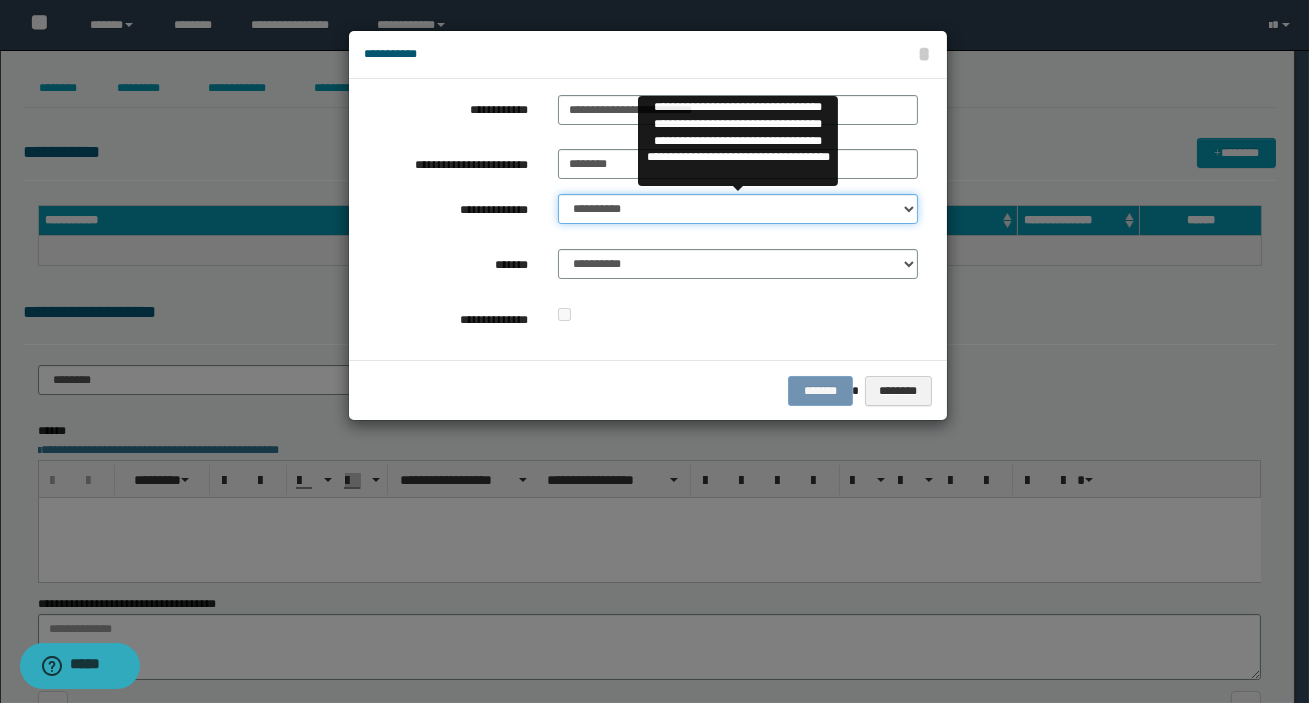 click on "**********" at bounding box center (738, 209) 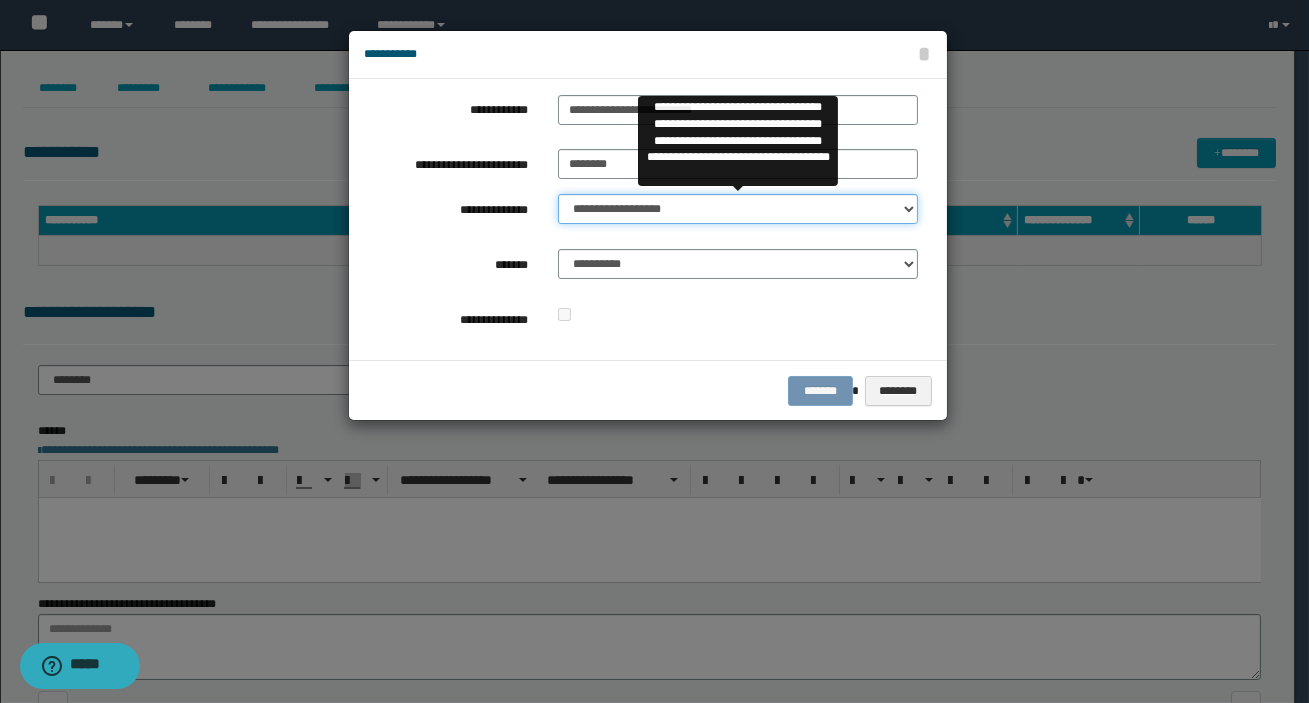click on "**********" at bounding box center (738, 209) 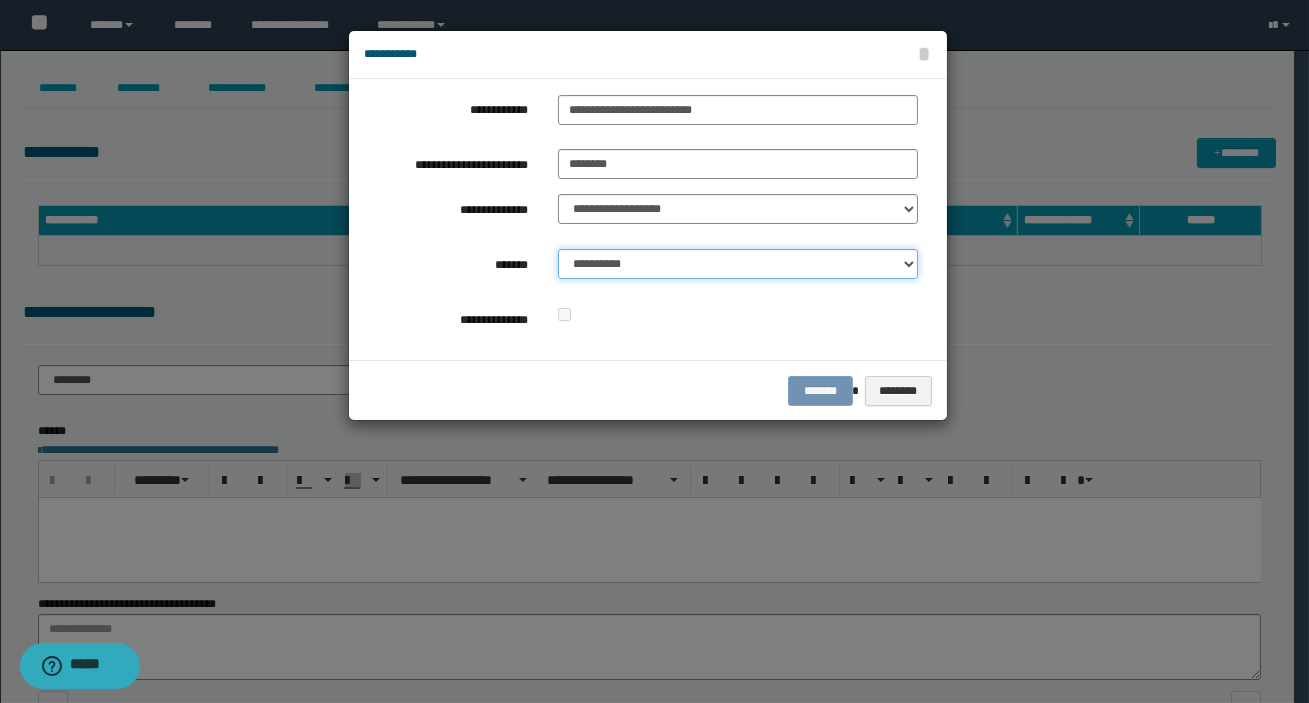 click on "**********" at bounding box center [738, 264] 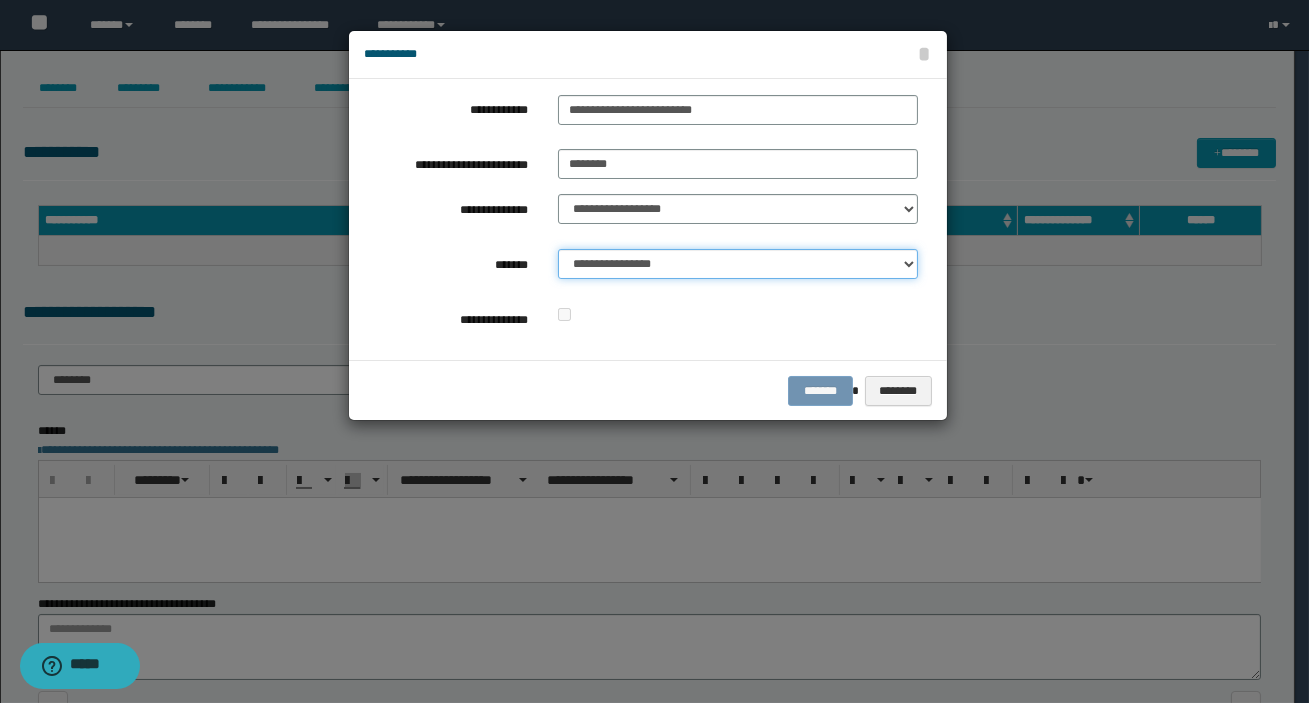 click on "**********" at bounding box center [738, 264] 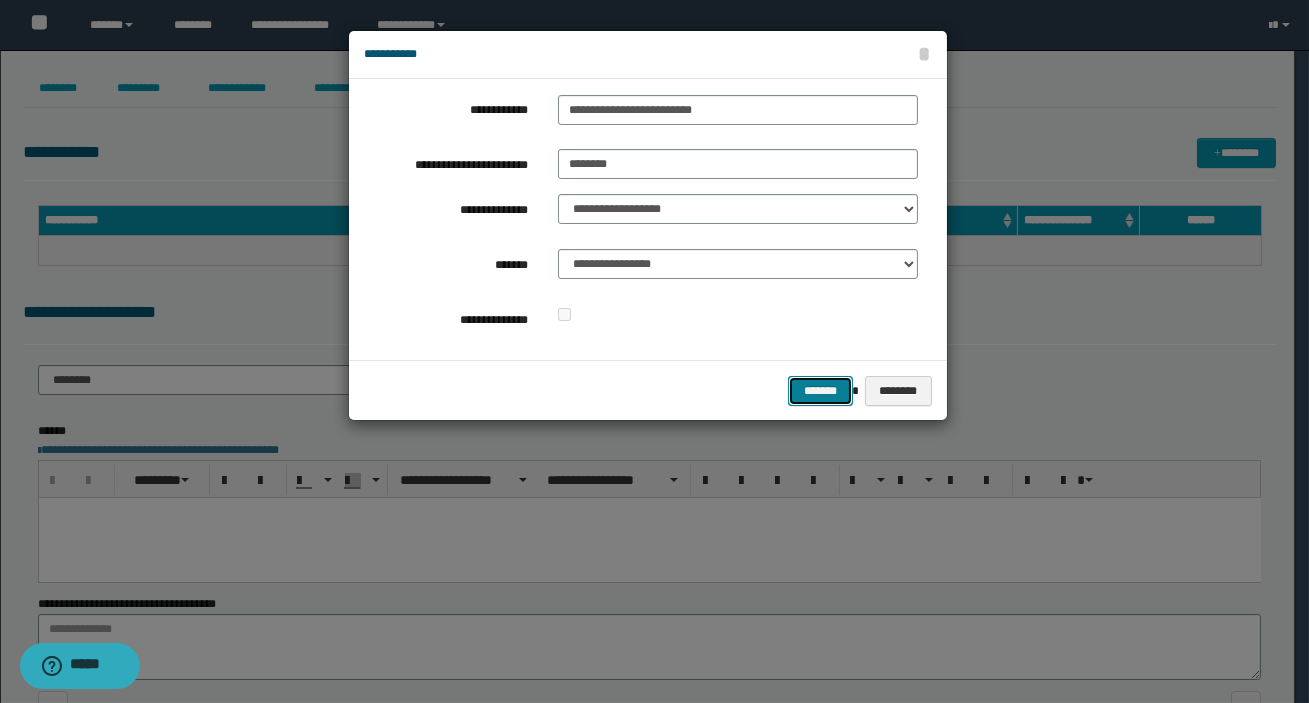 click on "*******" at bounding box center (820, 391) 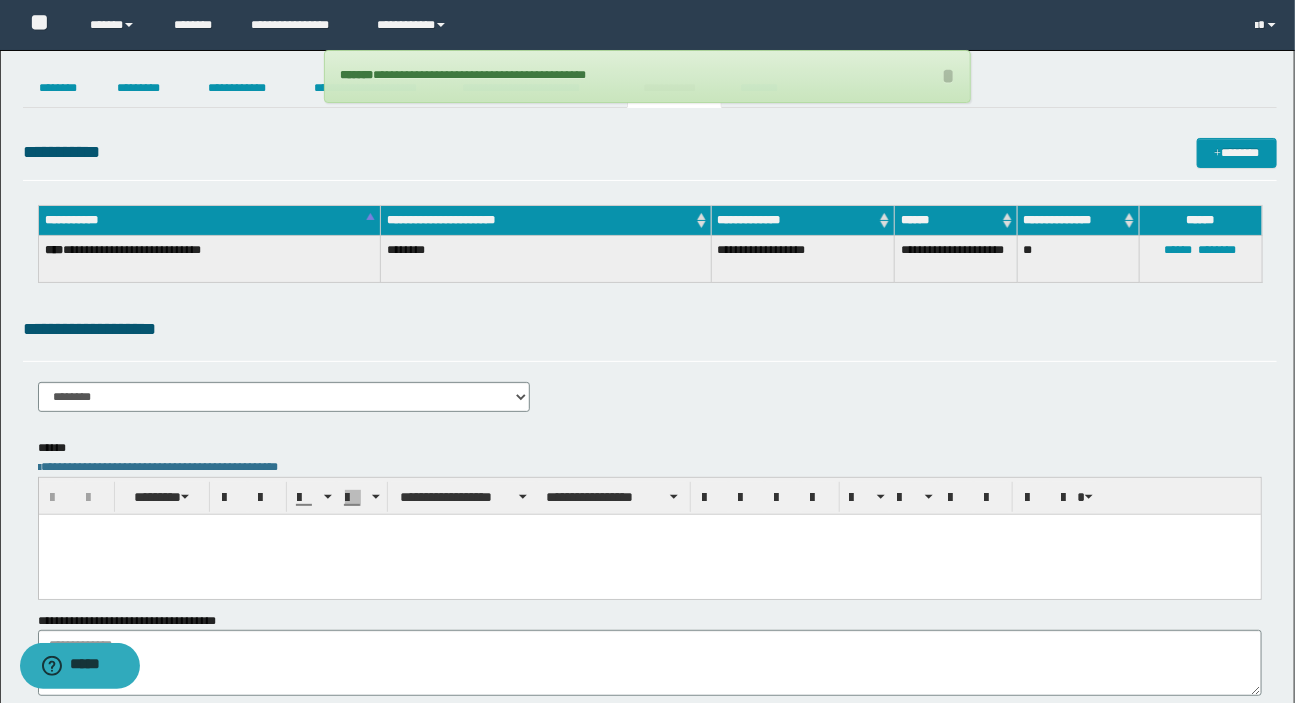 click on "**********" at bounding box center [650, 152] 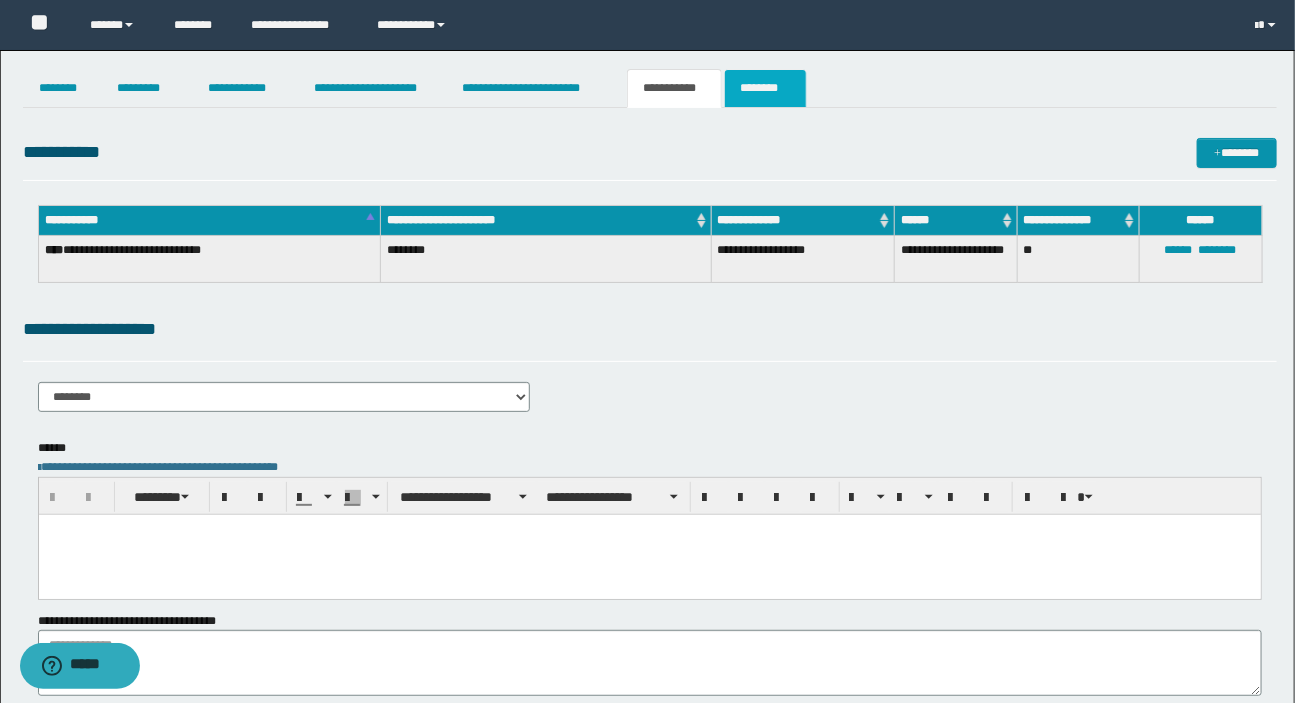 click on "********" at bounding box center [765, 88] 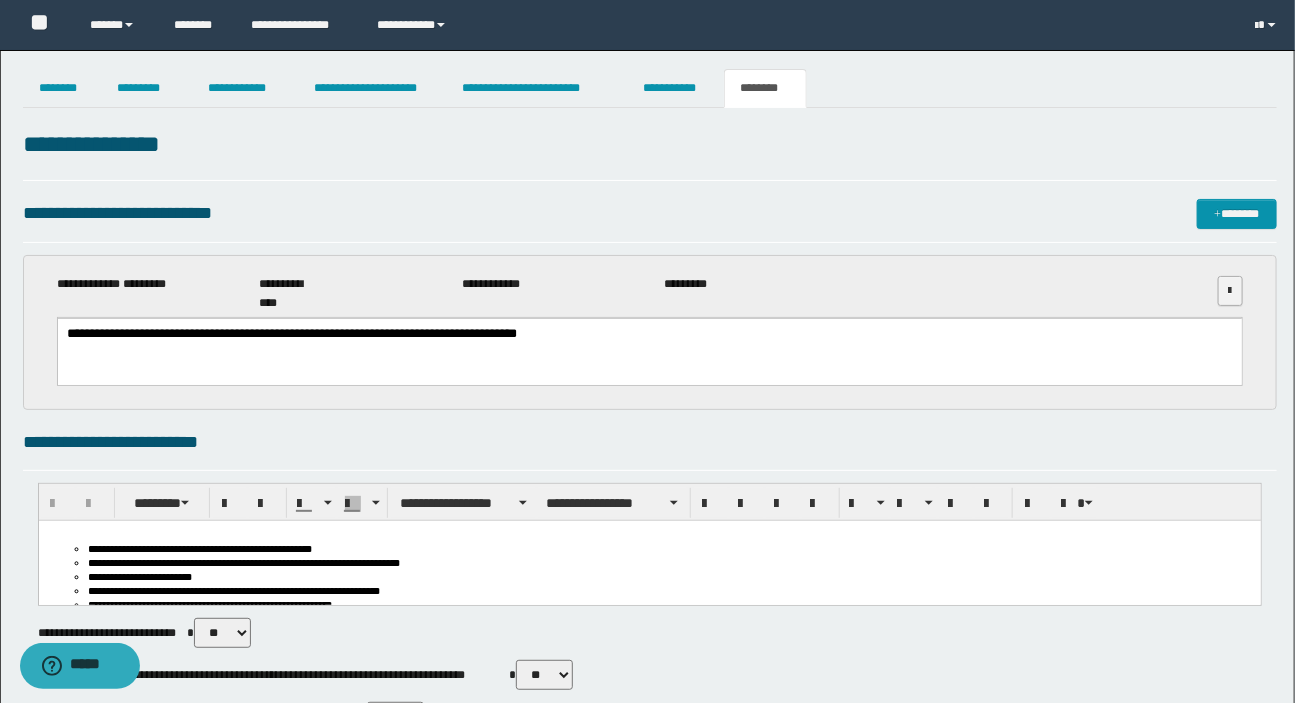 drag, startPoint x: 1234, startPoint y: 289, endPoint x: 1210, endPoint y: 291, distance: 24.083189 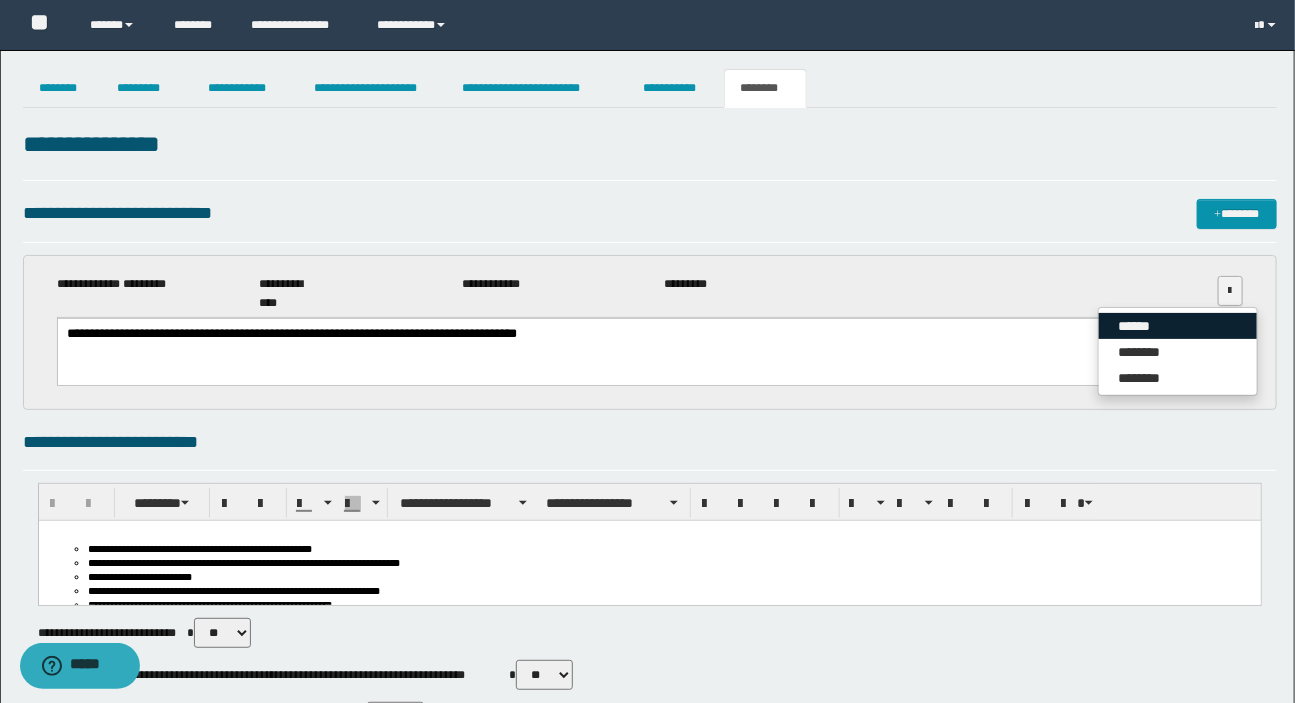 click on "******" at bounding box center (1178, 326) 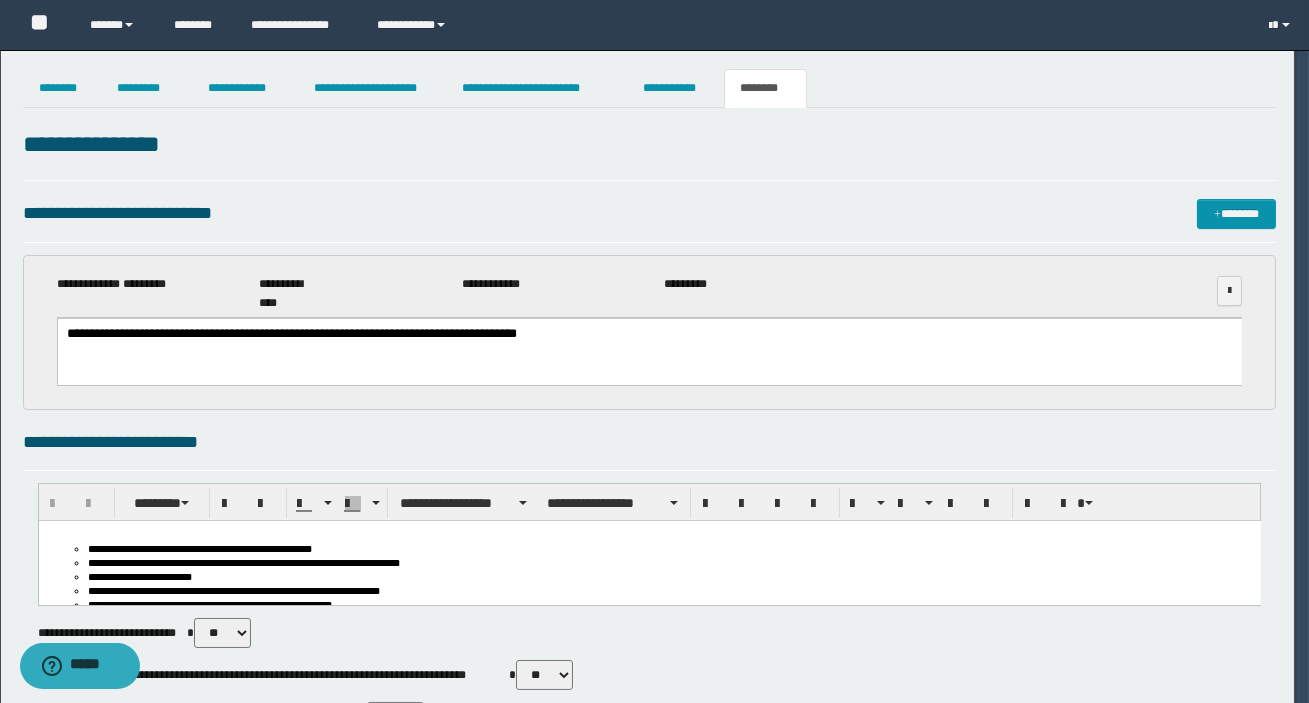 type 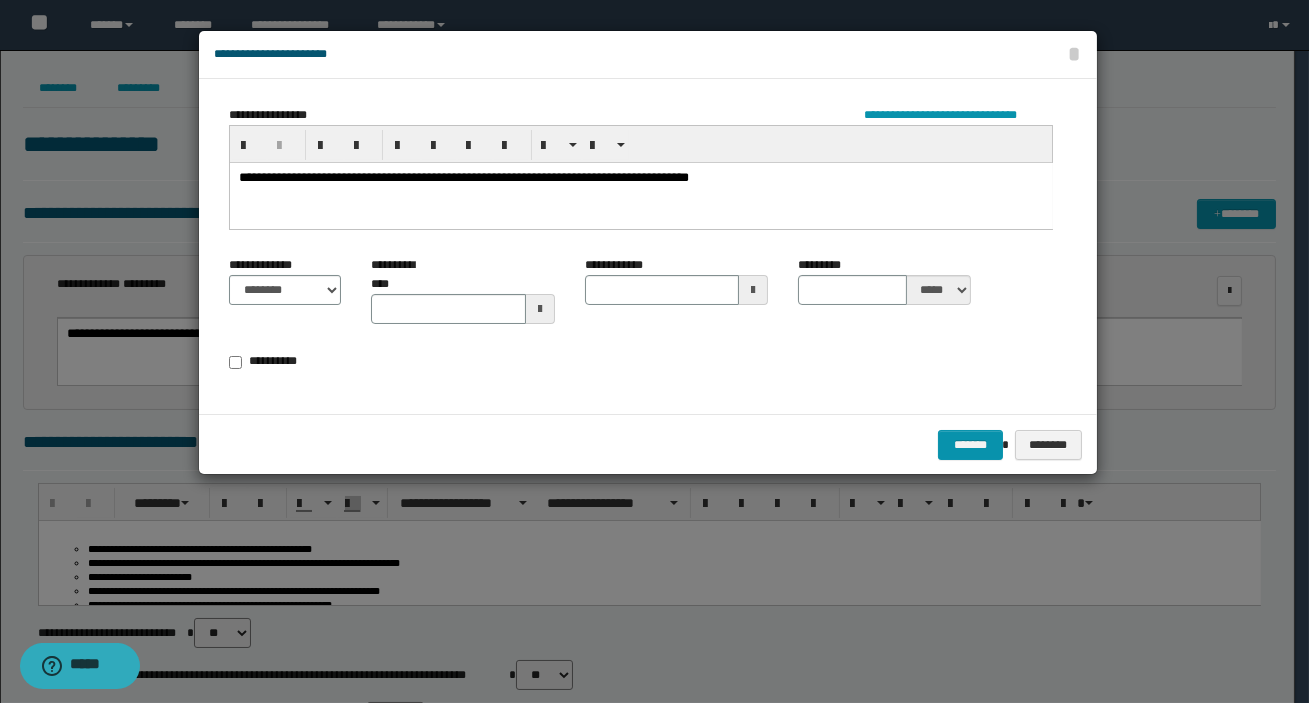 drag, startPoint x: 381, startPoint y: 171, endPoint x: 373, endPoint y: 195, distance: 25.298222 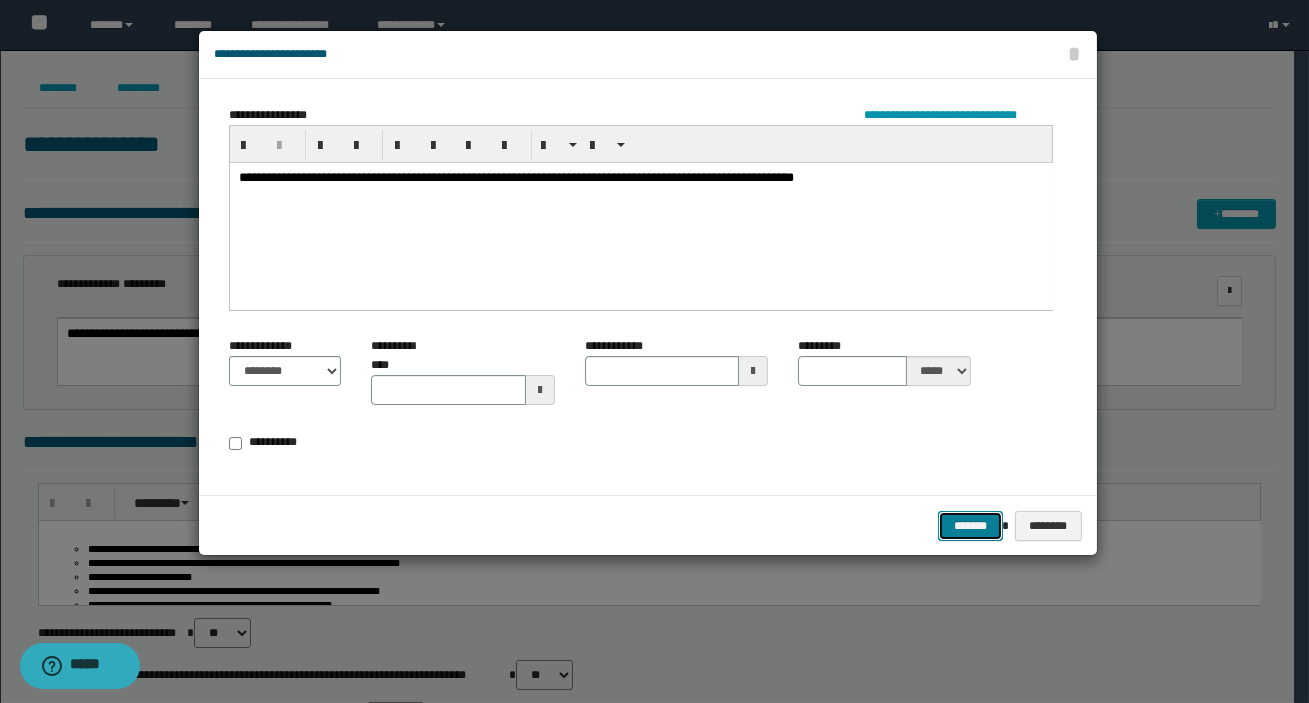 click on "*******" at bounding box center [970, 526] 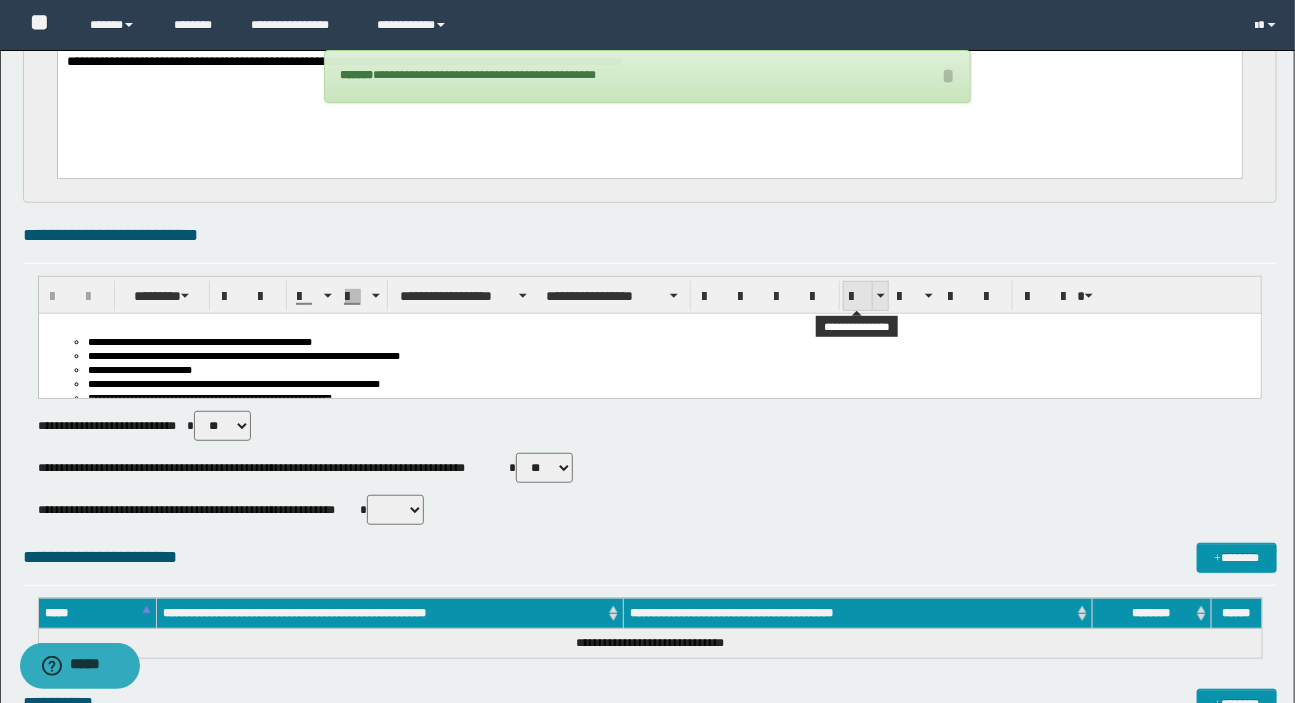 scroll, scrollTop: 727, scrollLeft: 0, axis: vertical 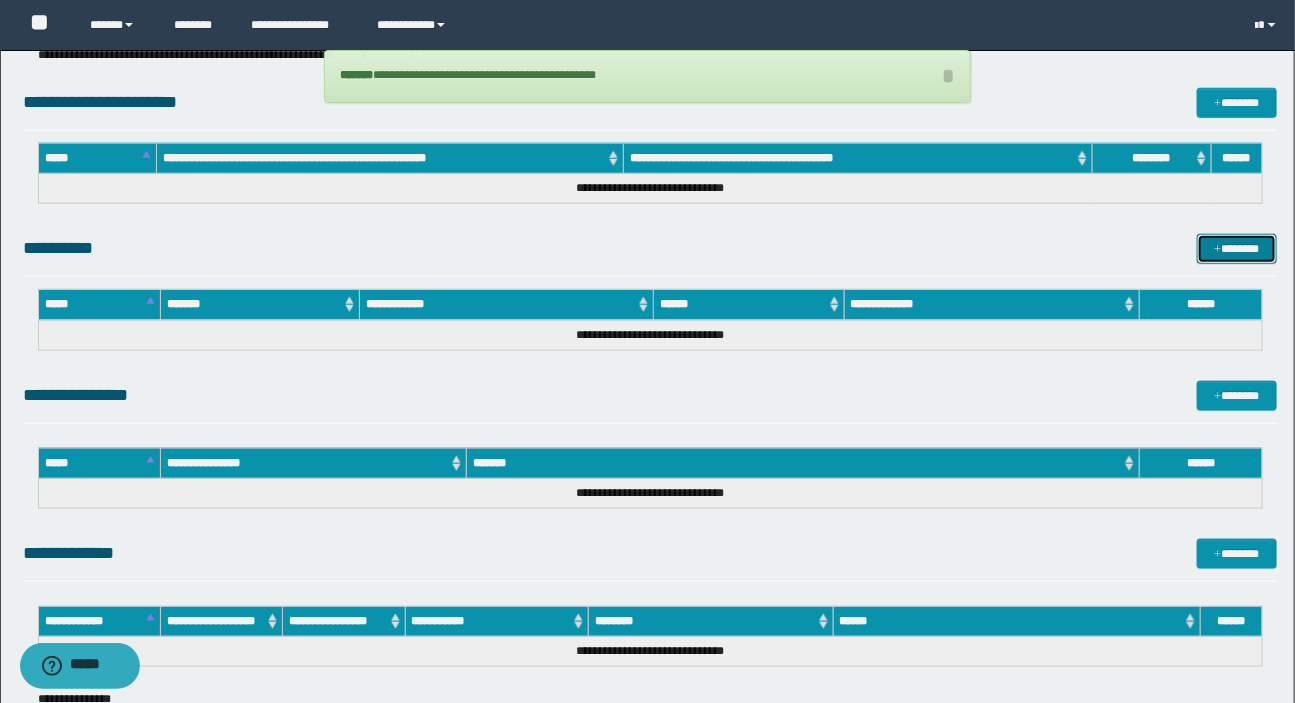 click at bounding box center [1217, 250] 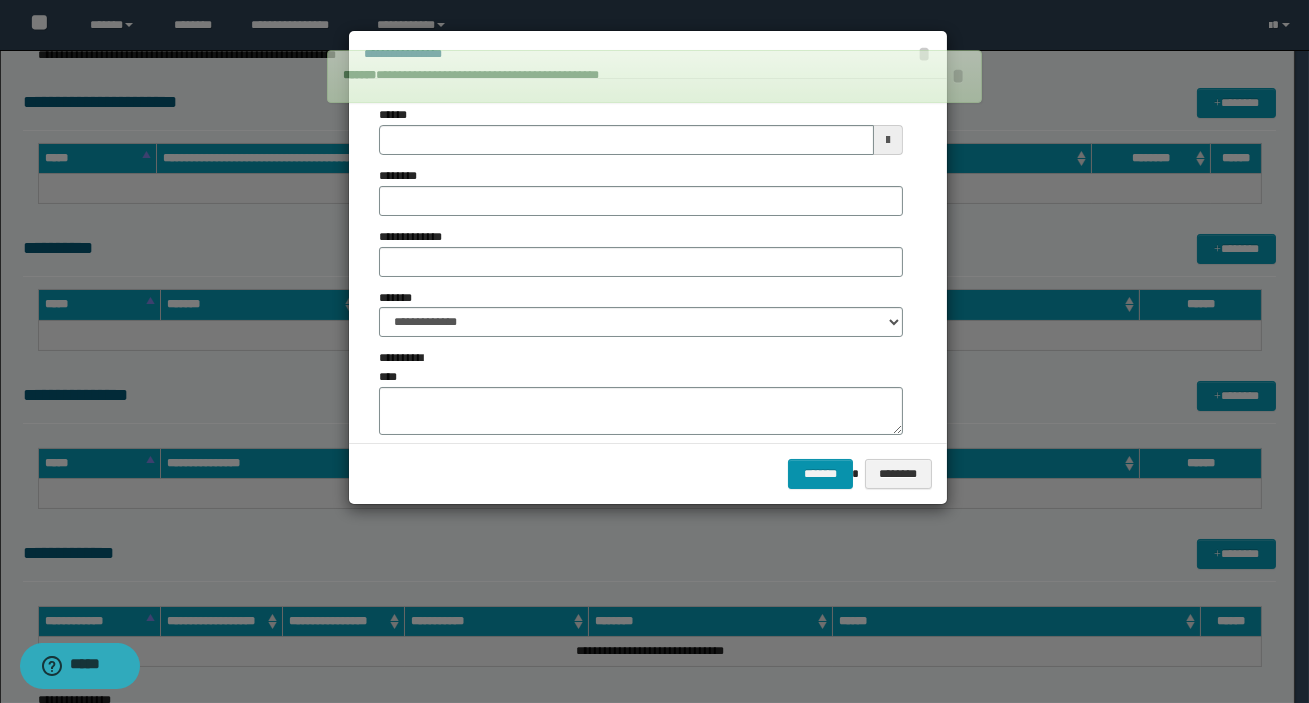 type on "**********" 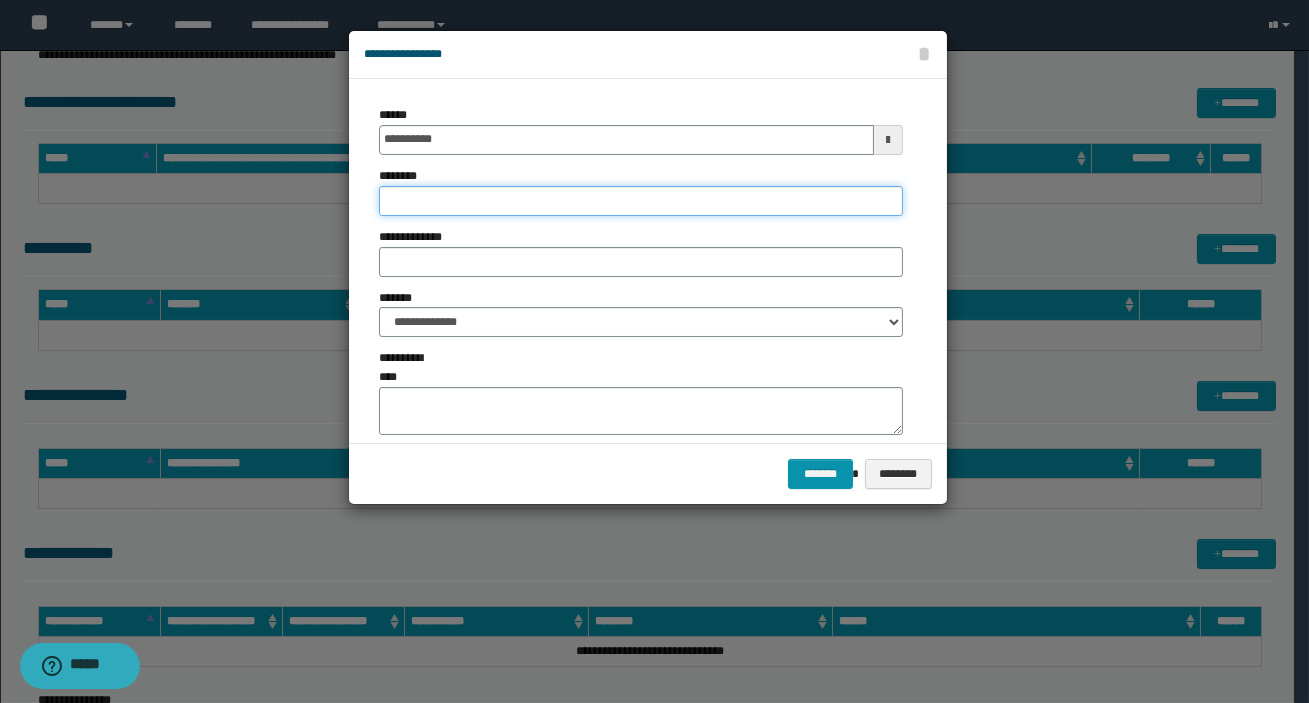 click on "********" at bounding box center (641, 201) 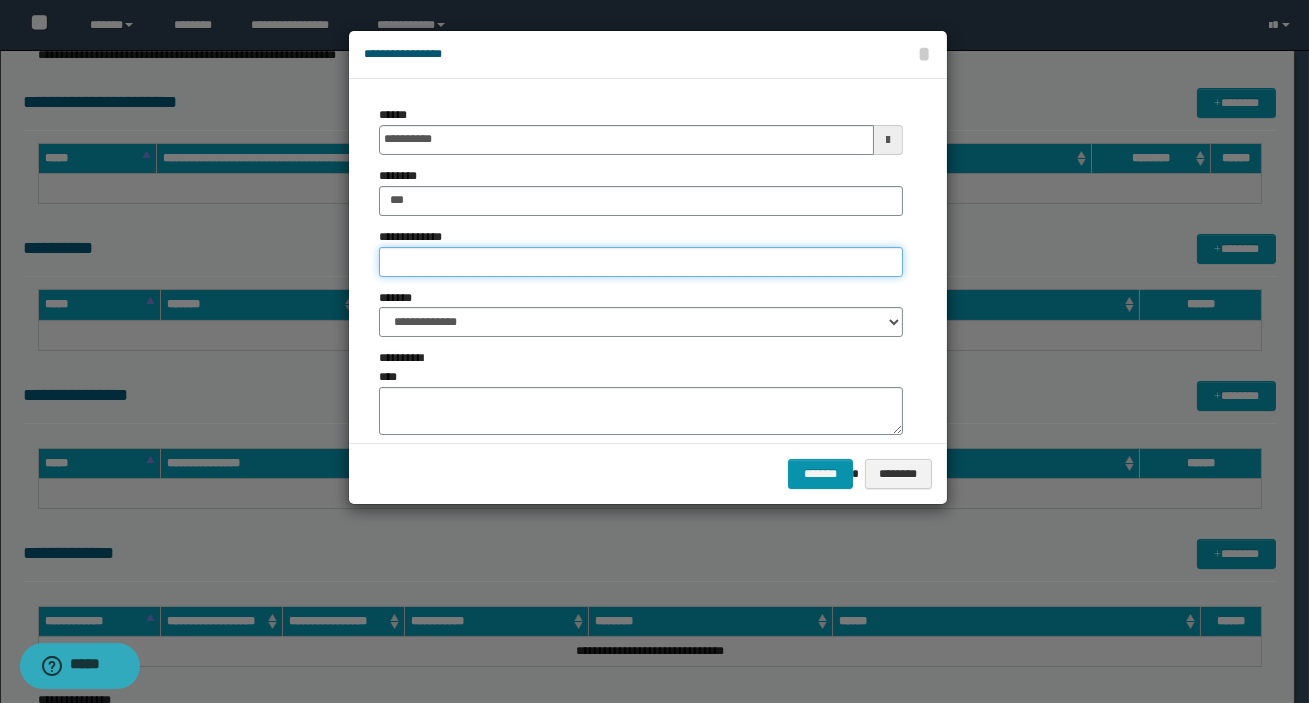 click on "**********" at bounding box center (641, 262) 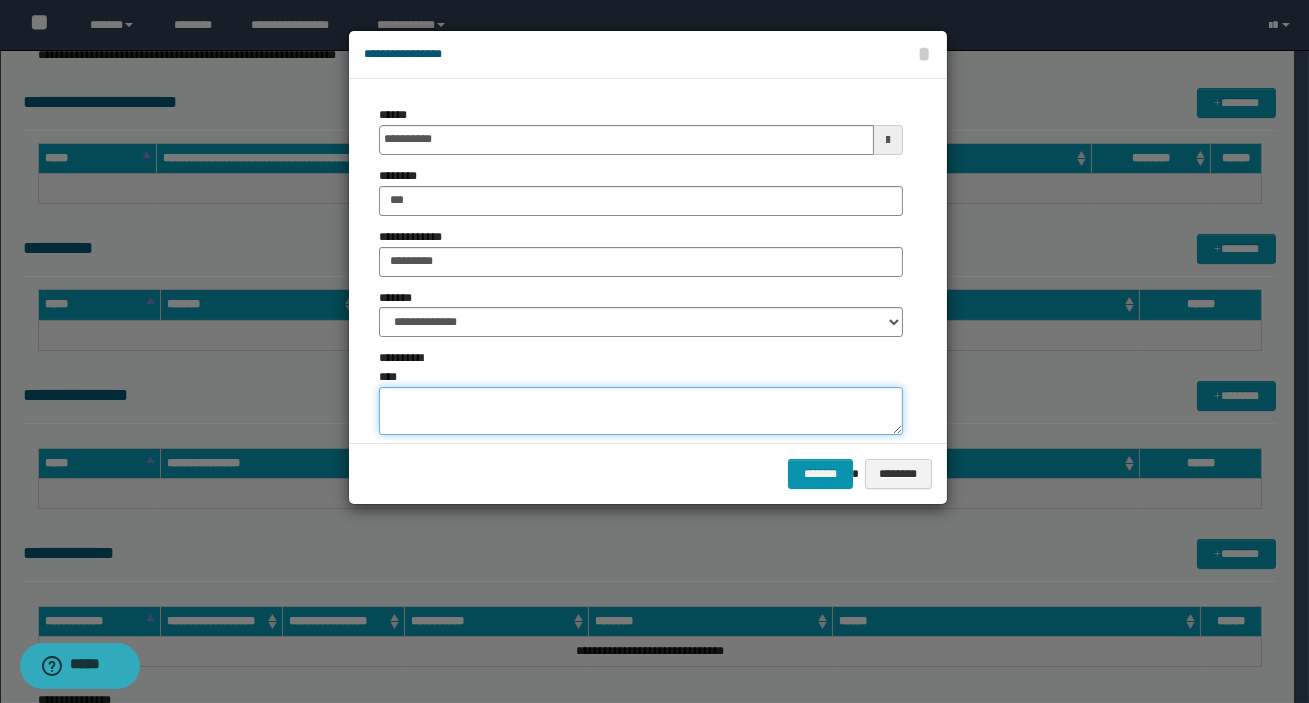 click on "**********" at bounding box center [641, 411] 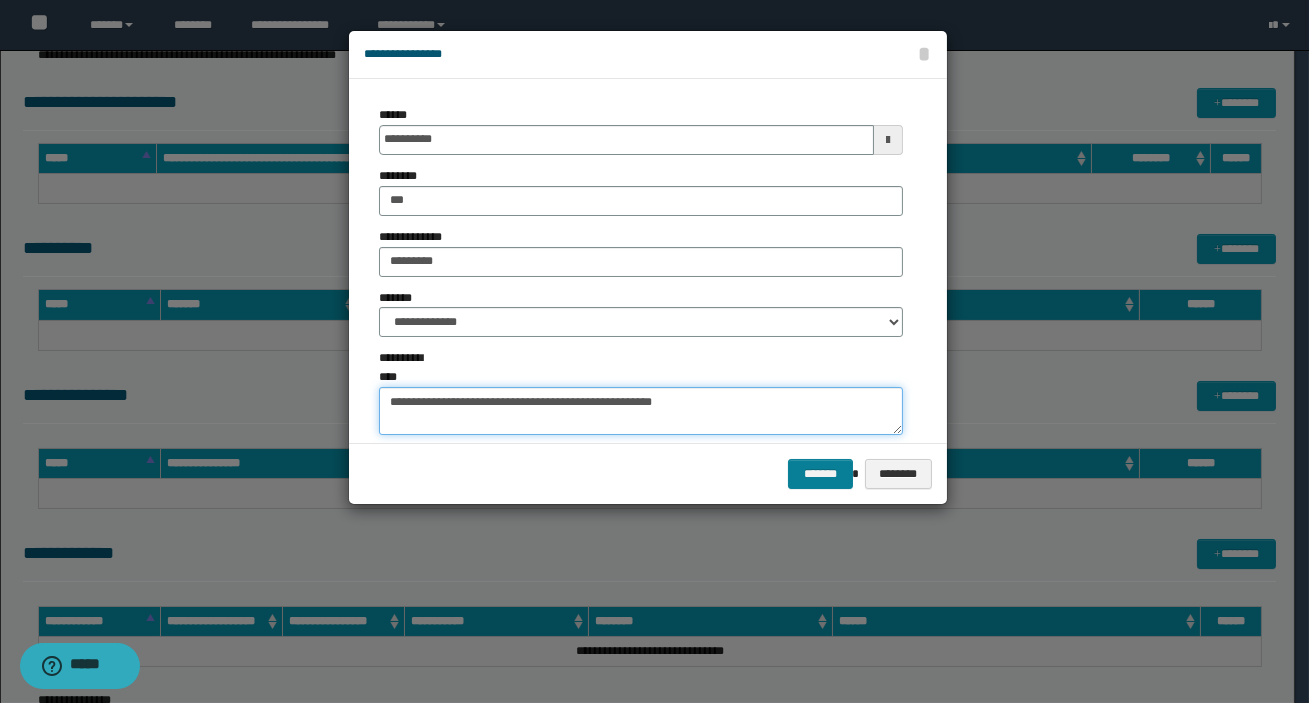 type on "**********" 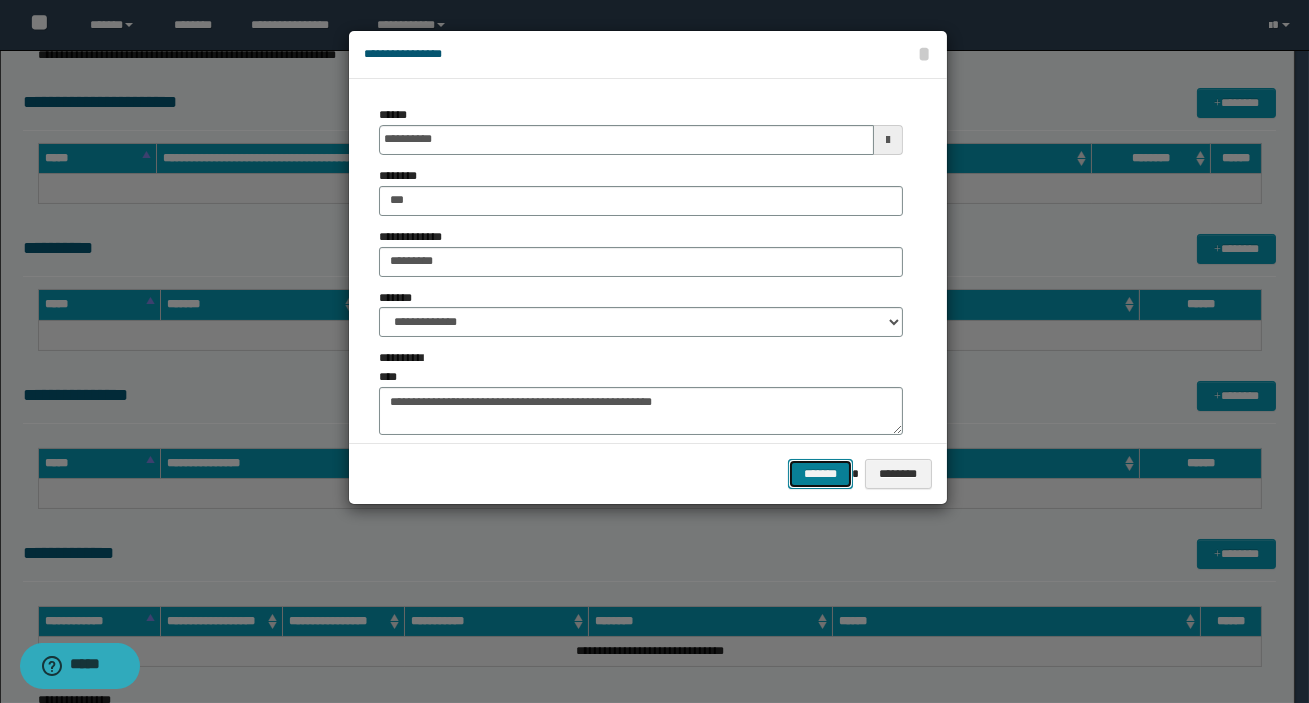 click on "*******" at bounding box center (820, 474) 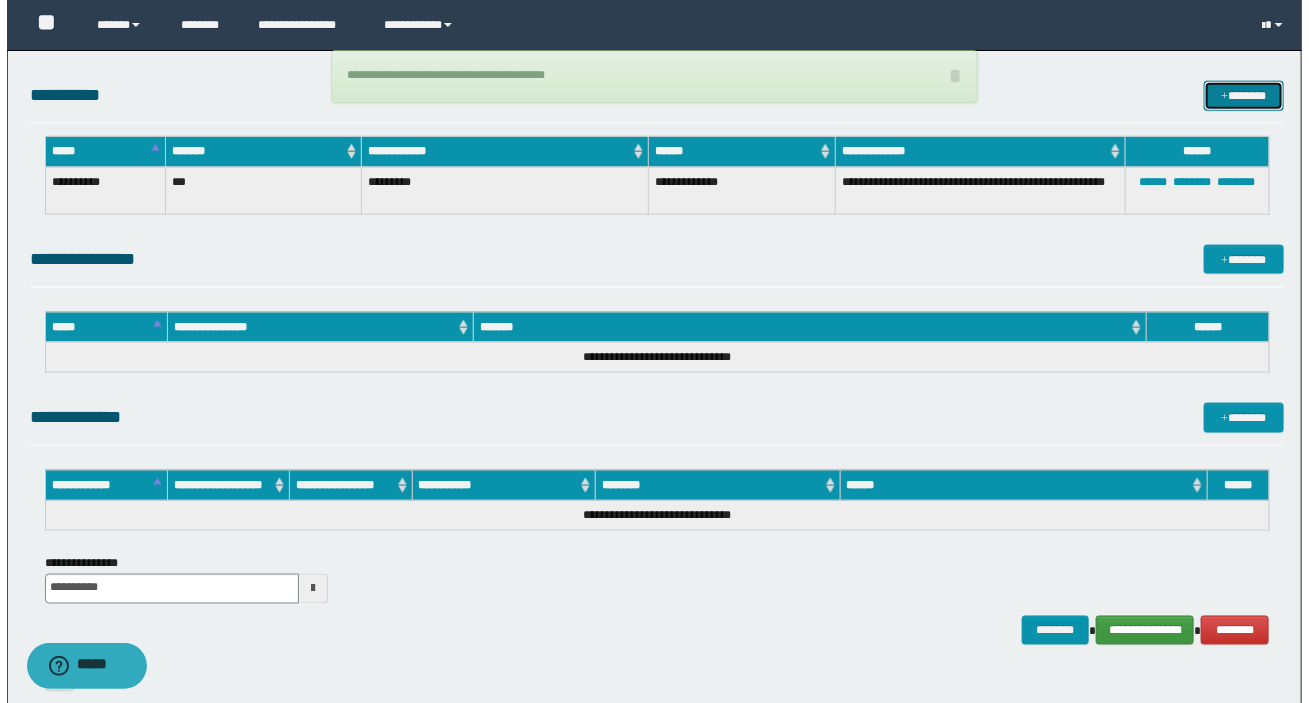 scroll, scrollTop: 976, scrollLeft: 0, axis: vertical 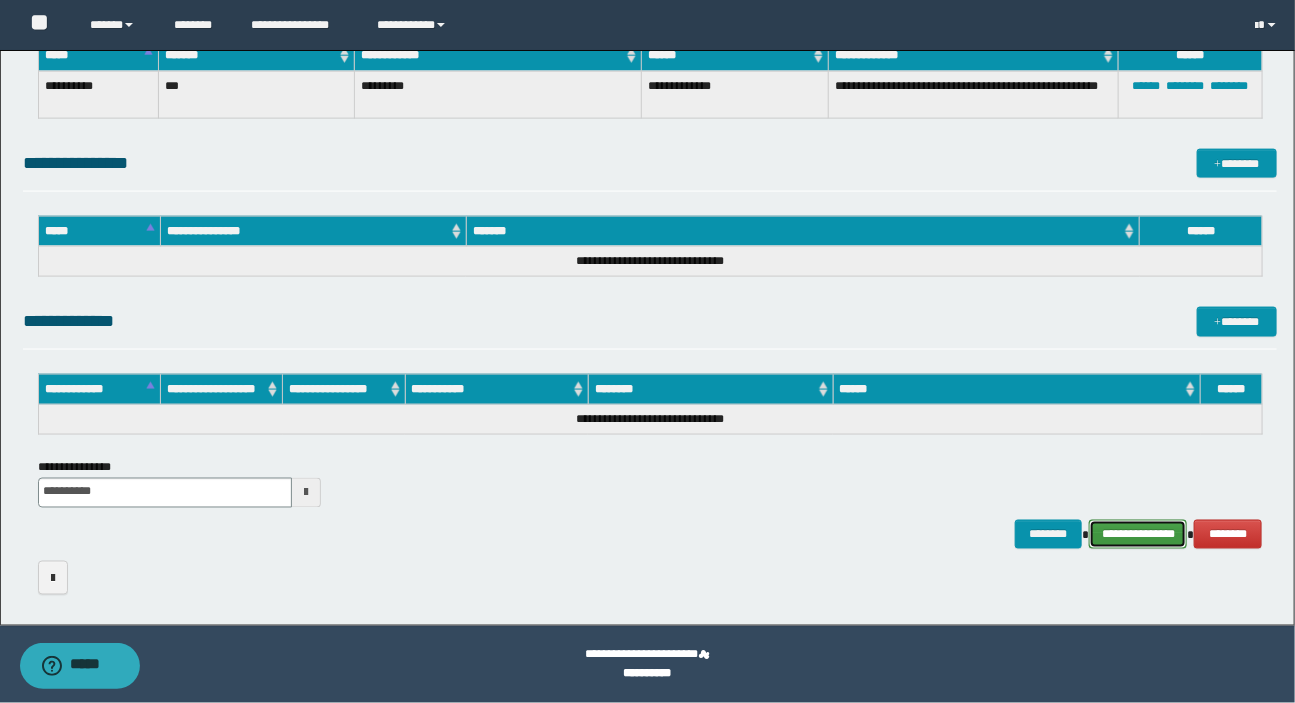 click on "**********" at bounding box center [1138, 535] 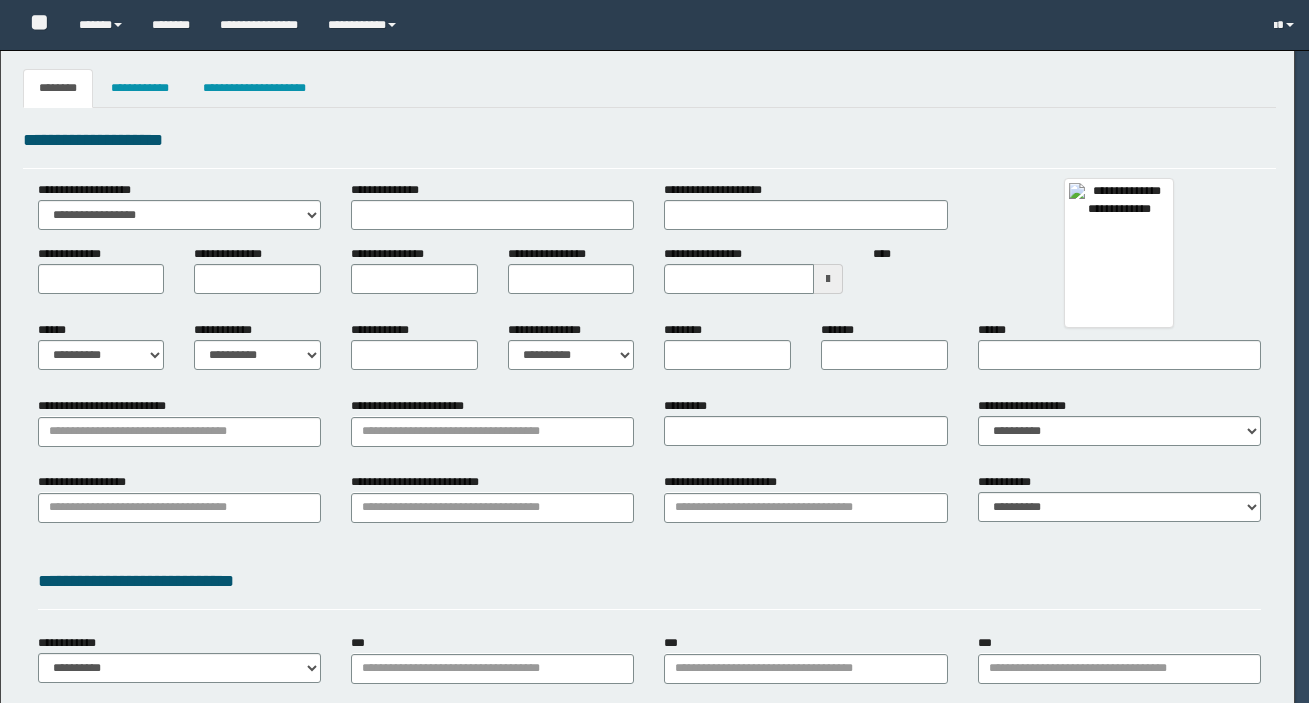 type 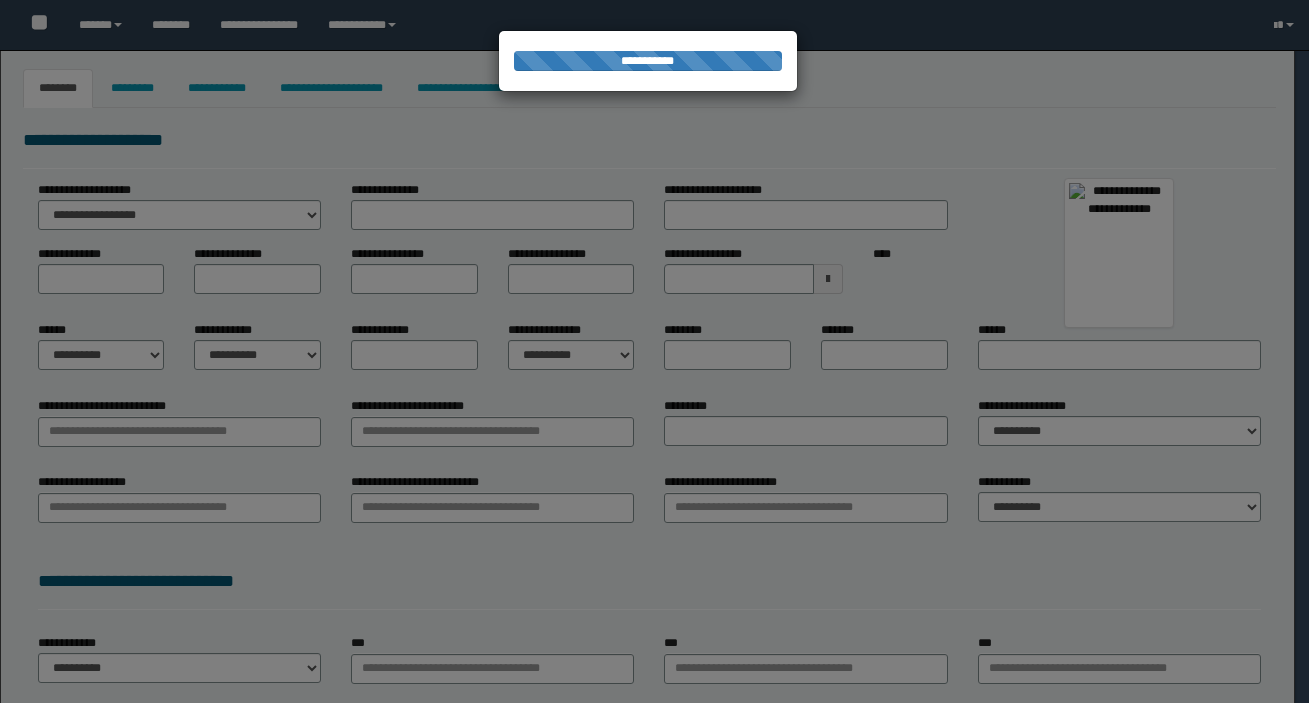 type on "********" 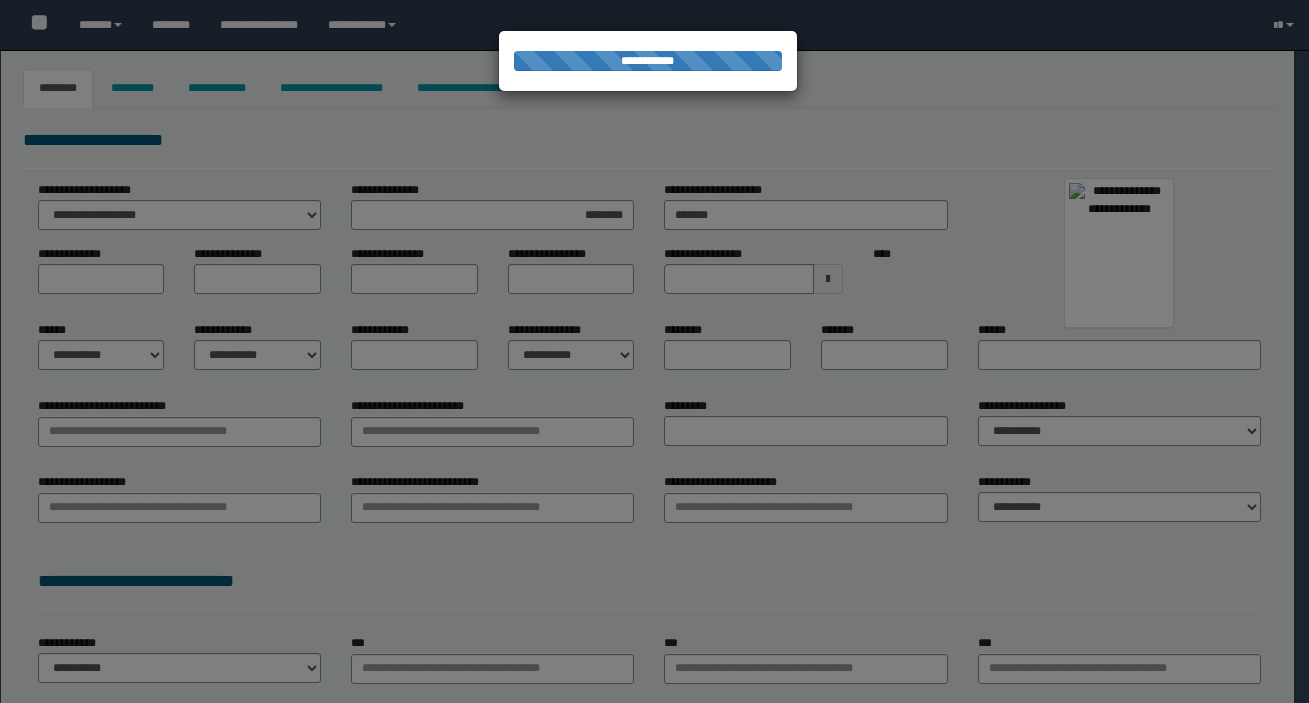type on "*****" 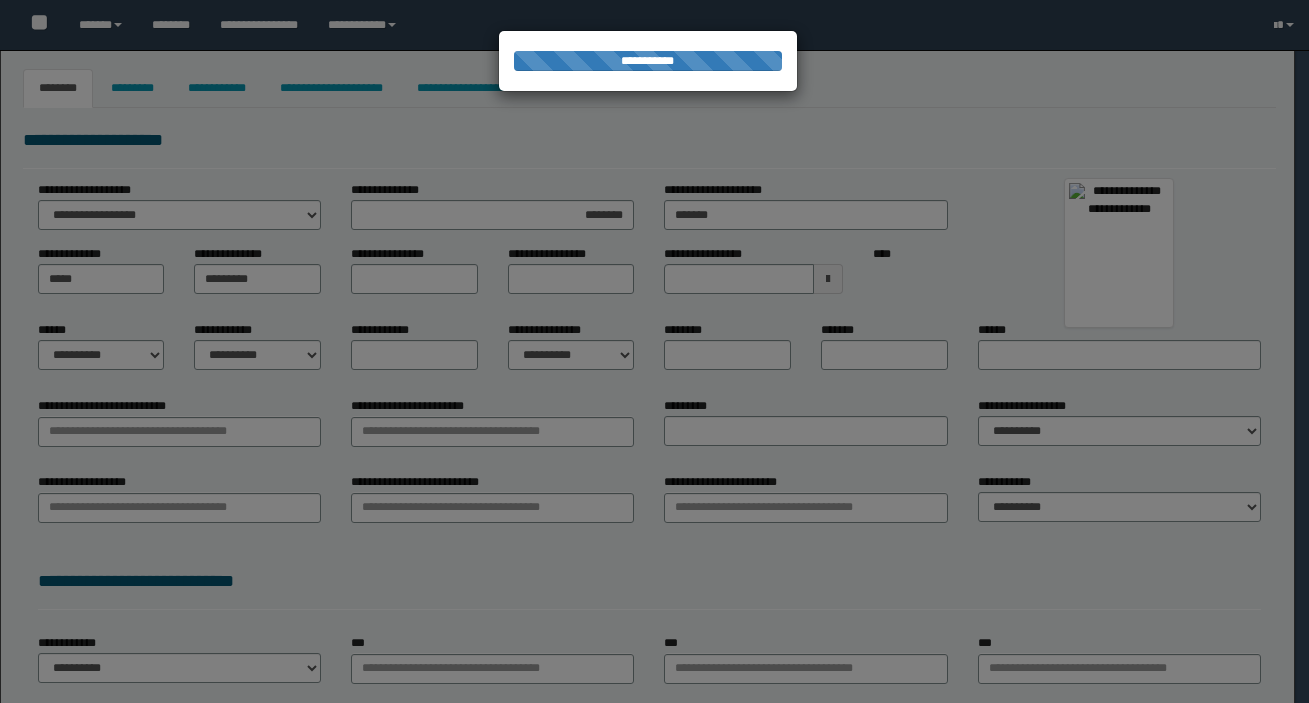 type on "*****" 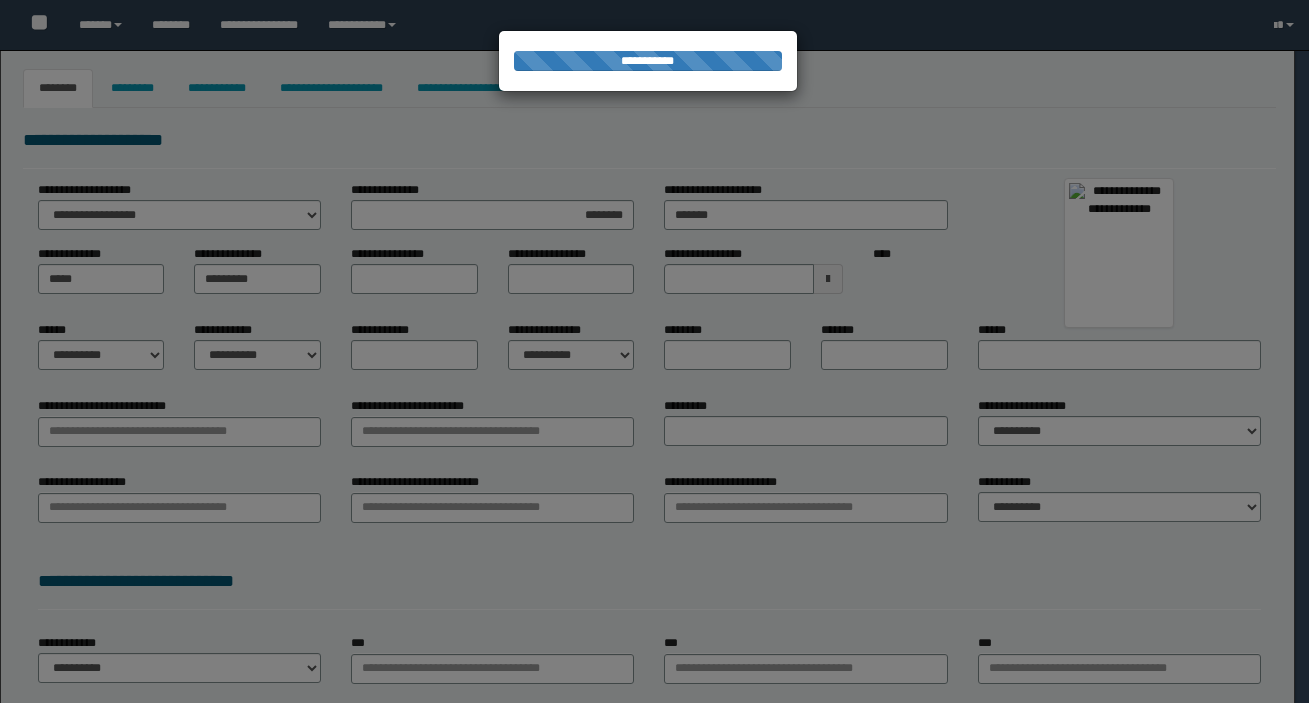 type on "*******" 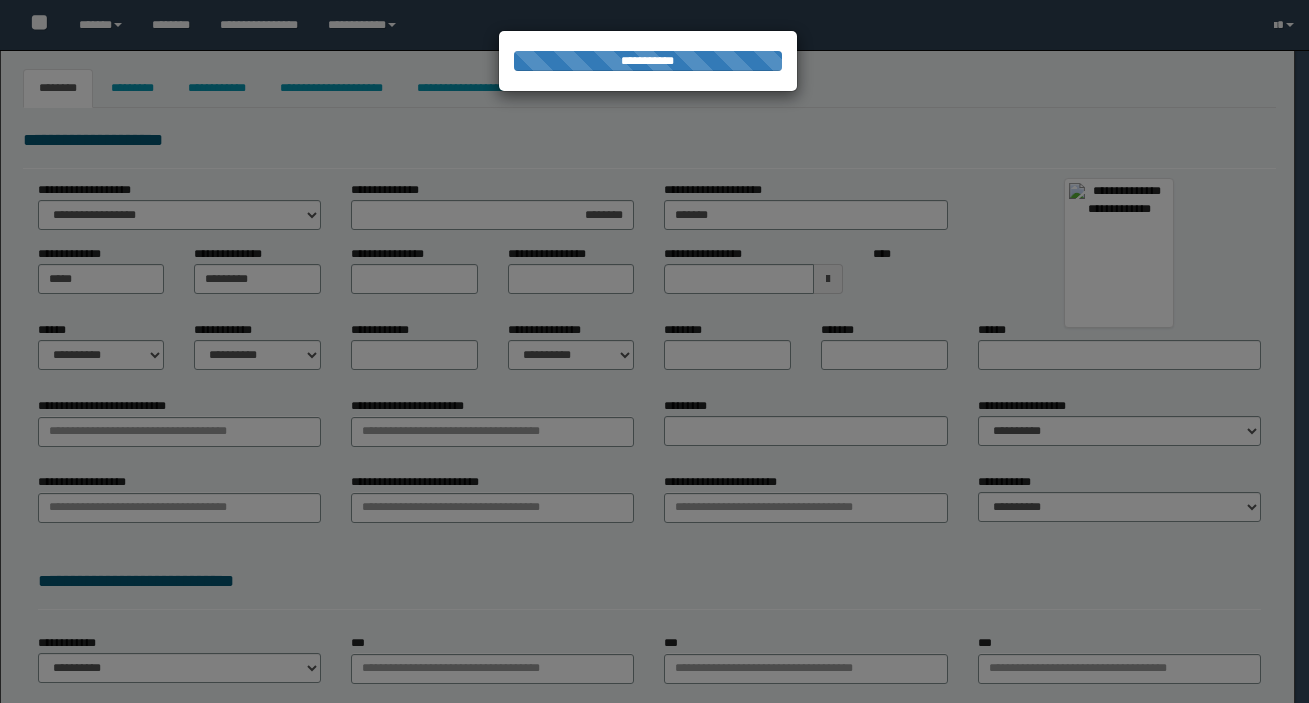 type on "**********" 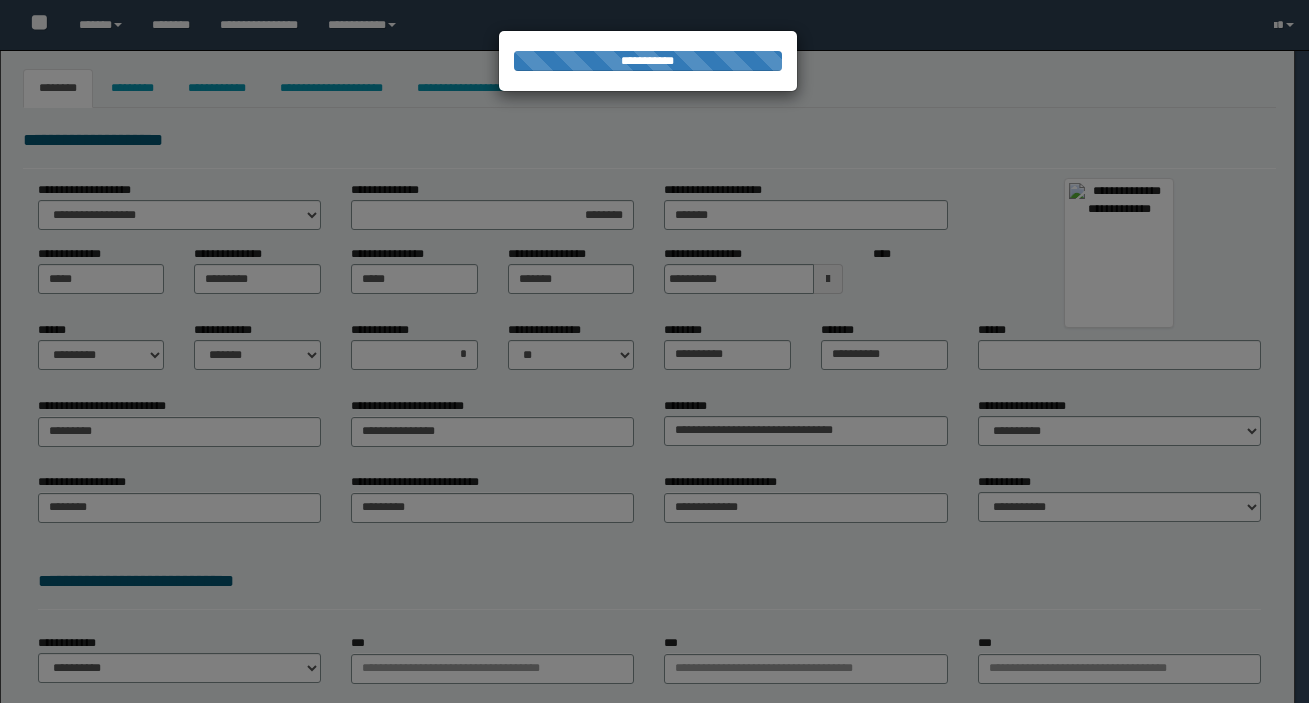type on "**********" 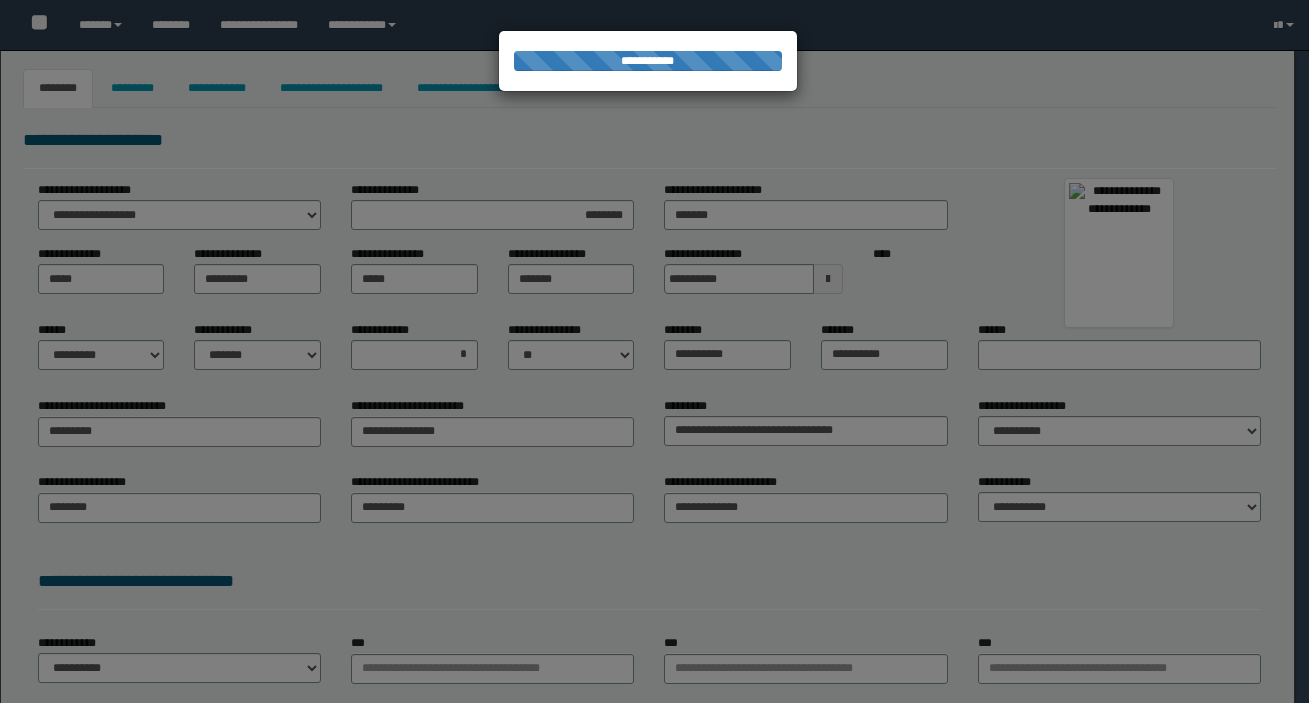 type on "*********" 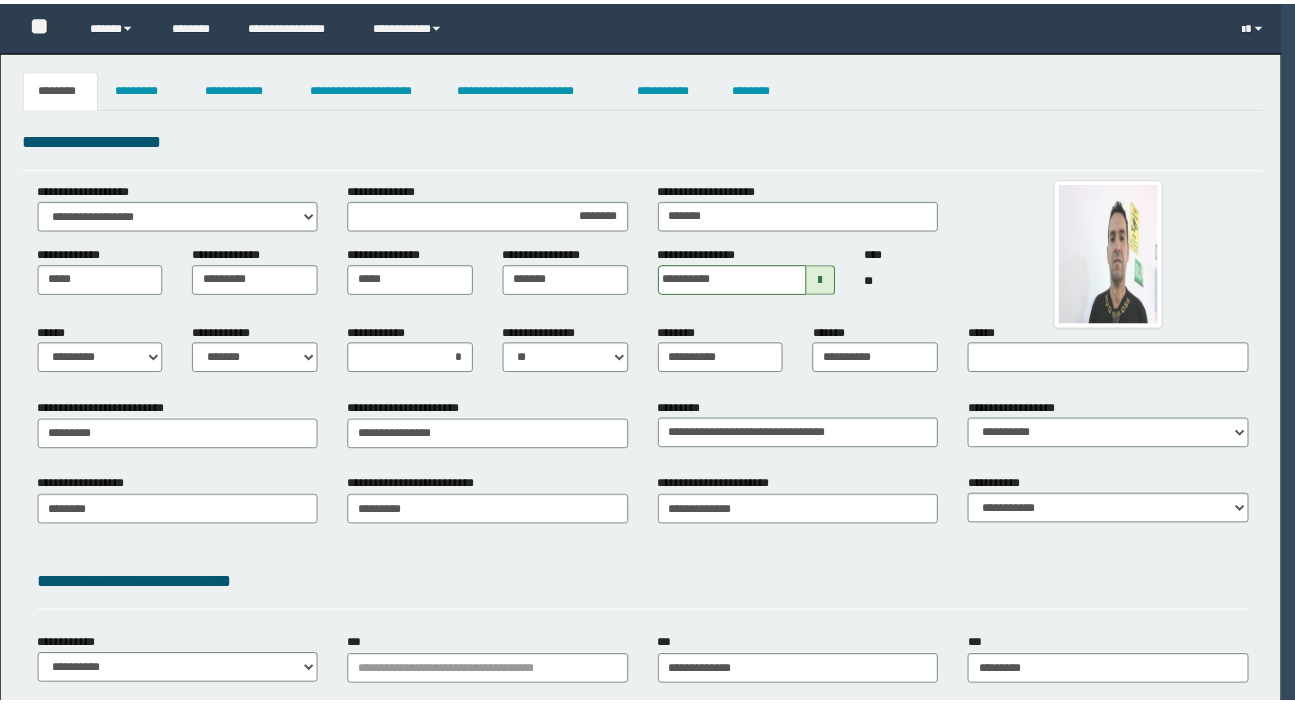 scroll, scrollTop: 0, scrollLeft: 0, axis: both 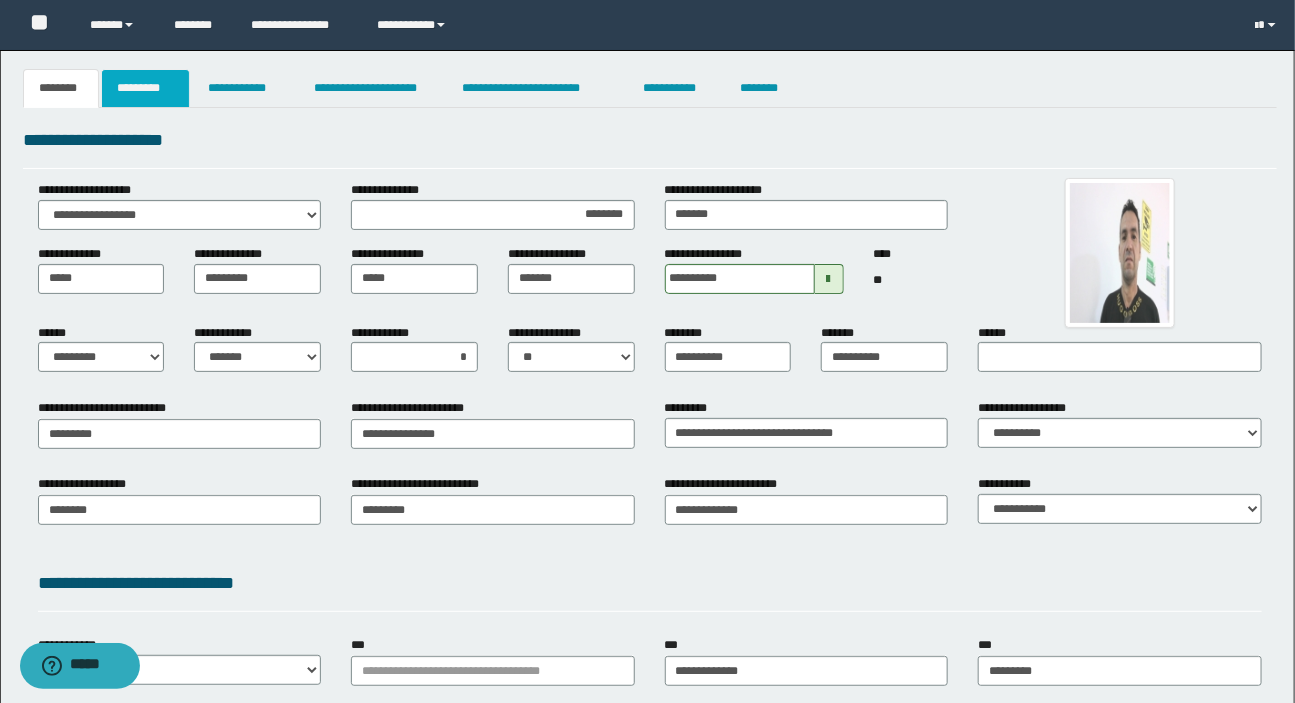 click on "*********" at bounding box center [145, 88] 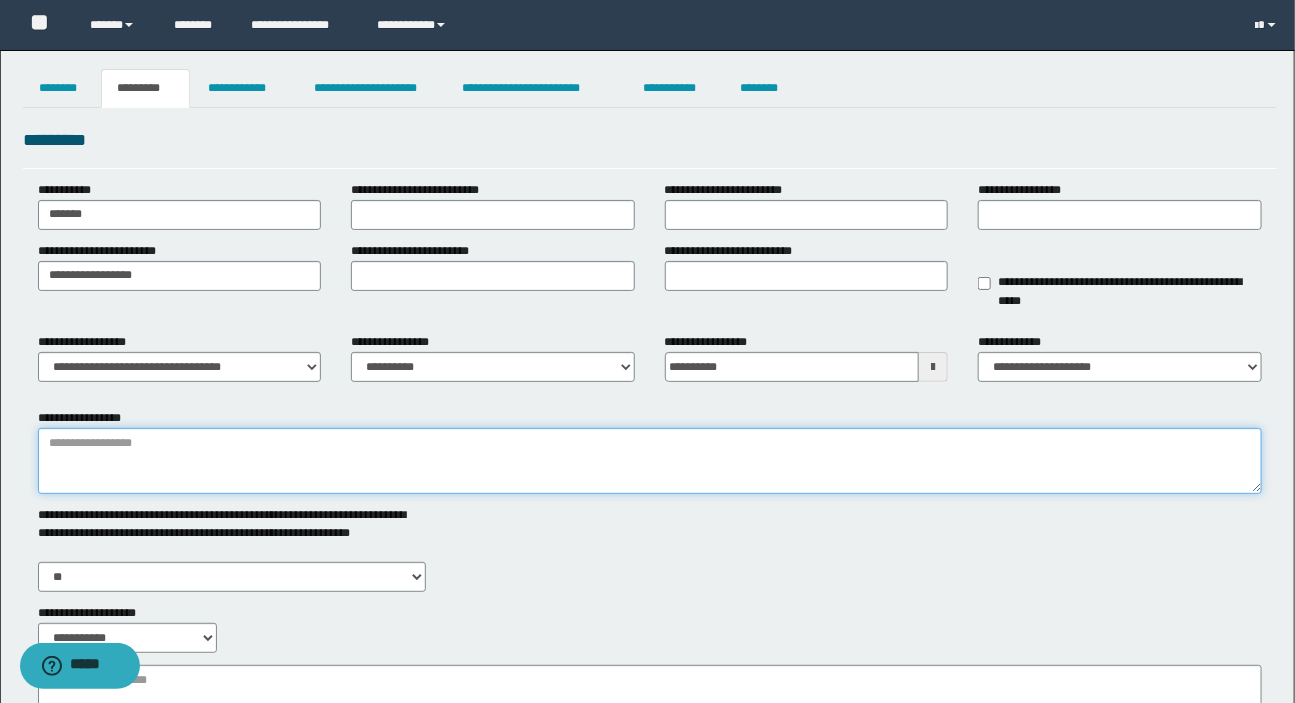 click on "**********" at bounding box center (650, 461) 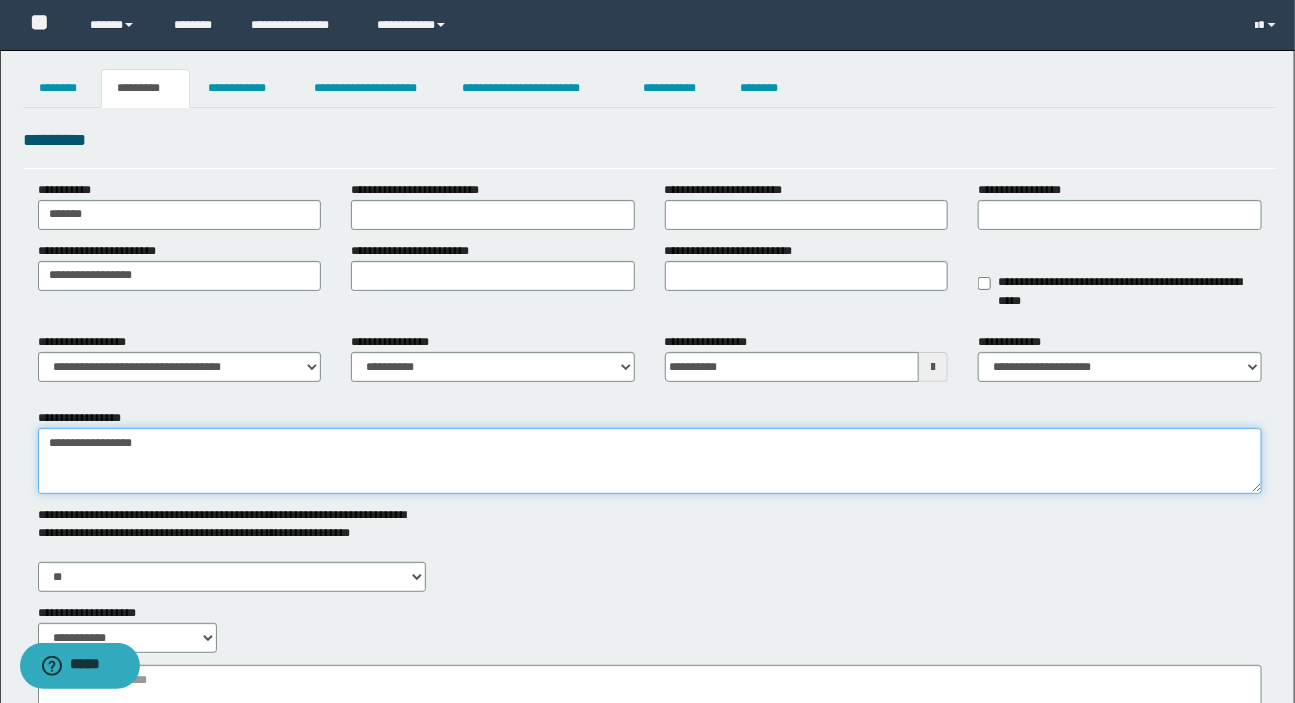 type on "**********" 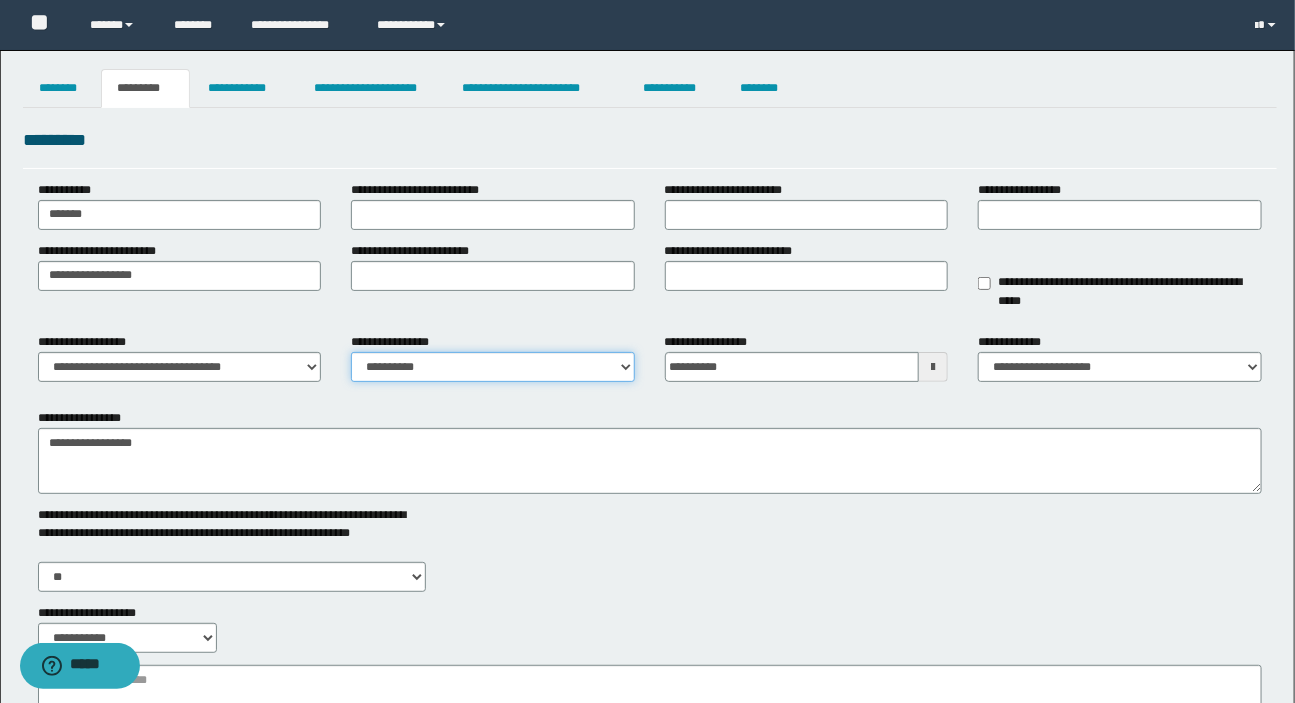 click on "**********" at bounding box center [493, 367] 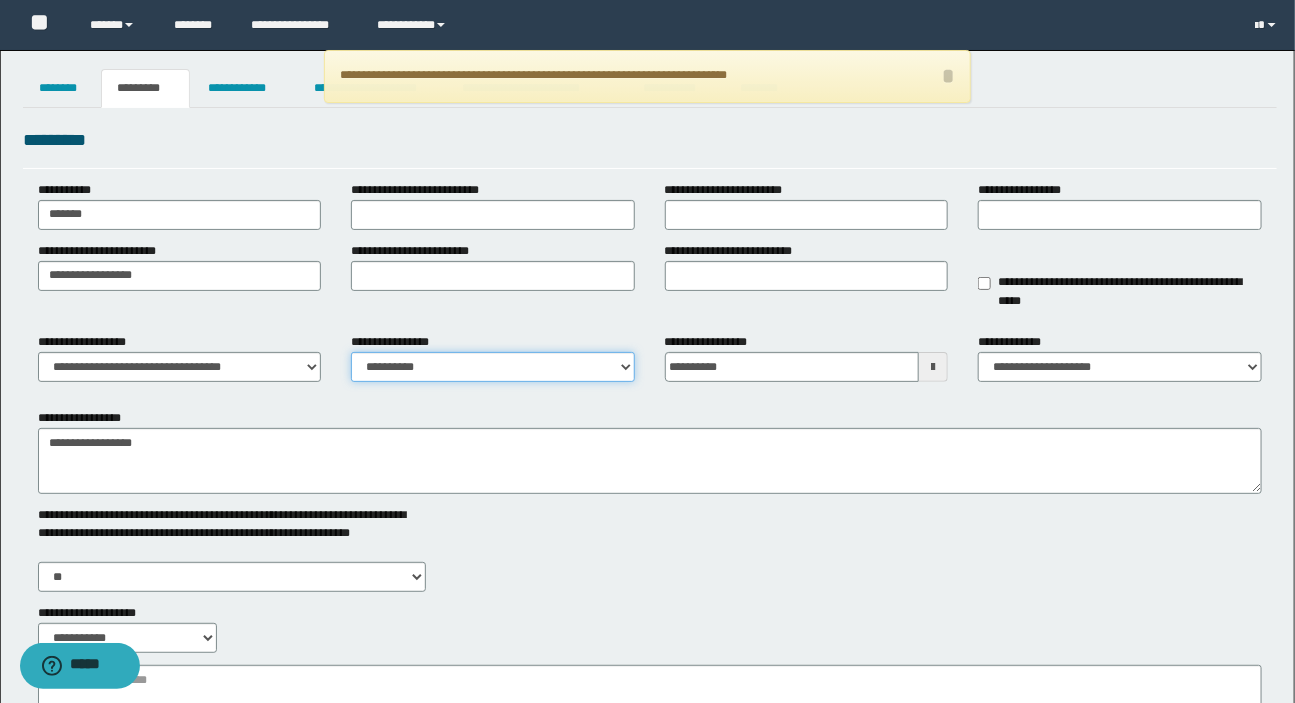 select on "****" 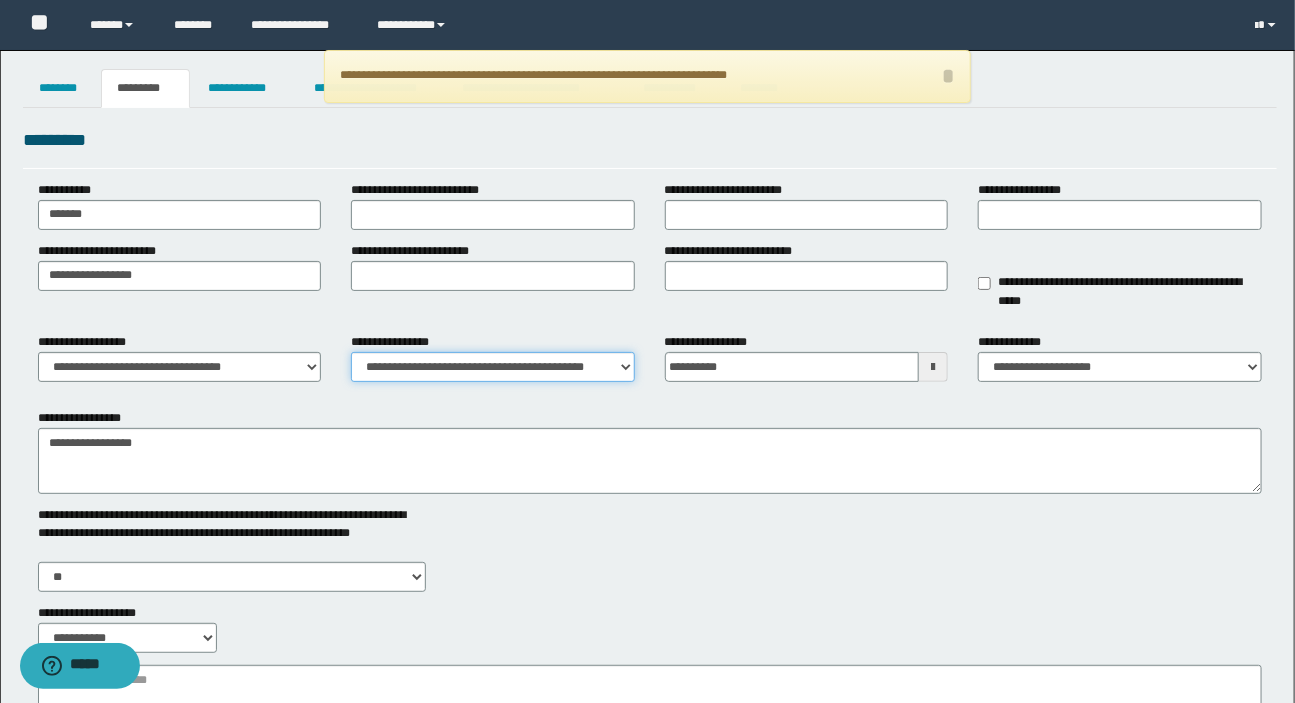 click on "**********" at bounding box center (493, 367) 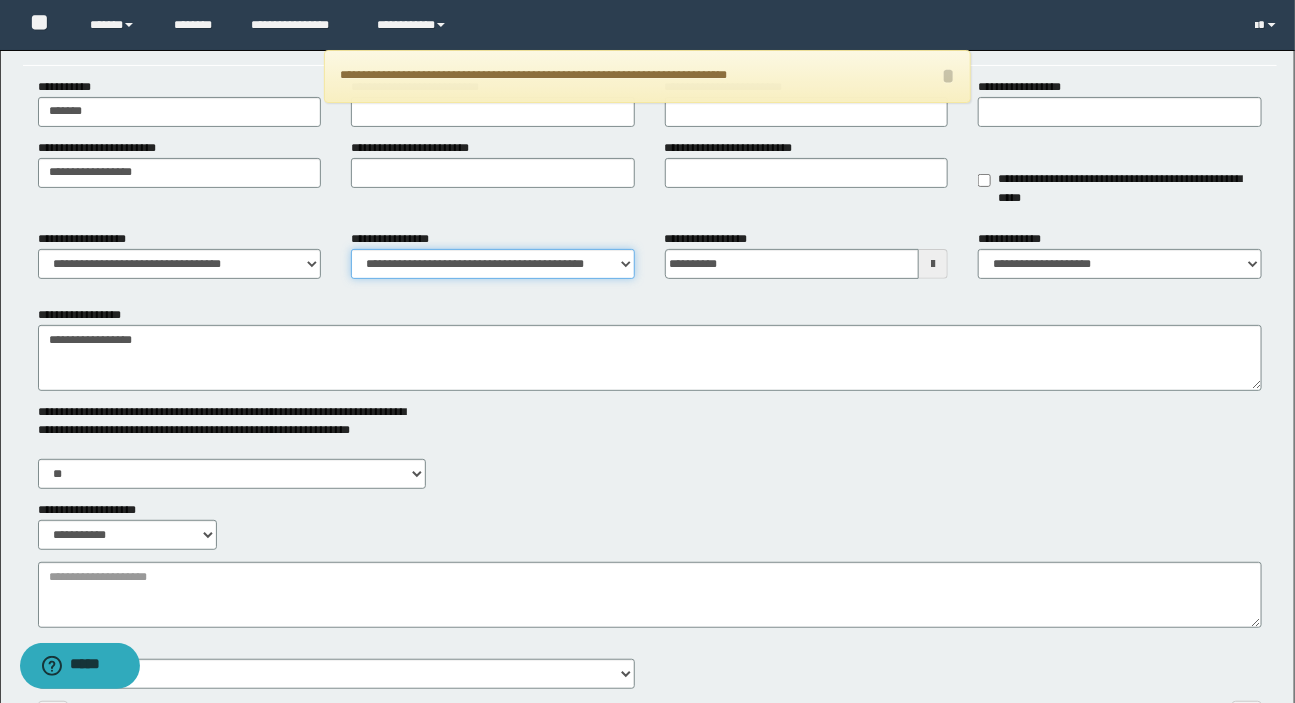 scroll, scrollTop: 242, scrollLeft: 0, axis: vertical 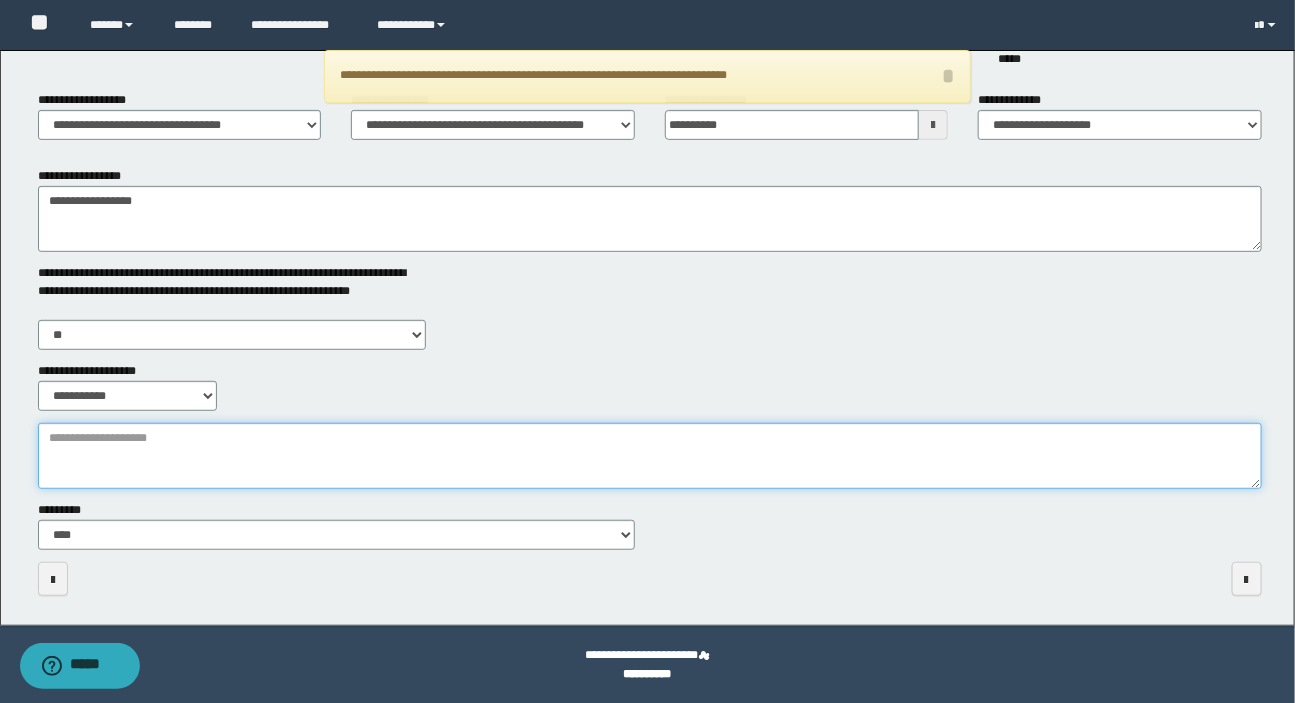 click on "**********" at bounding box center [650, 456] 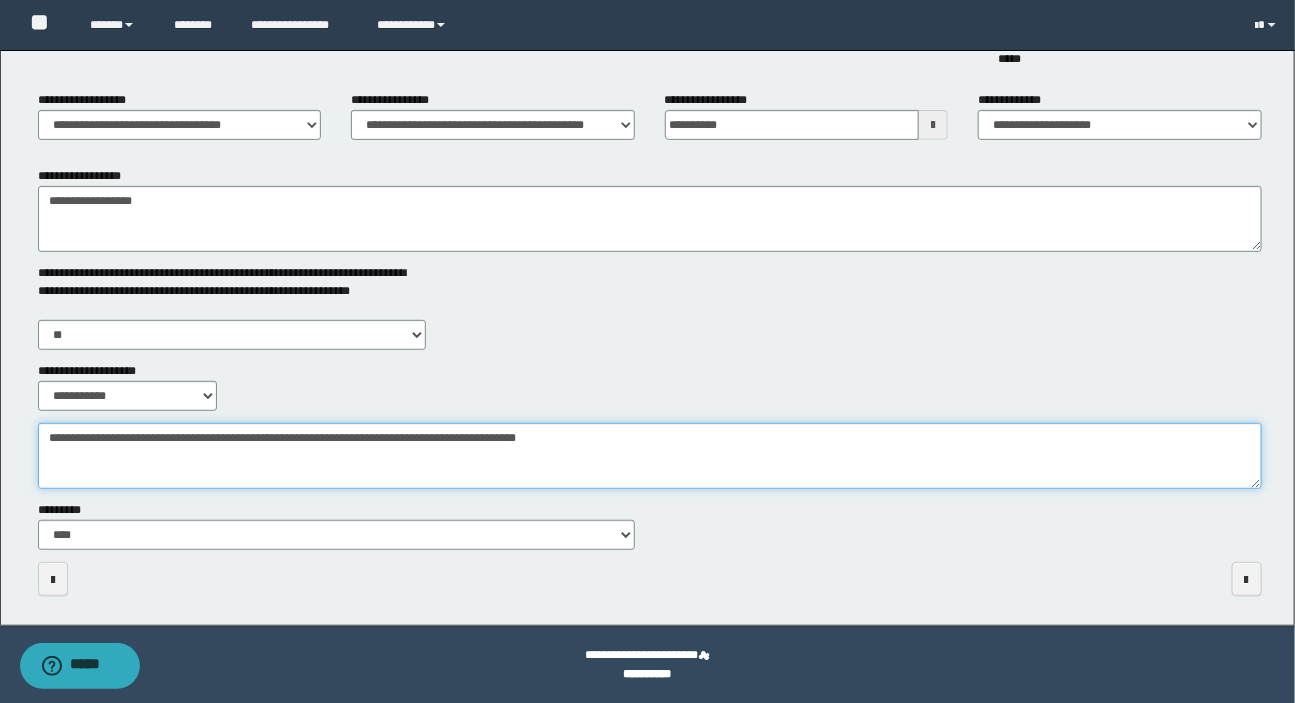 click on "**********" at bounding box center (650, 456) 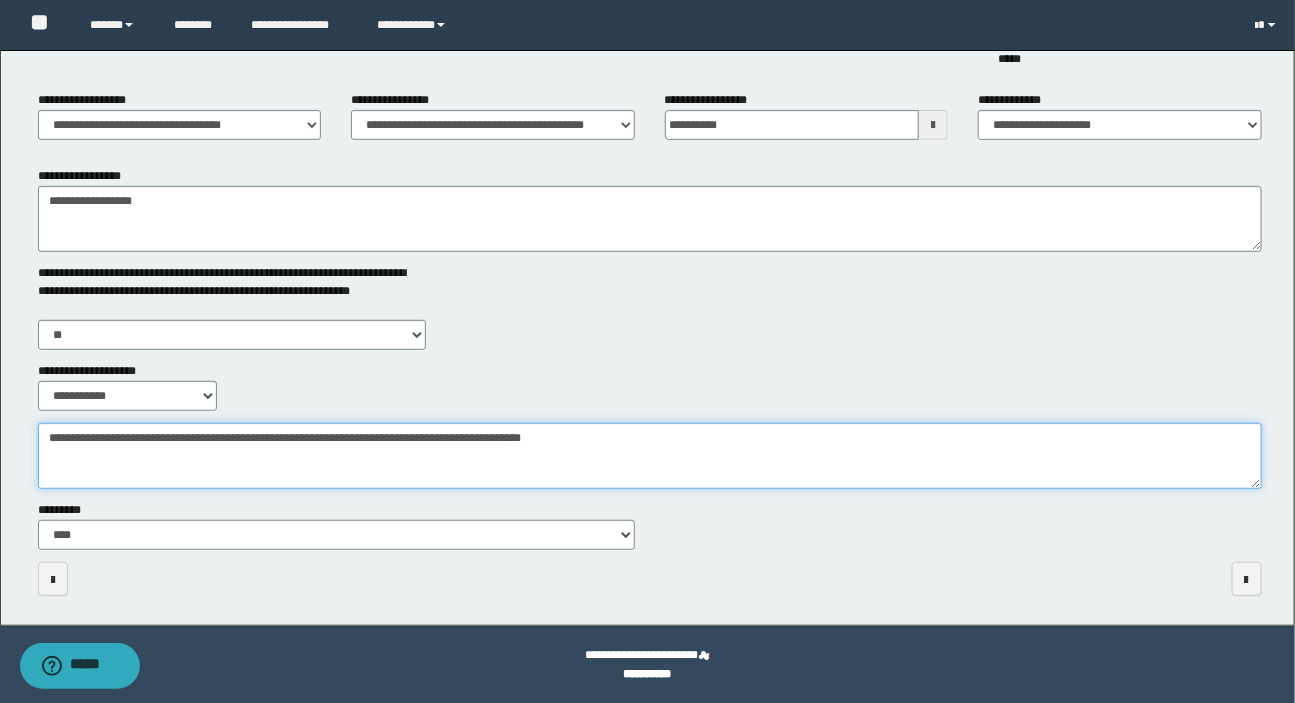click on "**********" at bounding box center [650, 456] 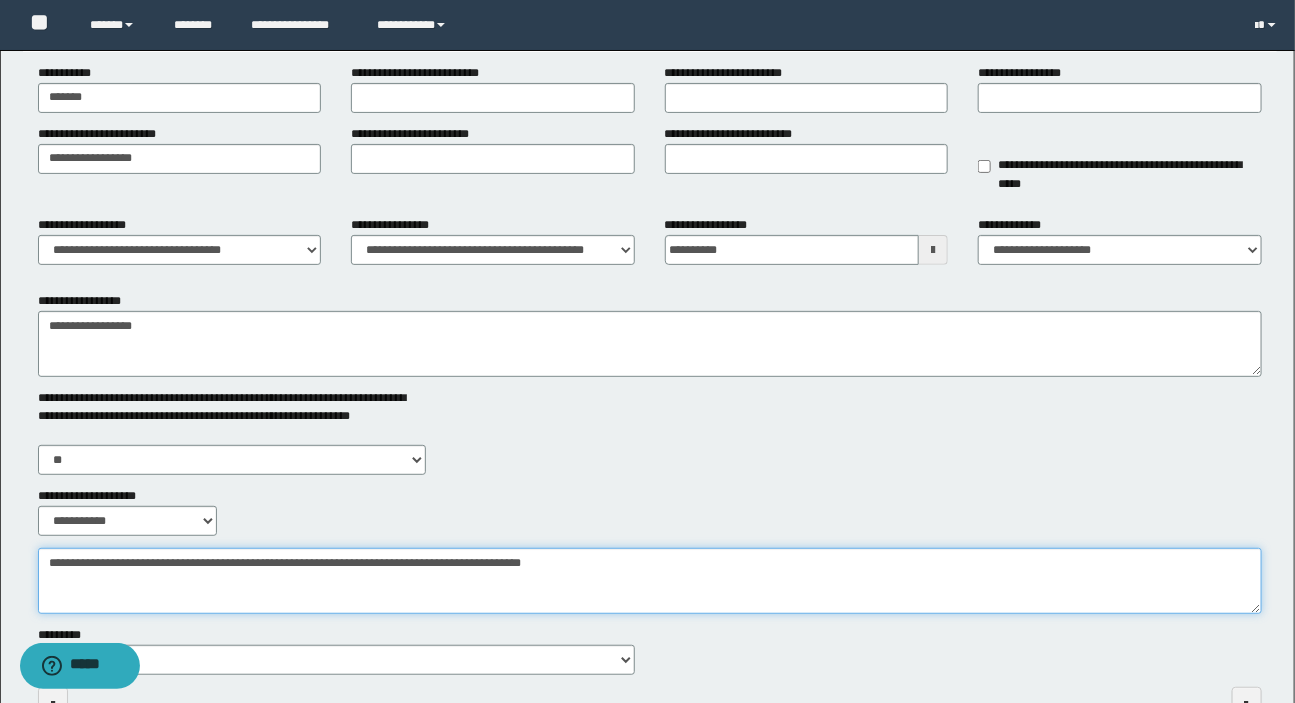scroll, scrollTop: 0, scrollLeft: 0, axis: both 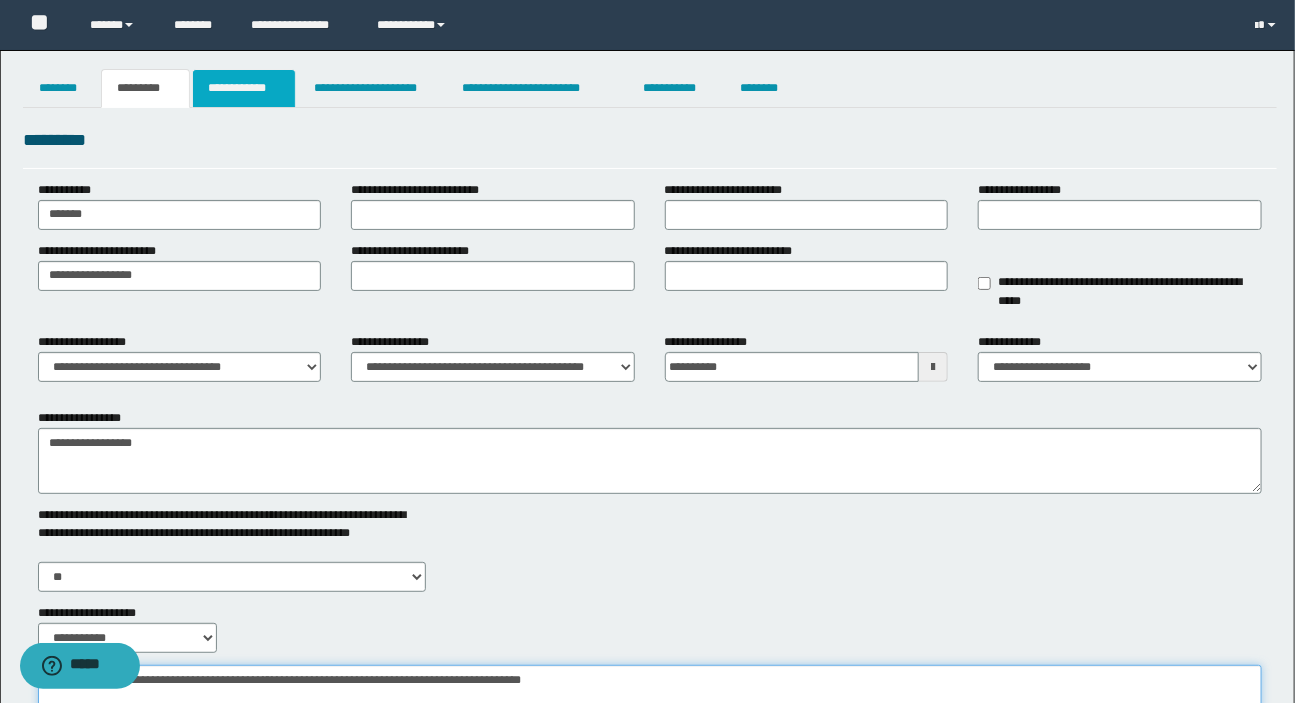 type on "**********" 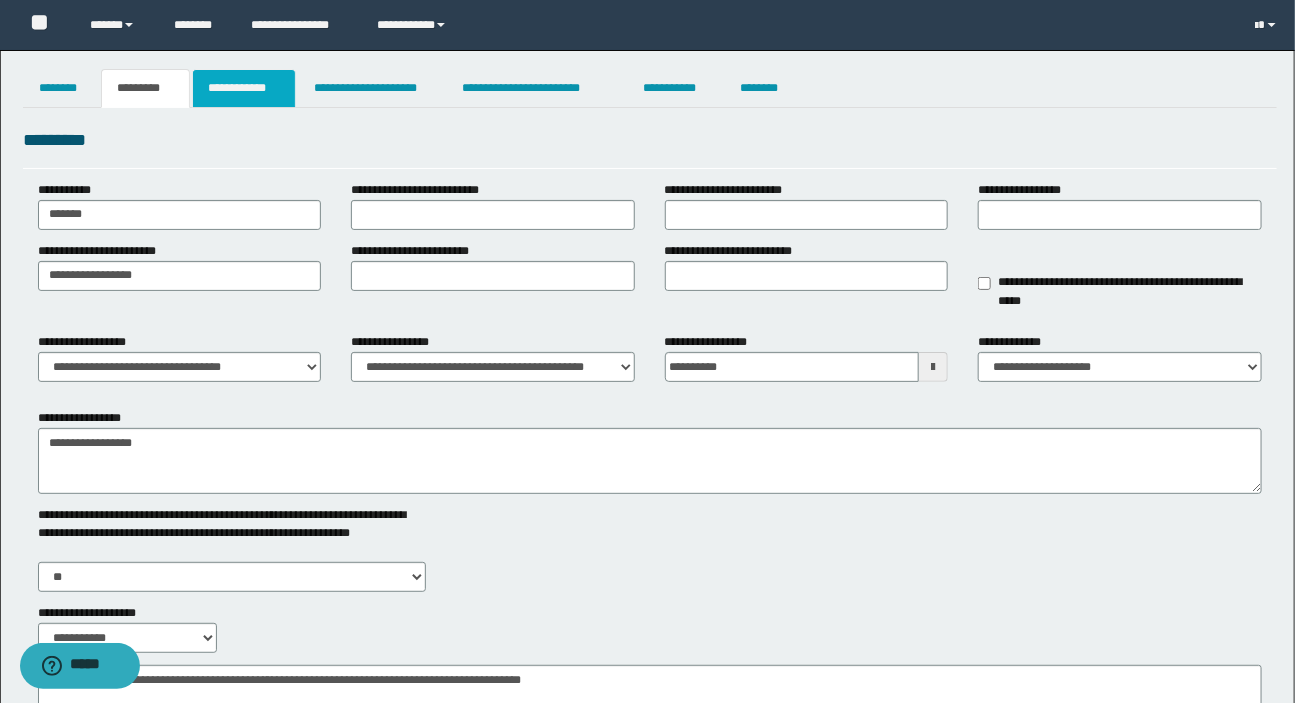 click on "**********" at bounding box center [244, 88] 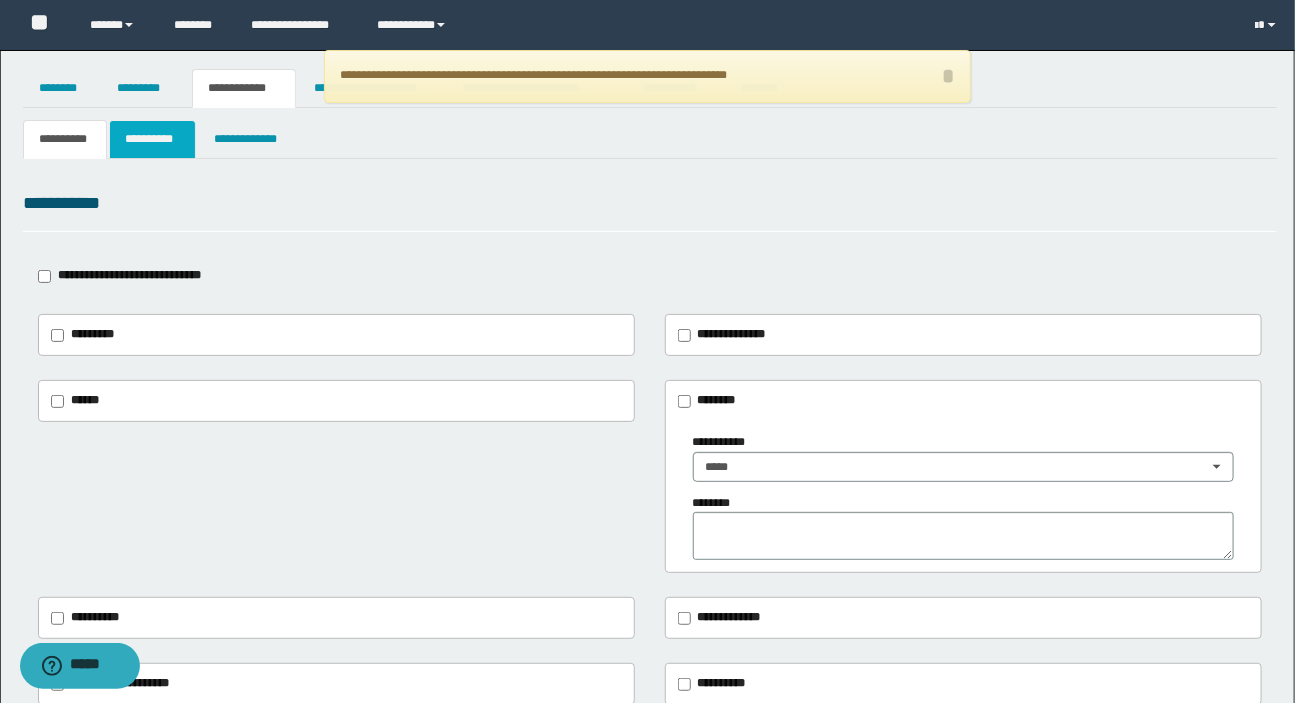 click on "**********" at bounding box center (153, 139) 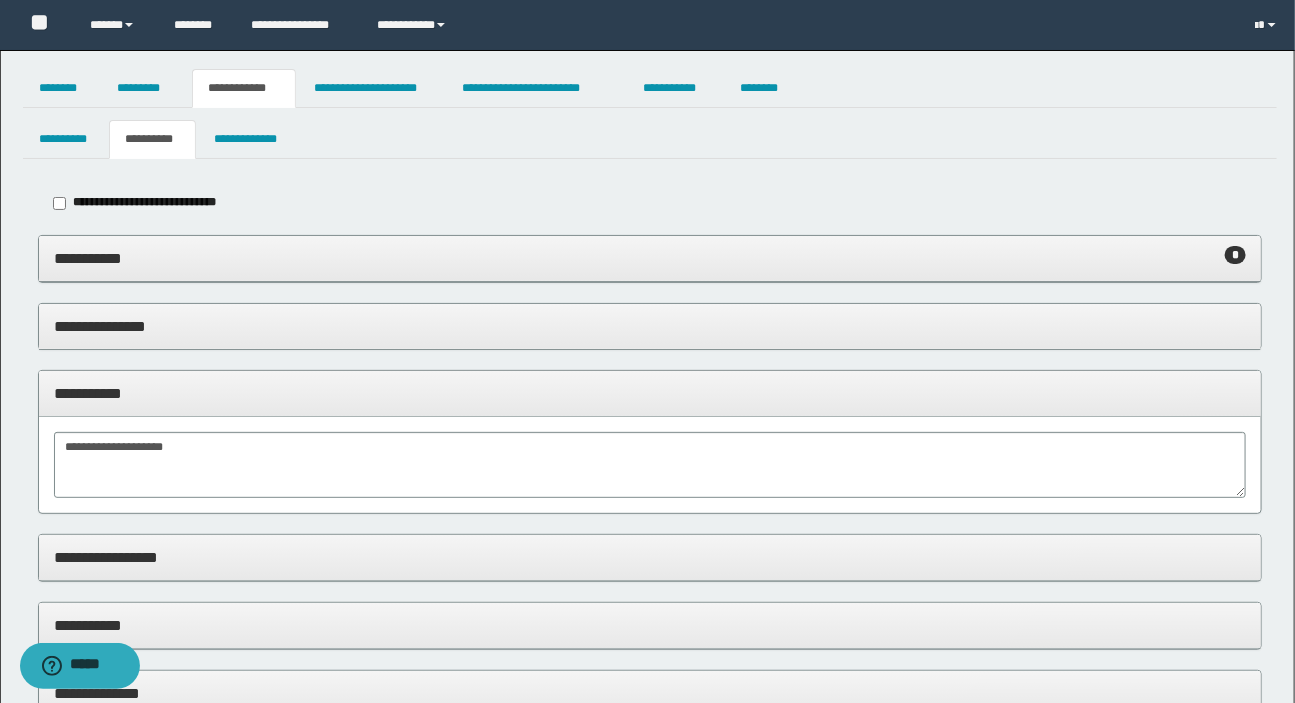 click on "**********" at bounding box center [650, 258] 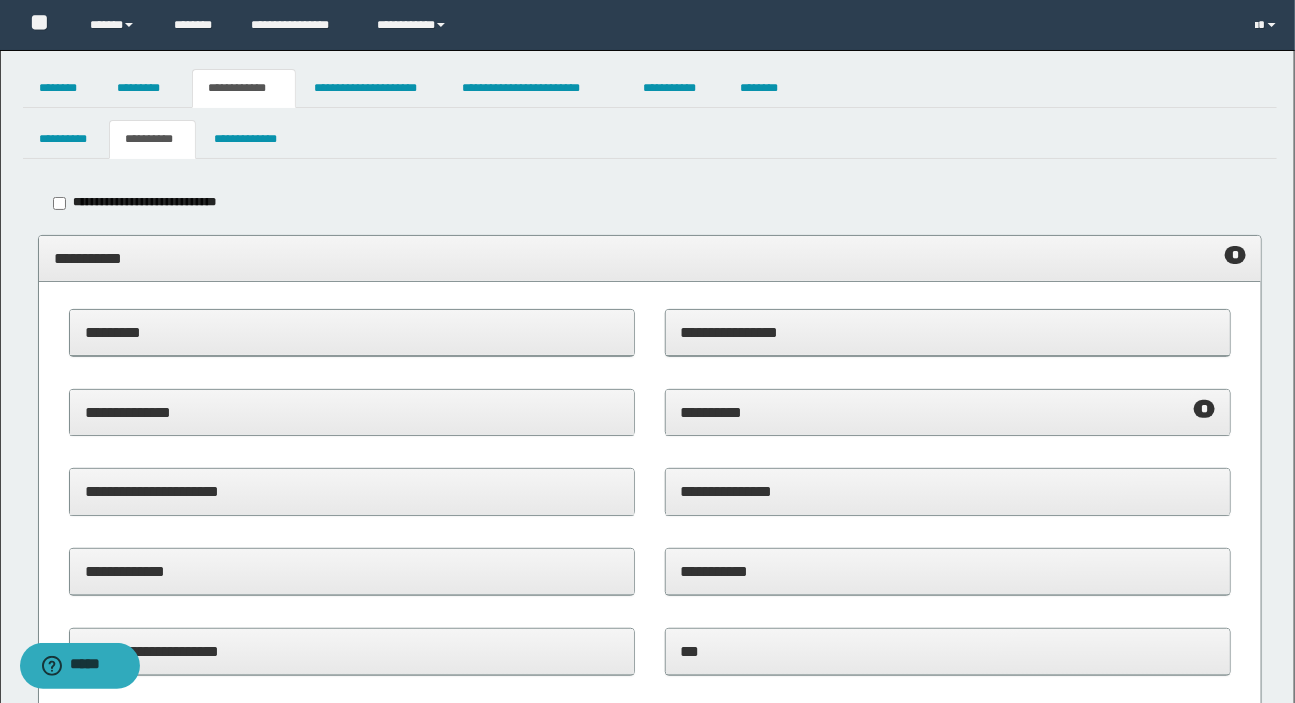 click on "**********" at bounding box center (948, 412) 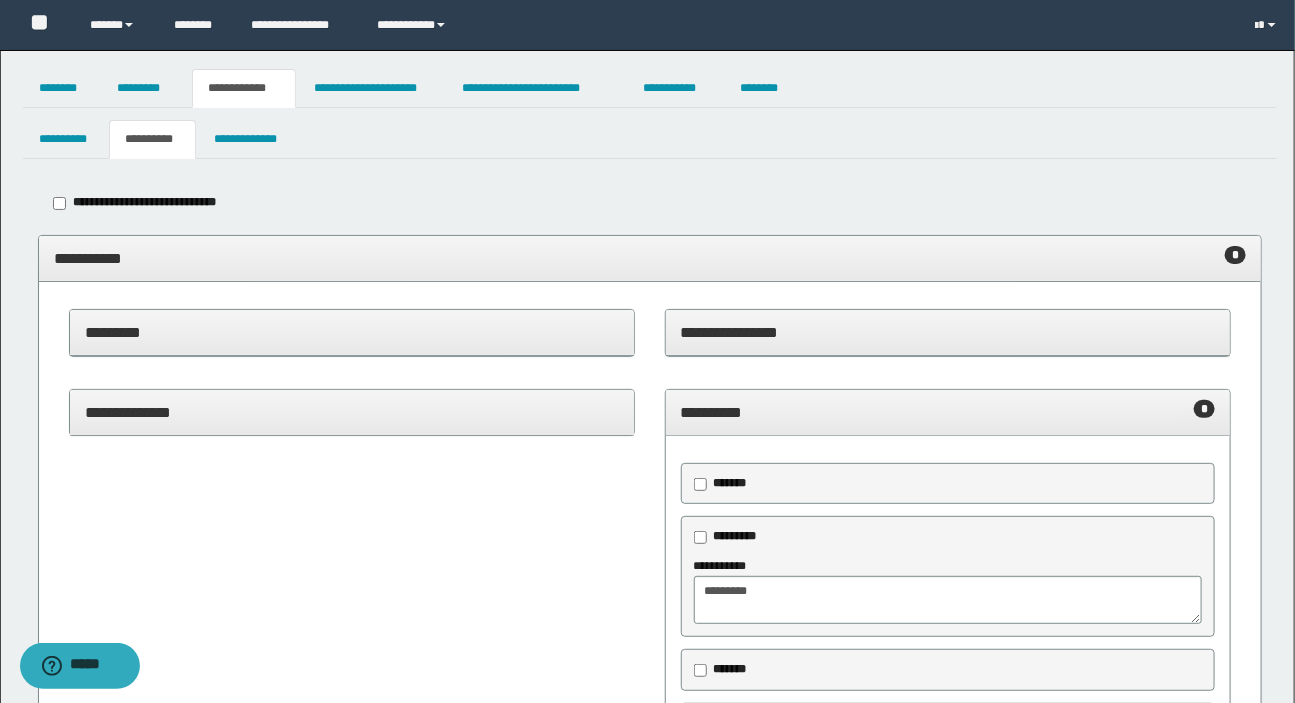 click on "**********" at bounding box center [650, 258] 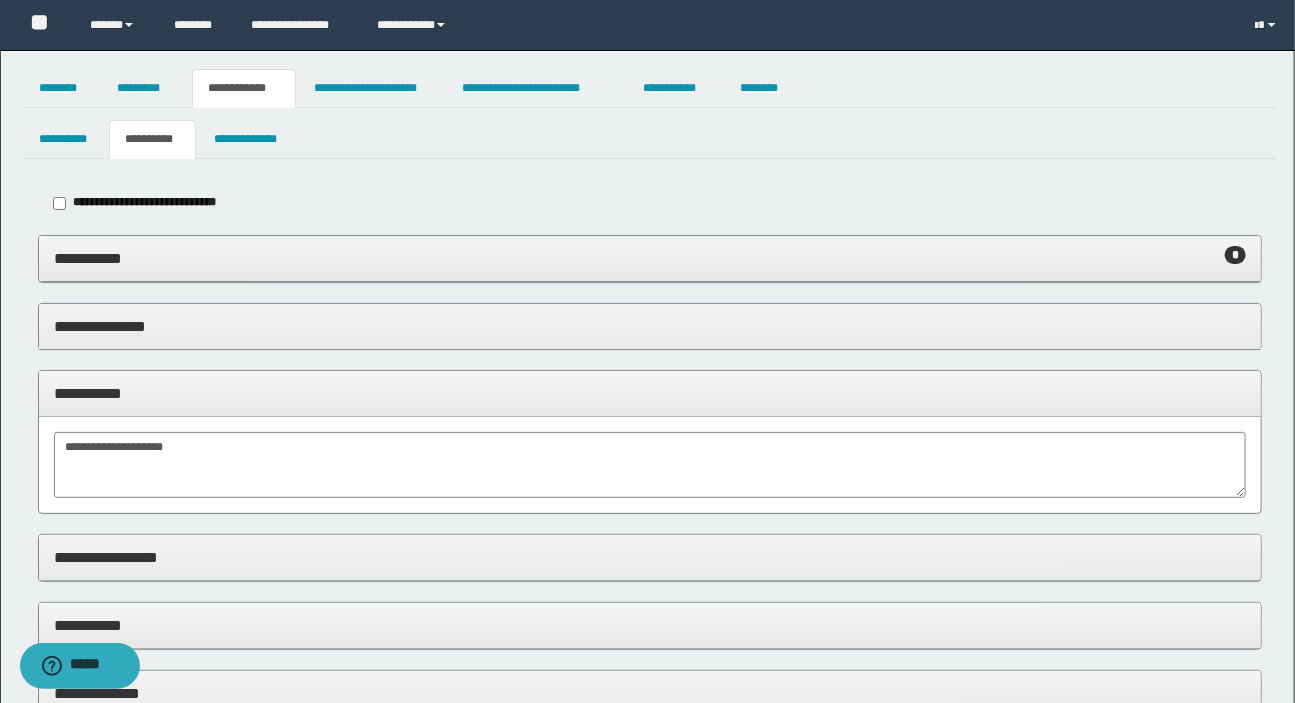 click on "**********" at bounding box center (650, 258) 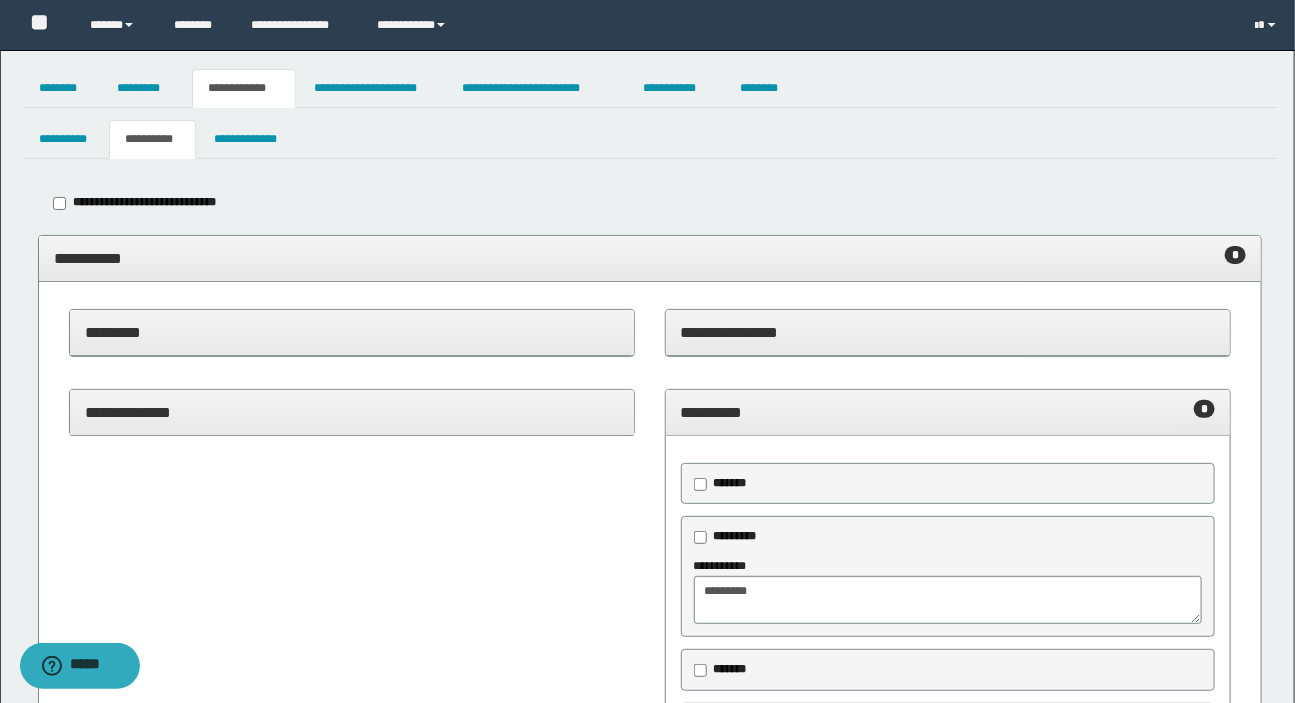 click on "*********" at bounding box center (352, 332) 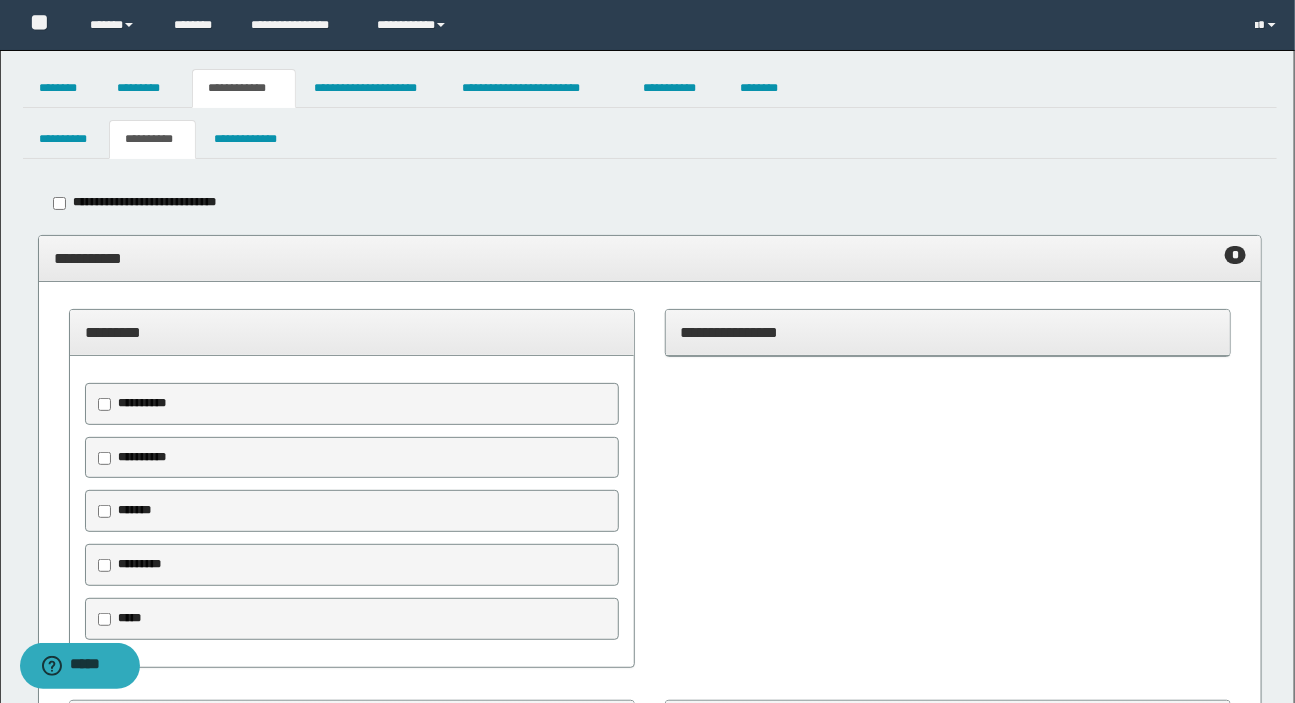 click on "**********" at bounding box center (650, 258) 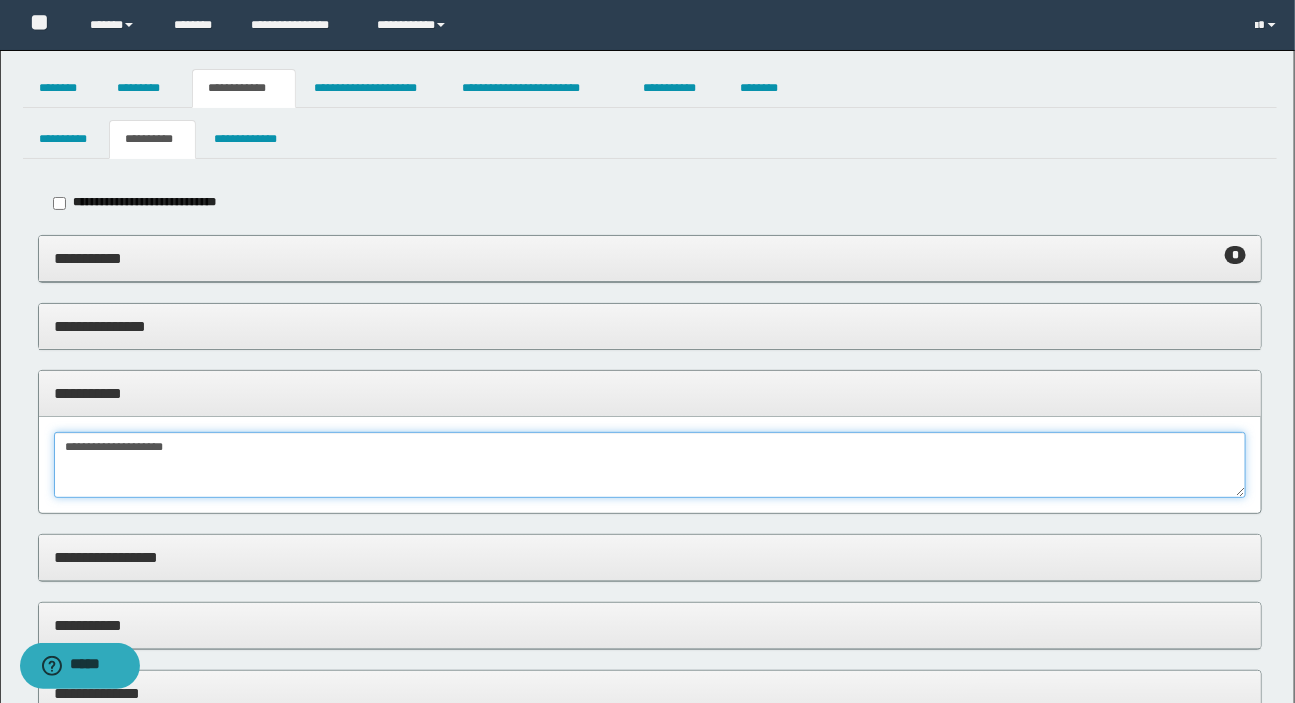 click on "**********" at bounding box center (650, 465) 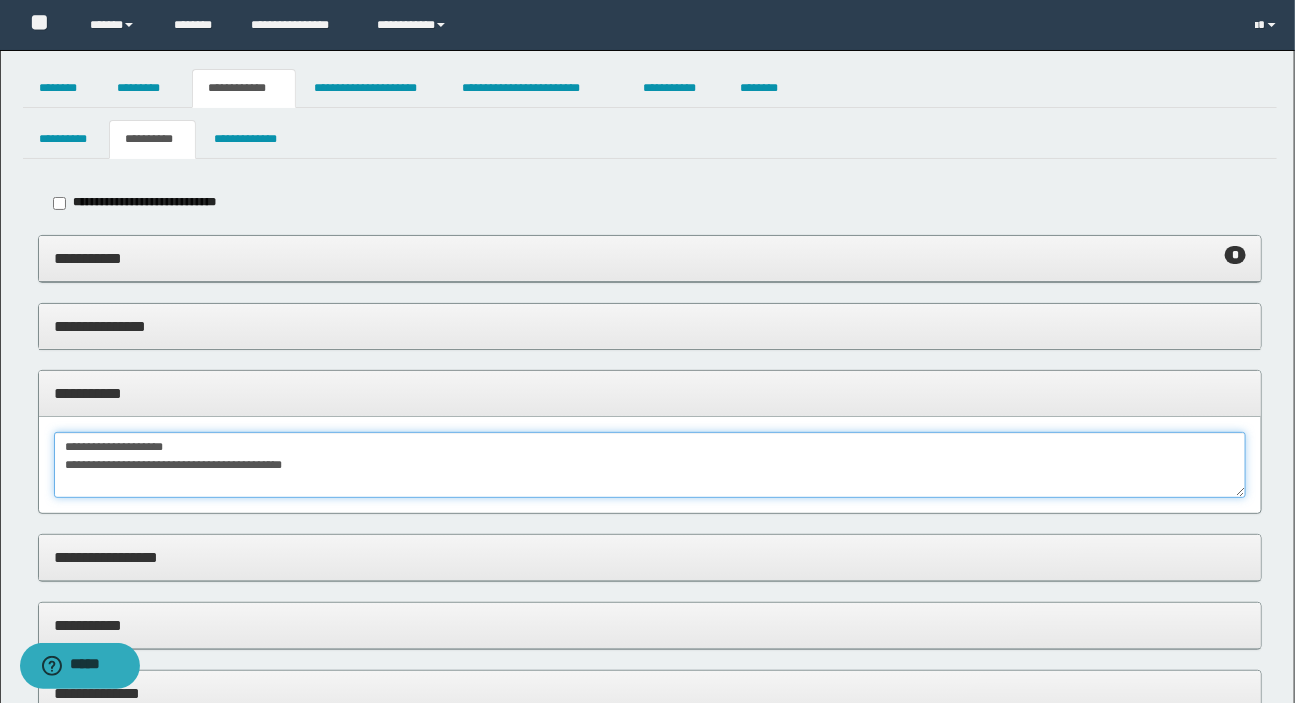 click on "**********" at bounding box center (650, 465) 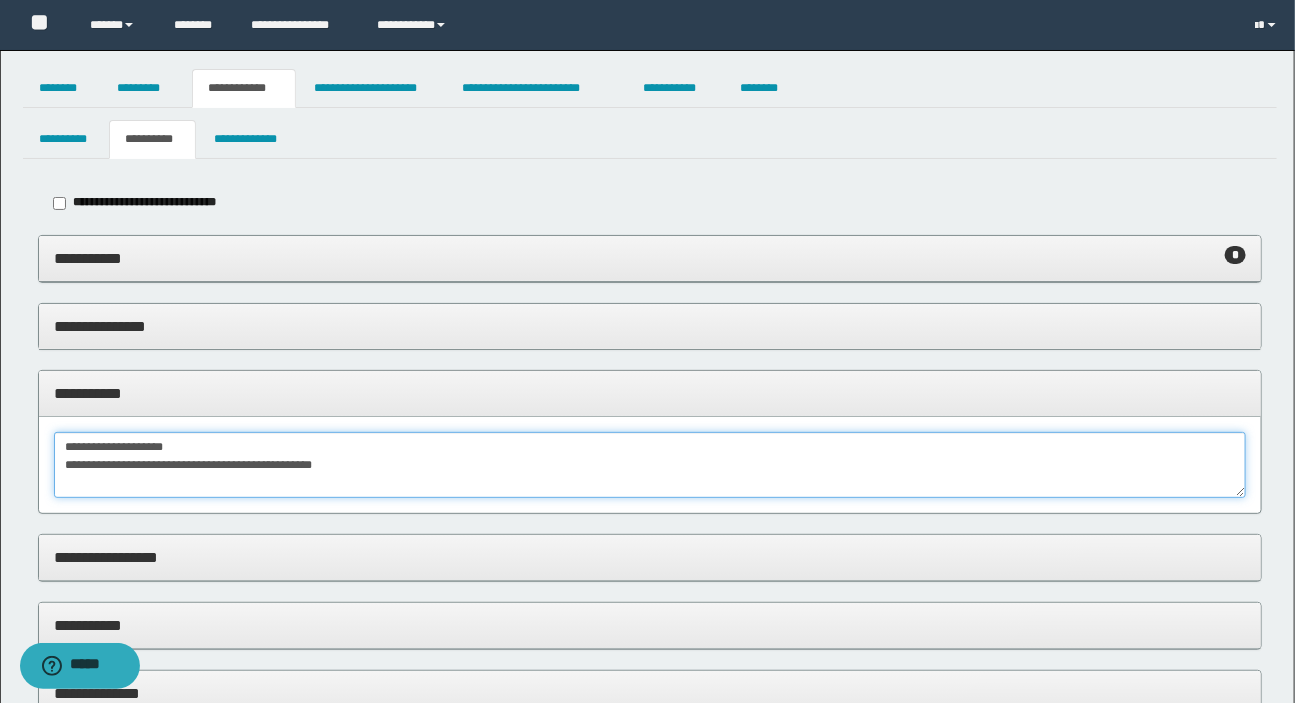 click on "**********" at bounding box center (650, 465) 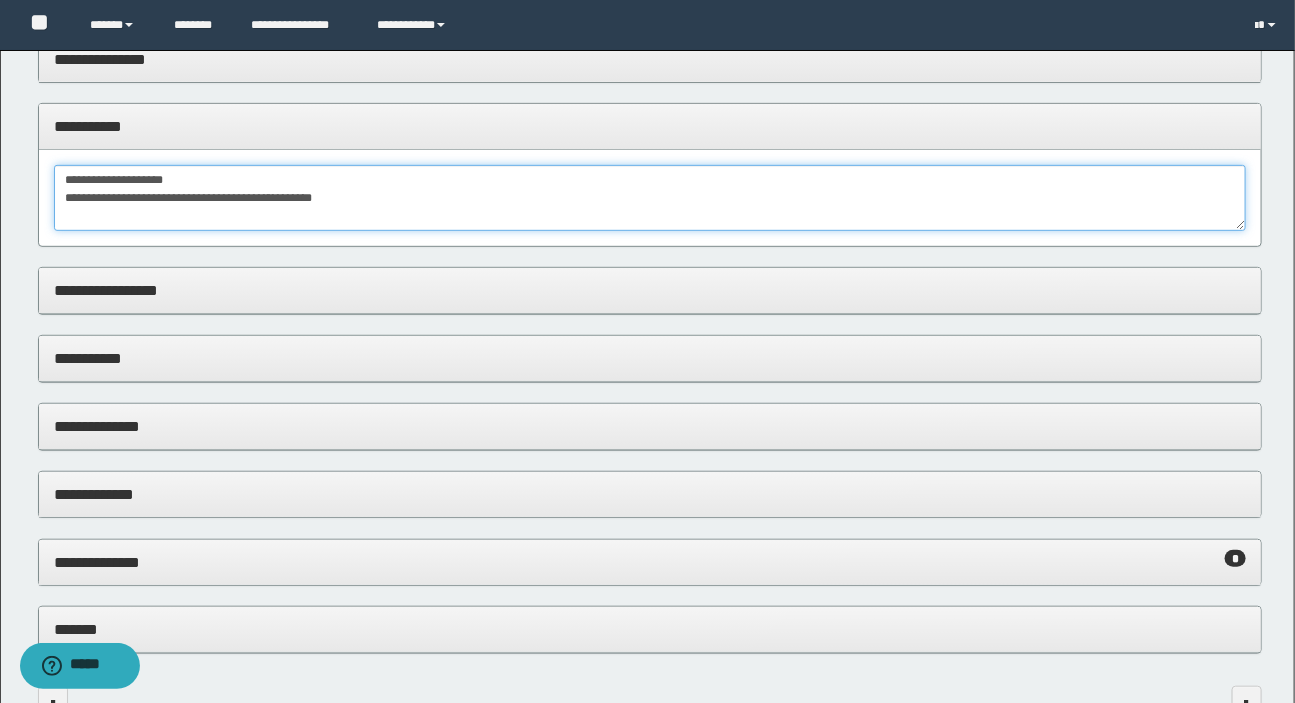 scroll, scrollTop: 272, scrollLeft: 0, axis: vertical 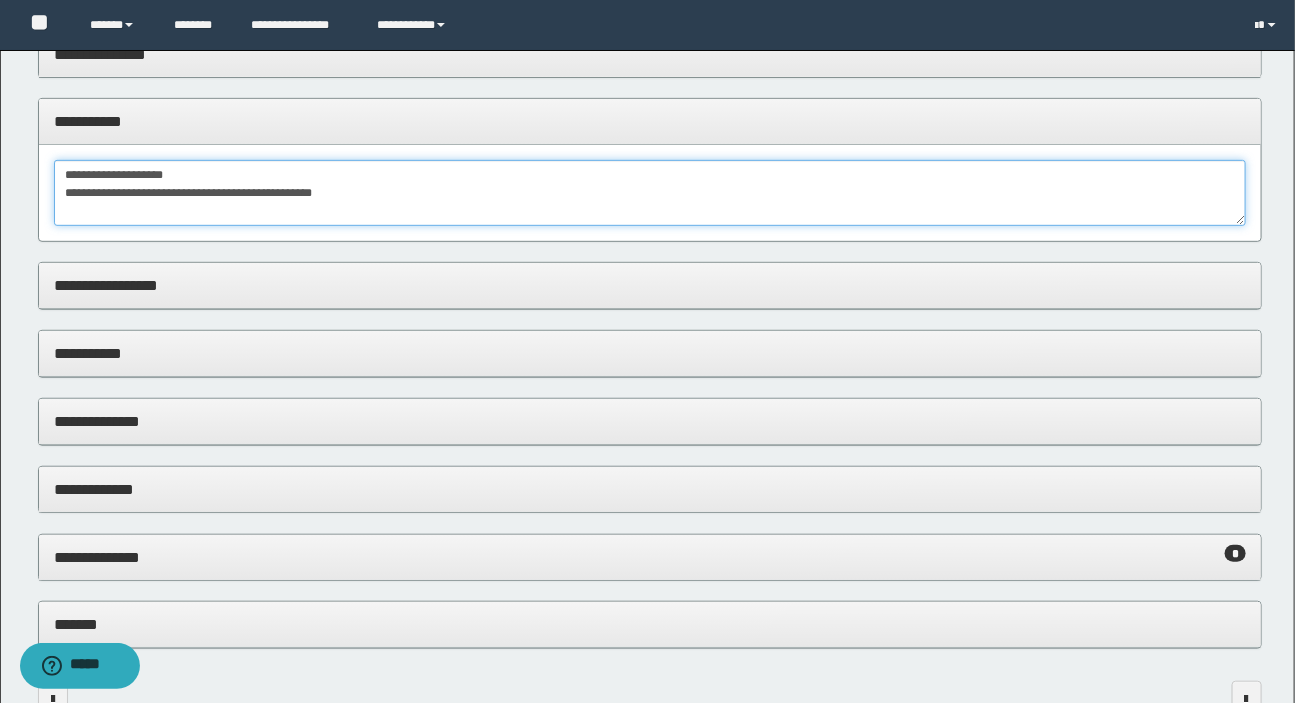 type on "**********" 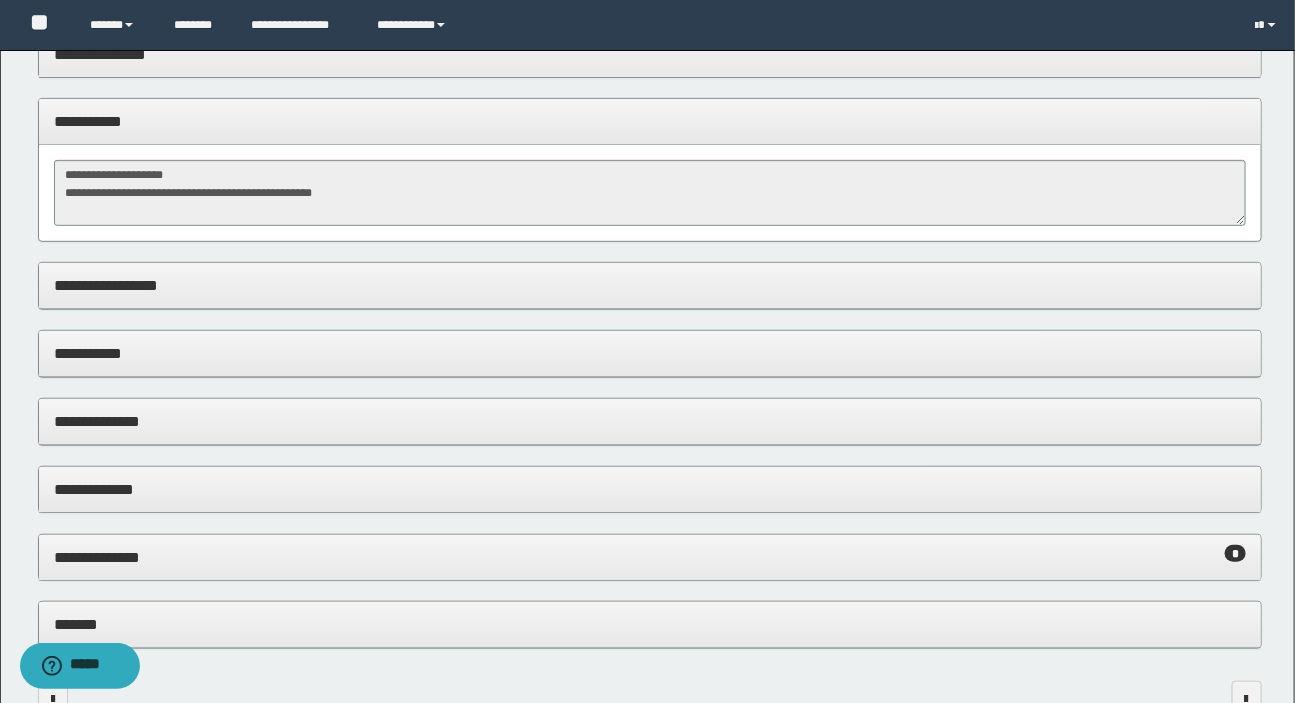click on "**********" at bounding box center [650, 557] 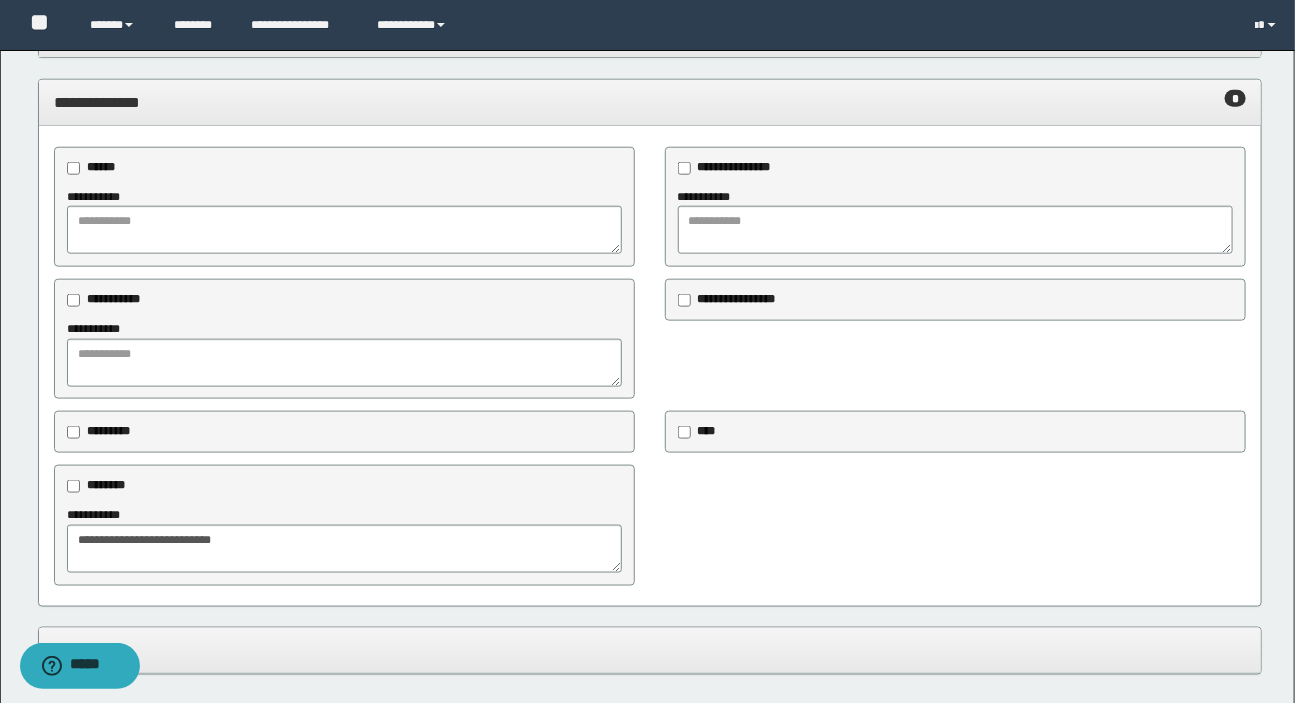 scroll, scrollTop: 873, scrollLeft: 0, axis: vertical 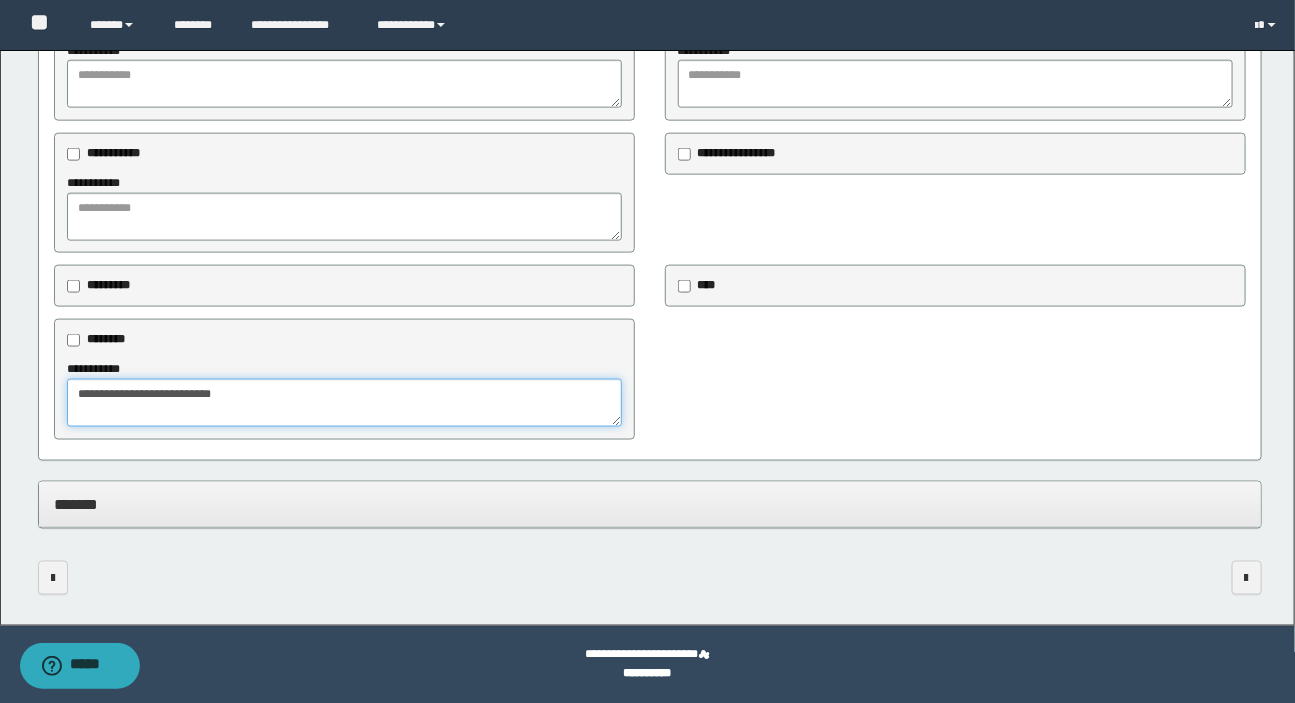 drag, startPoint x: 280, startPoint y: 395, endPoint x: 0, endPoint y: 395, distance: 280 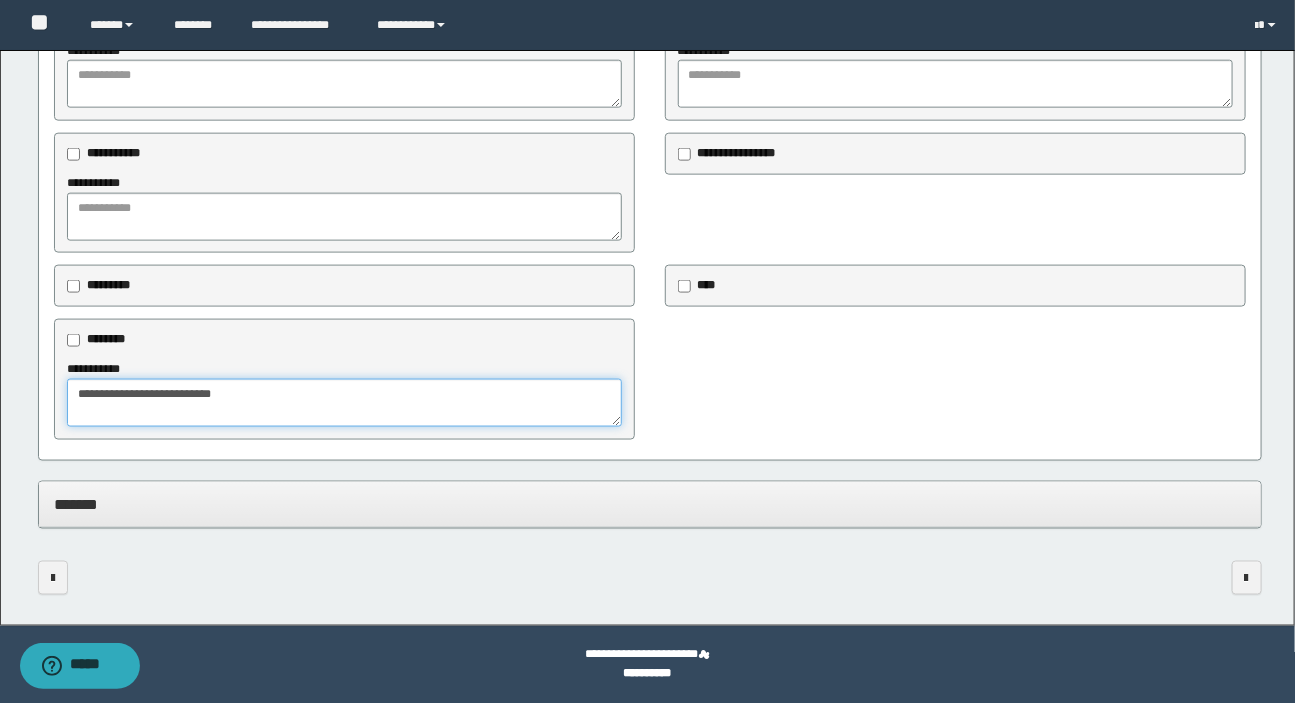 click on "**********" at bounding box center (647, -99) 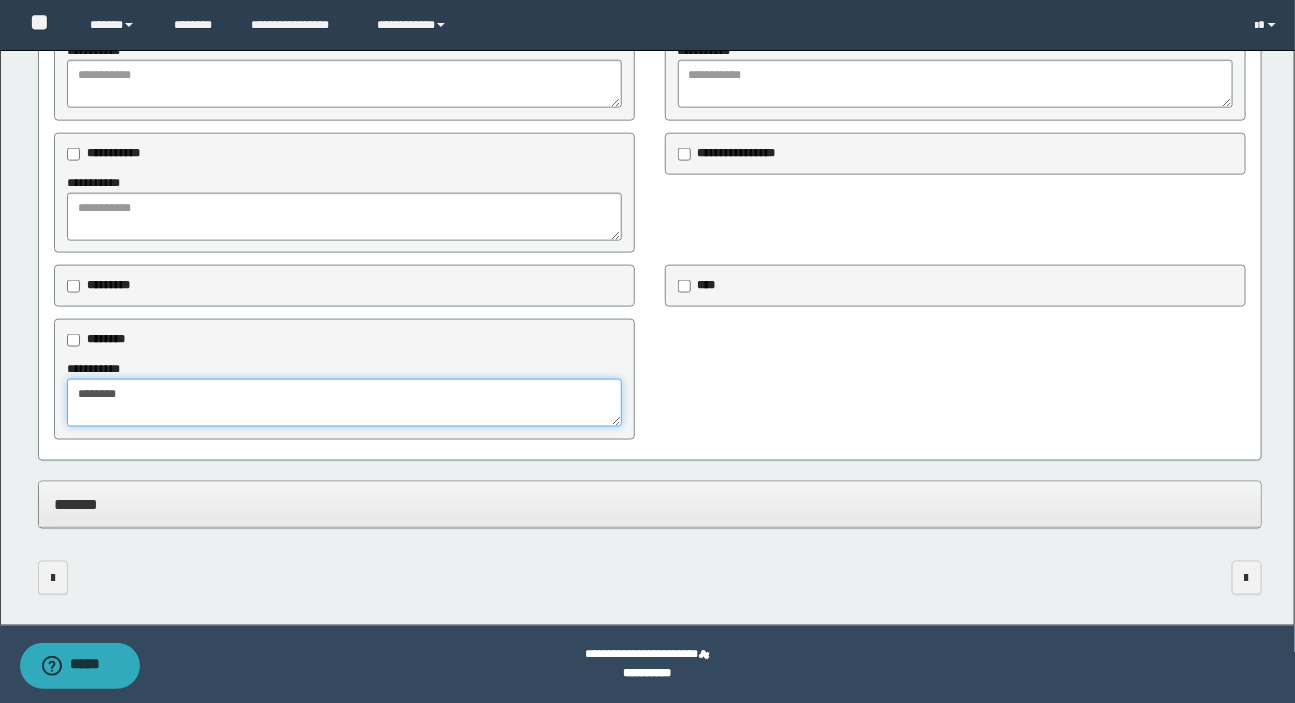 type on "*******" 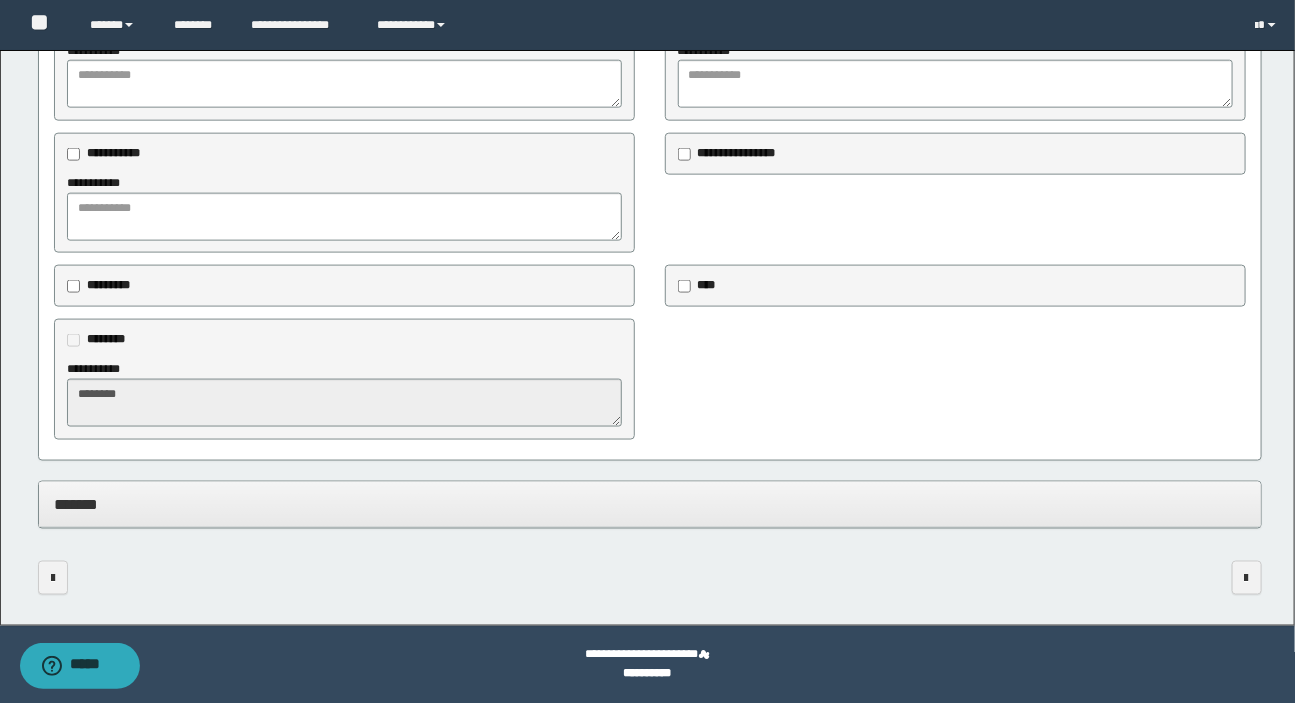 click on "*******" at bounding box center [650, 504] 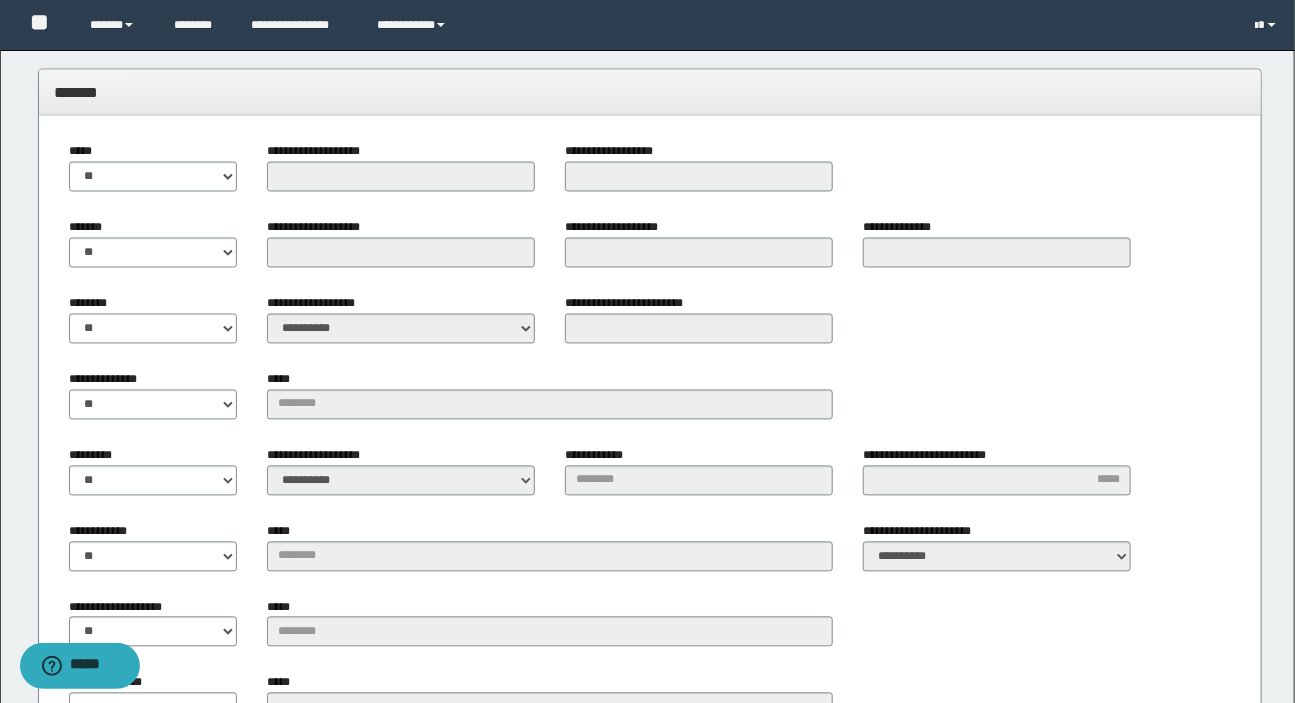 scroll, scrollTop: 1328, scrollLeft: 0, axis: vertical 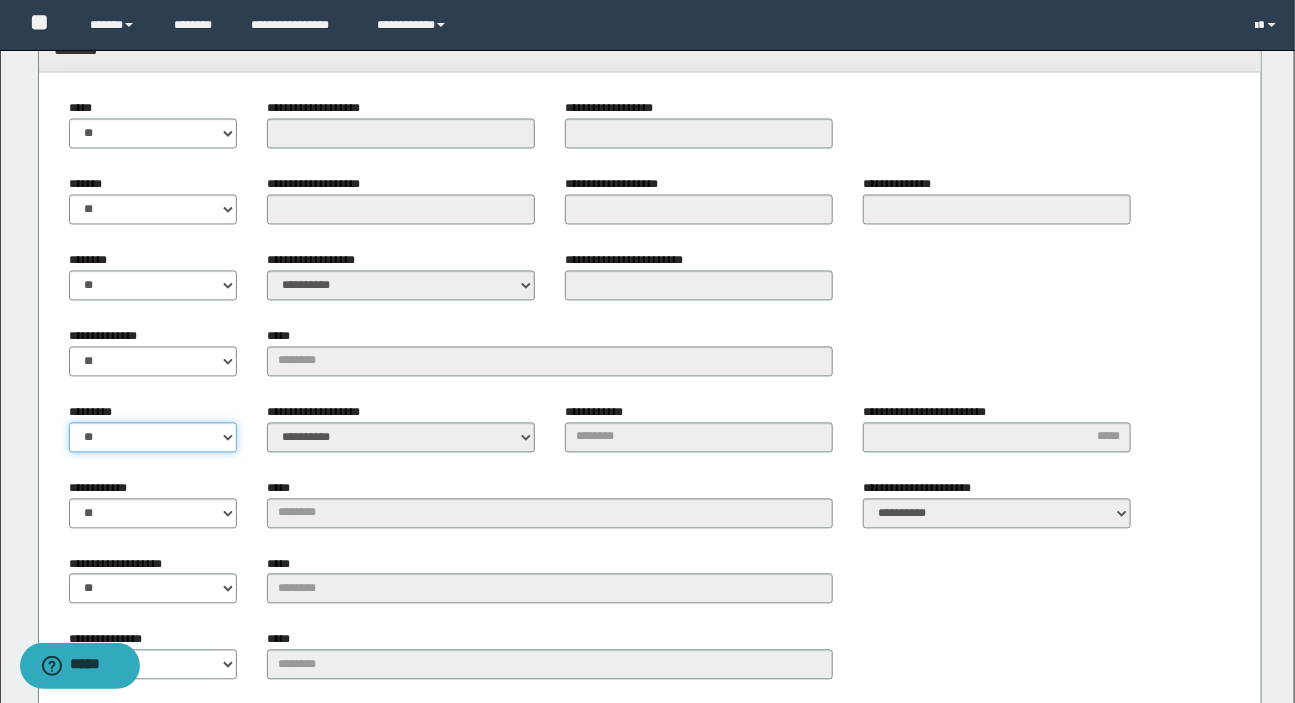 click on "**
**" at bounding box center [153, 438] 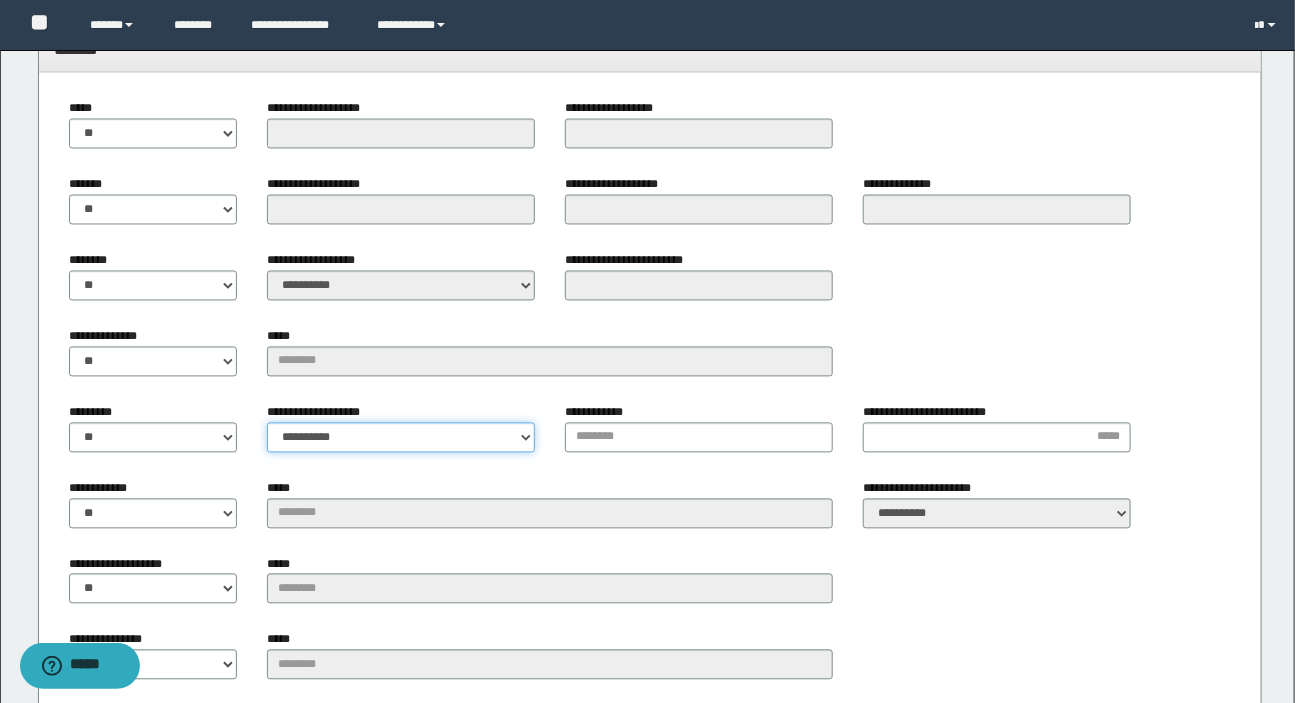click on "**********" at bounding box center (401, 438) 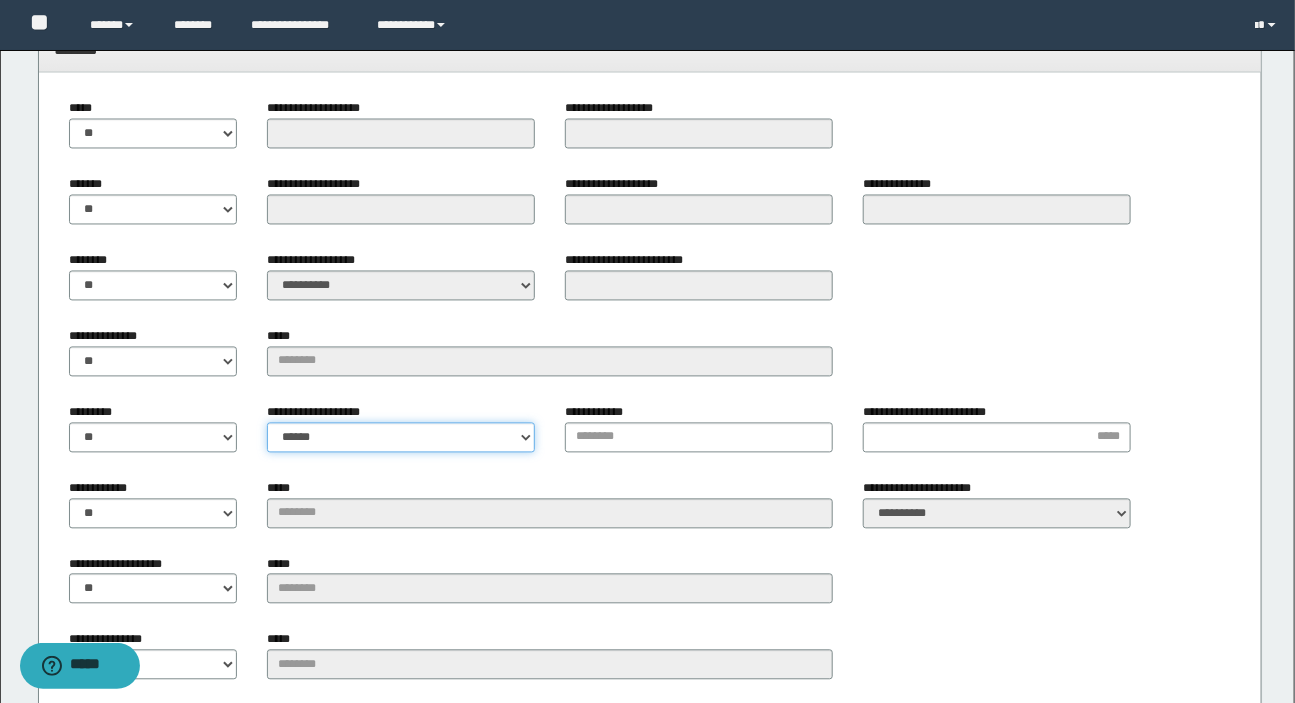 click on "**********" at bounding box center (401, 438) 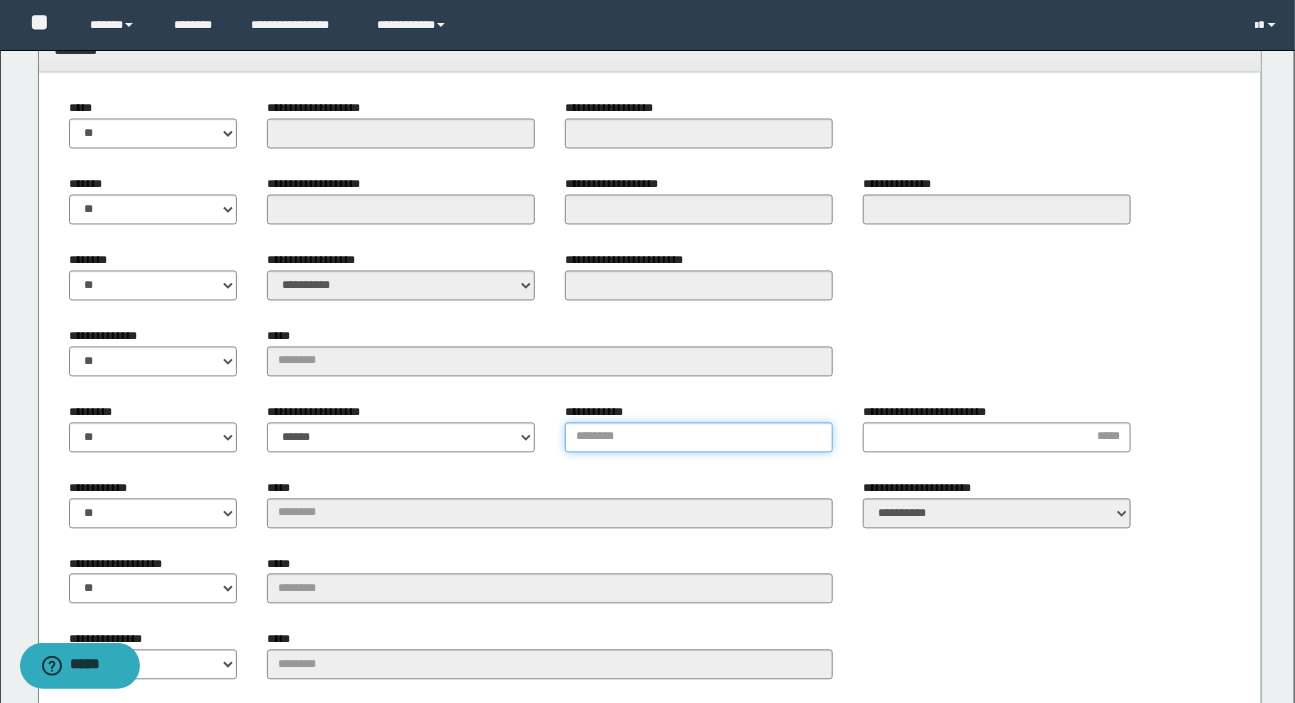 click on "**********" at bounding box center (699, 438) 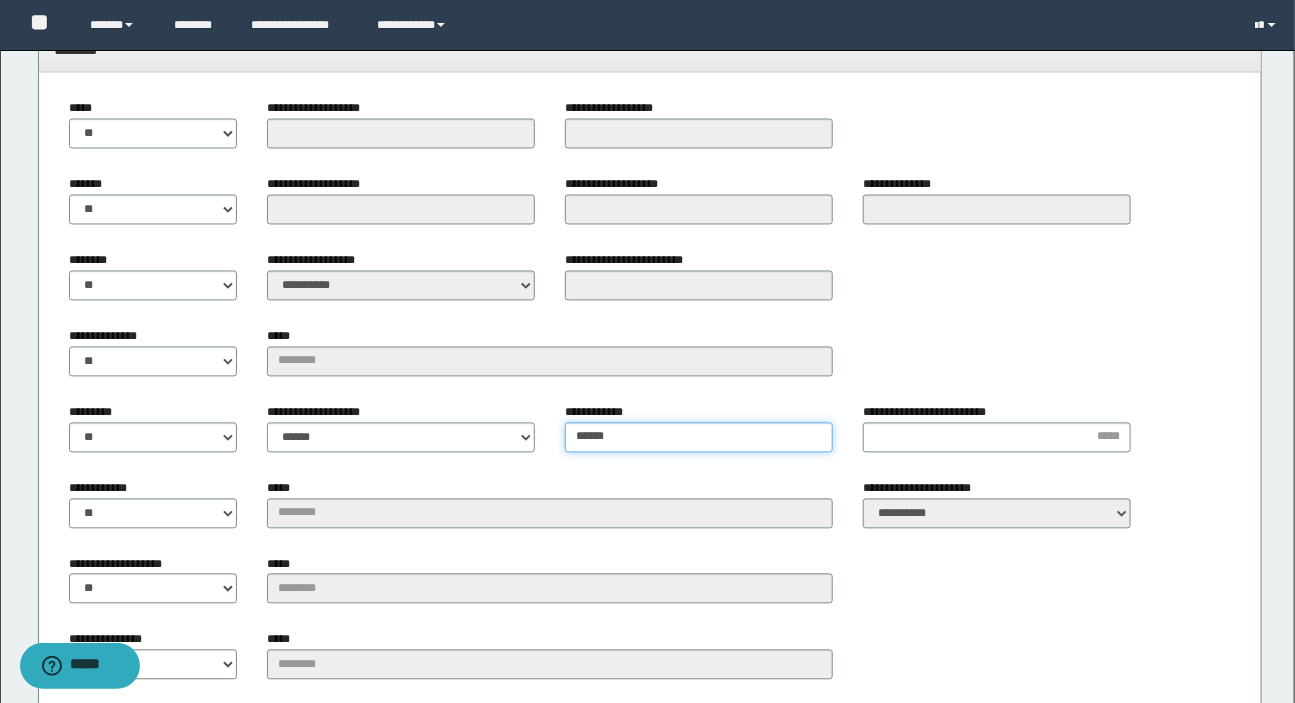type on "******" 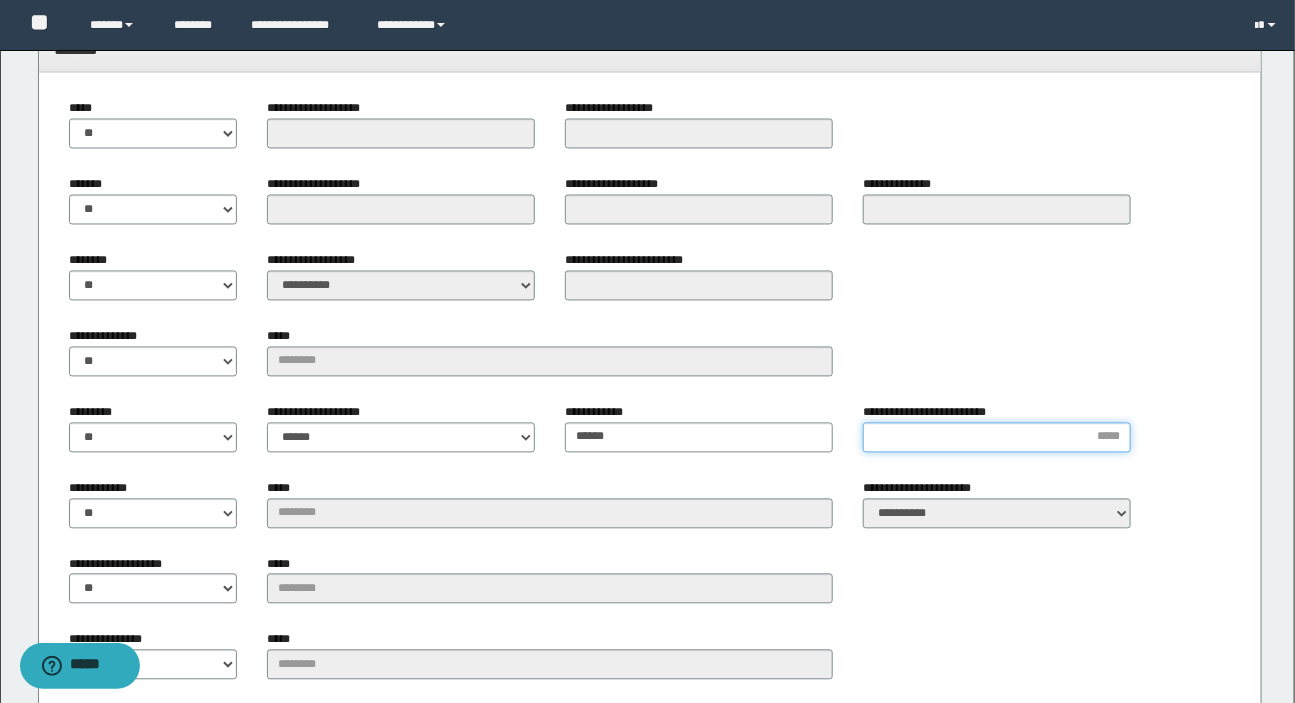 click on "**********" at bounding box center [997, 438] 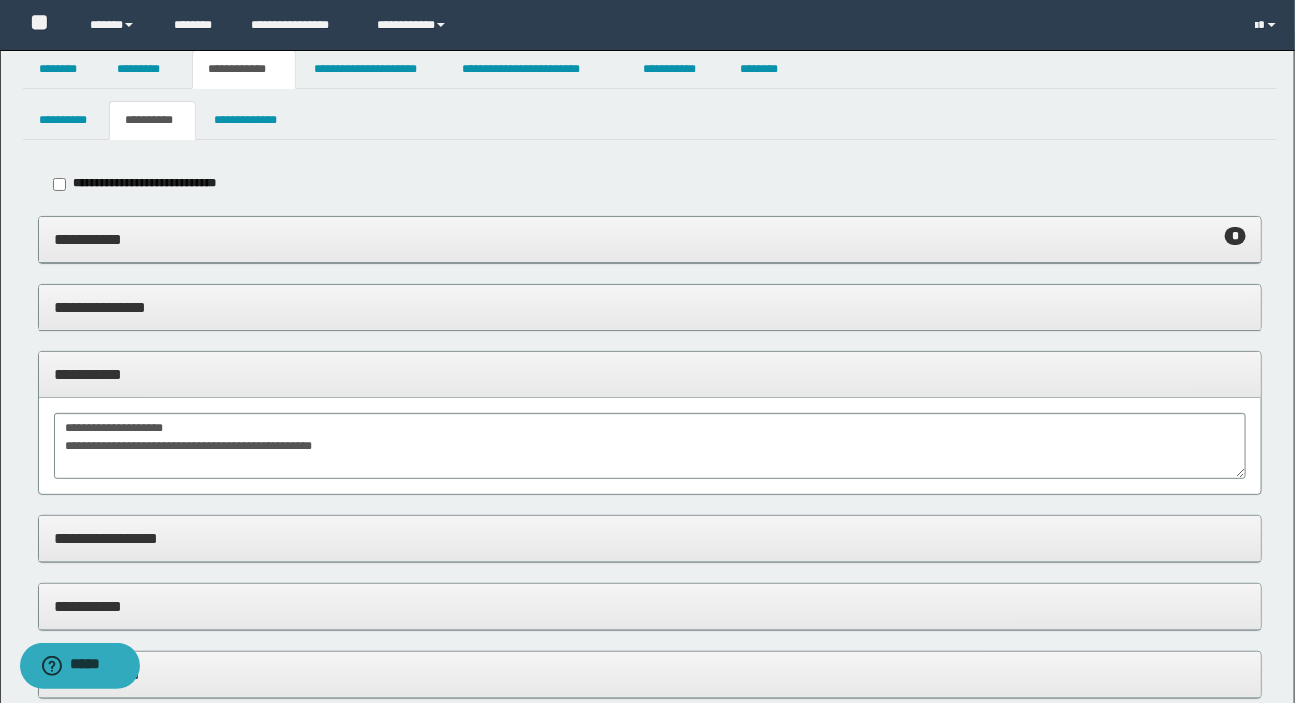 scroll, scrollTop: 0, scrollLeft: 0, axis: both 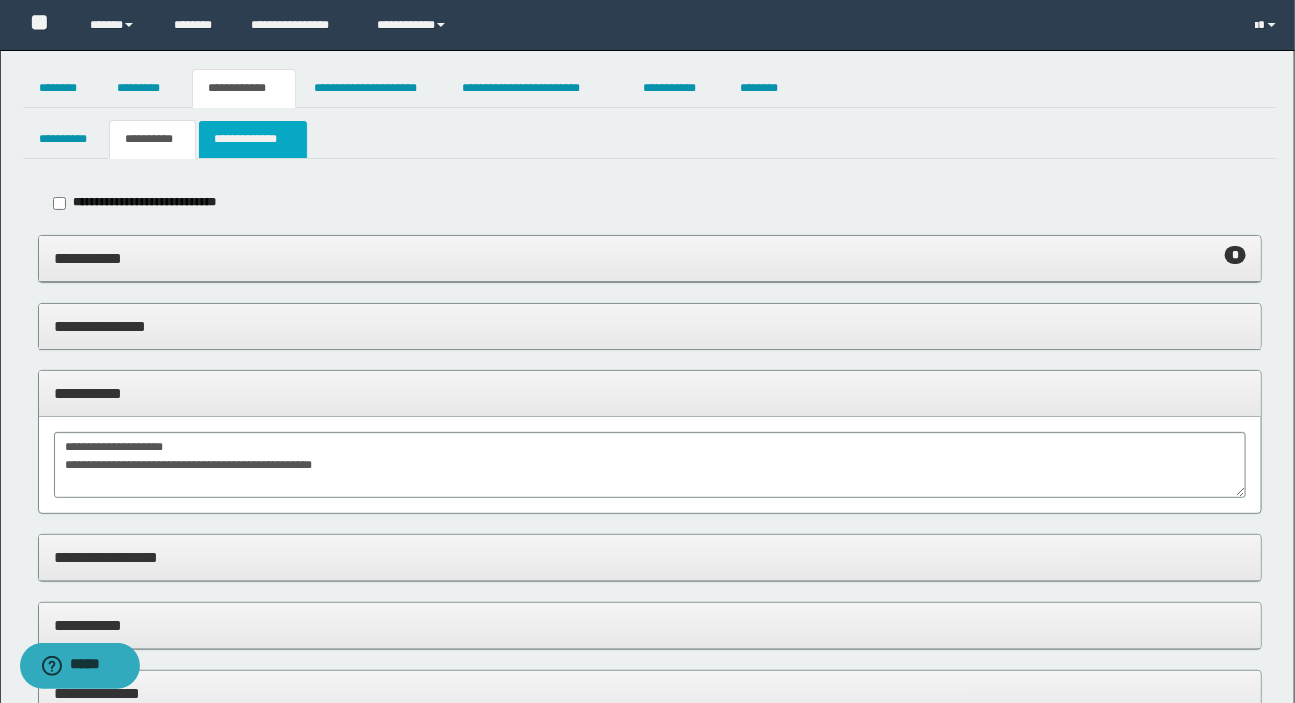 click on "**********" at bounding box center (252, 139) 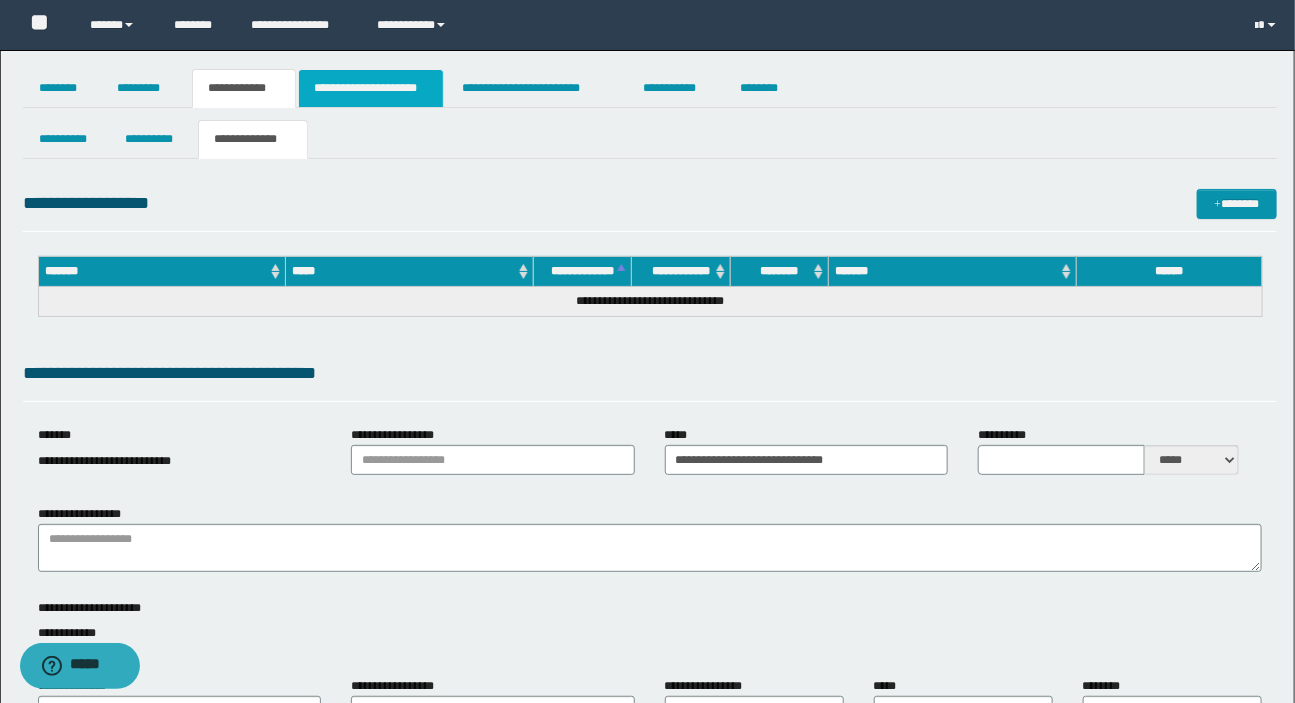 click on "**********" at bounding box center [371, 88] 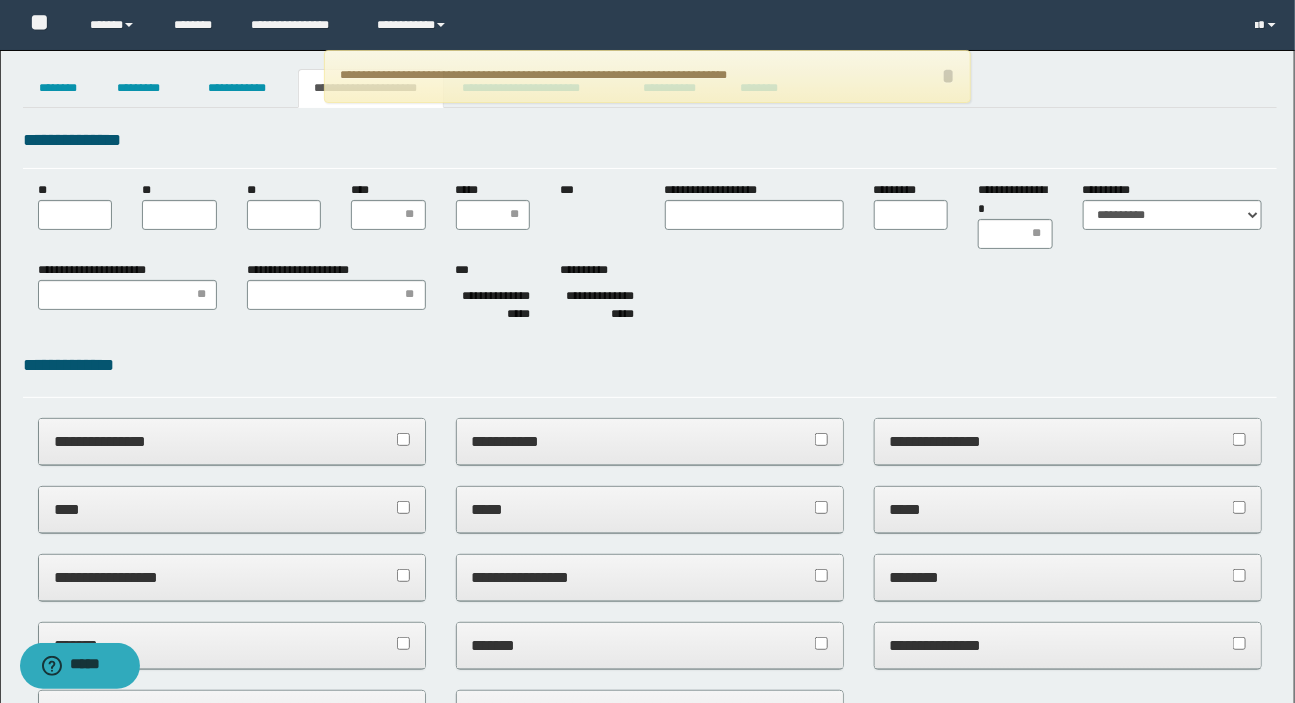 scroll, scrollTop: 0, scrollLeft: 0, axis: both 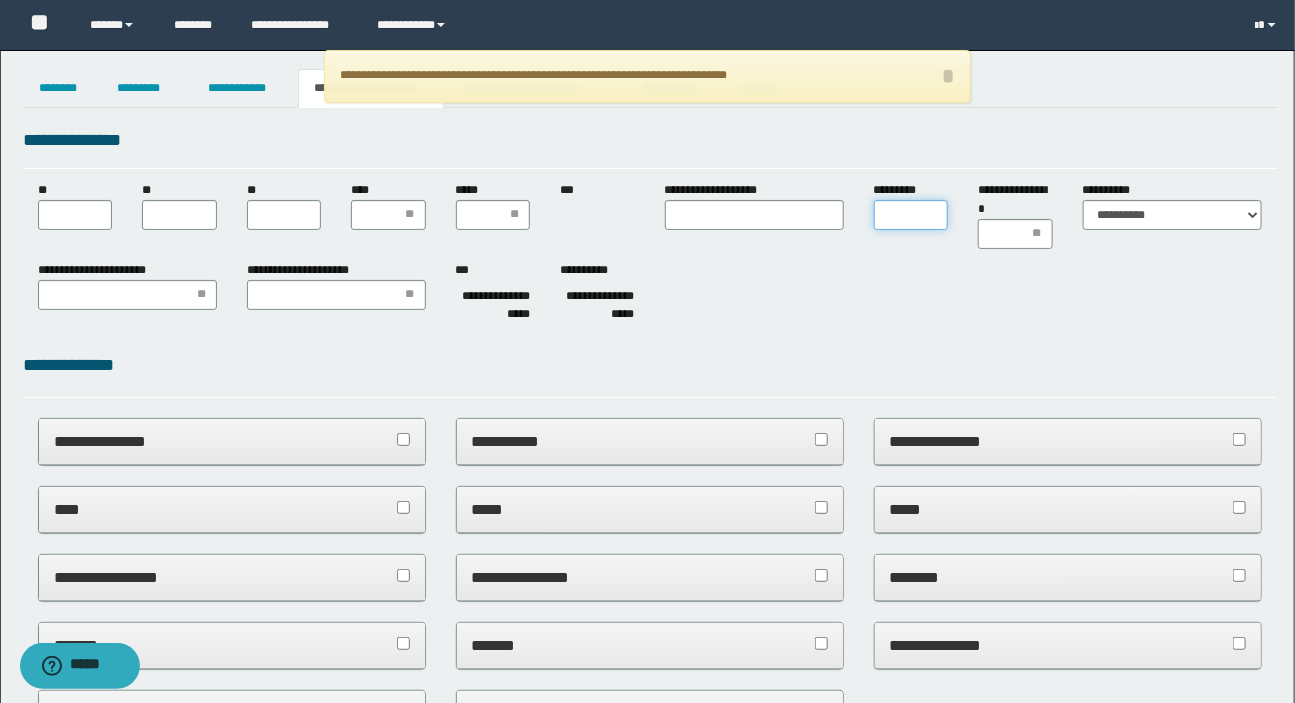 click on "*********" at bounding box center [911, 215] 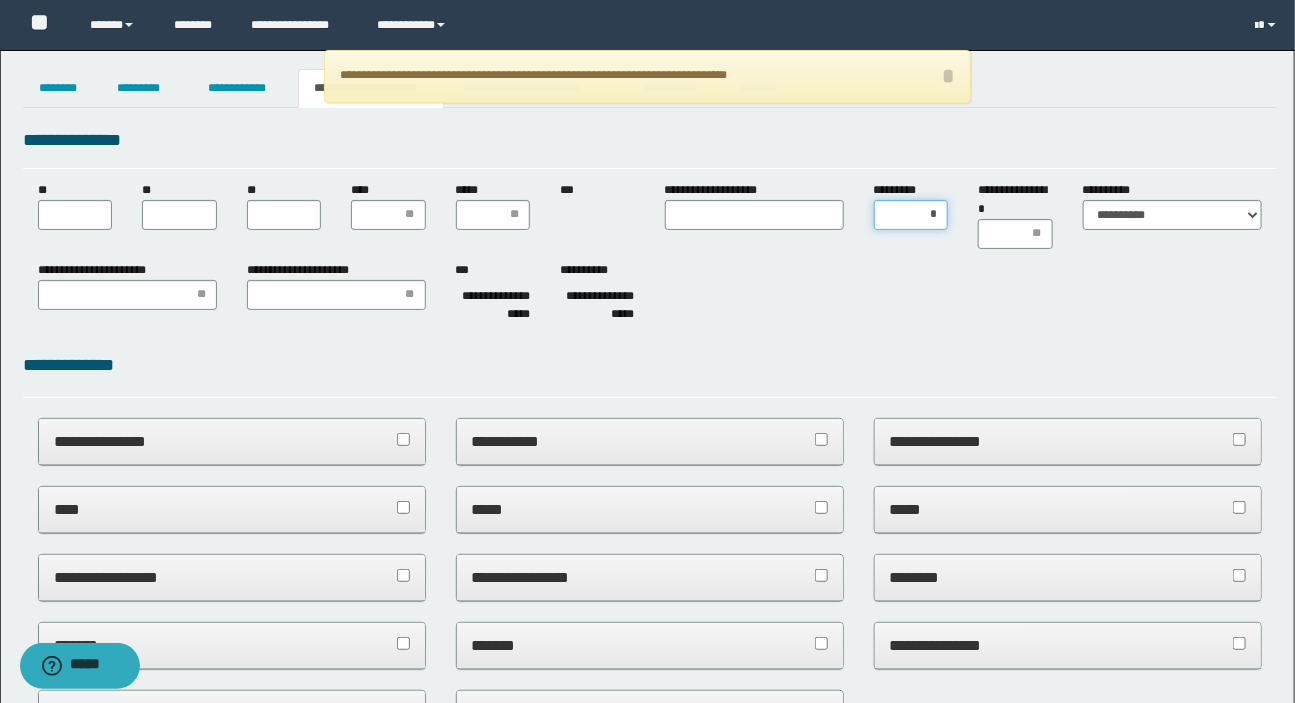 type on "**" 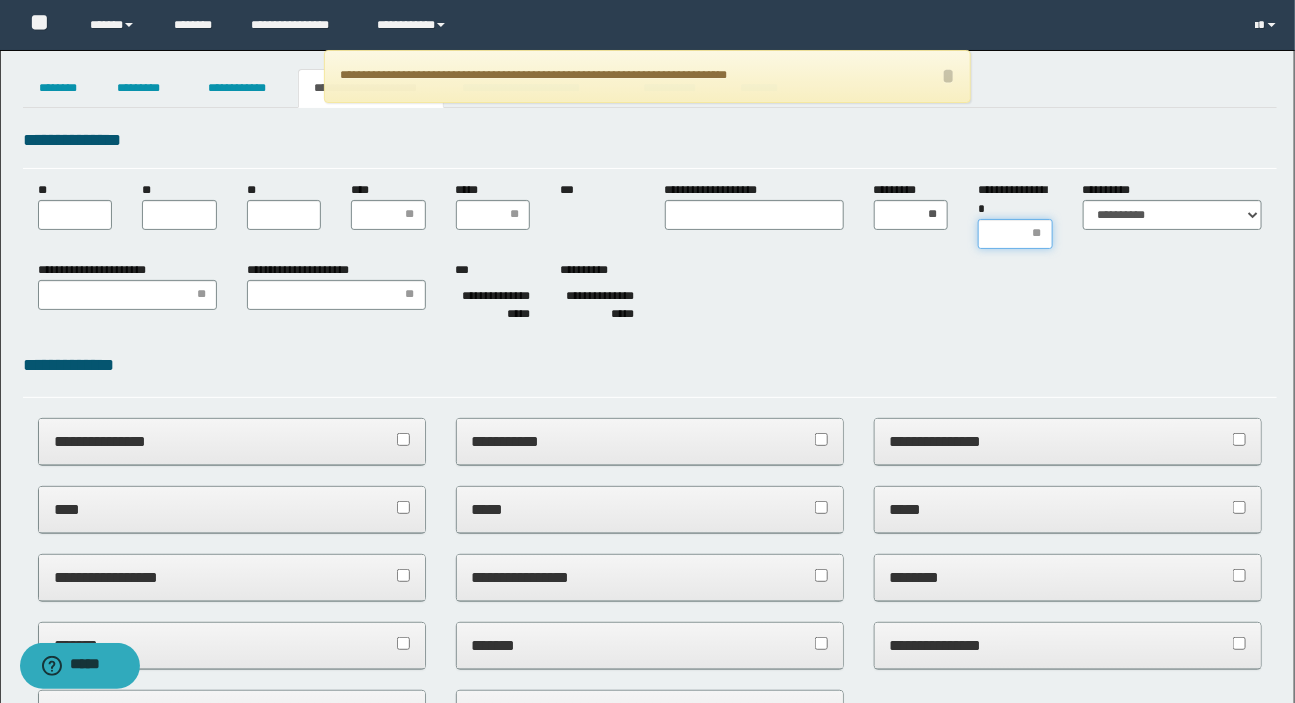 click on "**********" at bounding box center [1015, 234] 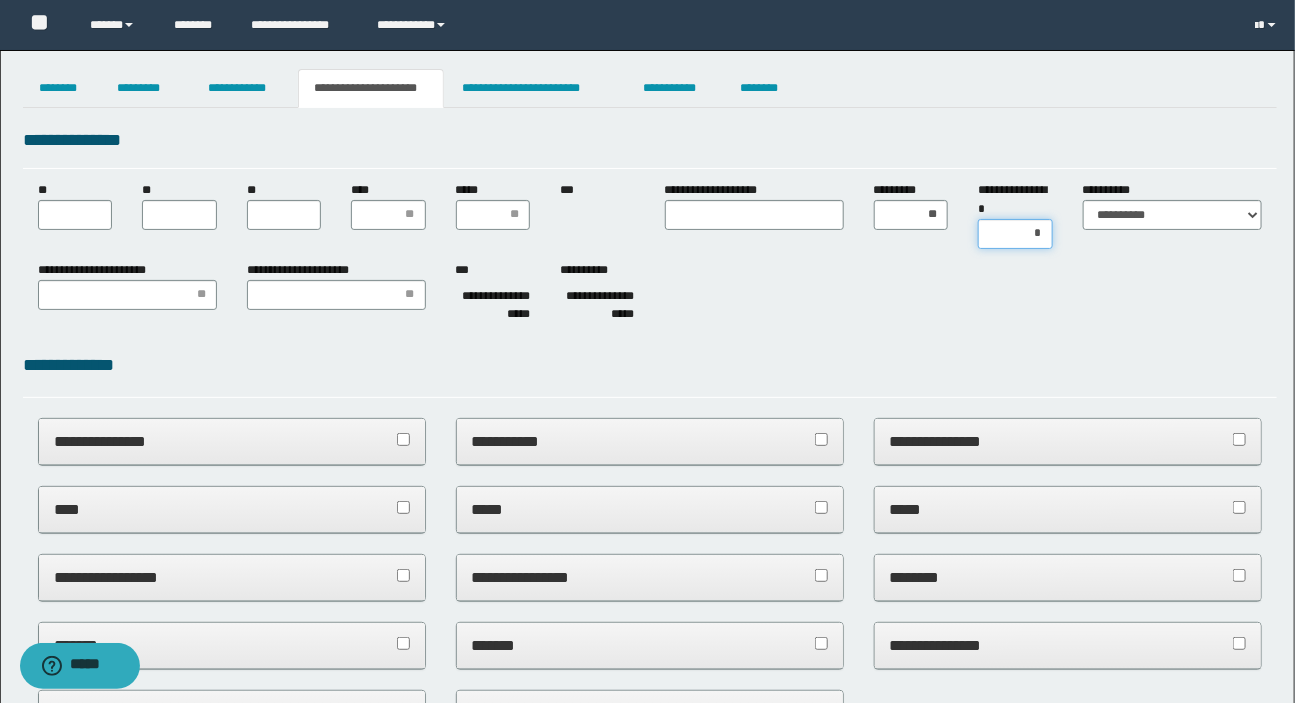 type on "**" 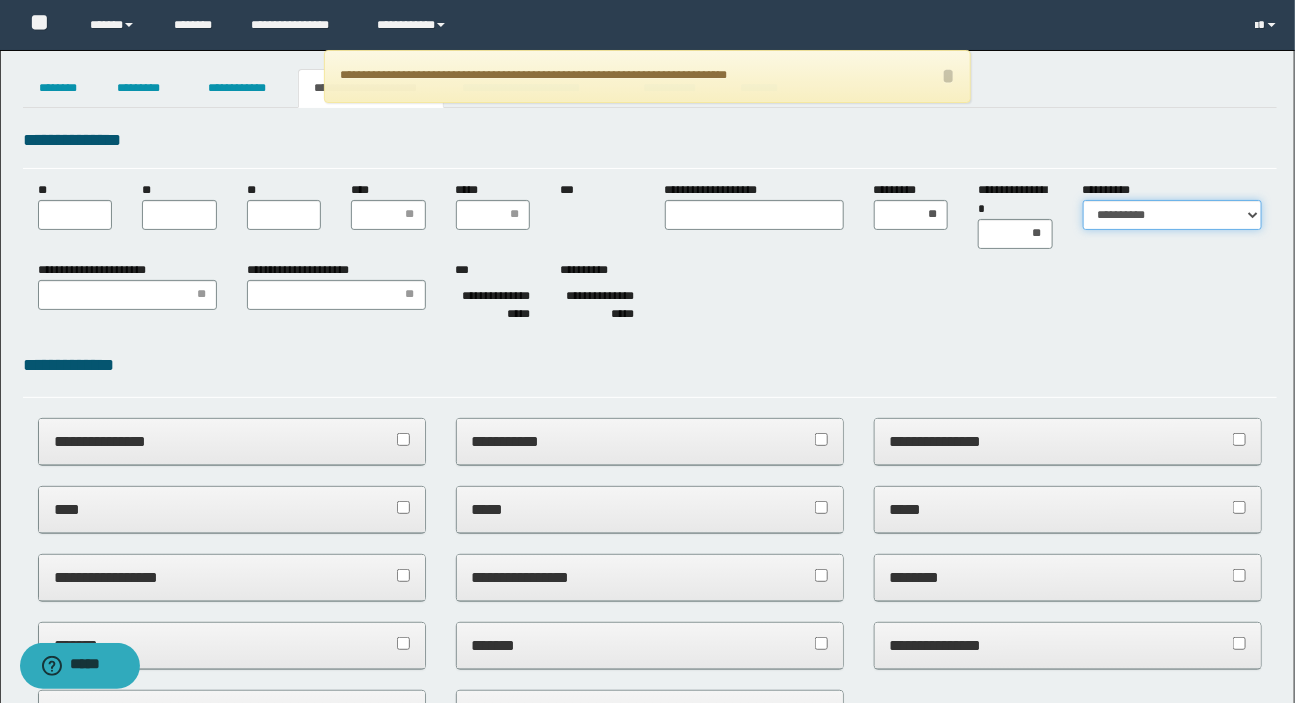 drag, startPoint x: 1120, startPoint y: 209, endPoint x: 1125, endPoint y: 221, distance: 13 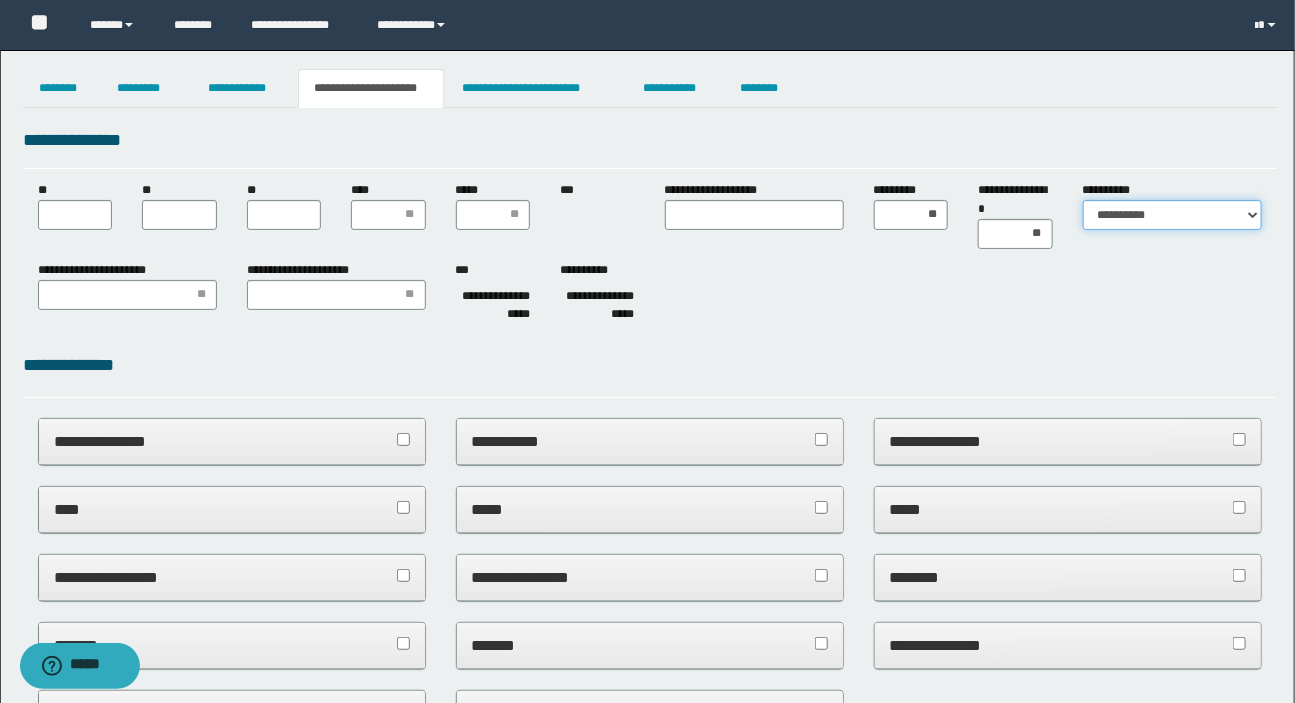 select on "*" 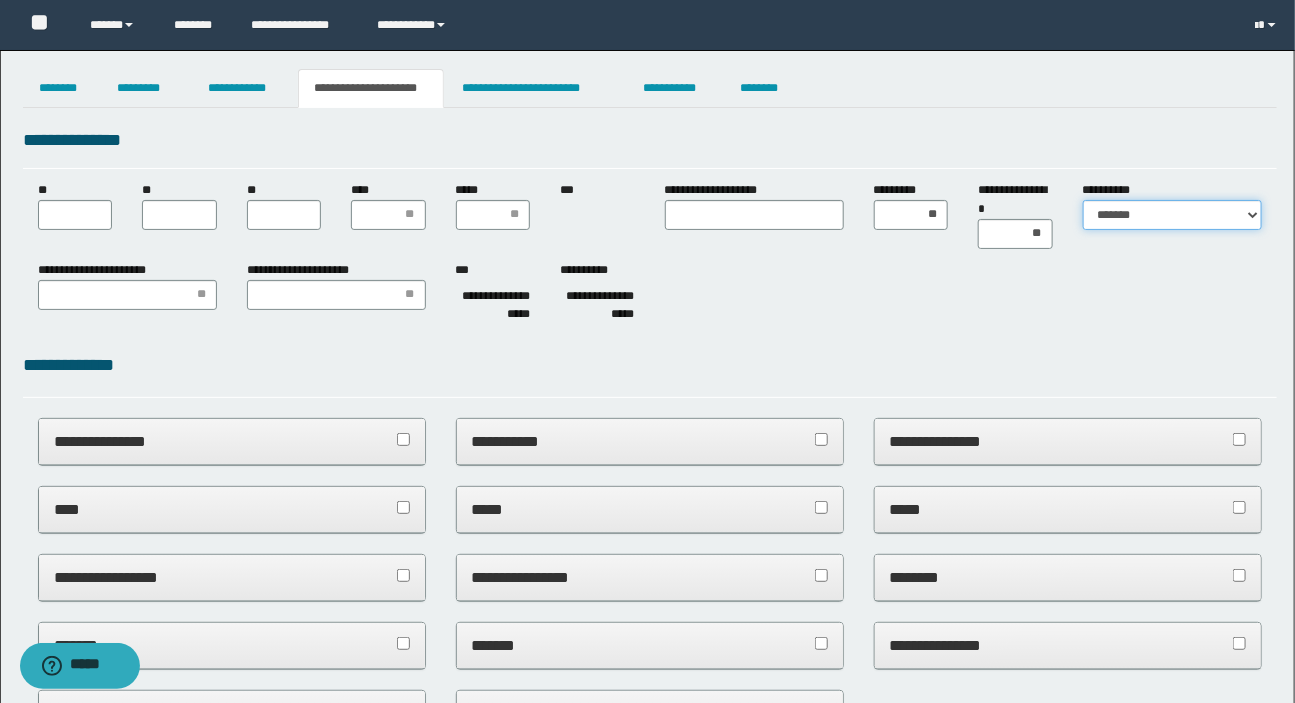 click on "**********" at bounding box center [1172, 215] 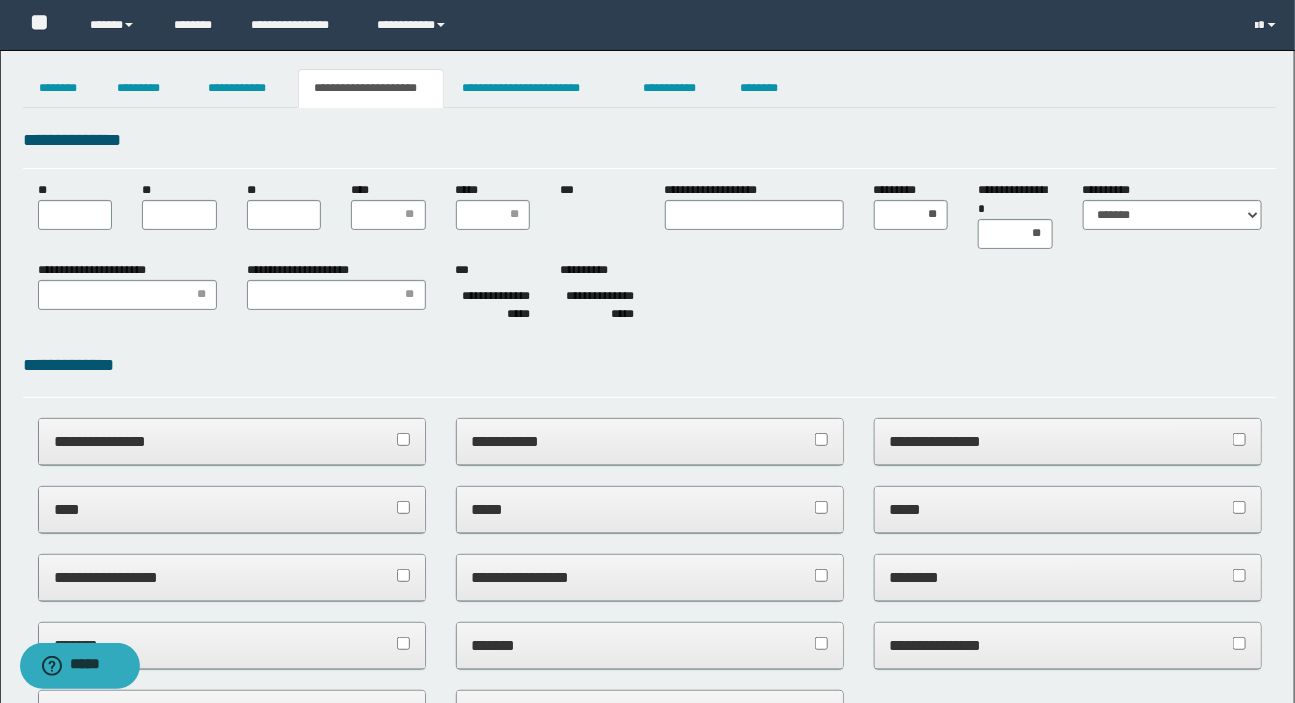 click on "**********" at bounding box center (650, 296) 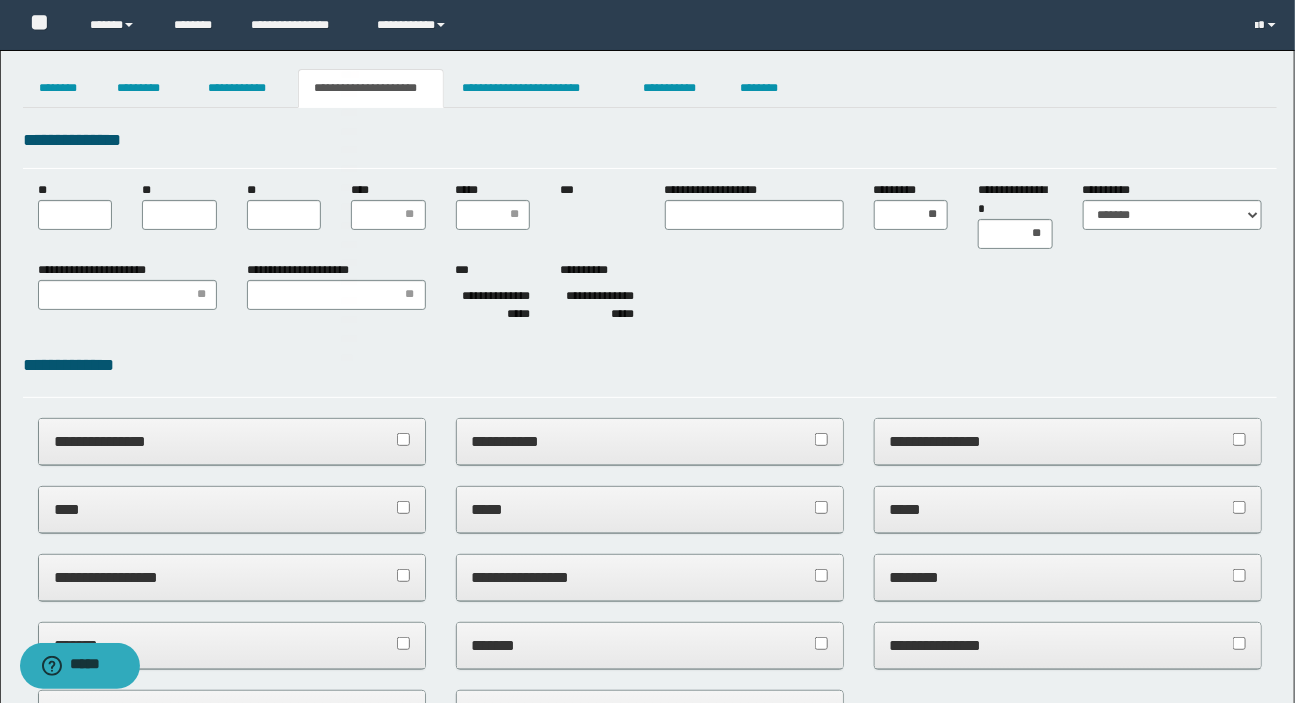 click on "**********" at bounding box center (340, 66) 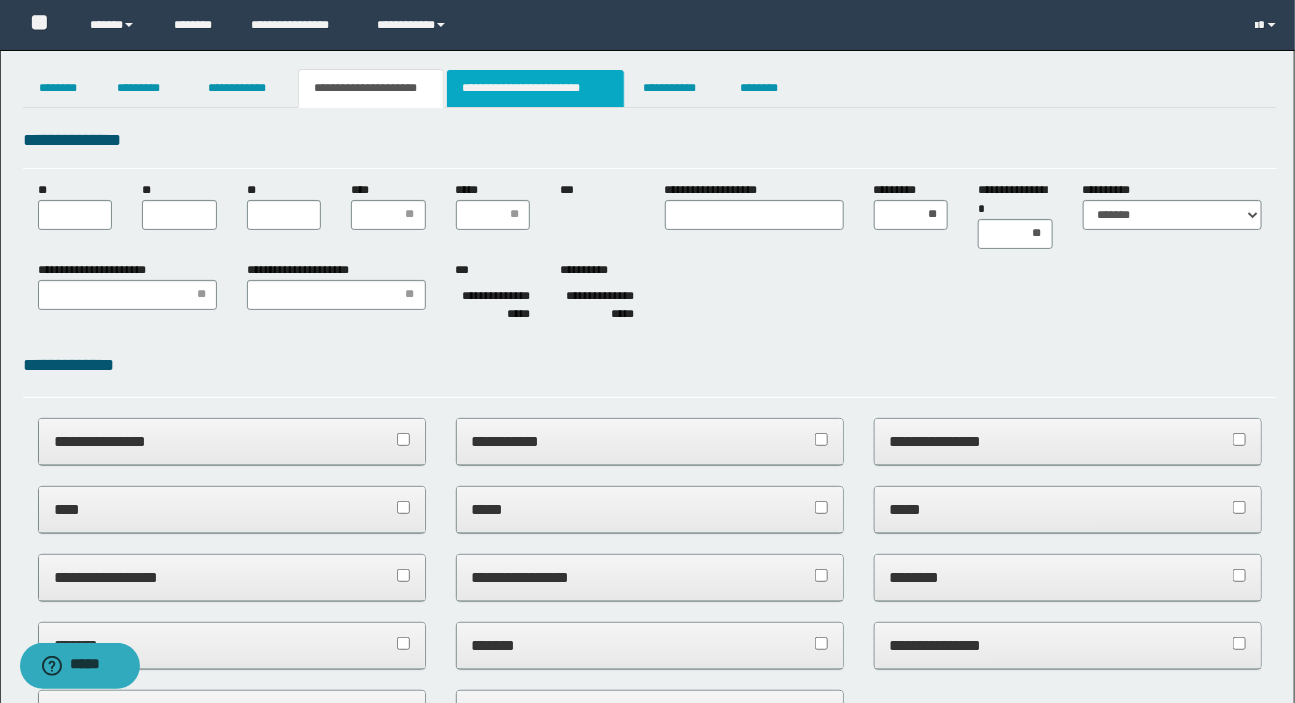 click on "**********" at bounding box center (535, 88) 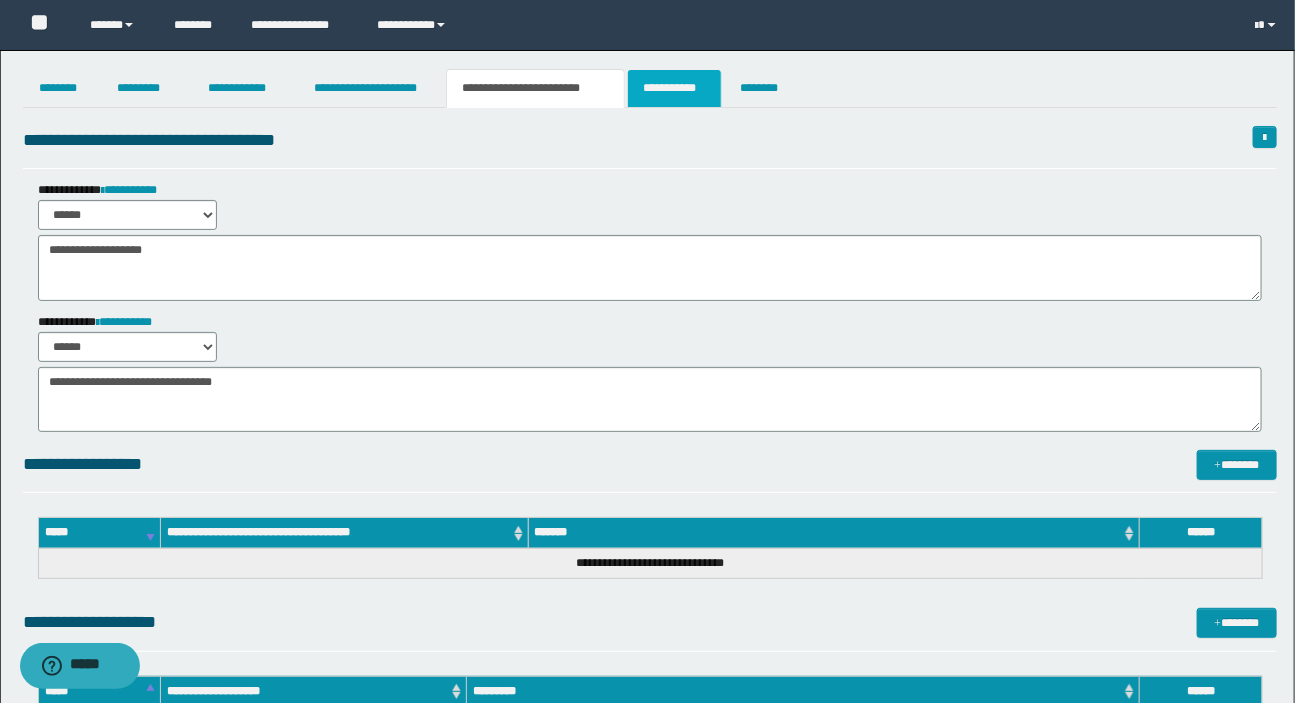 click on "**********" at bounding box center [674, 88] 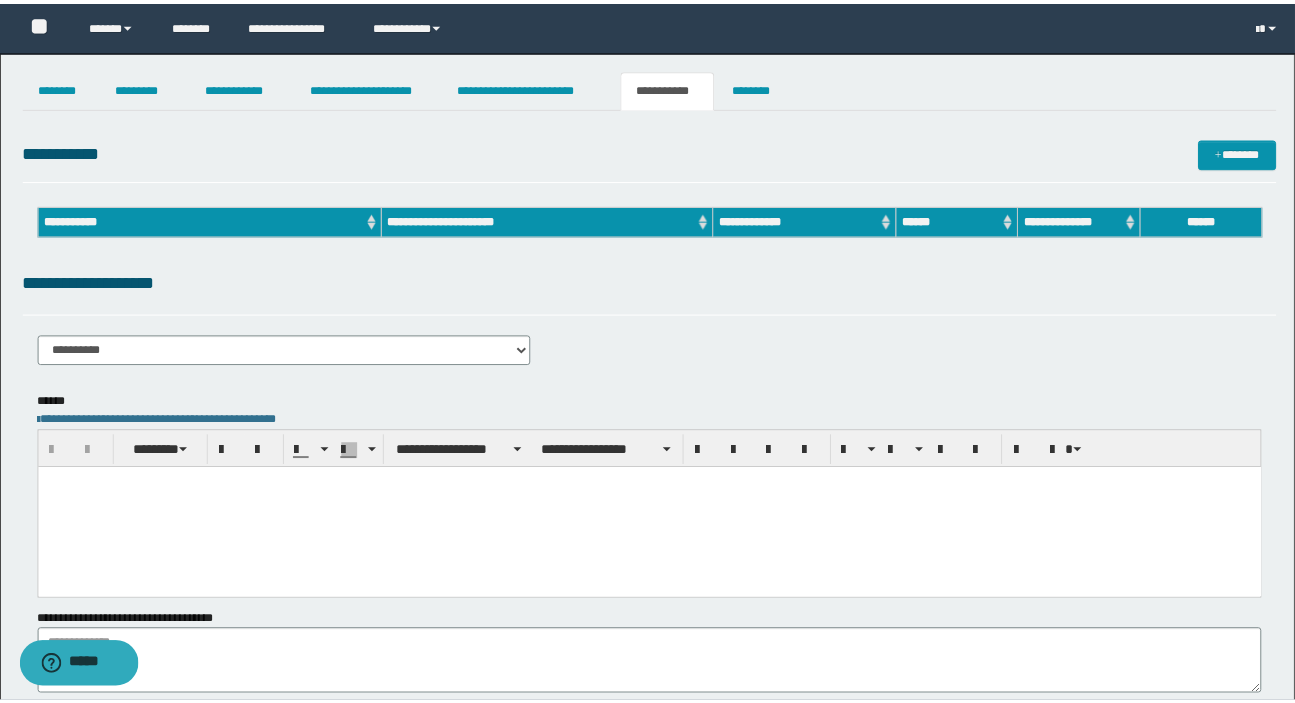 scroll, scrollTop: 0, scrollLeft: 0, axis: both 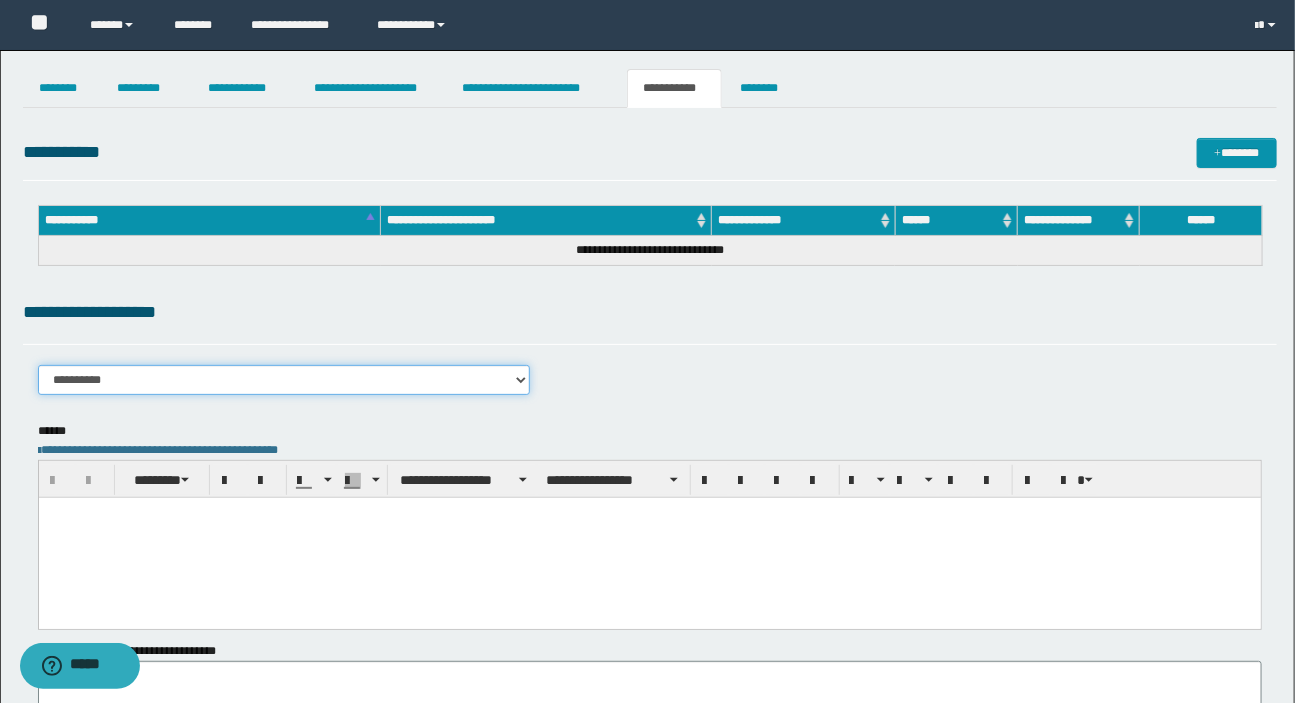 click on "**********" at bounding box center (284, 380) 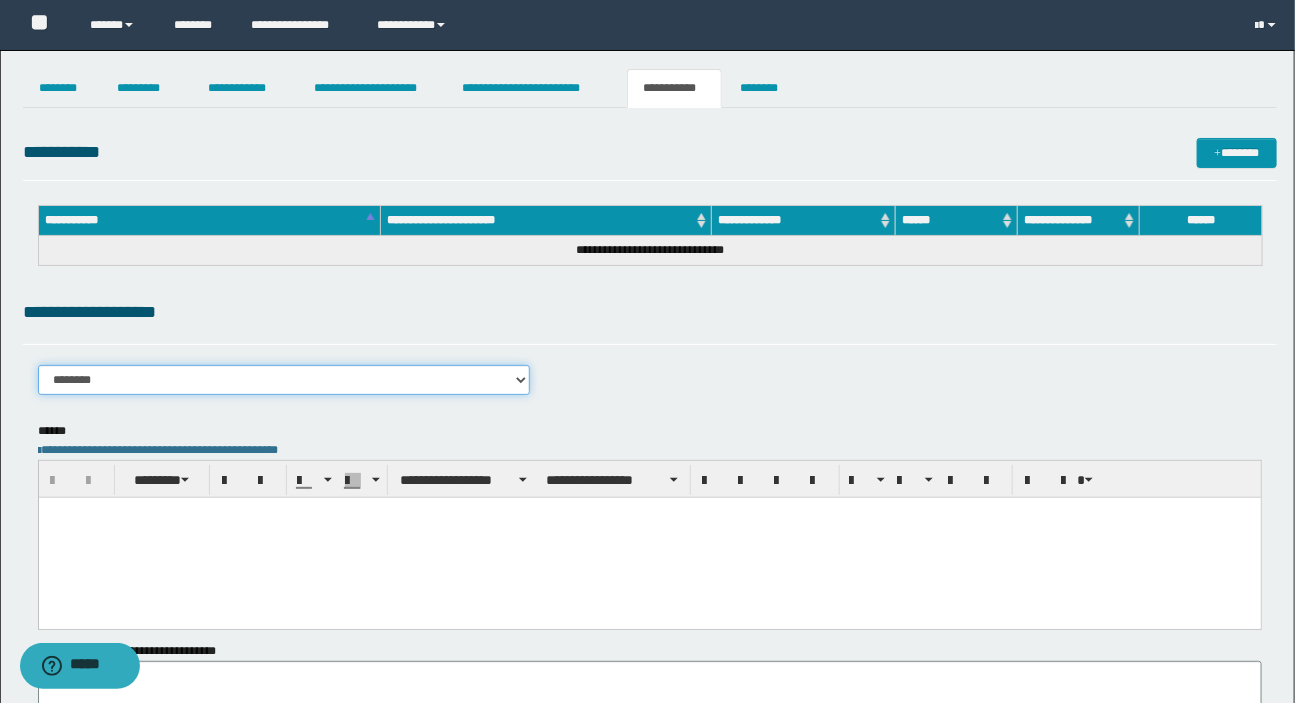 click on "**********" at bounding box center (284, 380) 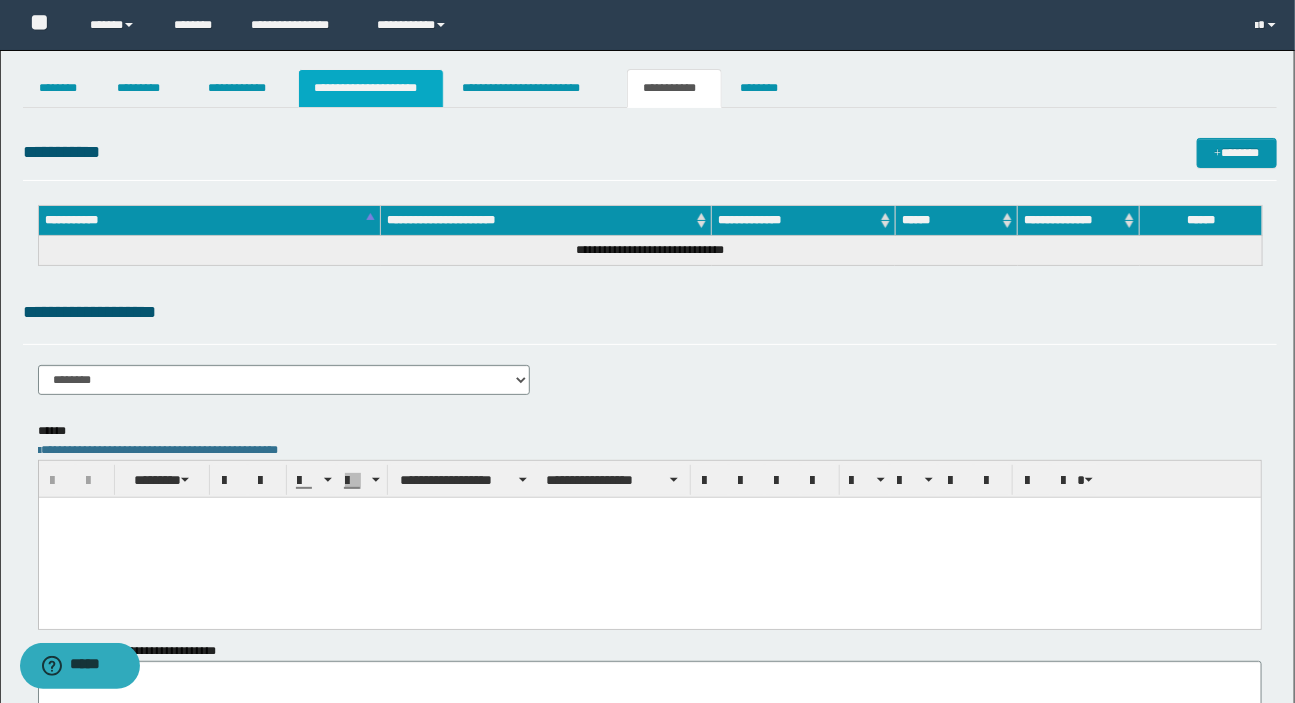 click on "**********" at bounding box center (371, 88) 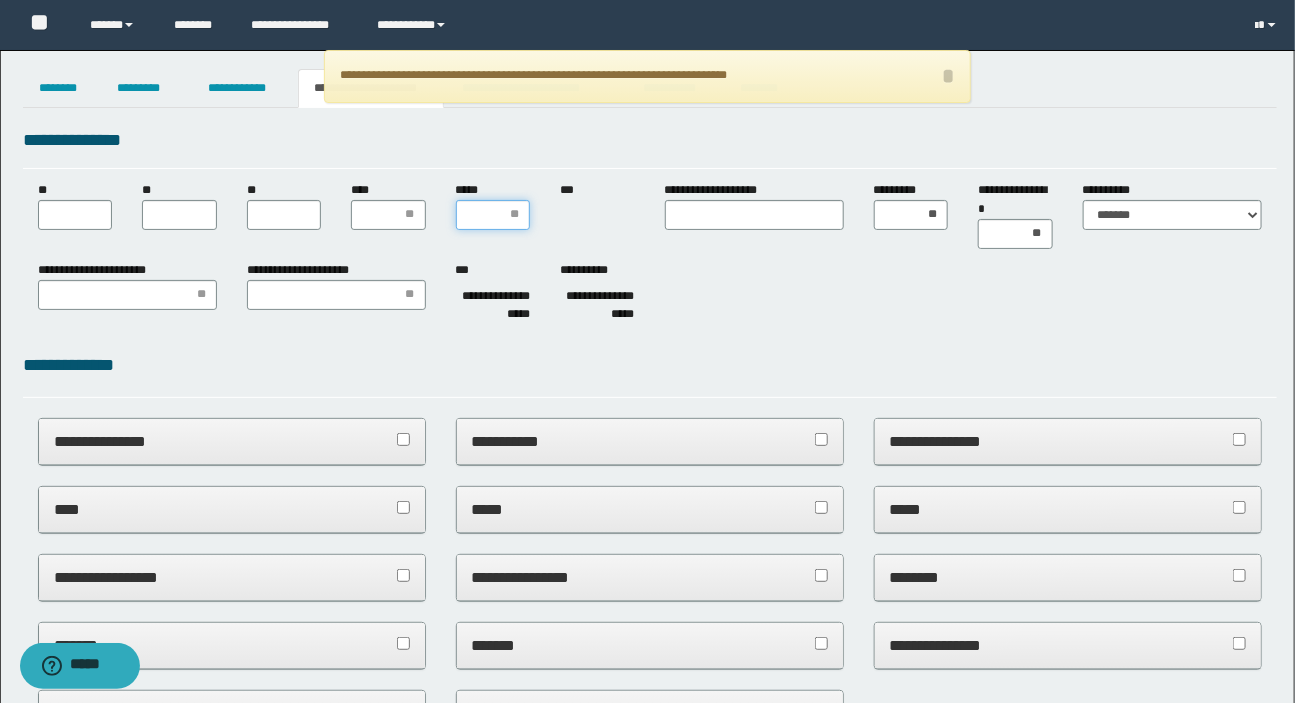 click on "*****" at bounding box center [493, 215] 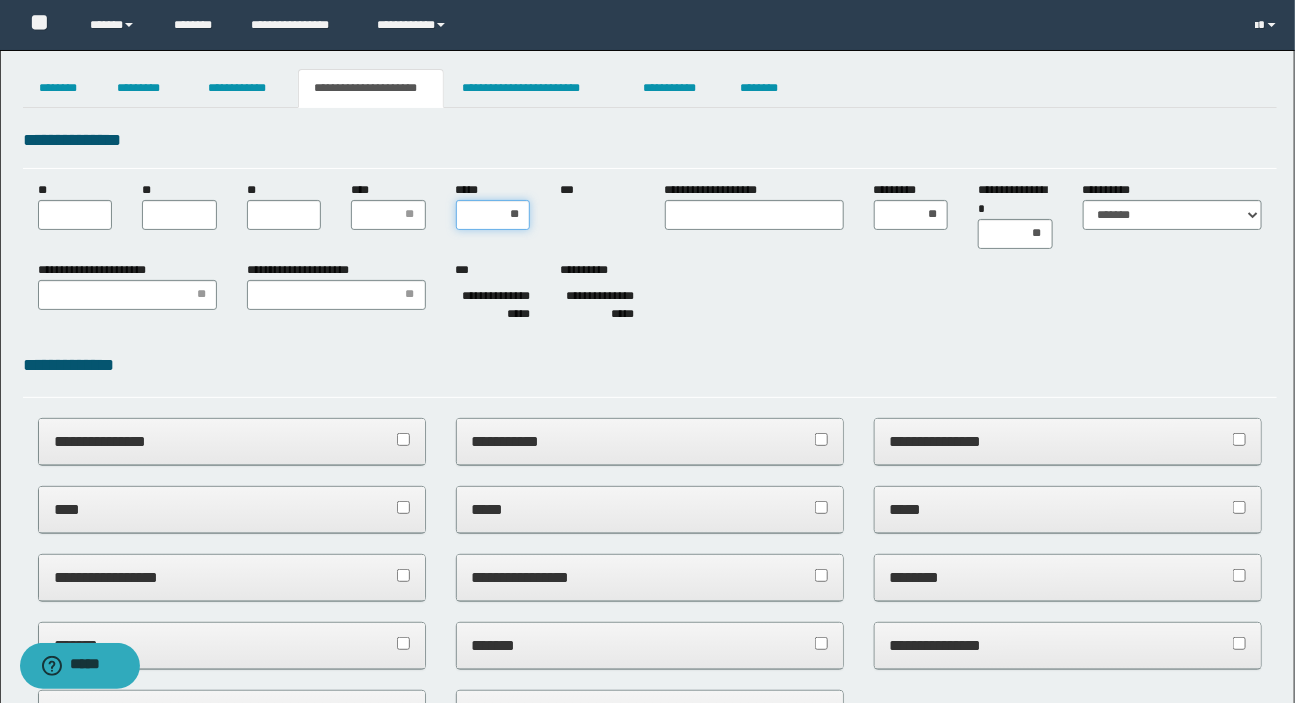 type on "***" 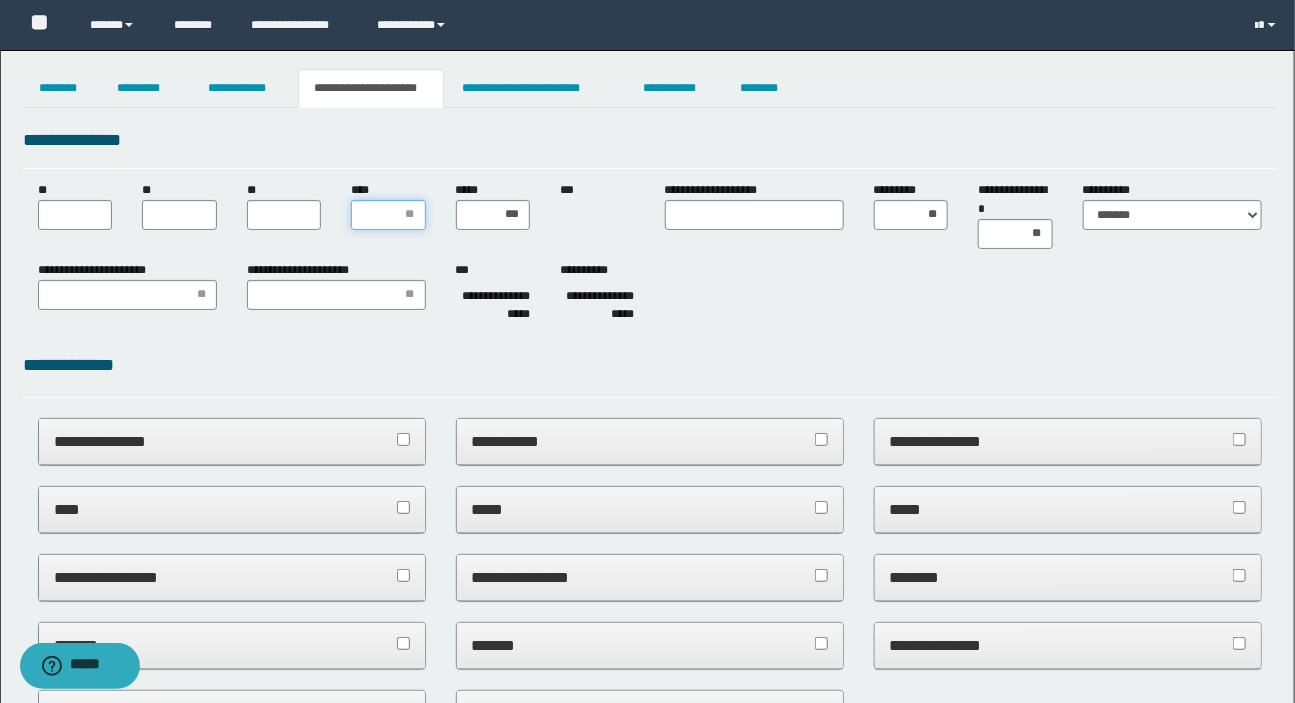 click on "****" at bounding box center (388, 215) 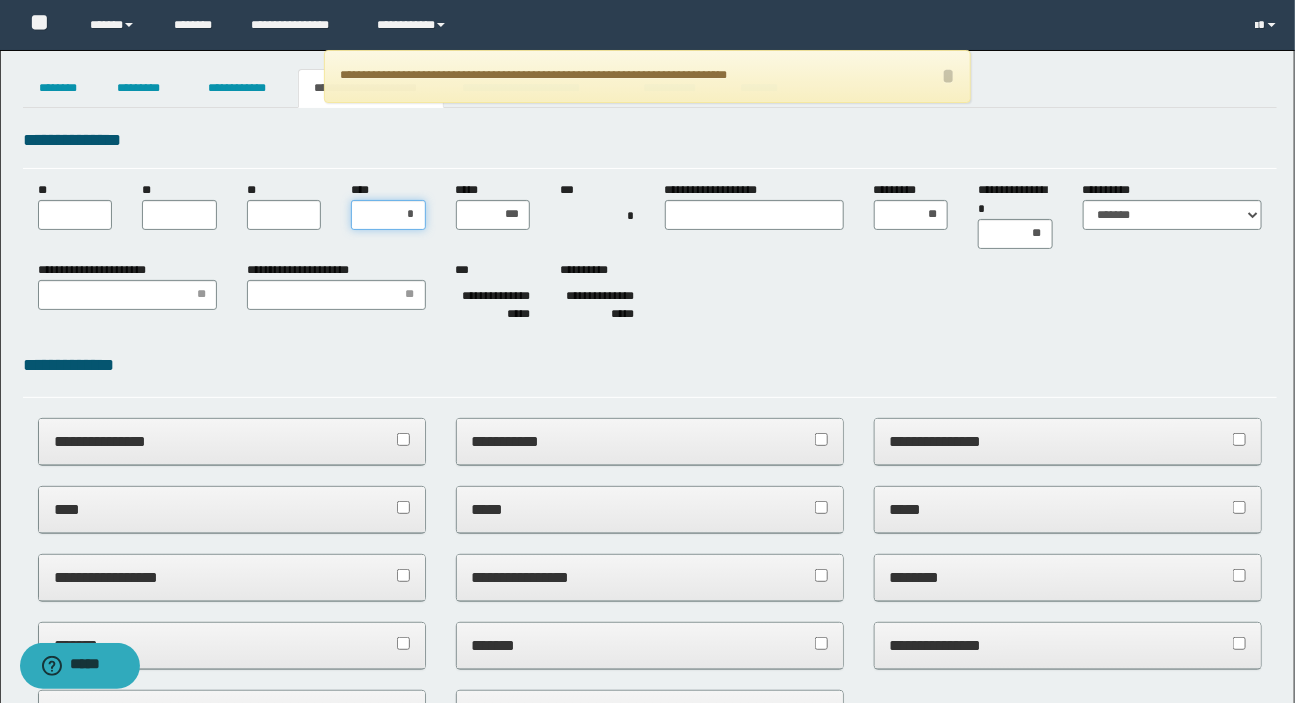 type on "**" 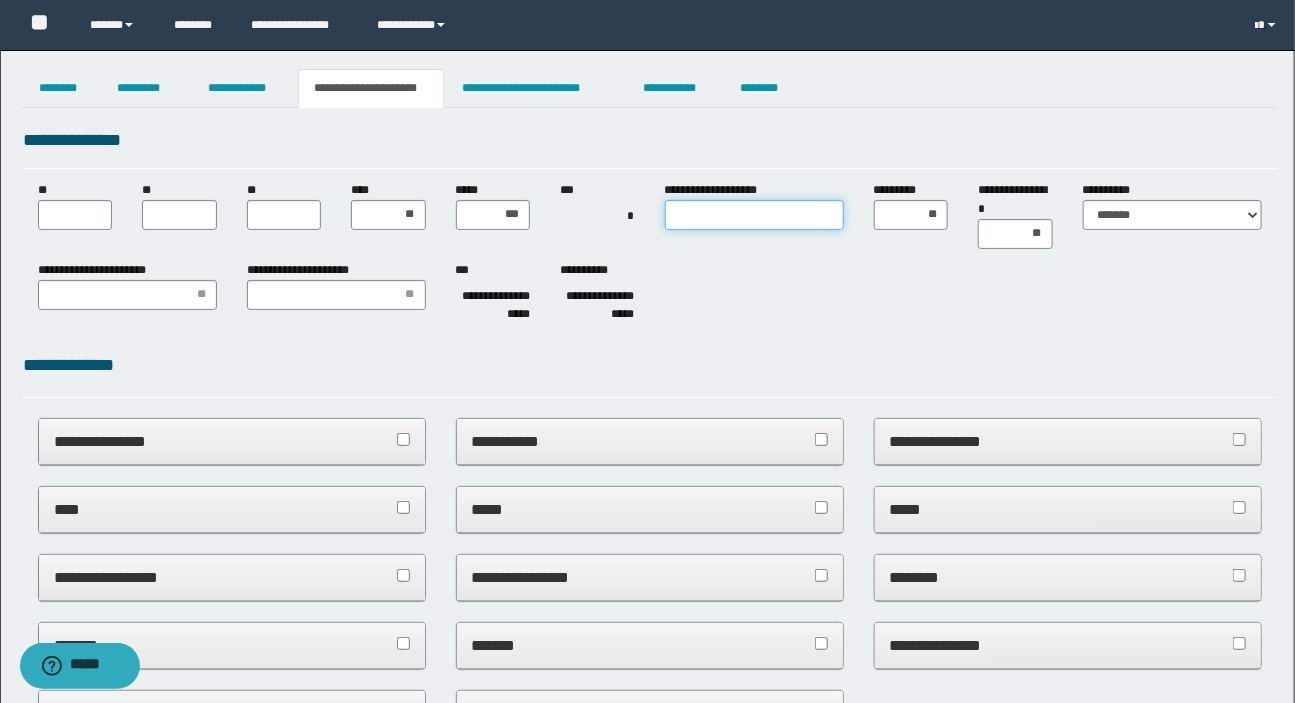 click on "**********" at bounding box center (754, 215) 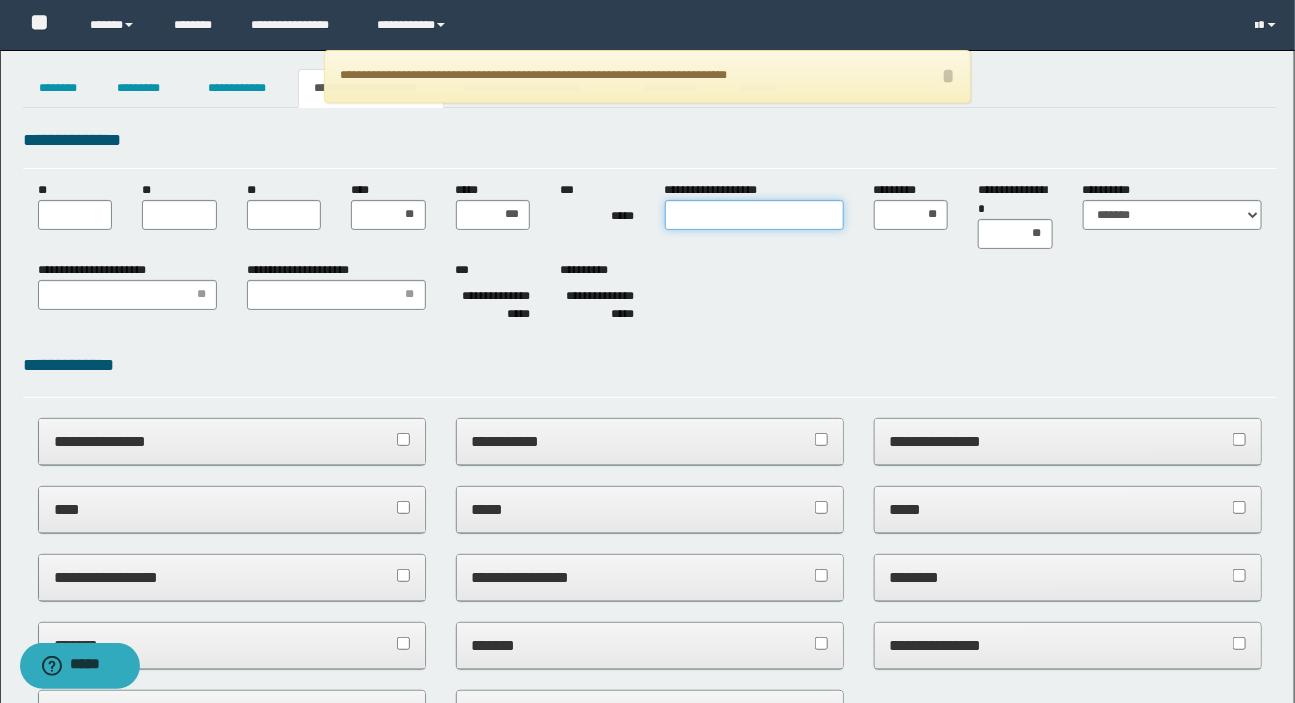 click on "**********" at bounding box center (754, 215) 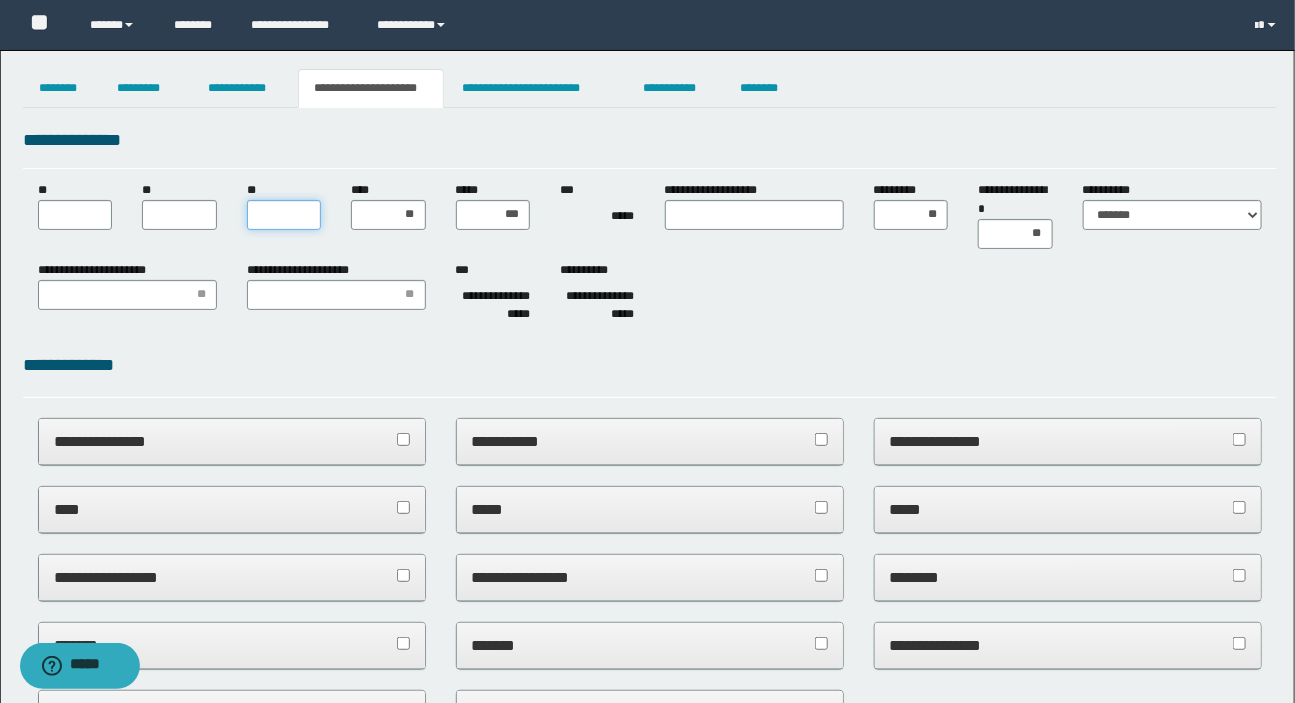 click on "**" at bounding box center [284, 215] 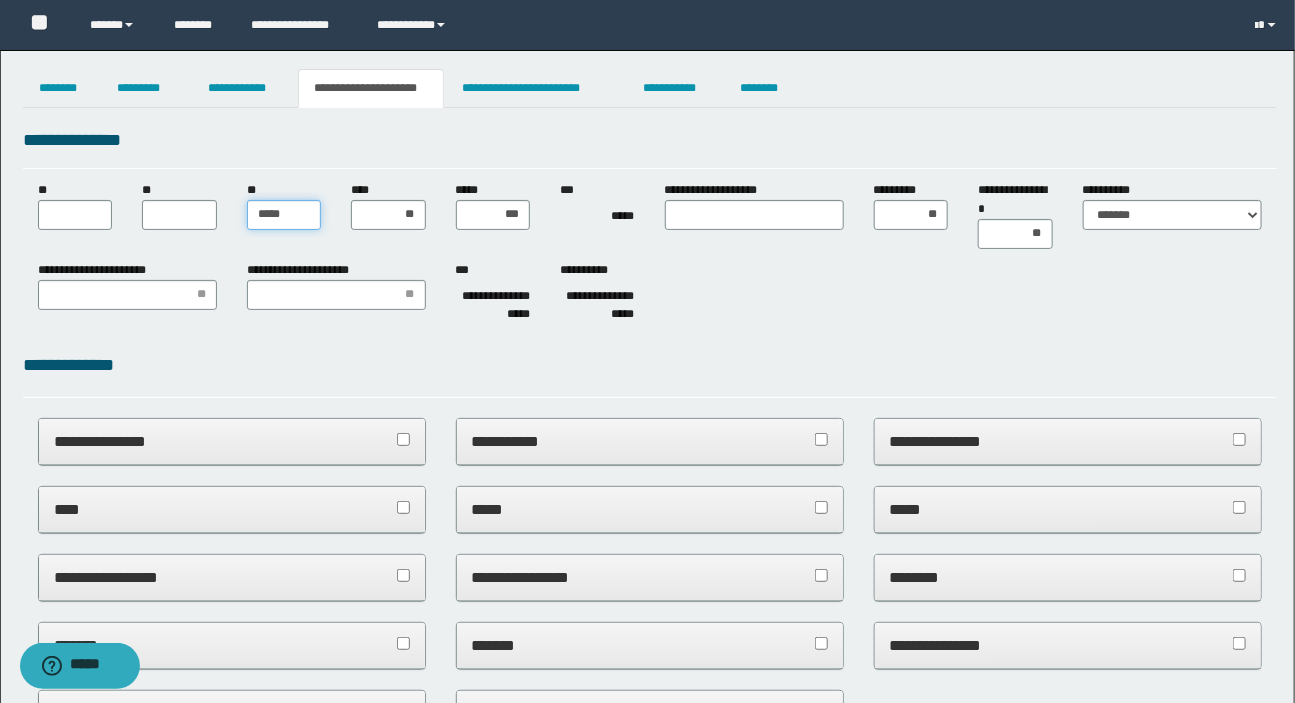 type on "******" 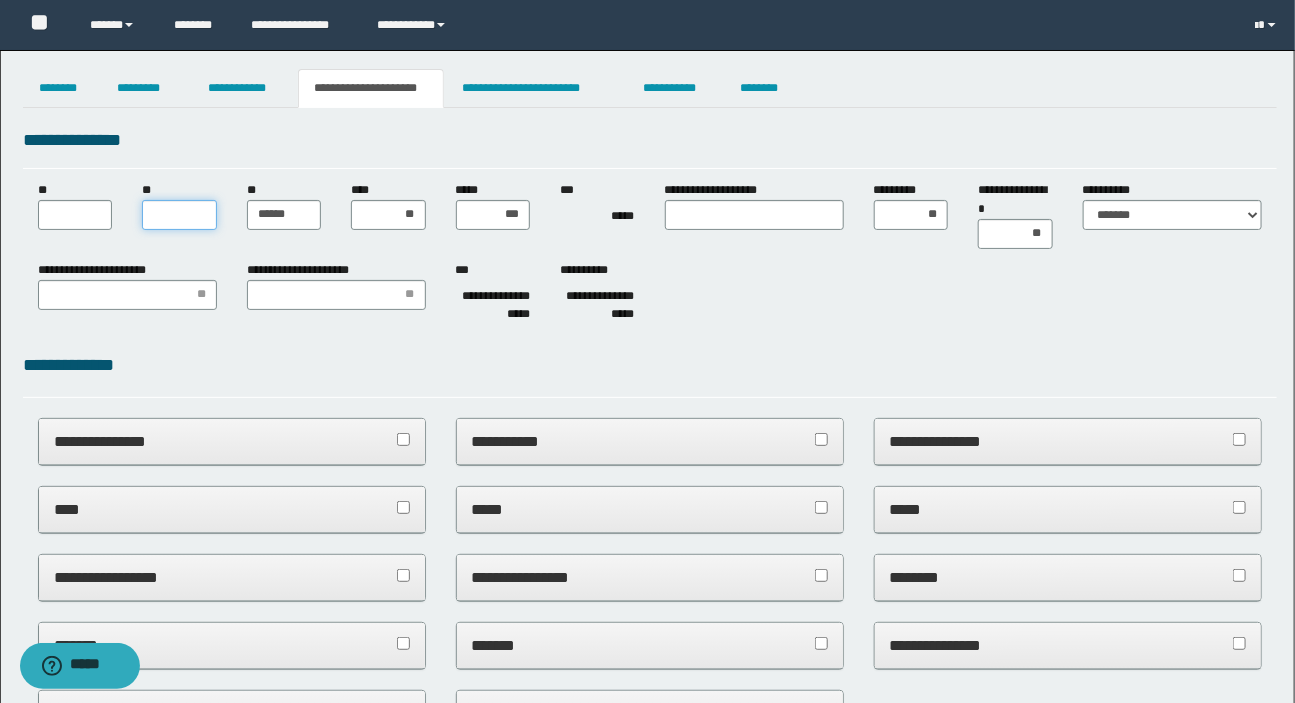 click on "**" at bounding box center [179, 215] 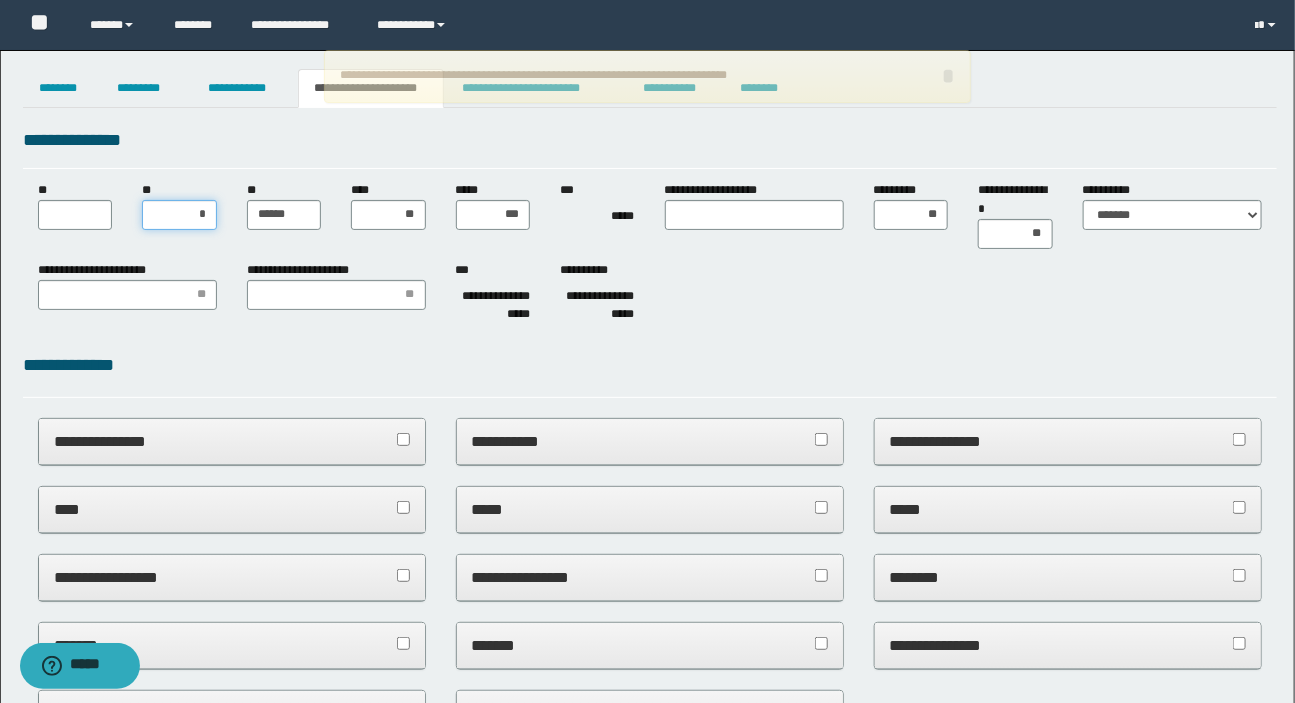 type on "**" 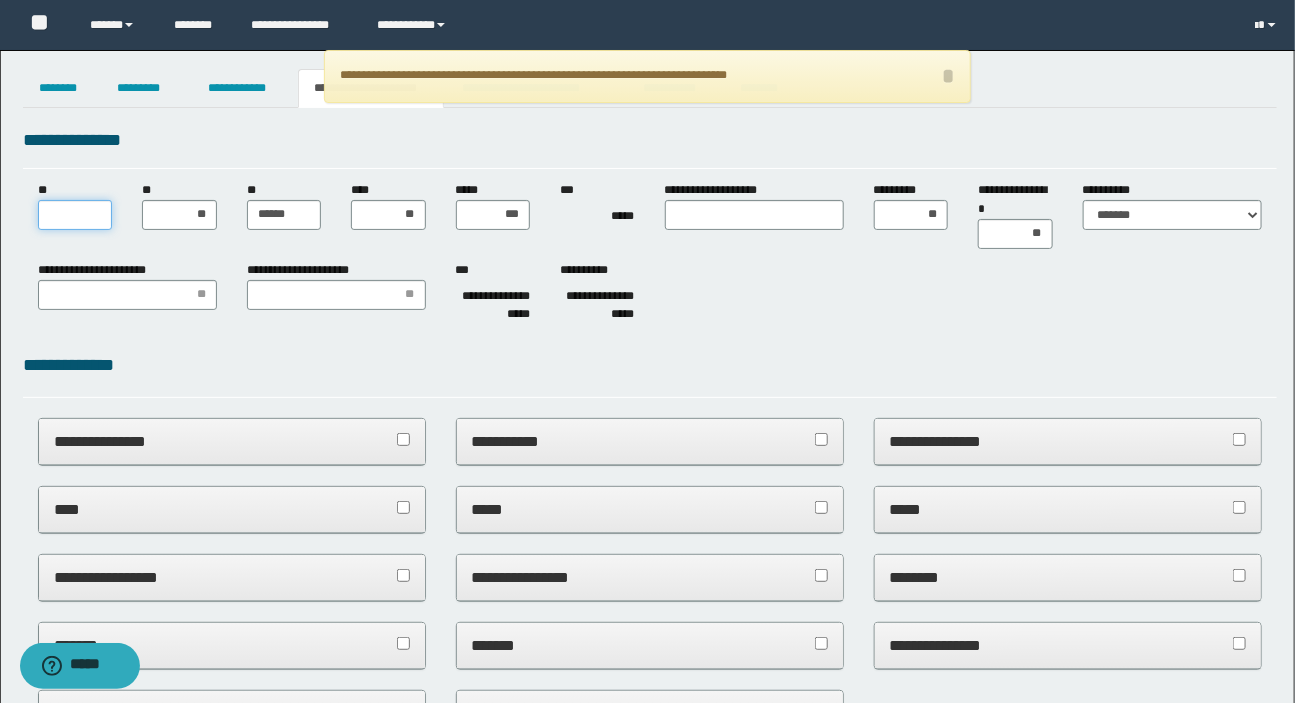 click on "**" at bounding box center (75, 215) 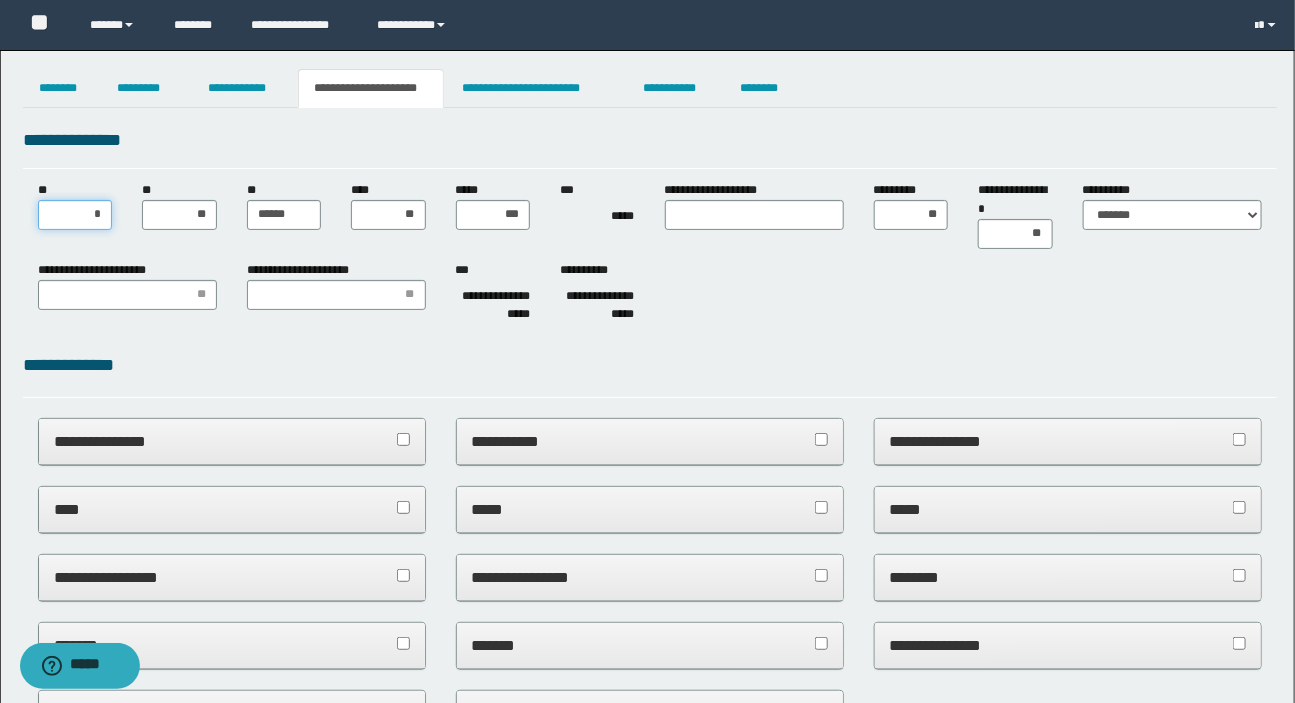 type on "**" 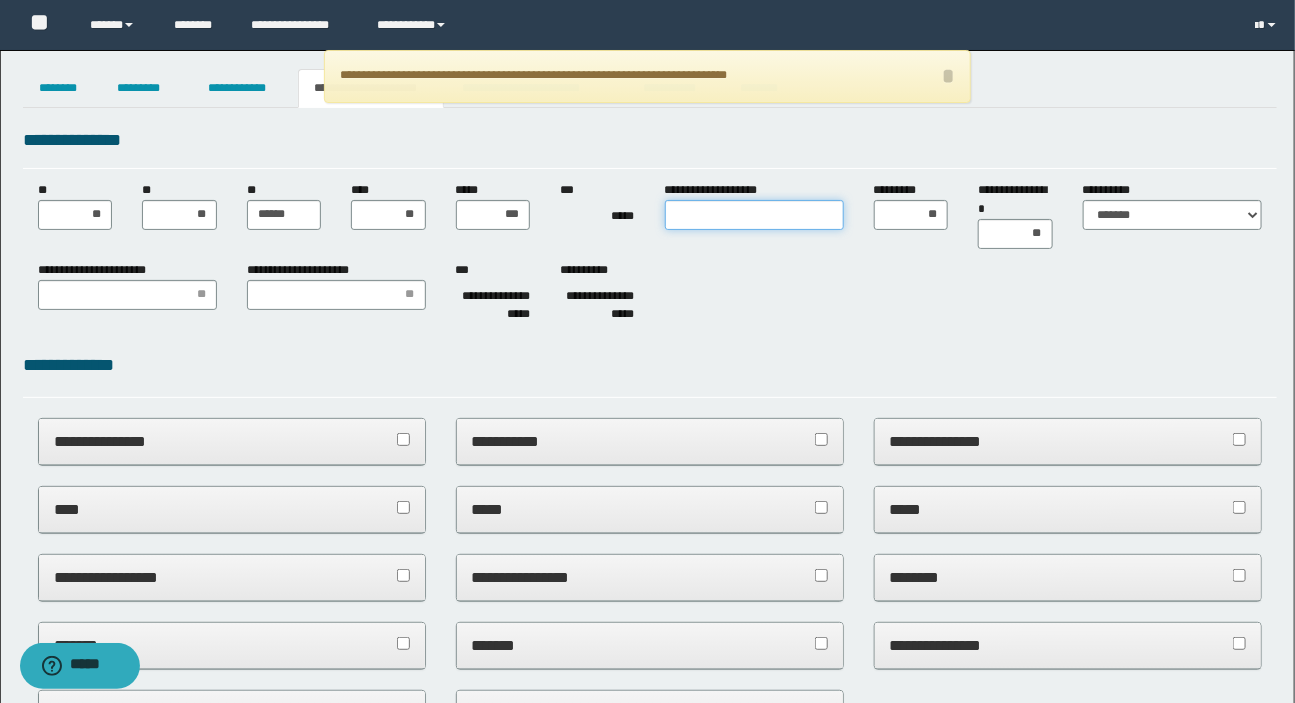 click on "**********" at bounding box center [754, 215] 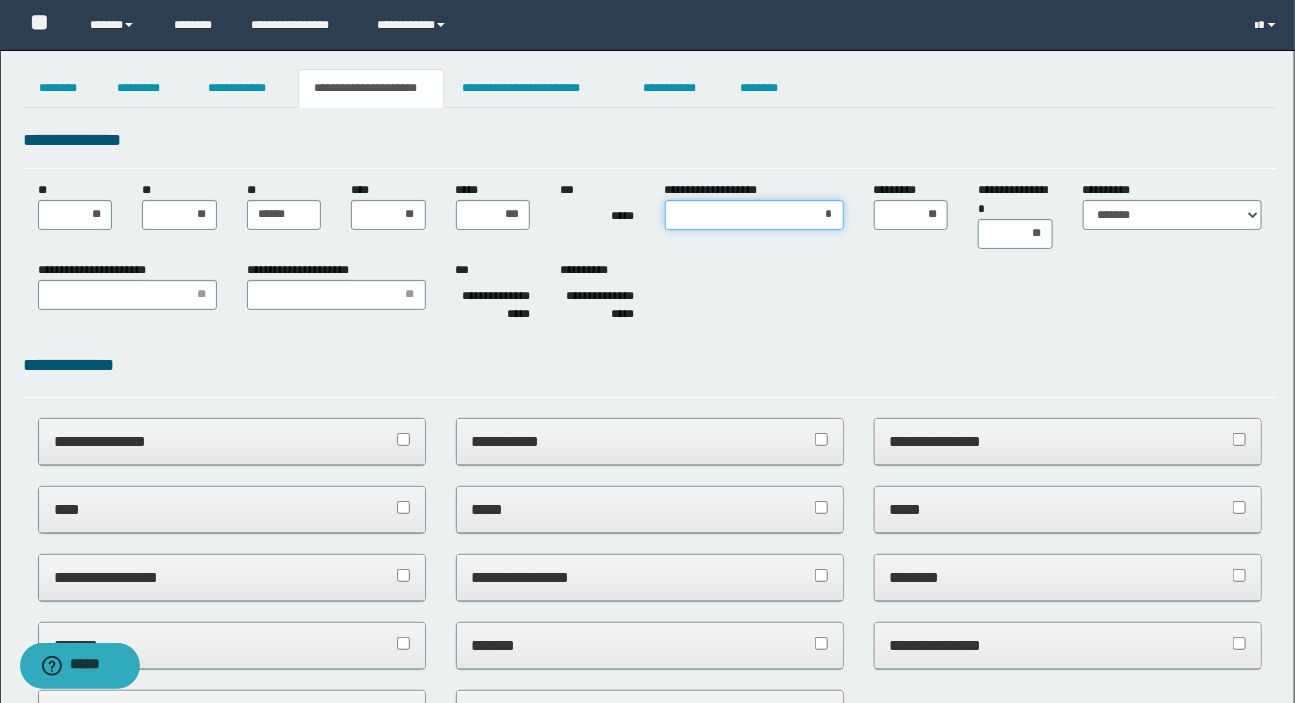 type on "**" 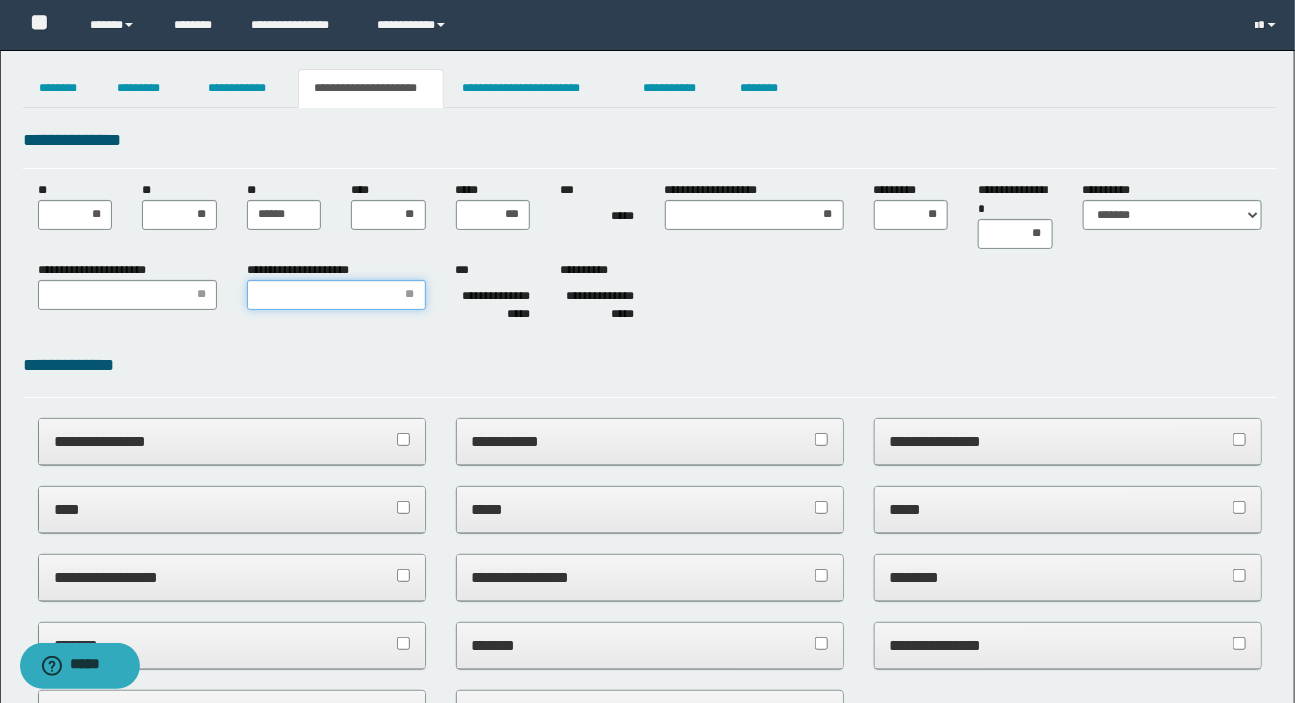 click on "**********" at bounding box center [336, 295] 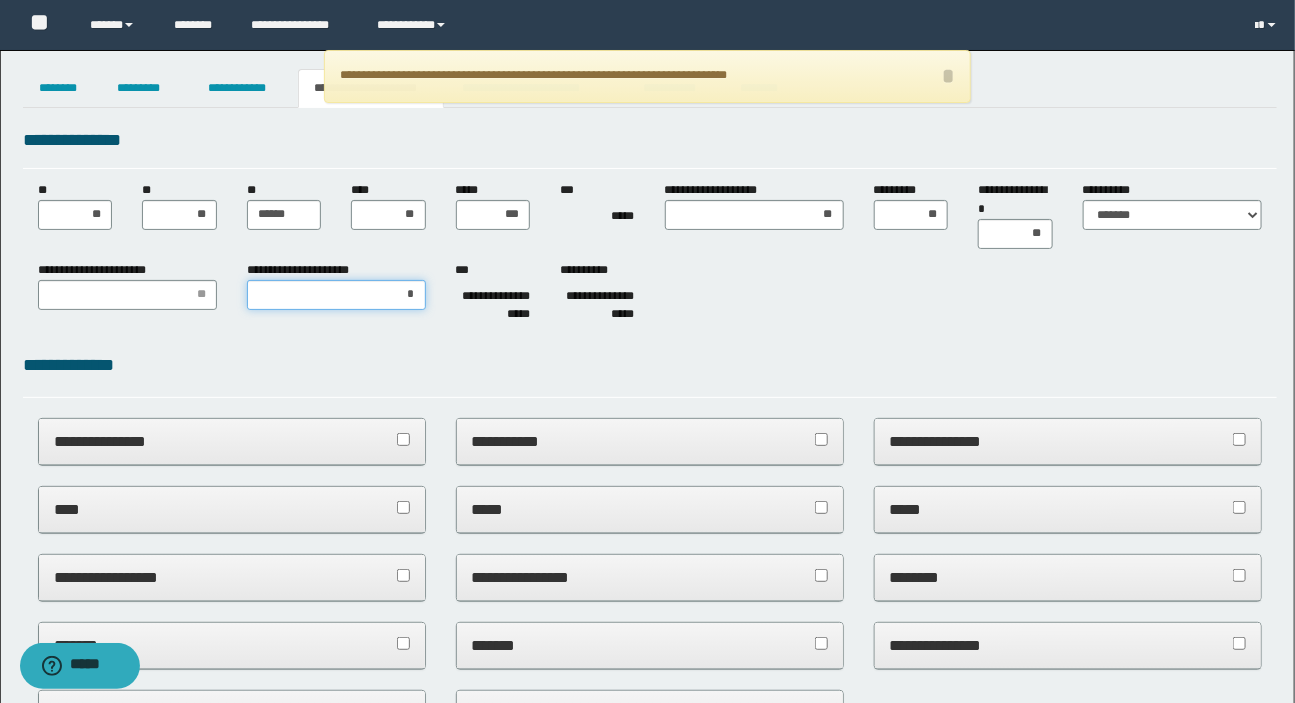 type on "**" 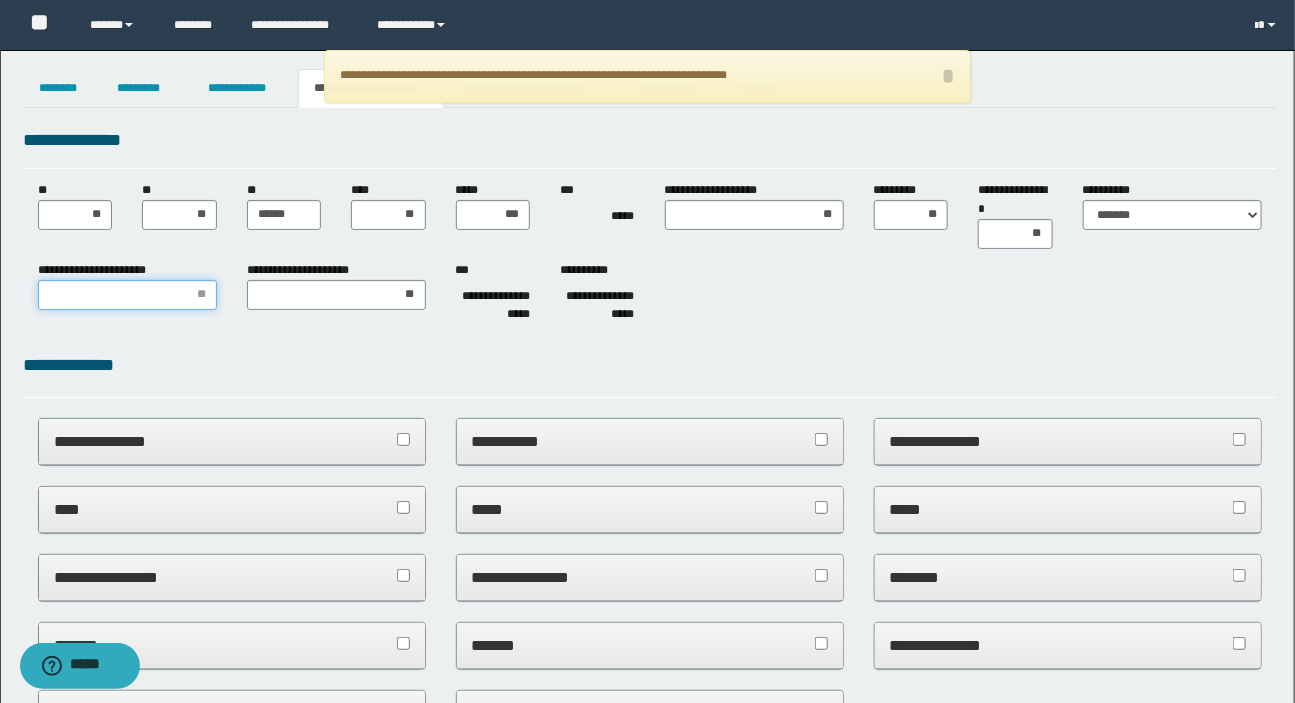 click on "**********" at bounding box center (127, 295) 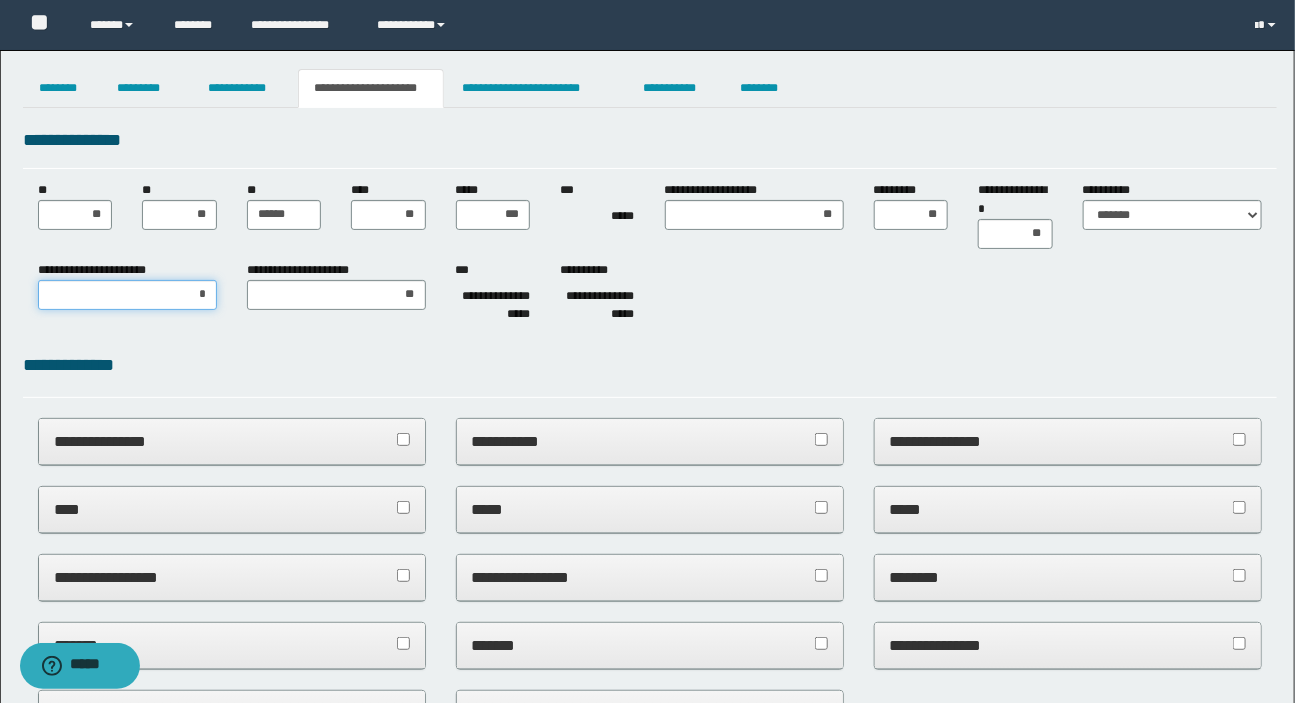 type on "**" 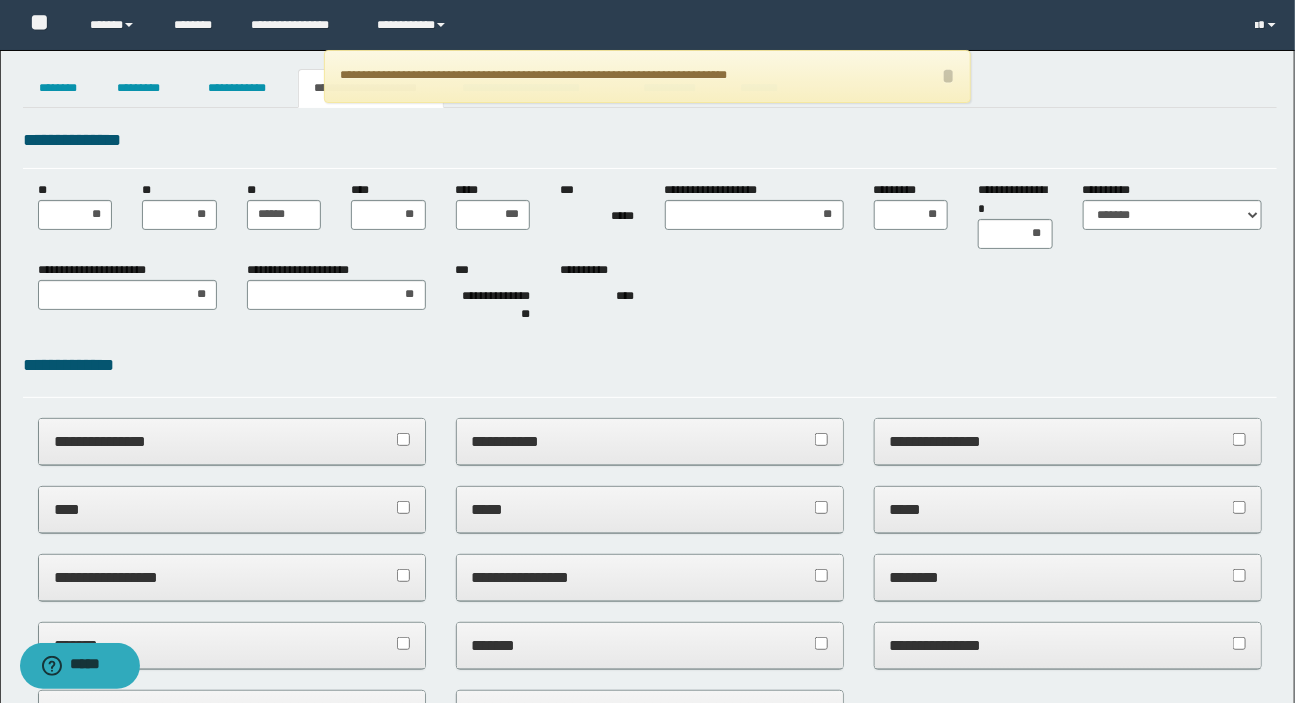drag, startPoint x: 341, startPoint y: 348, endPoint x: 366, endPoint y: 361, distance: 28.178005 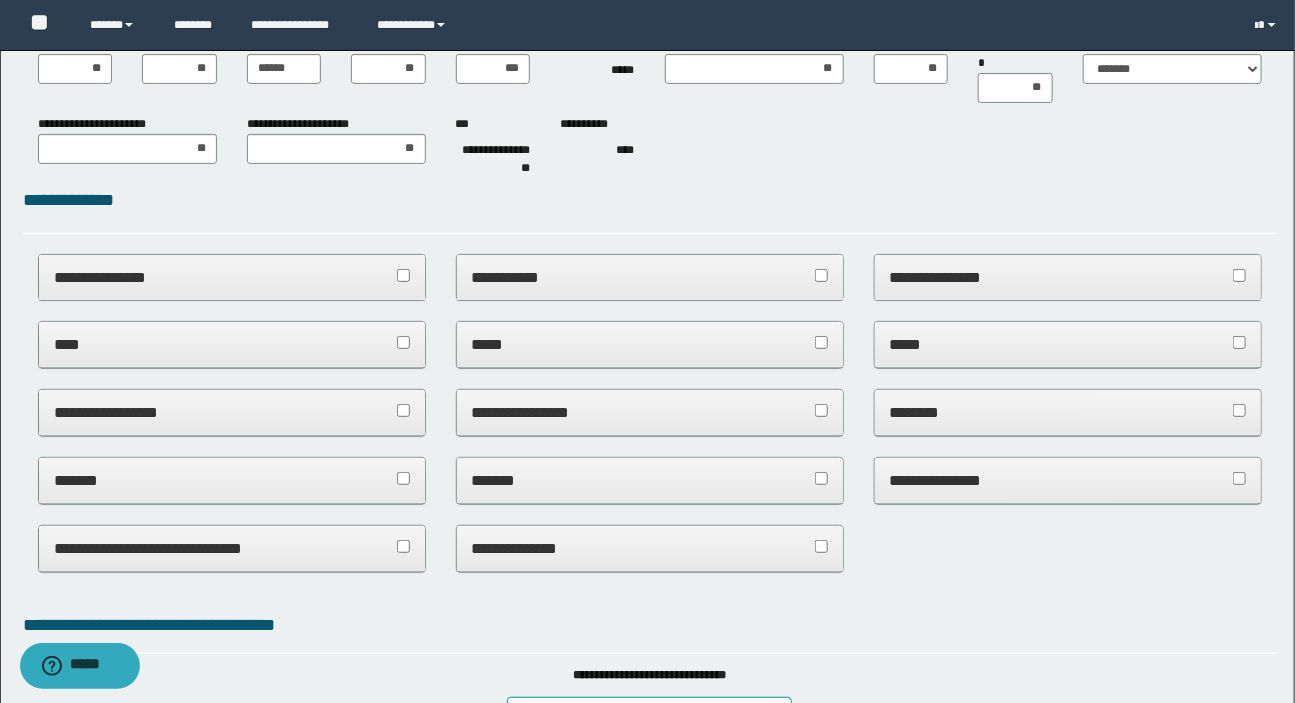 scroll, scrollTop: 272, scrollLeft: 0, axis: vertical 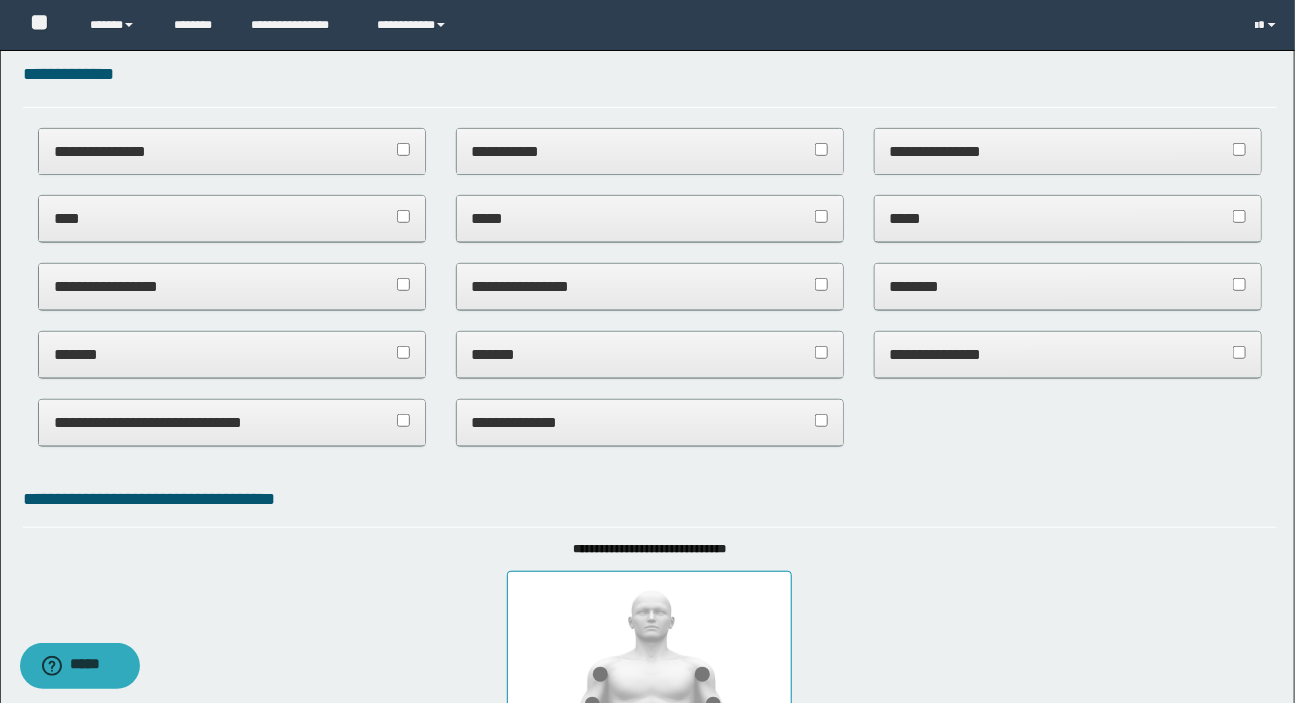 click on "*******" at bounding box center [650, 354] 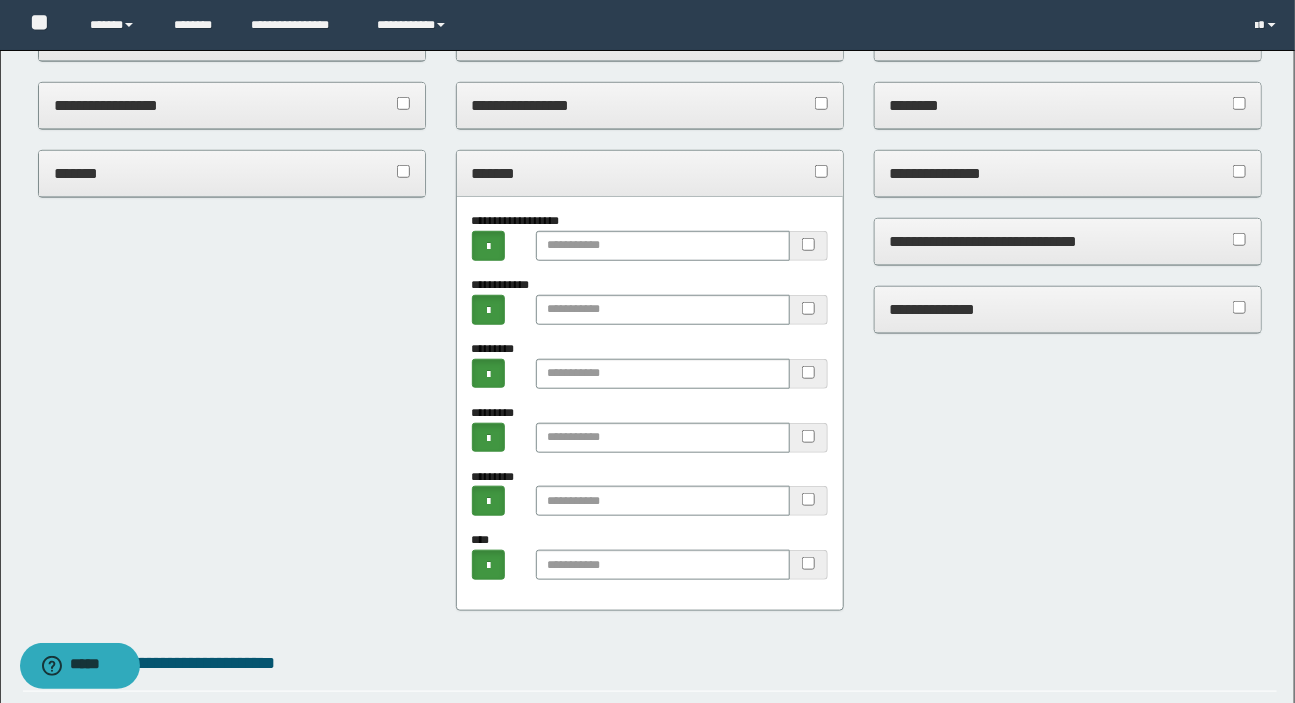 scroll, scrollTop: 454, scrollLeft: 0, axis: vertical 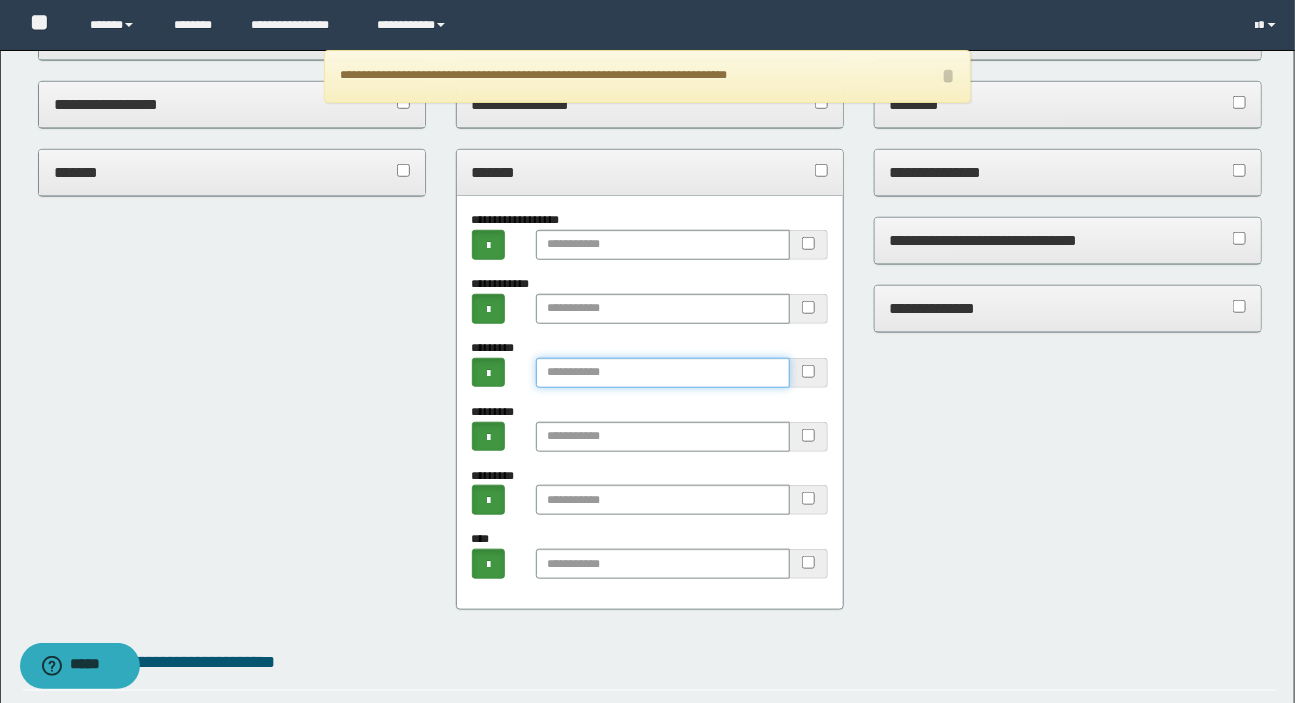 click at bounding box center [663, 373] 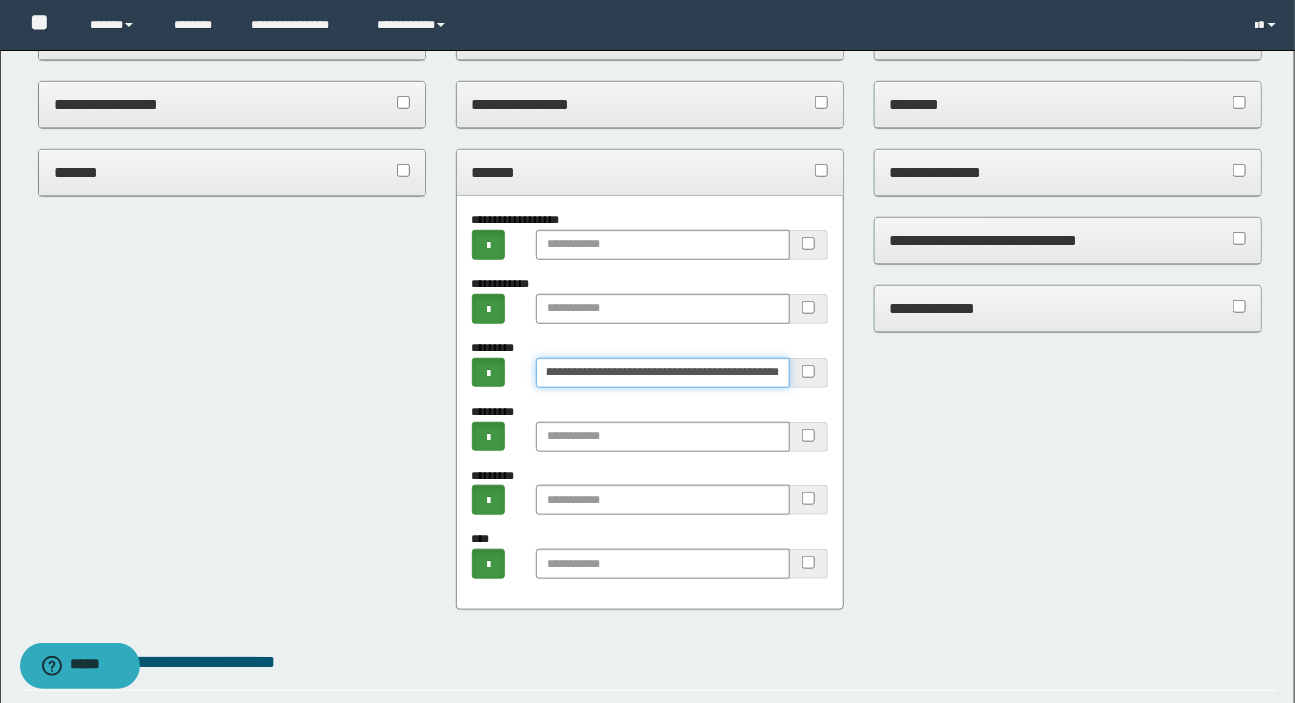scroll, scrollTop: 0, scrollLeft: 970, axis: horizontal 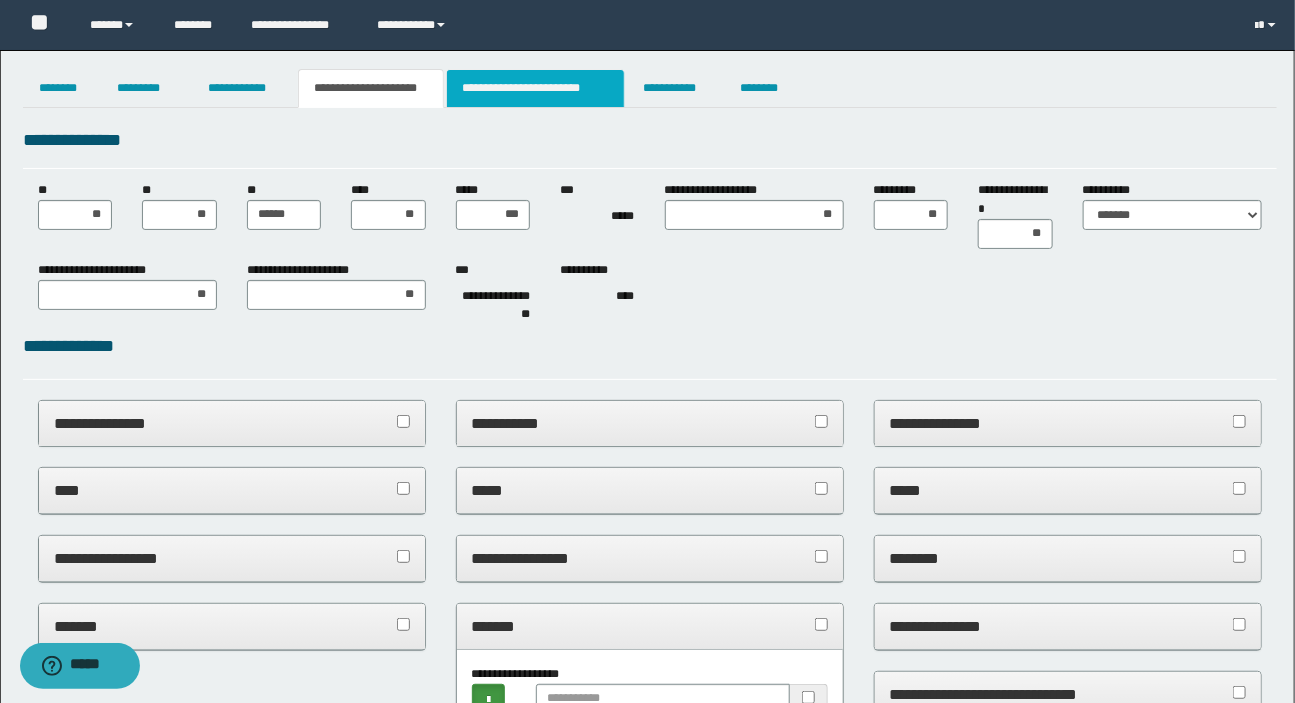 type on "**********" 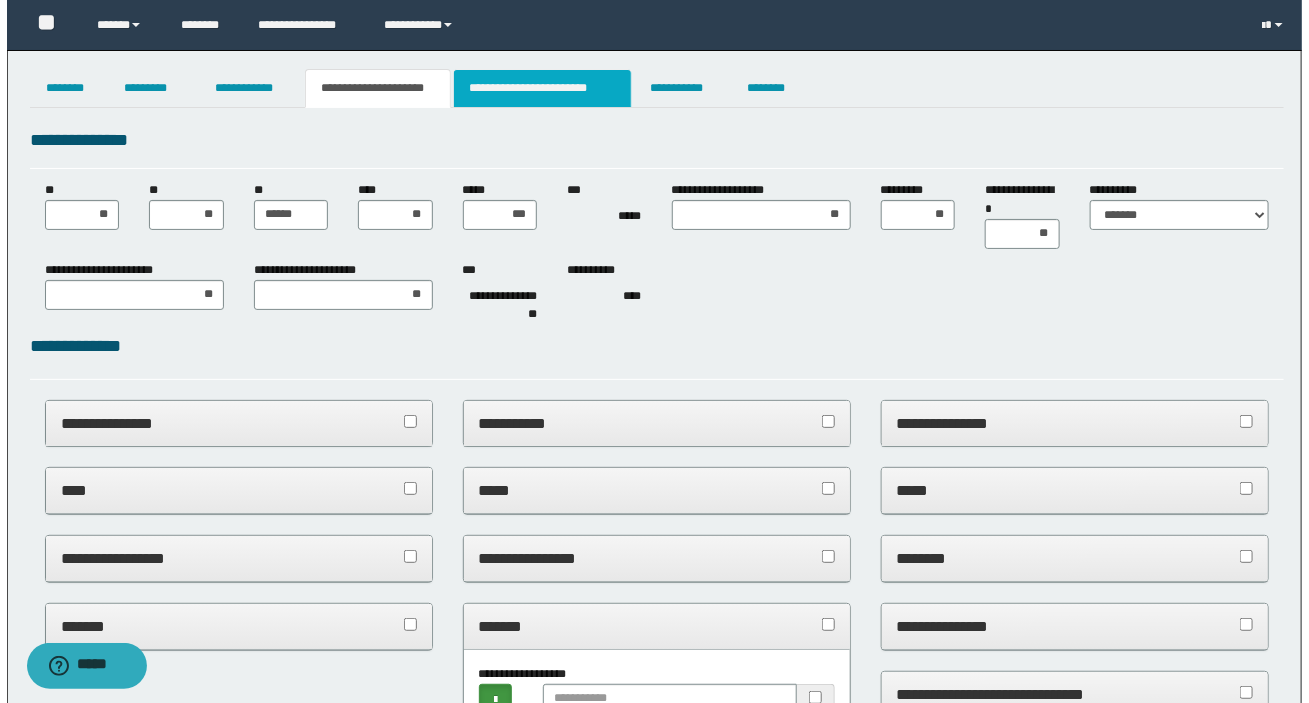 scroll, scrollTop: 0, scrollLeft: 0, axis: both 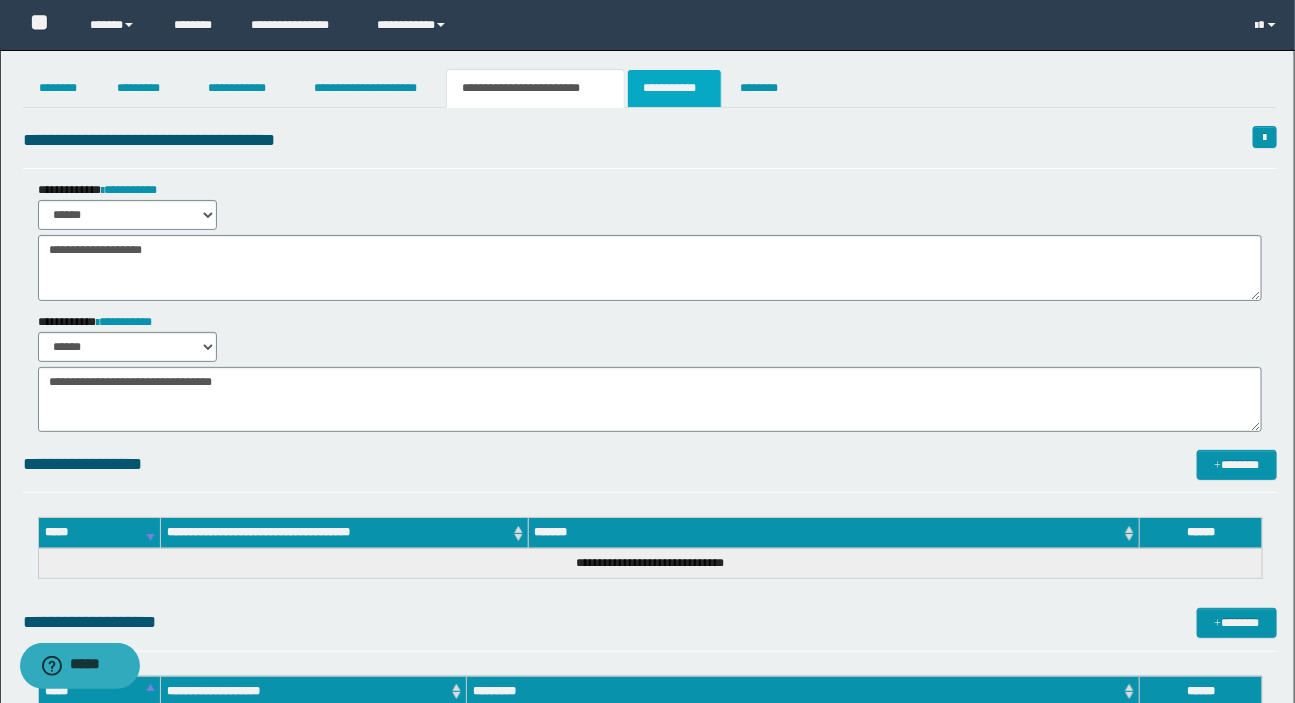 click on "**********" at bounding box center [674, 88] 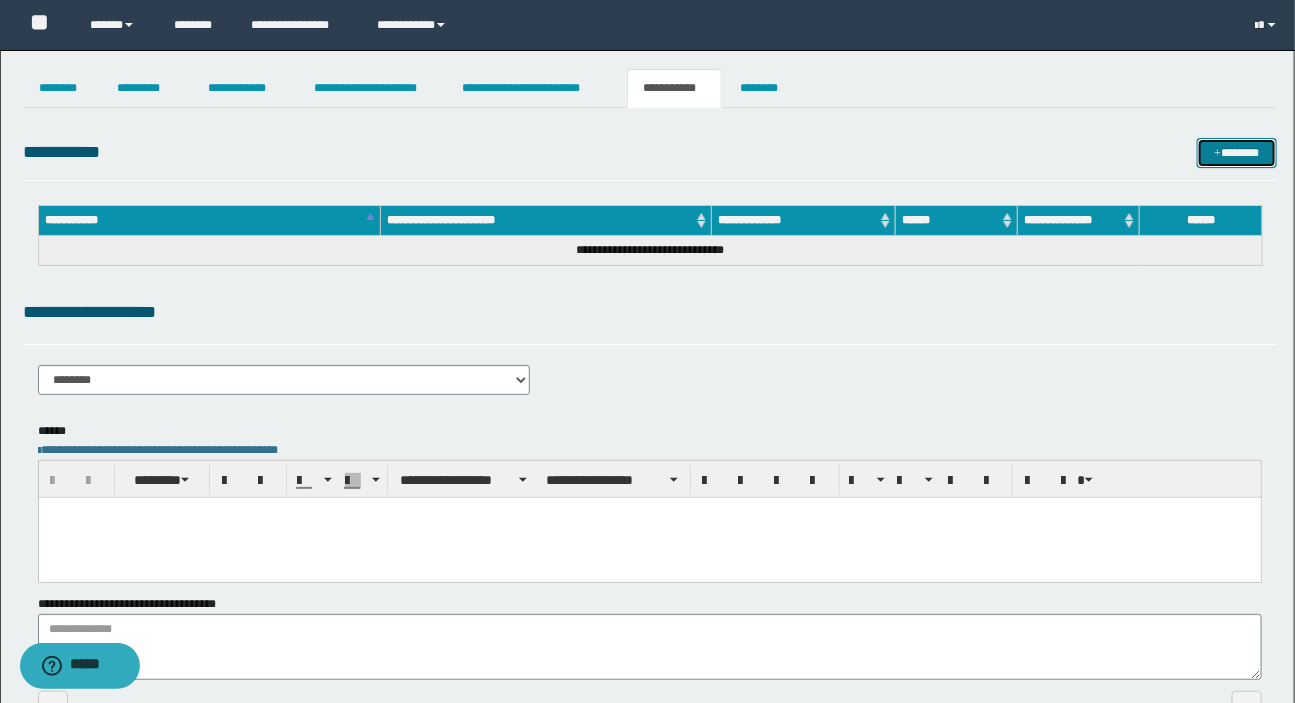 click on "*******" at bounding box center [1237, 153] 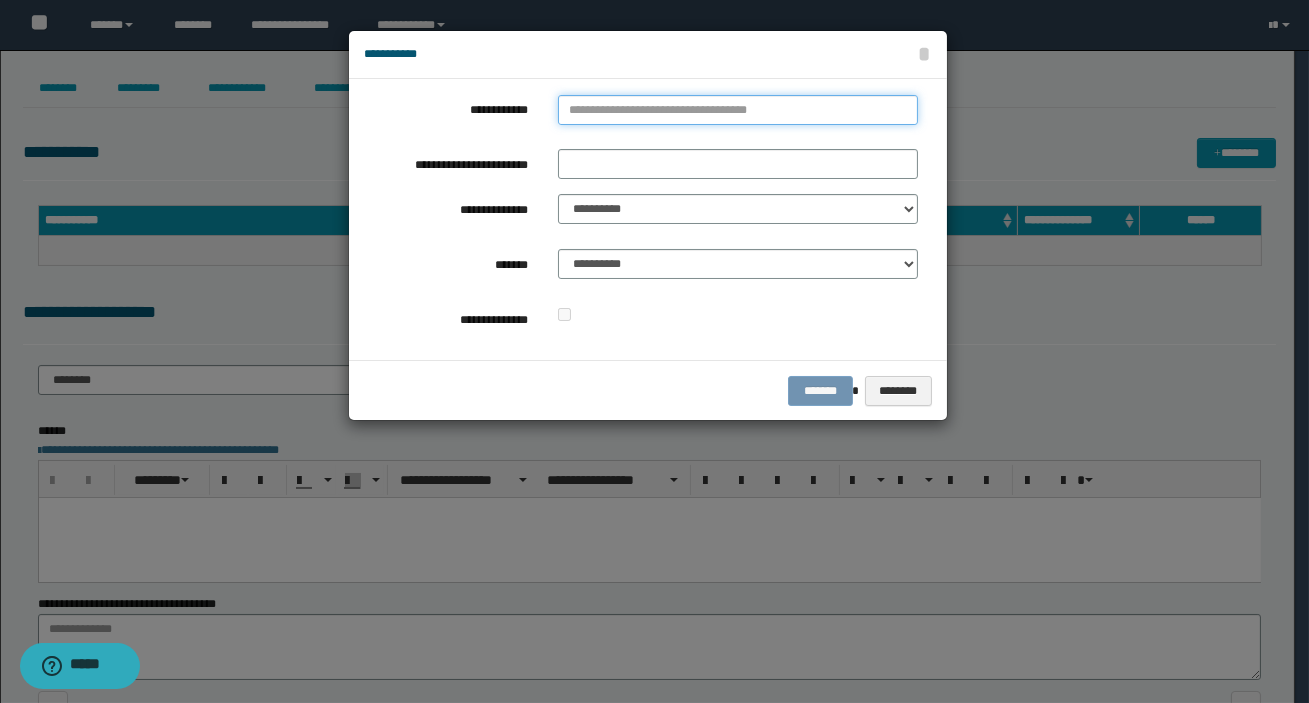 click on "**********" at bounding box center [738, 110] 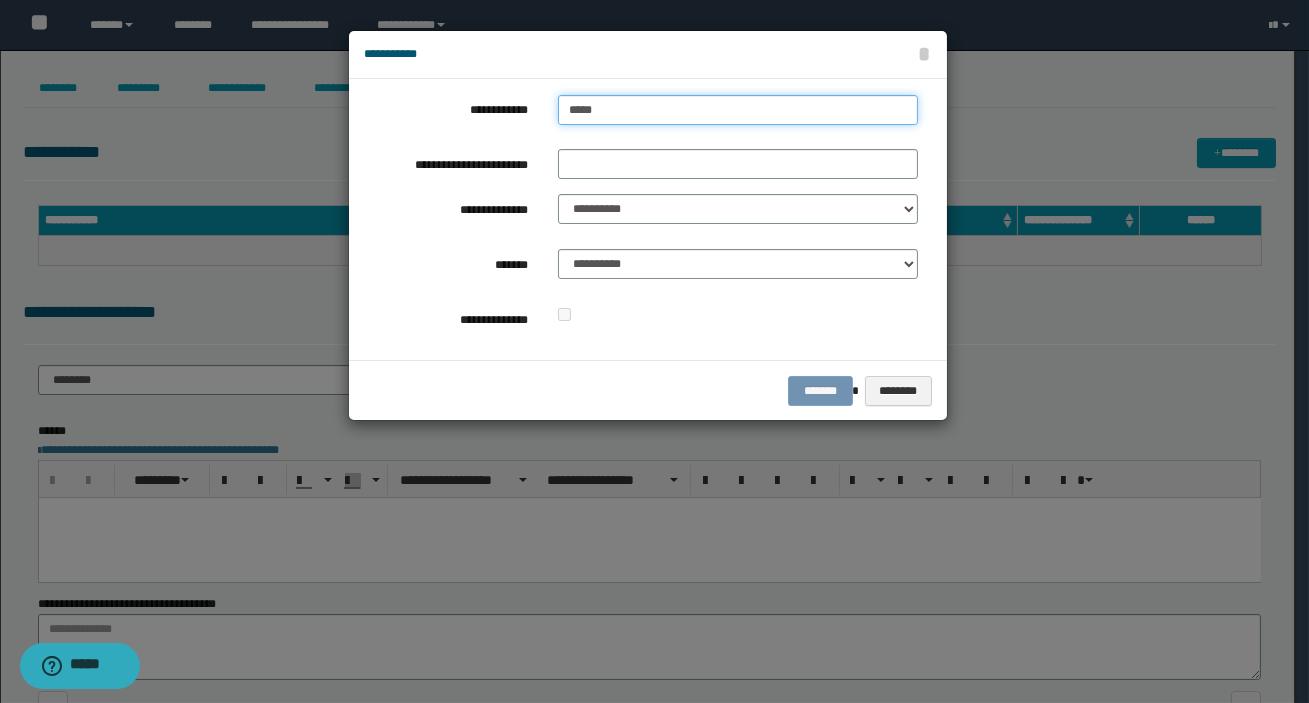 type on "******" 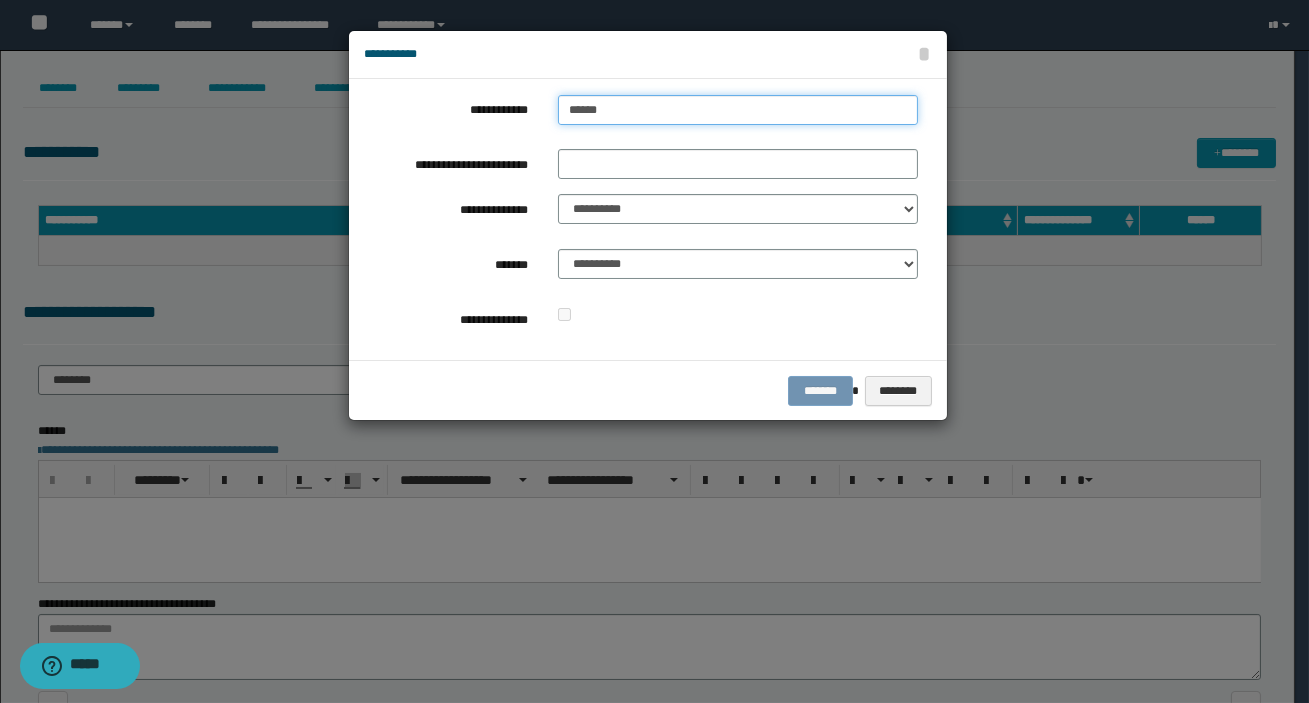 type on "******" 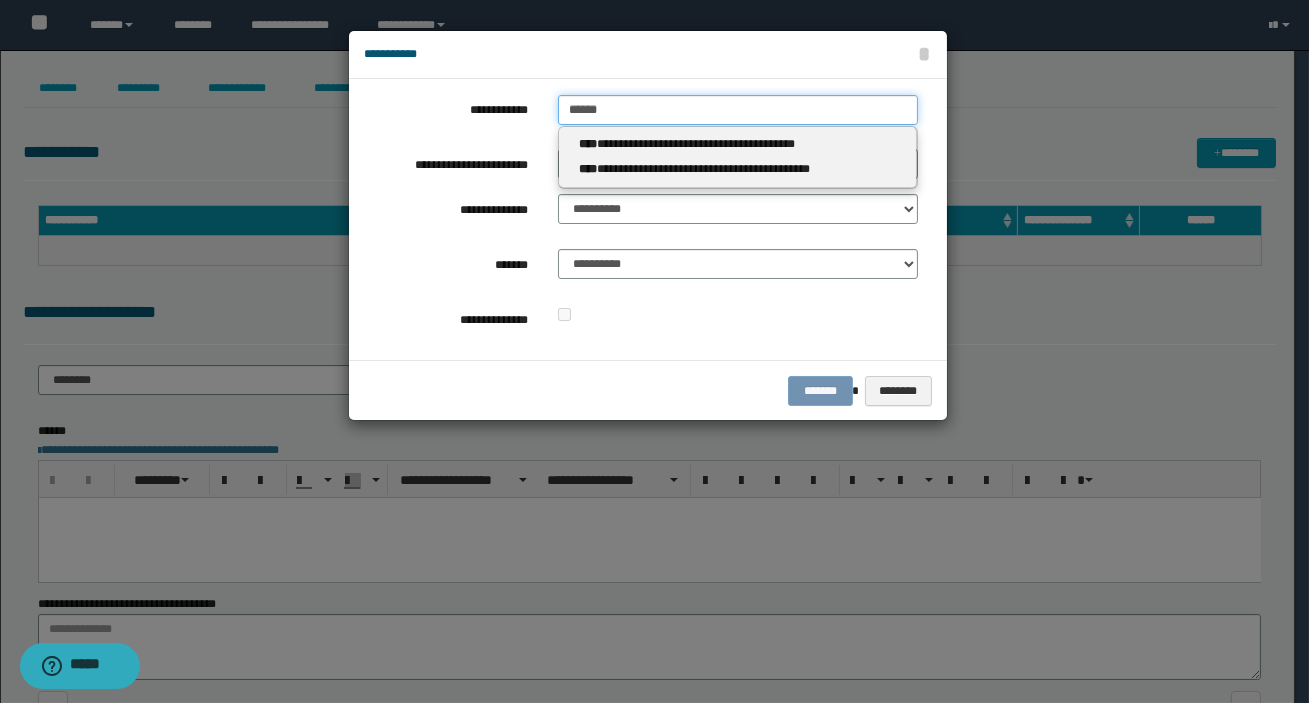 type 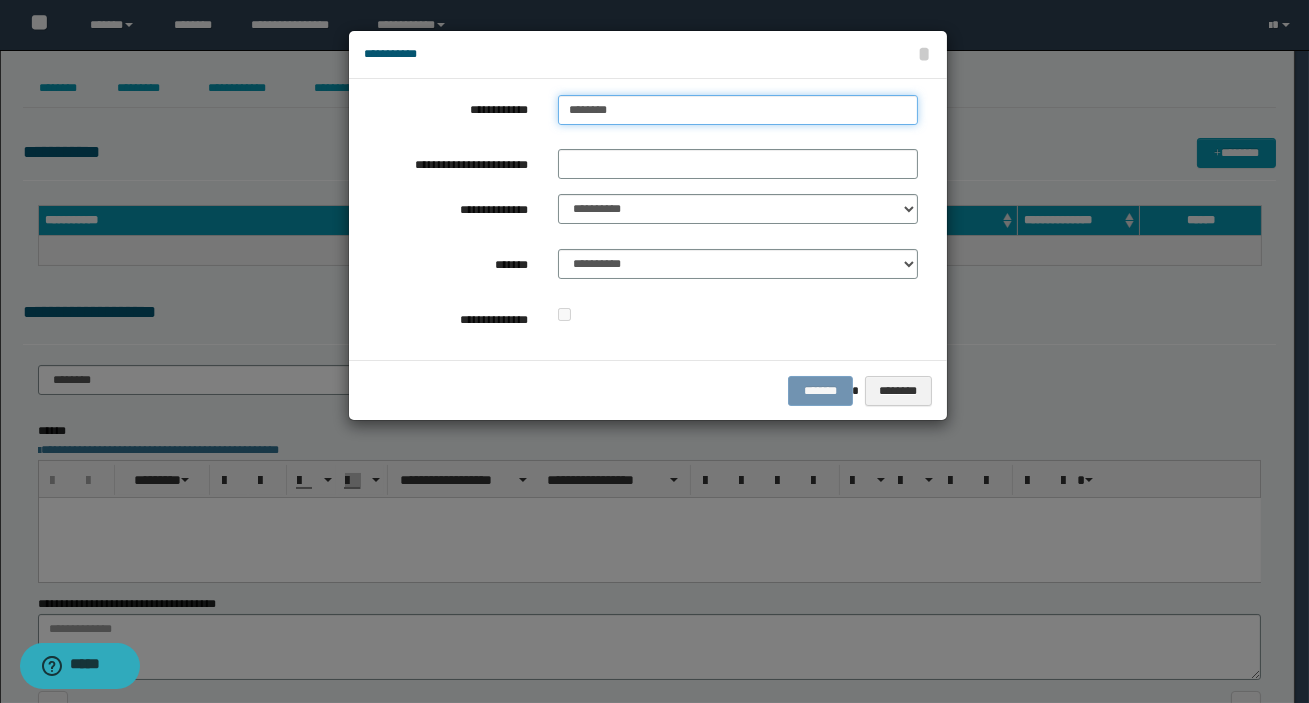 type on "*********" 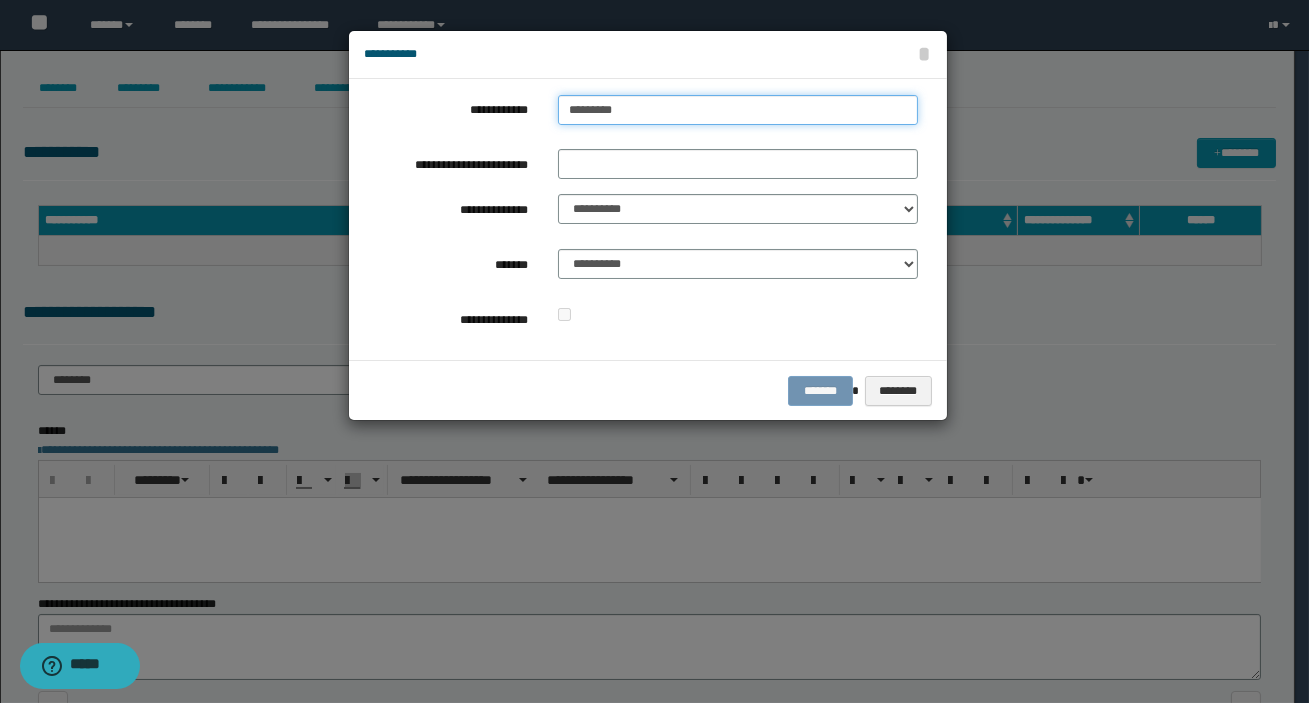 type on "*********" 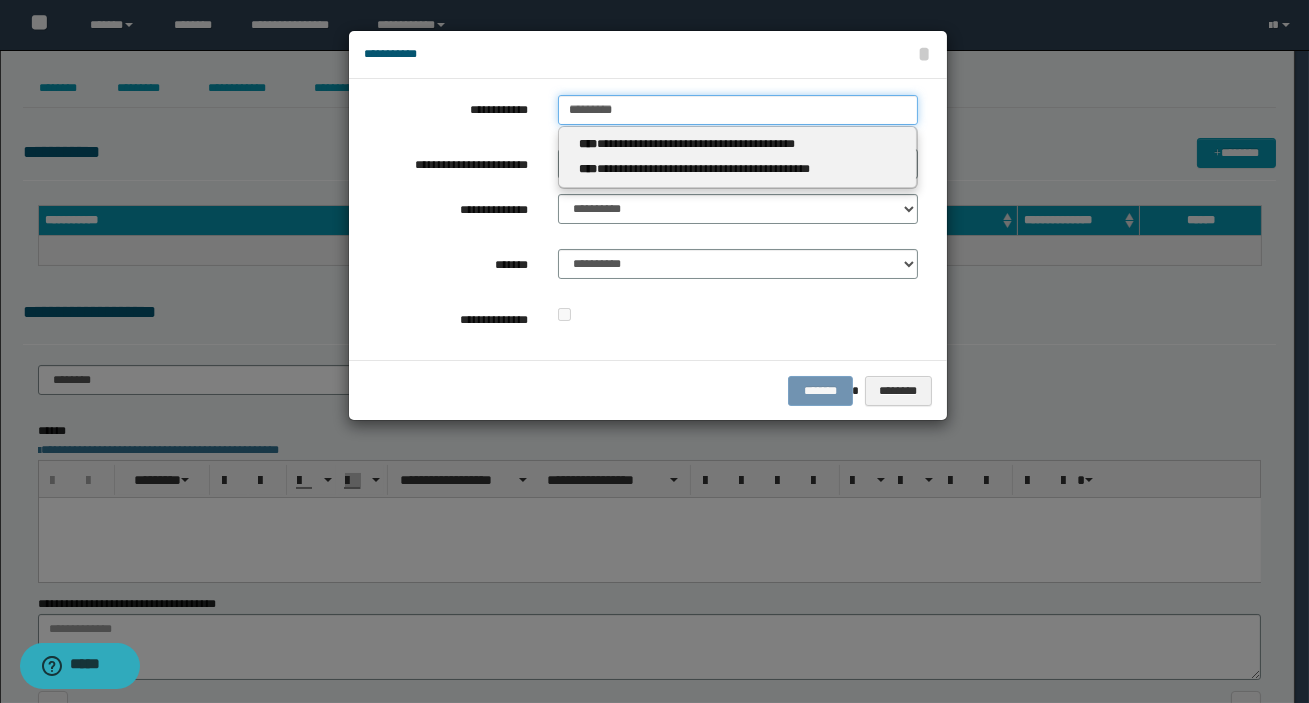 type 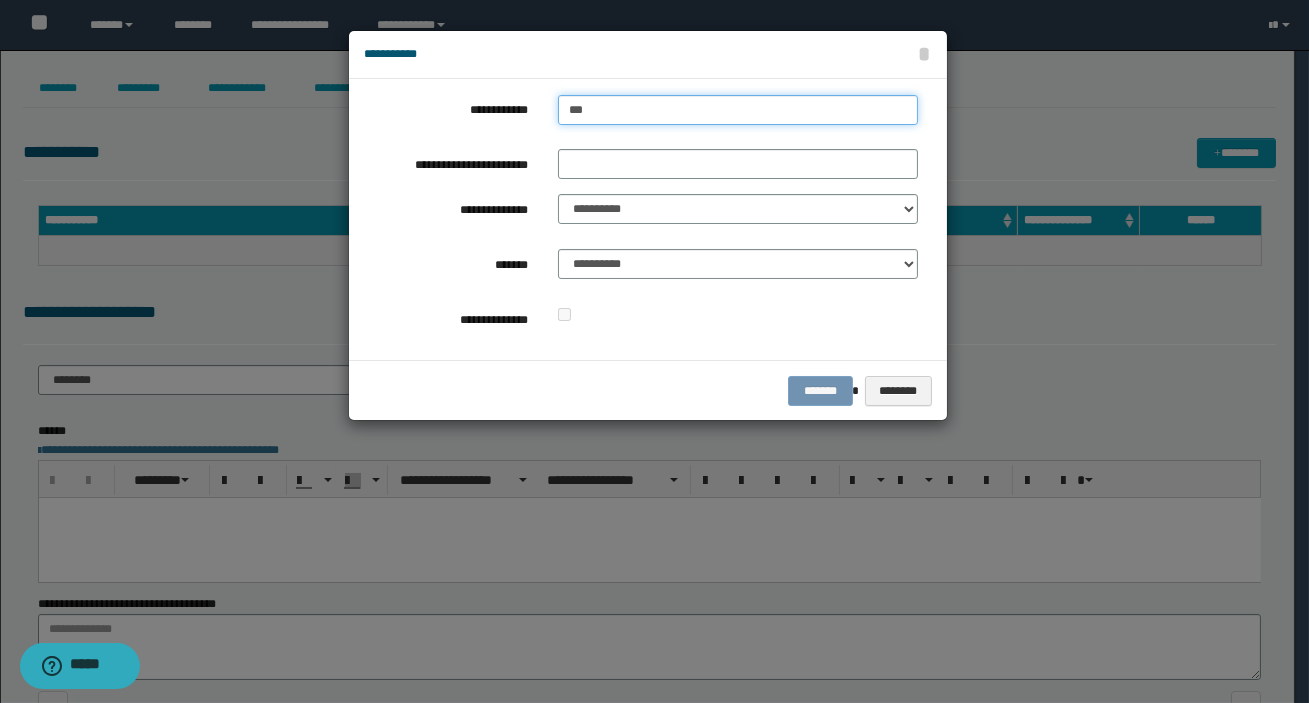 type on "**" 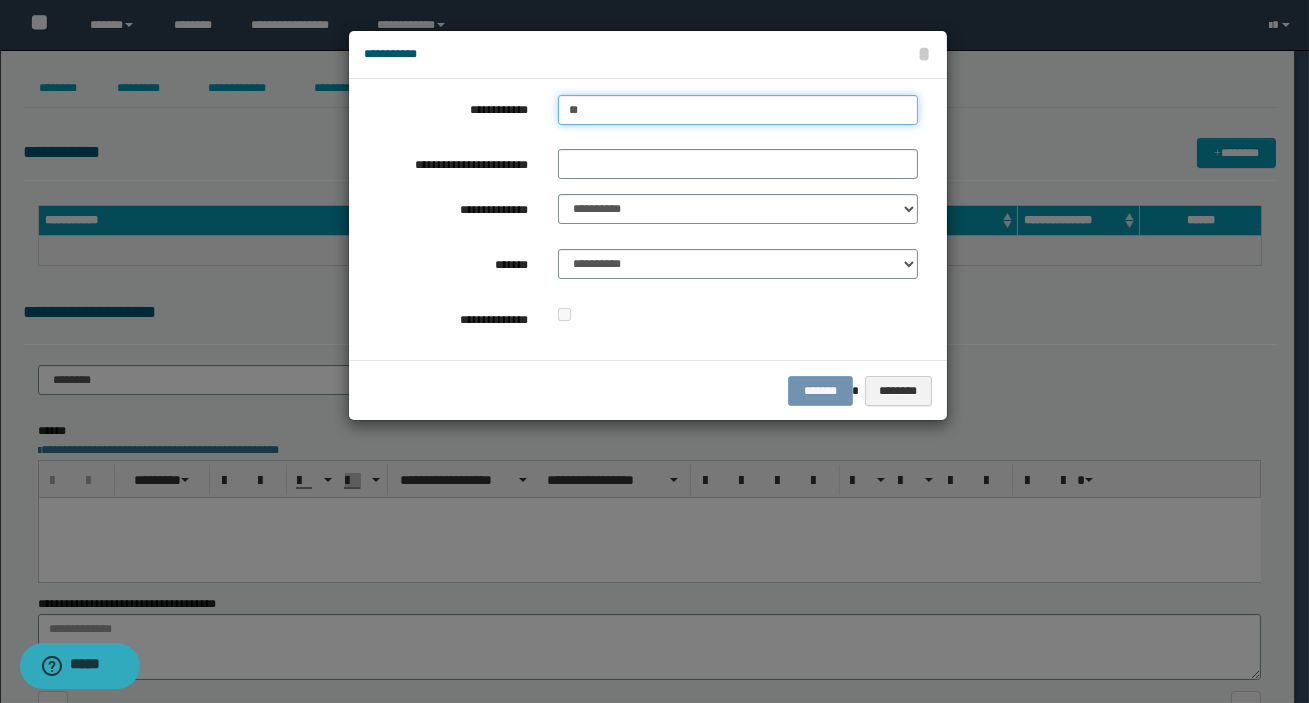 type 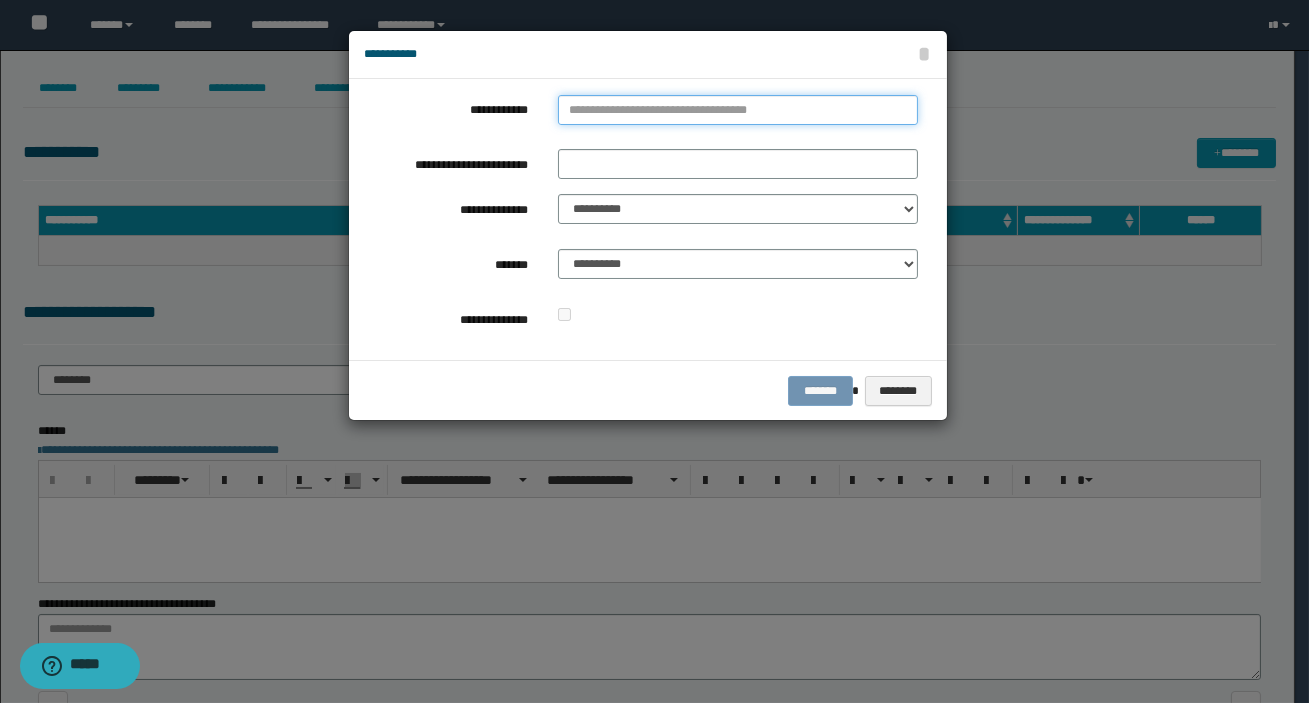 type on "*" 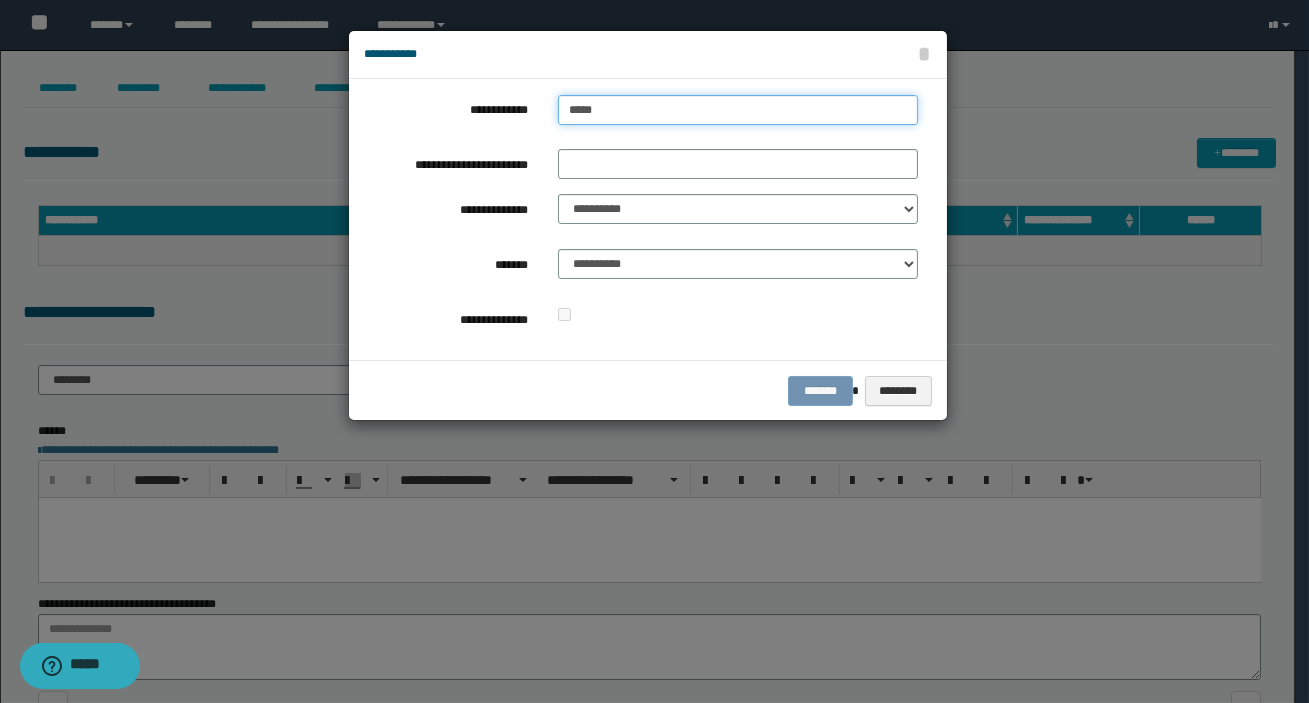 type on "******" 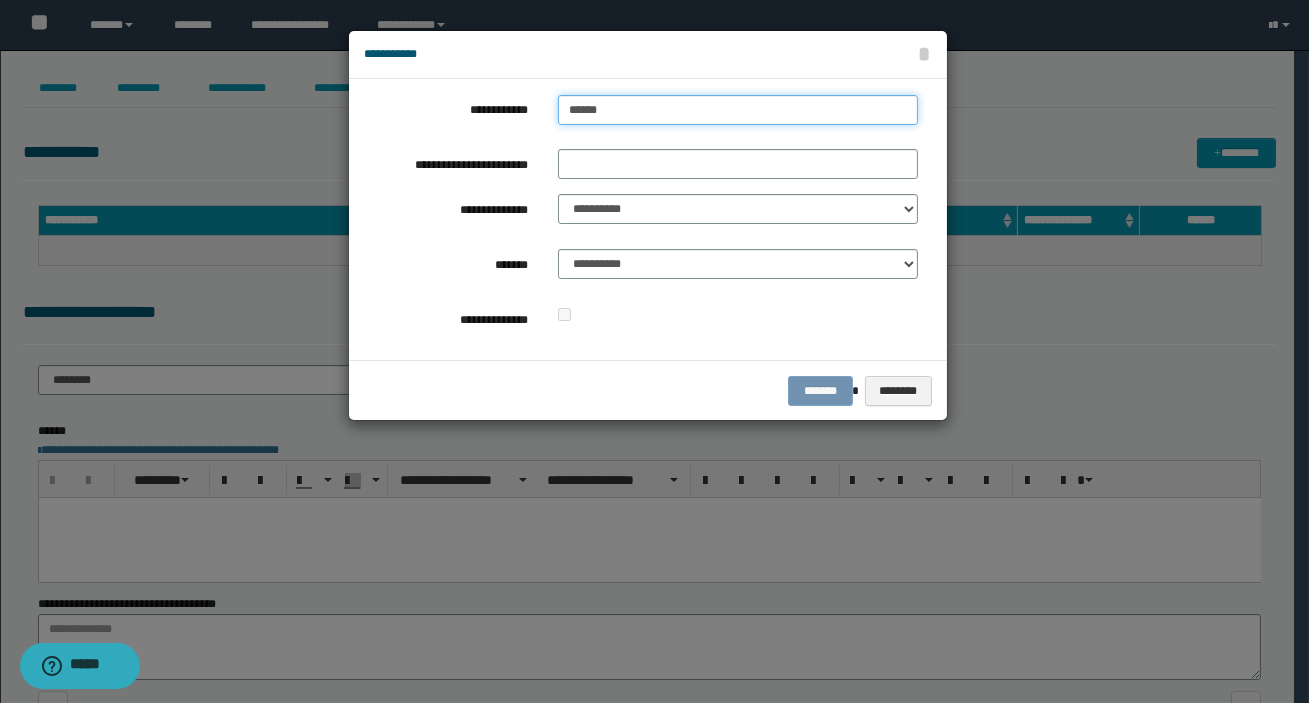 type on "******" 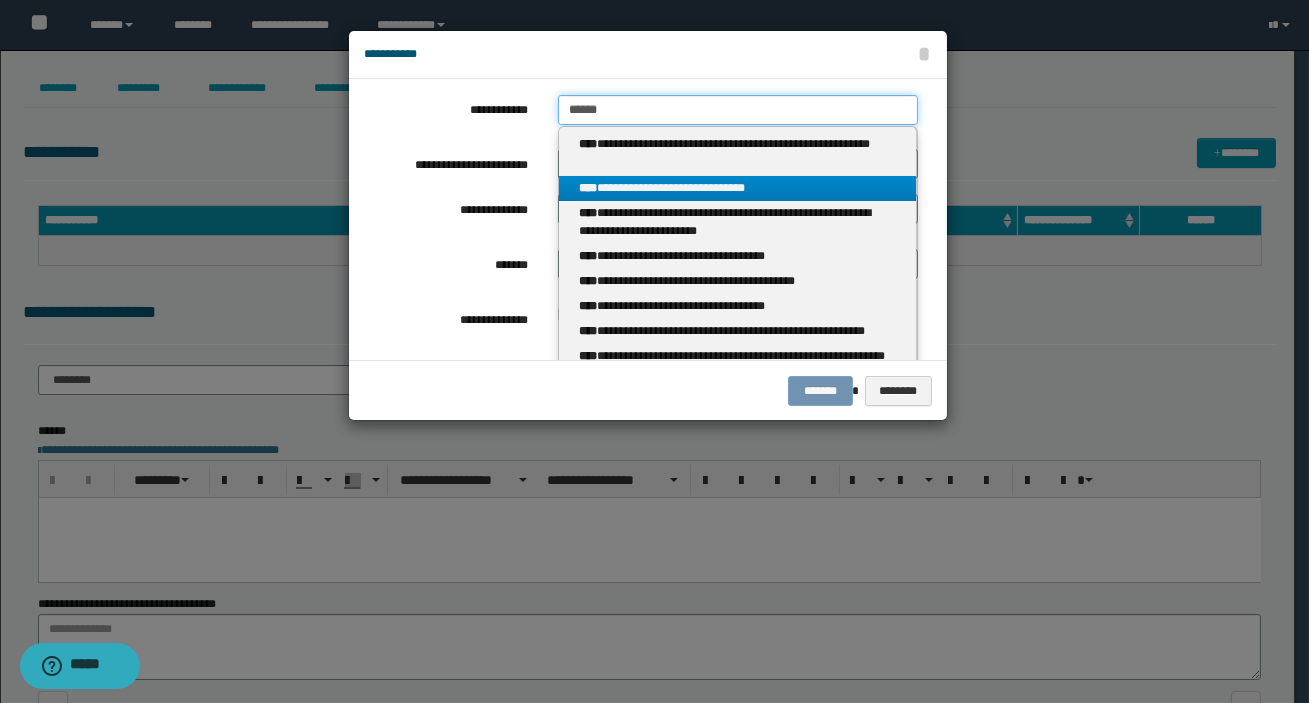 type on "******" 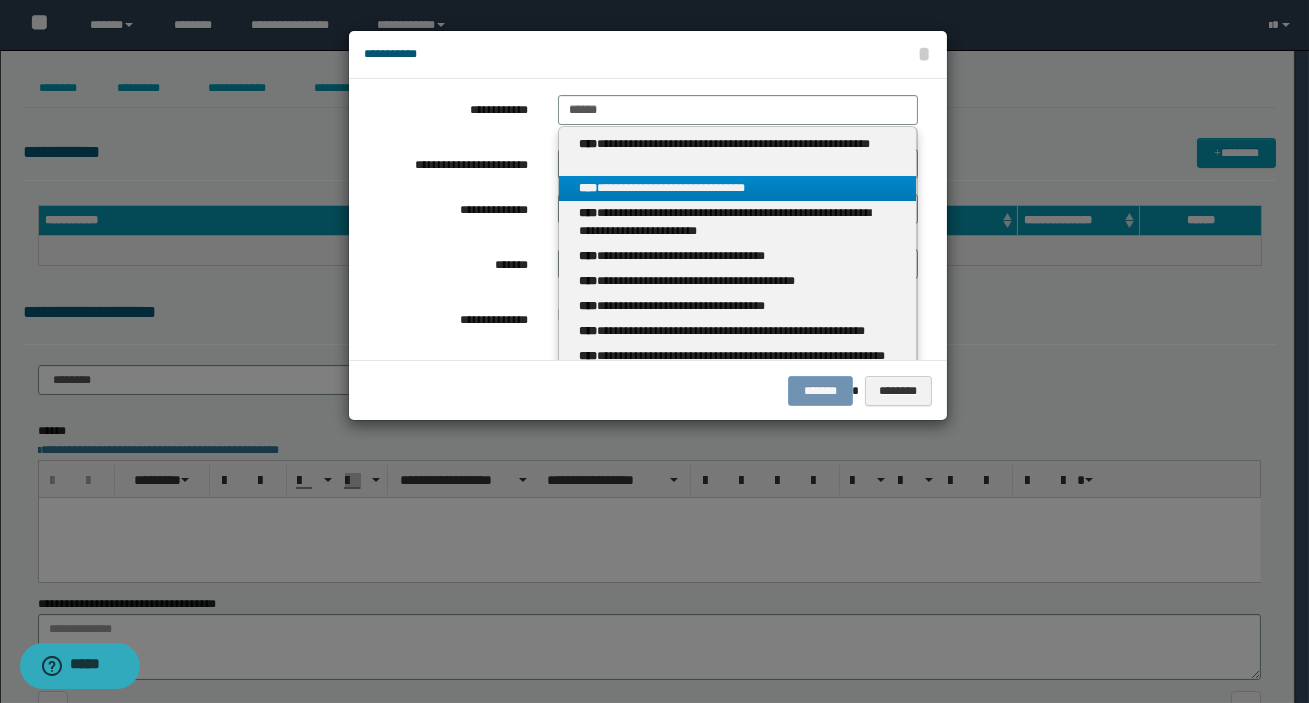 click on "**********" at bounding box center [737, 188] 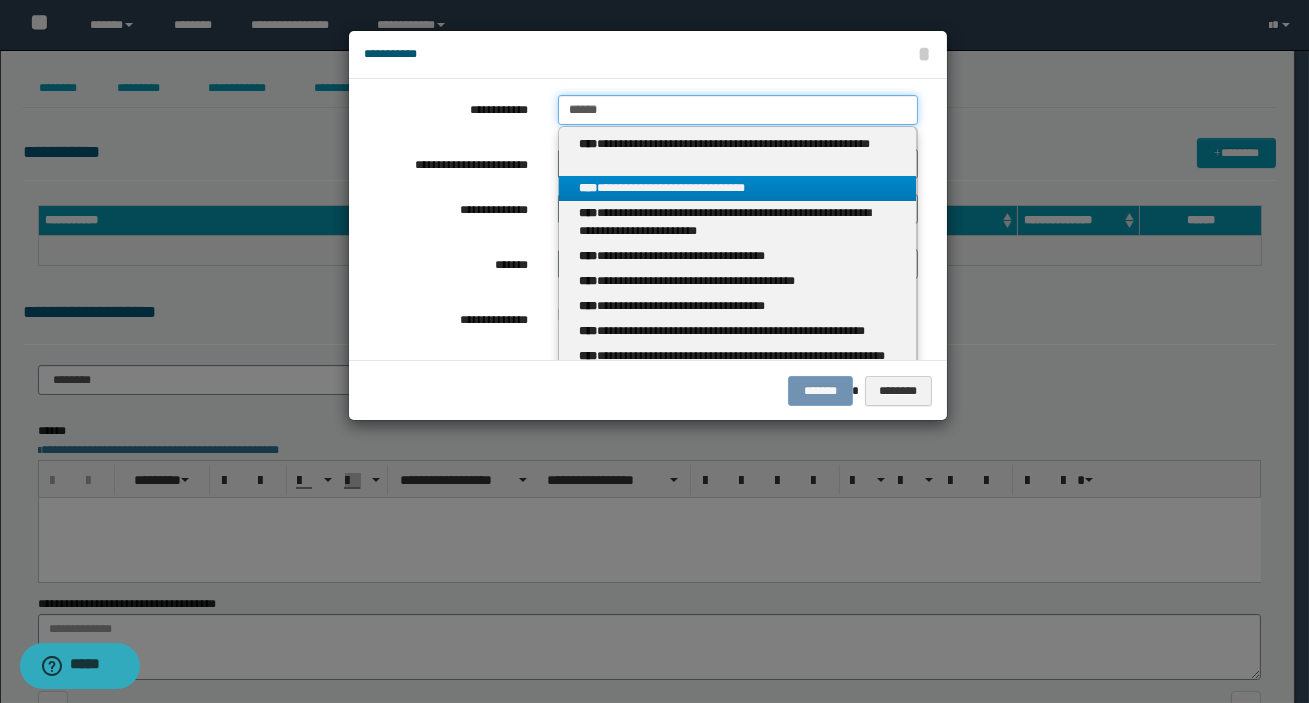 type 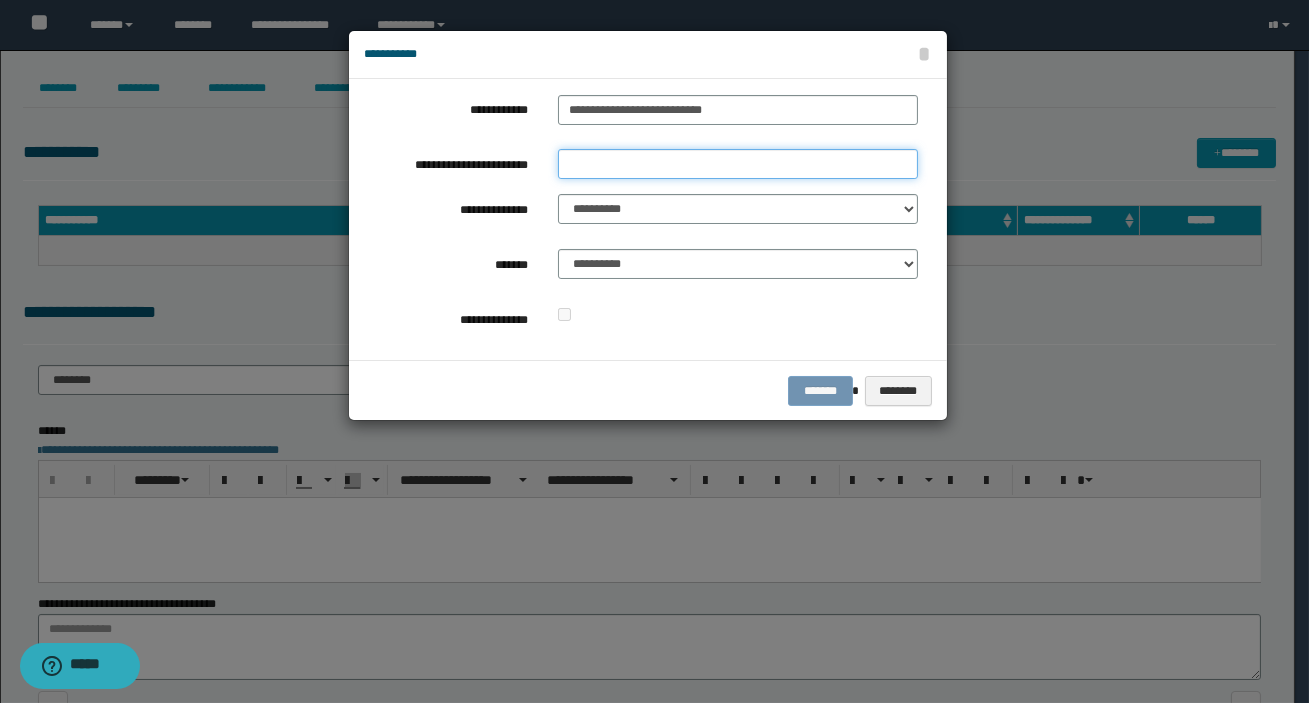 click on "**********" at bounding box center (738, 164) 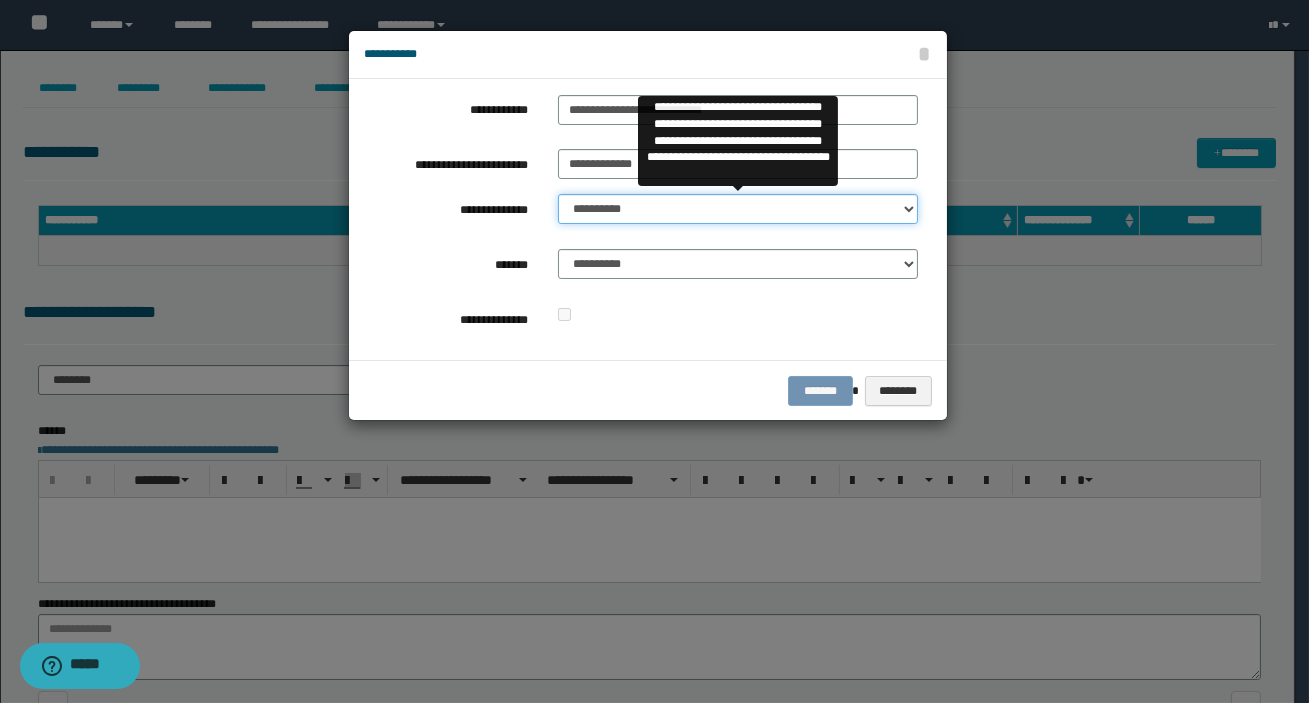 drag, startPoint x: 622, startPoint y: 204, endPoint x: 620, endPoint y: 219, distance: 15.132746 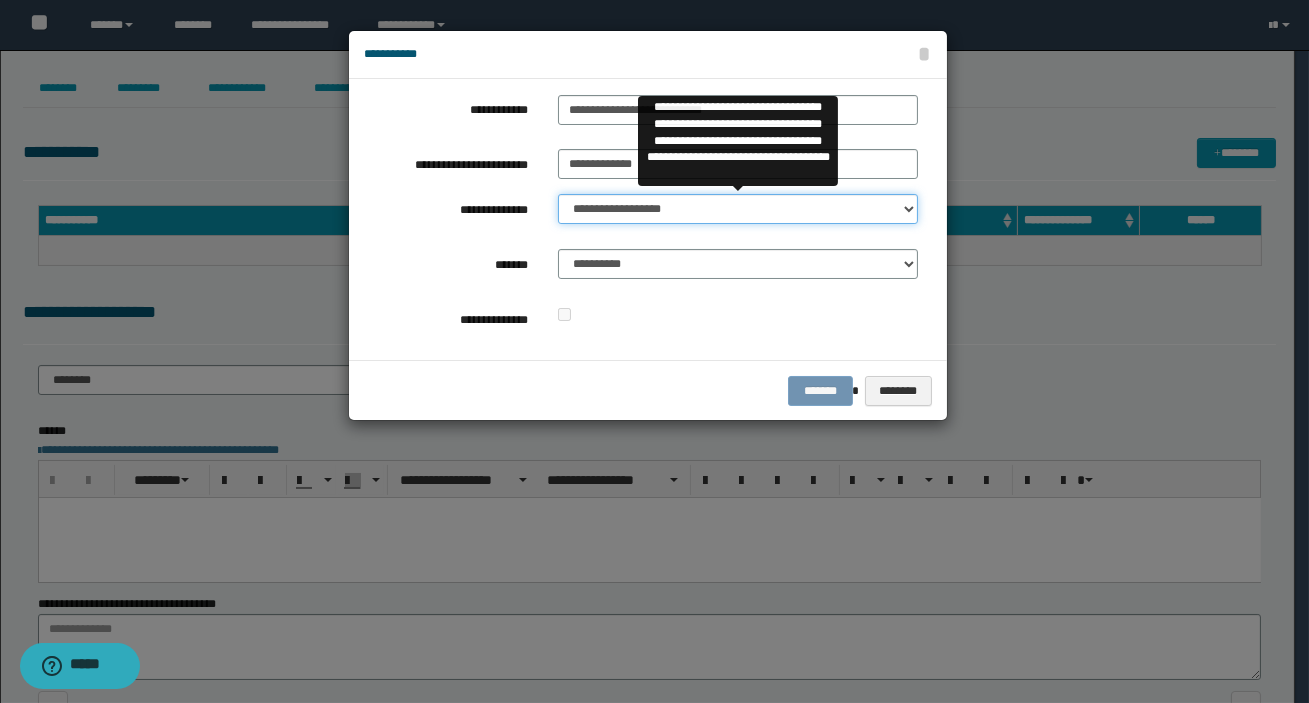 click on "**********" at bounding box center (738, 209) 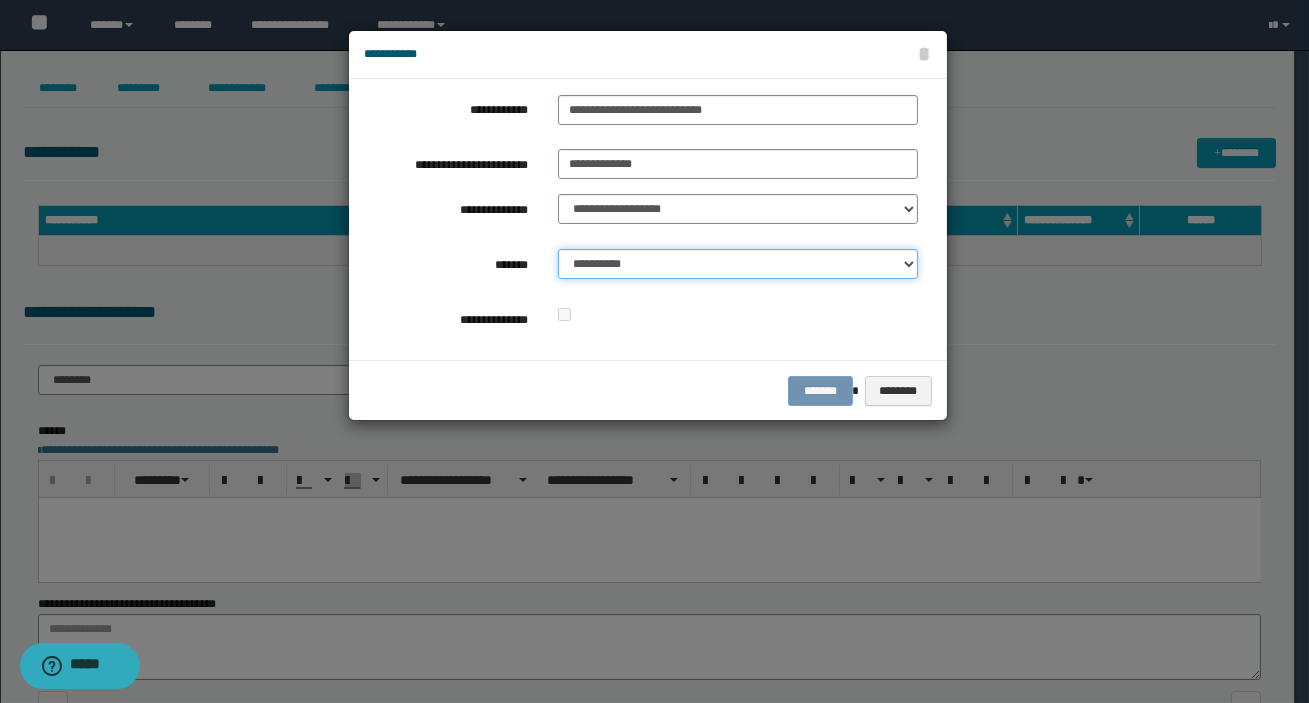 click on "**********" at bounding box center (738, 264) 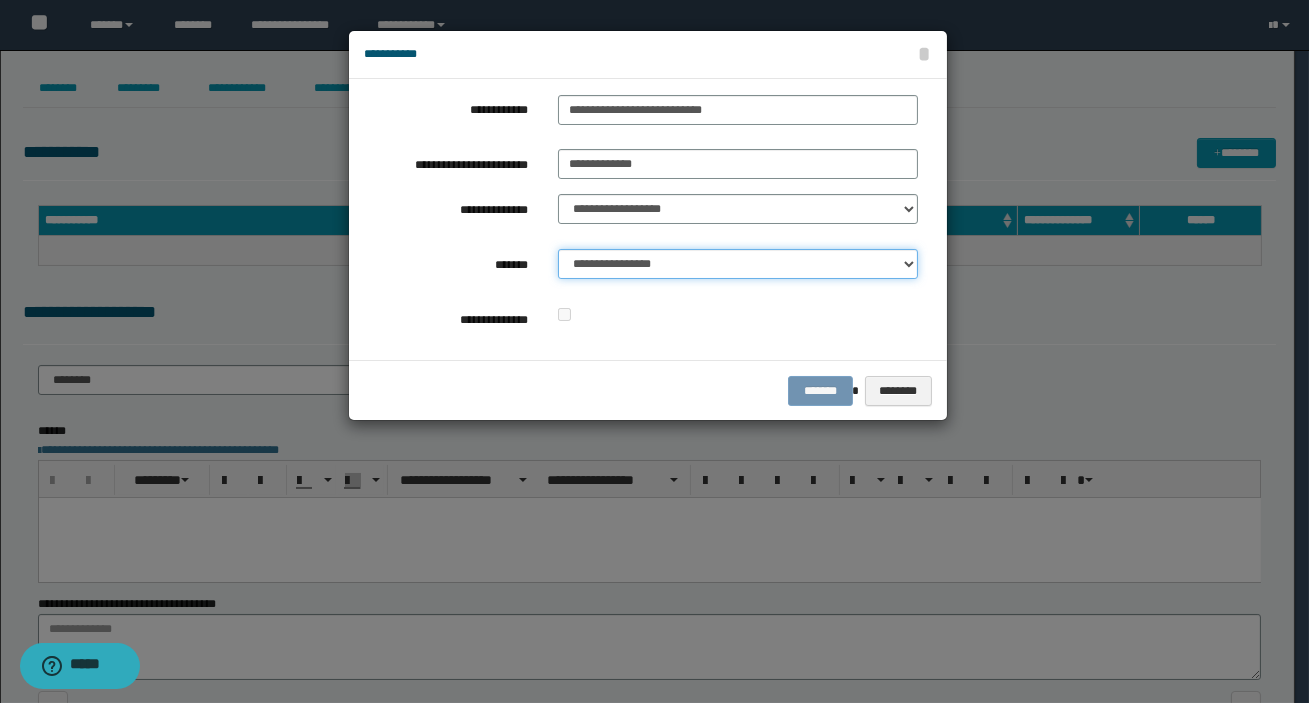 click on "**********" at bounding box center [738, 264] 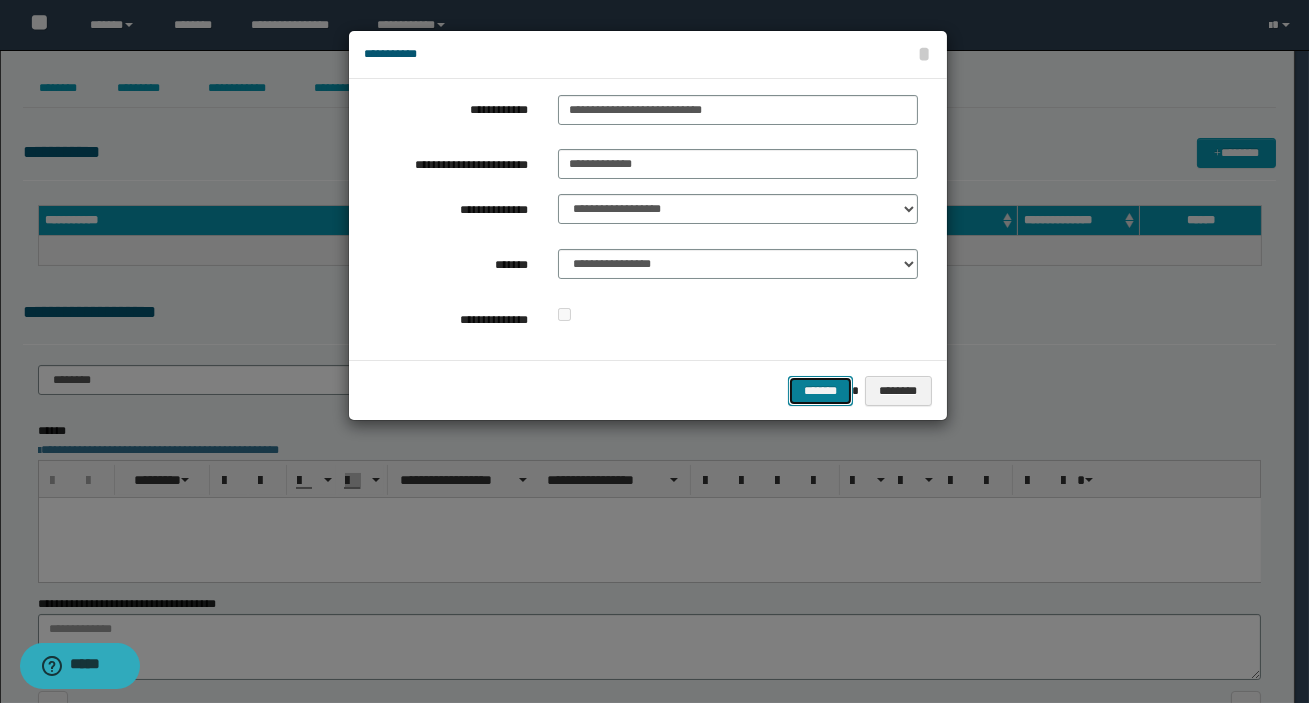 click on "*******" at bounding box center (820, 391) 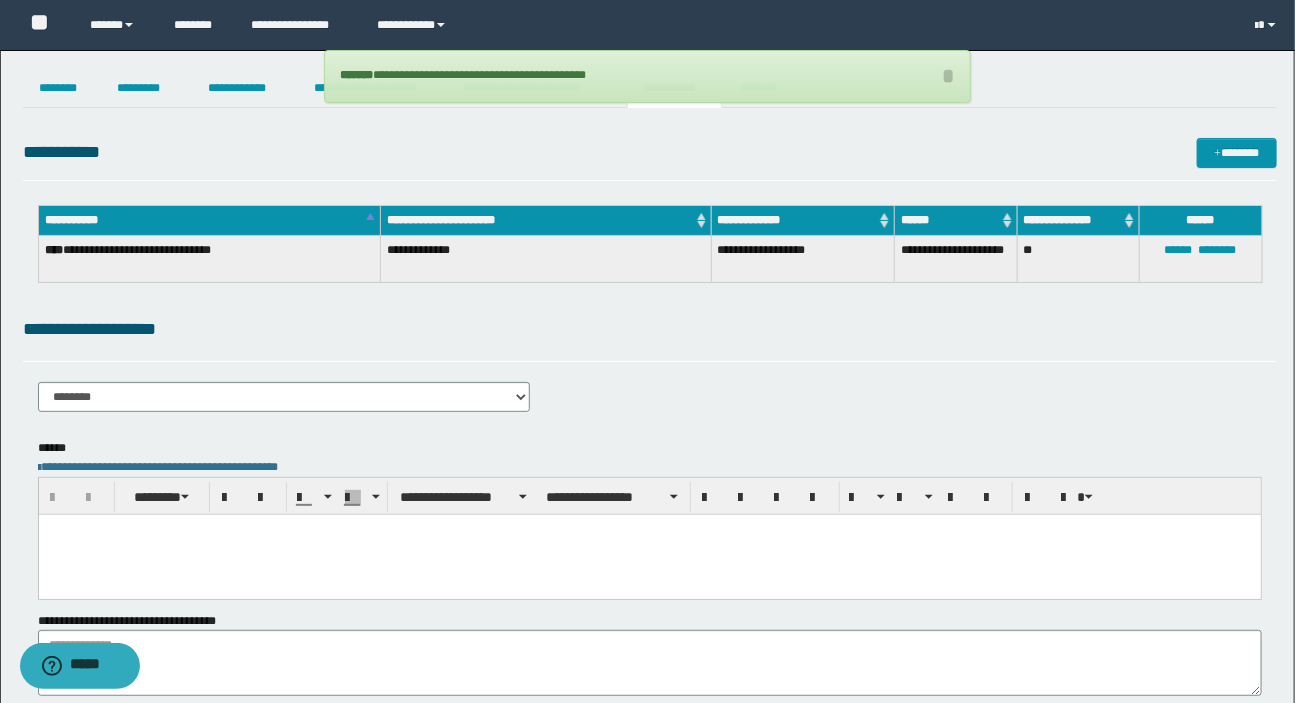 drag, startPoint x: 1042, startPoint y: 133, endPoint x: 916, endPoint y: 148, distance: 126.88972 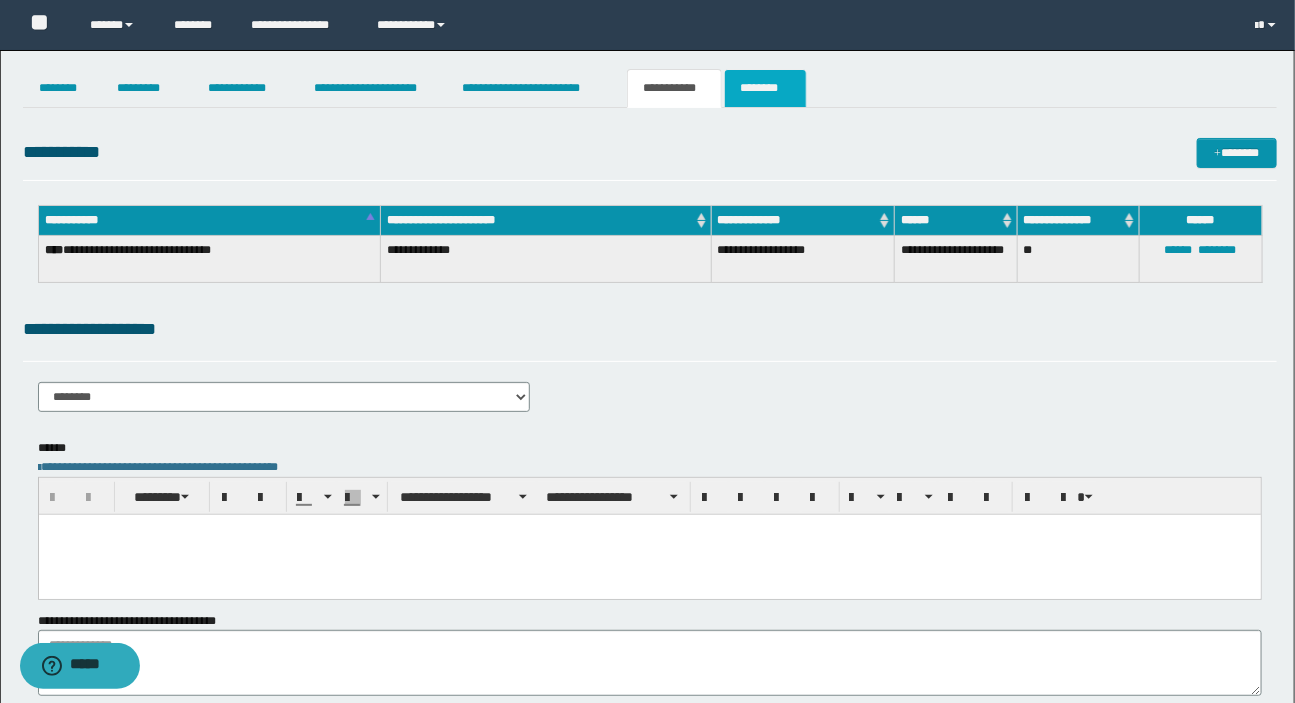click on "********" at bounding box center (765, 88) 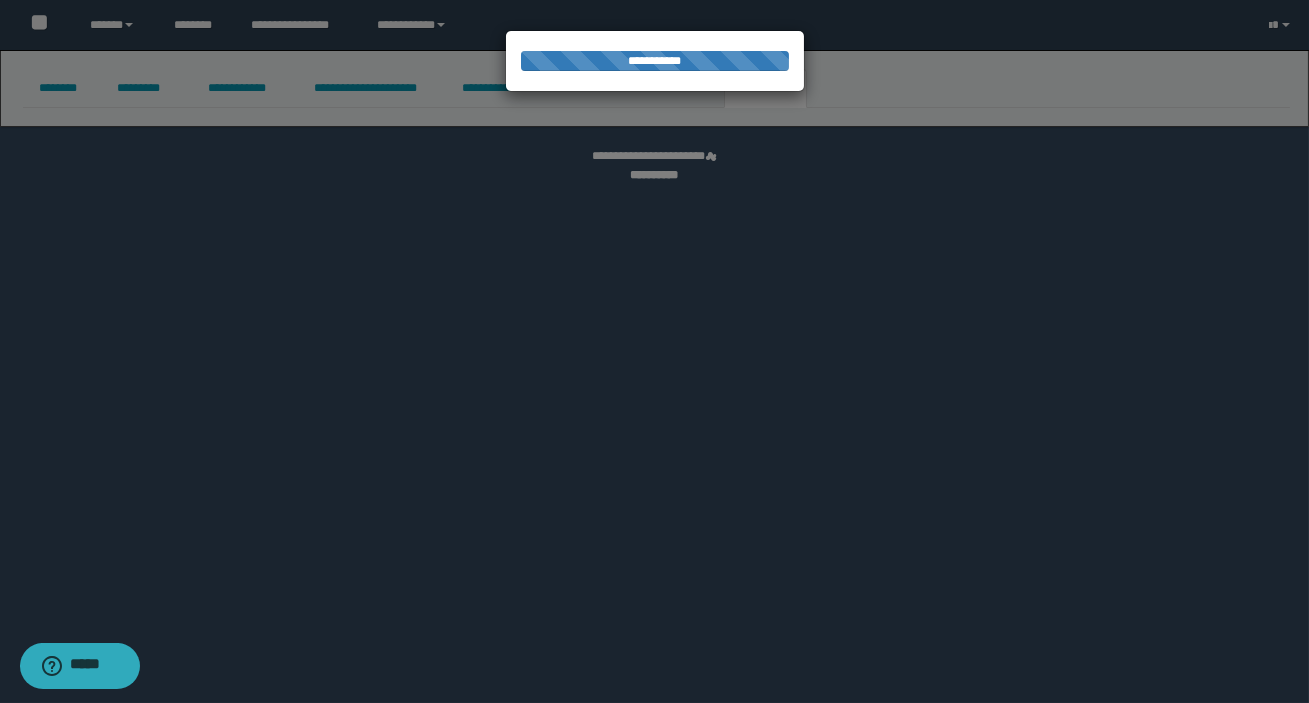 select 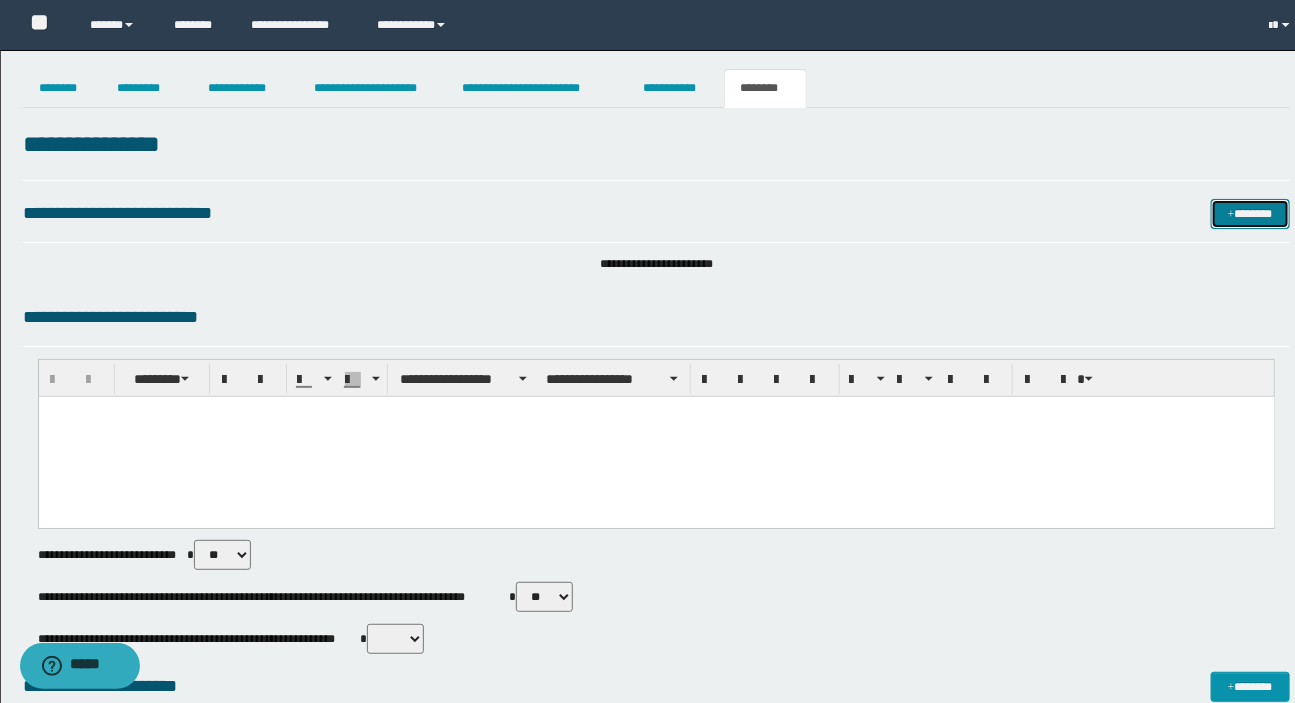scroll, scrollTop: 0, scrollLeft: 0, axis: both 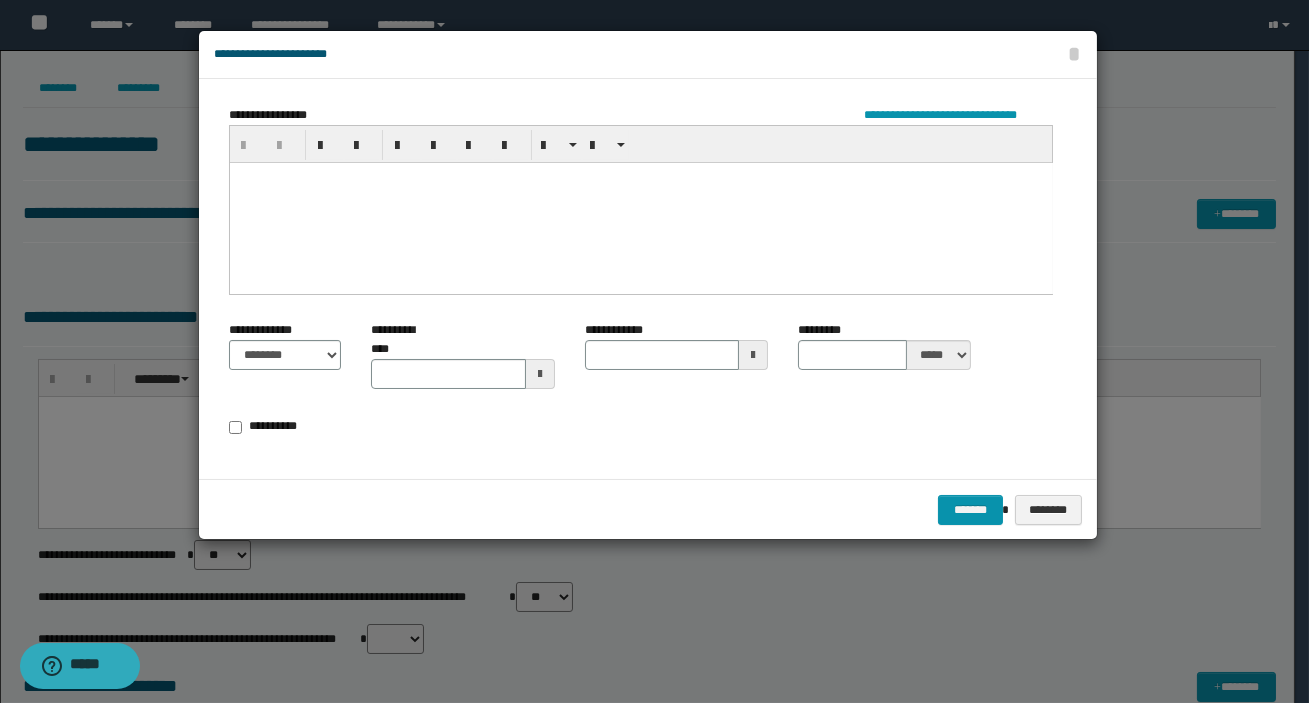 click at bounding box center [640, 202] 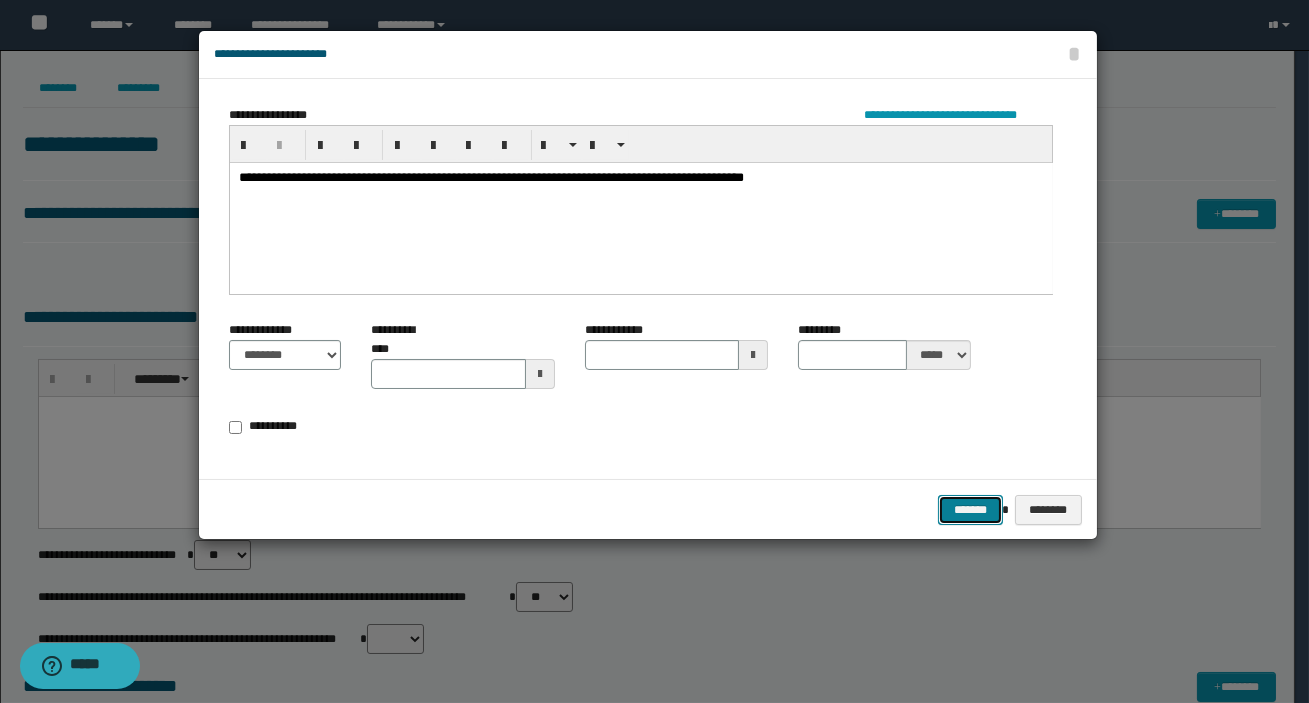 click on "*******" at bounding box center (970, 510) 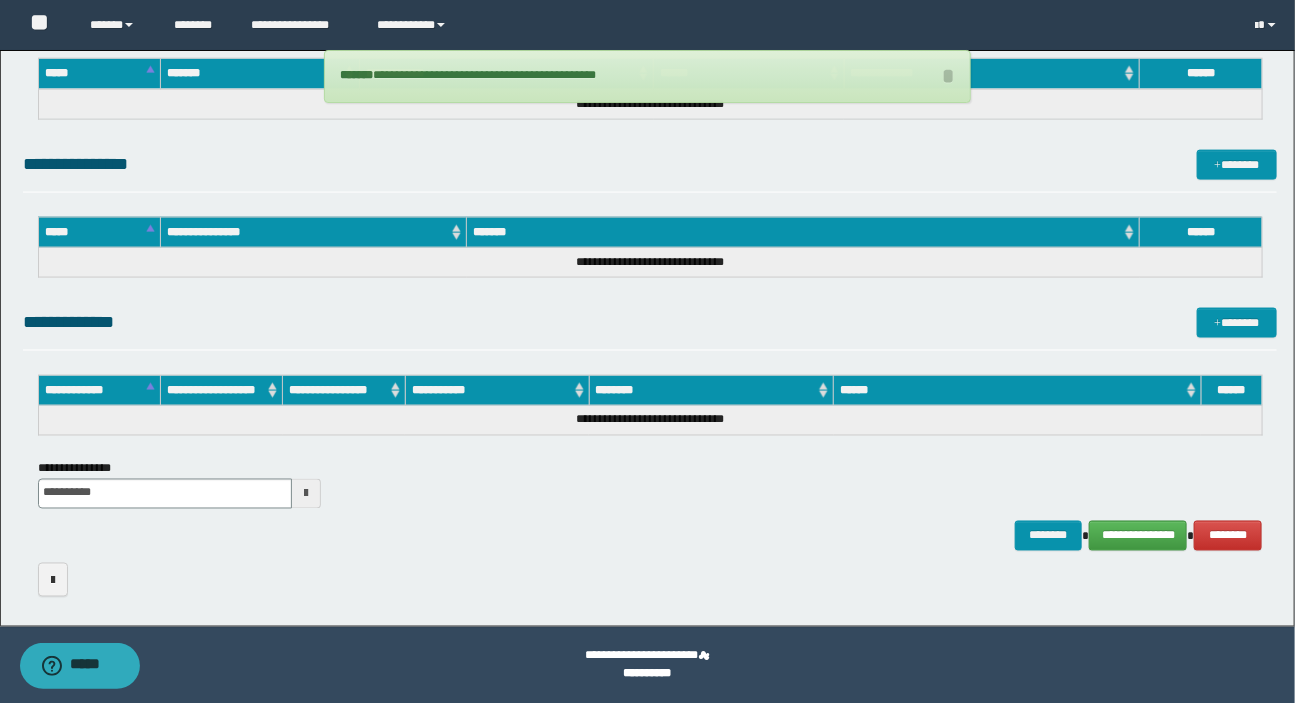 scroll, scrollTop: 1006, scrollLeft: 0, axis: vertical 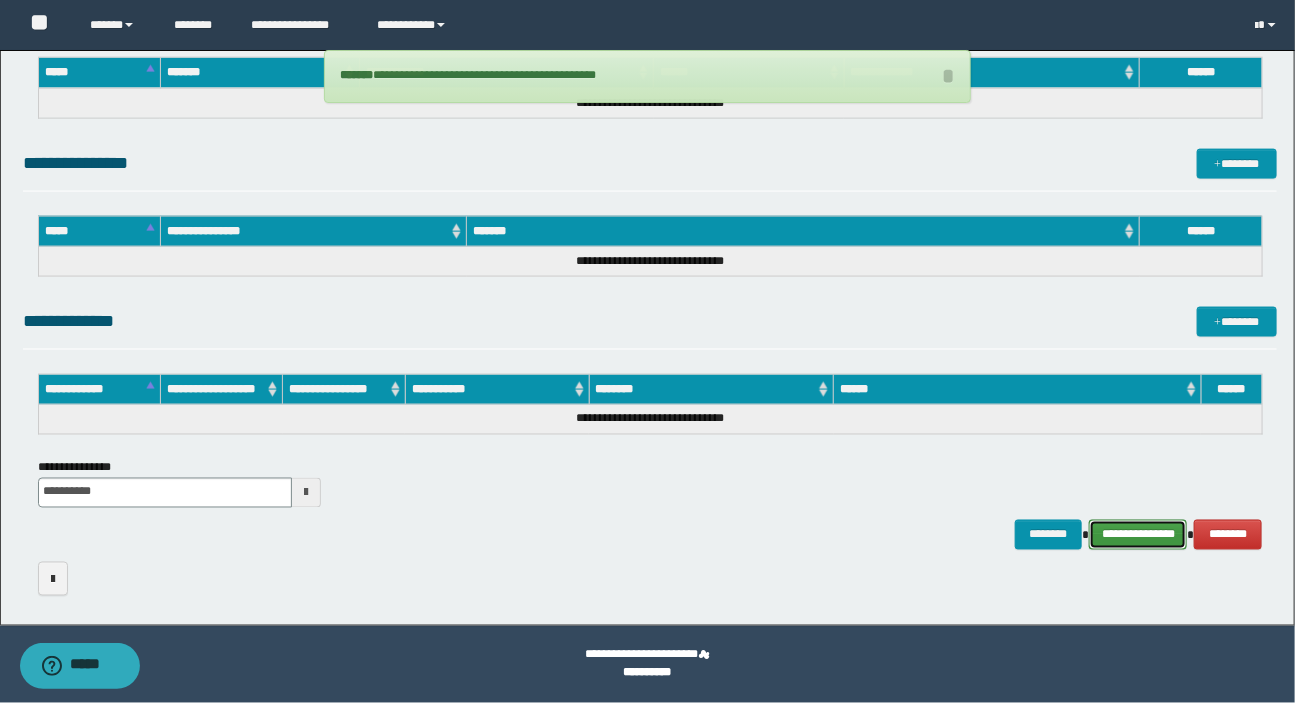 click on "**********" at bounding box center (1138, 535) 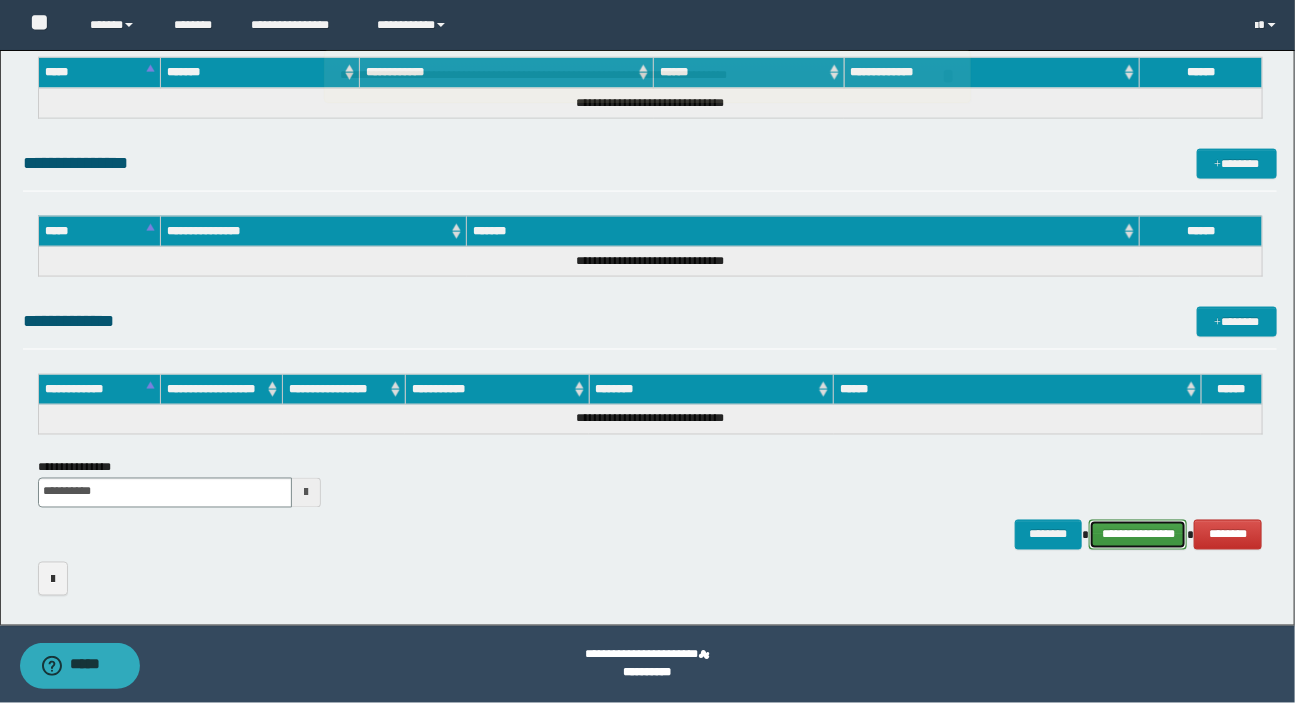 click on "**********" at bounding box center (1138, 535) 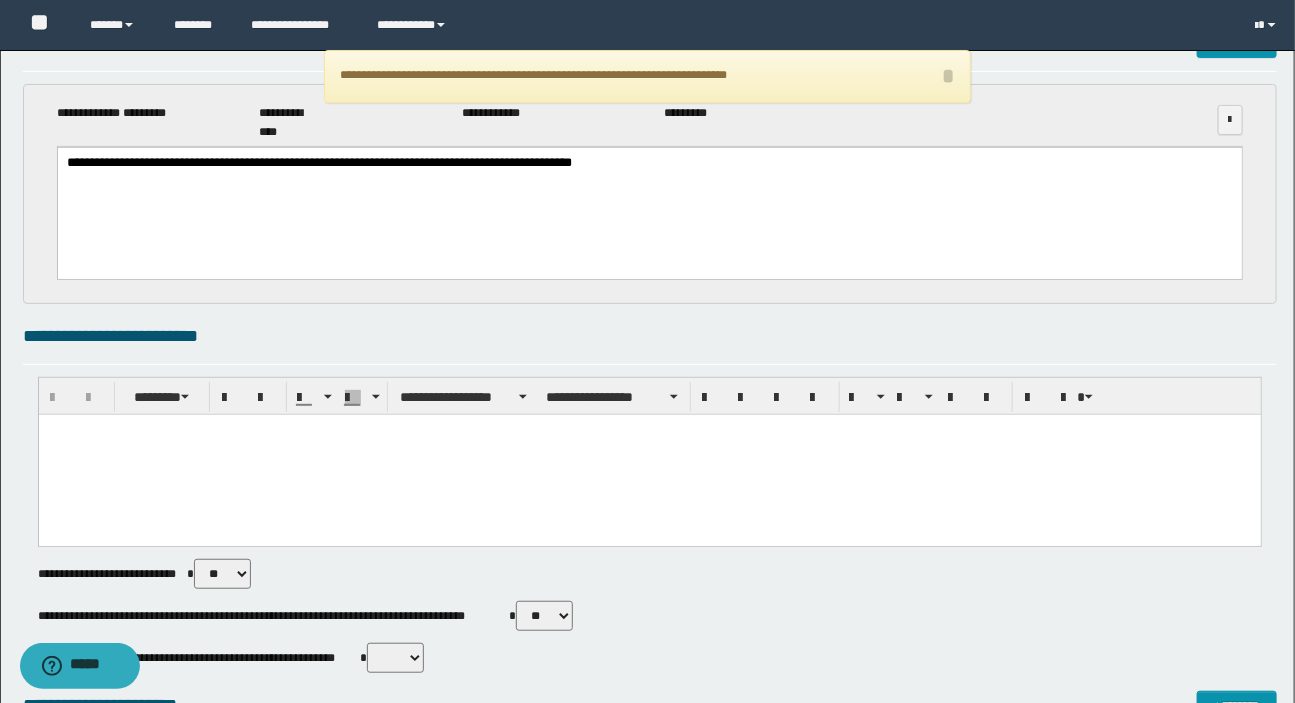 scroll, scrollTop: 0, scrollLeft: 0, axis: both 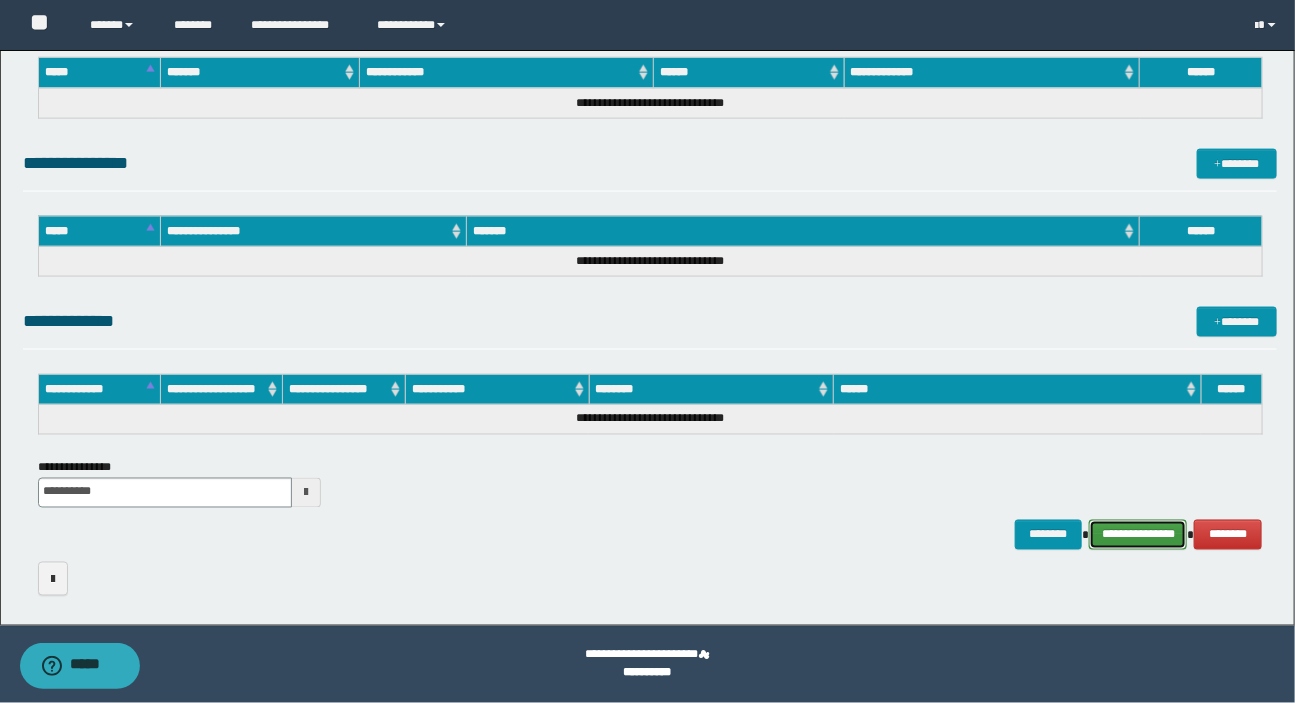 click on "**********" at bounding box center (1138, 535) 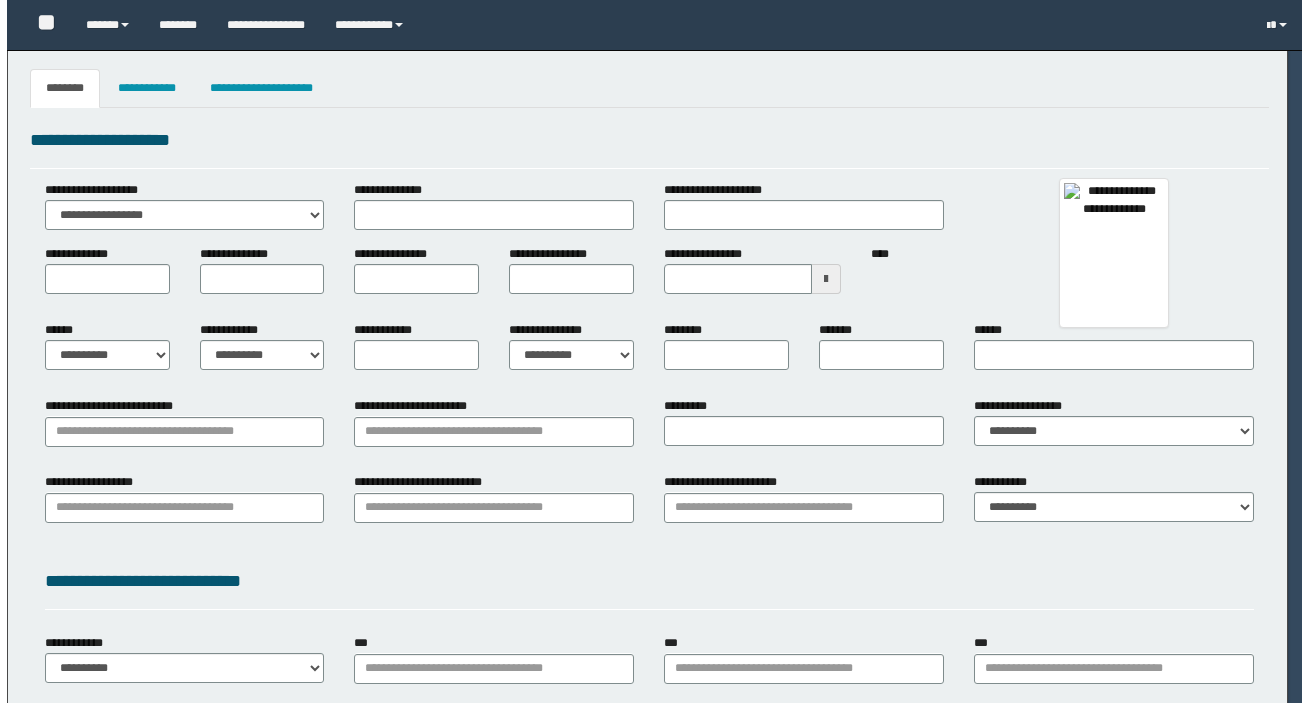 scroll, scrollTop: 0, scrollLeft: 0, axis: both 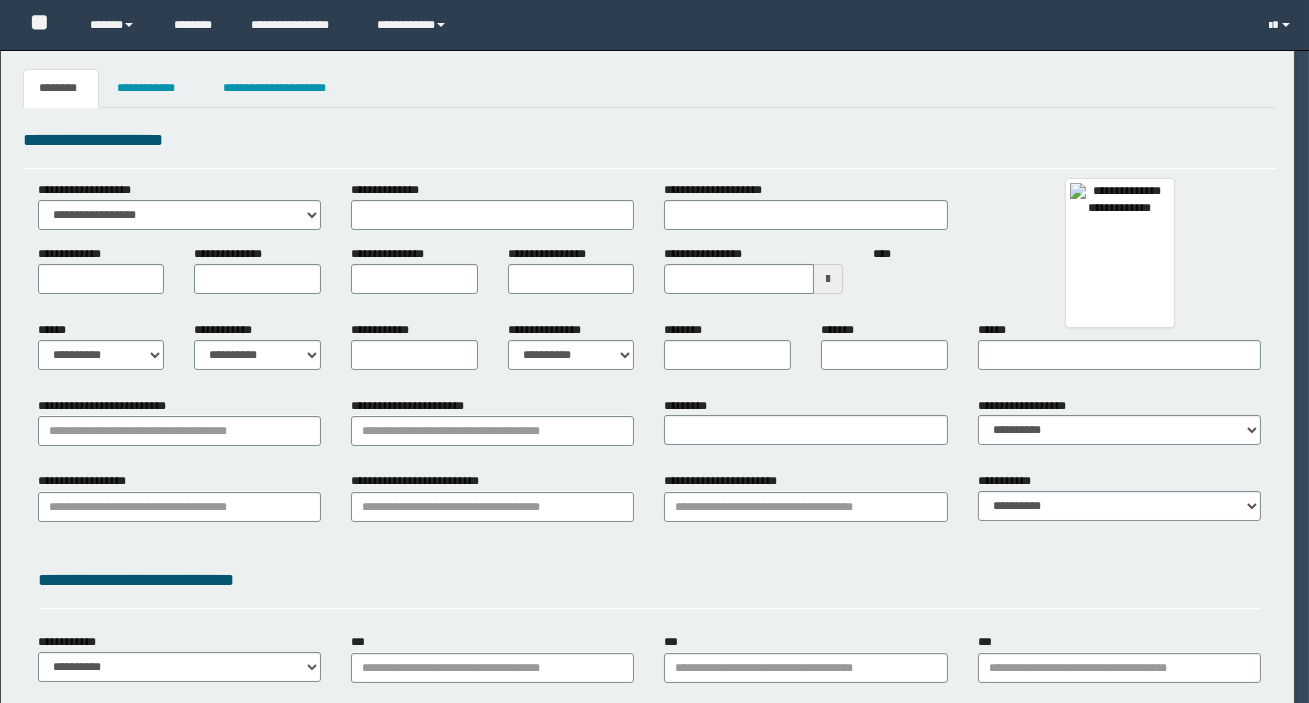 type on "********" 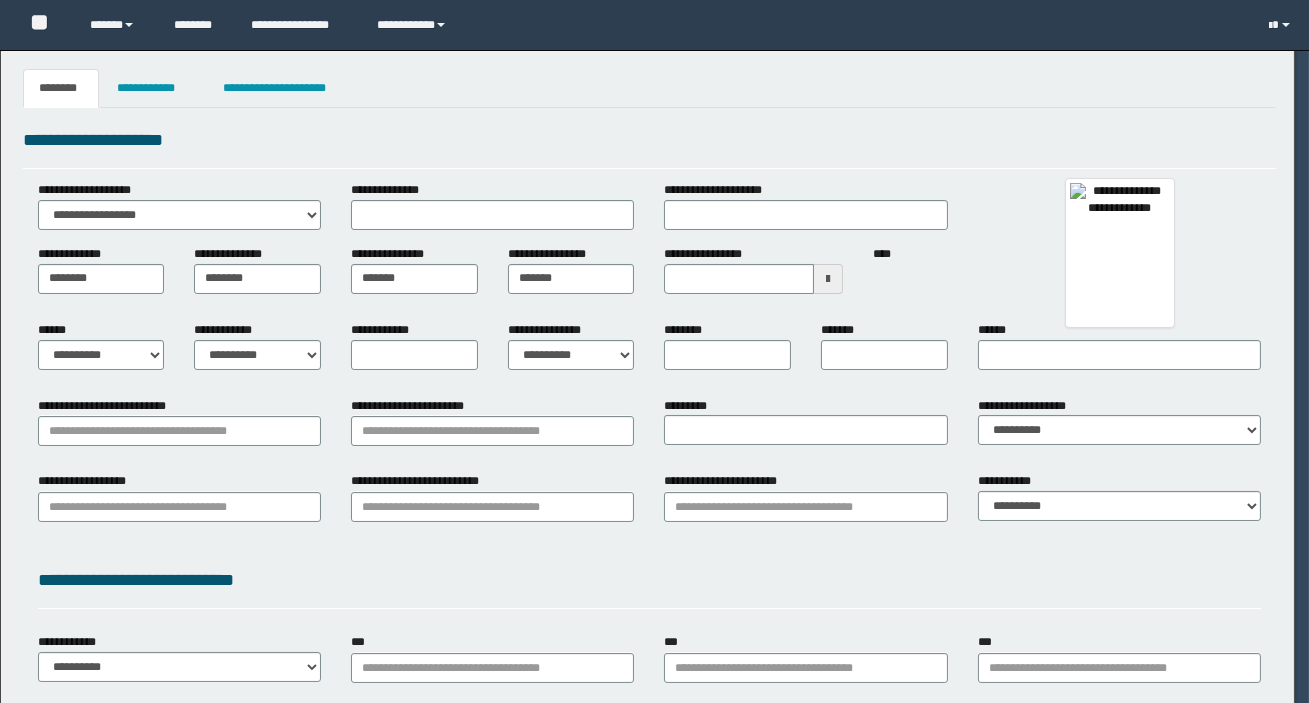 select 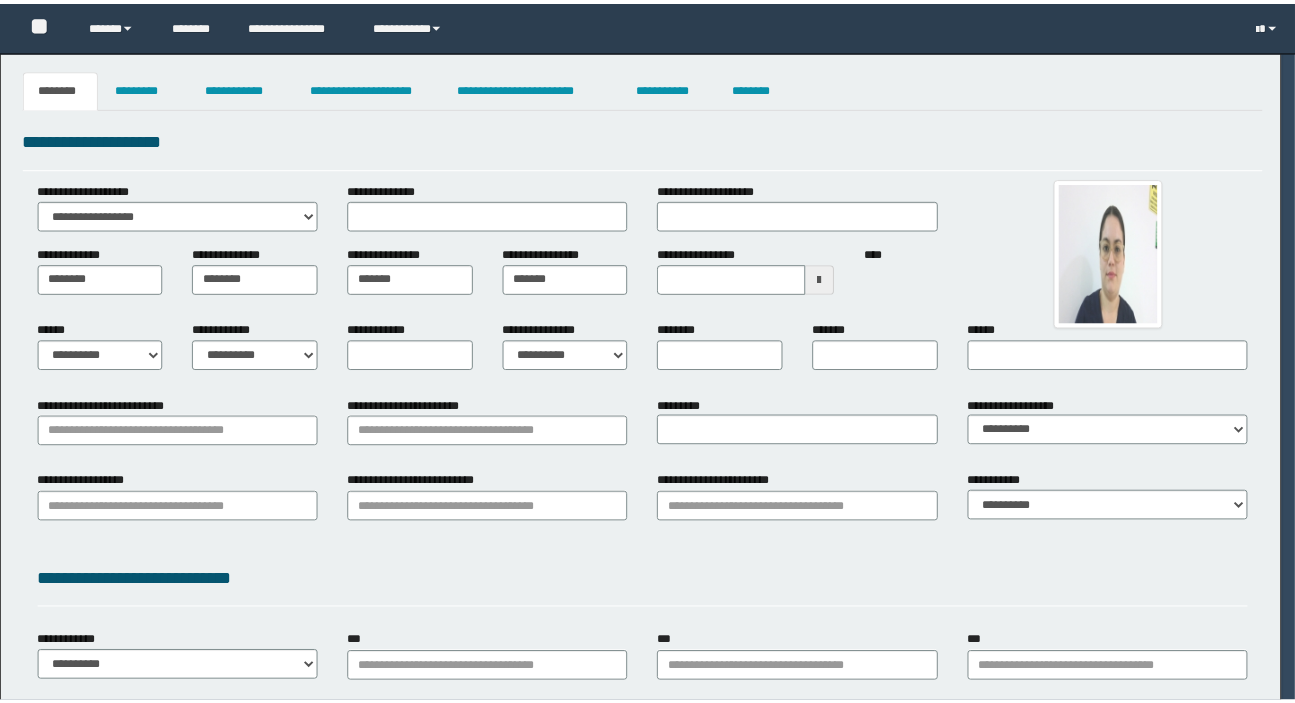 scroll, scrollTop: 0, scrollLeft: 0, axis: both 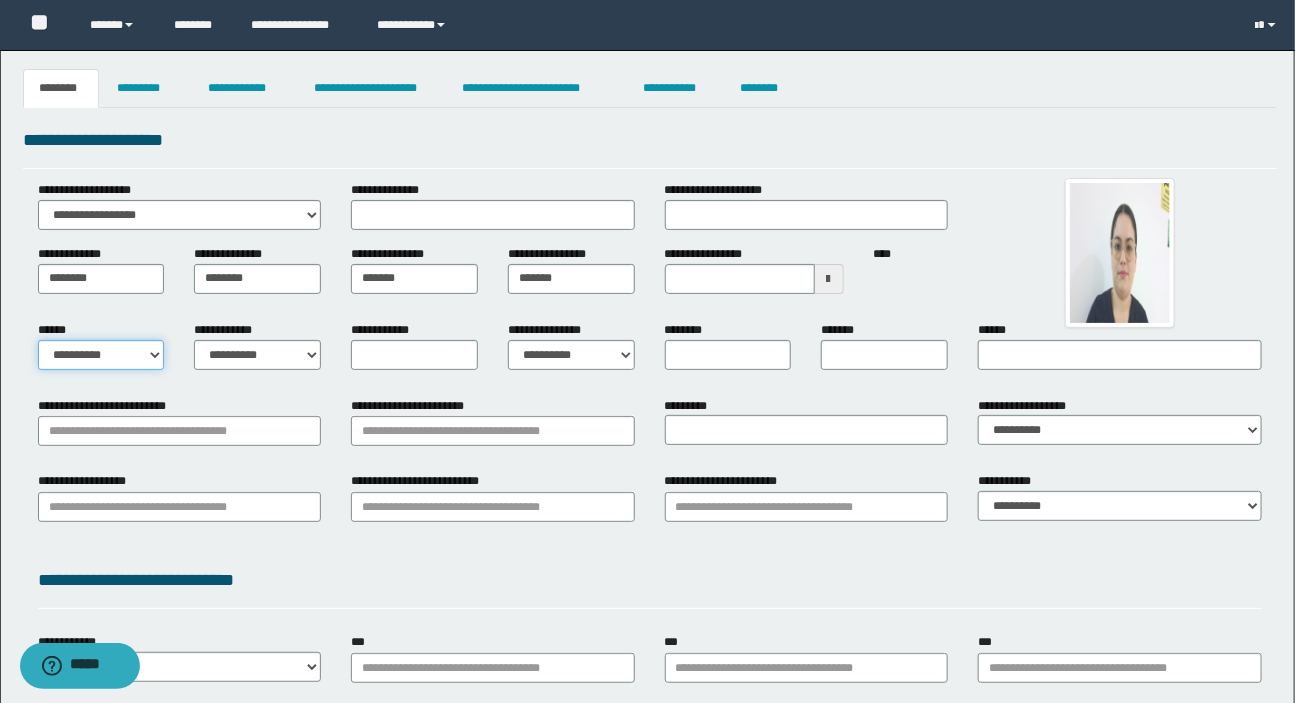 click on "**********" at bounding box center (101, 355) 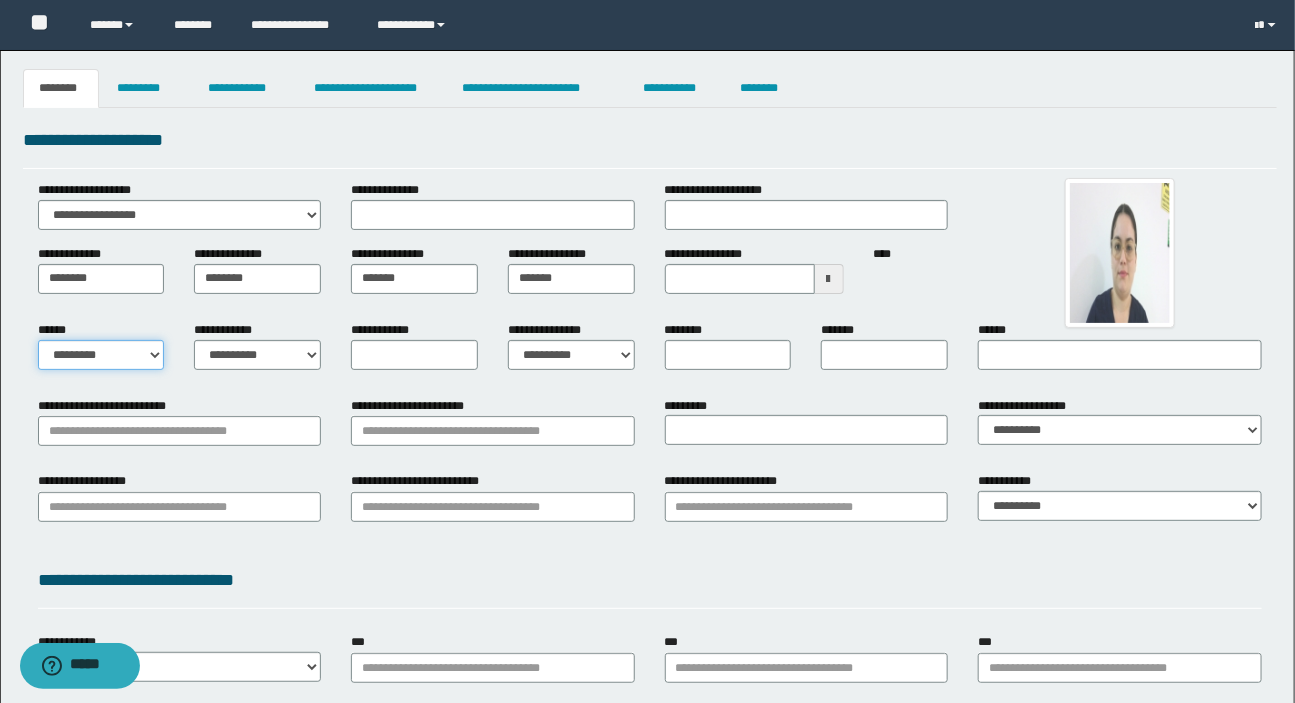 click on "**********" at bounding box center (101, 355) 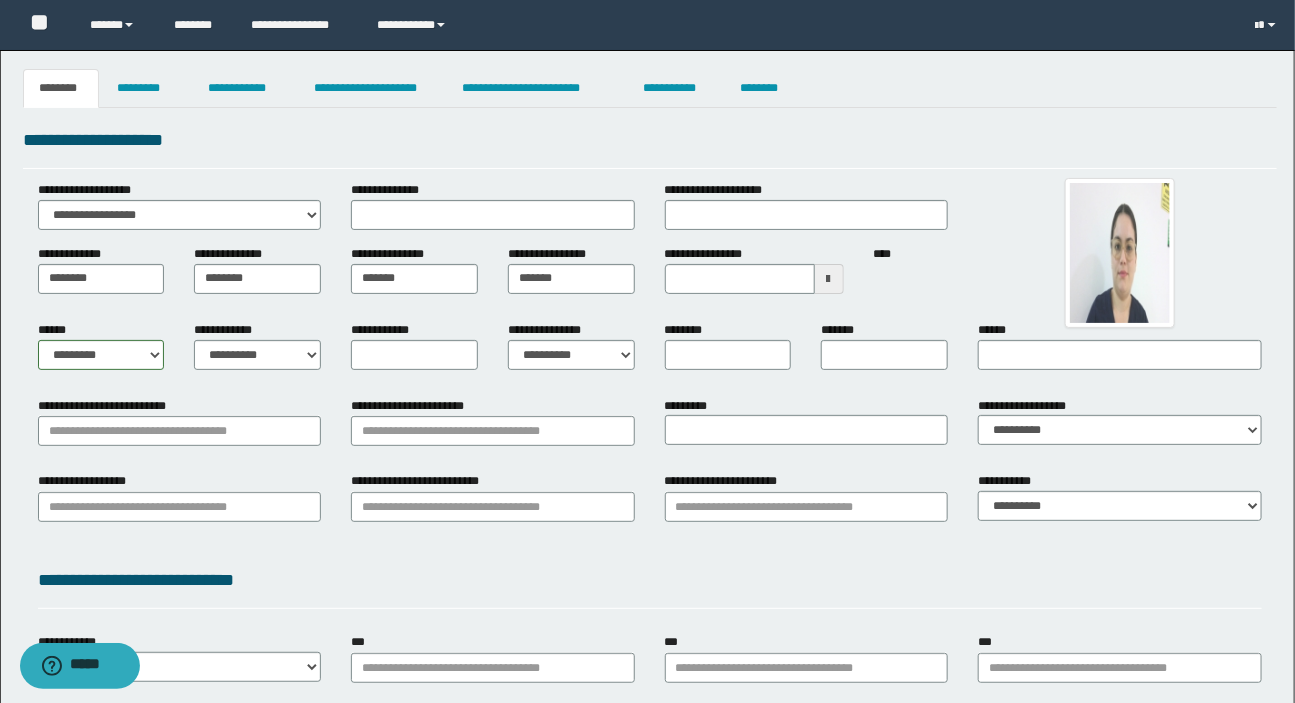 drag, startPoint x: 281, startPoint y: 161, endPoint x: 202, endPoint y: 126, distance: 86.40602 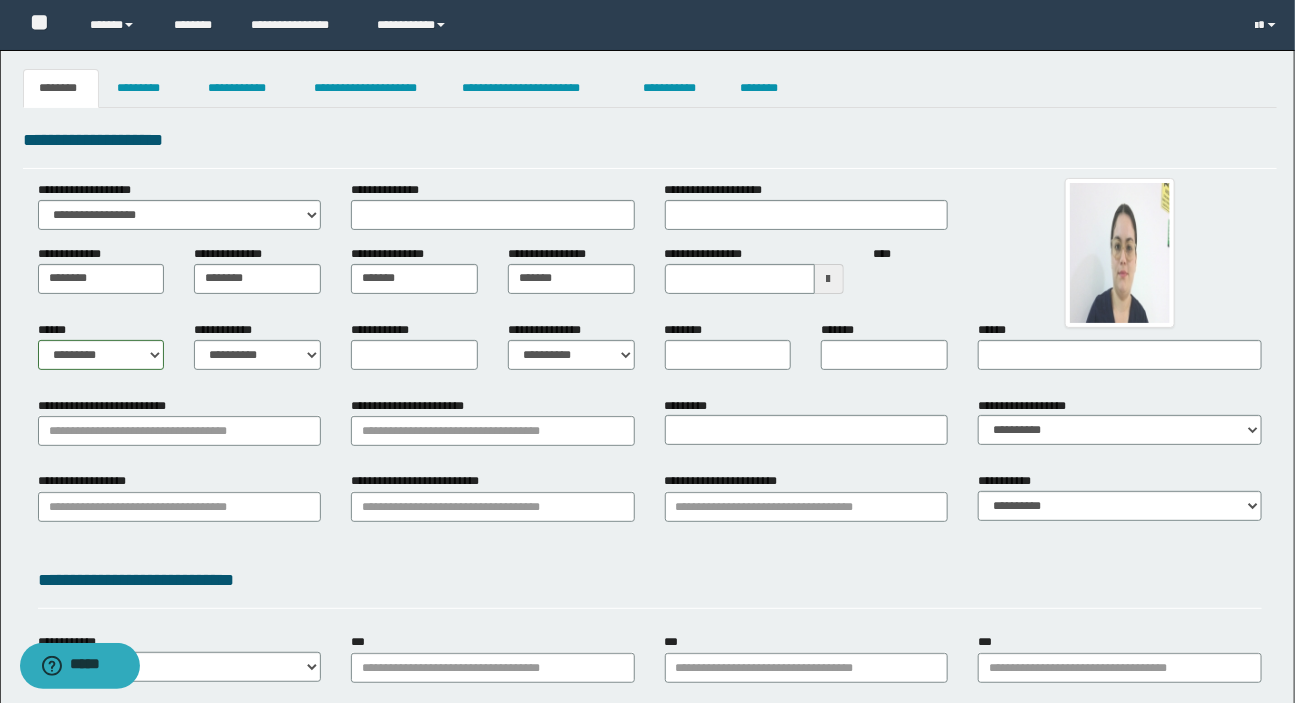 click on "**********" at bounding box center [650, 147] 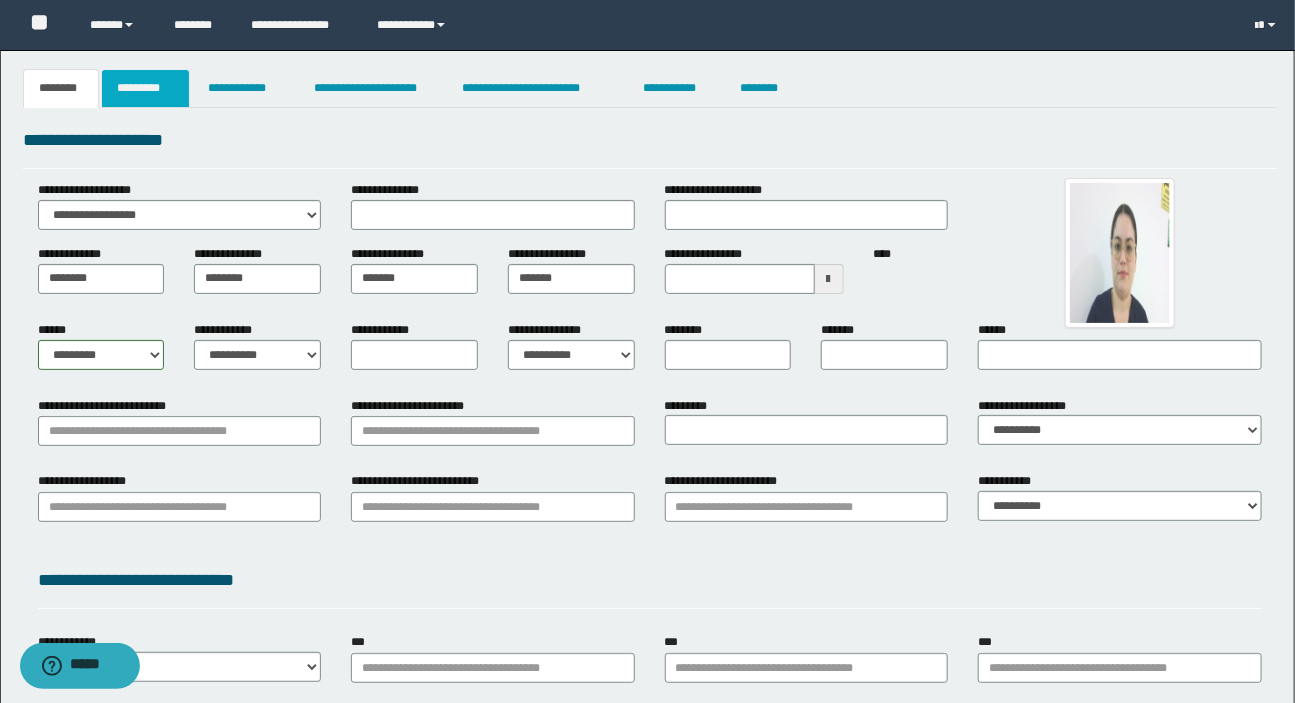 click on "*********" at bounding box center (145, 88) 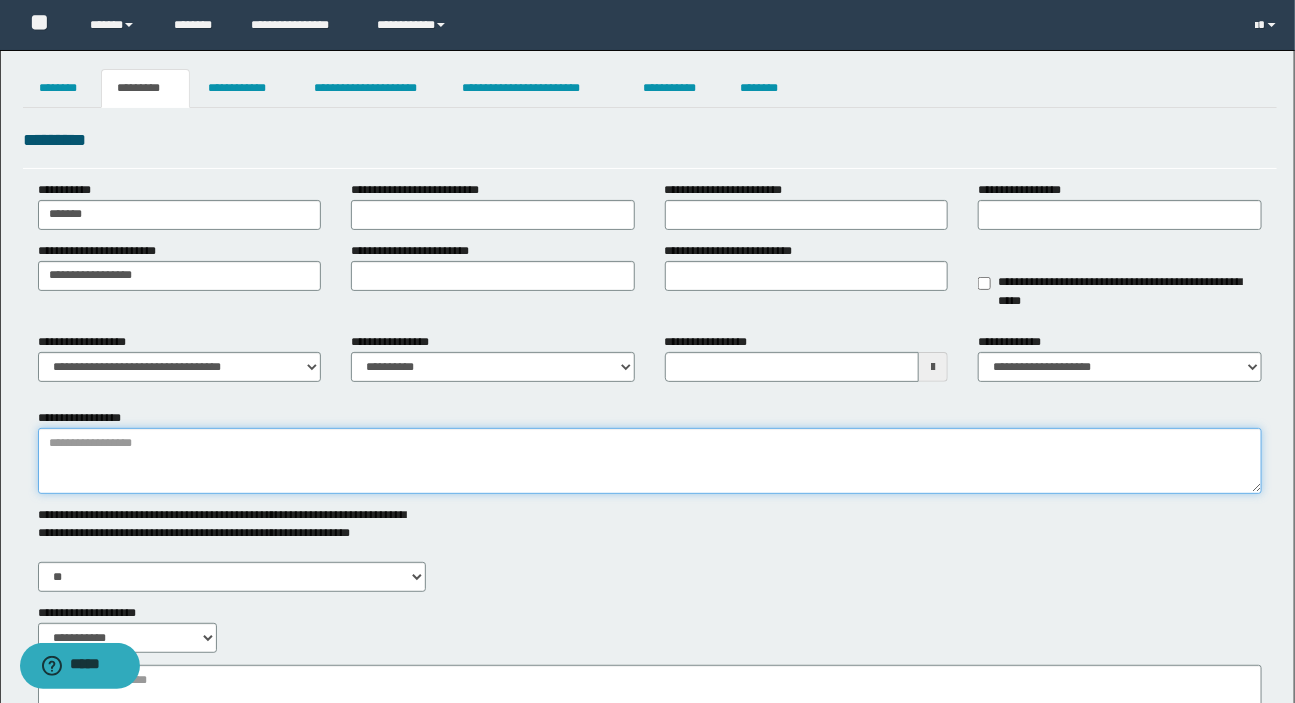 click on "**********" at bounding box center (650, 461) 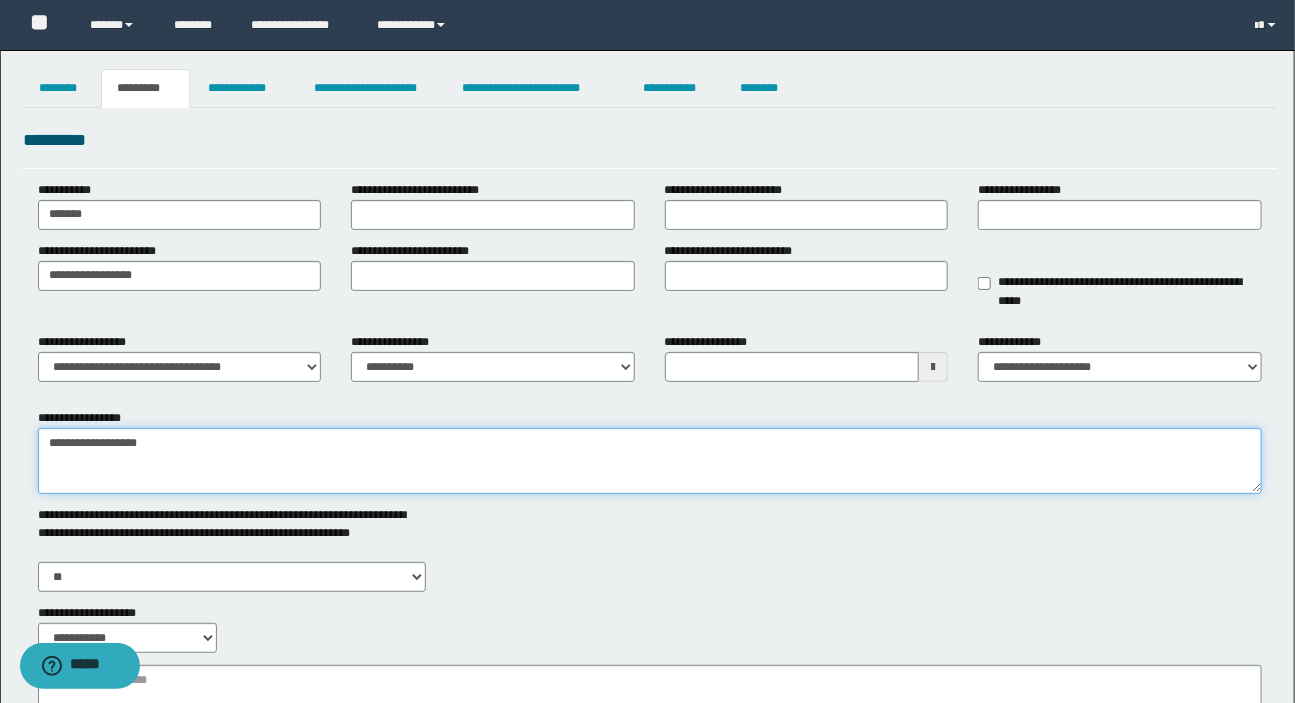 type on "**********" 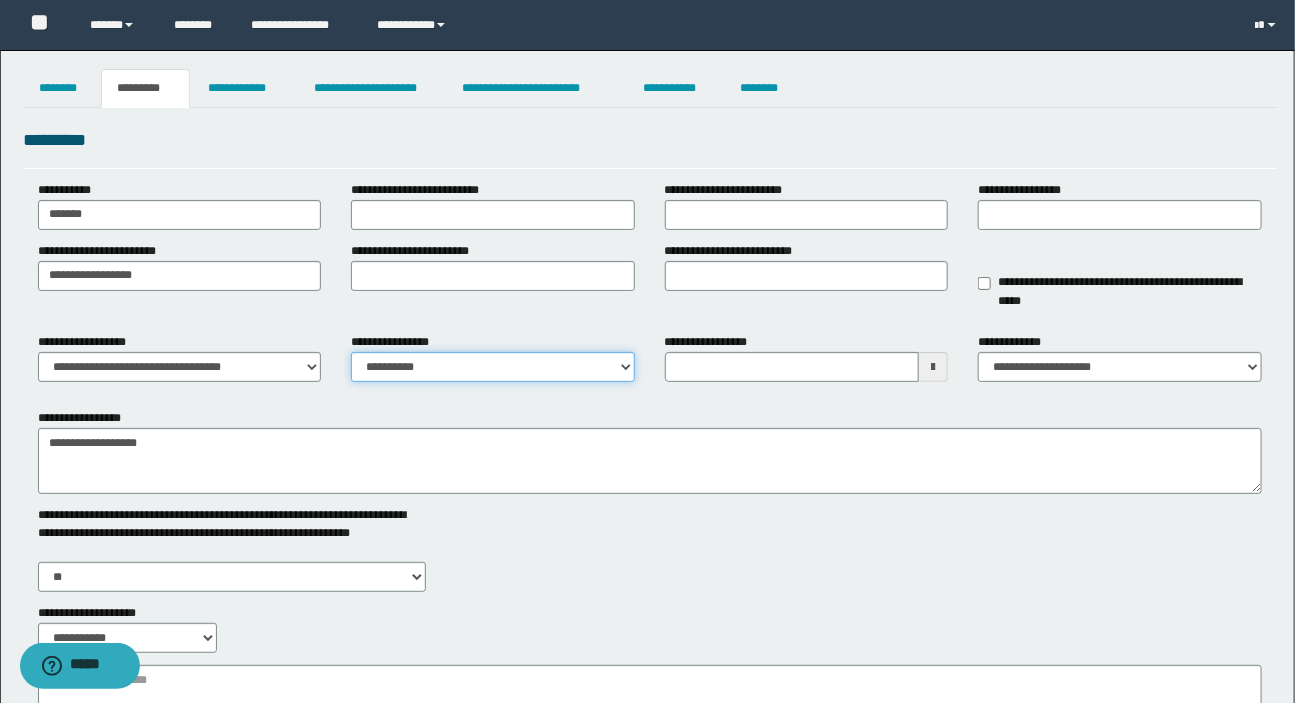 click on "**********" at bounding box center (493, 367) 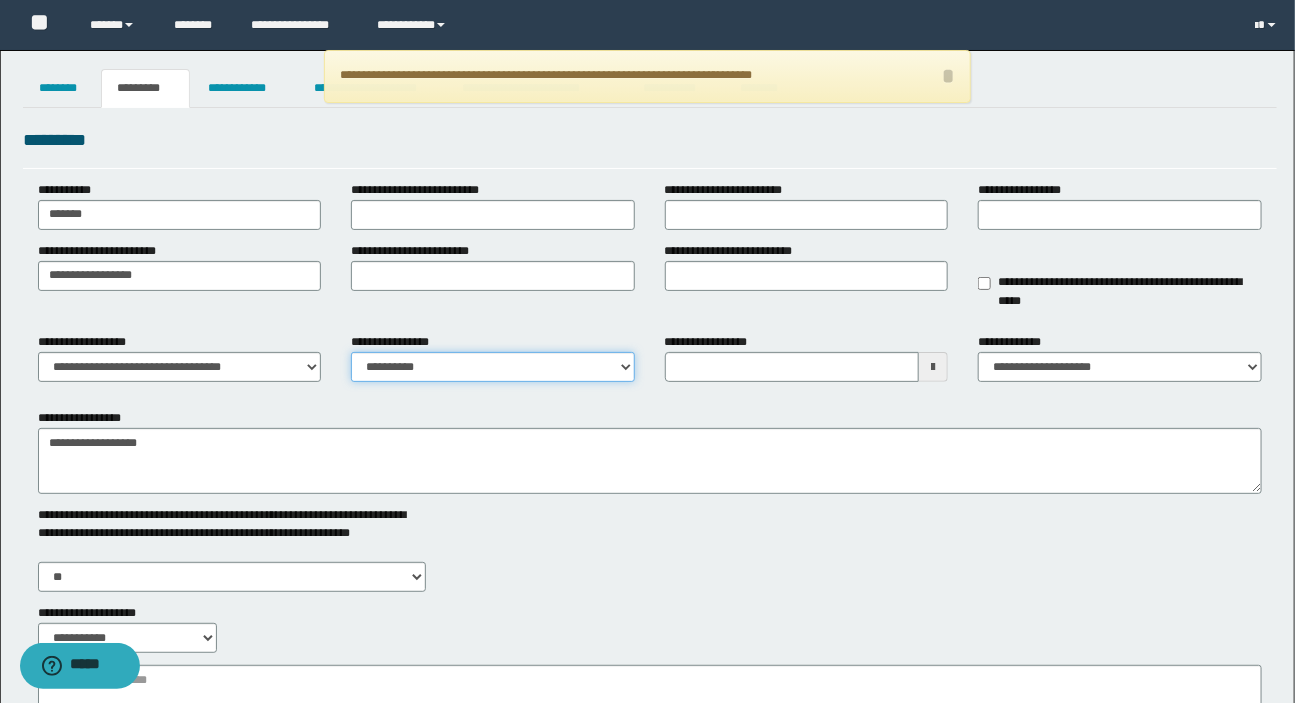 select on "****" 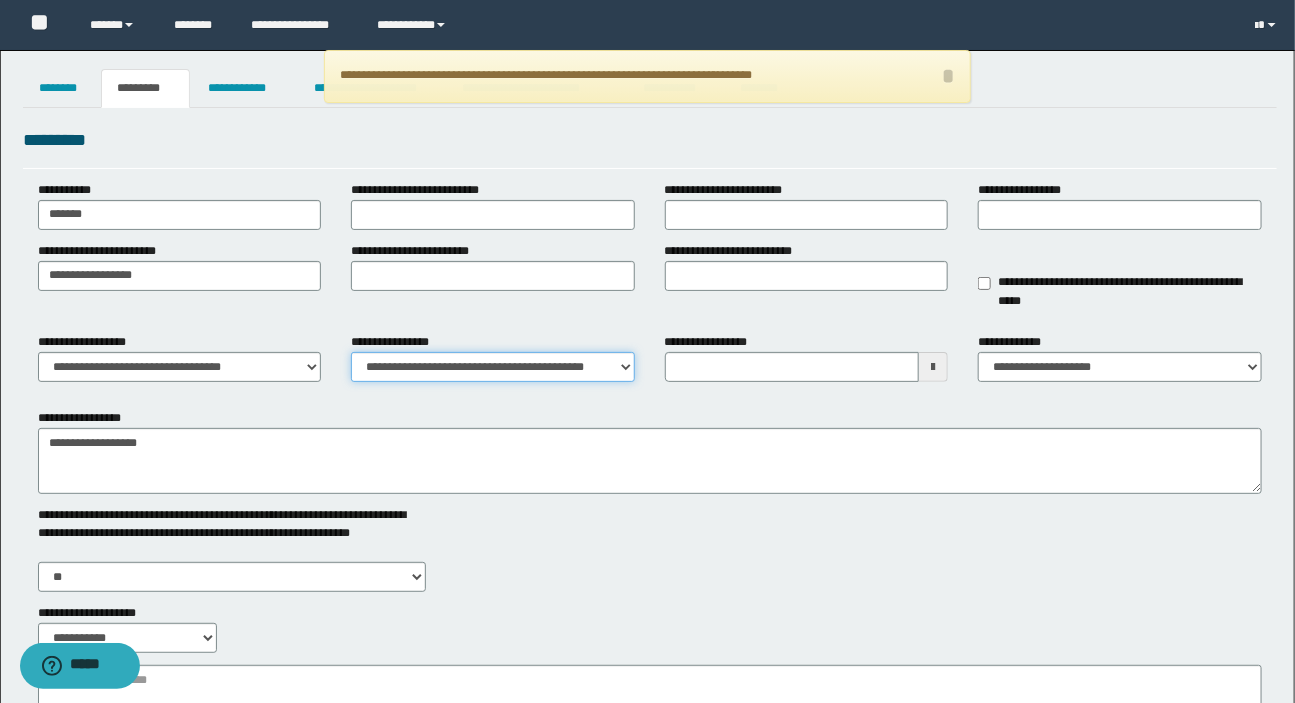 click on "**********" at bounding box center [493, 367] 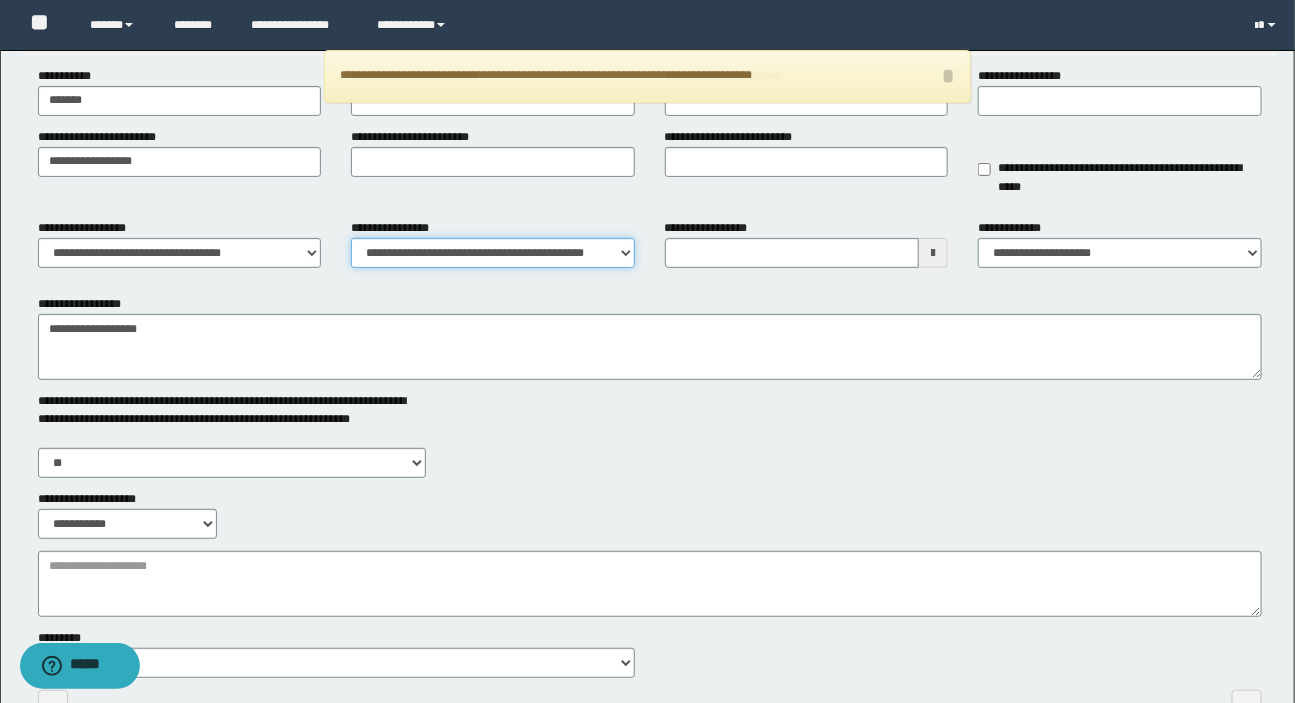 scroll, scrollTop: 242, scrollLeft: 0, axis: vertical 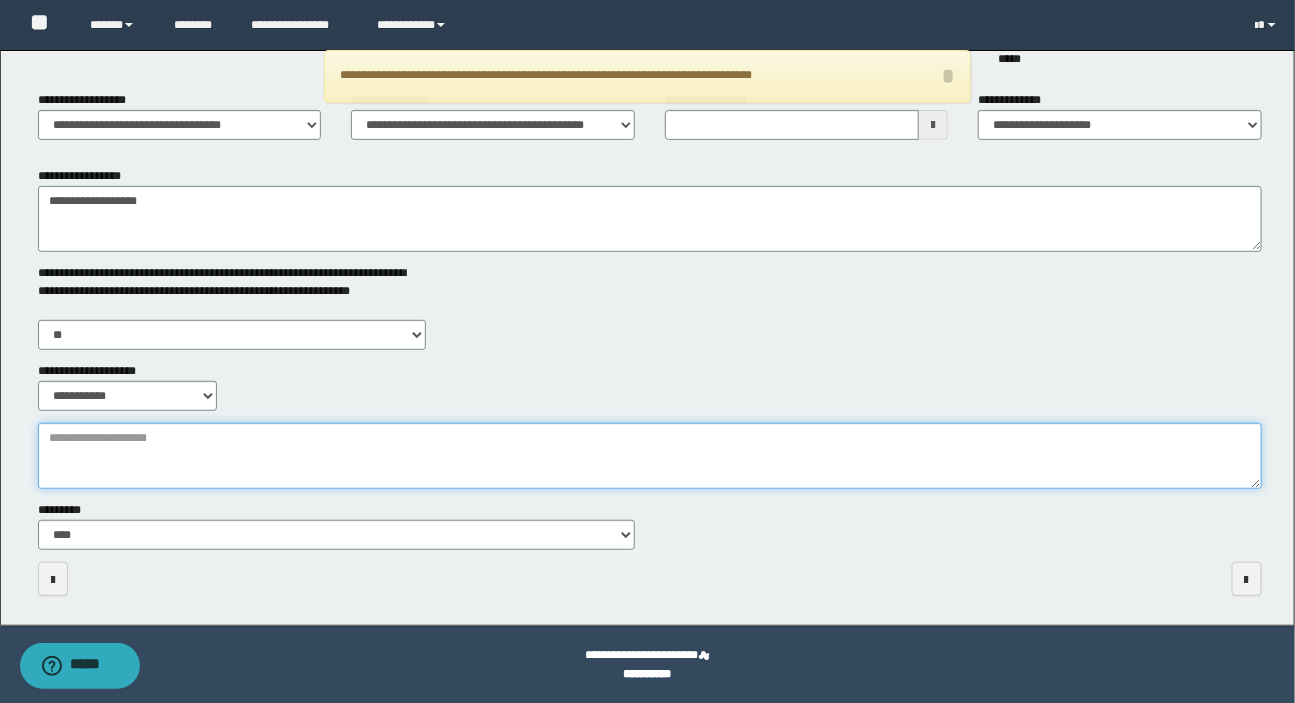 click on "**********" at bounding box center (650, 456) 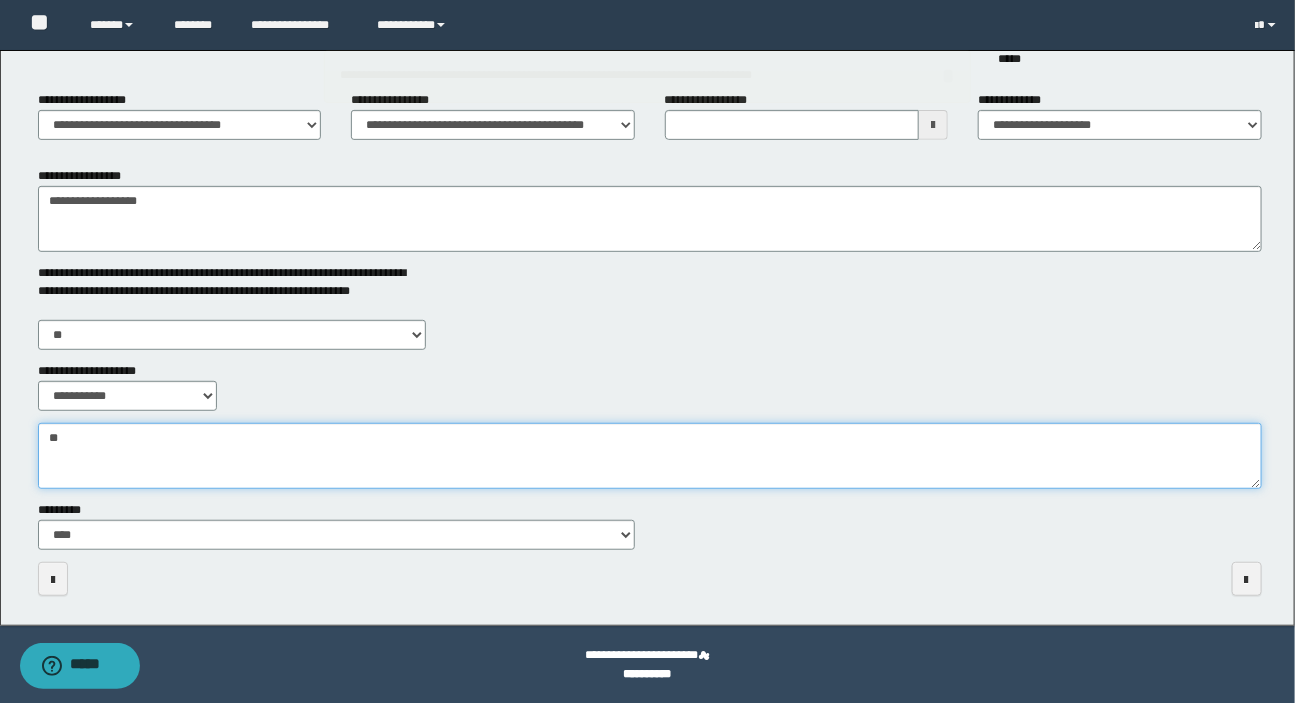 type on "*" 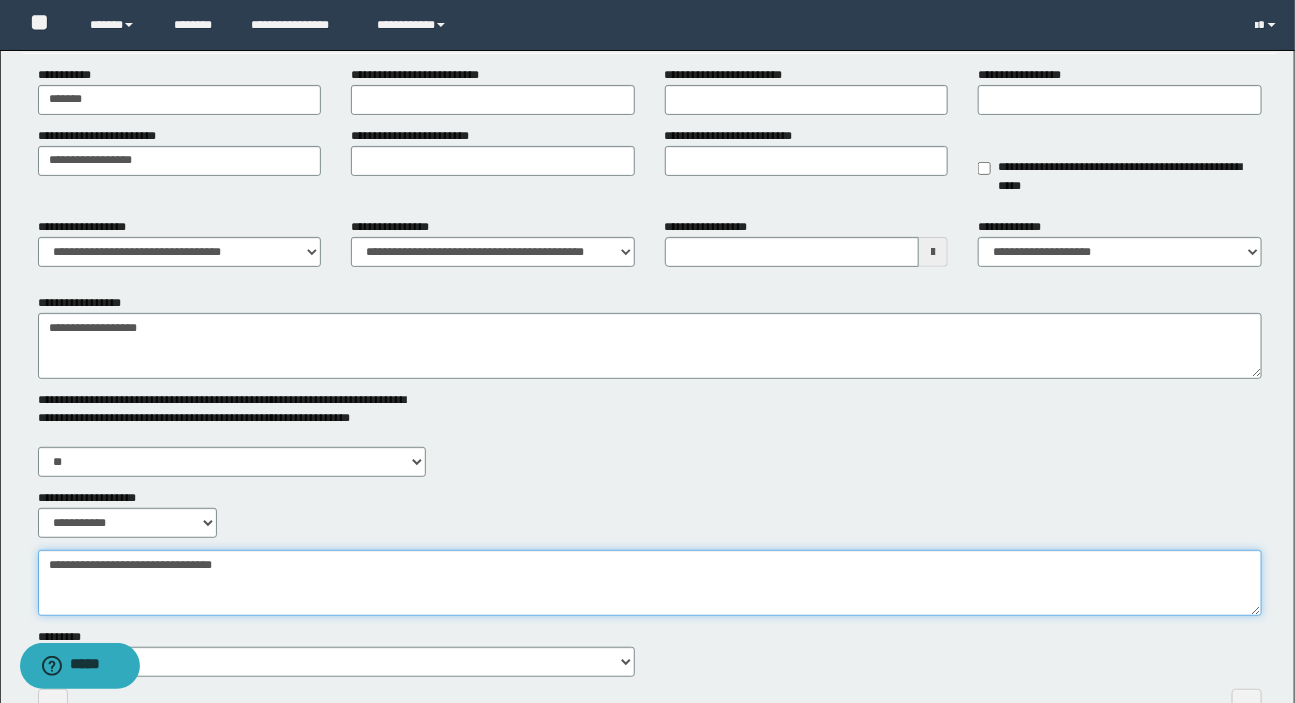 scroll, scrollTop: 0, scrollLeft: 0, axis: both 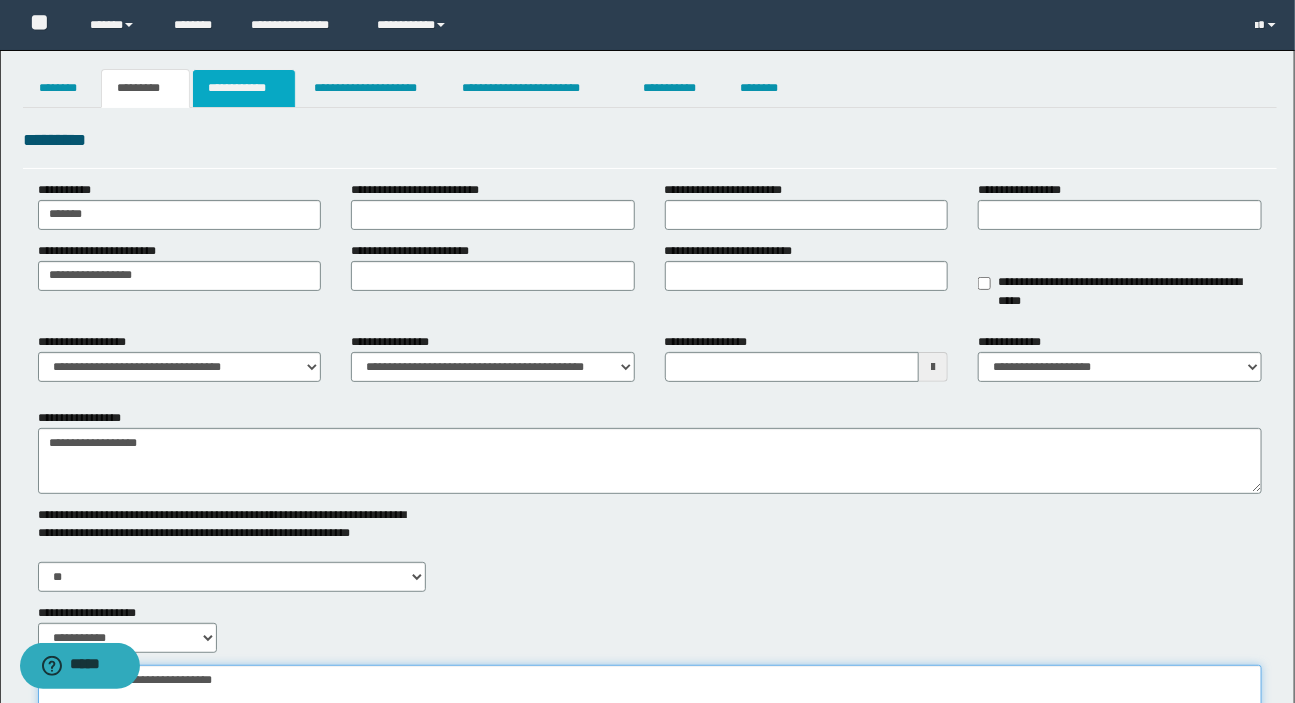 type on "**********" 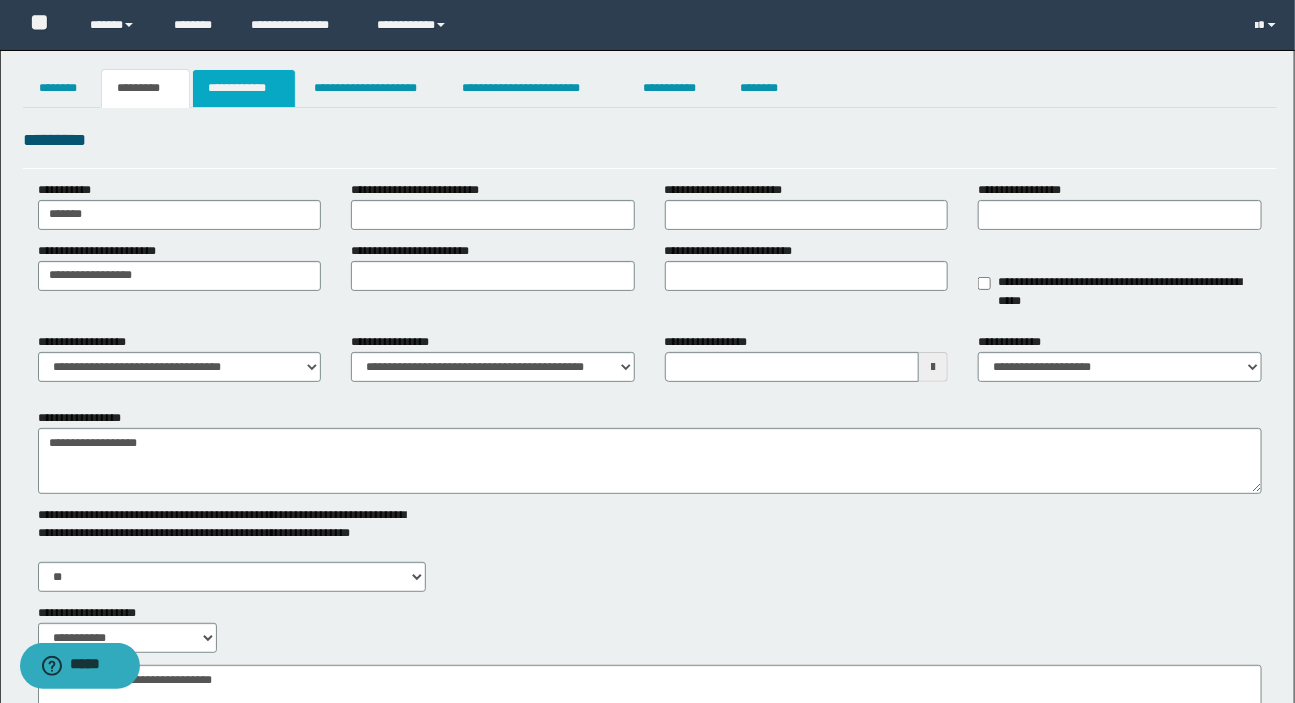 click on "**********" at bounding box center [244, 88] 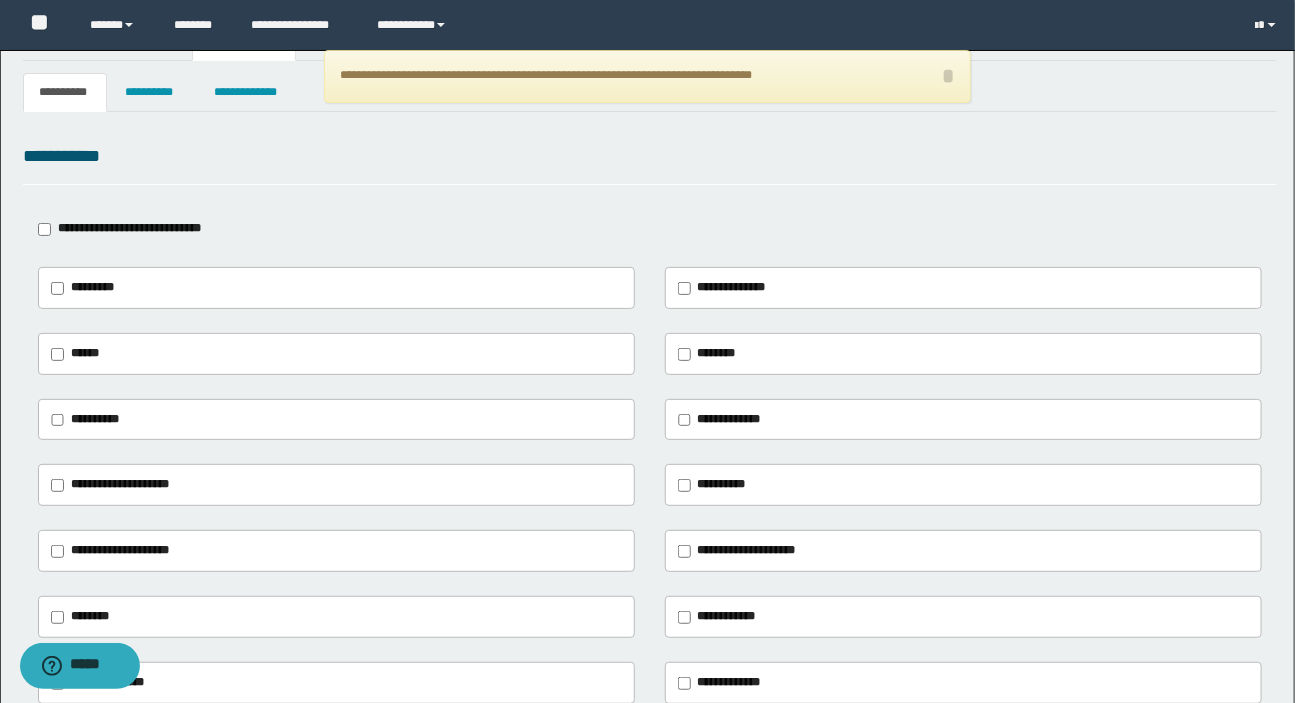 scroll, scrollTop: 90, scrollLeft: 0, axis: vertical 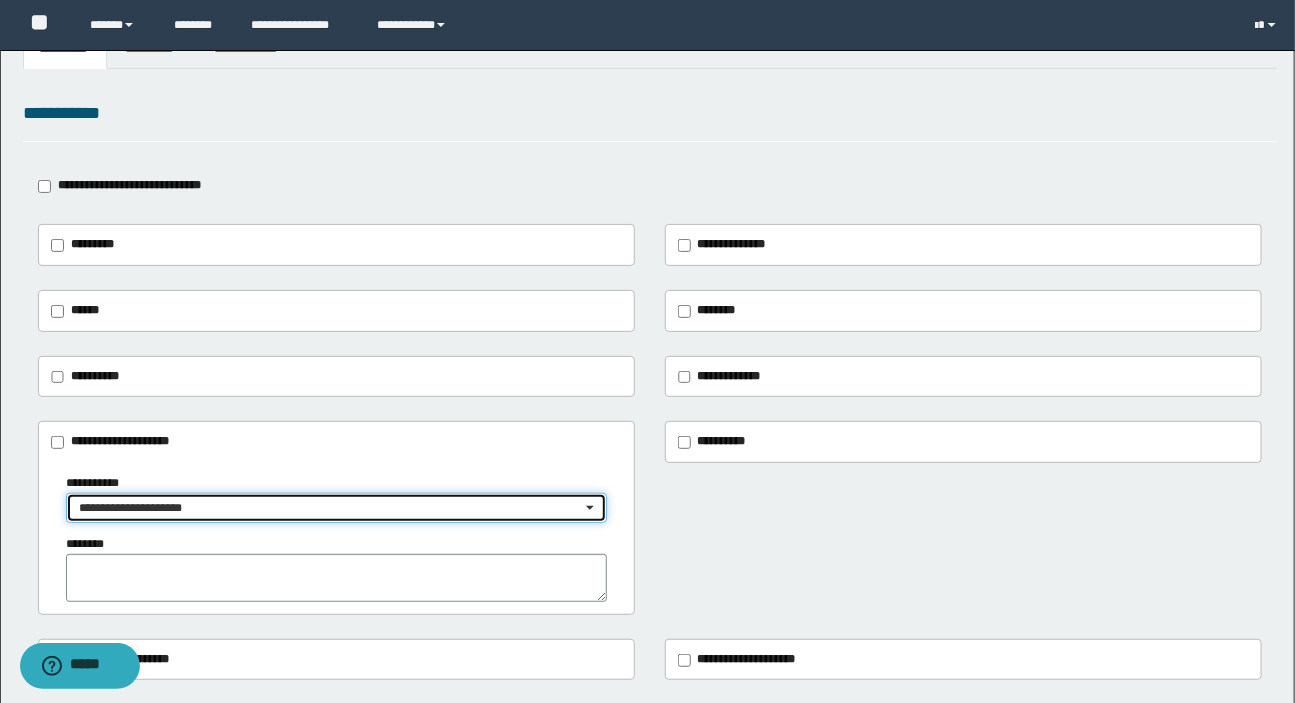 click on "**********" at bounding box center (330, 508) 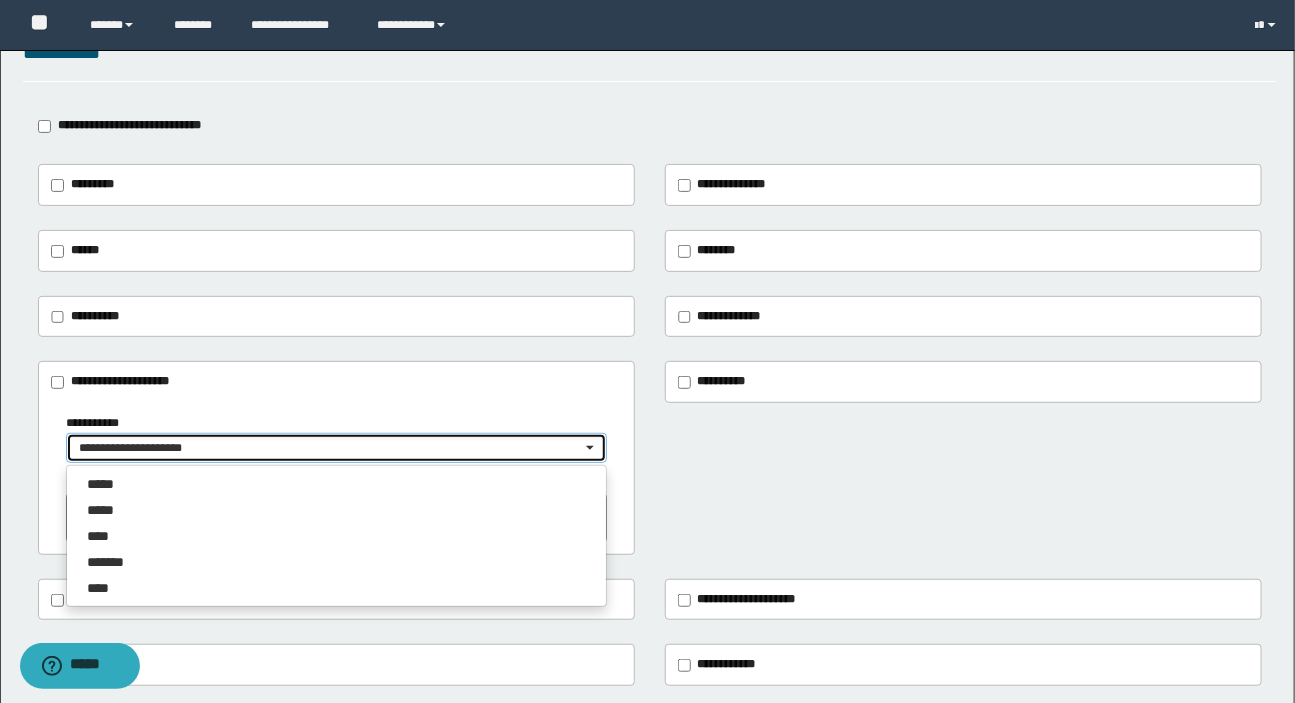 scroll, scrollTop: 181, scrollLeft: 0, axis: vertical 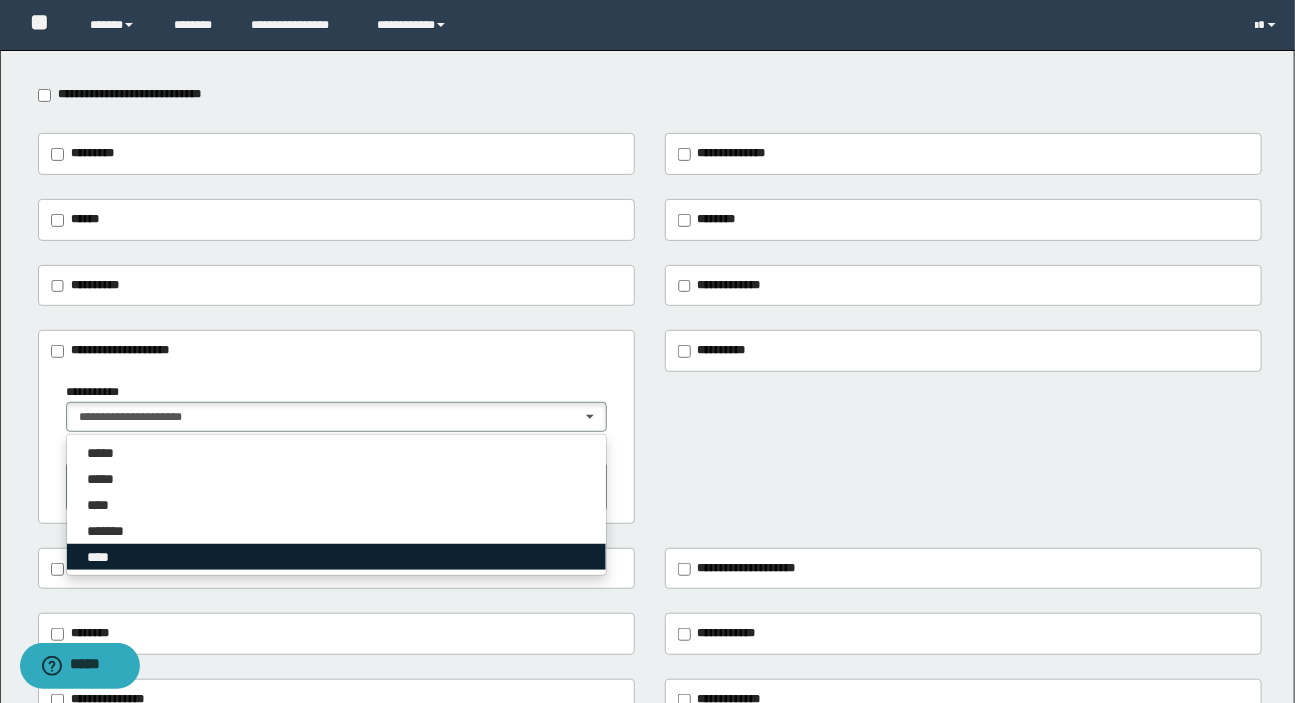 click on "****" at bounding box center (101, 557) 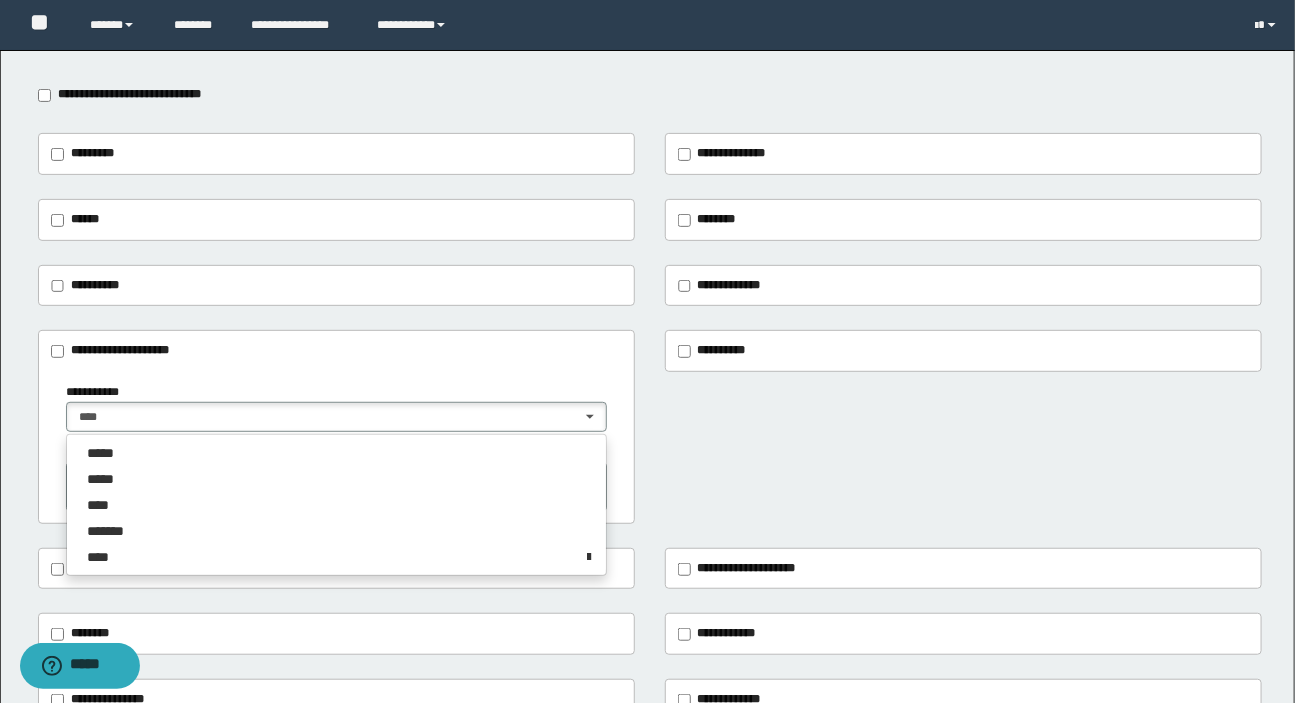 click on "**********" at bounding box center [336, 446] 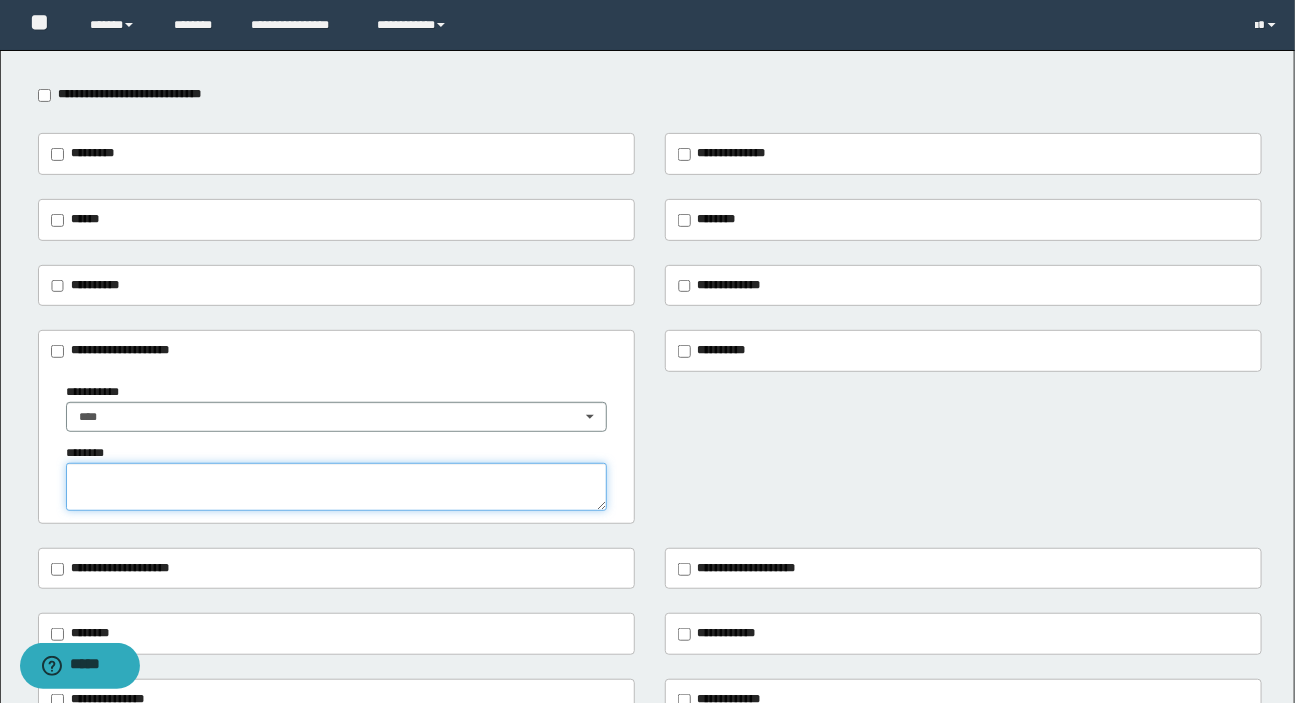 click at bounding box center [336, 487] 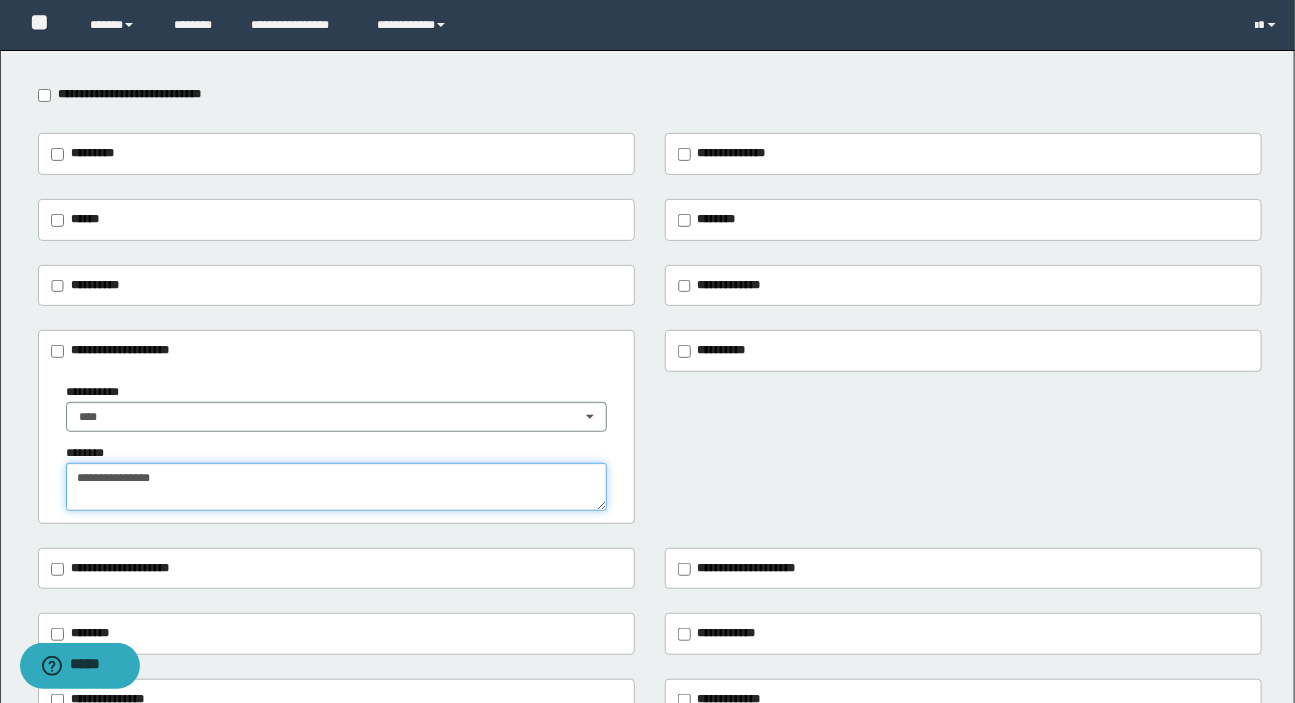type on "**********" 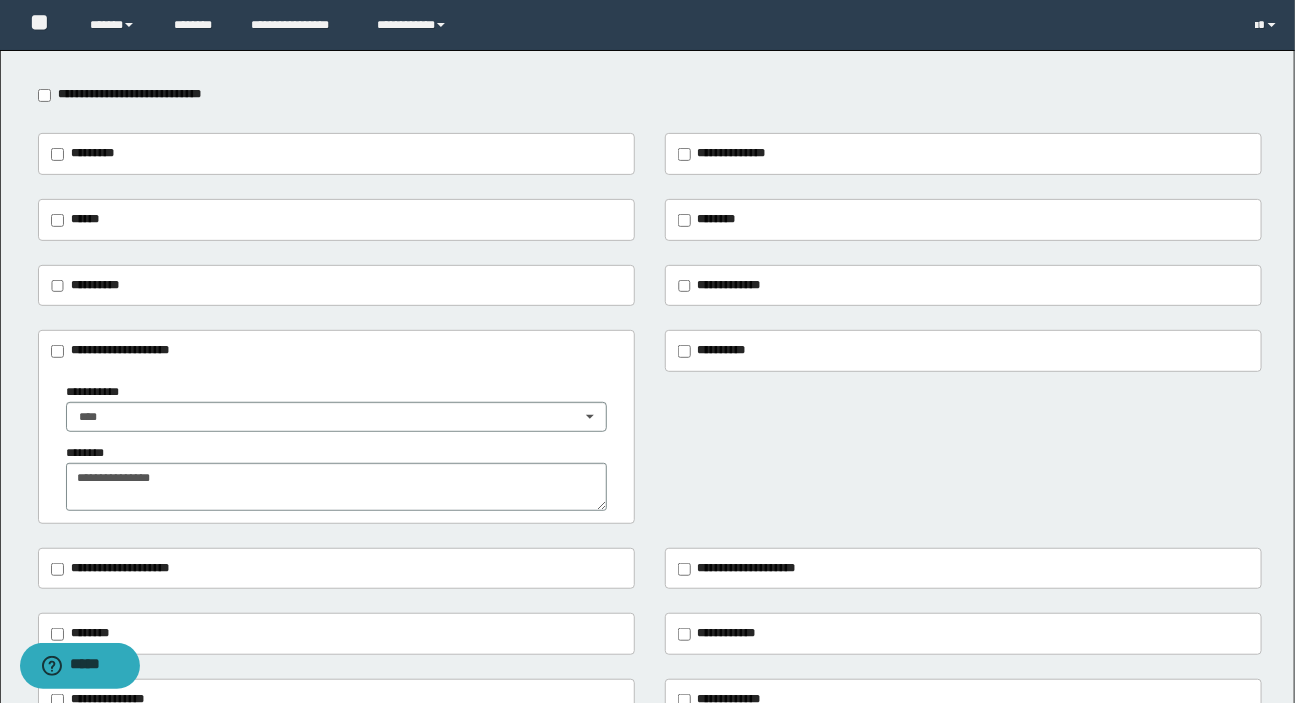 click on "********" at bounding box center [717, 219] 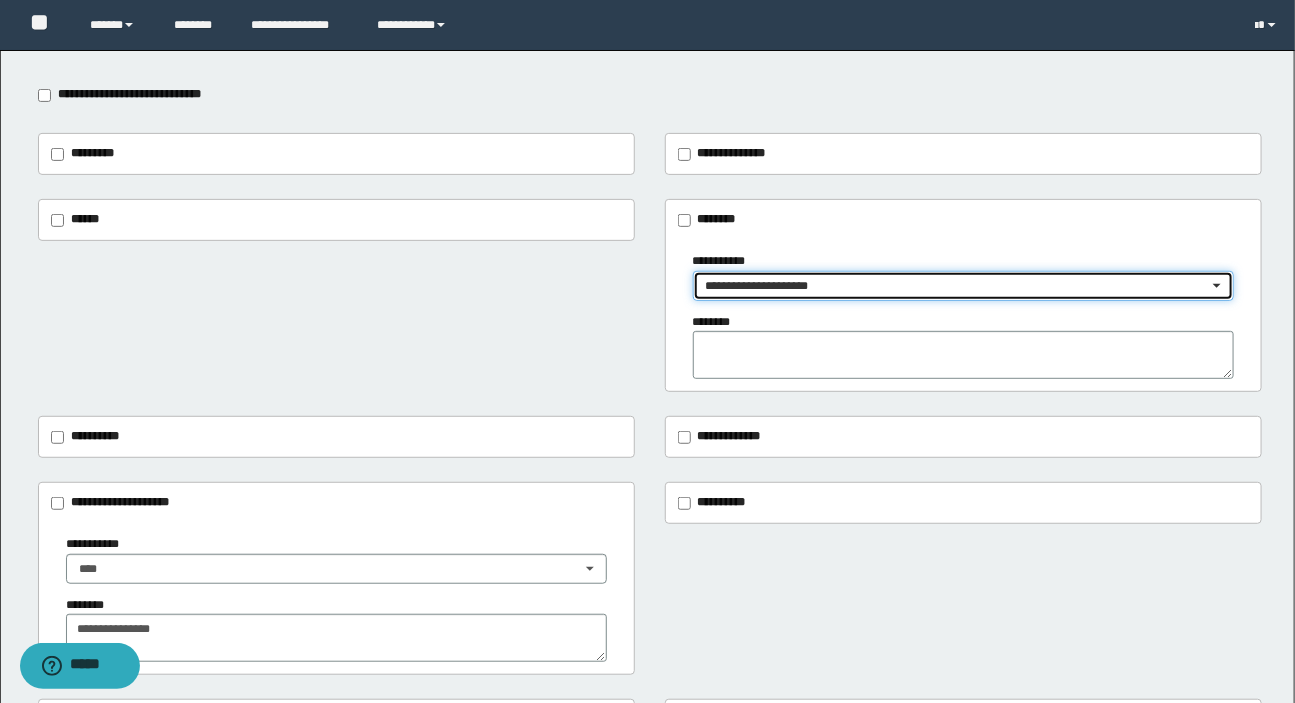 click on "**********" at bounding box center (957, 286) 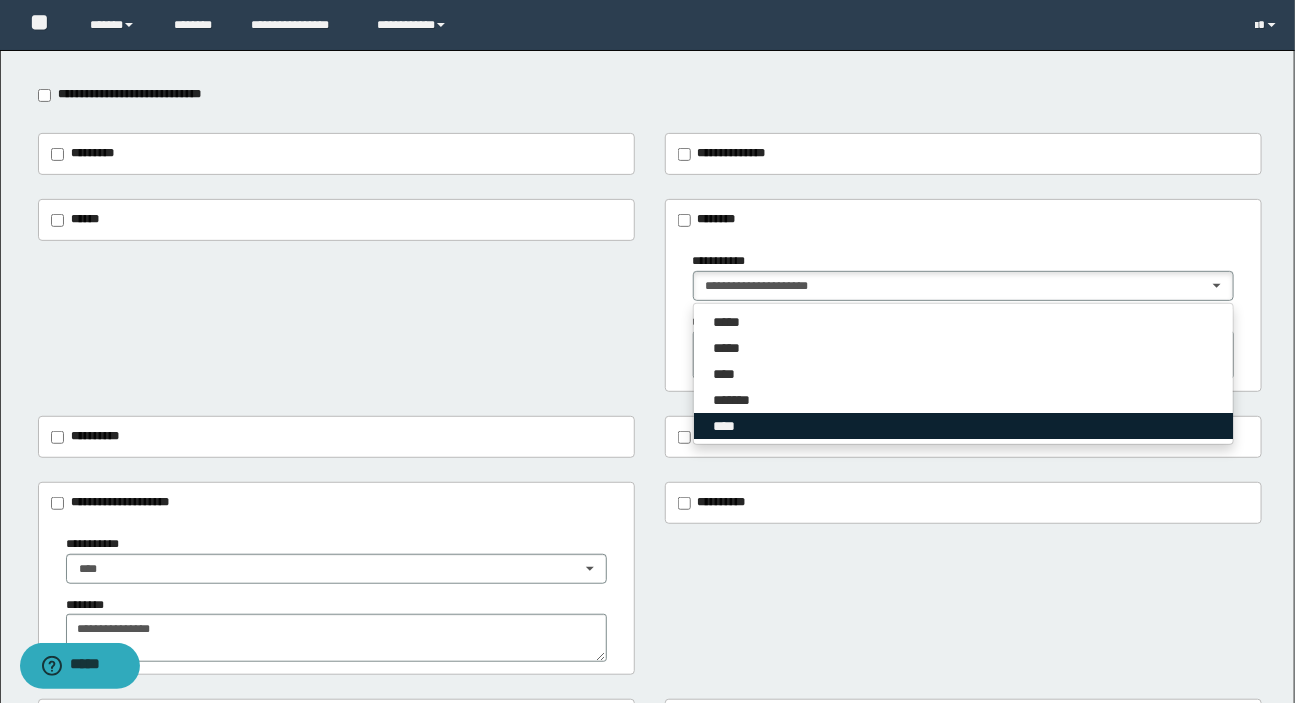 click on "****" at bounding box center (728, 426) 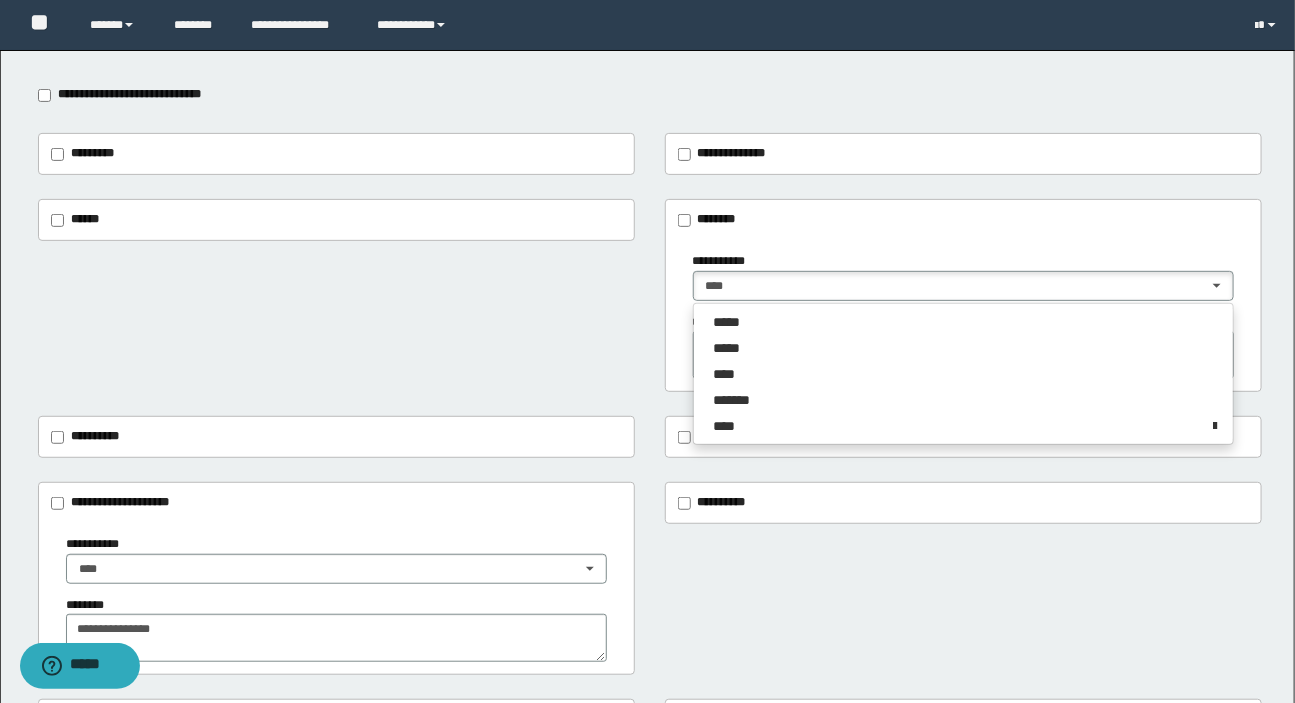 click on "**********" at bounding box center (650, 295) 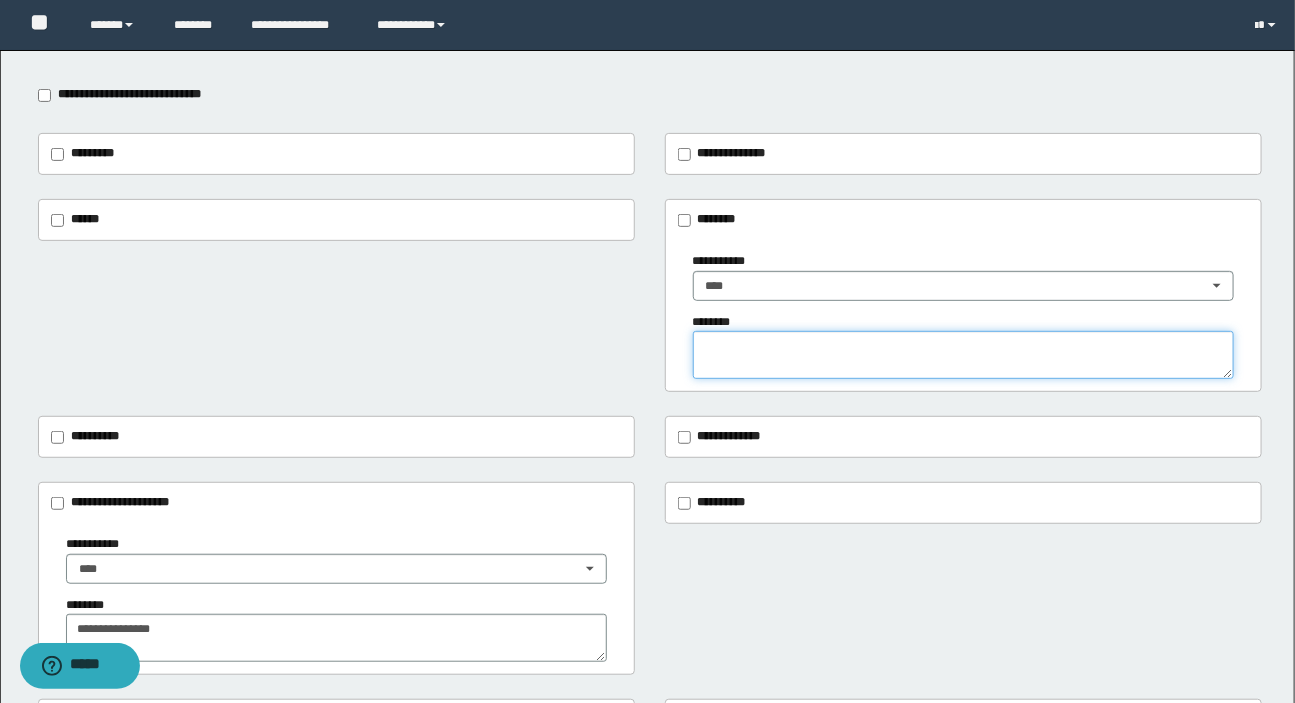 click at bounding box center [963, 355] 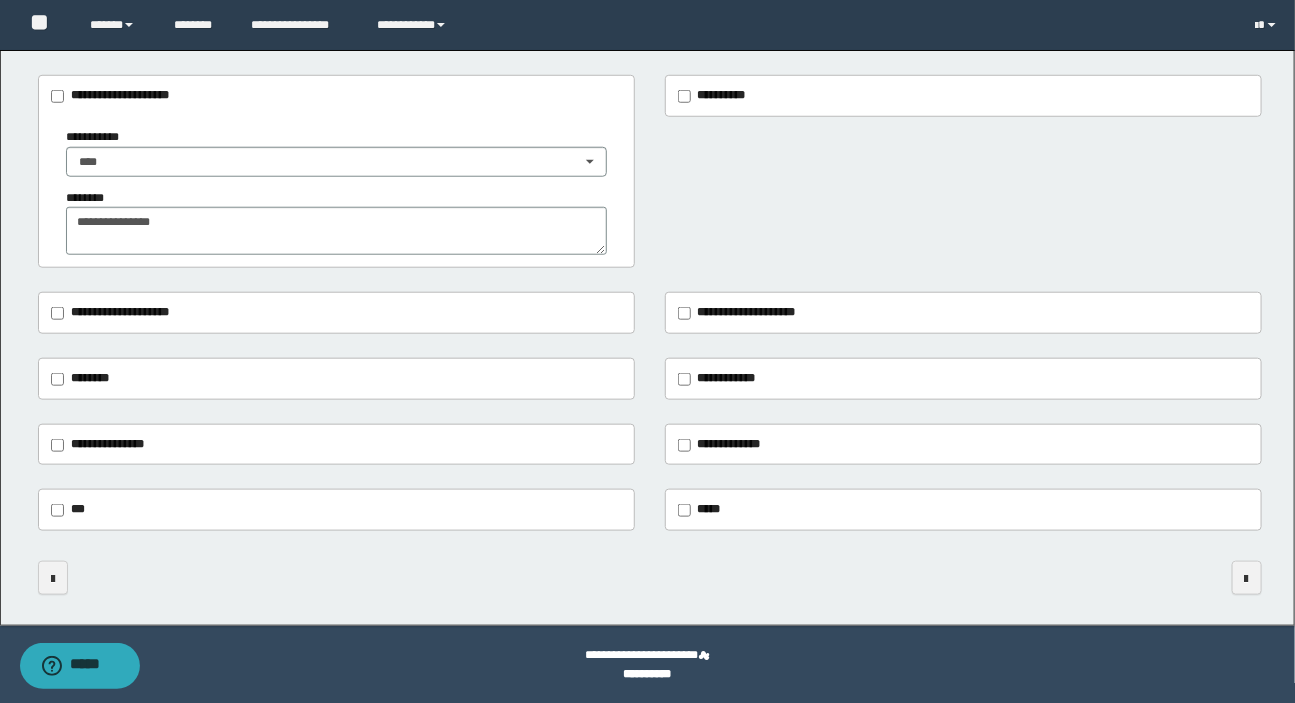 scroll, scrollTop: 589, scrollLeft: 0, axis: vertical 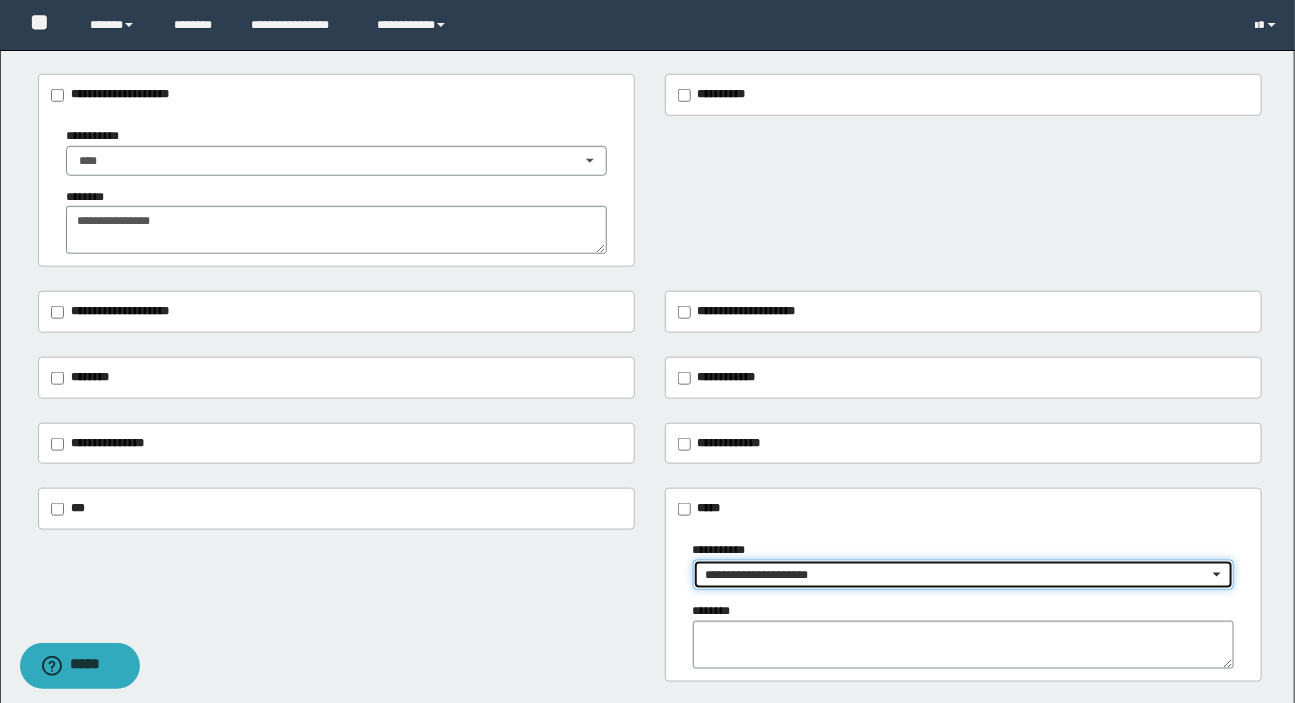 click on "**********" at bounding box center [957, 575] 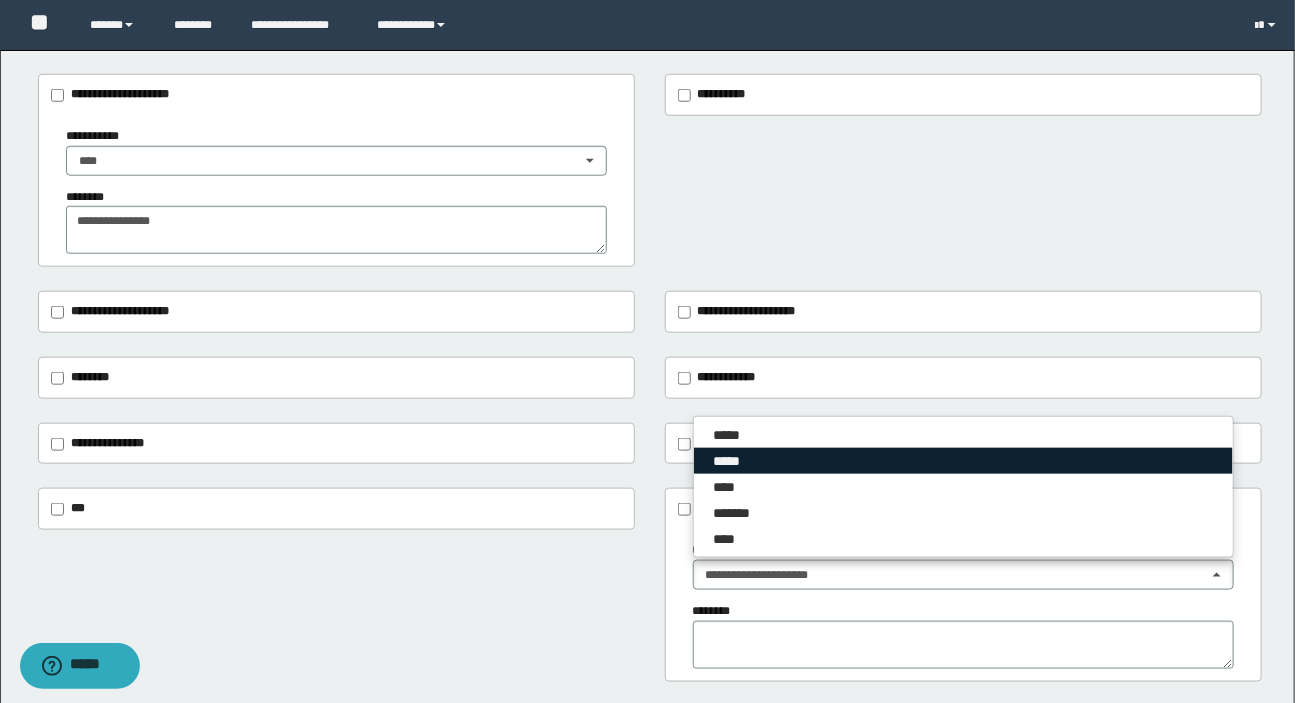 click on "*****" at bounding box center (734, 461) 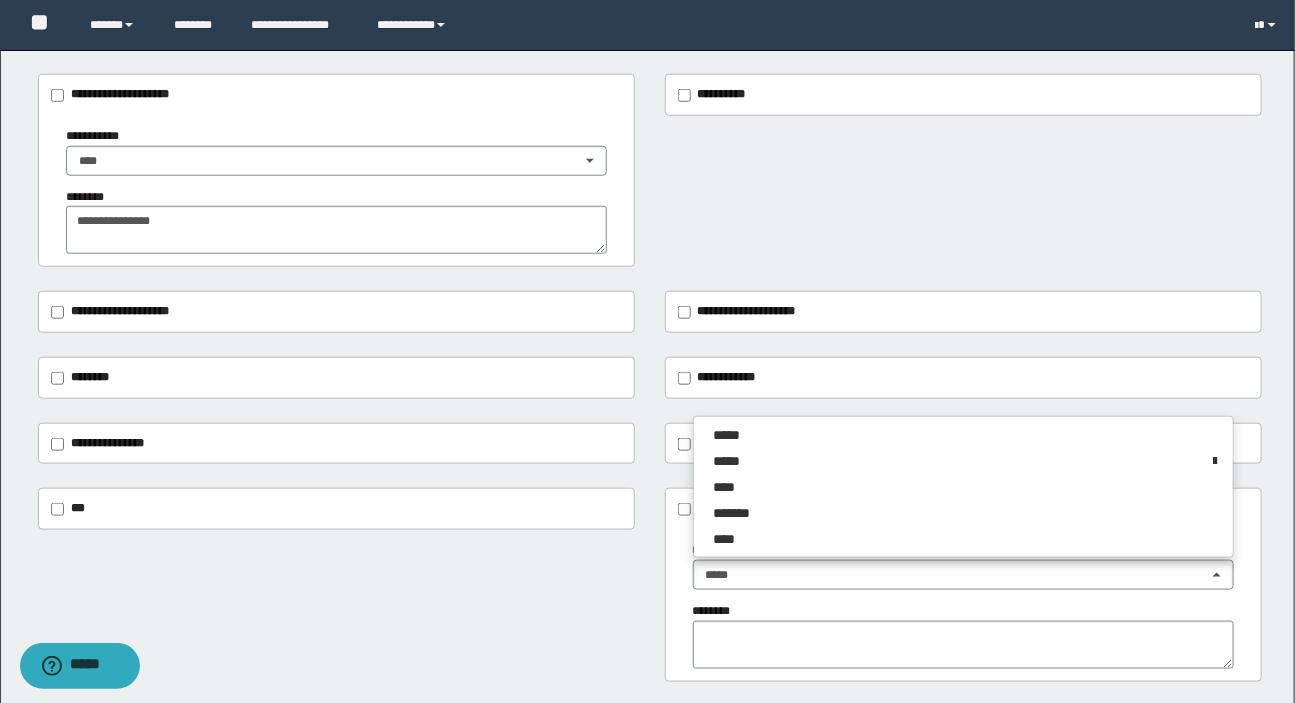 click on "**********" at bounding box center (650, 584) 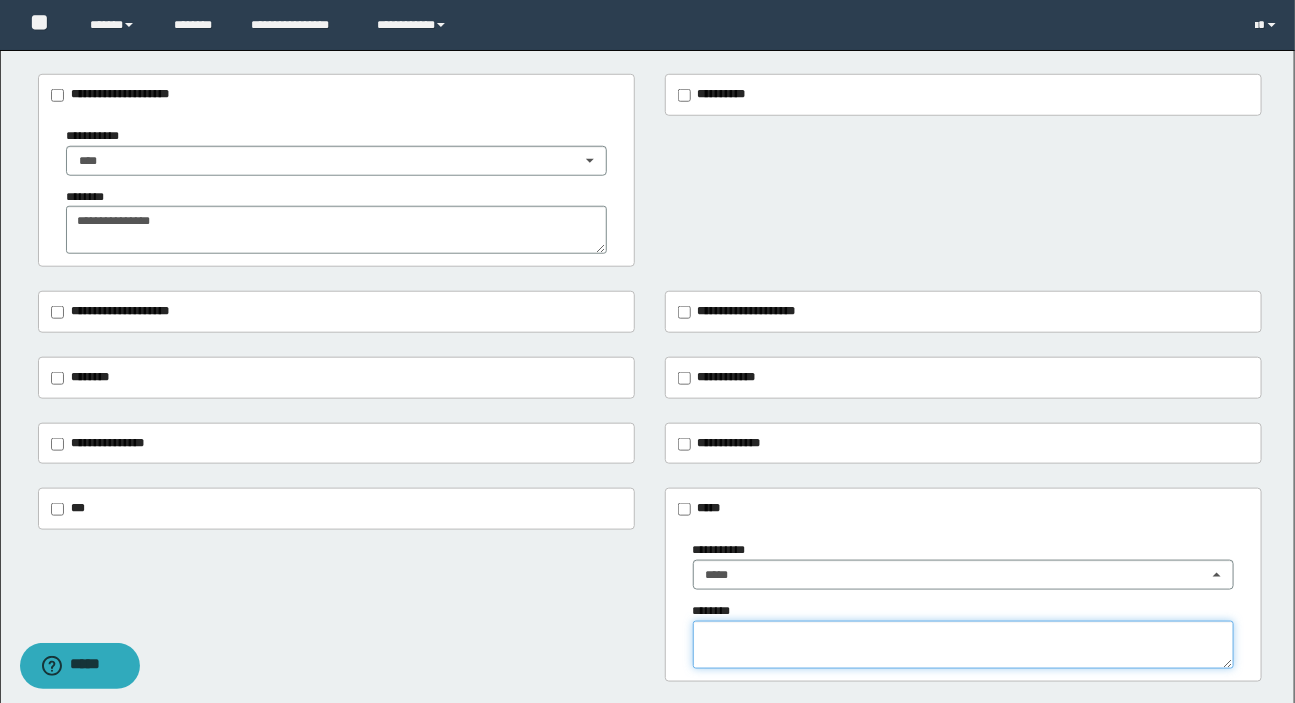 click at bounding box center (963, 645) 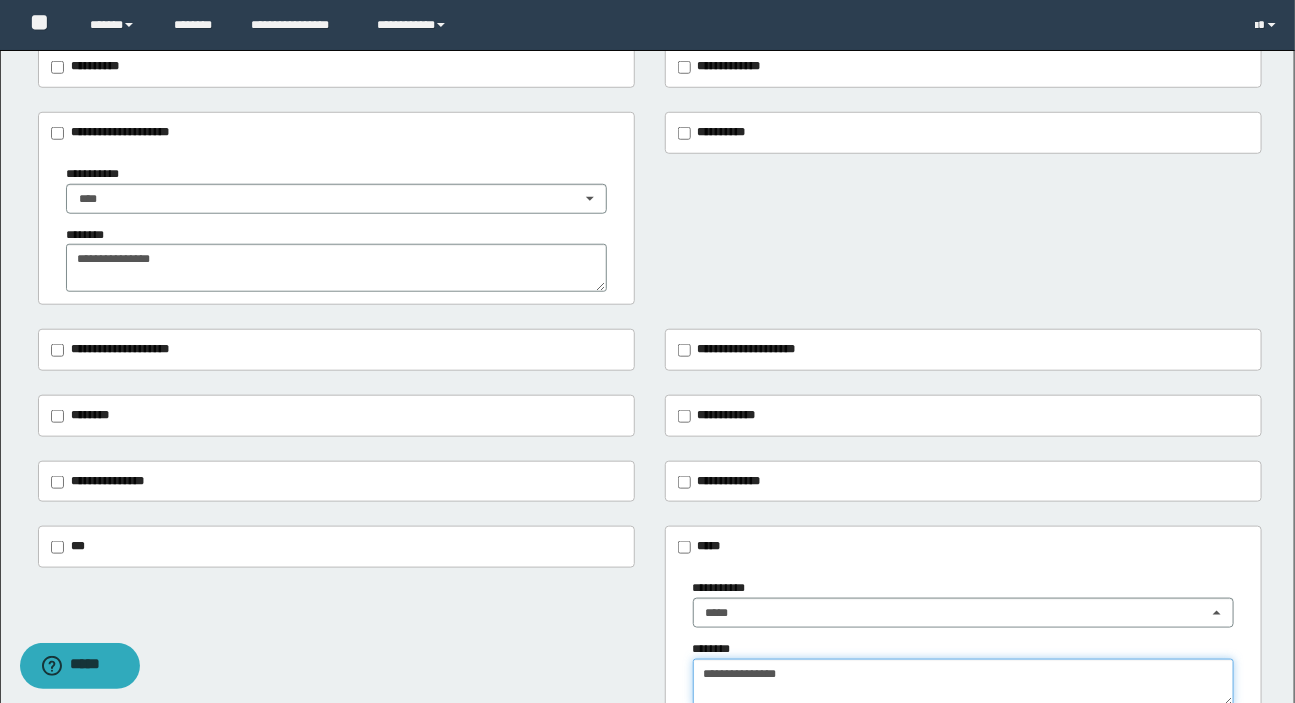 scroll, scrollTop: 0, scrollLeft: 0, axis: both 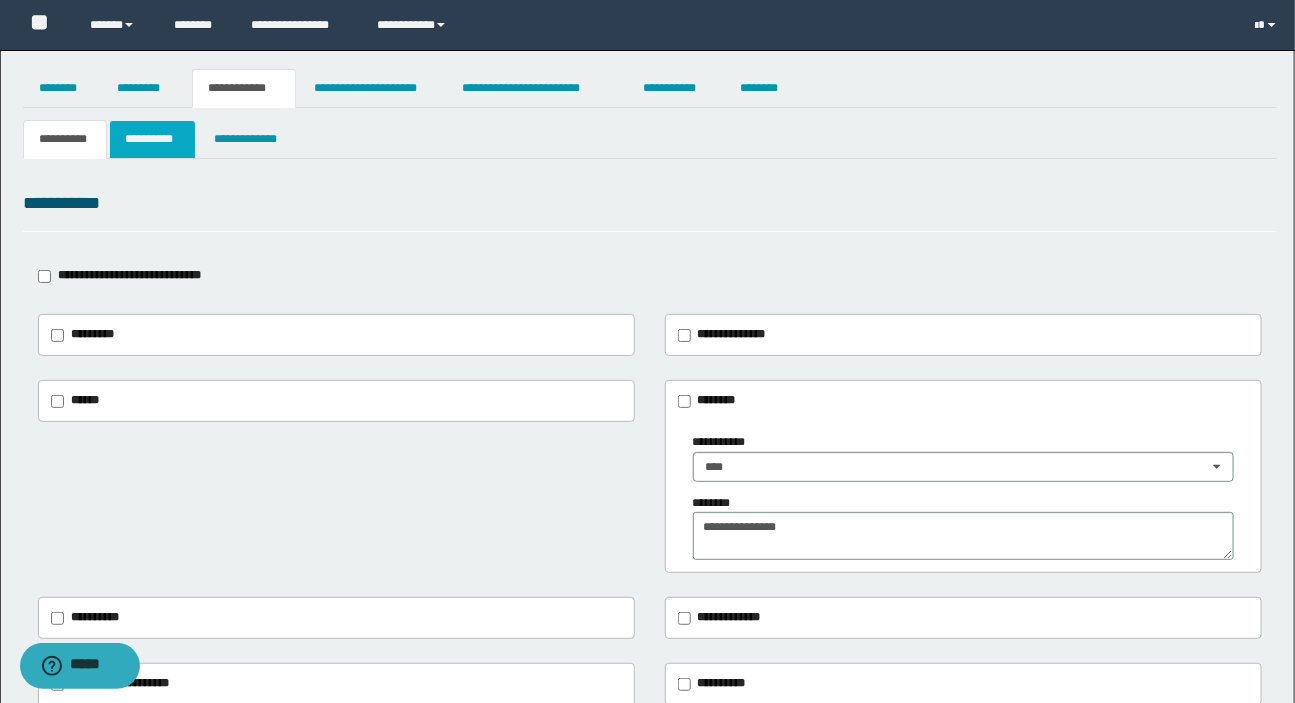 type on "**********" 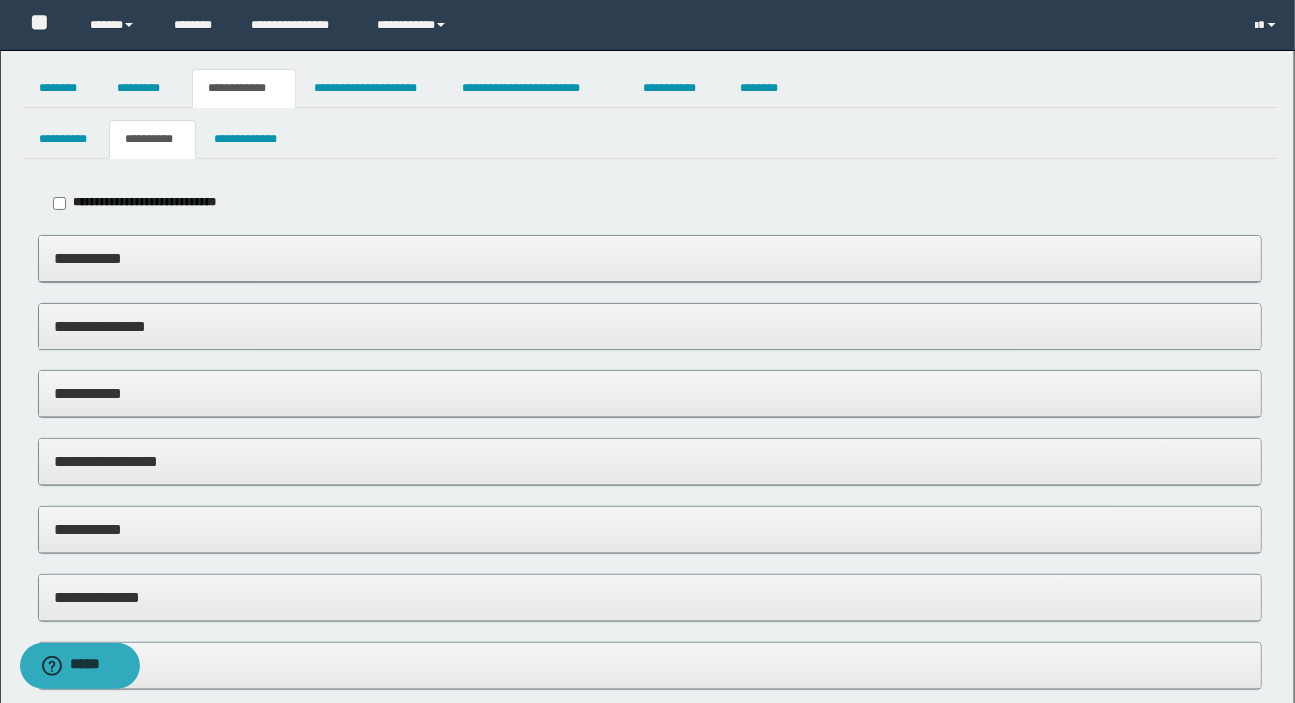 click on "**********" at bounding box center [650, 258] 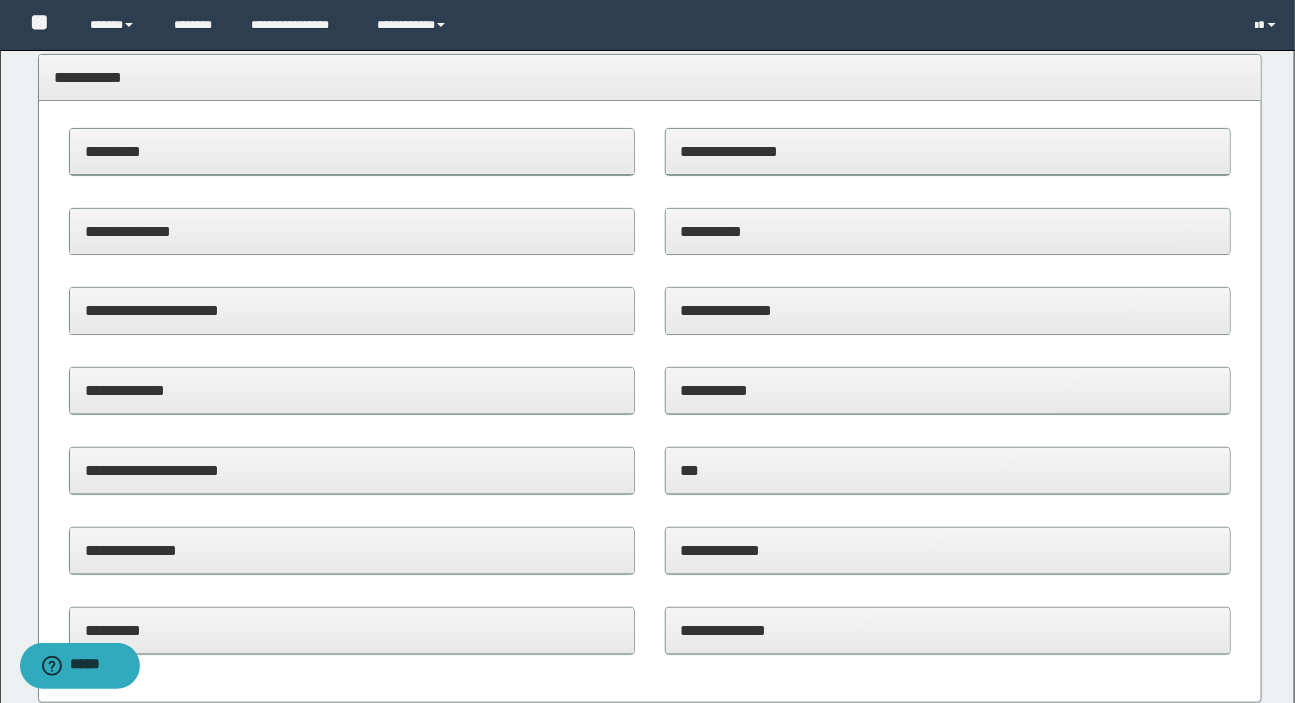 click on "**********" at bounding box center (352, 310) 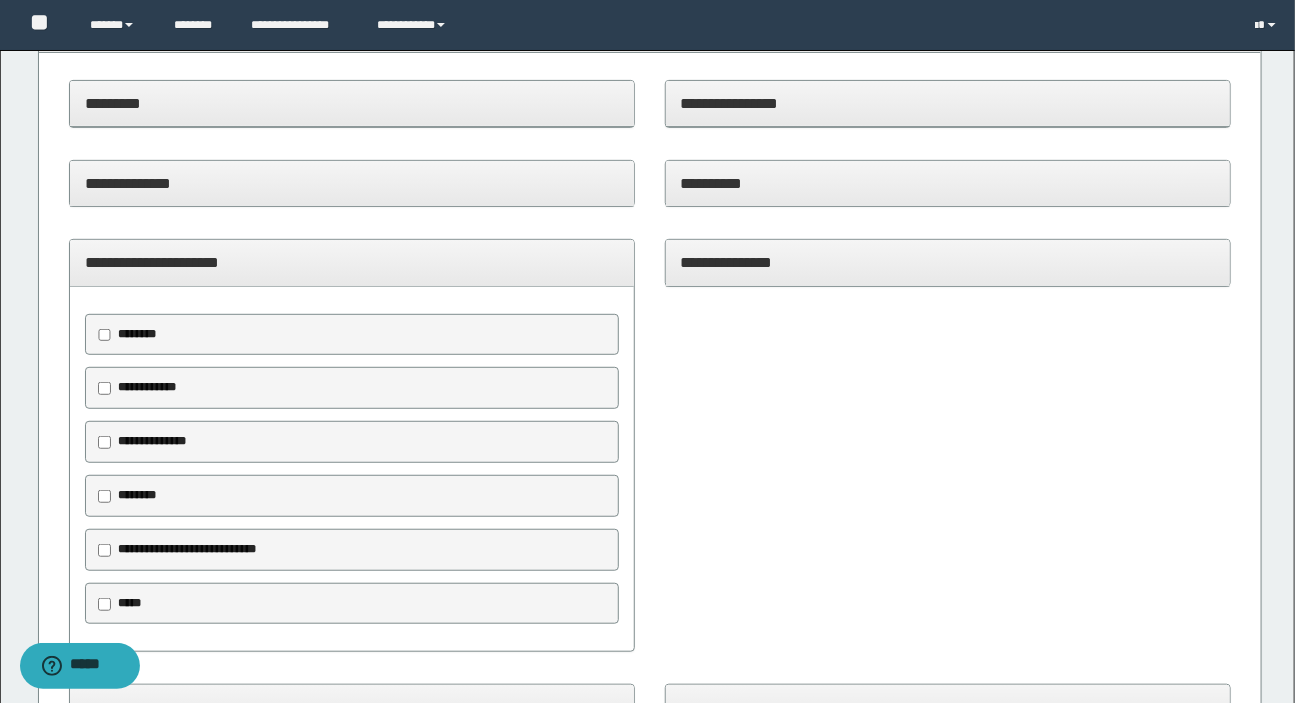 scroll, scrollTop: 363, scrollLeft: 0, axis: vertical 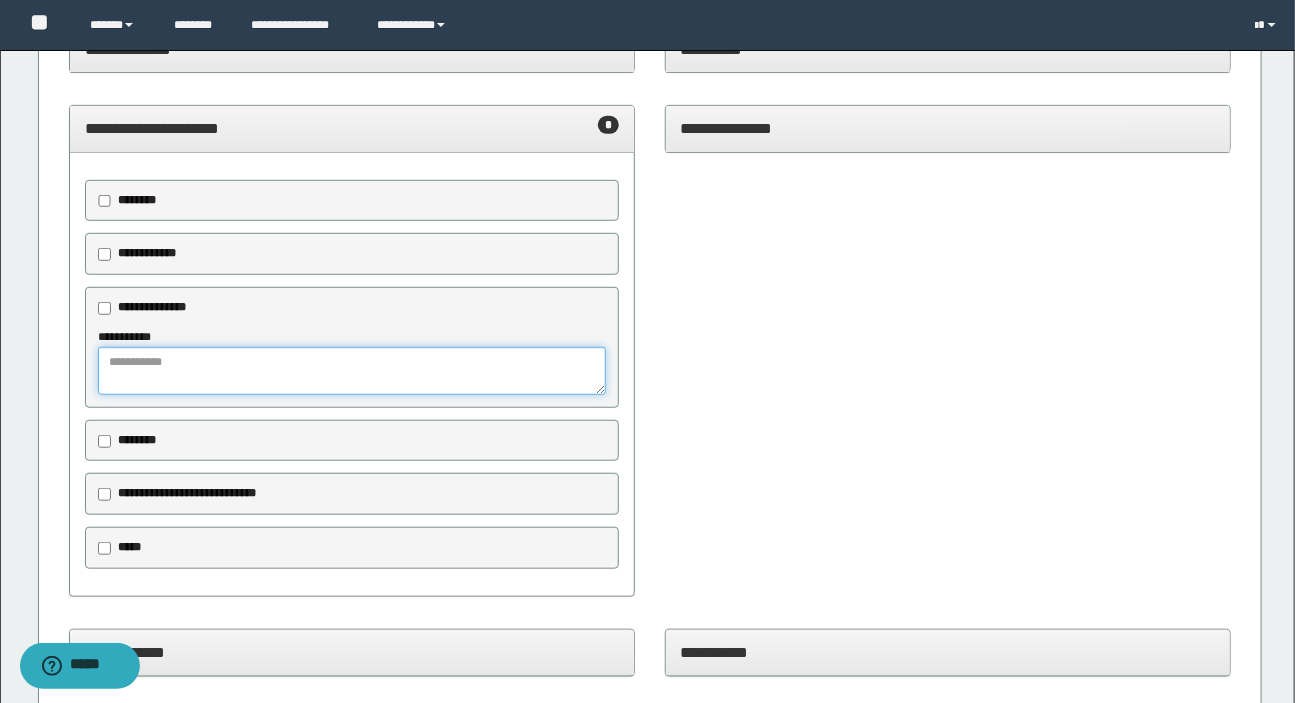 click at bounding box center (352, 371) 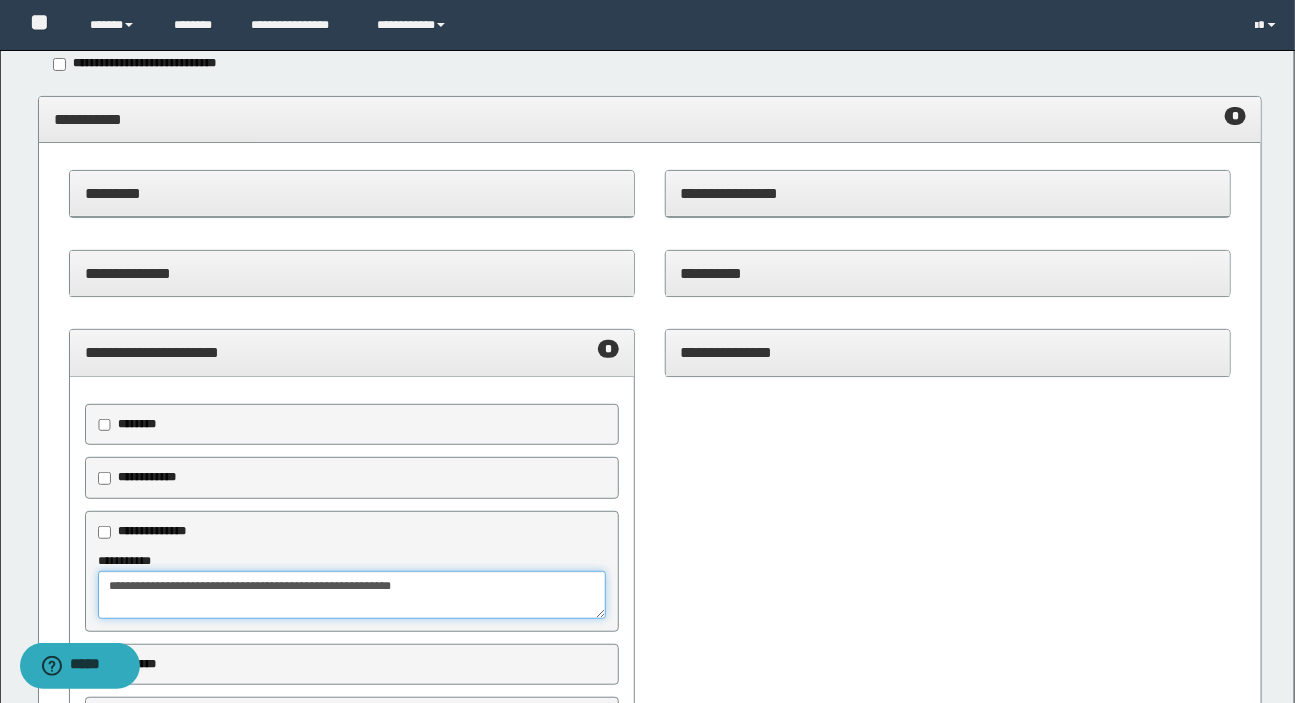 scroll, scrollTop: 0, scrollLeft: 0, axis: both 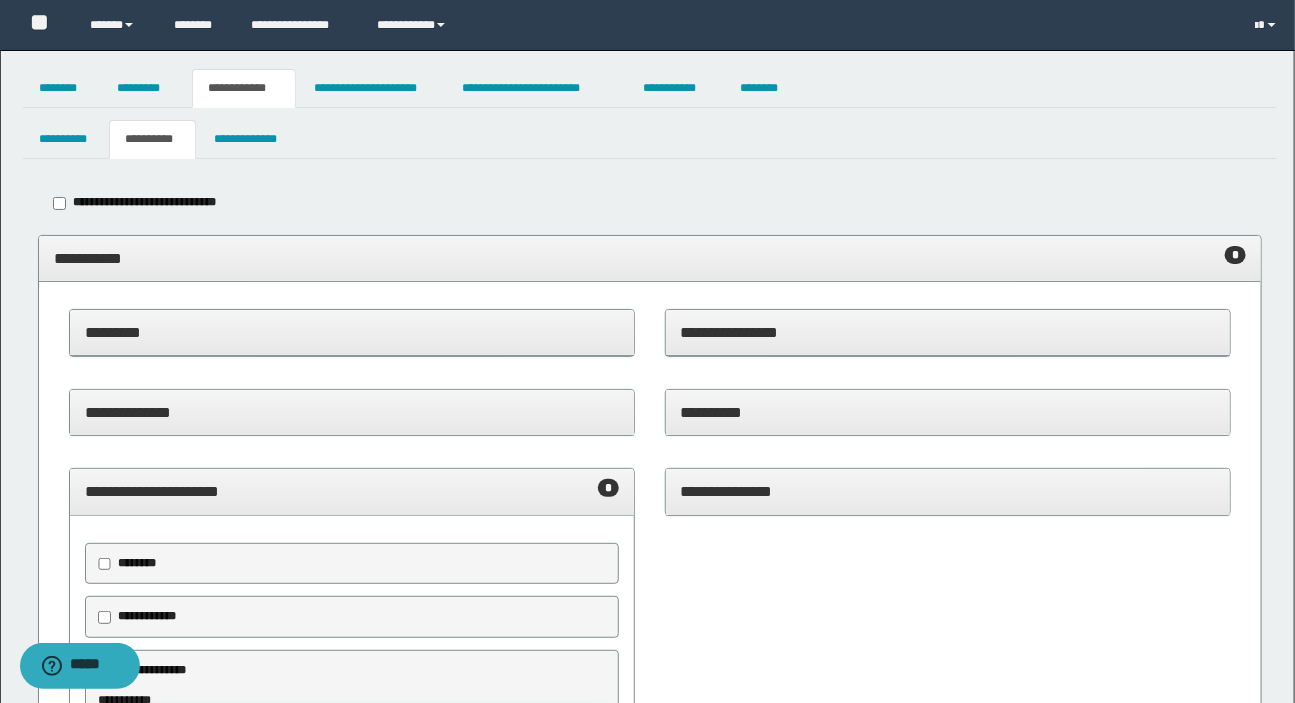 type on "**********" 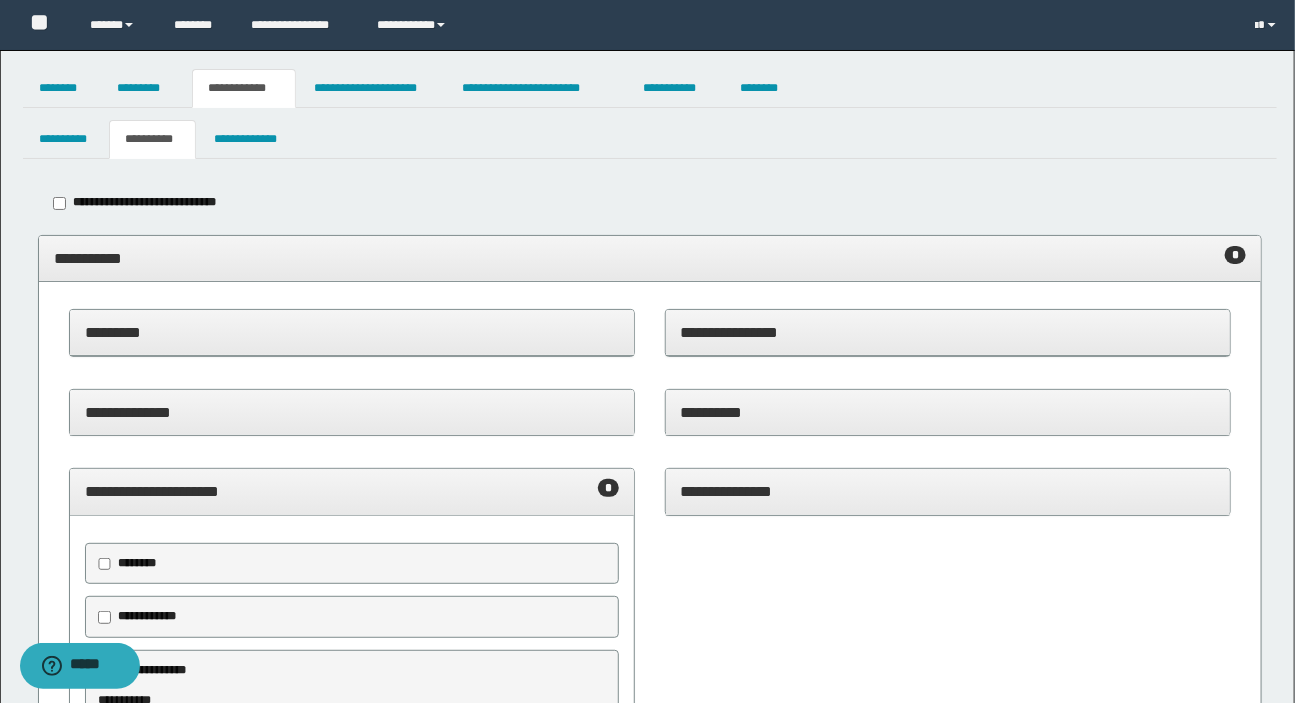 click on "**********" at bounding box center [650, 258] 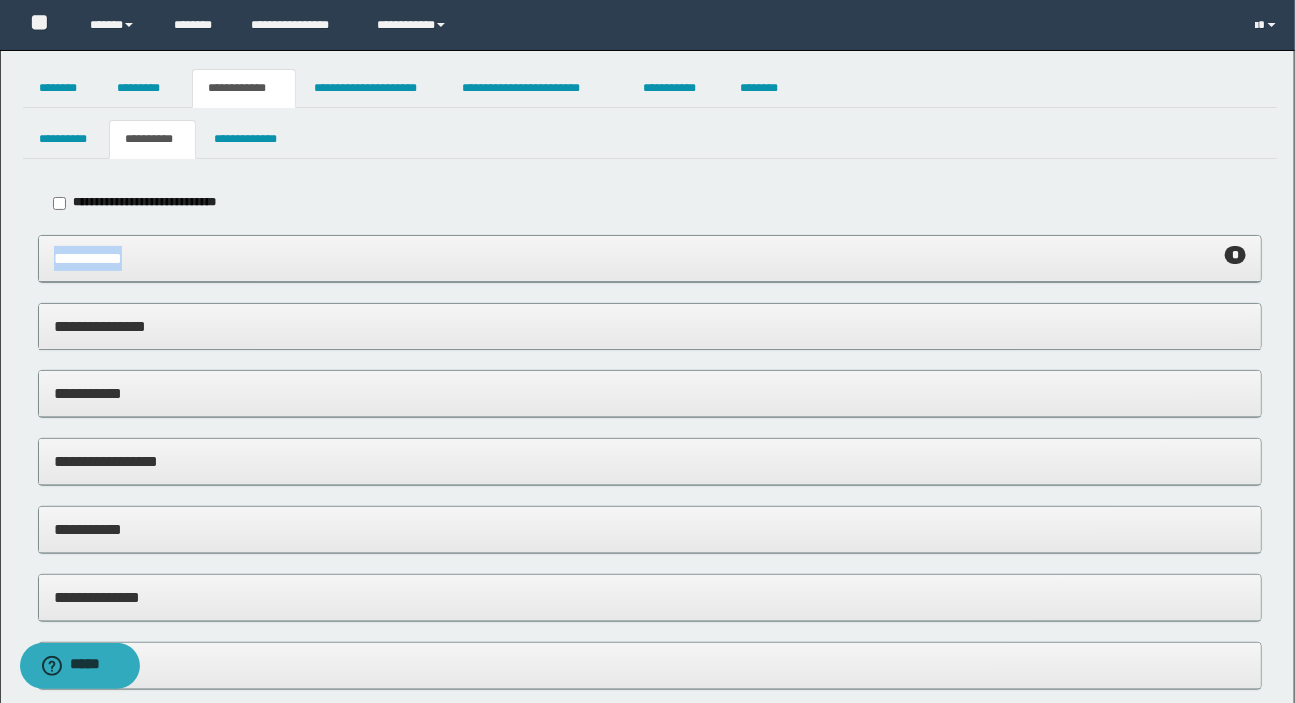 click on "**********" at bounding box center [650, 258] 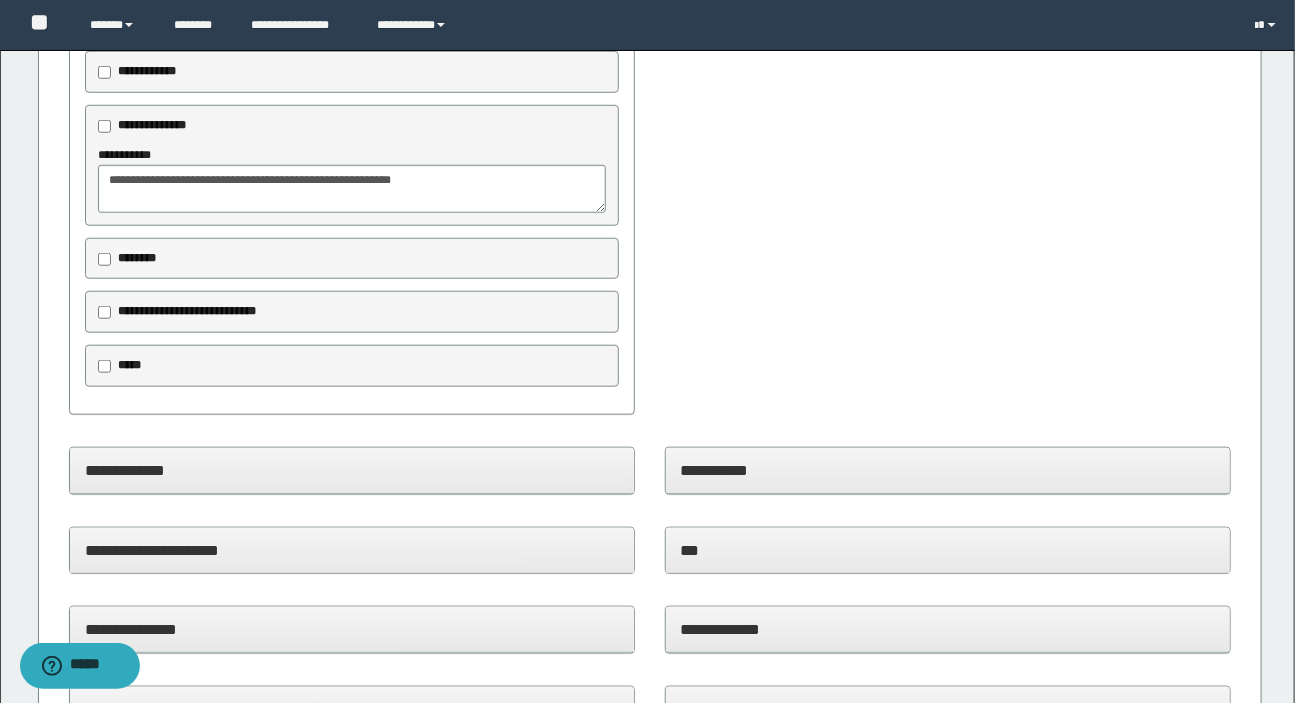 scroll, scrollTop: 909, scrollLeft: 0, axis: vertical 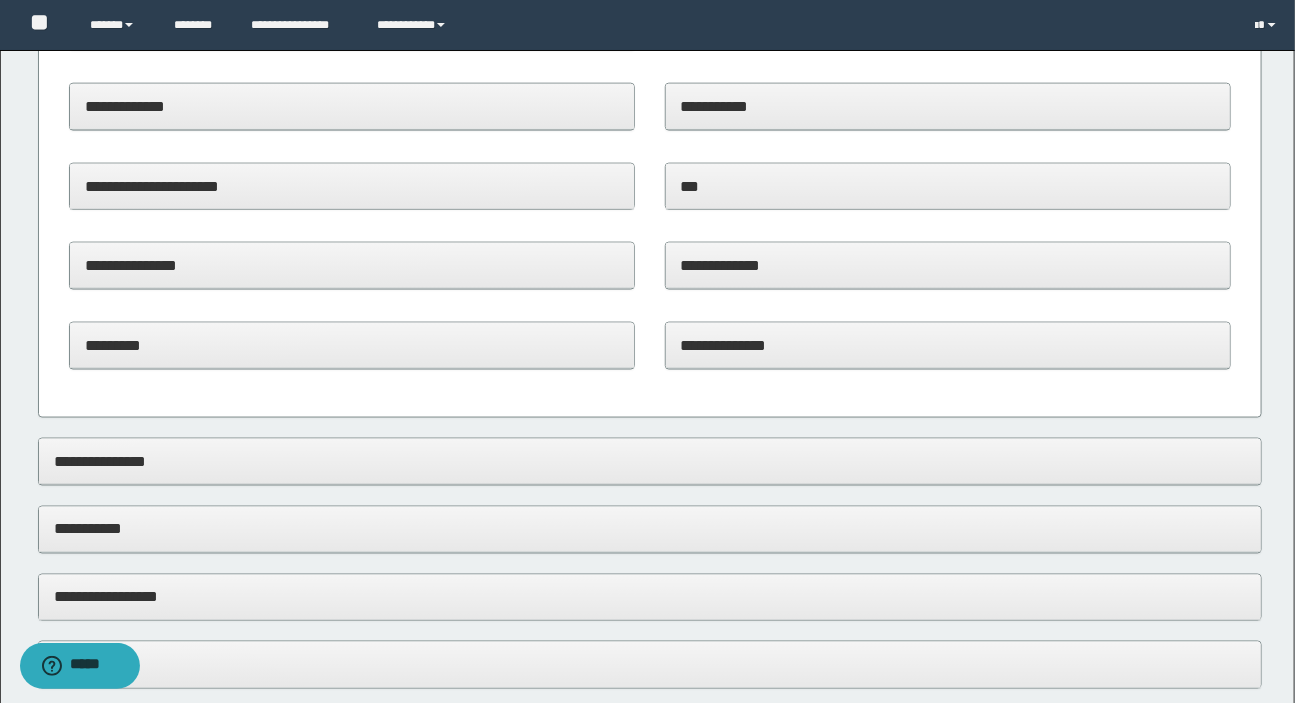 click on "**********" at bounding box center (948, 345) 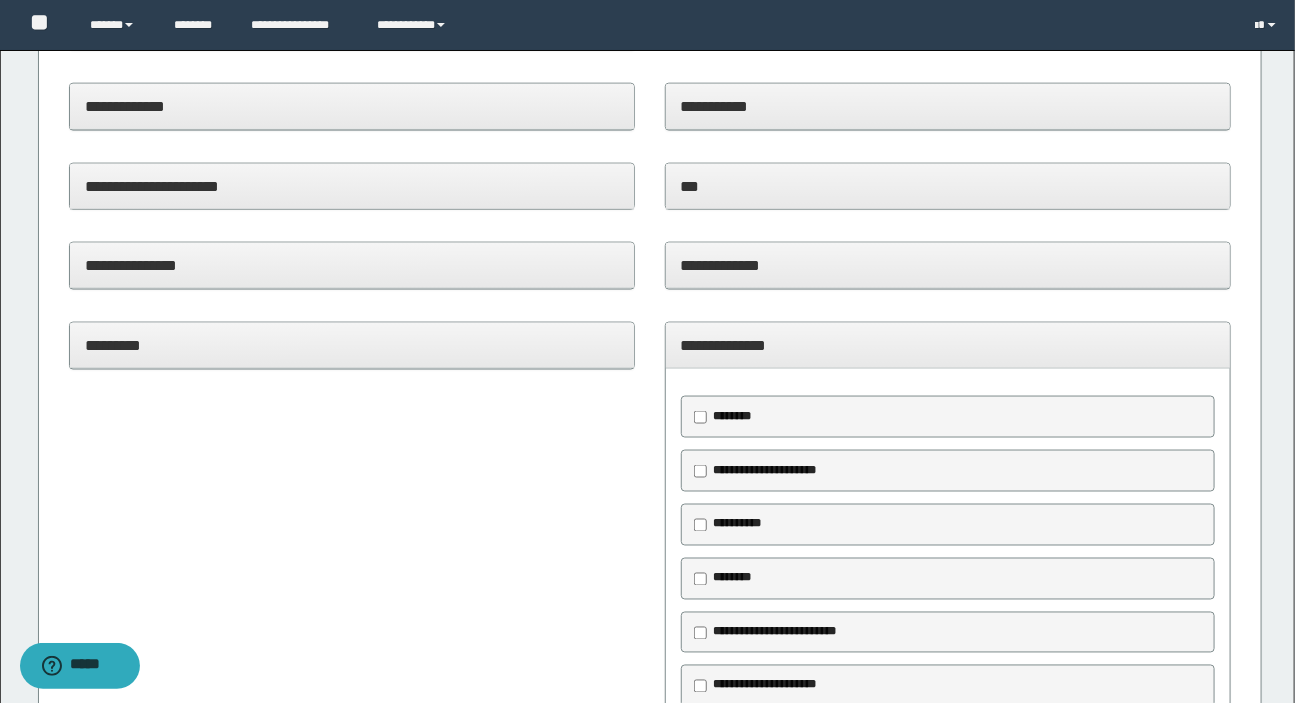 click on "**********" at bounding box center [765, 470] 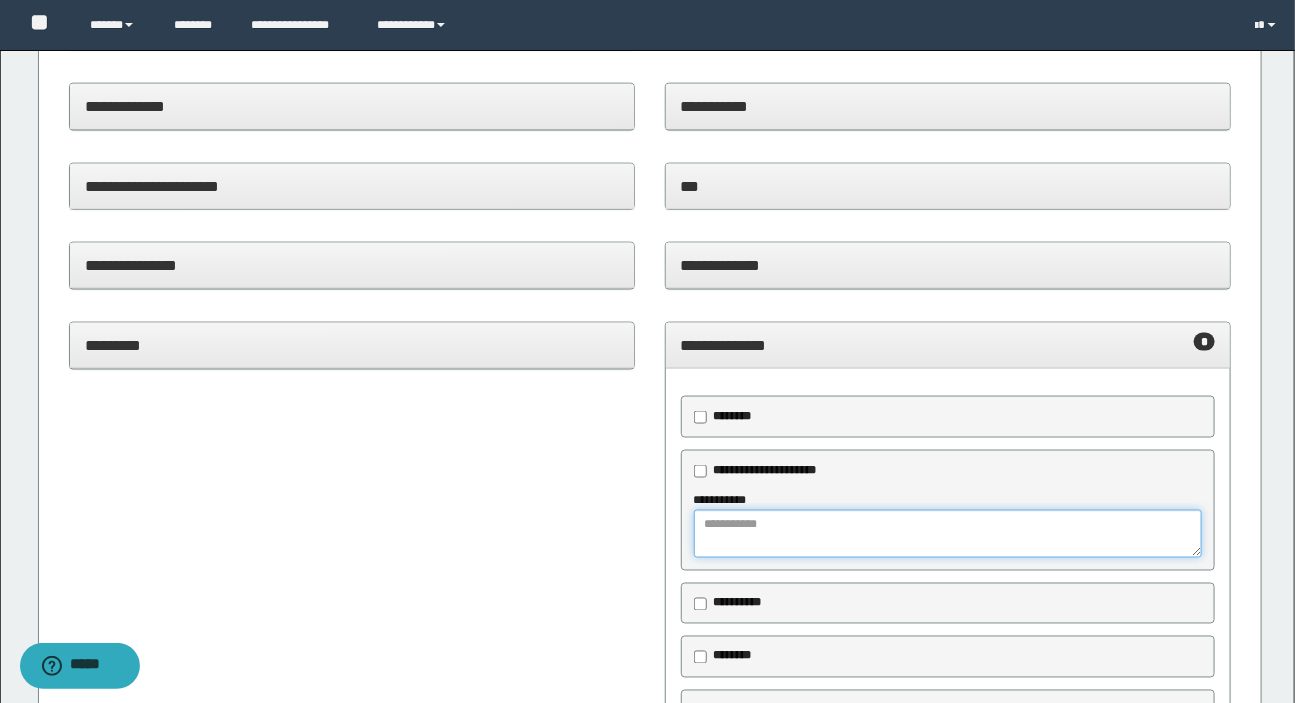 click at bounding box center (948, 534) 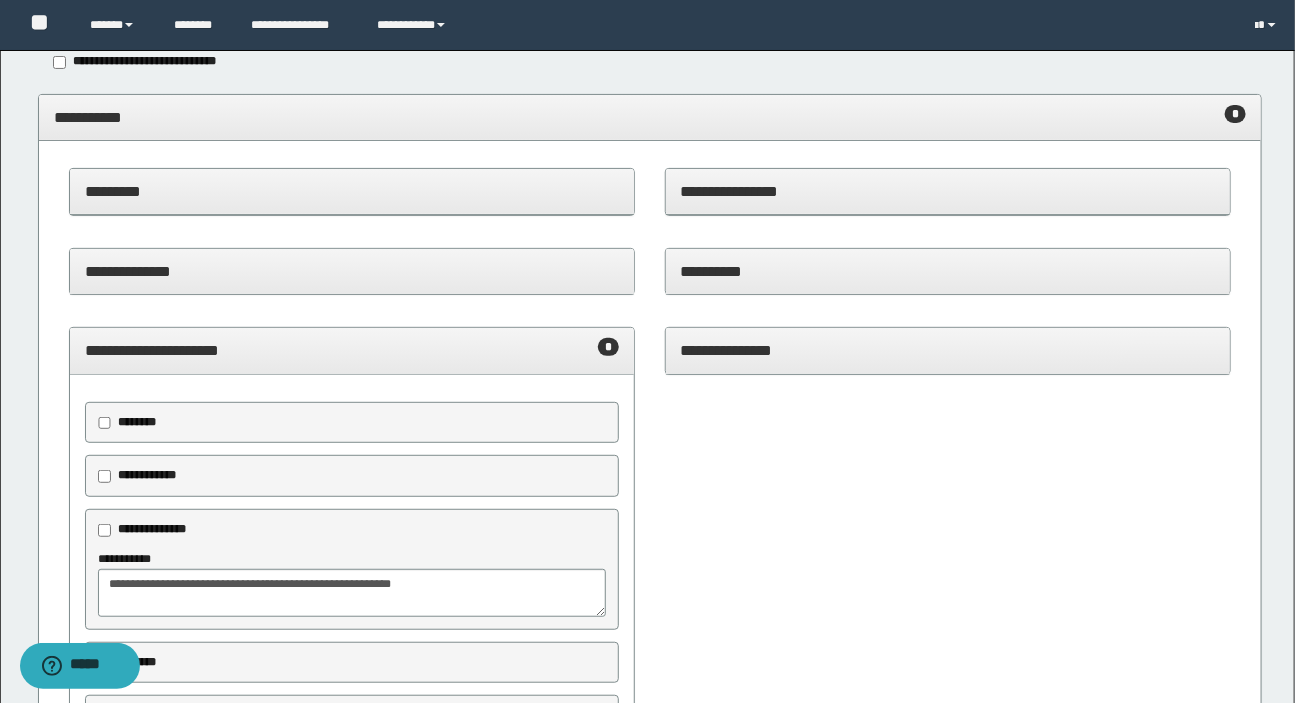 scroll, scrollTop: 0, scrollLeft: 0, axis: both 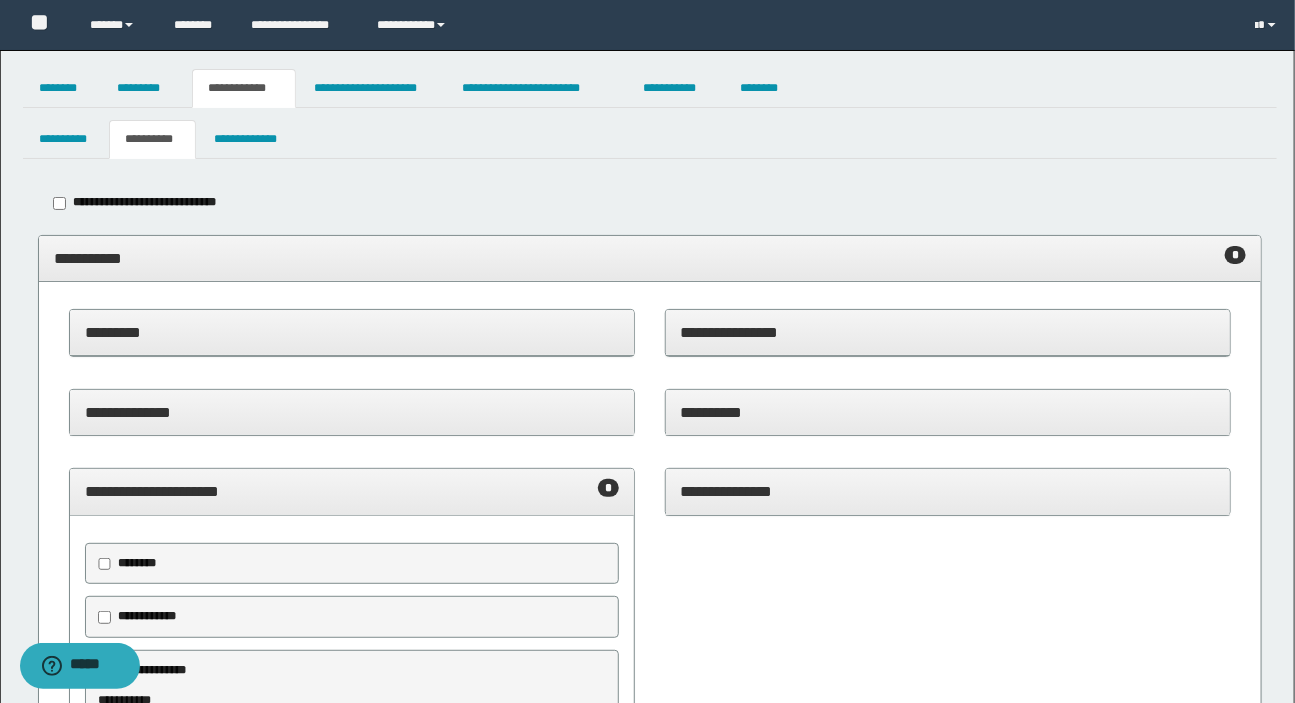 type on "**********" 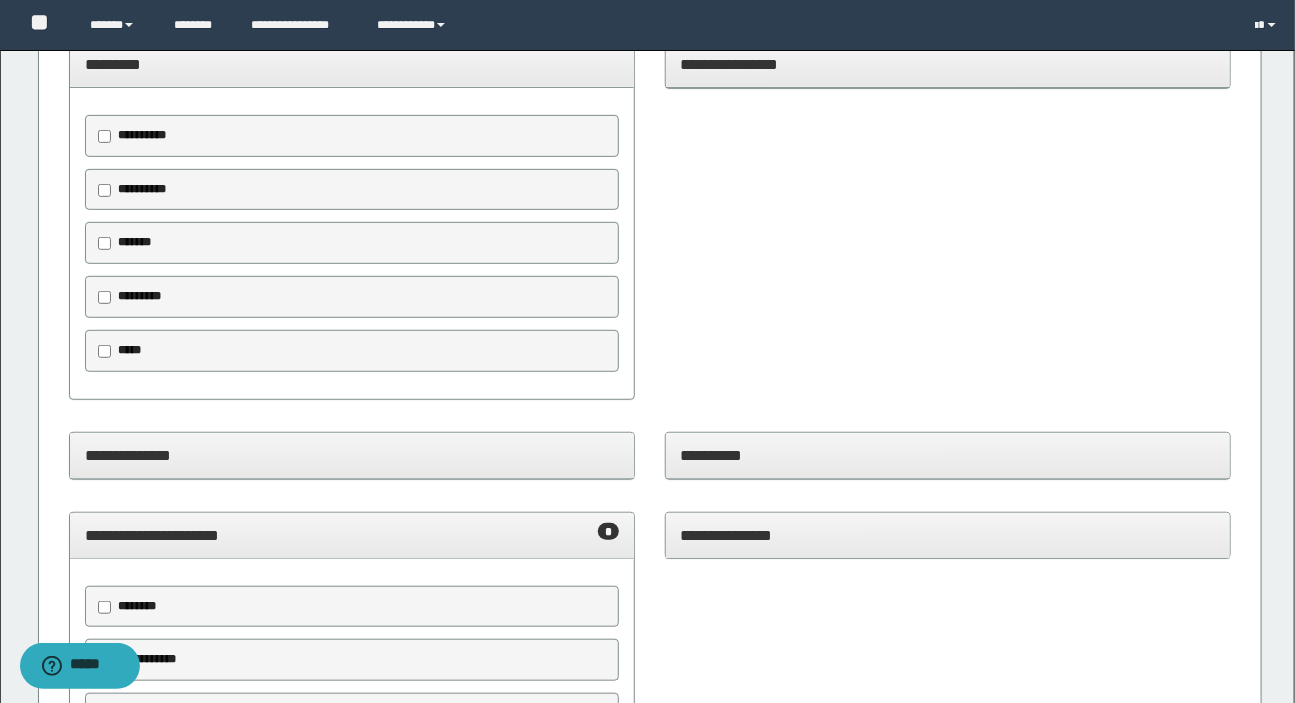 scroll, scrollTop: 272, scrollLeft: 0, axis: vertical 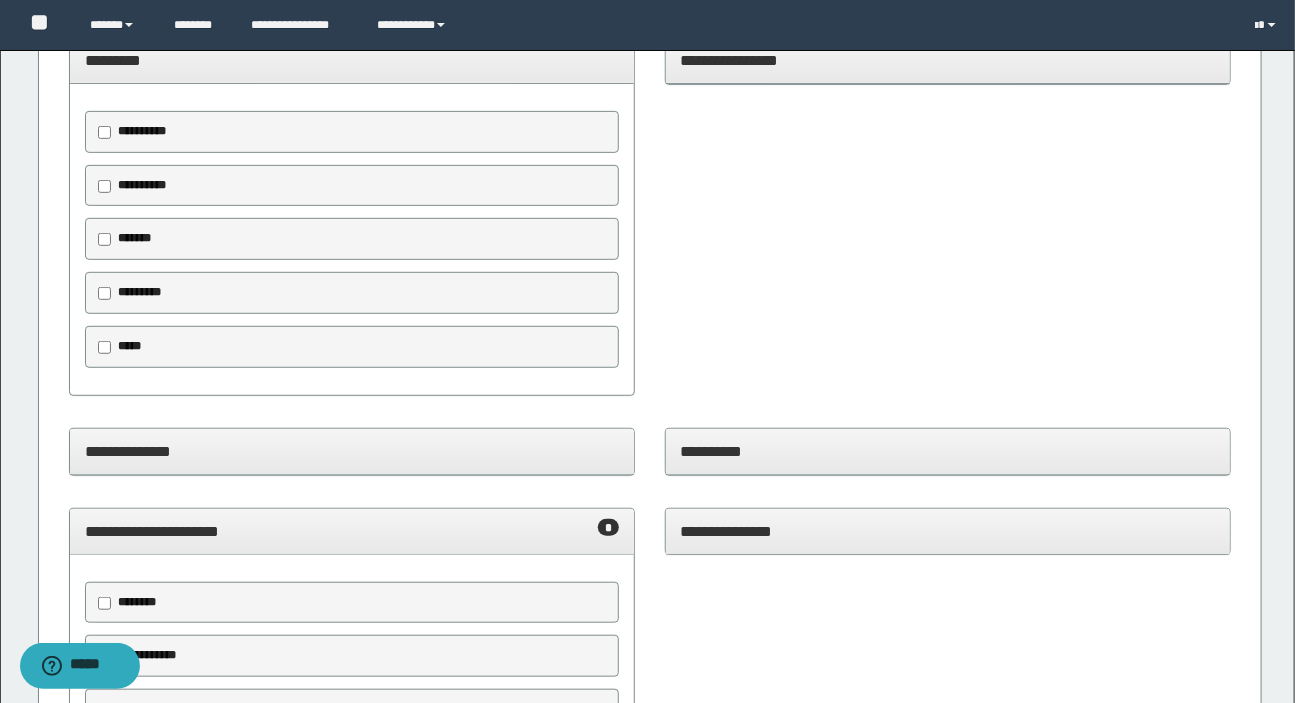 click on "*****" at bounding box center (129, 346) 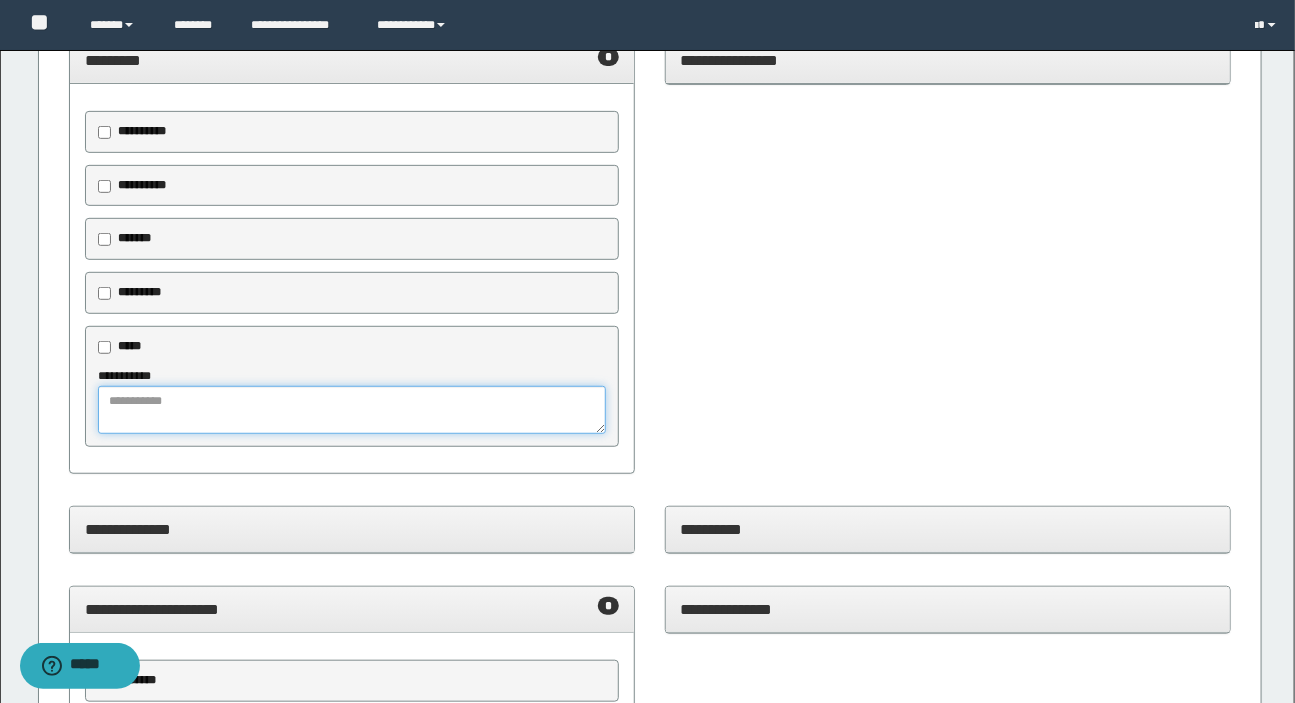 click at bounding box center (352, 410) 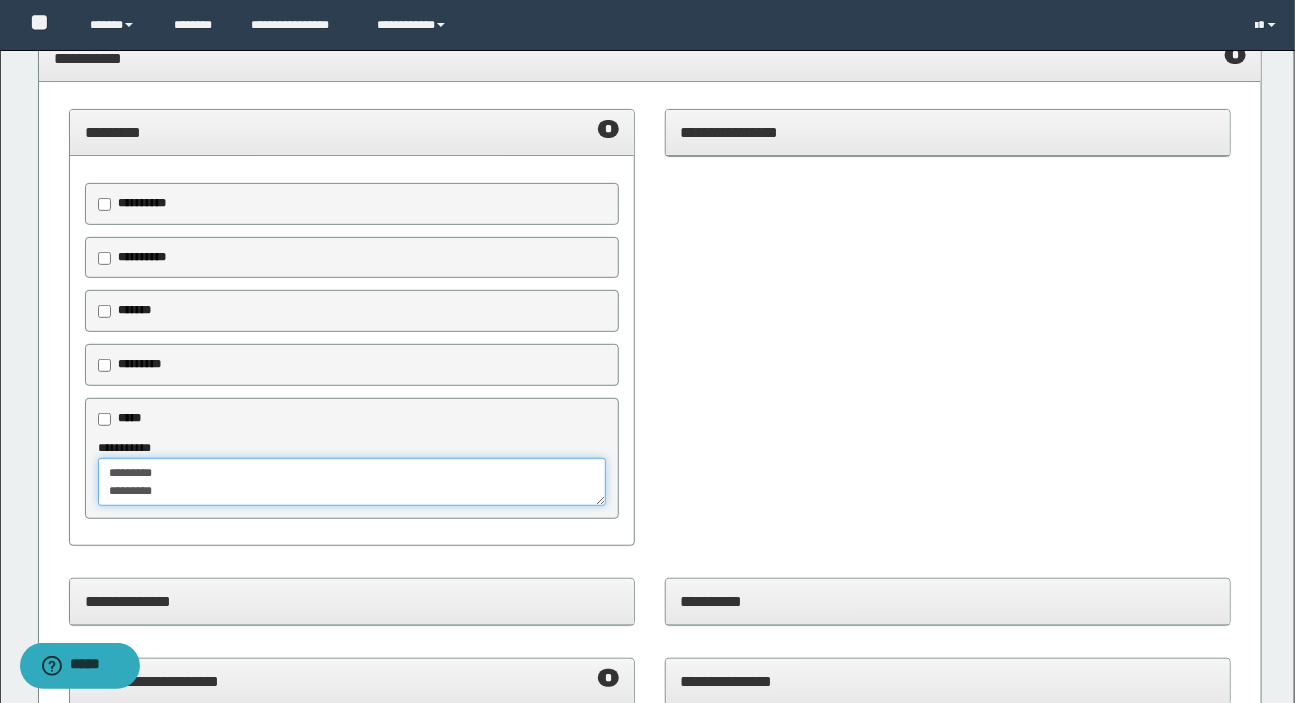 scroll, scrollTop: 0, scrollLeft: 0, axis: both 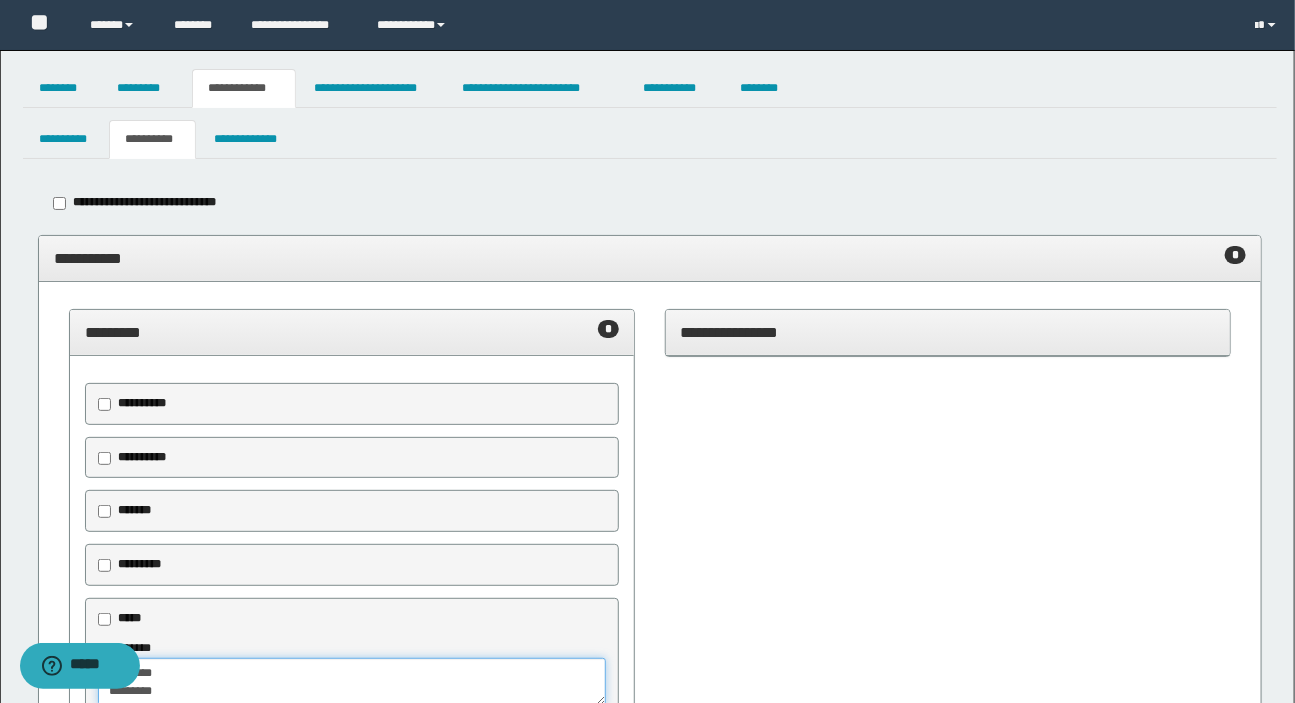 type on "*********
********" 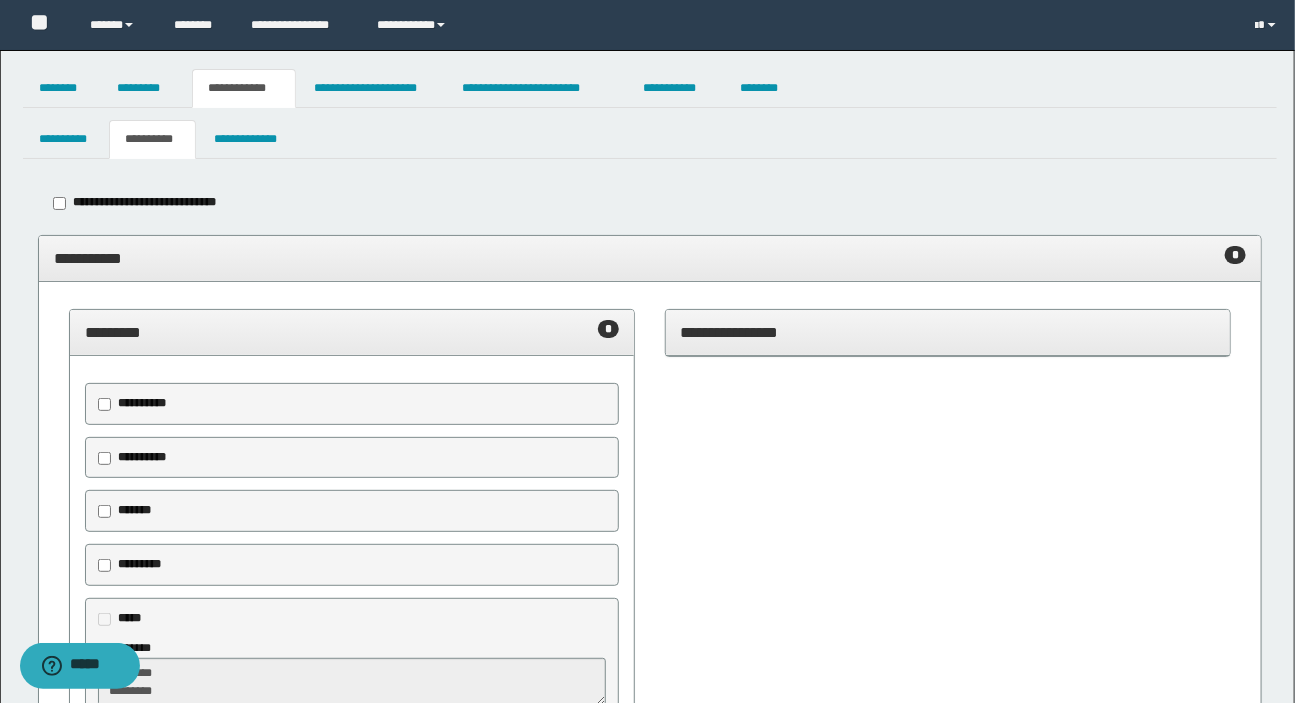 click on "**********" at bounding box center (650, 259) 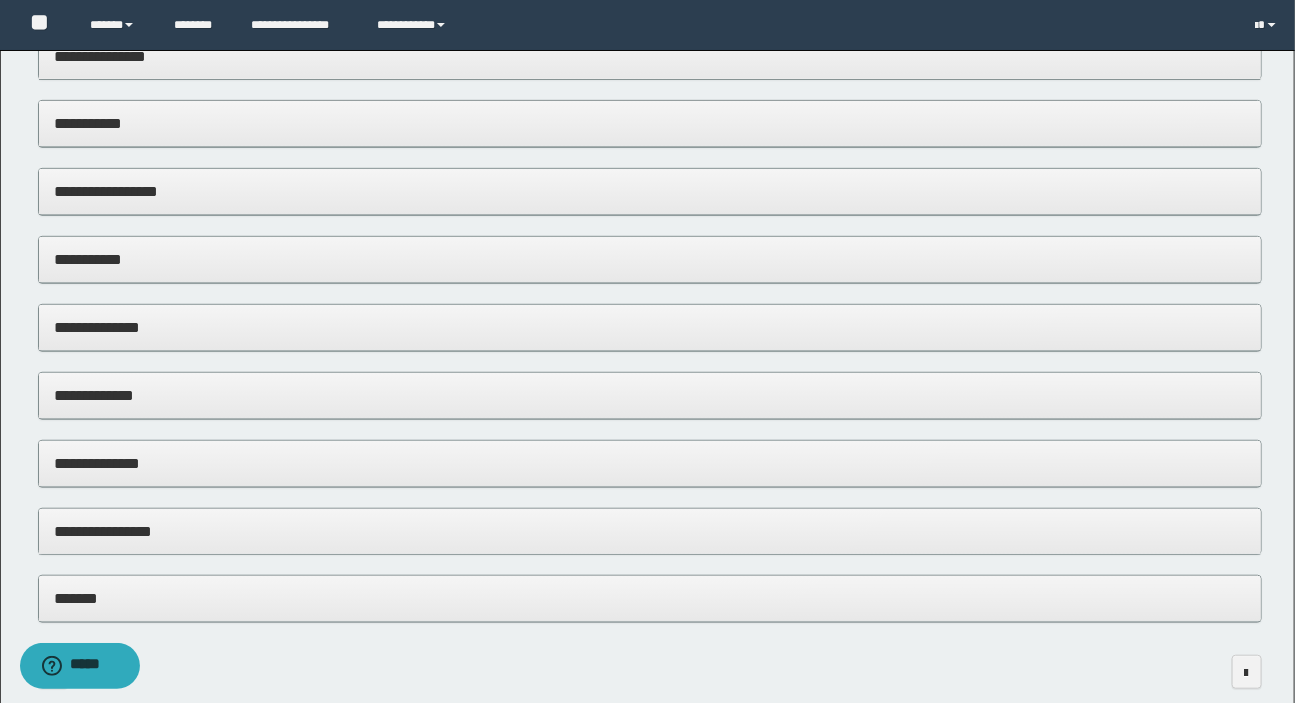 scroll, scrollTop: 272, scrollLeft: 0, axis: vertical 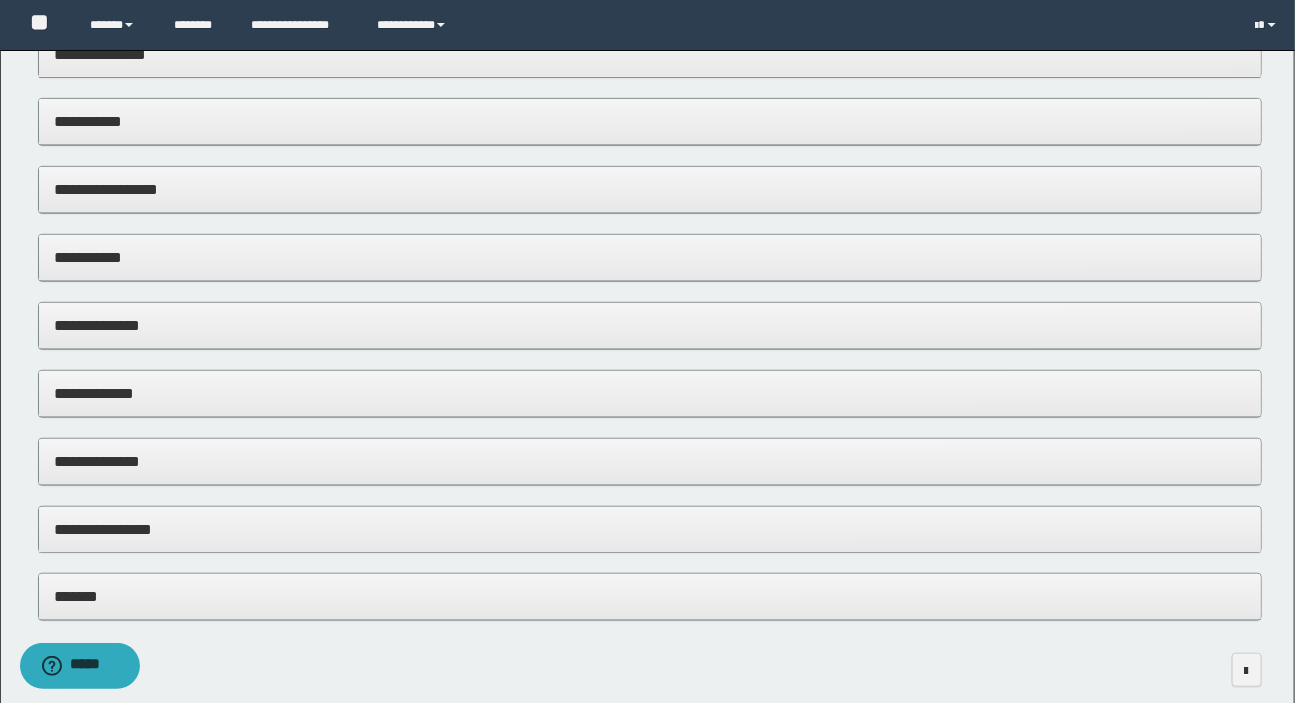 click on "**********" at bounding box center [650, 121] 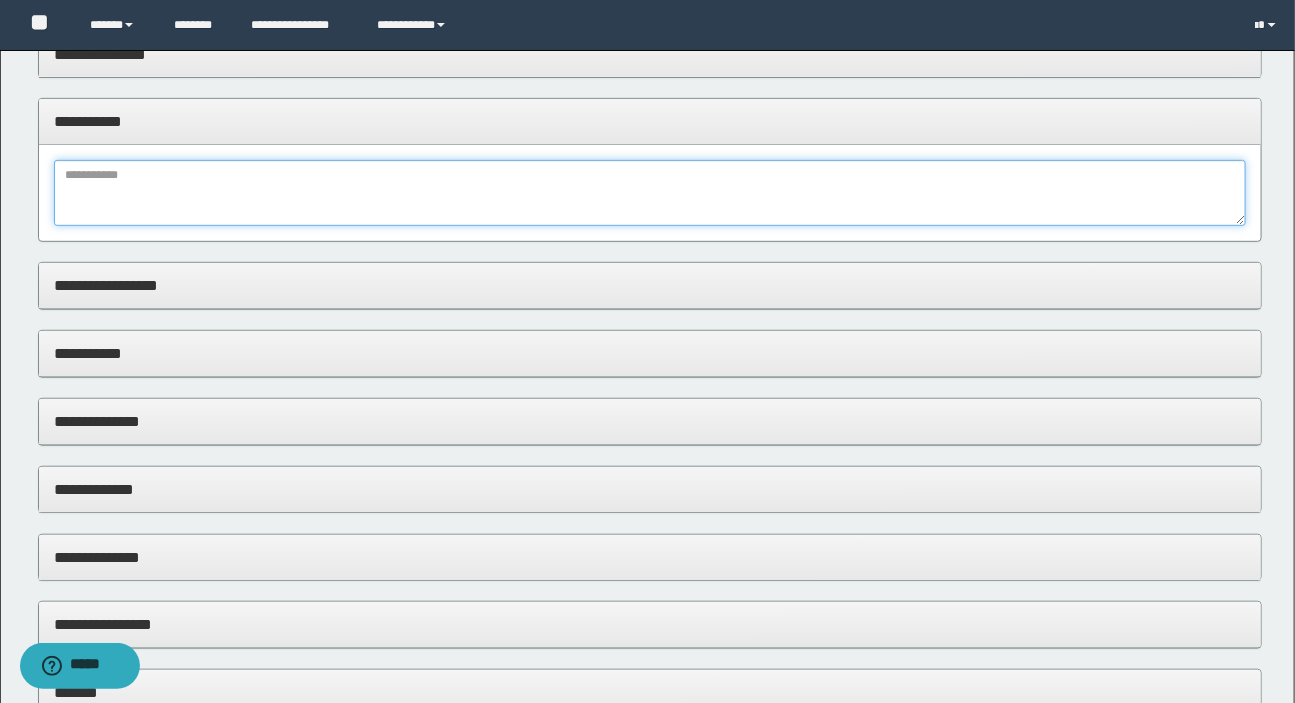 click at bounding box center (650, 193) 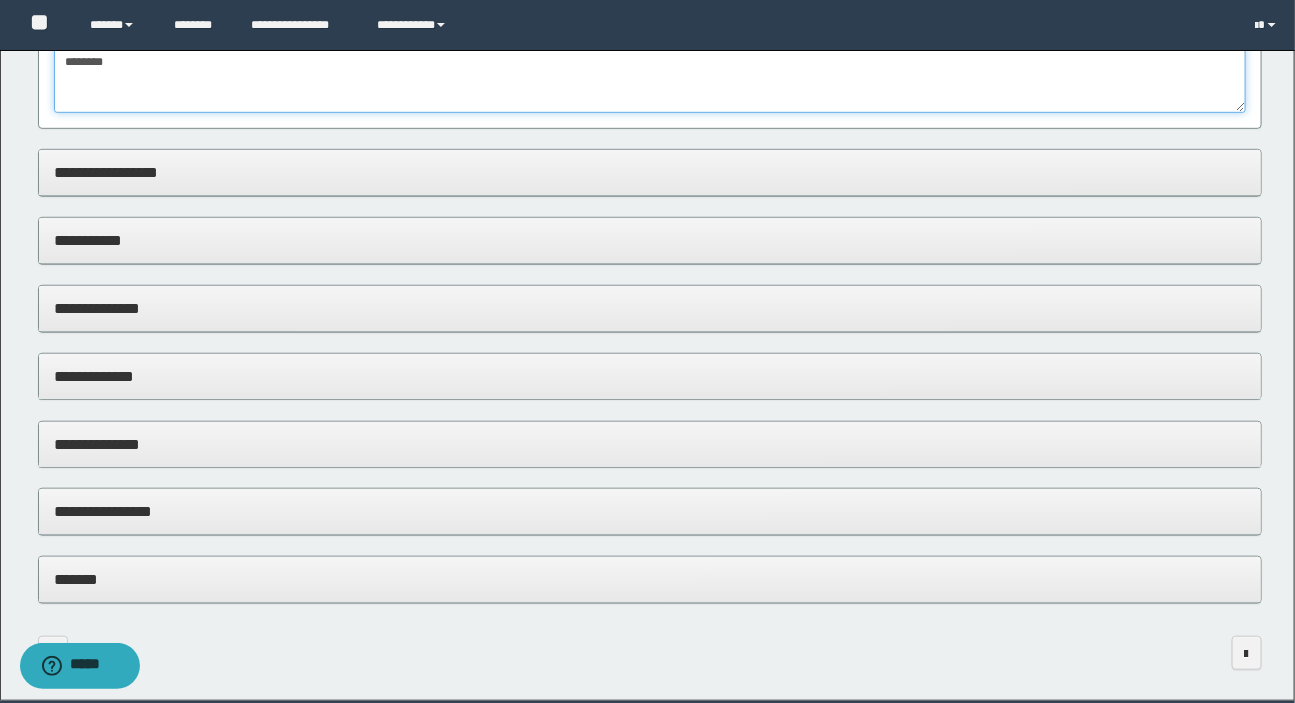 scroll, scrollTop: 460, scrollLeft: 0, axis: vertical 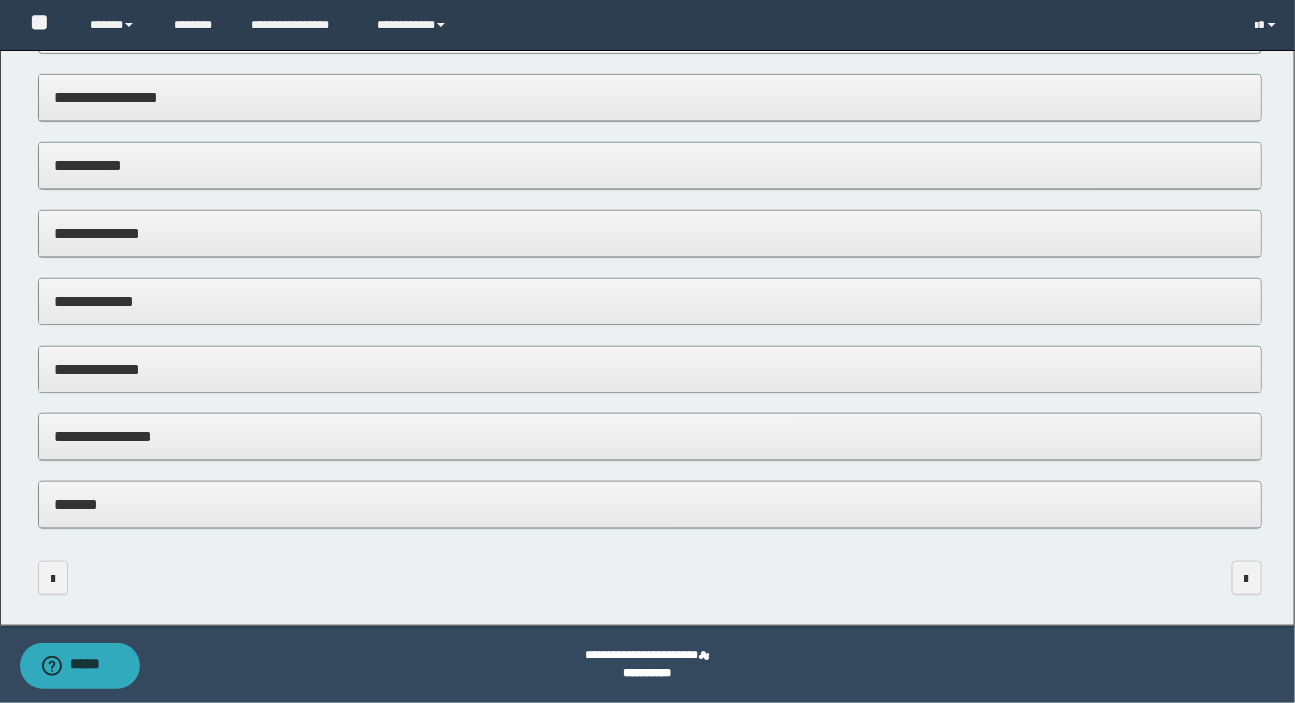 type on "*******" 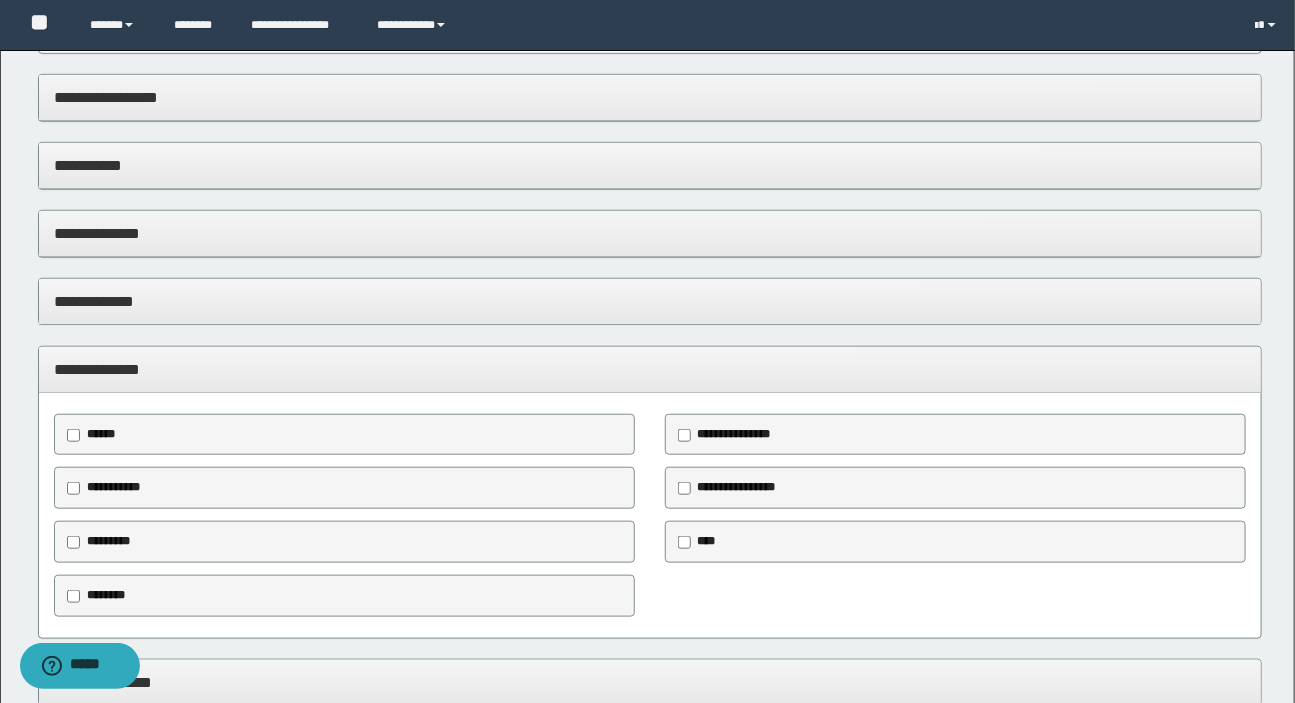 click on "******" at bounding box center [101, 434] 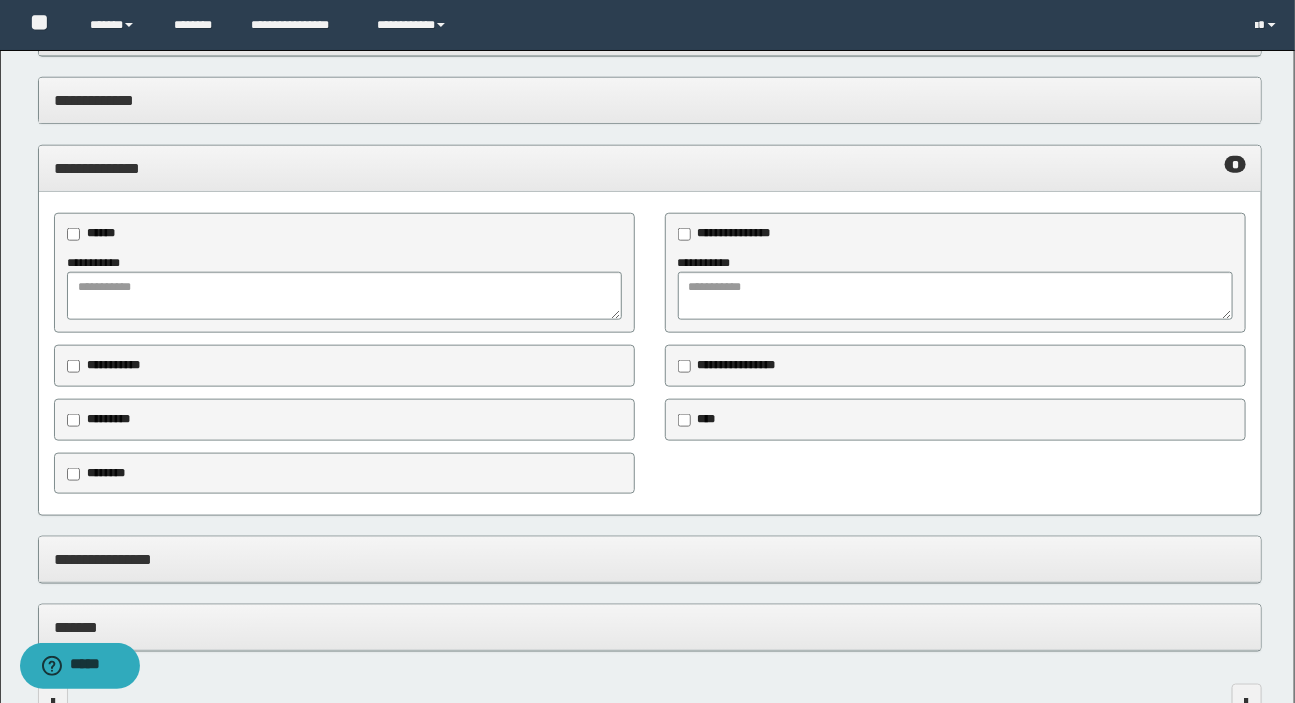 scroll, scrollTop: 784, scrollLeft: 0, axis: vertical 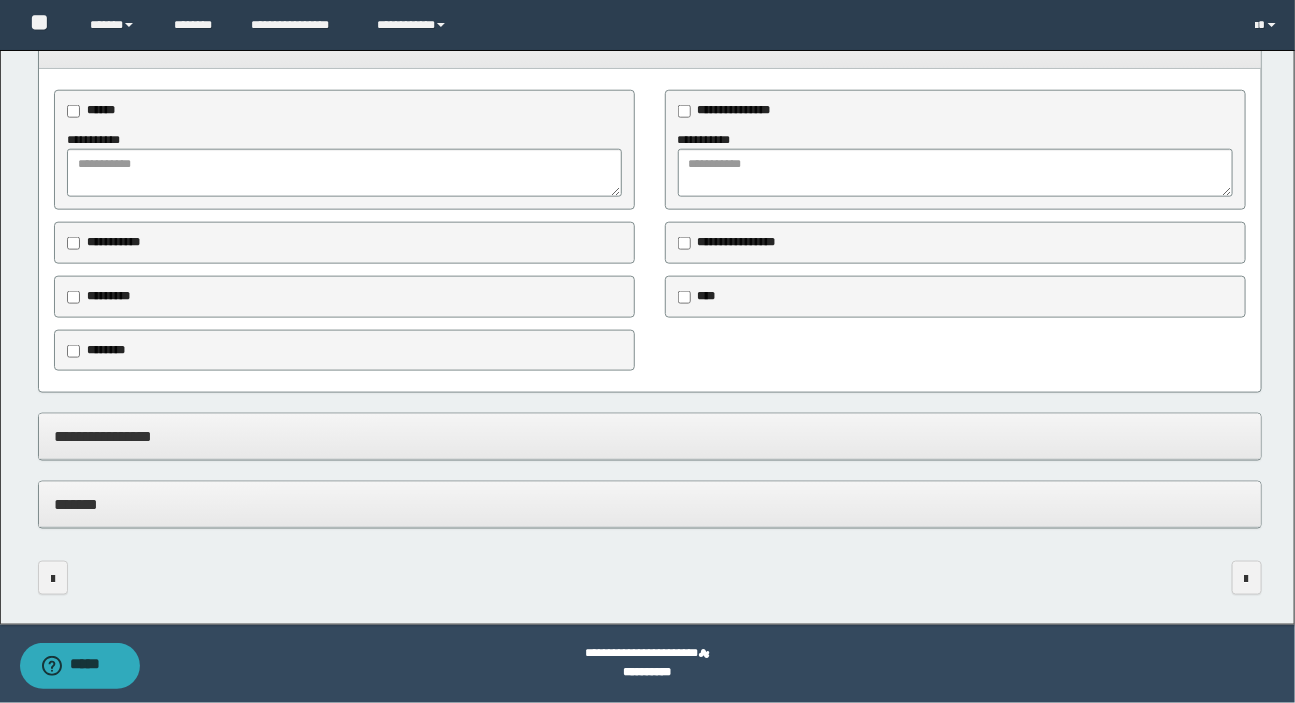 click on "********" at bounding box center (106, 350) 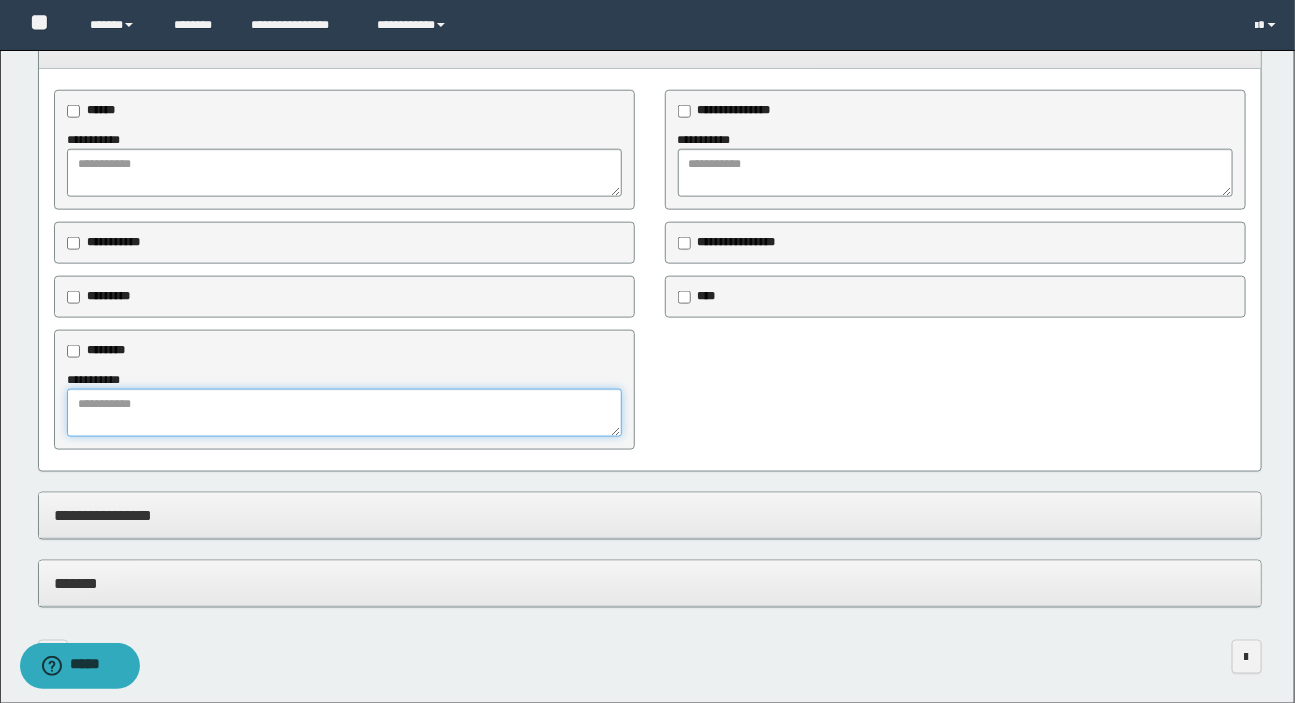 click at bounding box center [344, 413] 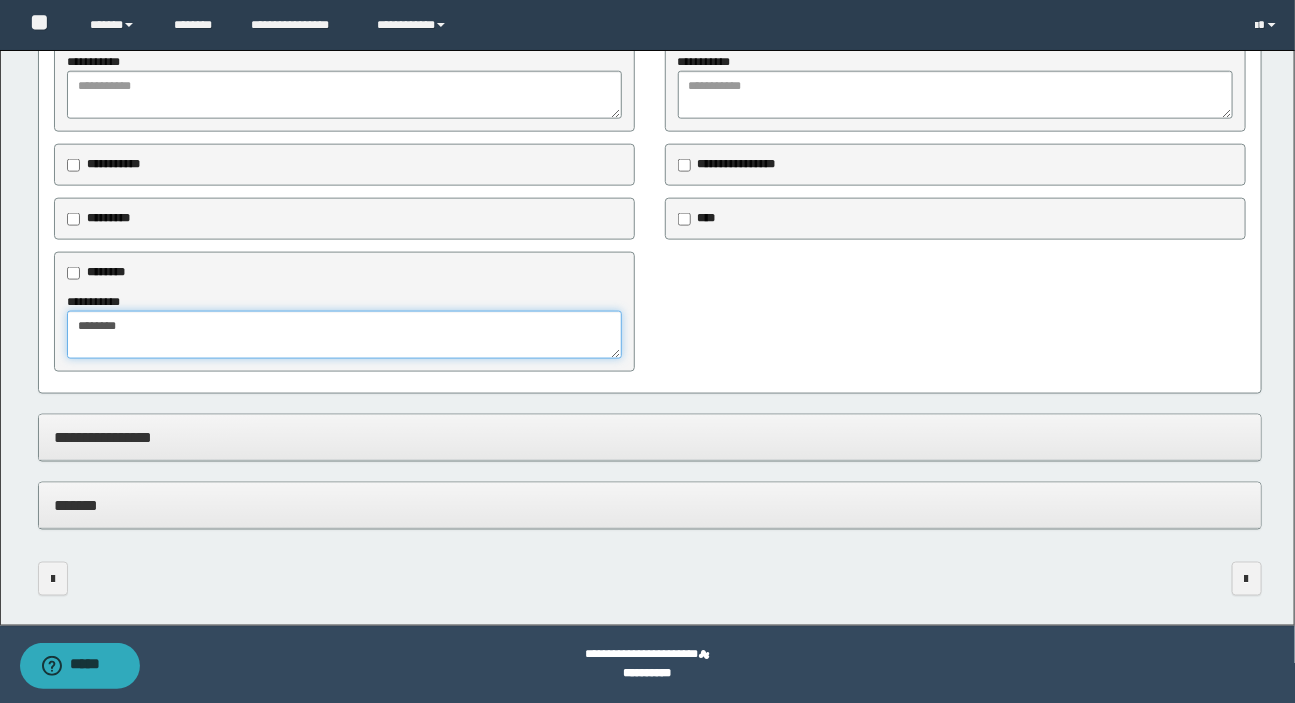 type on "*******" 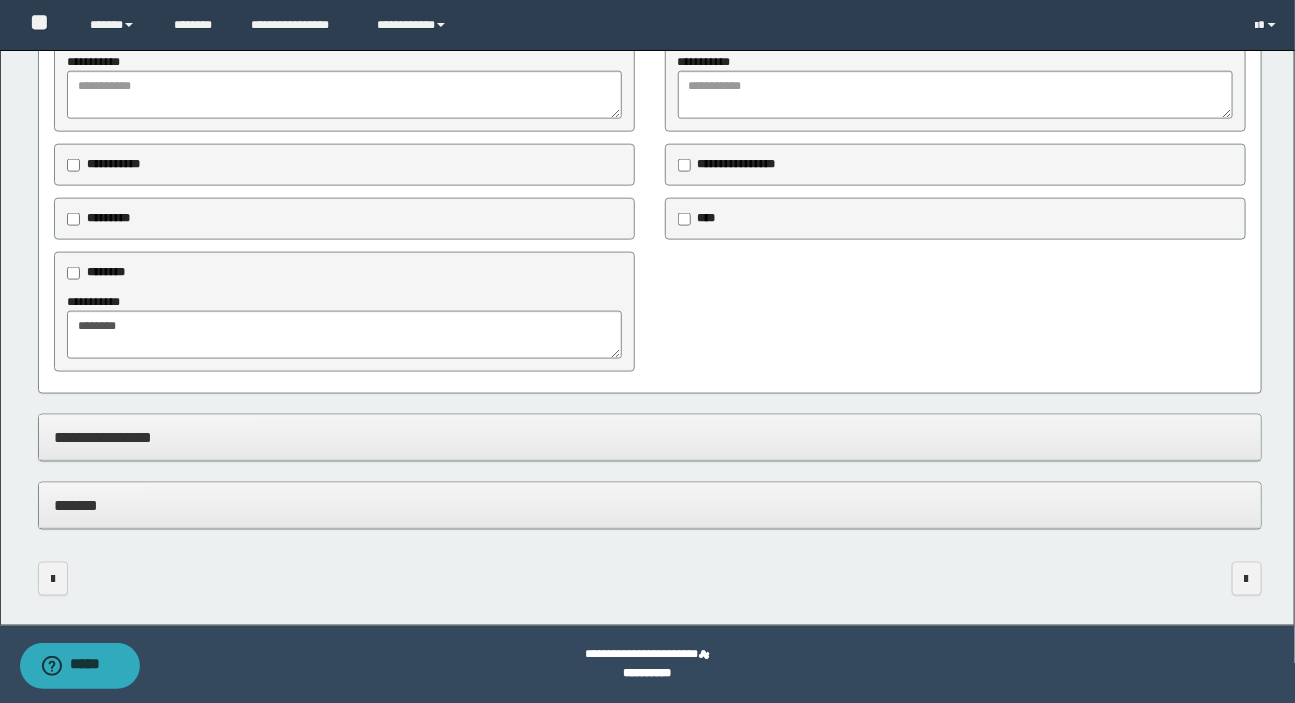 click on "*******" at bounding box center [650, 505] 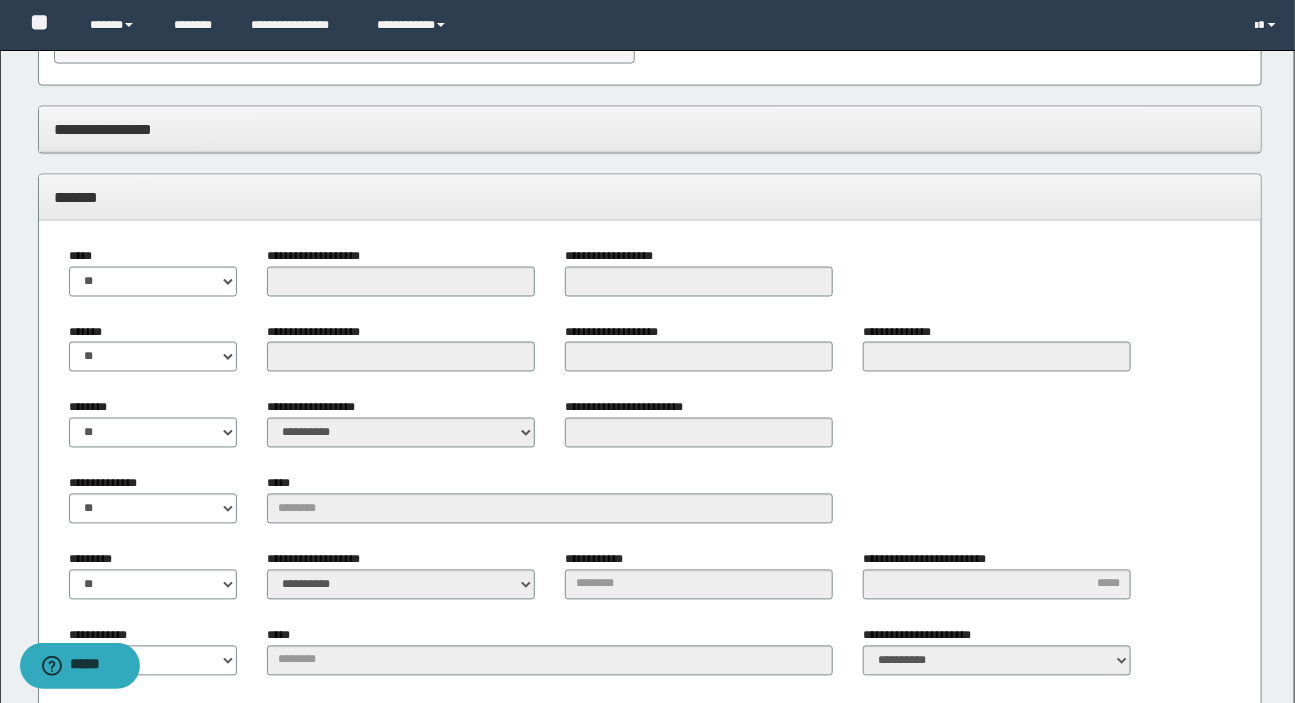 scroll, scrollTop: 1135, scrollLeft: 0, axis: vertical 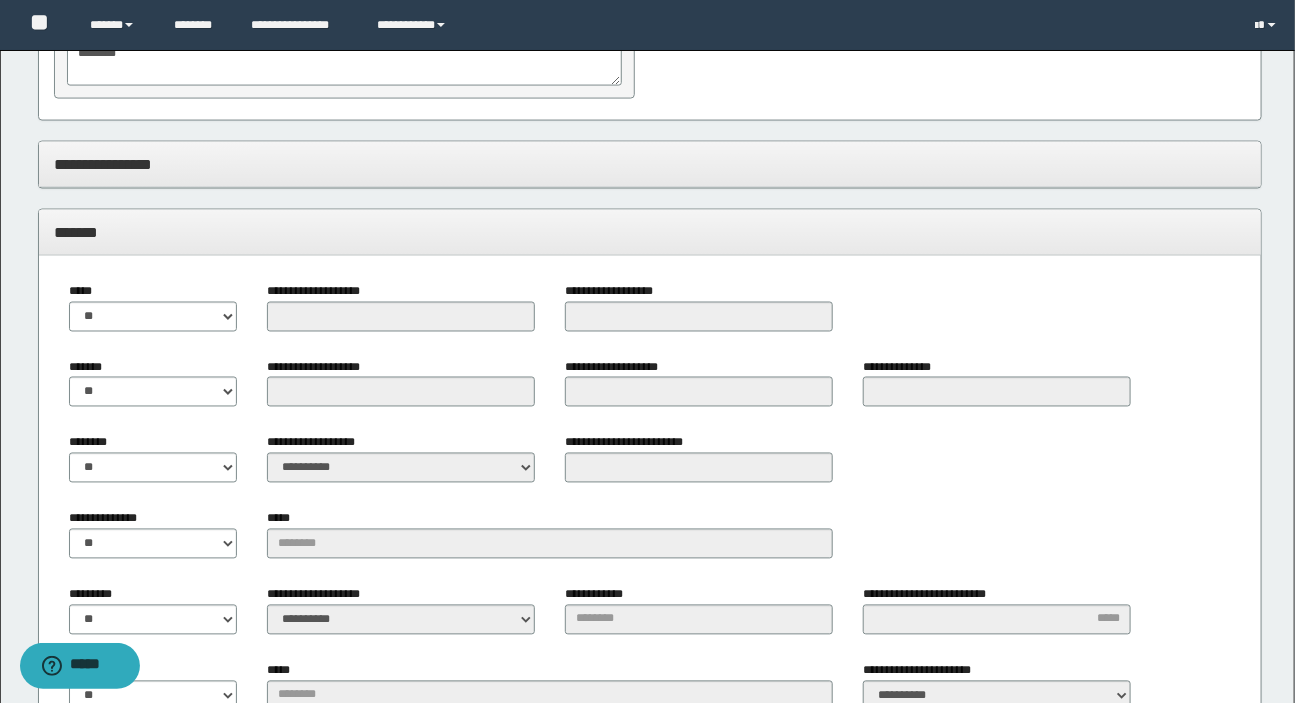 click on "*******" at bounding box center (650, 232) 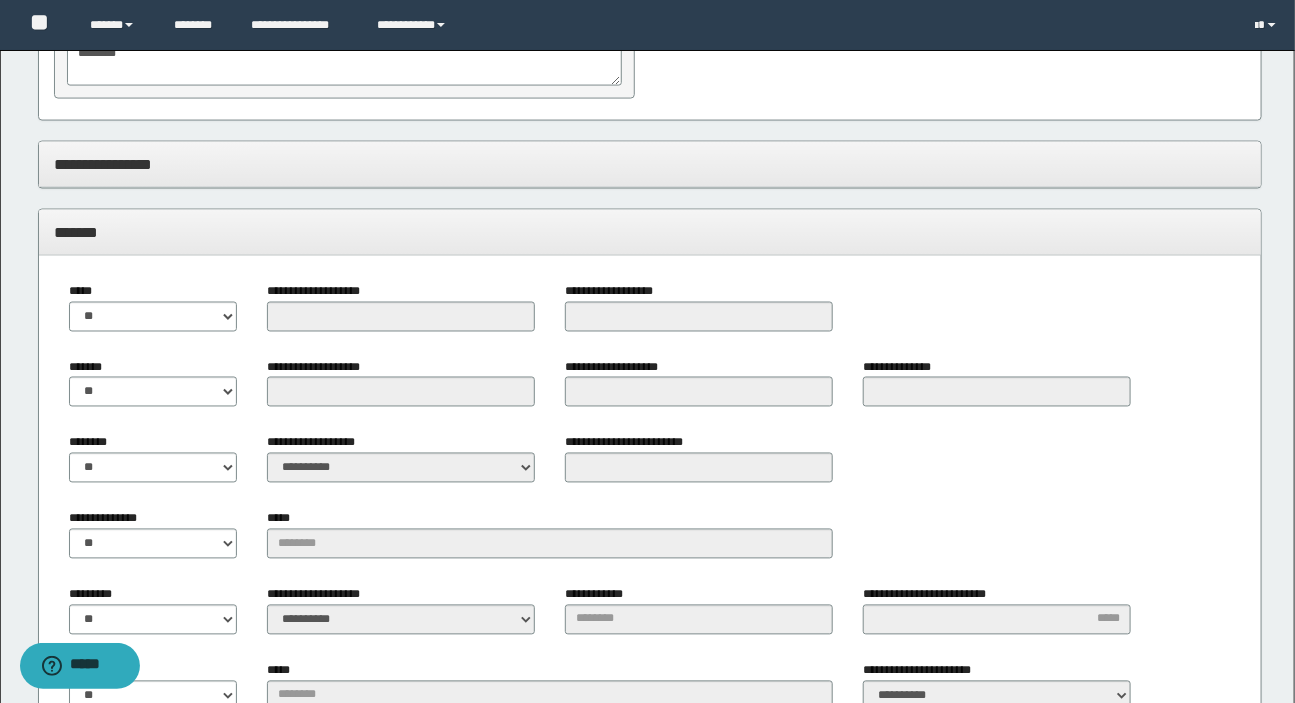 scroll, scrollTop: 862, scrollLeft: 0, axis: vertical 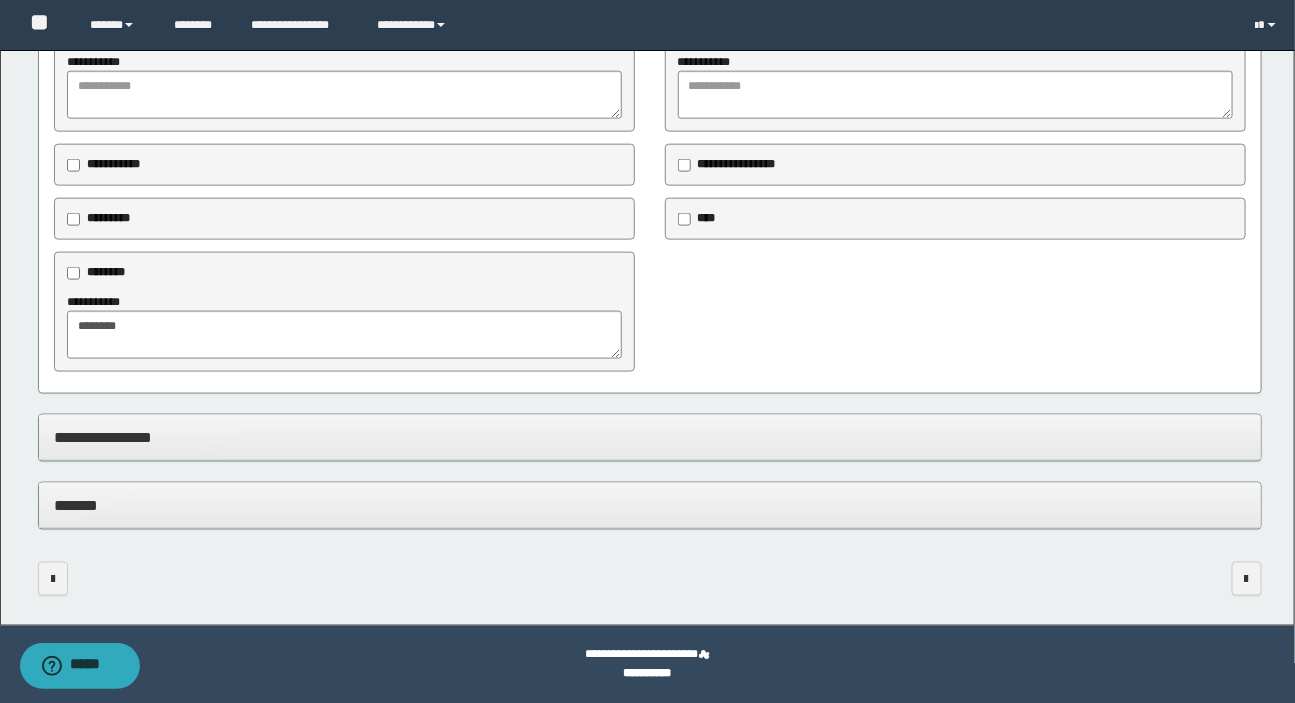 click on "**********" at bounding box center [650, 438] 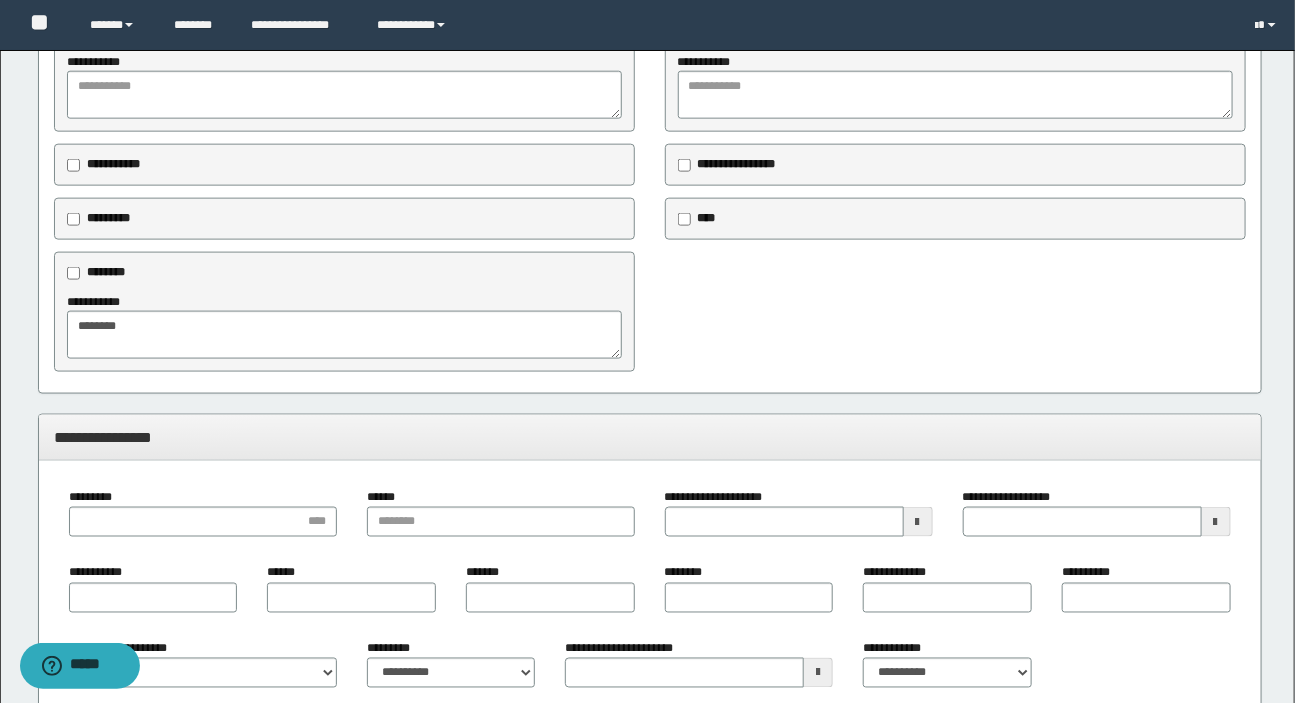 scroll, scrollTop: 1132, scrollLeft: 0, axis: vertical 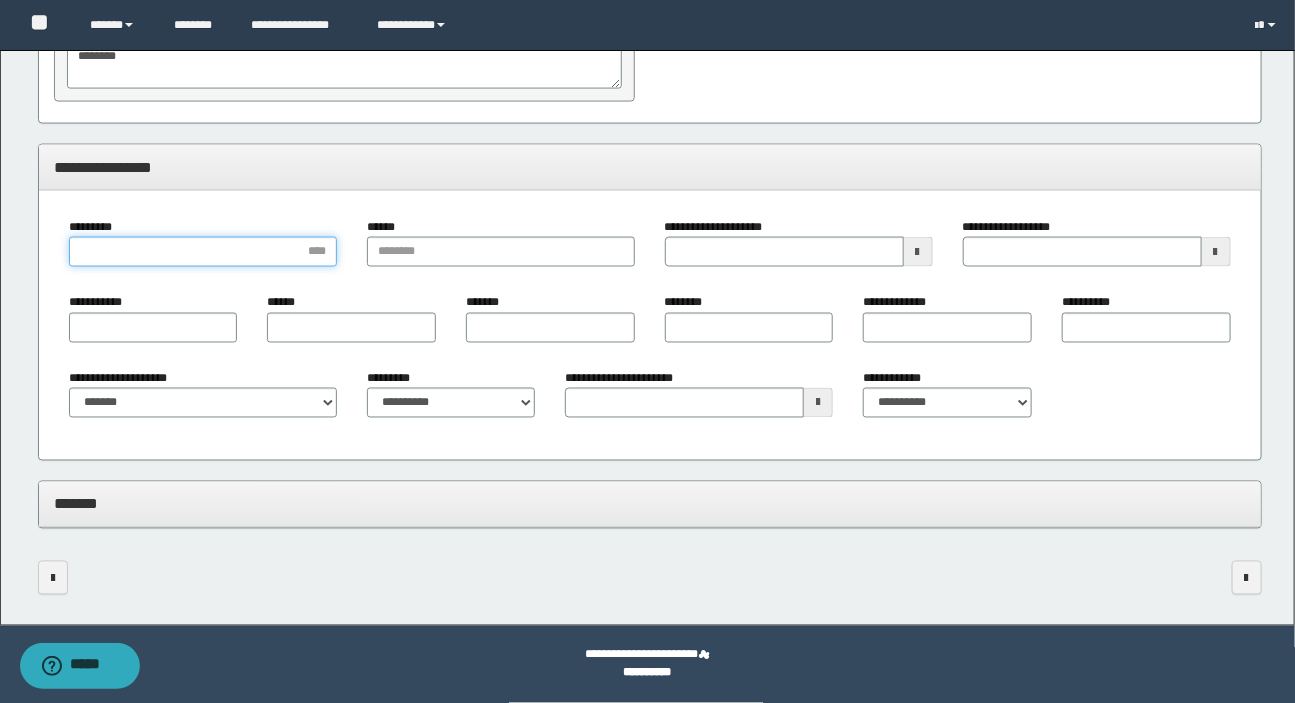 click on "*********" at bounding box center [203, 252] 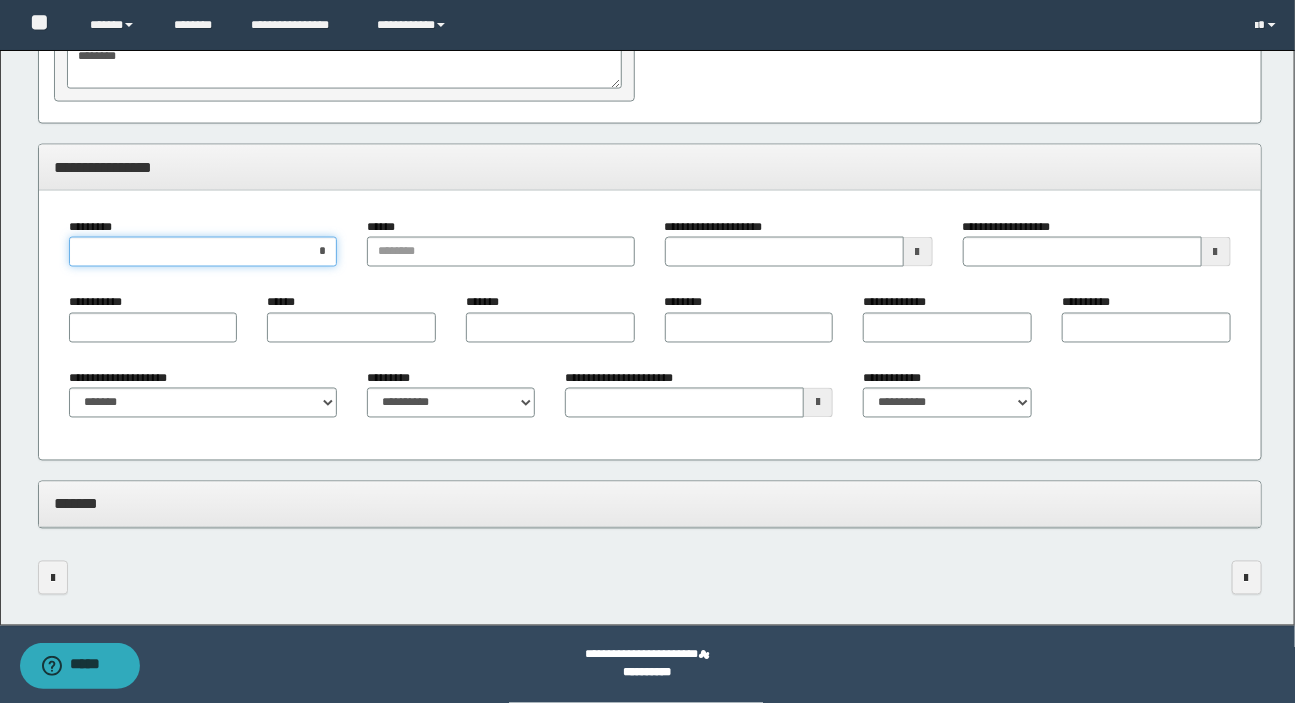 type on "**" 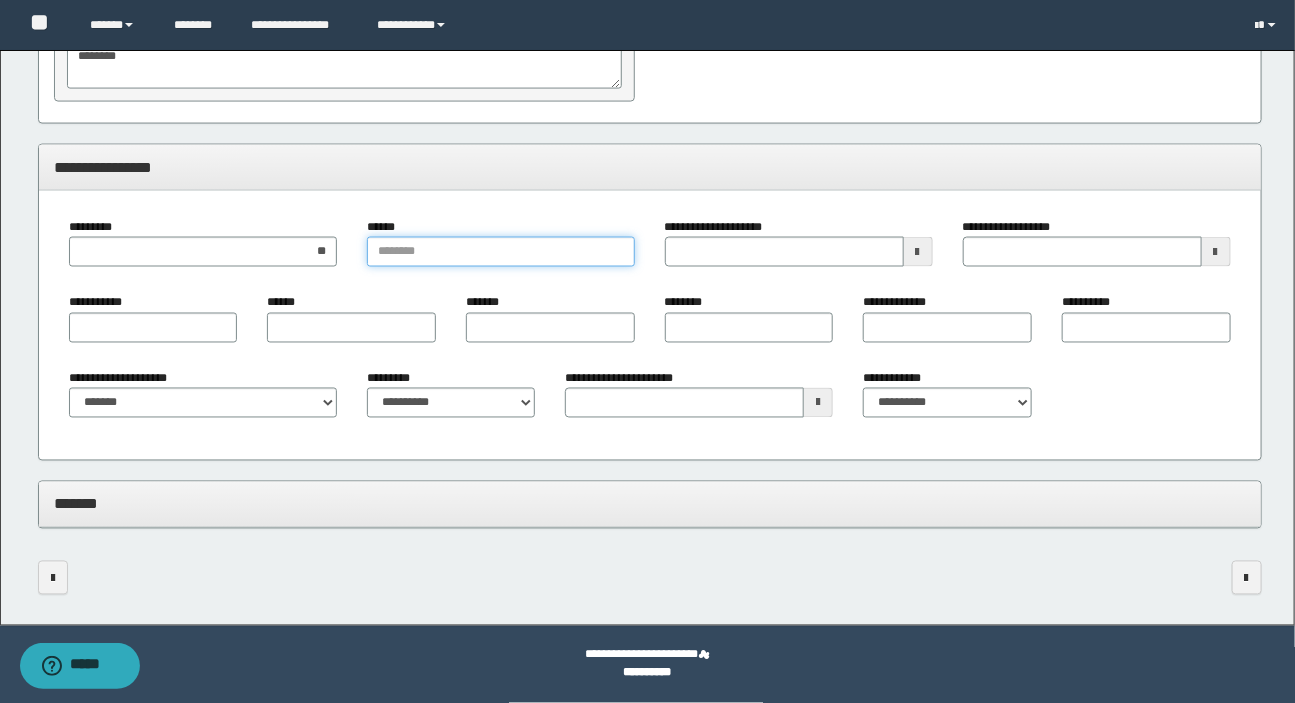click on "******" at bounding box center [501, 252] 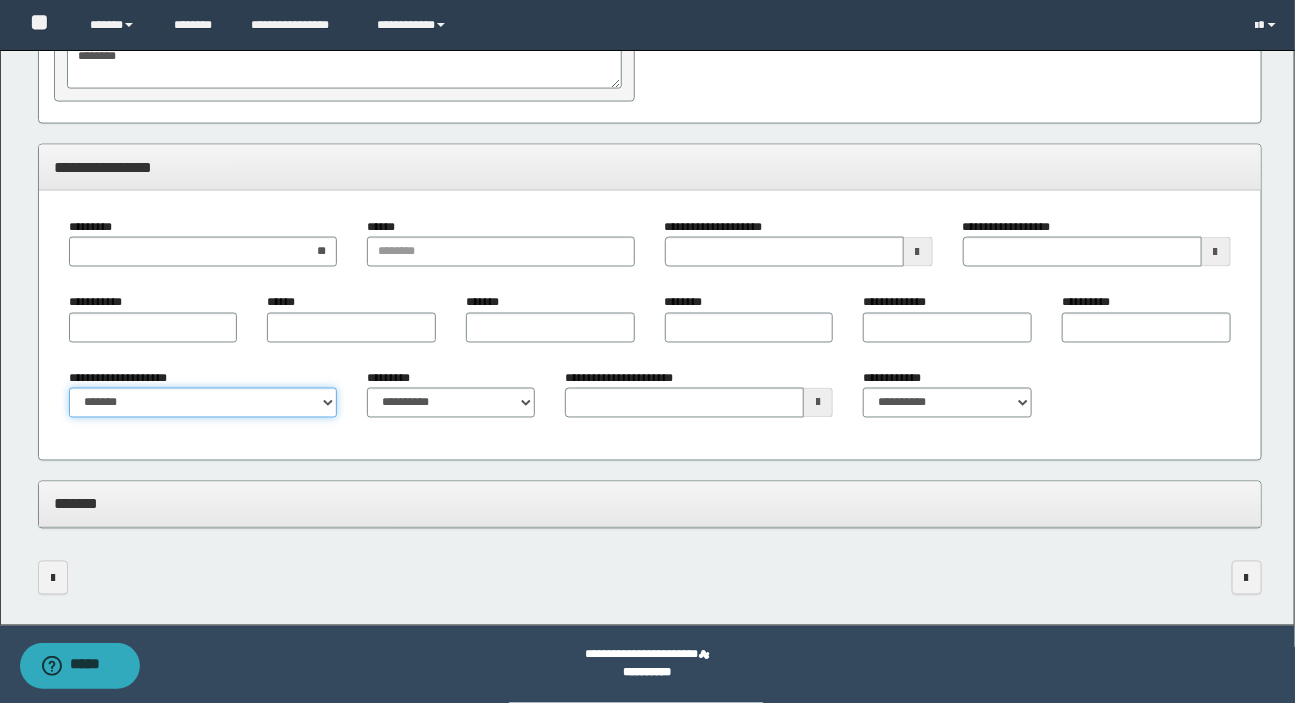 click on "**********" at bounding box center [203, 403] 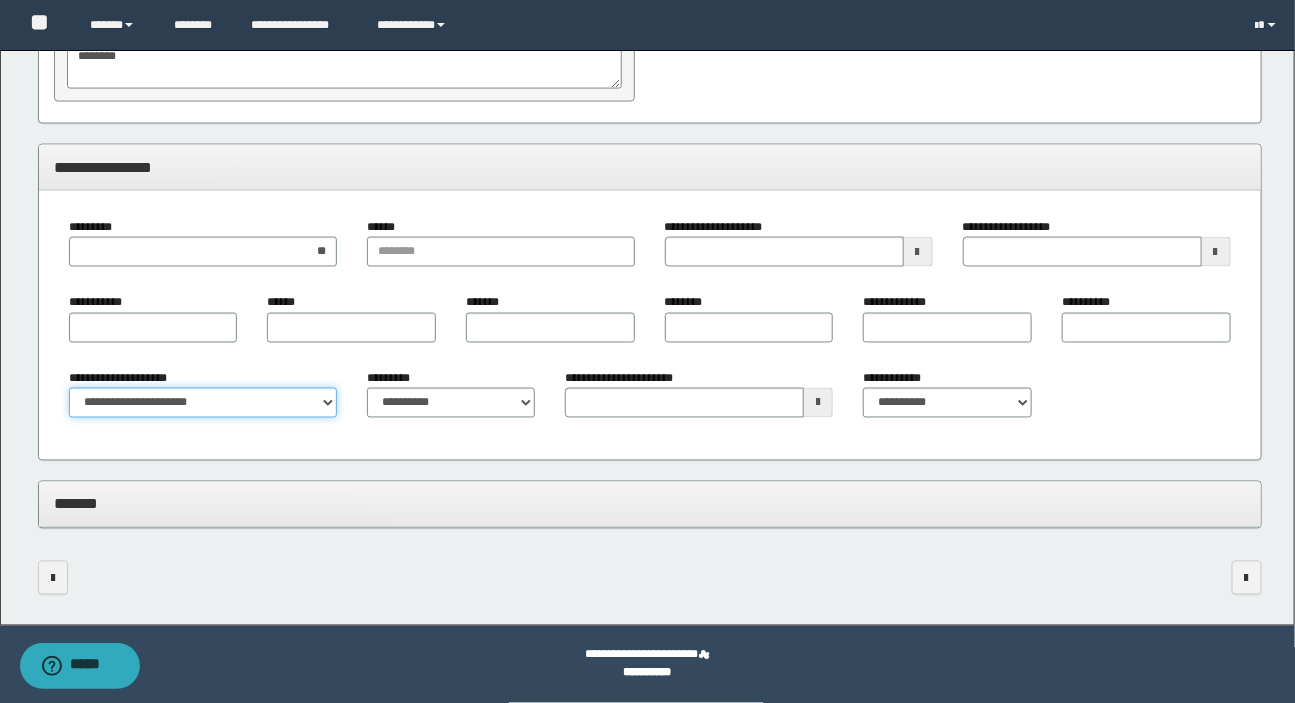 click on "**********" at bounding box center [203, 403] 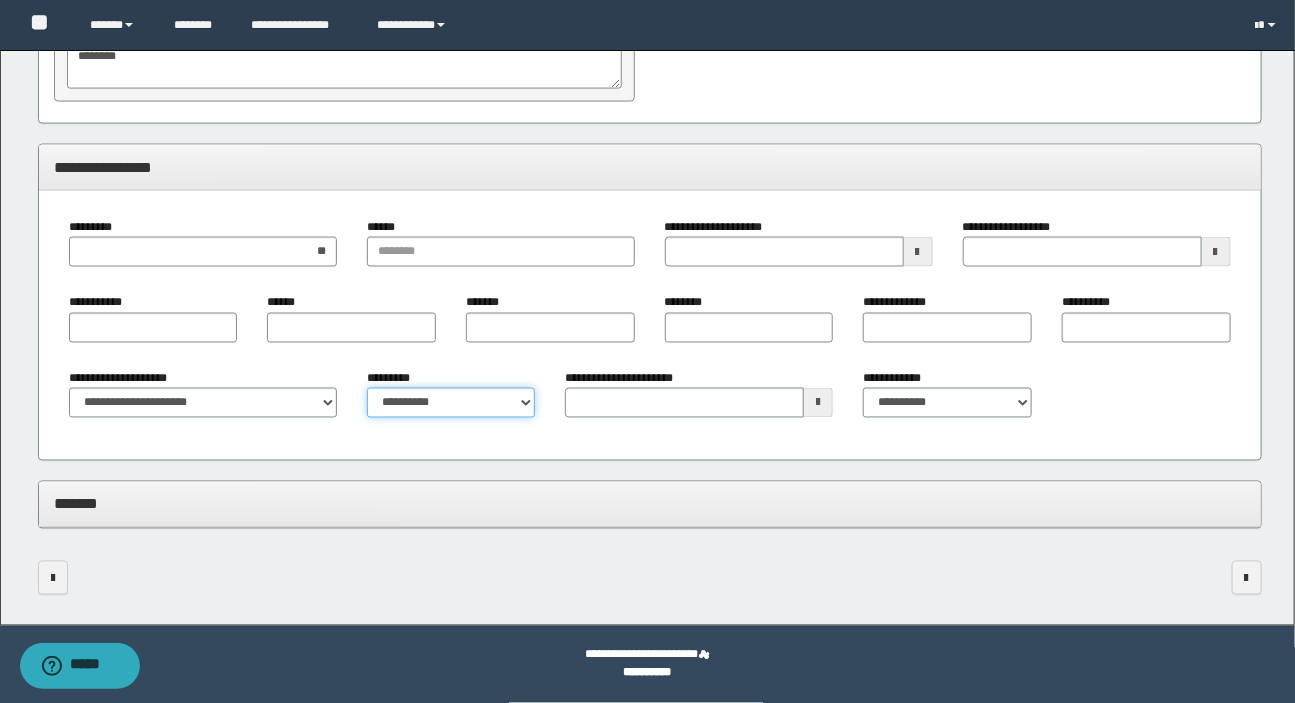 click on "**********" at bounding box center [451, 403] 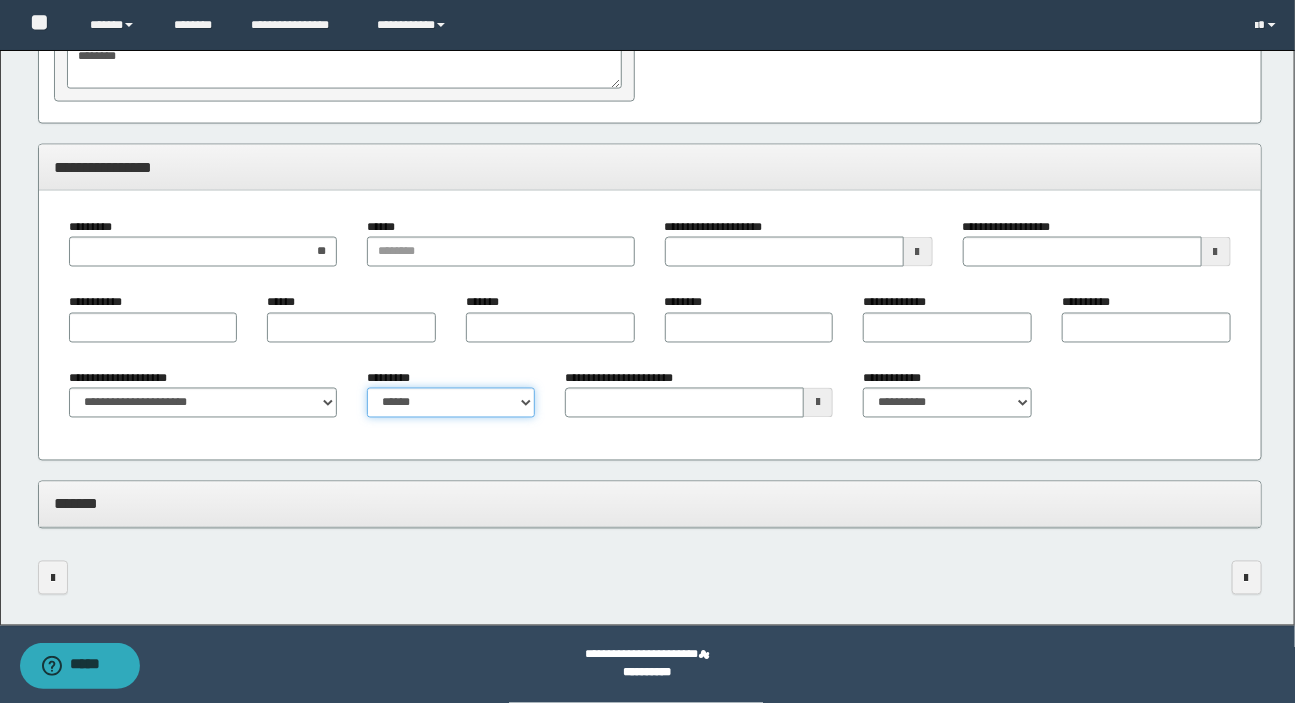 click on "**********" at bounding box center (451, 403) 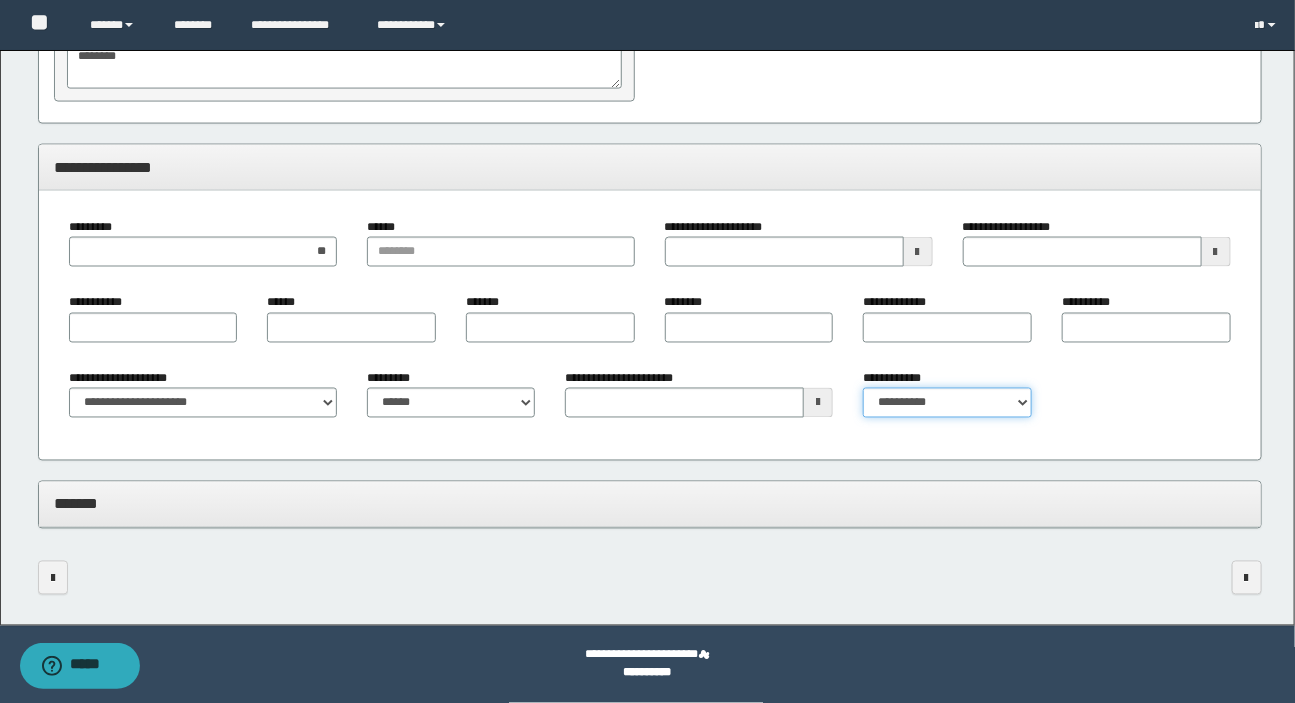 click on "**********" at bounding box center (947, 403) 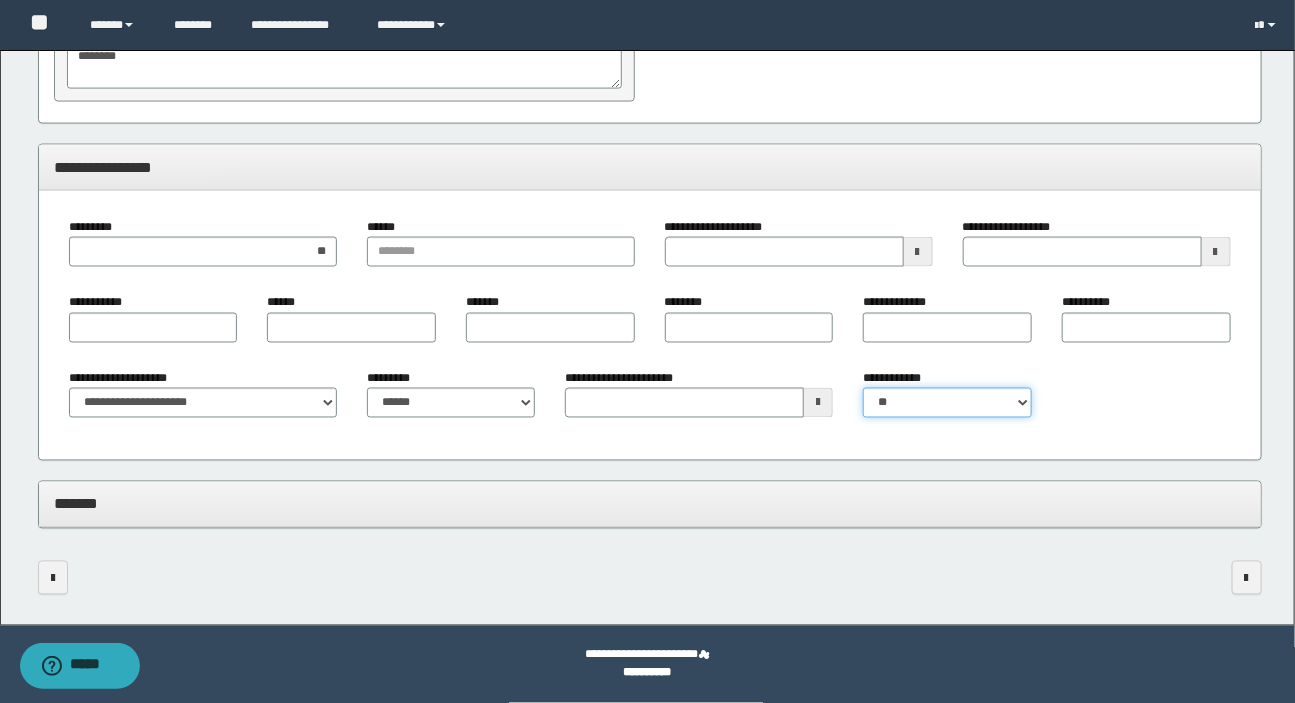 click on "**********" at bounding box center (947, 403) 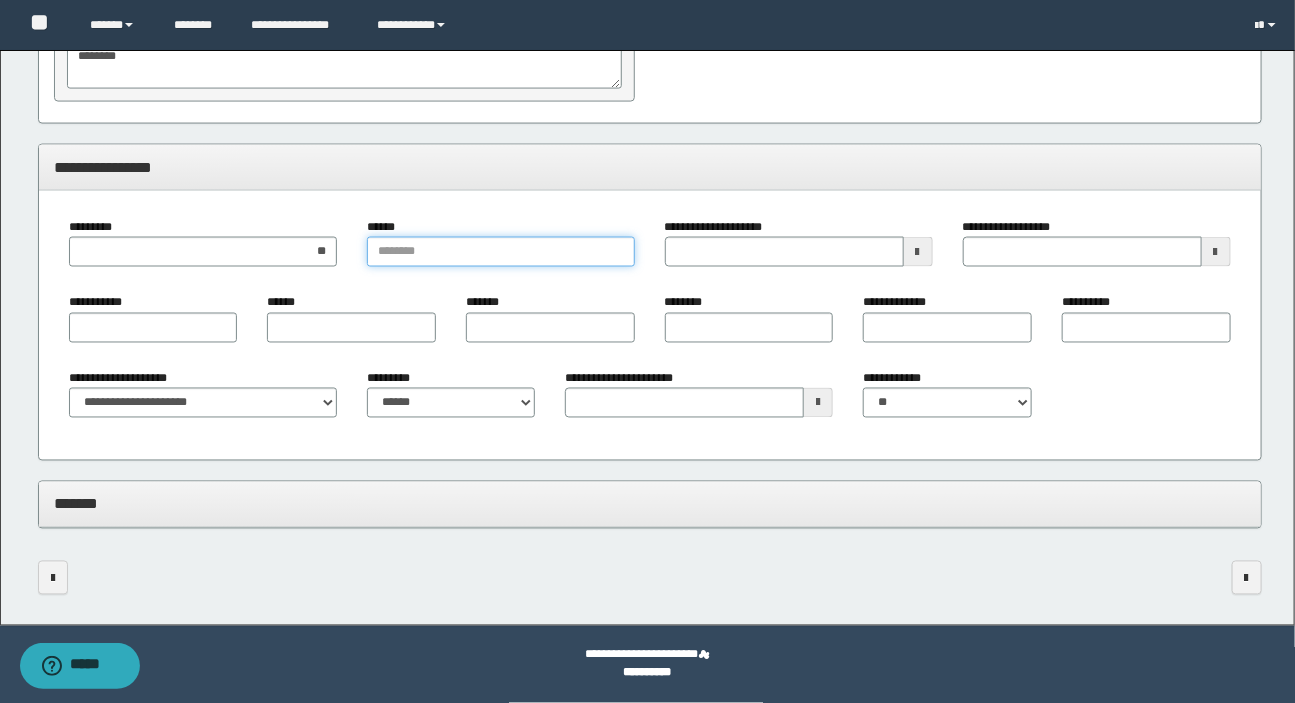 click on "******" at bounding box center [501, 252] 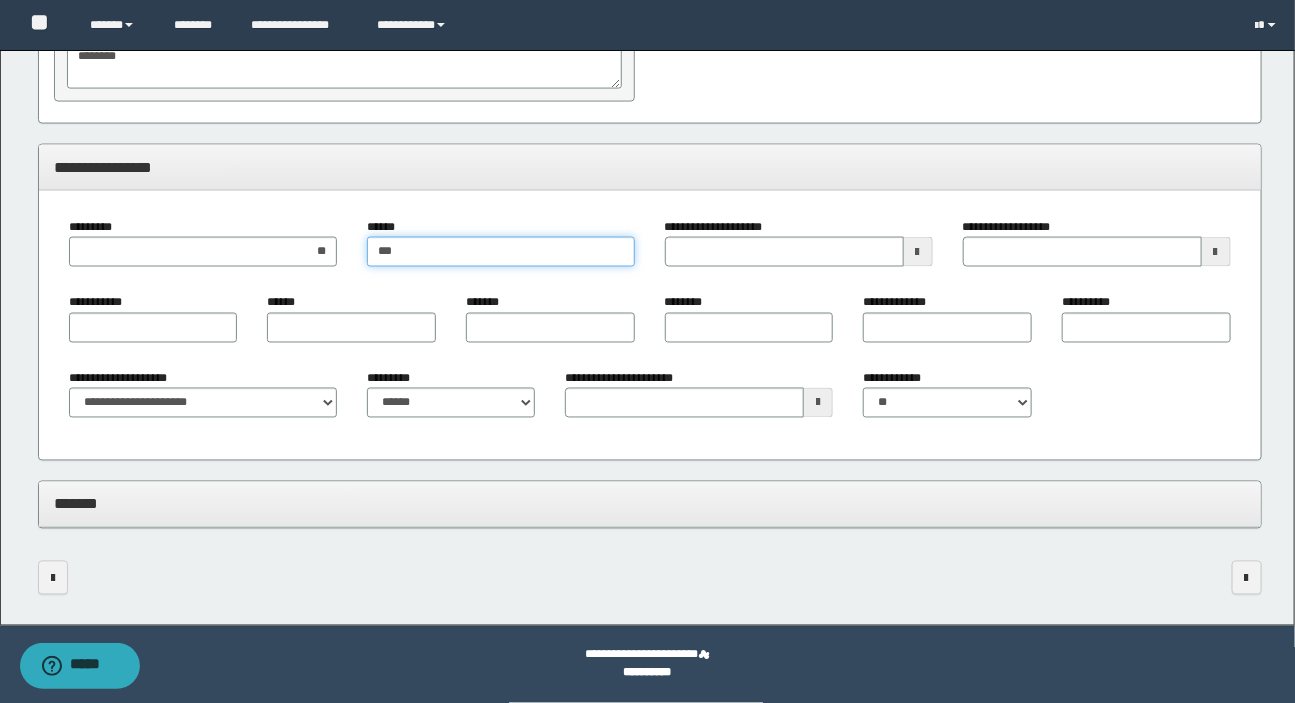 type on "****" 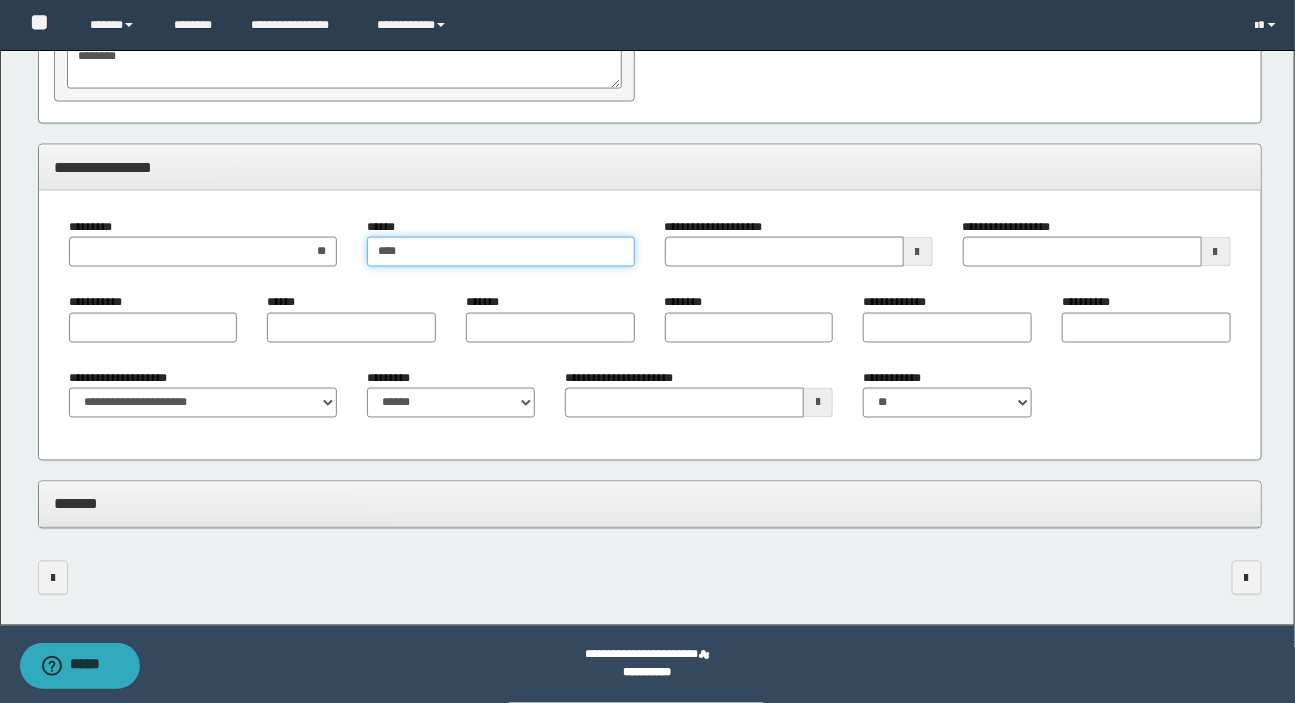 type 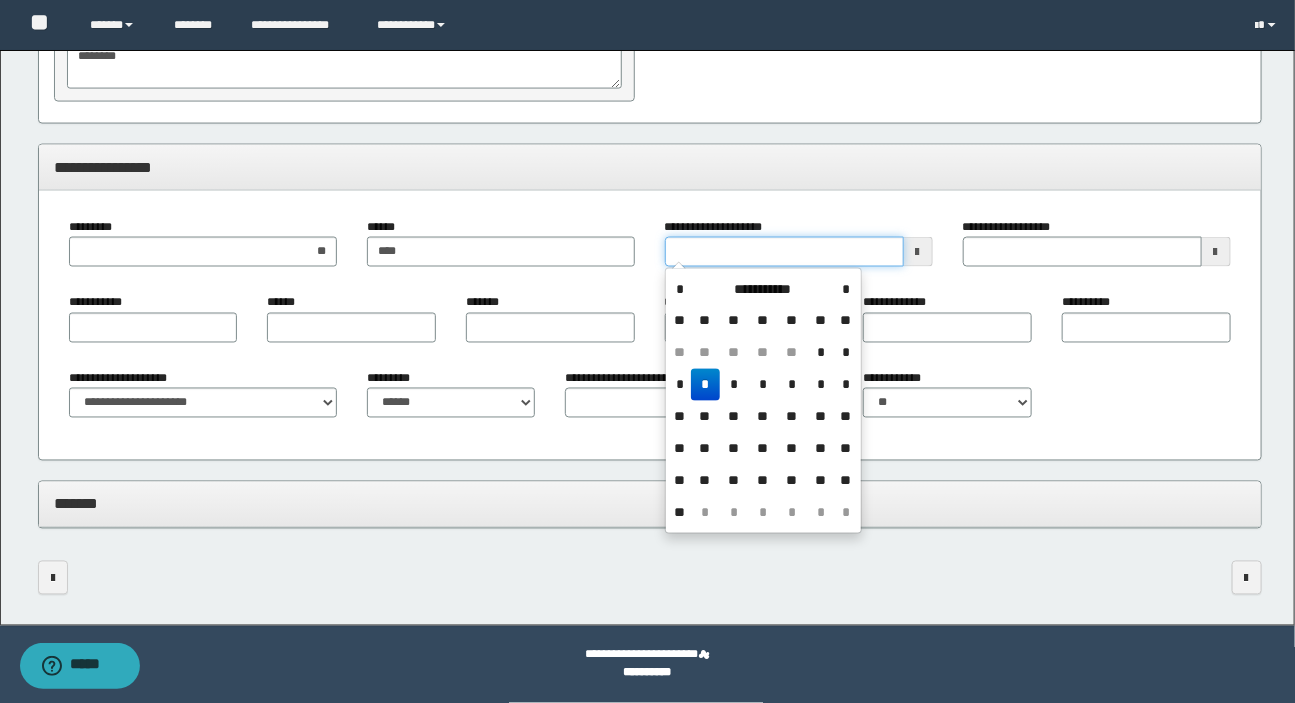 click on "**********" at bounding box center (784, 252) 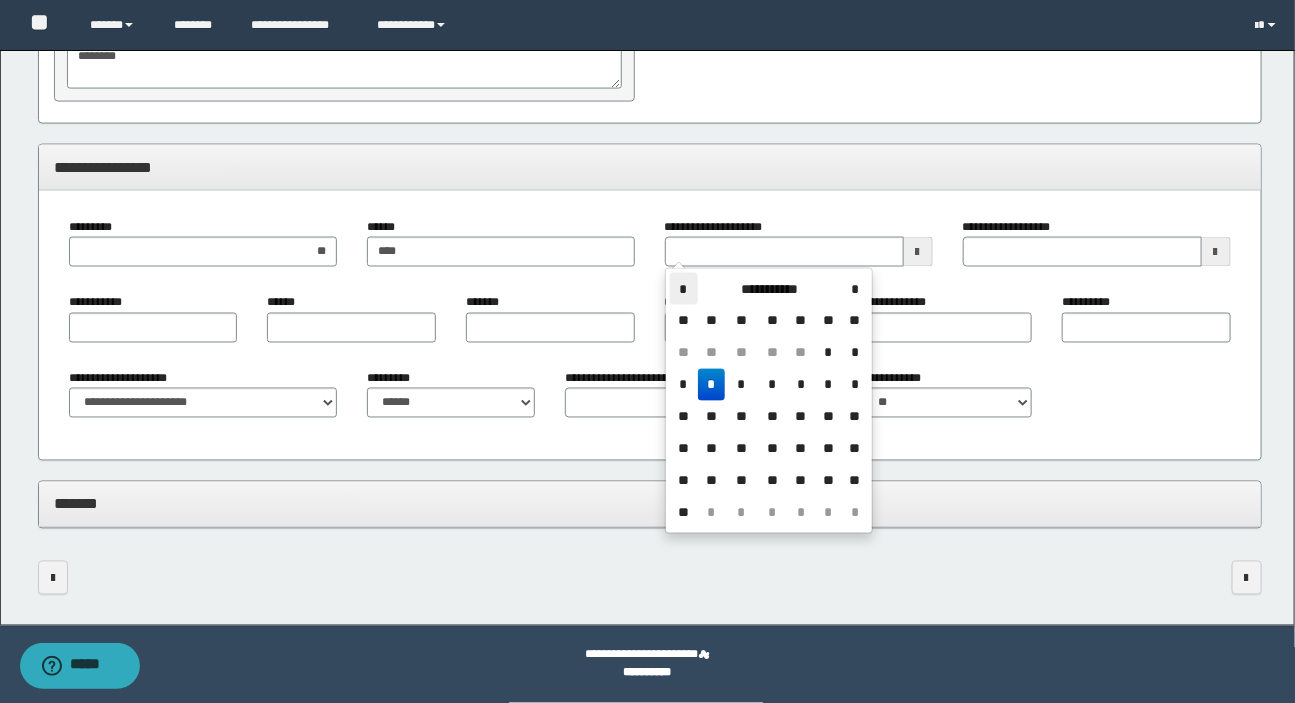 click on "*" at bounding box center (684, 289) 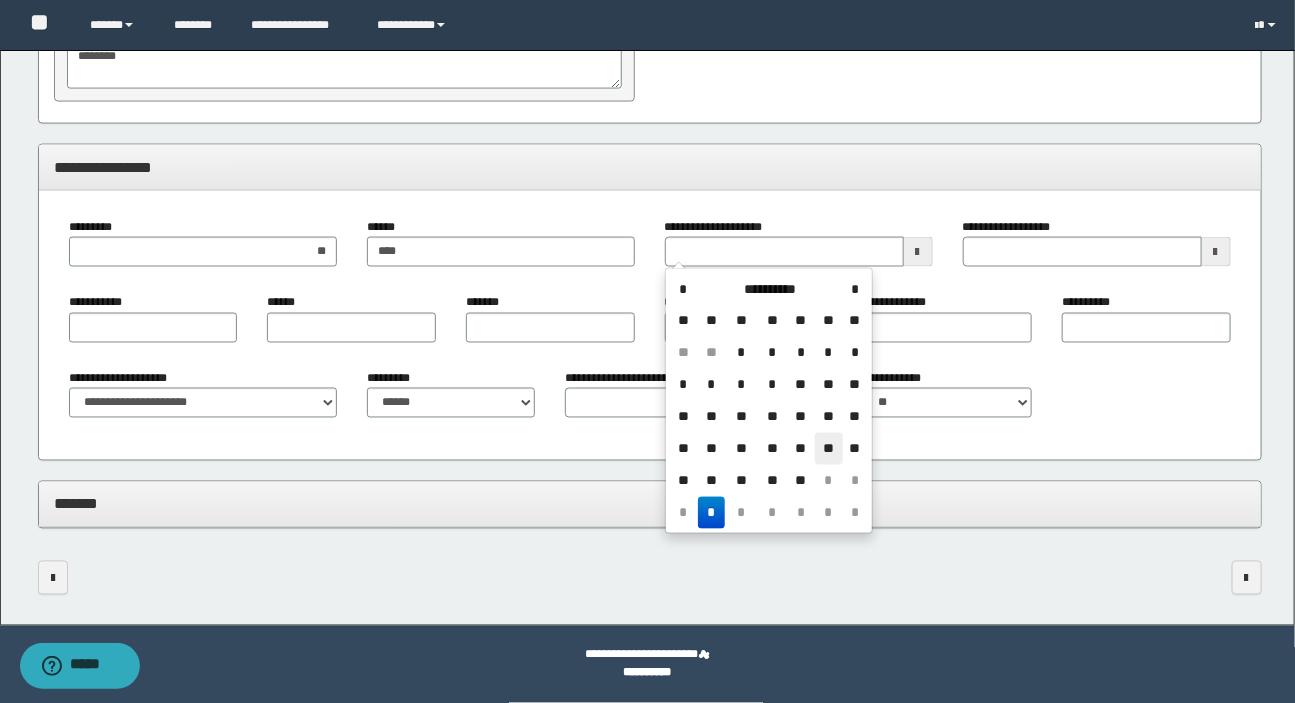 click on "**" at bounding box center [829, 449] 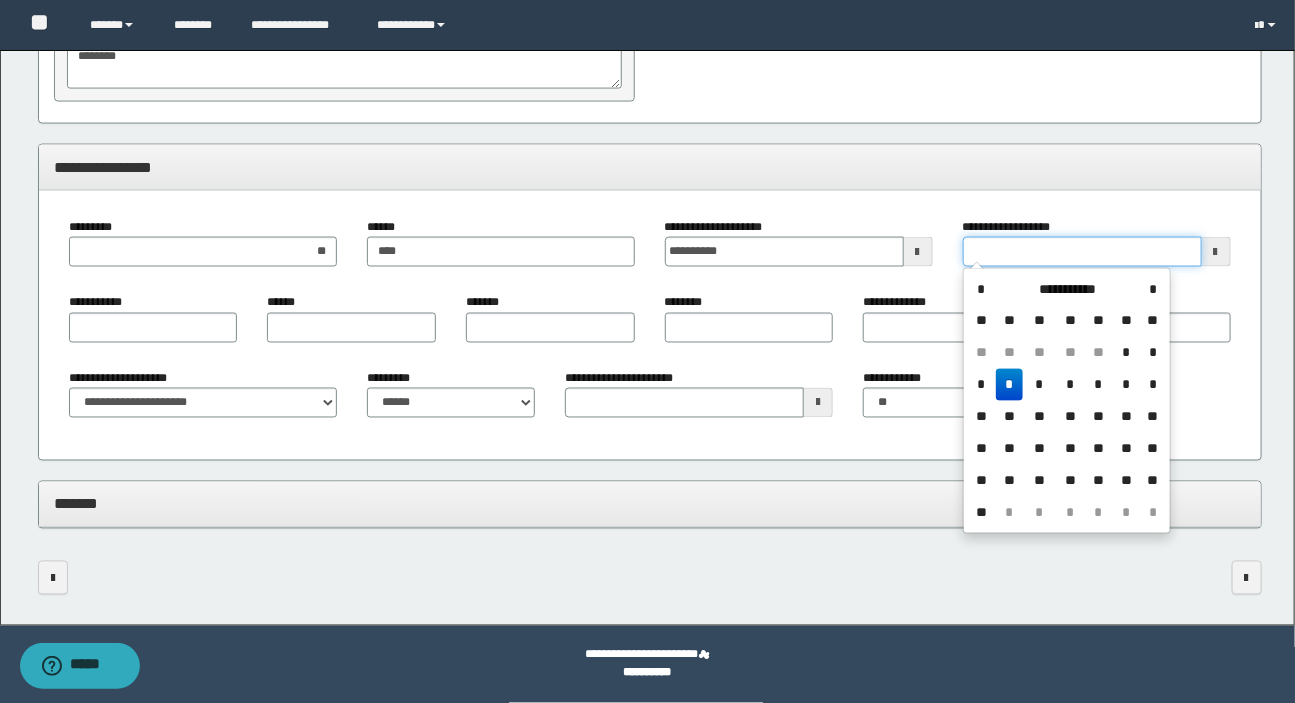 click on "**********" at bounding box center (1082, 252) 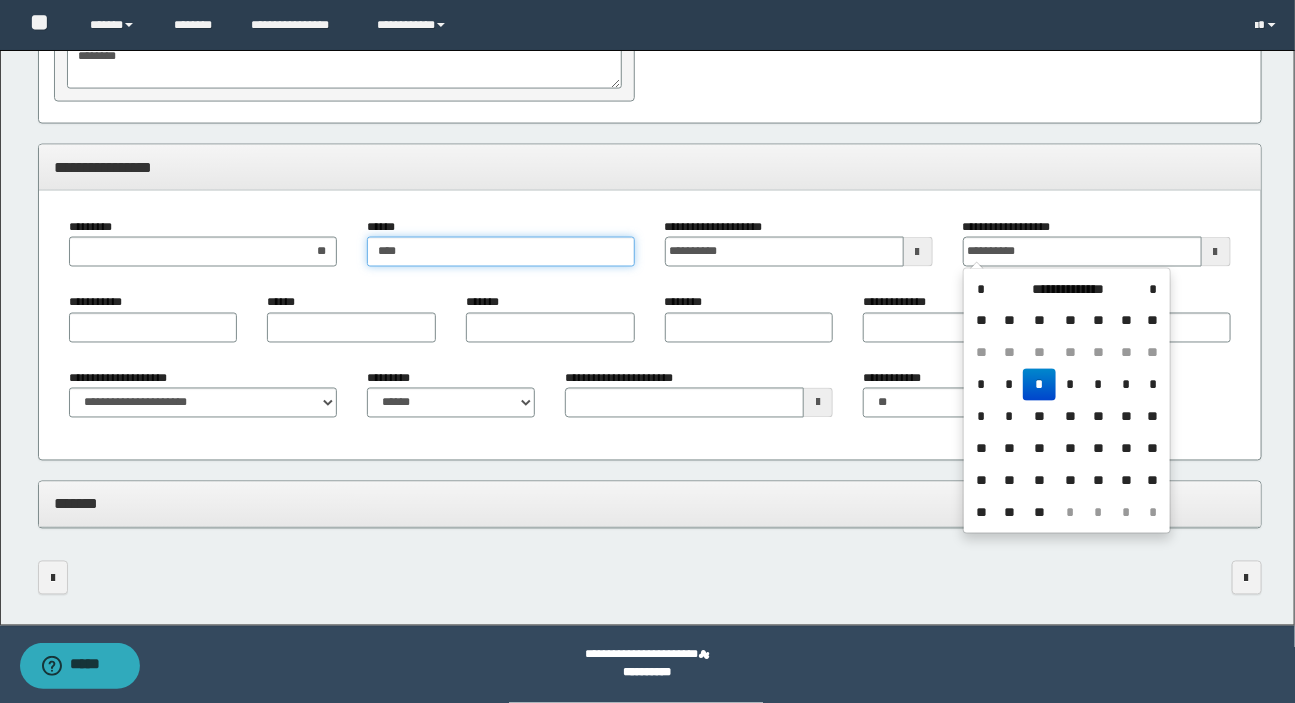 type on "**********" 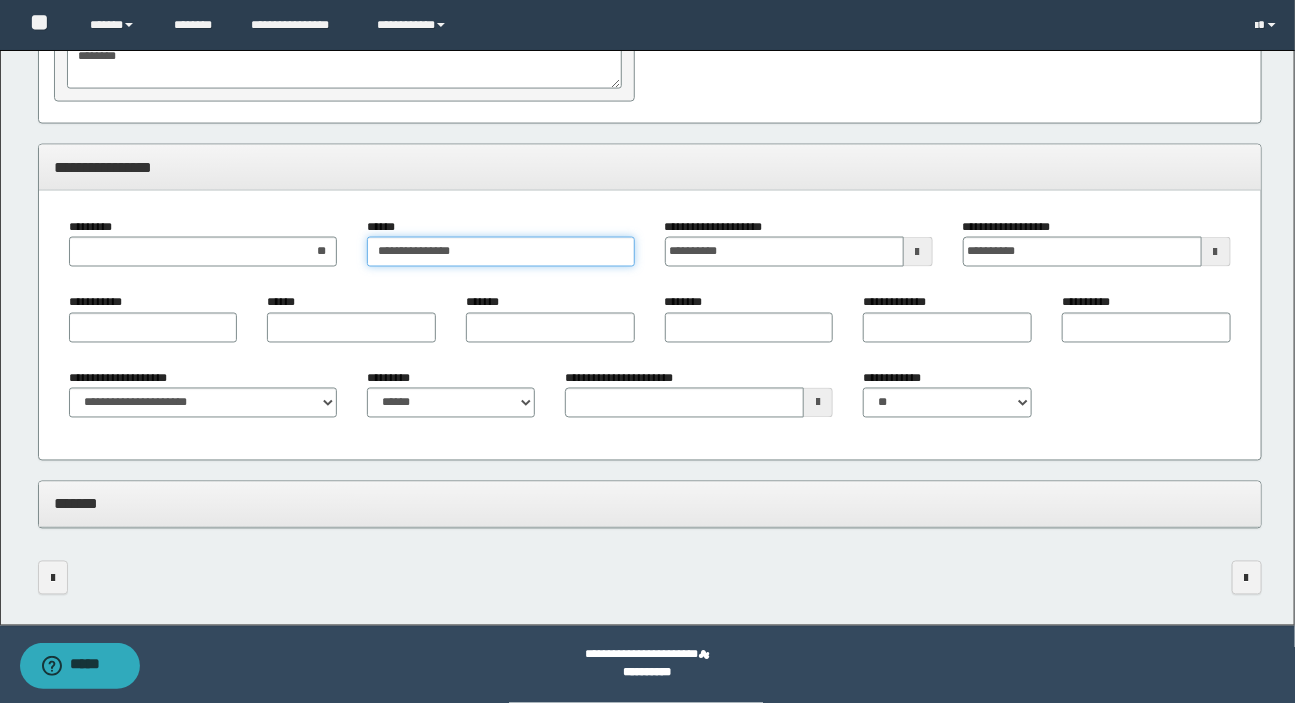 type on "**********" 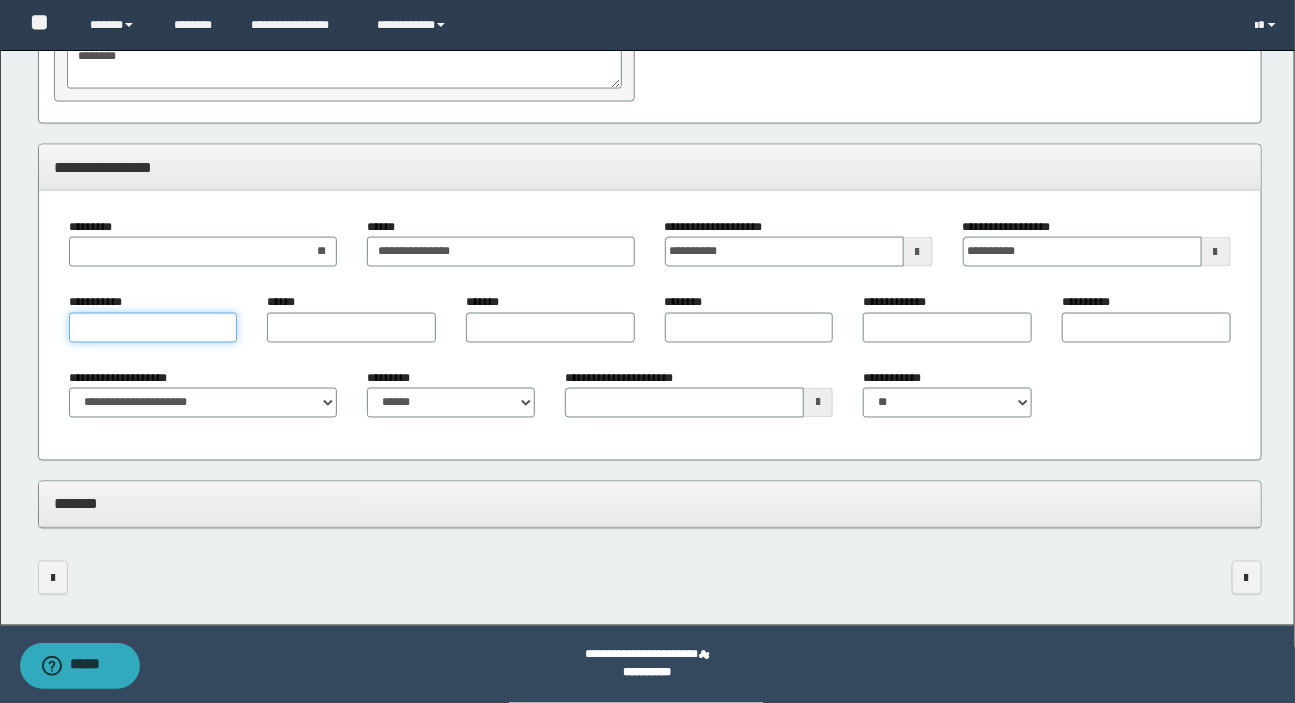 click on "**********" at bounding box center (153, 328) 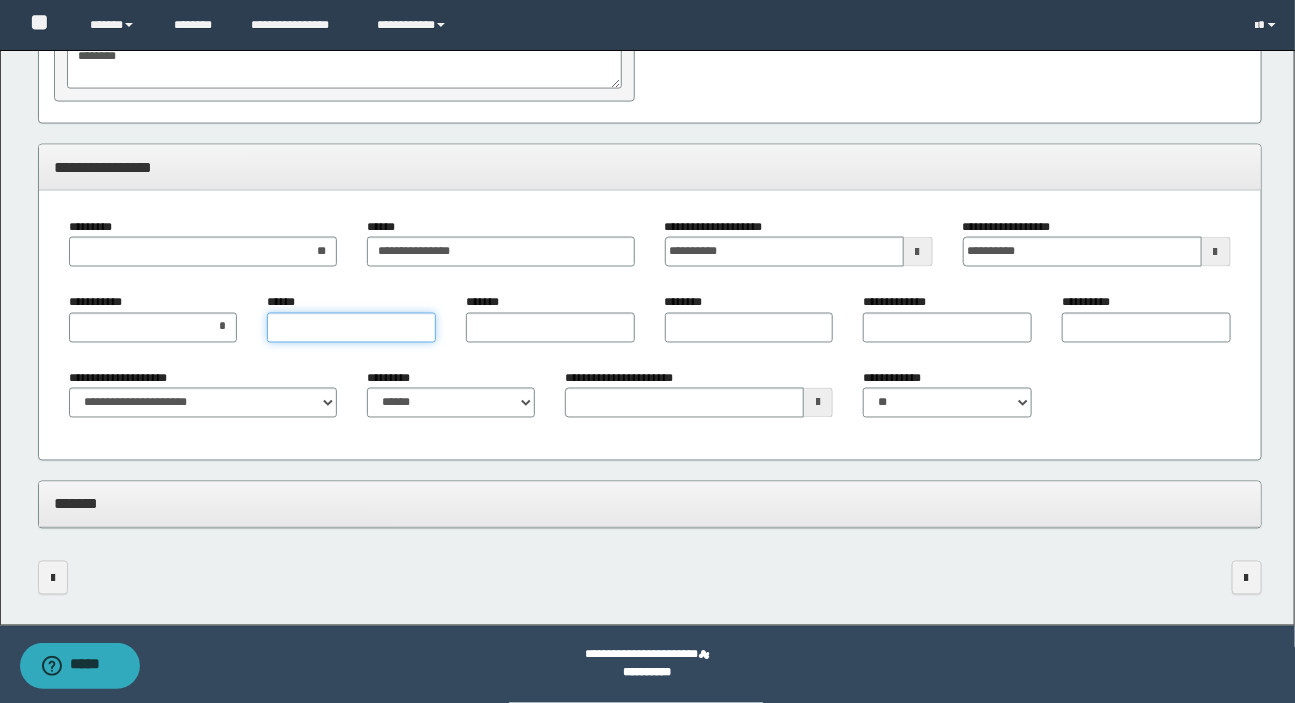 click on "******" at bounding box center (351, 328) 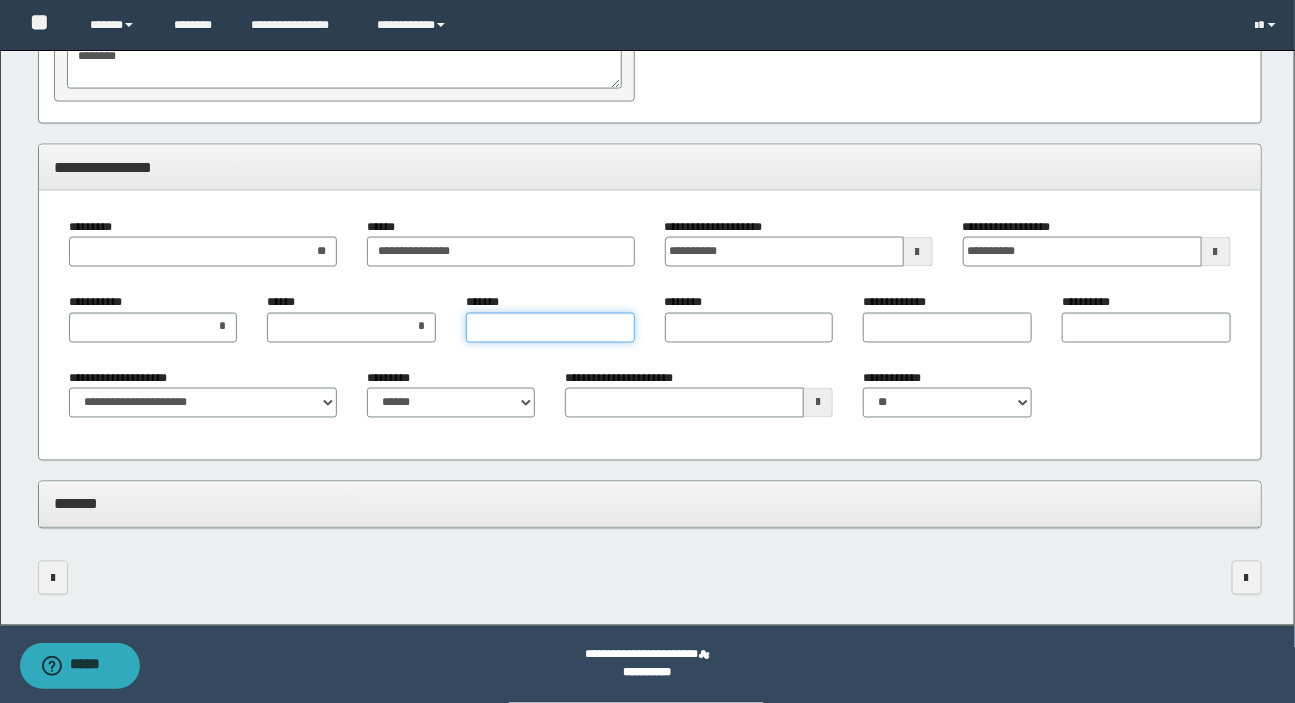 click on "*******" at bounding box center [550, 328] 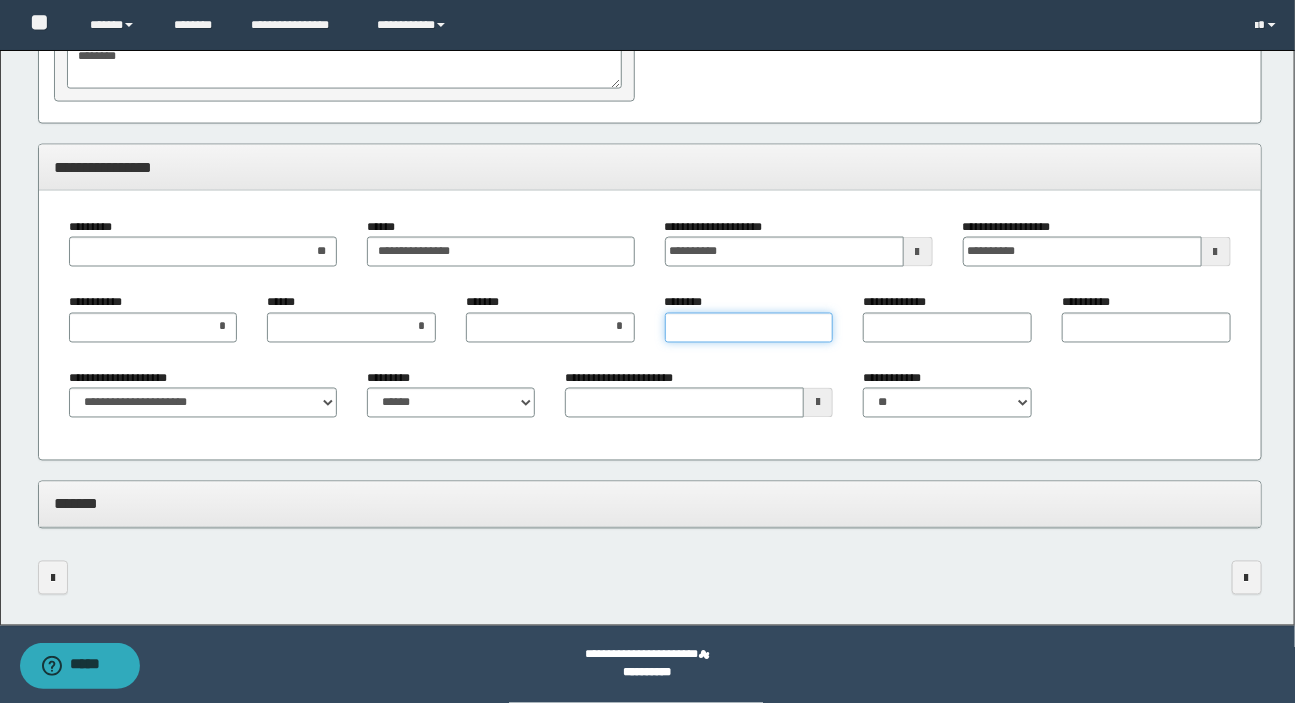 click on "********" at bounding box center [749, 328] 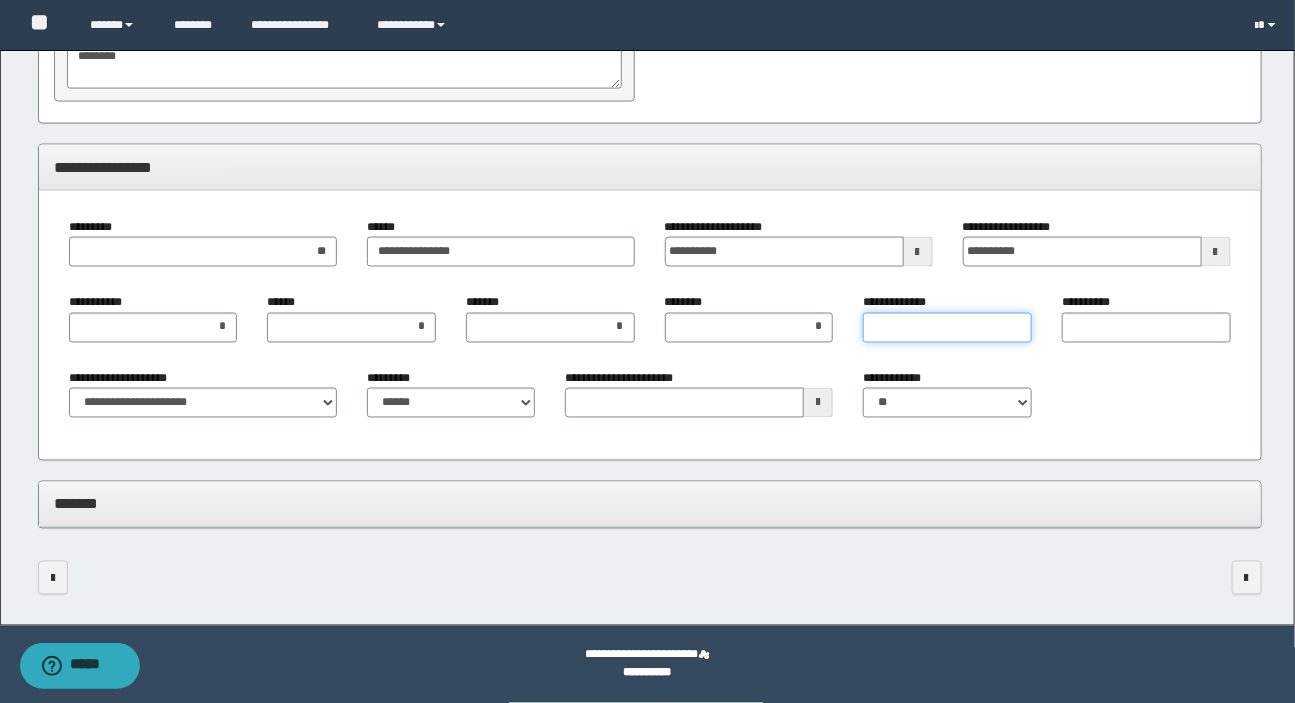 click on "**********" at bounding box center (947, 328) 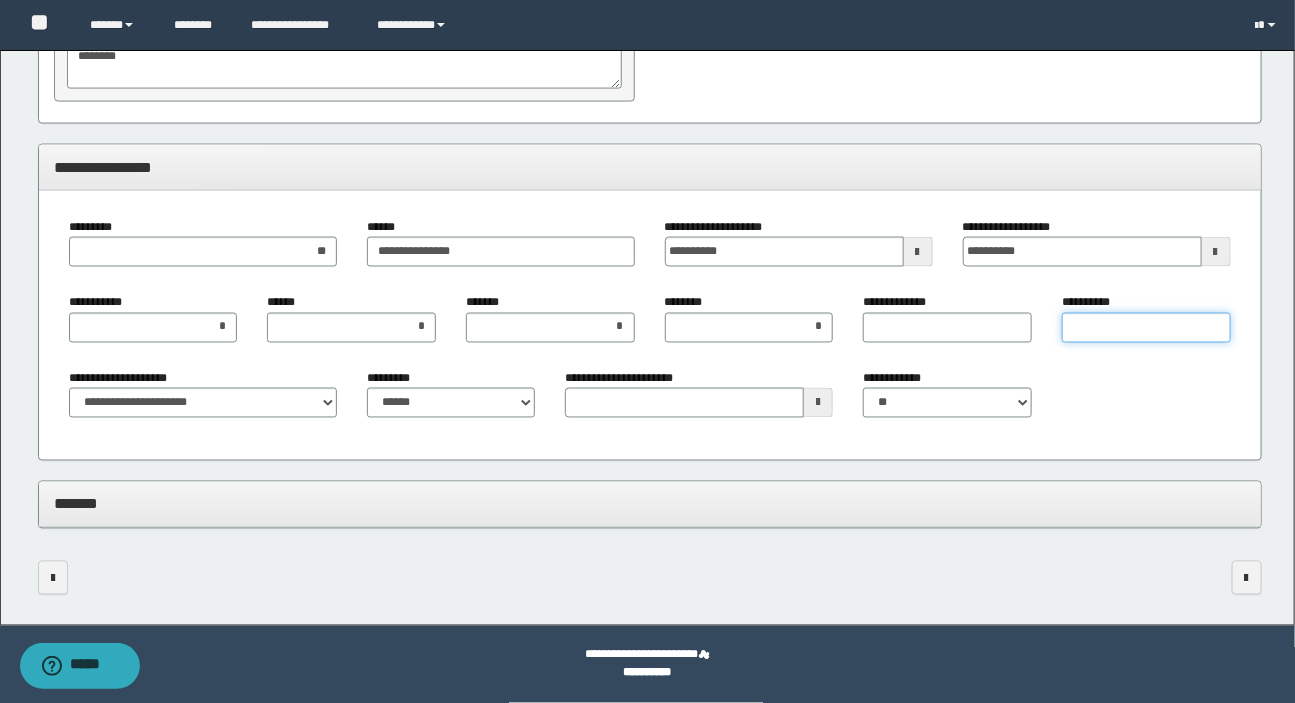 click on "**********" at bounding box center [1146, 328] 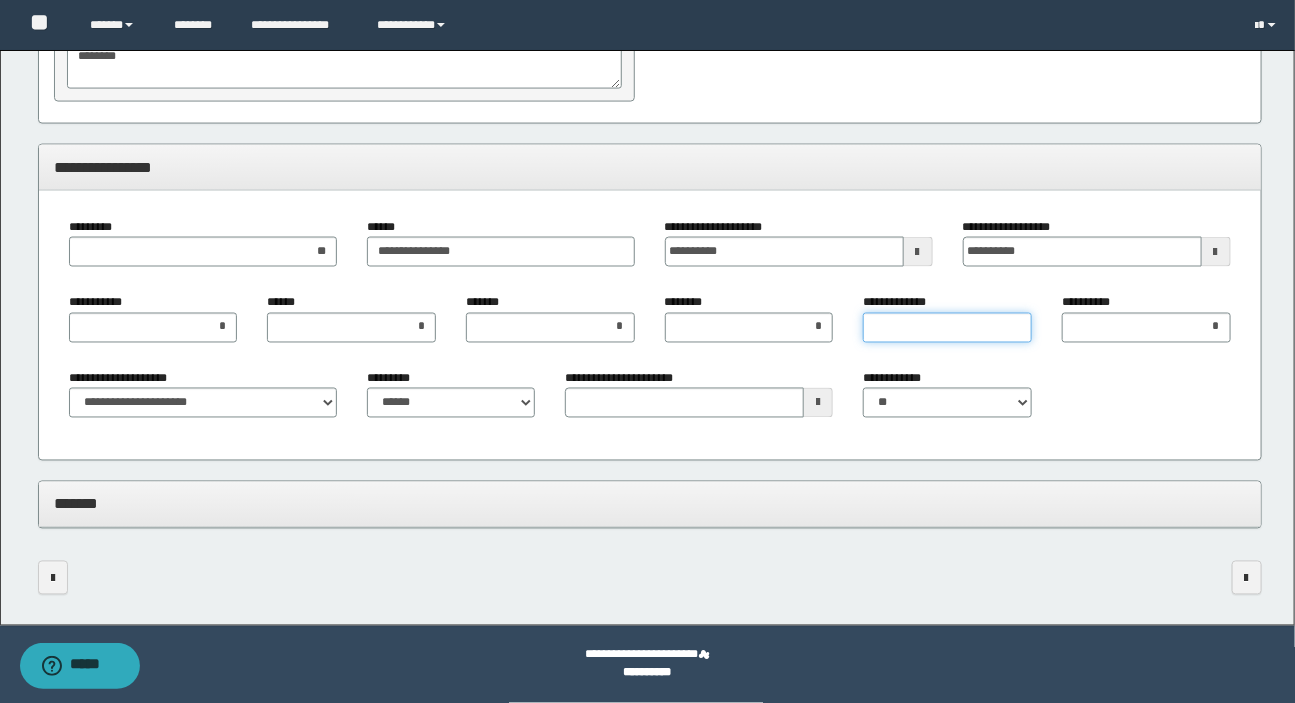 click on "**********" at bounding box center [947, 328] 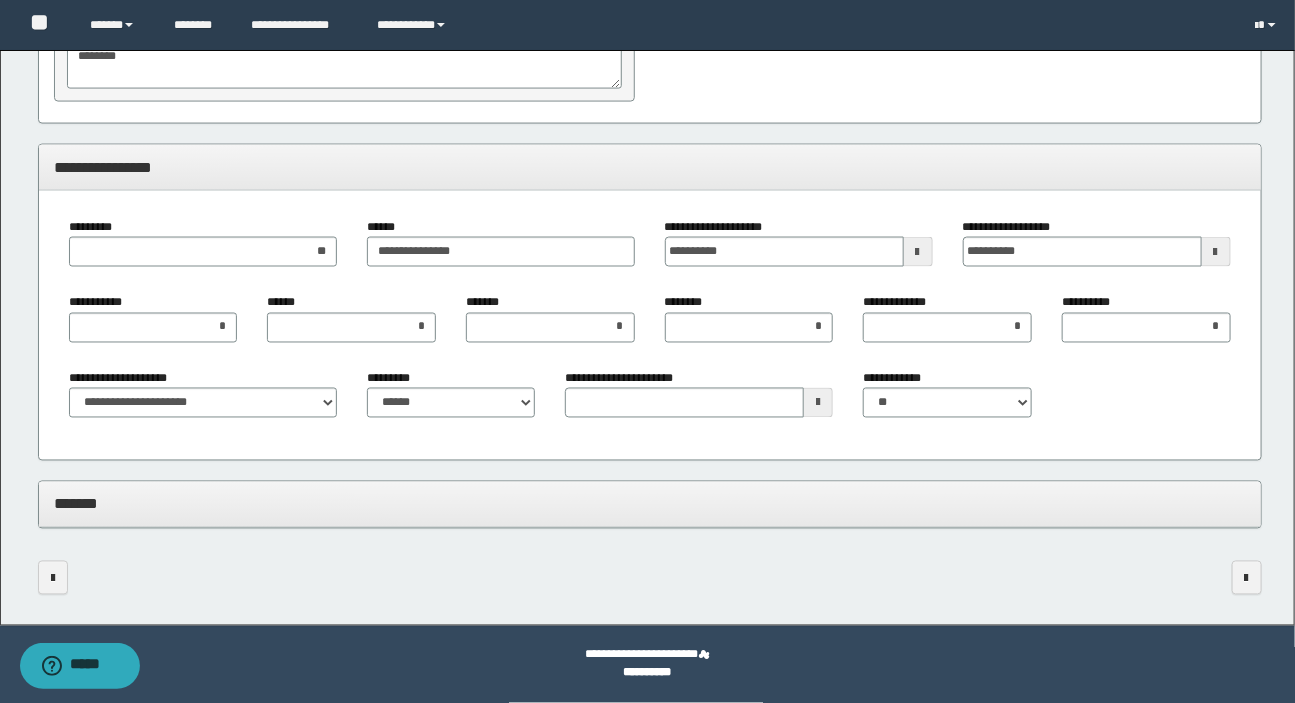 click on "**********" at bounding box center [650, 402] 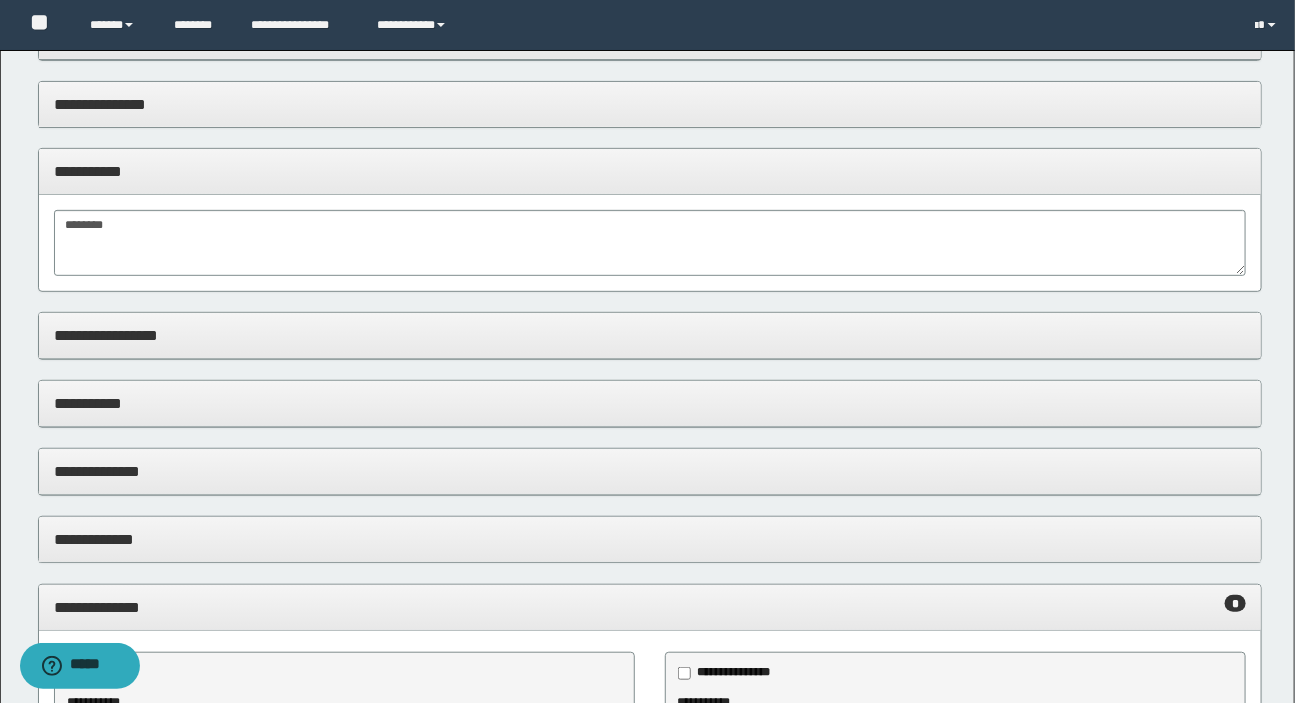 scroll, scrollTop: 0, scrollLeft: 0, axis: both 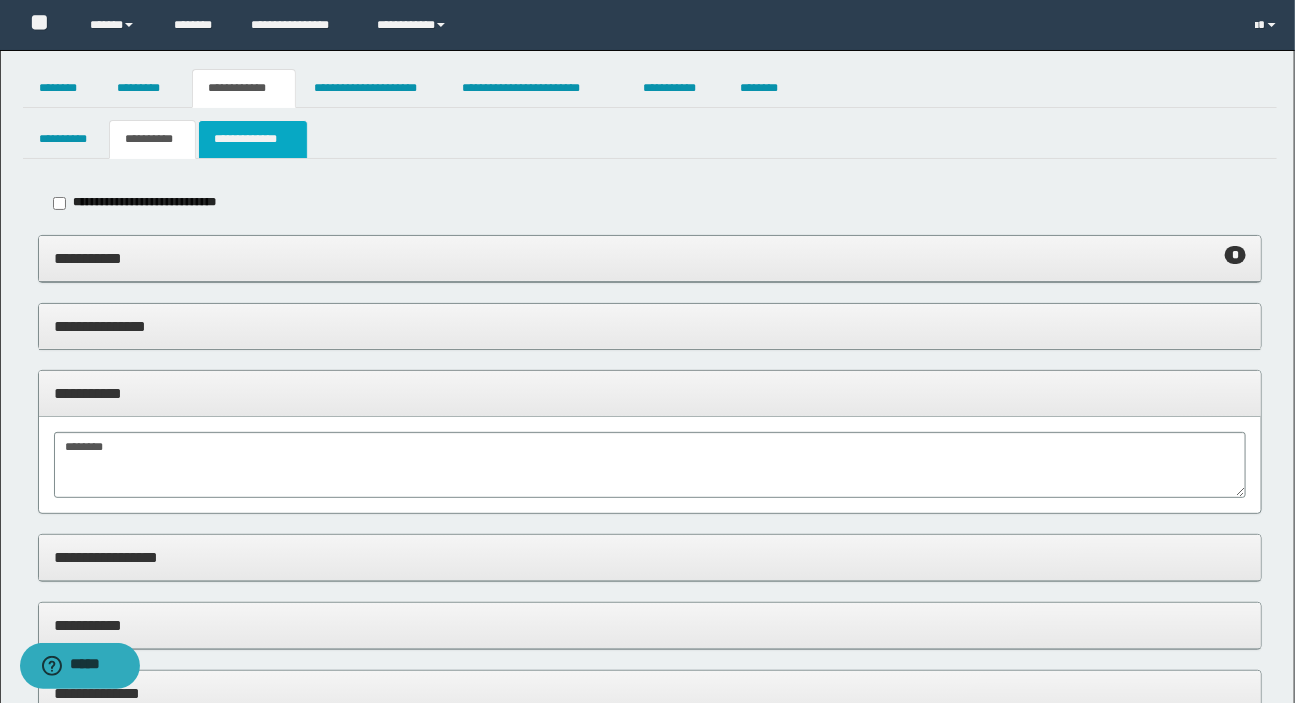 click on "**********" at bounding box center [252, 139] 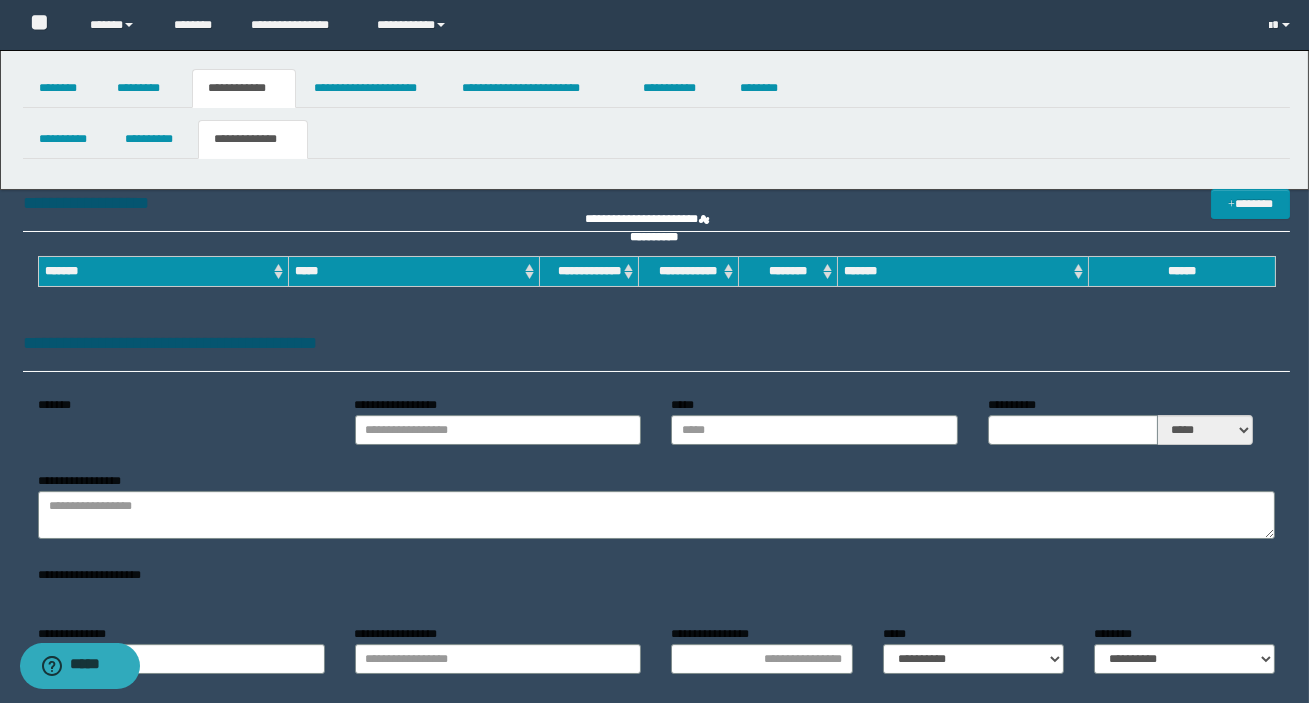 type on "**********" 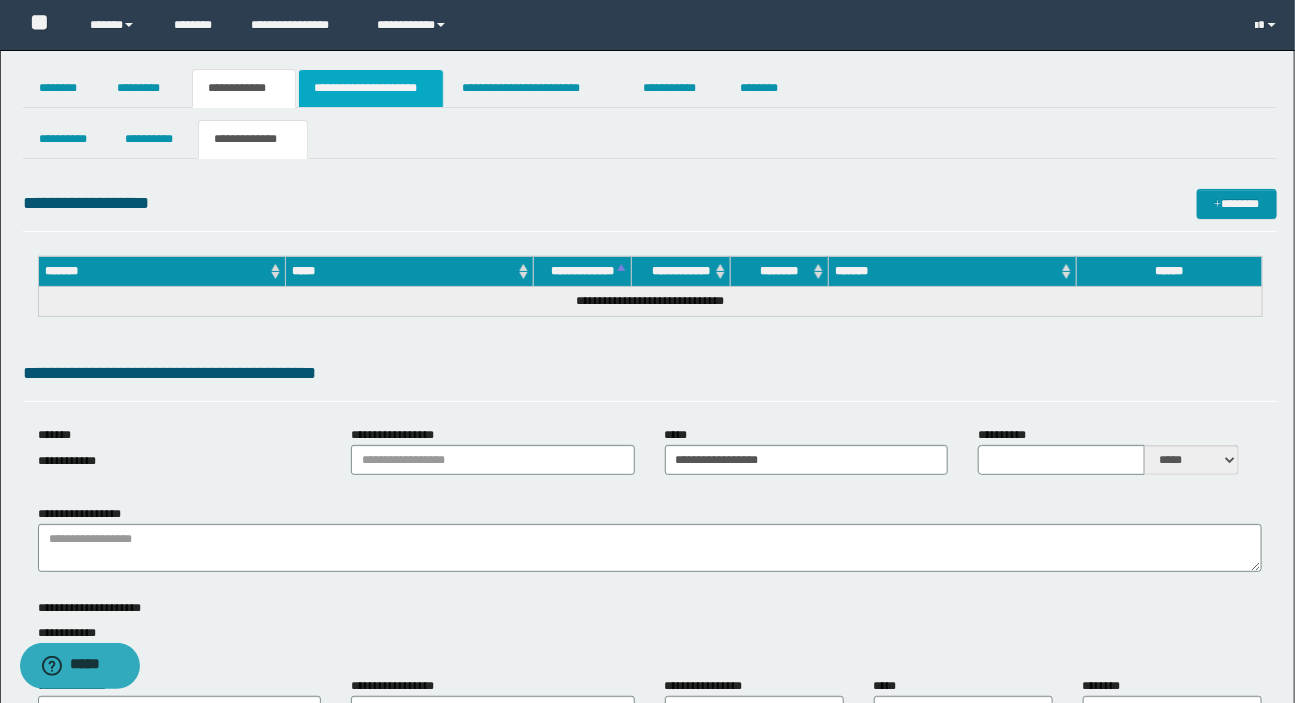 click on "**********" at bounding box center (371, 88) 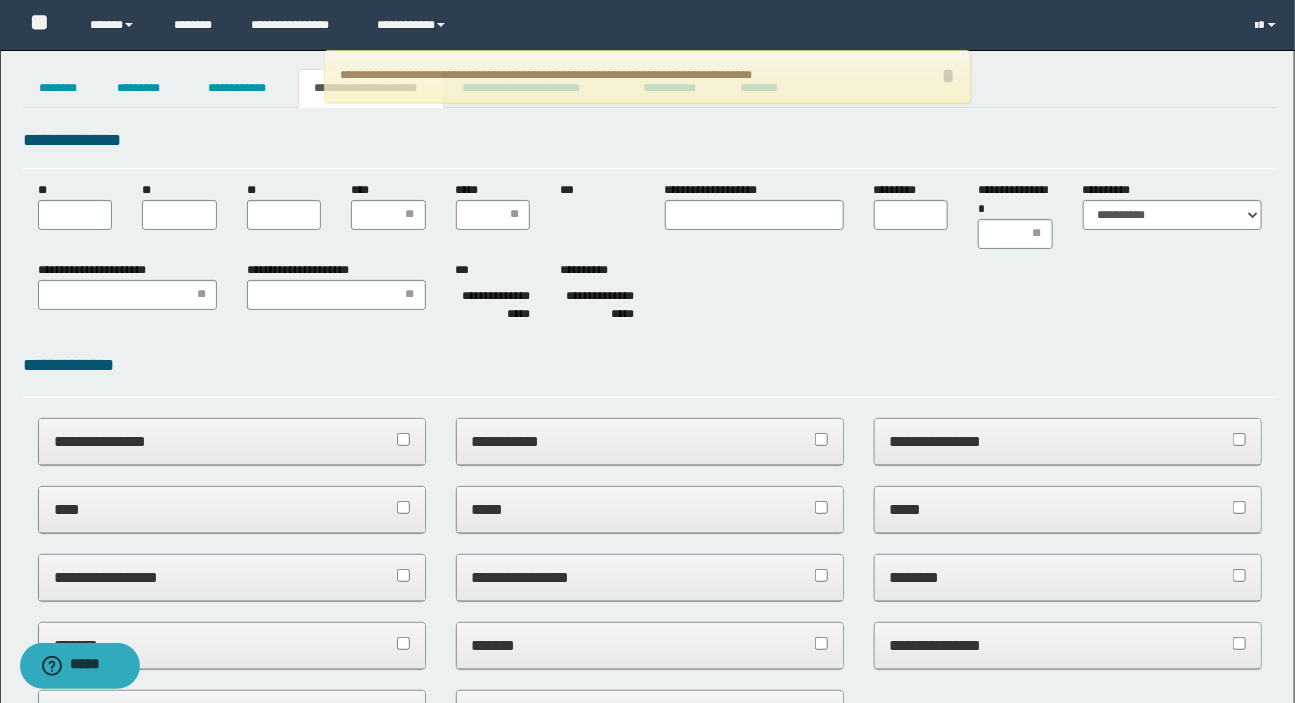 scroll, scrollTop: 0, scrollLeft: 0, axis: both 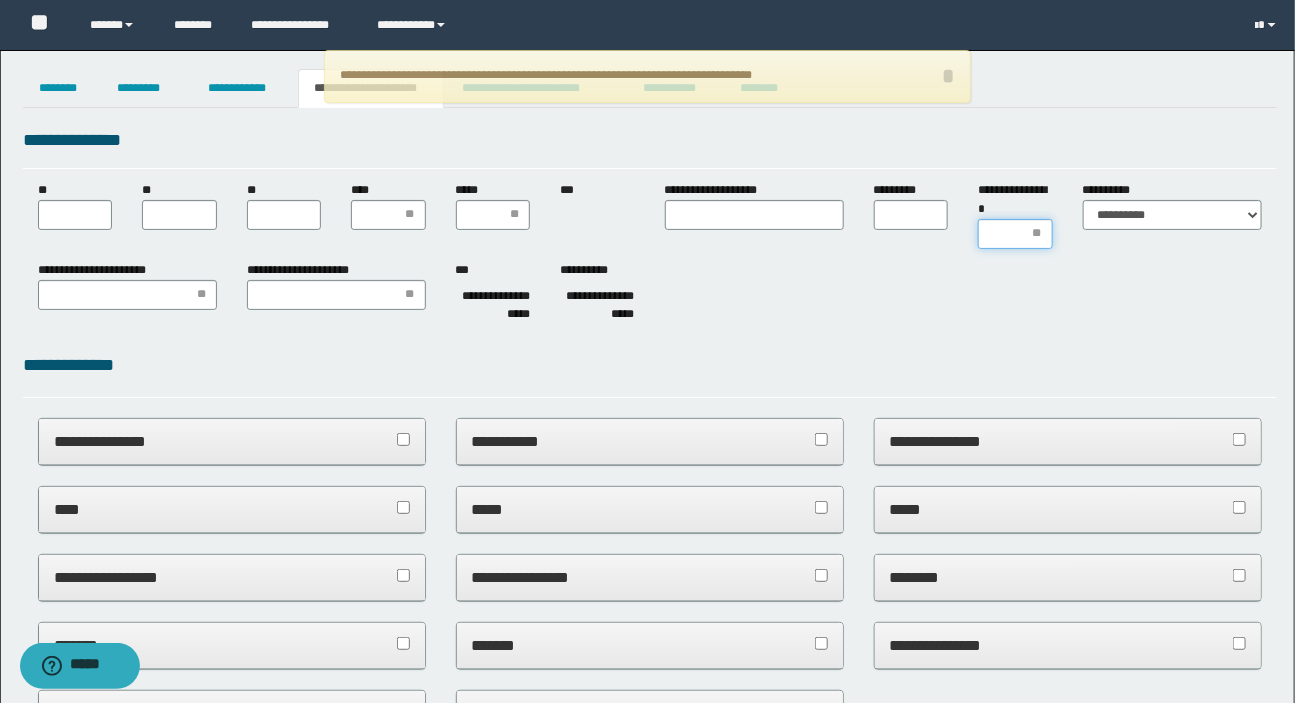 click on "**********" at bounding box center [1015, 234] 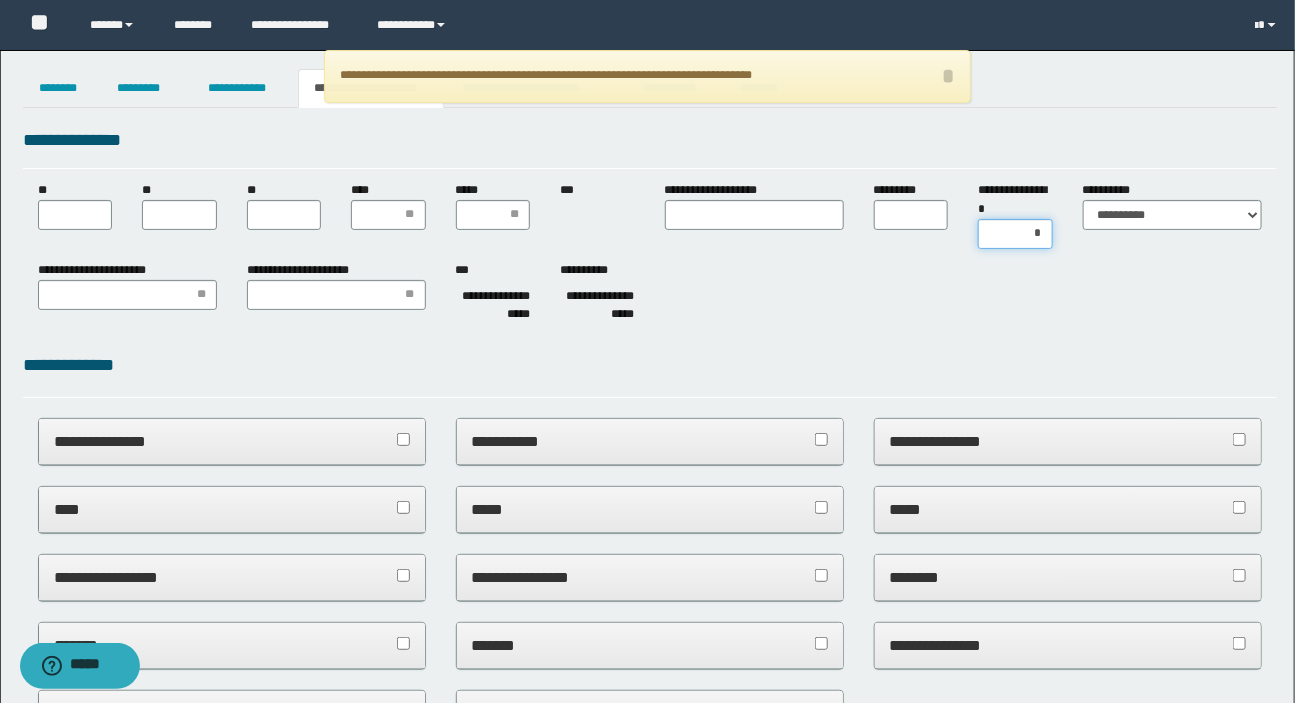 type on "**" 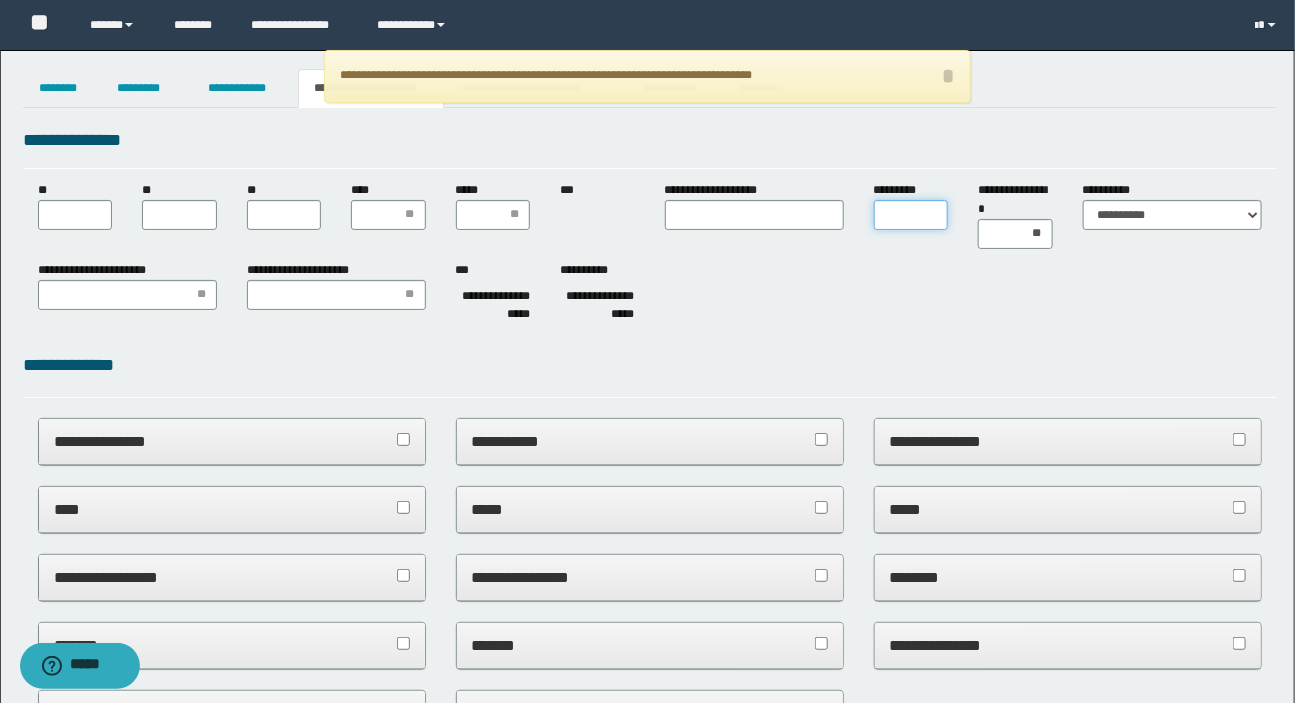 click on "*********" at bounding box center (911, 215) 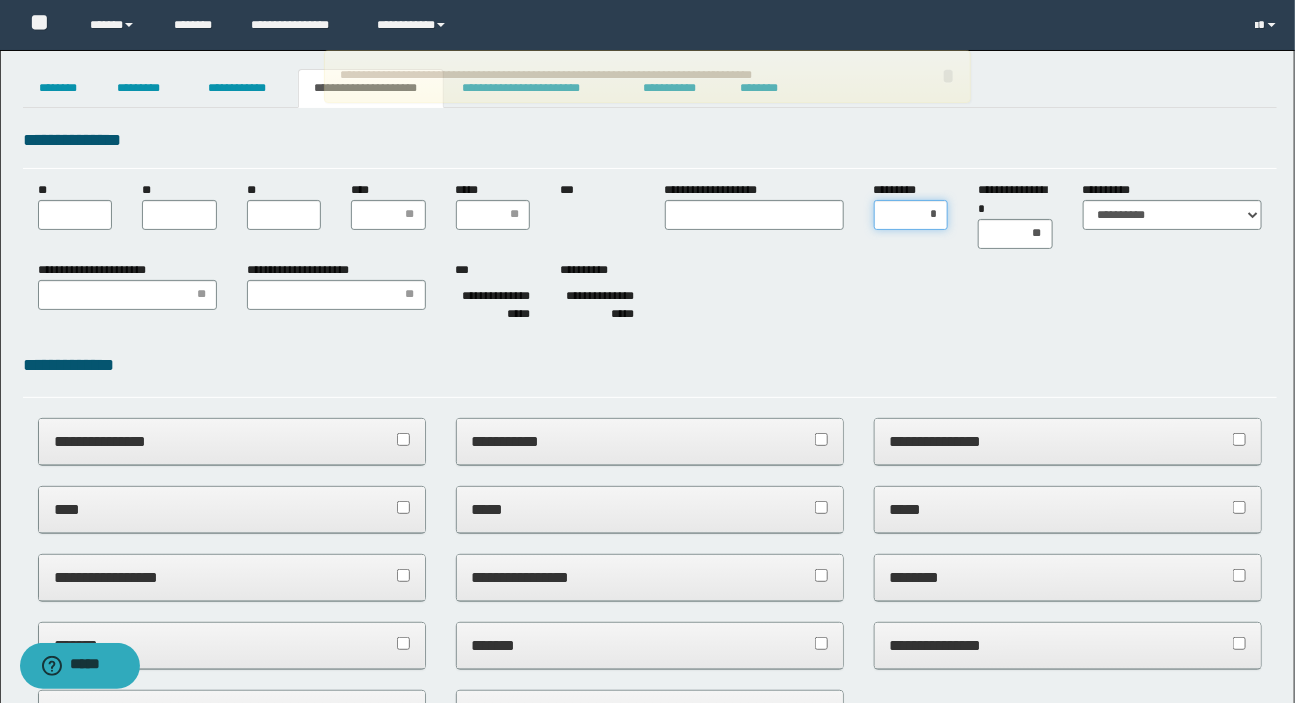 type on "**" 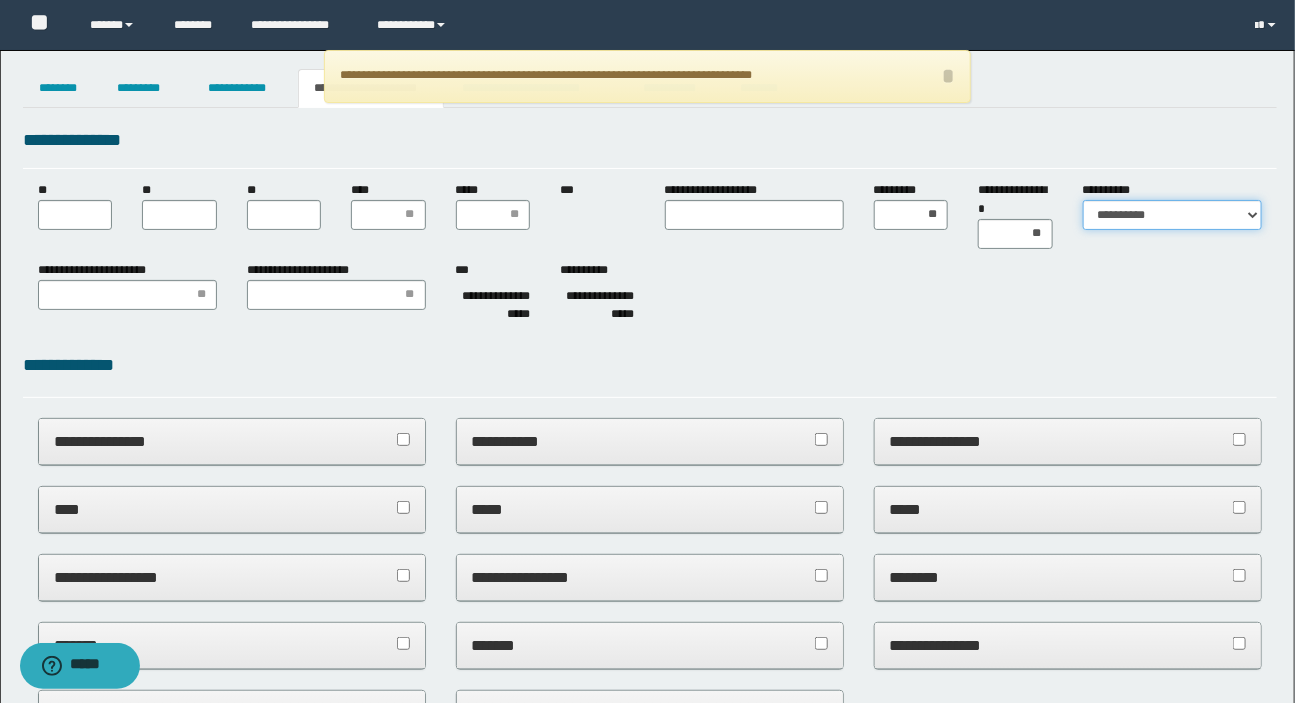 click on "**********" at bounding box center (1172, 215) 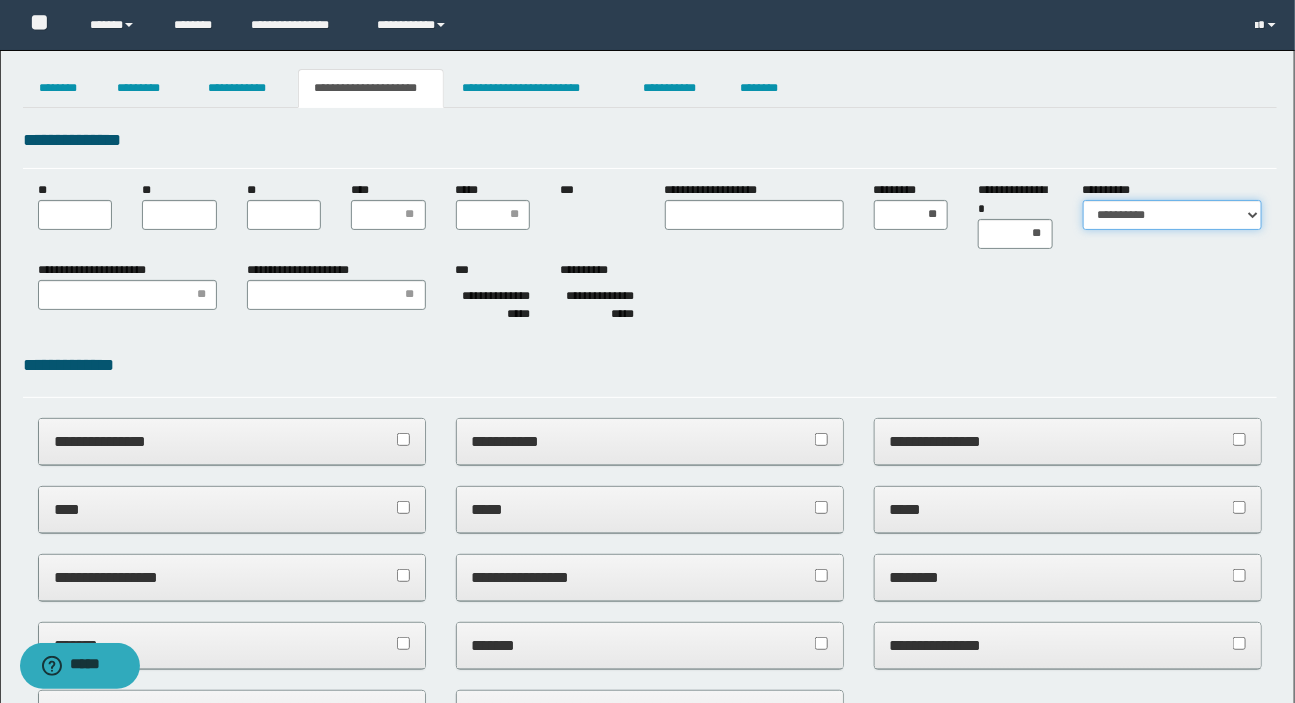 select on "*" 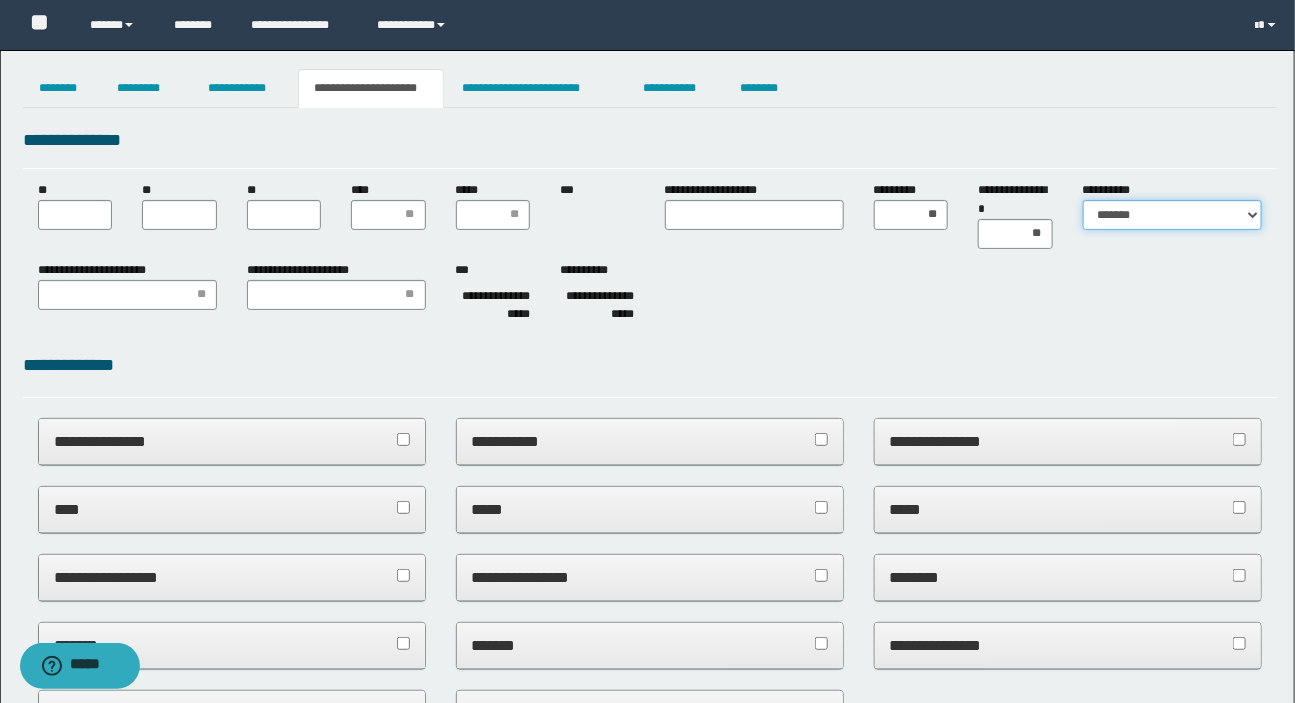 click on "**********" at bounding box center (1172, 215) 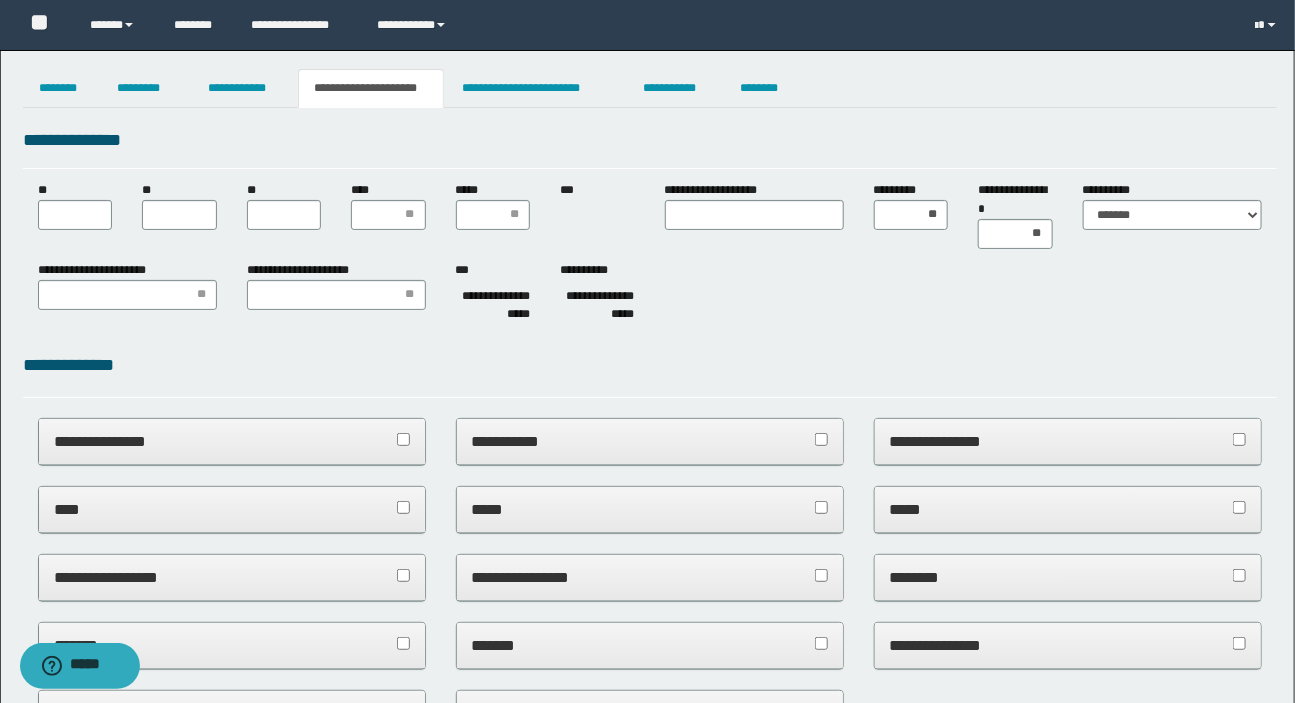 click on "**********" at bounding box center (0, 0) 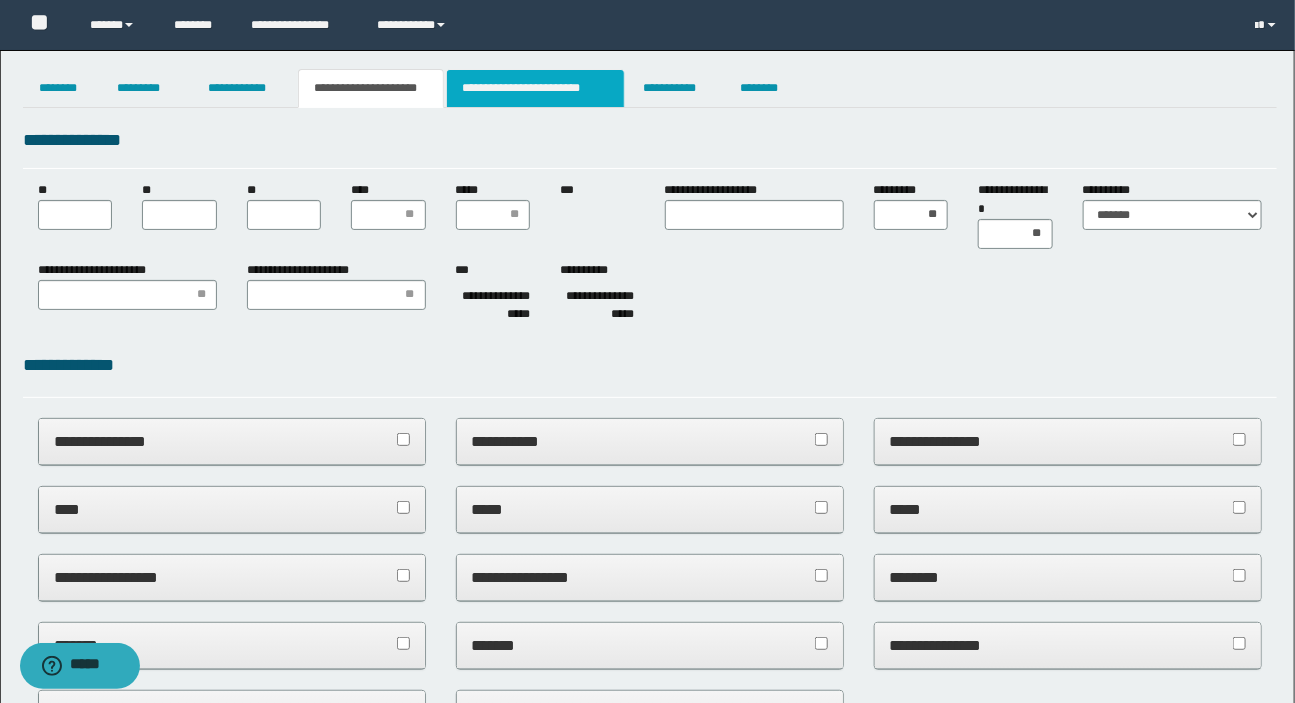 click on "**********" at bounding box center [535, 88] 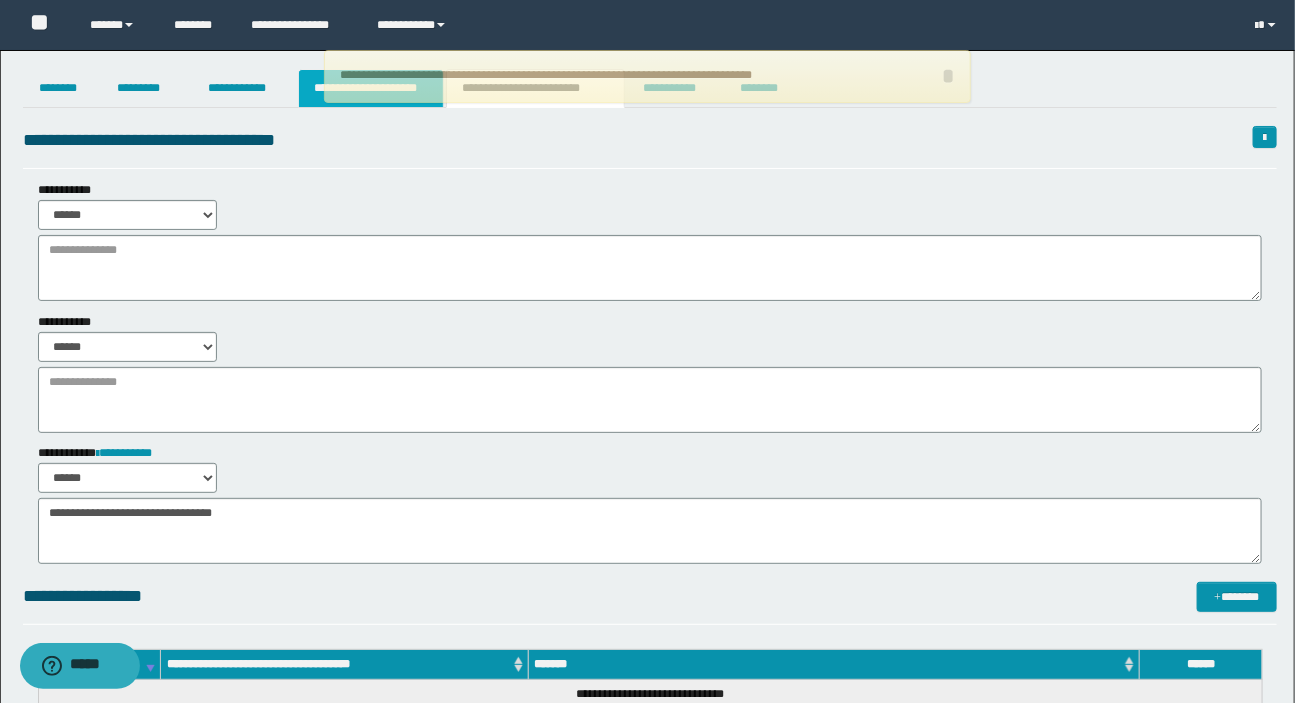 click on "**********" at bounding box center [371, 88] 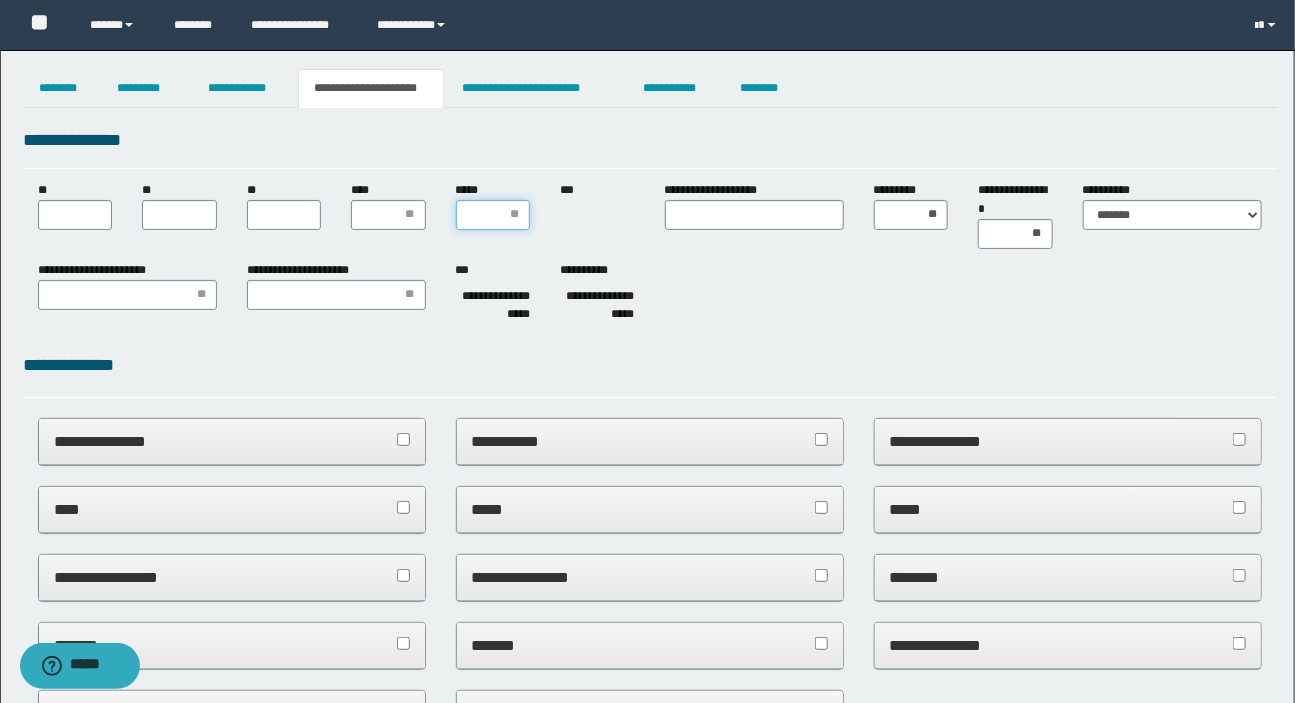 click on "*****" at bounding box center [493, 215] 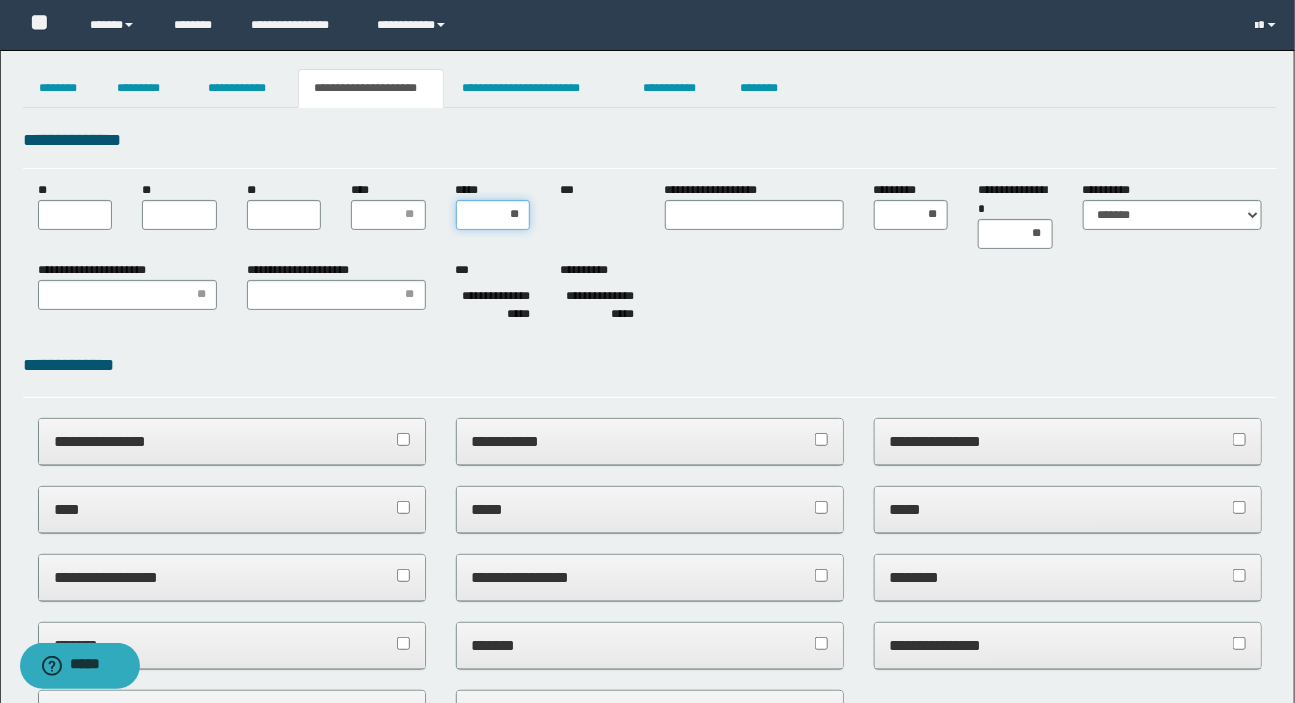 type on "***" 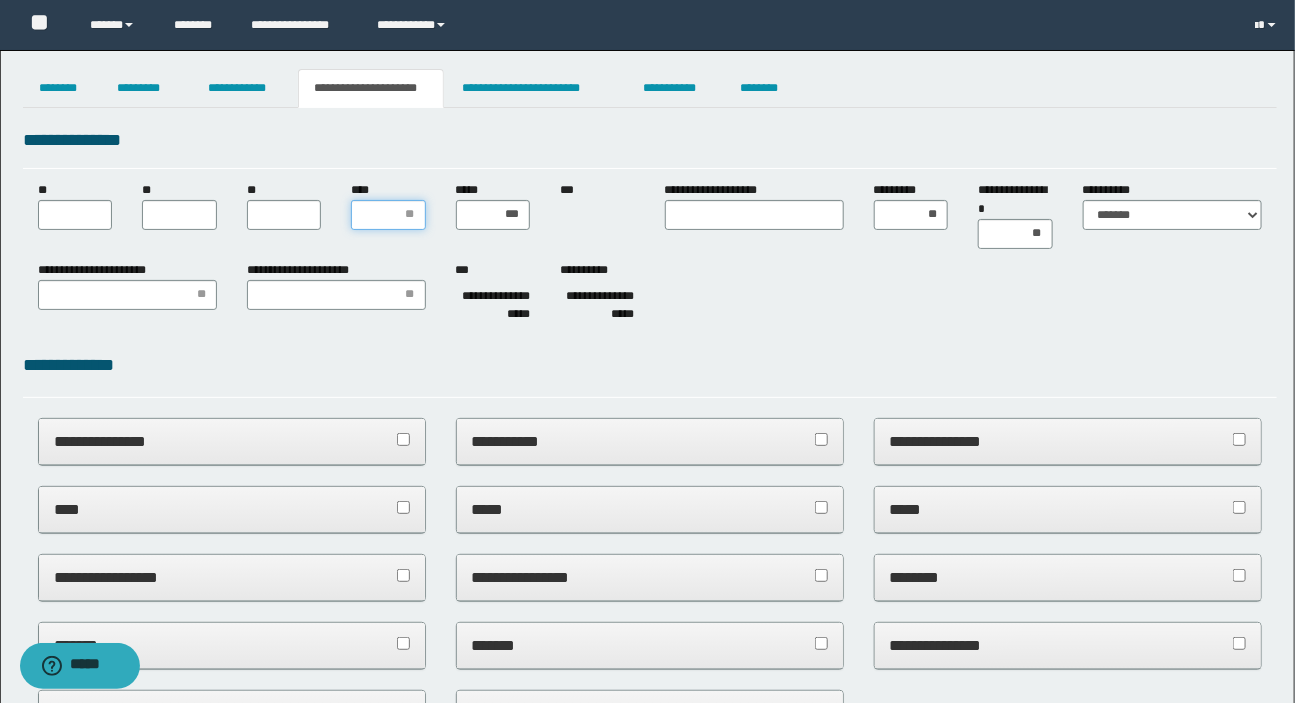 click on "****" at bounding box center (388, 215) 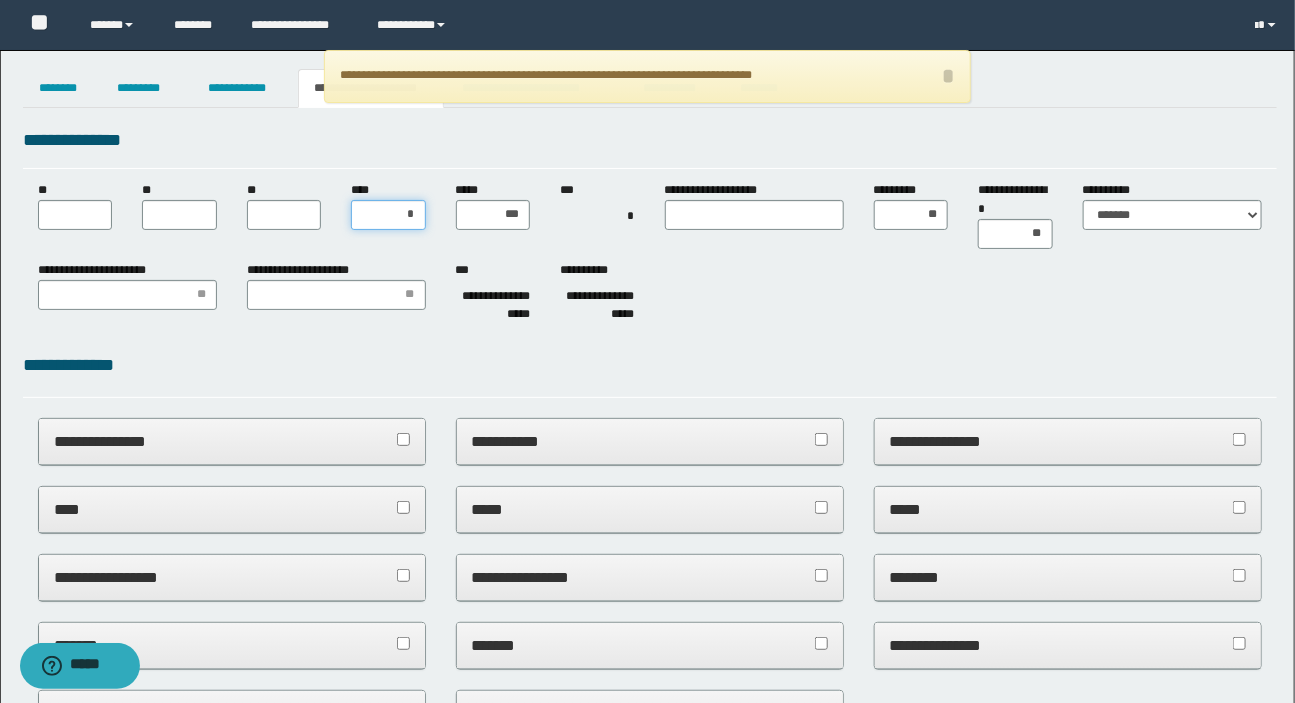 type on "**" 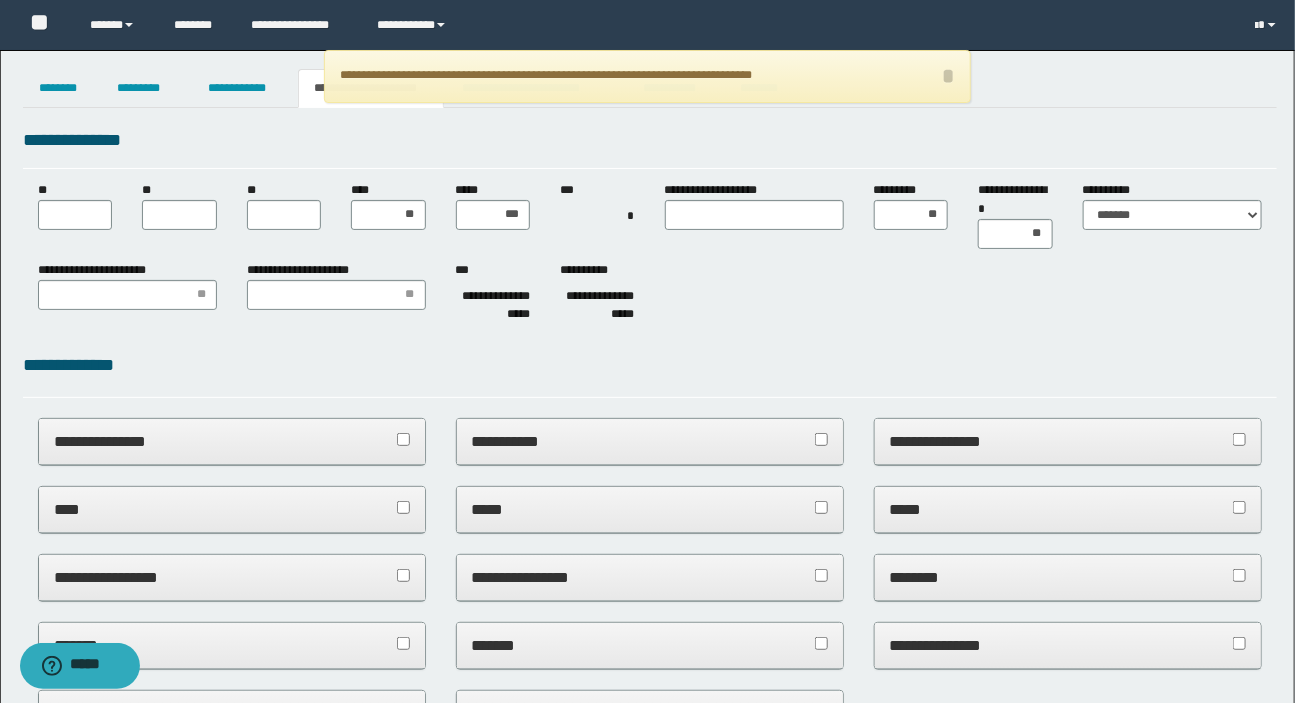 click on "**********" at bounding box center (650, 296) 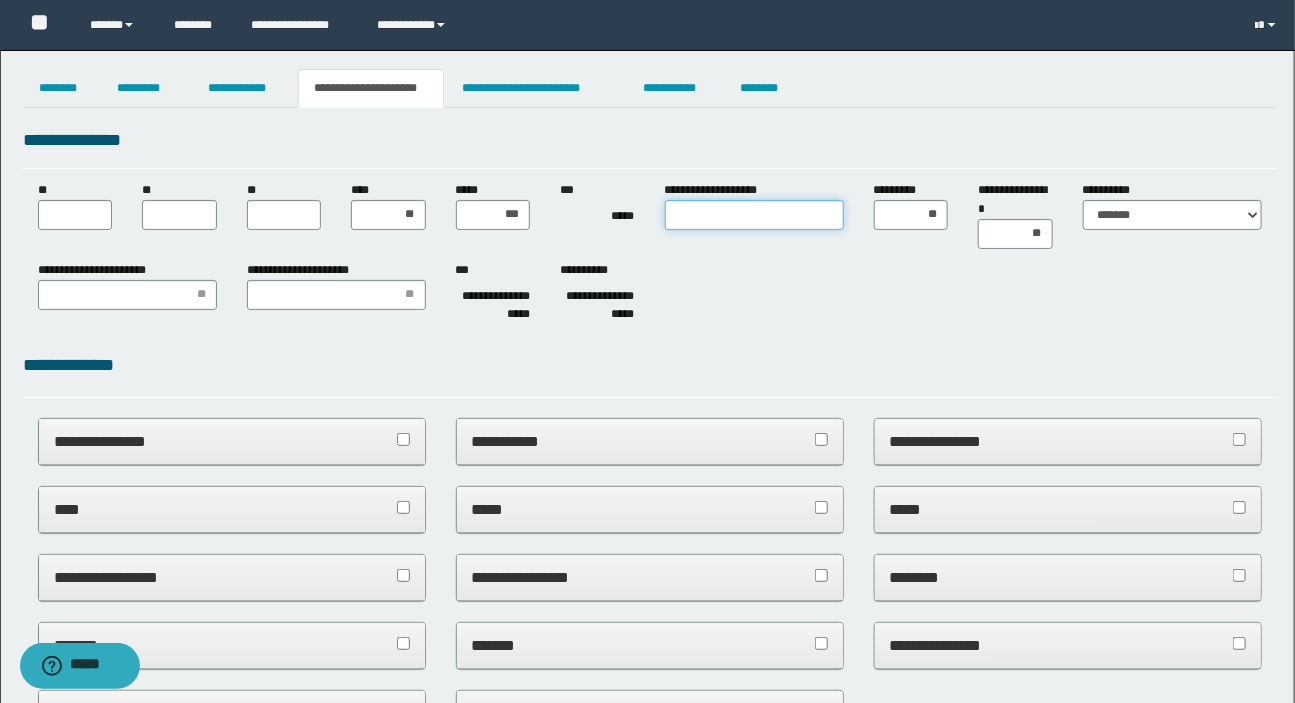 click on "**********" at bounding box center [754, 215] 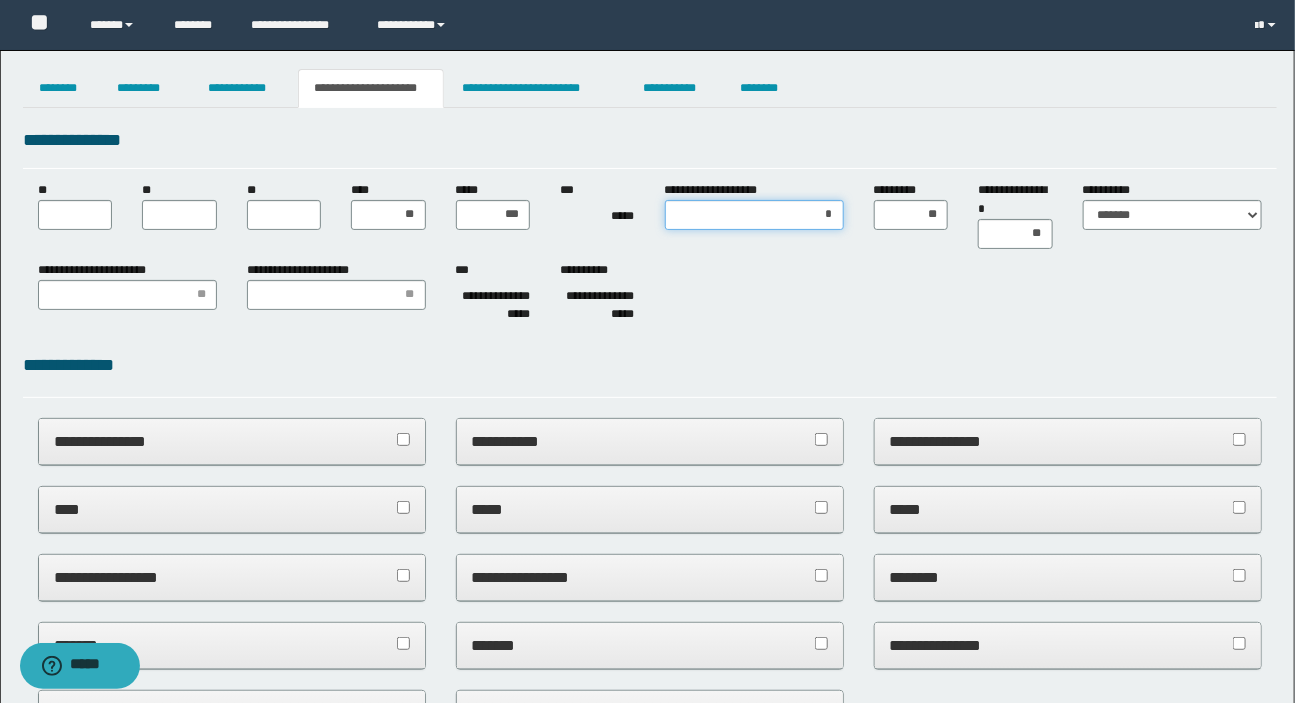 type on "**" 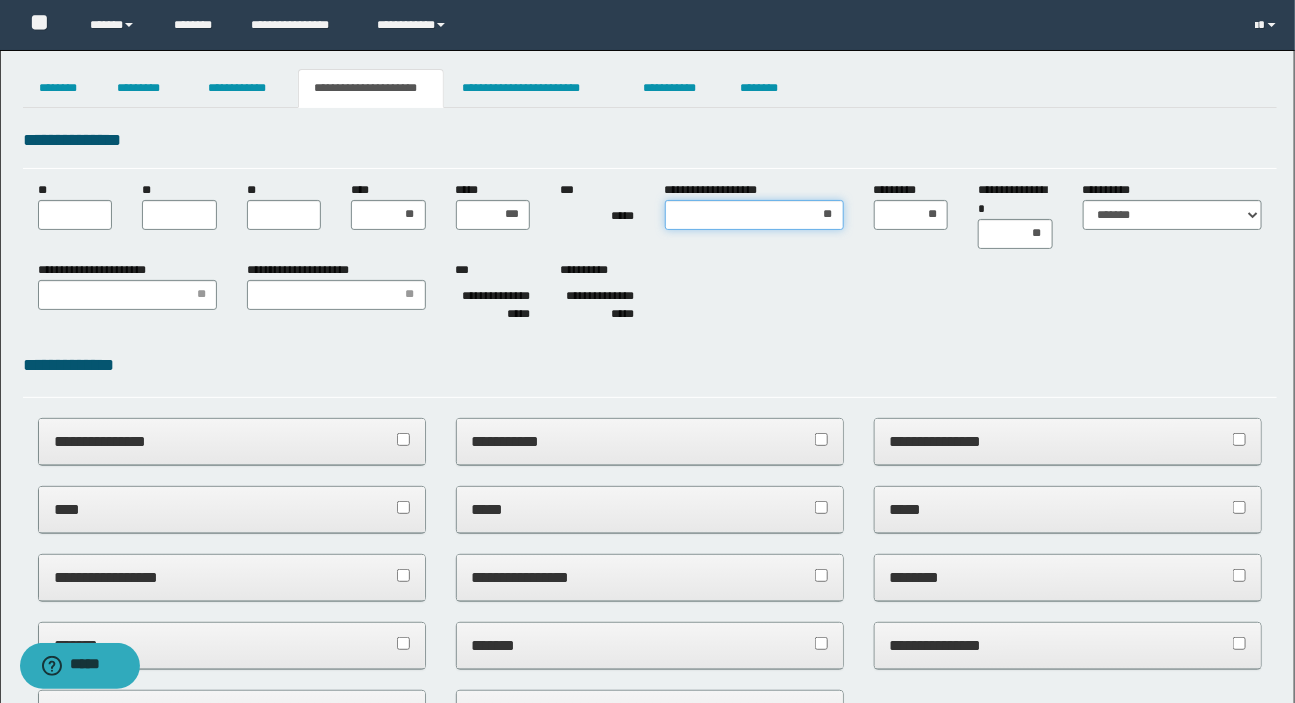 type 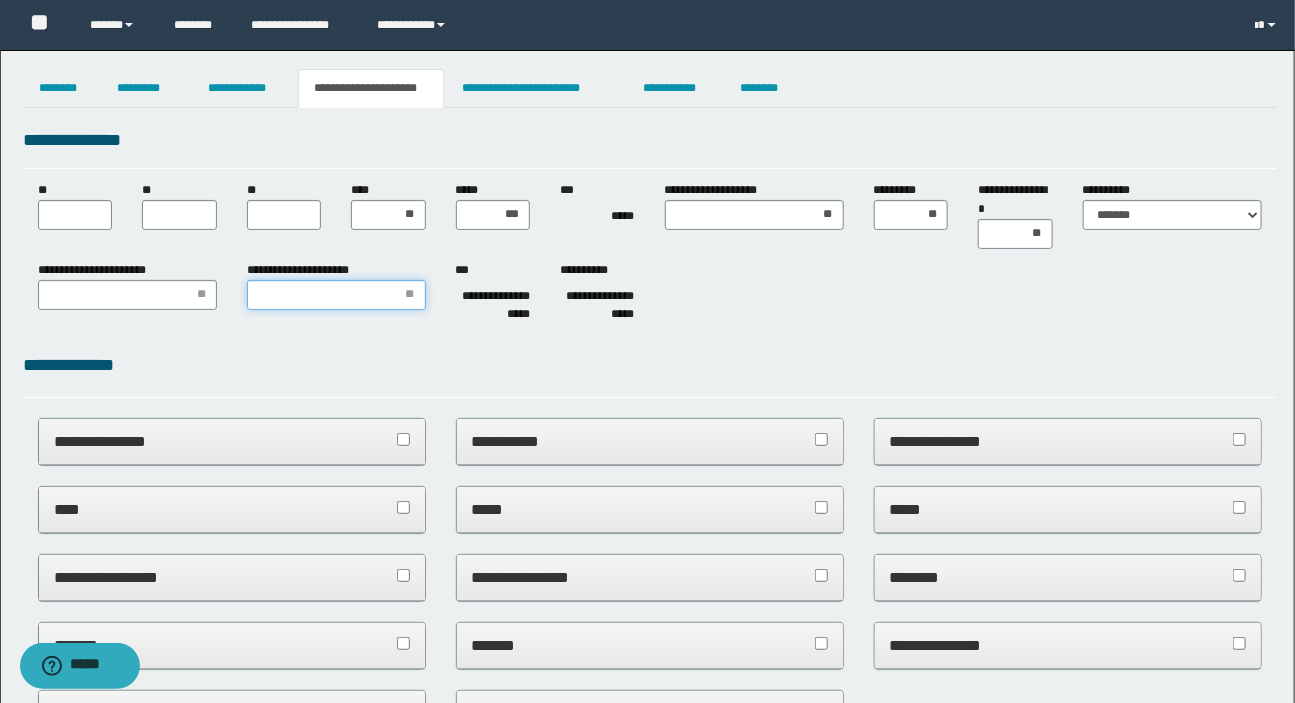 click on "**********" at bounding box center [336, 295] 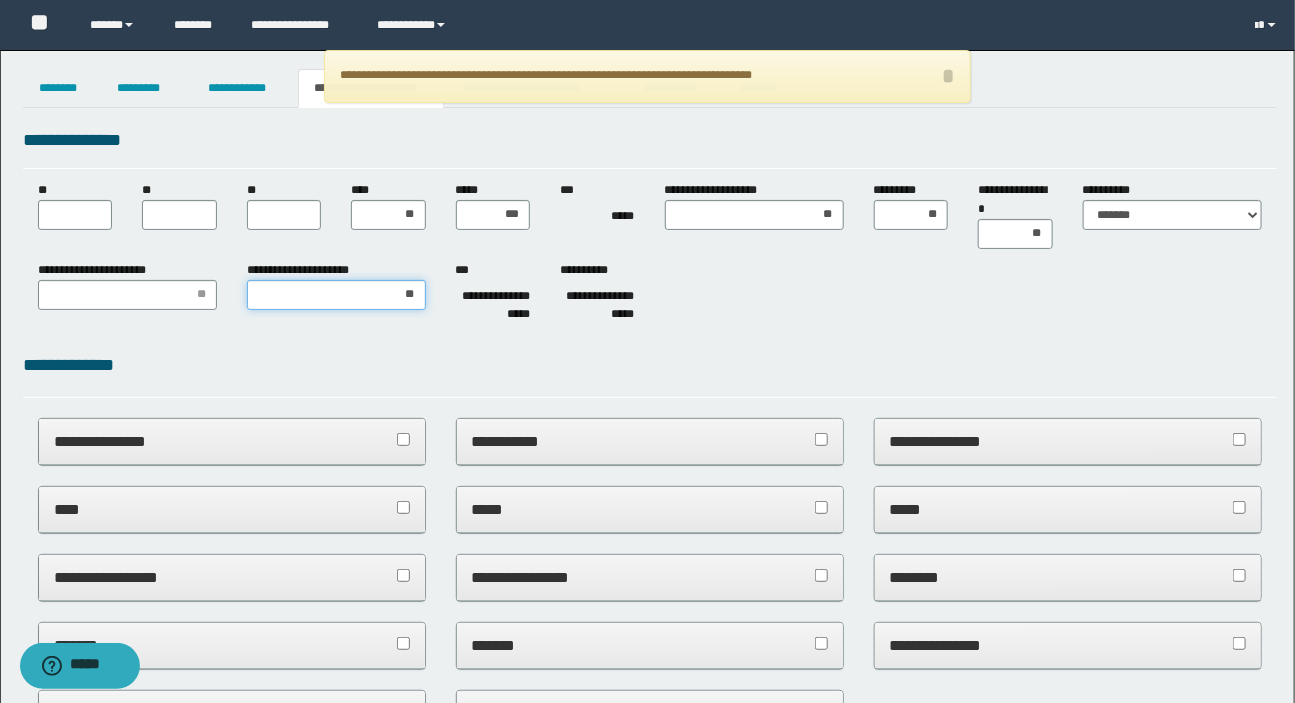 type on "***" 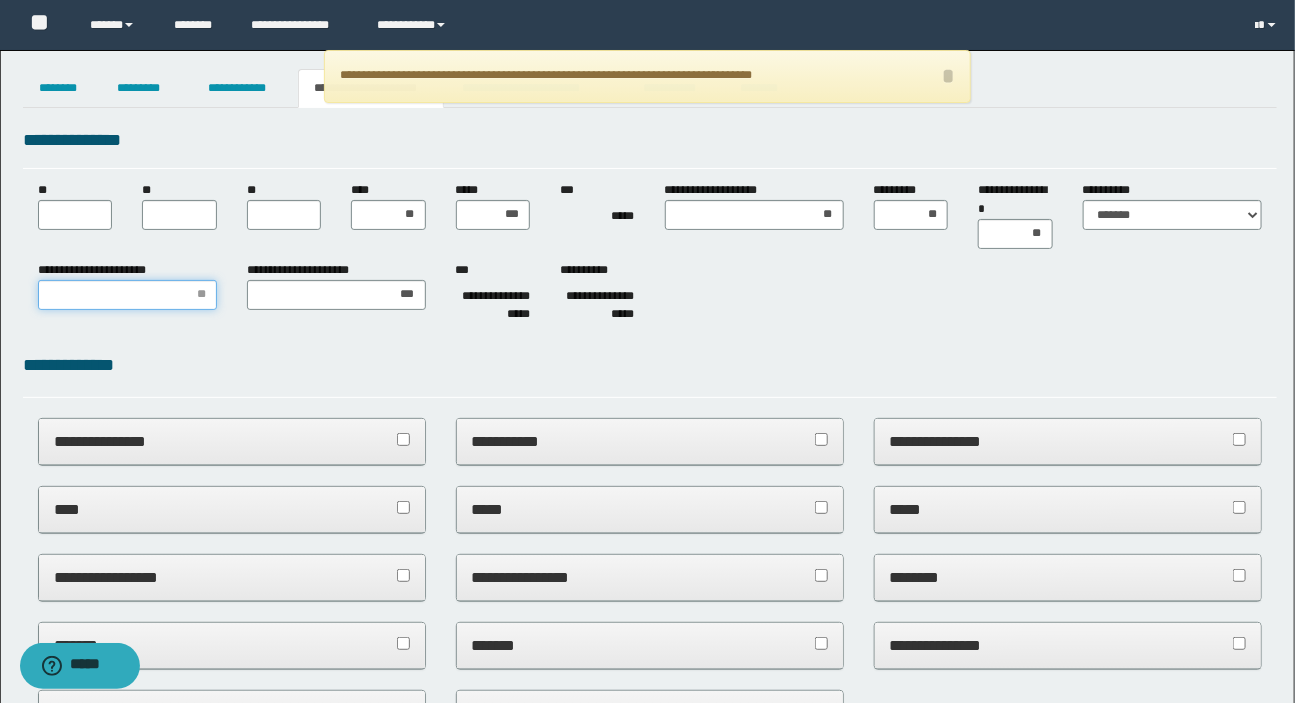 click on "**********" at bounding box center (127, 295) 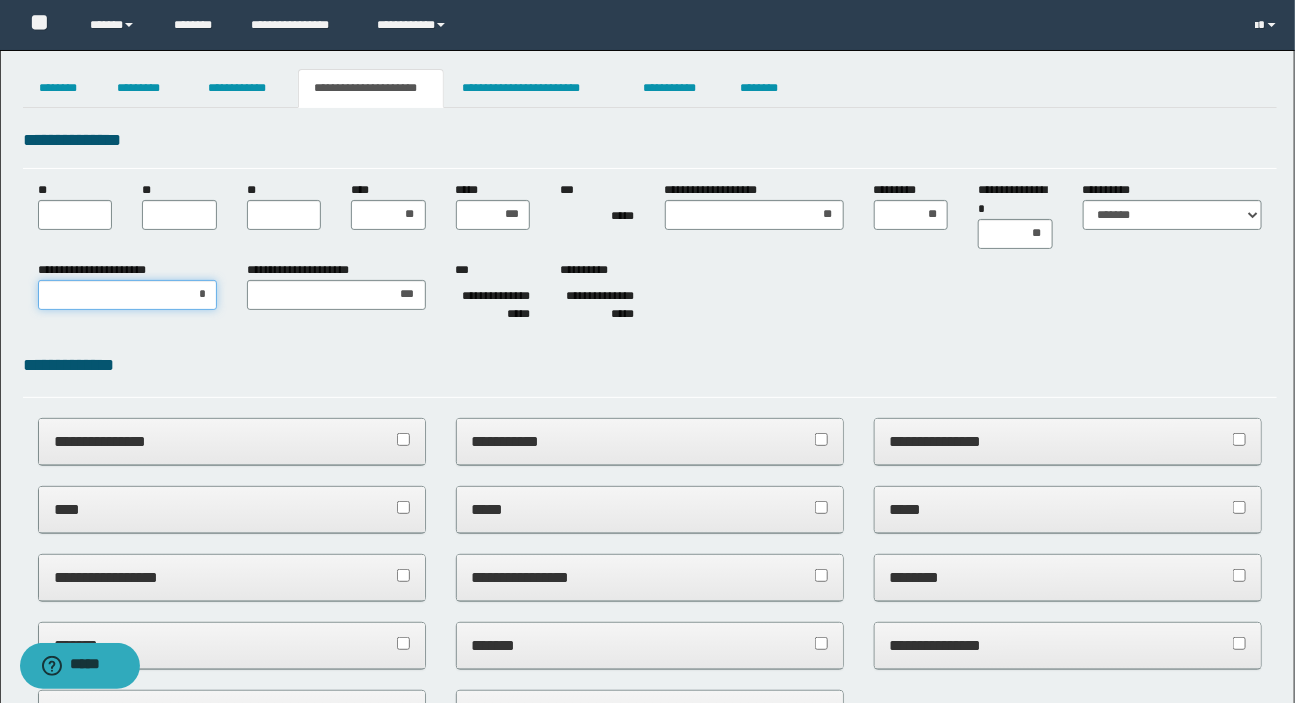 type on "**" 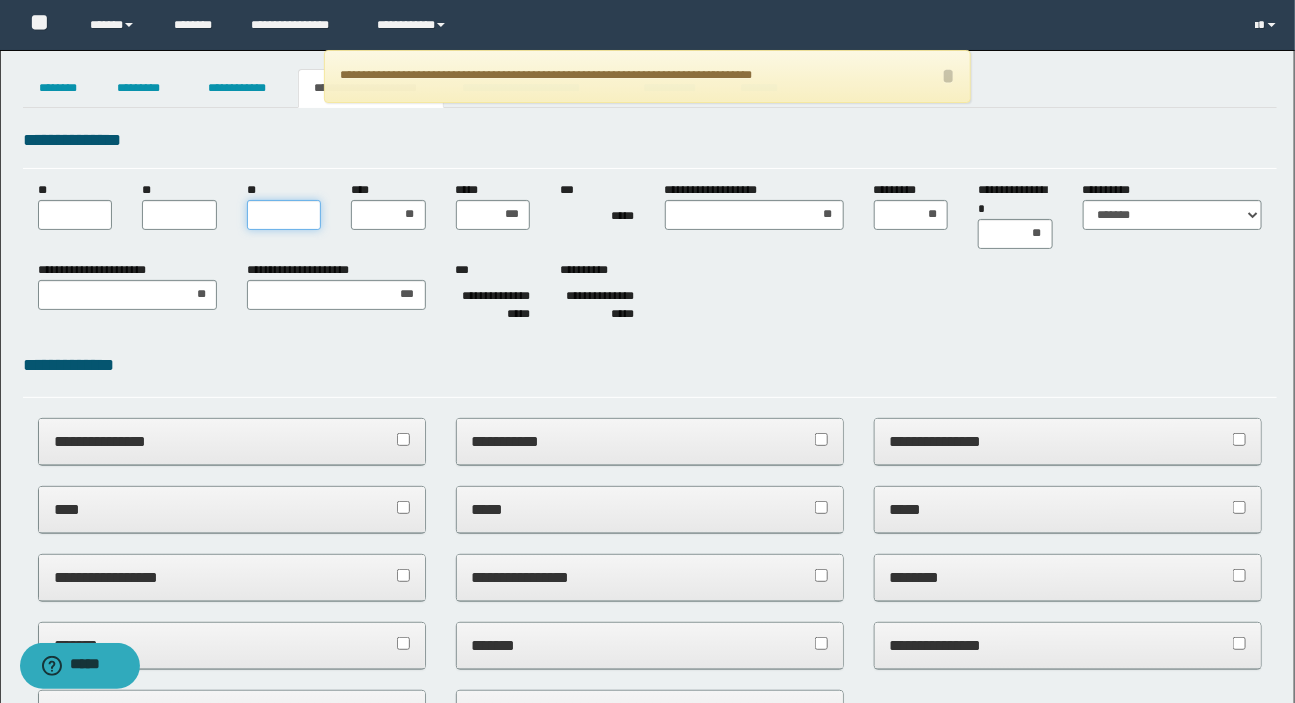 click on "**" at bounding box center [284, 215] 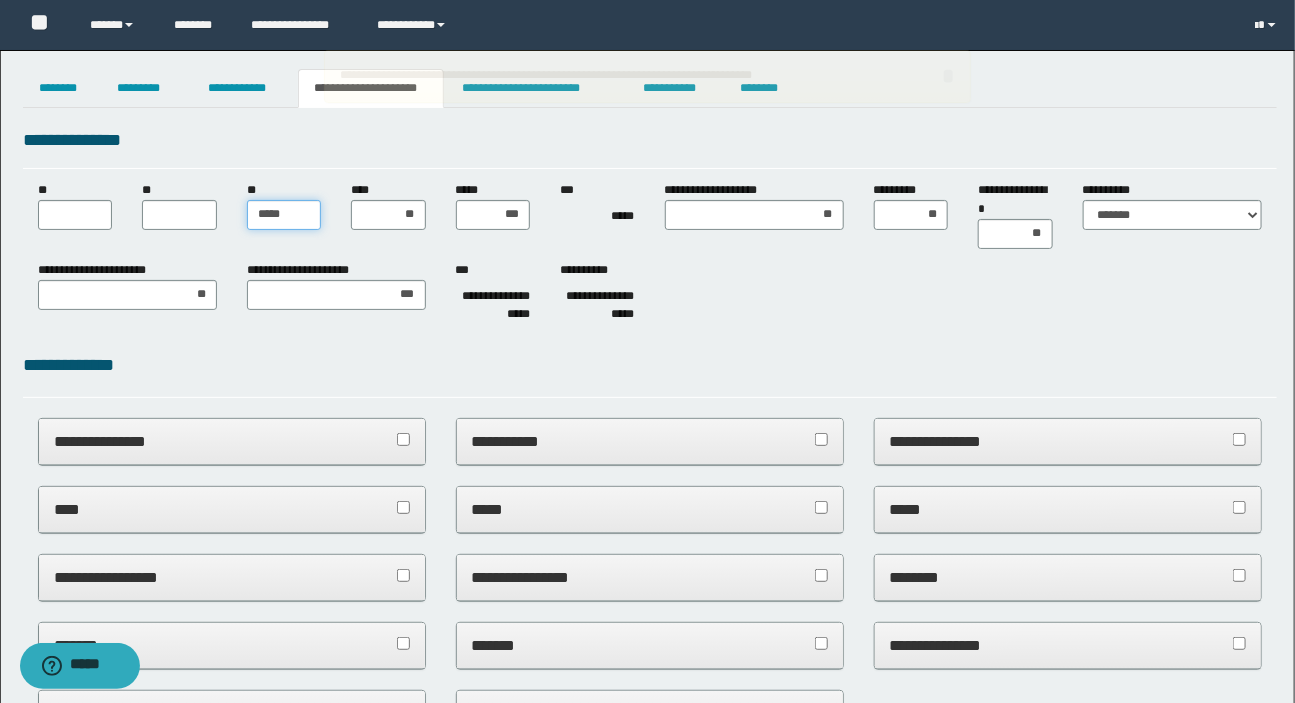 type on "******" 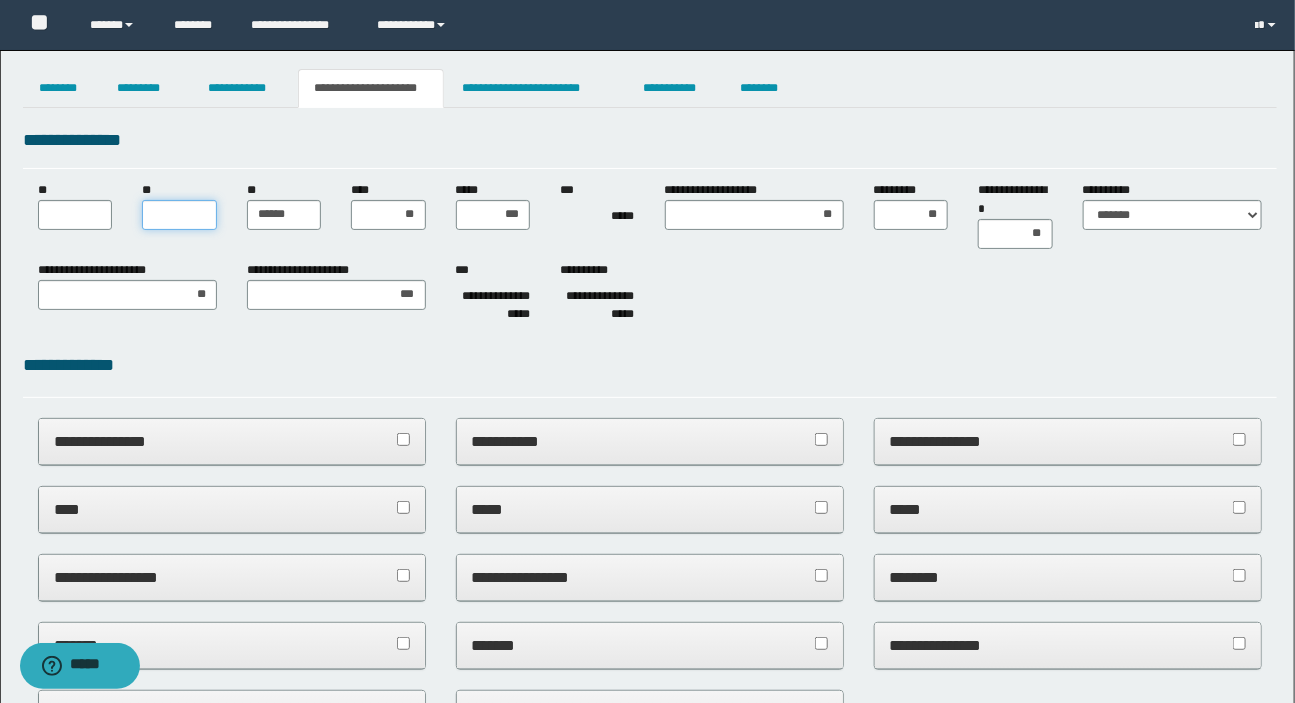click on "**" at bounding box center [179, 215] 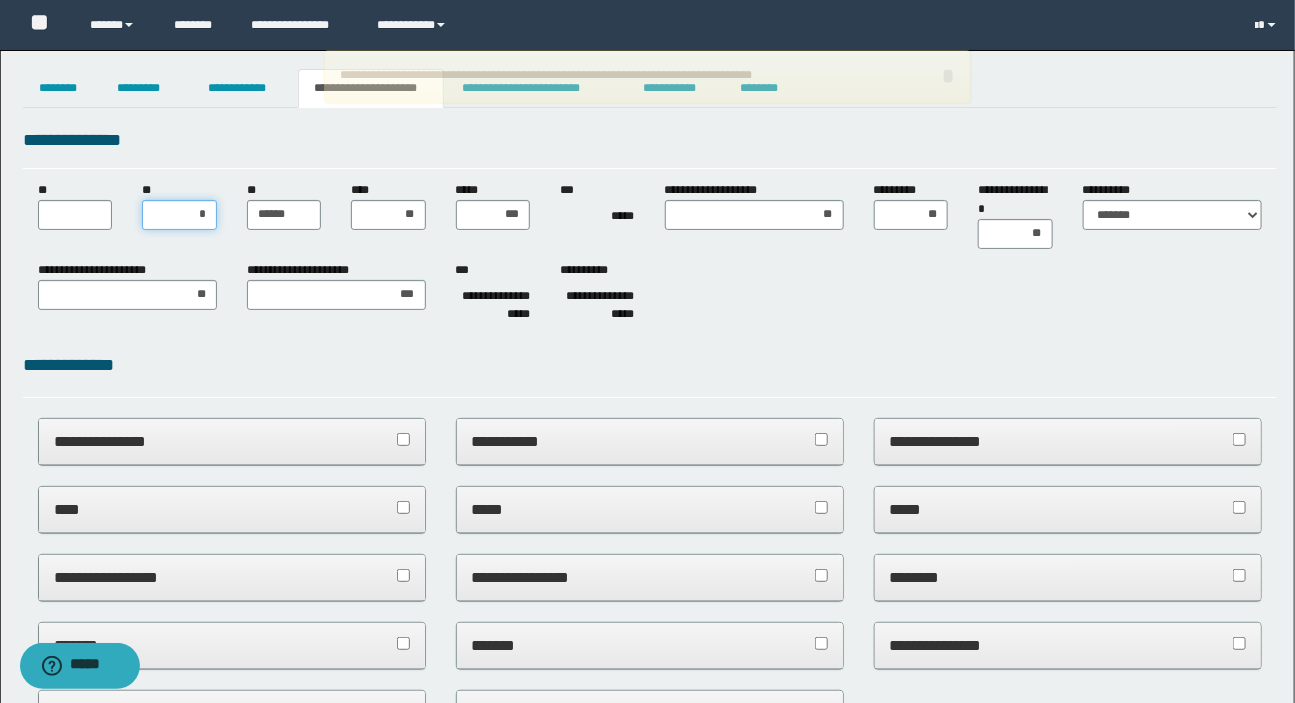 type on "**" 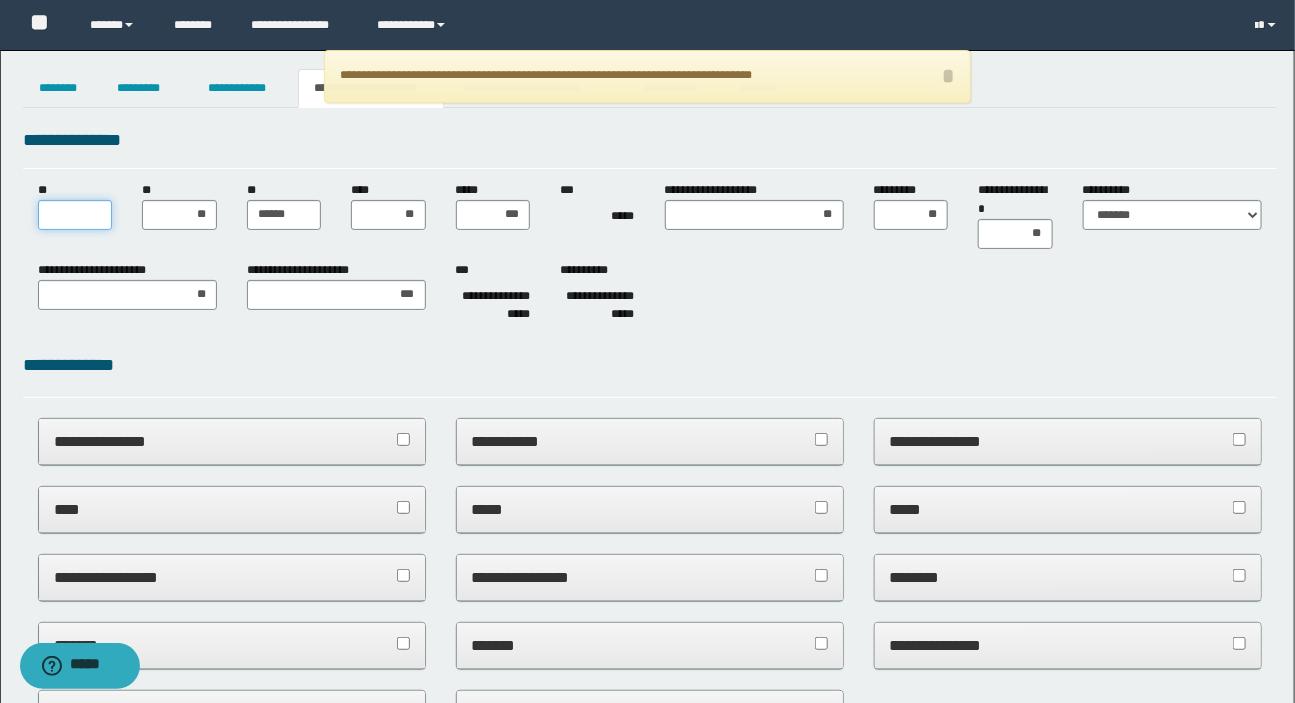 click on "**" at bounding box center (75, 215) 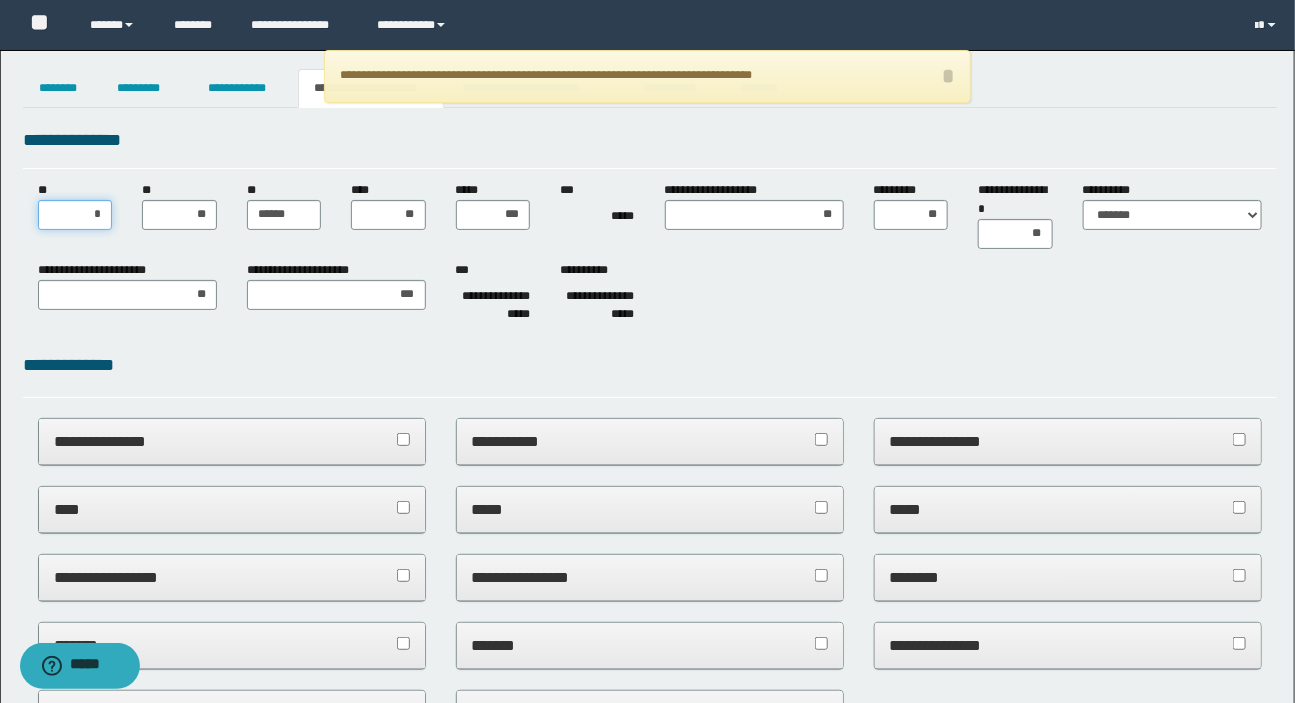 type on "**" 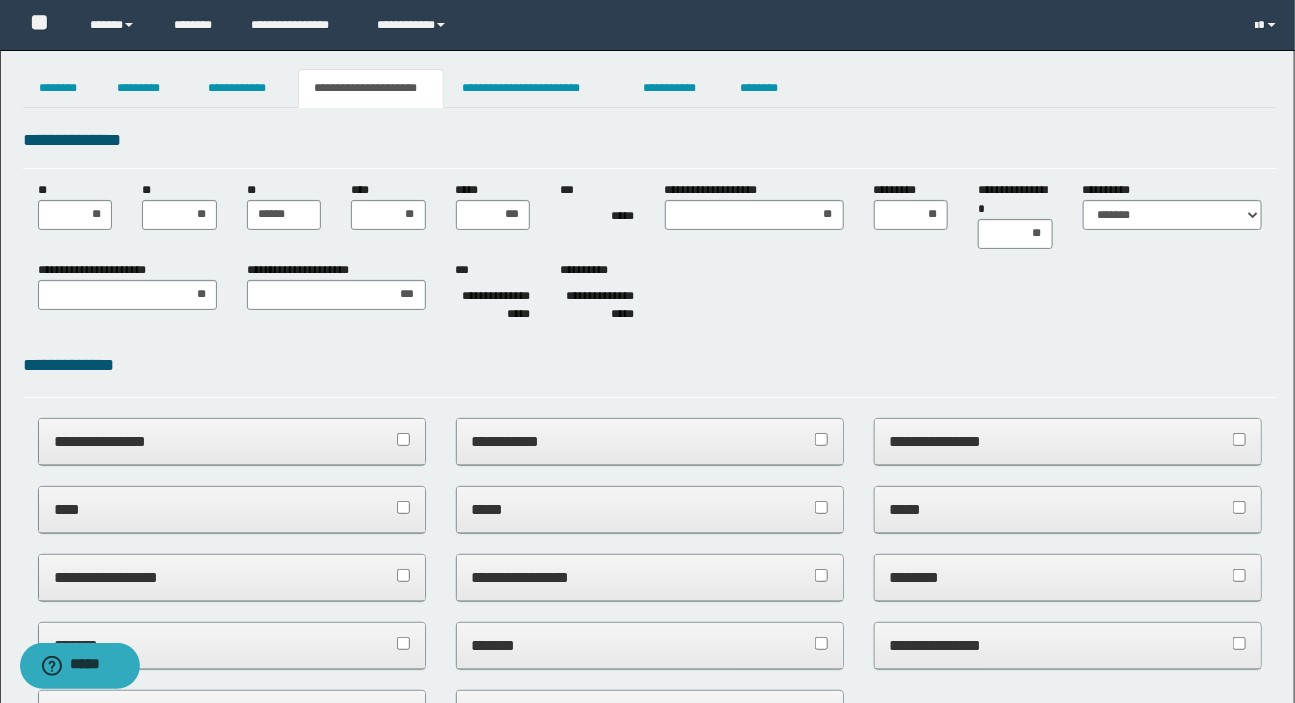 click on "**********" at bounding box center [650, 296] 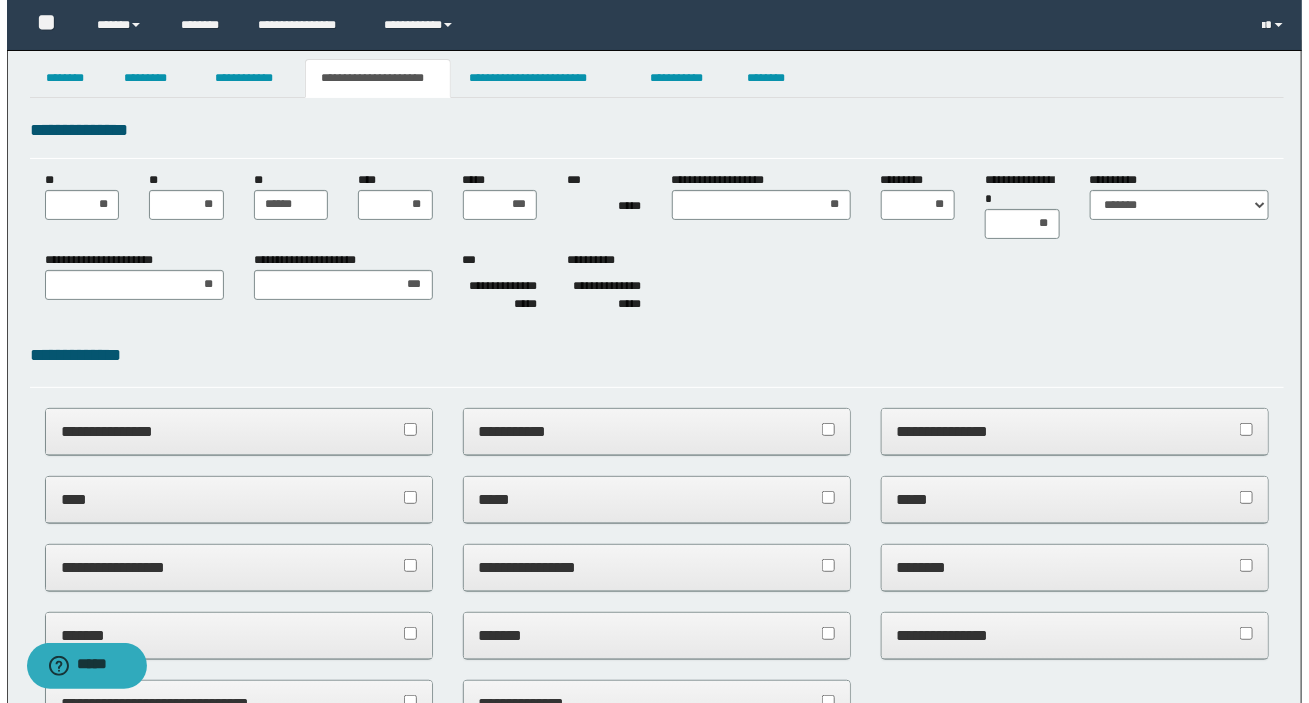 scroll, scrollTop: 0, scrollLeft: 0, axis: both 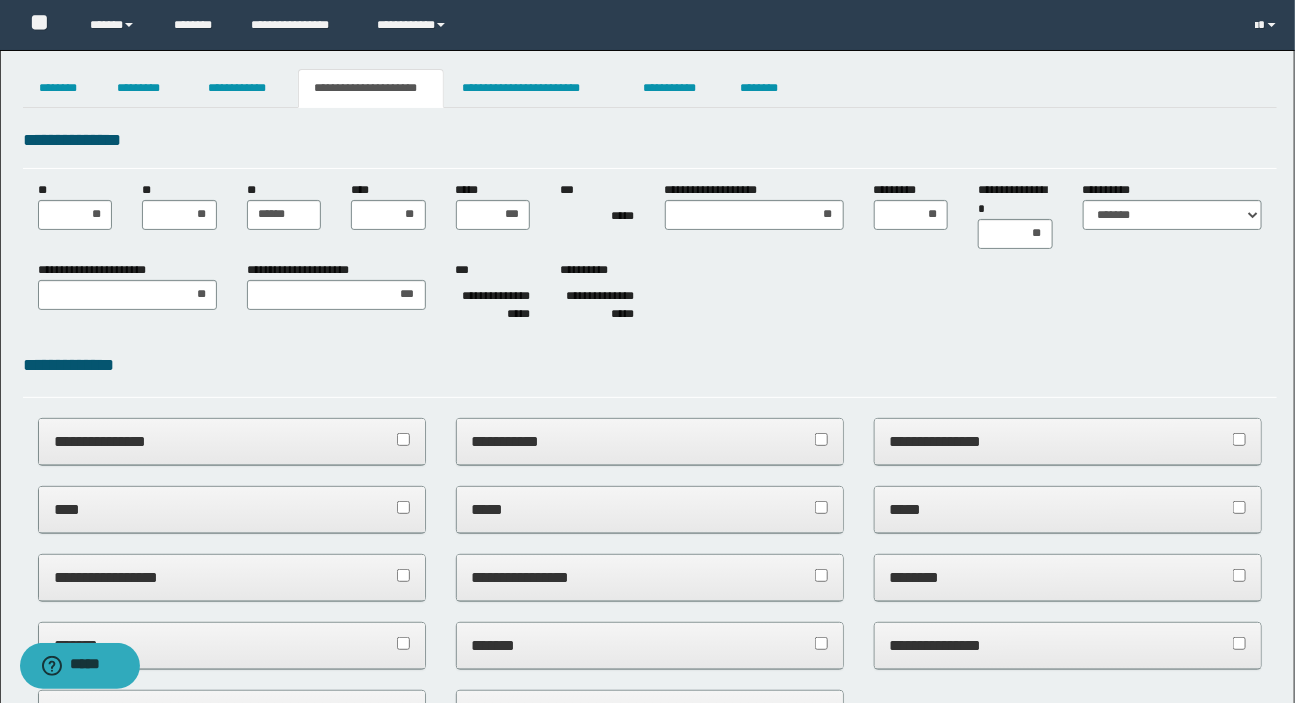 click on "****" at bounding box center [232, 509] 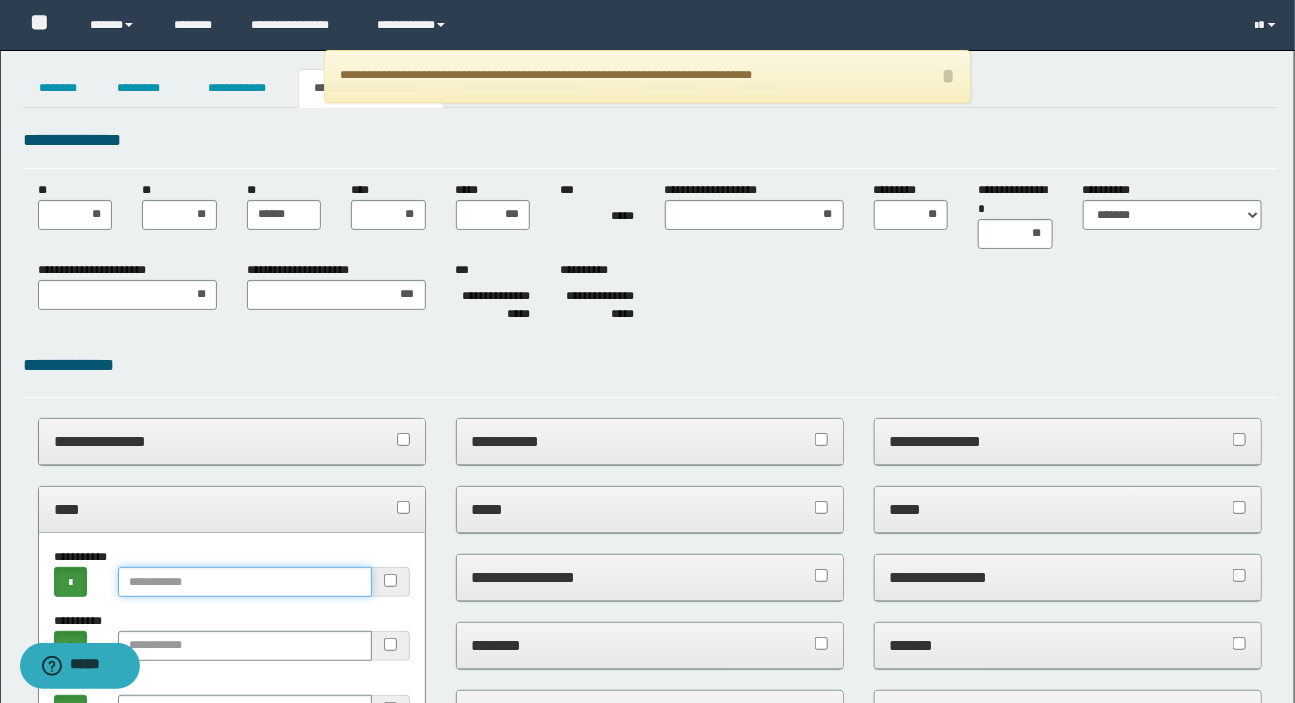 click at bounding box center [245, 582] 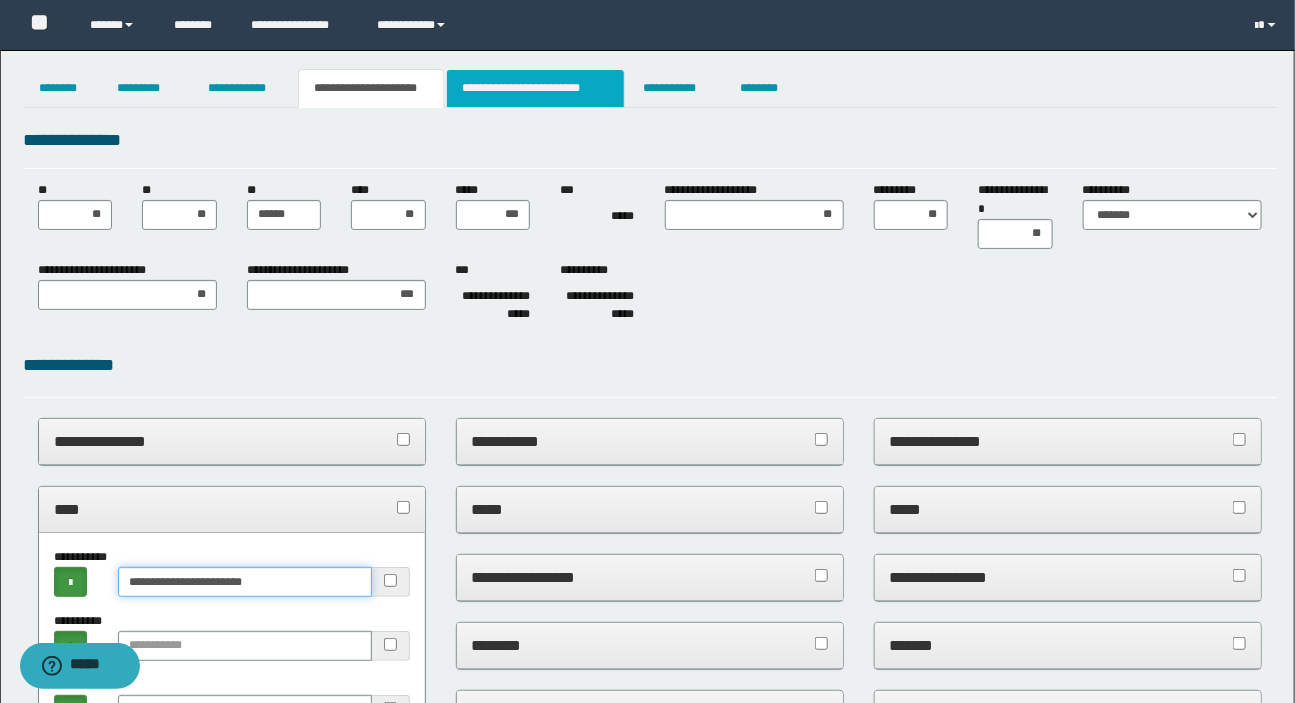type on "**********" 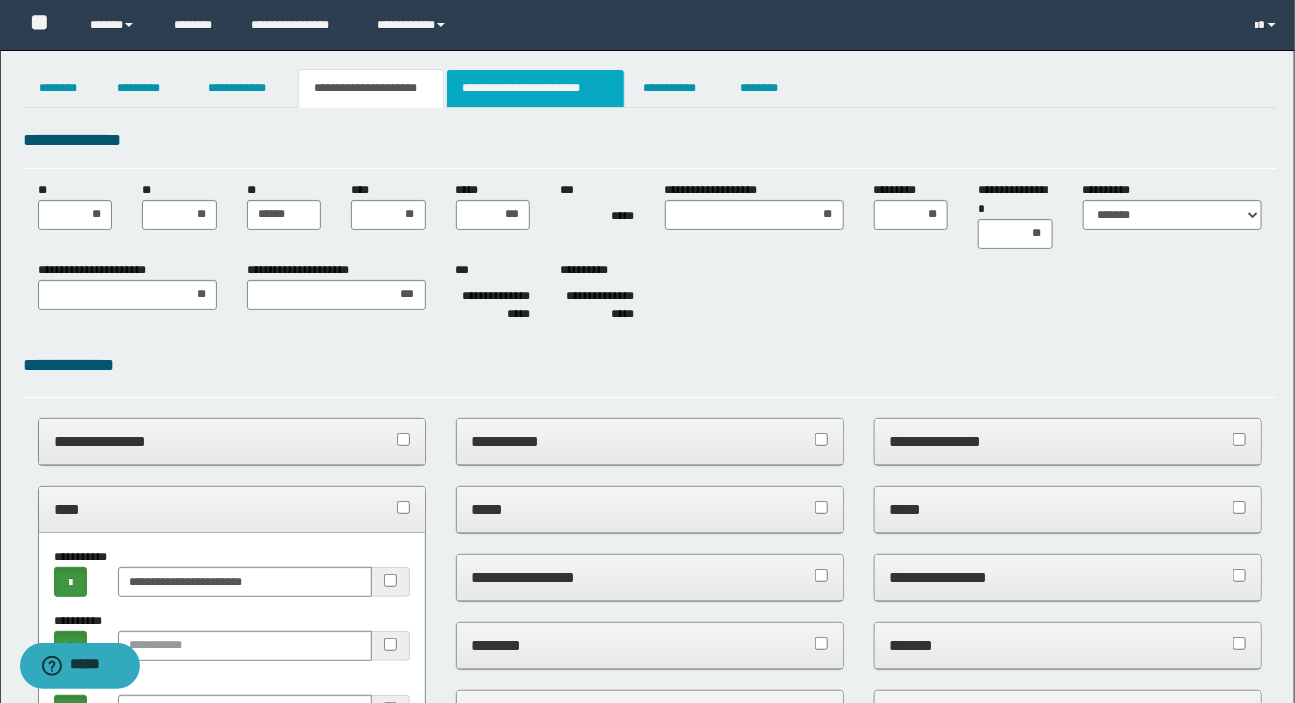 click on "**********" at bounding box center [535, 88] 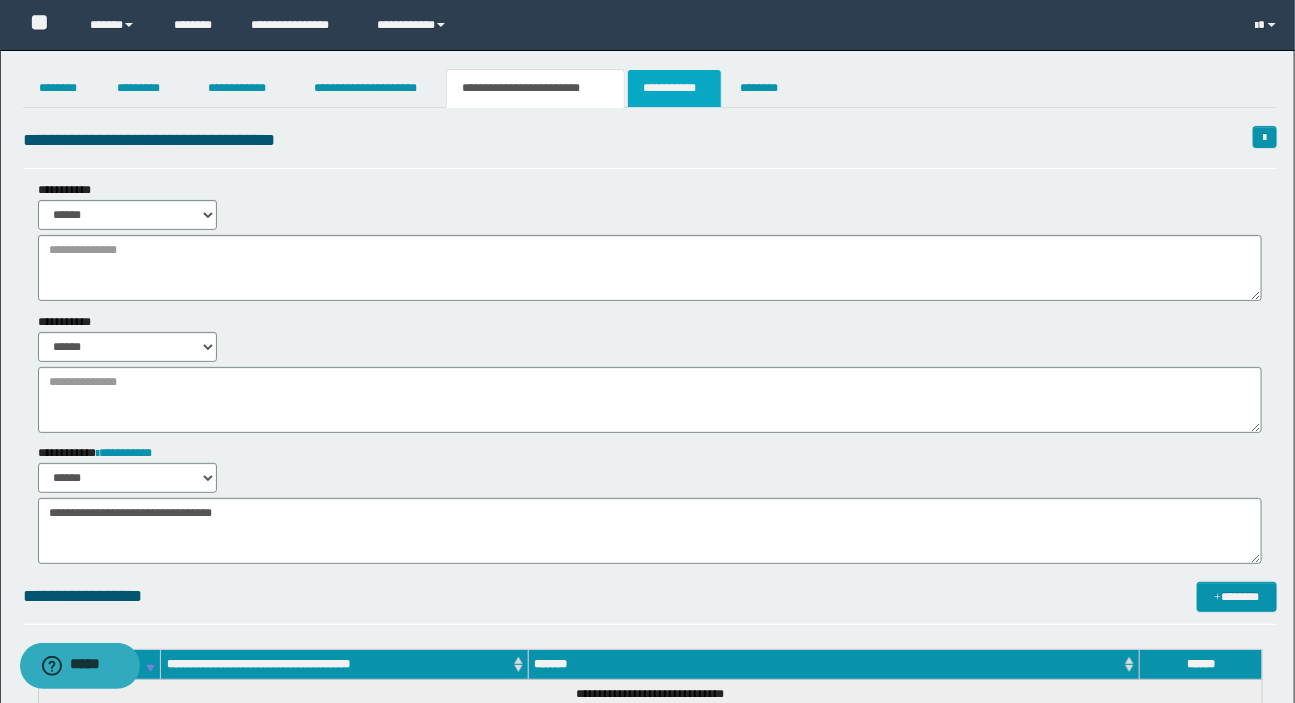 click on "**********" at bounding box center (674, 88) 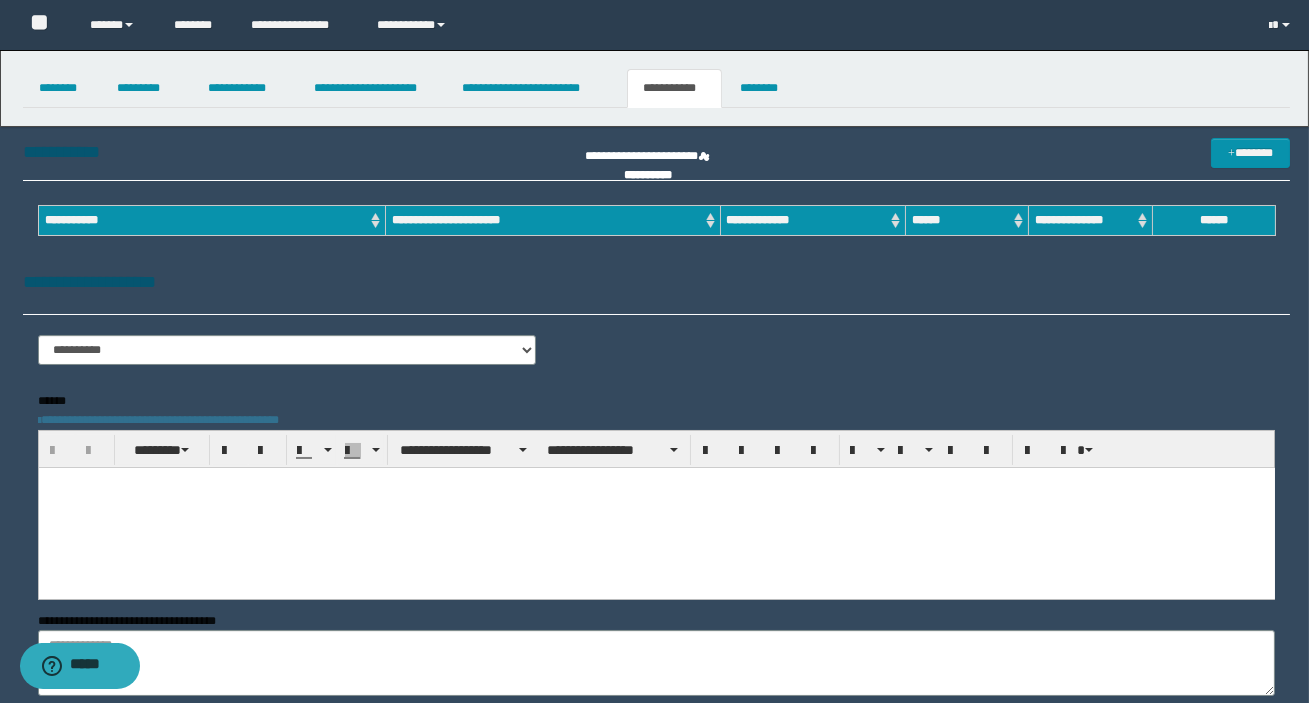 scroll, scrollTop: 0, scrollLeft: 0, axis: both 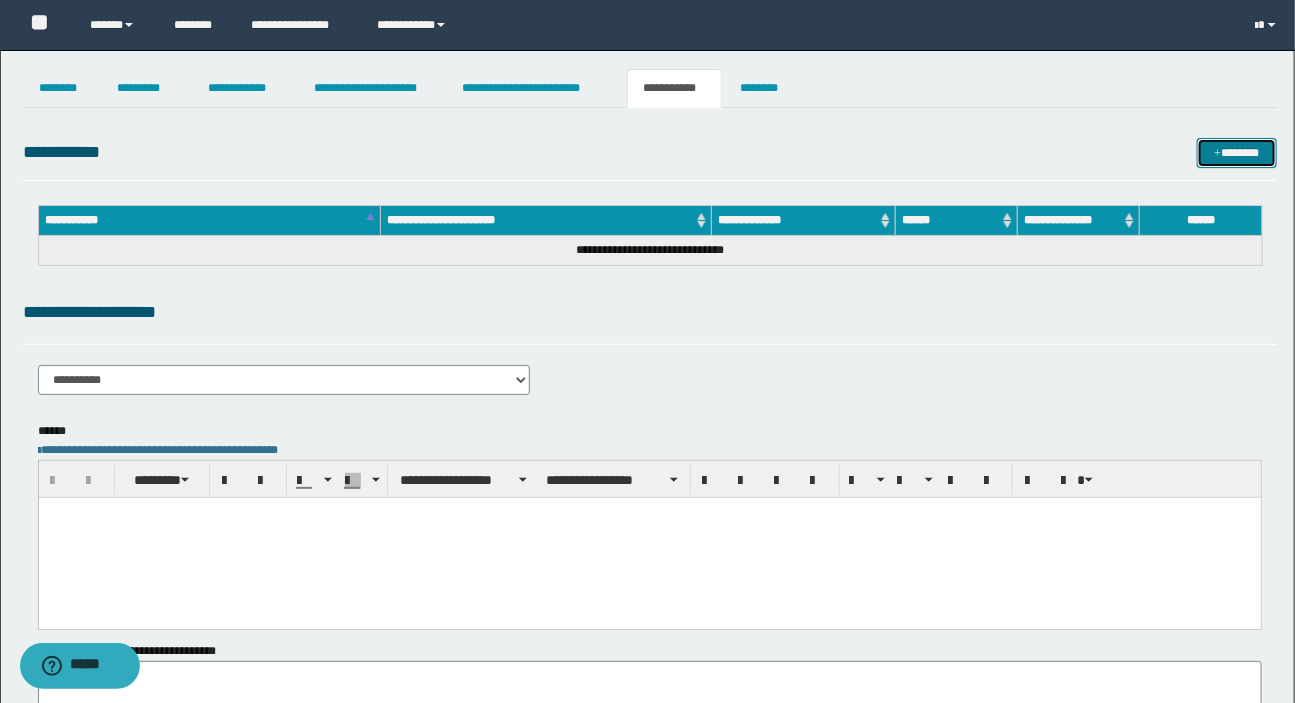 click on "*******" at bounding box center (1237, 153) 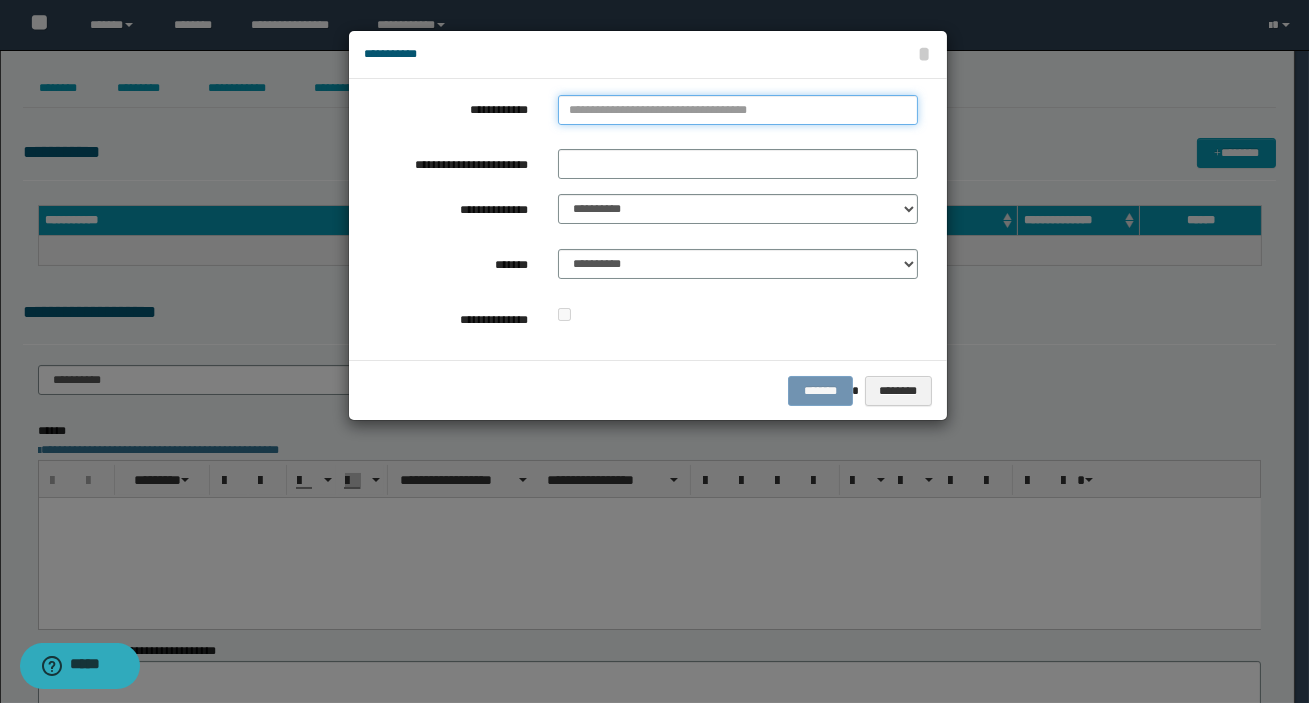 click on "**********" at bounding box center [738, 110] 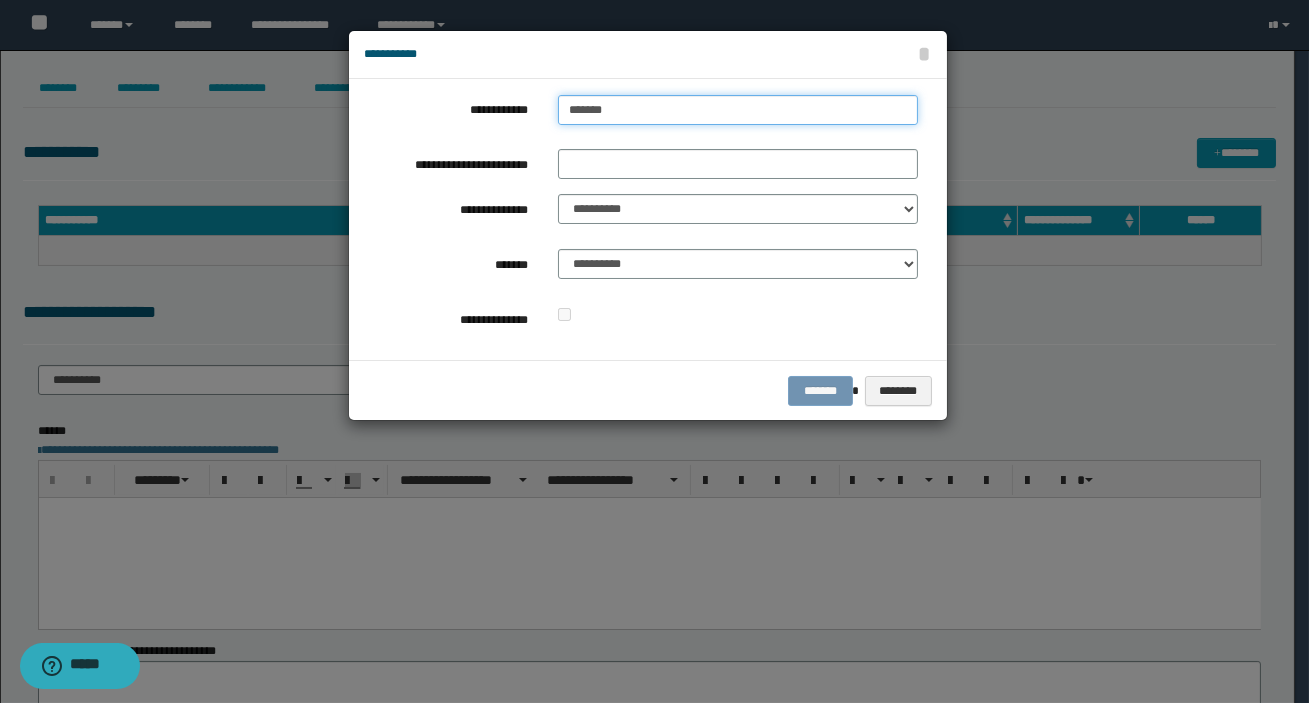 type on "********" 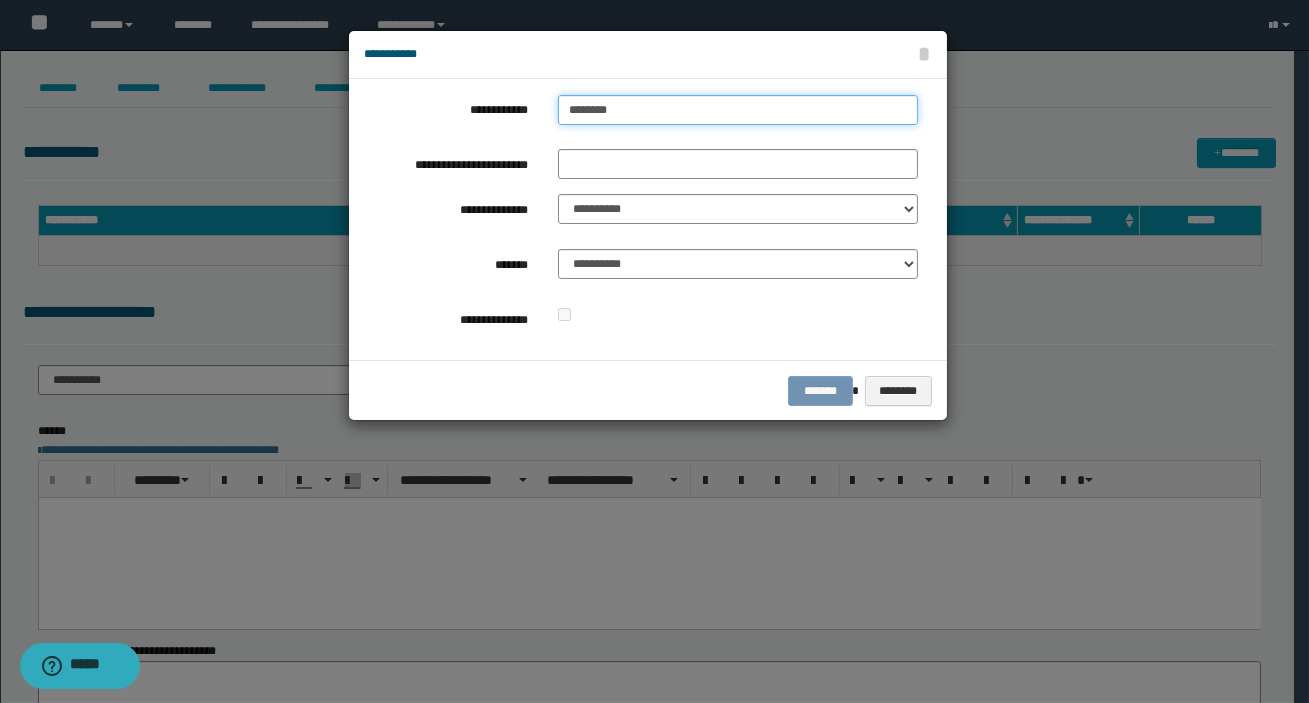 type on "**********" 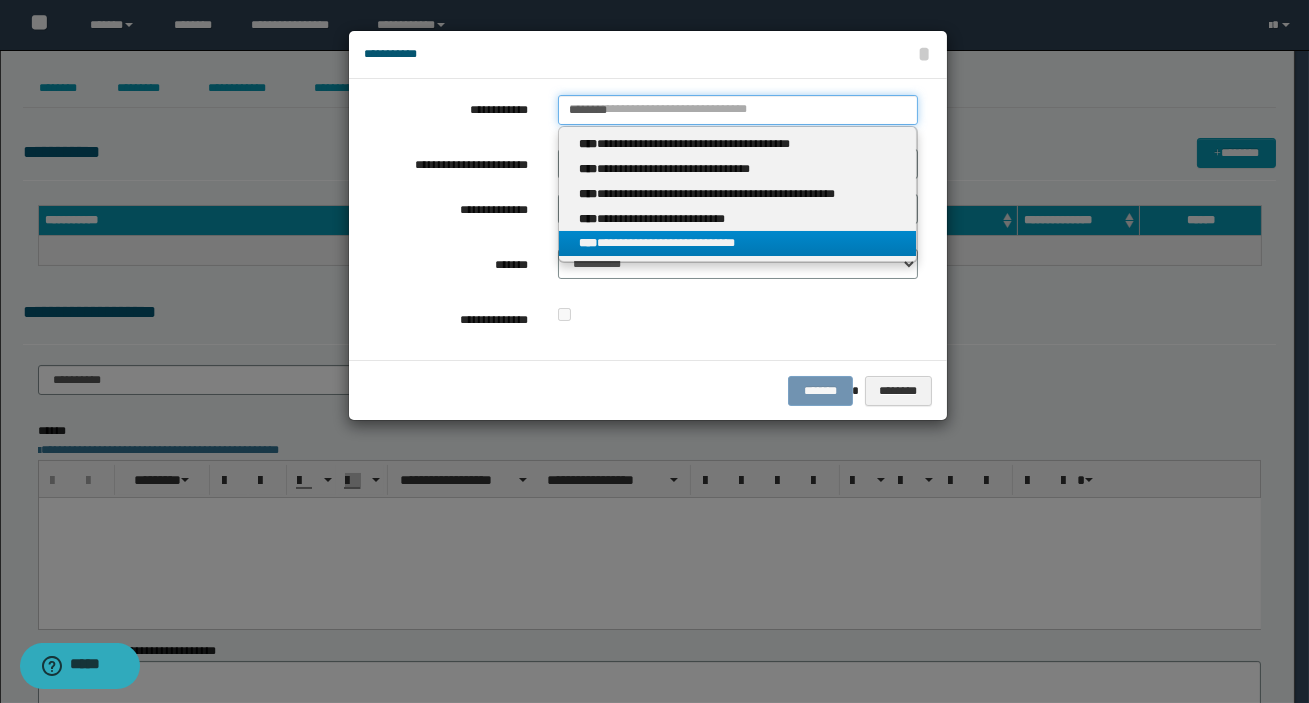 type on "********" 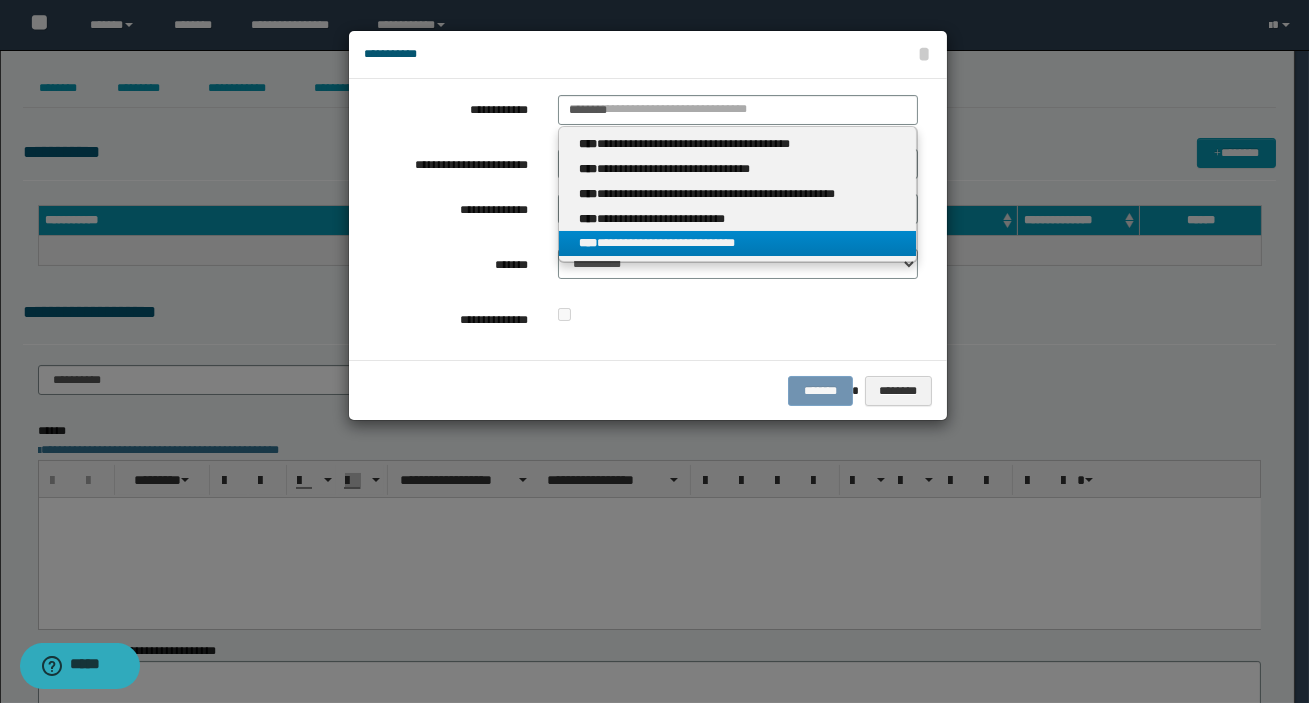 click on "**********" at bounding box center [737, 243] 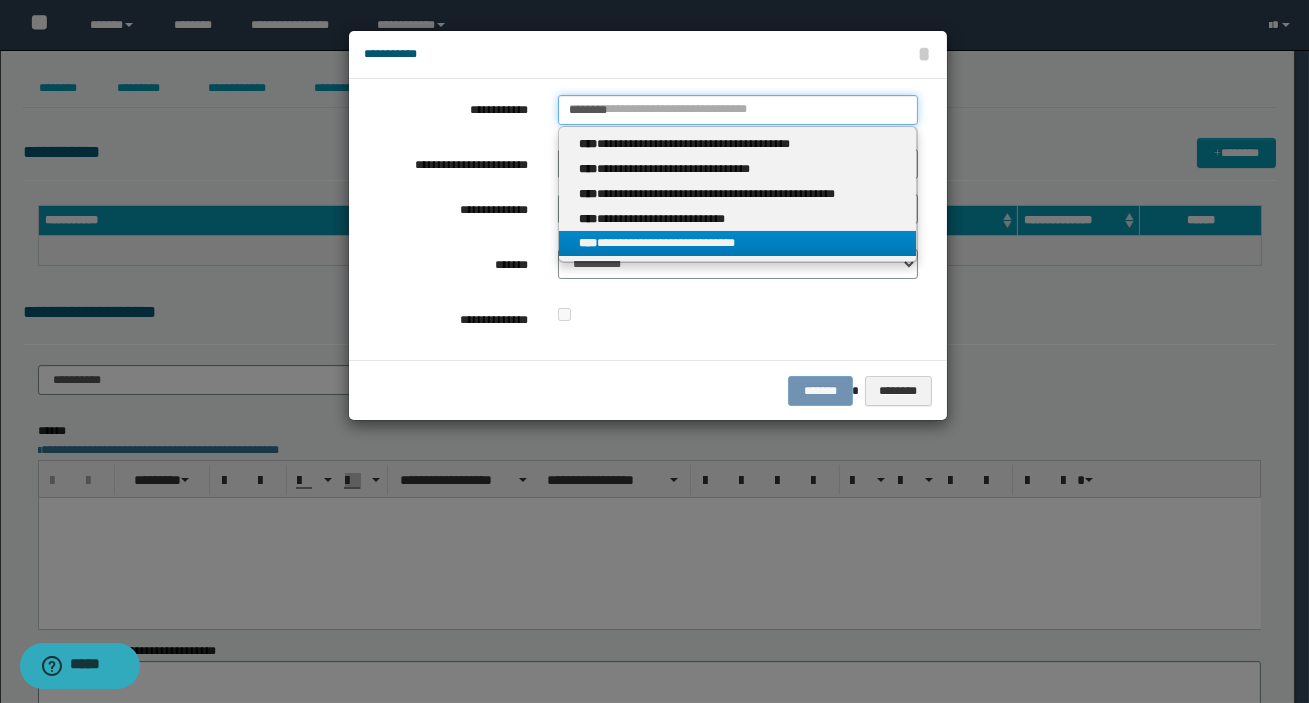 type 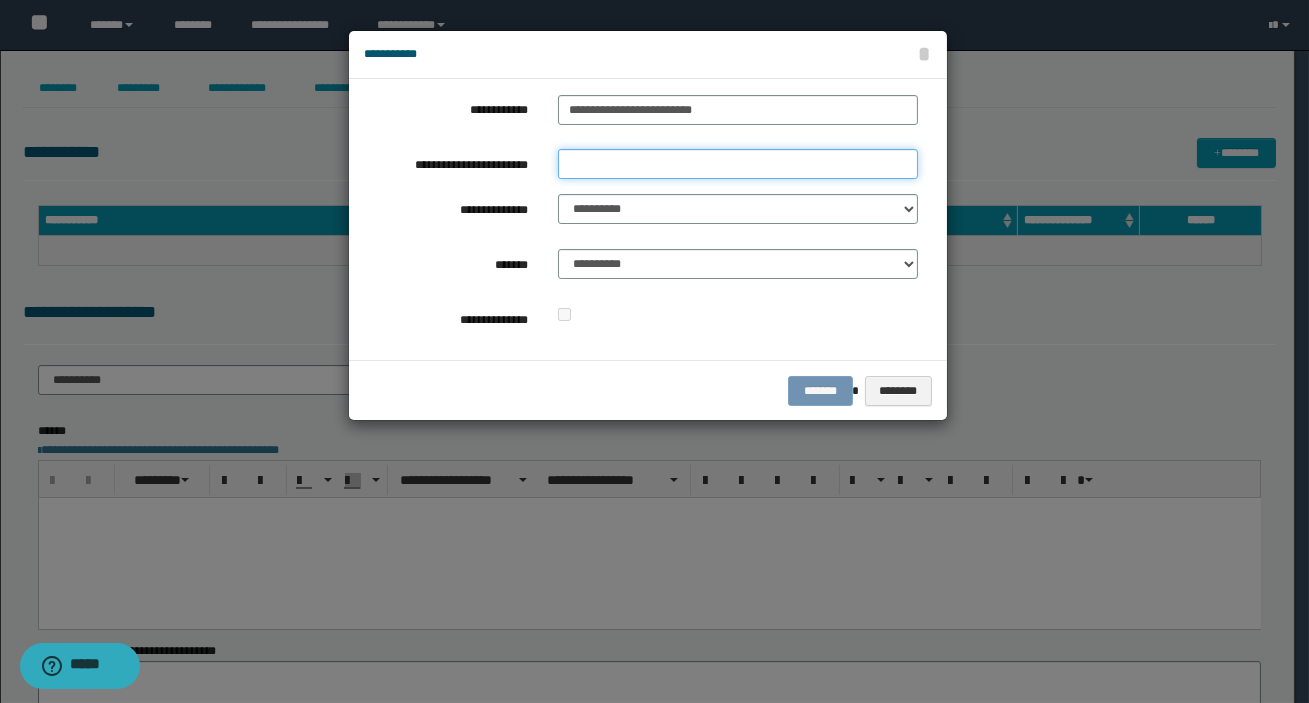 click on "**********" at bounding box center [738, 164] 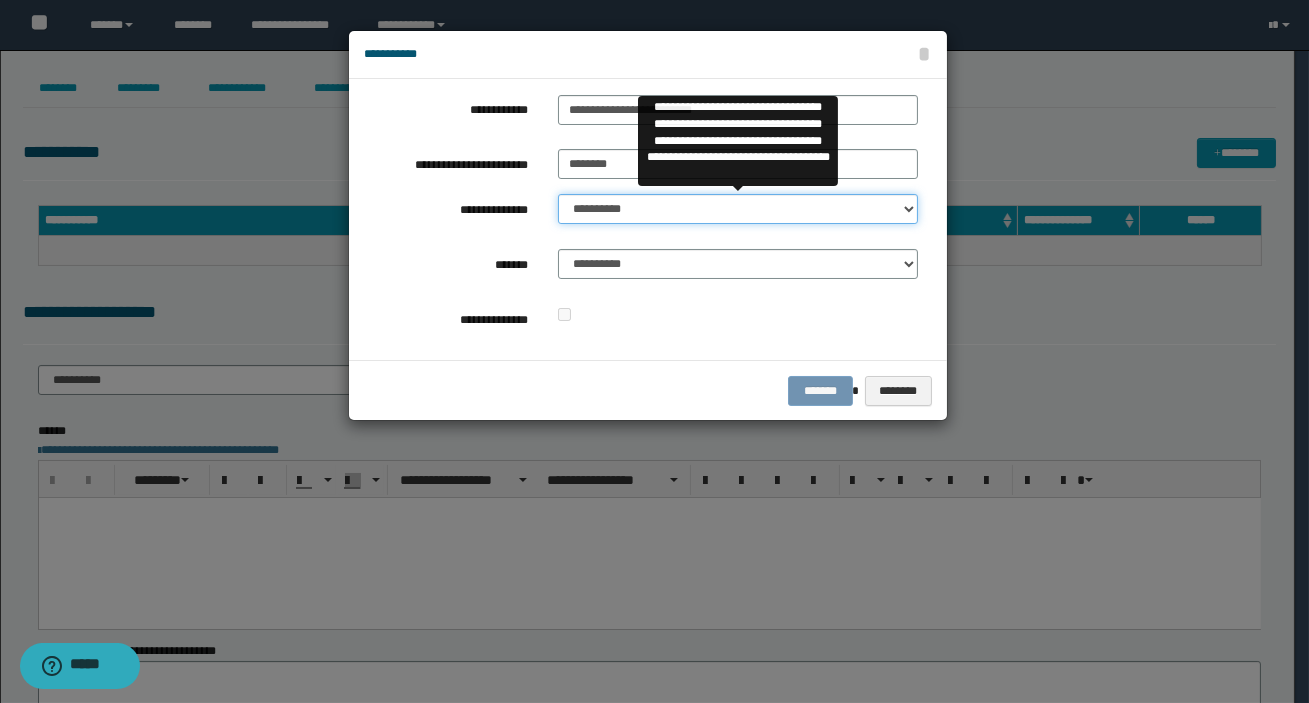 click on "**********" at bounding box center (738, 209) 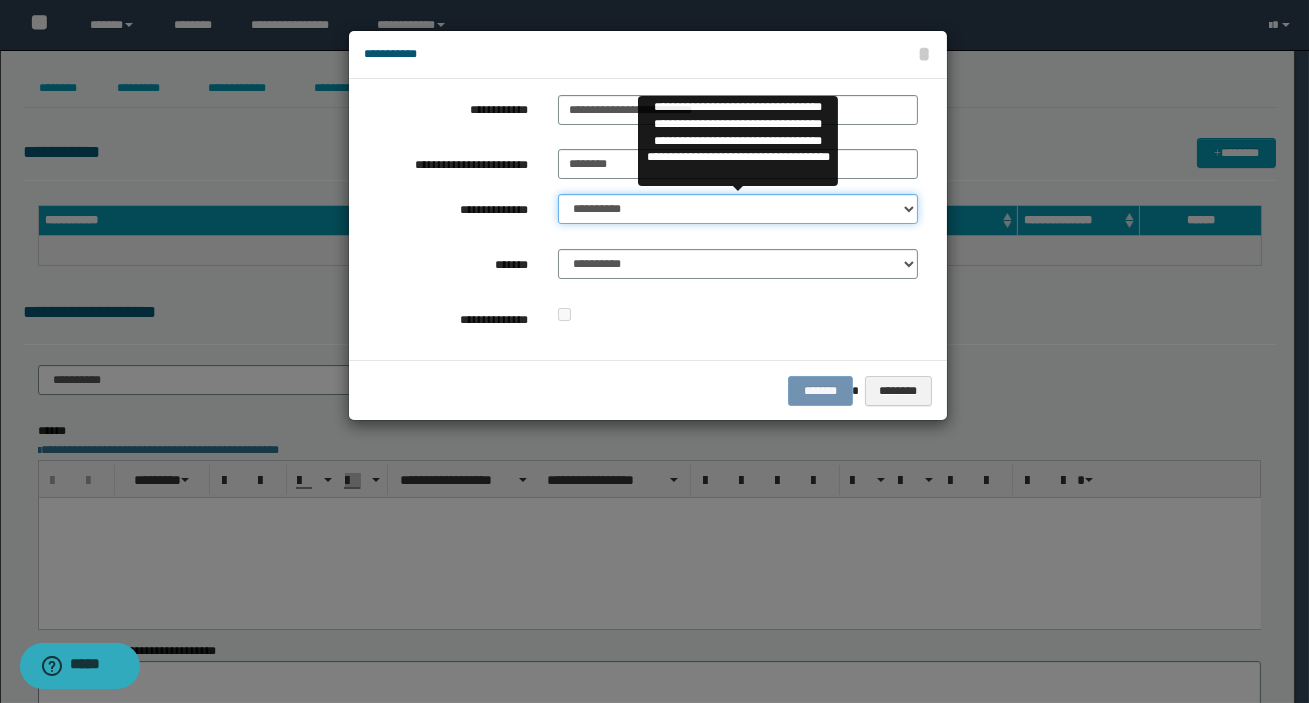 select on "**" 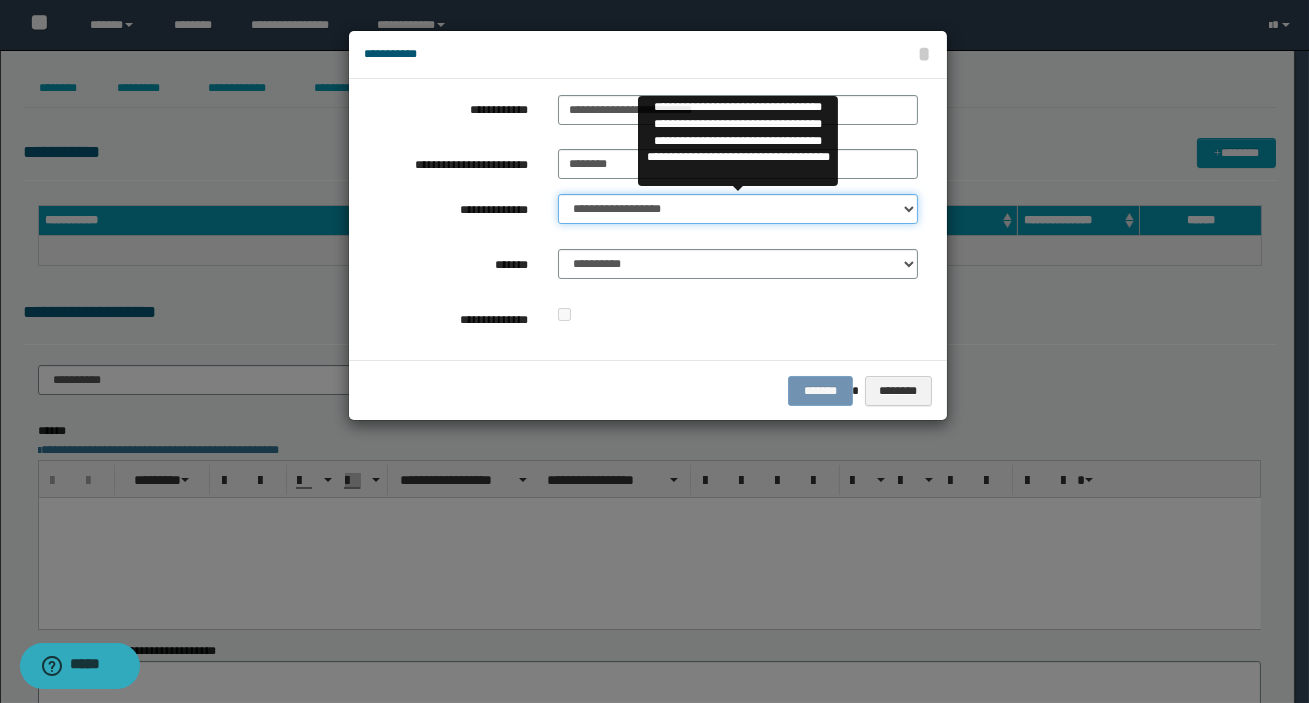 click on "**********" at bounding box center (738, 209) 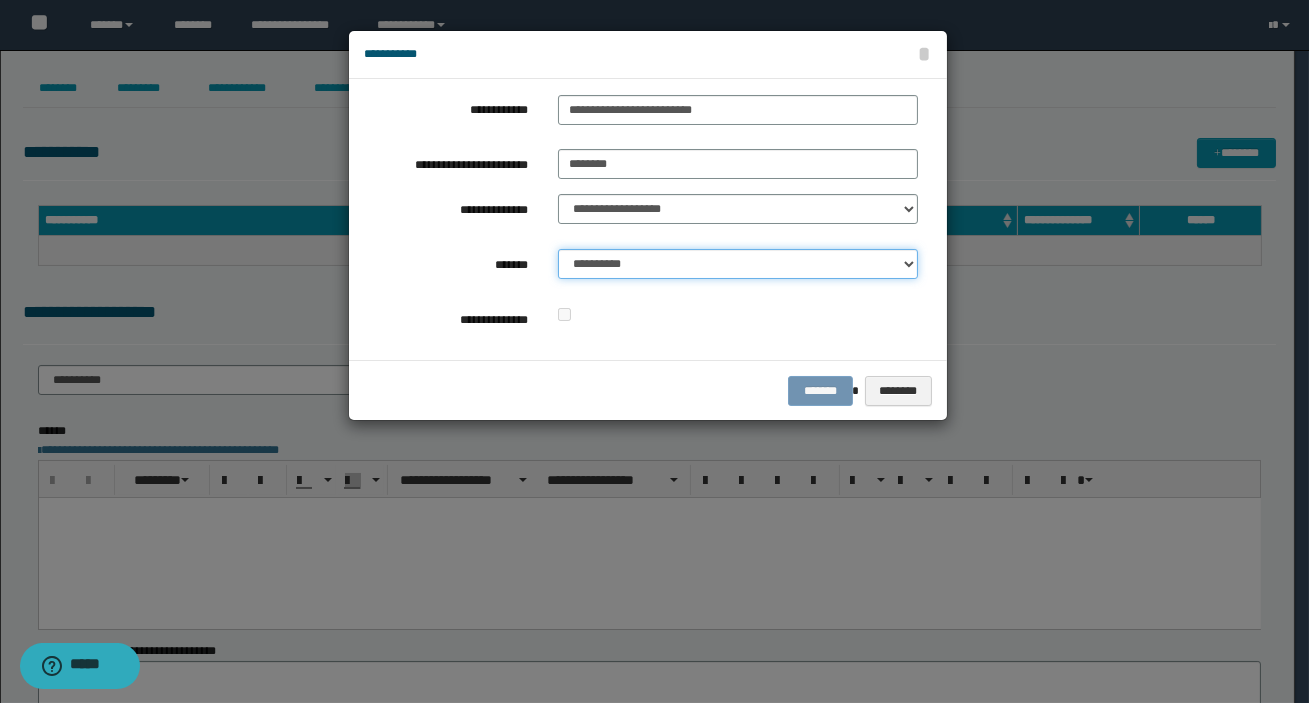 click on "**********" at bounding box center (738, 264) 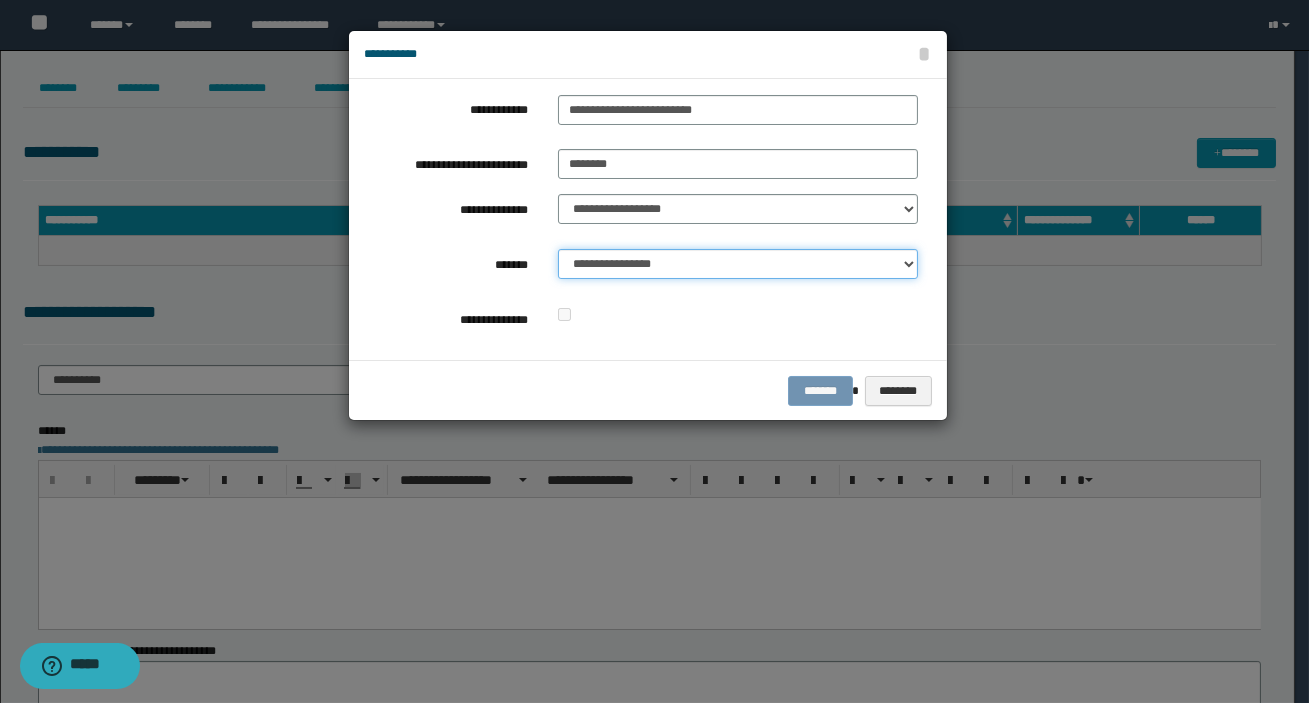 click on "**********" at bounding box center [738, 264] 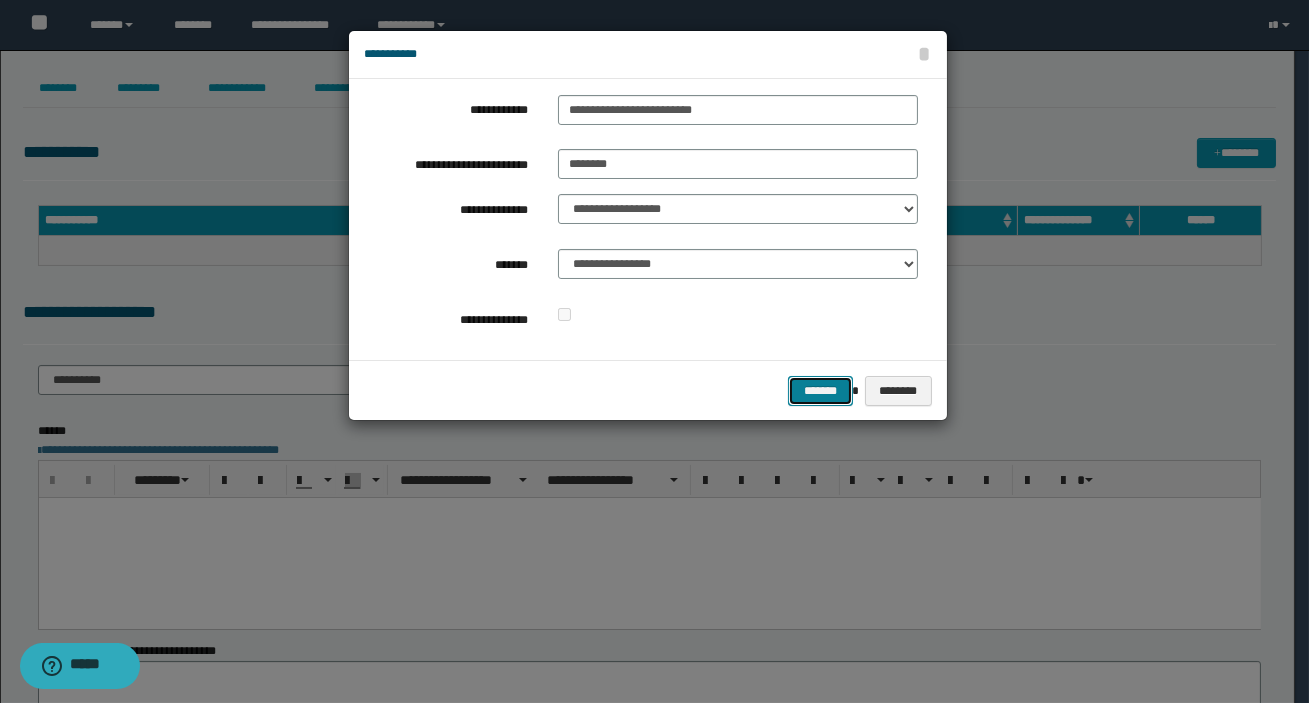 click on "*******" at bounding box center [820, 391] 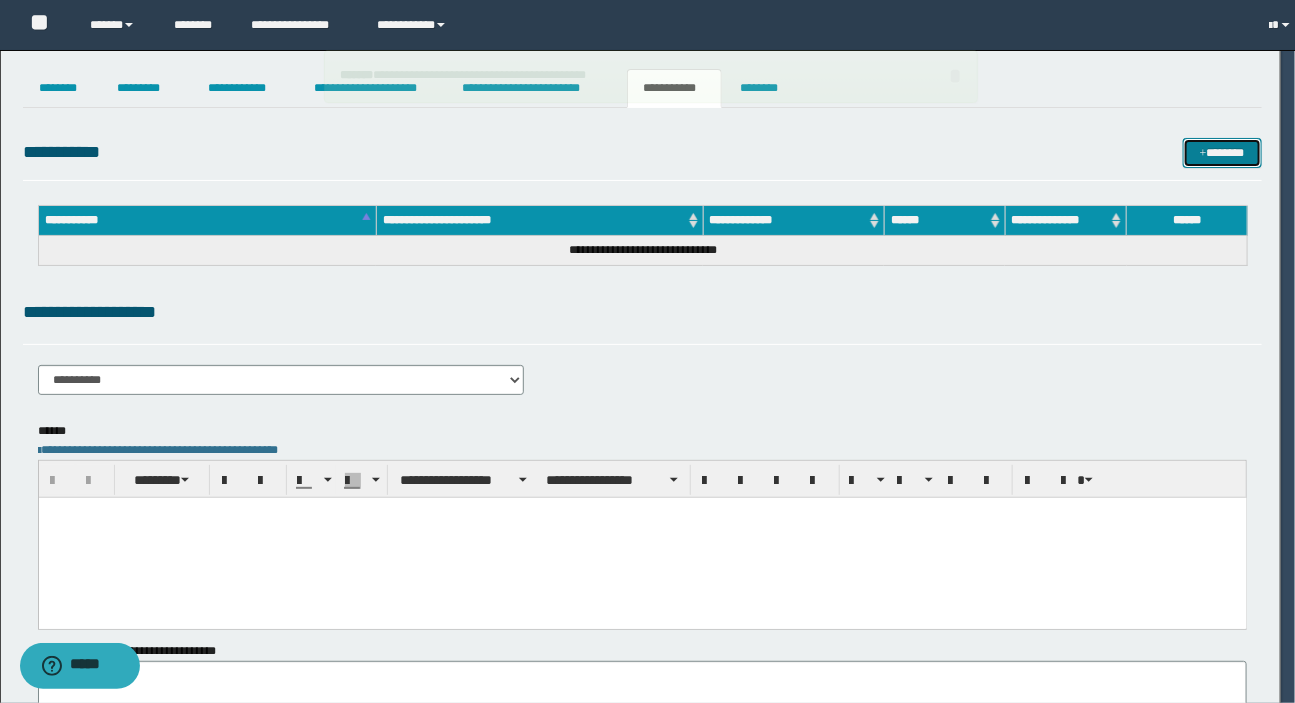 type 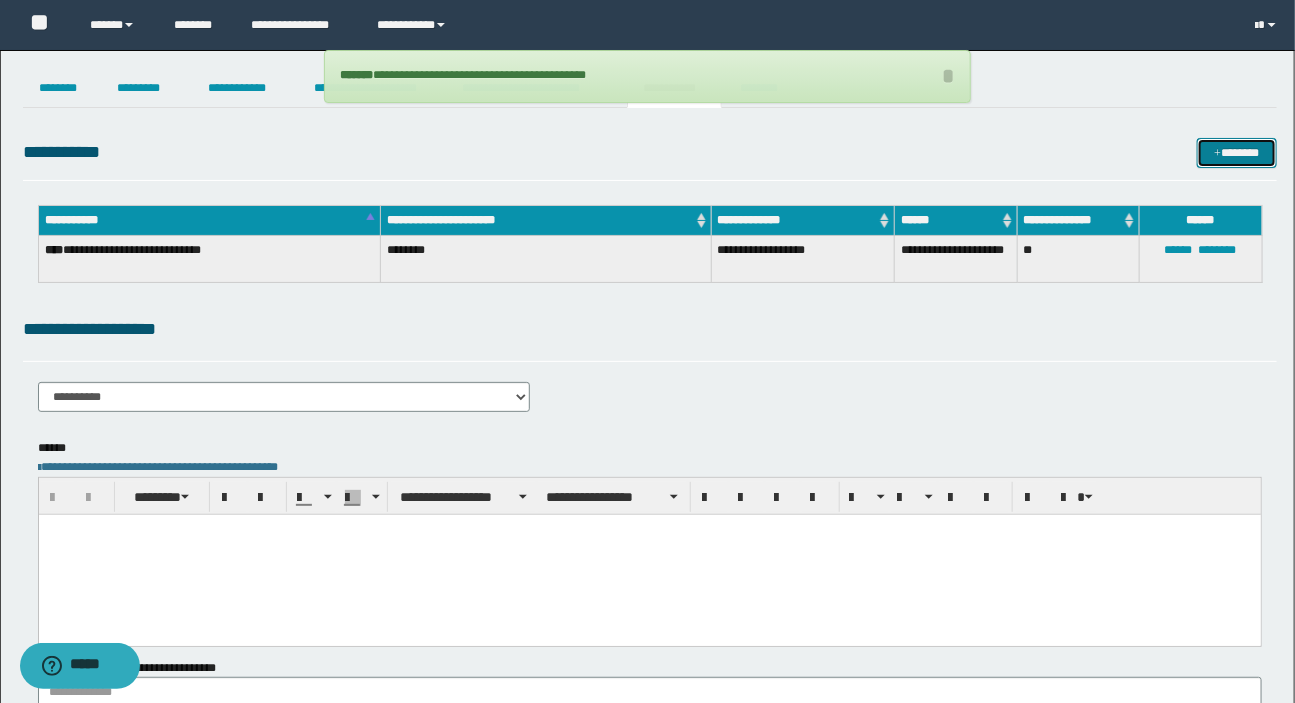 click at bounding box center [1217, 154] 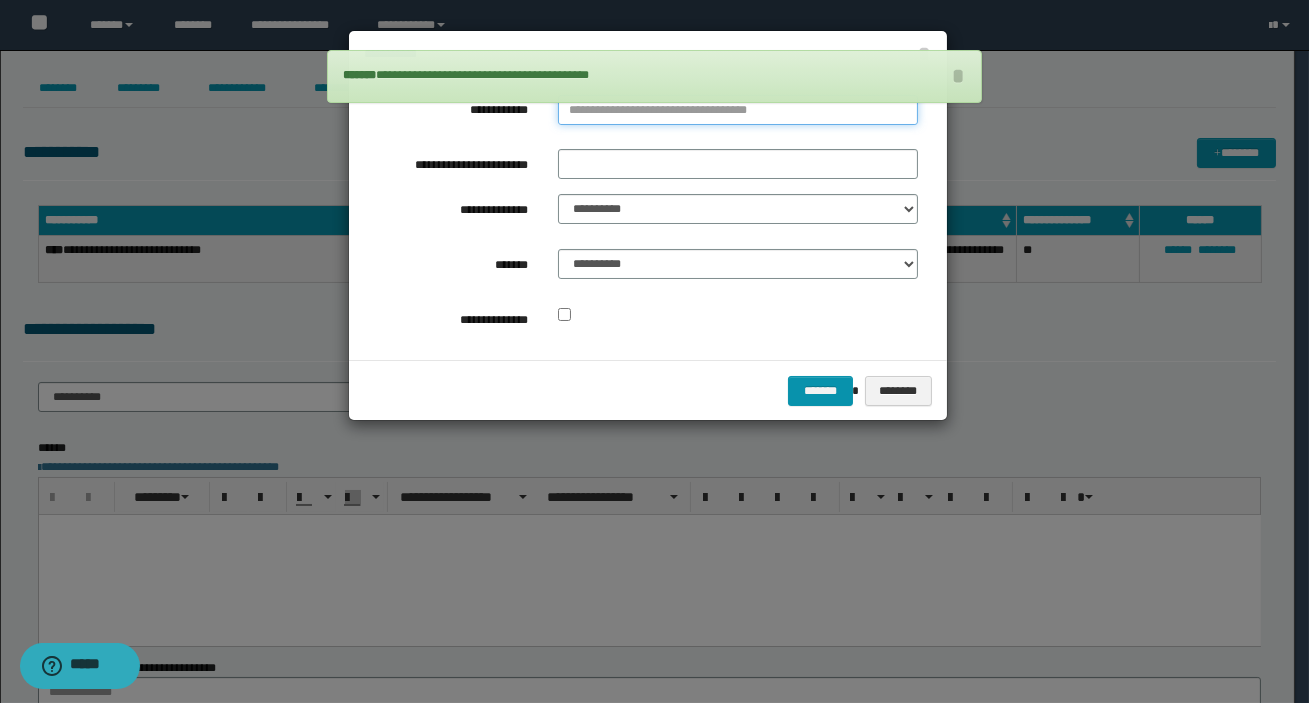 type on "**********" 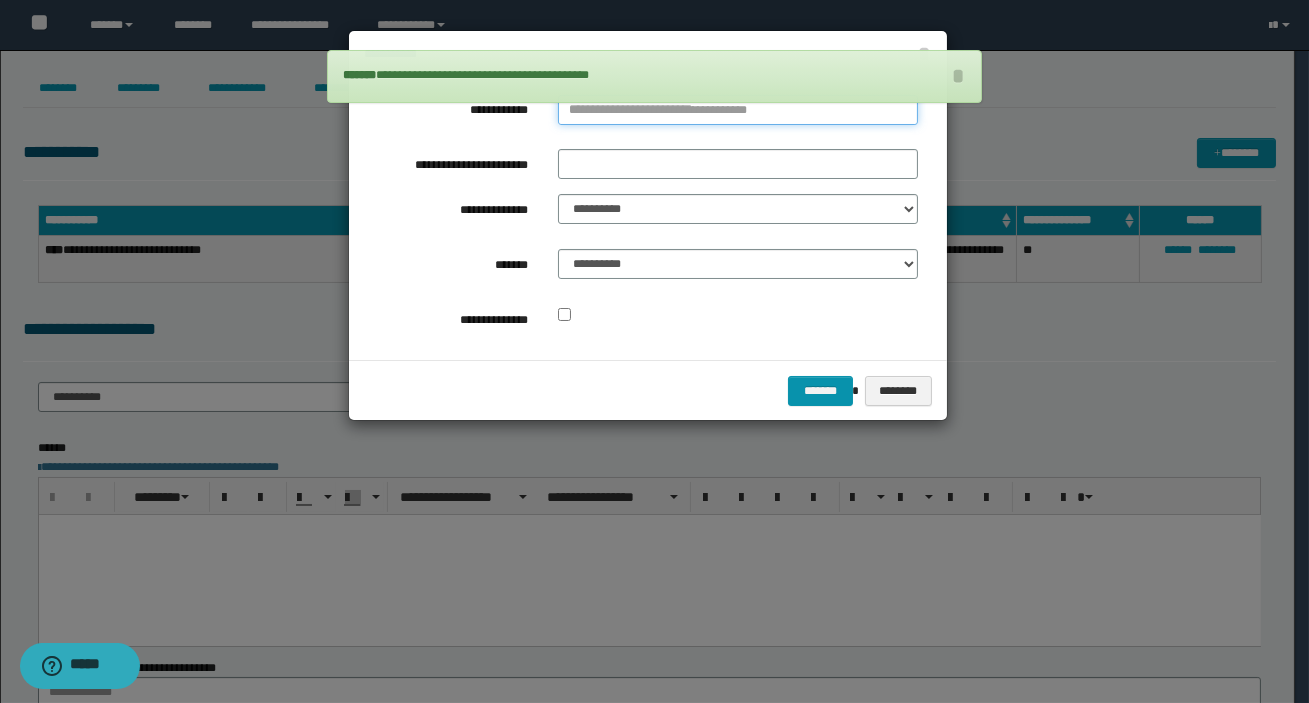 click on "**********" at bounding box center [738, 110] 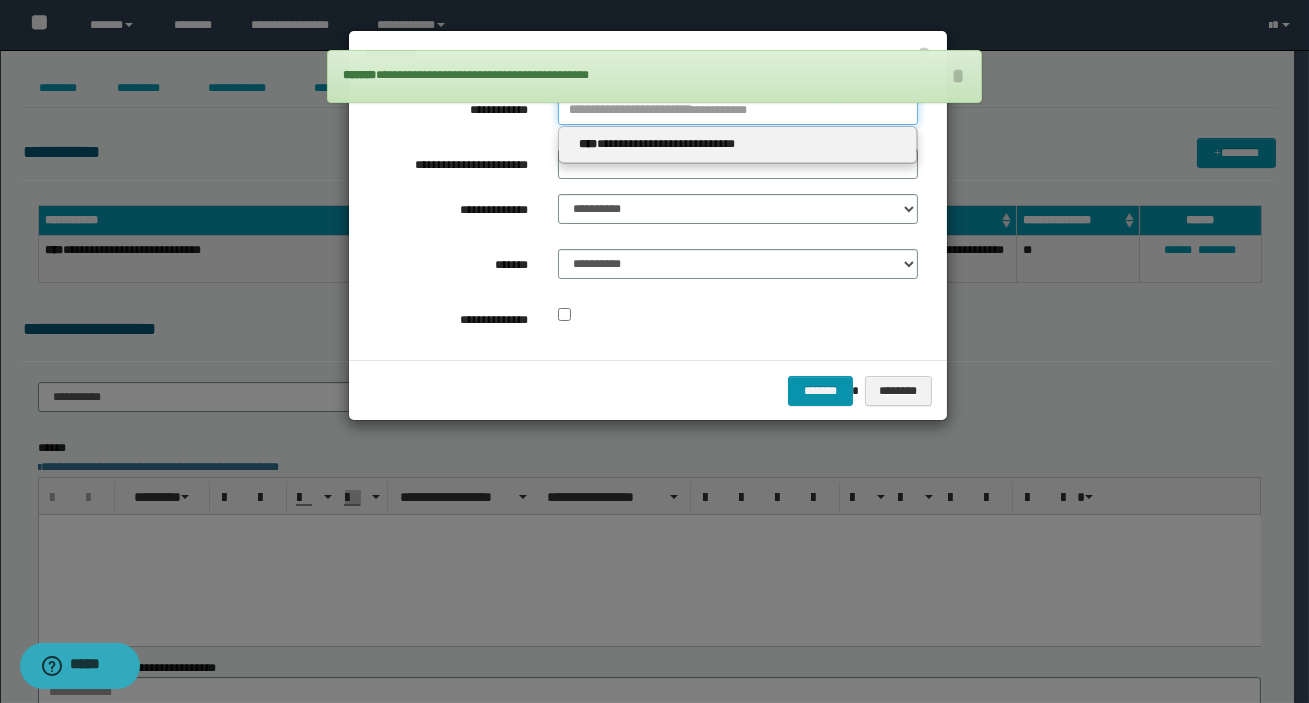 type 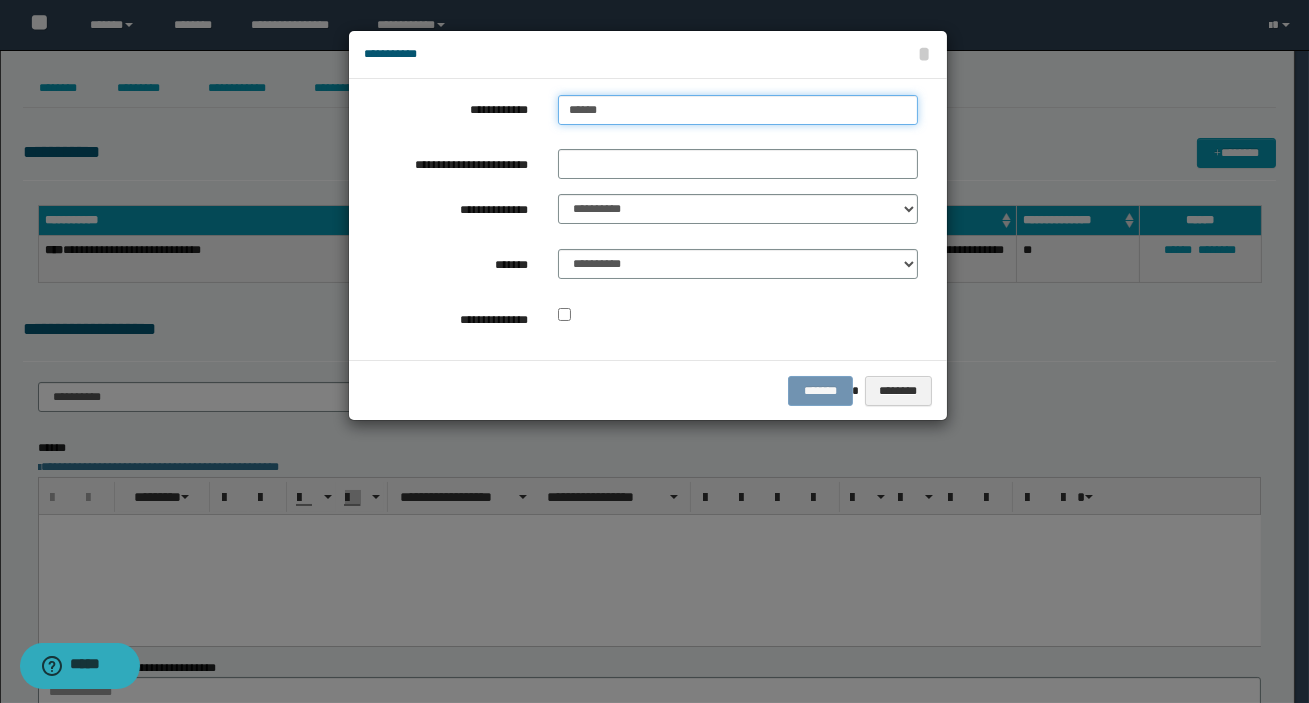 type on "*****" 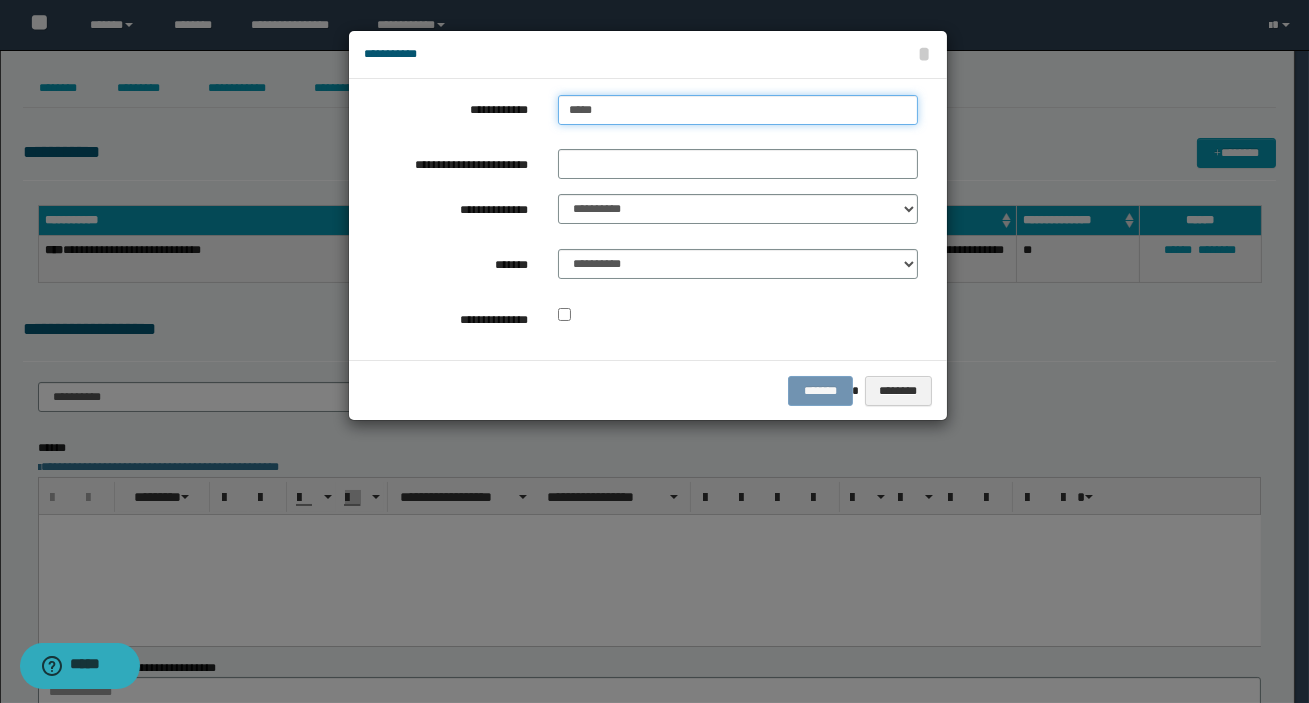 type on "*****" 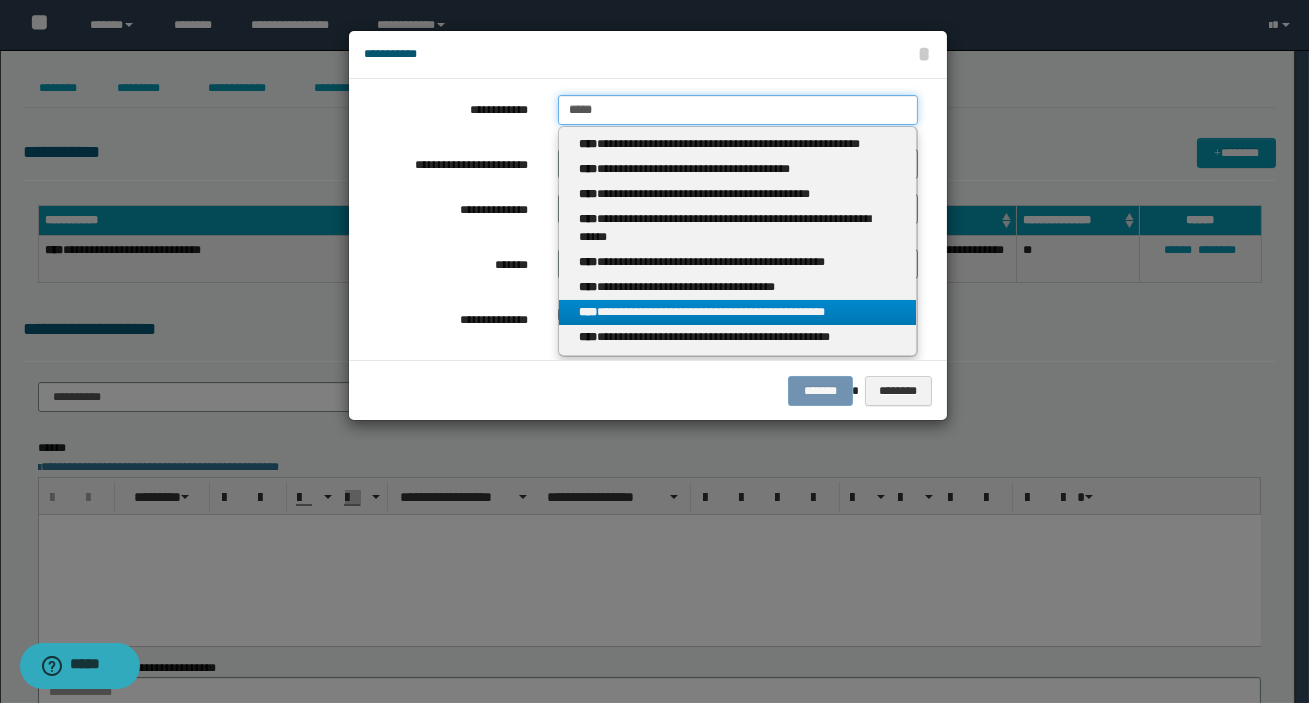 type on "*****" 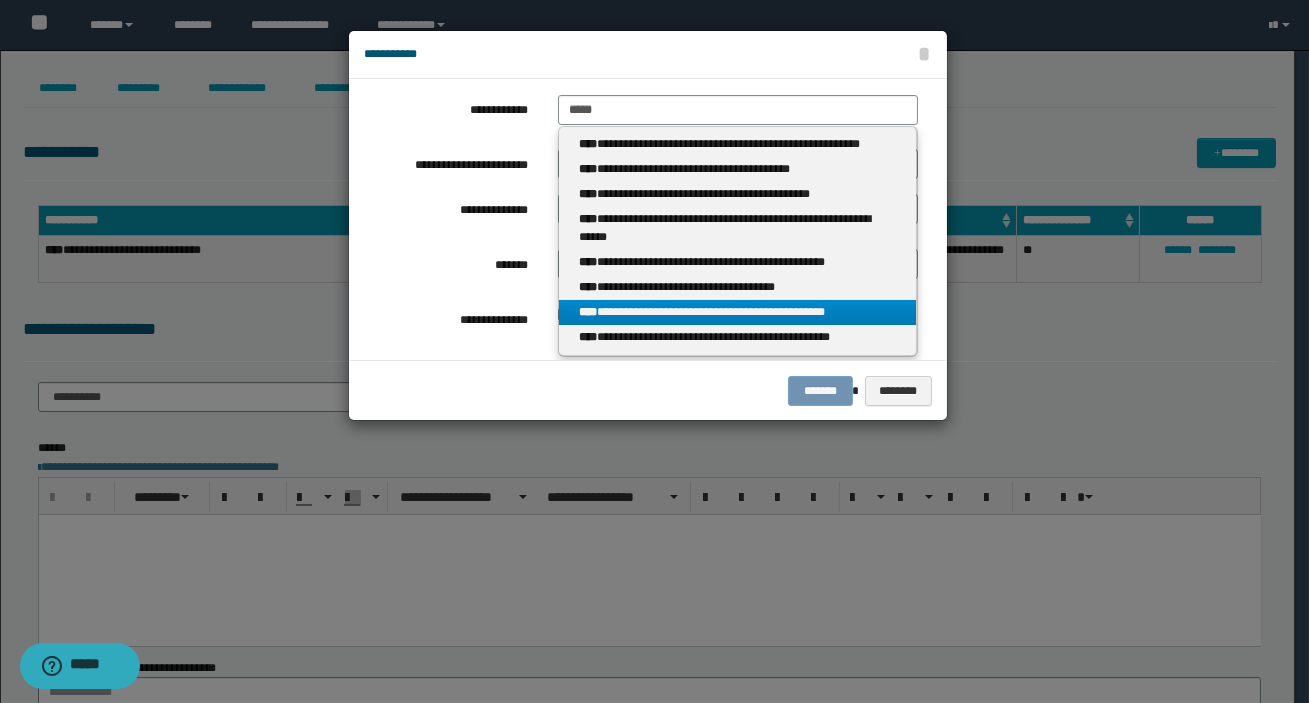 click on "**********" at bounding box center (737, 312) 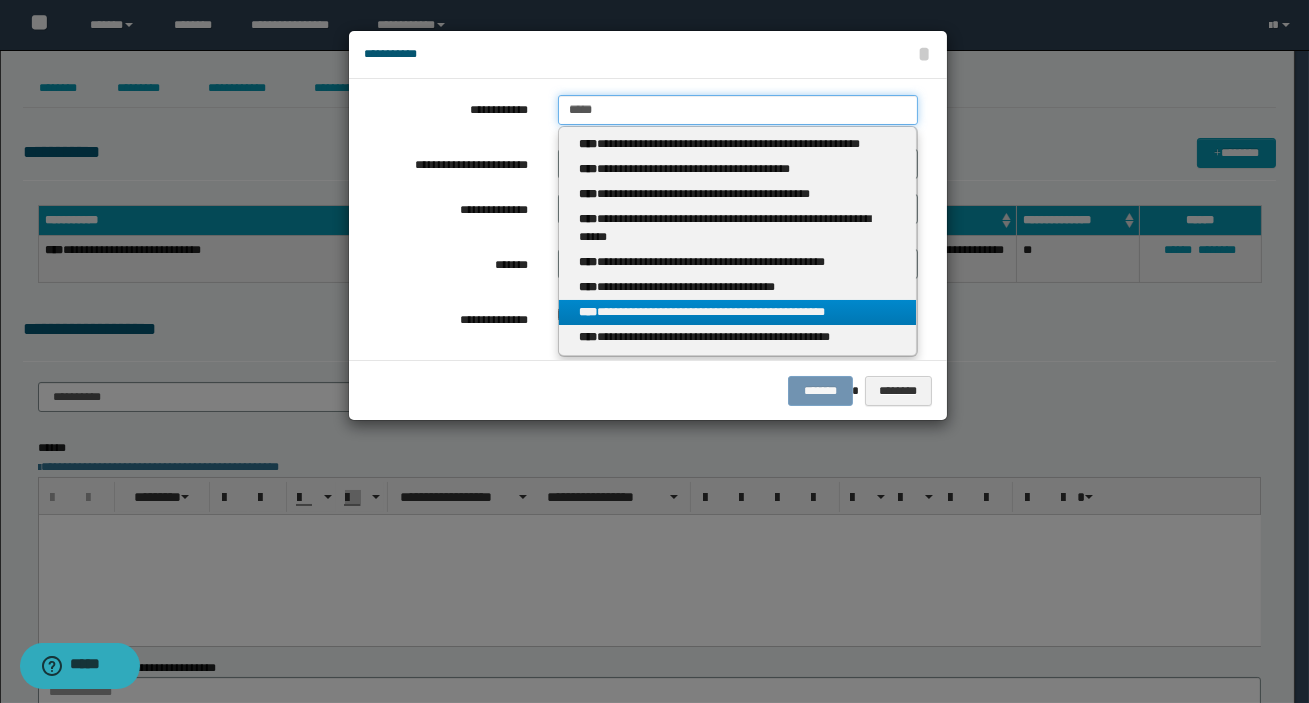 type 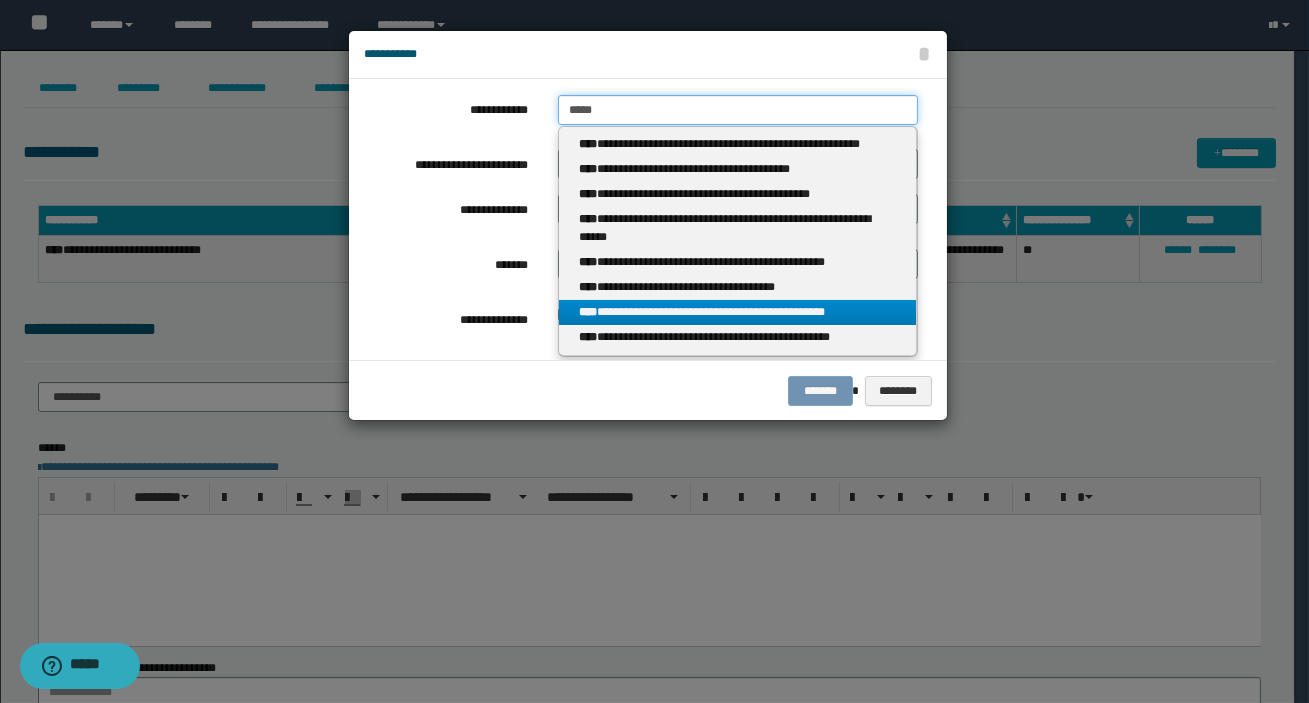 type on "**********" 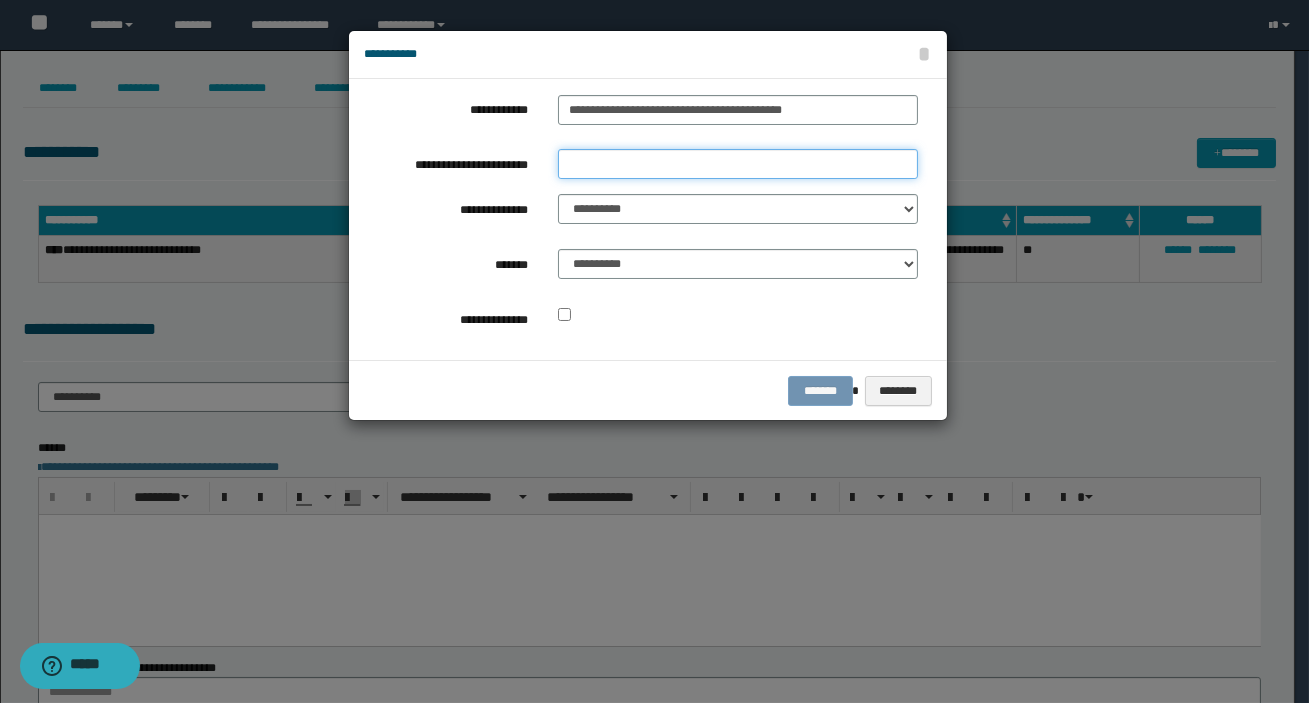 click on "**********" at bounding box center (738, 164) 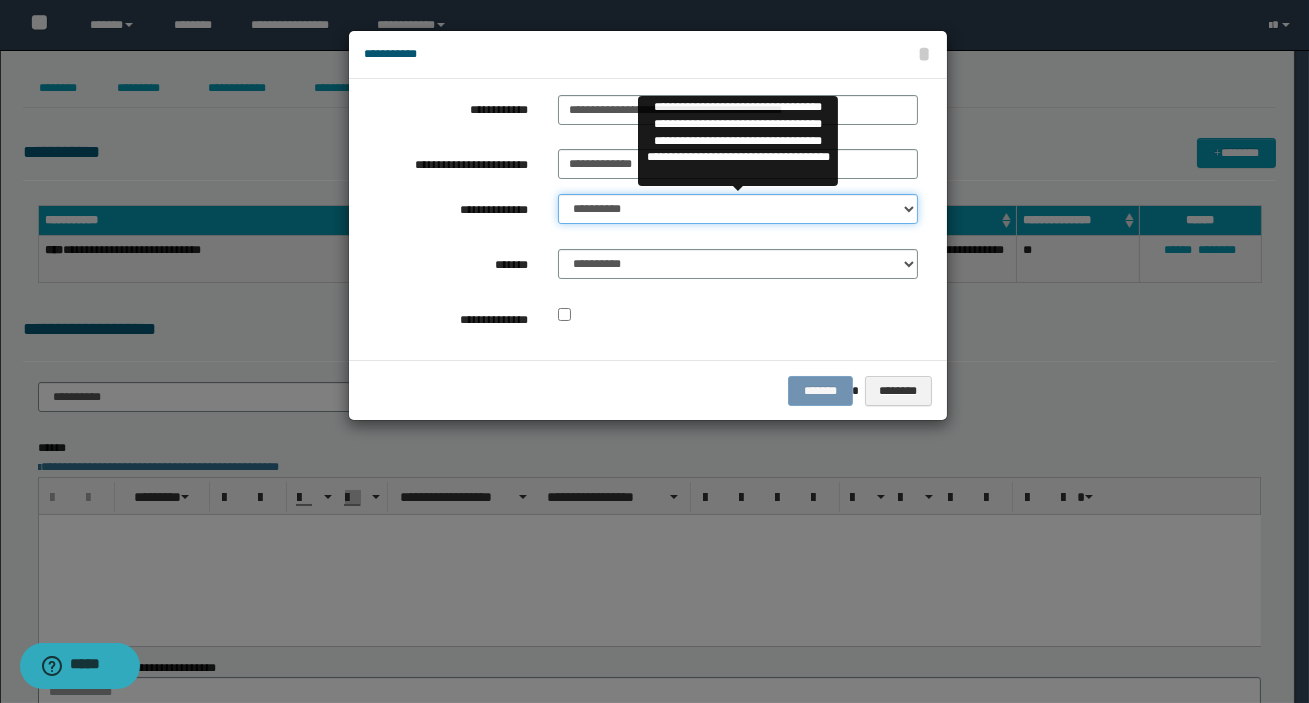 drag, startPoint x: 600, startPoint y: 207, endPoint x: 618, endPoint y: 221, distance: 22.803509 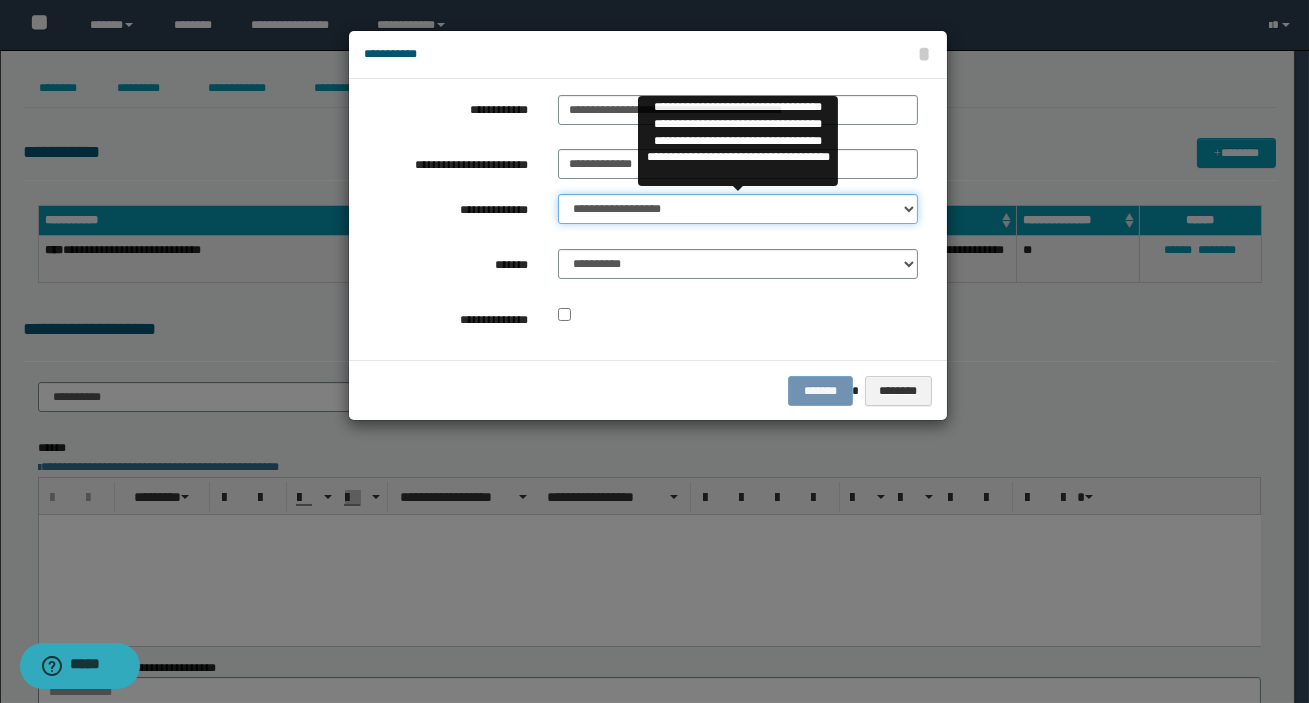 click on "**********" at bounding box center [738, 209] 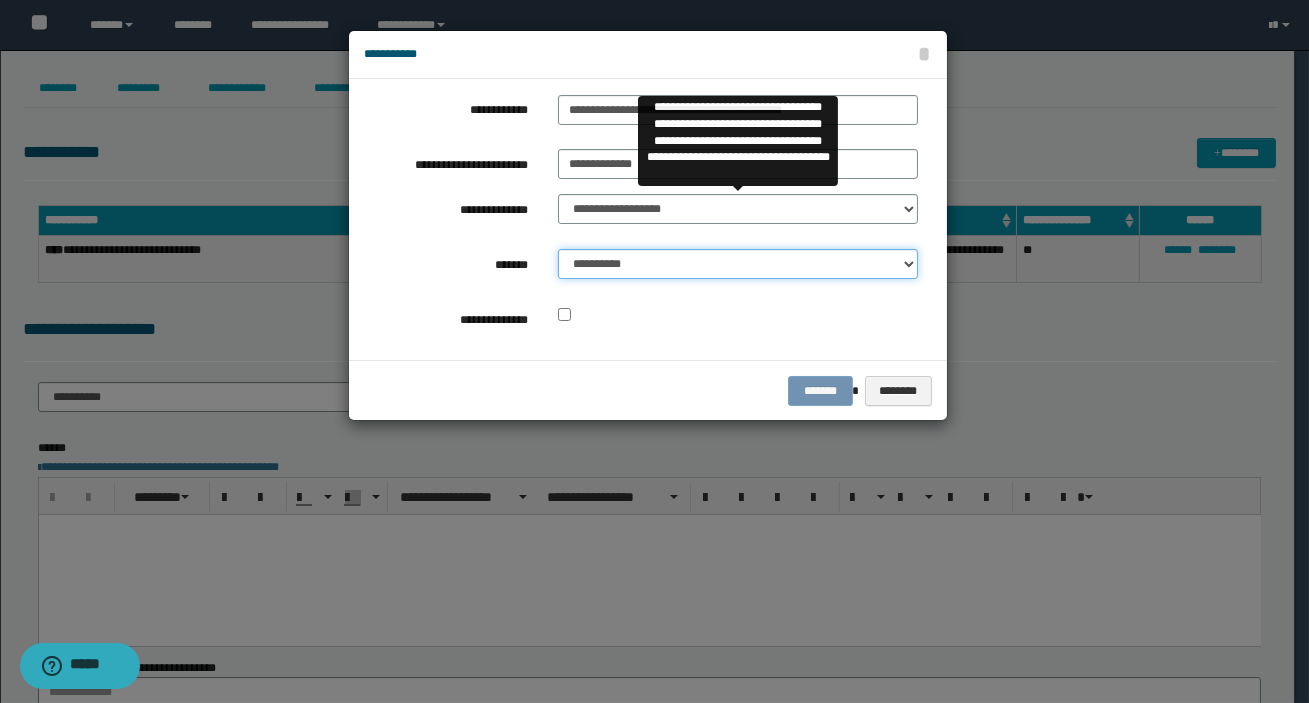 click on "**********" at bounding box center (738, 264) 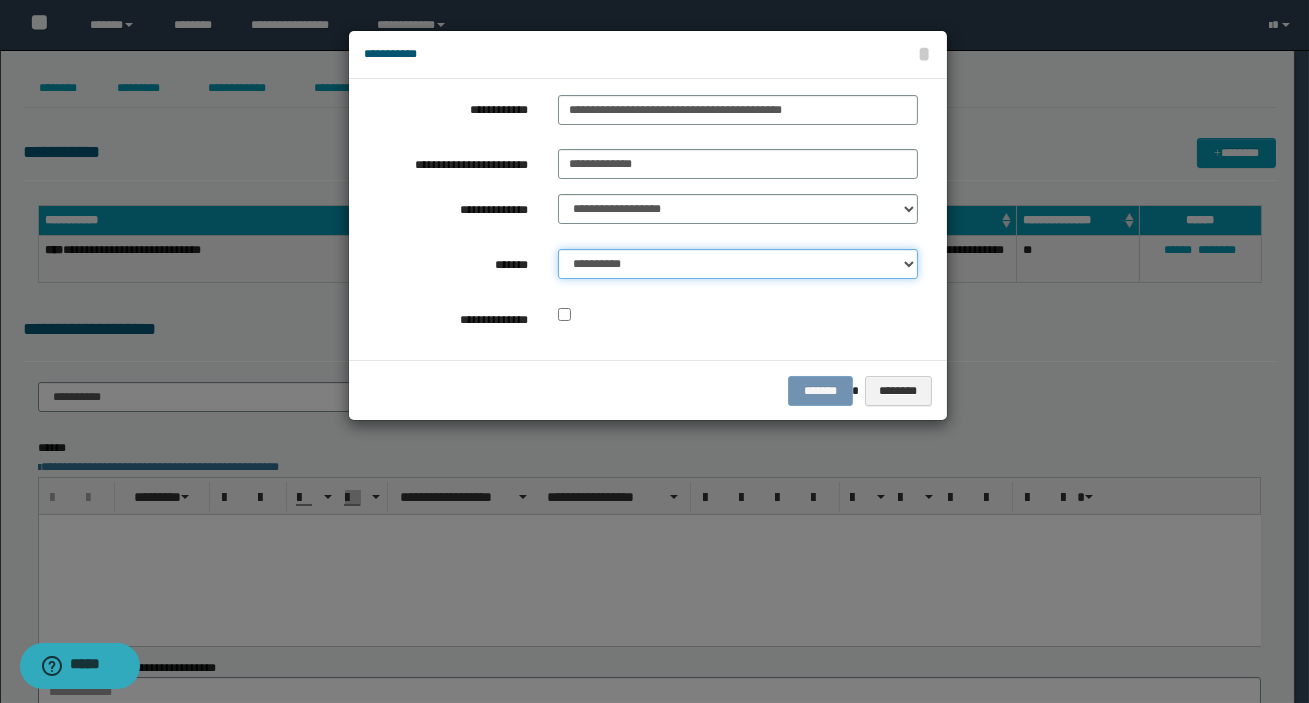 select on "*" 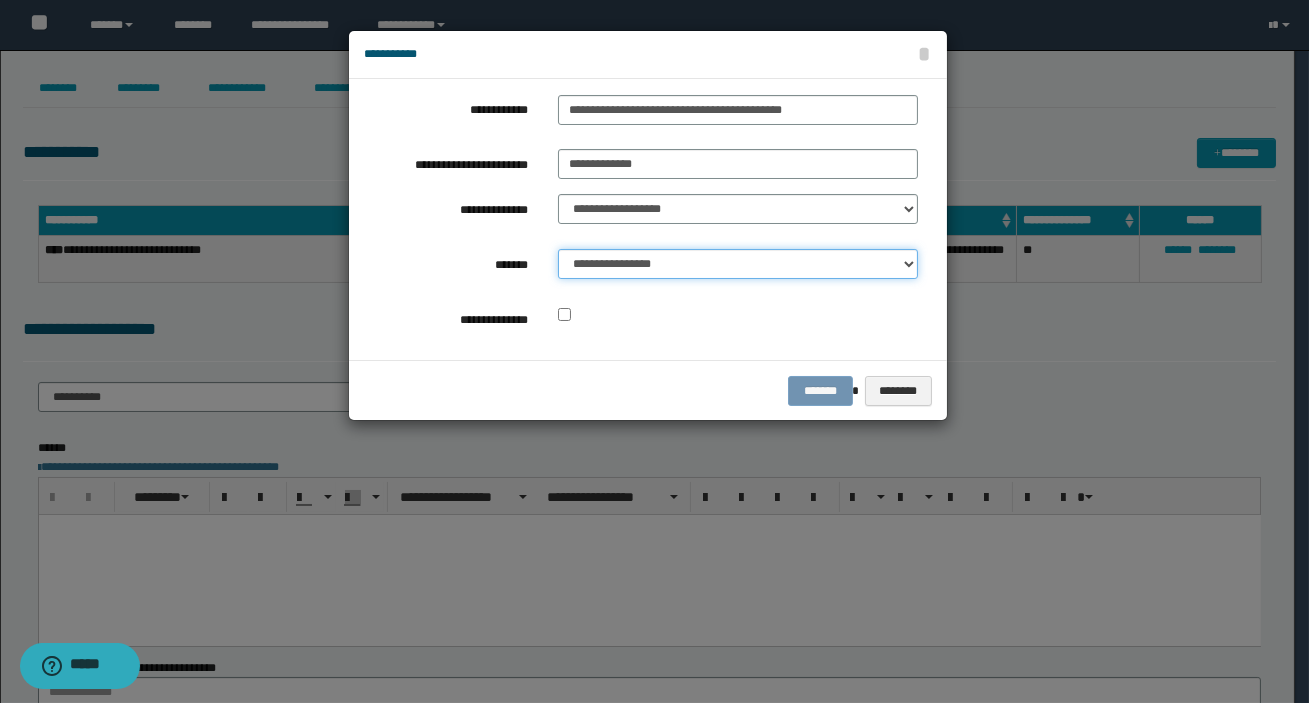 click on "**********" at bounding box center (738, 264) 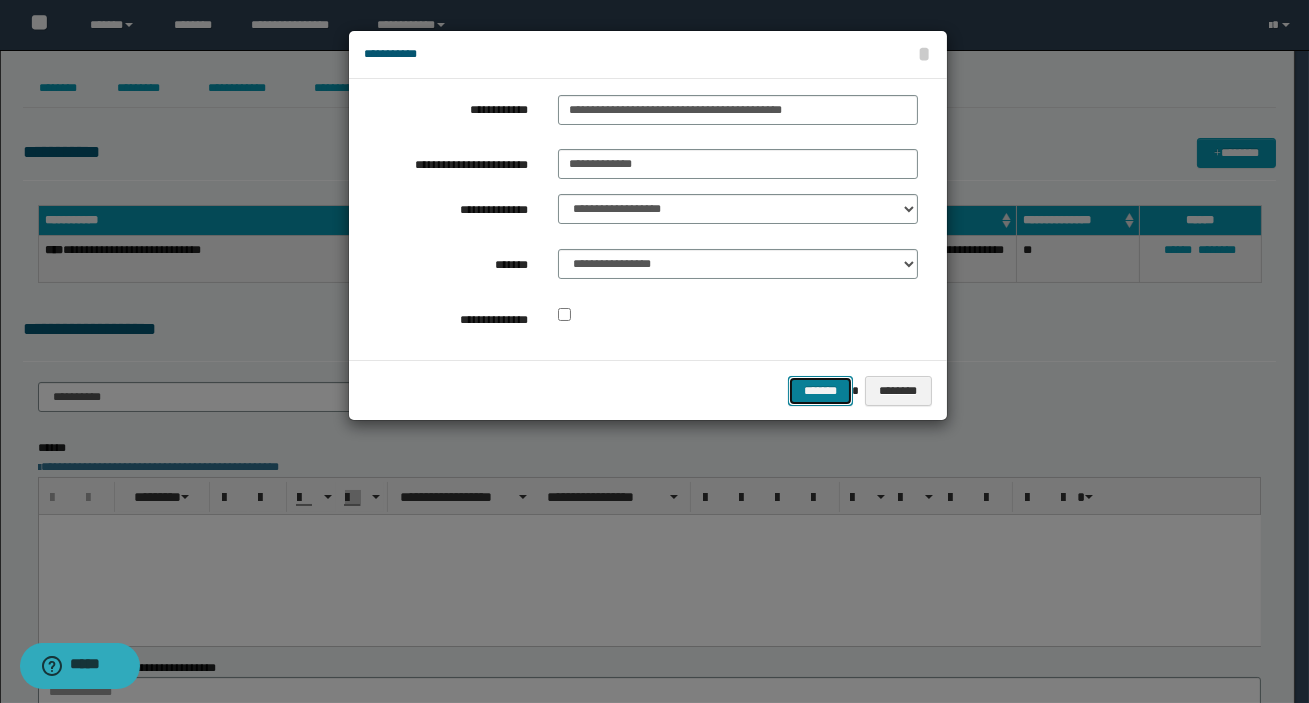 click on "*******" at bounding box center (820, 391) 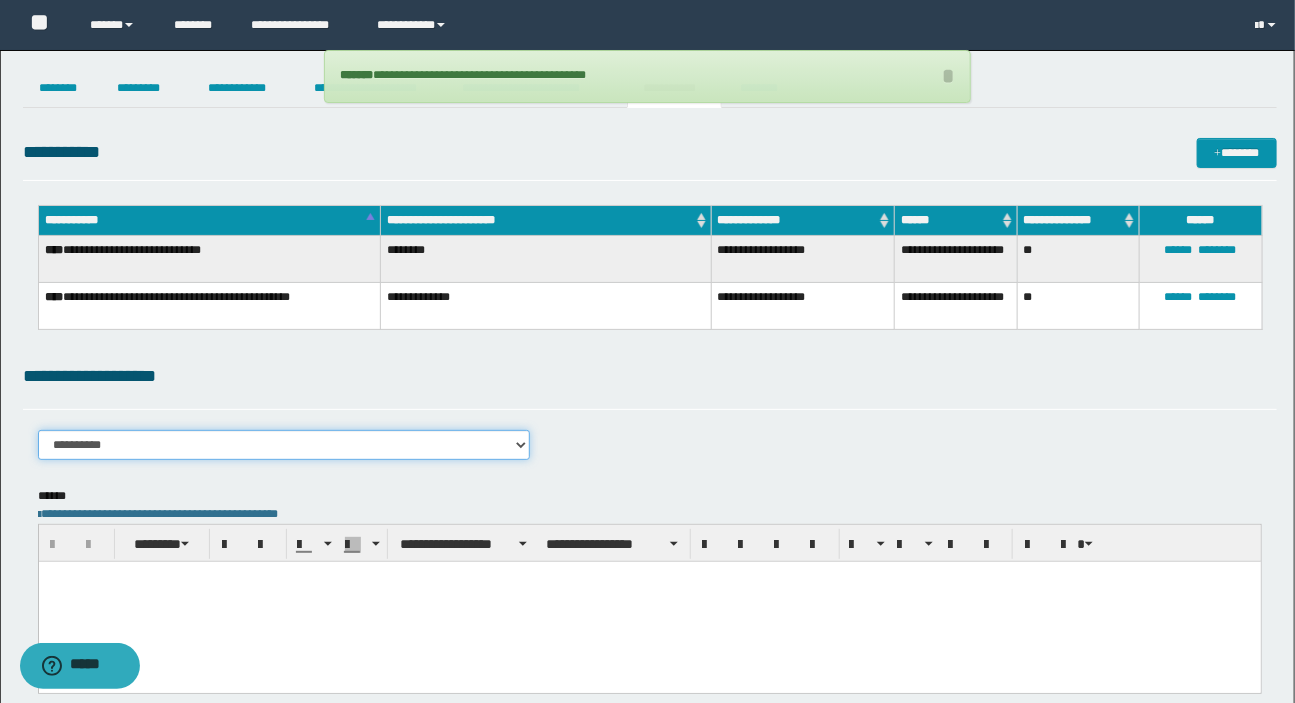click on "**********" at bounding box center (284, 445) 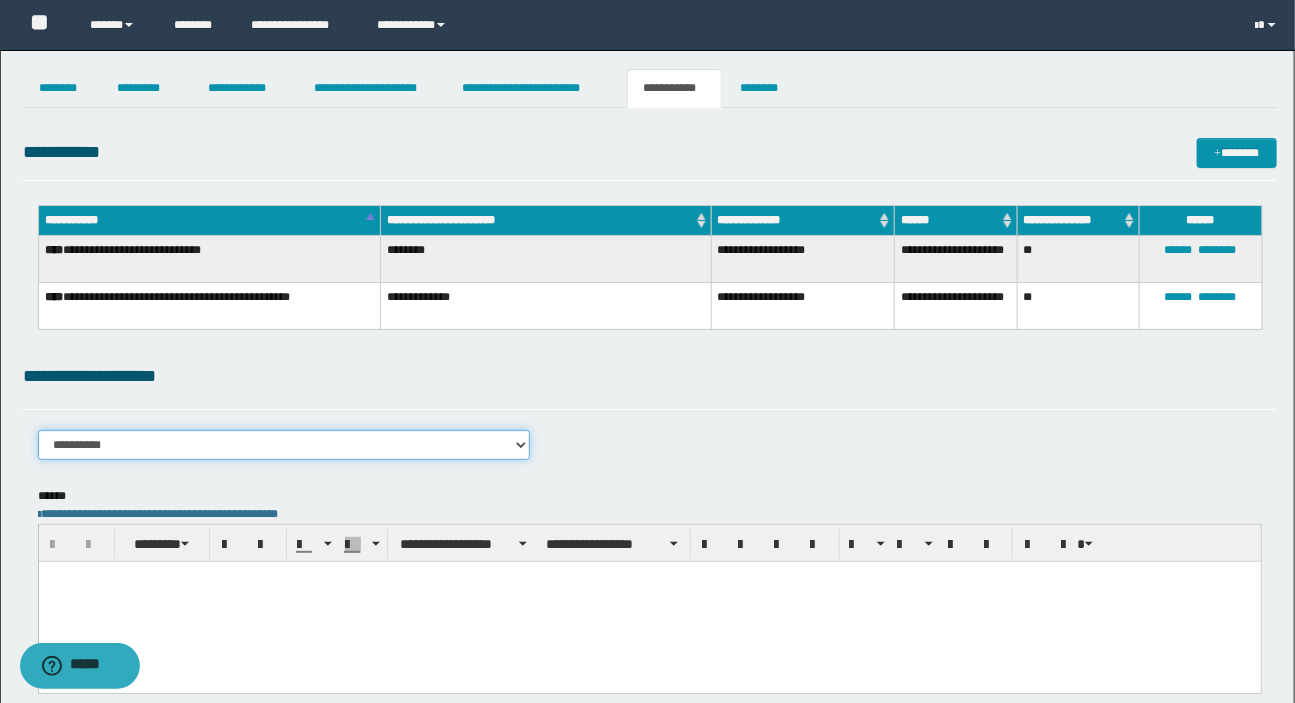 select on "****" 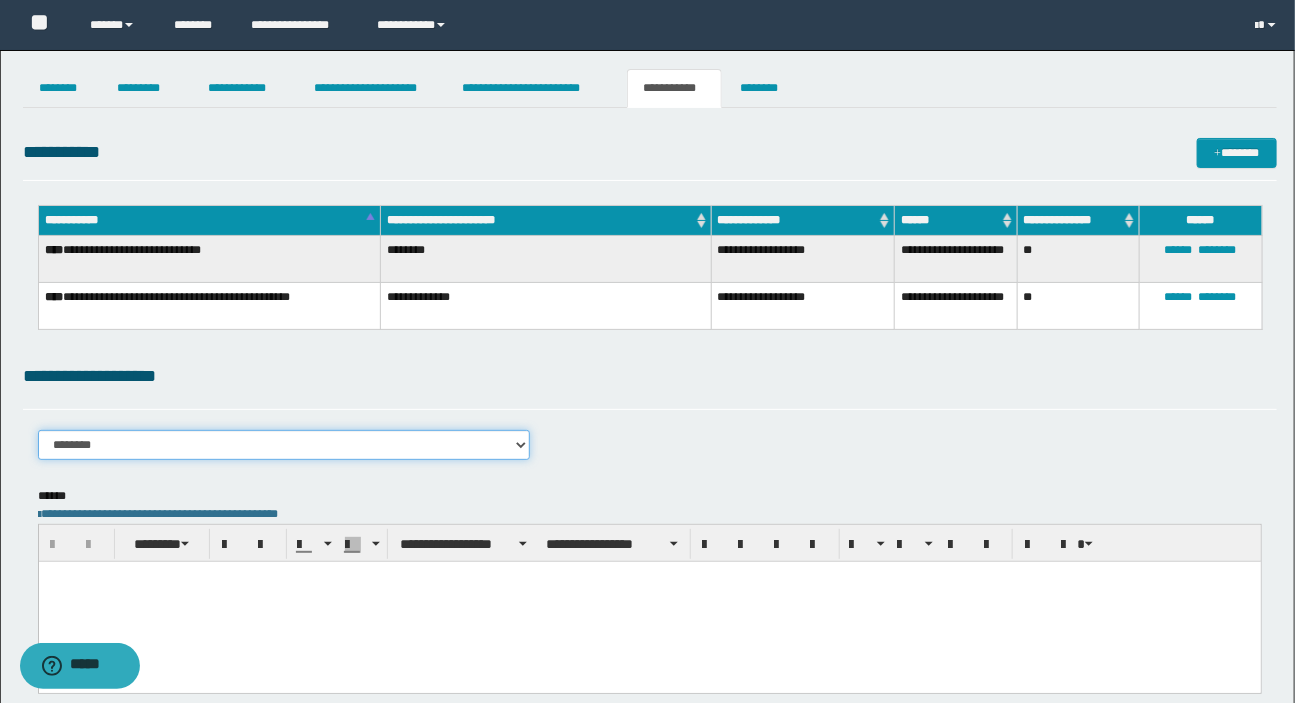 click on "**********" at bounding box center [284, 445] 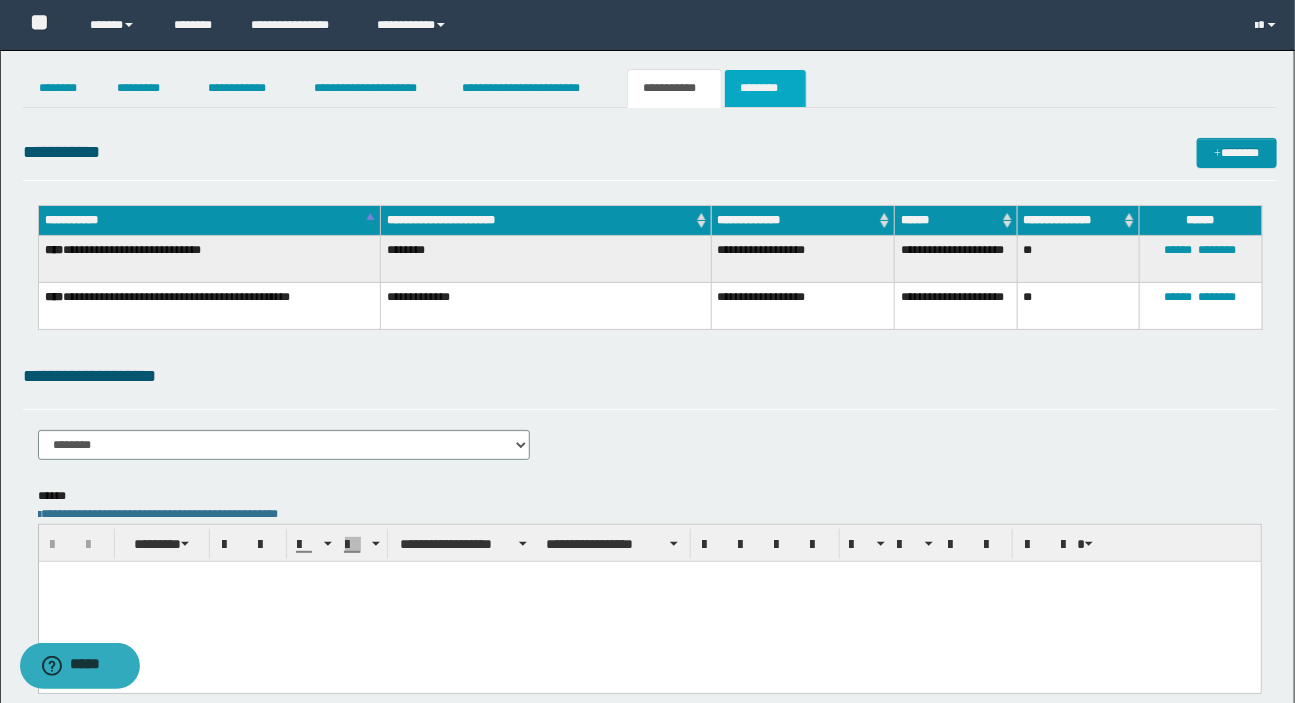 click on "********" at bounding box center (765, 88) 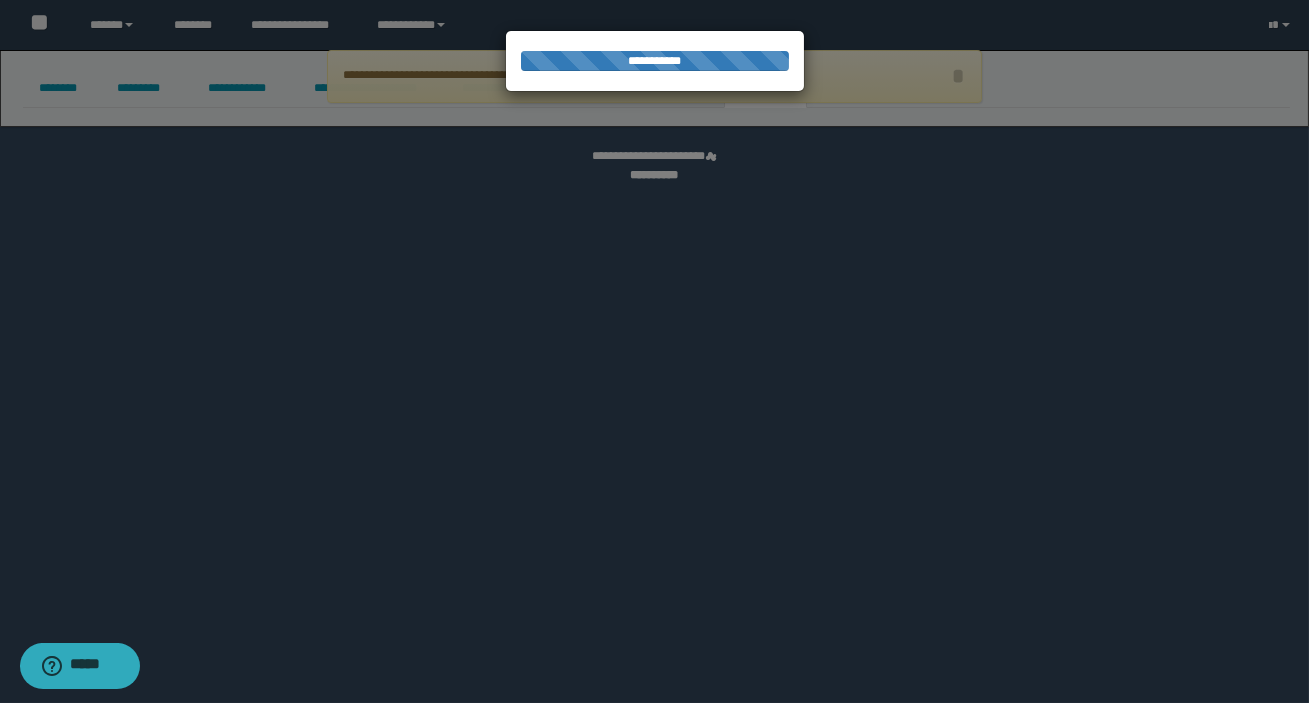 select 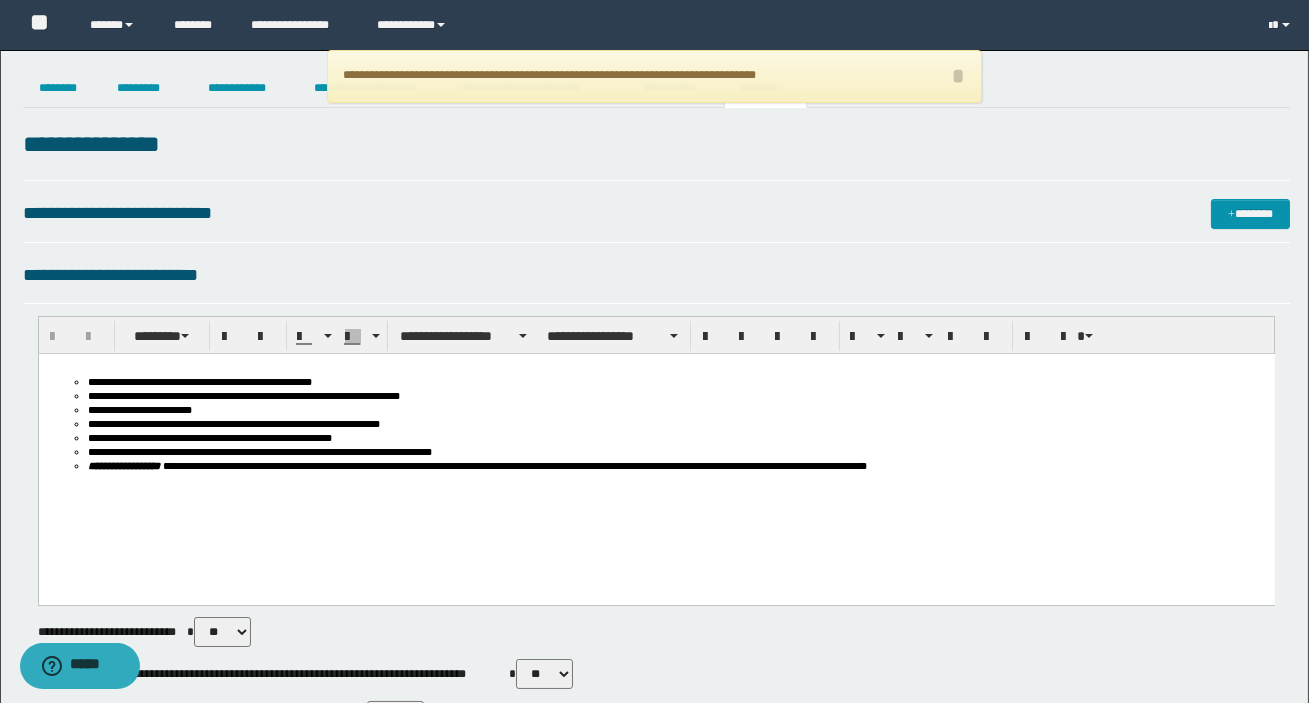 scroll, scrollTop: 0, scrollLeft: 0, axis: both 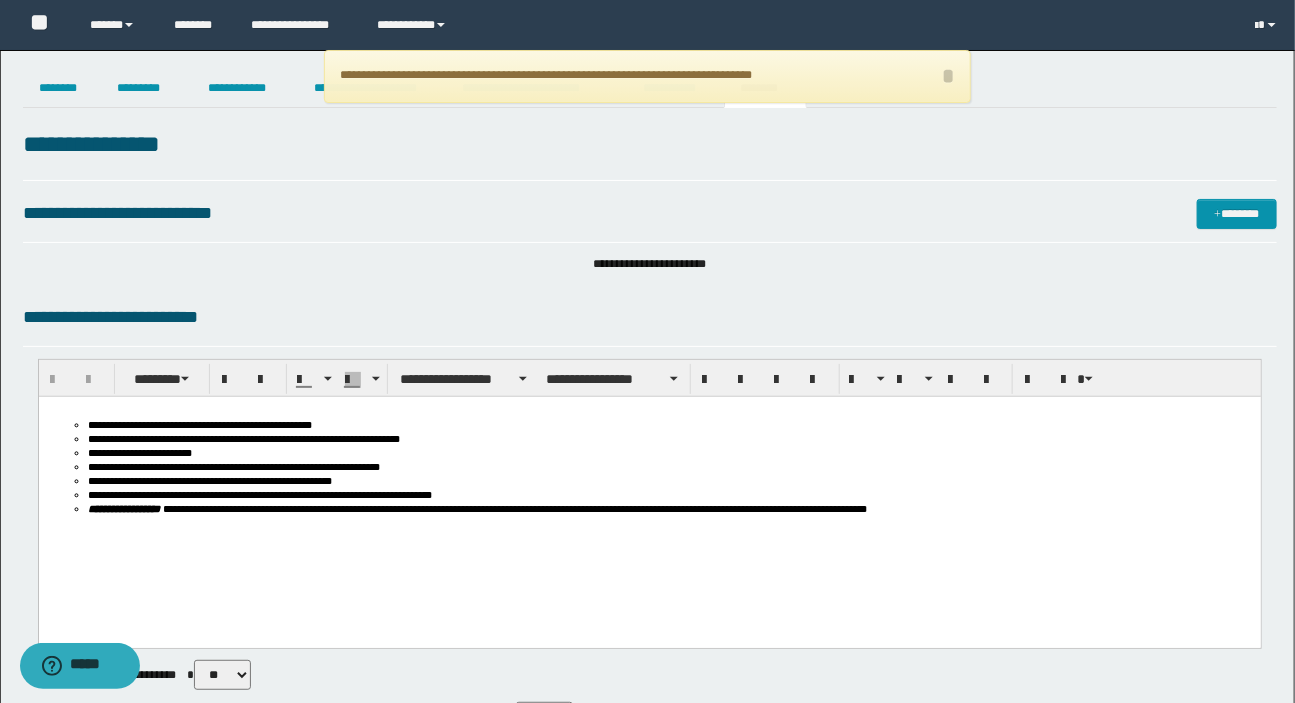 click on "**********" at bounding box center (650, 828) 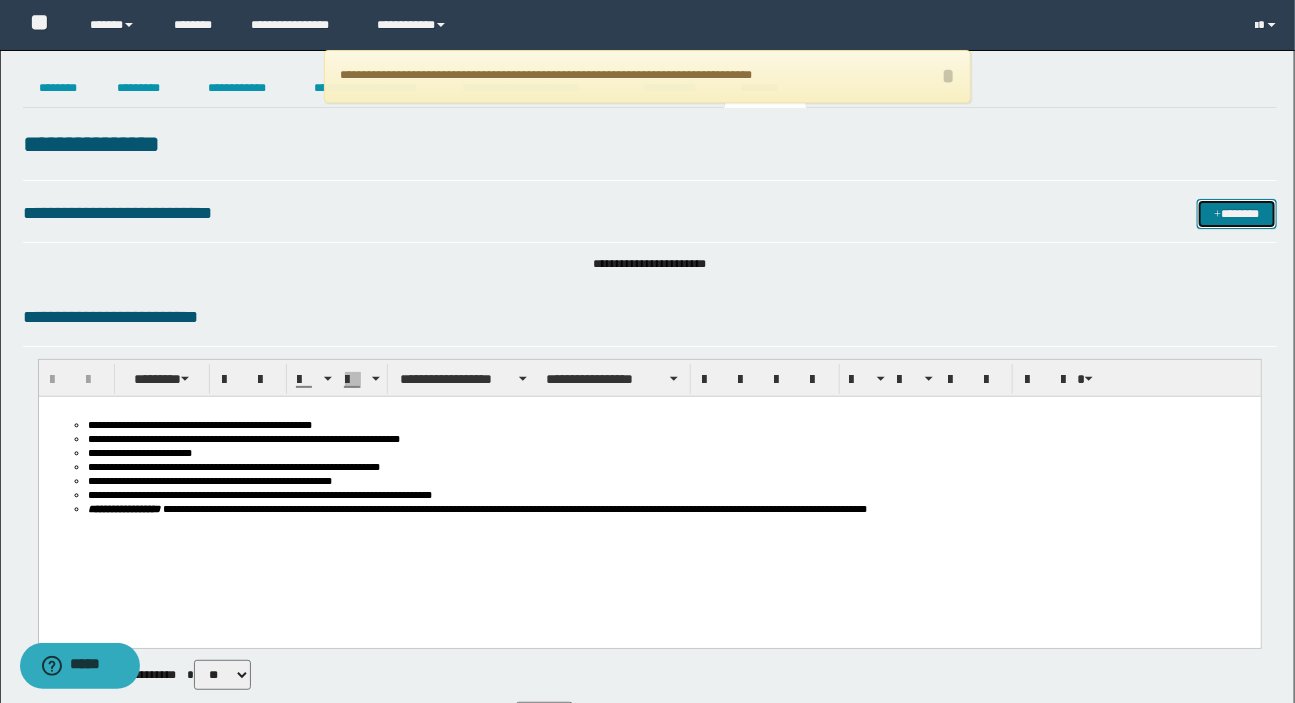 click on "*******" at bounding box center (1237, 214) 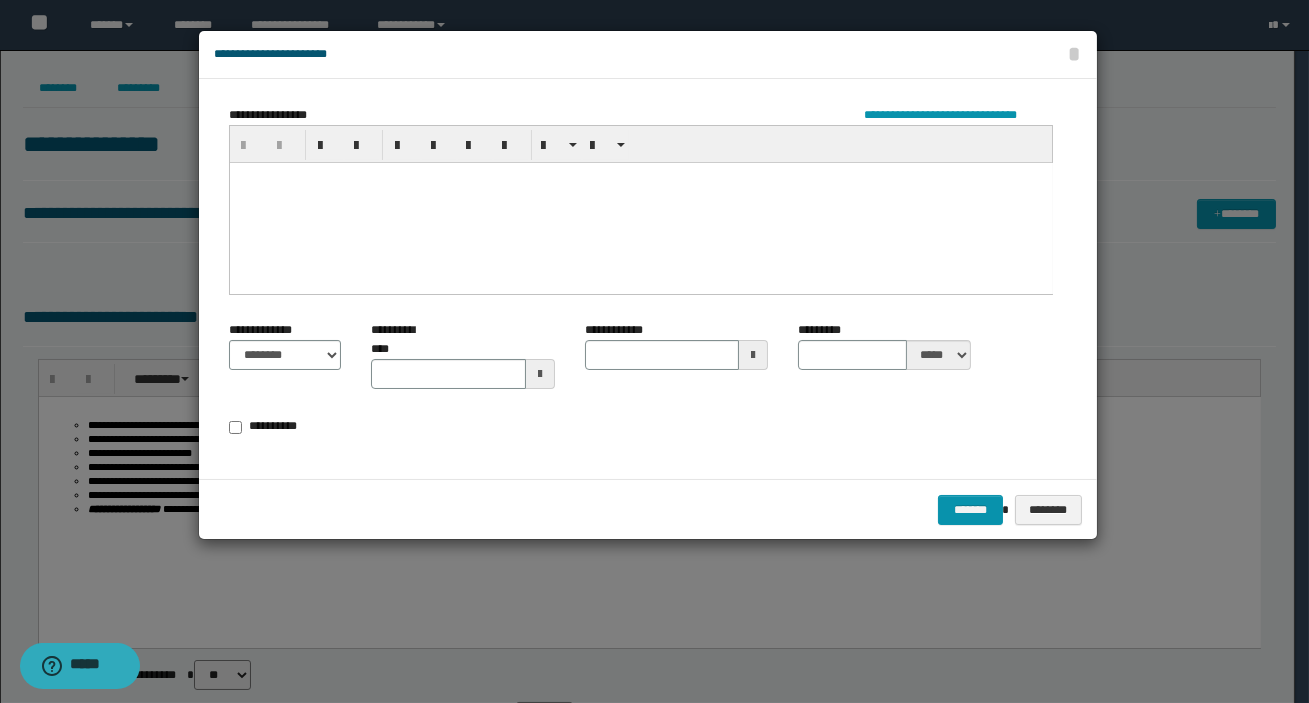 click at bounding box center (640, 202) 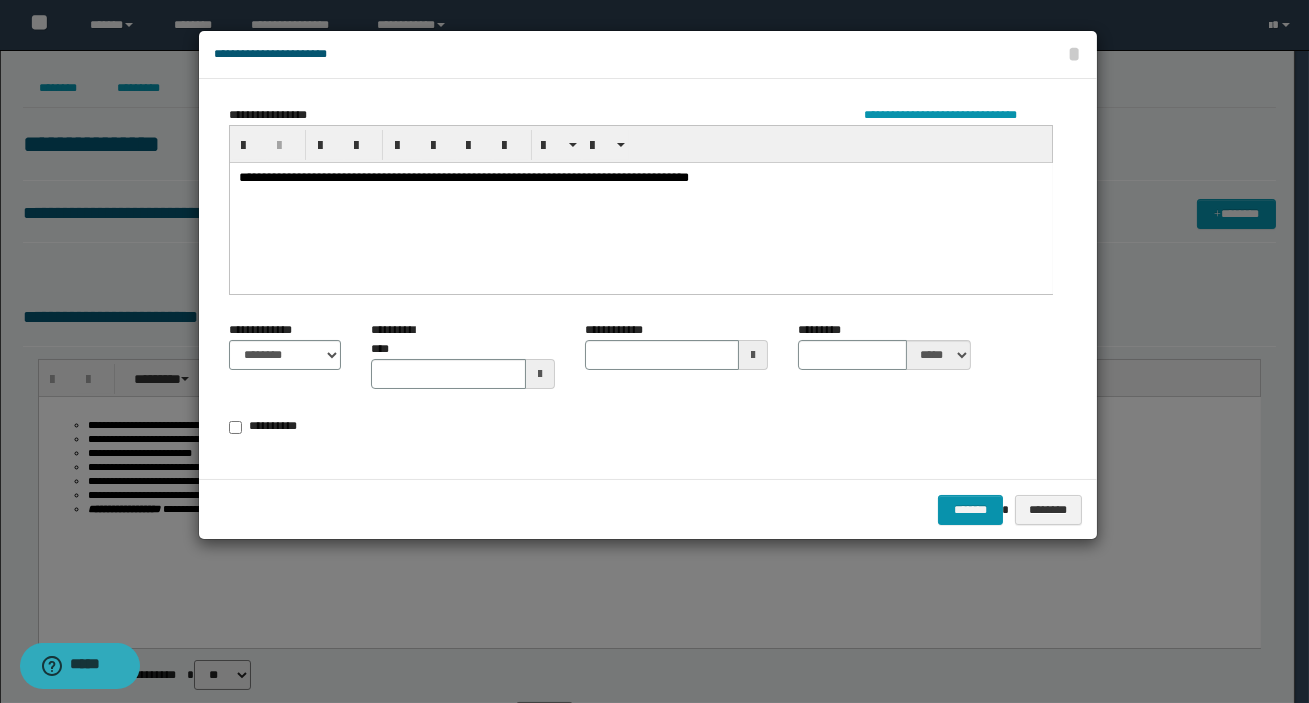 click on "**********" at bounding box center [463, 176] 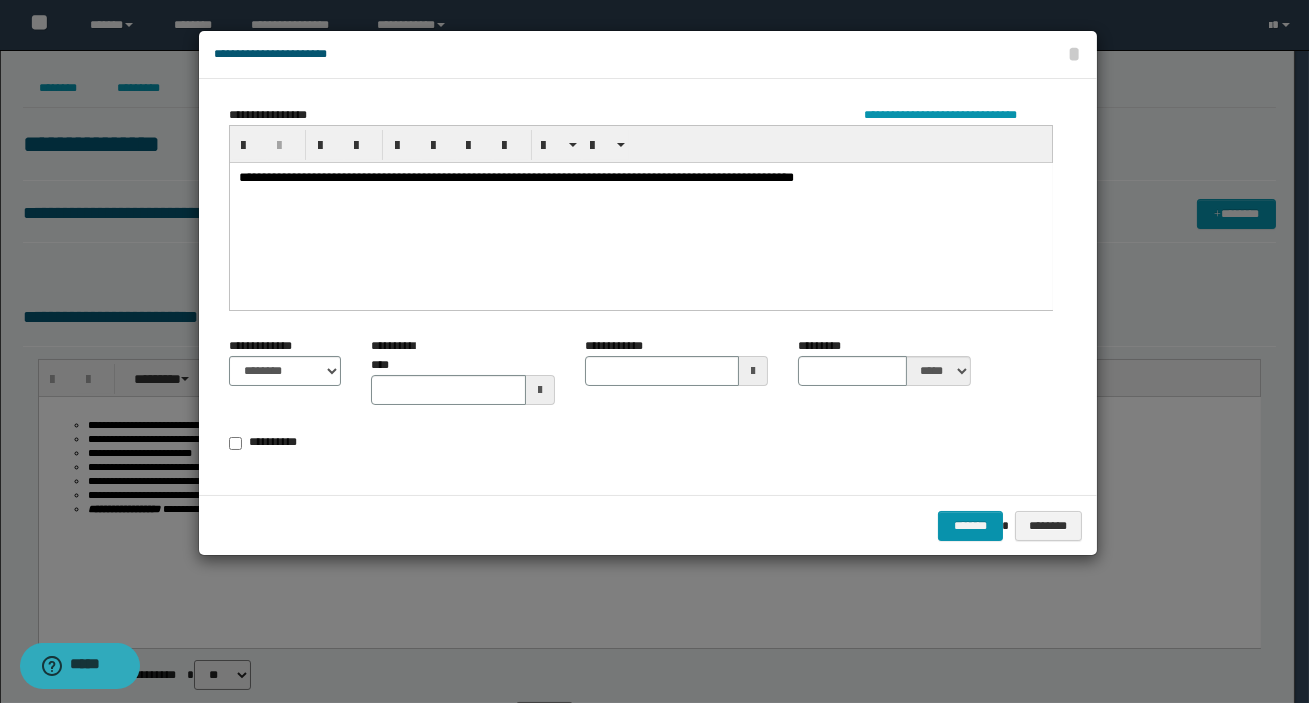click on "**********" at bounding box center [640, 177] 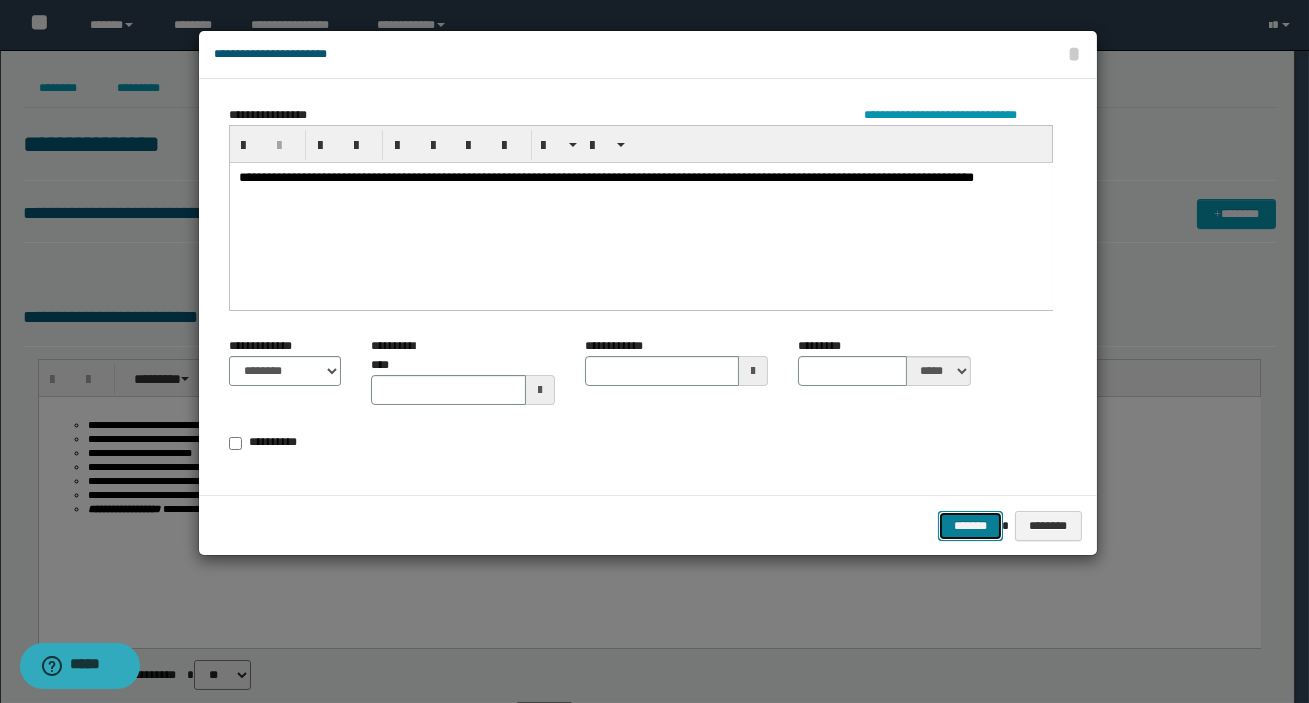 click on "*******" at bounding box center [970, 526] 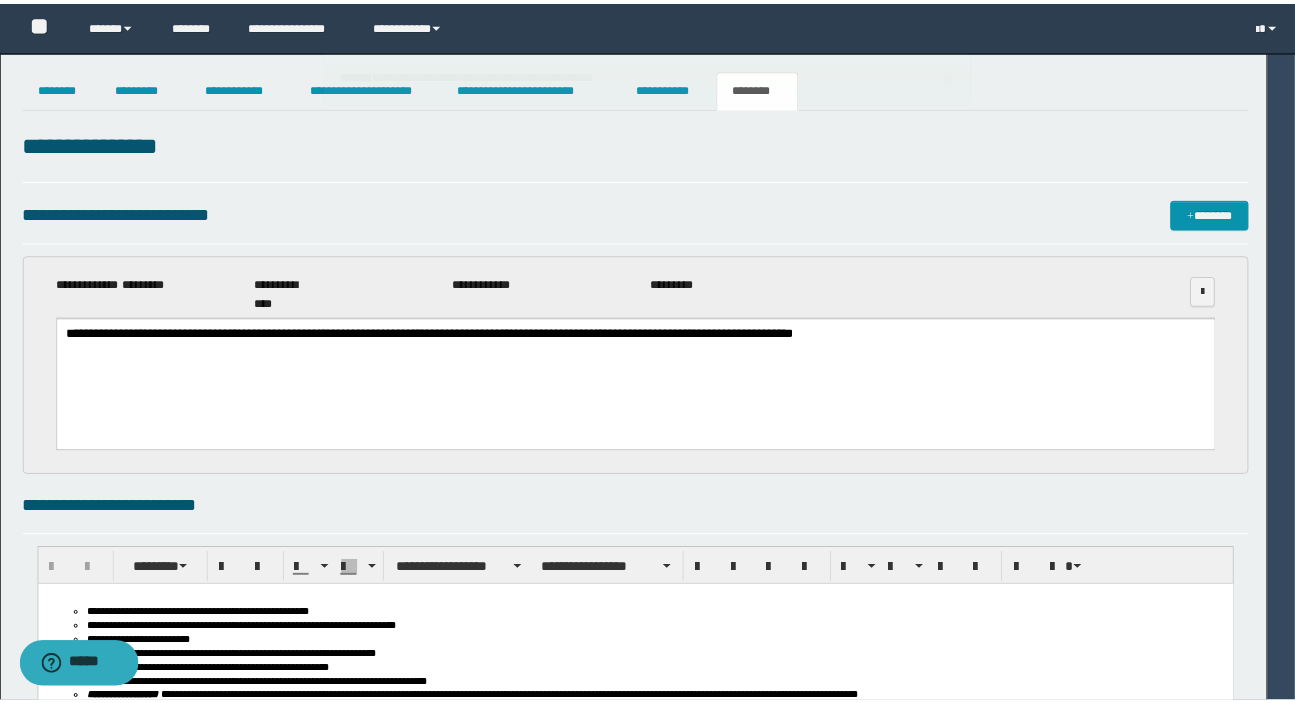 scroll, scrollTop: 0, scrollLeft: 0, axis: both 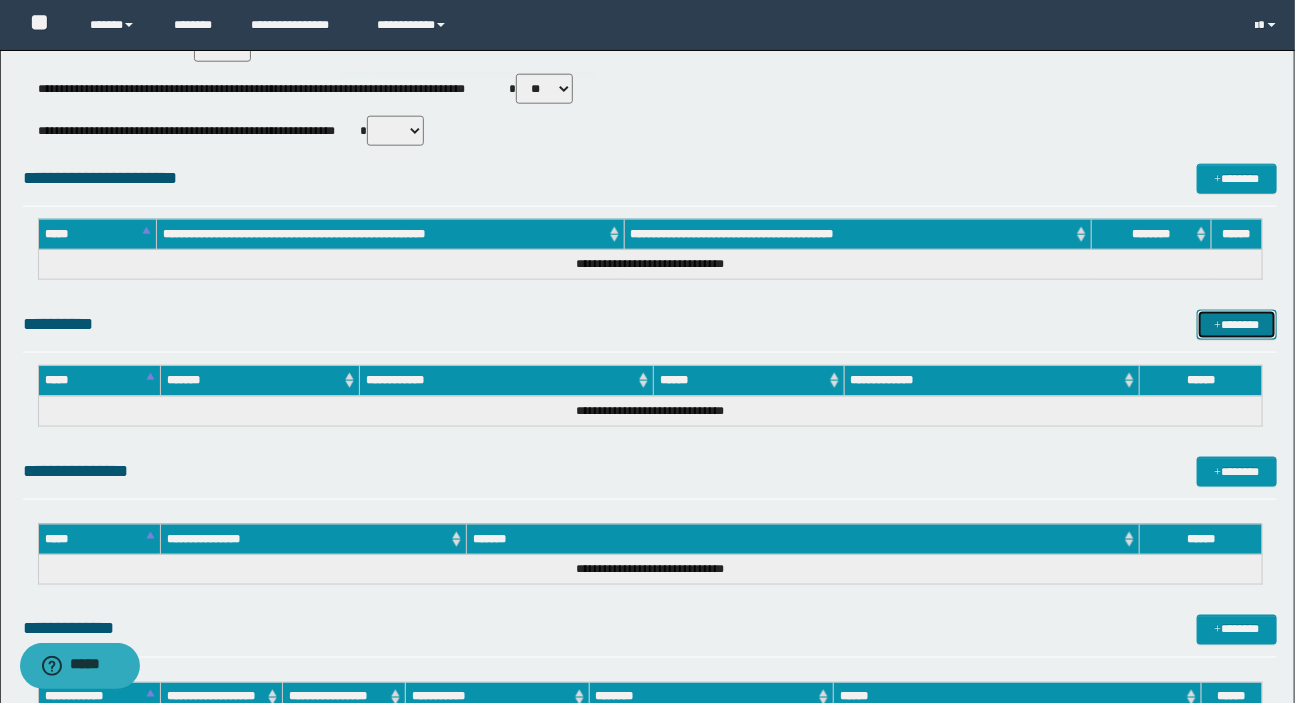click on "*******" at bounding box center [1237, 325] 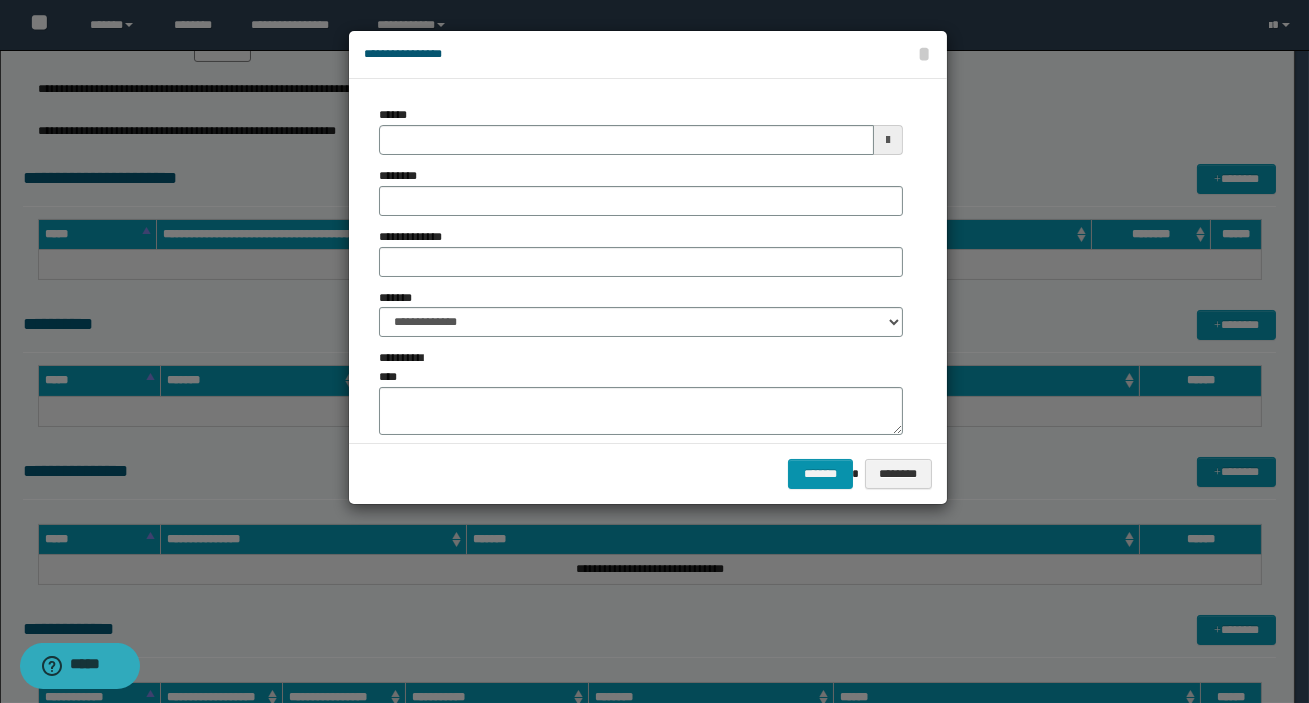 type on "**********" 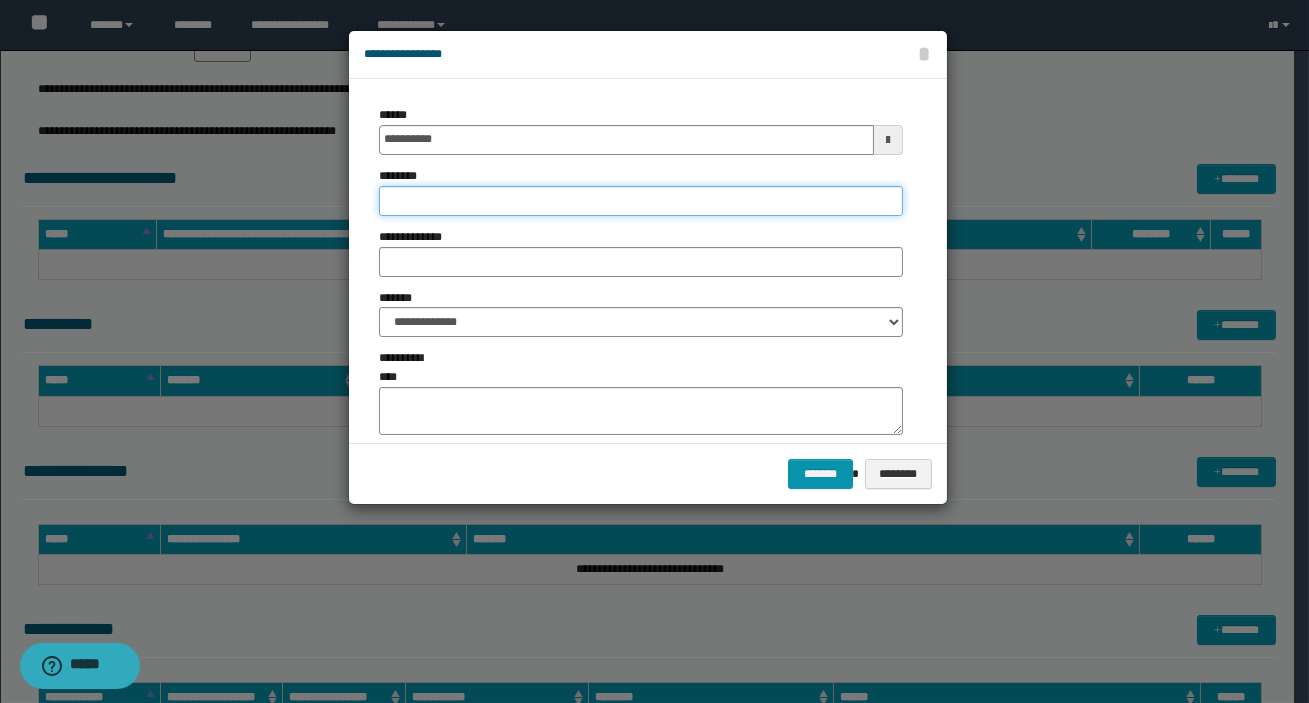 click on "********" at bounding box center [641, 201] 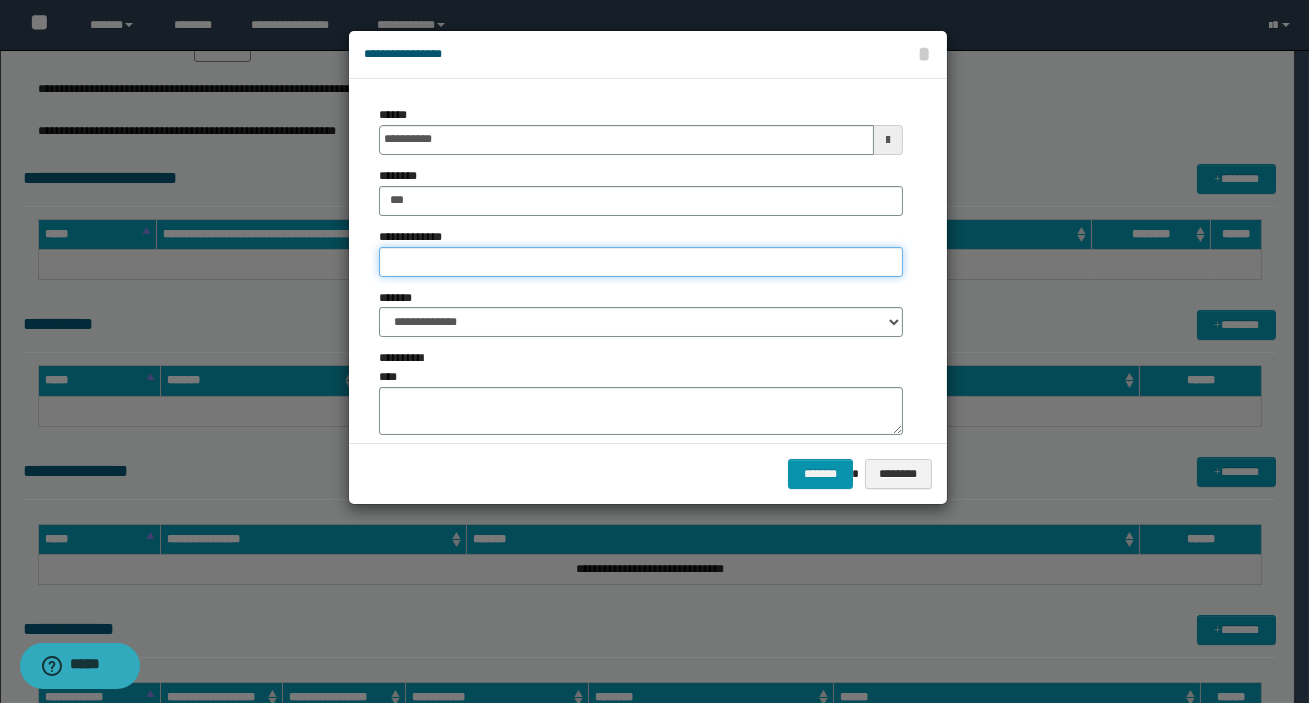 click on "**********" at bounding box center [641, 262] 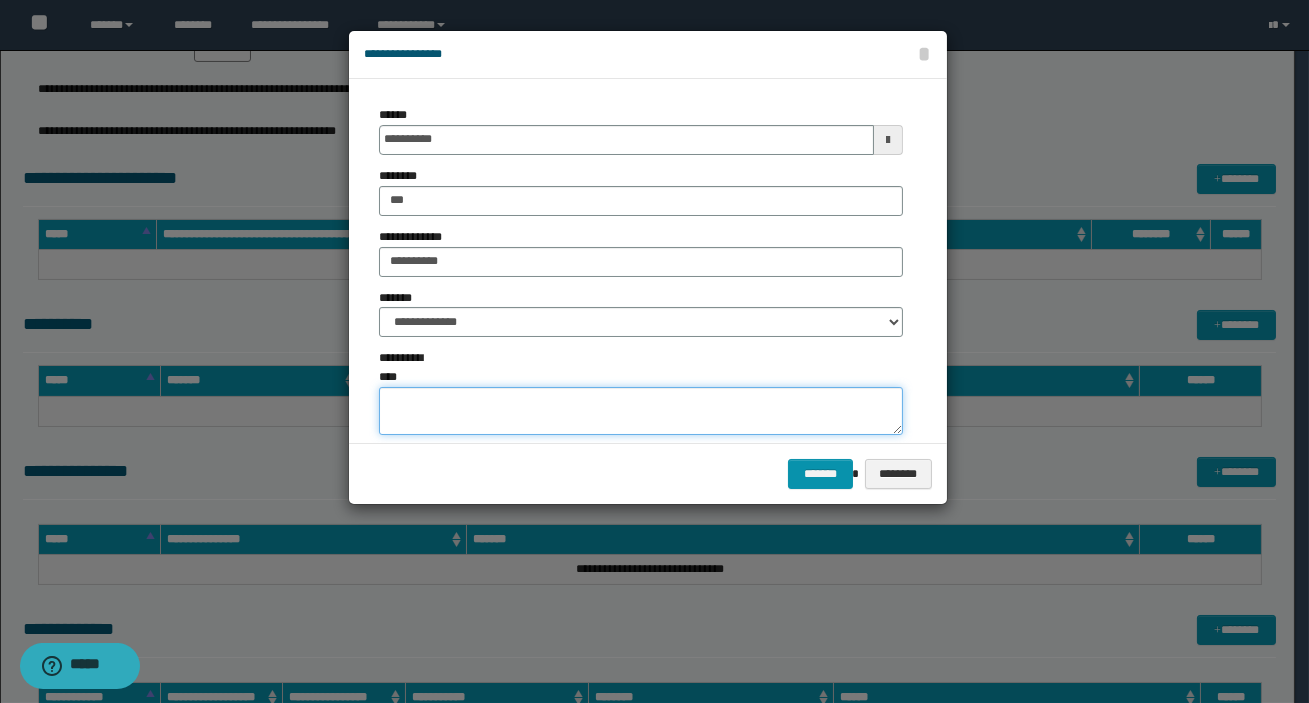 click on "**********" at bounding box center [641, 411] 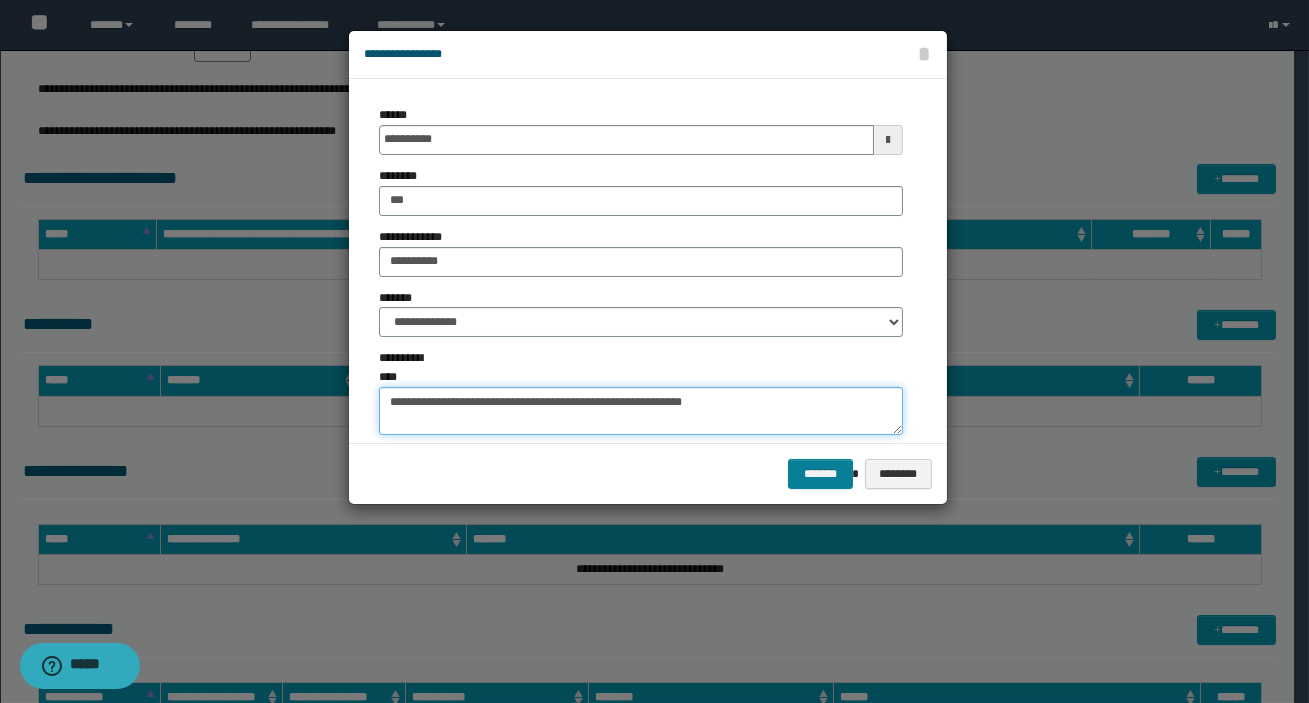type on "**********" 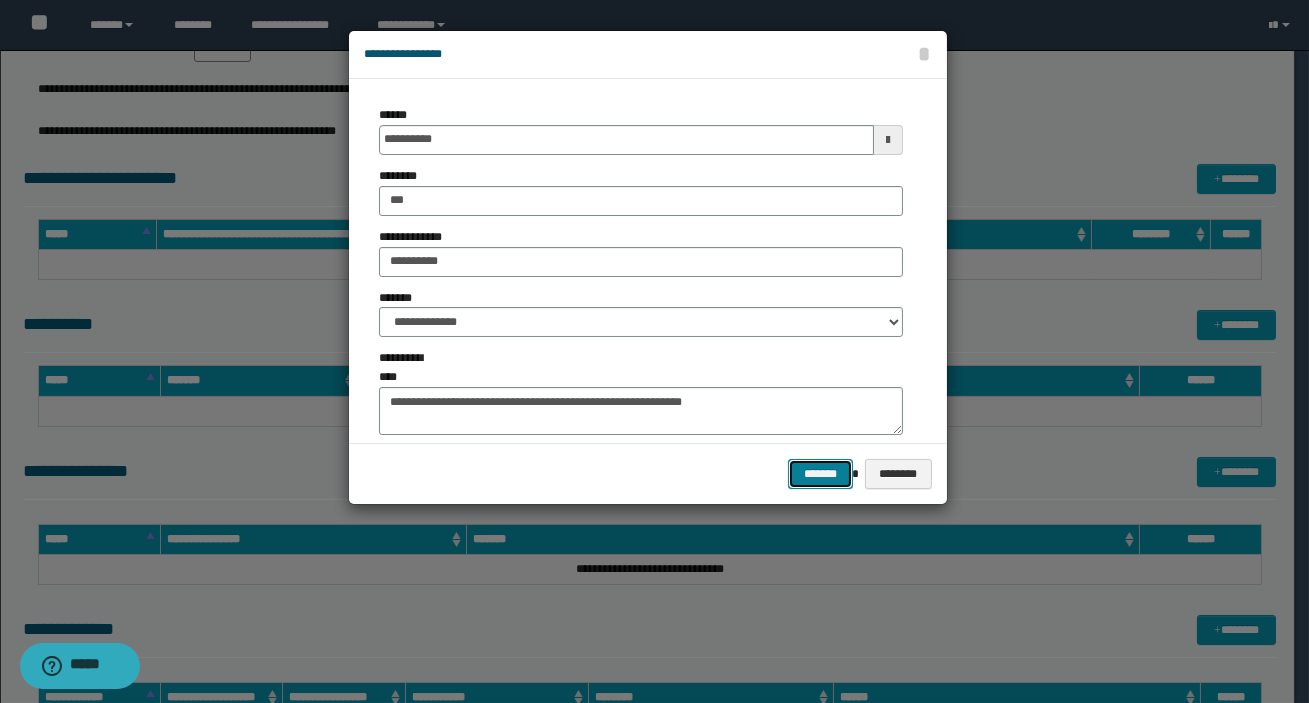 click on "*******" at bounding box center (820, 474) 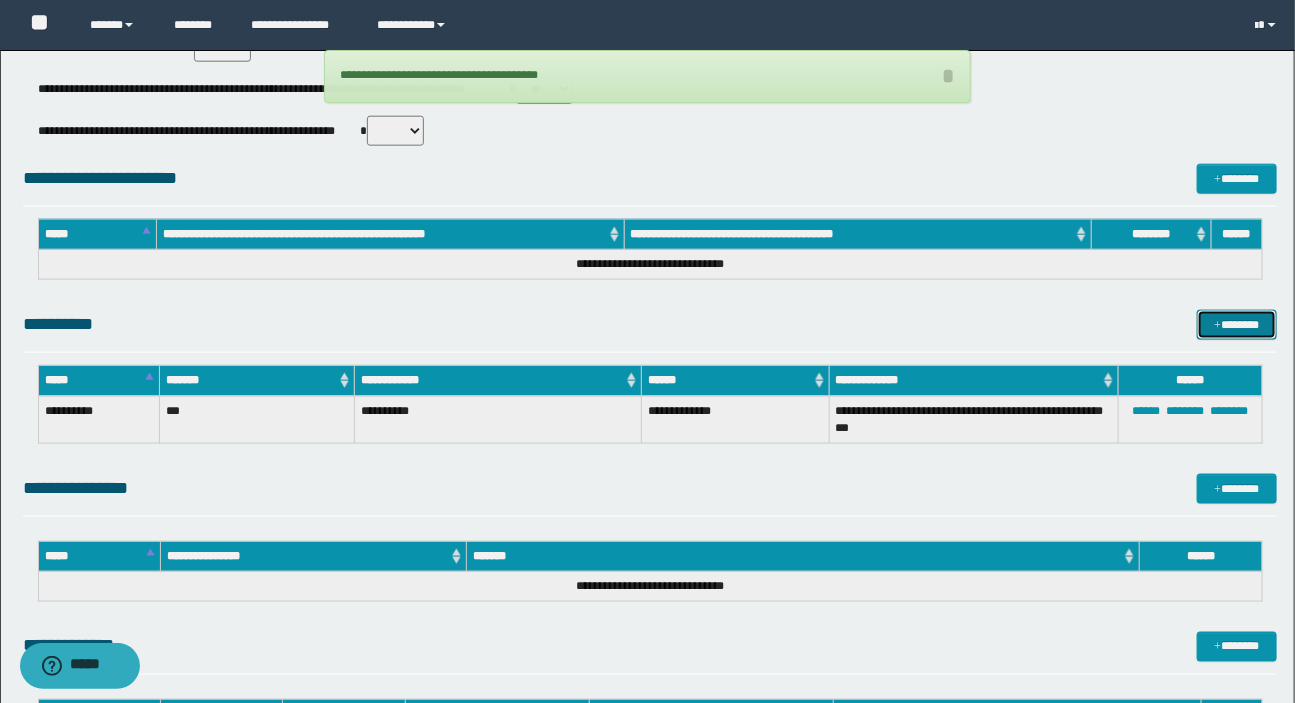 click on "*******" at bounding box center [1237, 325] 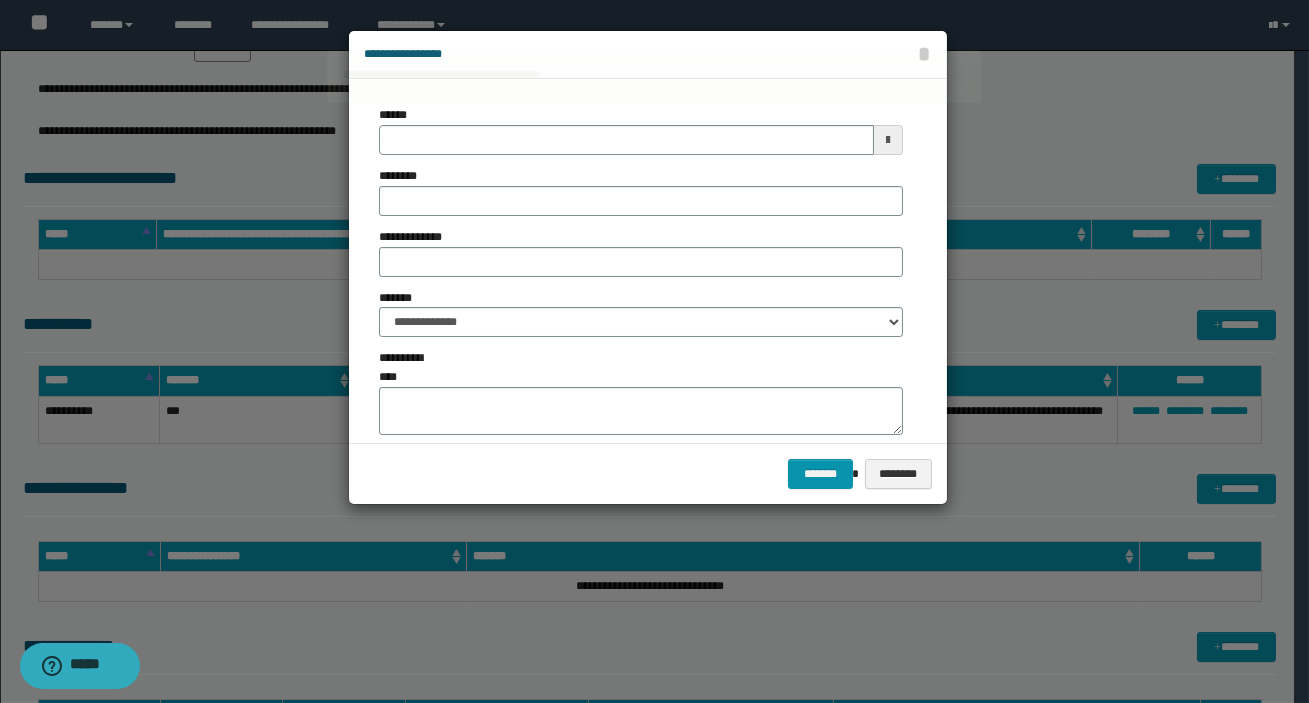 type on "**********" 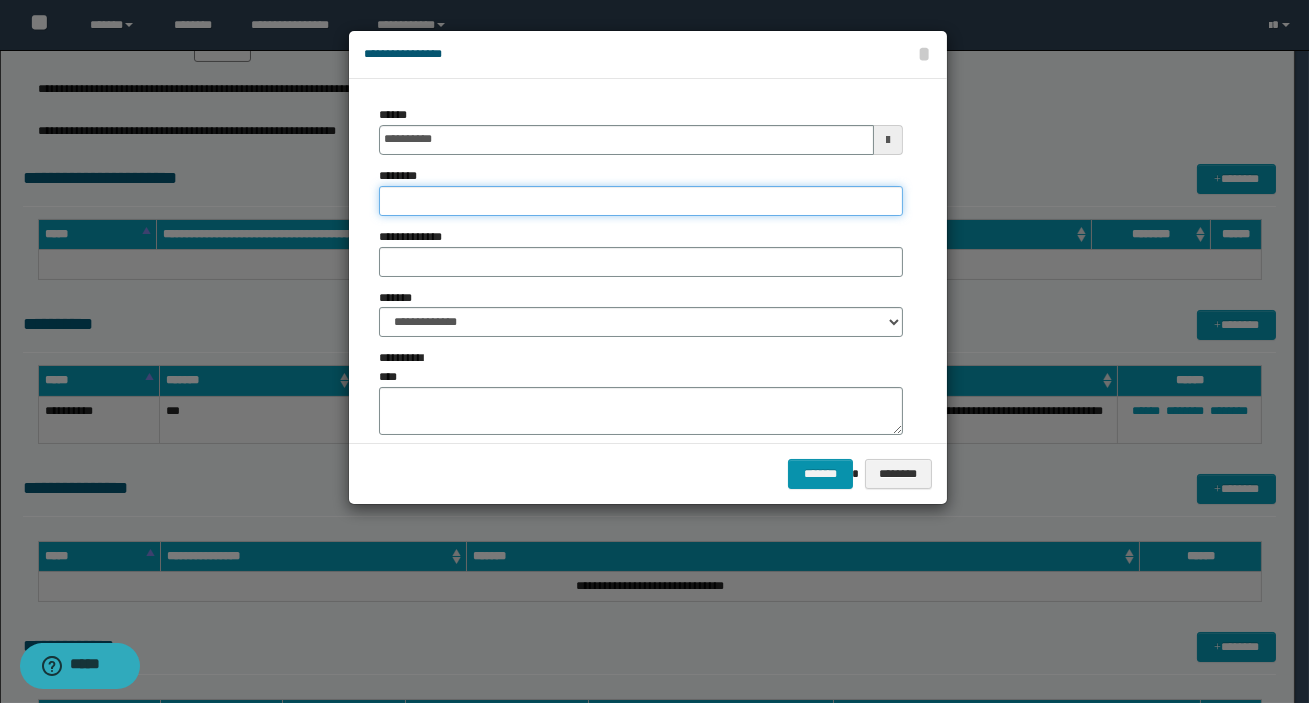 click on "********" at bounding box center [641, 201] 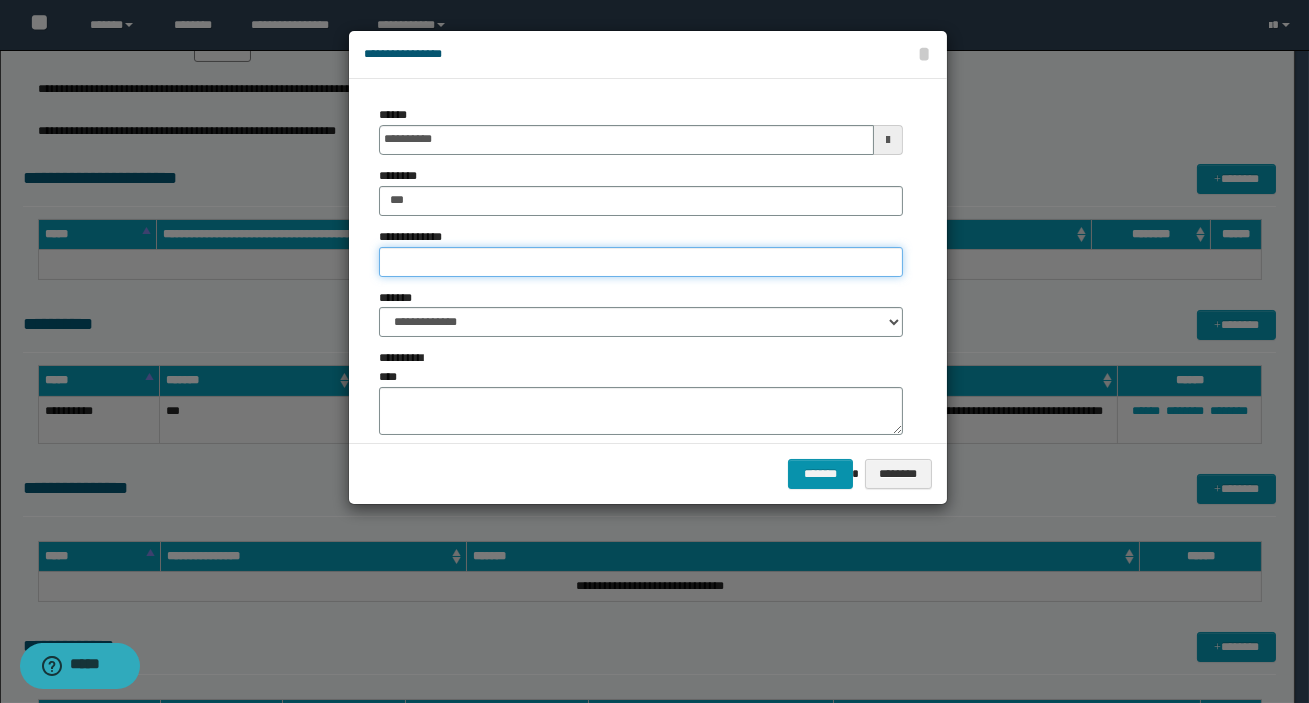 click on "**********" at bounding box center (641, 262) 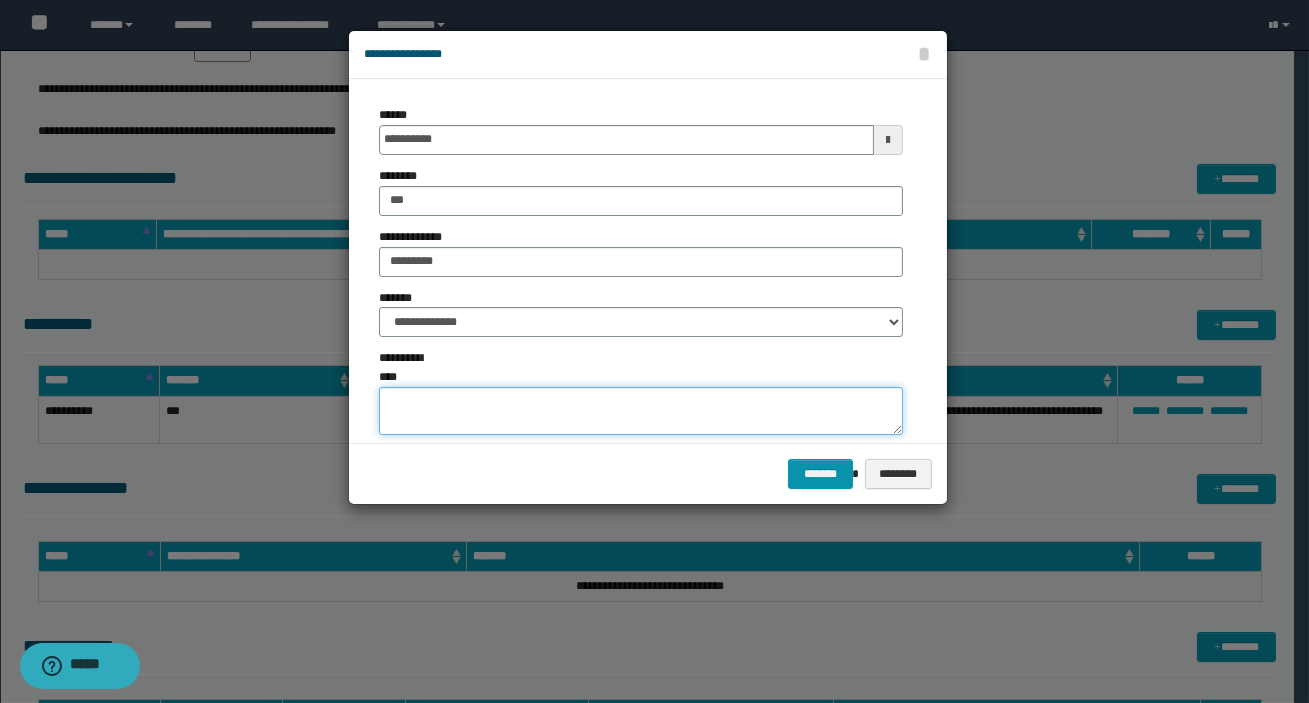 click on "**********" at bounding box center [641, 411] 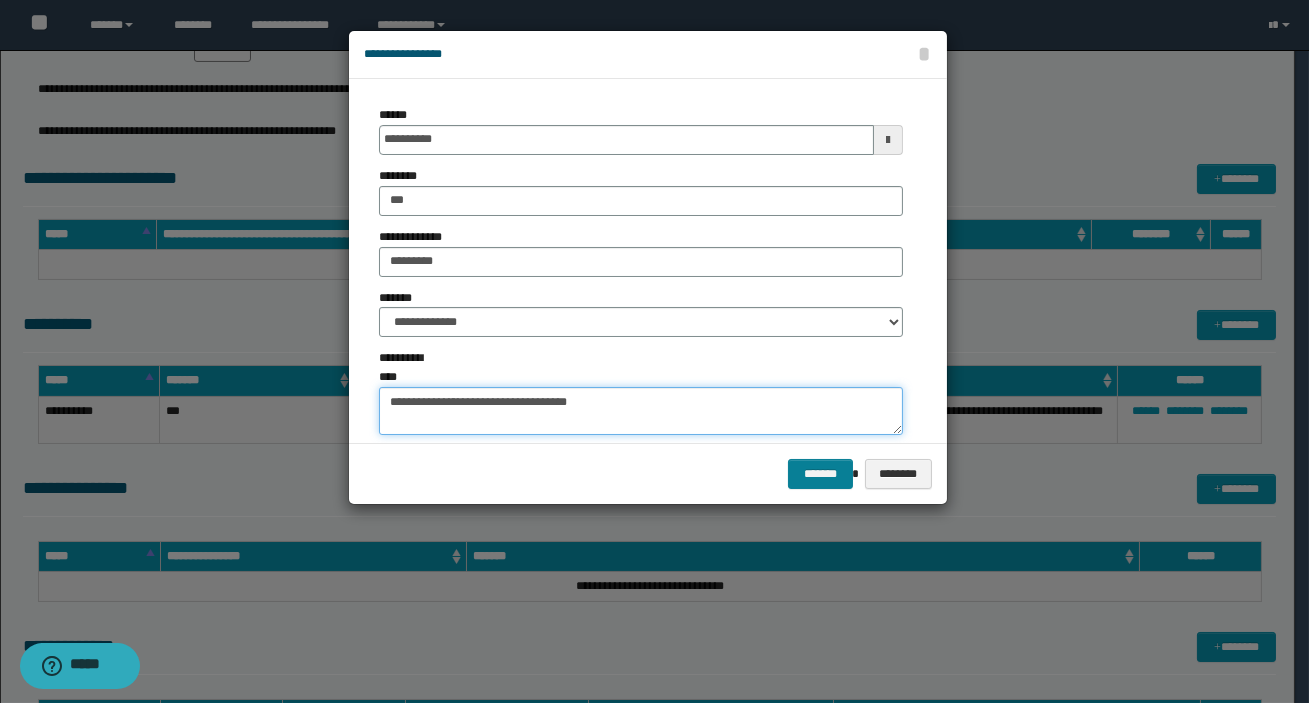 type on "**********" 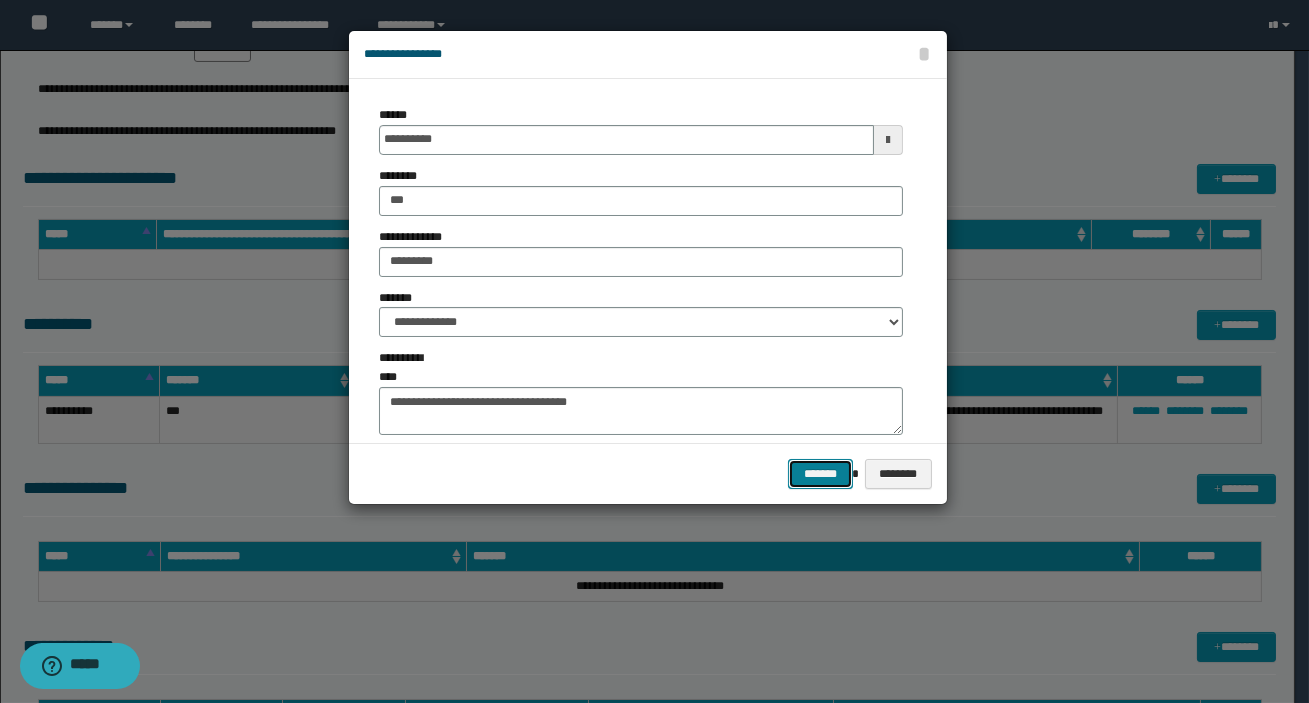 click on "*******" at bounding box center (820, 474) 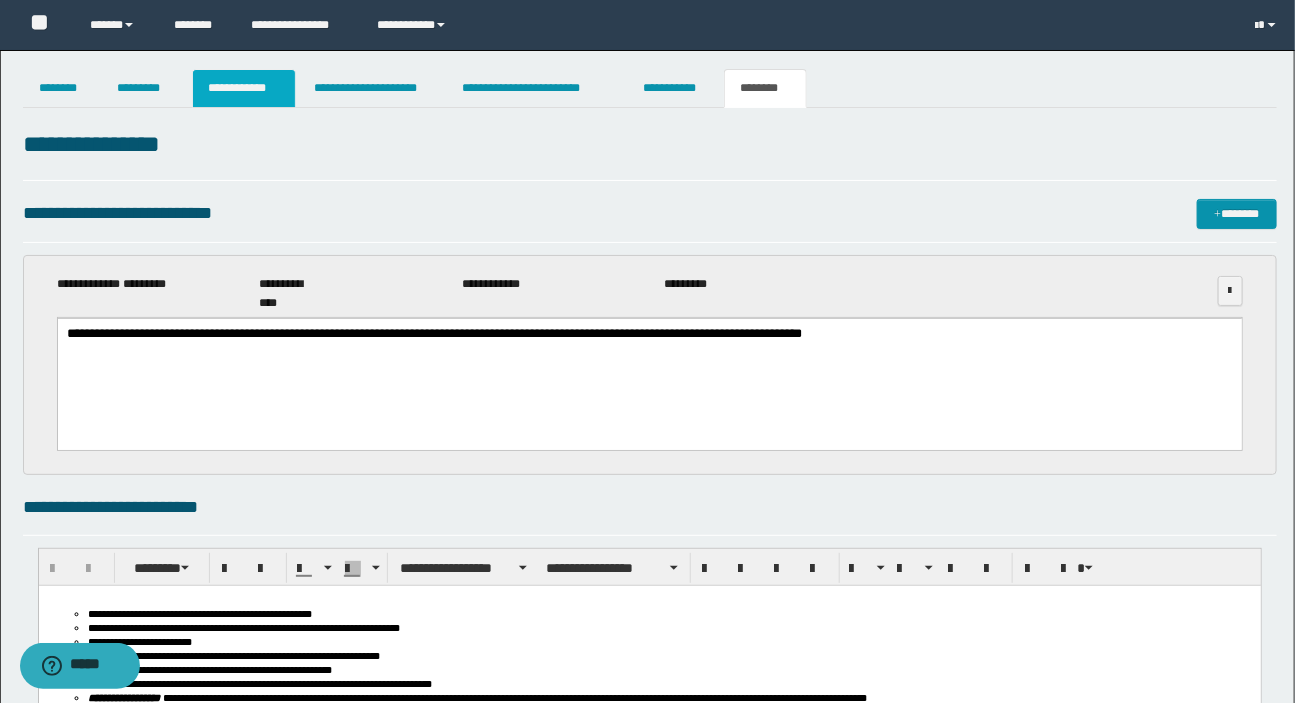 scroll, scrollTop: 0, scrollLeft: 0, axis: both 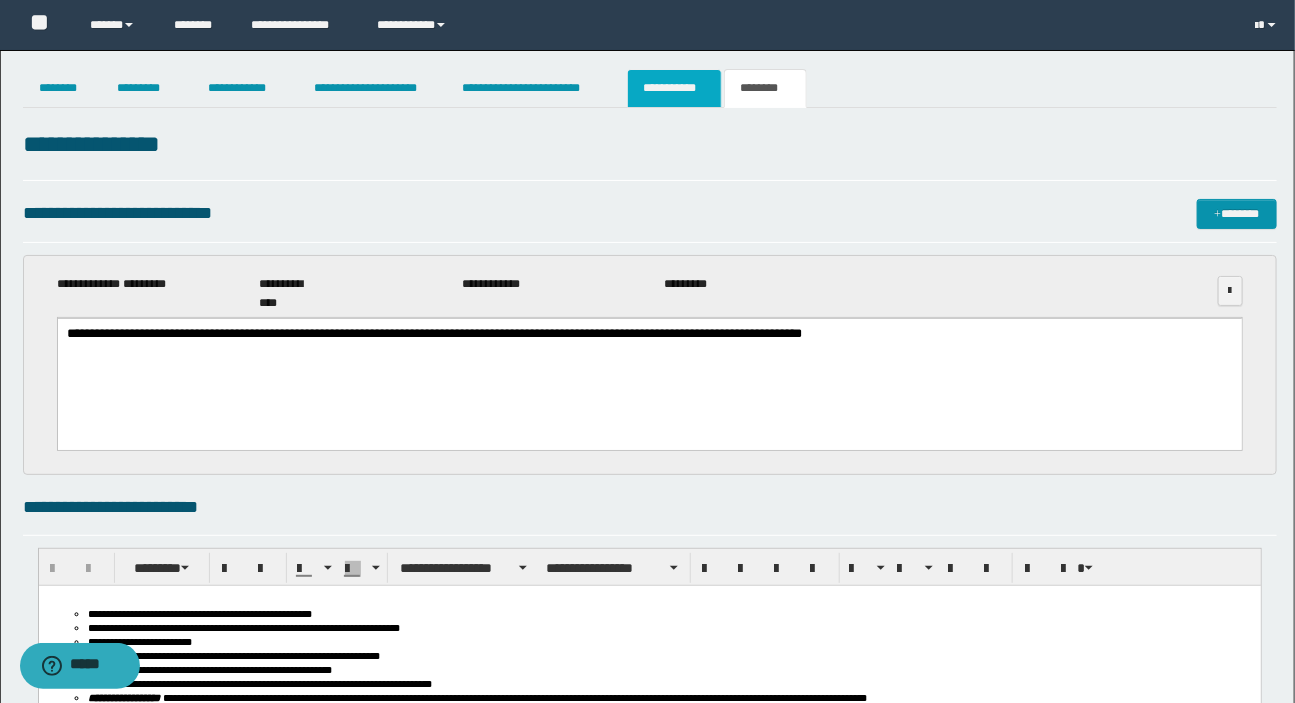 click on "**********" at bounding box center (674, 88) 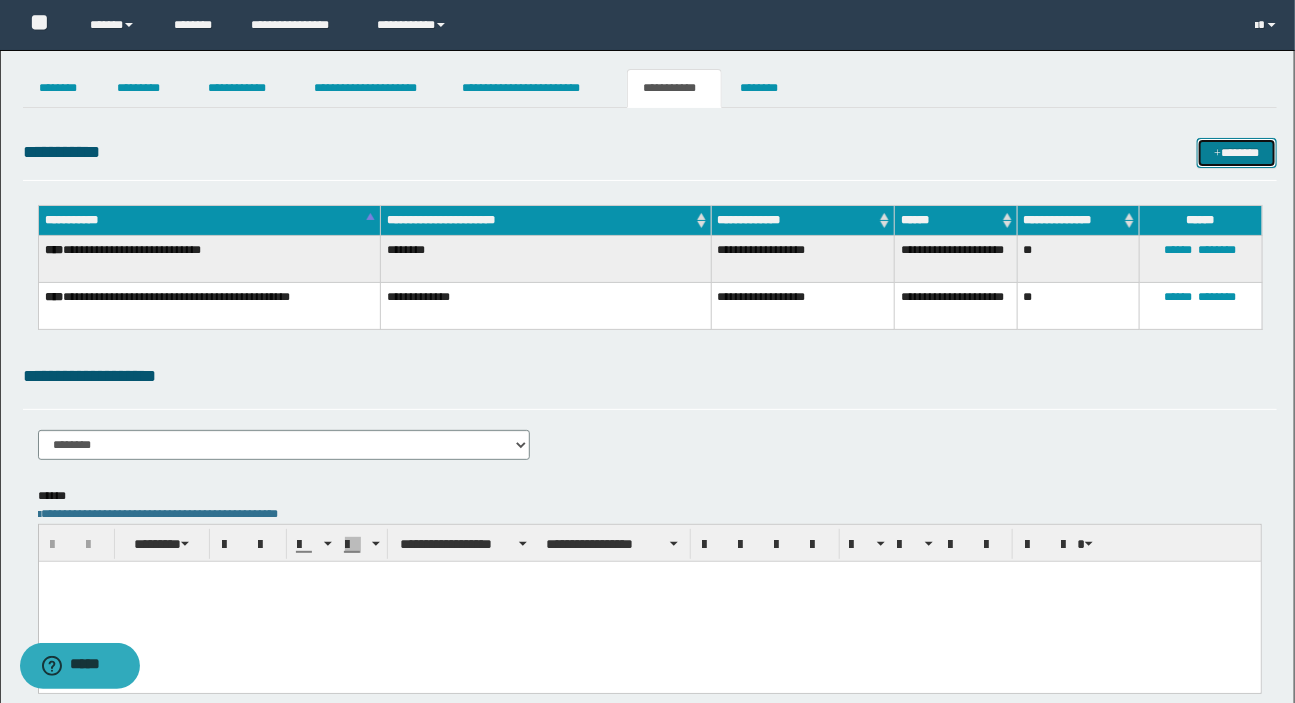 click on "*******" at bounding box center [1237, 153] 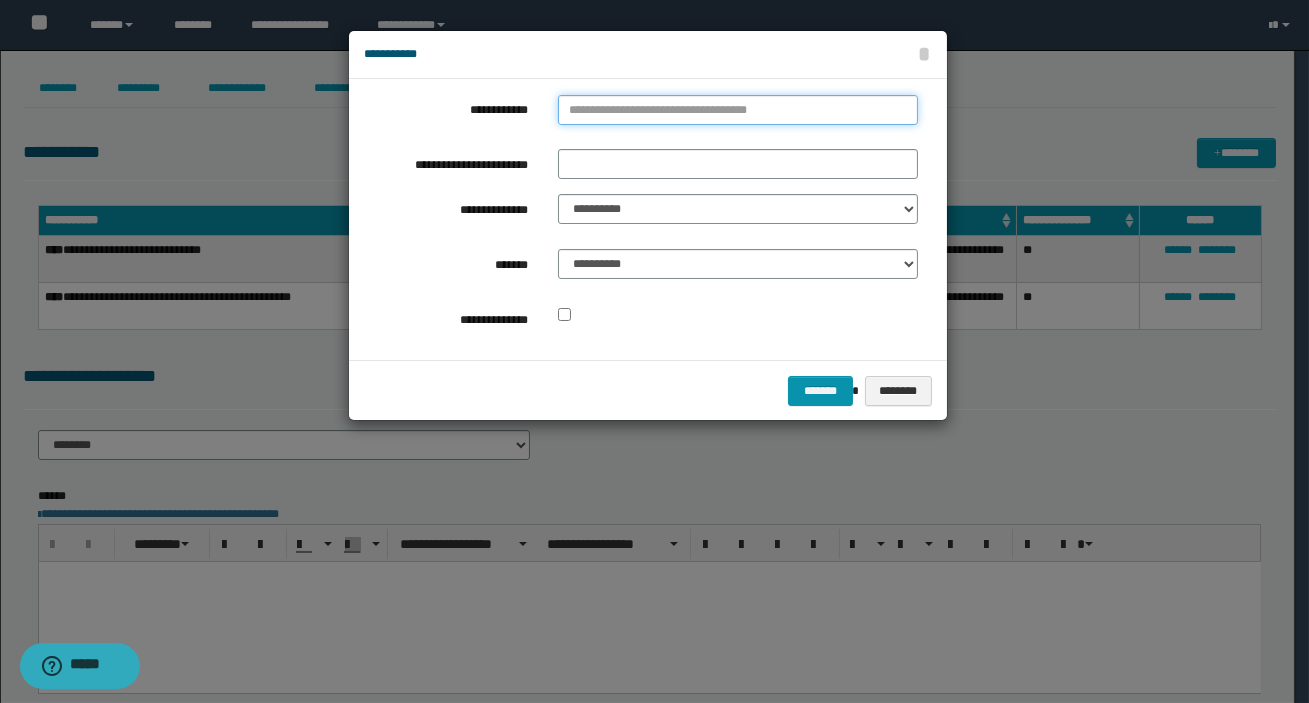 type on "**********" 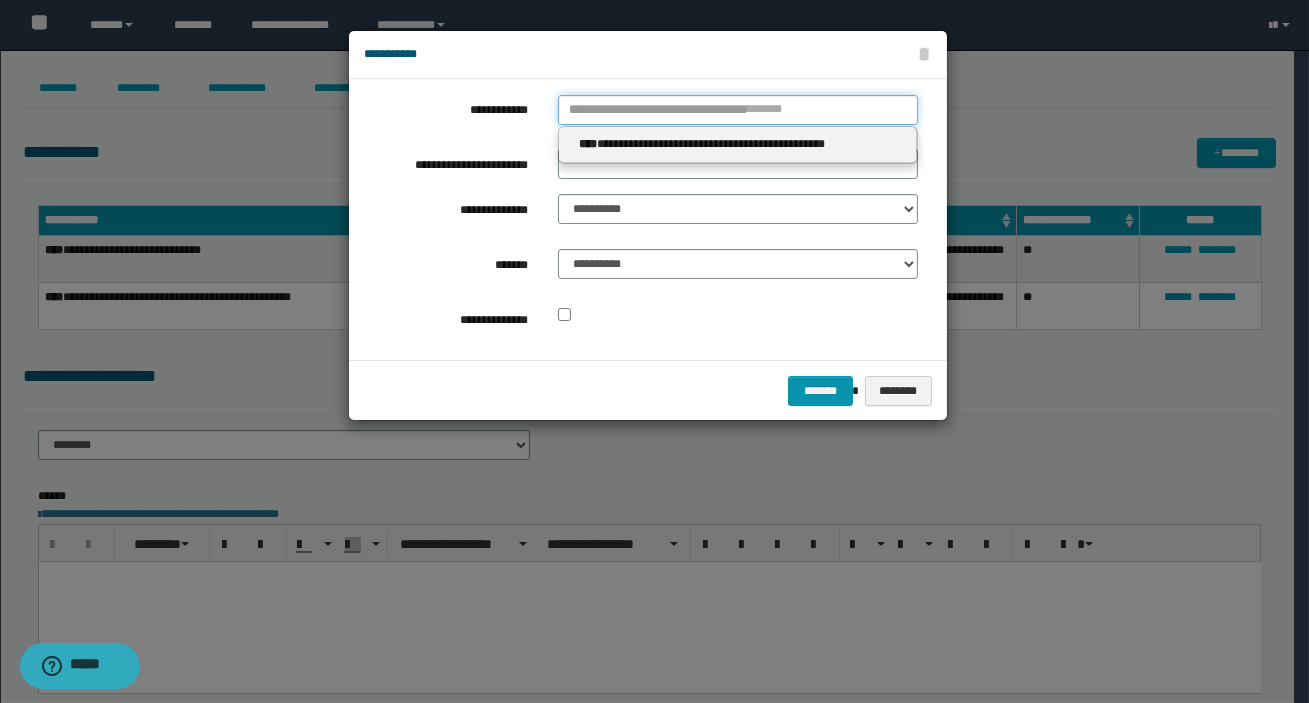 click on "**********" at bounding box center (738, 110) 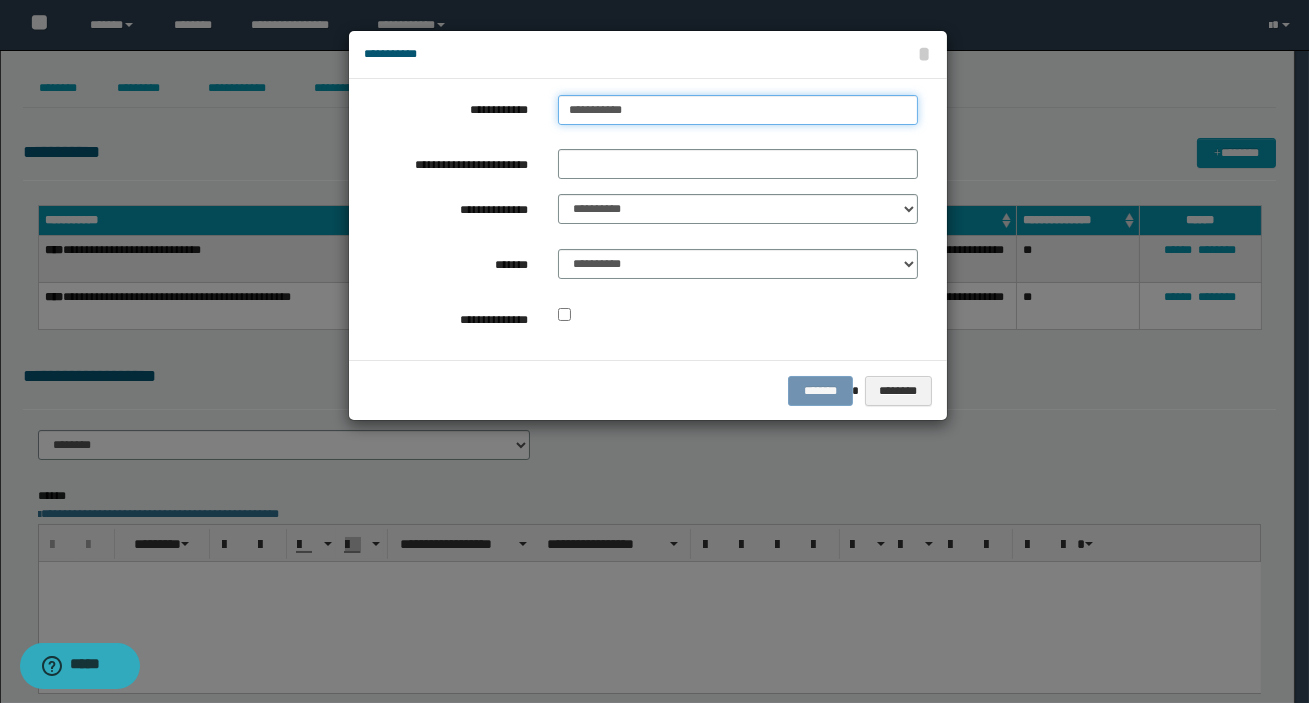 type on "**********" 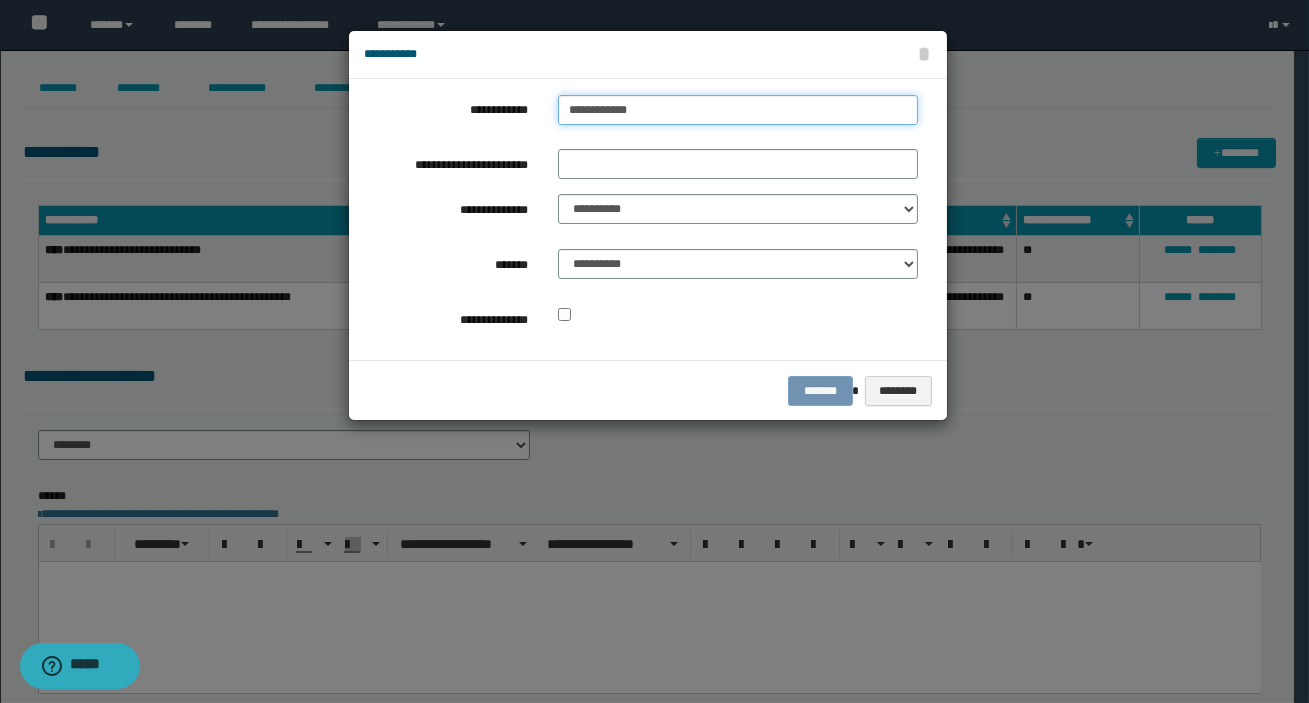 type on "**********" 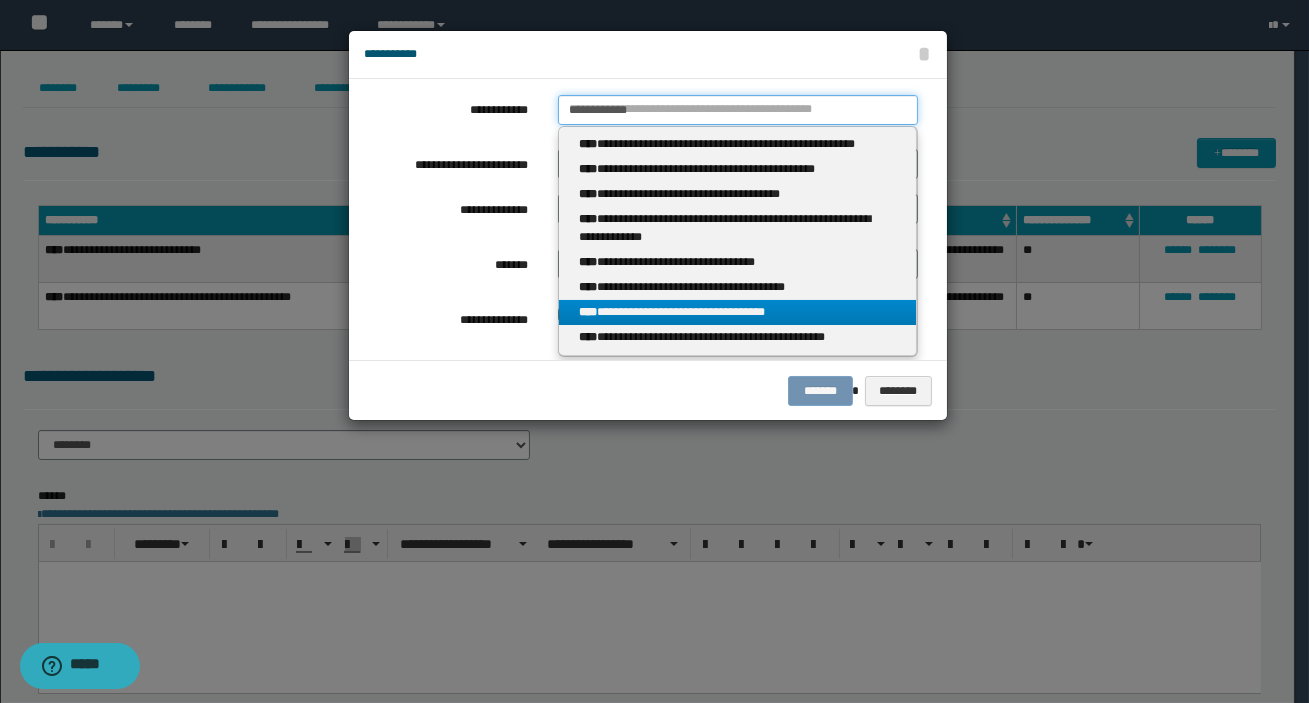type on "**********" 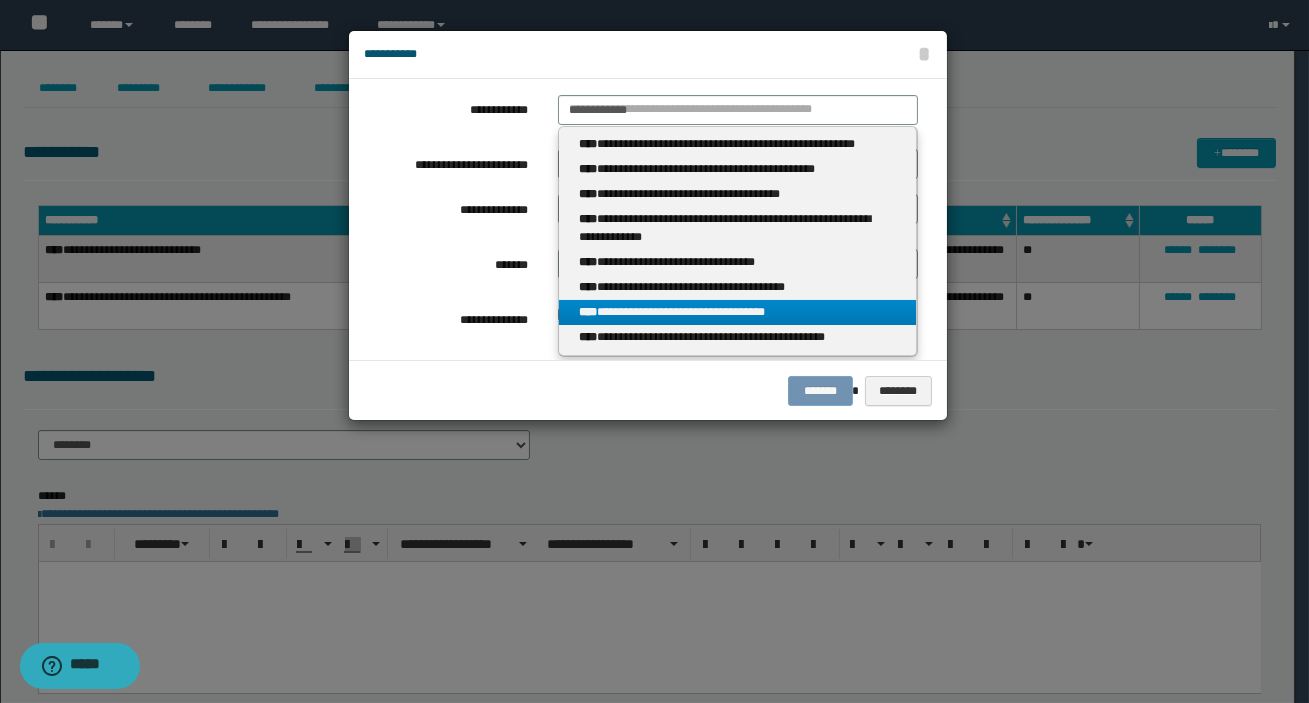 click on "**********" at bounding box center (737, 312) 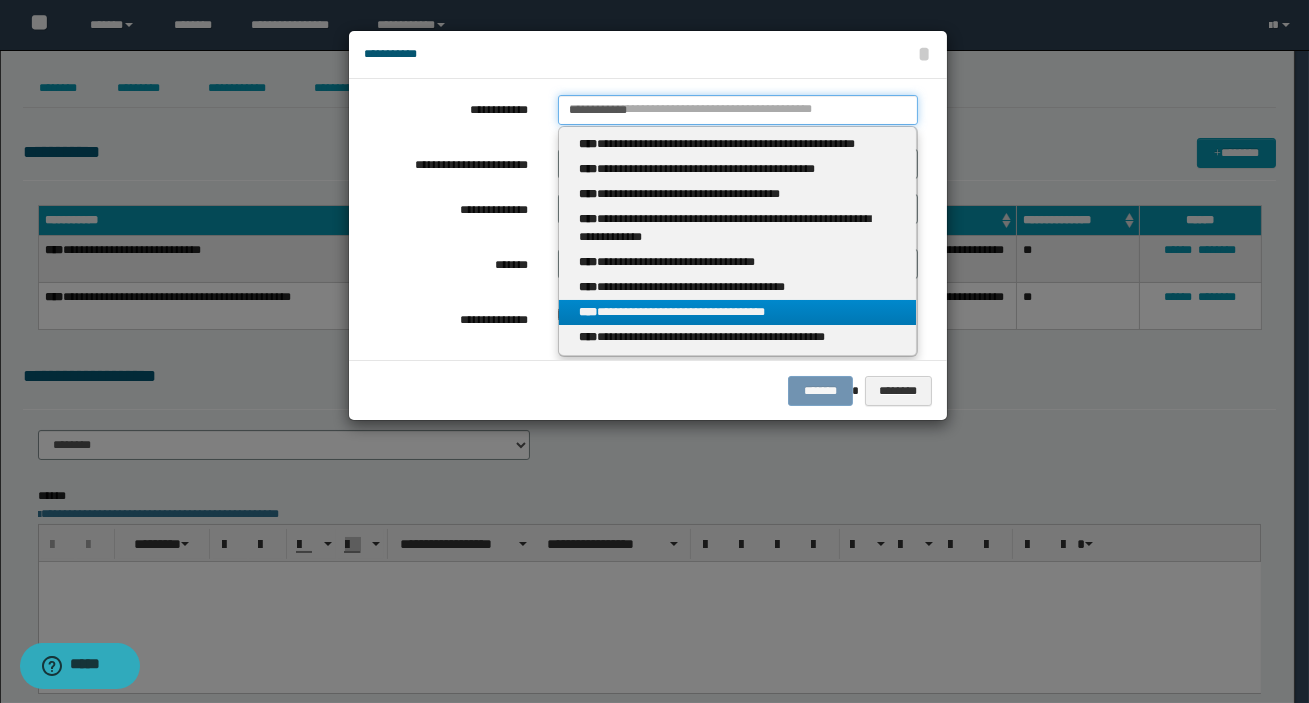 type 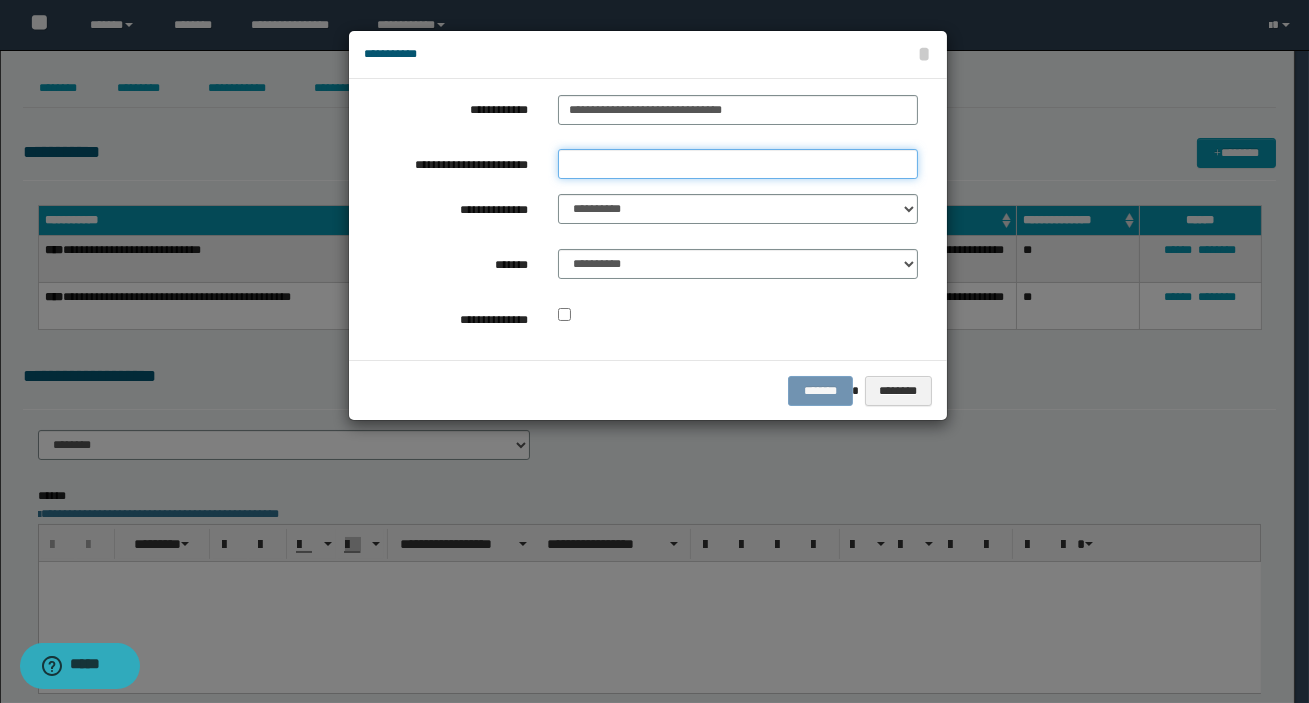 click on "**********" at bounding box center (738, 164) 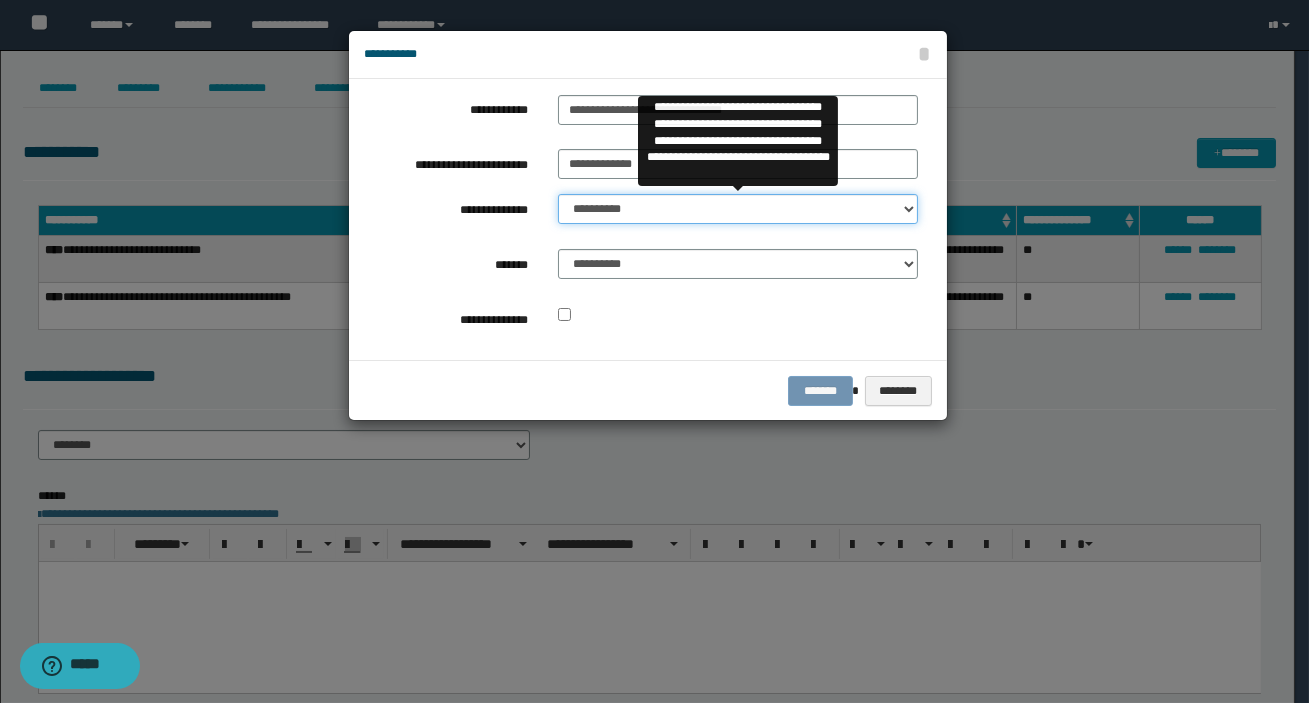 drag, startPoint x: 617, startPoint y: 203, endPoint x: 626, endPoint y: 219, distance: 18.35756 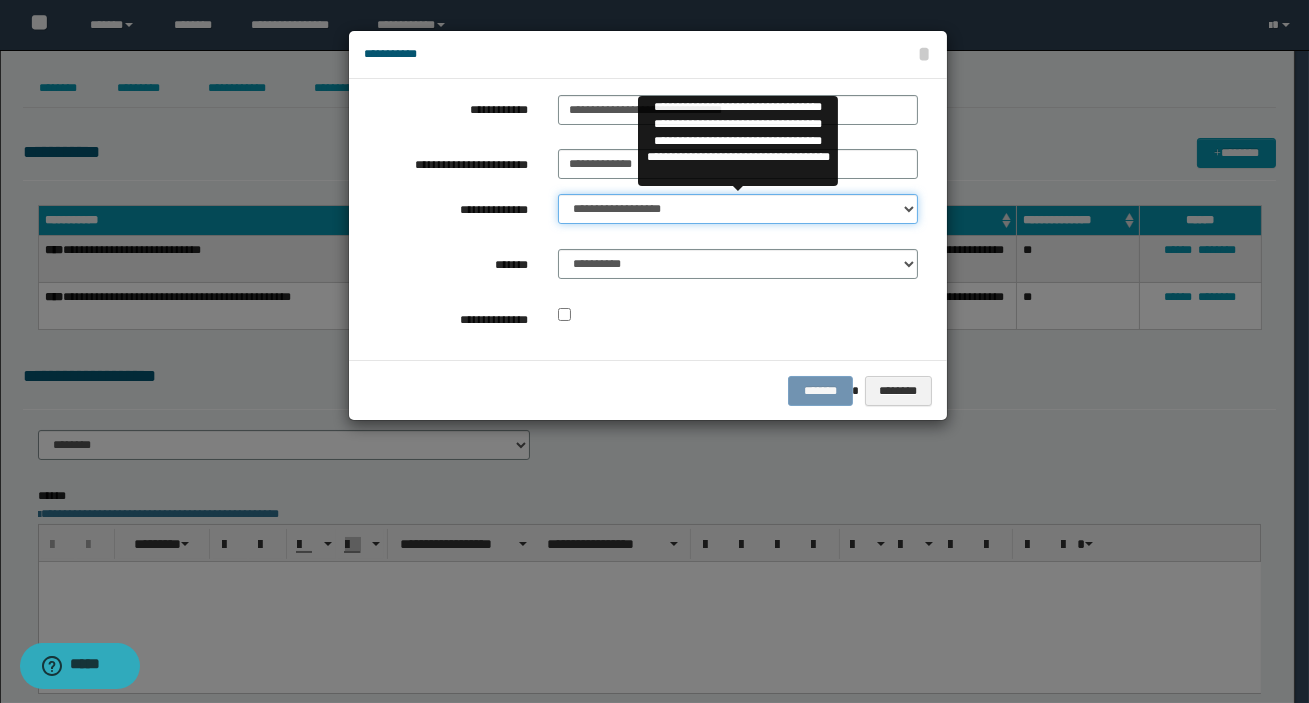 click on "**********" at bounding box center (738, 209) 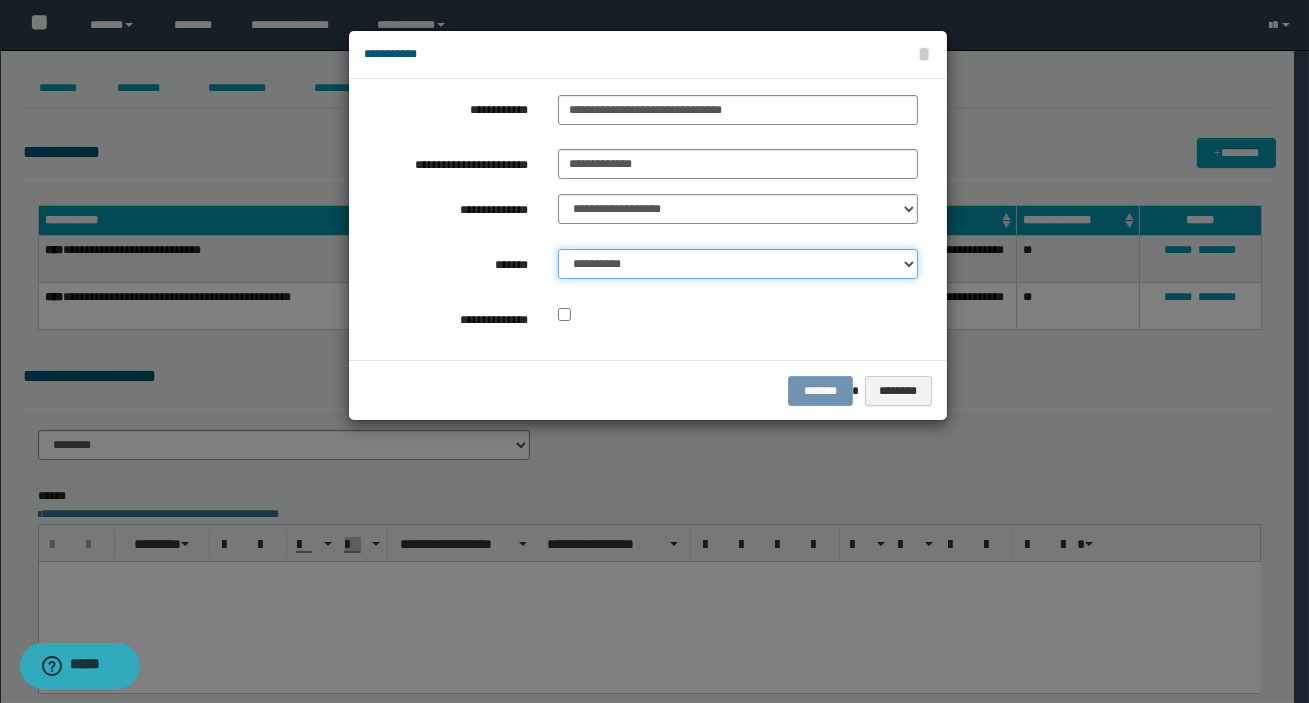 click on "**********" at bounding box center [738, 264] 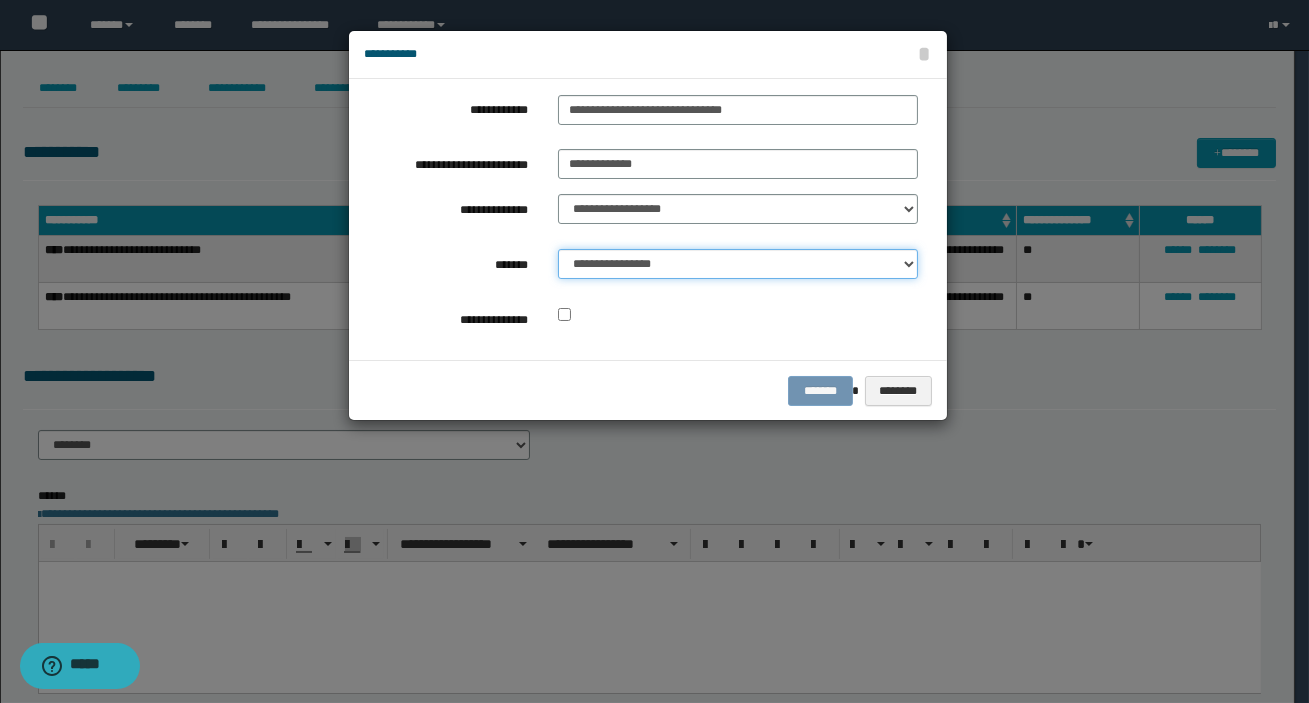 click on "**********" at bounding box center [738, 264] 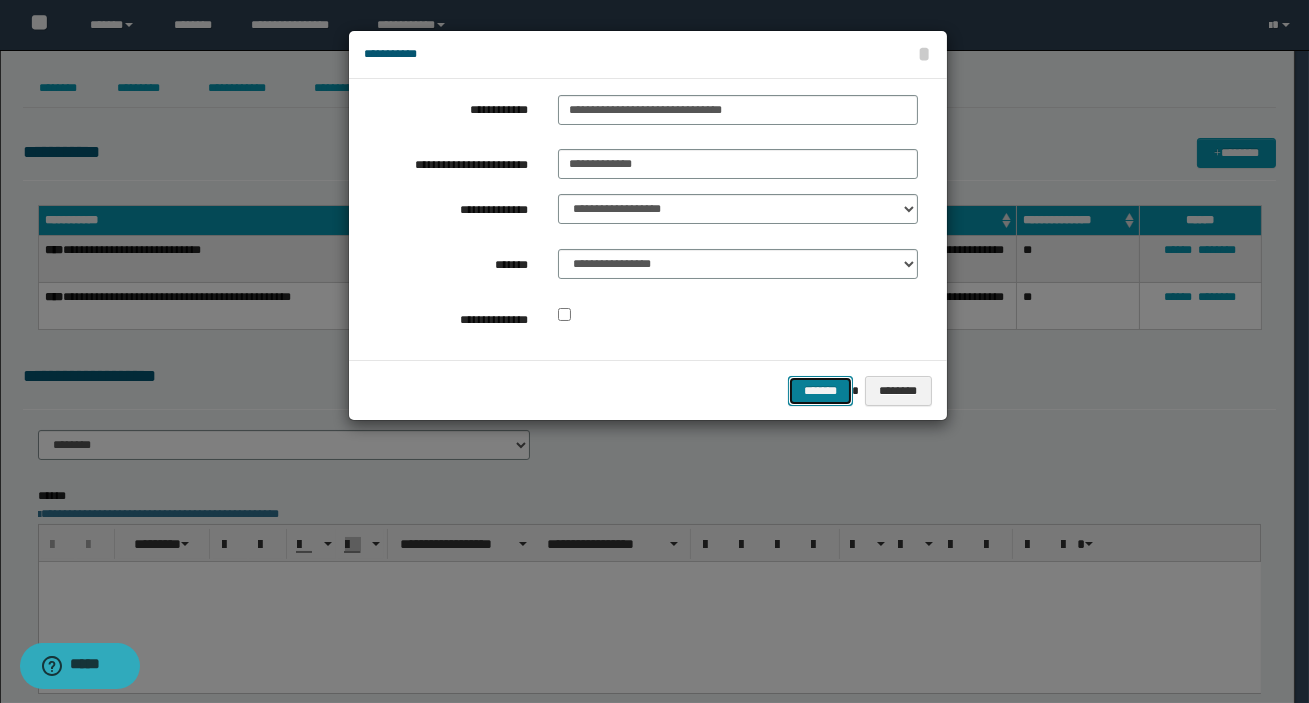 click on "*******" at bounding box center (820, 391) 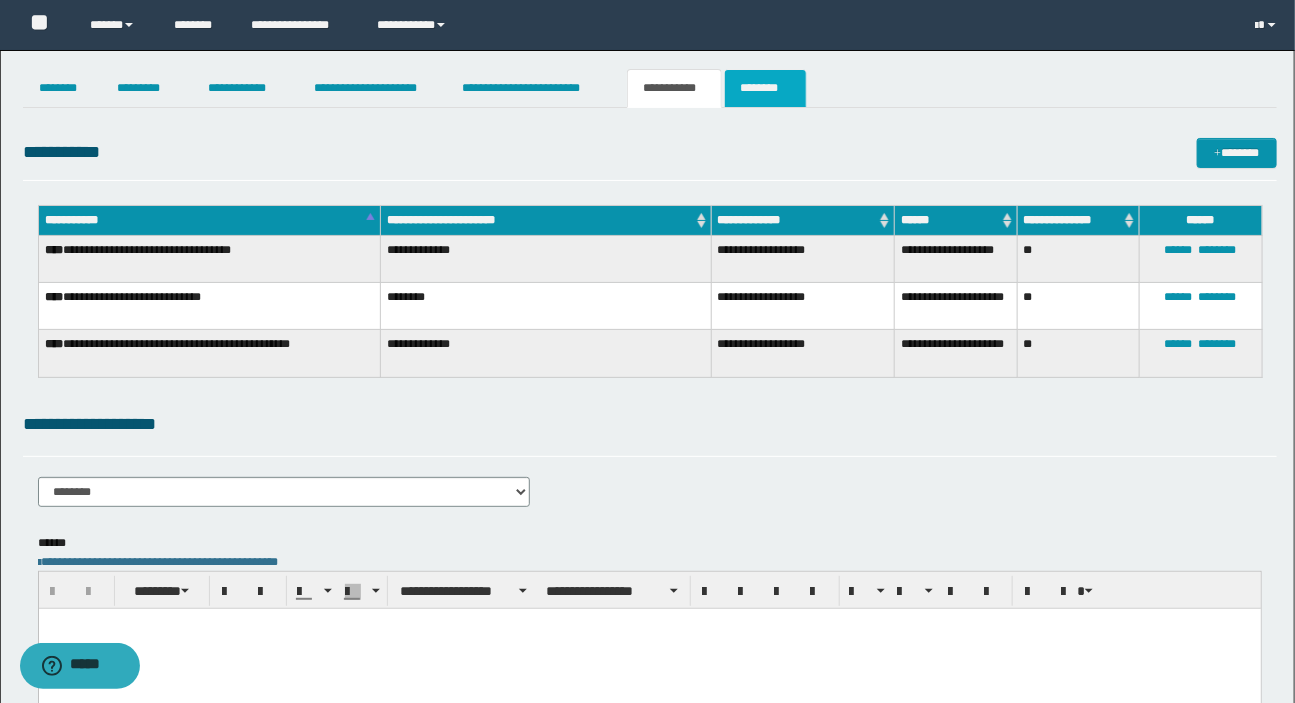 click on "********" at bounding box center (765, 88) 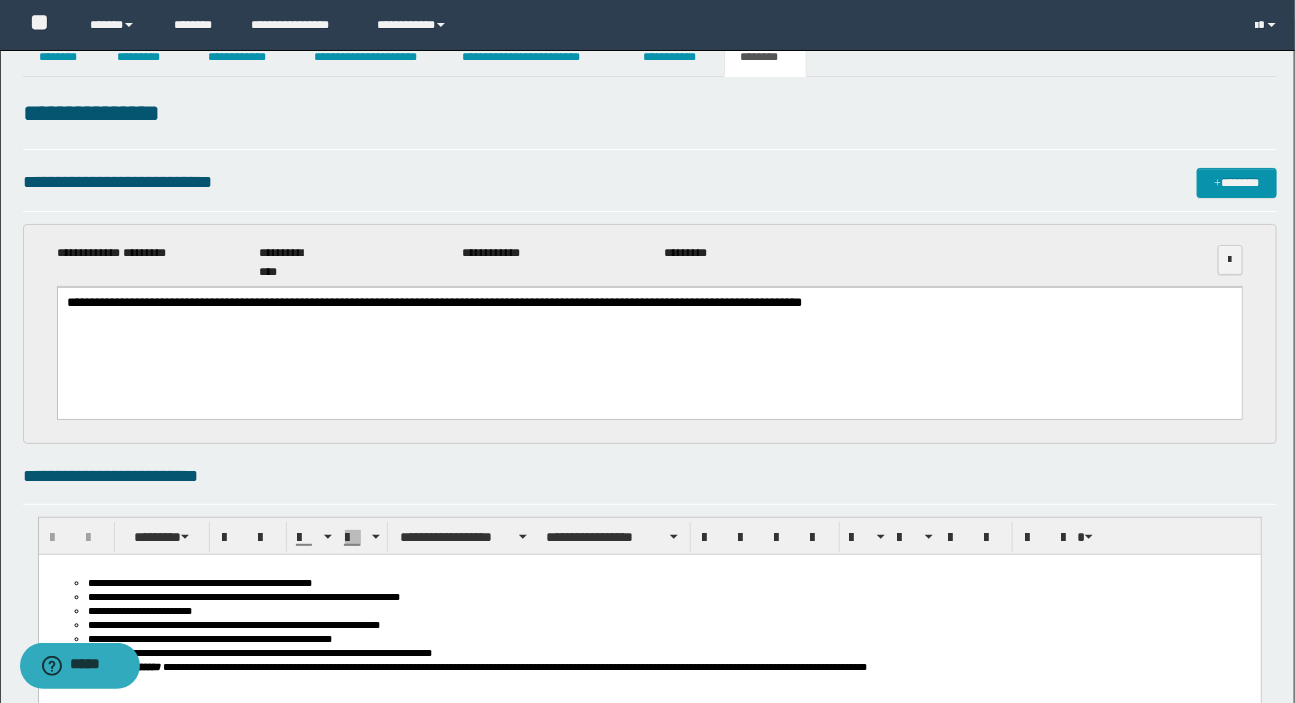 scroll, scrollTop: 0, scrollLeft: 0, axis: both 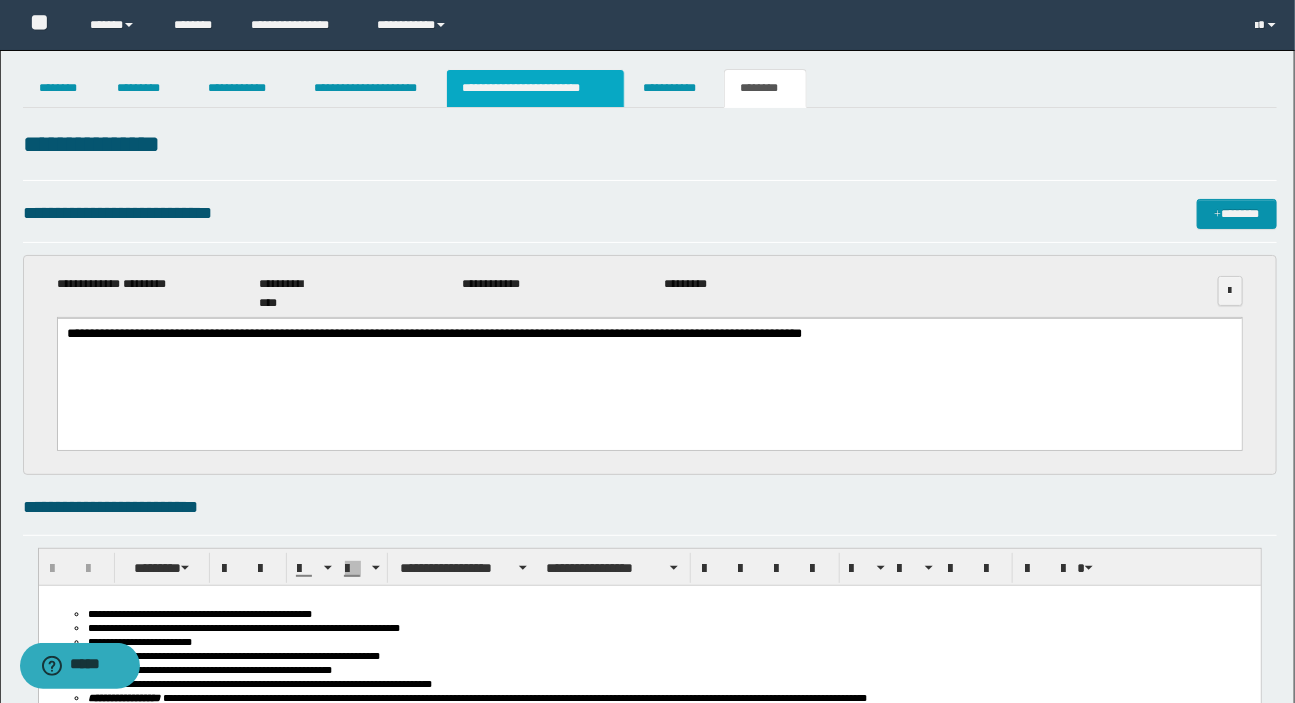 click on "**********" at bounding box center (535, 88) 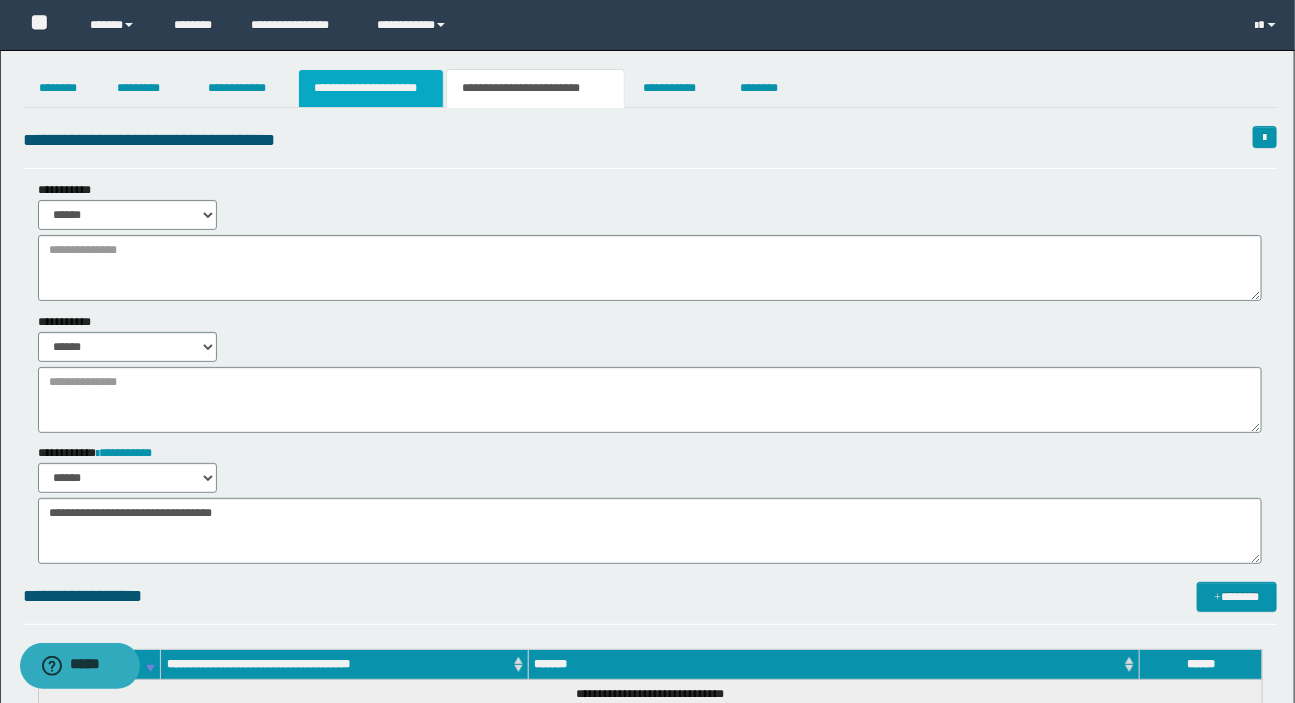 click on "**********" at bounding box center [371, 88] 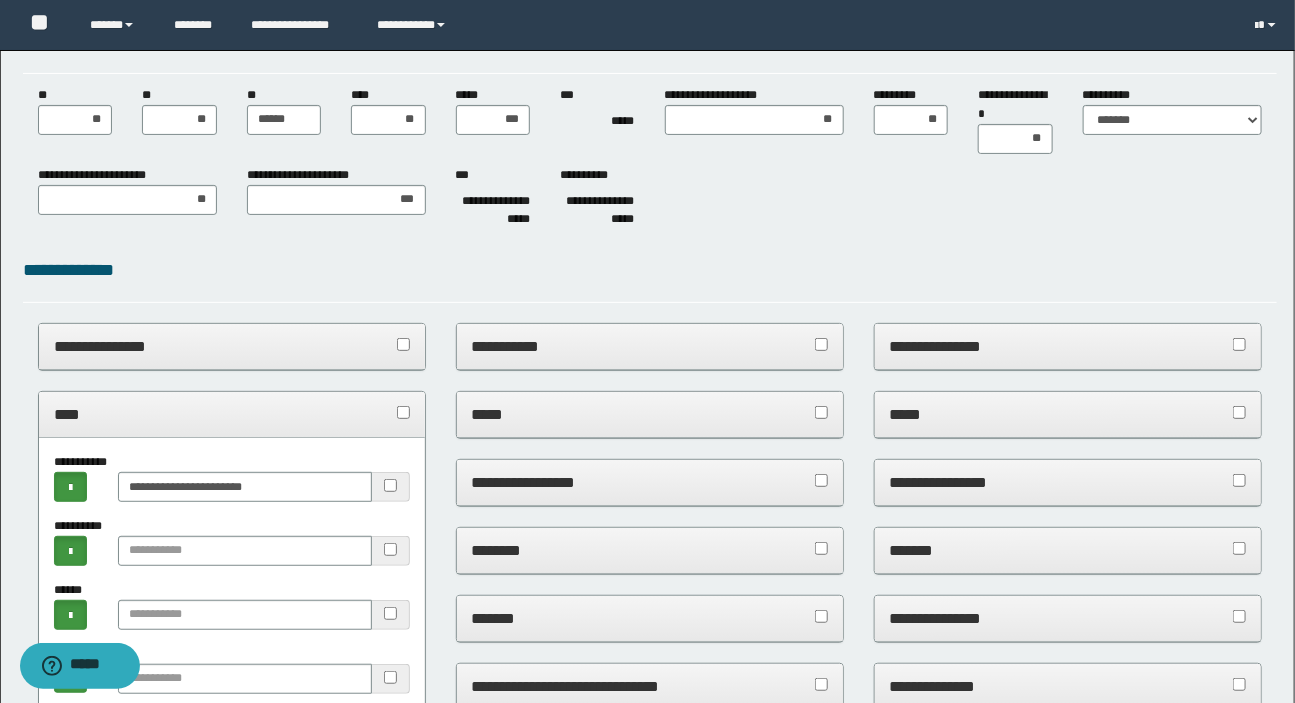 scroll, scrollTop: 181, scrollLeft: 0, axis: vertical 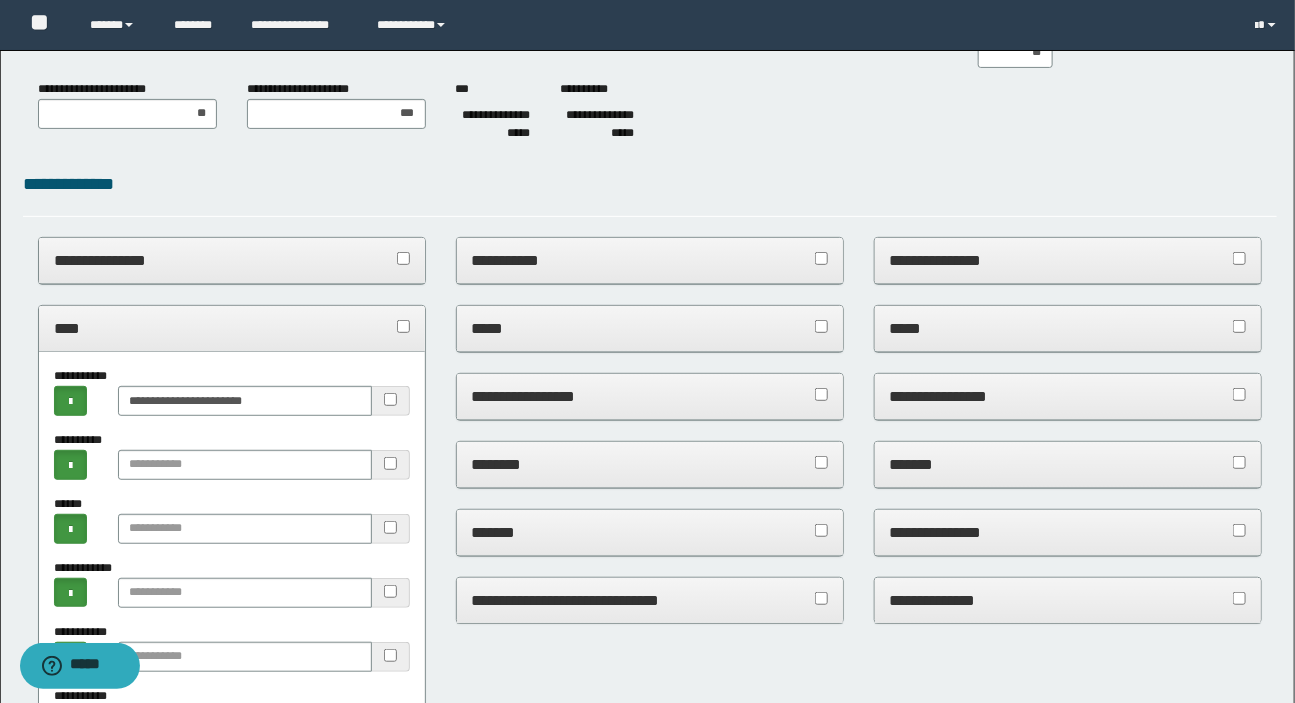 click on "**********" at bounding box center [1068, 600] 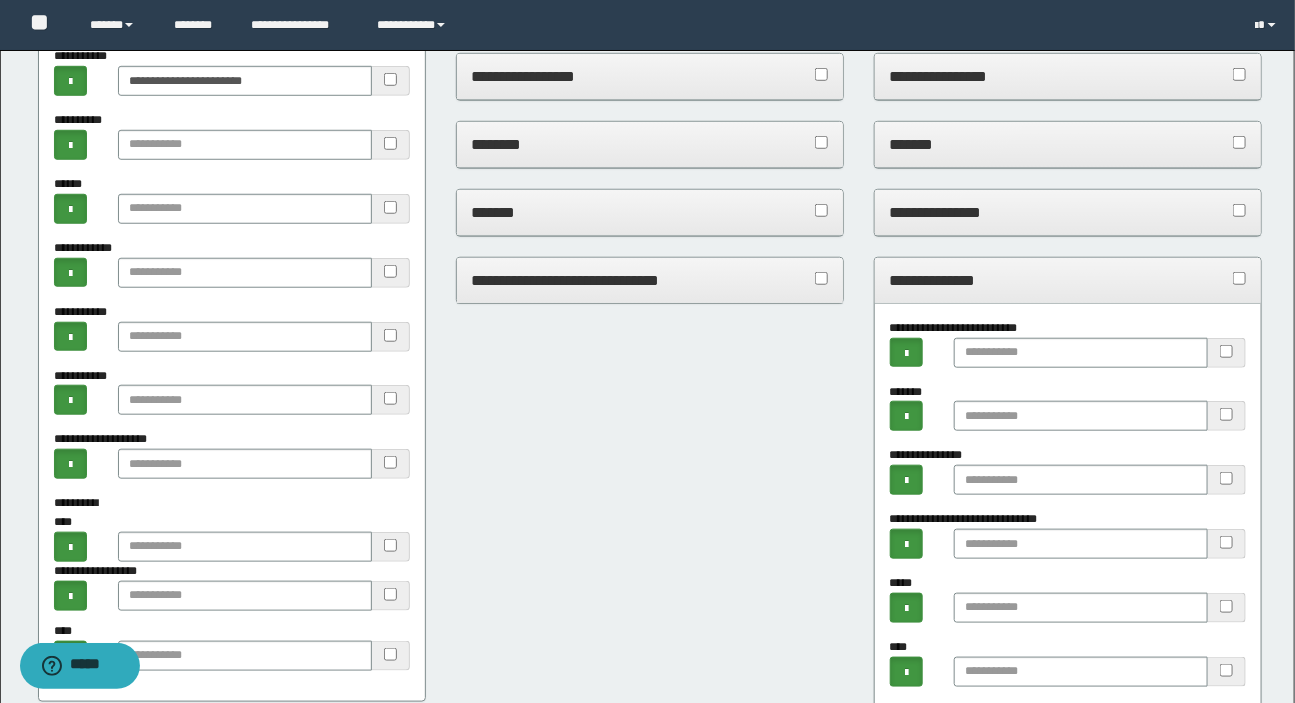 scroll, scrollTop: 545, scrollLeft: 0, axis: vertical 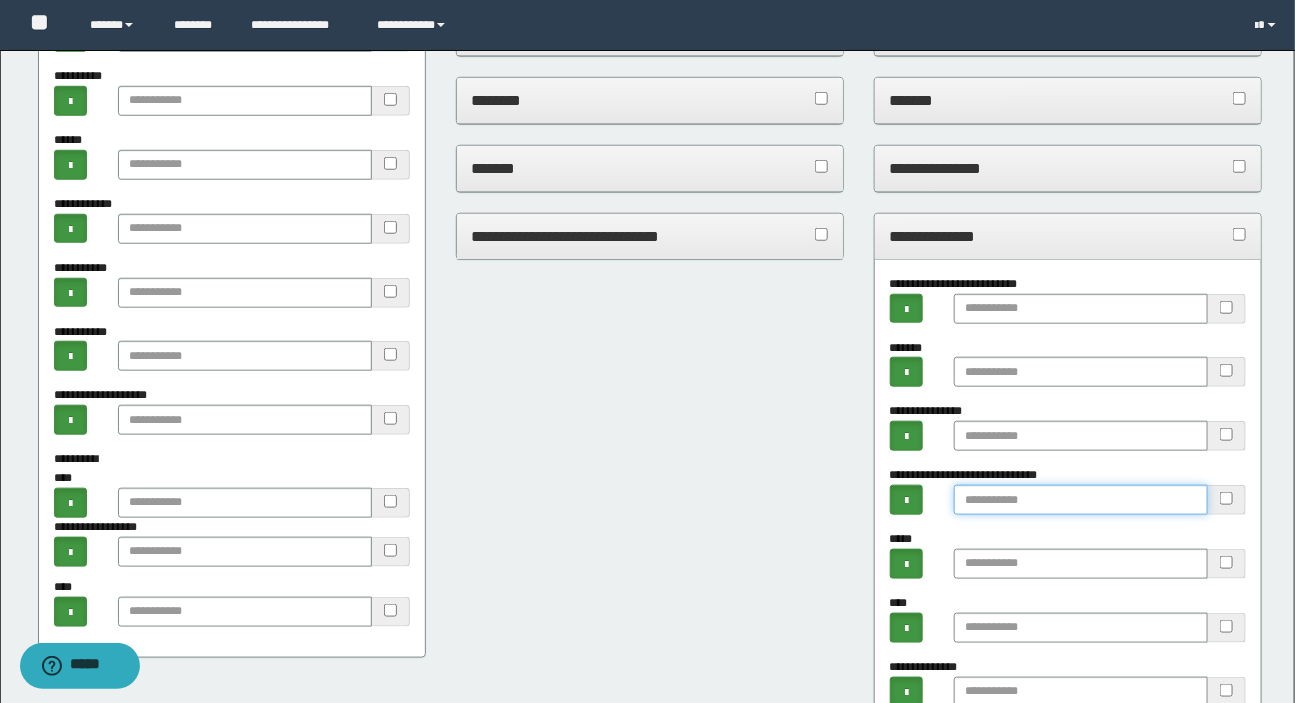 click at bounding box center (1081, 500) 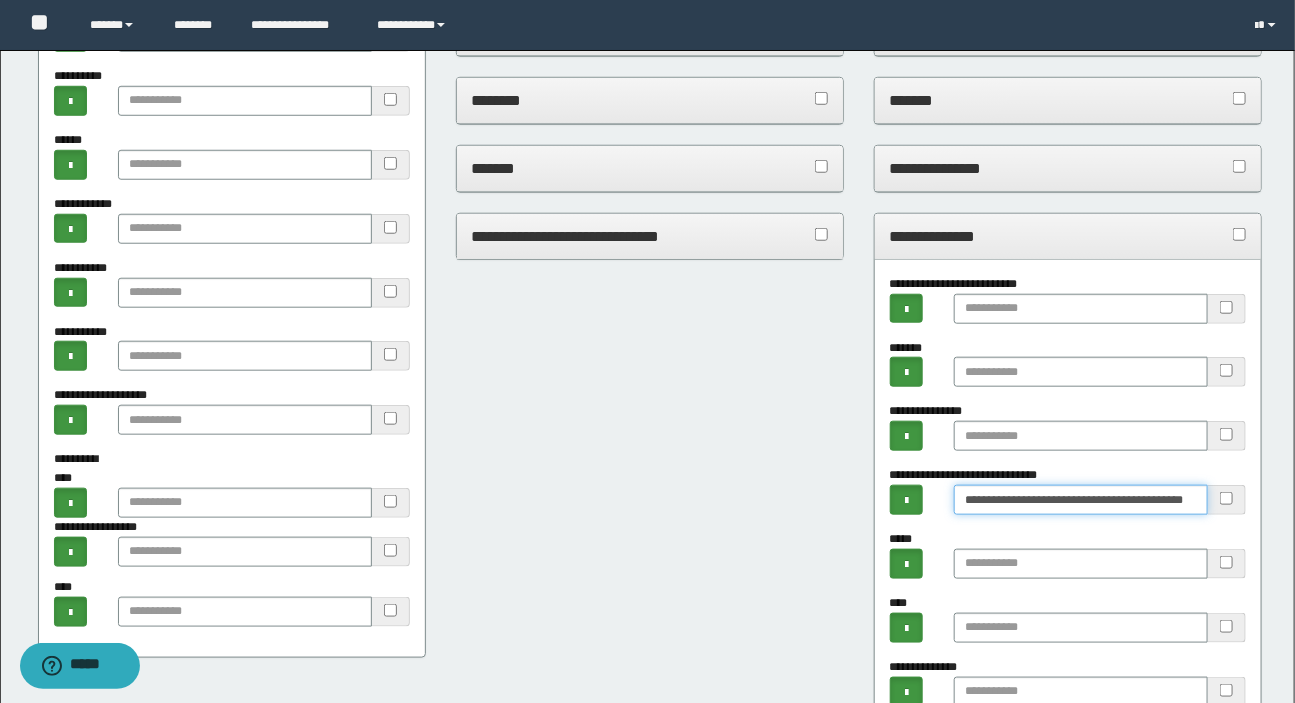 scroll, scrollTop: 0, scrollLeft: 53, axis: horizontal 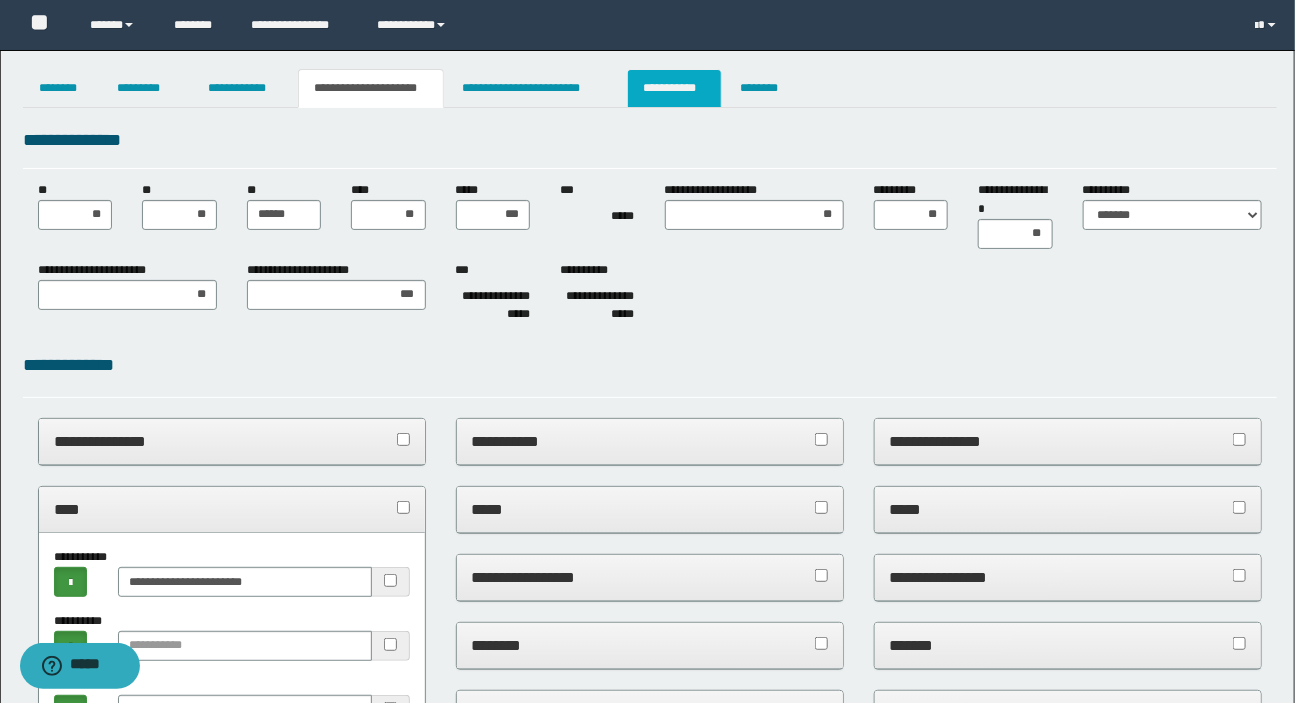 type on "**********" 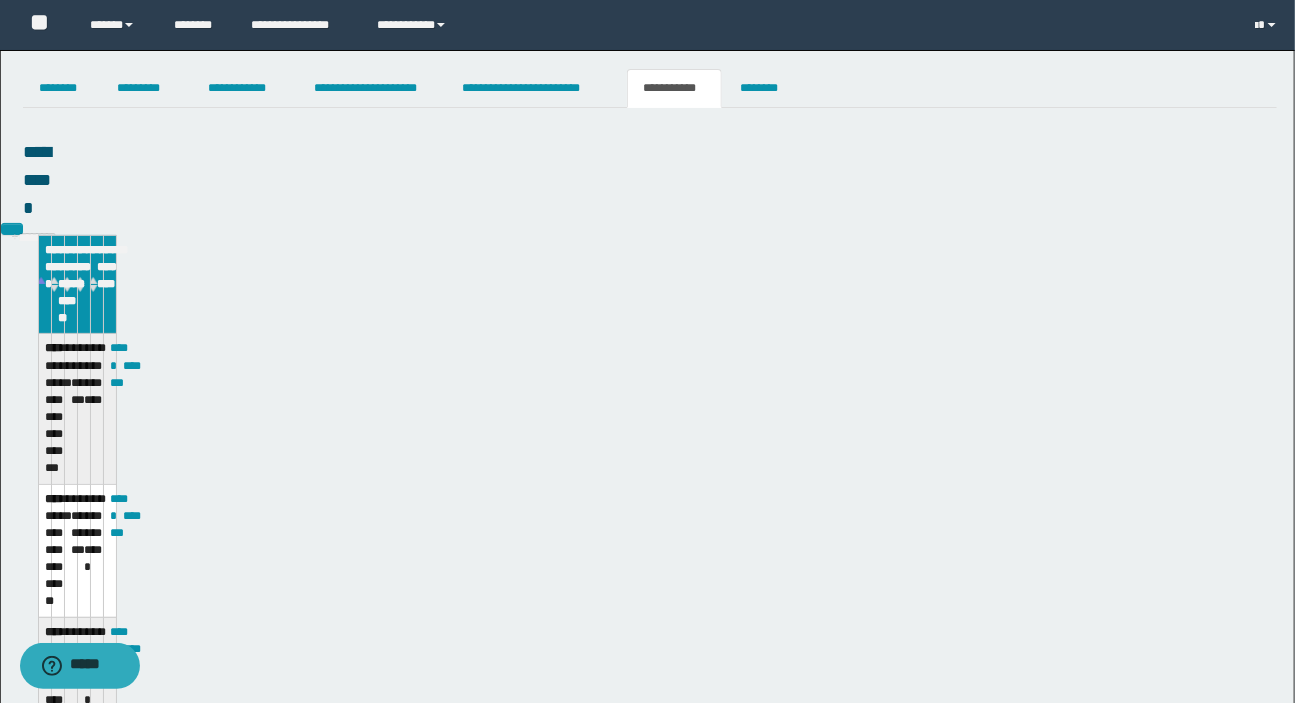 scroll, scrollTop: 0, scrollLeft: 0, axis: both 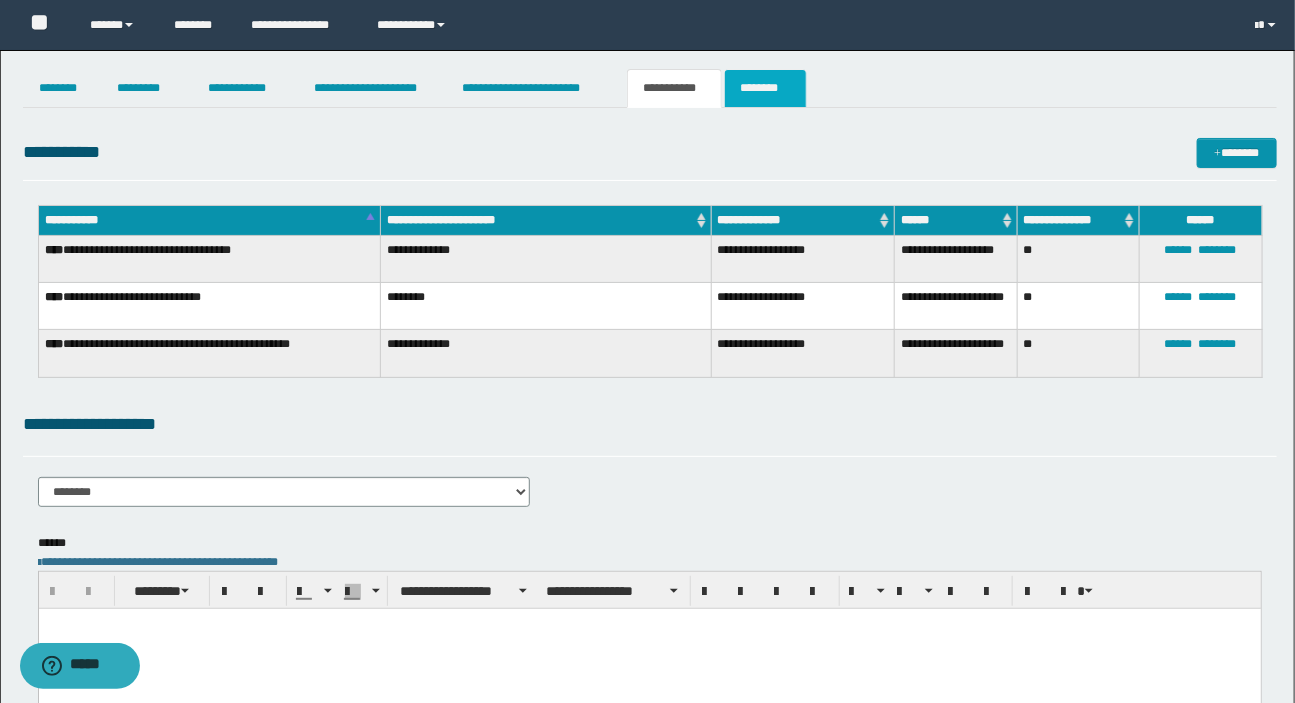 click on "********" at bounding box center (765, 88) 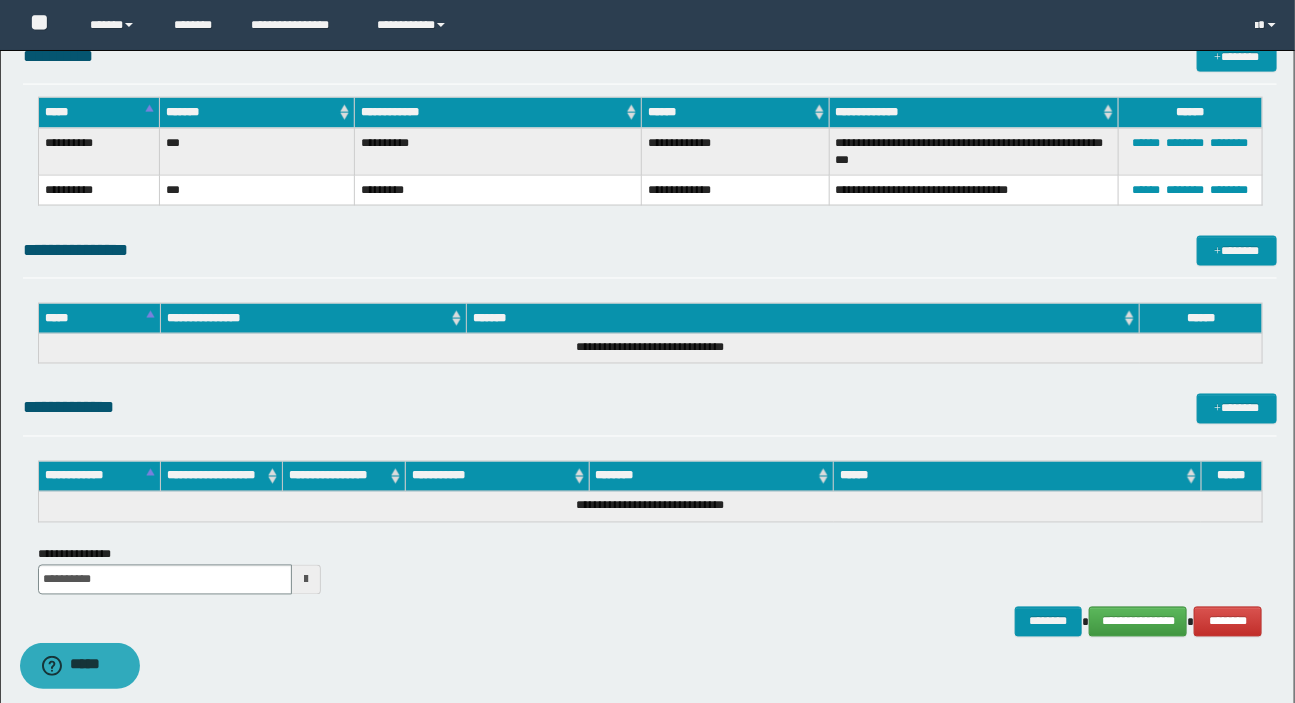 scroll, scrollTop: 1173, scrollLeft: 0, axis: vertical 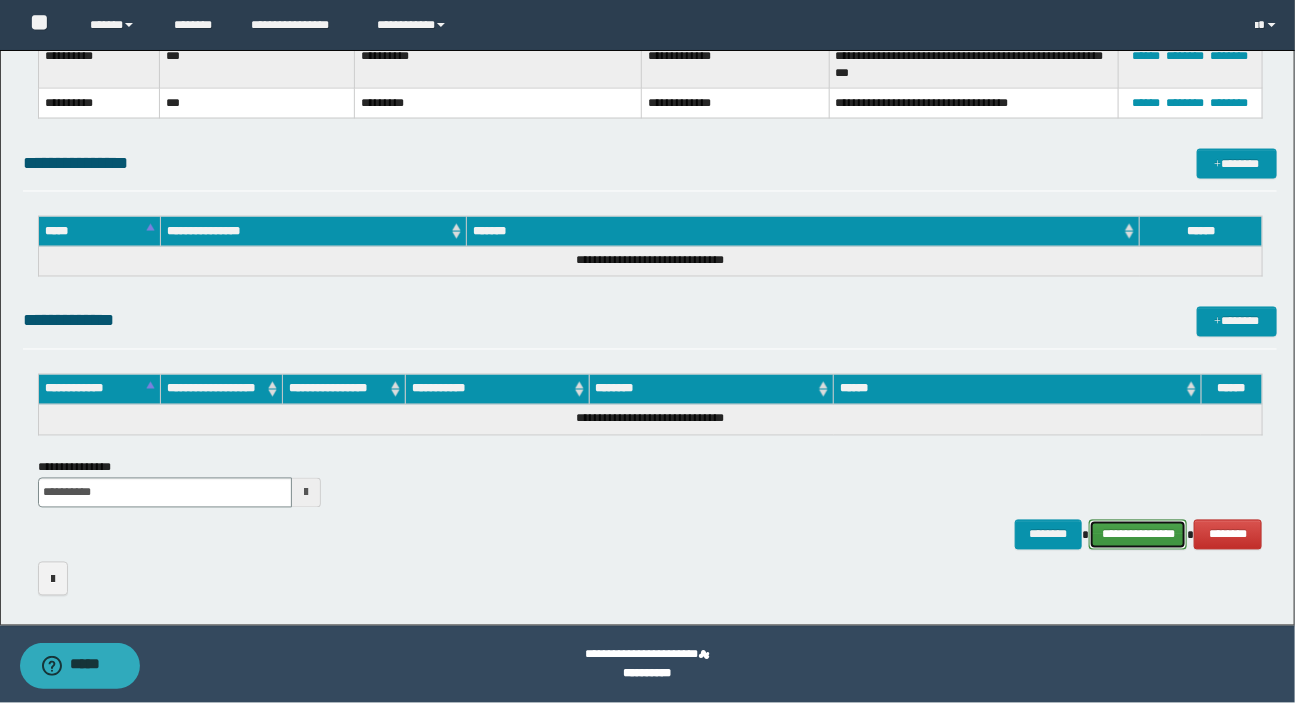 click on "**********" at bounding box center [1138, 535] 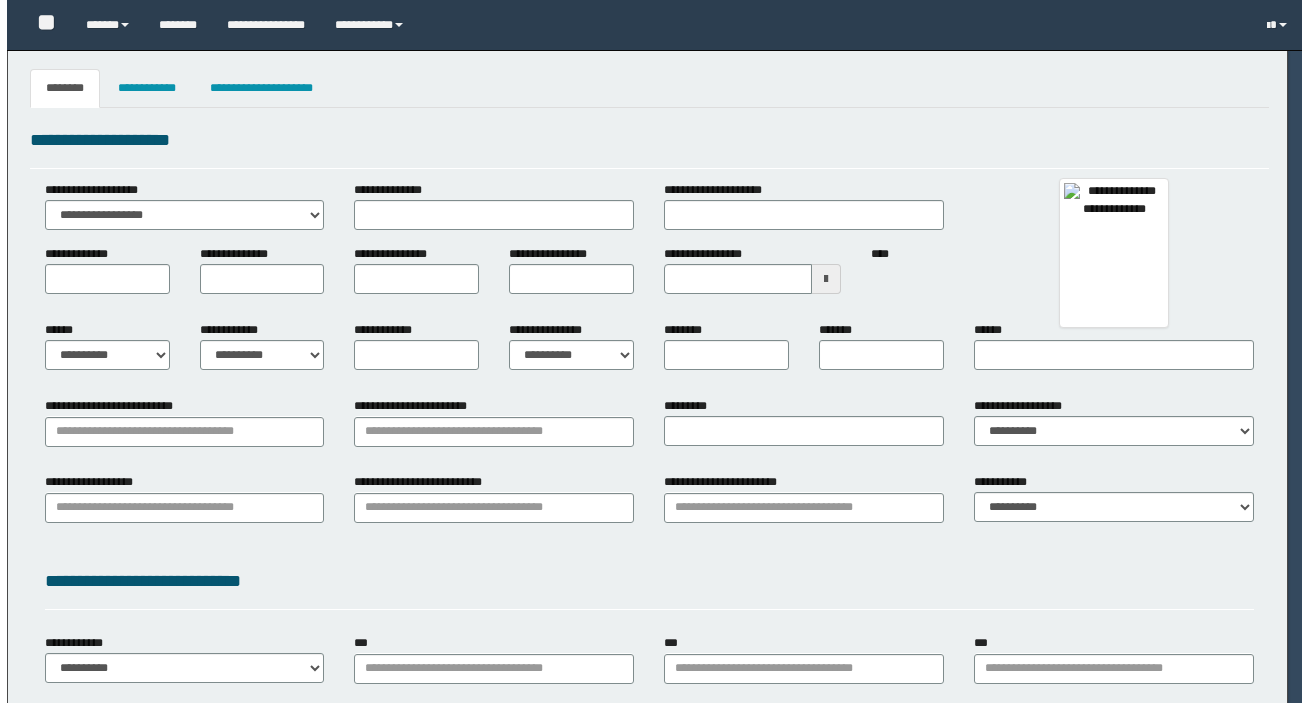 scroll, scrollTop: 0, scrollLeft: 0, axis: both 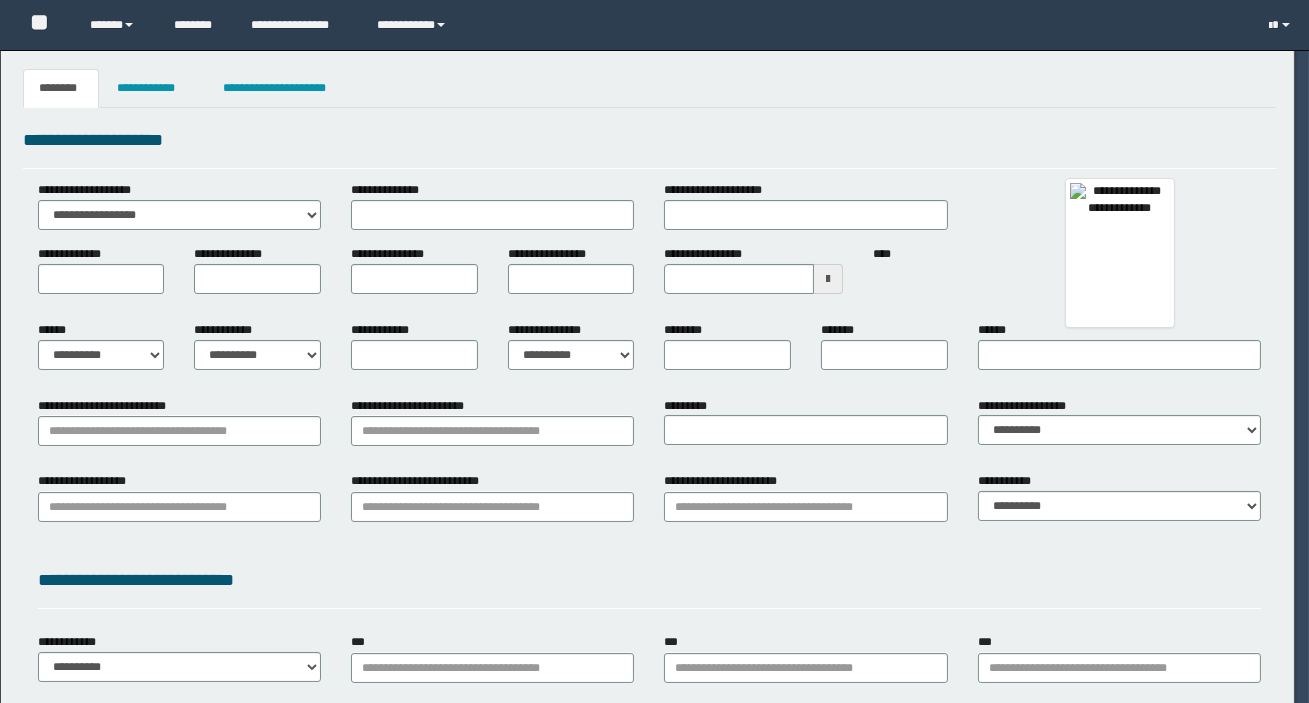 select on "***" 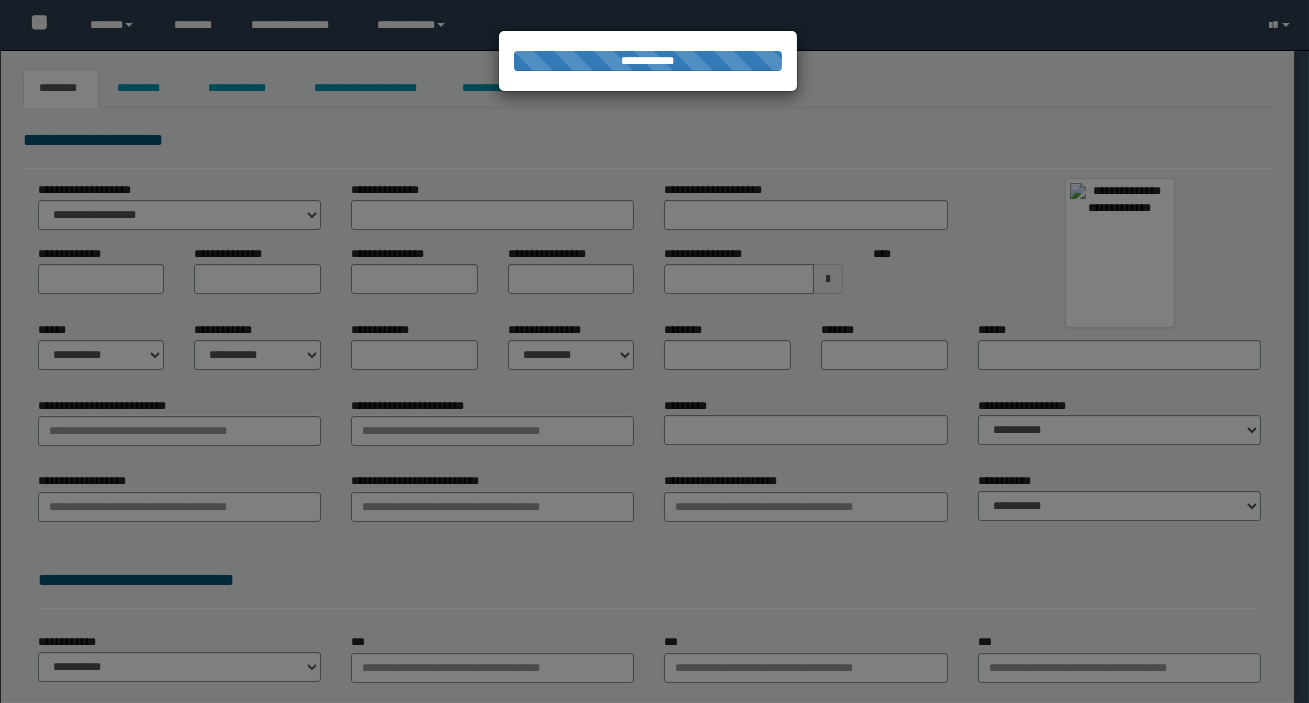 type on "**********" 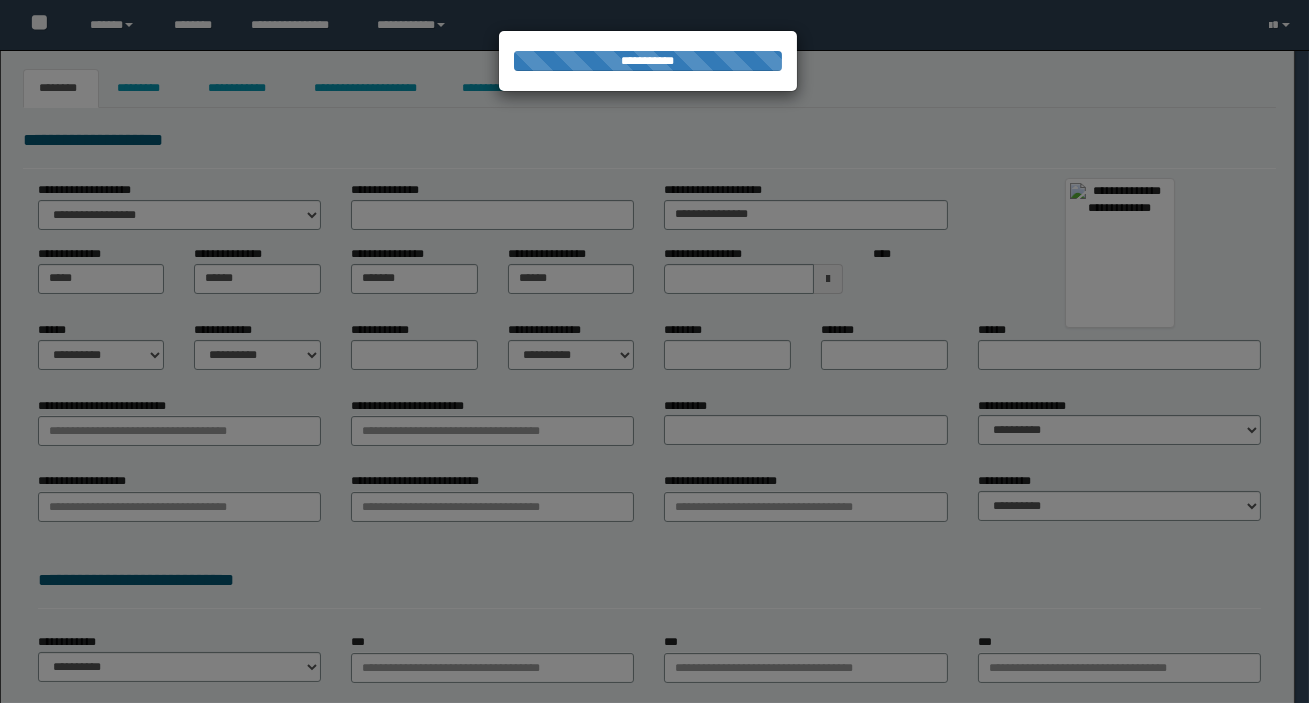 select on "*" 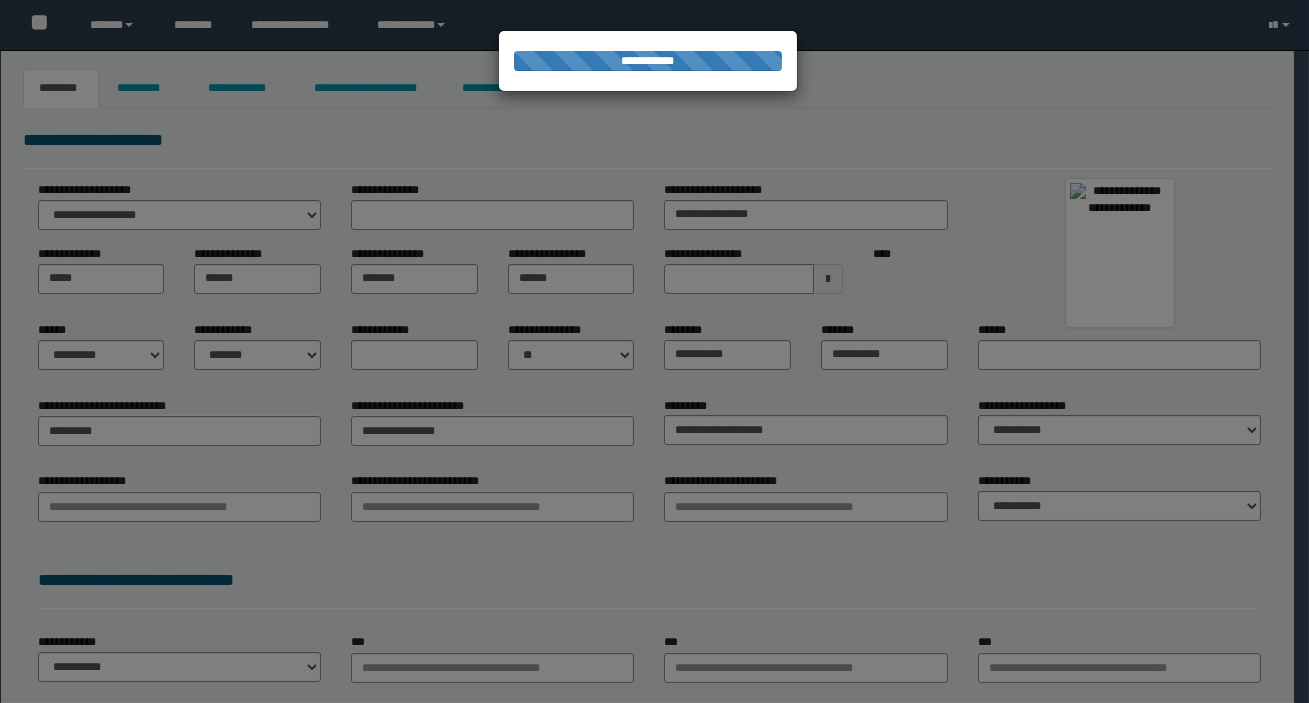 select on "*" 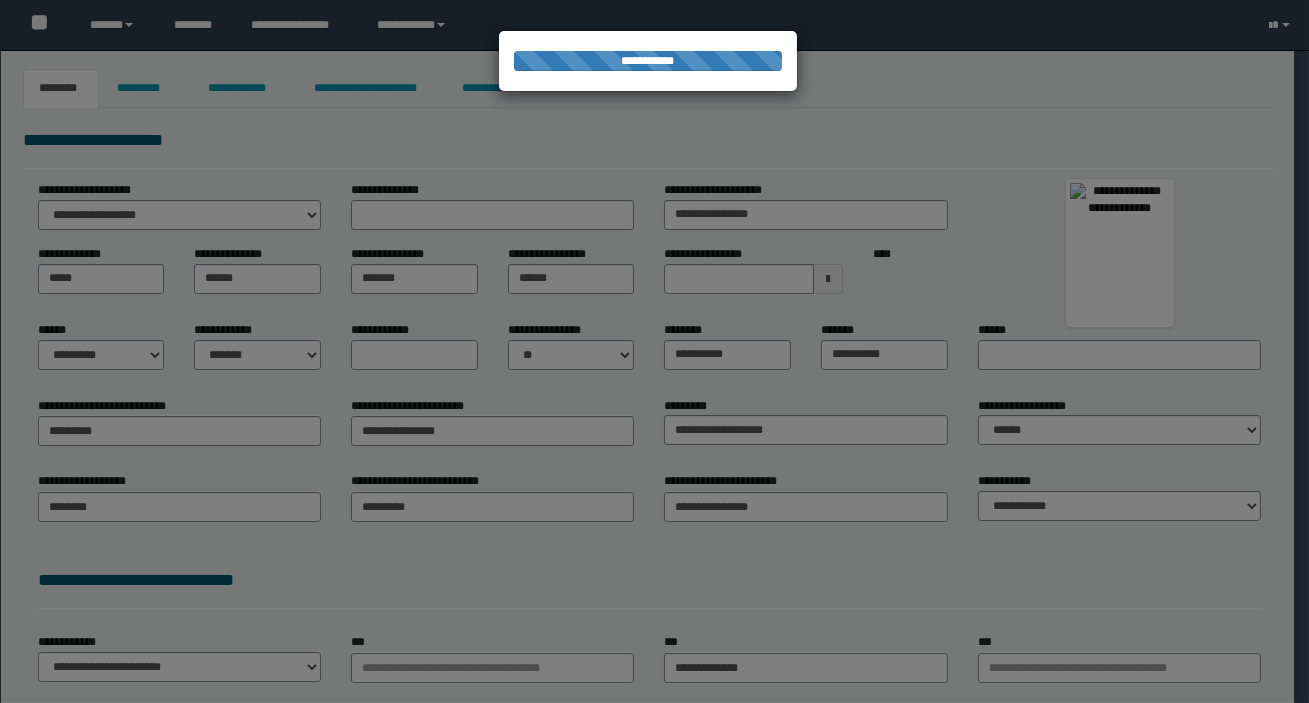 type on "*********" 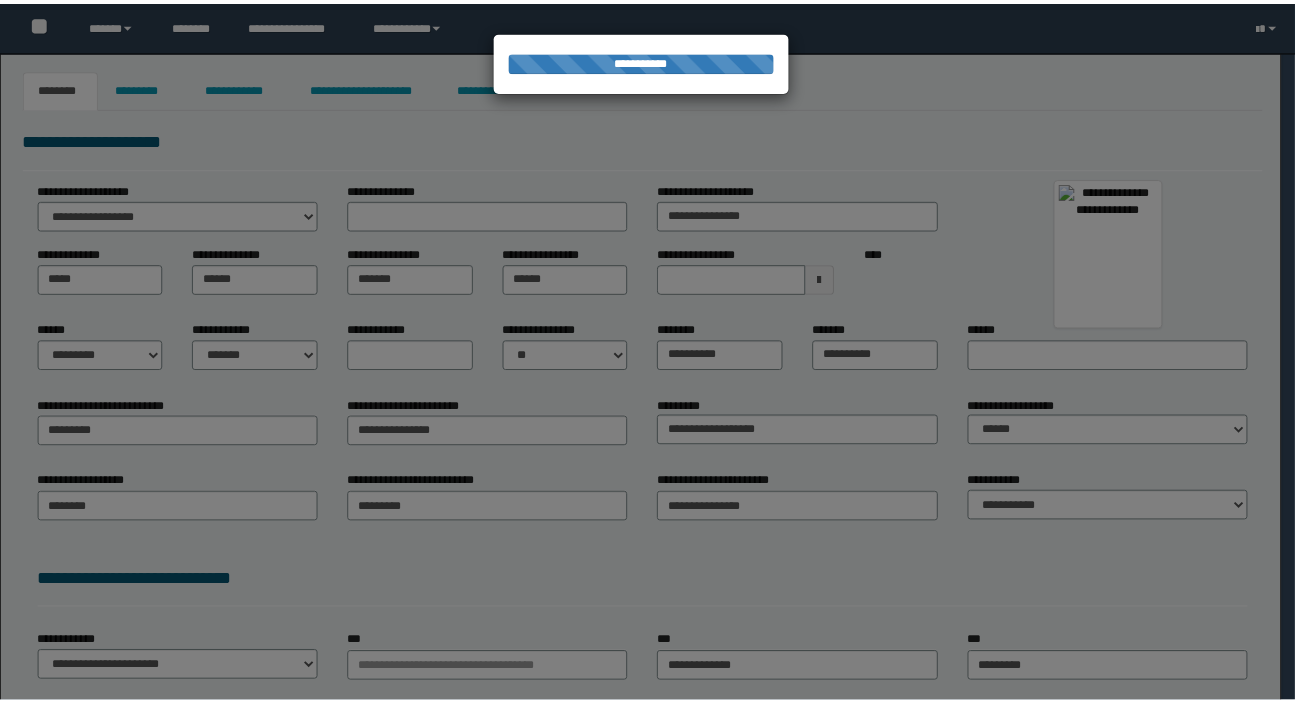 scroll, scrollTop: 0, scrollLeft: 0, axis: both 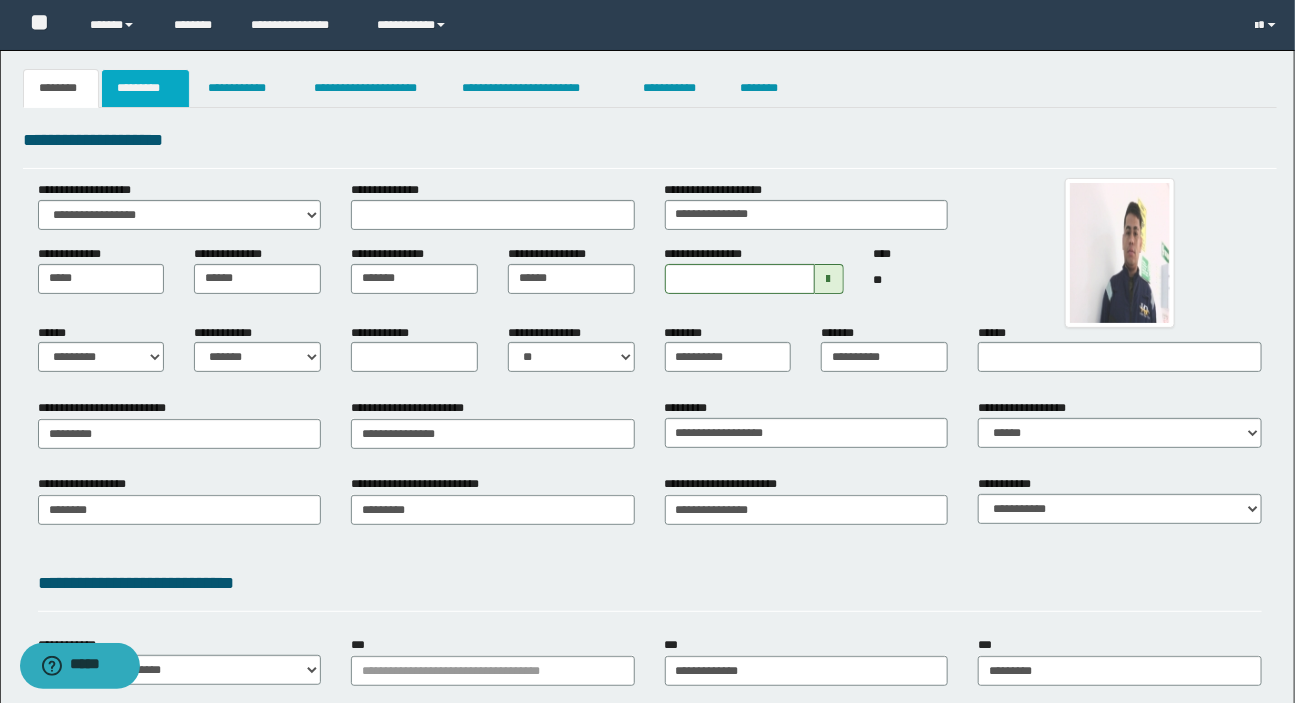click on "*********" at bounding box center [145, 88] 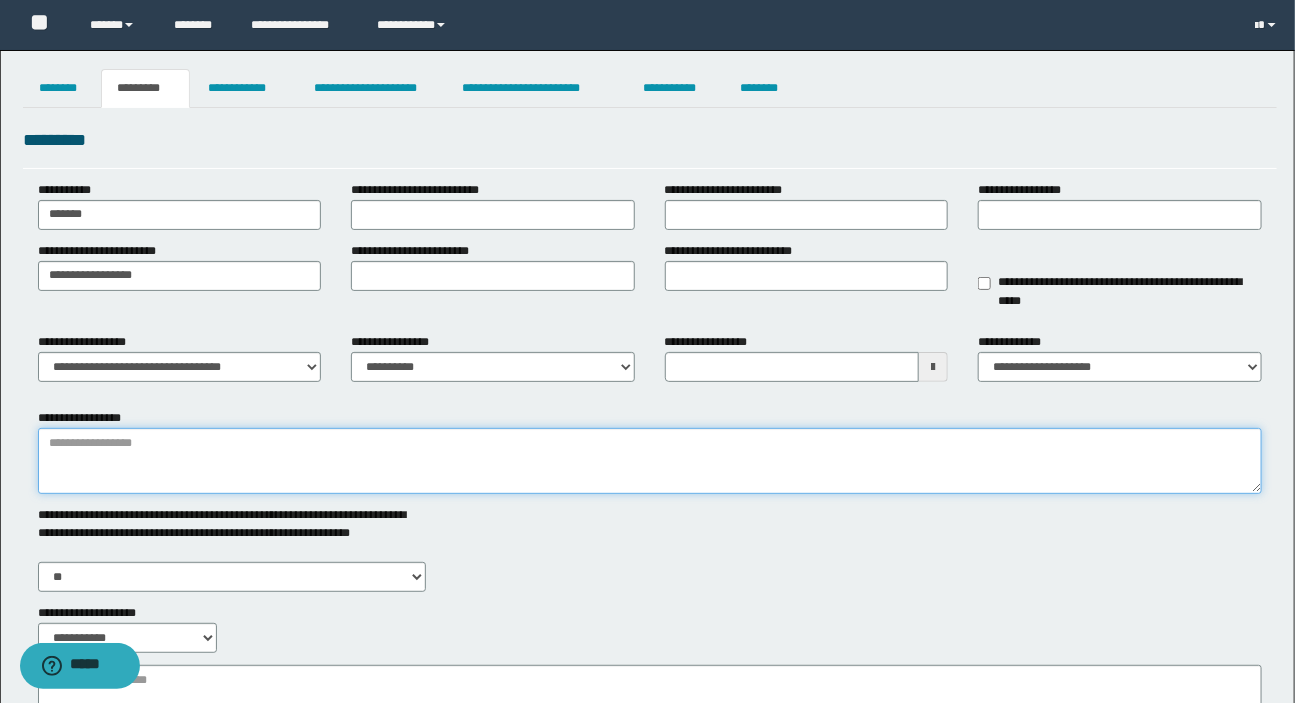 click on "**********" at bounding box center [650, 461] 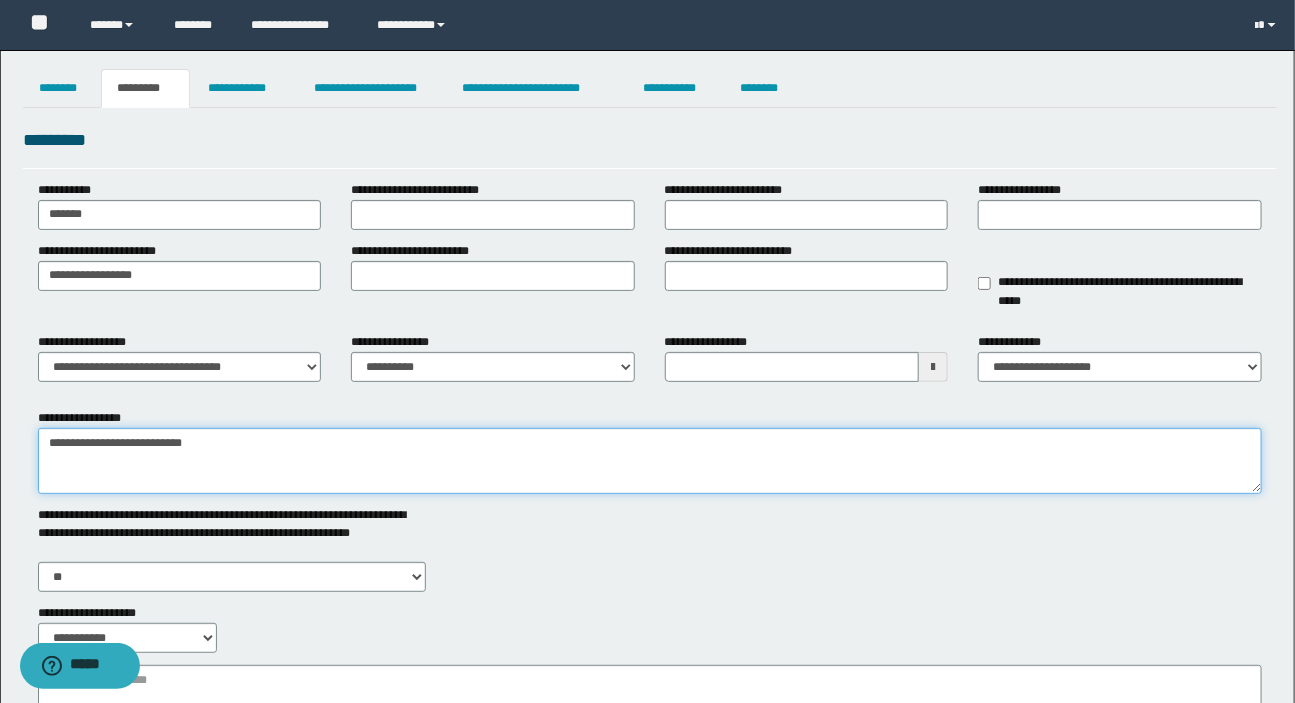 type on "**********" 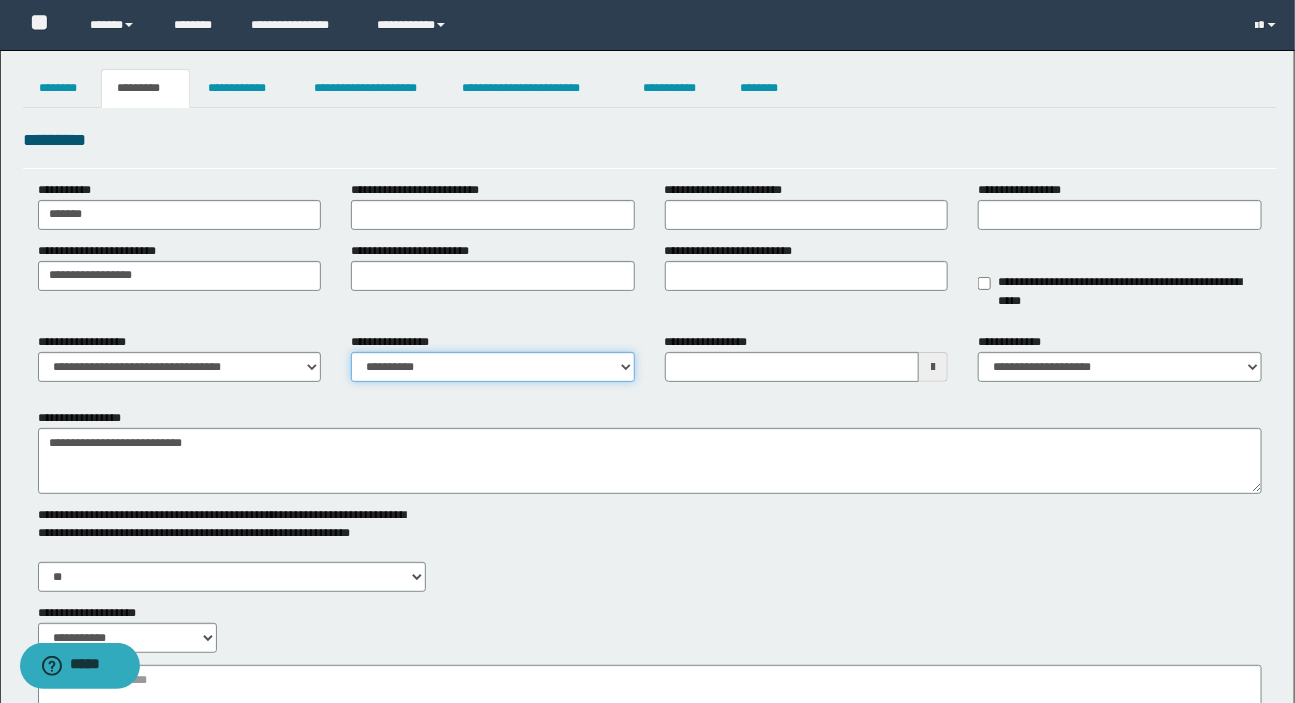 drag, startPoint x: 410, startPoint y: 364, endPoint x: 412, endPoint y: 380, distance: 16.124516 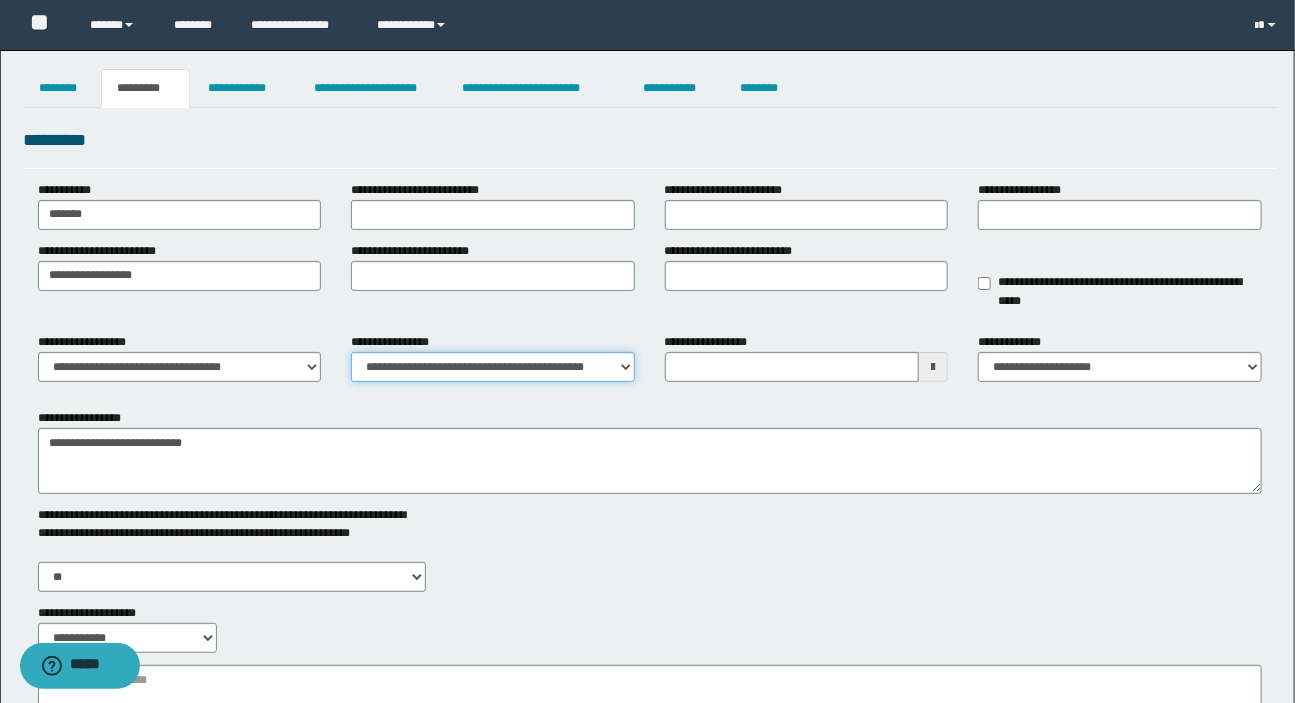 click on "**********" at bounding box center (493, 367) 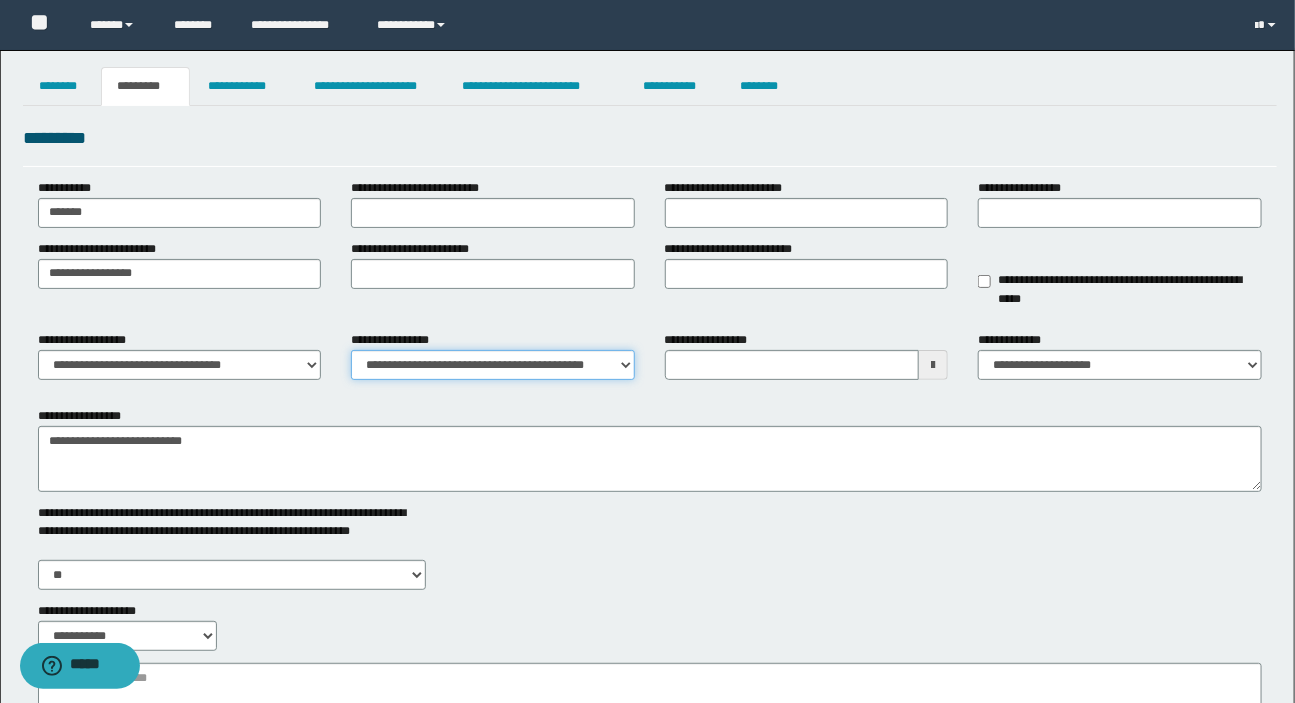 scroll, scrollTop: 0, scrollLeft: 0, axis: both 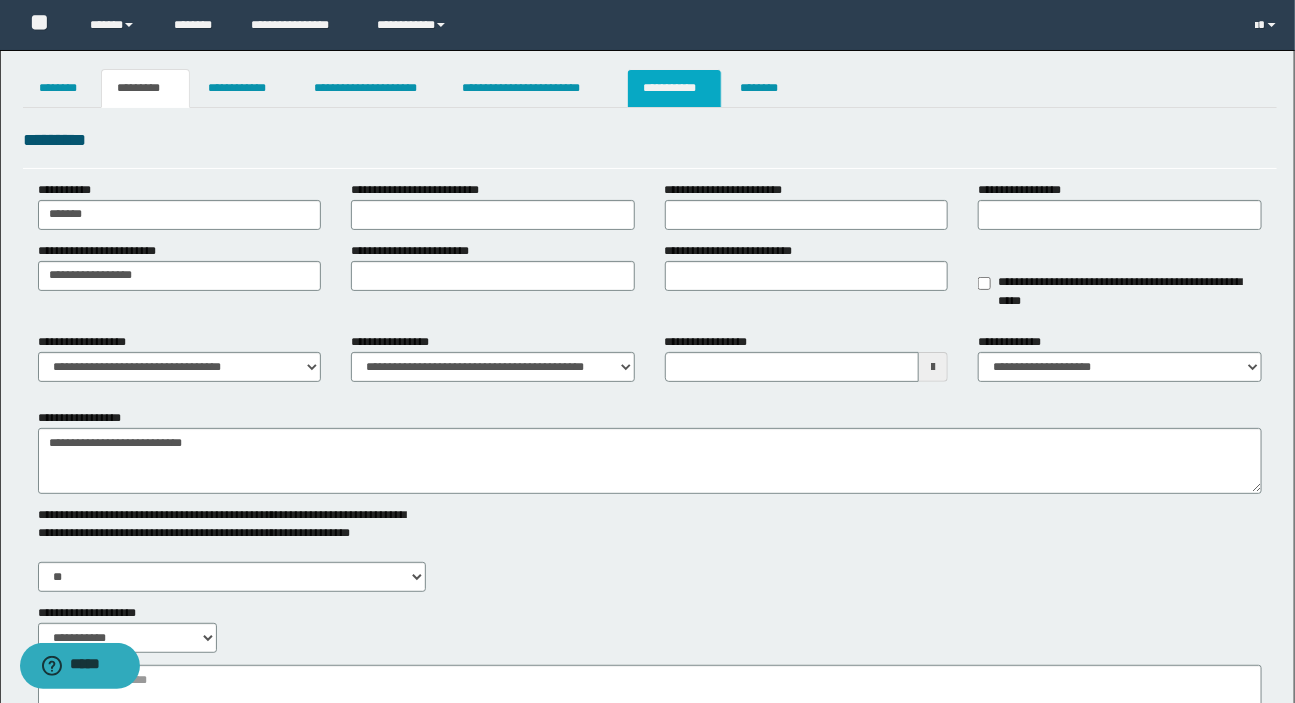 click on "**********" at bounding box center [674, 88] 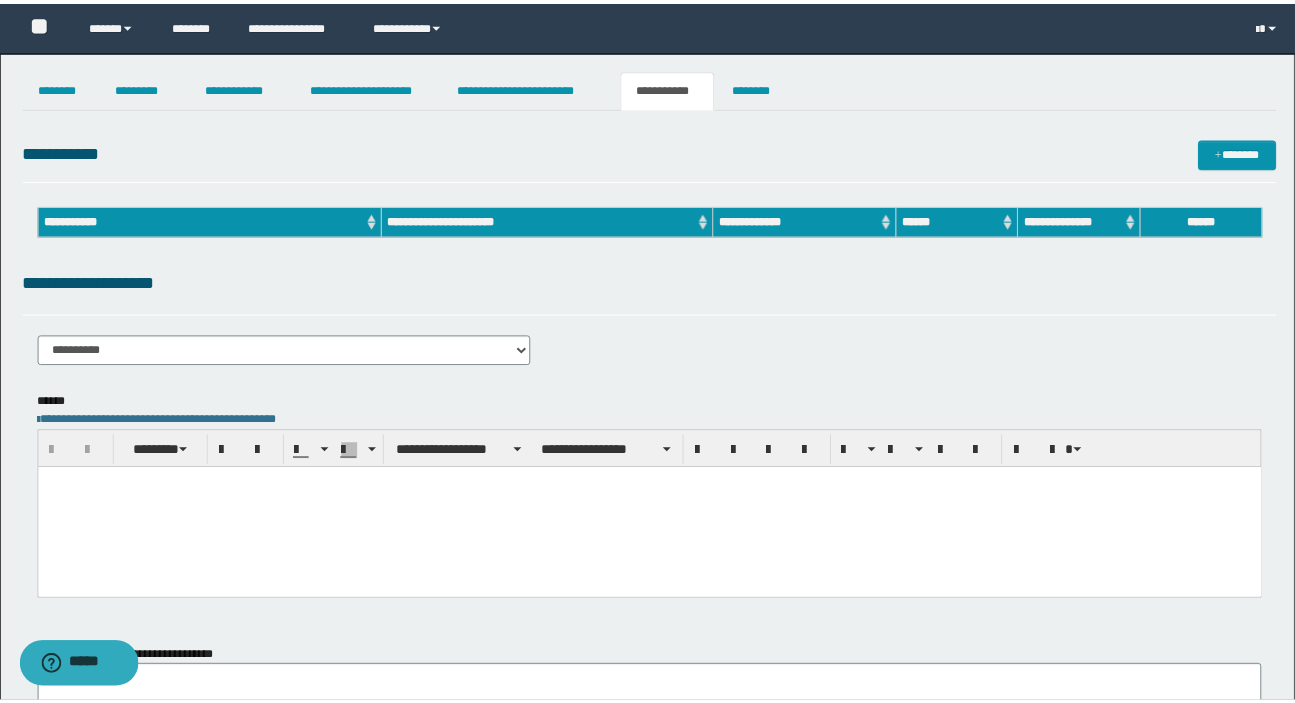 scroll, scrollTop: 0, scrollLeft: 0, axis: both 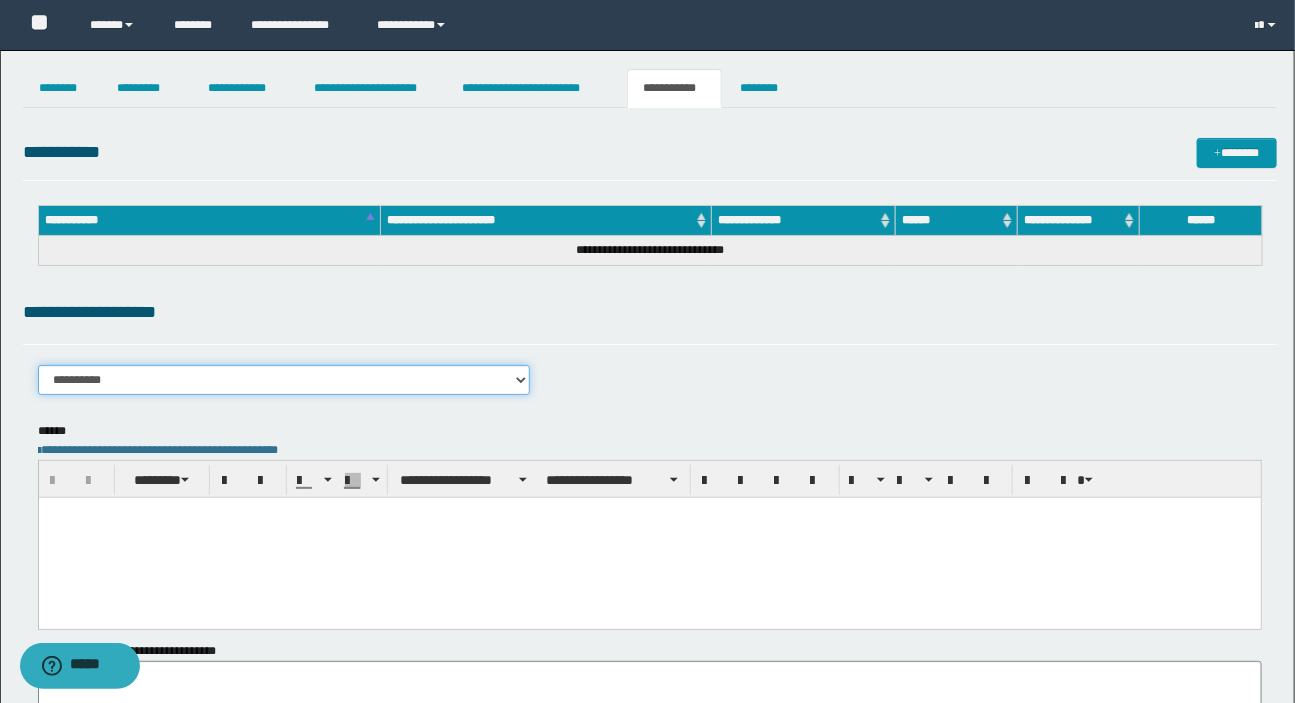 click on "**********" at bounding box center (284, 380) 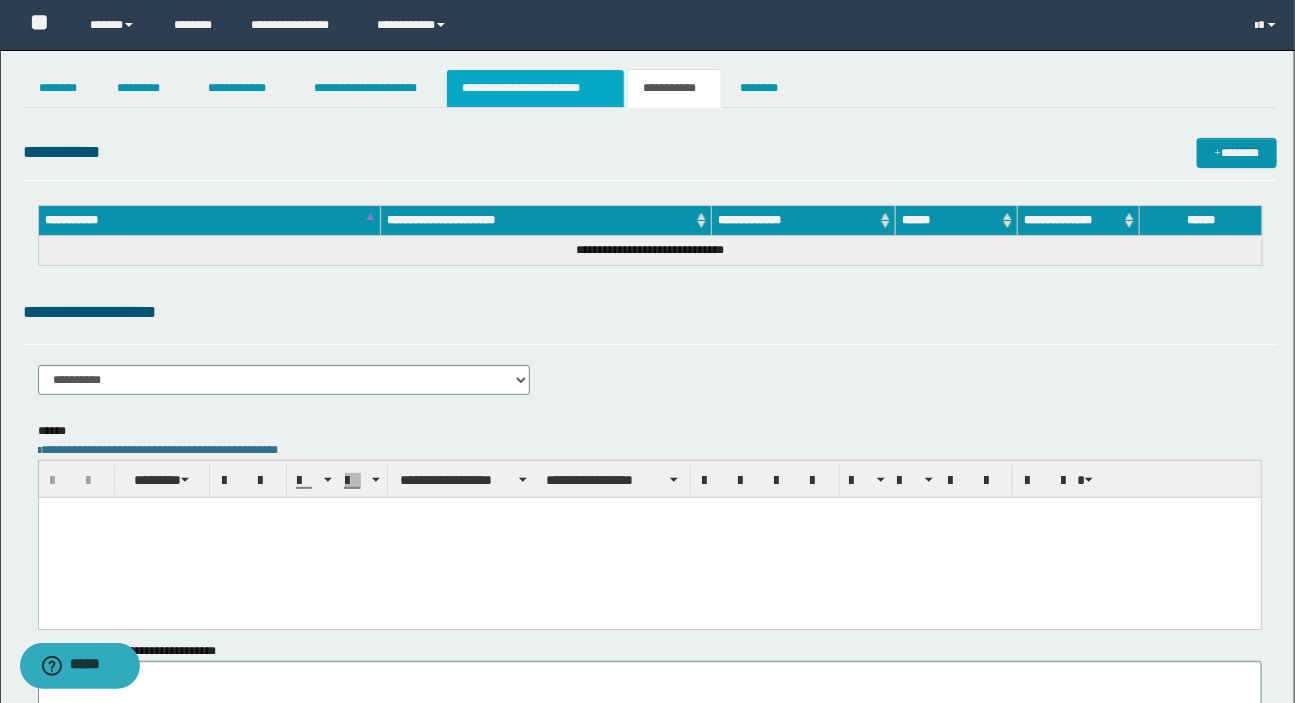 click on "**********" at bounding box center [535, 88] 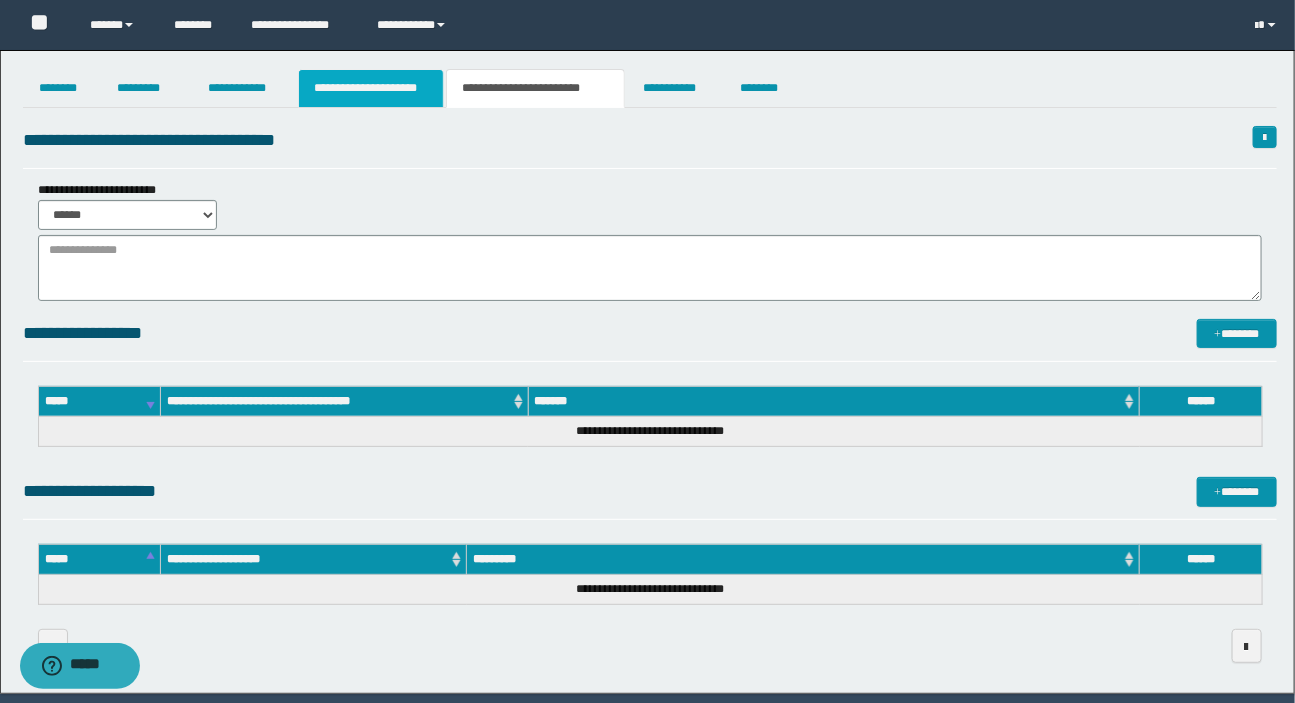 click on "**********" at bounding box center [371, 88] 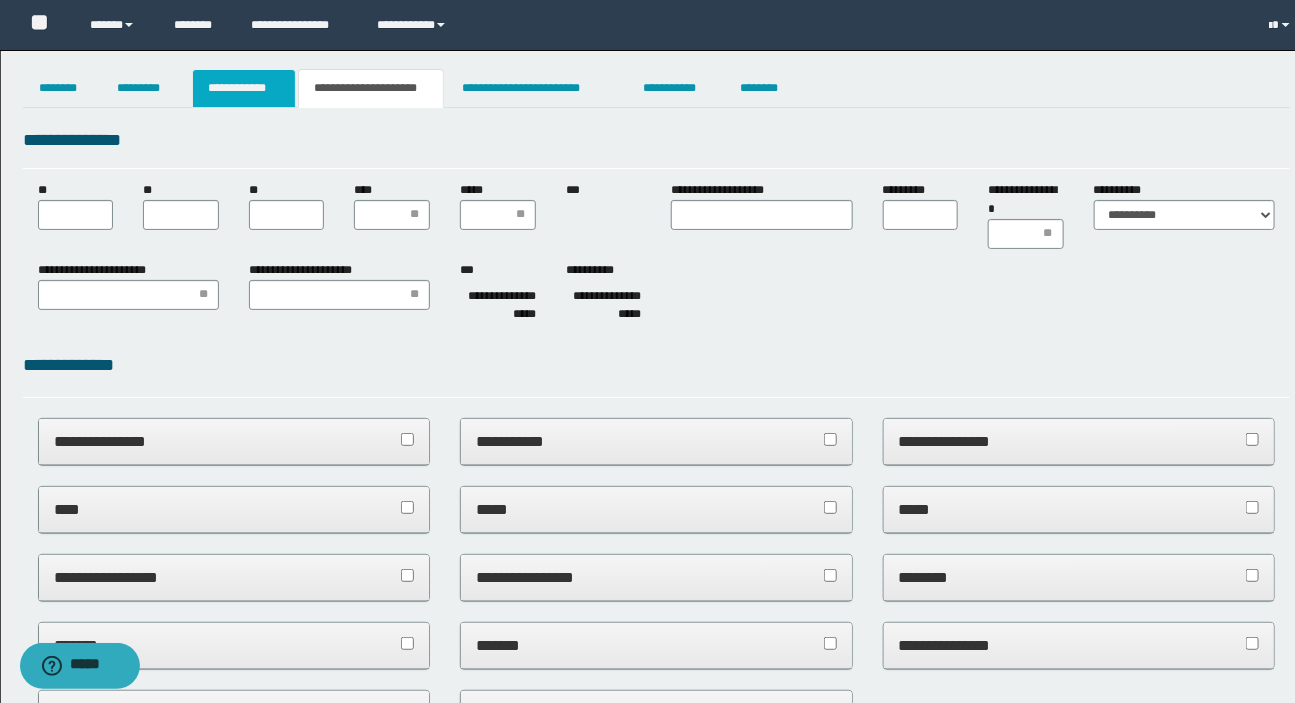 scroll, scrollTop: 0, scrollLeft: 0, axis: both 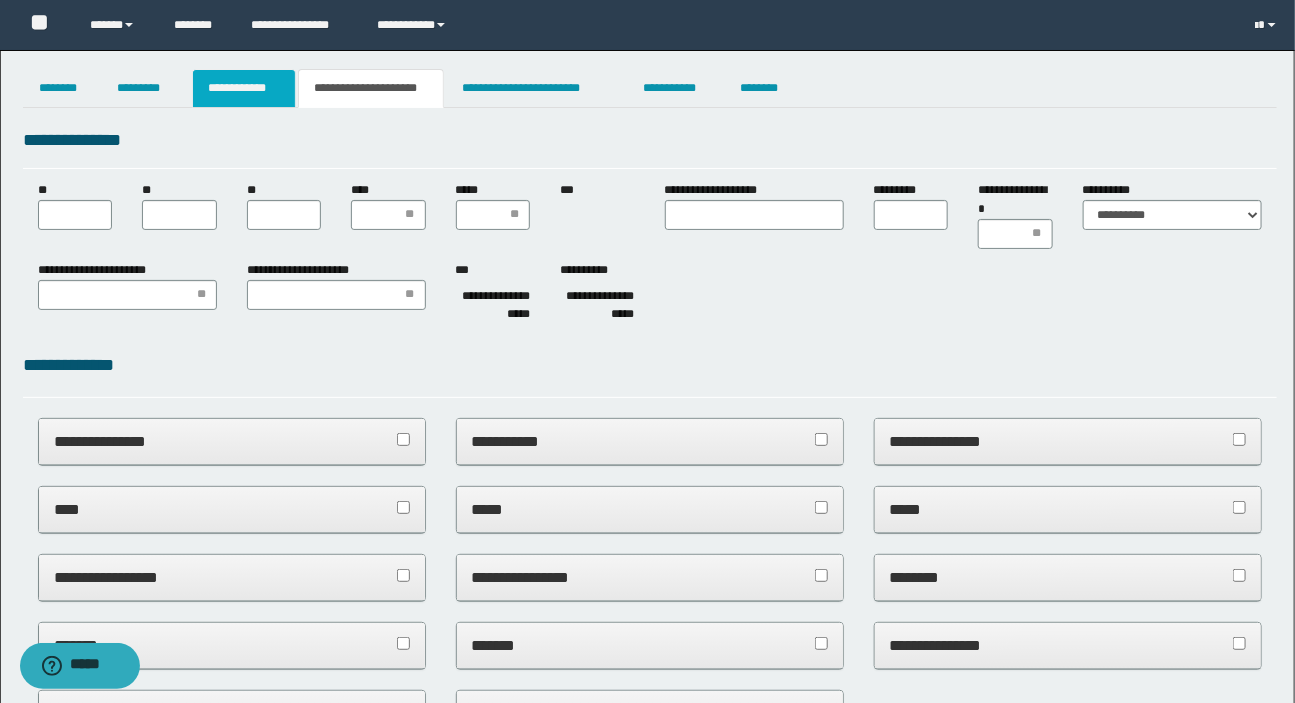 click on "**********" at bounding box center [244, 88] 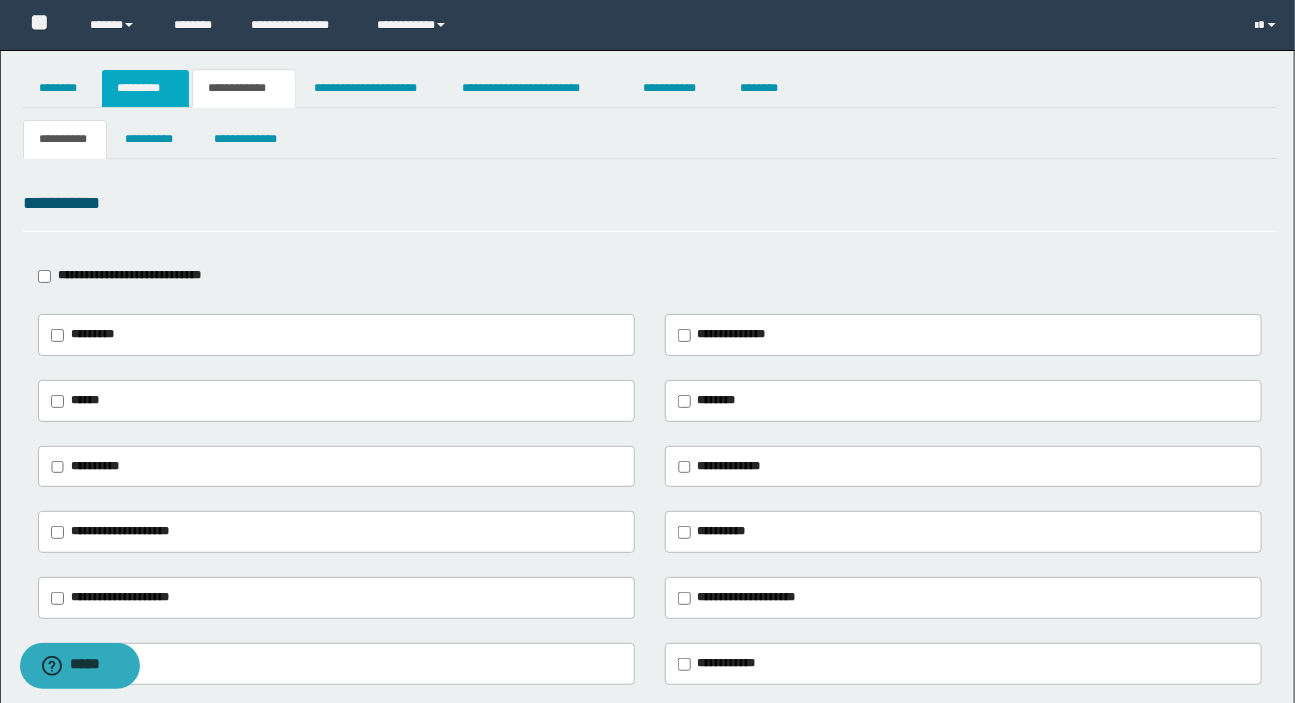 click on "*********" at bounding box center (145, 88) 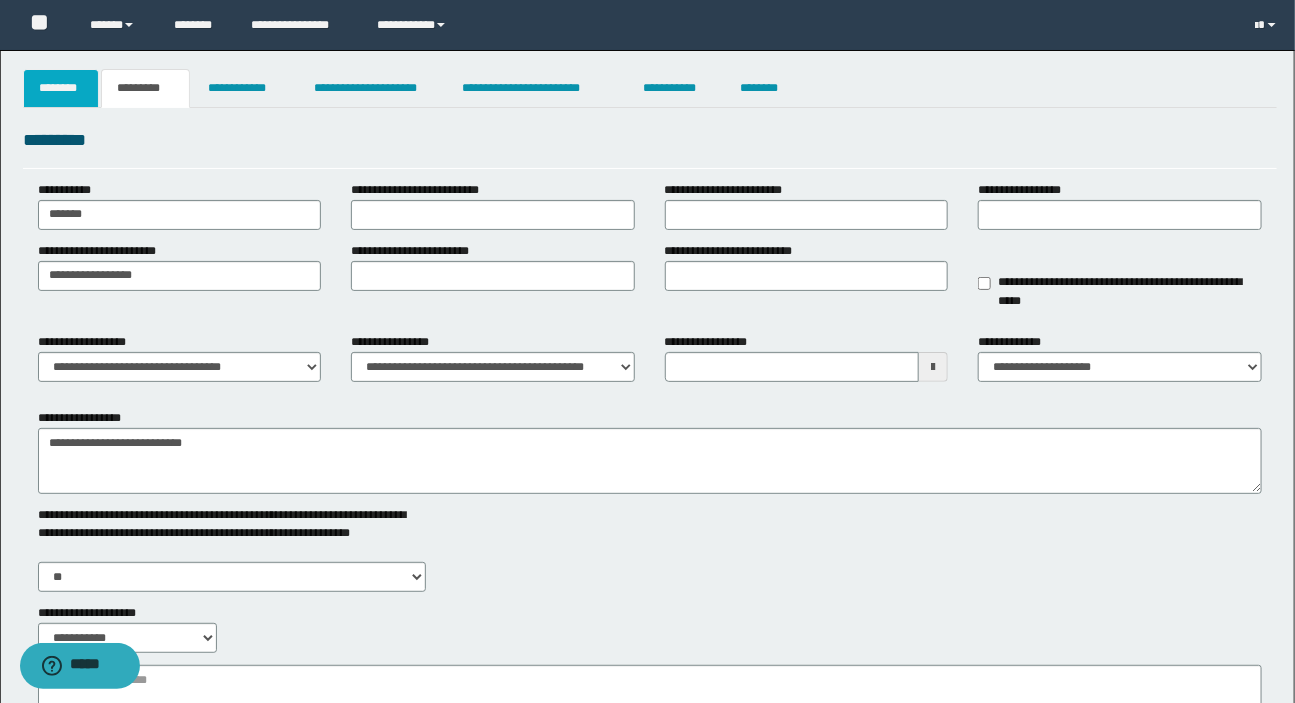 click on "********" at bounding box center [61, 88] 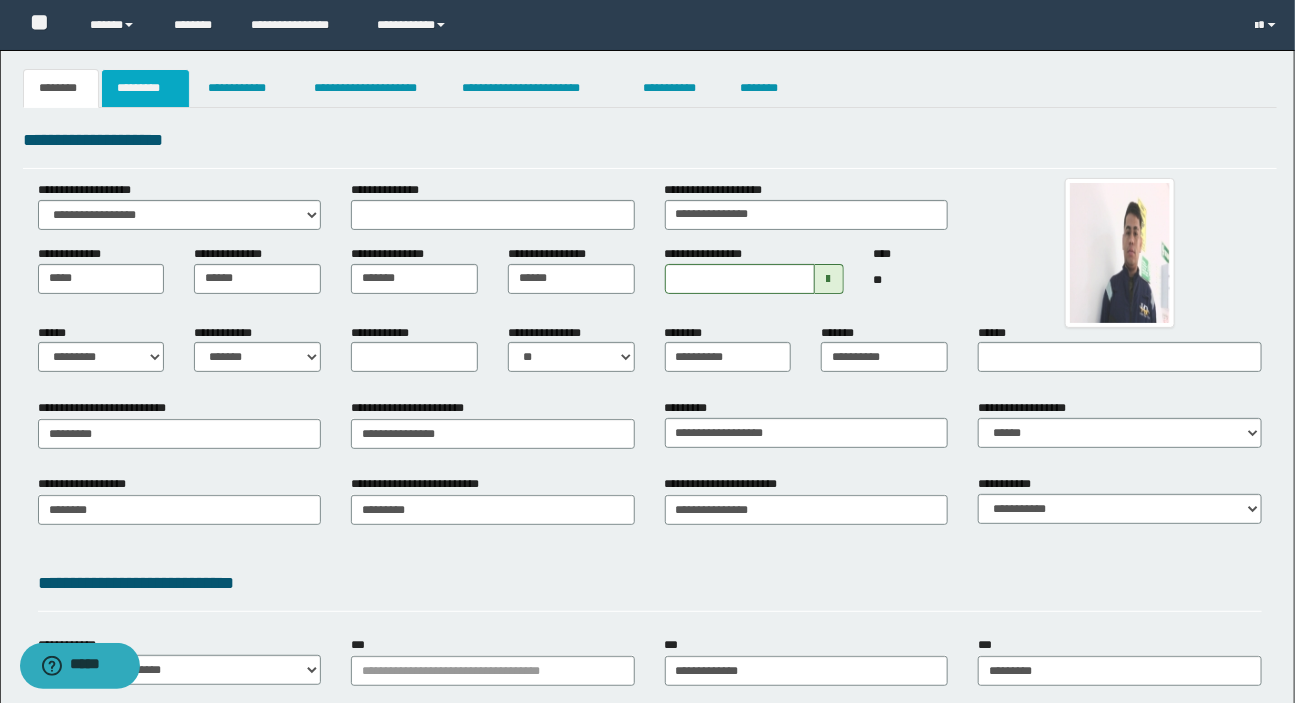 click on "*********" at bounding box center [145, 88] 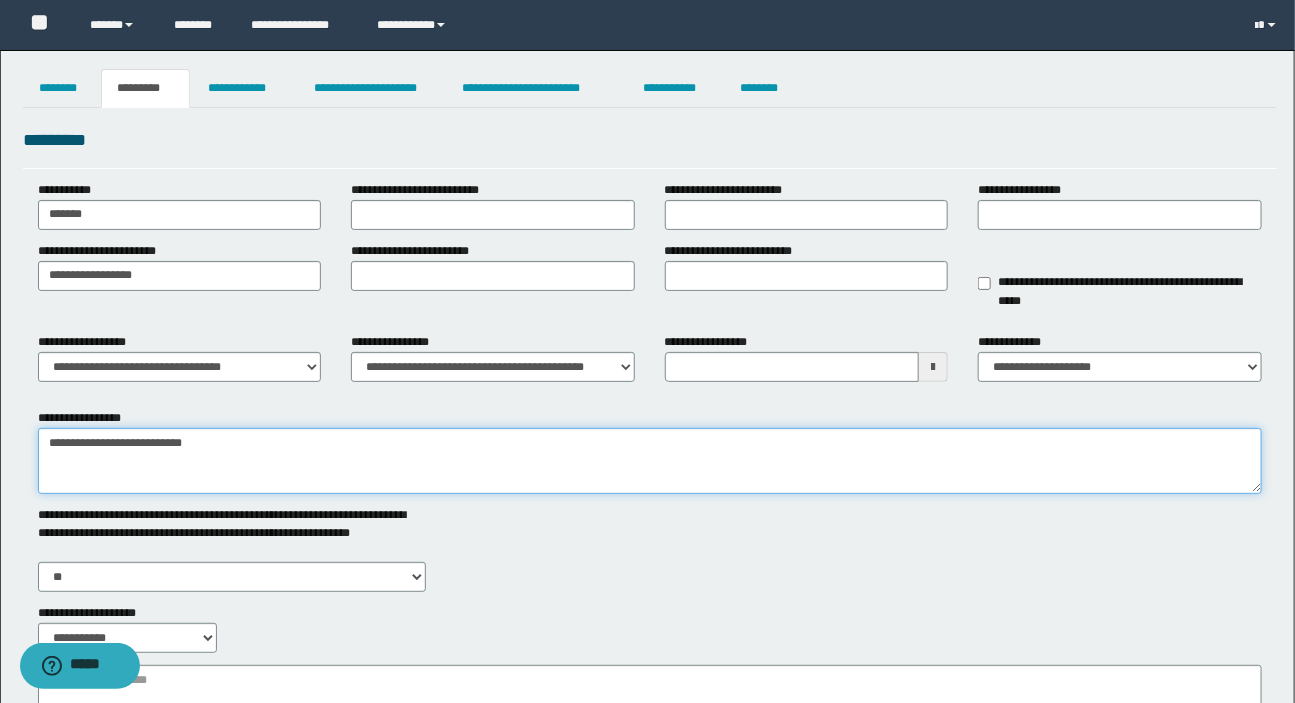 click on "**********" at bounding box center (650, 461) 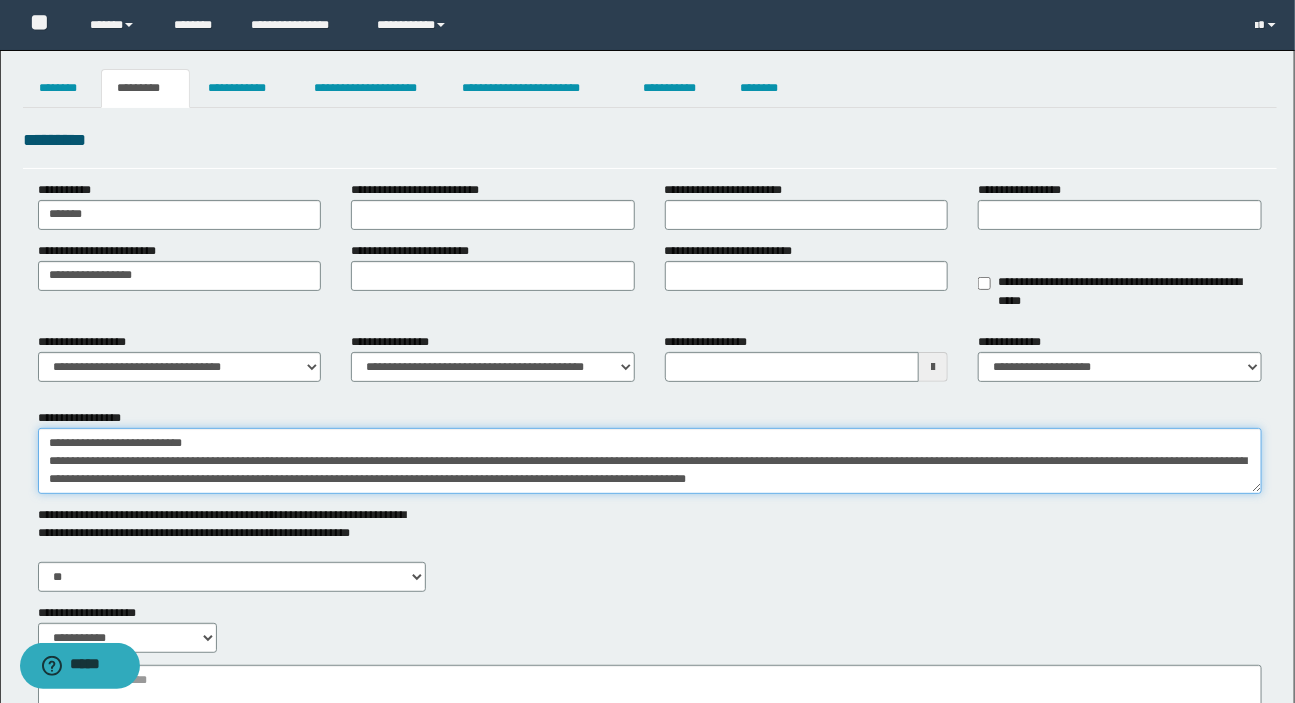 scroll, scrollTop: 11, scrollLeft: 0, axis: vertical 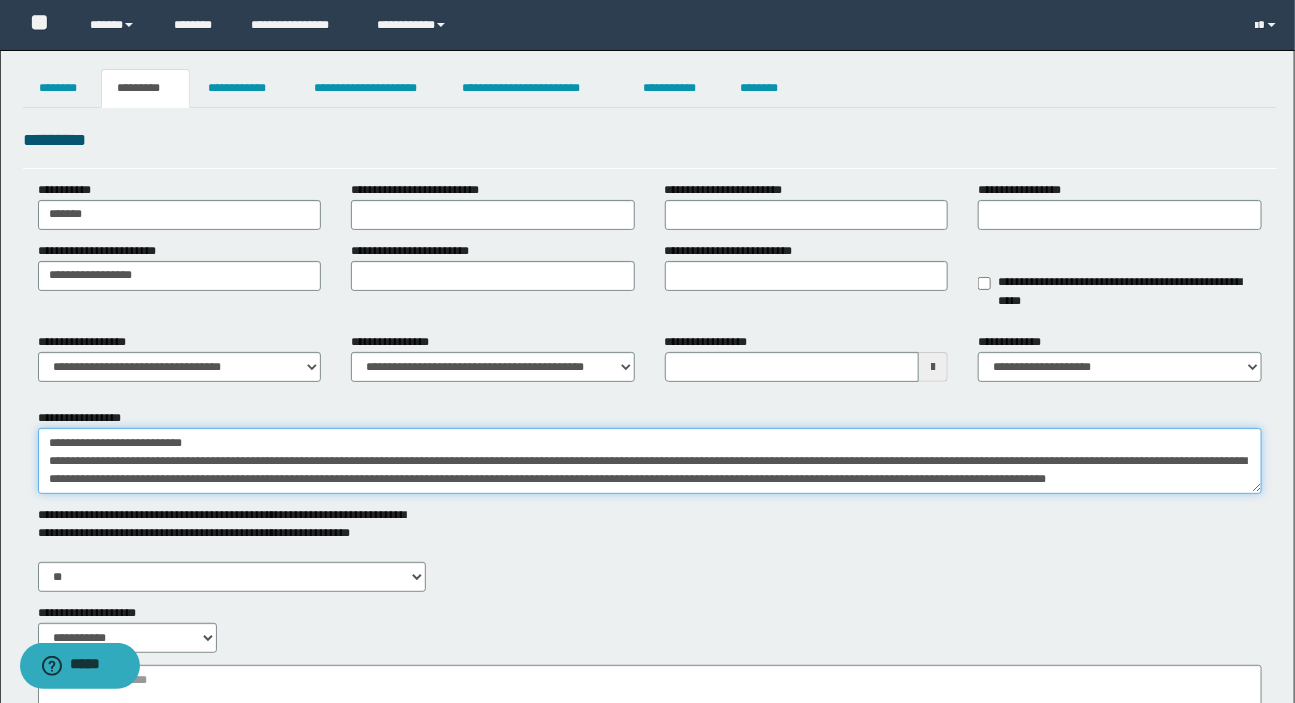 click on "**********" at bounding box center (650, 461) 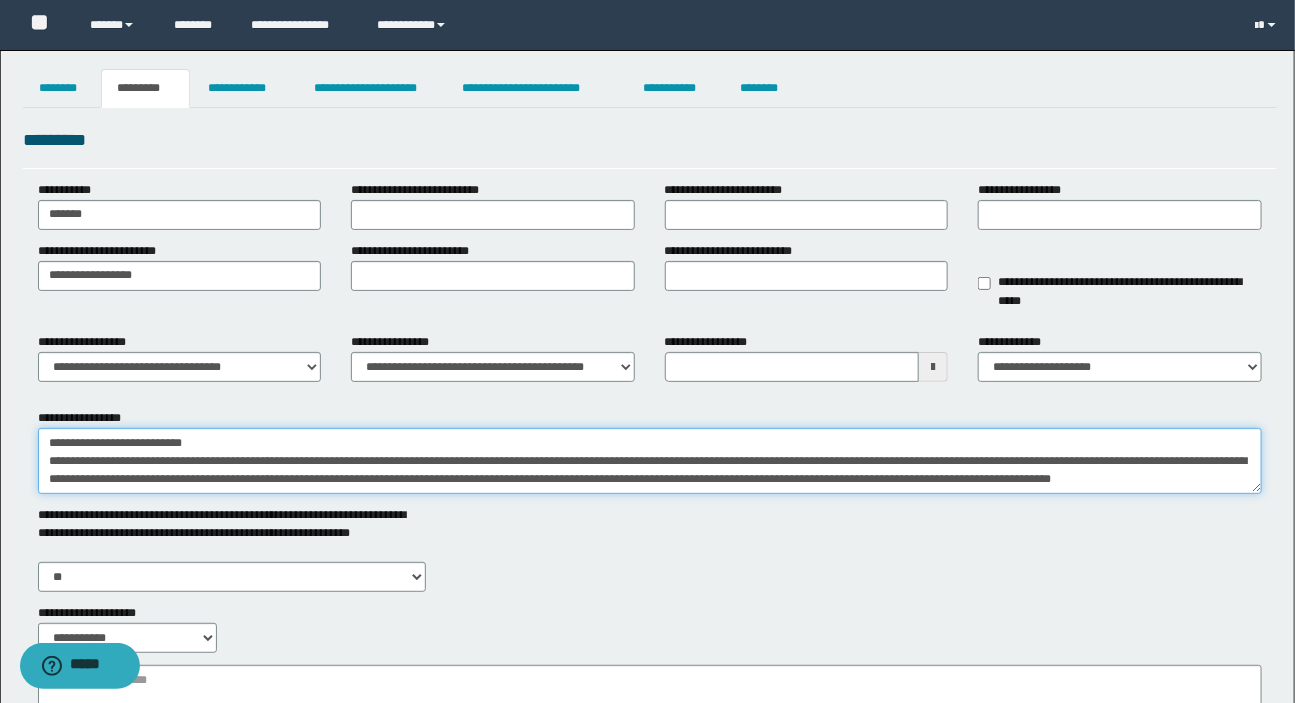 click on "**********" at bounding box center [650, 461] 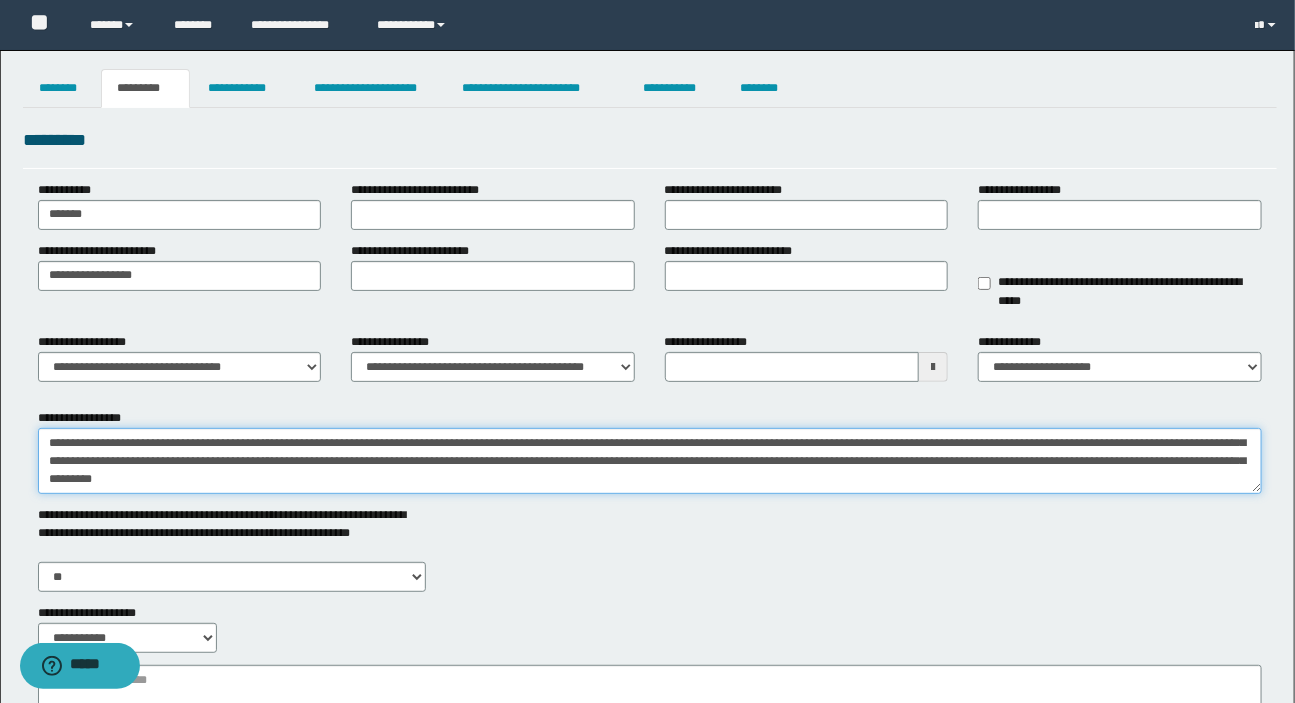 scroll, scrollTop: 48, scrollLeft: 0, axis: vertical 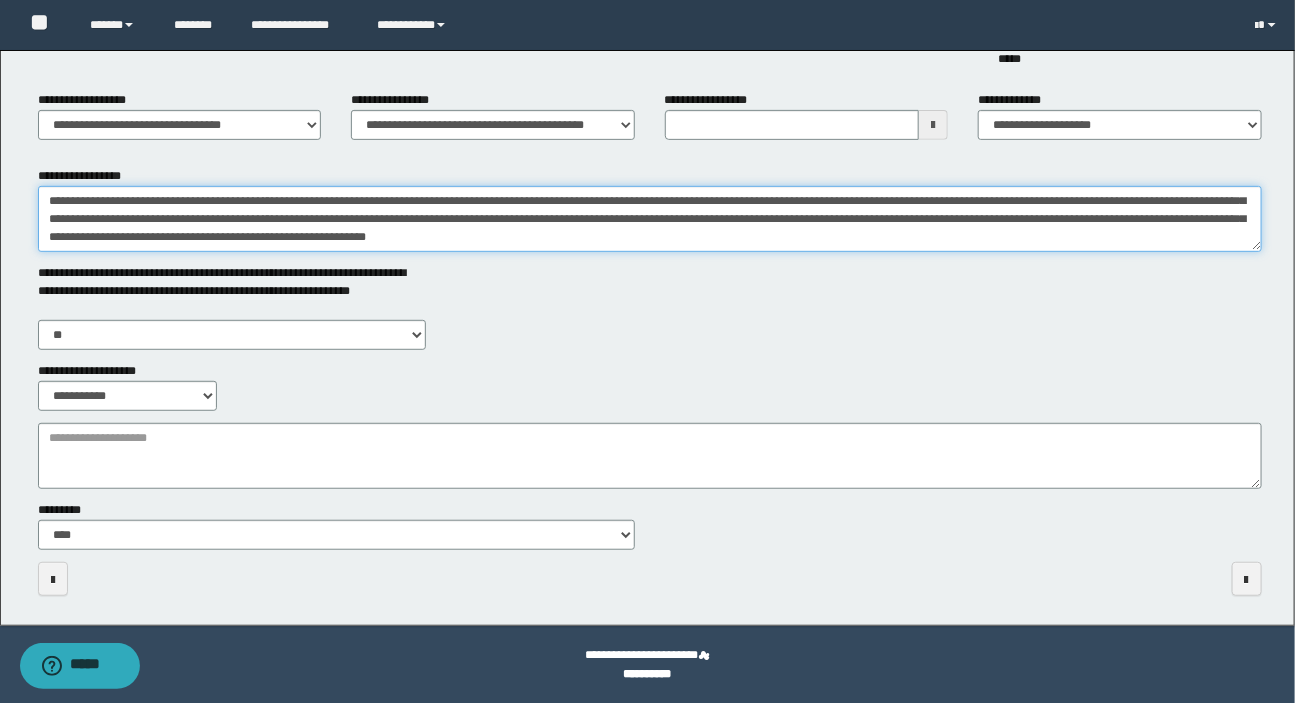 type on "**********" 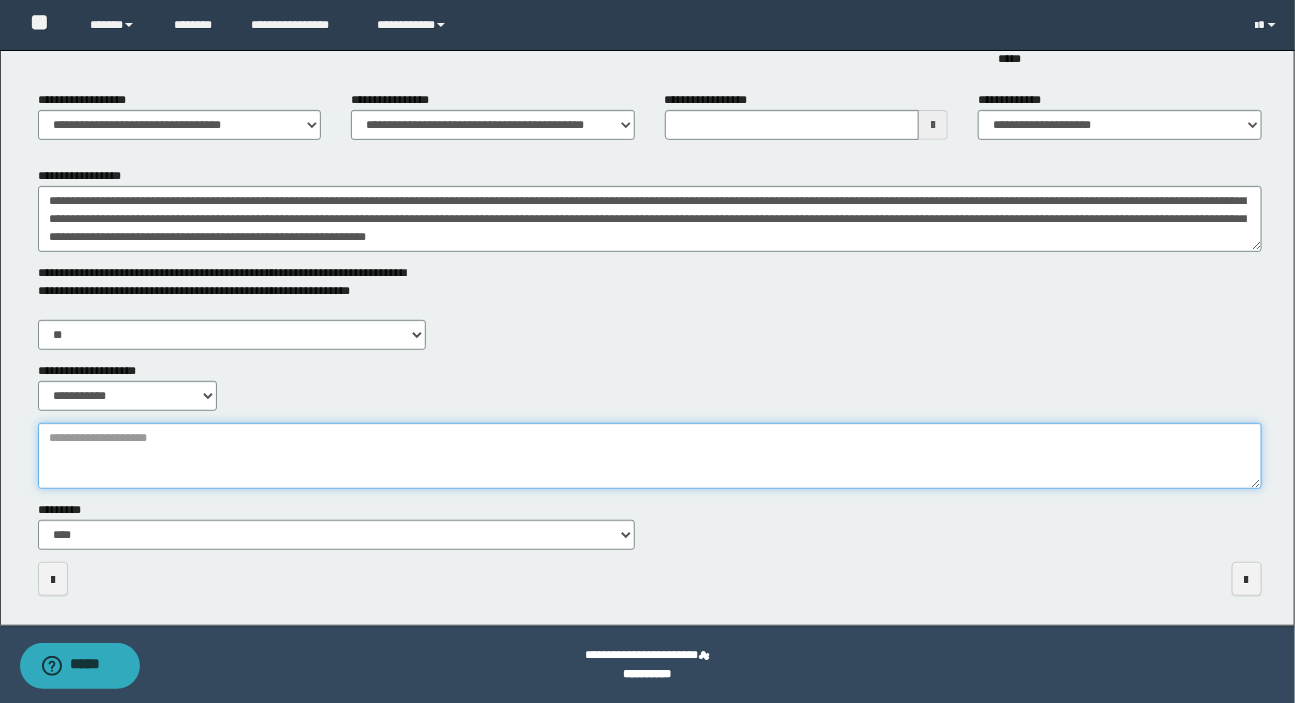click on "**********" at bounding box center [650, 456] 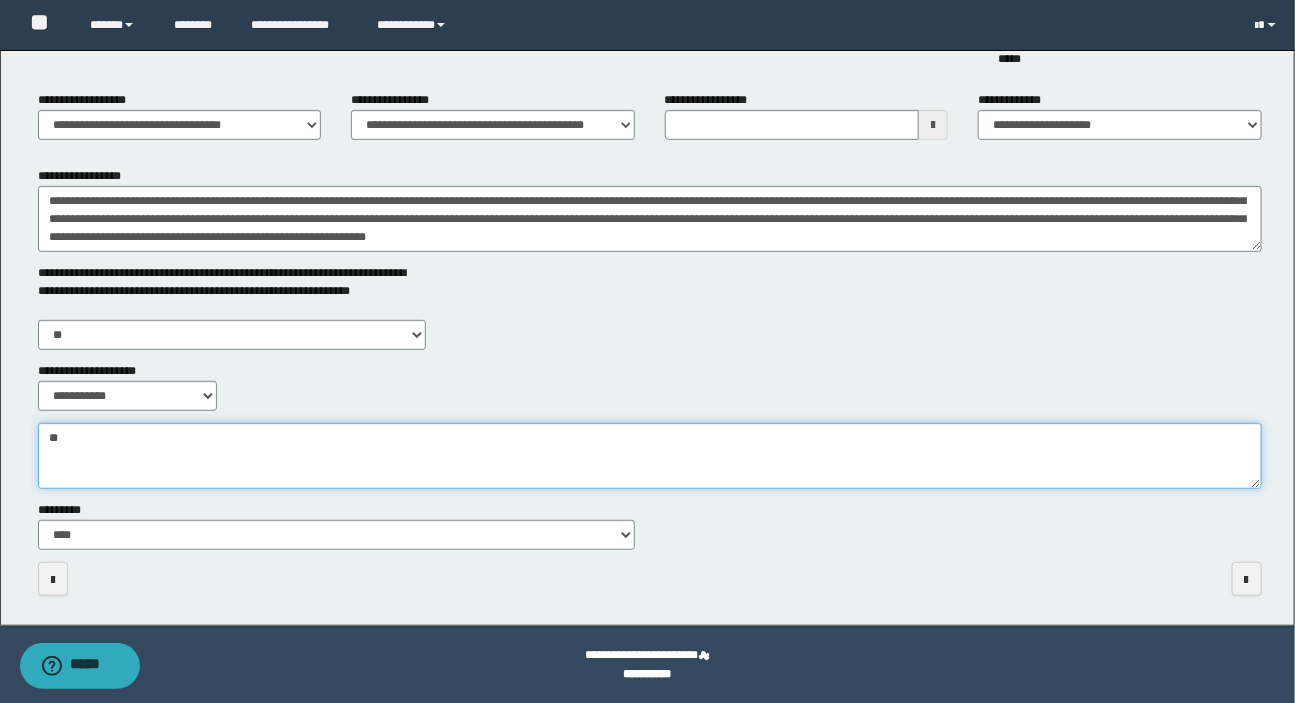 type on "*" 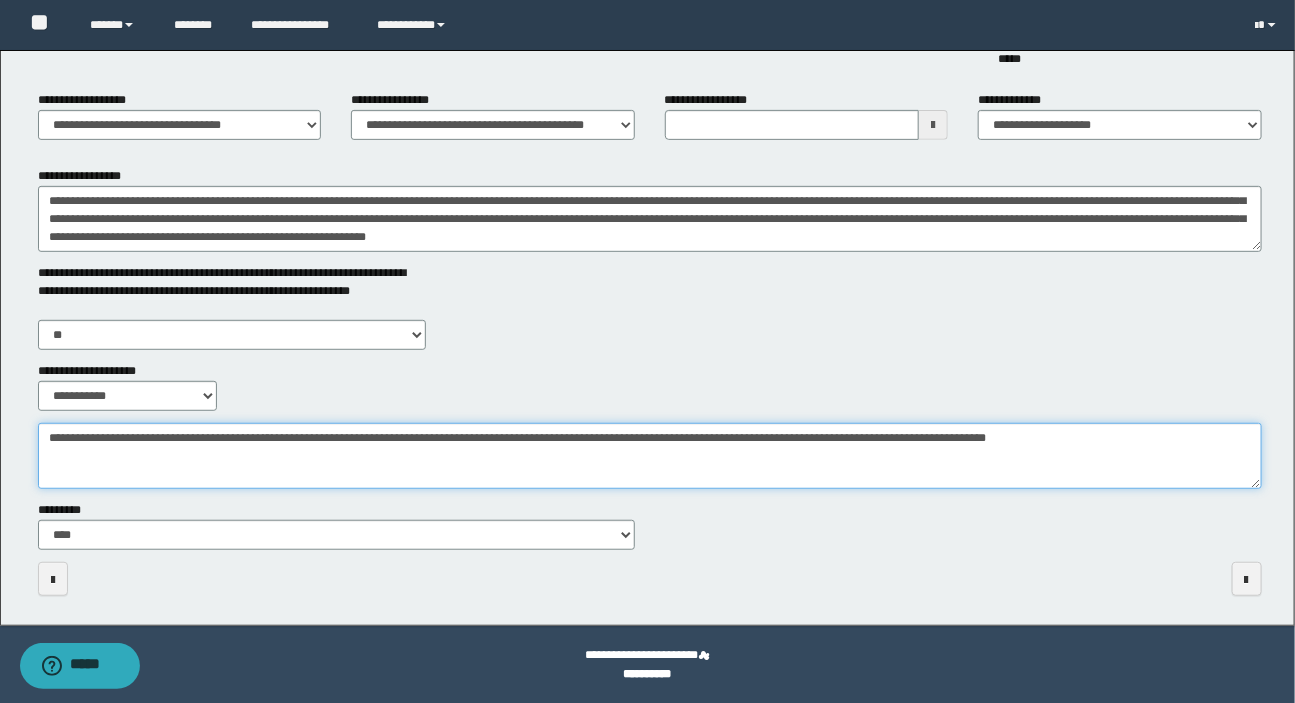 click on "**********" at bounding box center (650, 456) 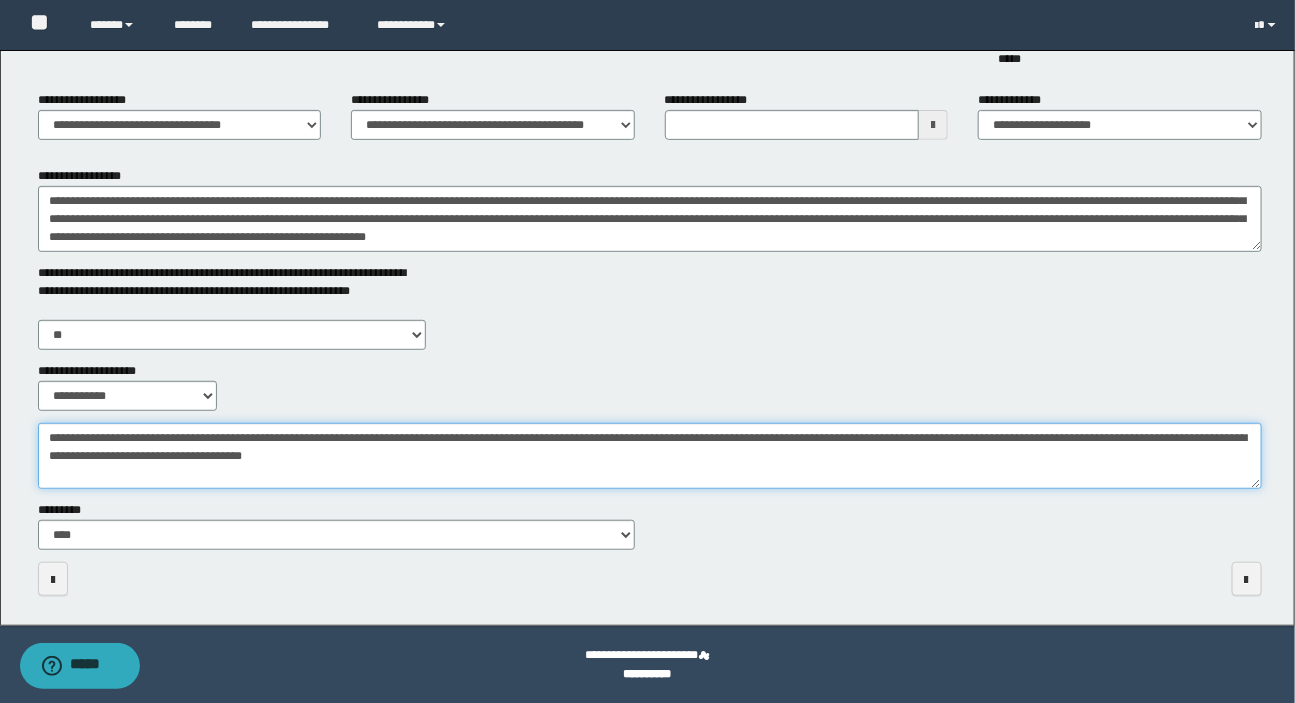 click on "**********" at bounding box center [650, 456] 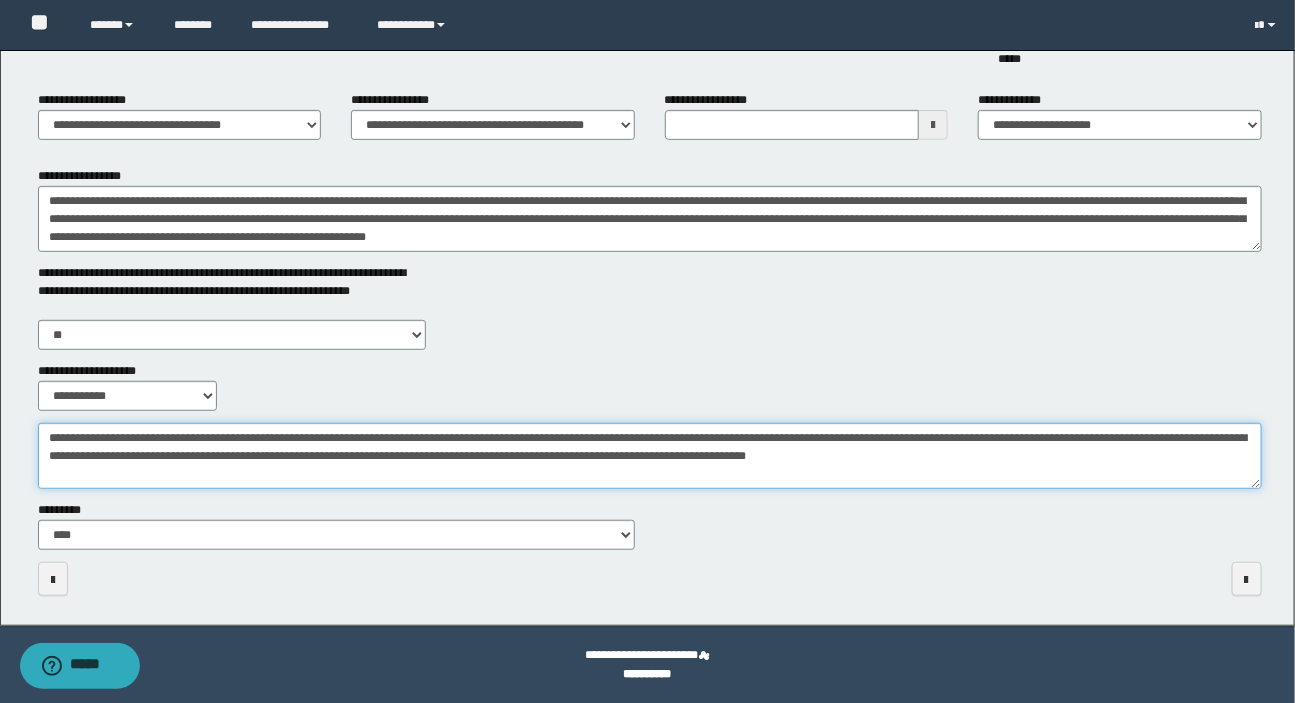 drag, startPoint x: 122, startPoint y: 480, endPoint x: 16, endPoint y: 482, distance: 106.01887 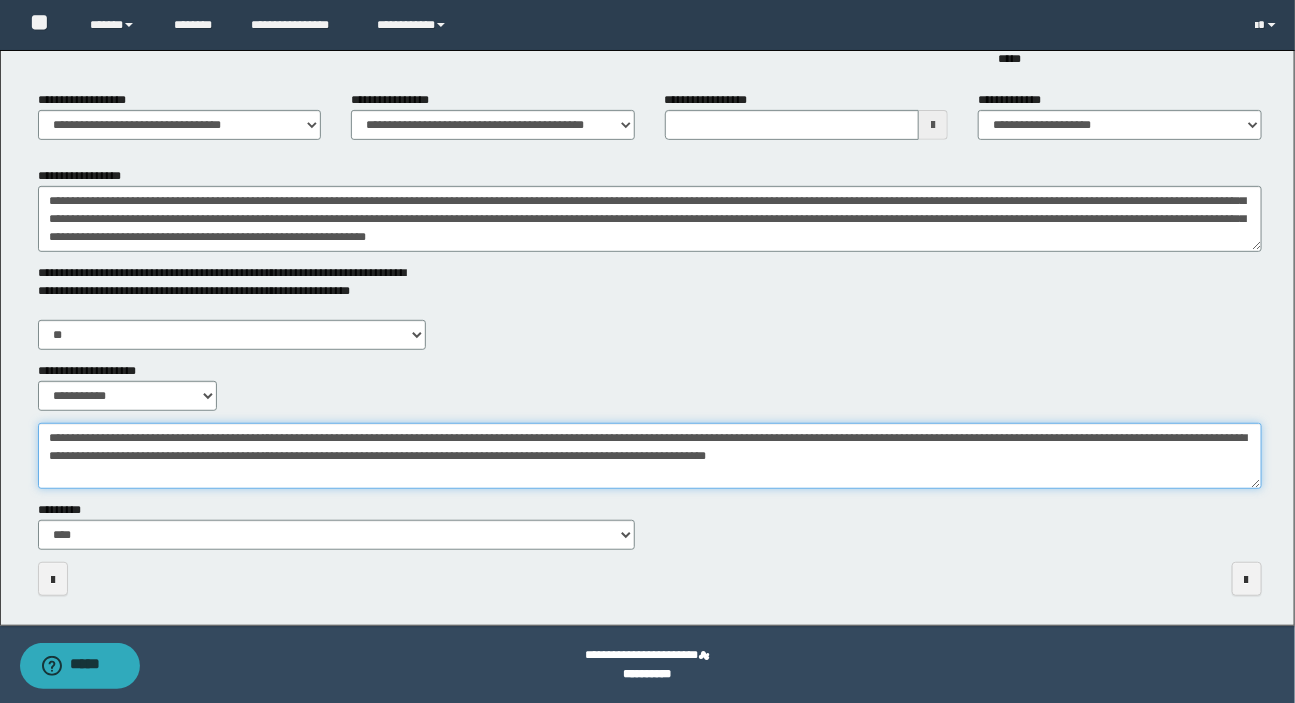 drag, startPoint x: 1072, startPoint y: 437, endPoint x: 899, endPoint y: 436, distance: 173.00288 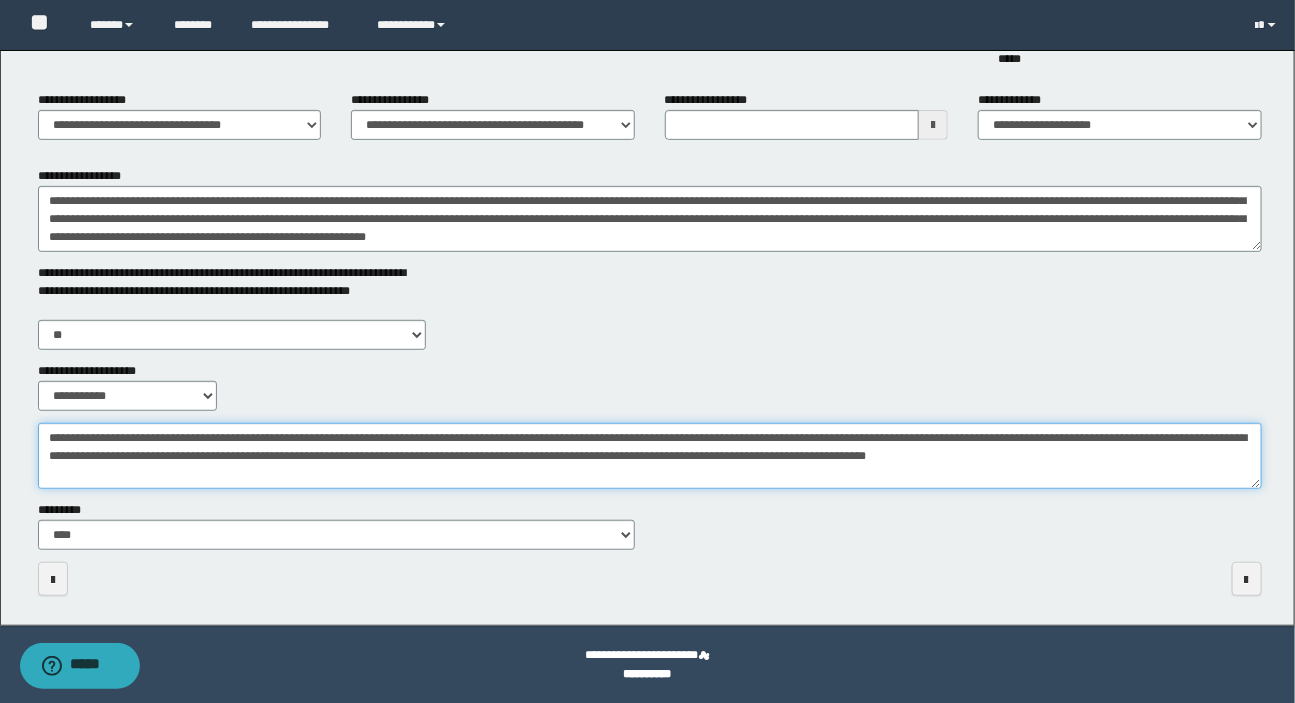 click on "**********" at bounding box center (650, 456) 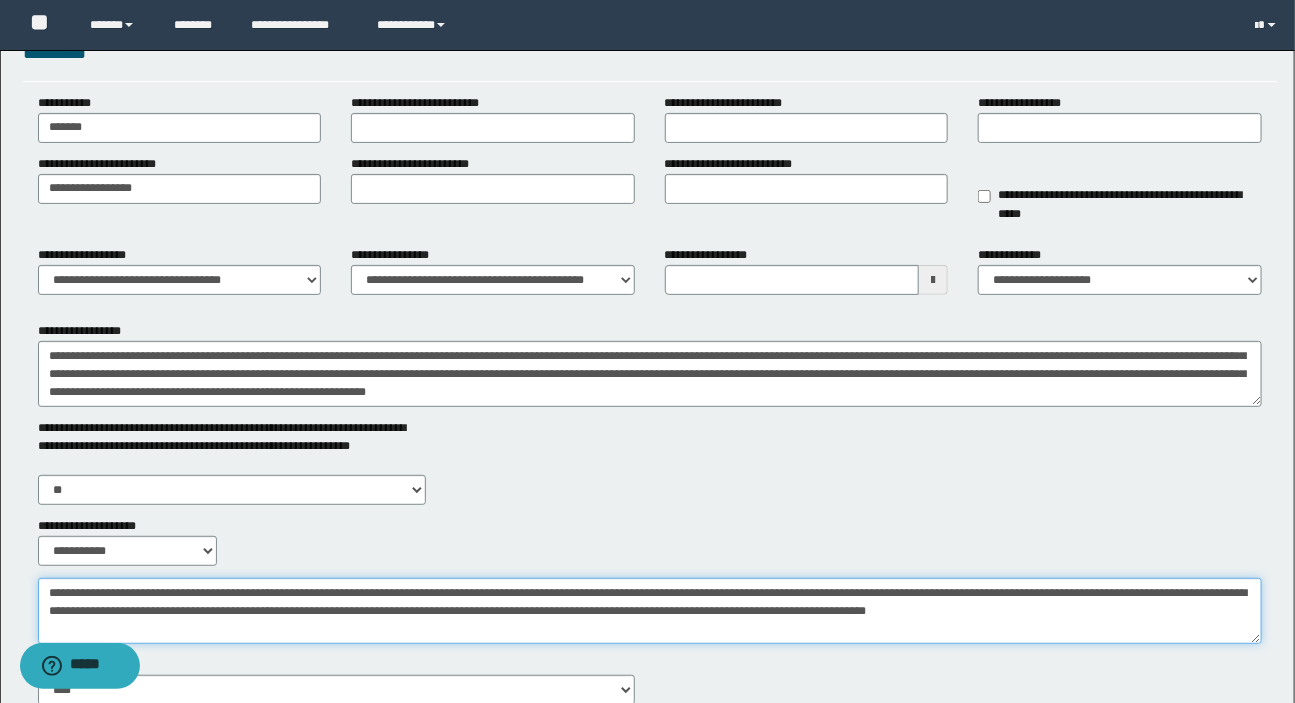 scroll, scrollTop: 0, scrollLeft: 0, axis: both 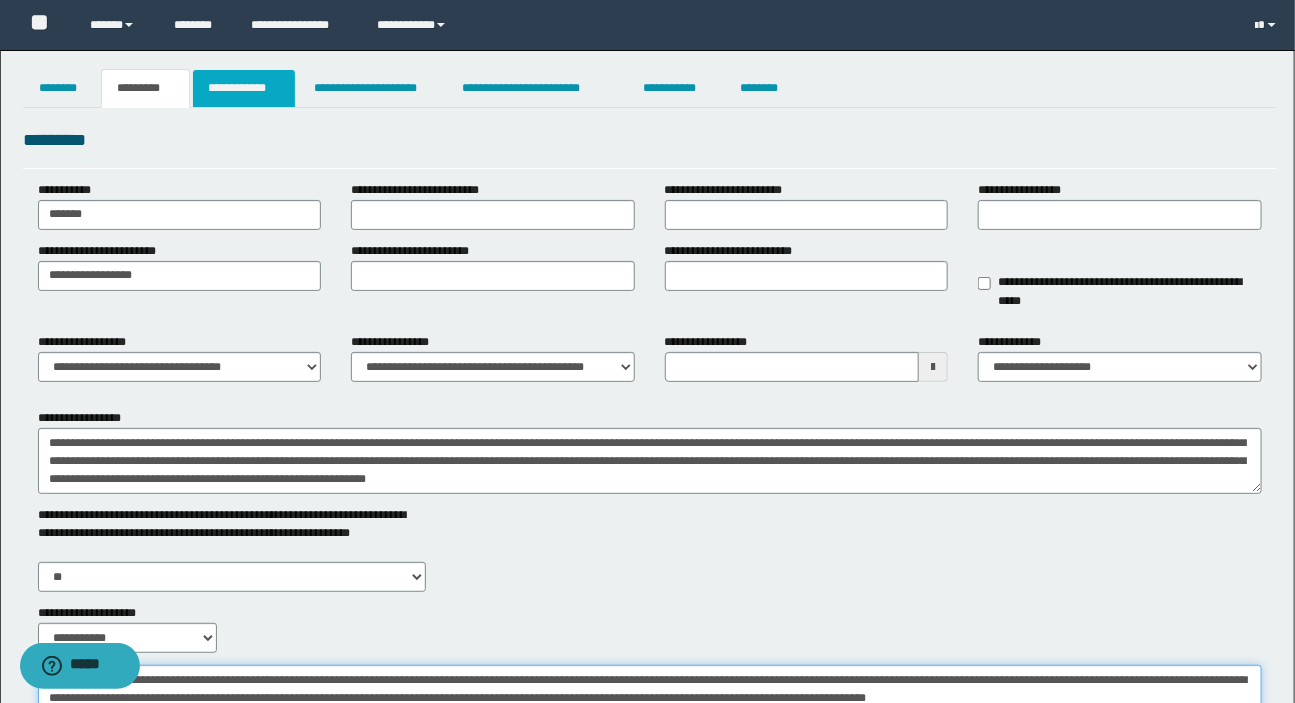 type on "**********" 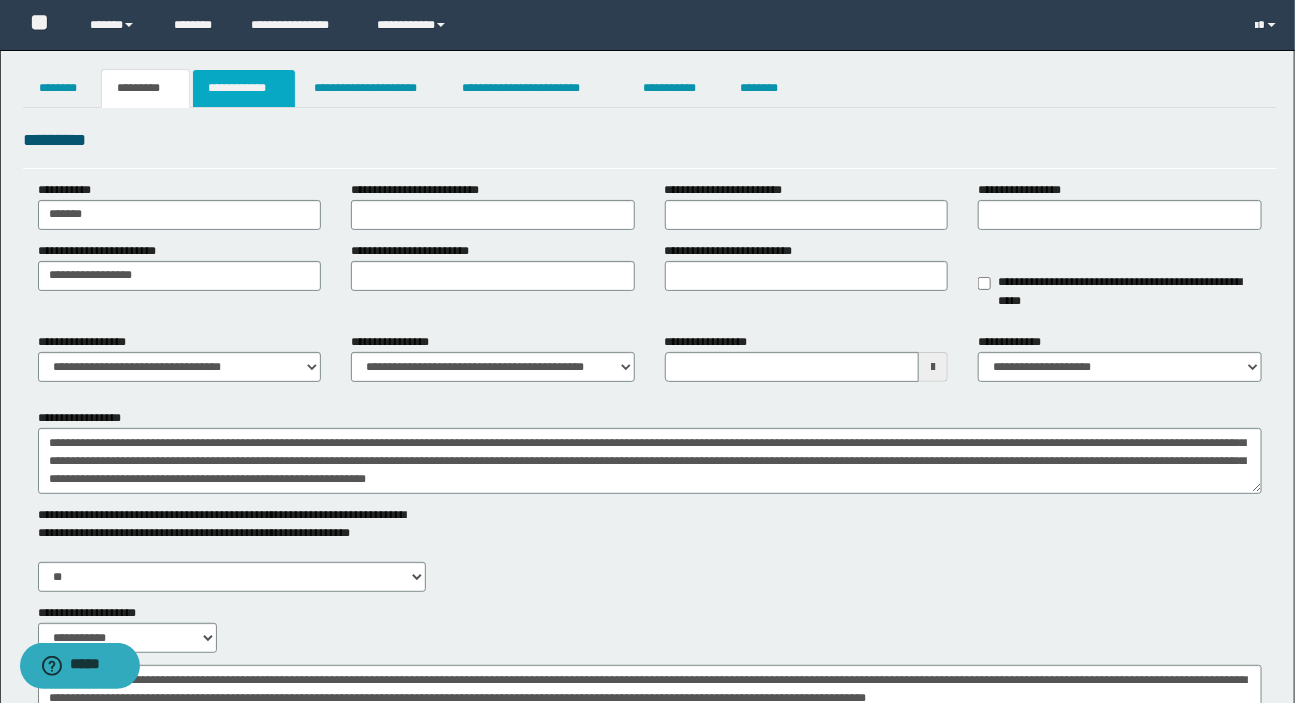 click on "**********" at bounding box center [244, 88] 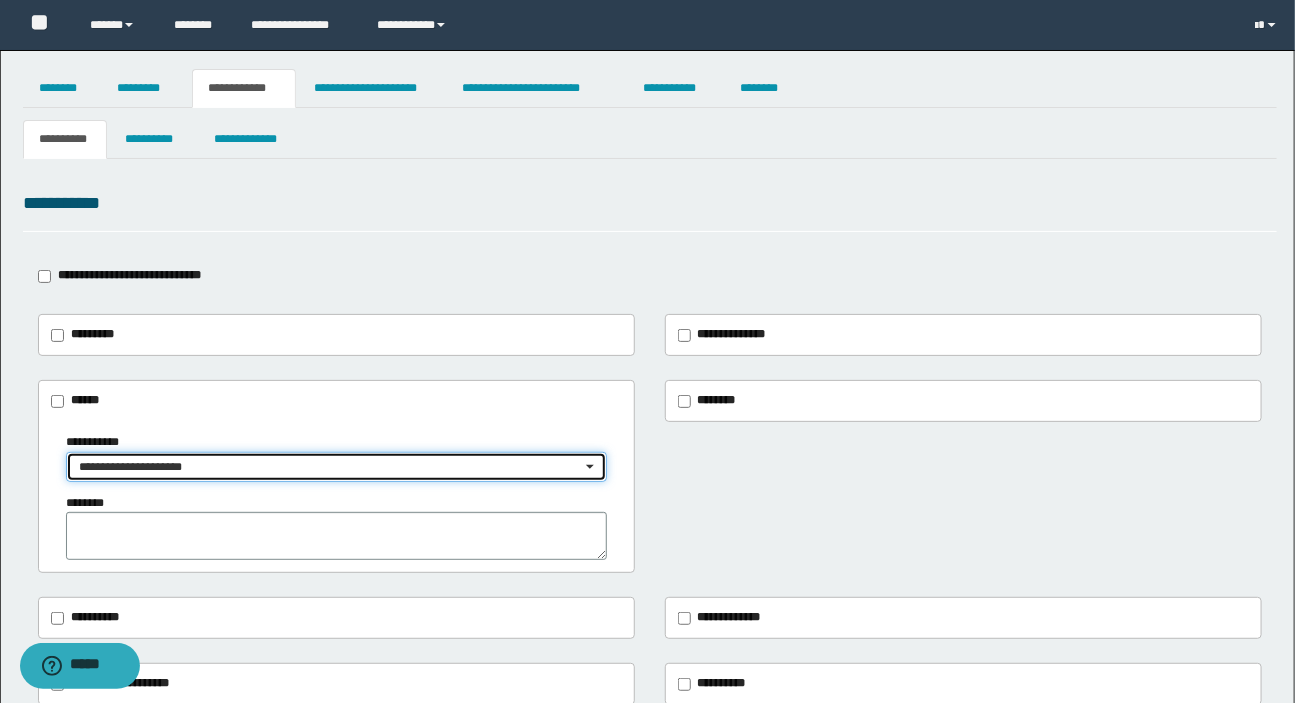 click on "**********" at bounding box center (330, 467) 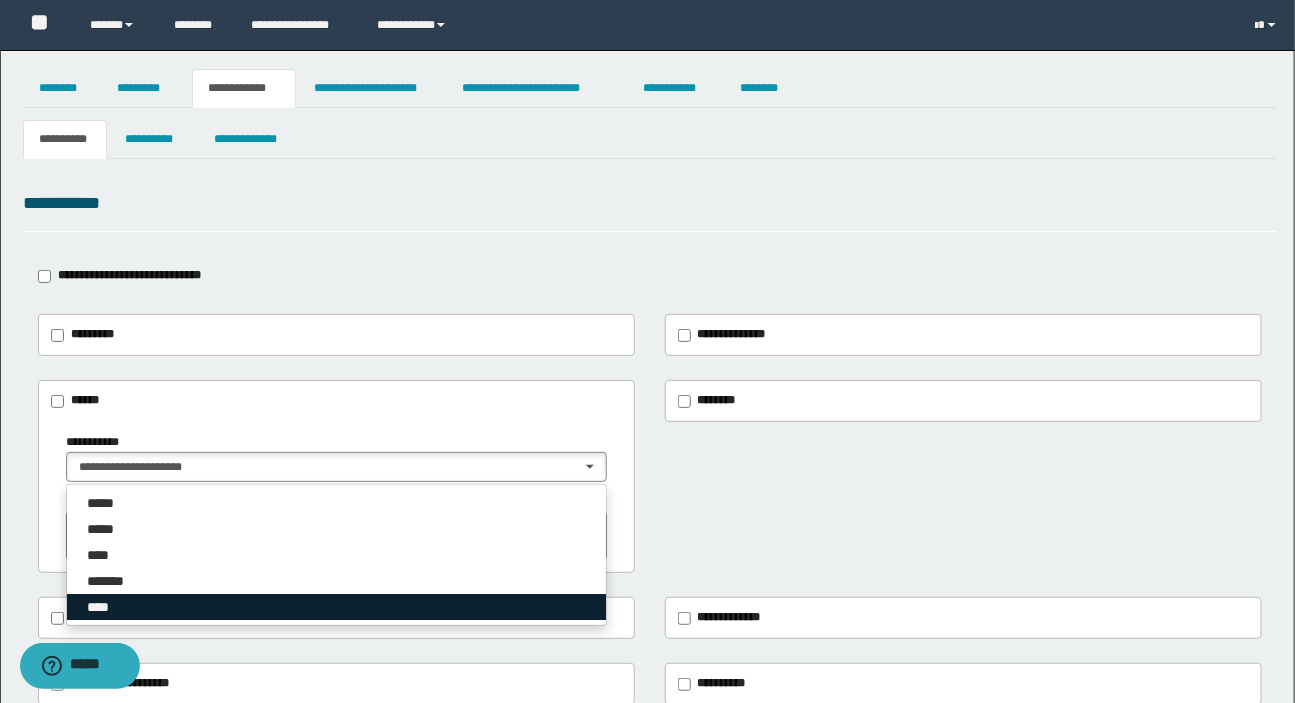 click on "****" at bounding box center [336, 607] 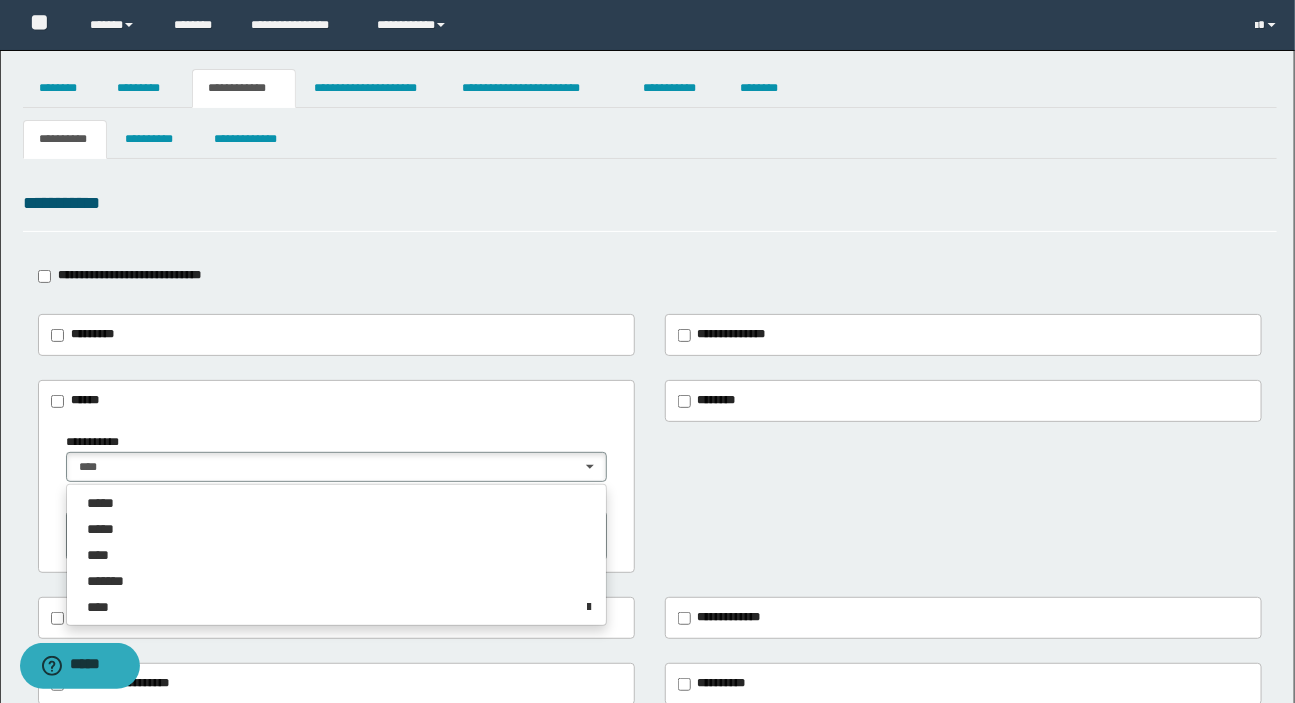 click on "**********" at bounding box center (647, 556) 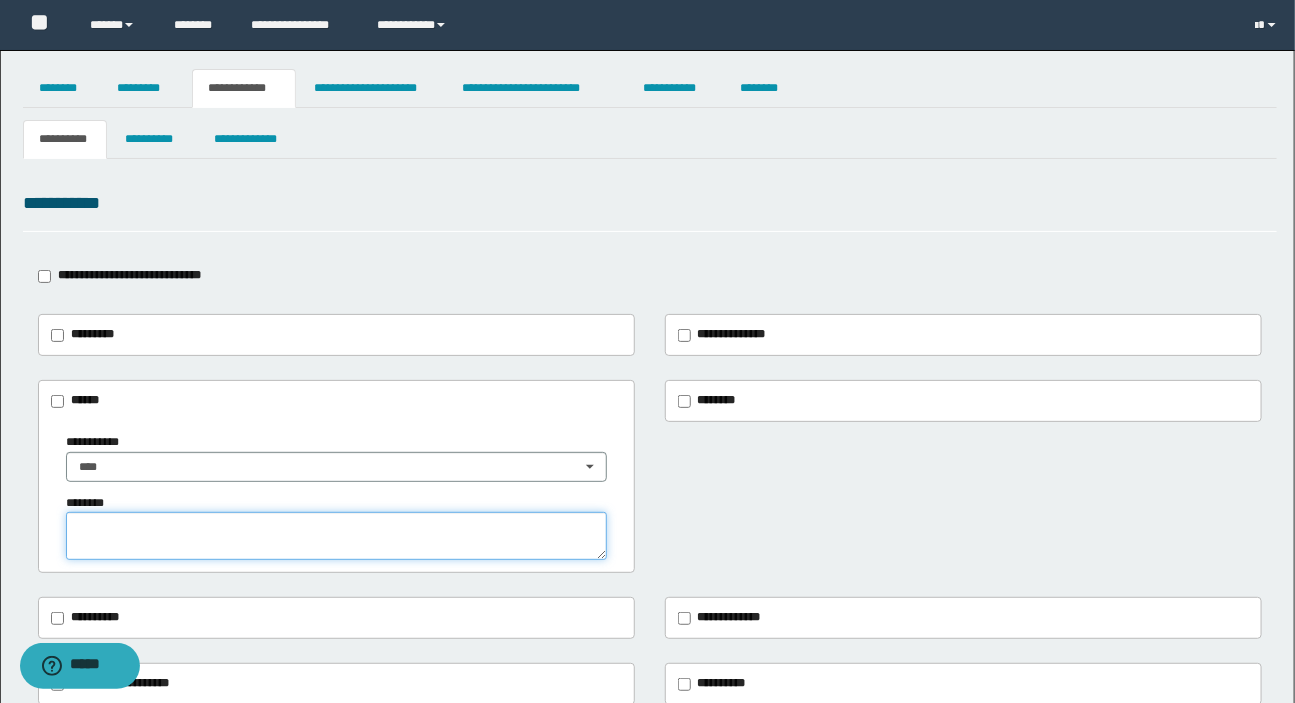 click at bounding box center [336, 536] 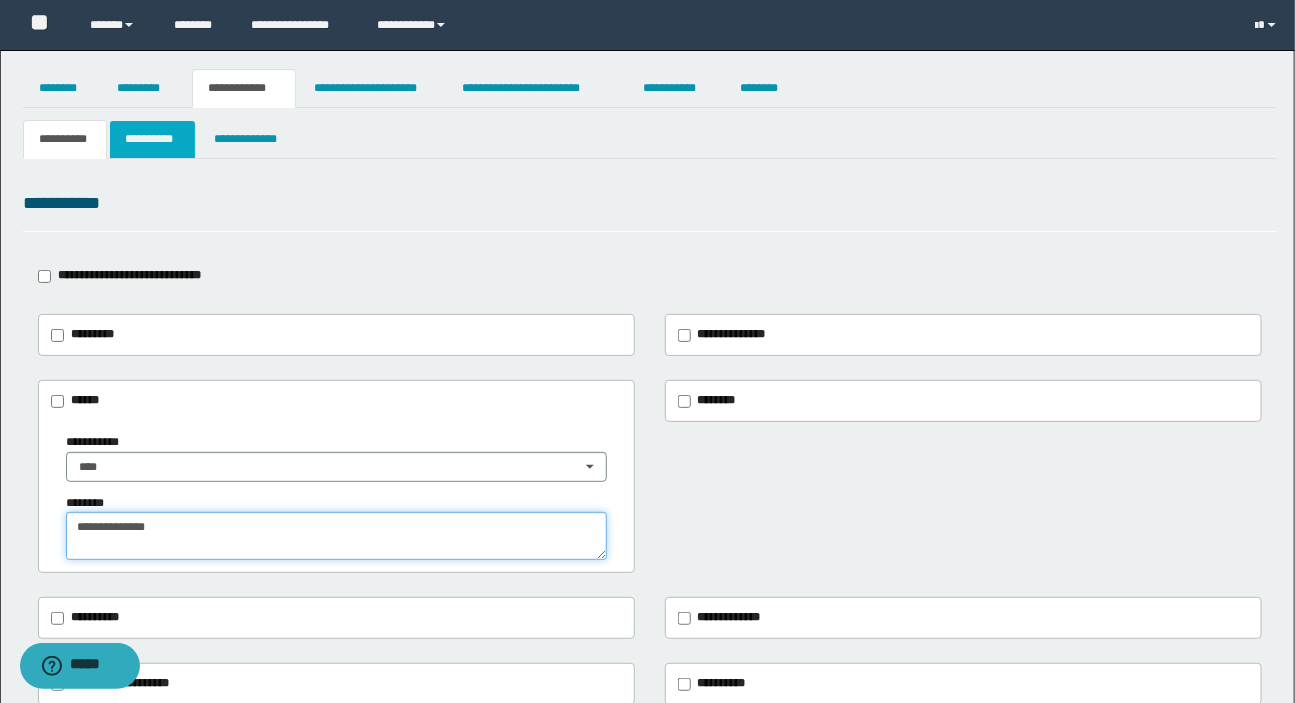 type on "**********" 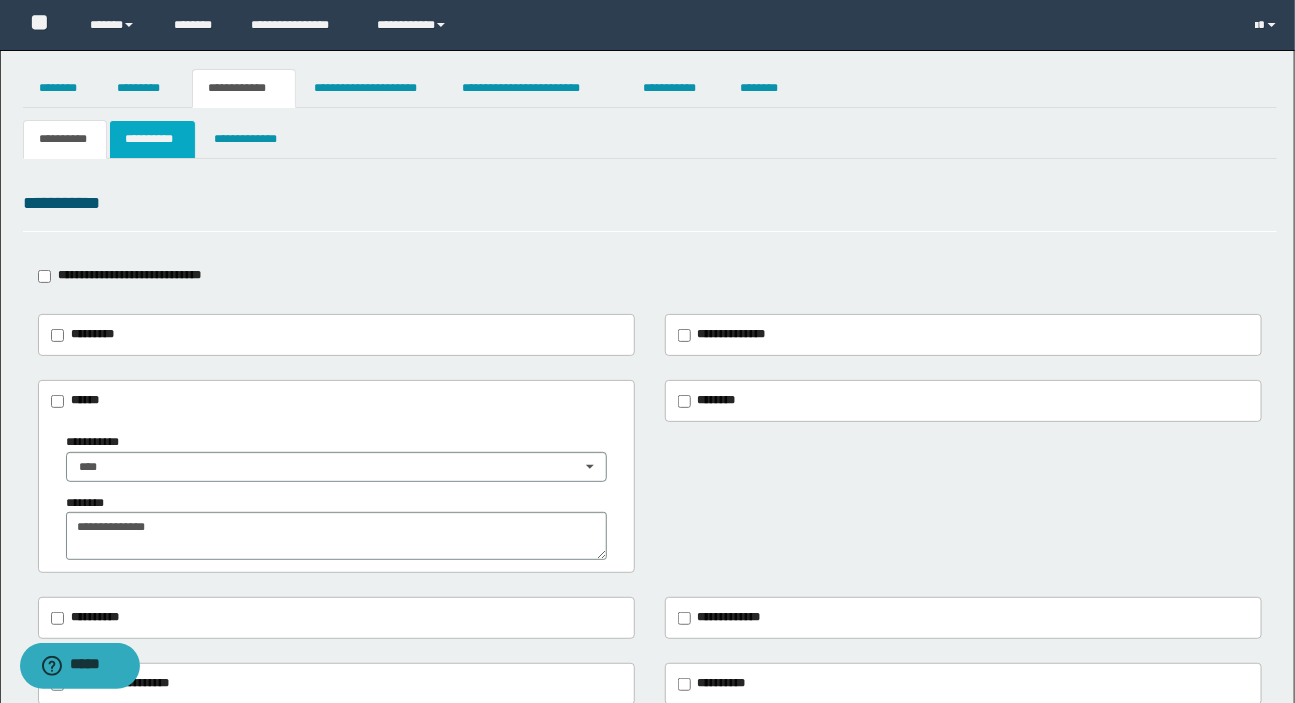 click on "**********" at bounding box center [153, 139] 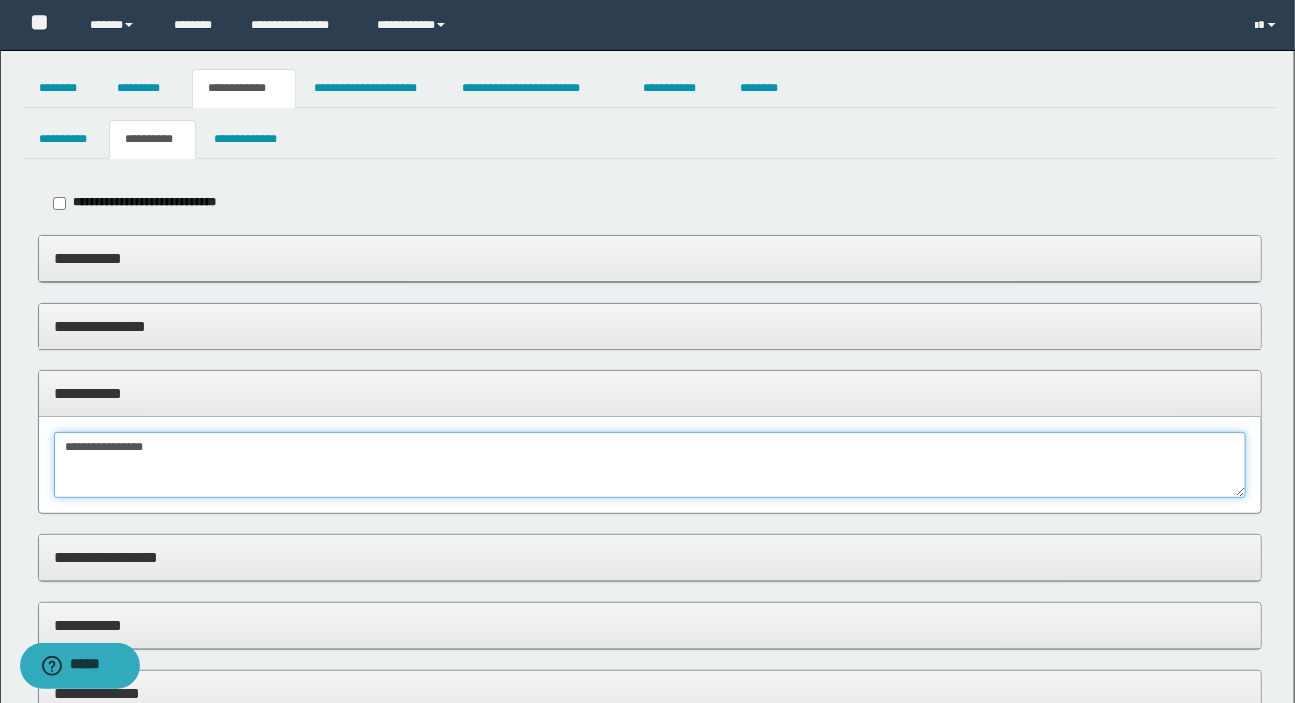 click on "**********" at bounding box center (650, 465) 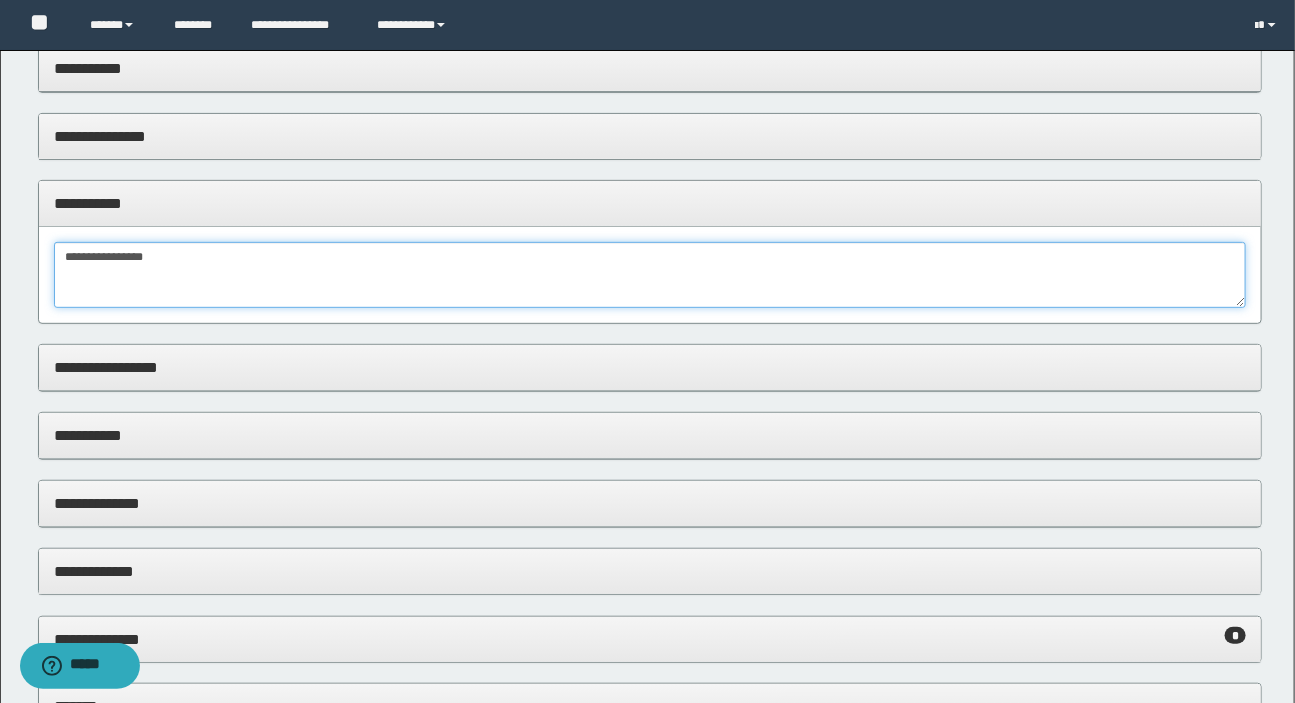 scroll, scrollTop: 181, scrollLeft: 0, axis: vertical 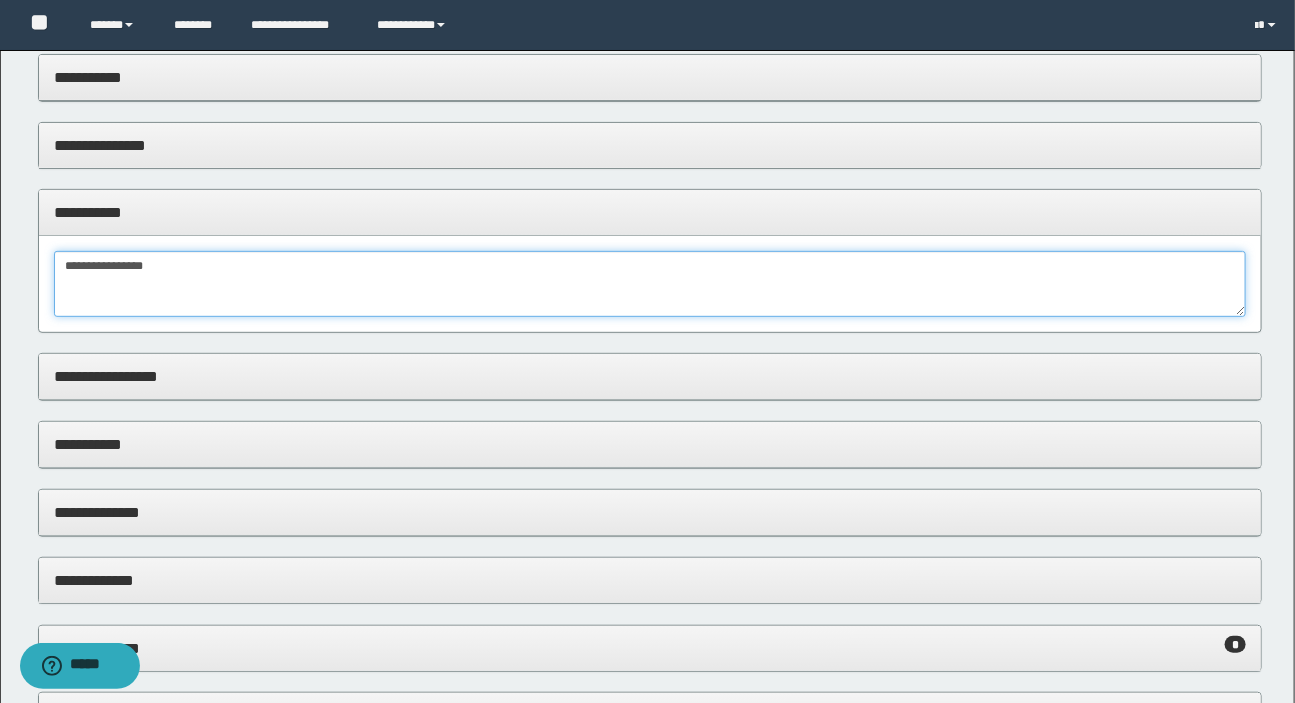 click on "**********" at bounding box center (650, 284) 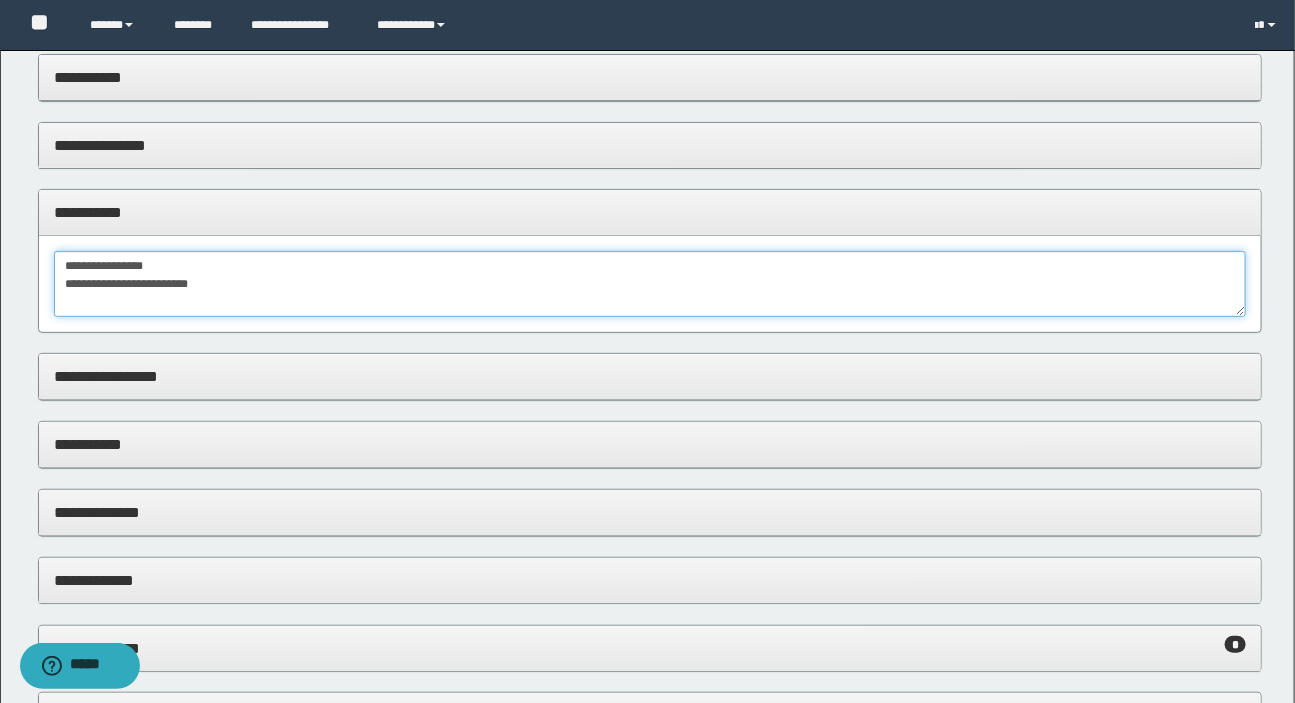 click on "**********" at bounding box center (650, 284) 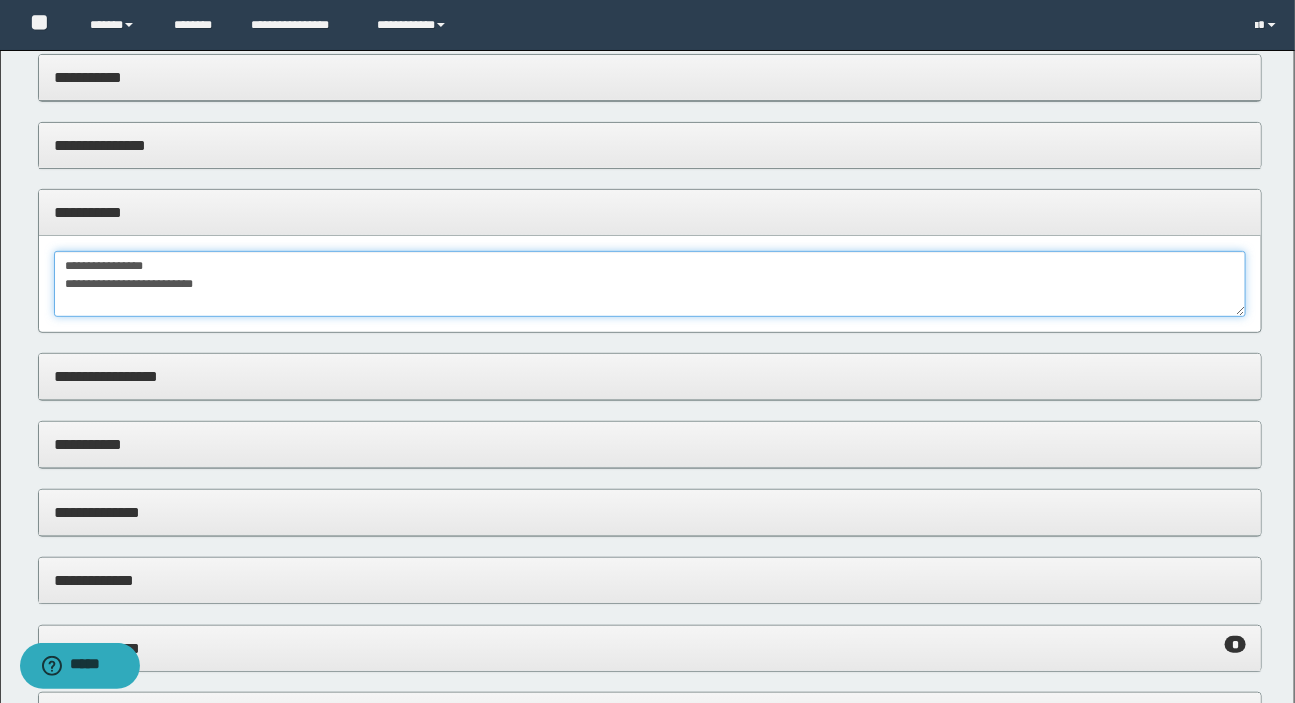 click on "**********" at bounding box center [650, 284] 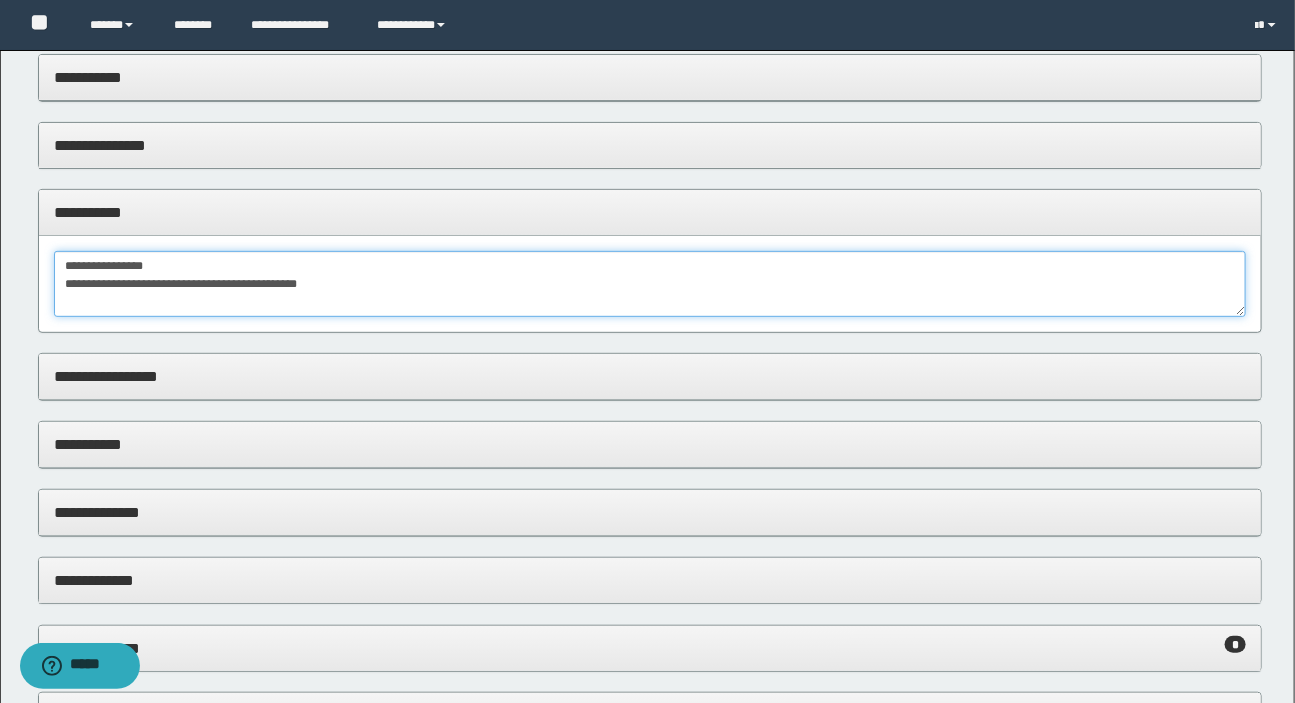 click on "**********" at bounding box center (650, 284) 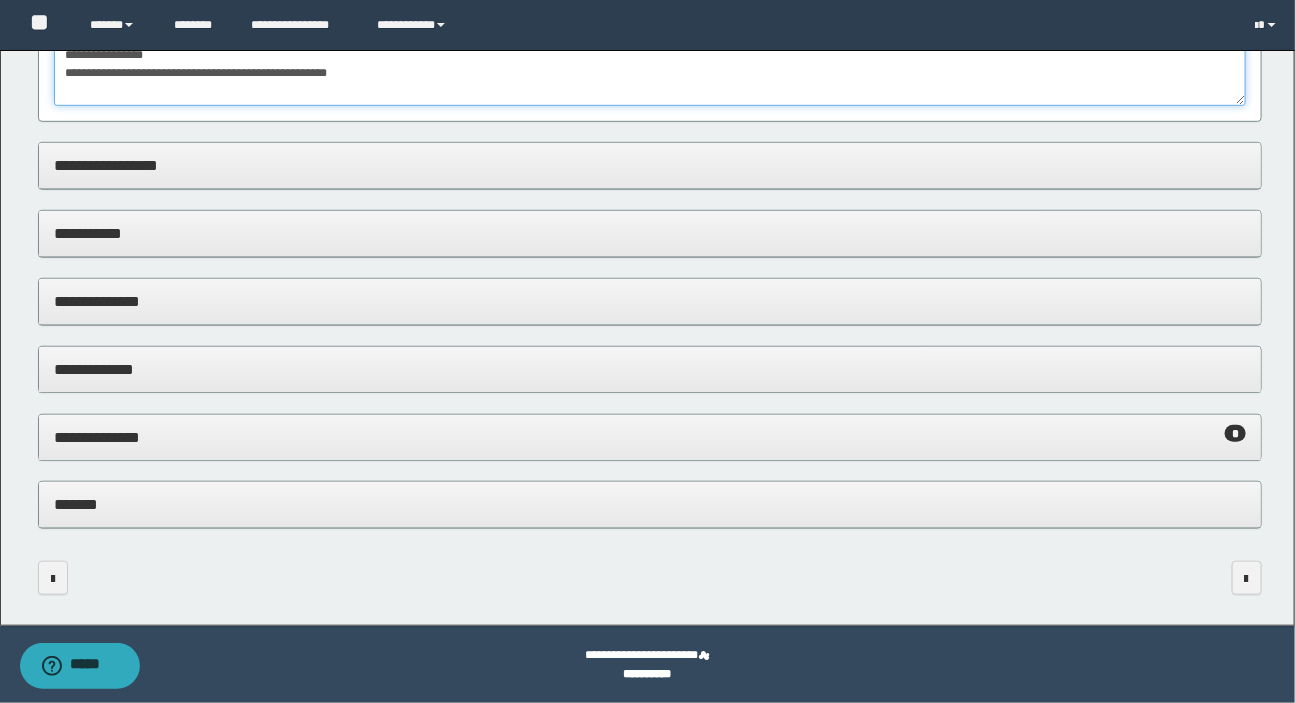 type on "**********" 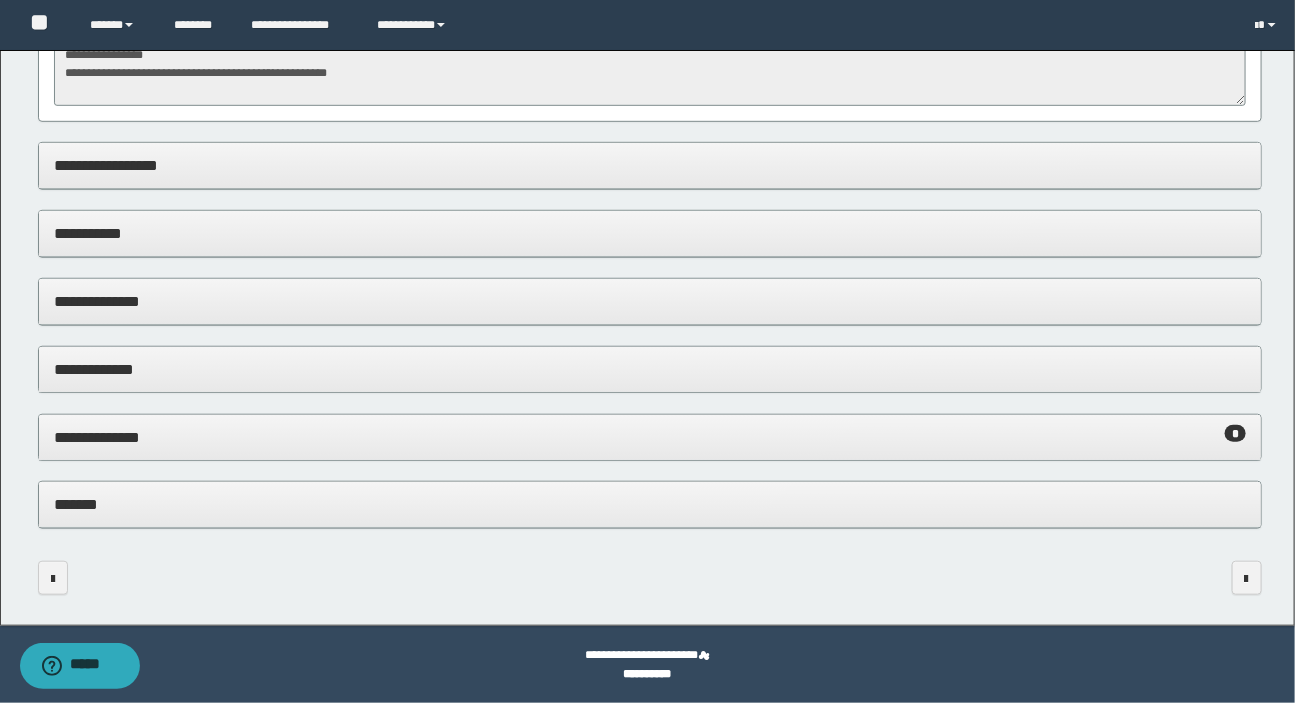 click on "**********" at bounding box center (650, 437) 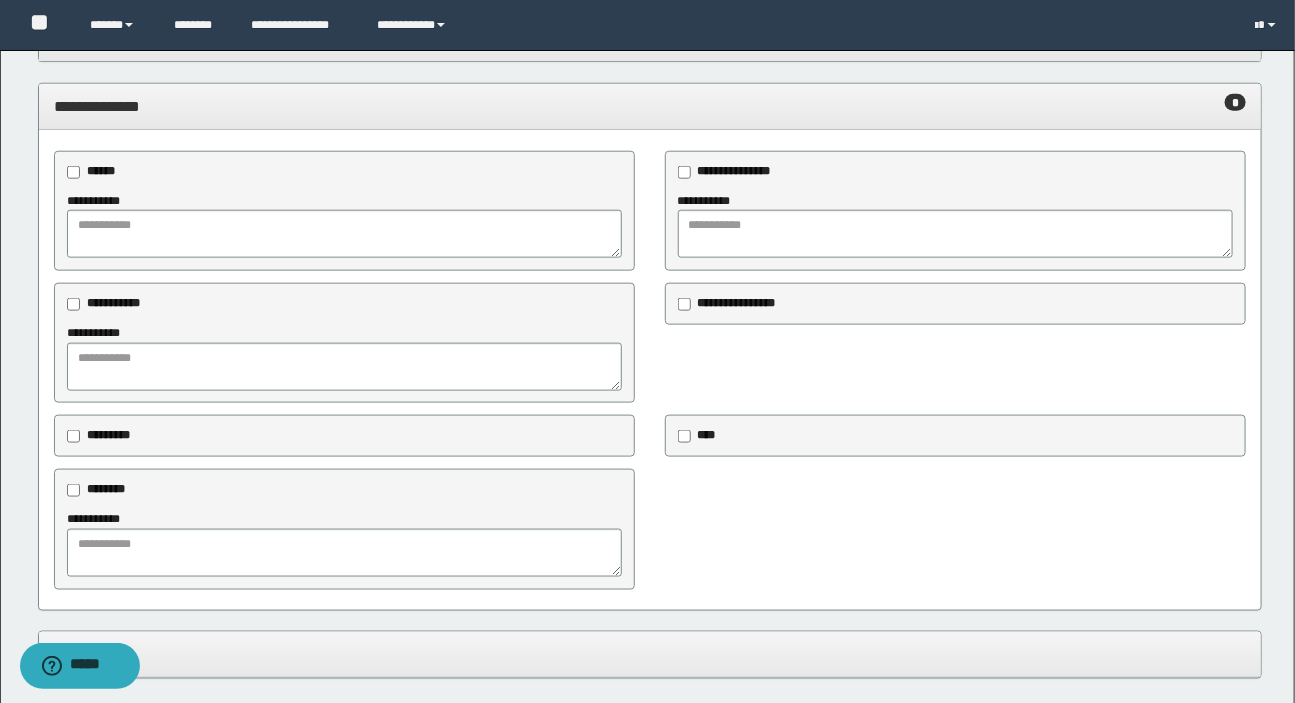 scroll, scrollTop: 756, scrollLeft: 0, axis: vertical 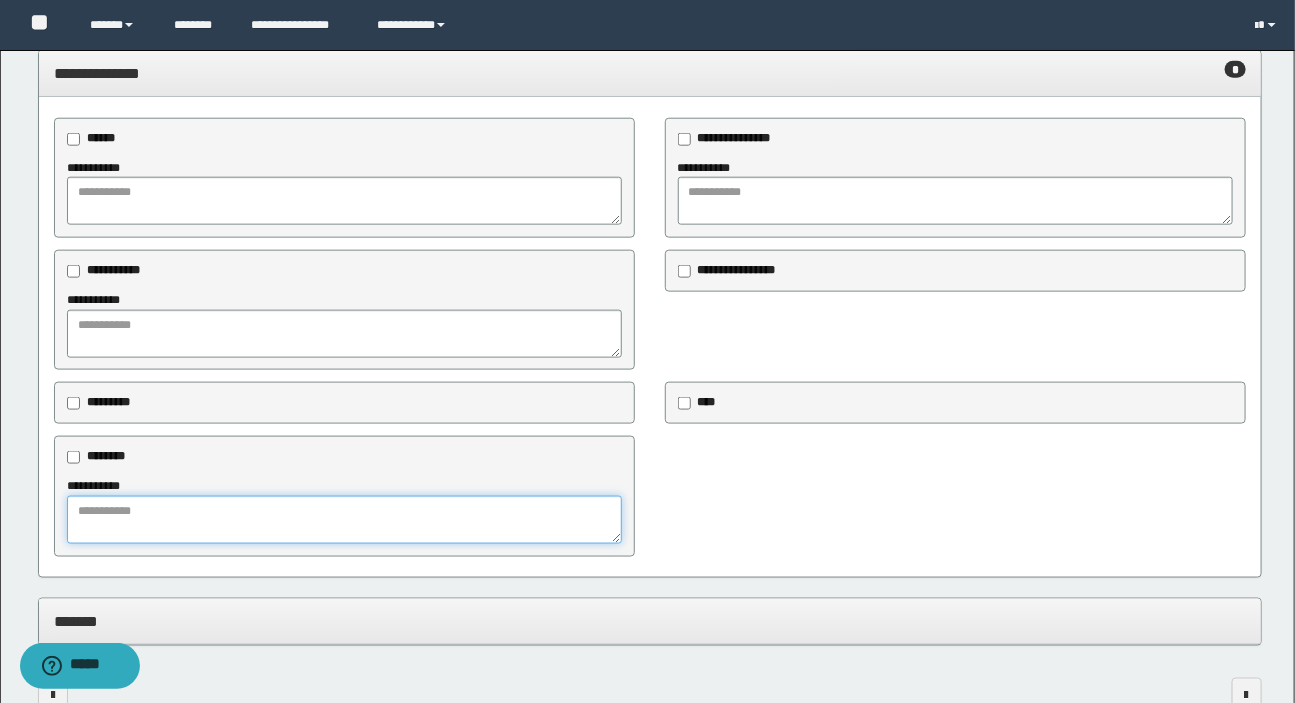click at bounding box center (344, 520) 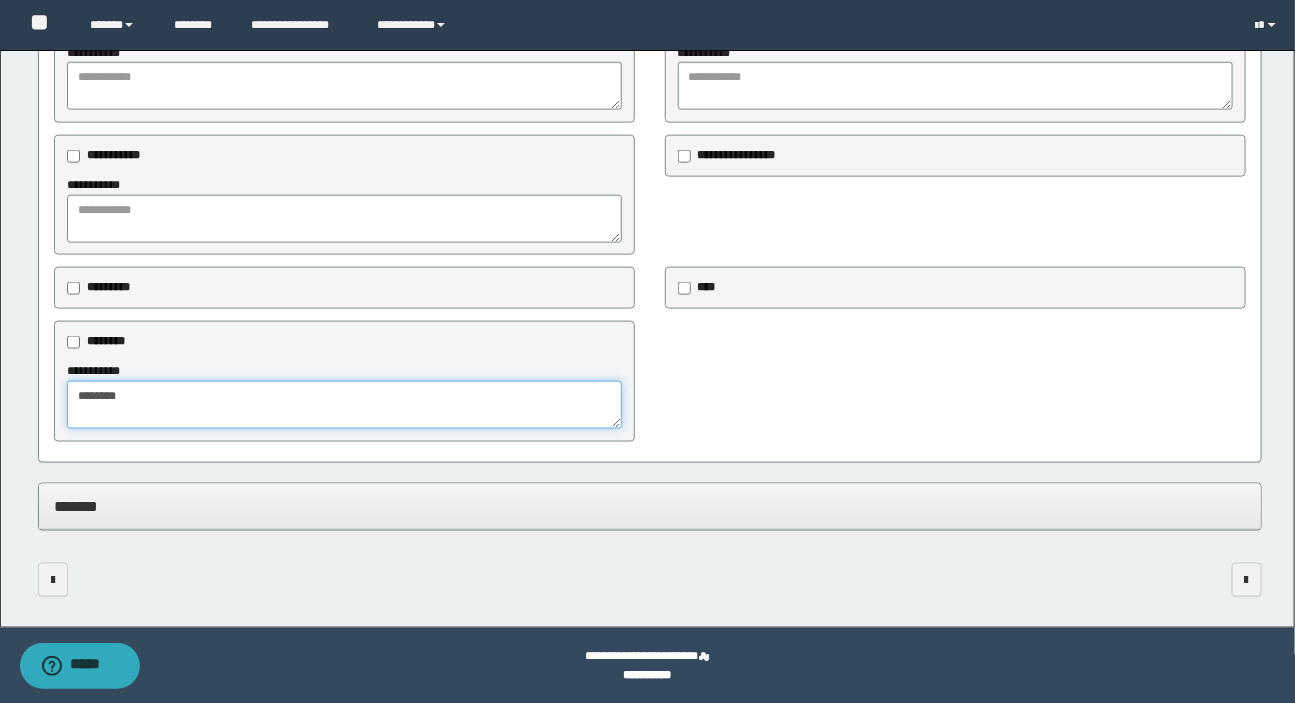 type on "*******" 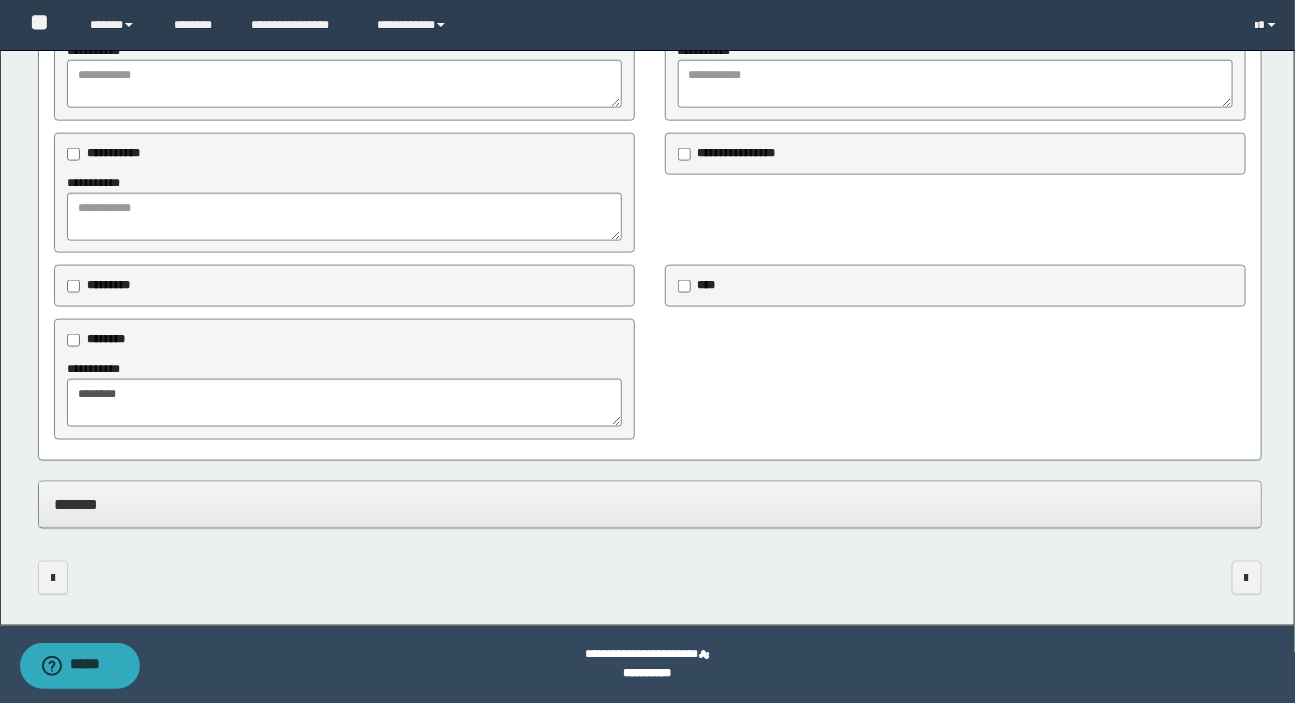 click on "*******" at bounding box center [650, 504] 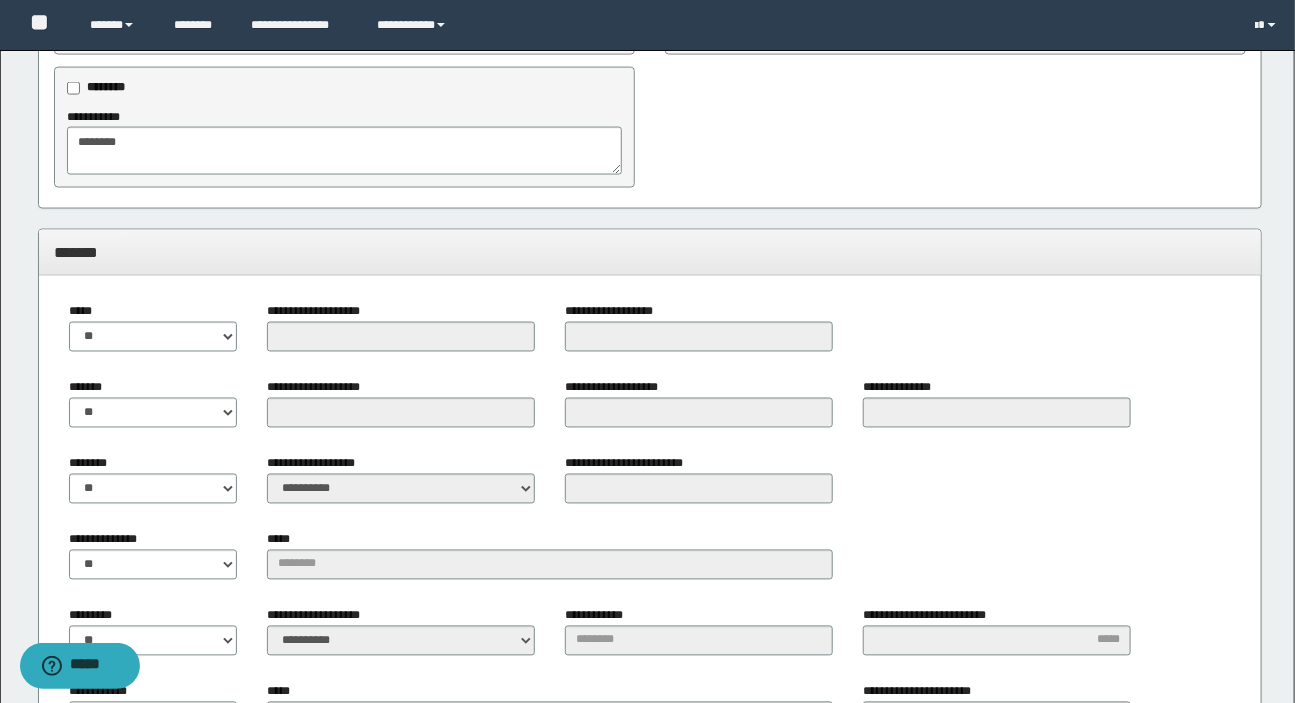 scroll, scrollTop: 1146, scrollLeft: 0, axis: vertical 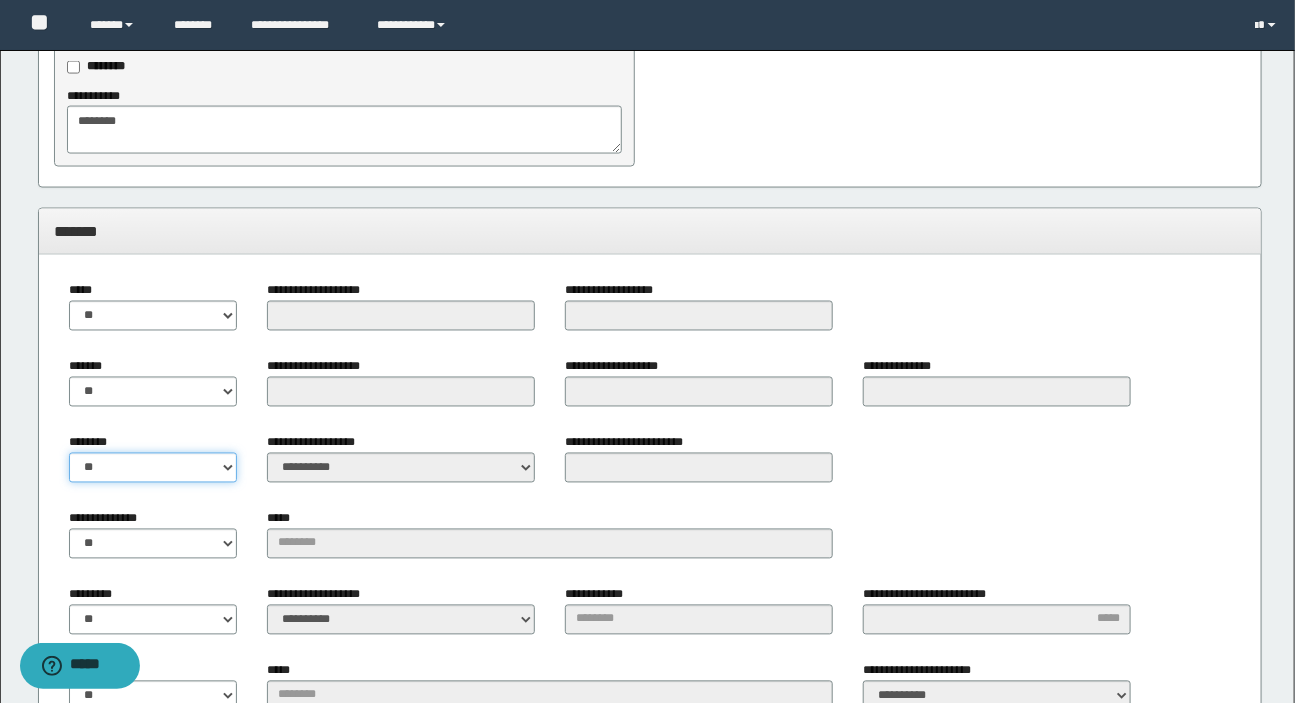 click on "**
**" at bounding box center (153, 468) 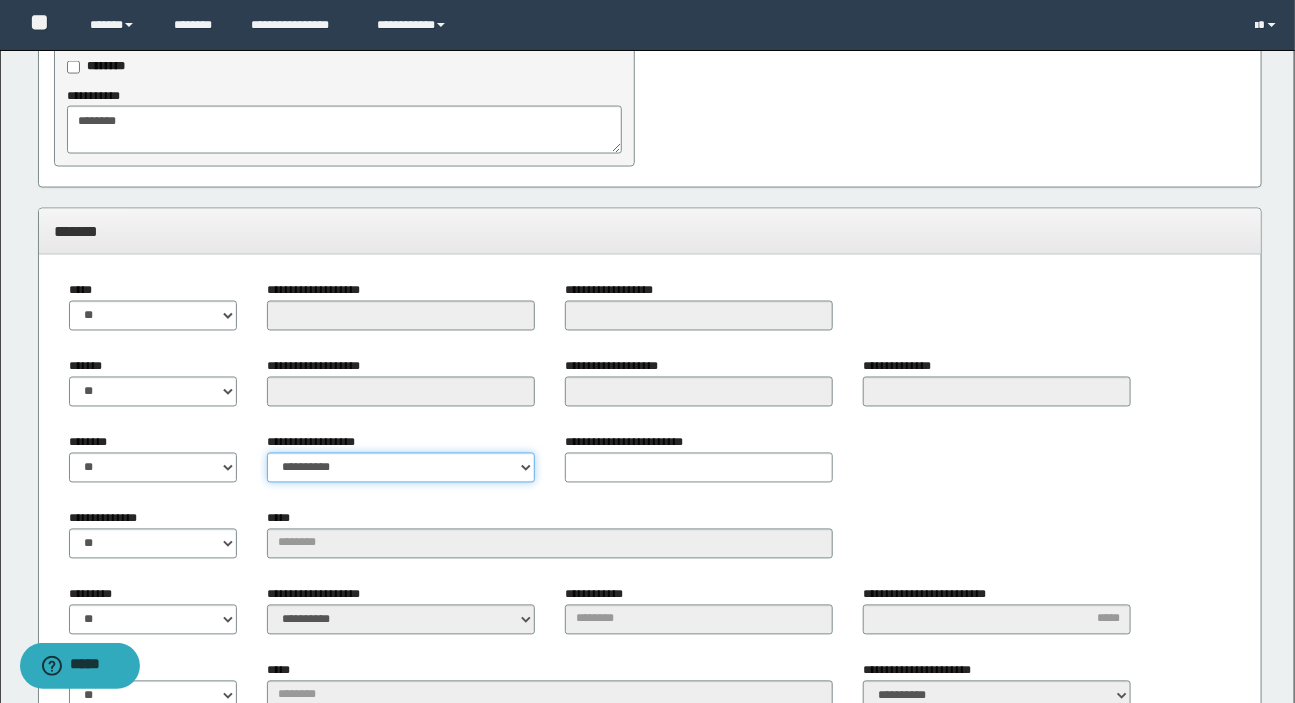 click on "**********" at bounding box center (401, 468) 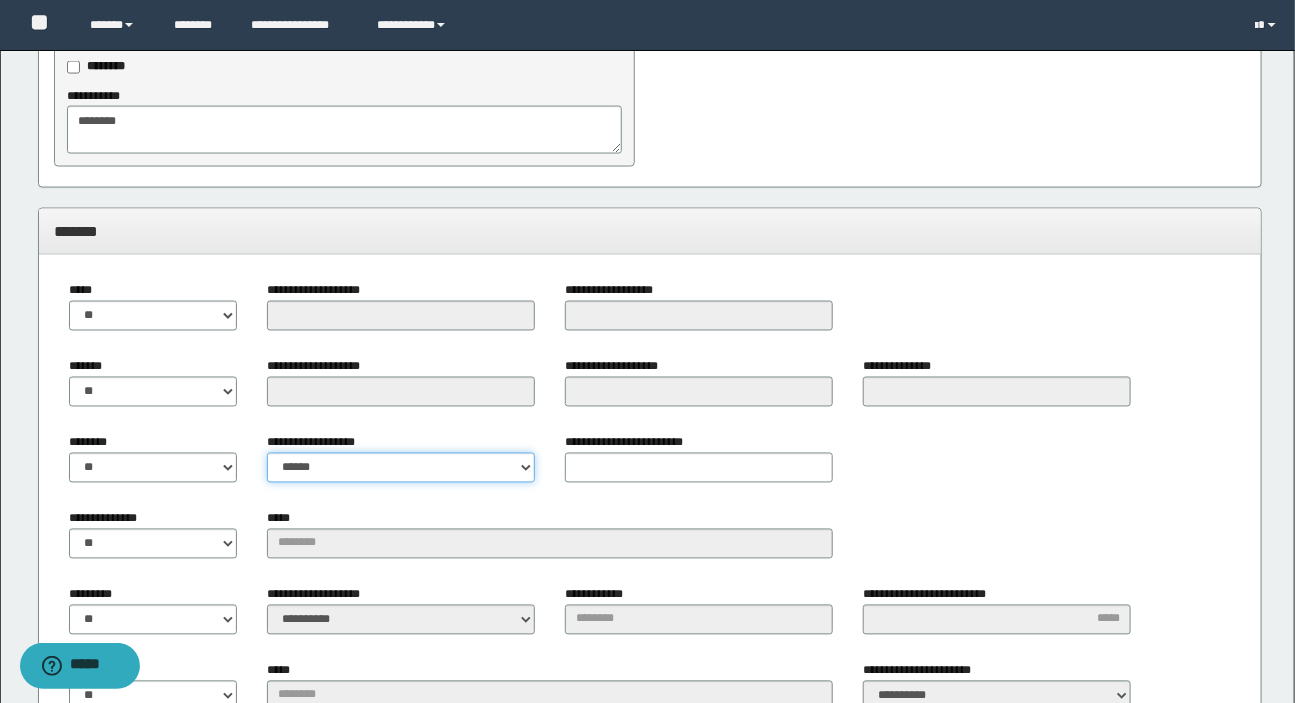 click on "**********" at bounding box center (401, 468) 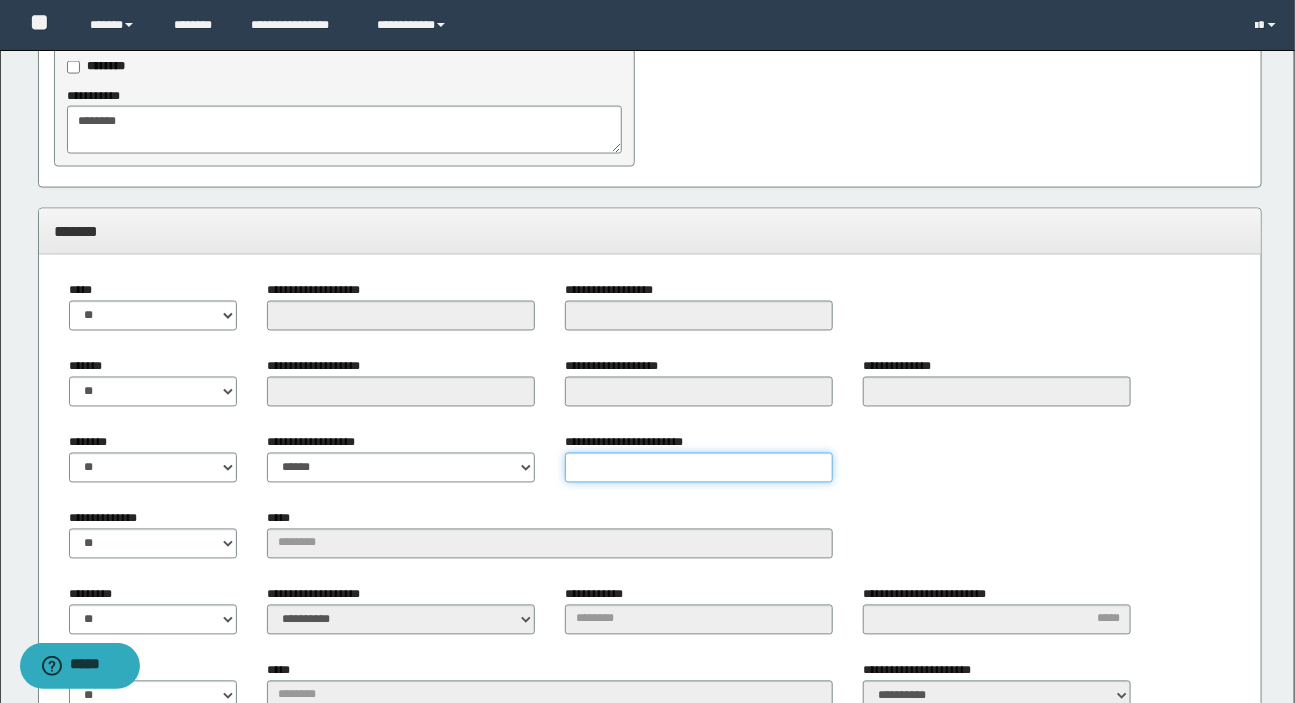 click on "**********" at bounding box center (699, 468) 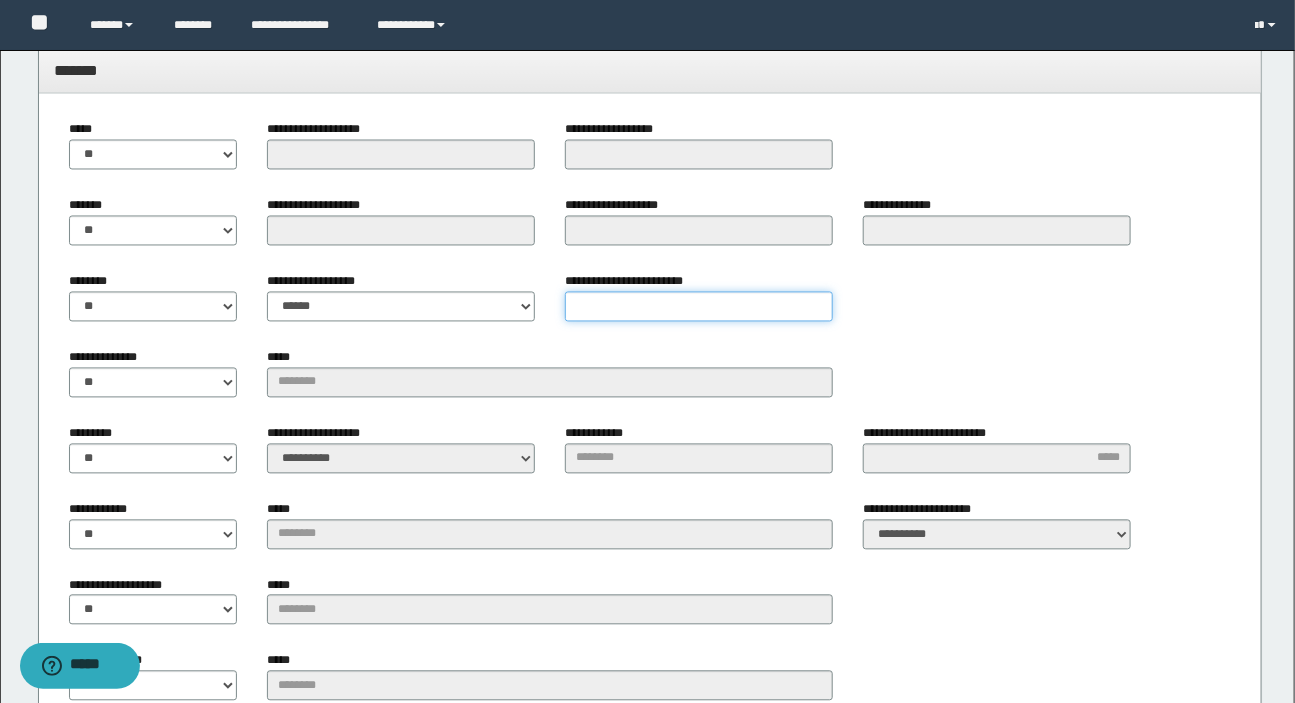 scroll, scrollTop: 1328, scrollLeft: 0, axis: vertical 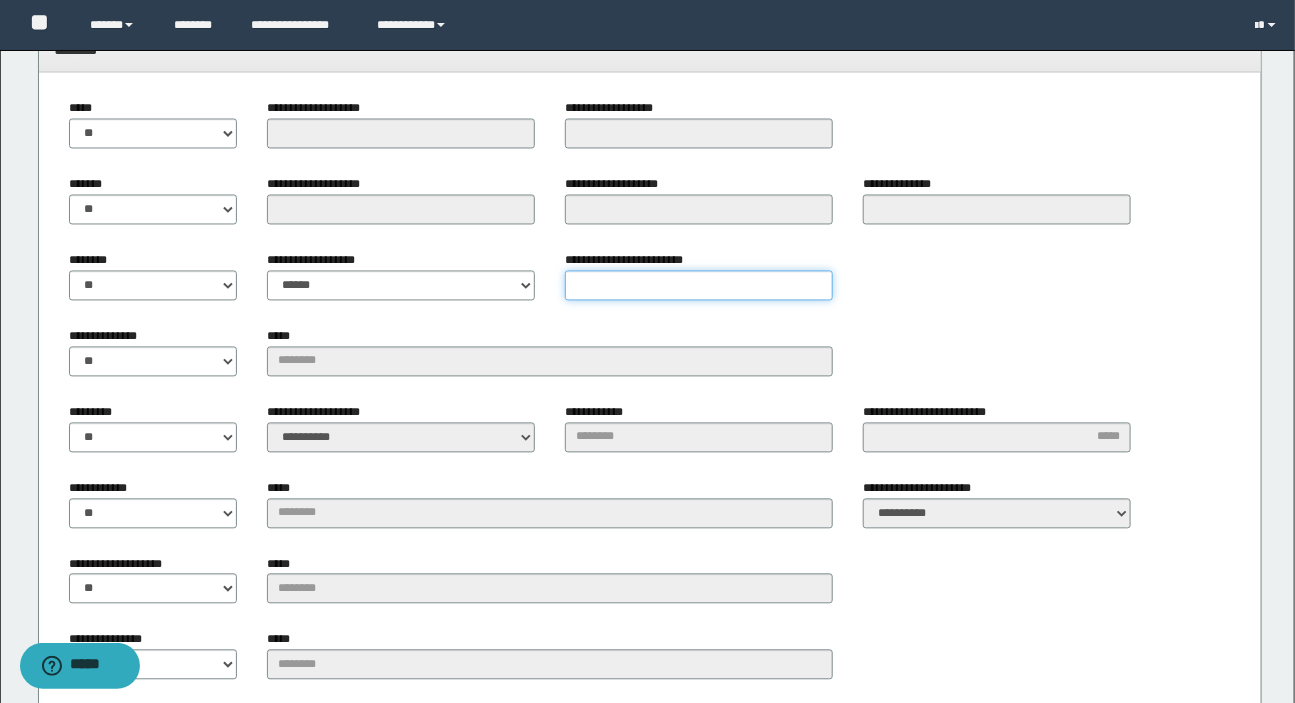 click on "**********" at bounding box center (699, 286) 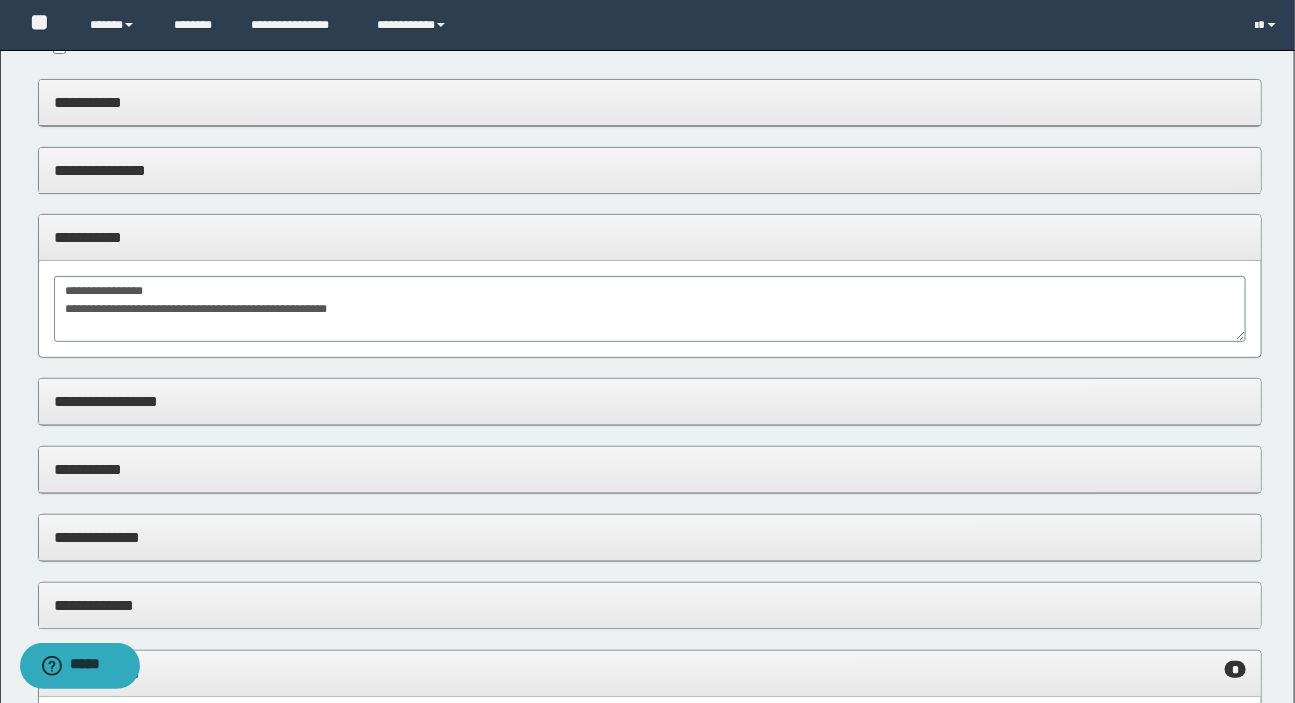 scroll, scrollTop: 0, scrollLeft: 0, axis: both 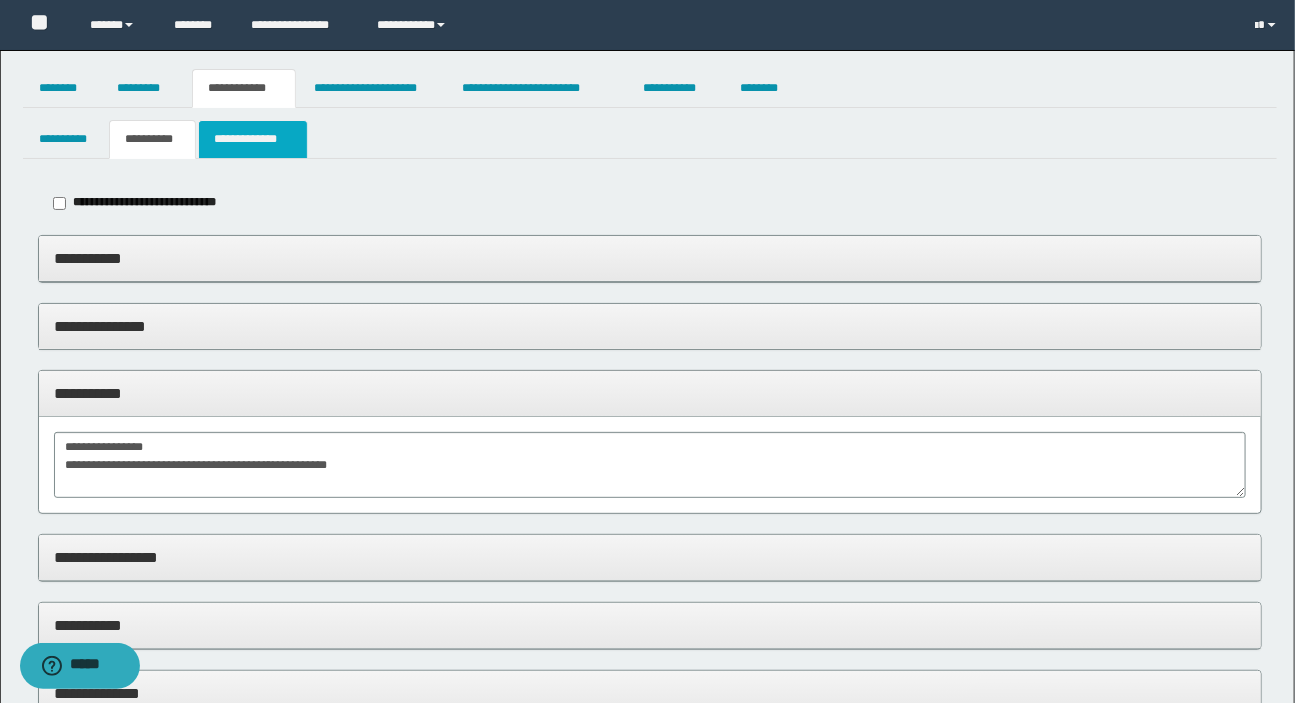click on "**********" at bounding box center (252, 139) 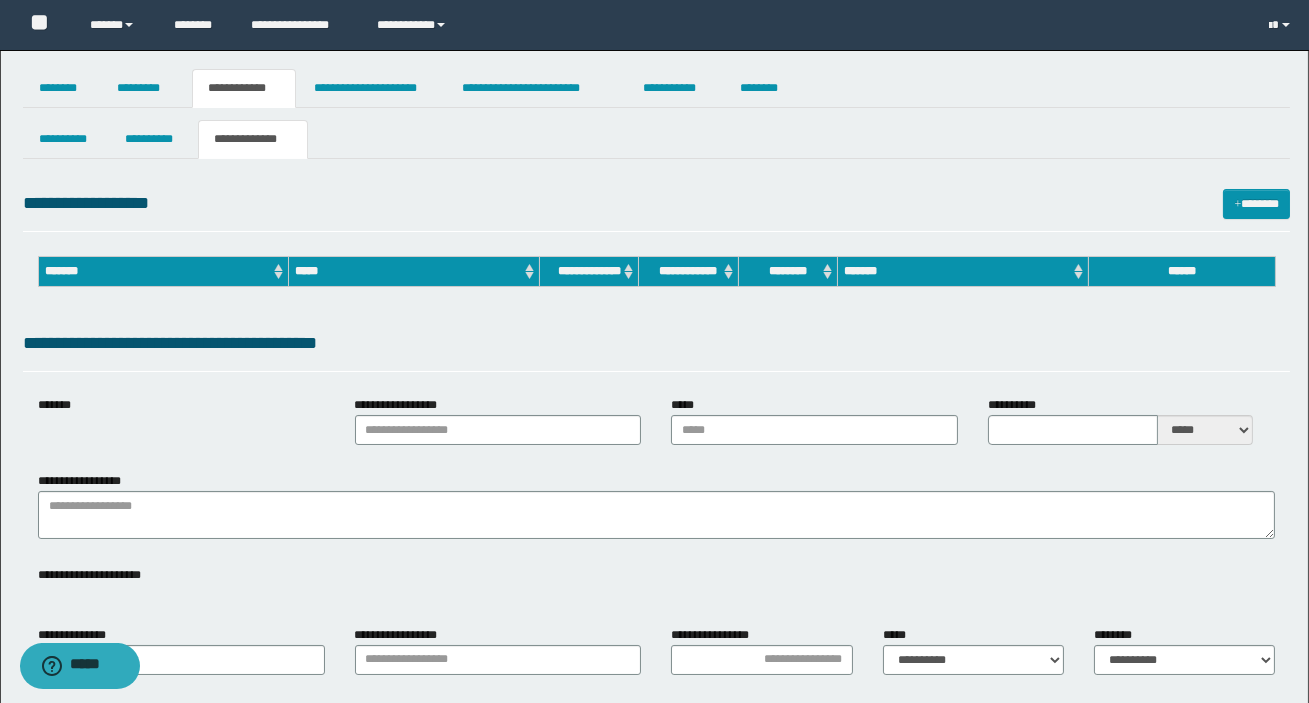 type on "**********" 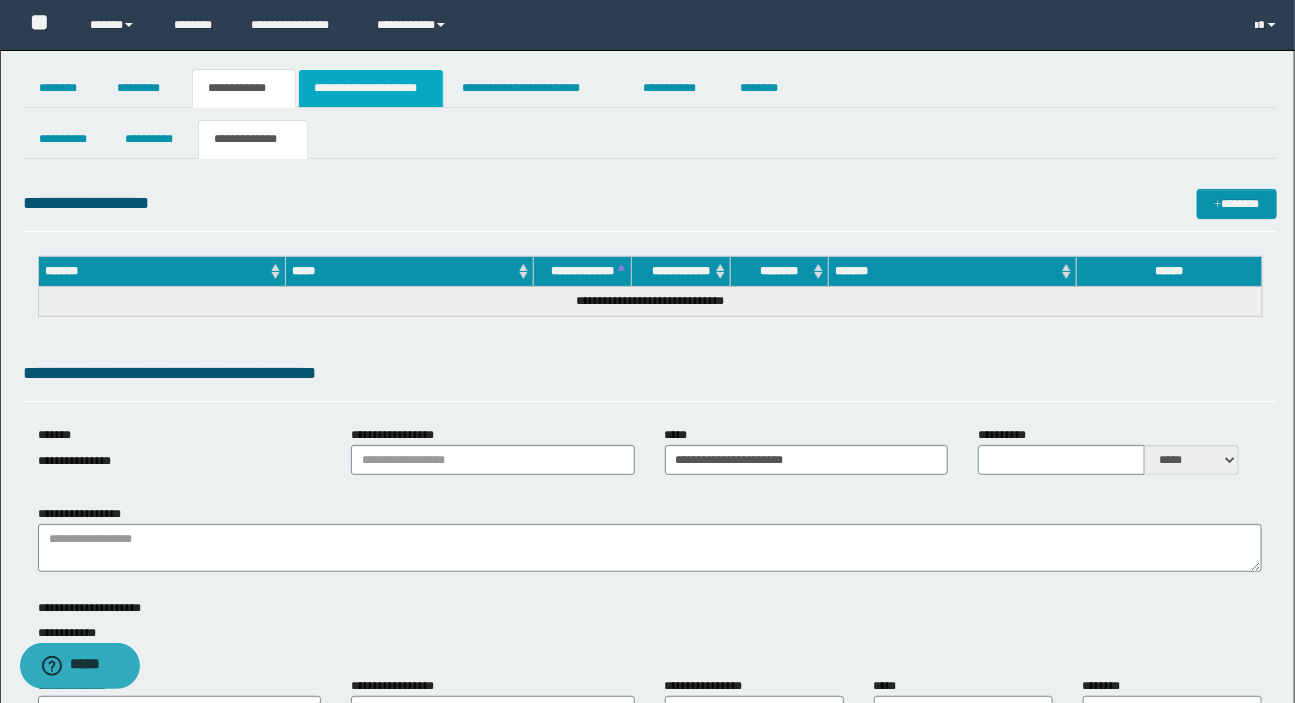 click on "**********" at bounding box center [371, 88] 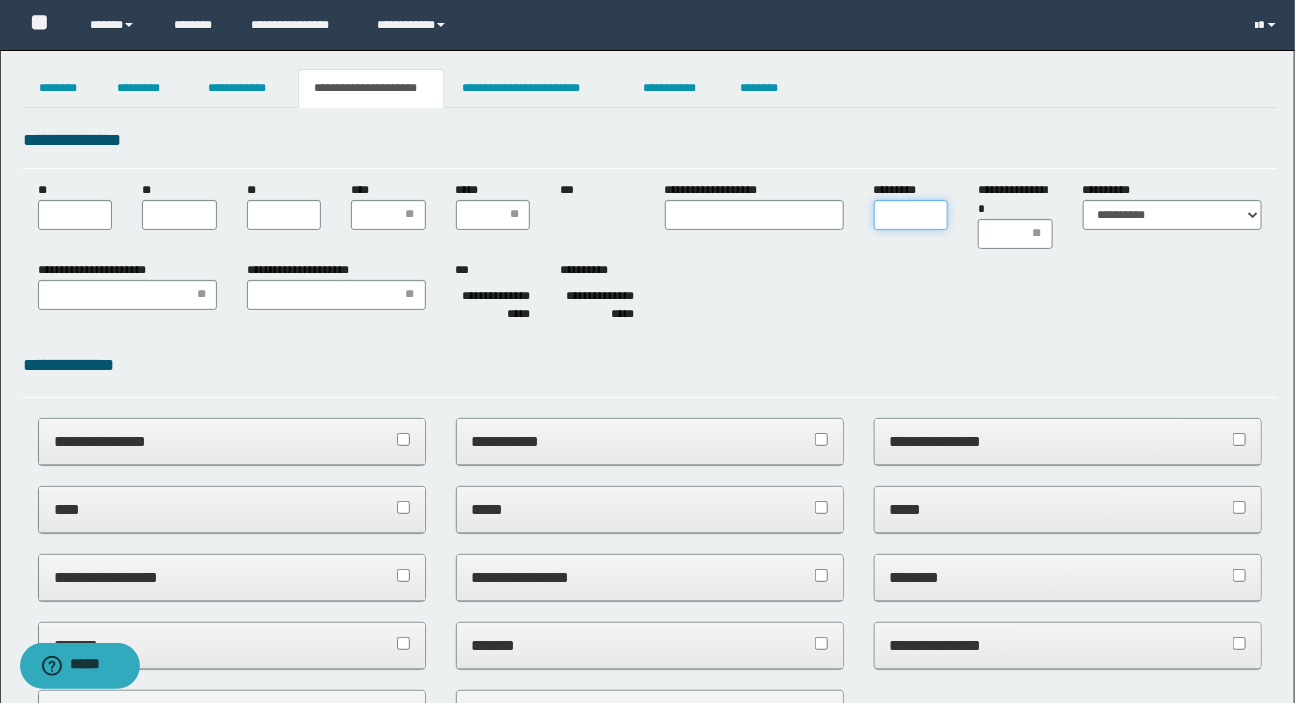 click on "*********" at bounding box center (911, 215) 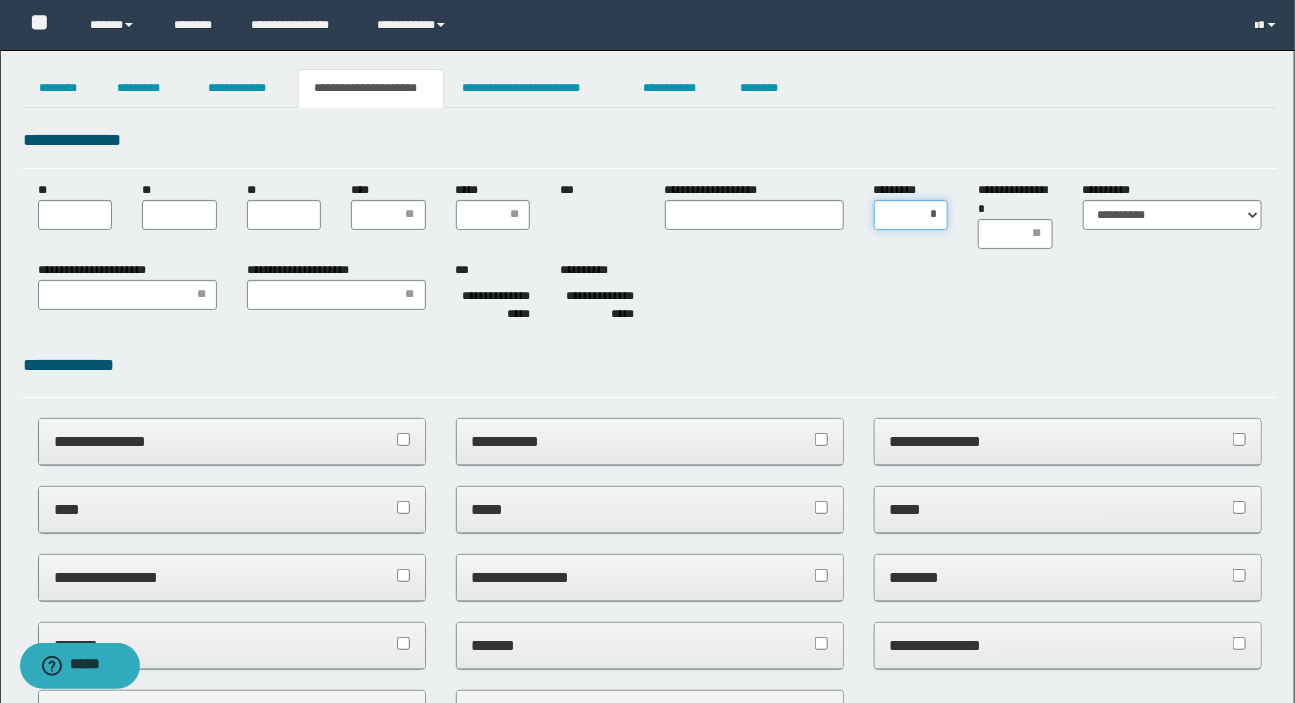 type on "**" 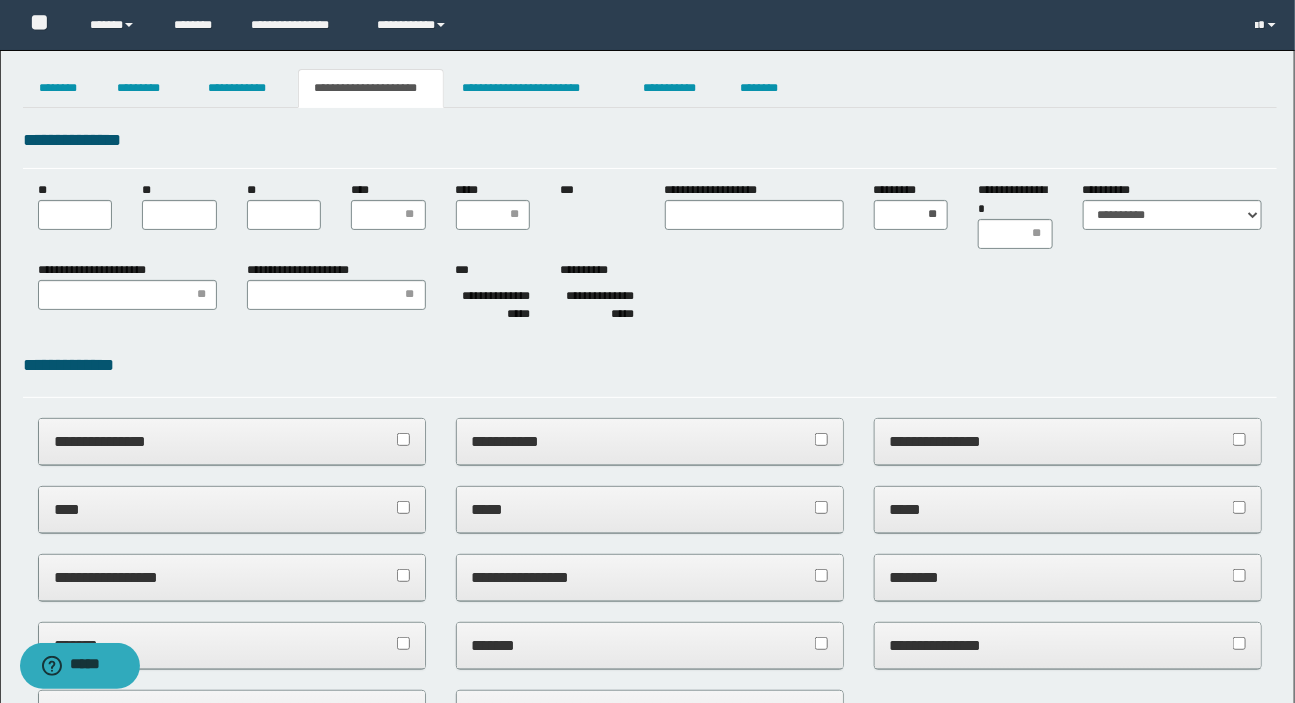 click on "**********" at bounding box center [650, 215] 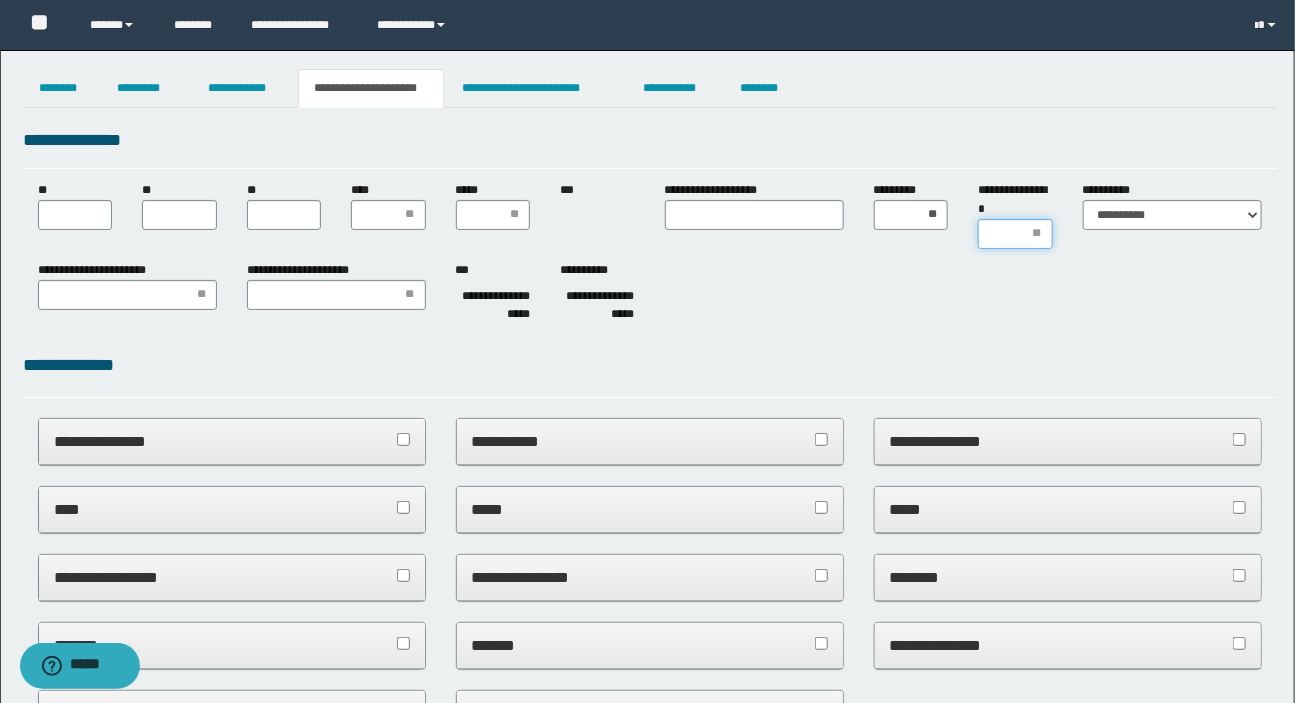 click on "**********" at bounding box center (1015, 234) 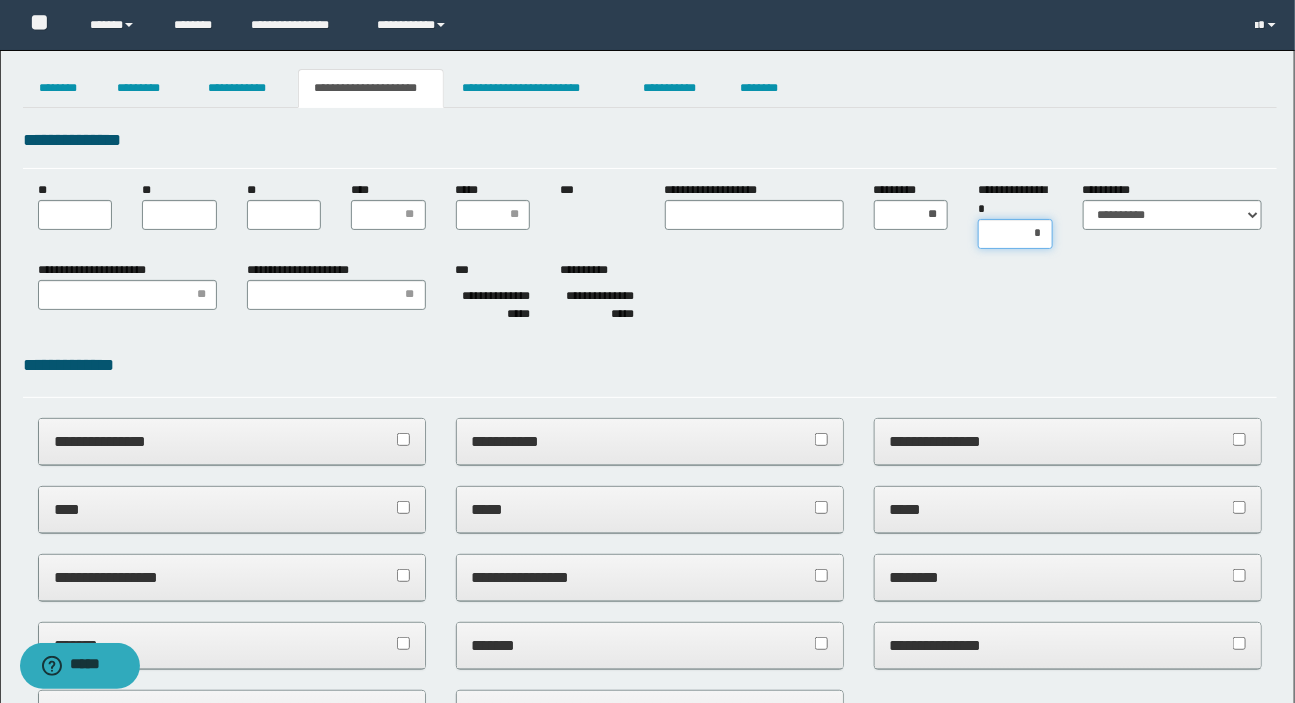 type on "**" 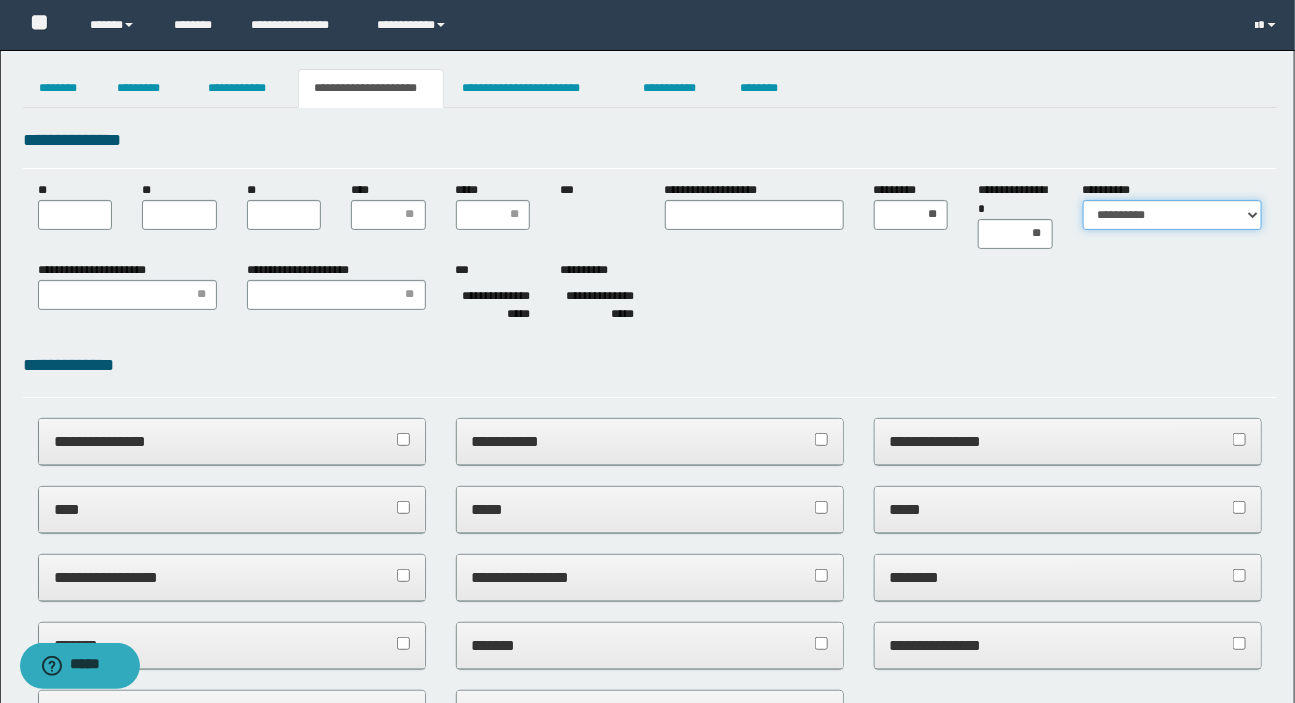 click on "**********" at bounding box center [1172, 215] 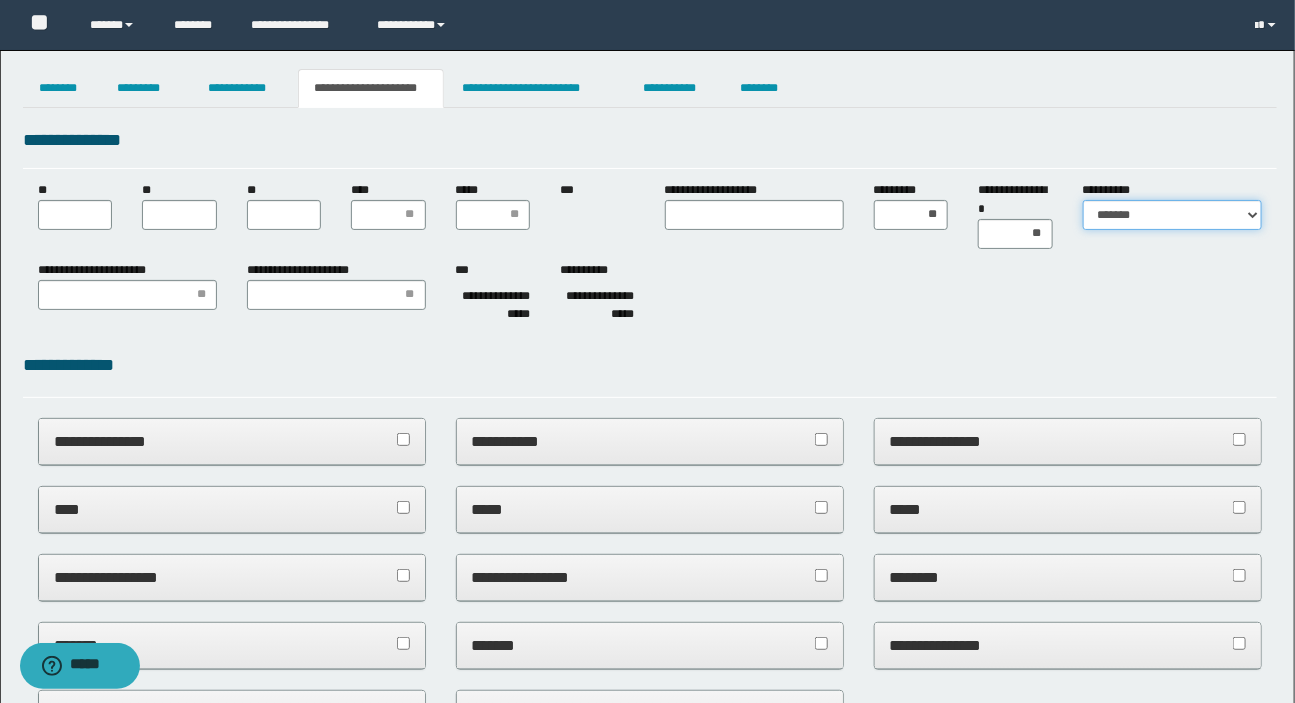 click on "**********" at bounding box center [1172, 215] 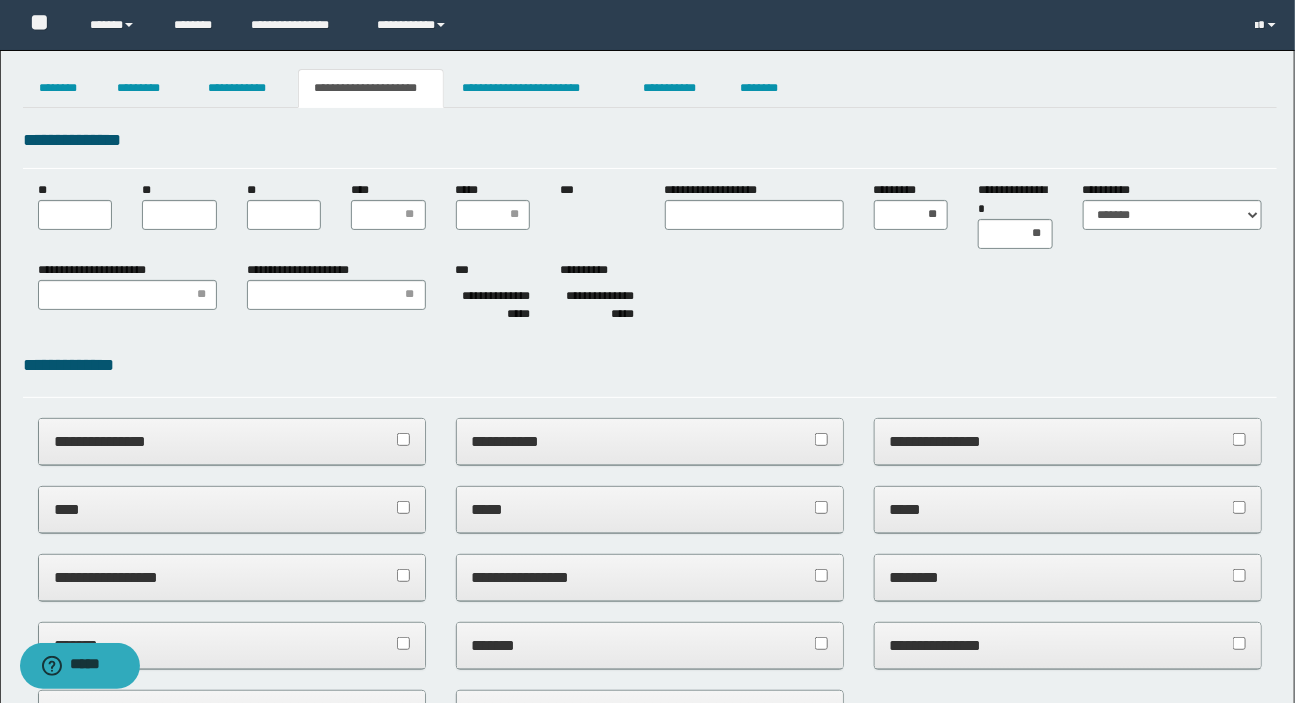 click on "**********" at bounding box center [650, 296] 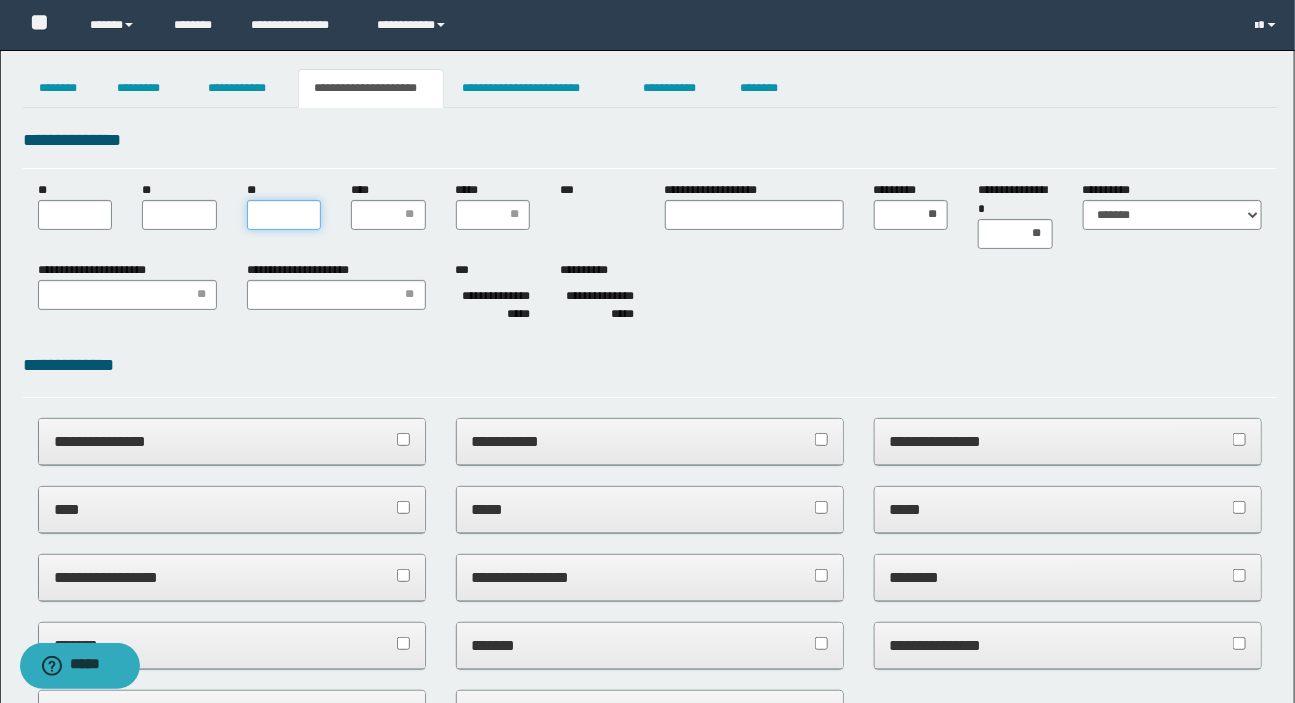 click on "**" at bounding box center [284, 215] 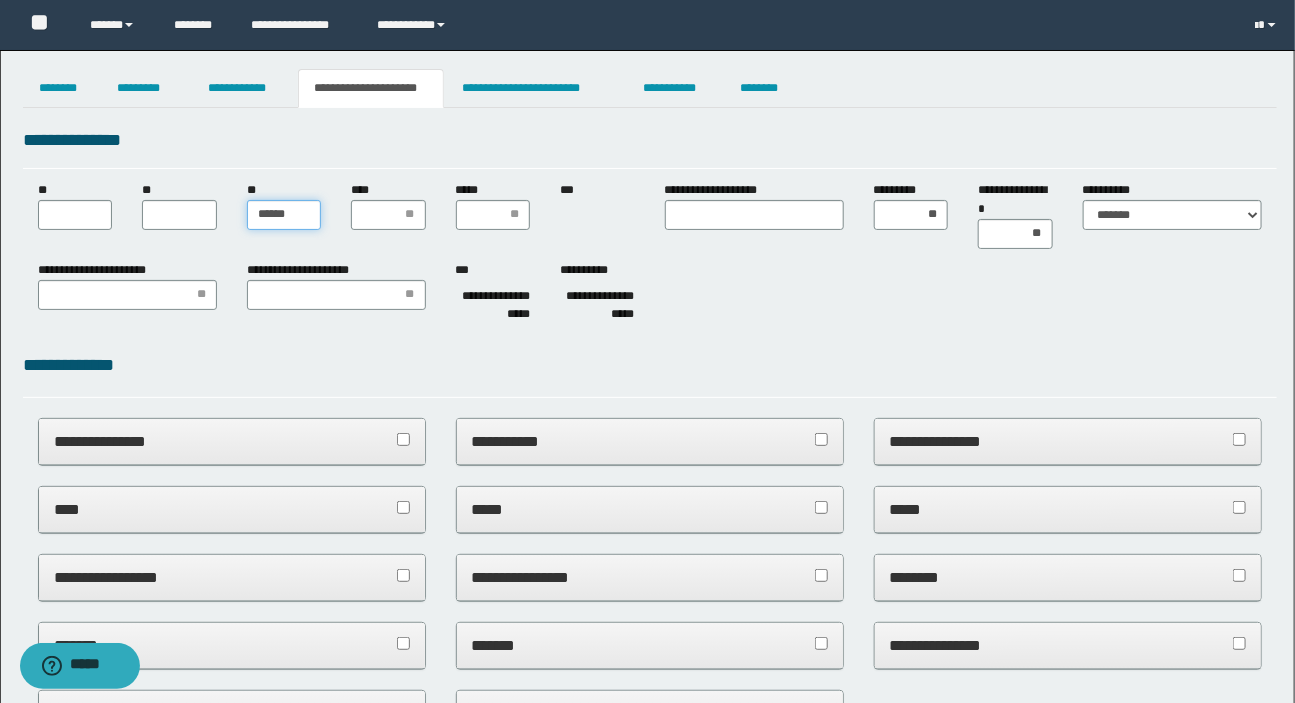 type on "*******" 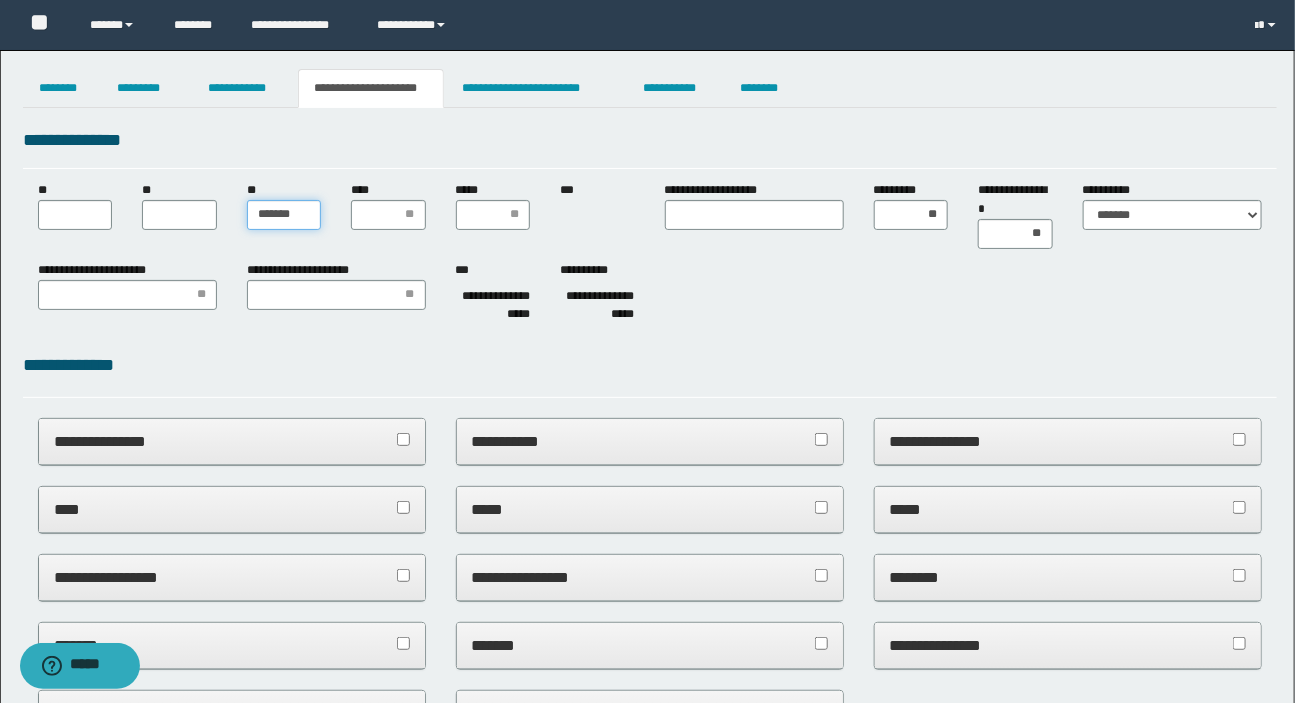 click on "*******" at bounding box center [284, 215] 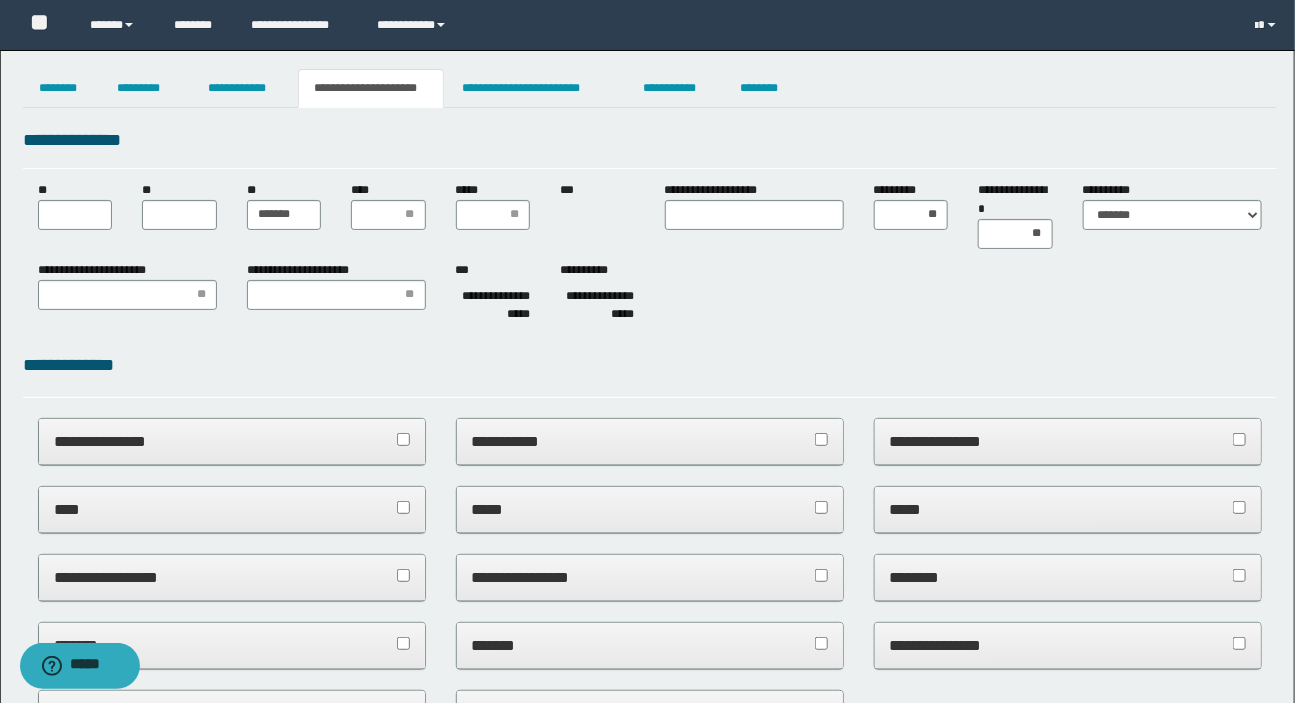 drag, startPoint x: 327, startPoint y: 218, endPoint x: 244, endPoint y: 209, distance: 83.48653 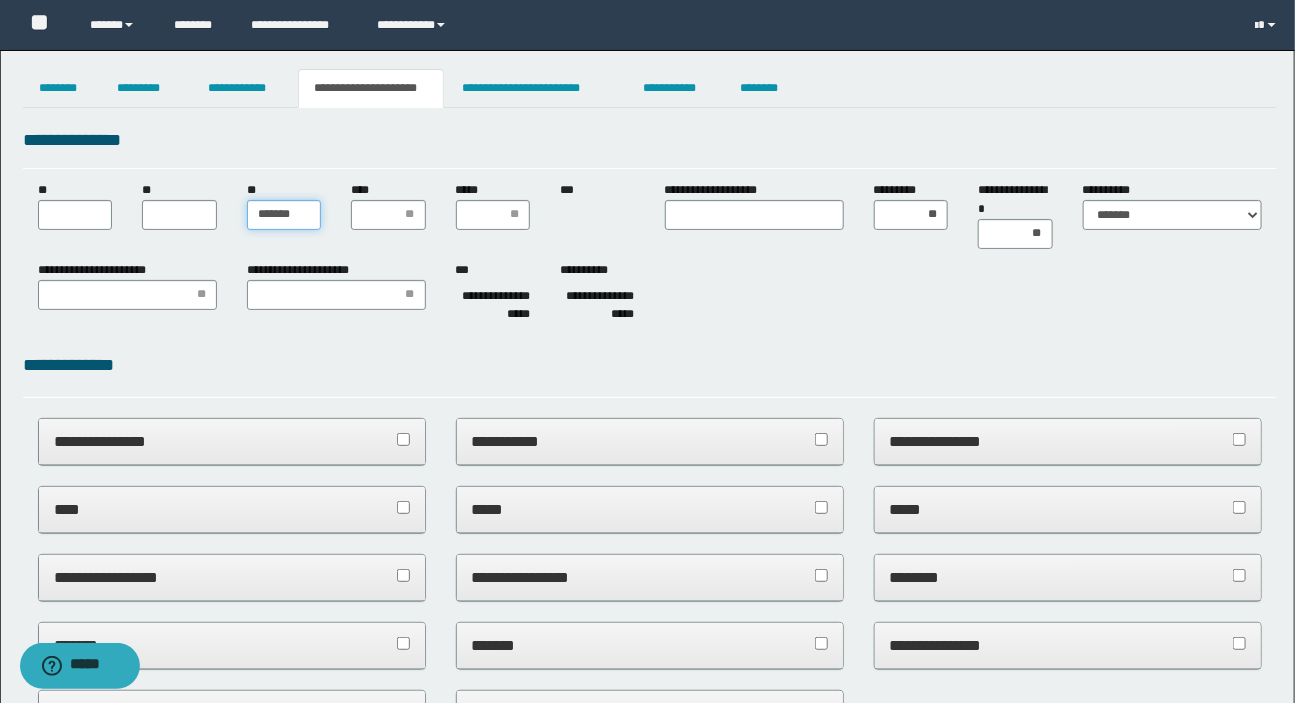 click on "*******" at bounding box center [284, 215] 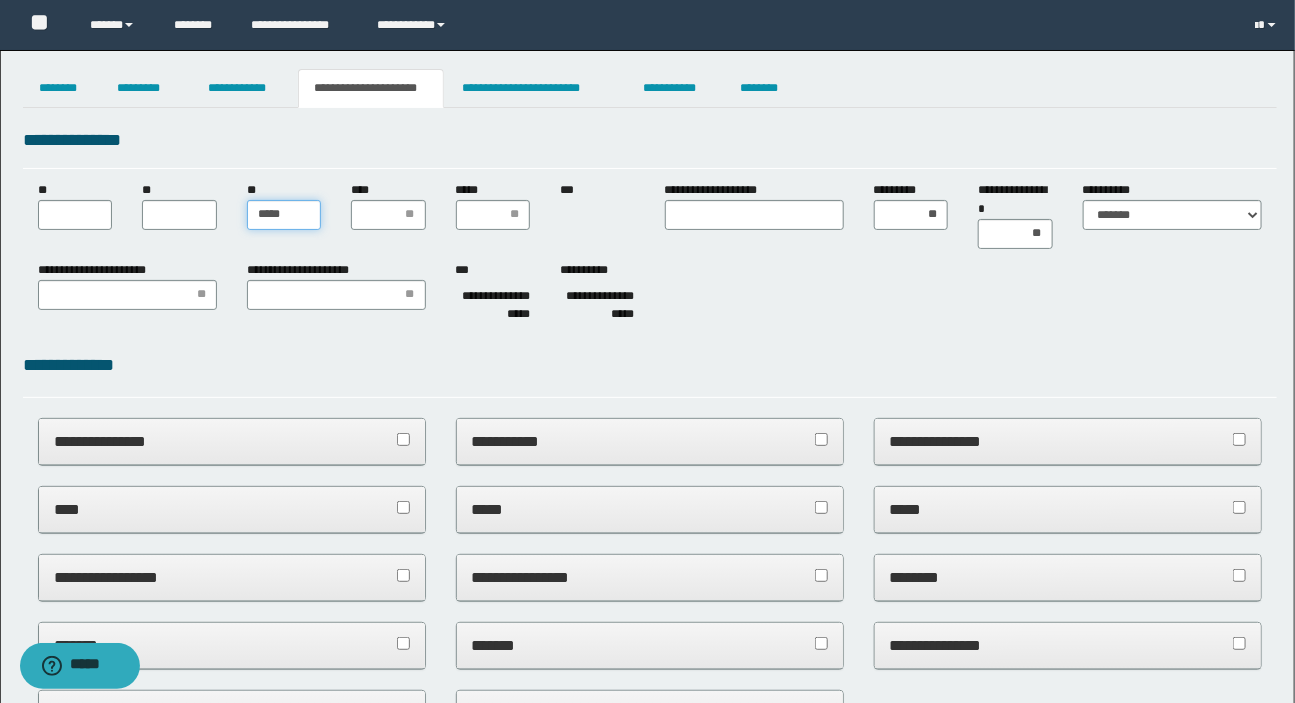 type on "******" 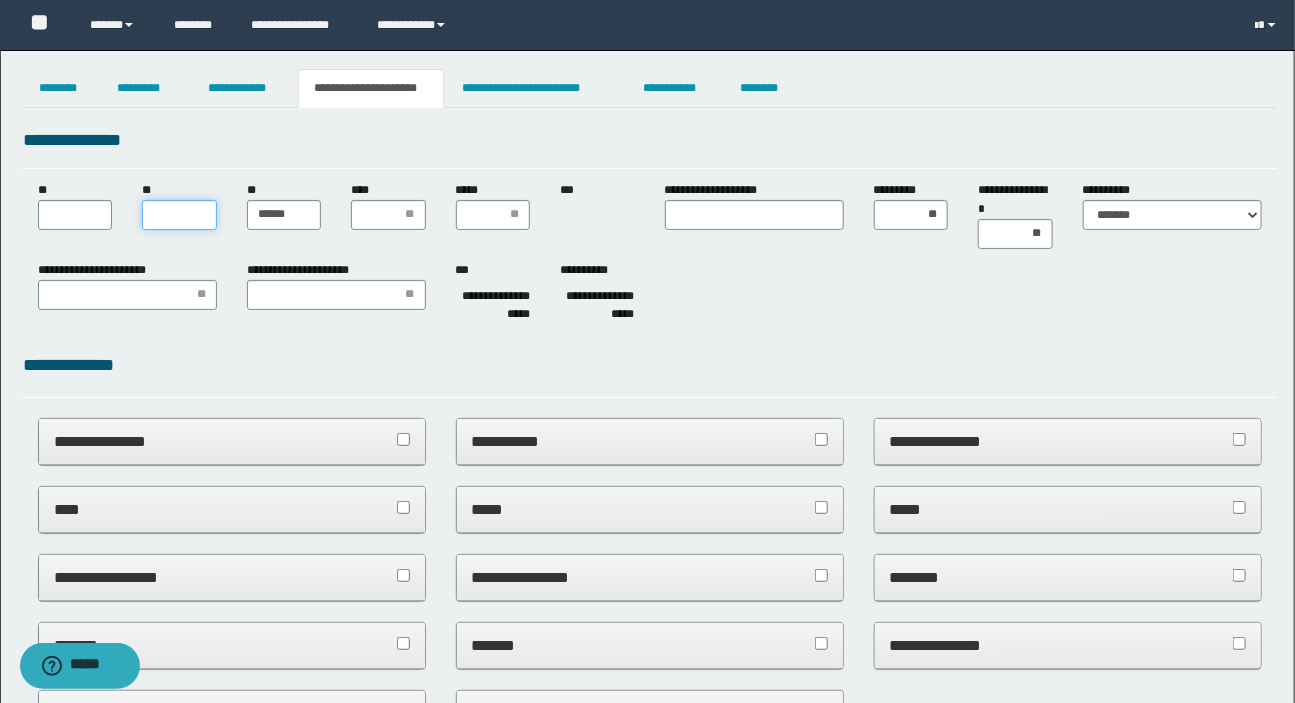 click on "**" at bounding box center (179, 215) 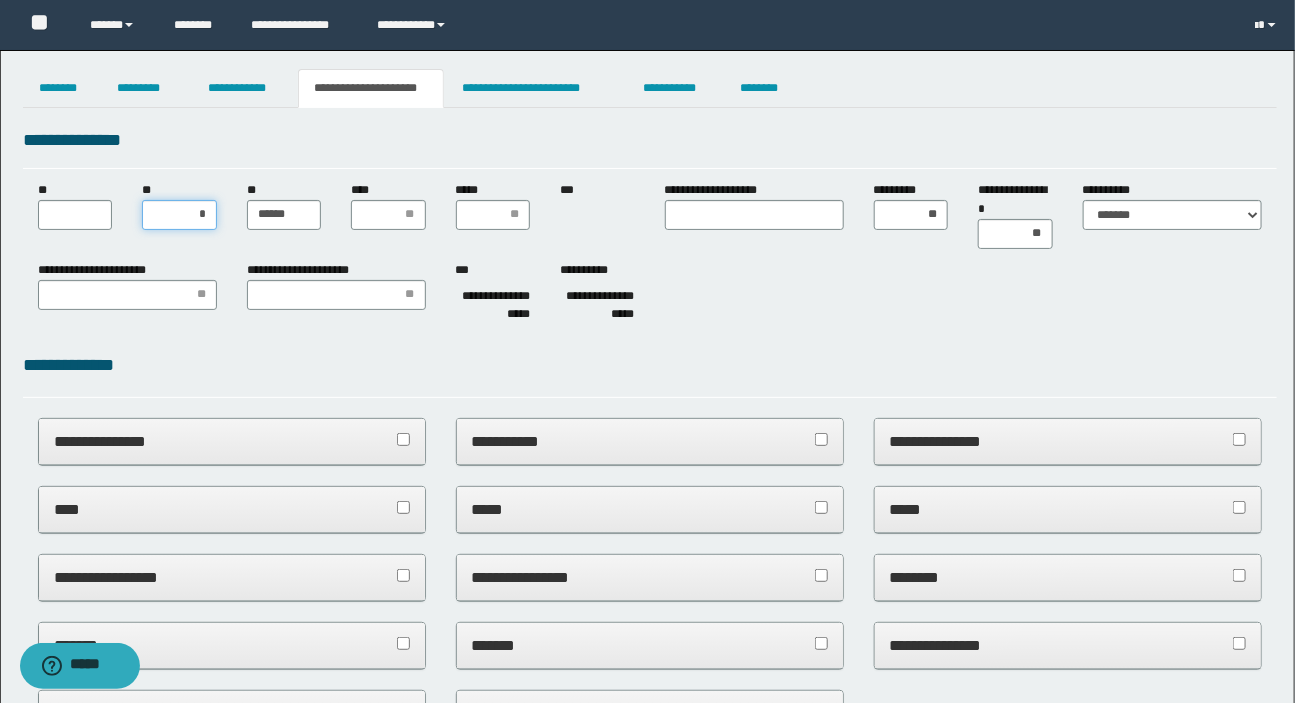 type on "**" 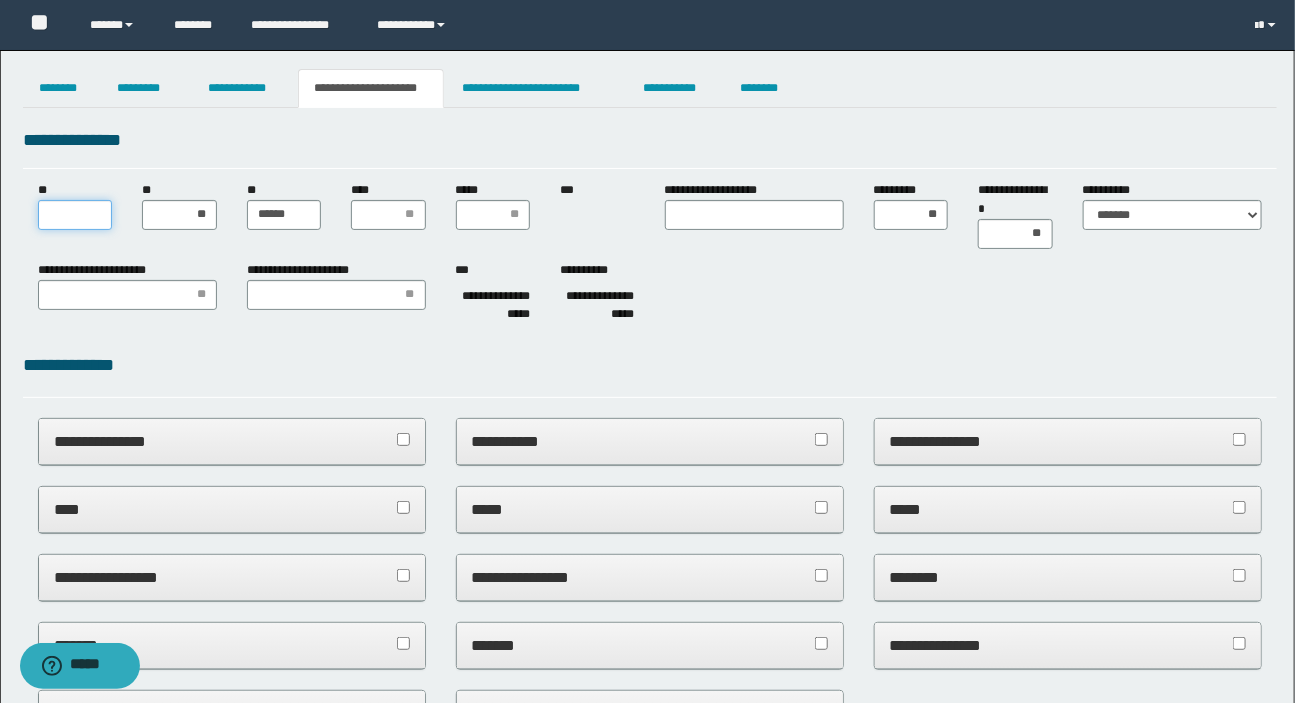 click on "**" at bounding box center [75, 215] 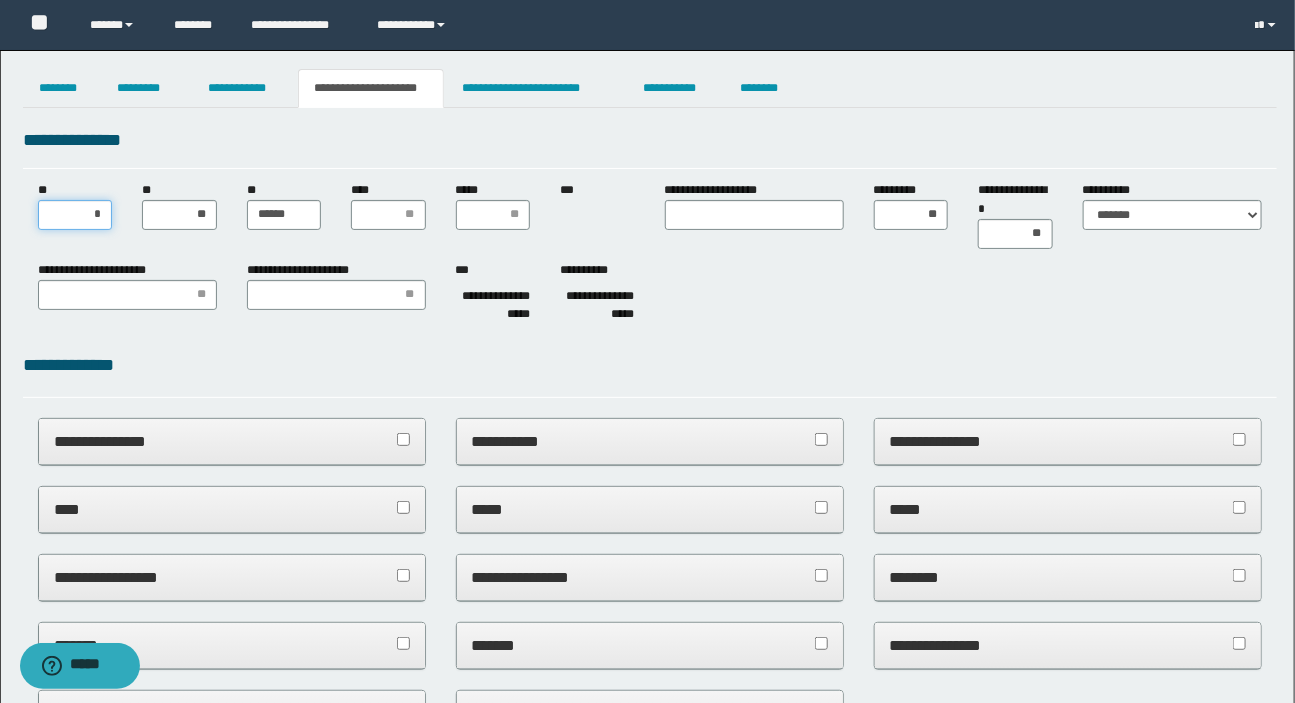 type on "**" 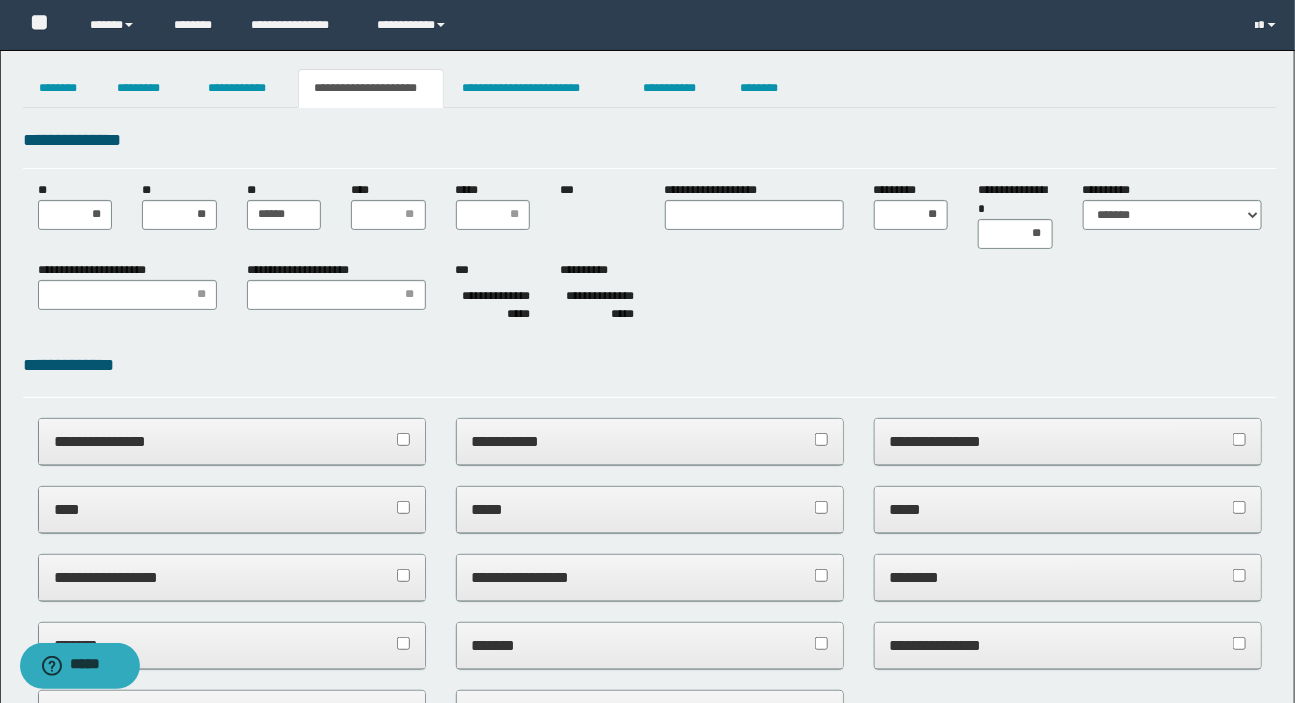 click on "**********" at bounding box center [650, 296] 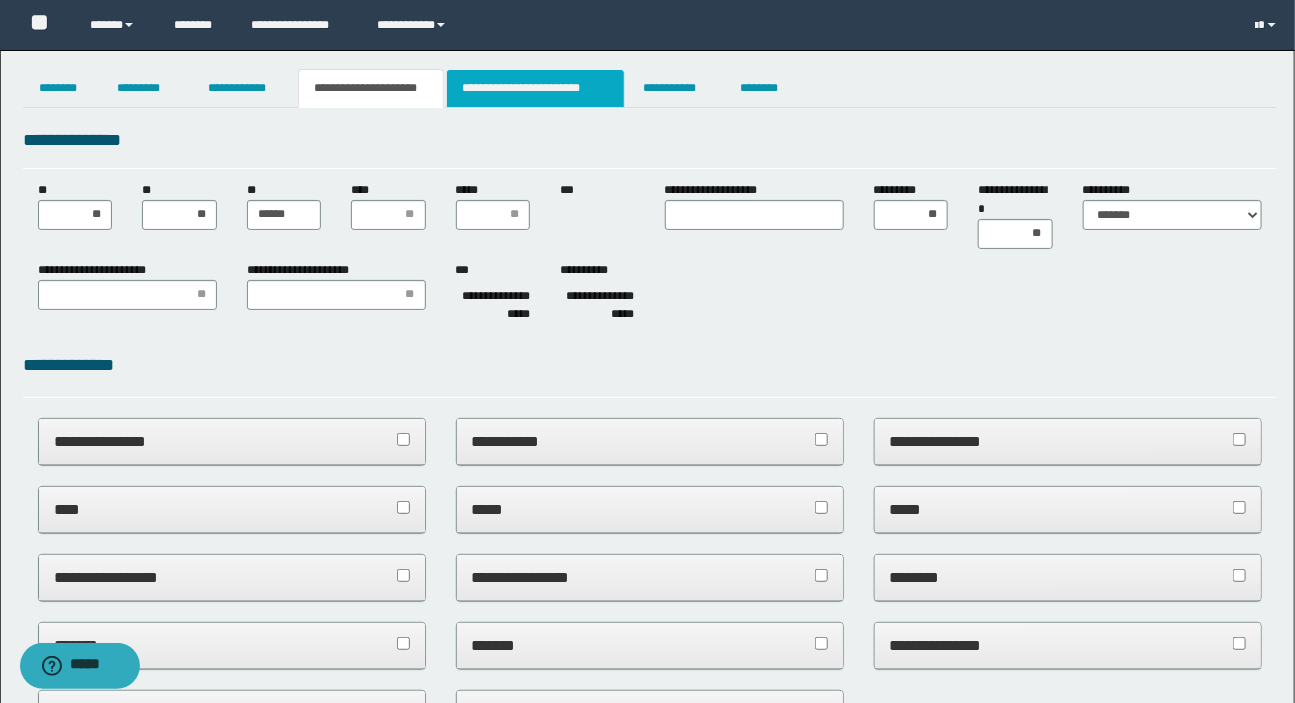click on "**********" at bounding box center (535, 88) 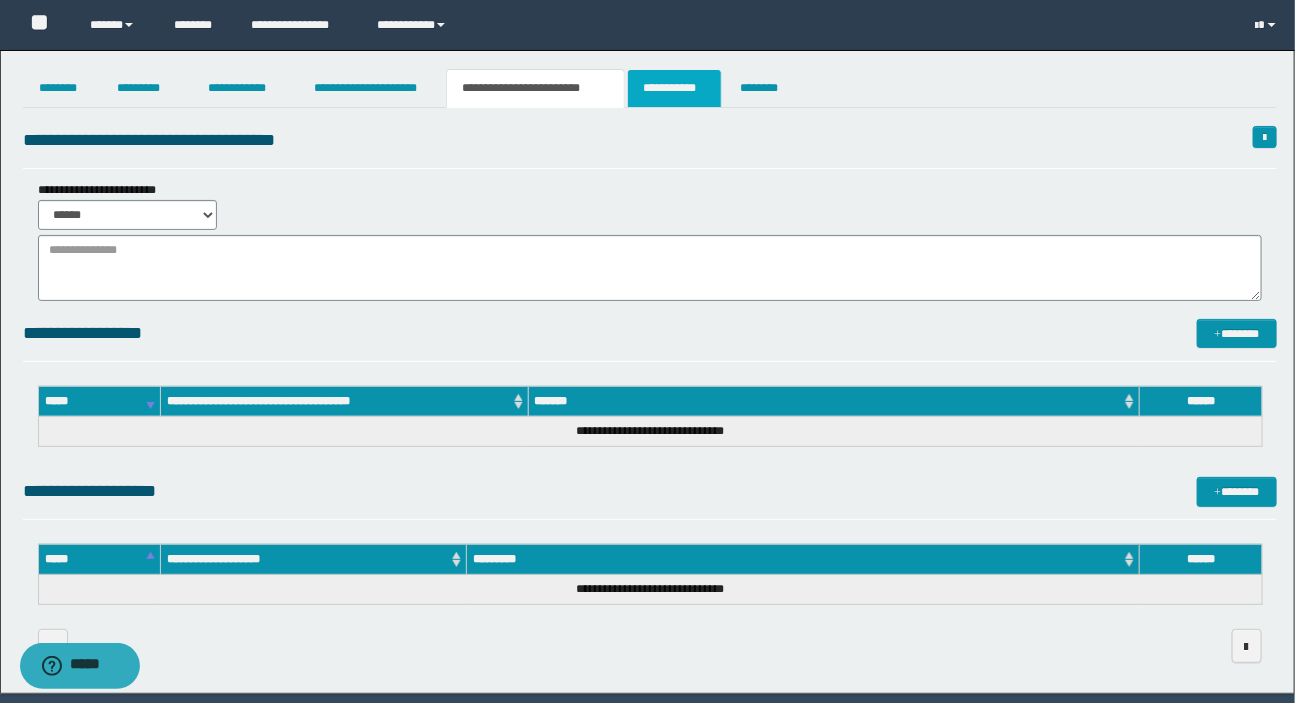 click on "**********" at bounding box center [674, 88] 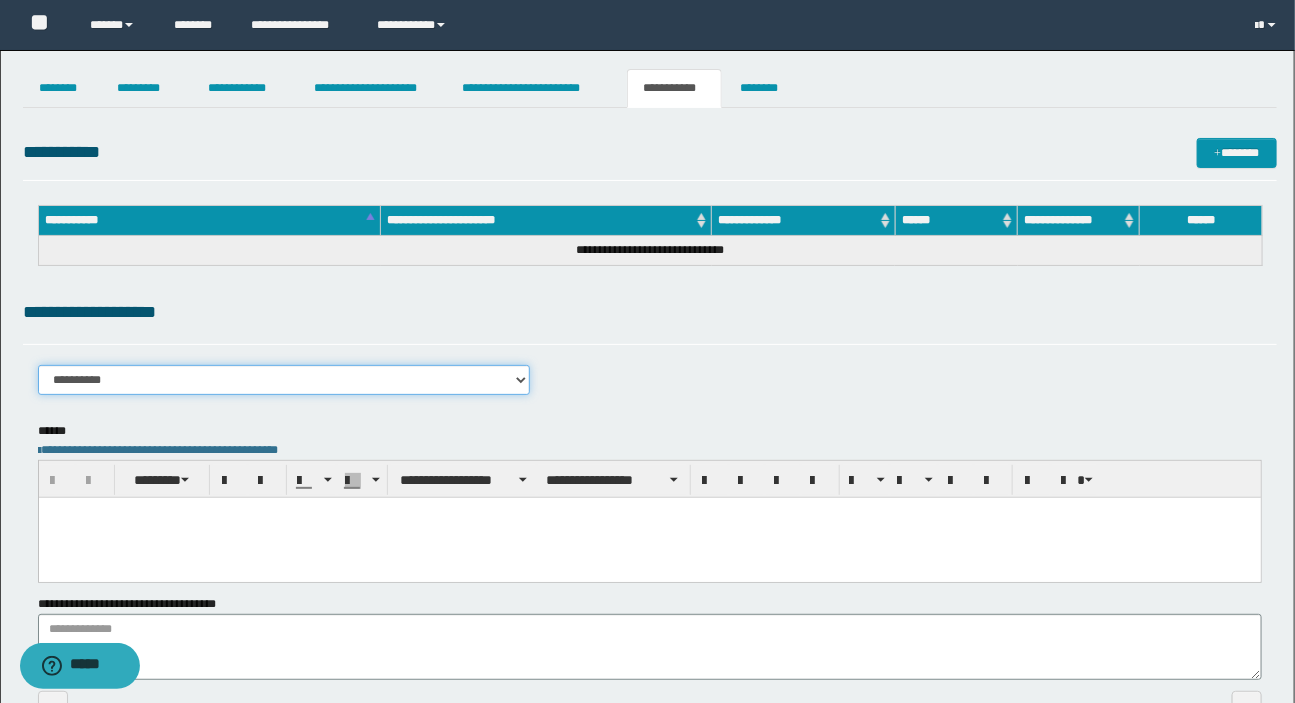 click on "**********" at bounding box center (284, 380) 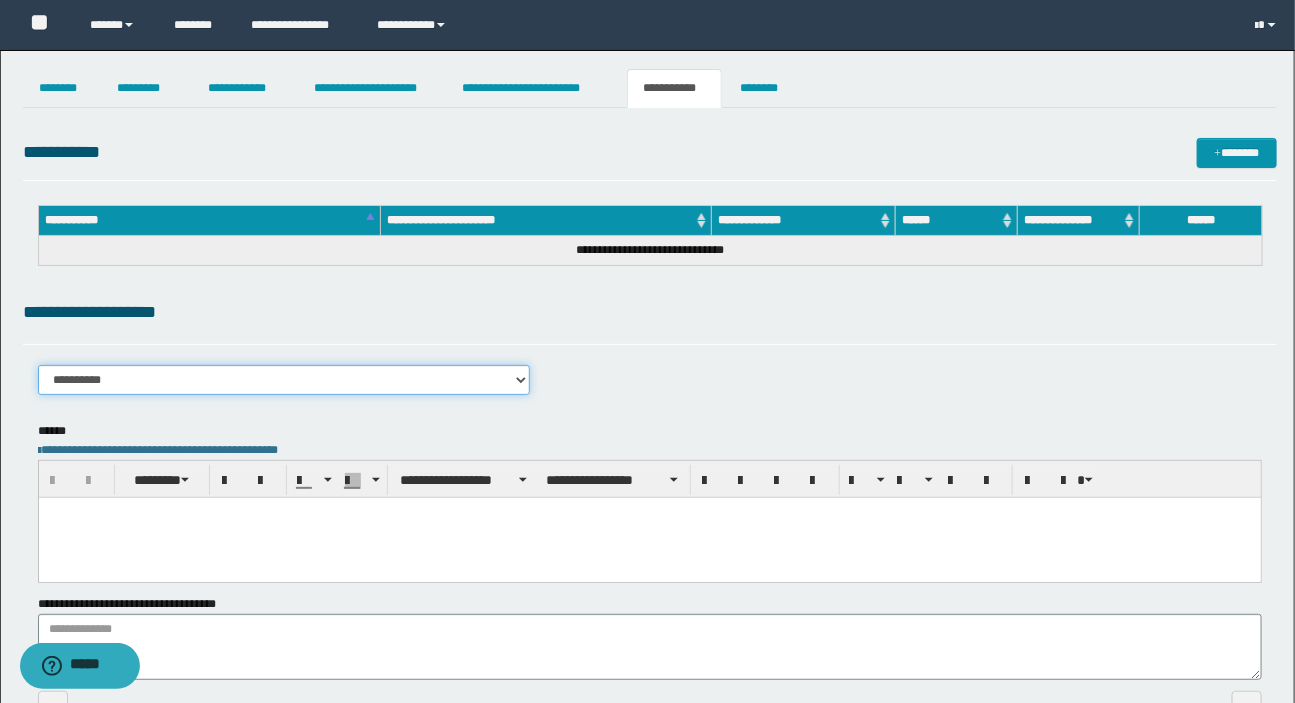 select on "****" 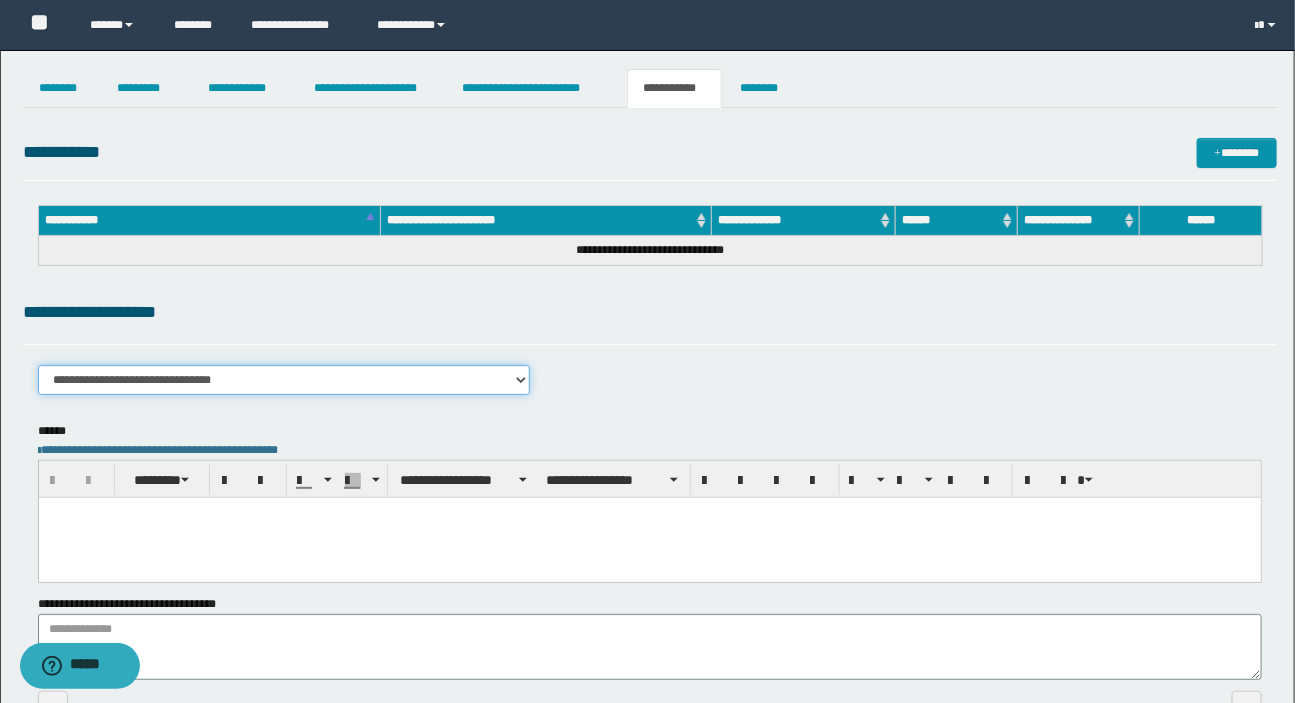 click on "**********" at bounding box center (284, 380) 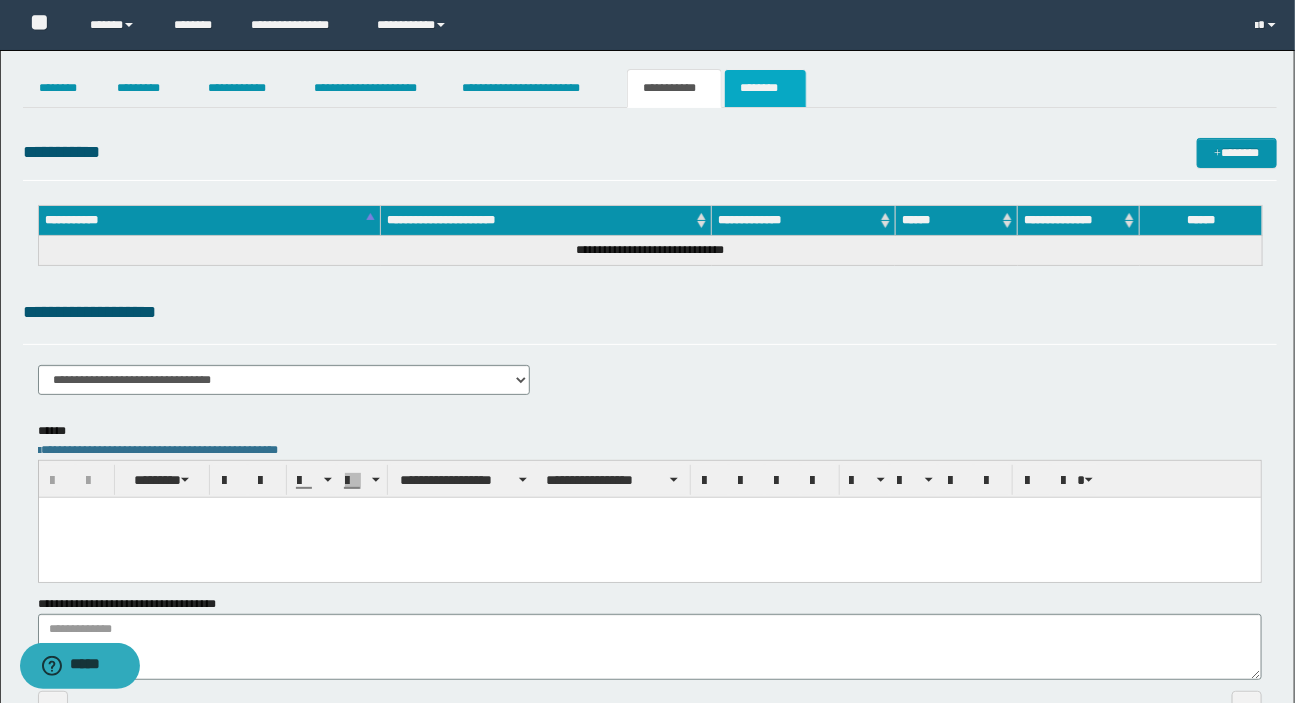 click on "********" at bounding box center (765, 88) 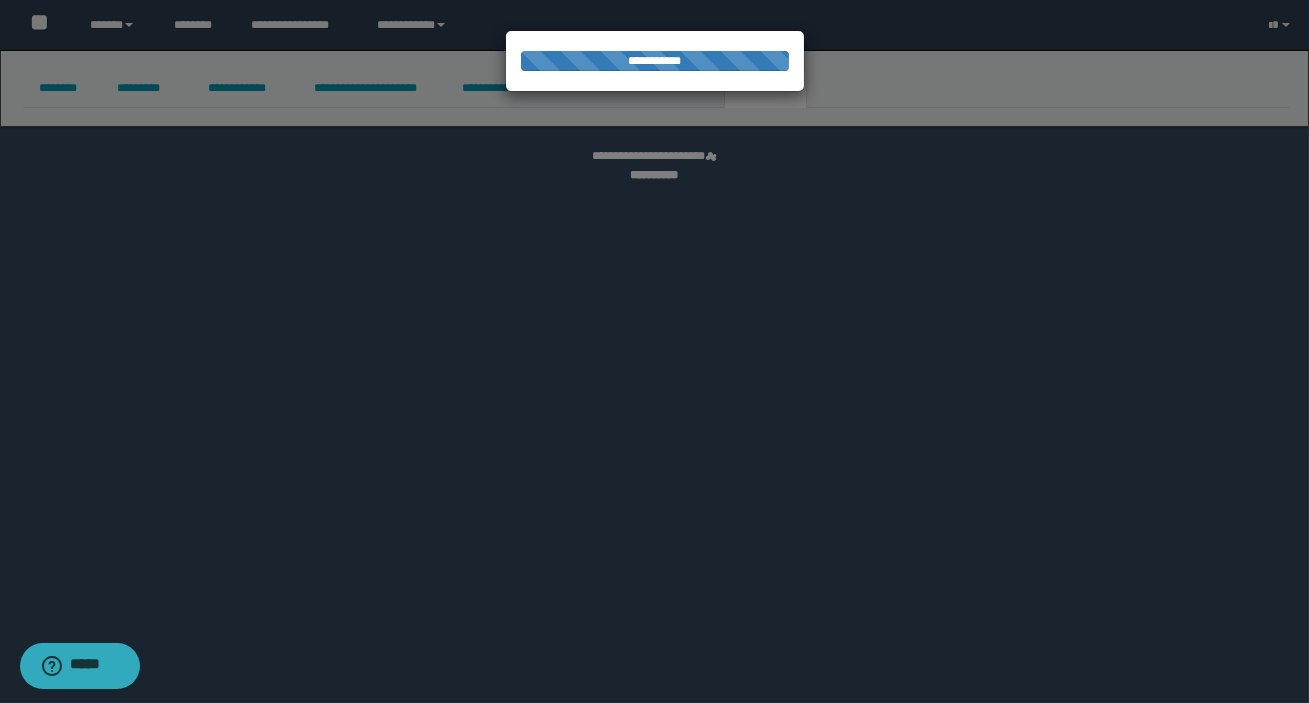 select 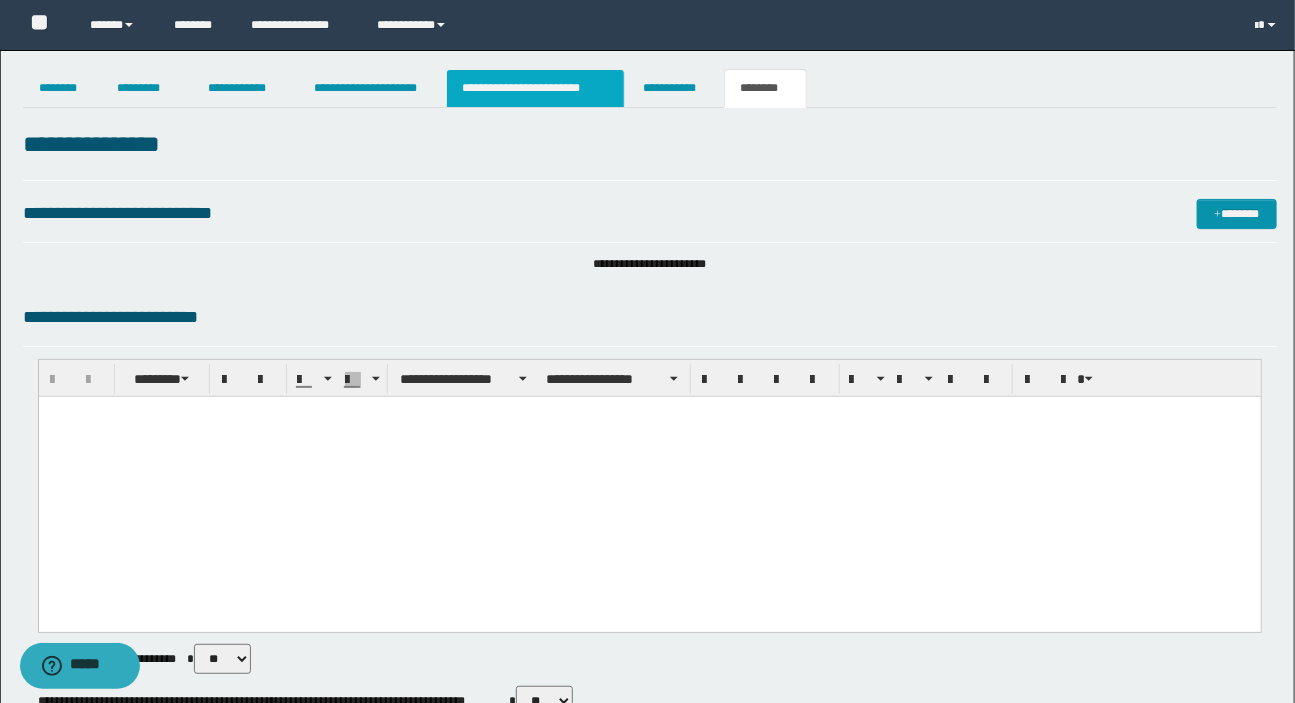 click on "**********" at bounding box center [535, 88] 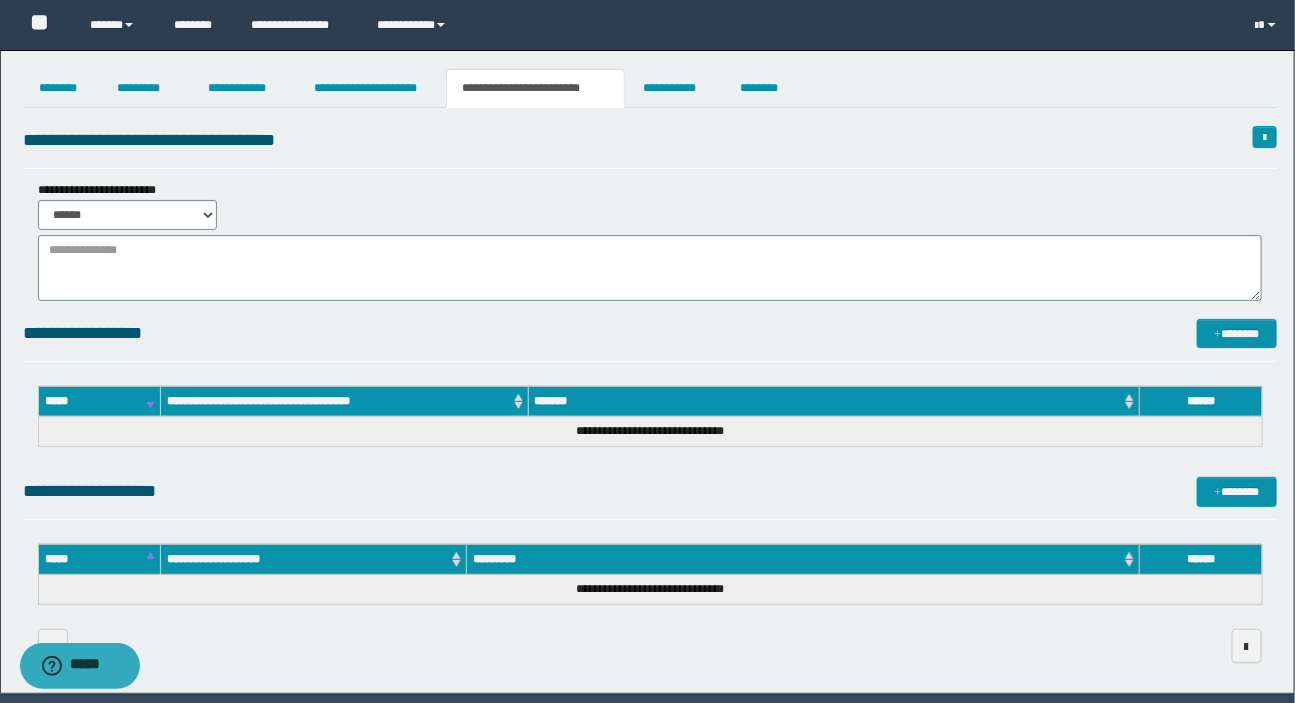 scroll, scrollTop: 0, scrollLeft: 0, axis: both 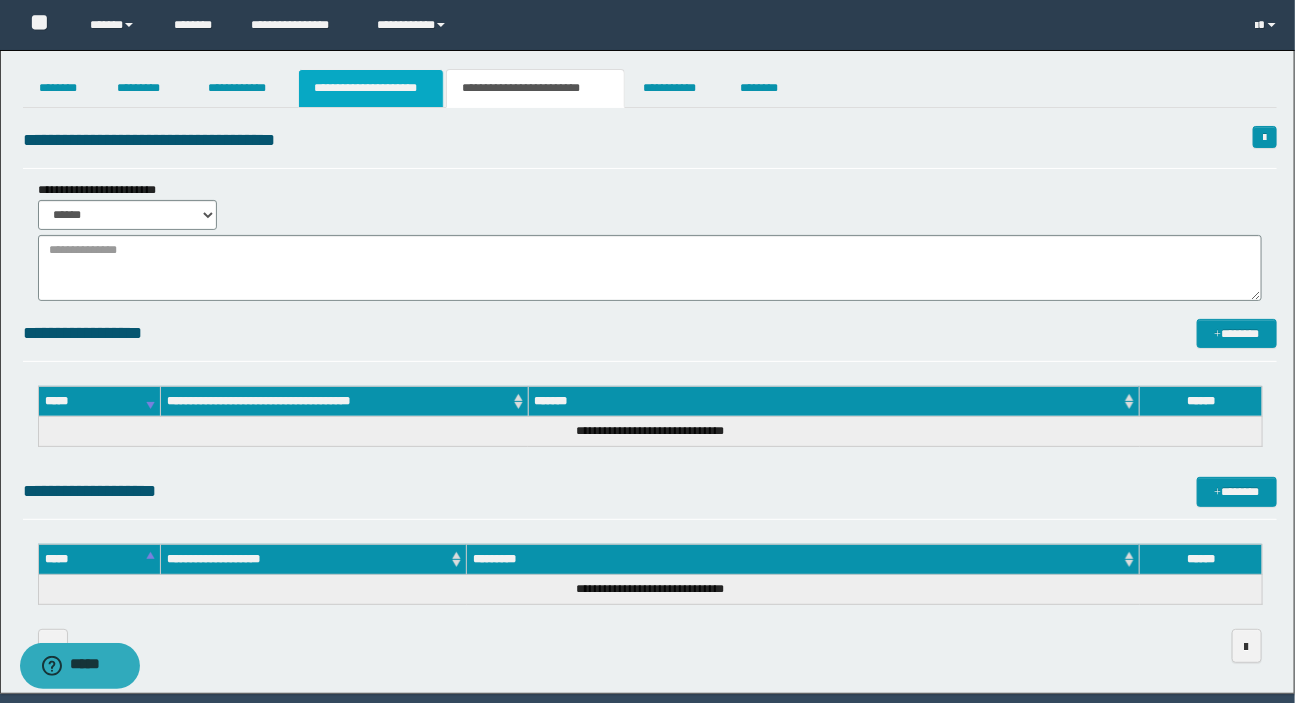 click on "**********" at bounding box center [371, 88] 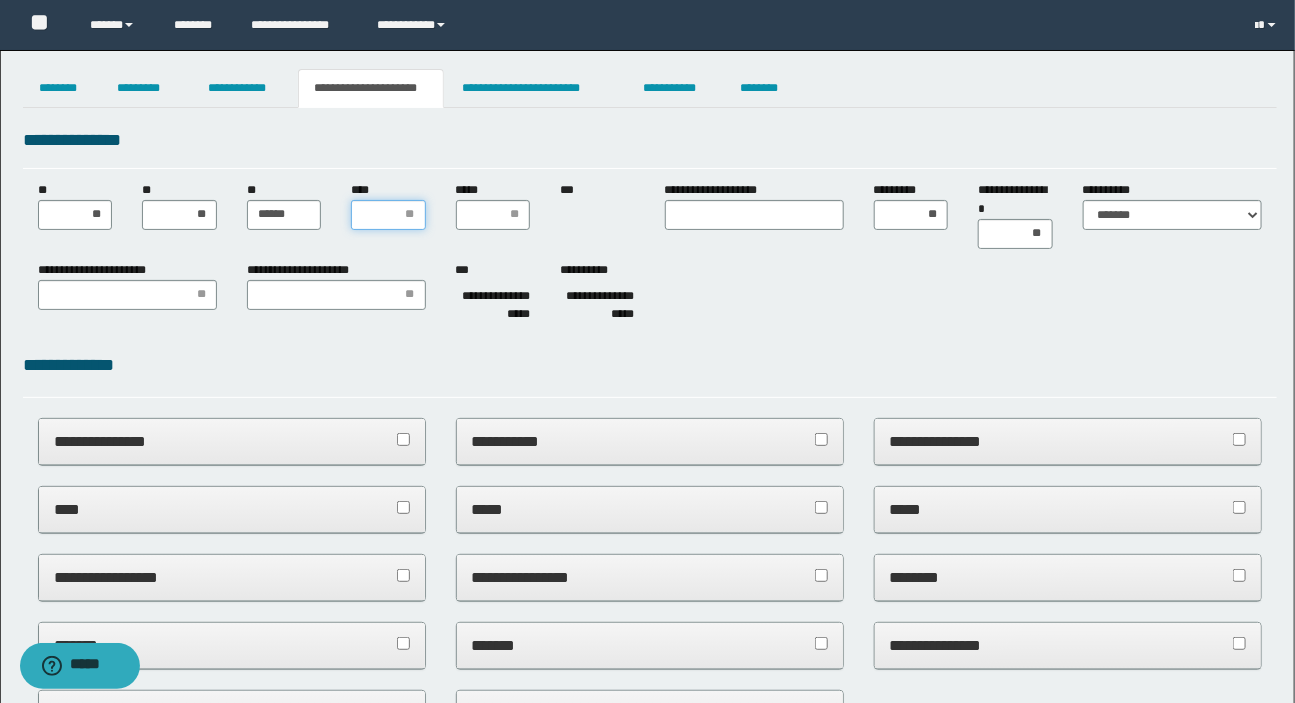 click on "****" at bounding box center [388, 215] 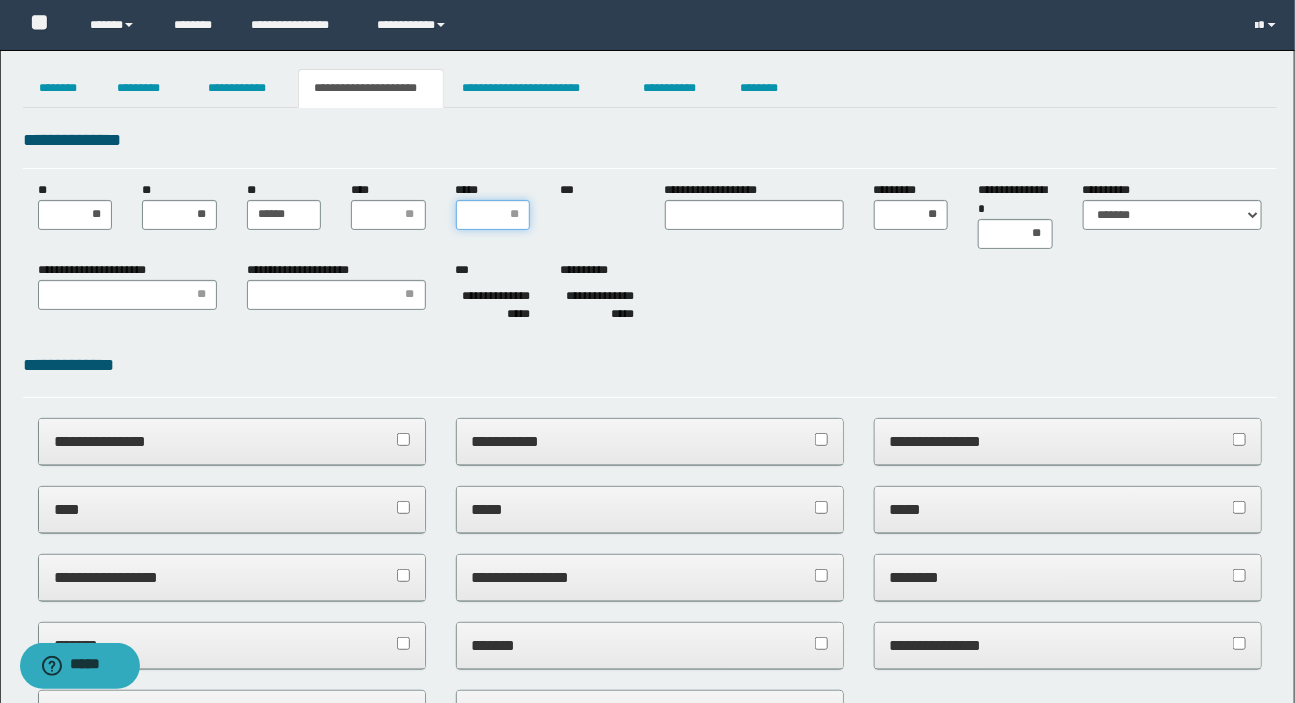 click on "*****" at bounding box center (493, 215) 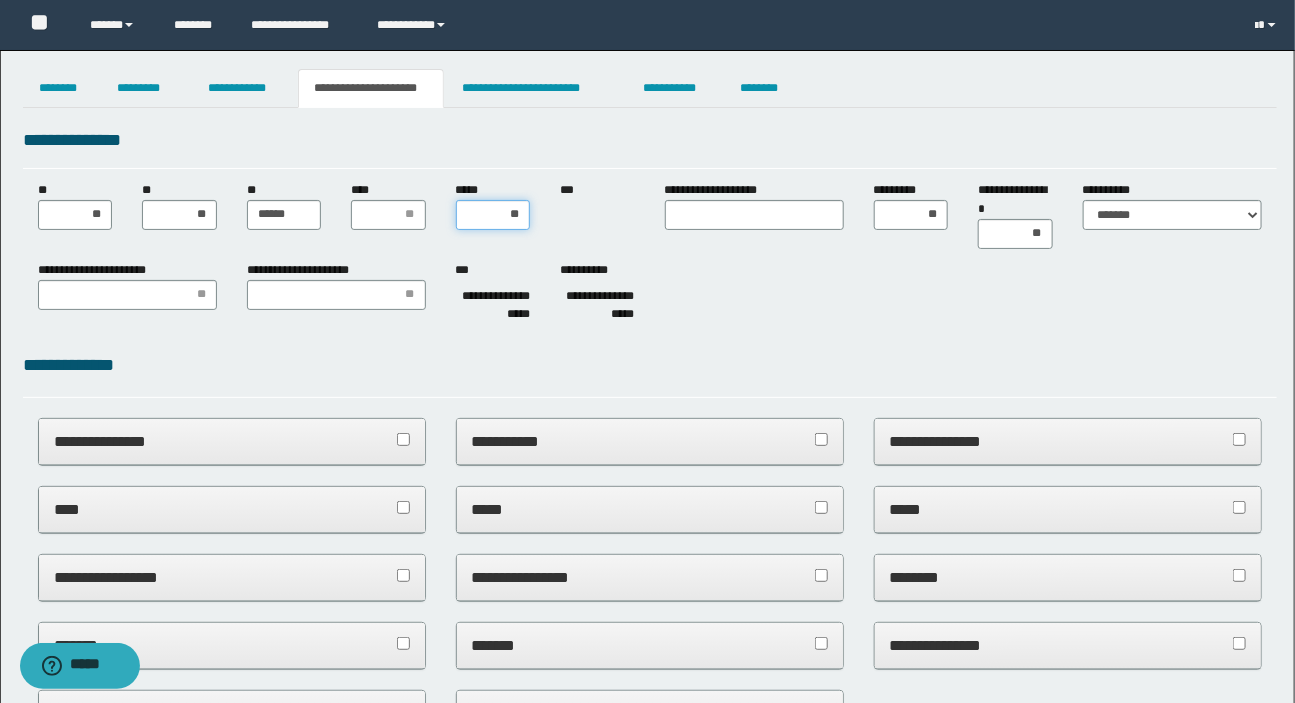 type on "***" 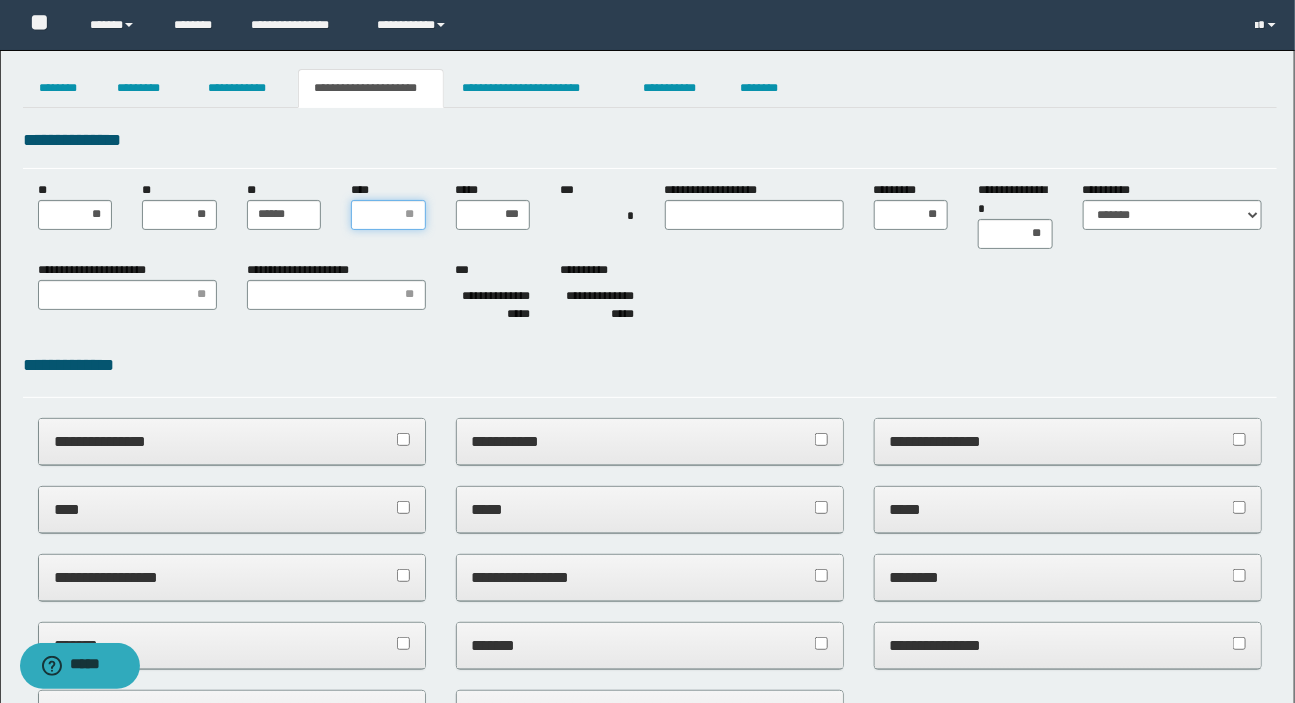 click on "****" at bounding box center [388, 215] 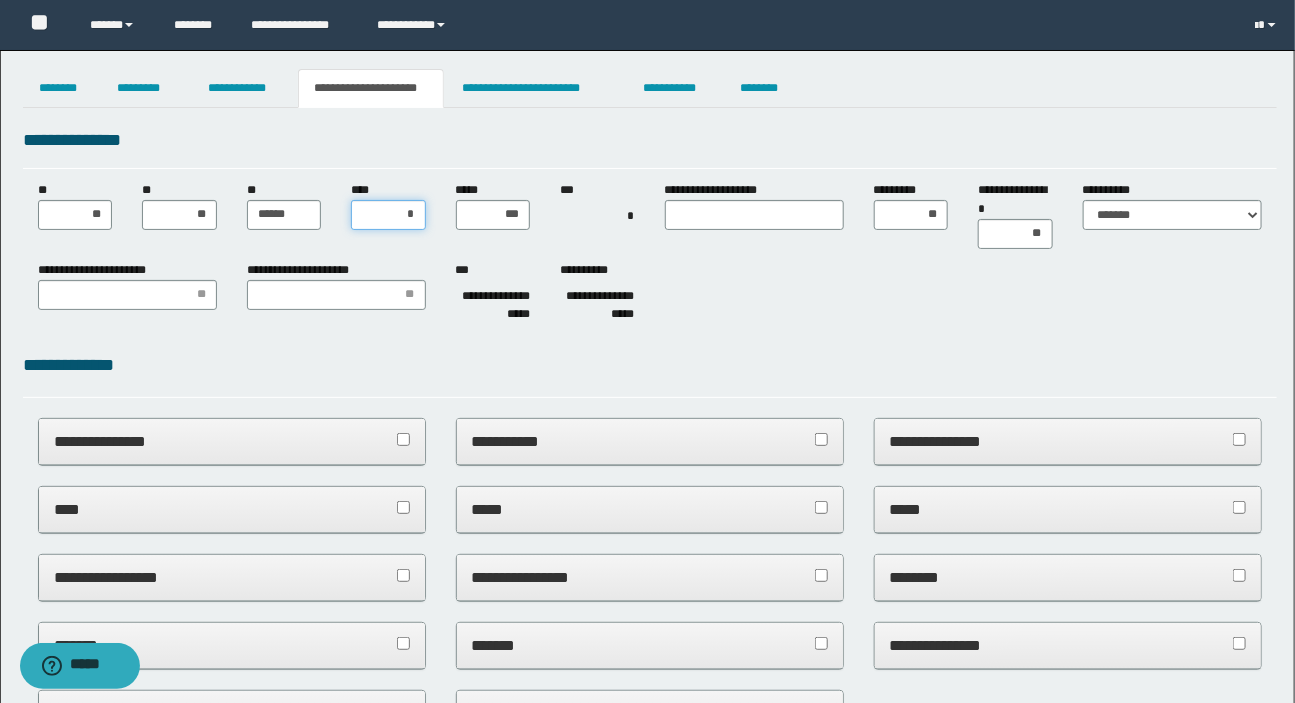 type on "**" 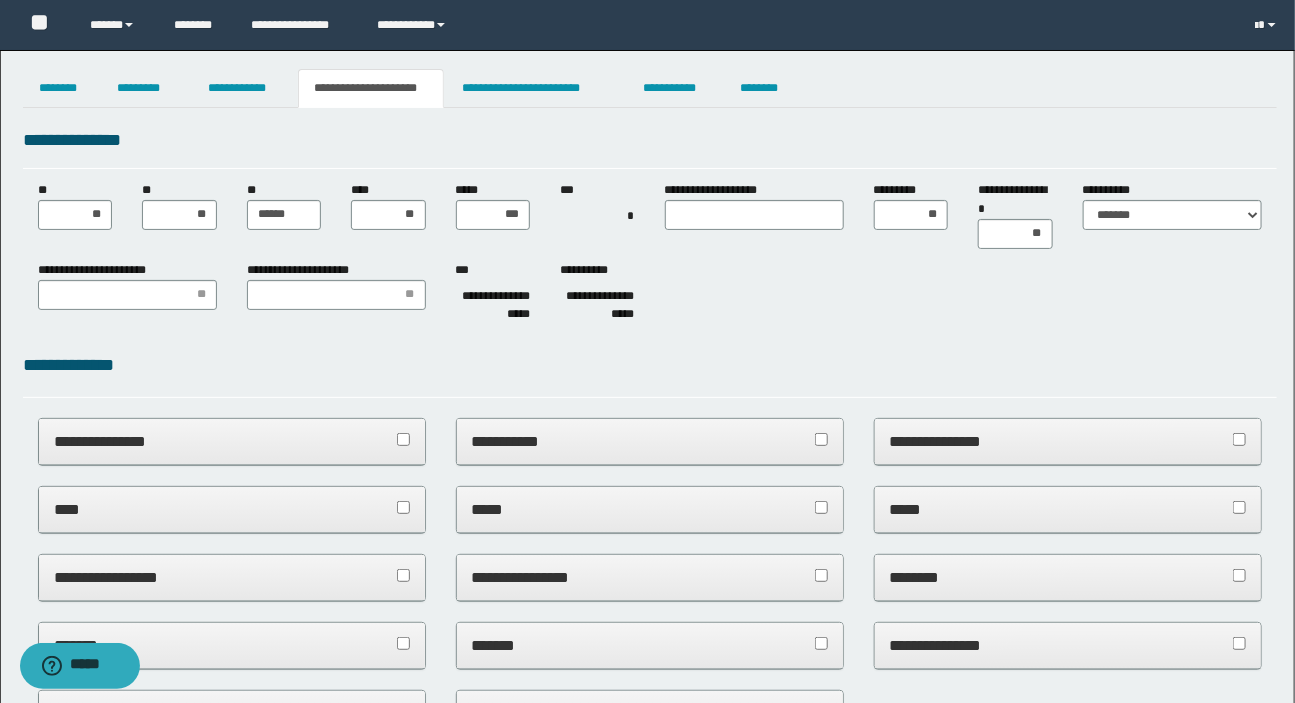 click on "**********" at bounding box center [650, 374] 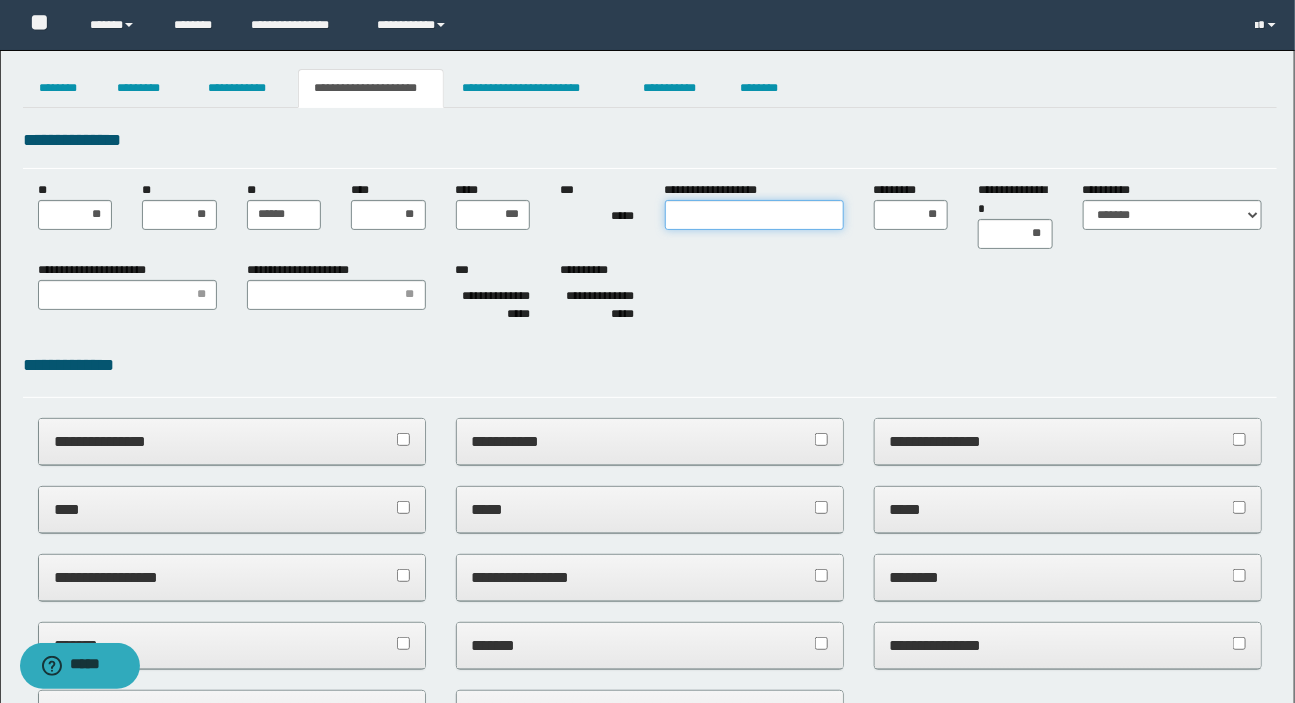 click on "**********" at bounding box center (754, 215) 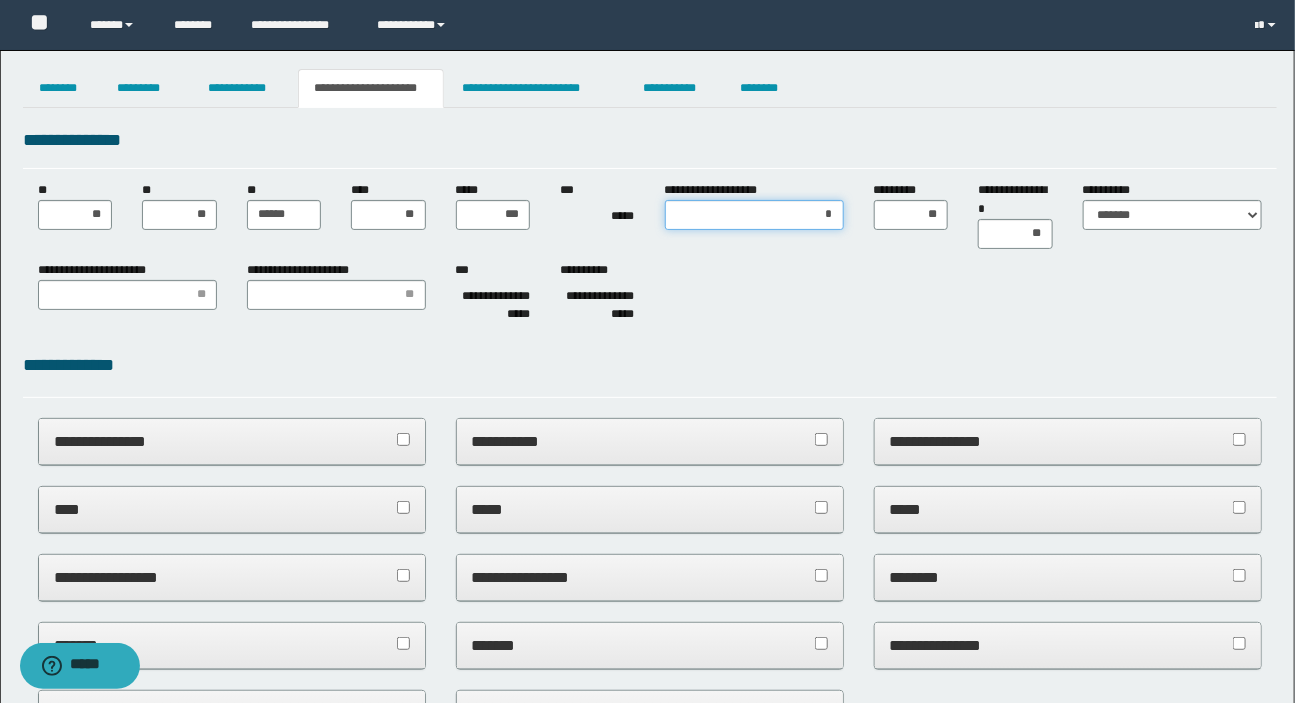 type on "**" 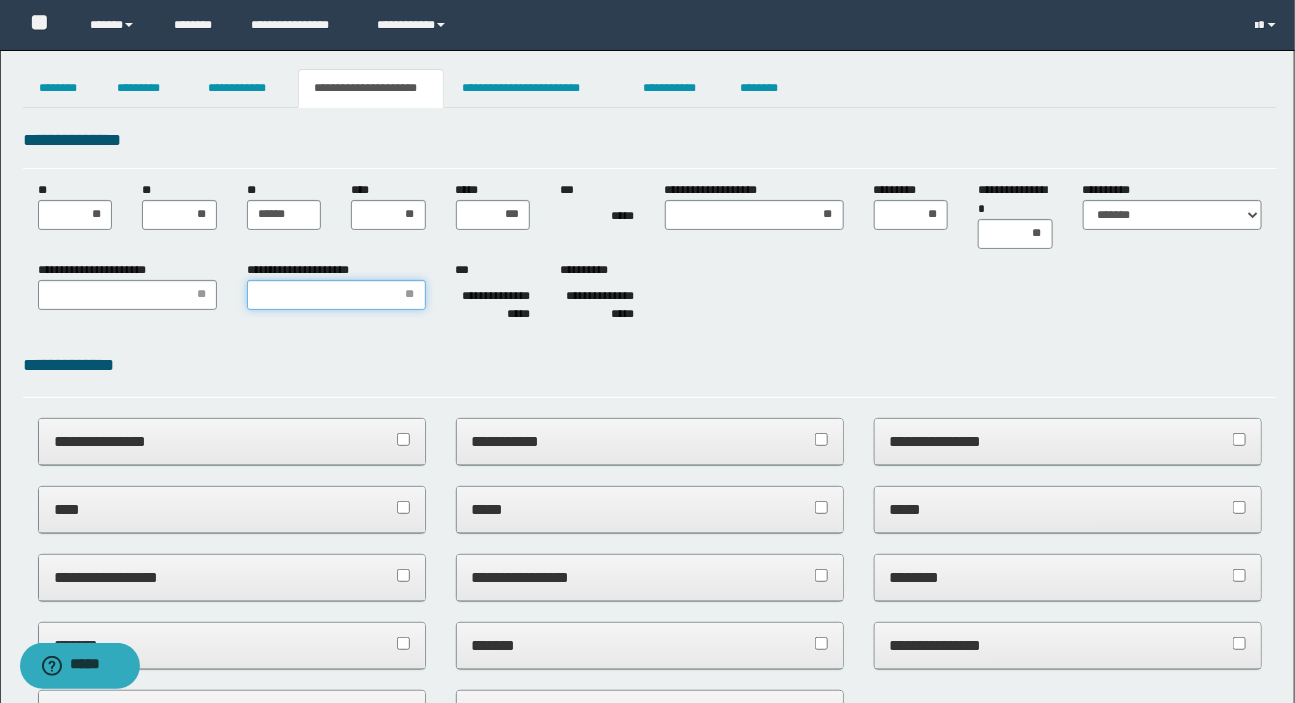click on "**********" at bounding box center [336, 295] 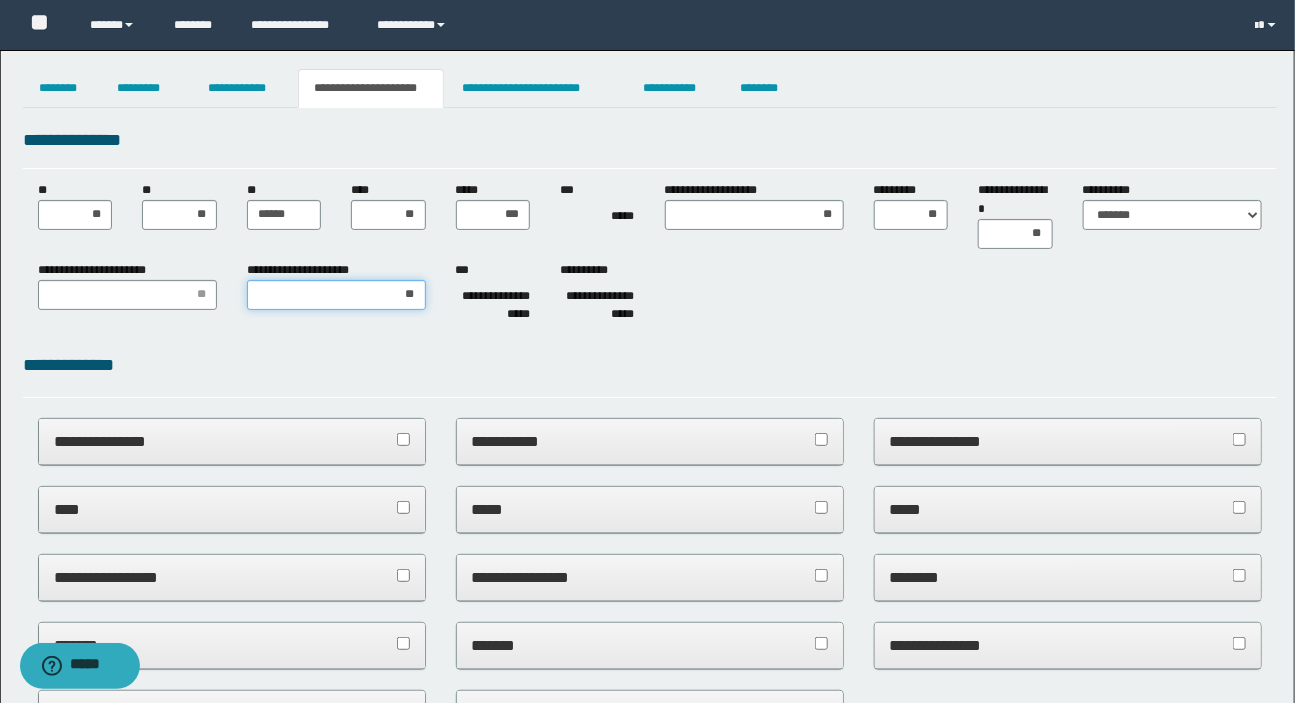 type on "***" 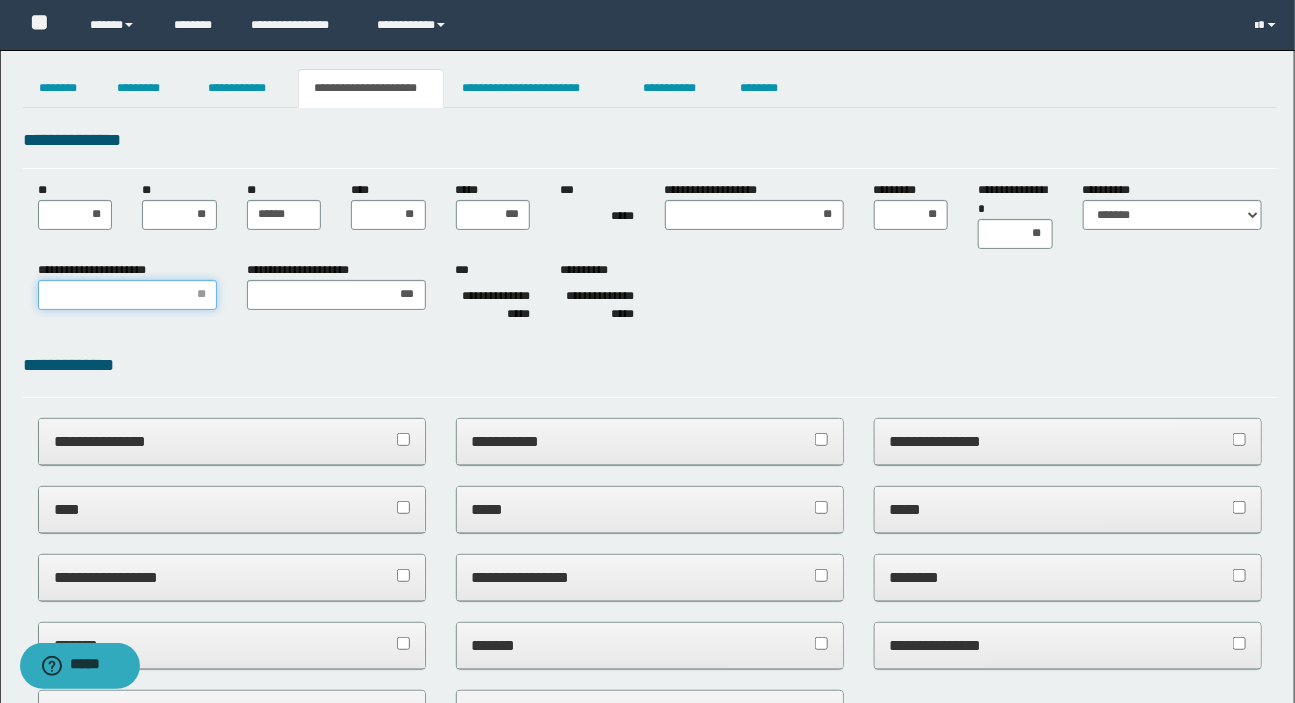 click on "**********" at bounding box center (127, 295) 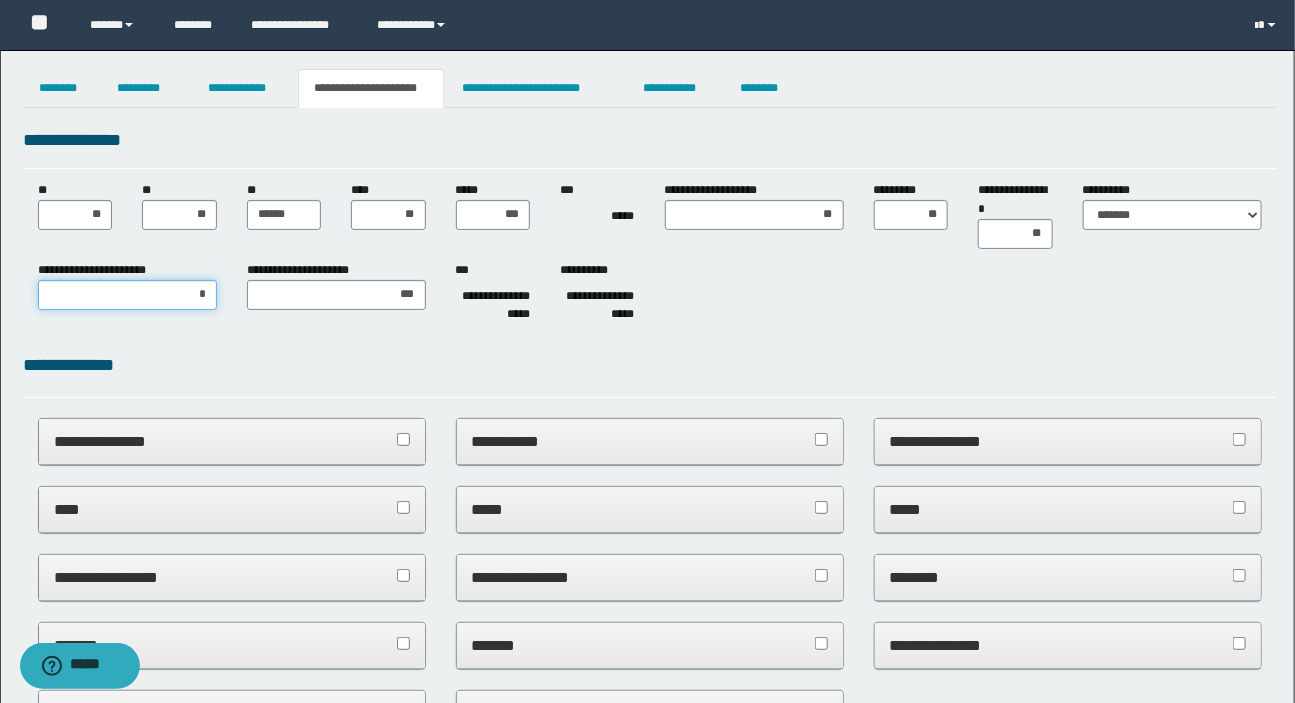 type on "**" 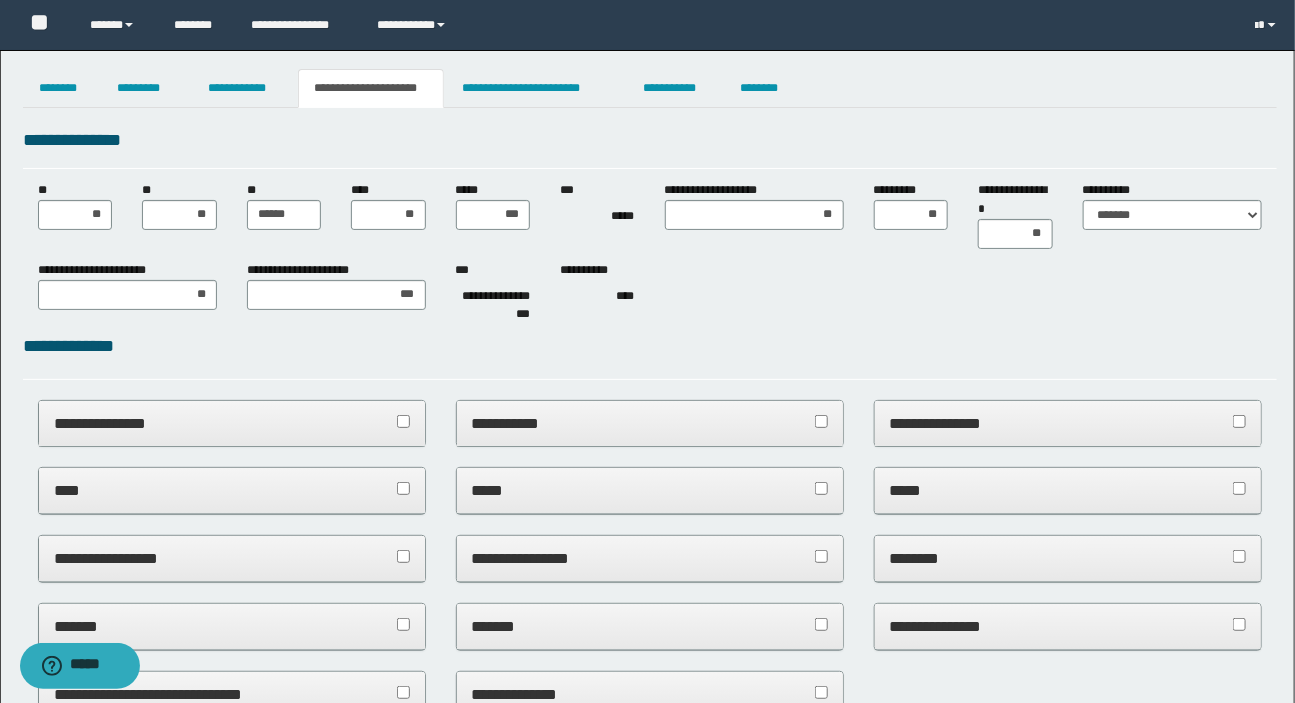 drag, startPoint x: 493, startPoint y: 340, endPoint x: 663, endPoint y: 337, distance: 170.02647 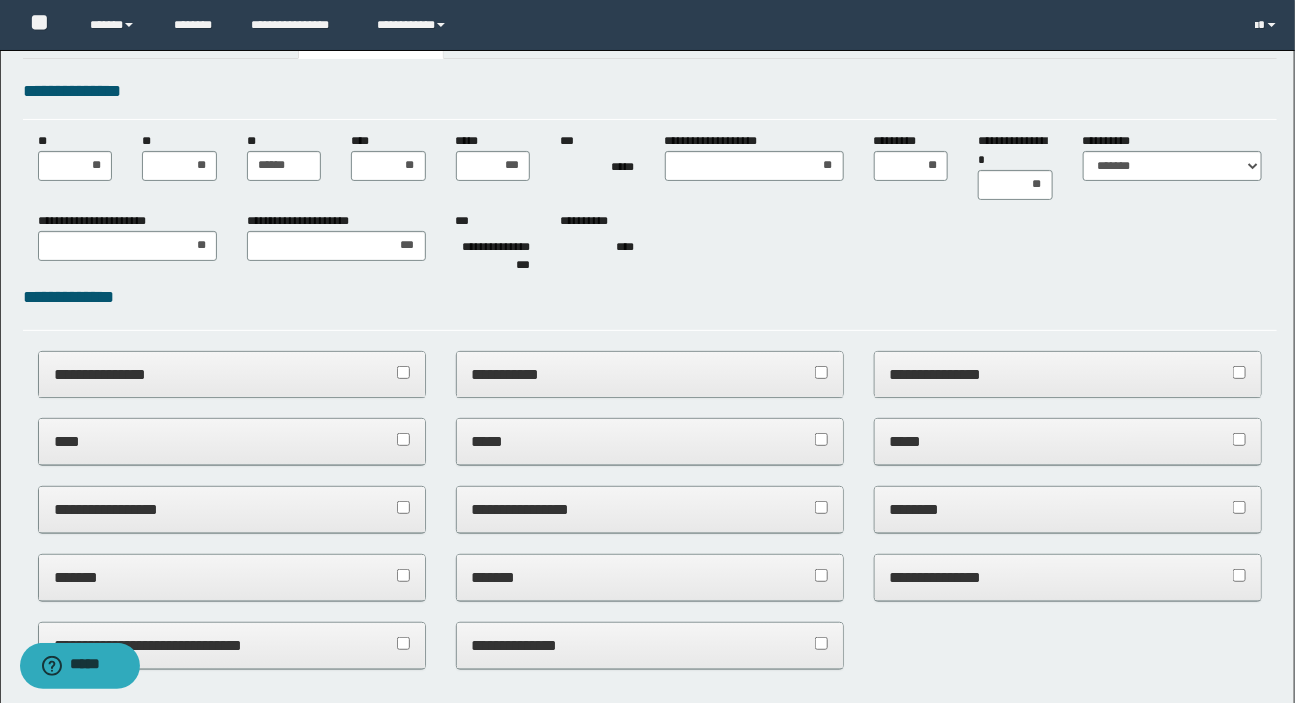 scroll, scrollTop: 90, scrollLeft: 0, axis: vertical 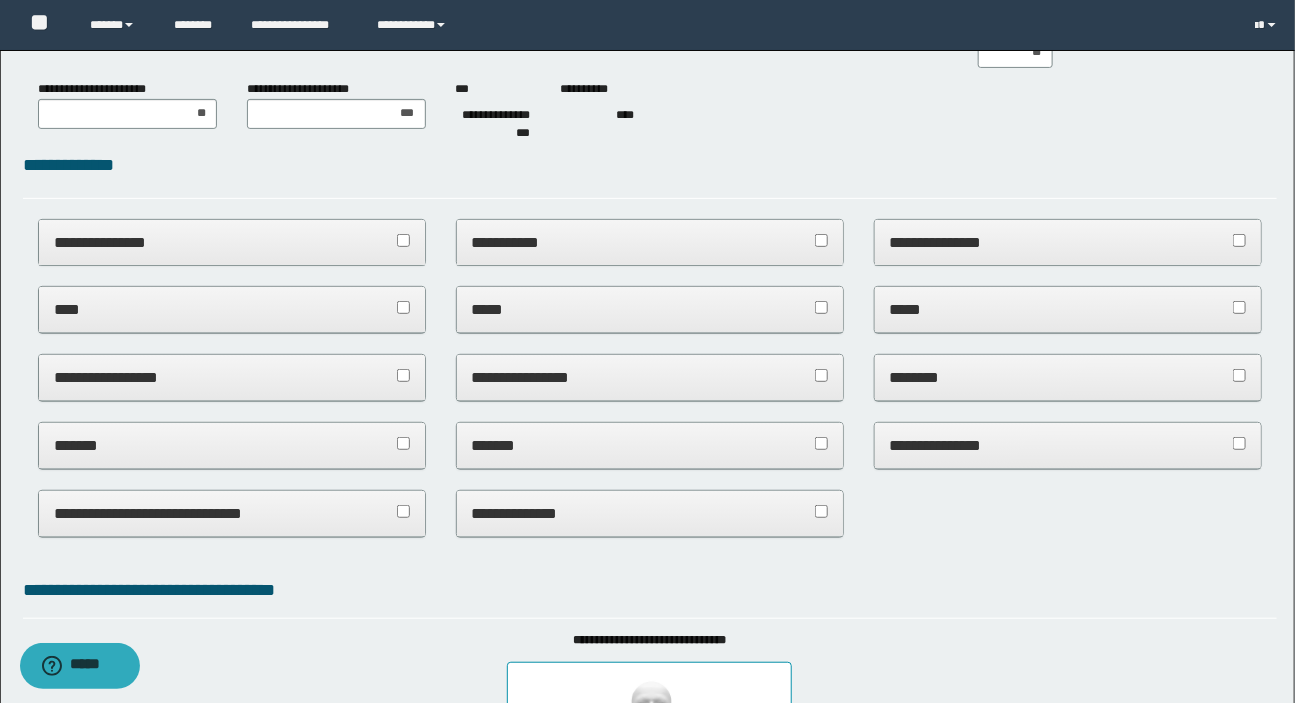 click on "**********" at bounding box center (650, 513) 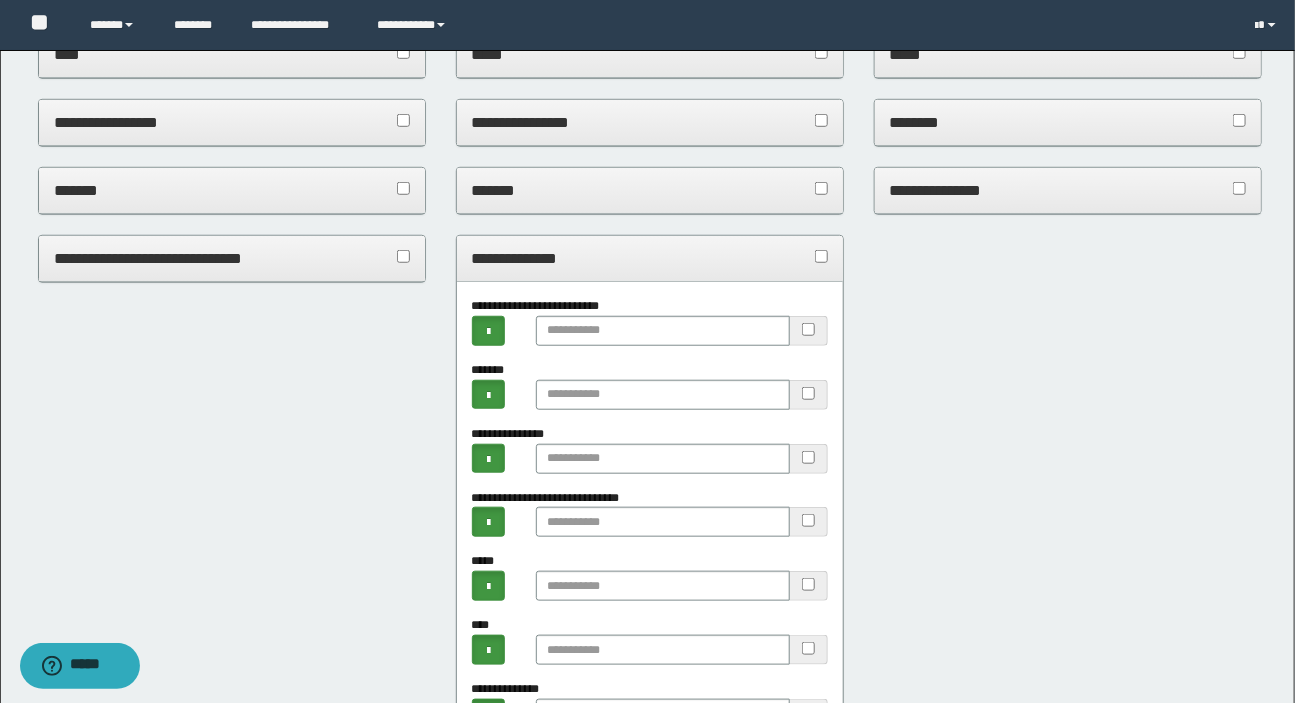 scroll, scrollTop: 454, scrollLeft: 0, axis: vertical 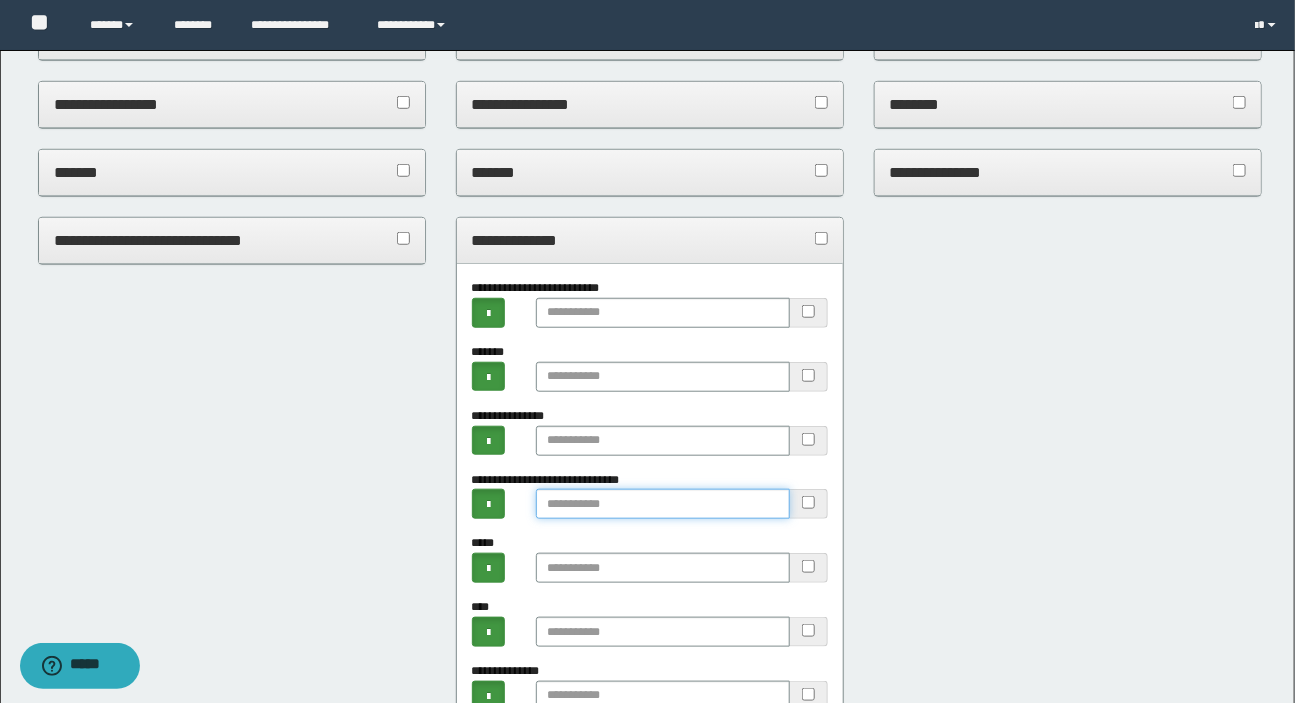 click at bounding box center (663, 504) 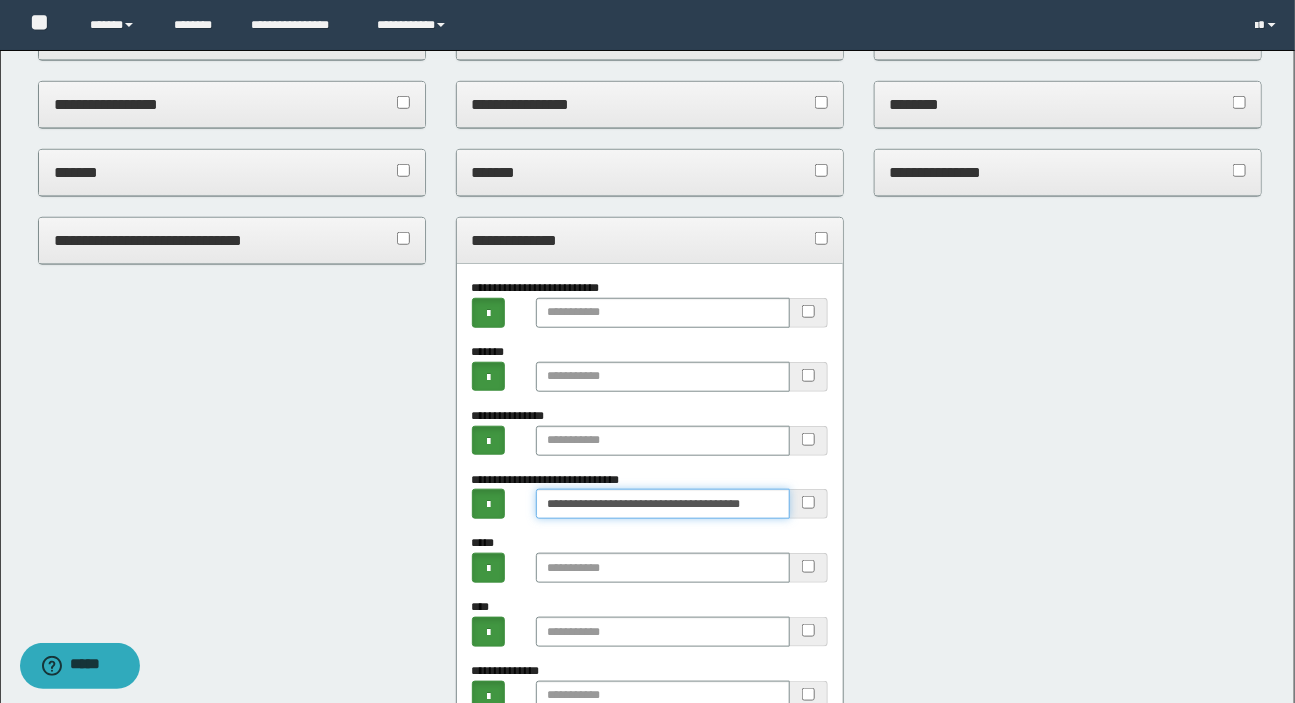 scroll, scrollTop: 0, scrollLeft: 18, axis: horizontal 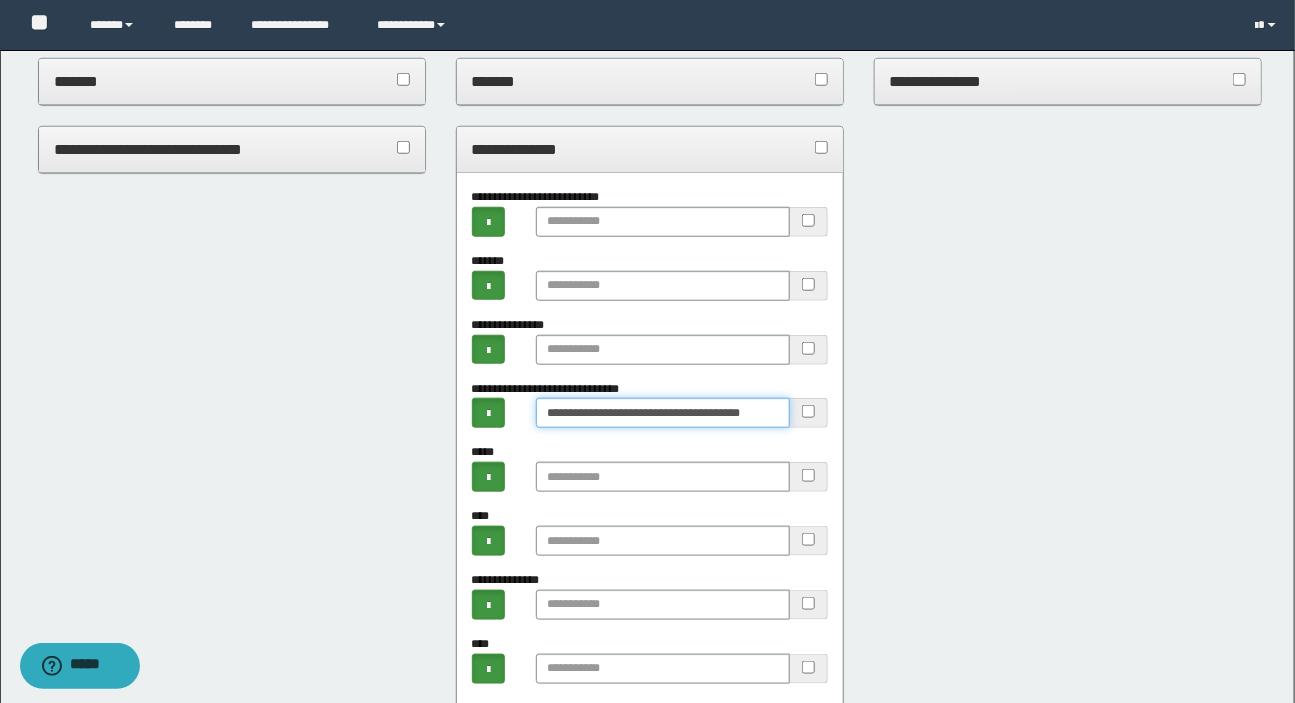type on "**********" 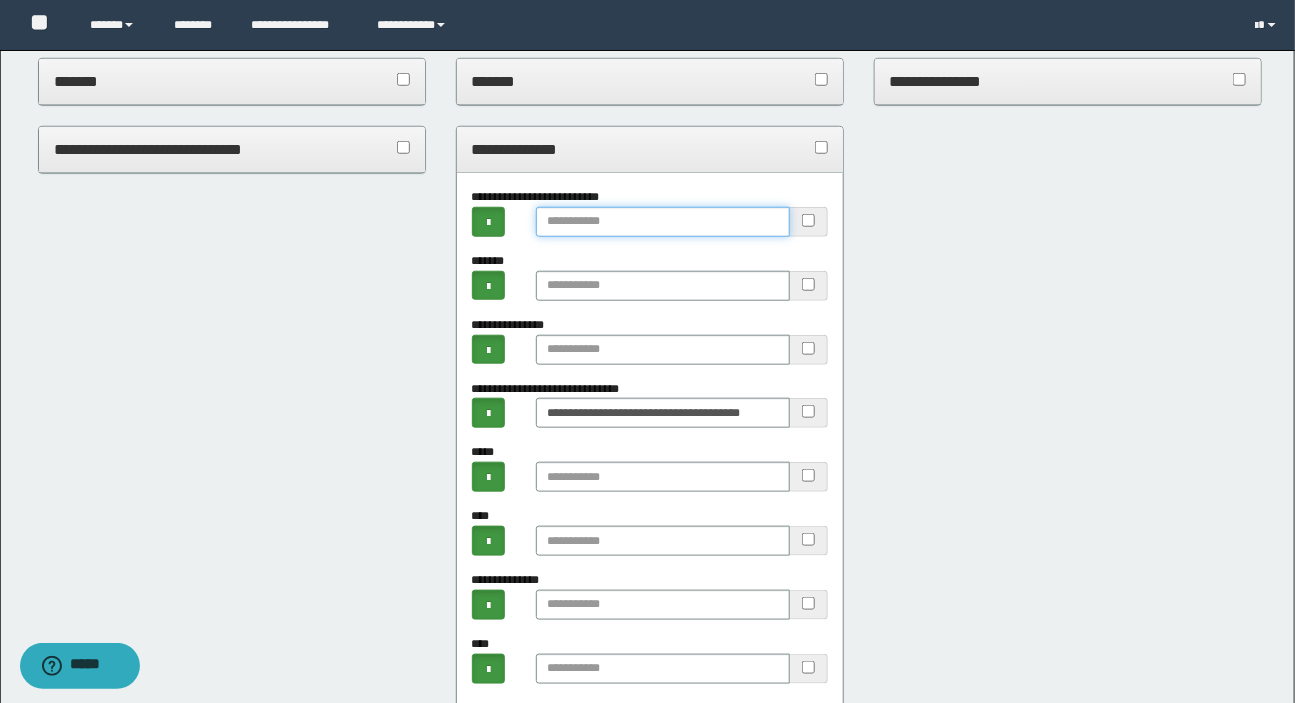 click at bounding box center (663, 222) 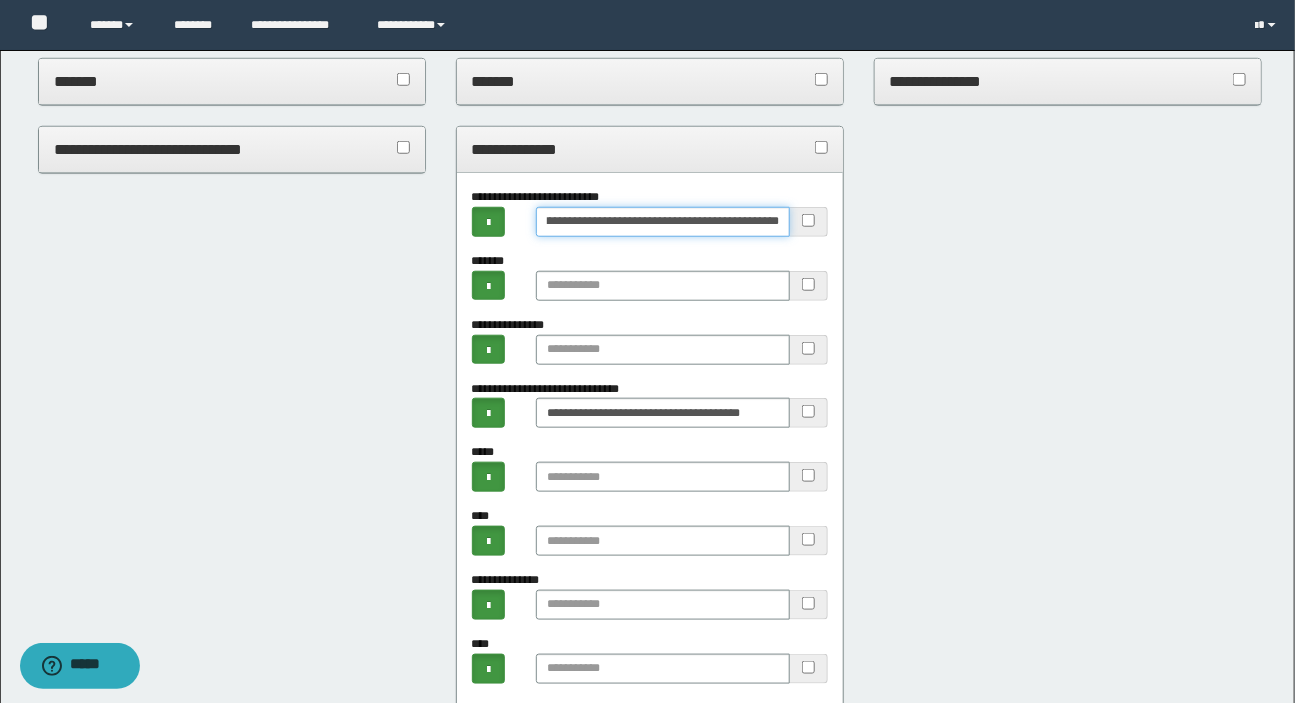 scroll, scrollTop: 0, scrollLeft: 552, axis: horizontal 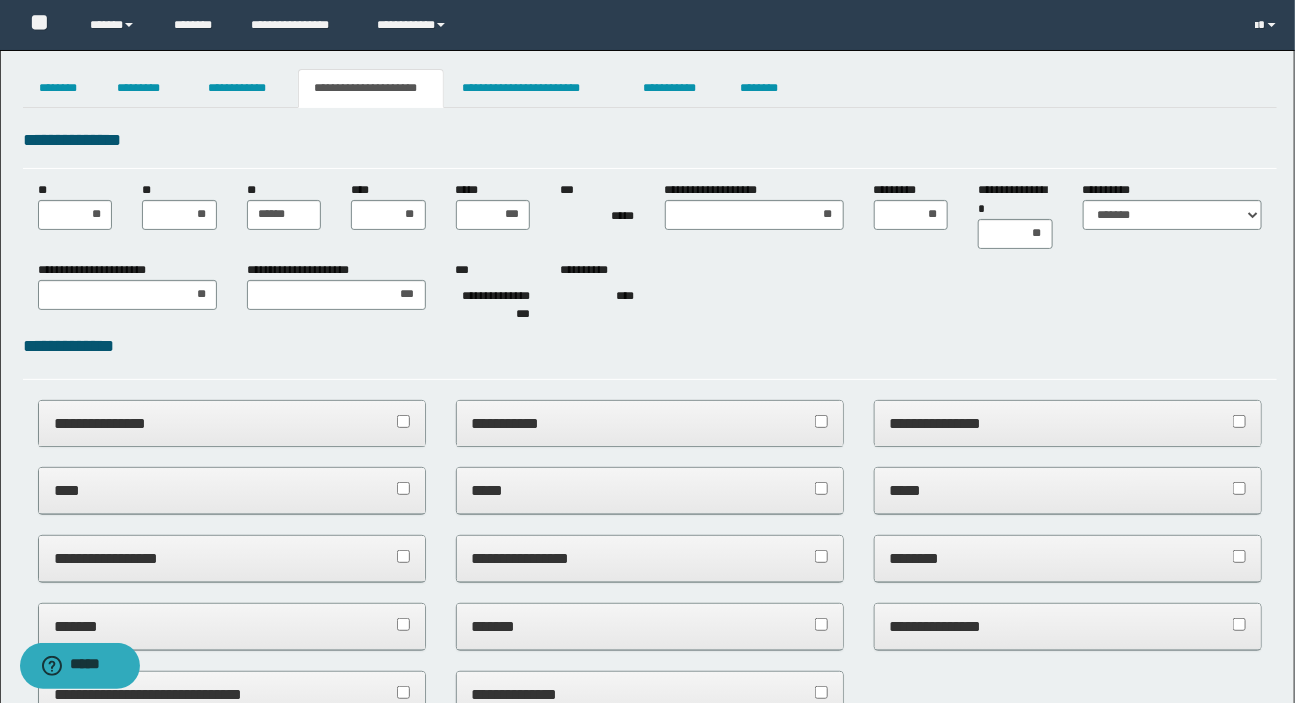 type on "**********" 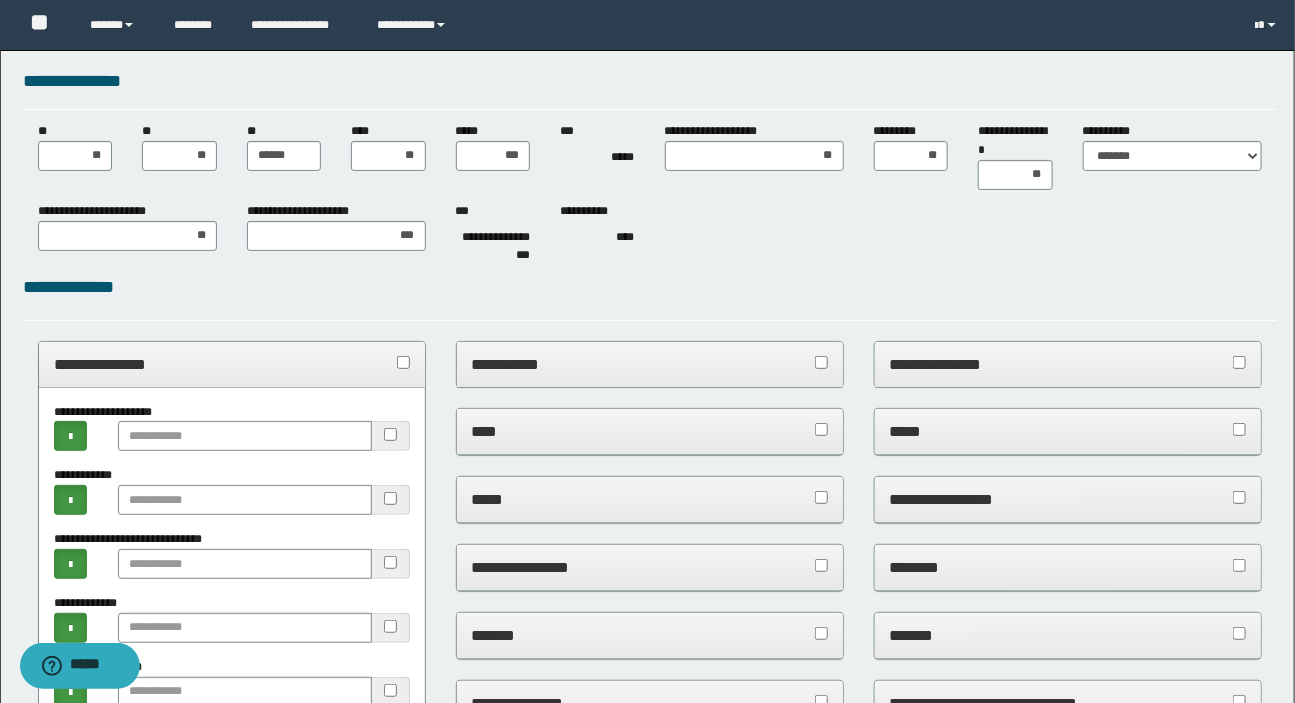 scroll, scrollTop: 90, scrollLeft: 0, axis: vertical 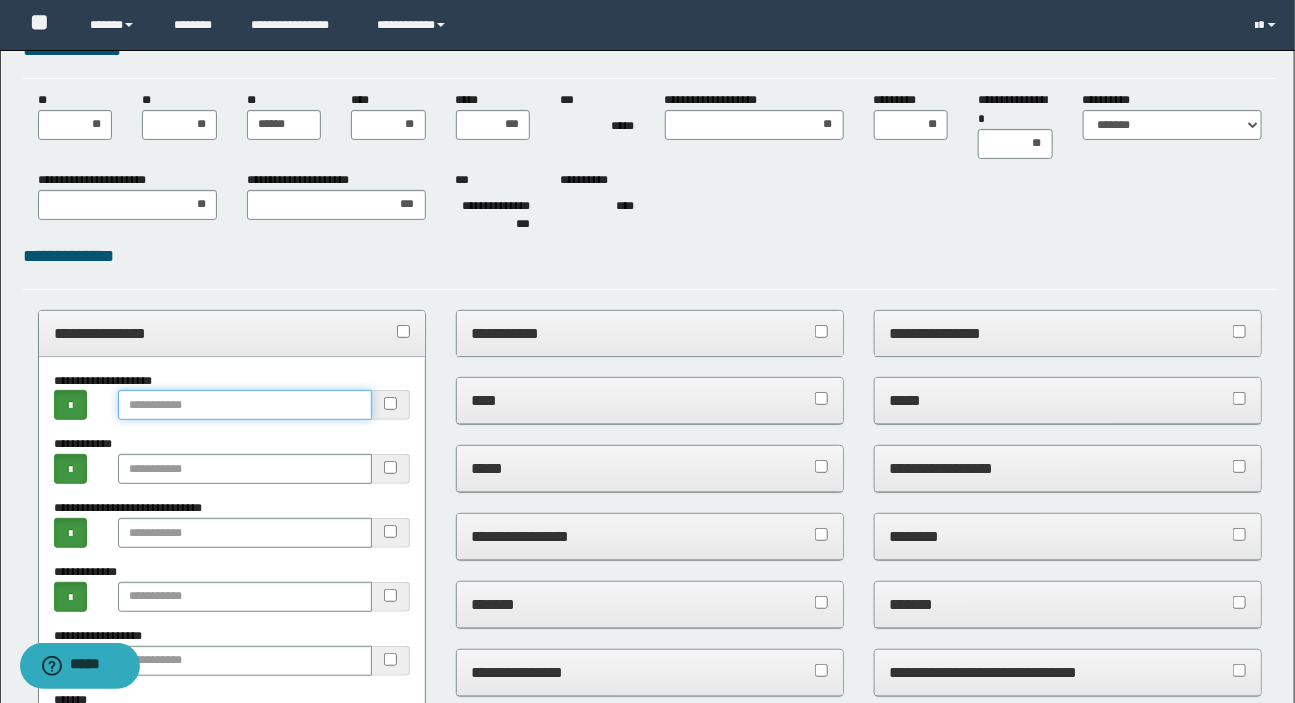 click at bounding box center [245, 405] 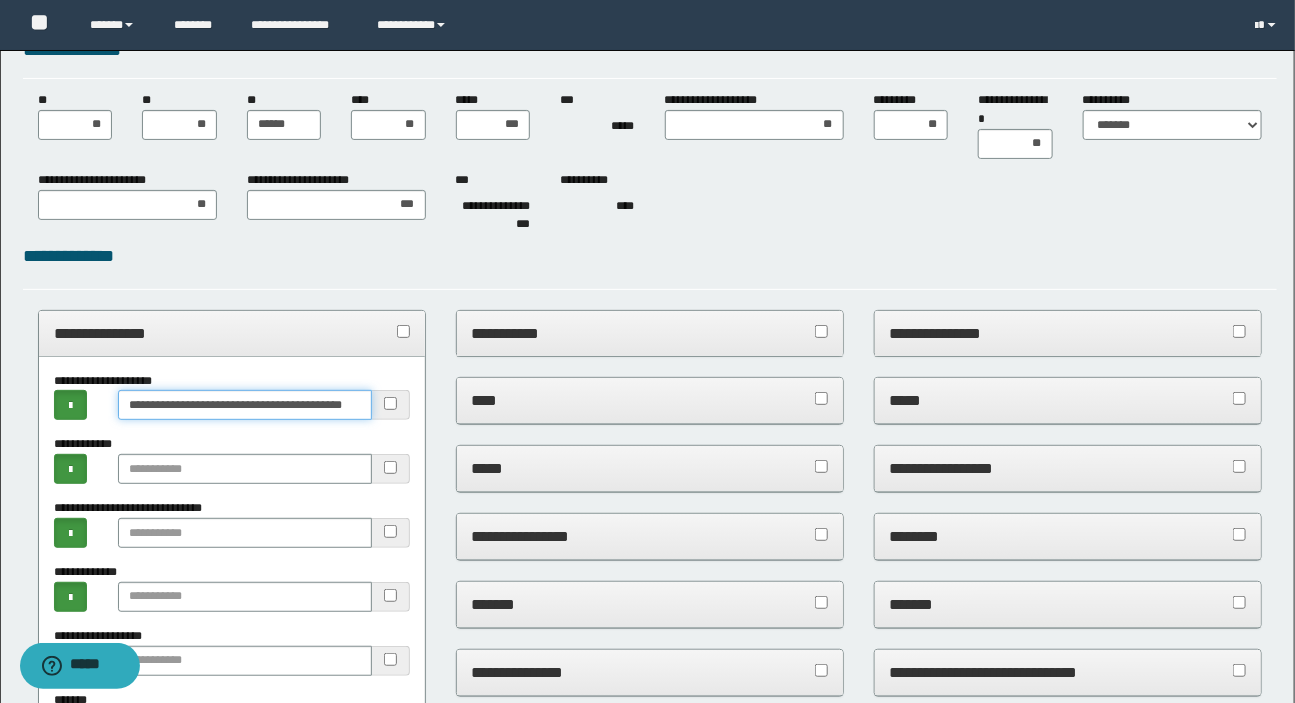 scroll, scrollTop: 0, scrollLeft: 51, axis: horizontal 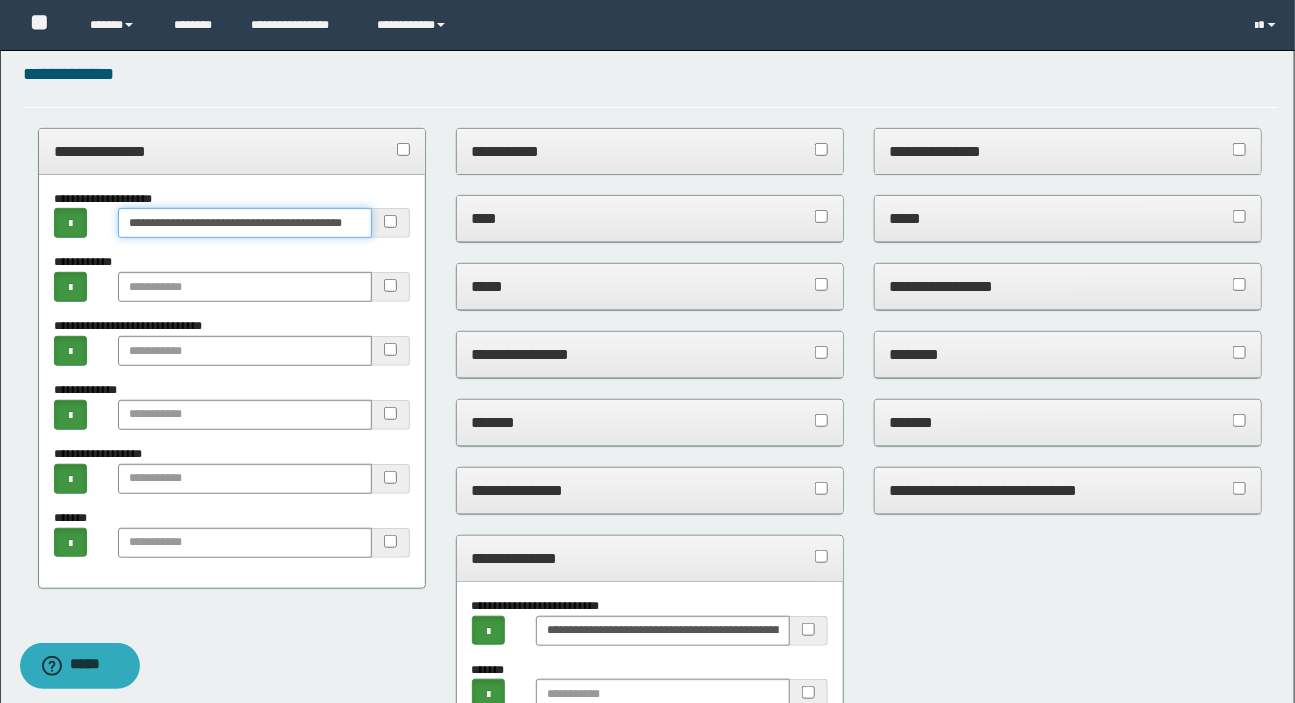 type on "**********" 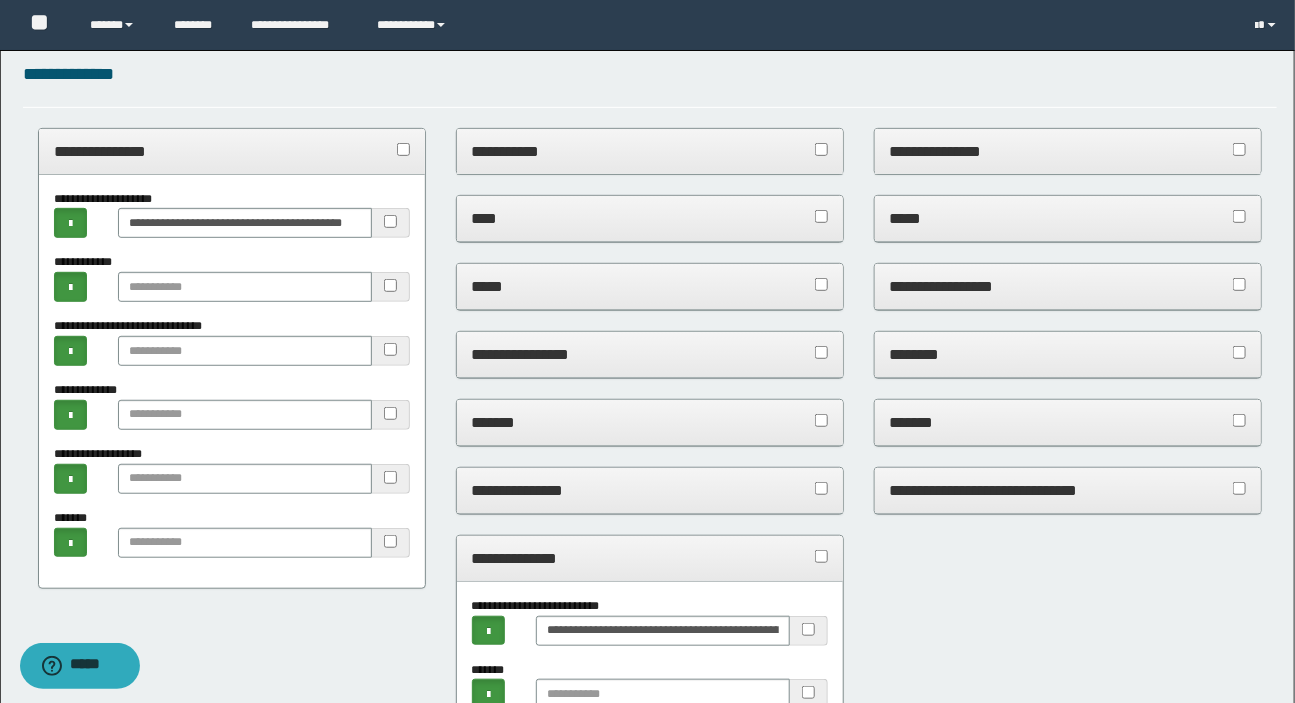 click on "**********" at bounding box center [650, 1000] 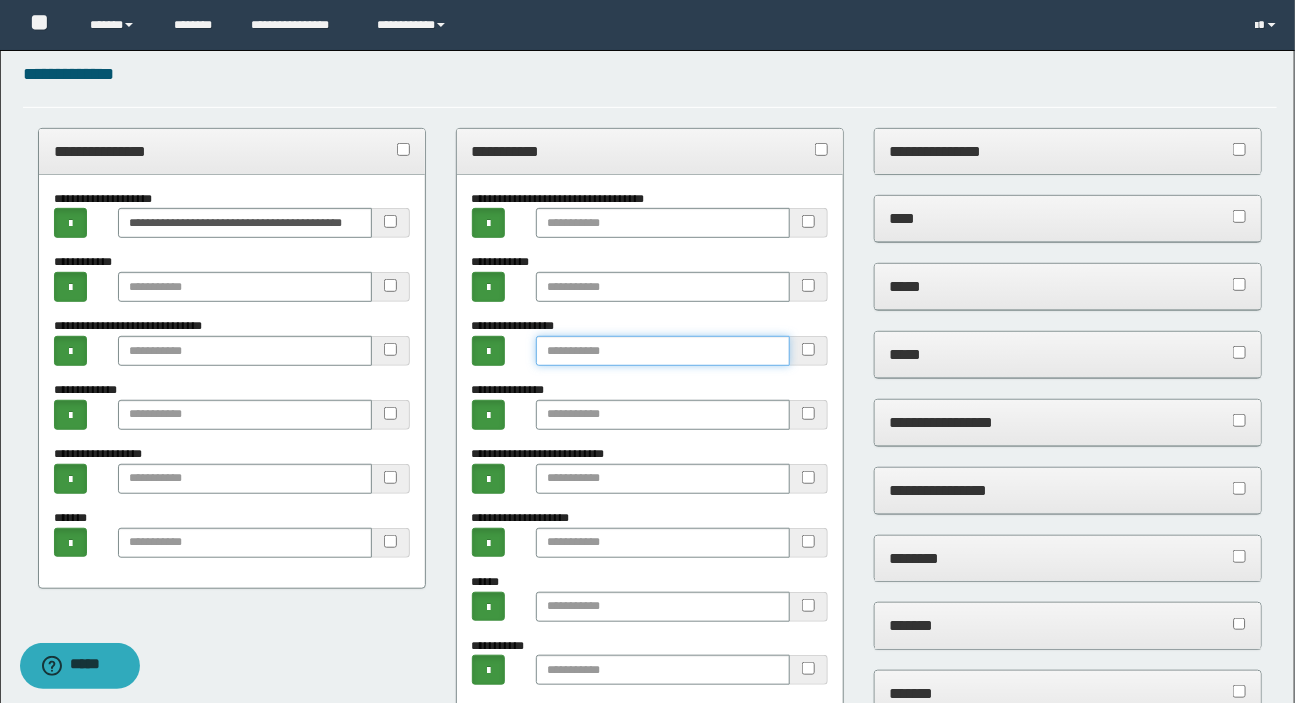 click at bounding box center (663, 351) 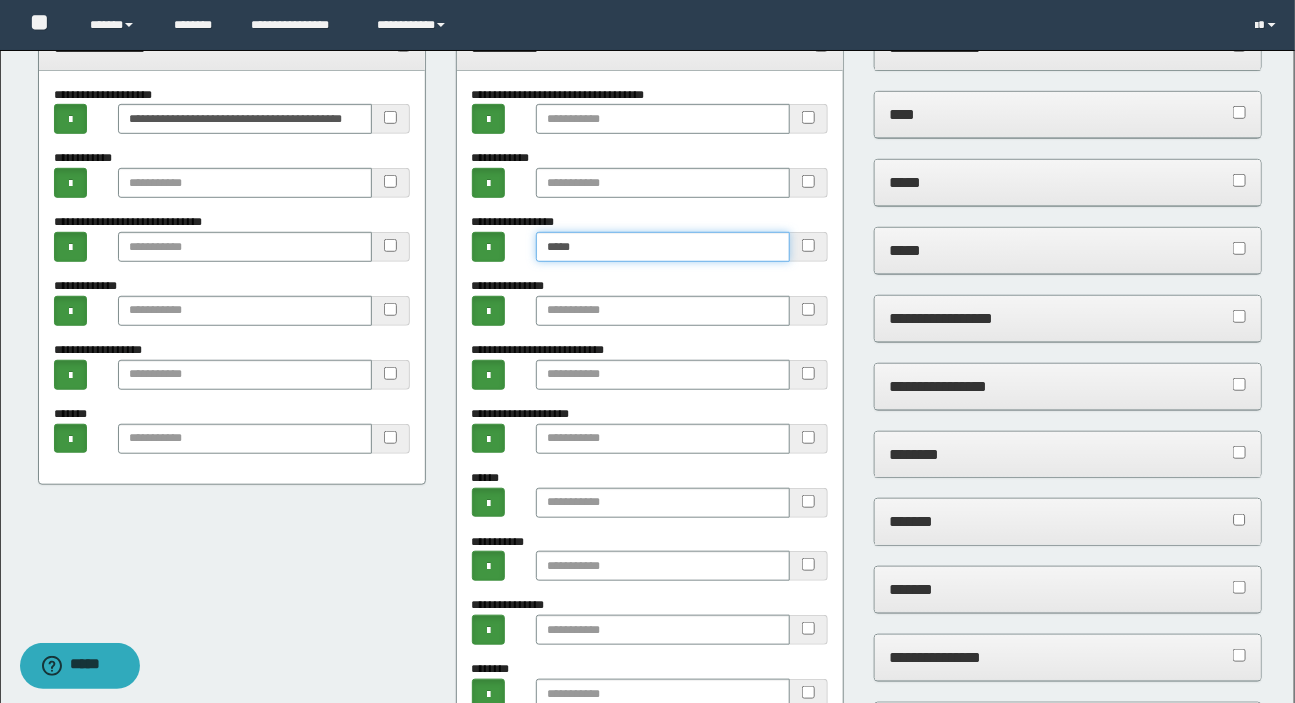 scroll, scrollTop: 363, scrollLeft: 0, axis: vertical 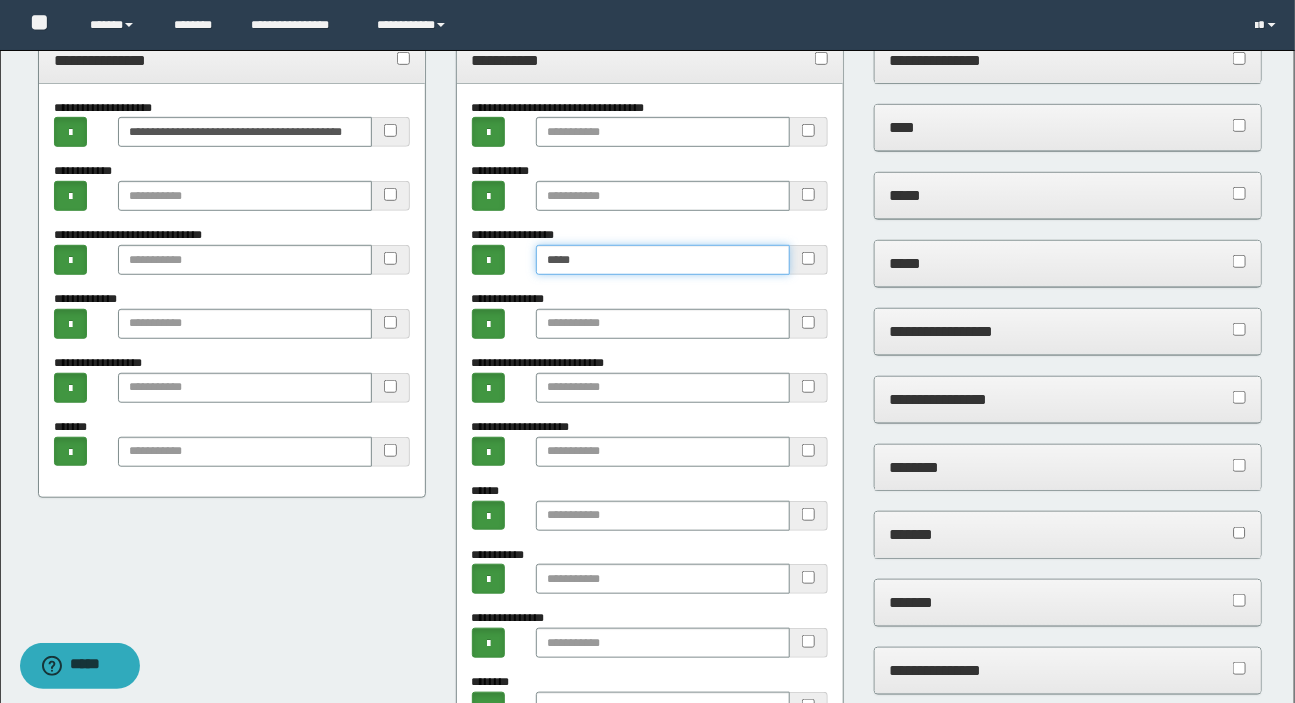 type on "*****" 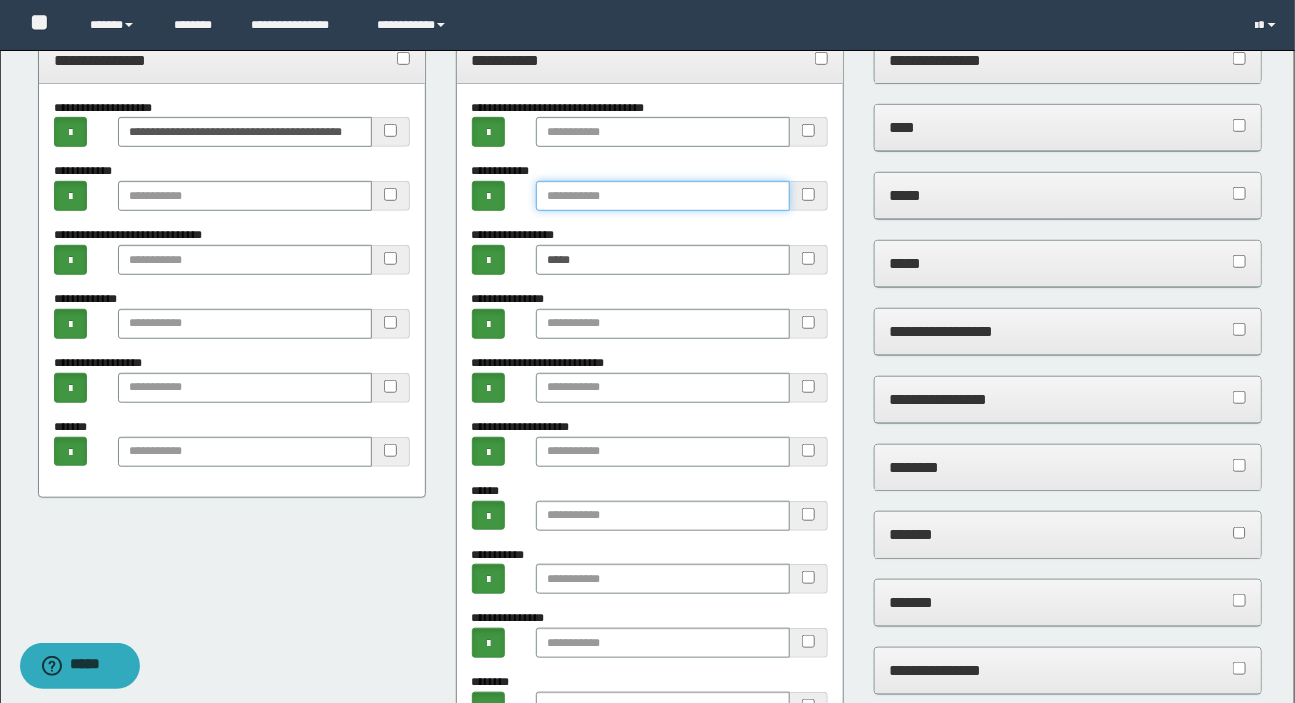 click at bounding box center [663, 196] 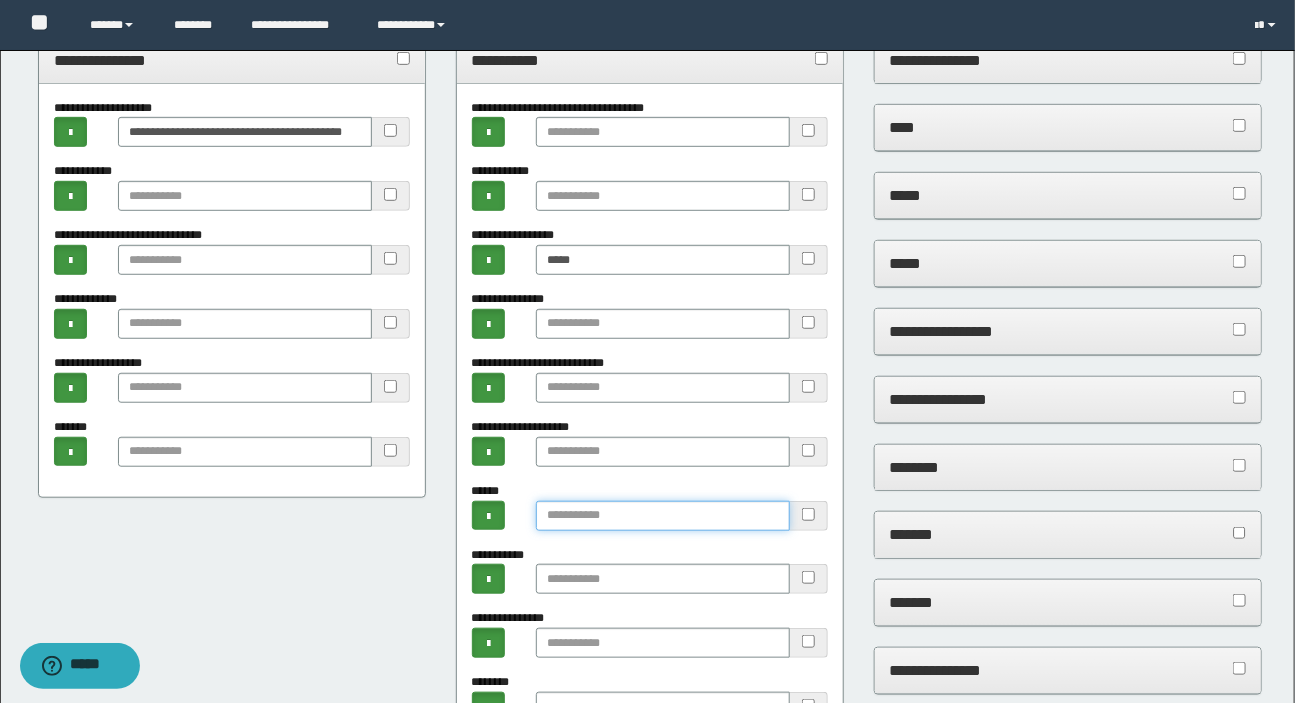 click at bounding box center [663, 516] 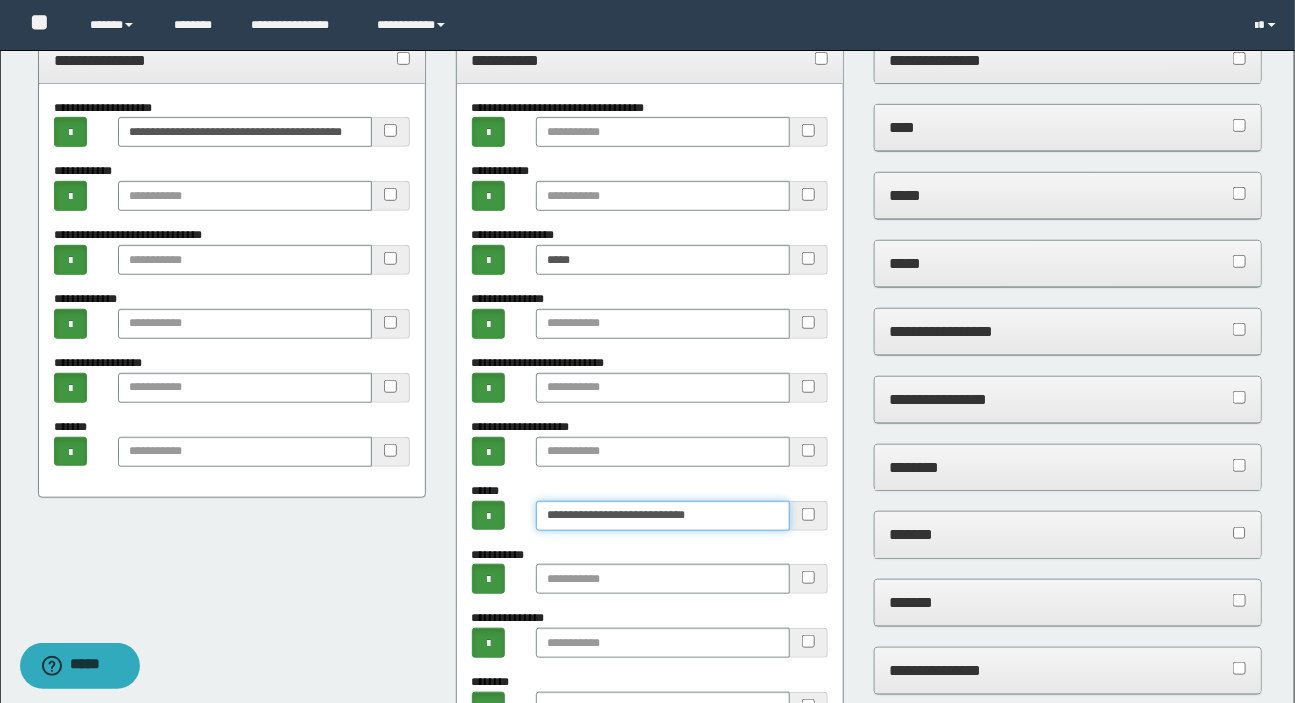 type on "**********" 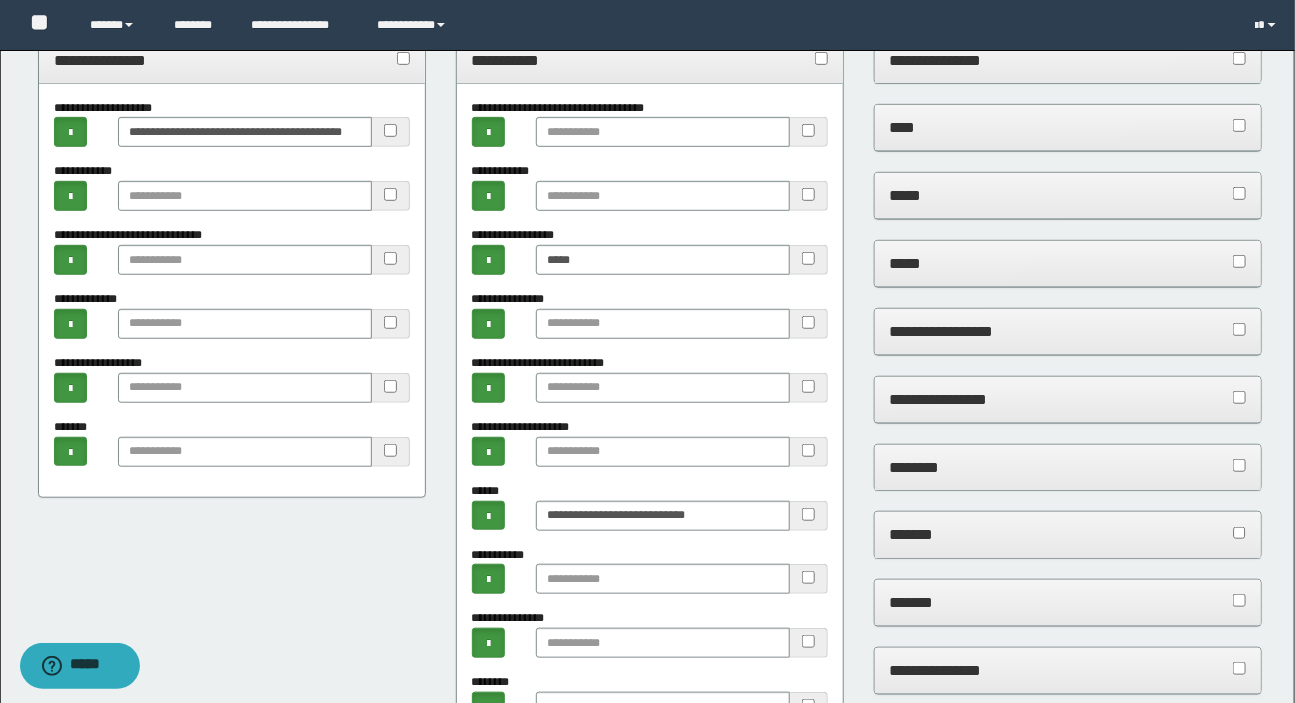 click on "**********" at bounding box center [650, 714] 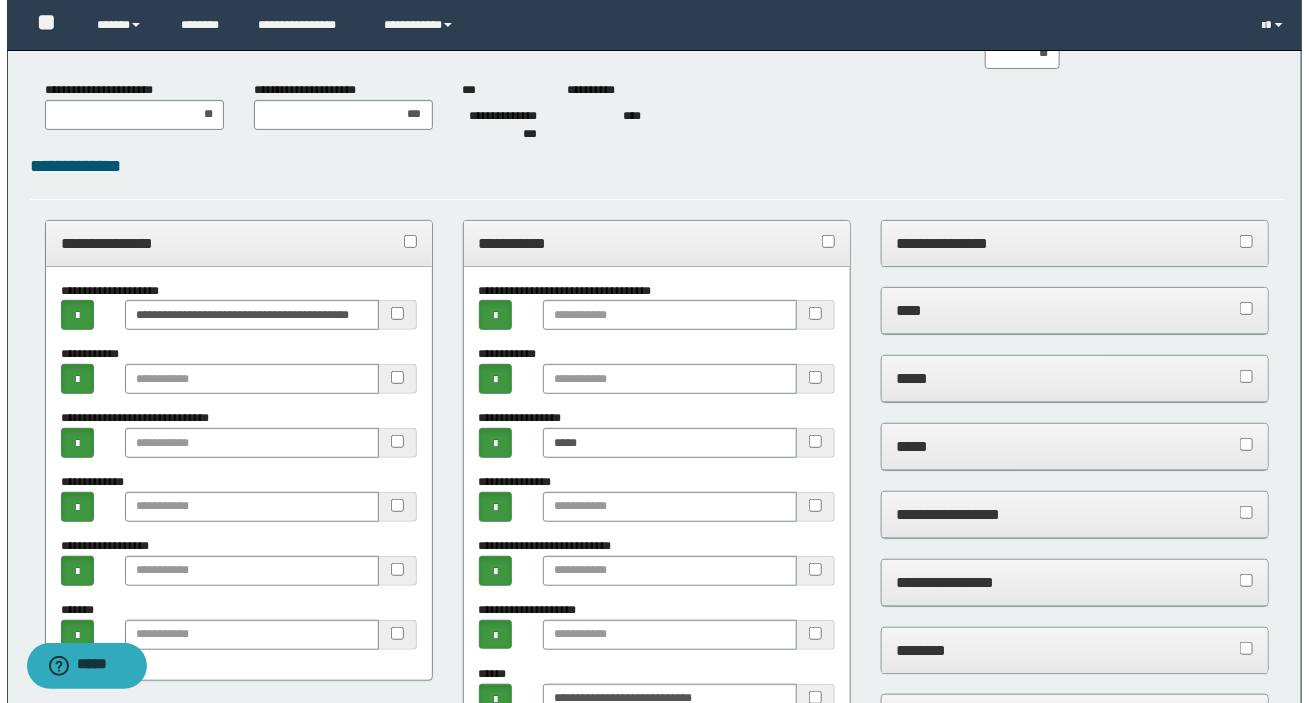 scroll, scrollTop: 0, scrollLeft: 0, axis: both 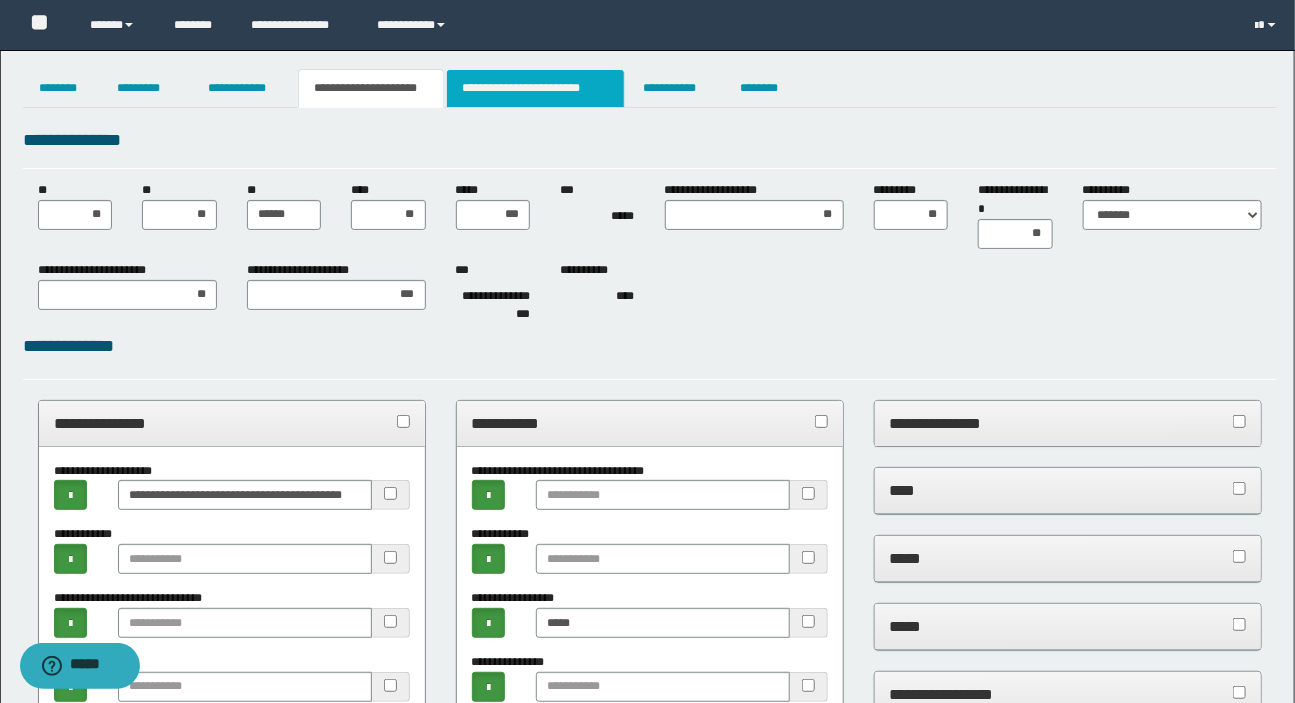 click on "**********" at bounding box center [535, 88] 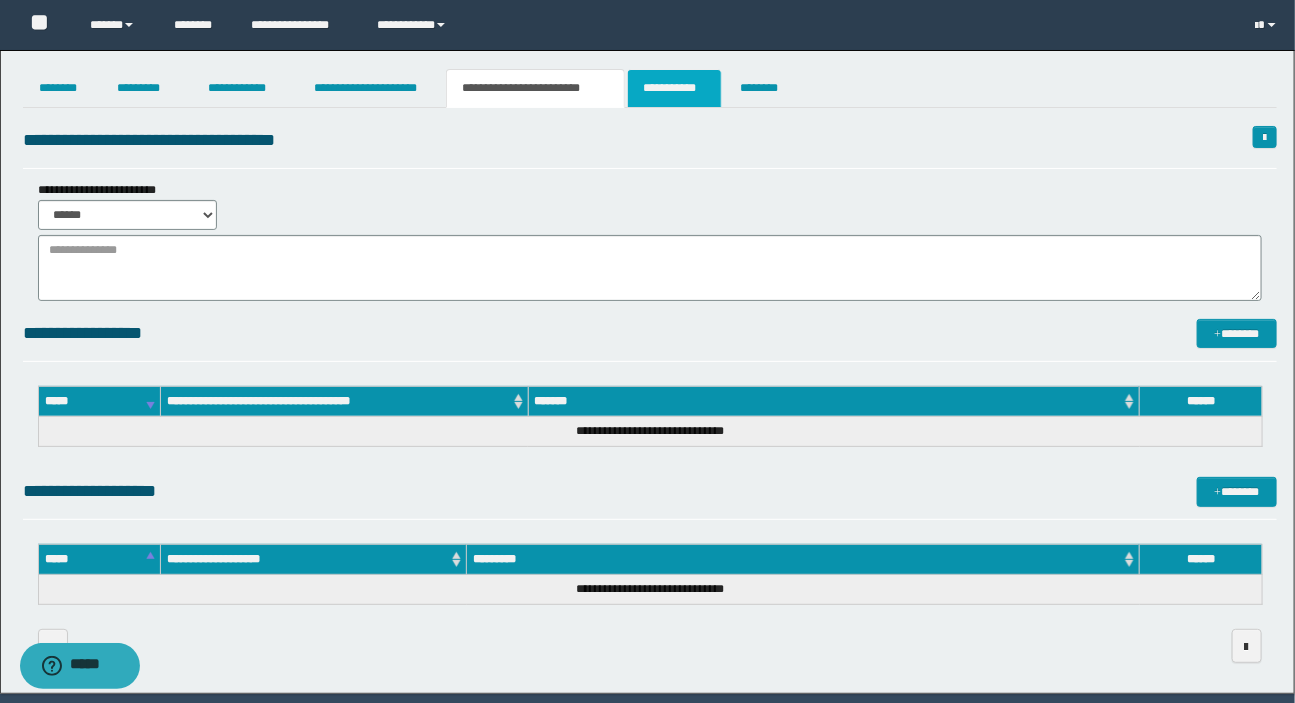 click on "**********" at bounding box center [674, 88] 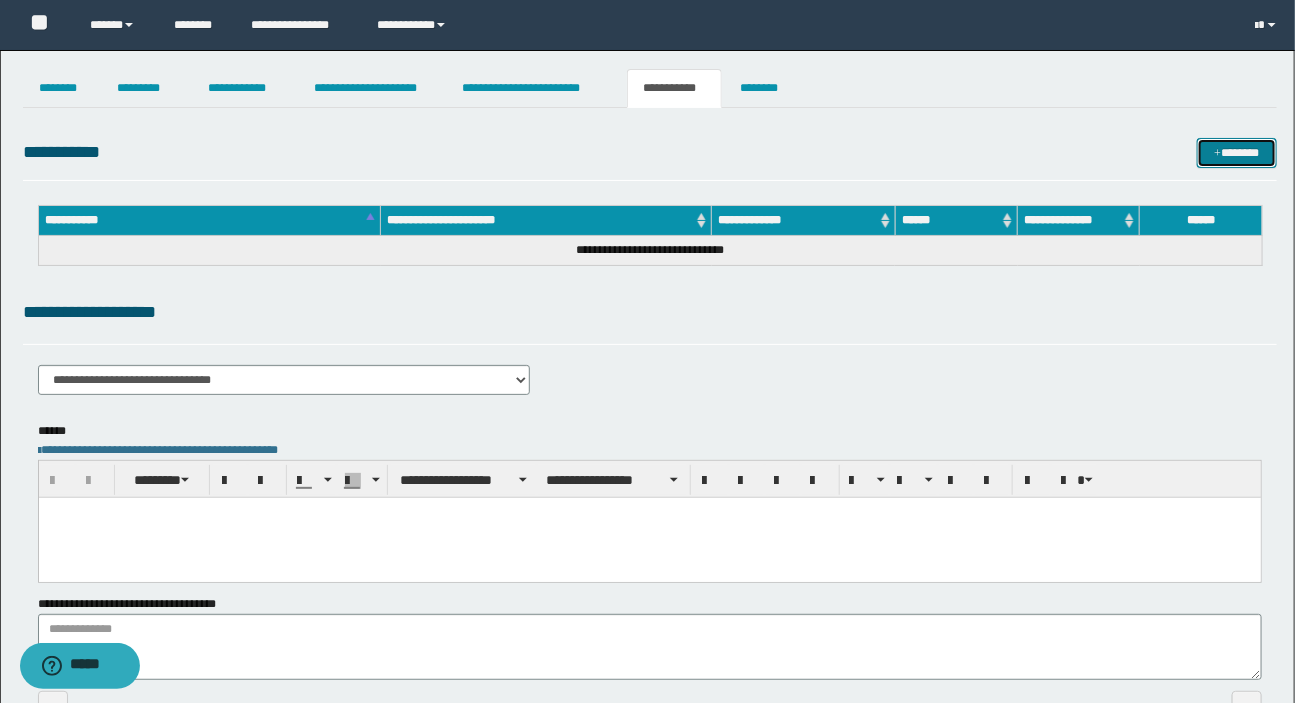 click on "*******" at bounding box center [1237, 153] 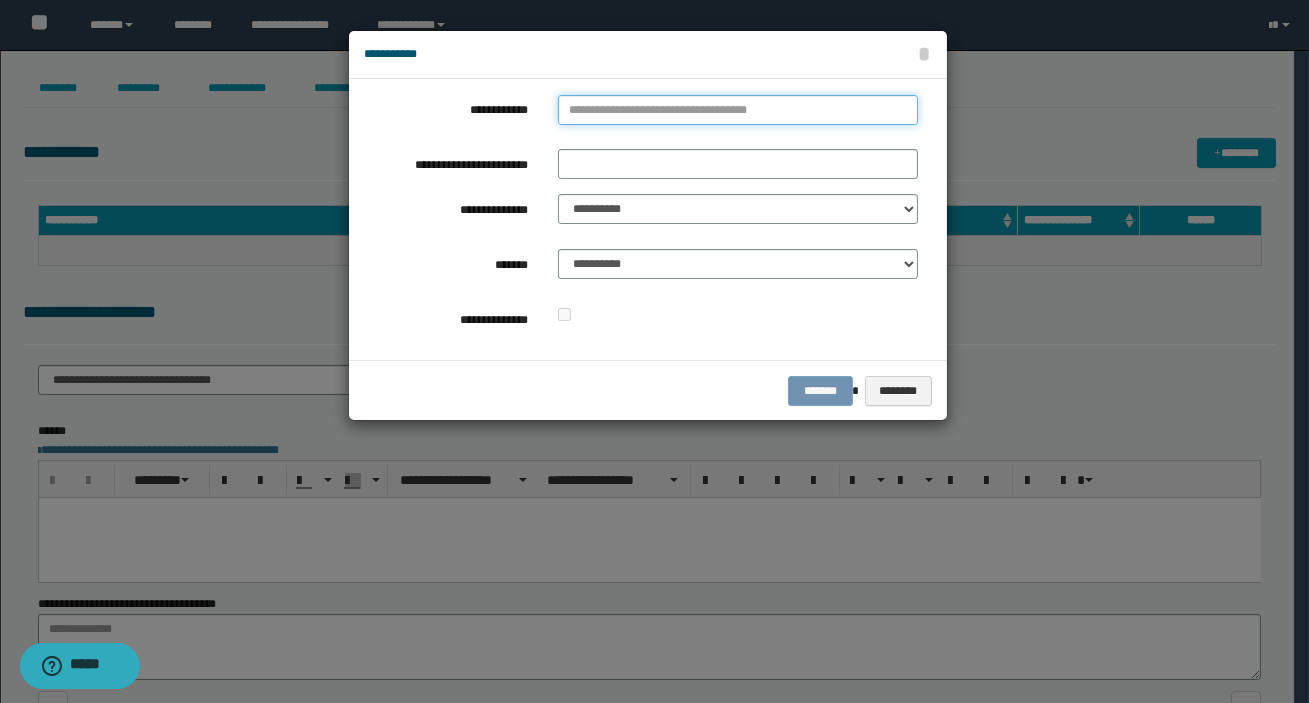 click on "**********" at bounding box center (738, 110) 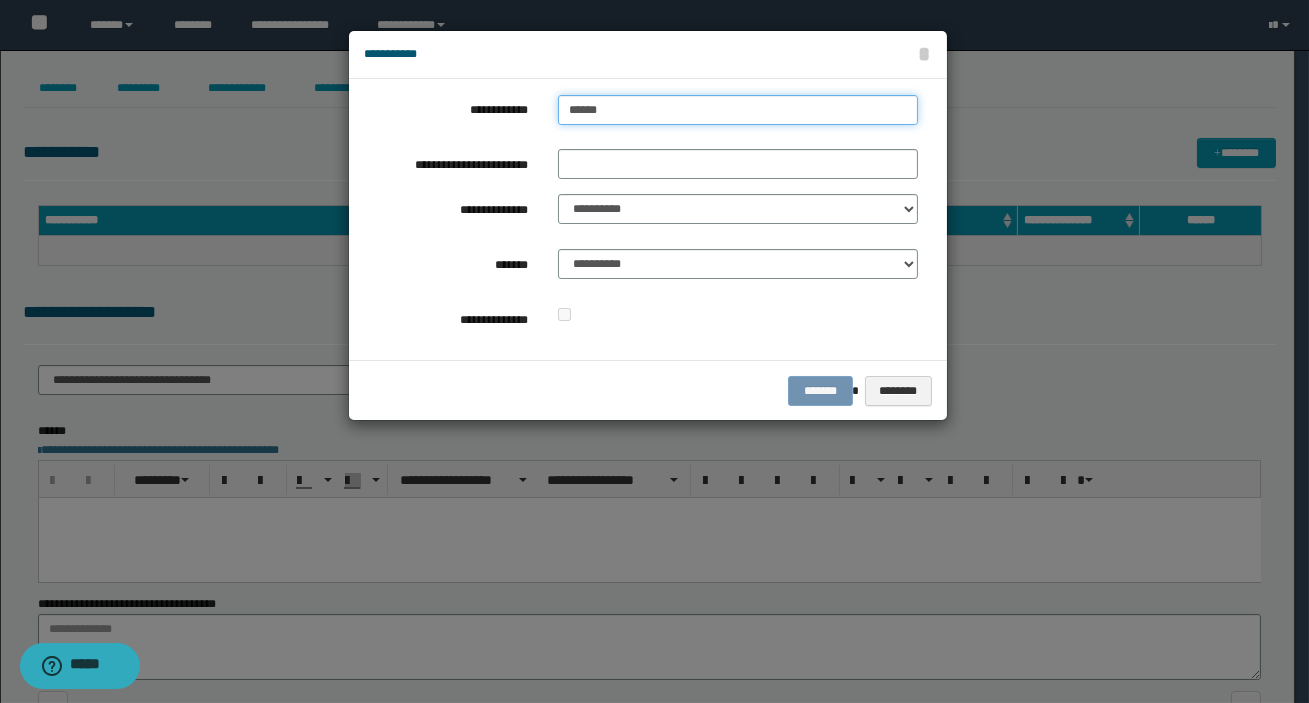 type on "*******" 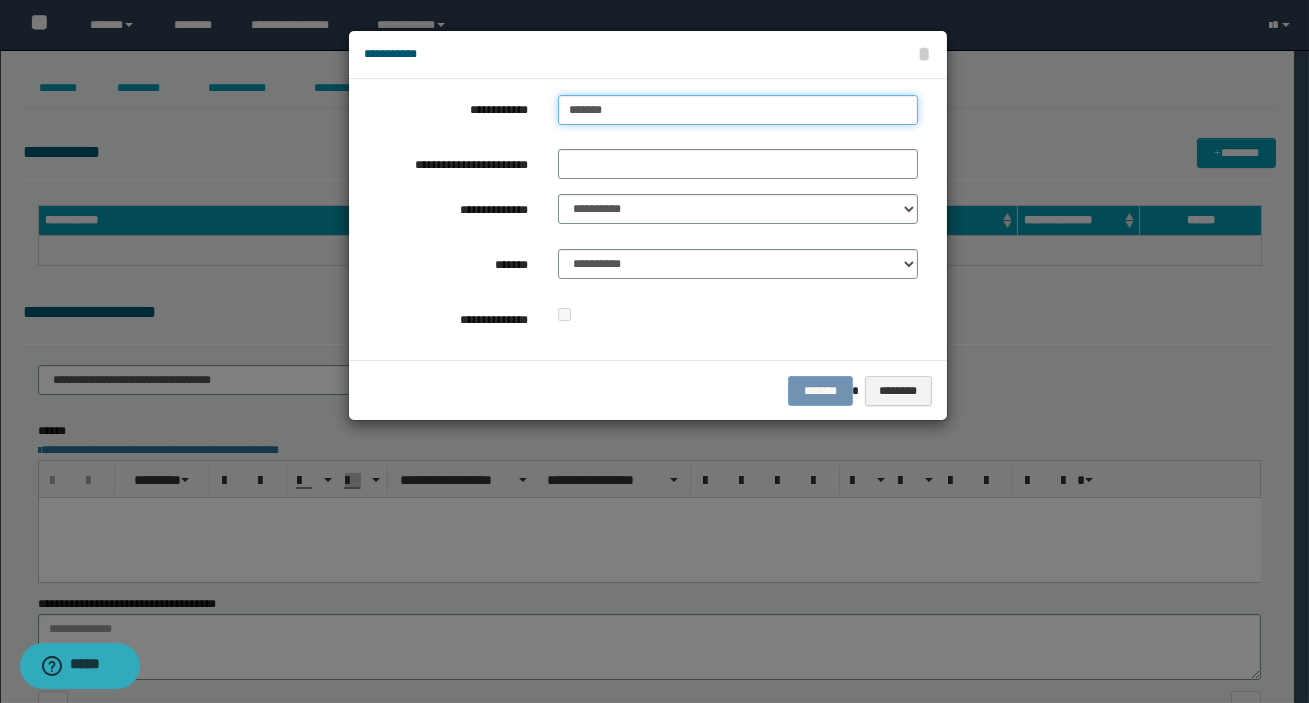 type on "**********" 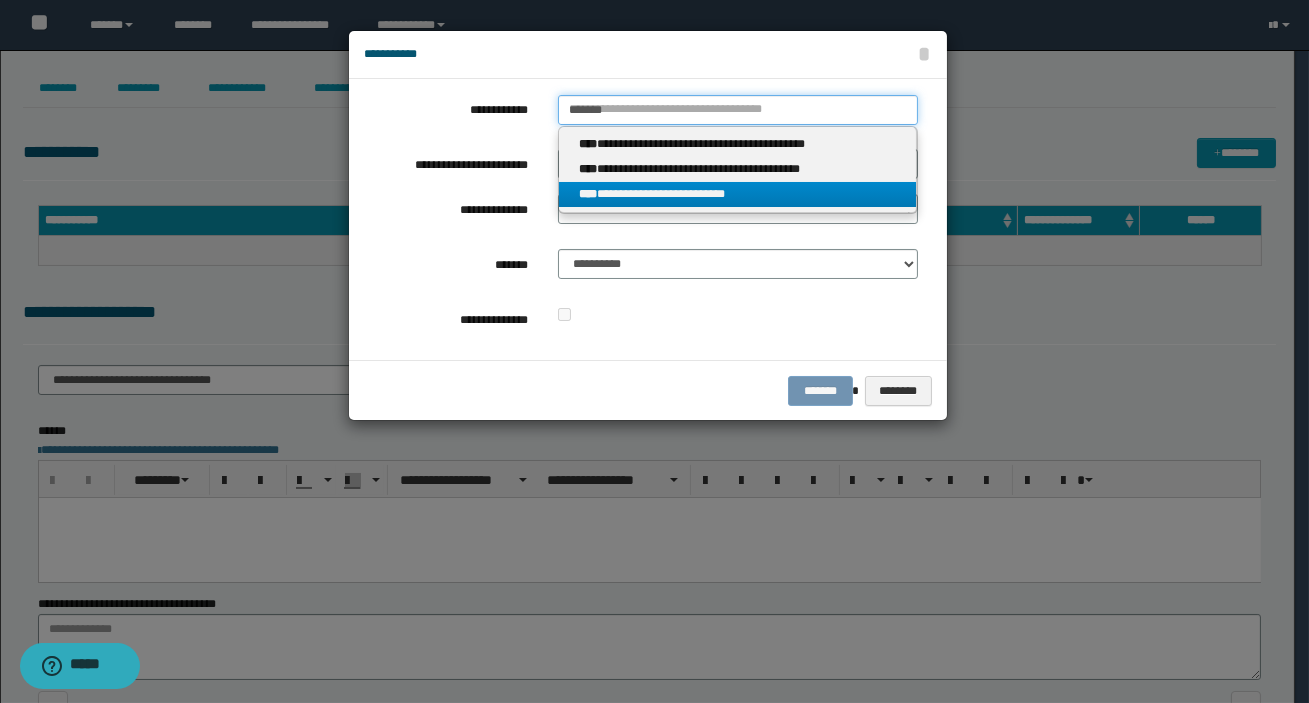 type on "*******" 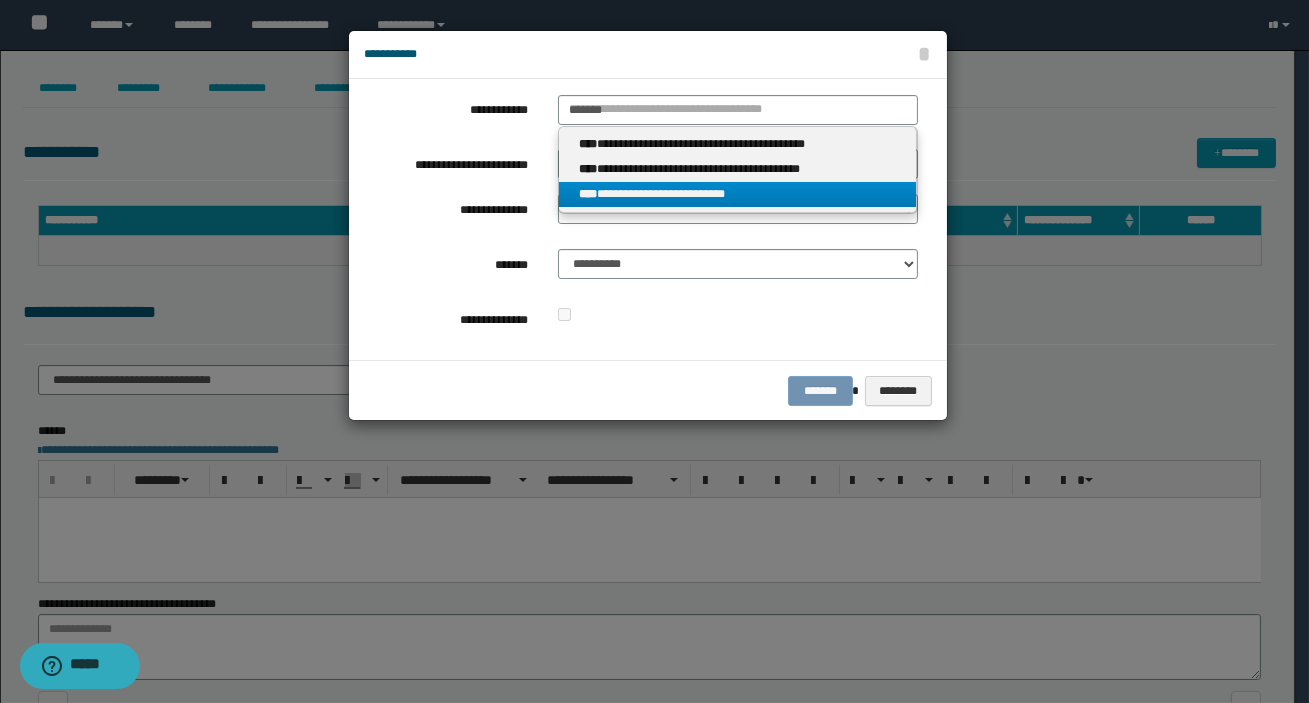click on "**********" at bounding box center [737, 194] 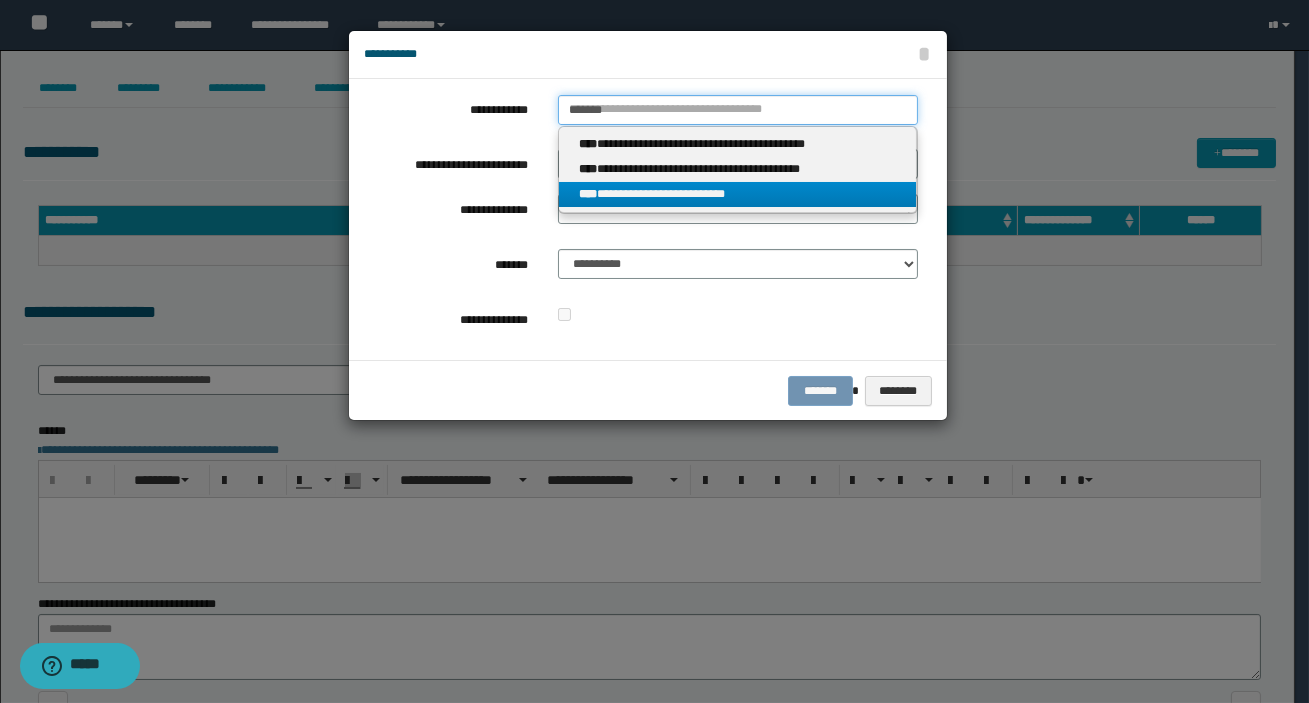 type 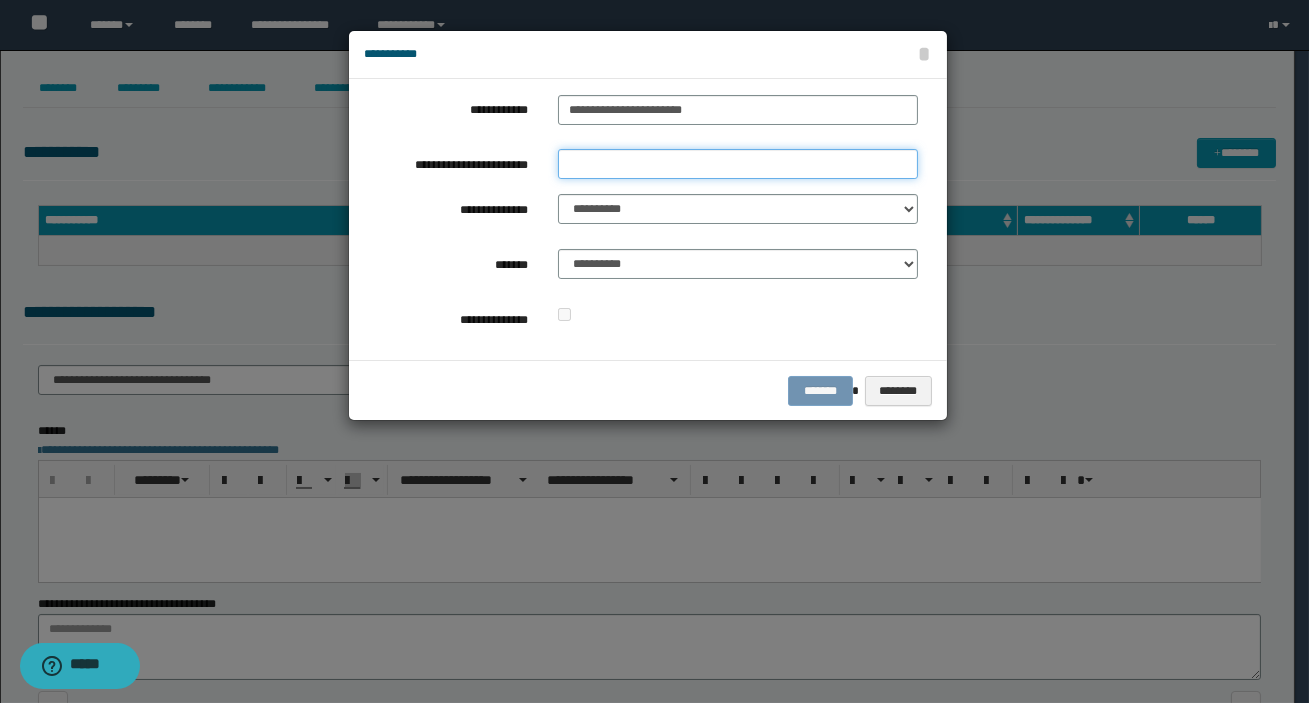 click on "**********" at bounding box center [738, 164] 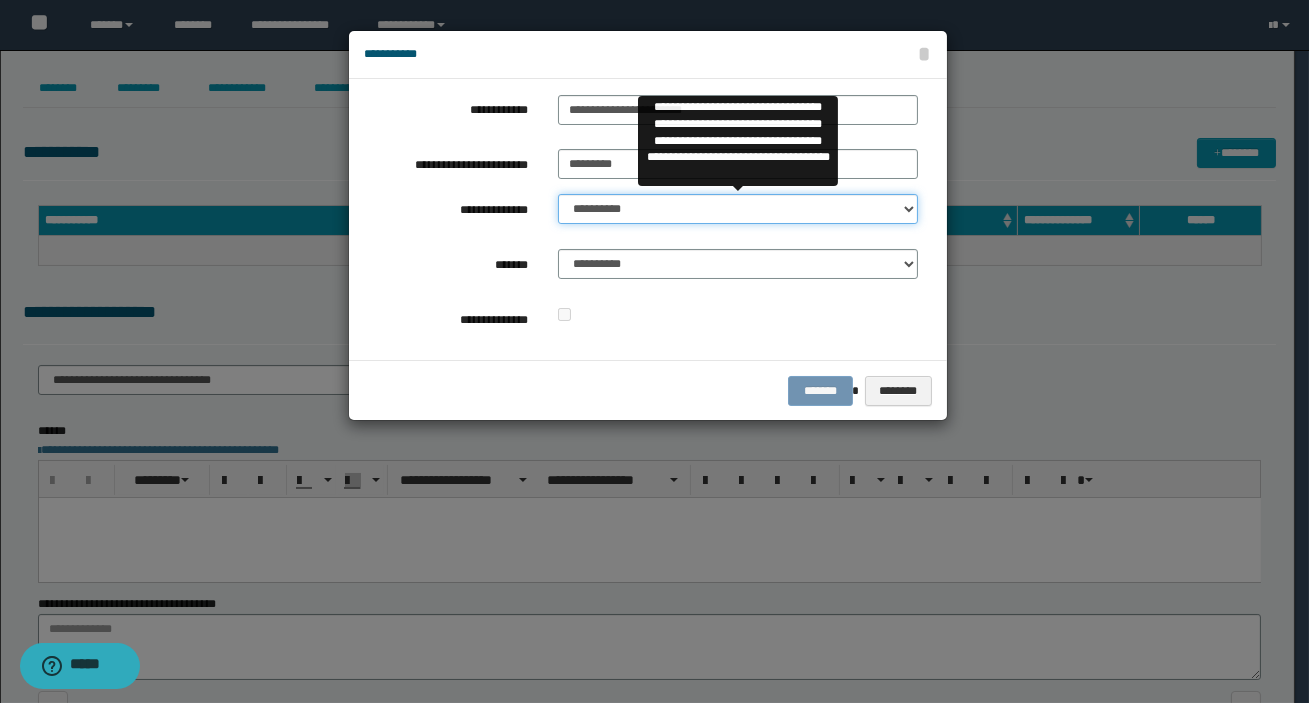 click on "**********" at bounding box center [738, 209] 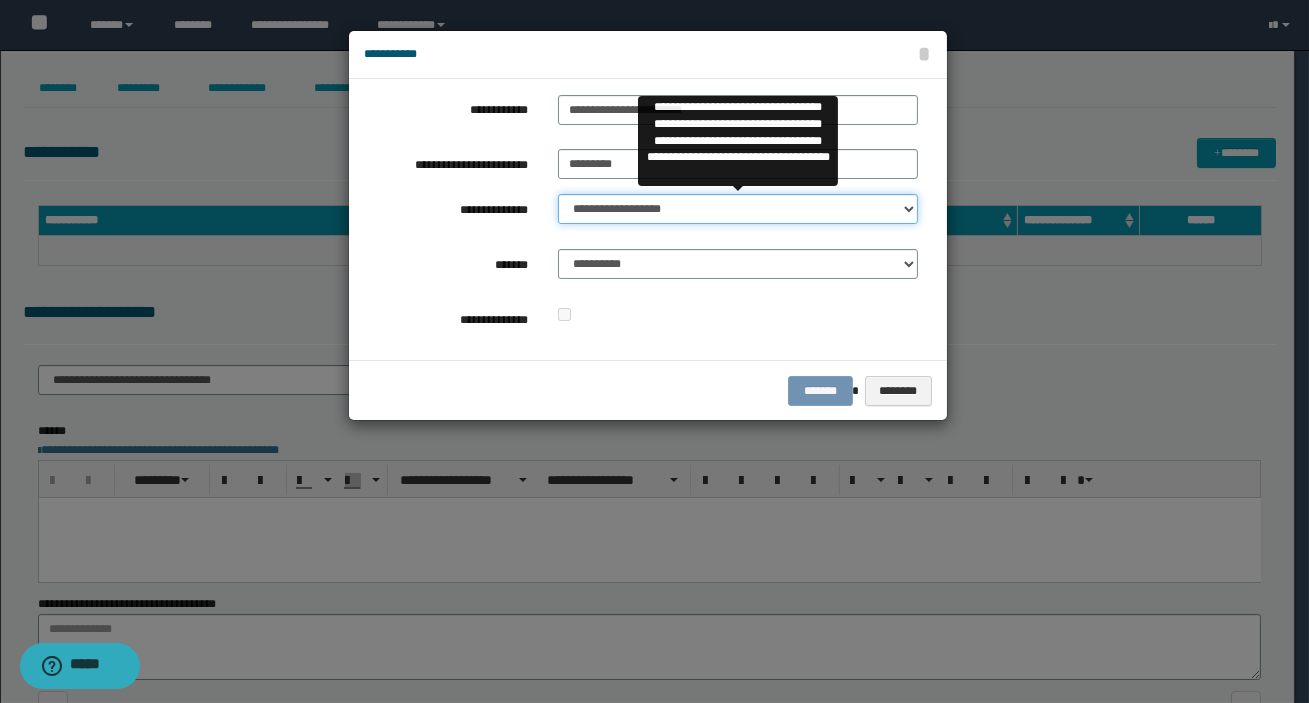 click on "**********" at bounding box center (738, 209) 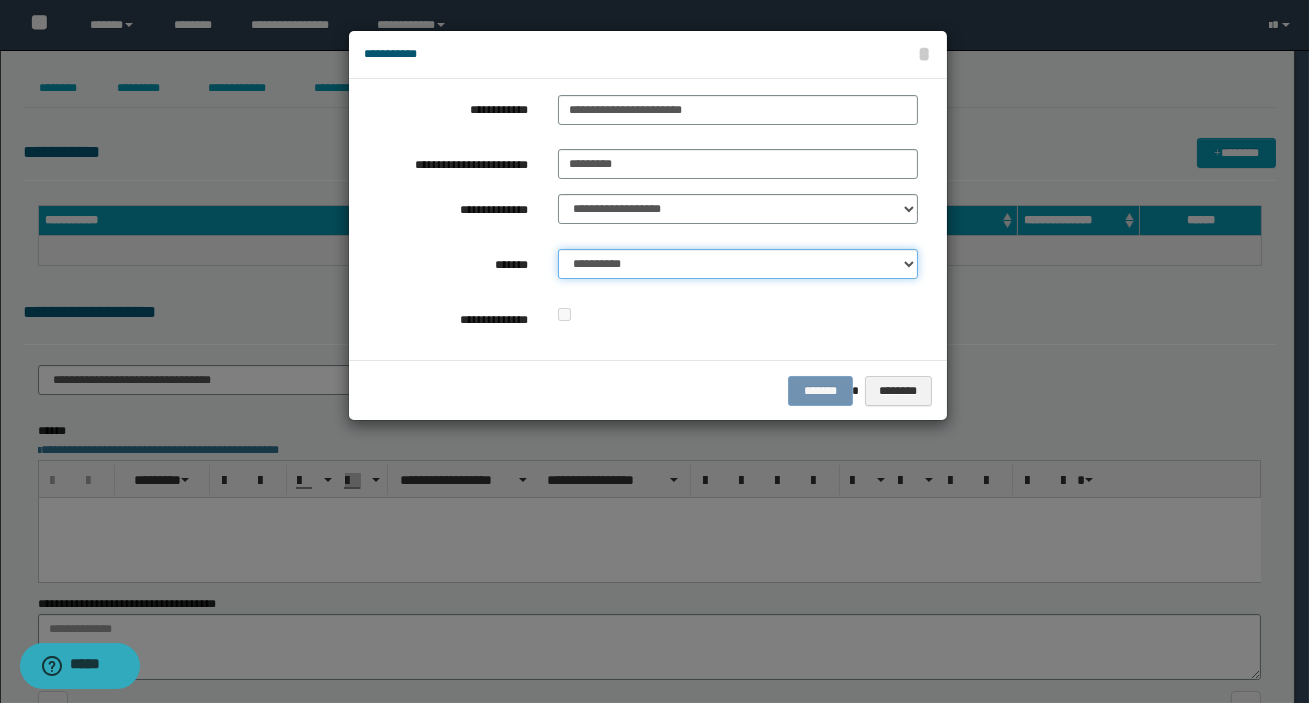 click on "**********" at bounding box center (738, 264) 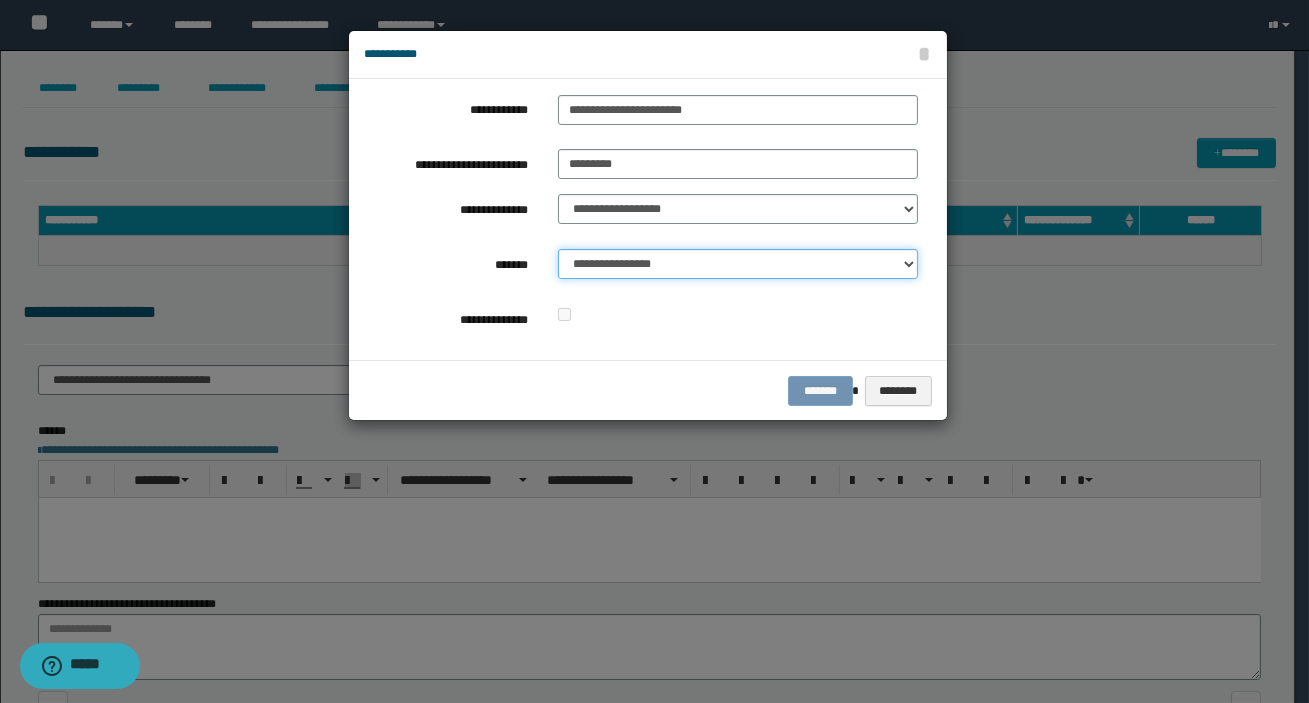 click on "**********" at bounding box center [738, 264] 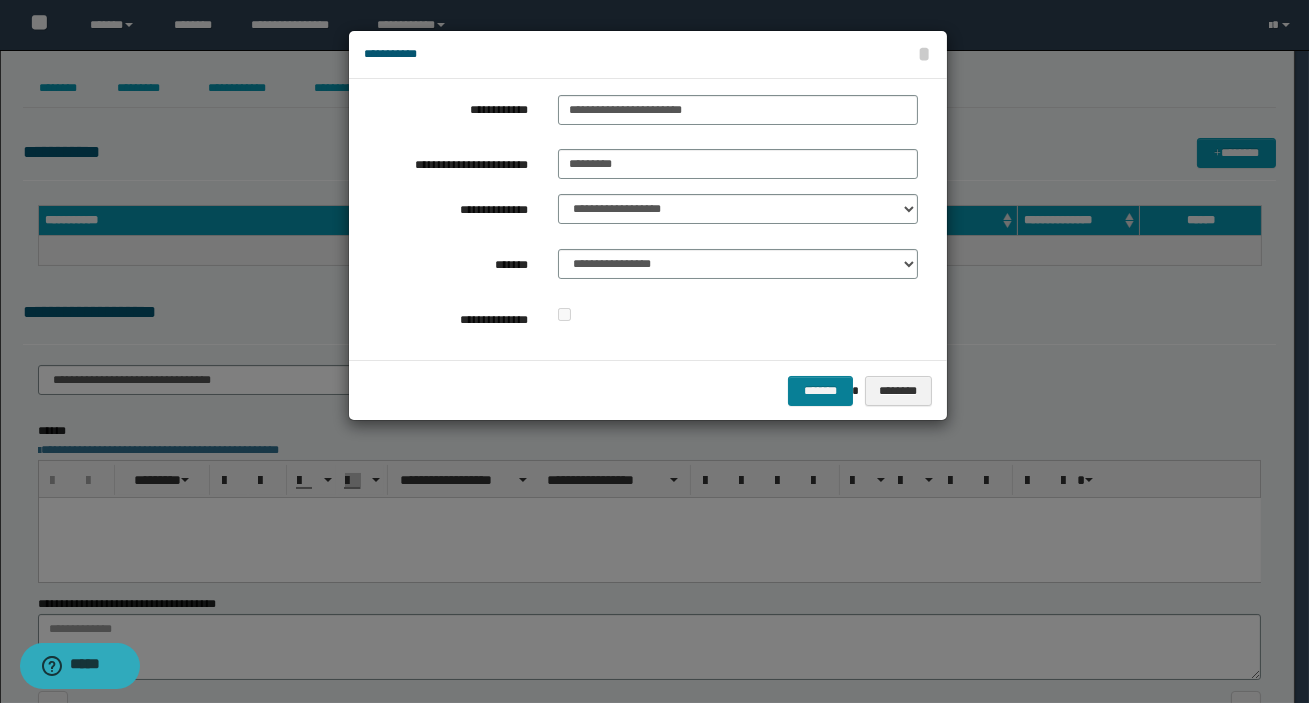 drag, startPoint x: 807, startPoint y: 407, endPoint x: 813, endPoint y: 390, distance: 18.027756 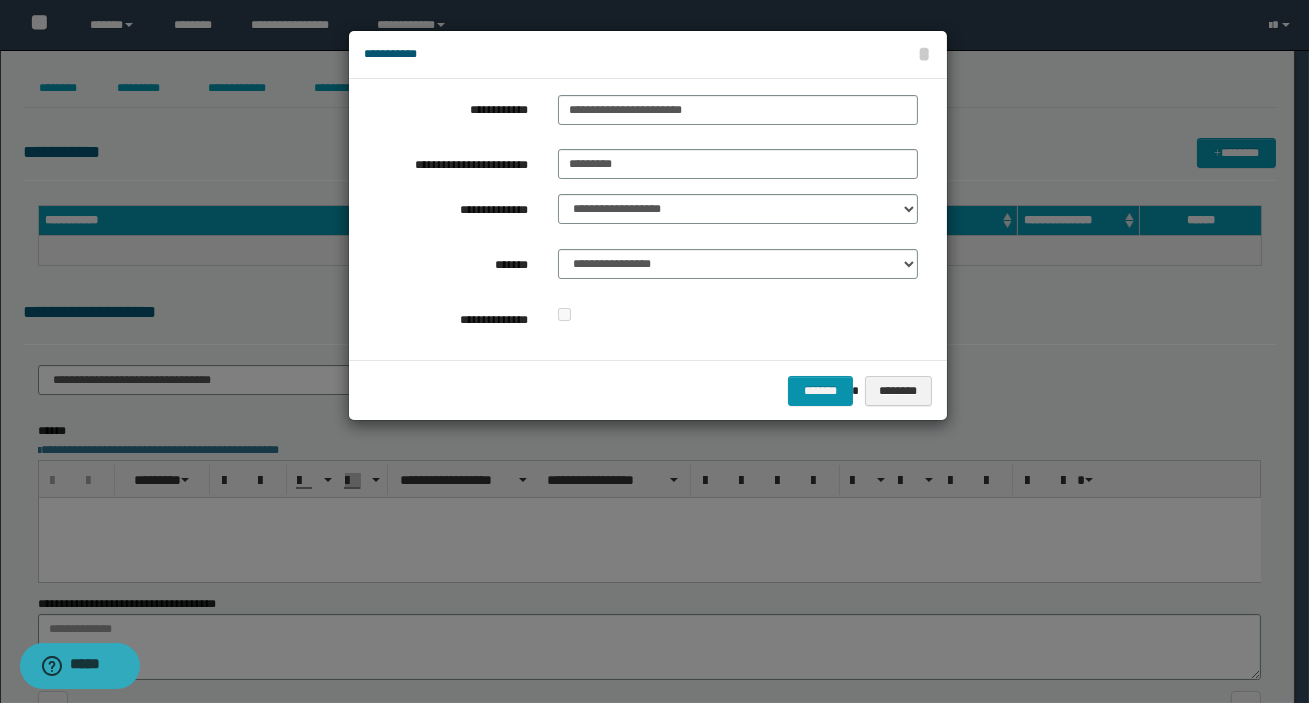 click on "*******
********" at bounding box center (648, 390) 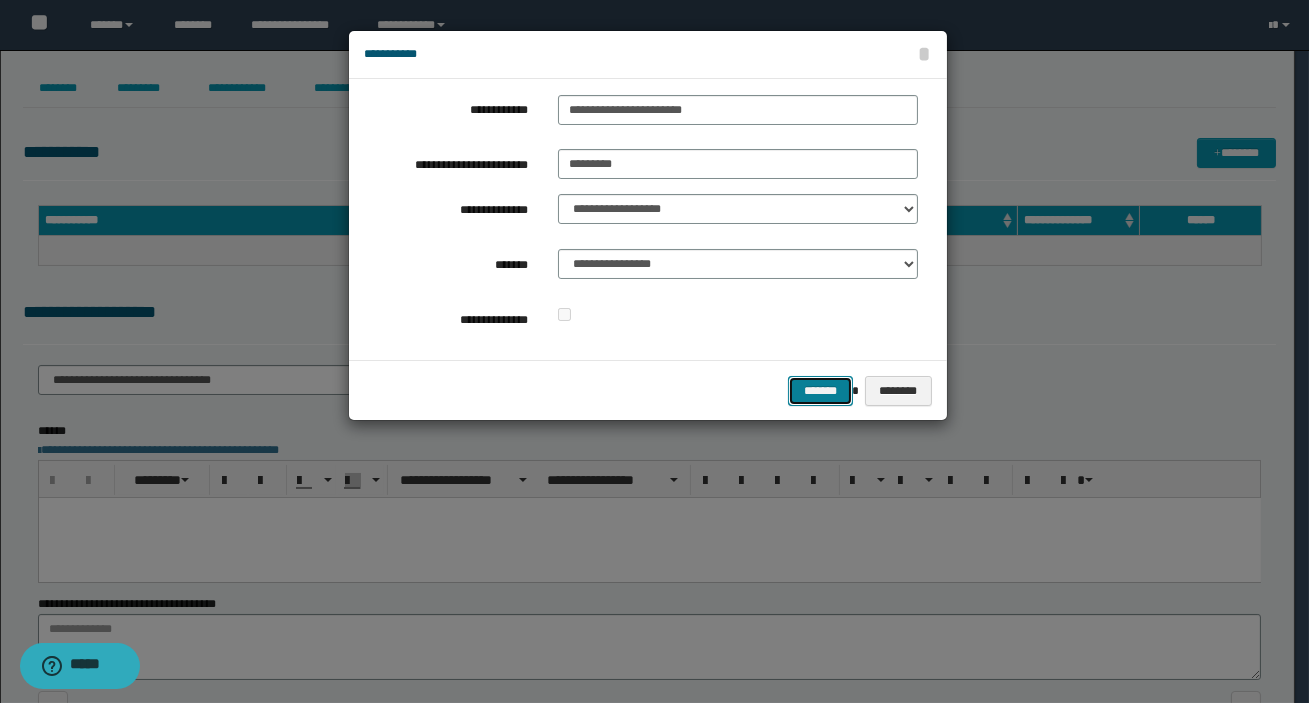 click on "*******" at bounding box center [820, 391] 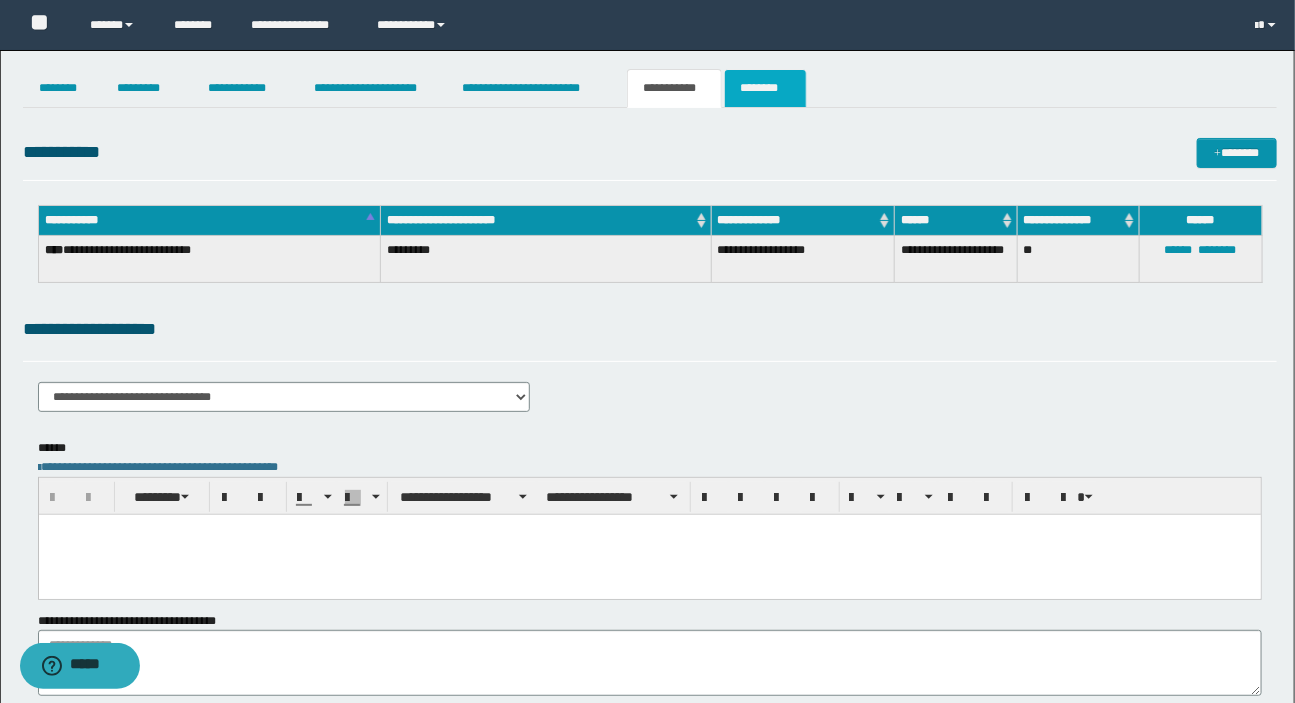 click on "********" at bounding box center (765, 88) 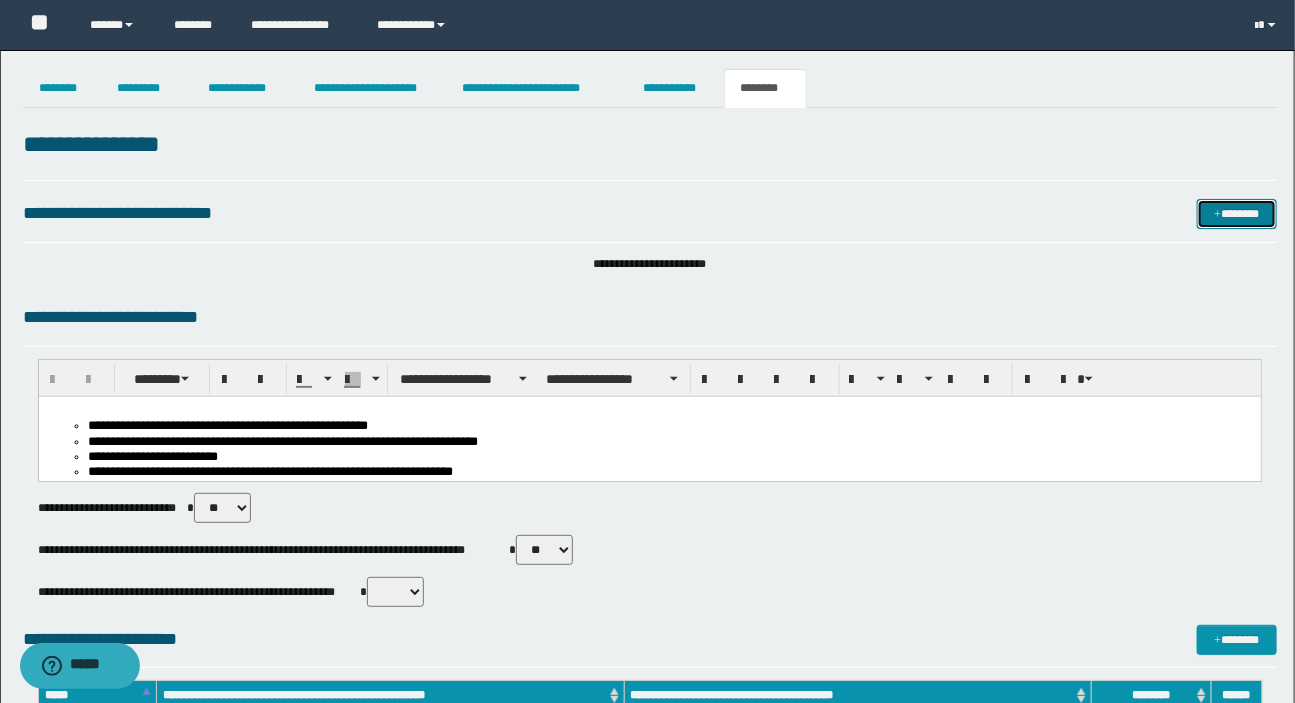 click at bounding box center (1217, 215) 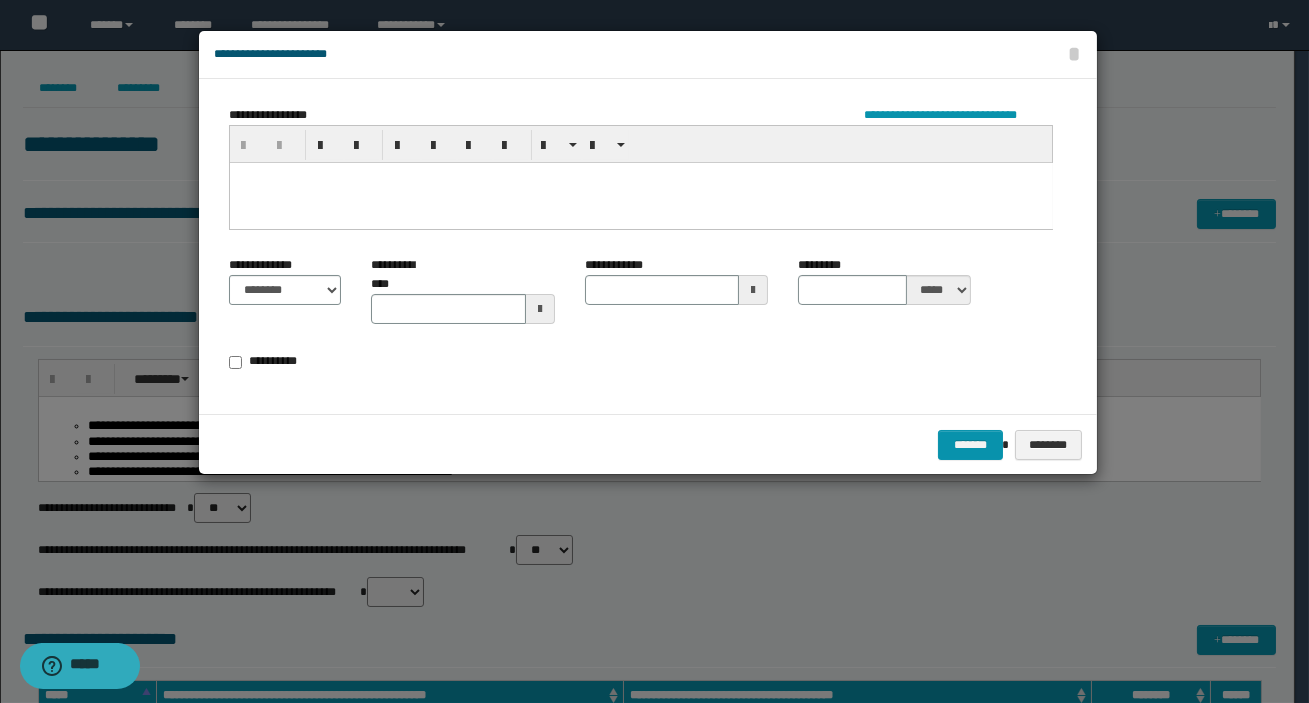 click at bounding box center (640, 202) 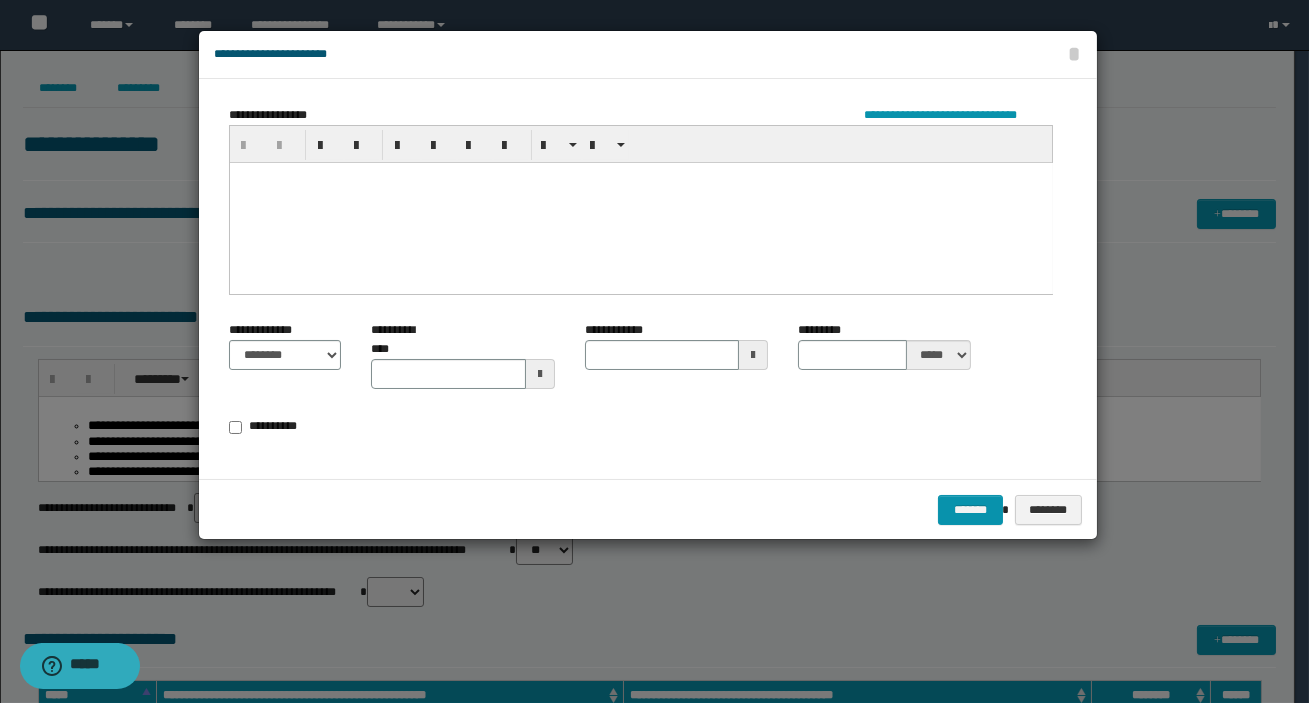type 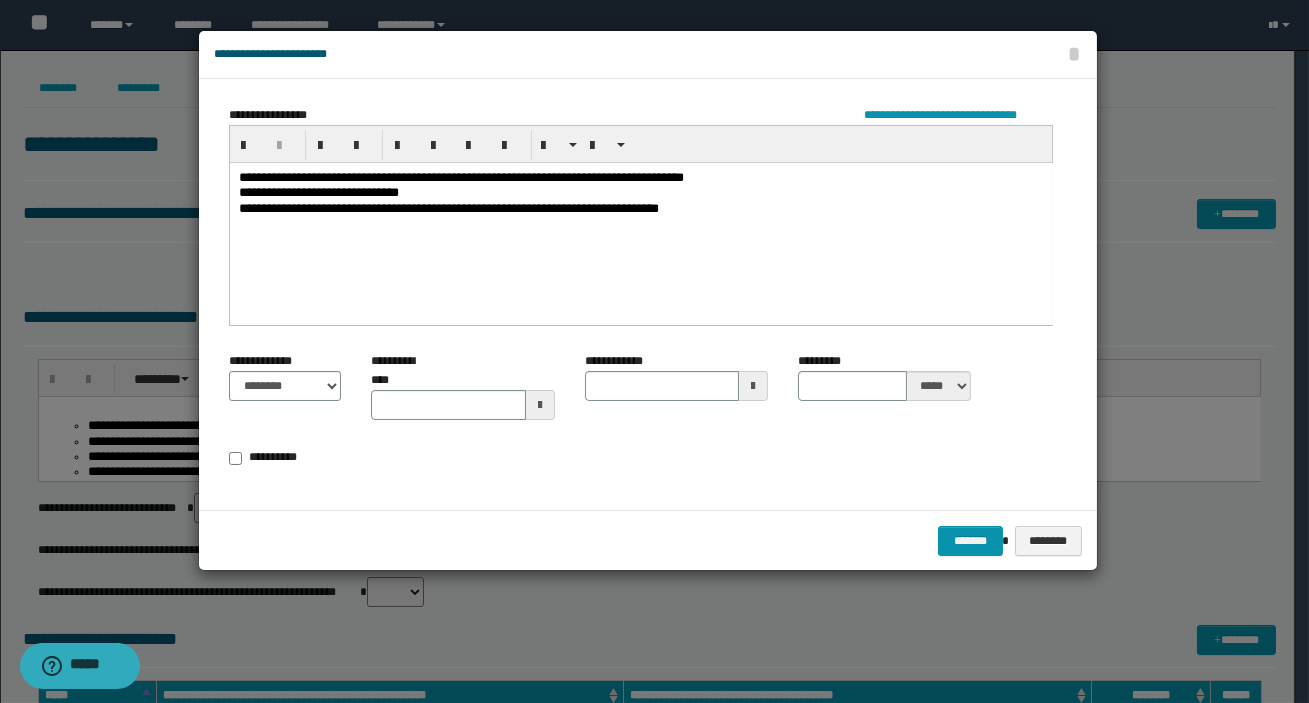 click on "**********" at bounding box center (640, 218) 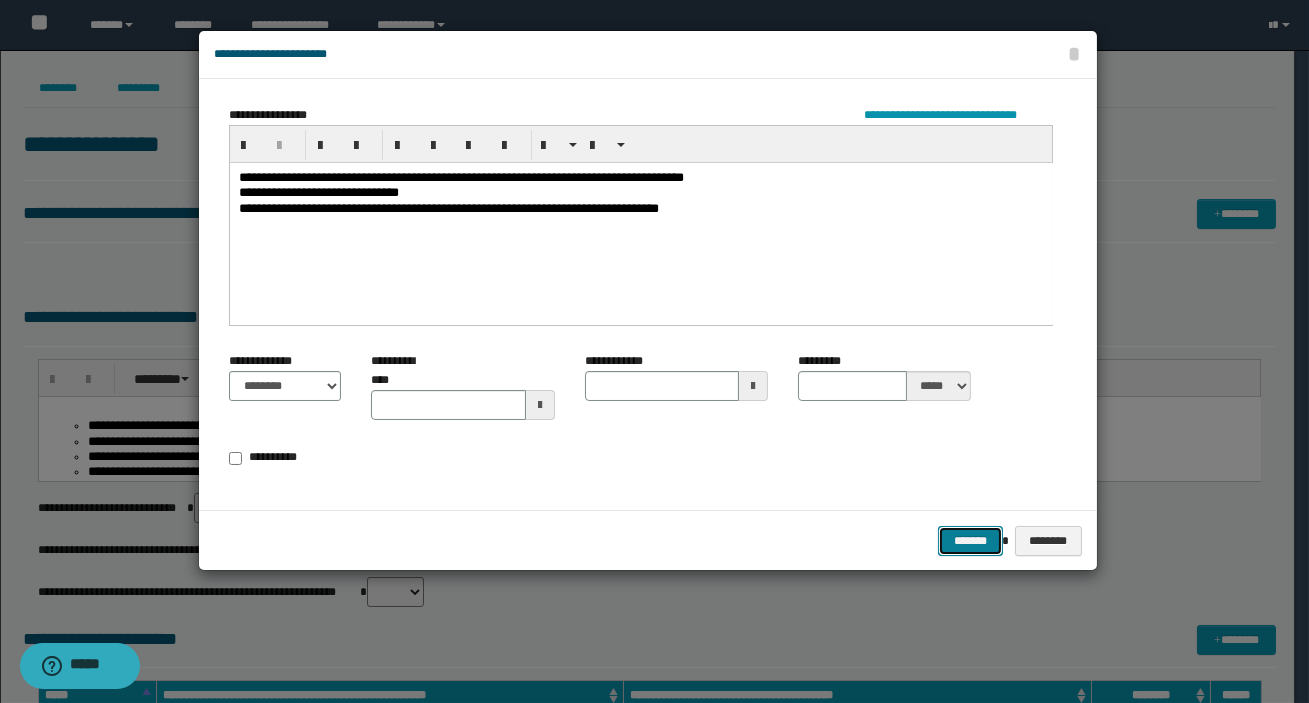 click on "*******" at bounding box center (970, 541) 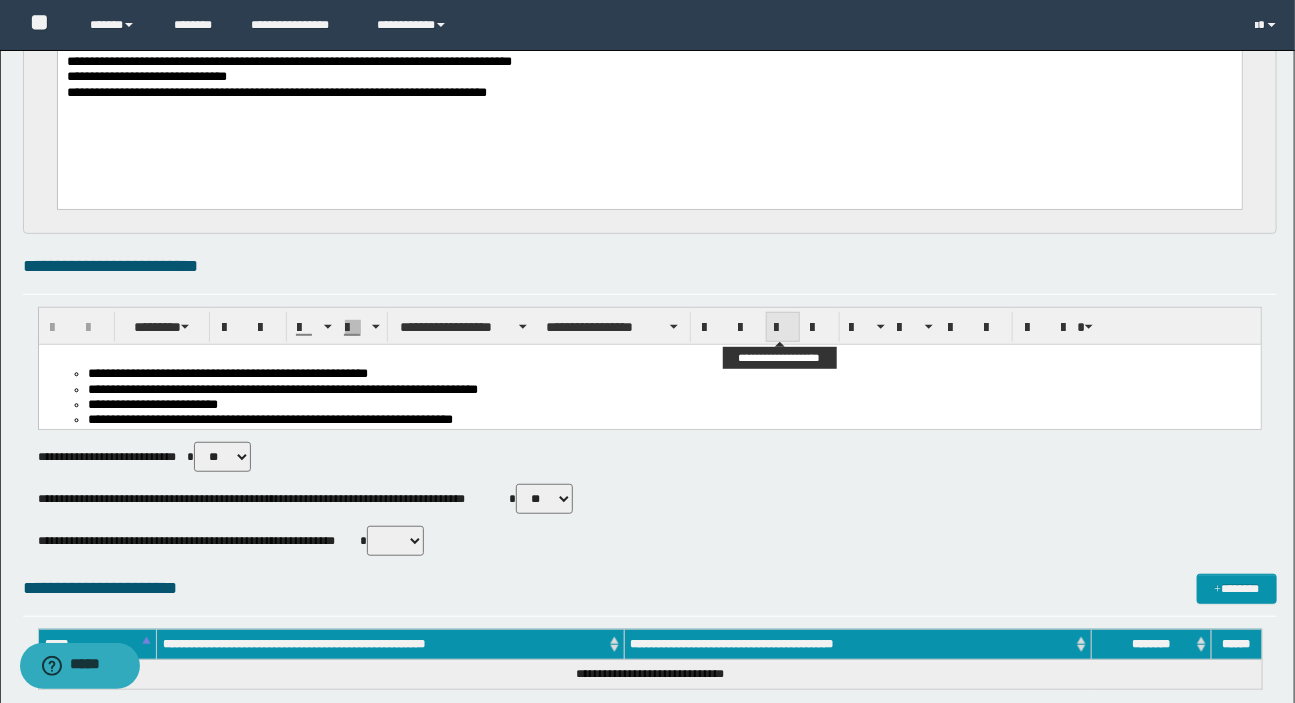 scroll, scrollTop: 727, scrollLeft: 0, axis: vertical 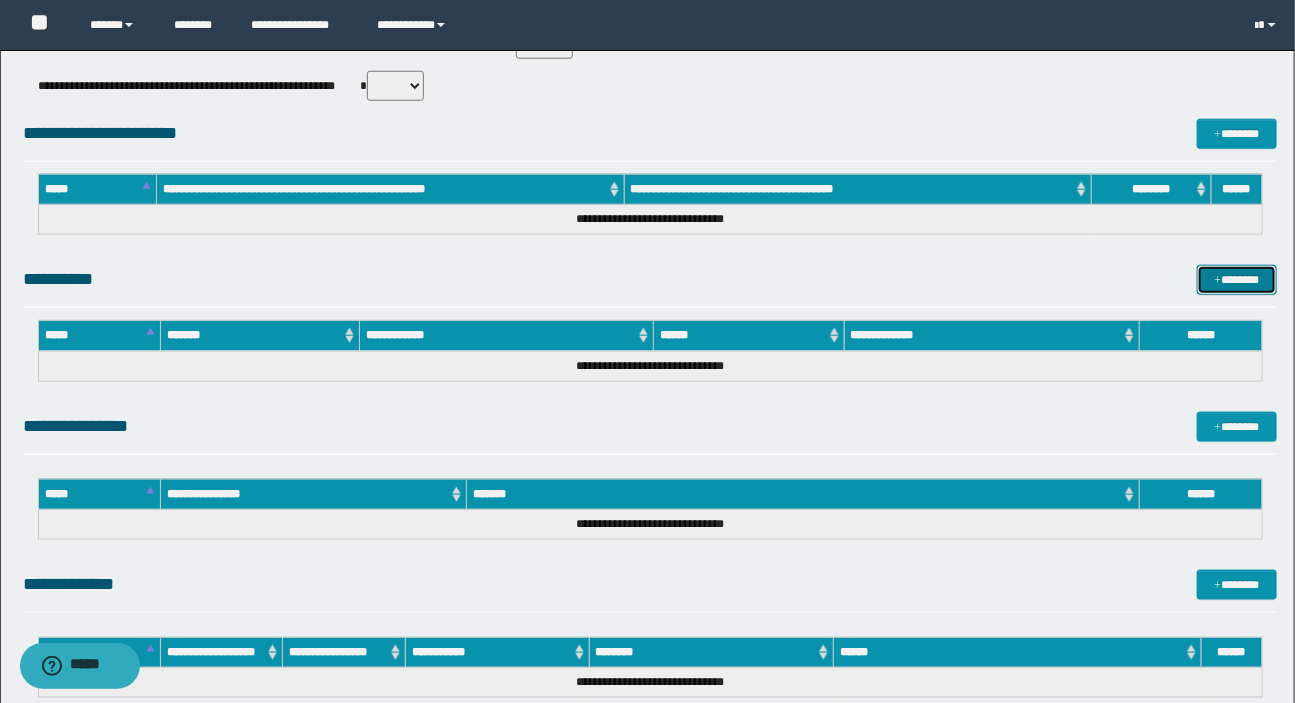 click on "*******" at bounding box center [1237, 280] 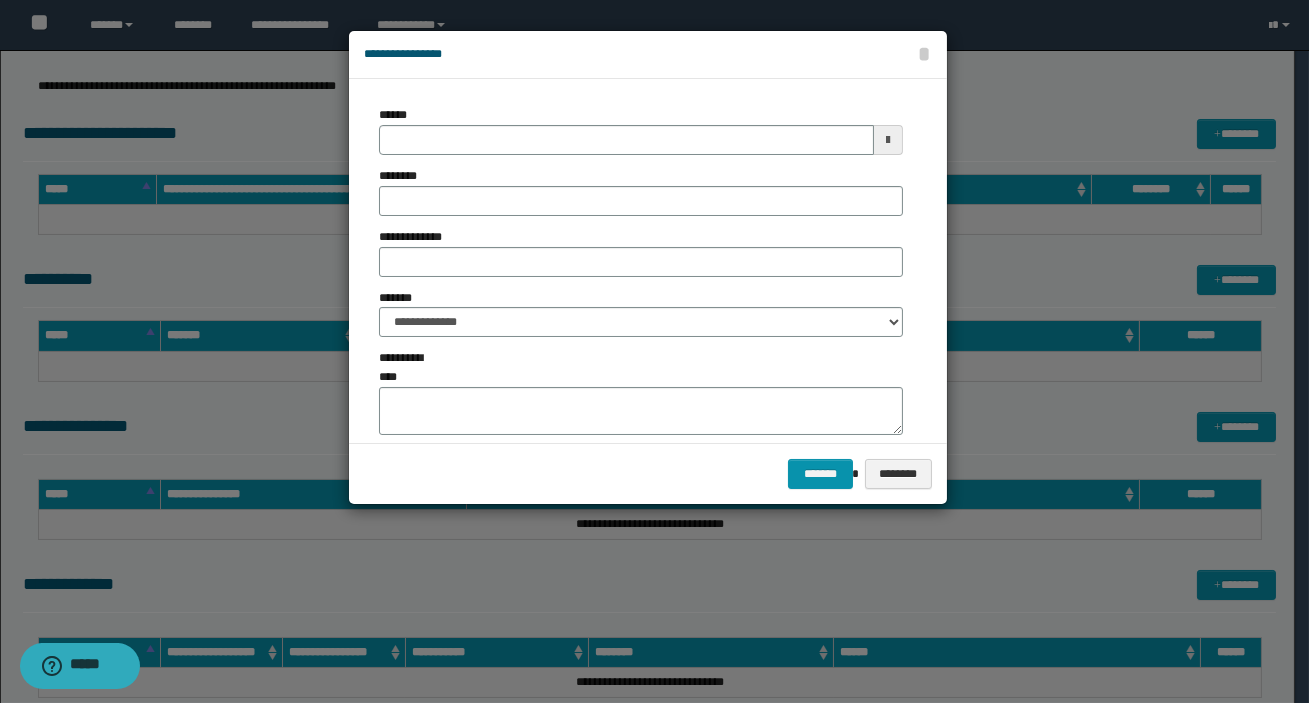 type on "**********" 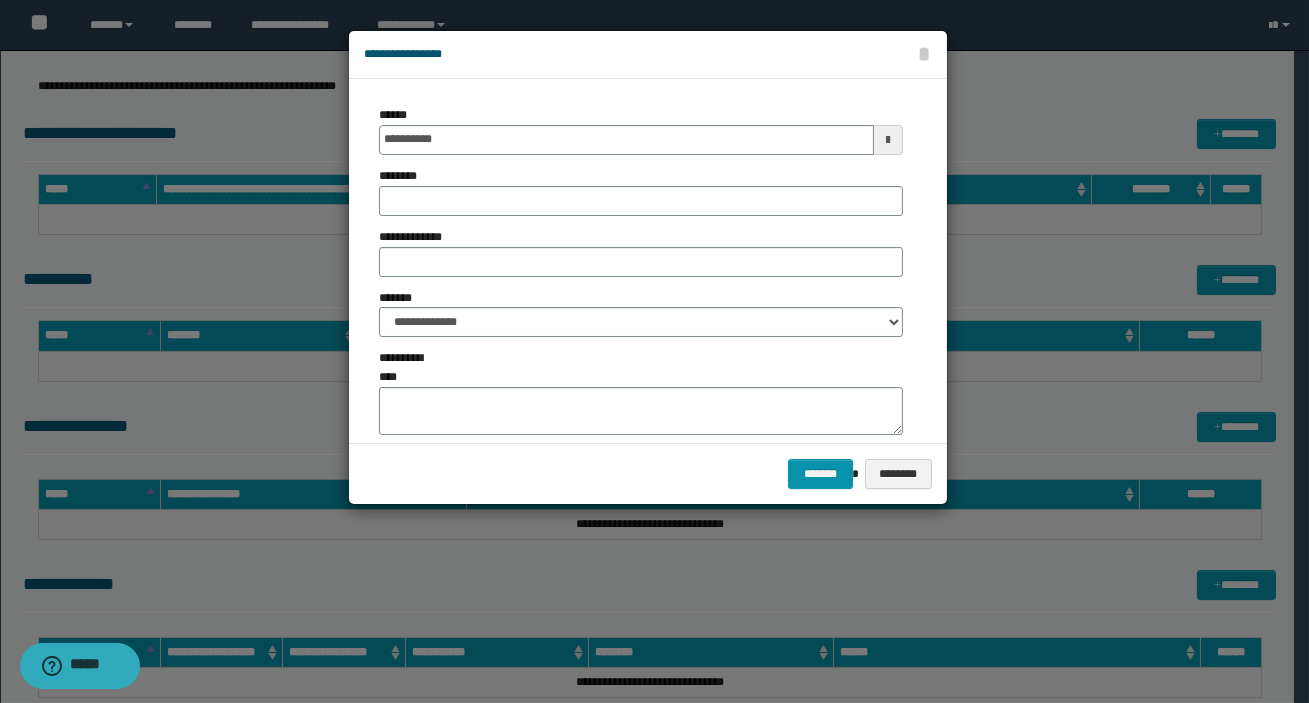 click on "********" at bounding box center (400, 176) 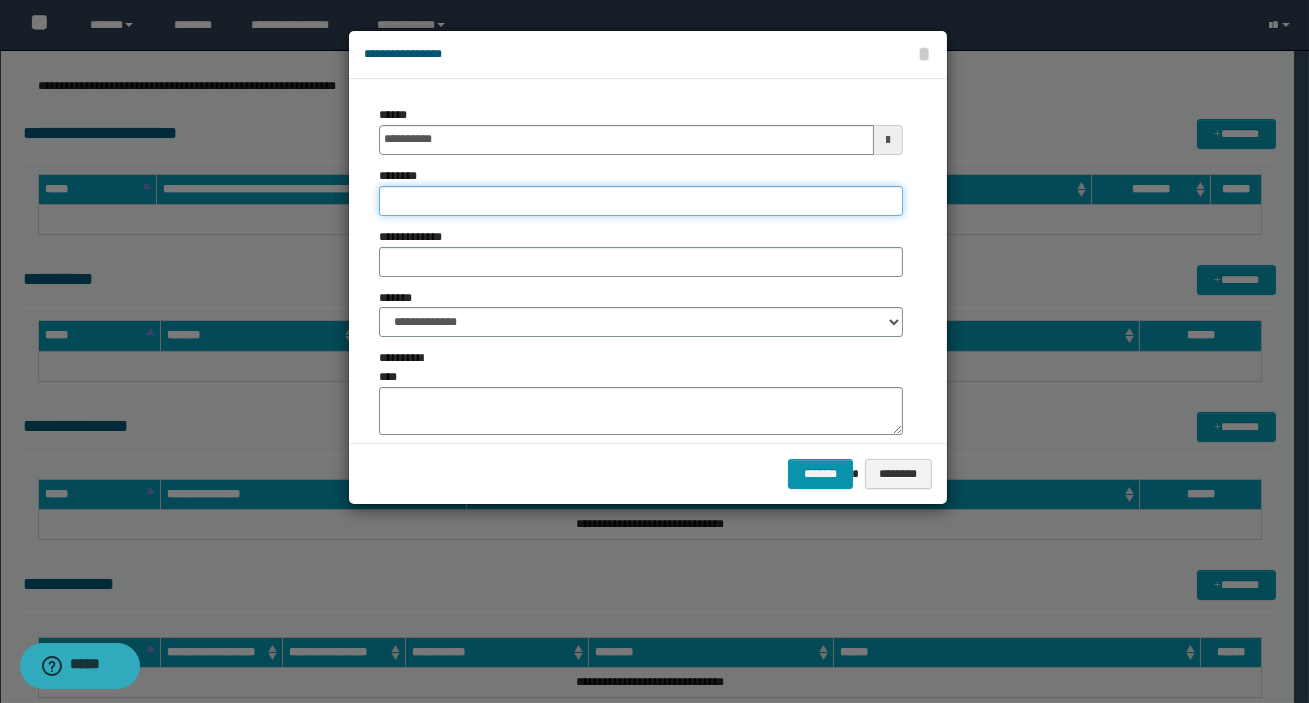 click on "********" at bounding box center [641, 201] 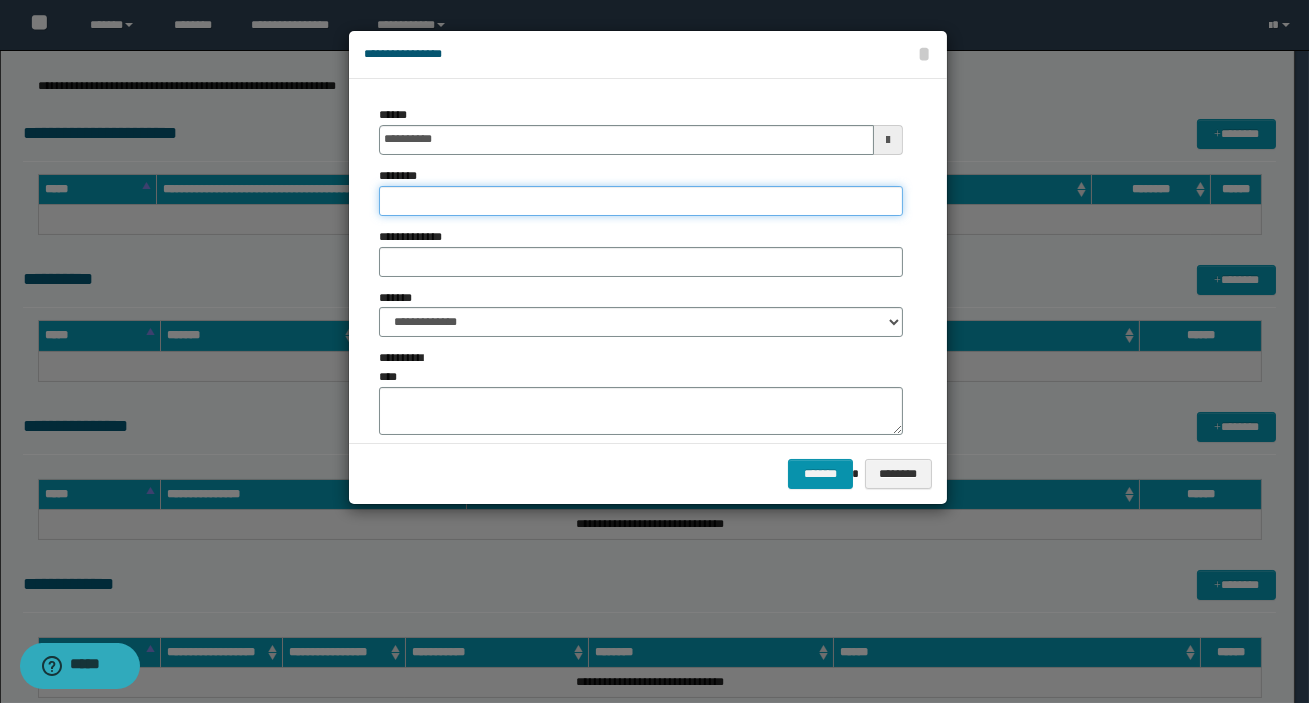 type on "***" 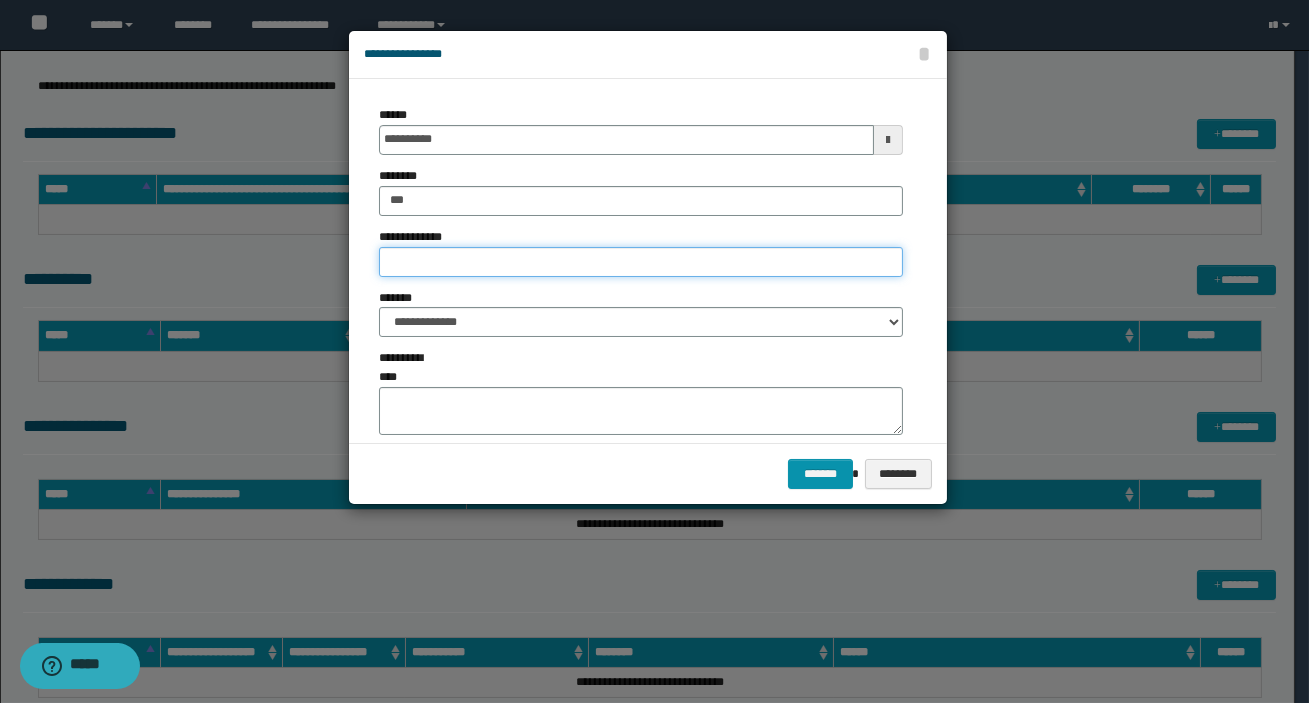 click on "**********" at bounding box center (641, 262) 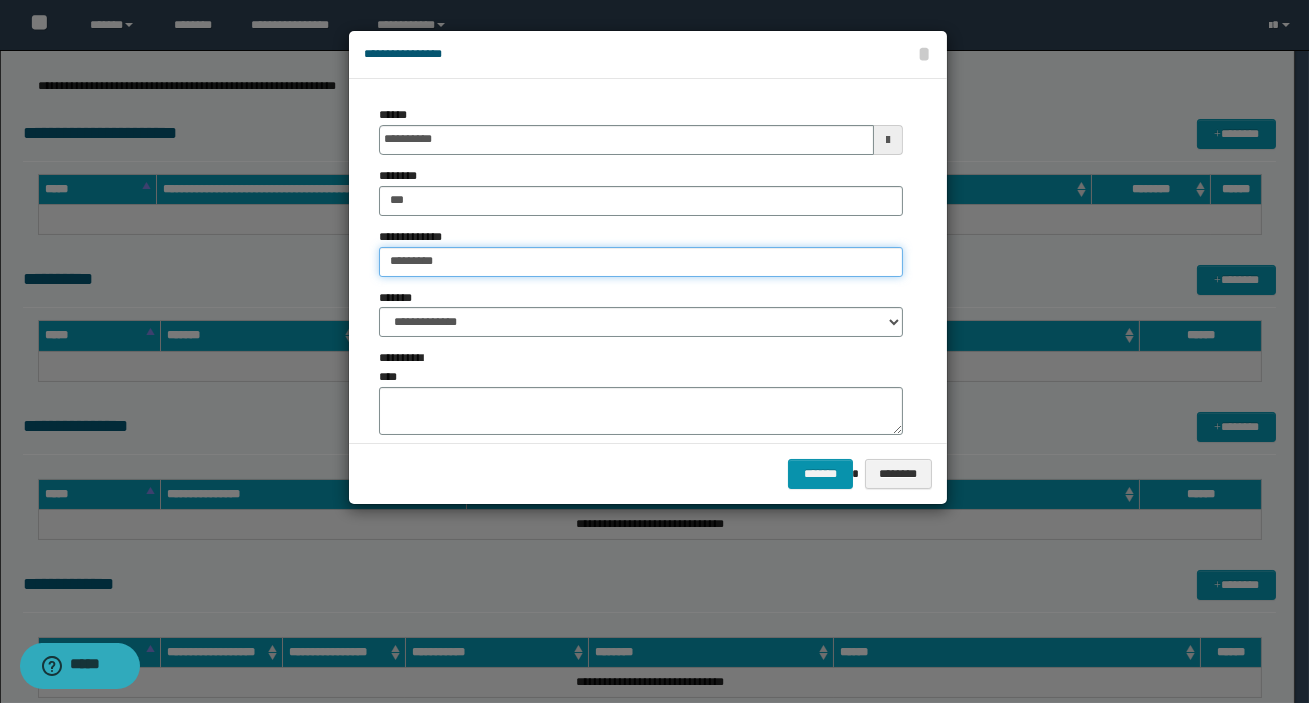 type on "*********" 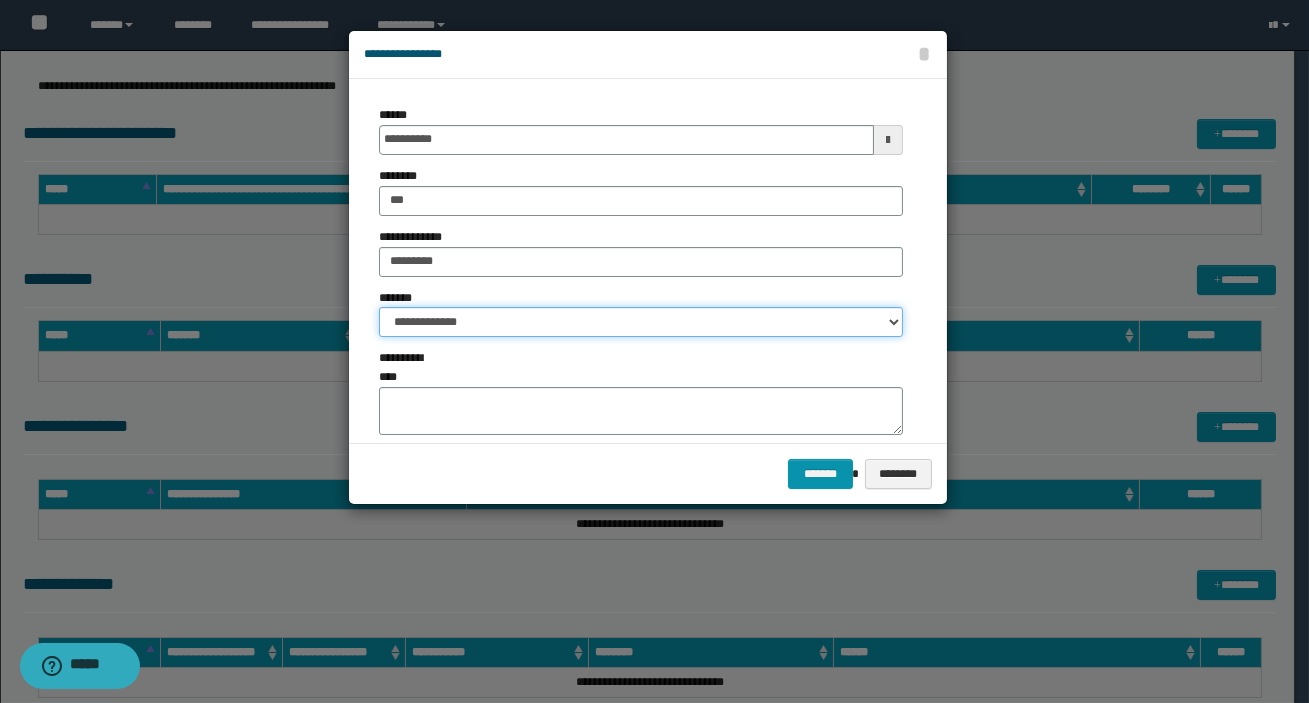 click on "**********" at bounding box center [641, 322] 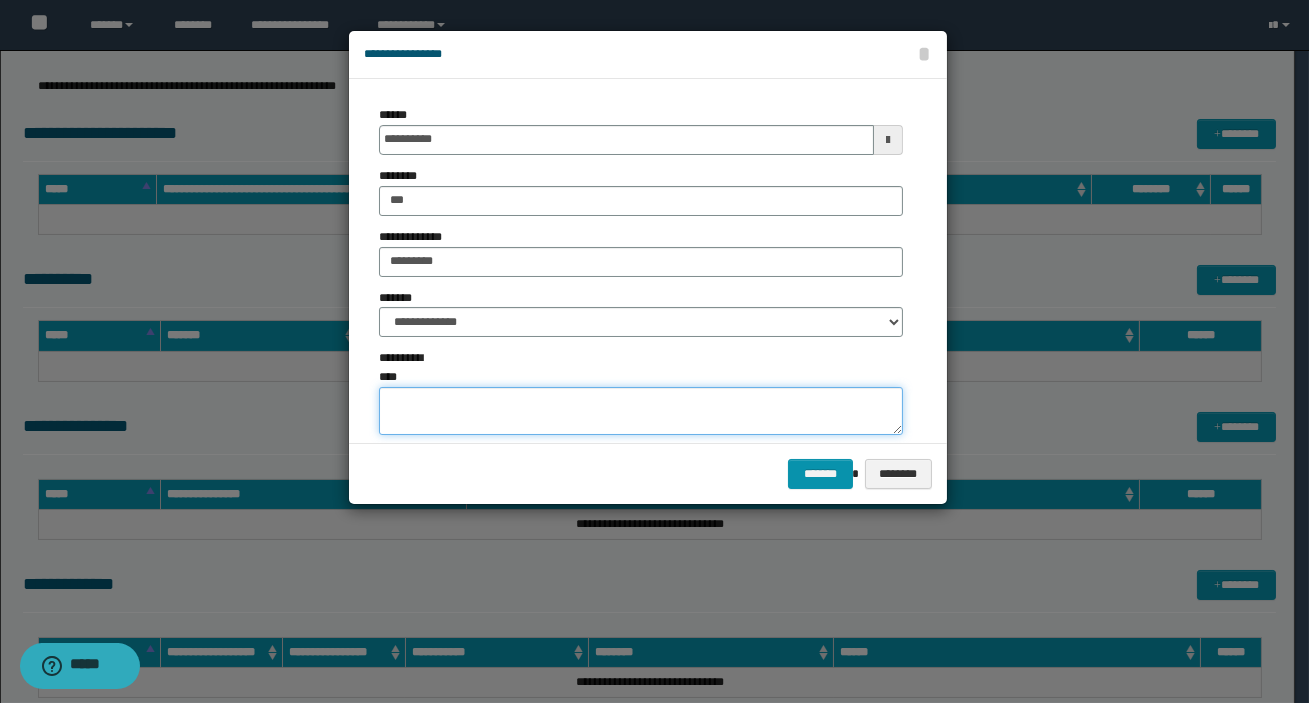 click on "**********" at bounding box center (641, 411) 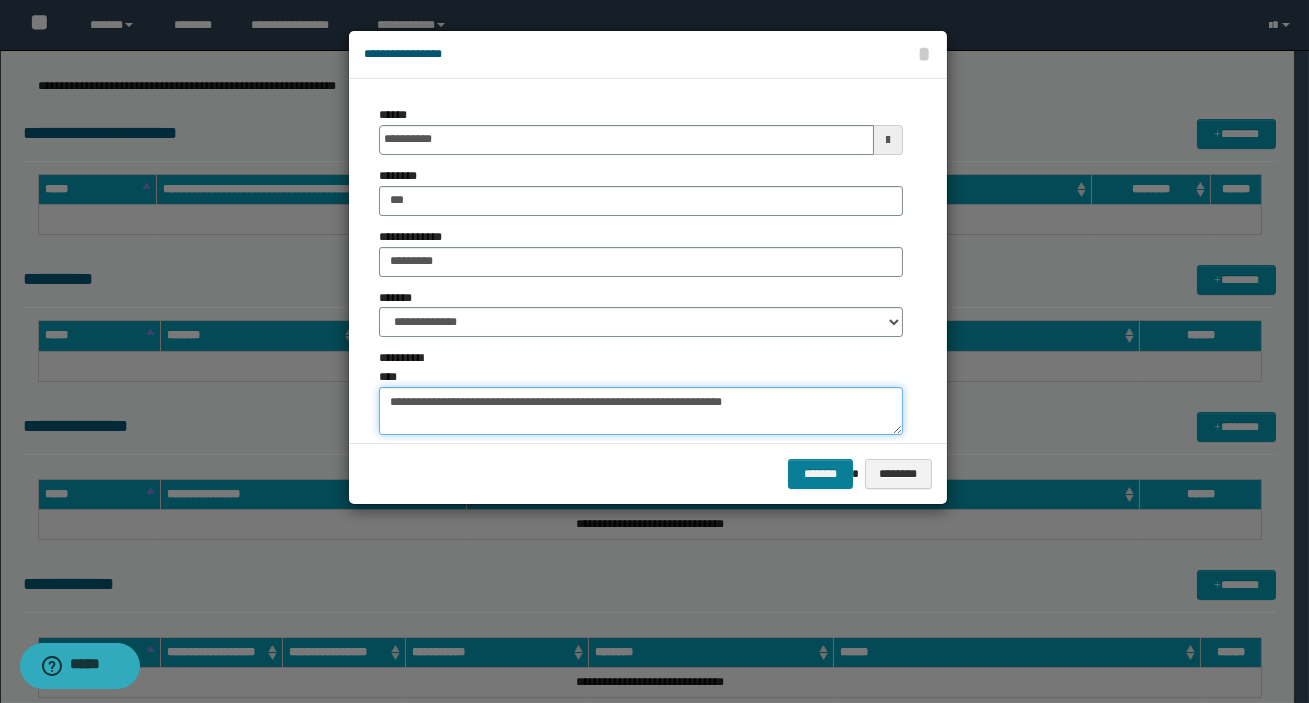 type on "**********" 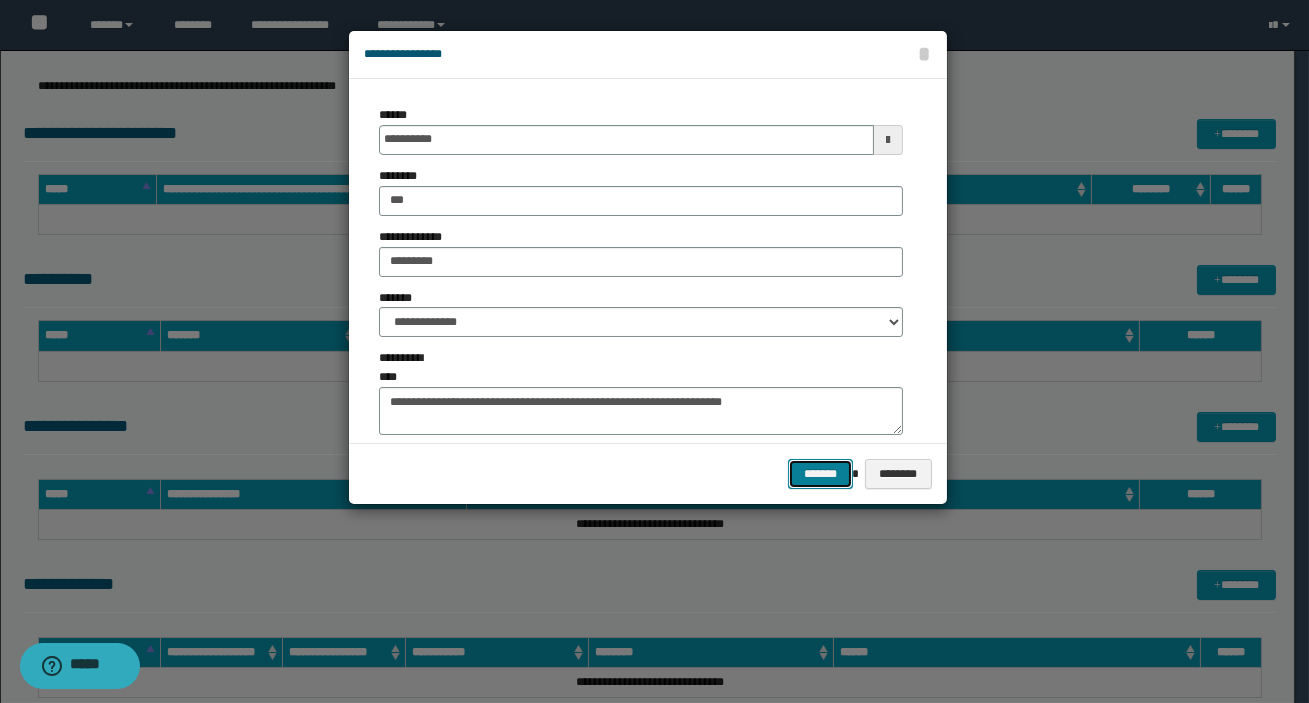 click on "*******" at bounding box center [820, 474] 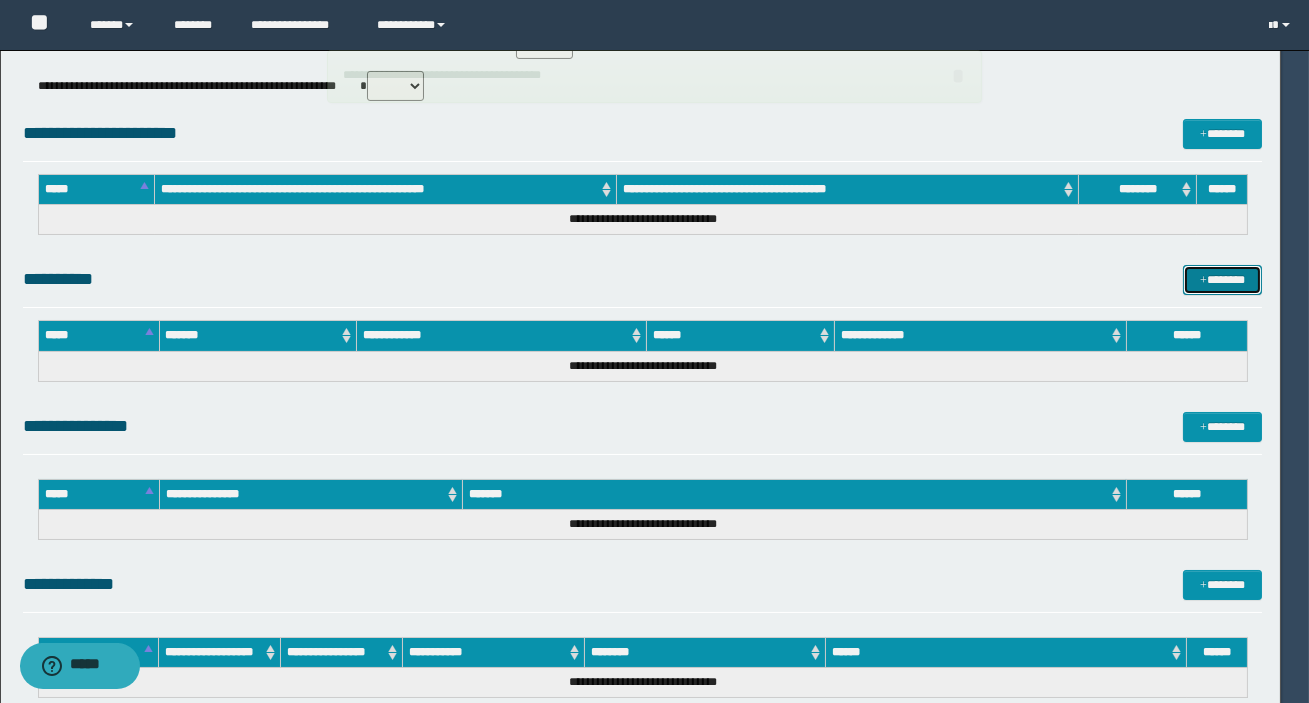 type 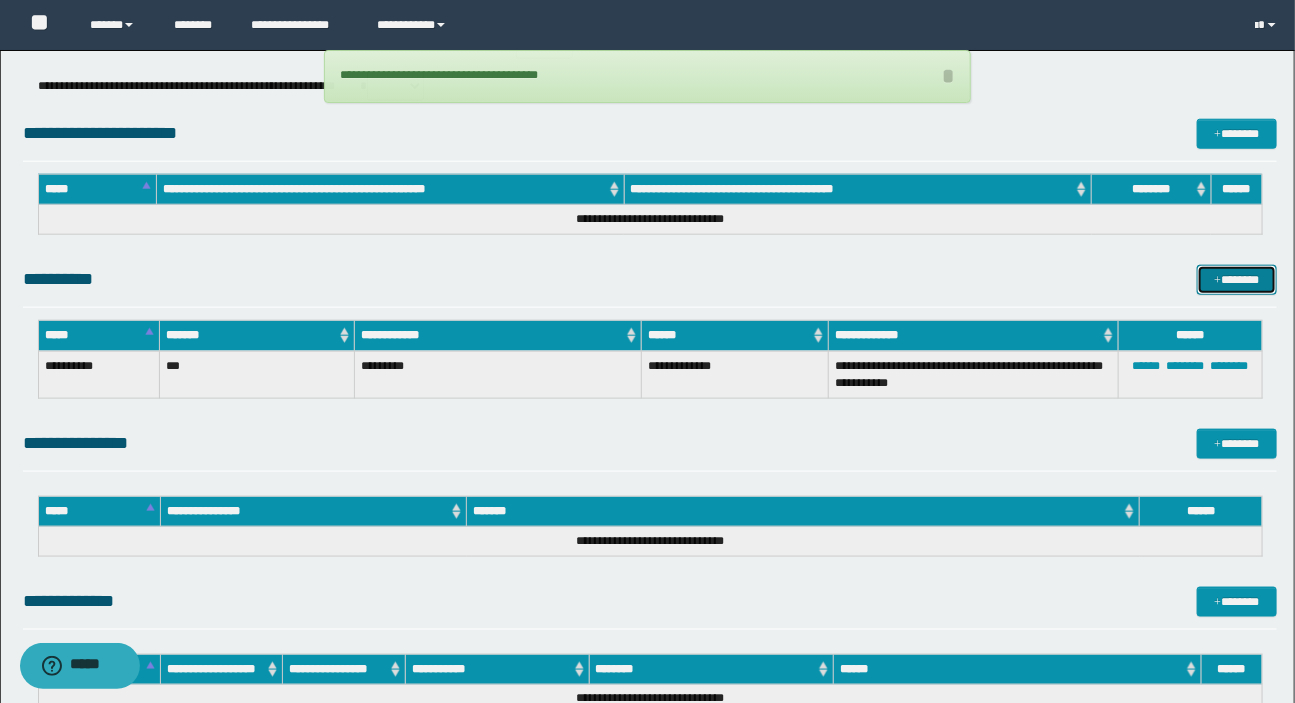 click on "*******" at bounding box center [1237, 280] 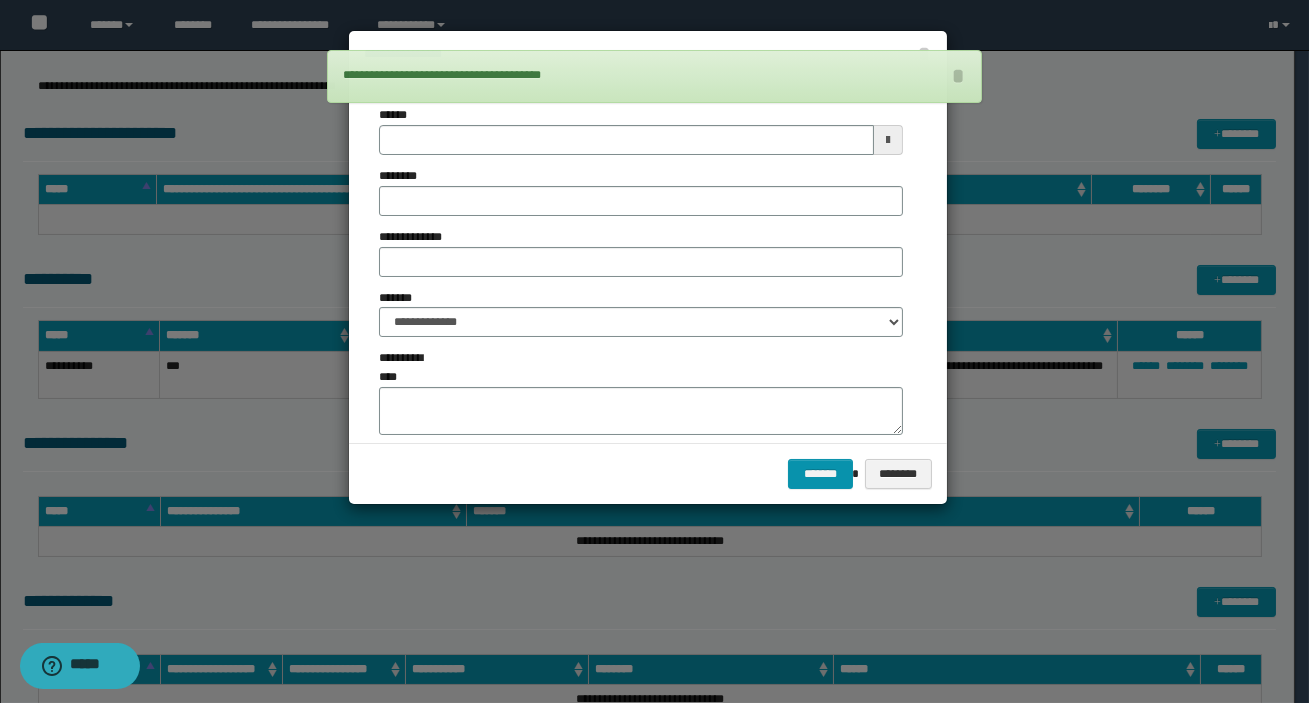 type on "**********" 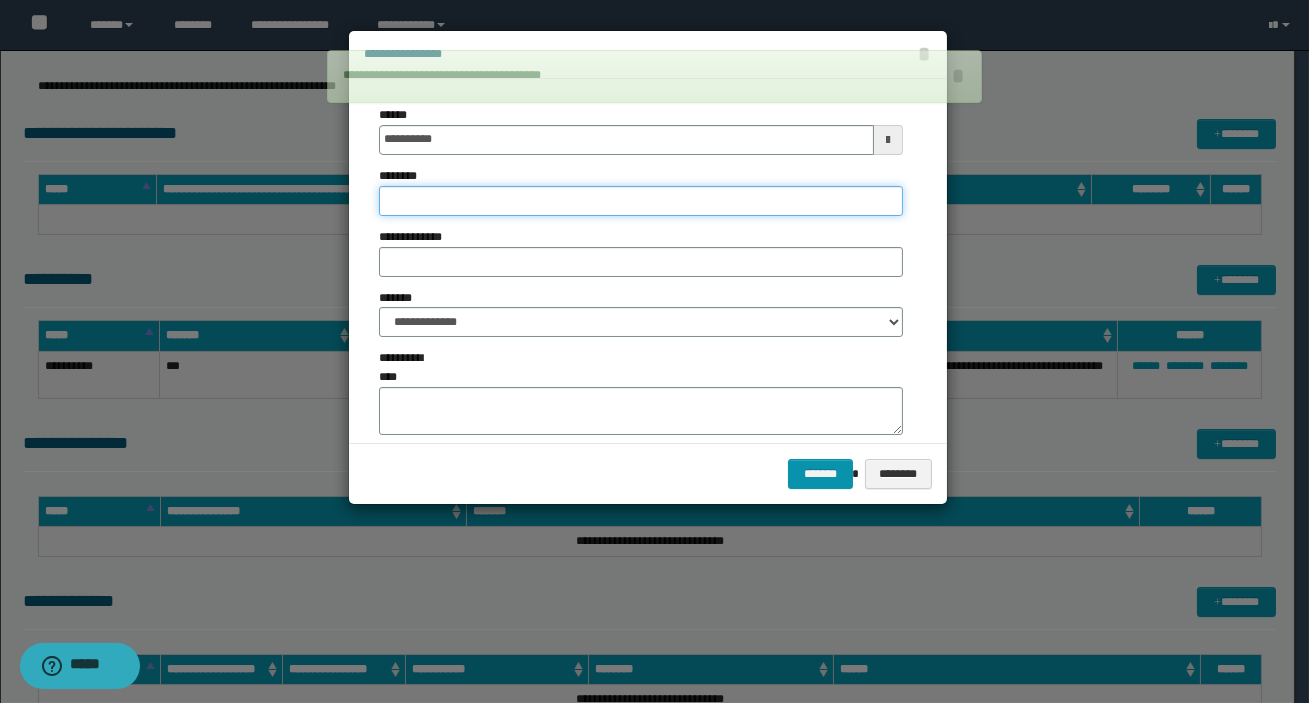 click on "********" at bounding box center (641, 201) 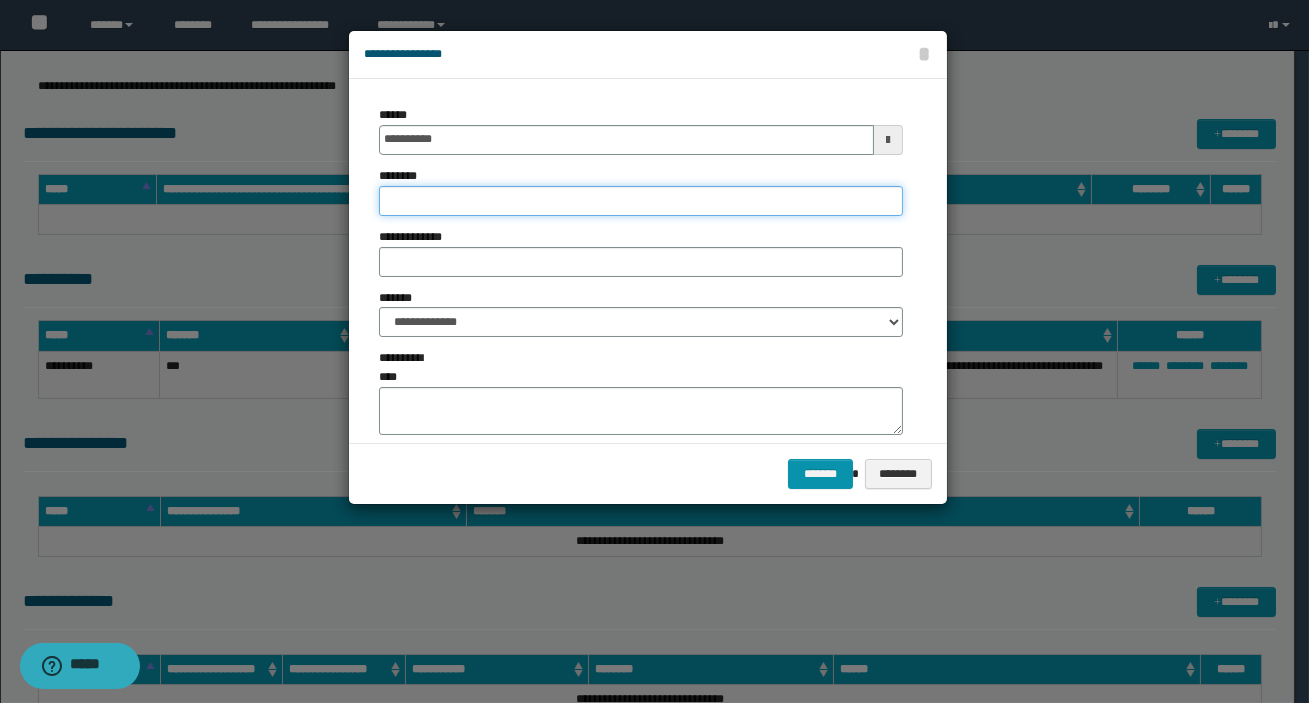 type on "***" 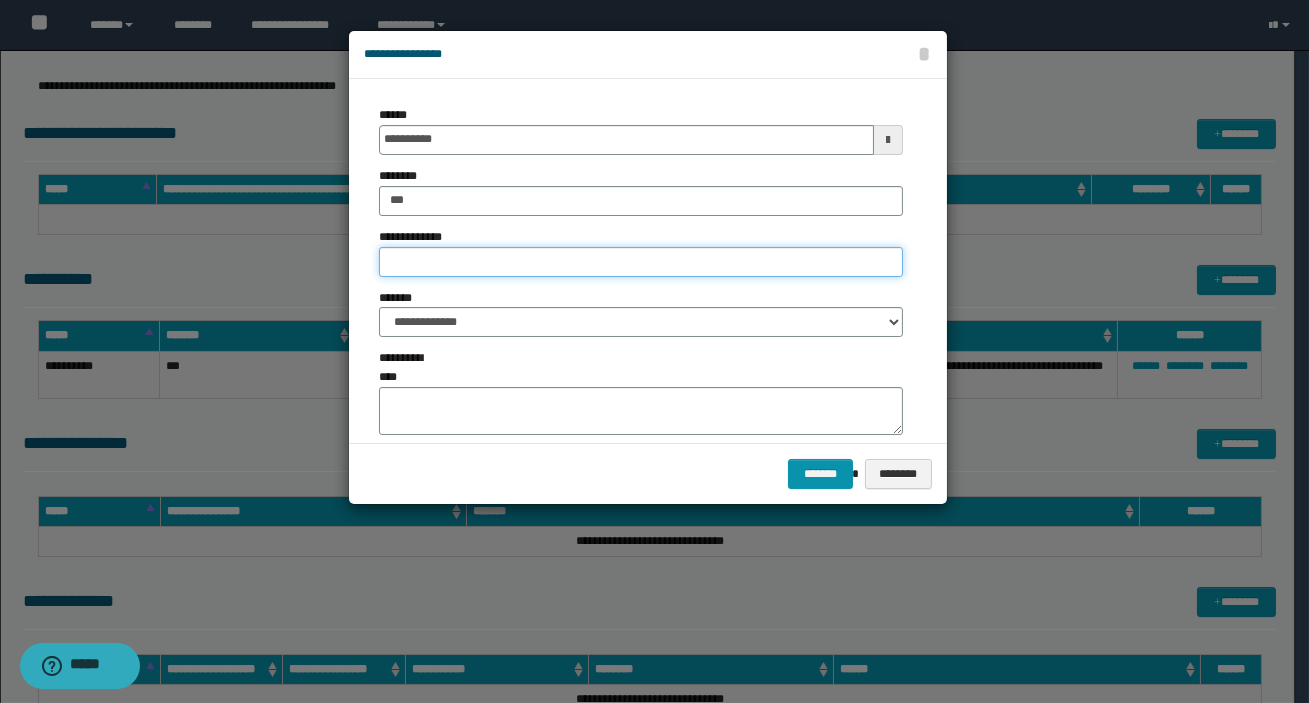 click on "**********" at bounding box center [641, 262] 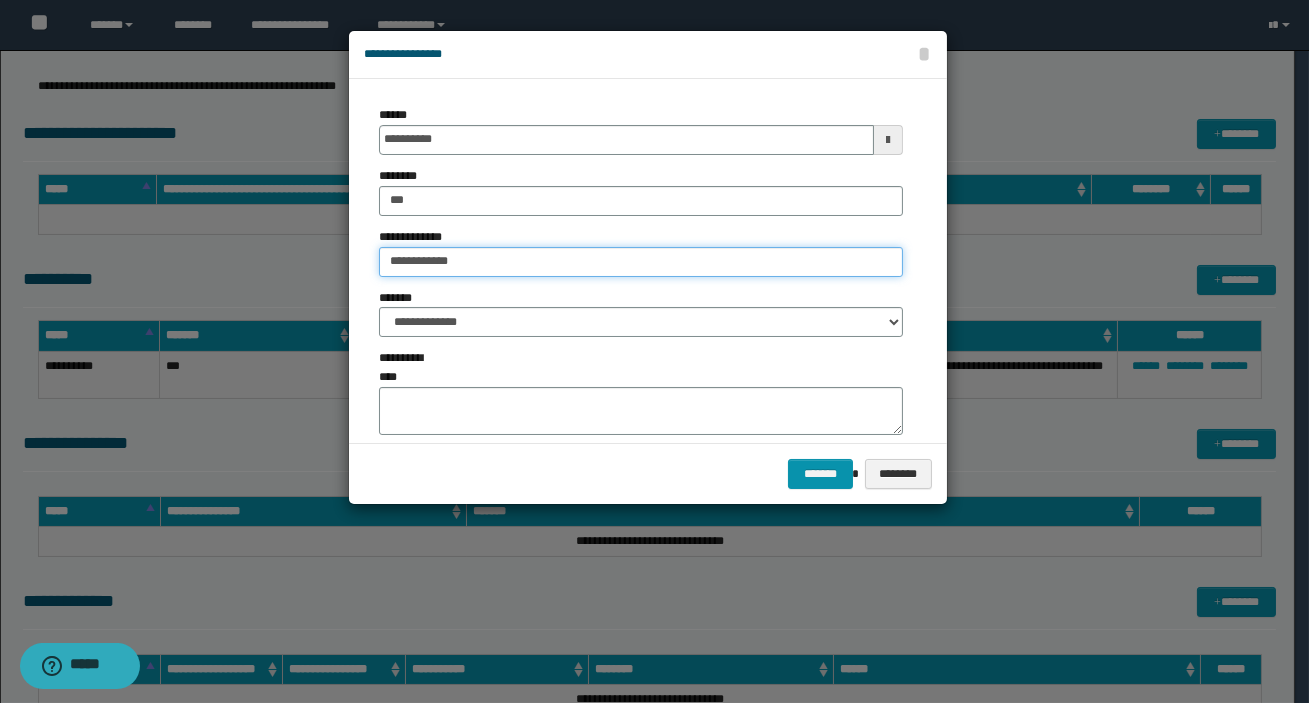 type on "**********" 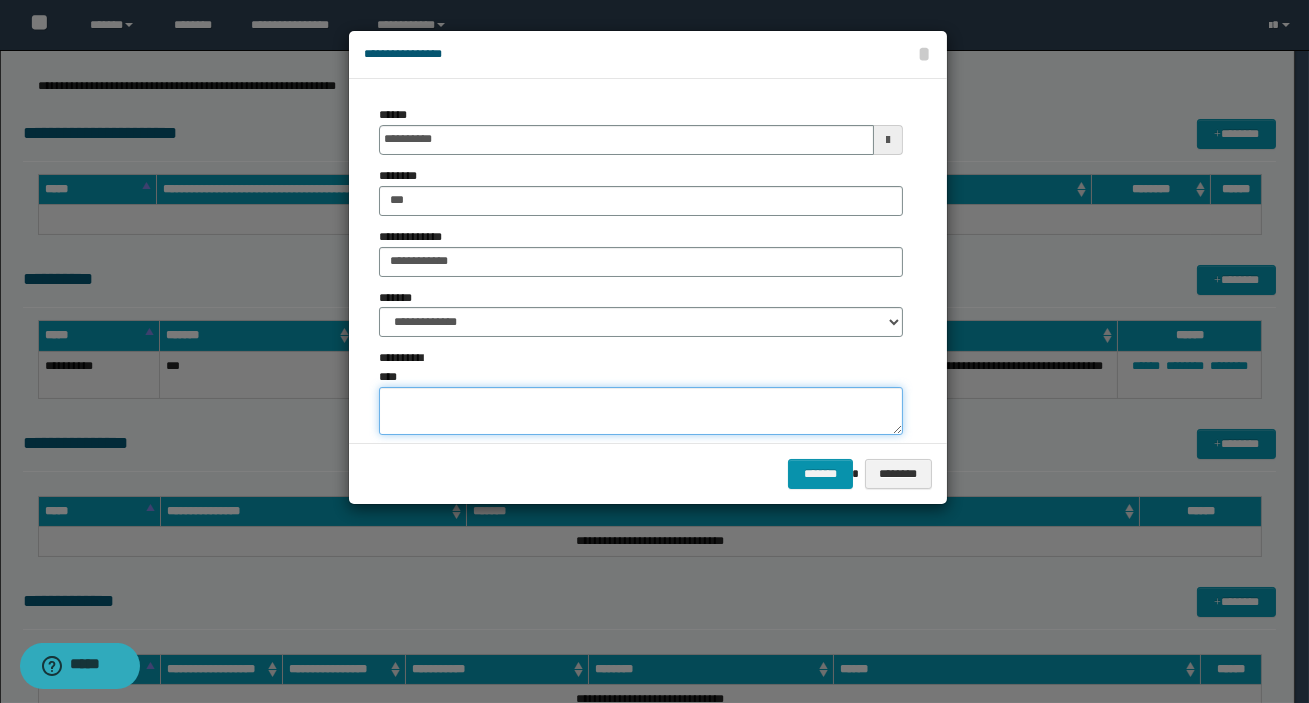 click on "**********" at bounding box center [641, 411] 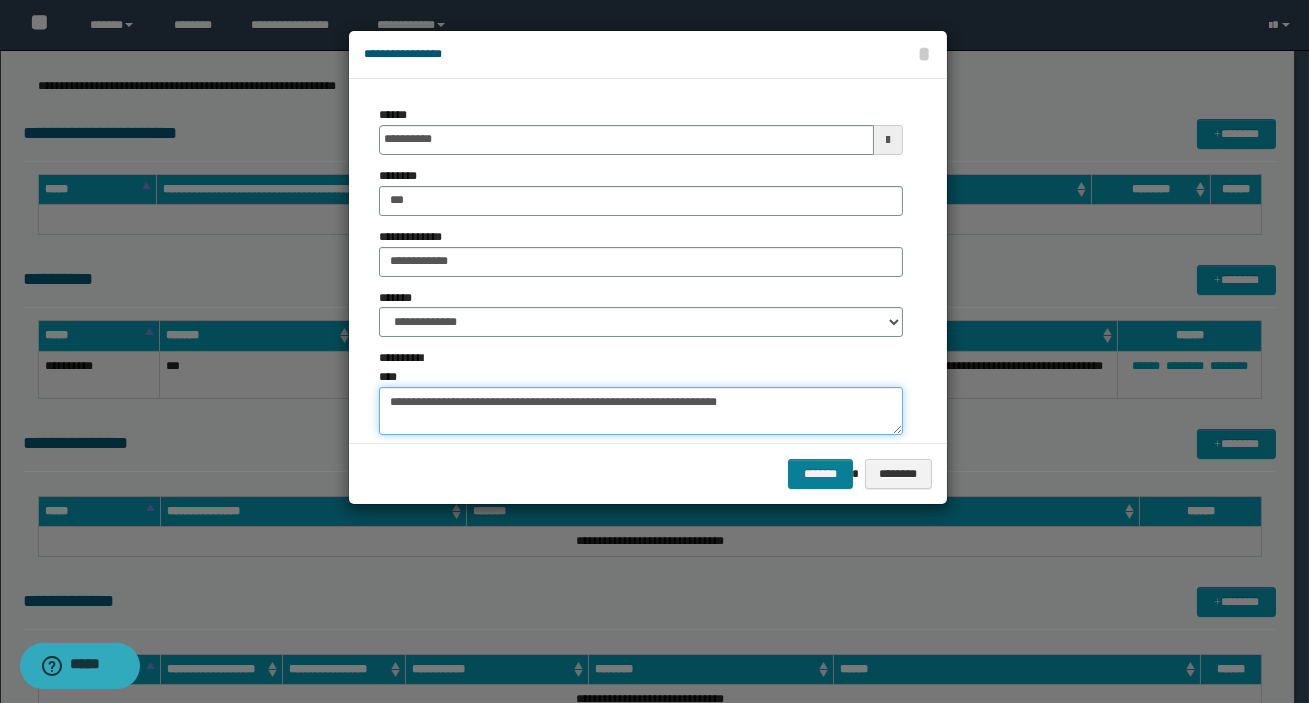 type on "**********" 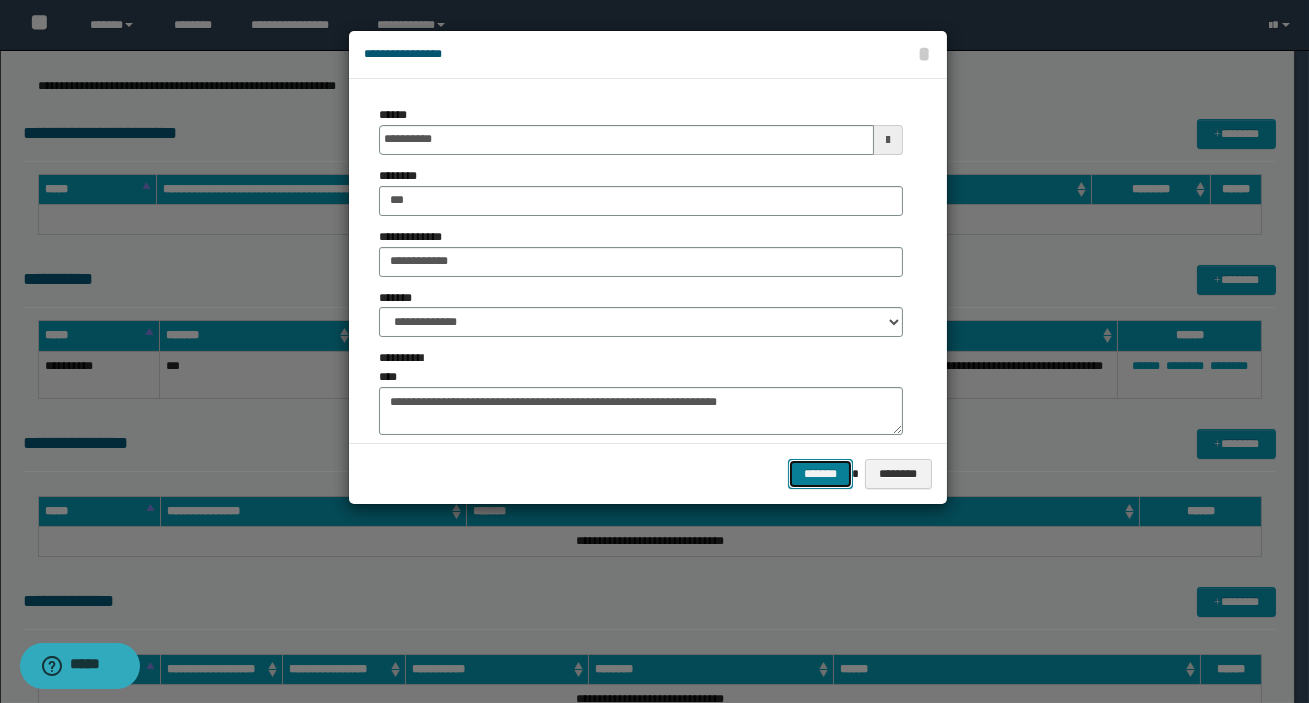 click on "*******" at bounding box center (820, 474) 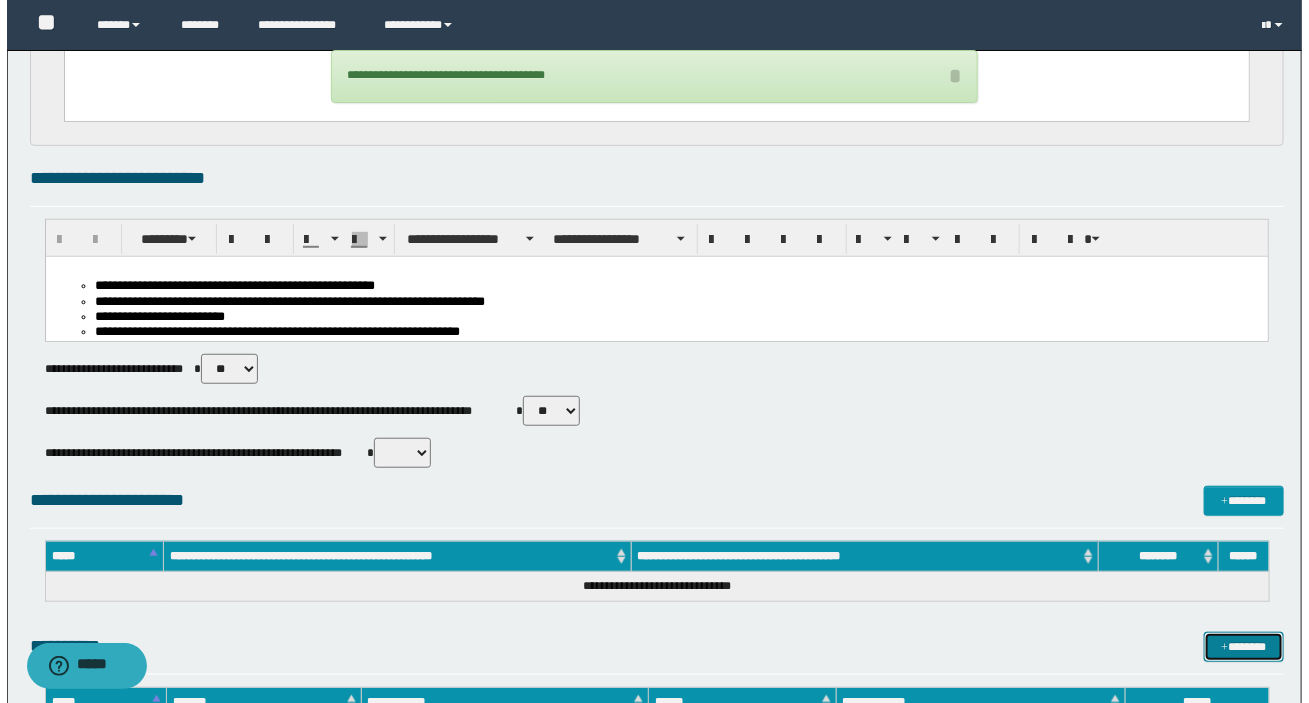 scroll, scrollTop: 0, scrollLeft: 0, axis: both 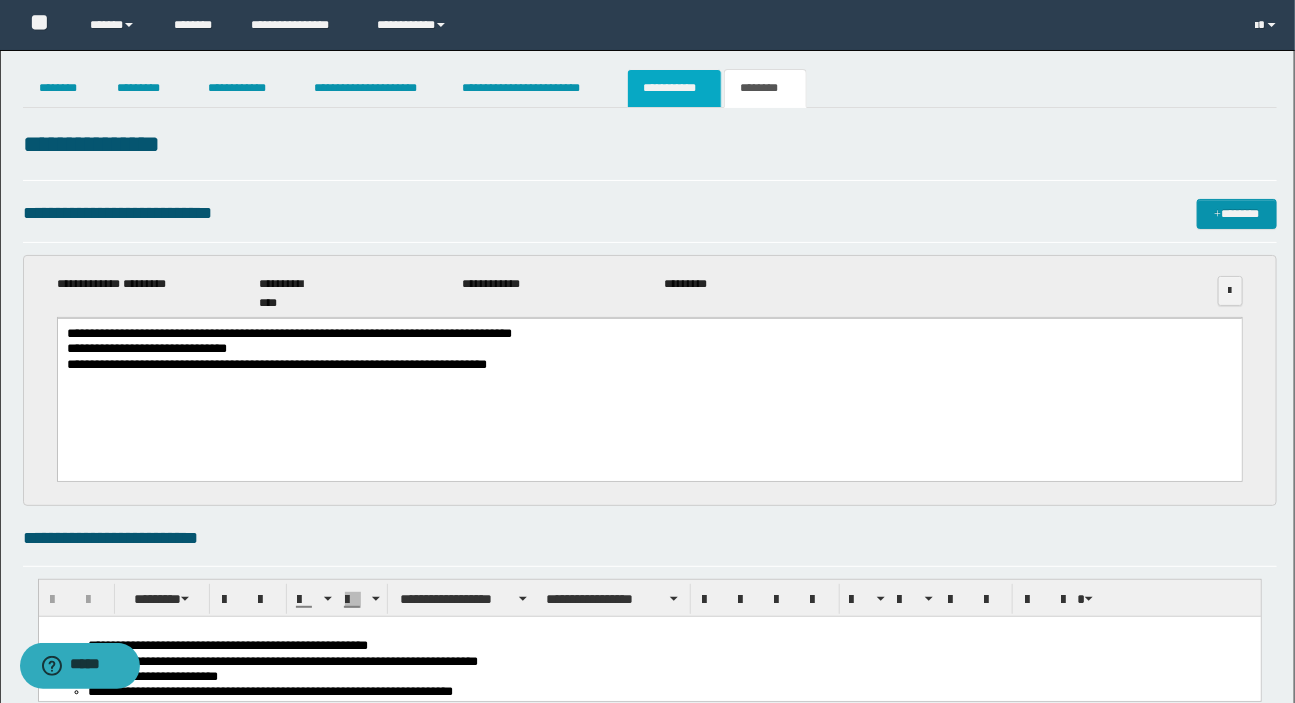 click on "**********" at bounding box center [674, 88] 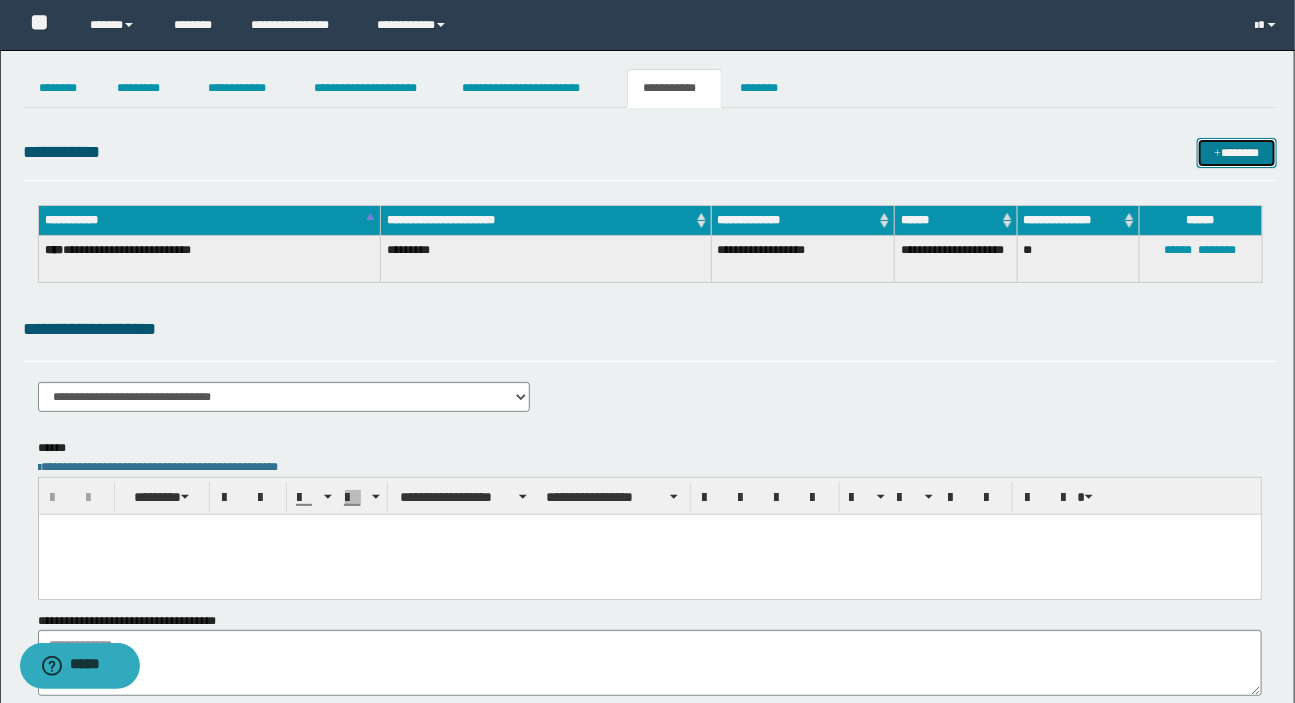 click on "*******" at bounding box center (1237, 153) 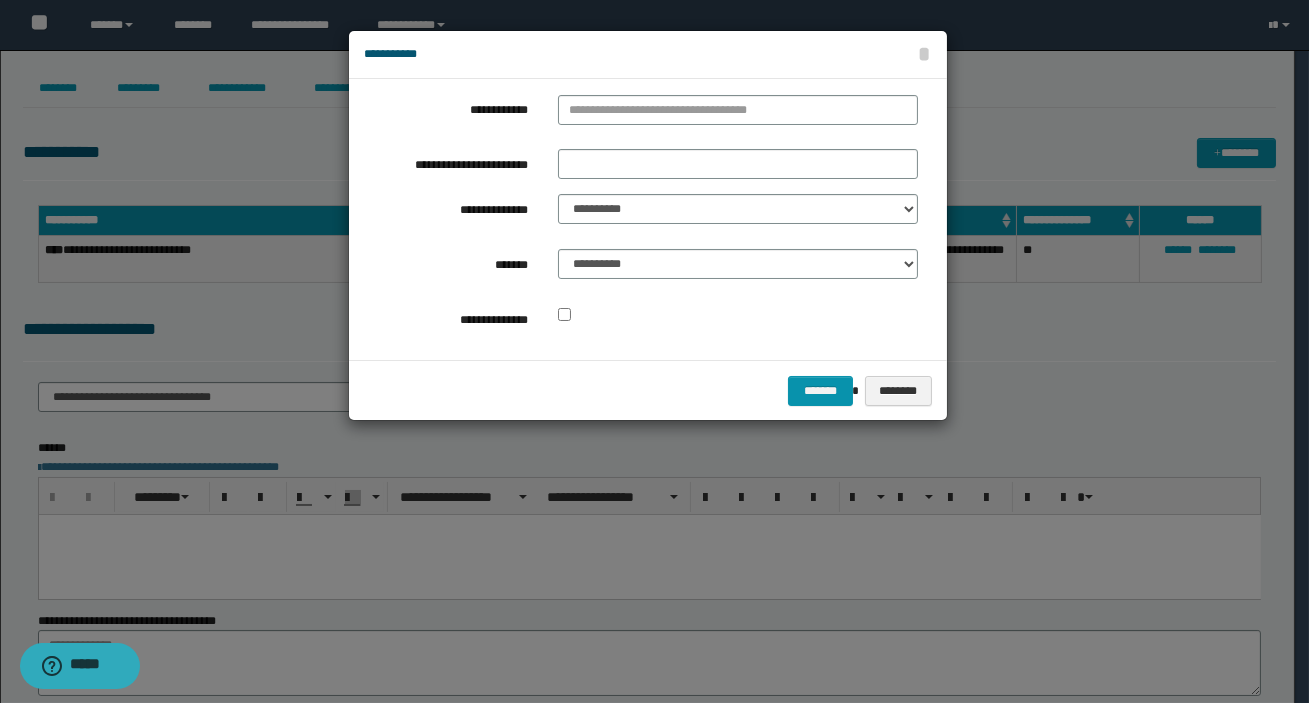 click on "**********" at bounding box center [738, 114] 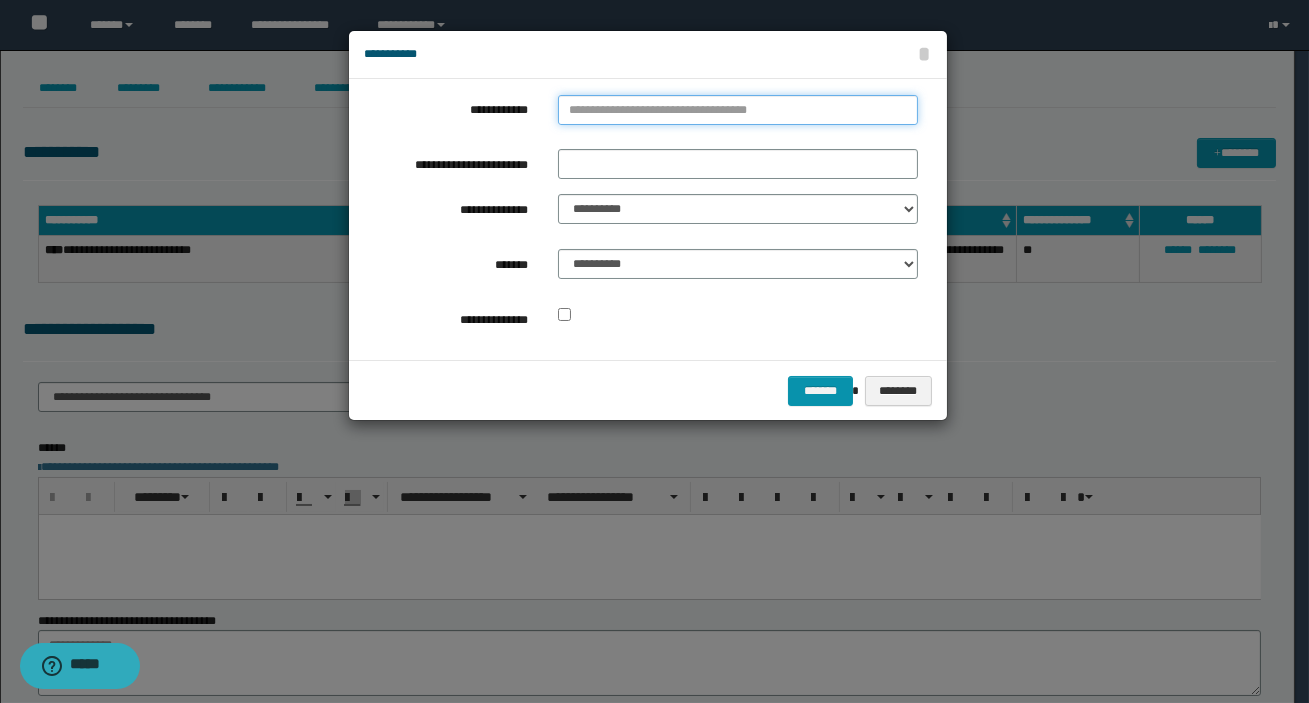 type on "**********" 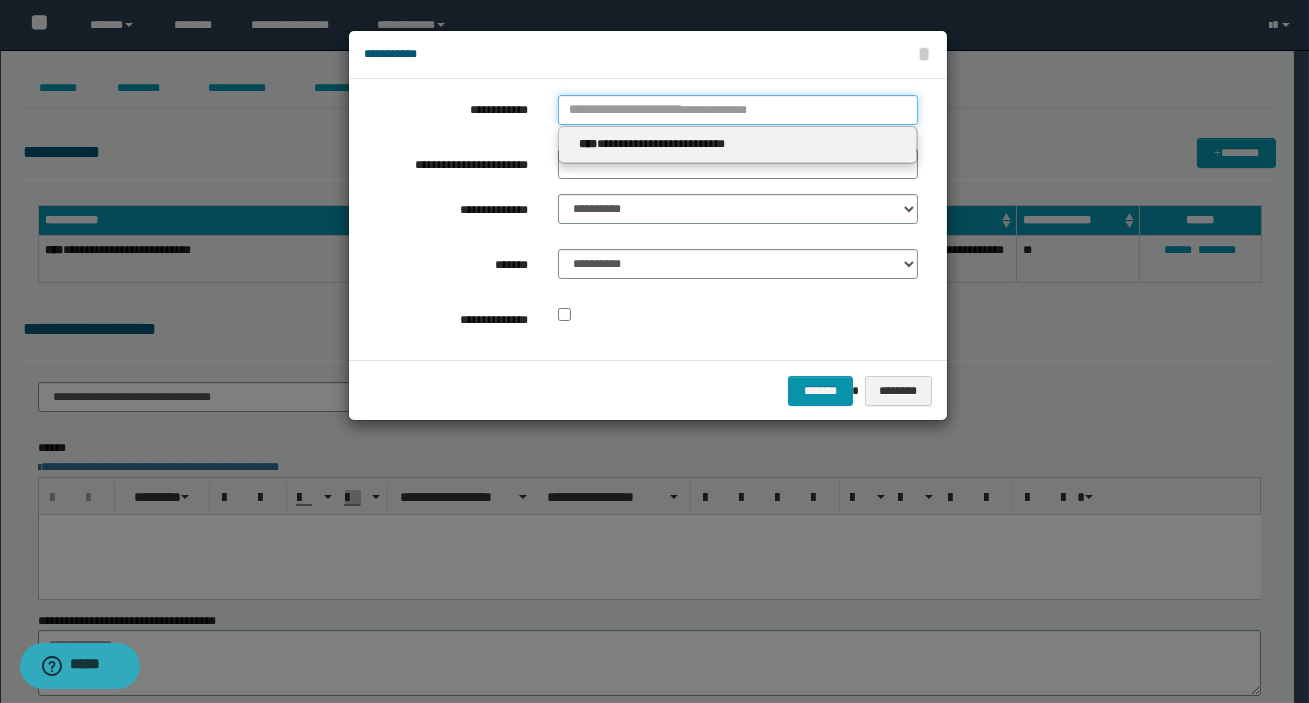 click on "**********" at bounding box center [738, 110] 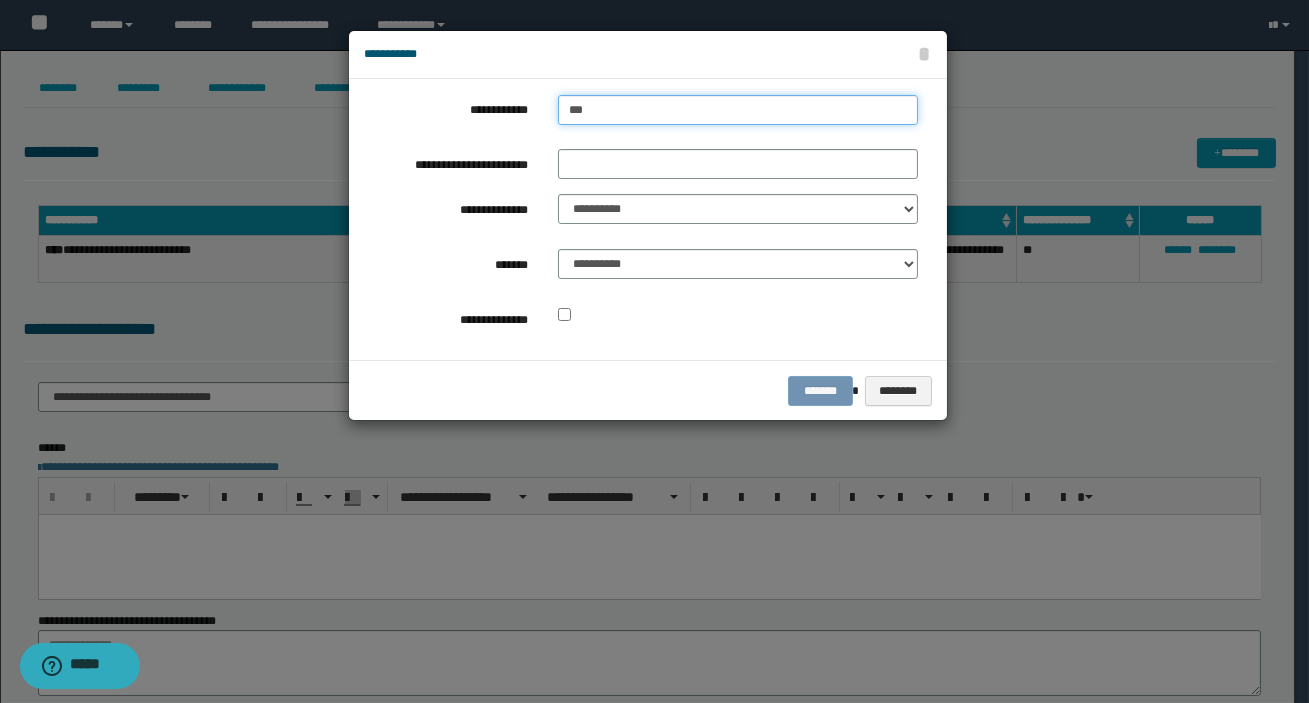 type on "****" 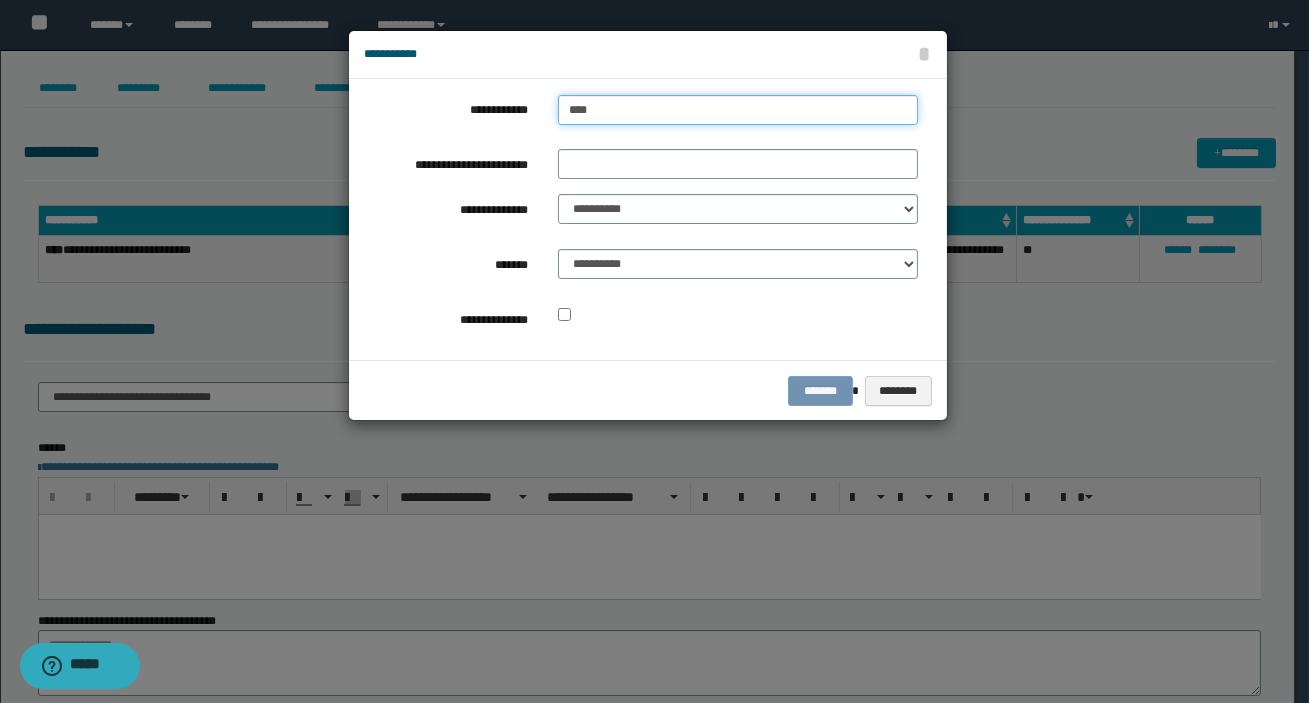 type on "****" 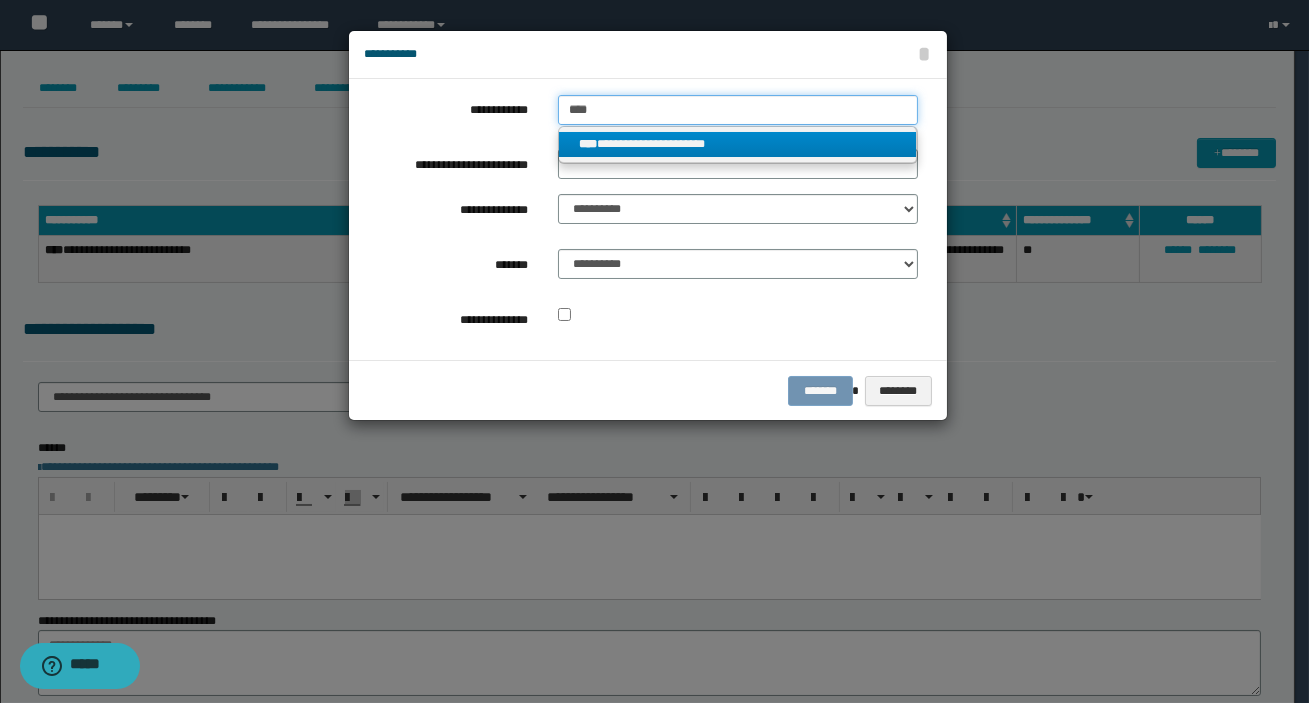 type on "****" 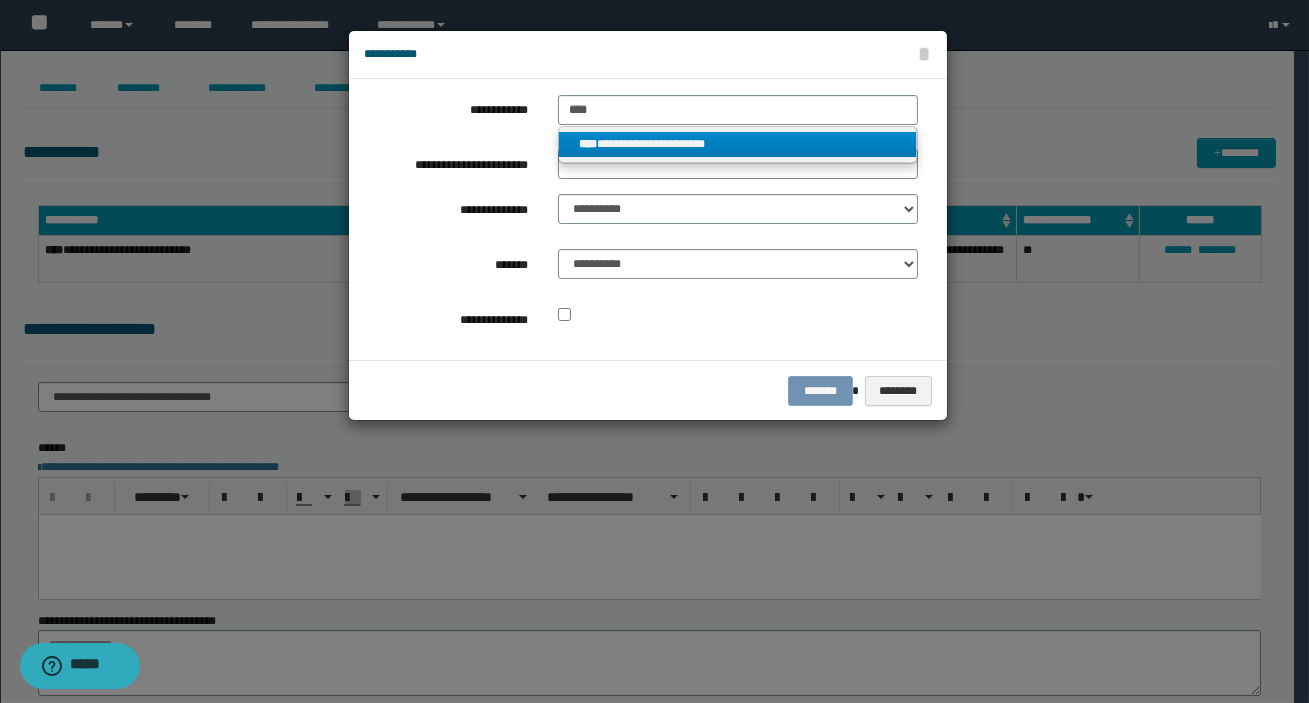 click on "**********" at bounding box center [737, 144] 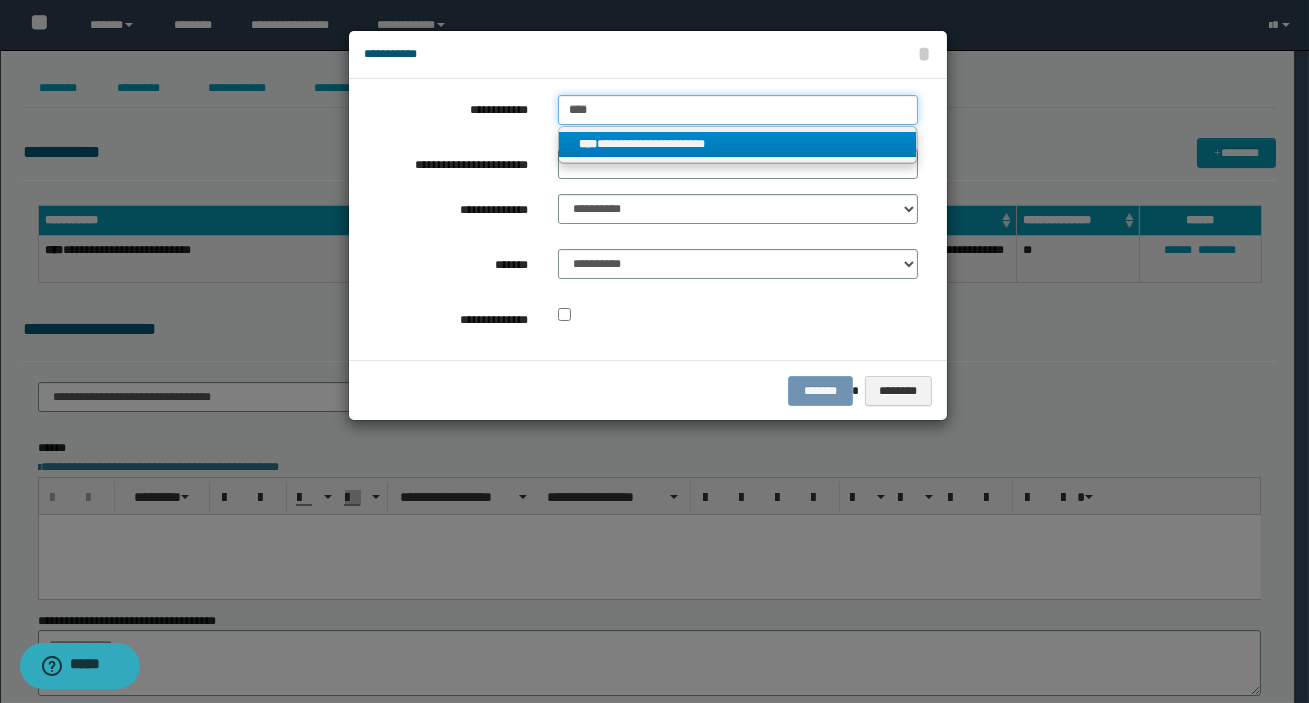 type 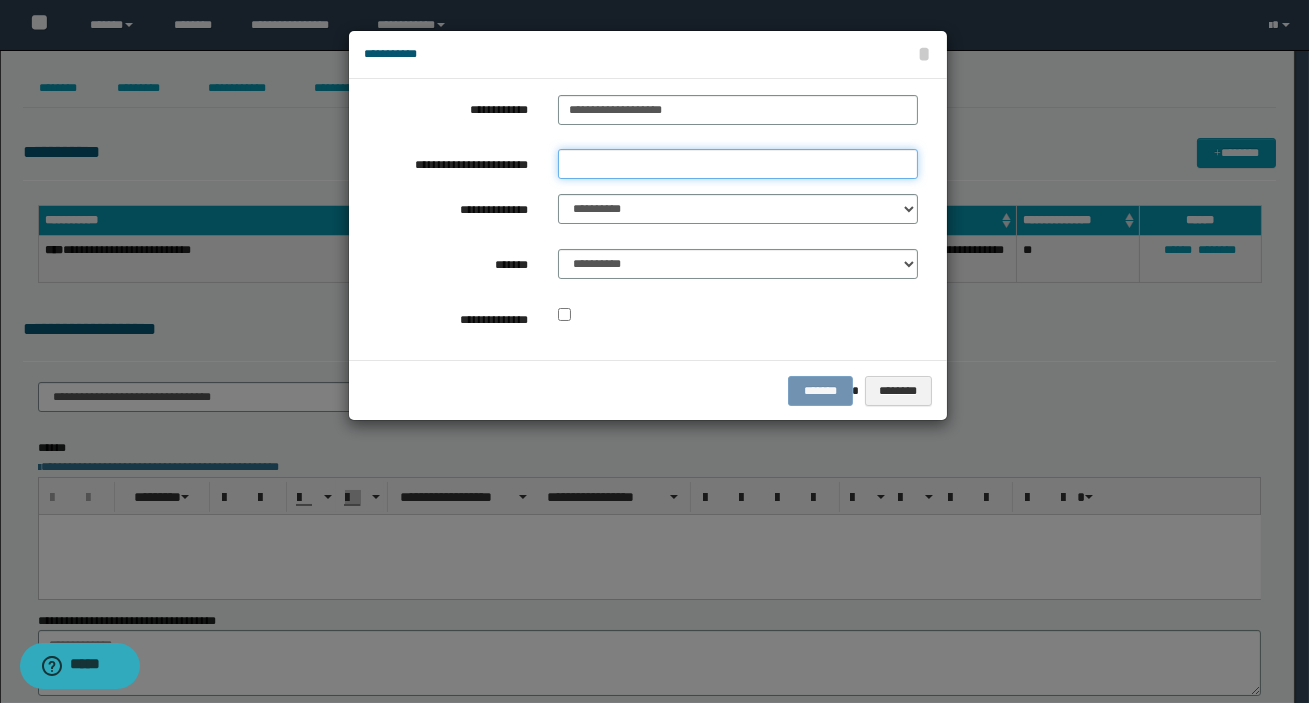 click on "**********" at bounding box center (738, 164) 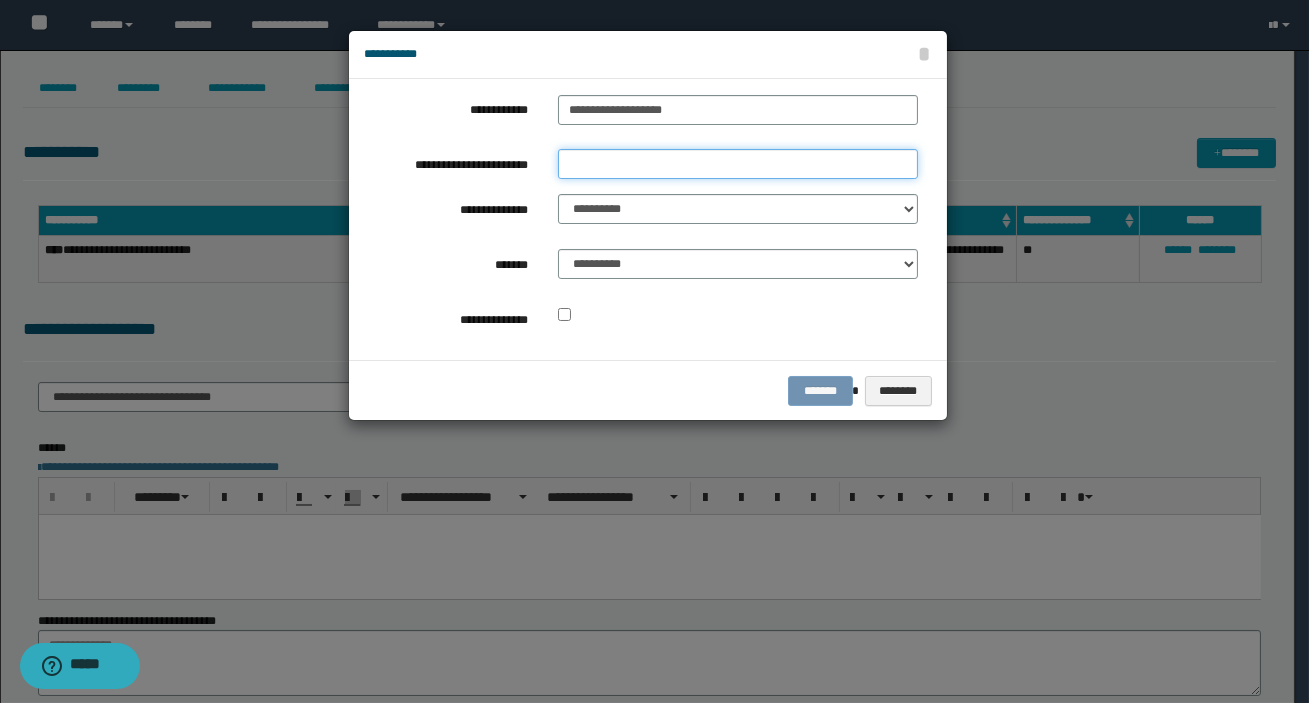 click on "**********" at bounding box center [738, 164] 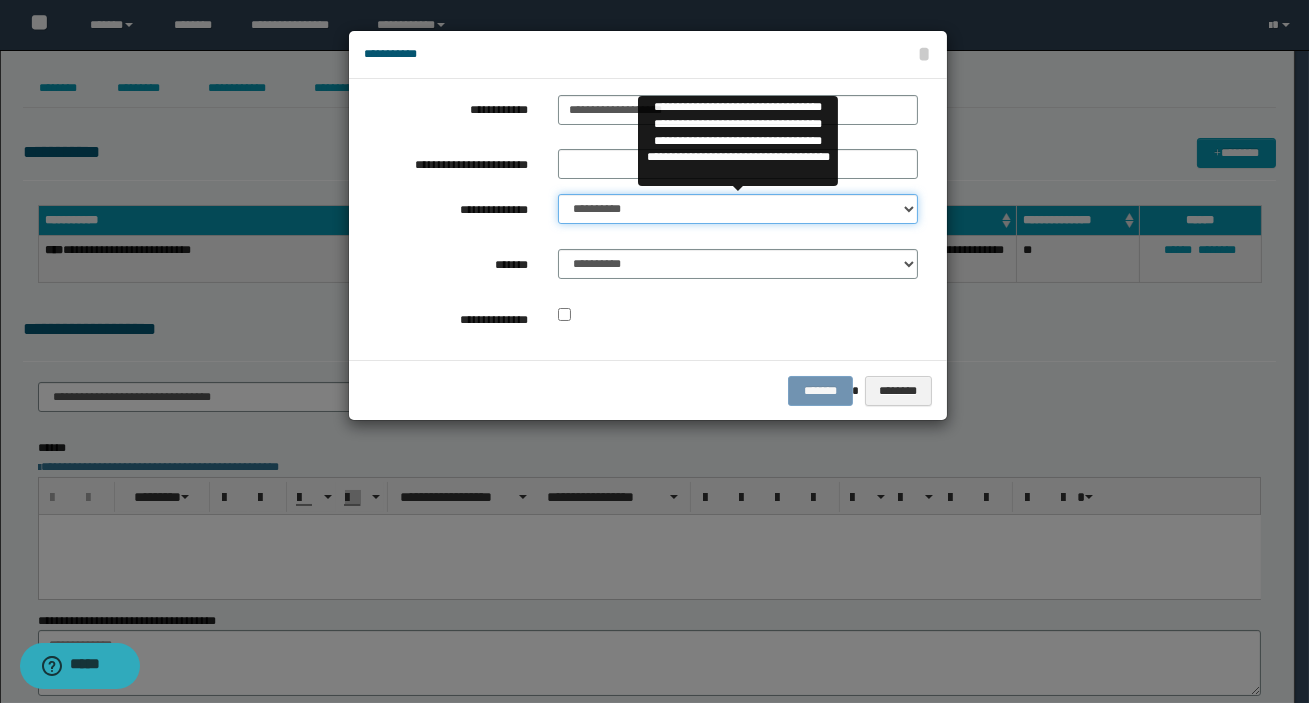click on "**********" at bounding box center (738, 209) 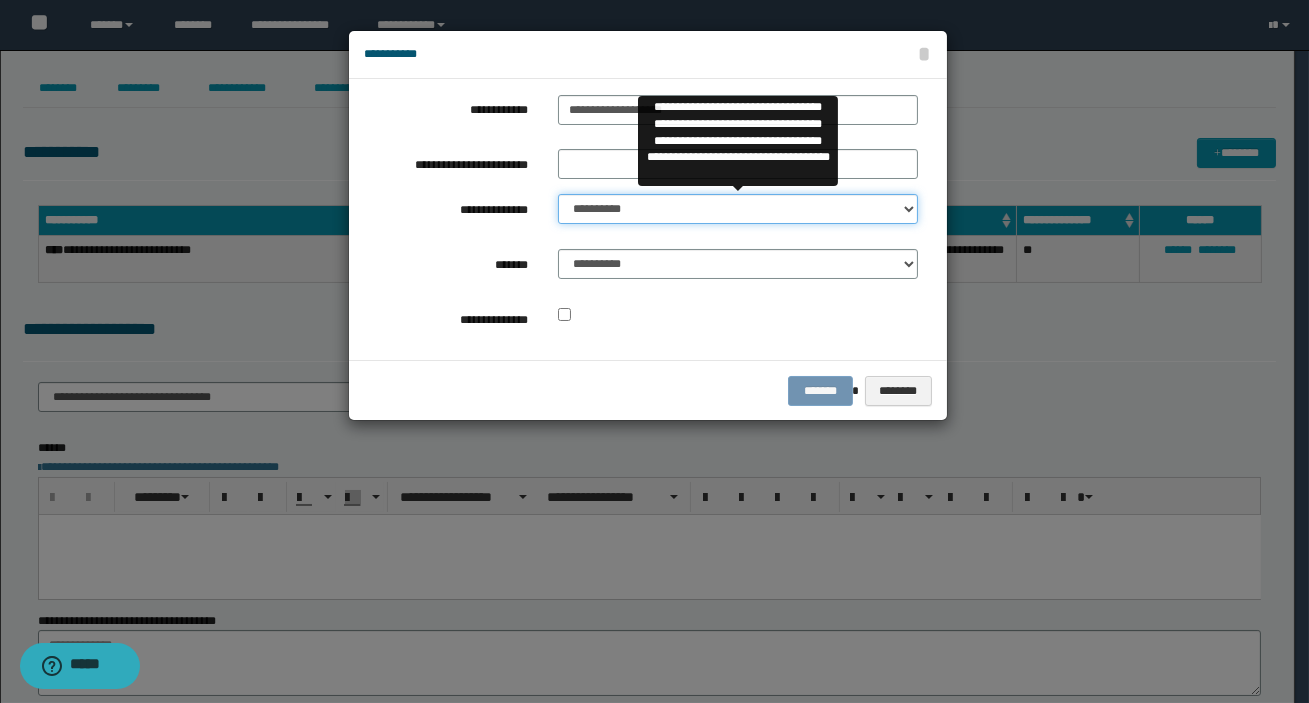 select on "*" 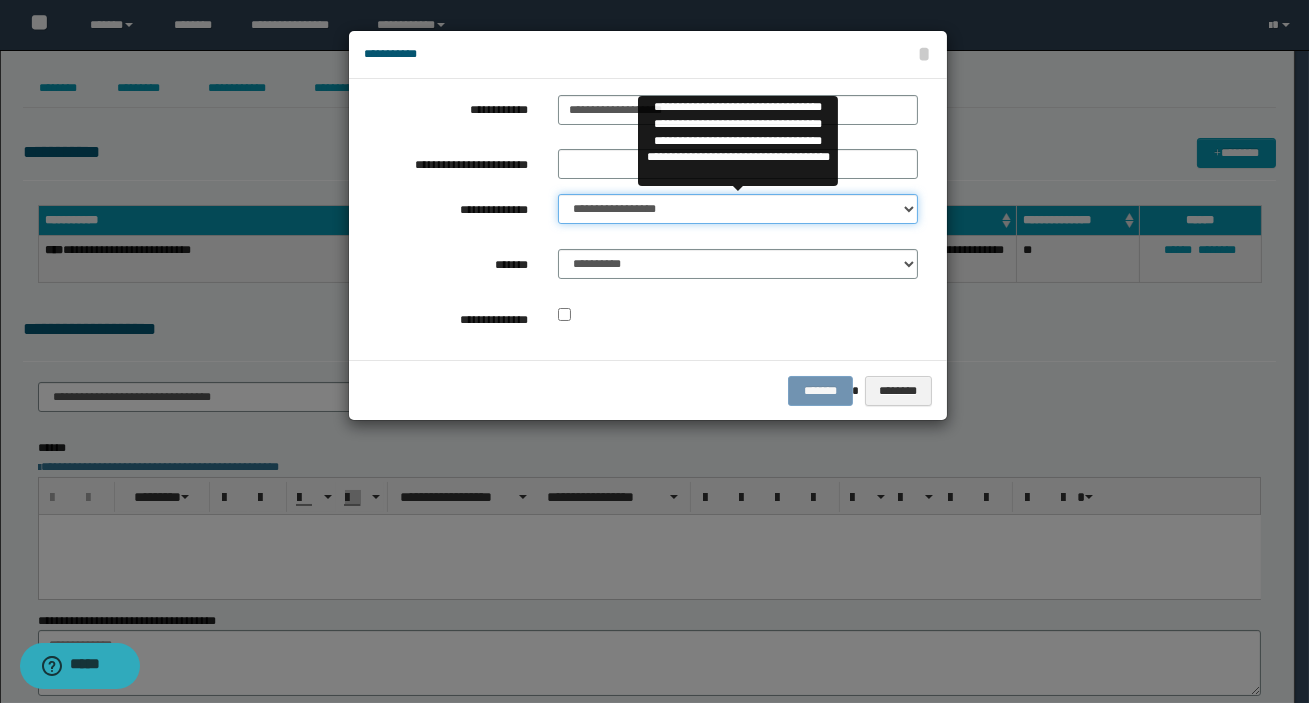 click on "**********" at bounding box center (738, 209) 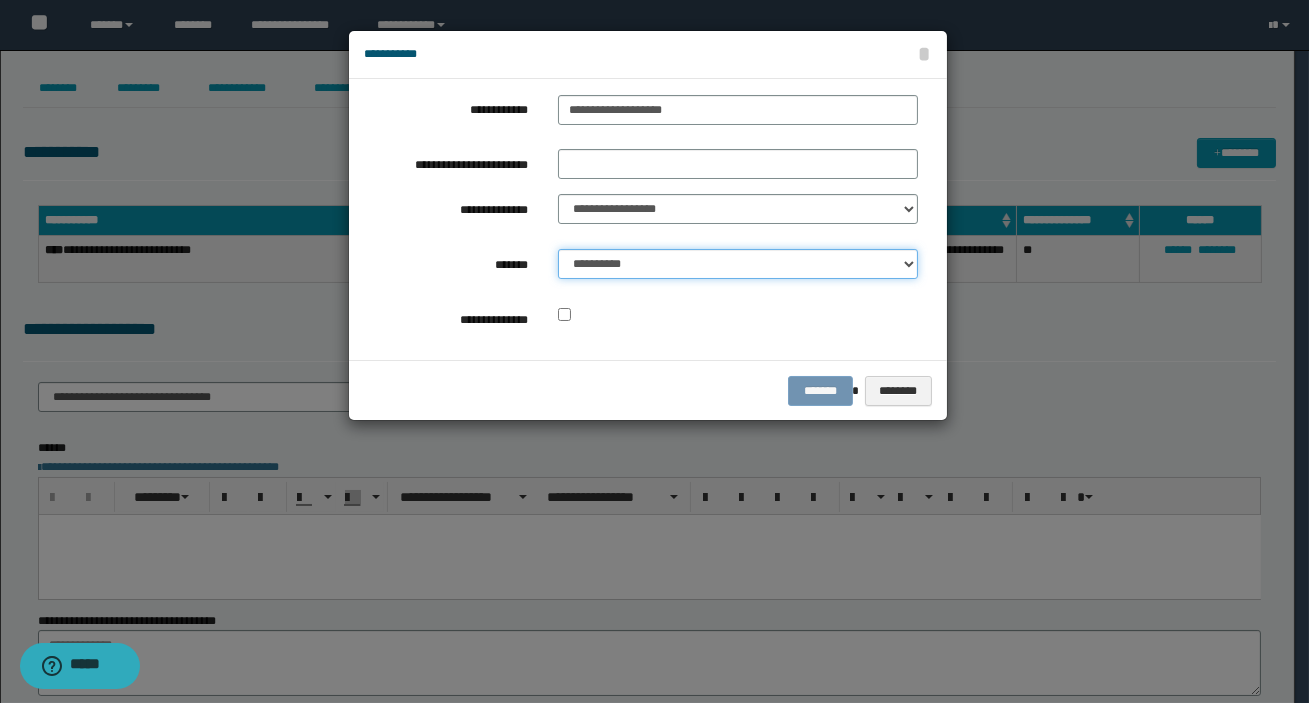 click on "**********" at bounding box center (738, 264) 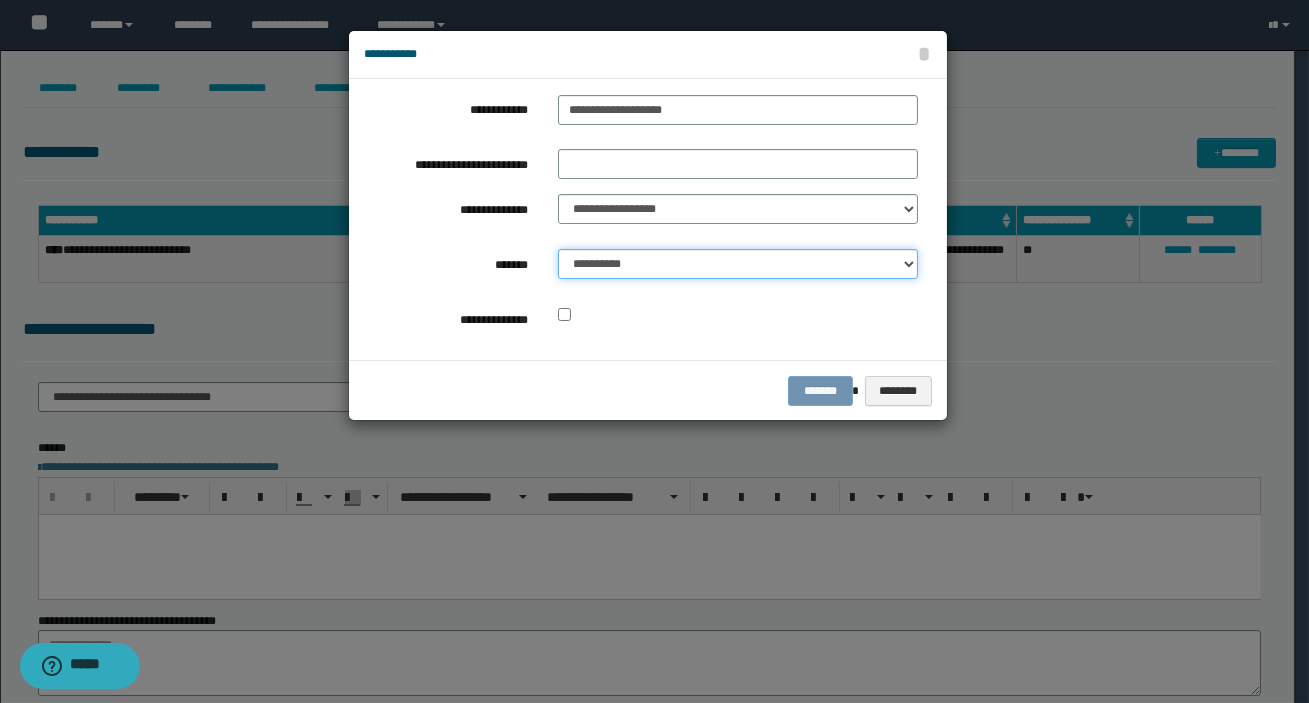 select on "*" 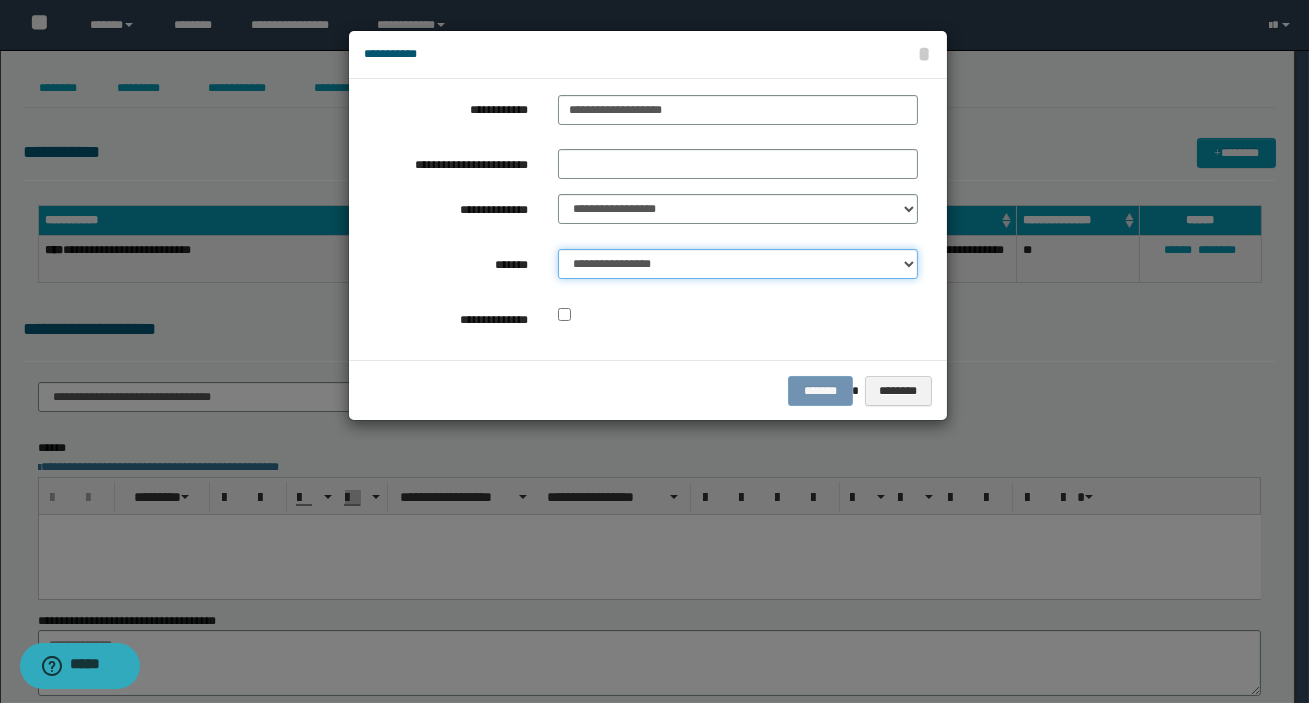 click on "**********" at bounding box center (738, 264) 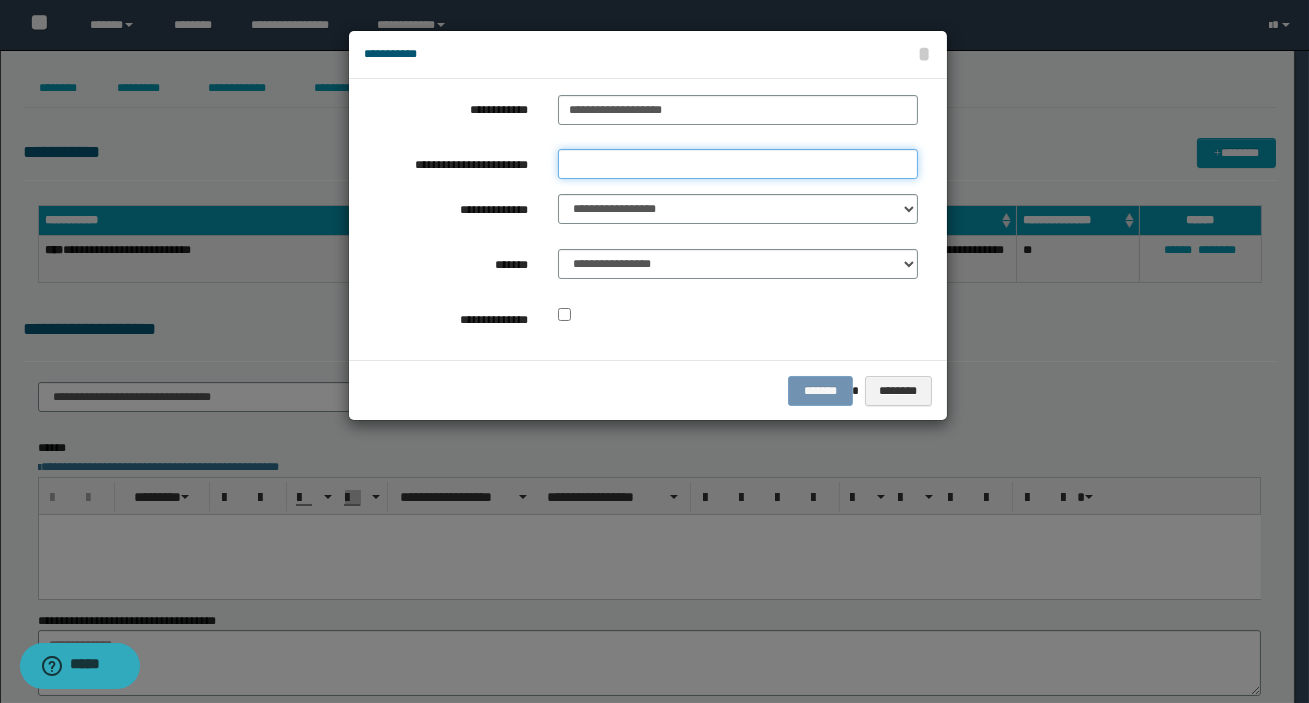 click on "**********" at bounding box center (738, 164) 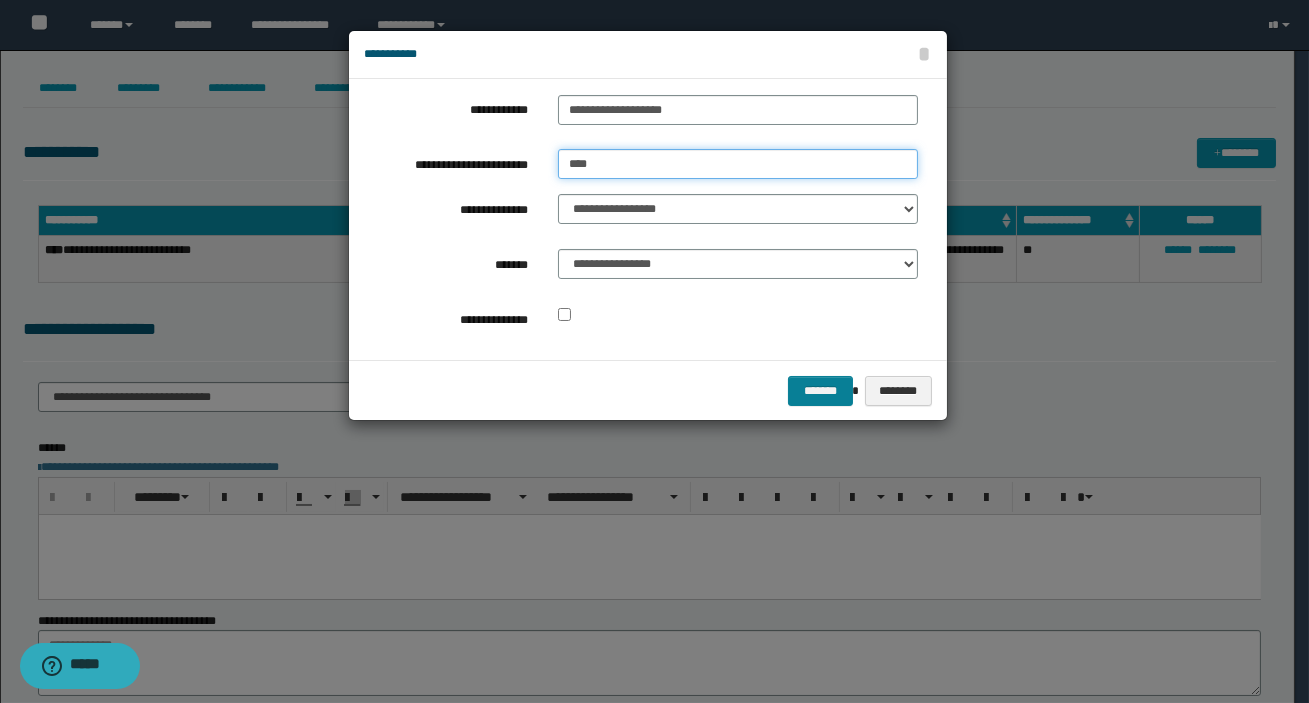 type on "***" 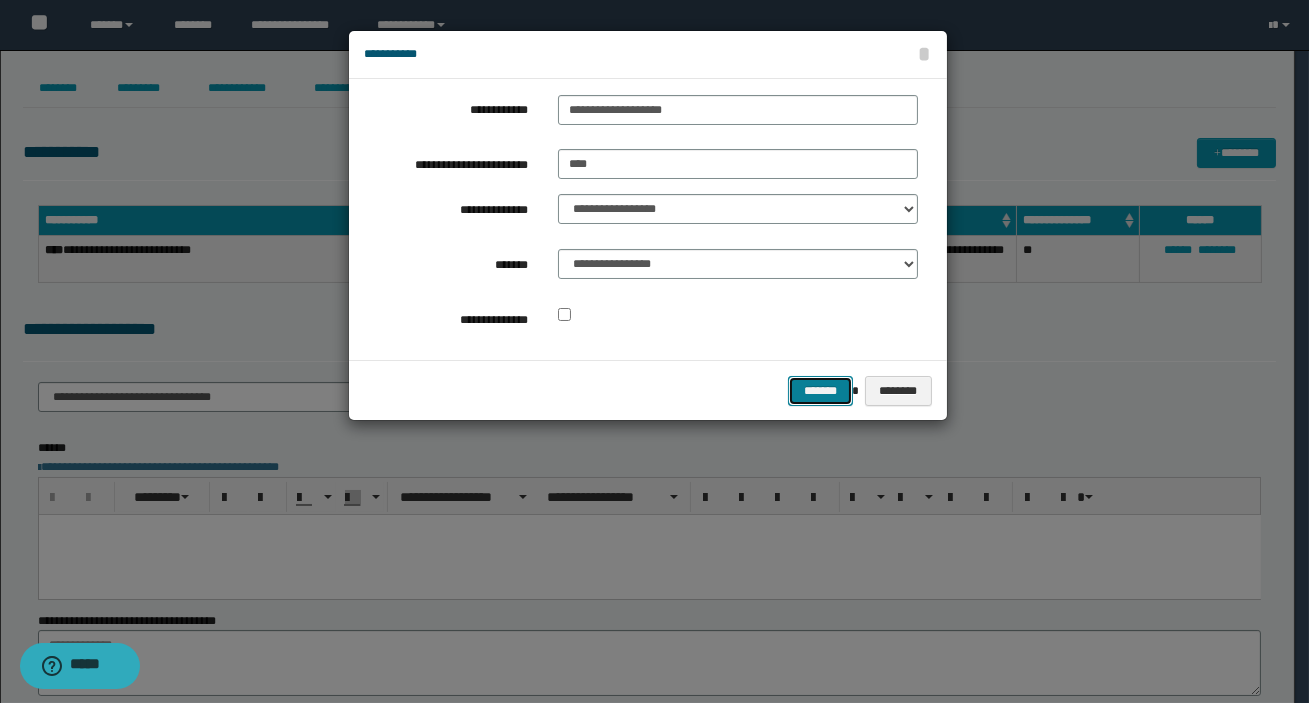 click on "*******" at bounding box center (820, 391) 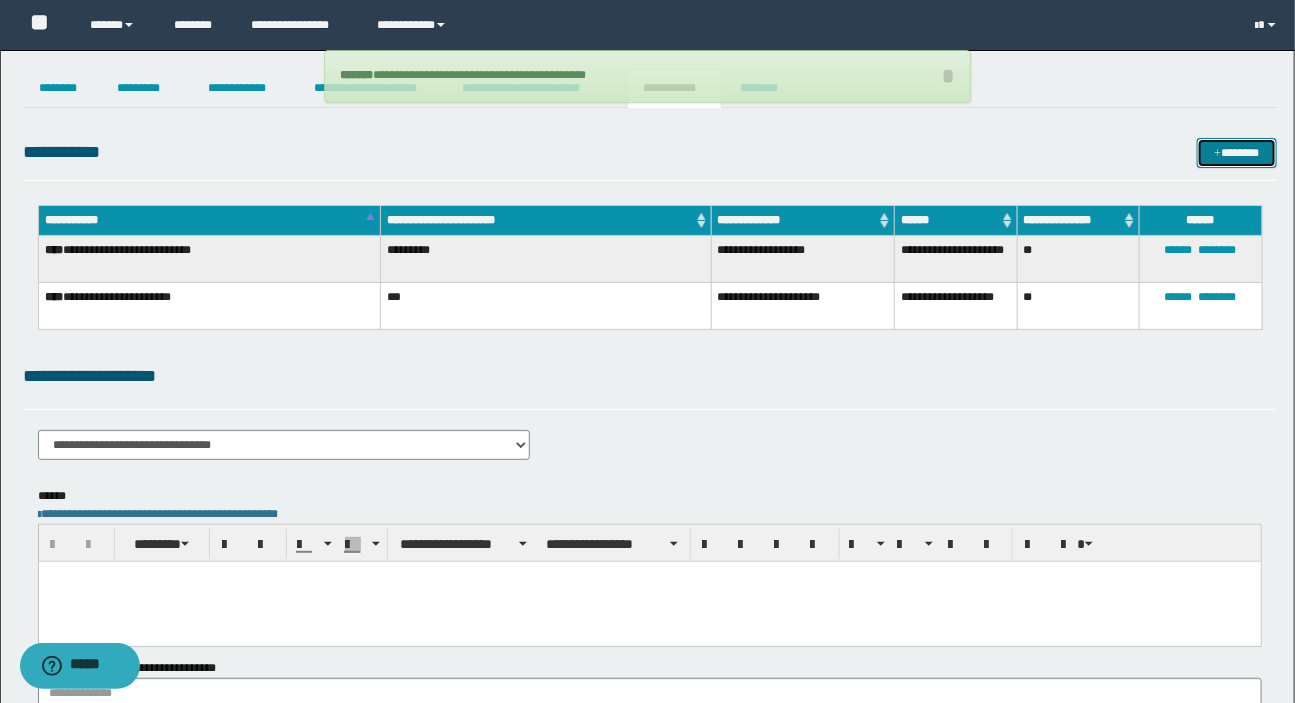 type 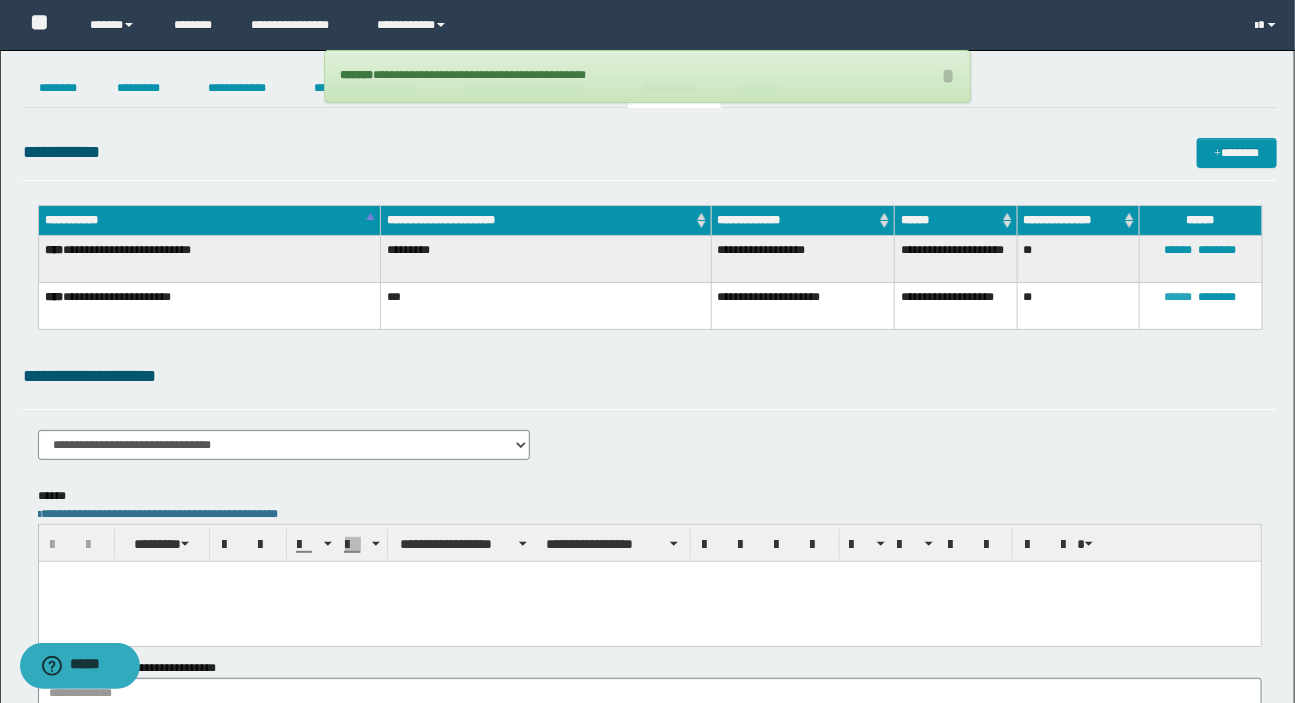 click on "******" at bounding box center (1179, 297) 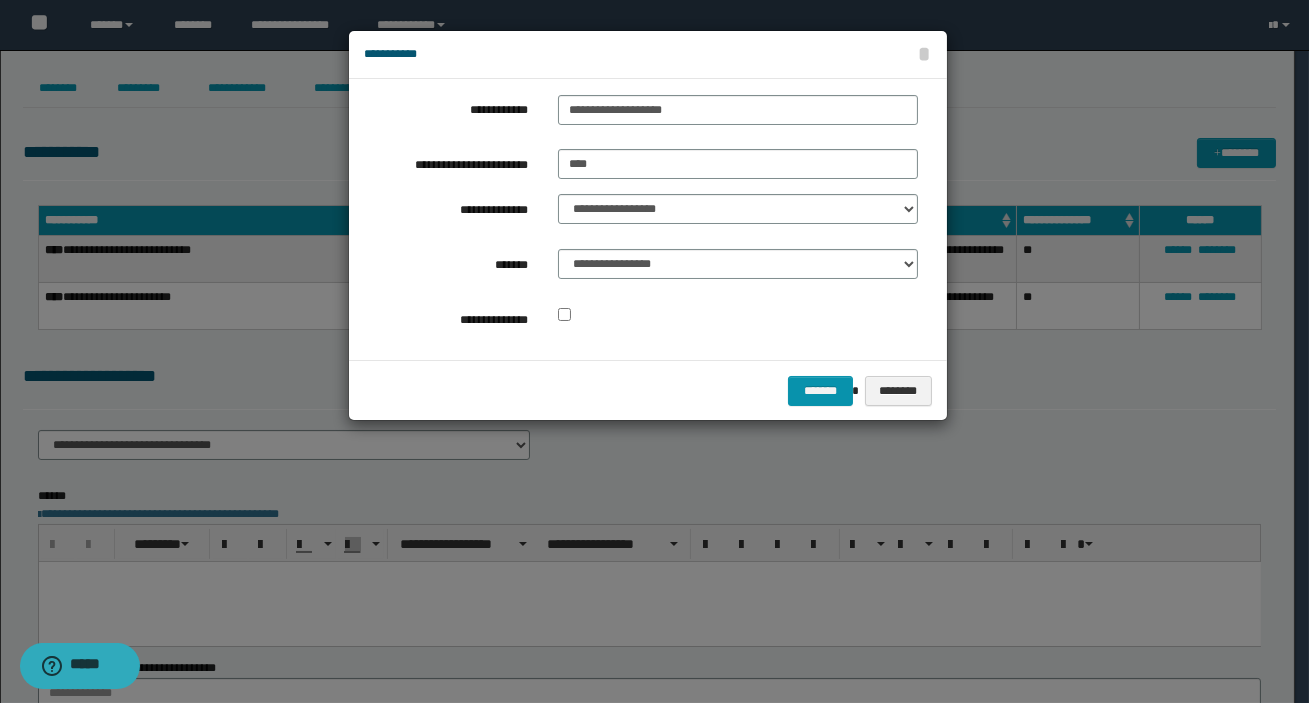 click at bounding box center (738, 315) 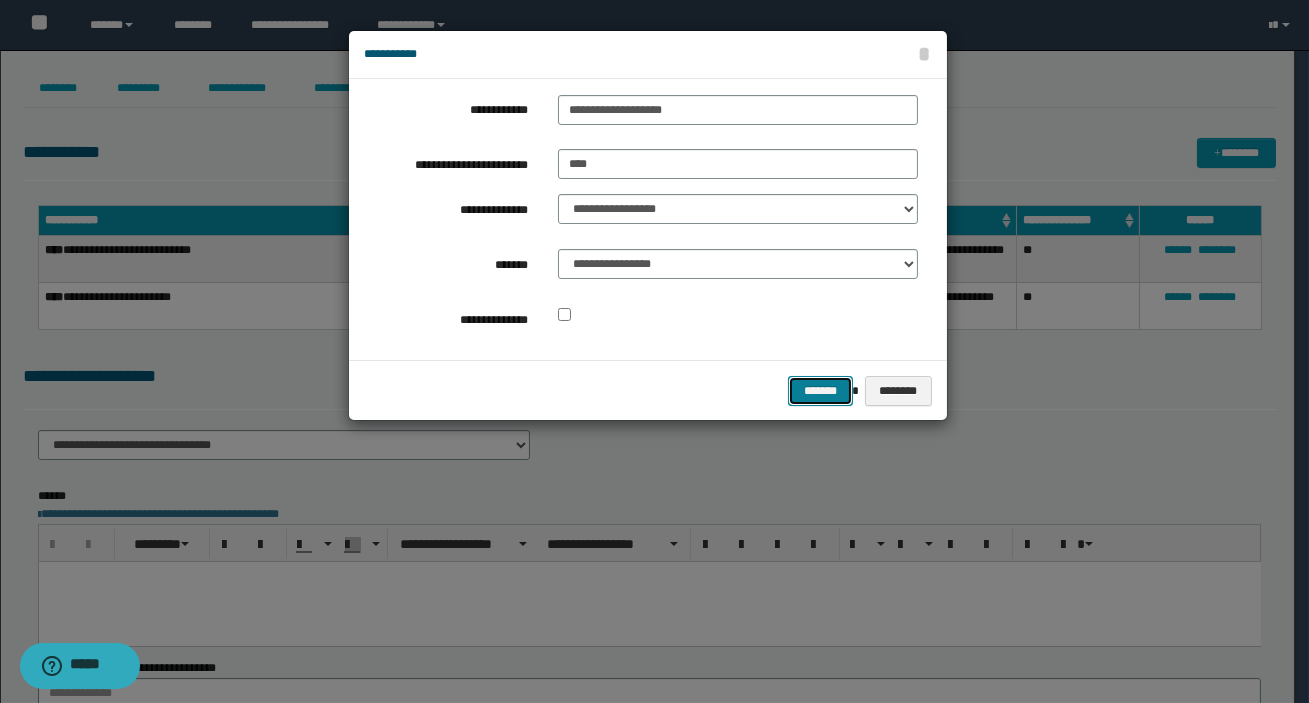 click on "*******" at bounding box center (820, 391) 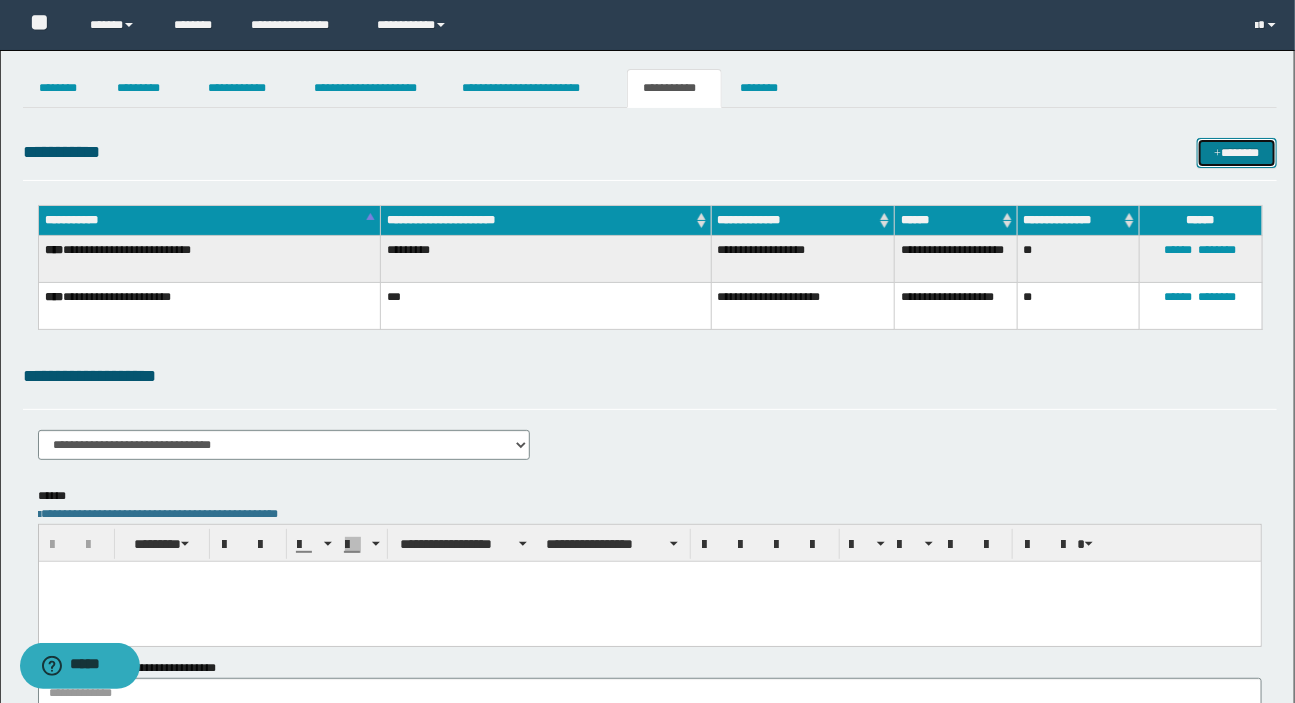 click on "*******" 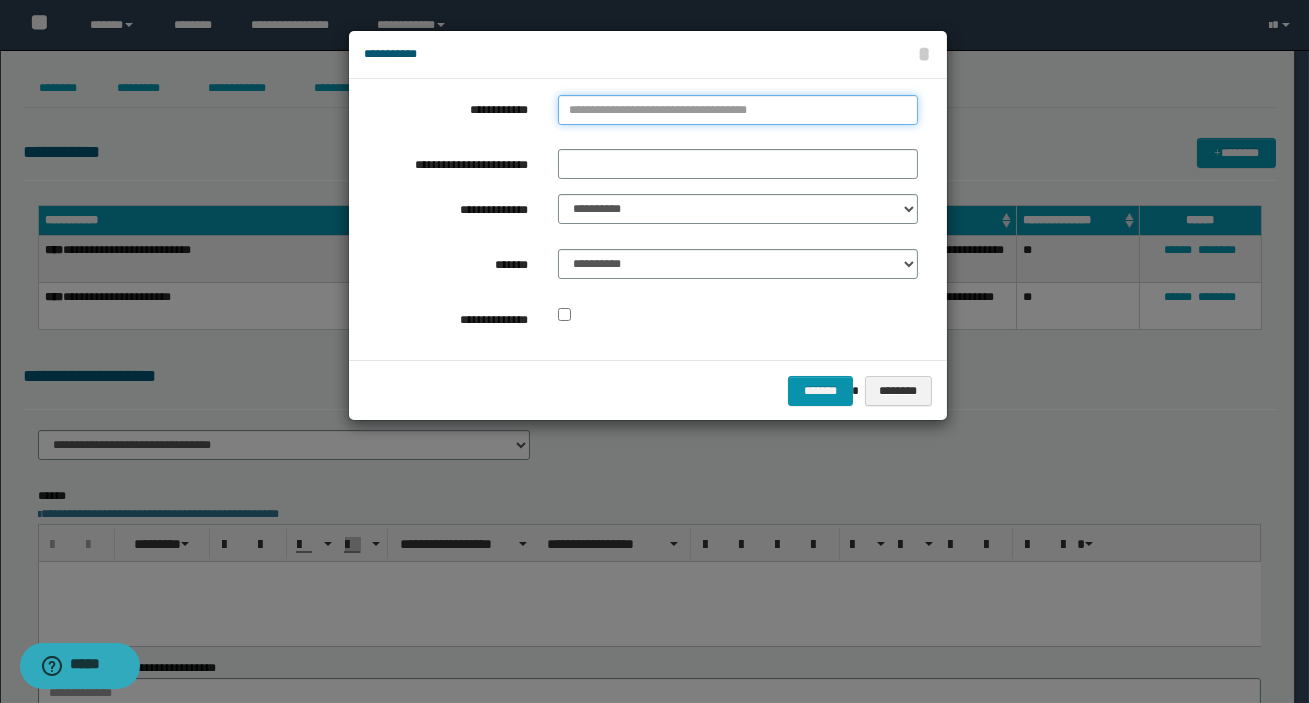 type on "**********" 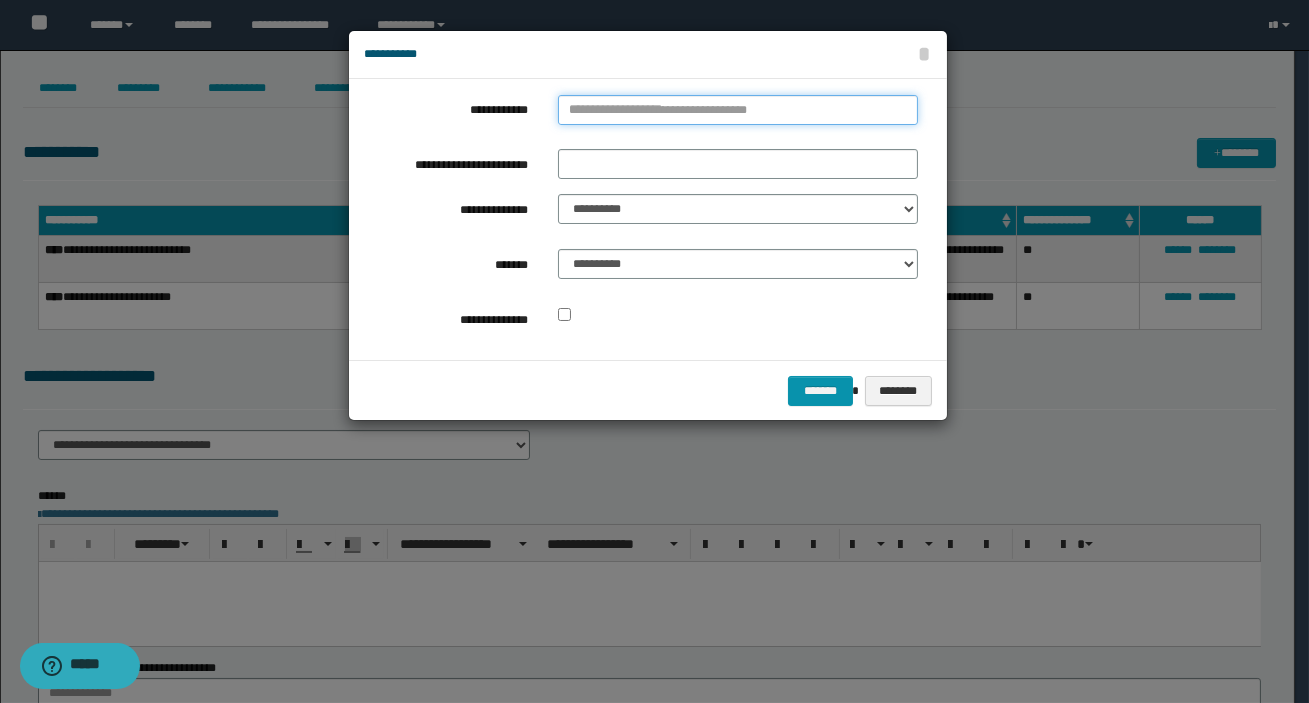click on "**********" 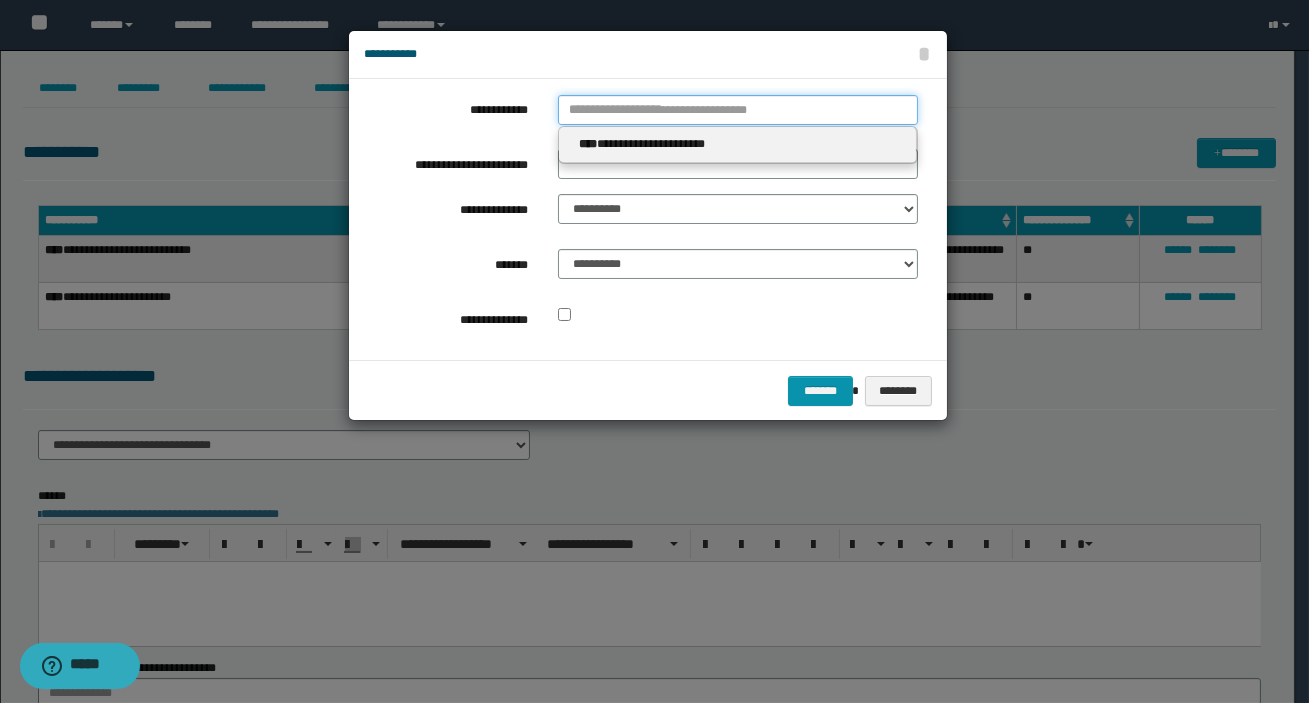 type 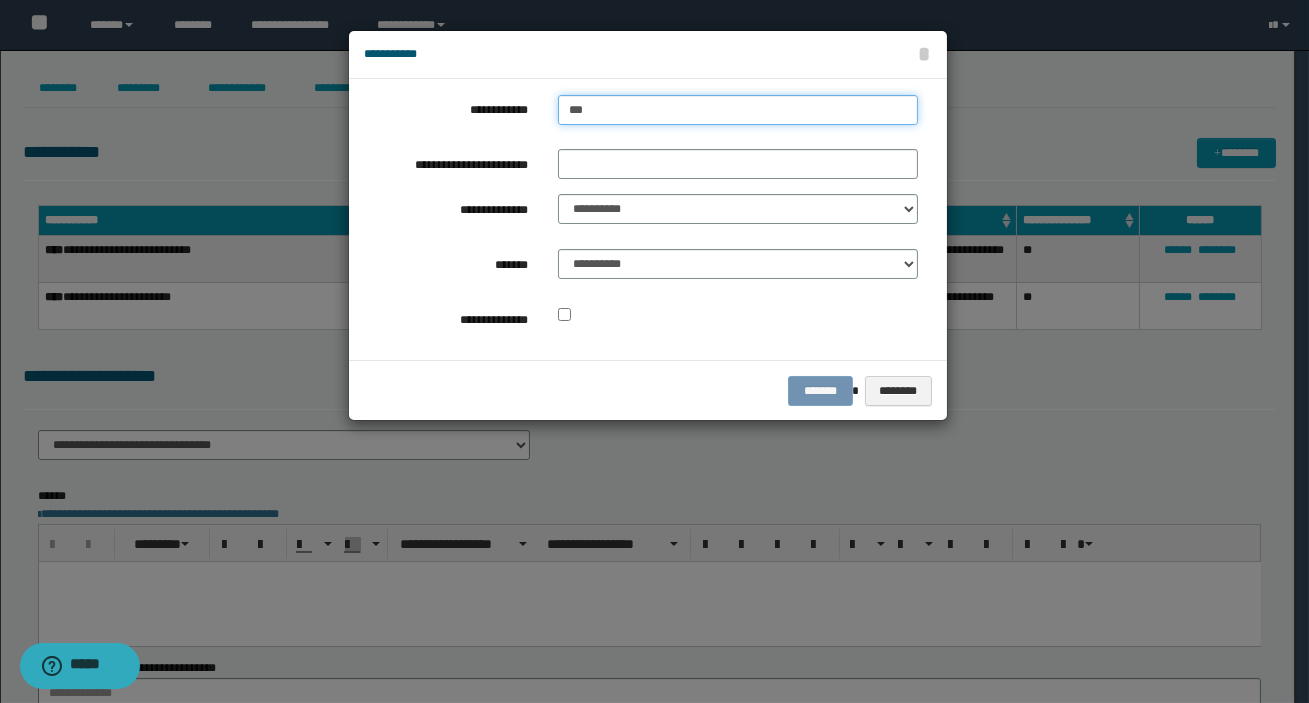 type on "****" 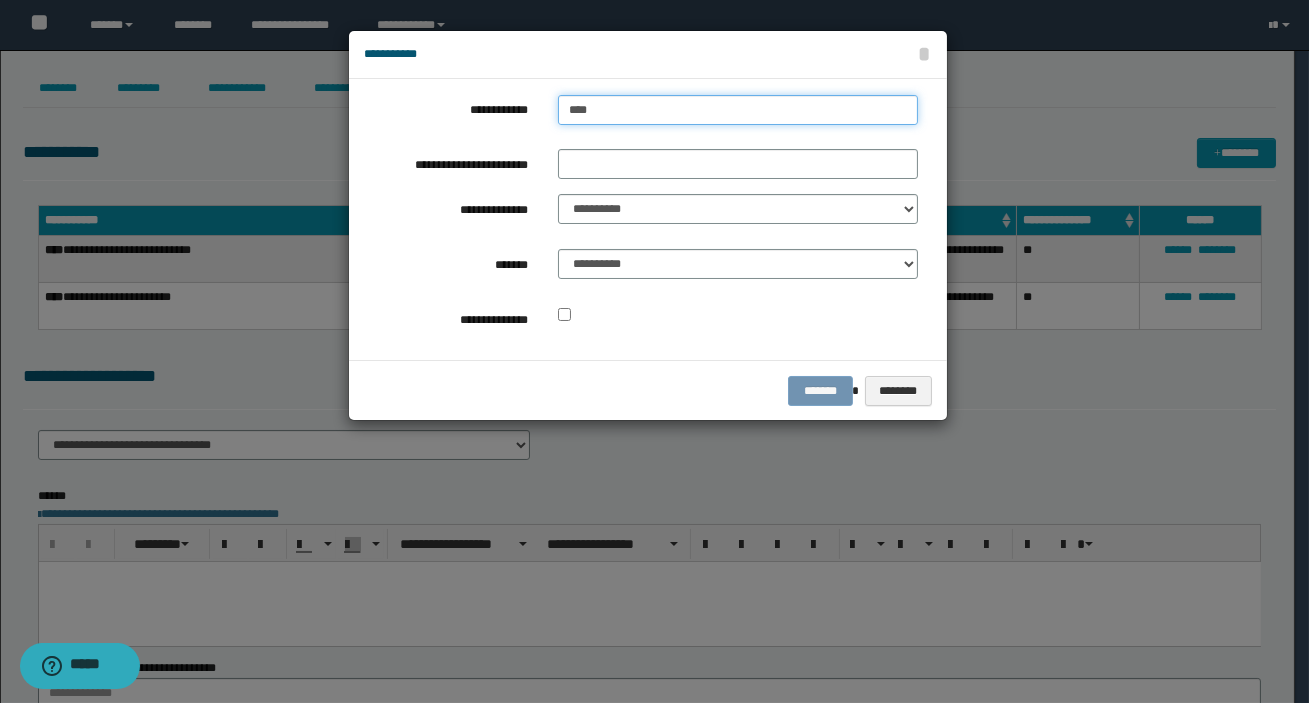 type on "****" 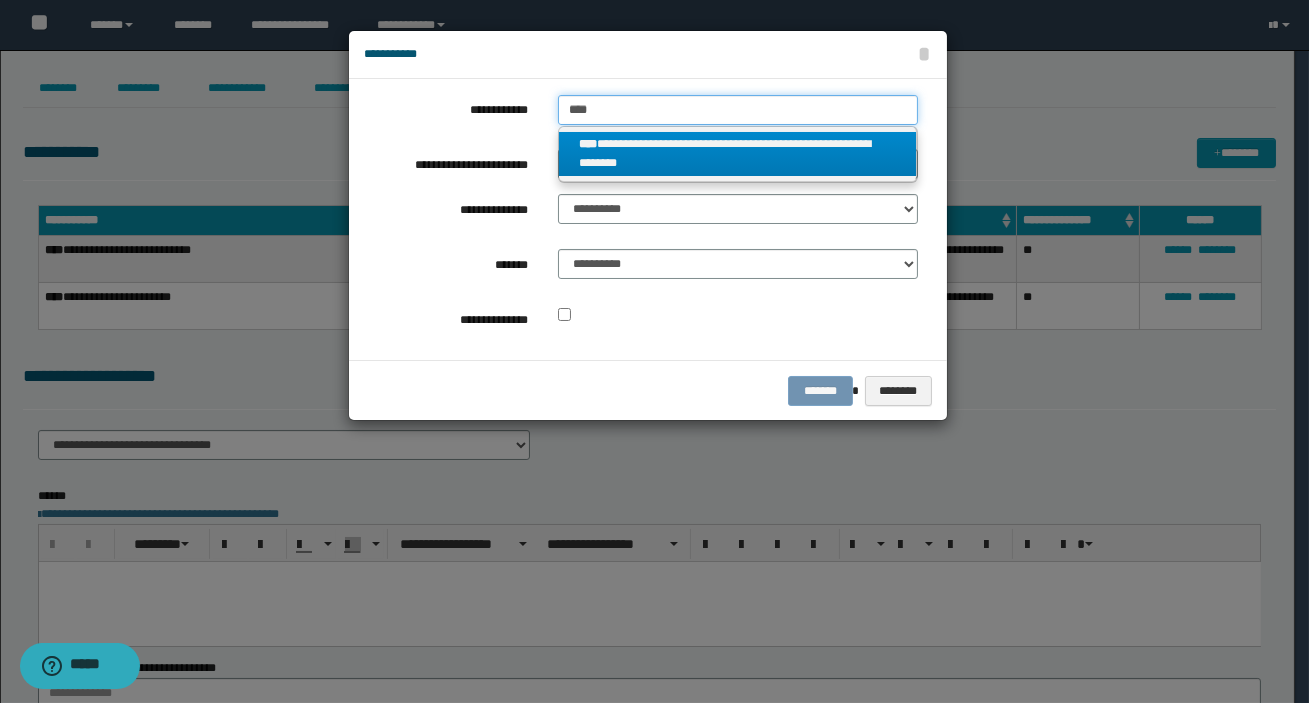 type on "****" 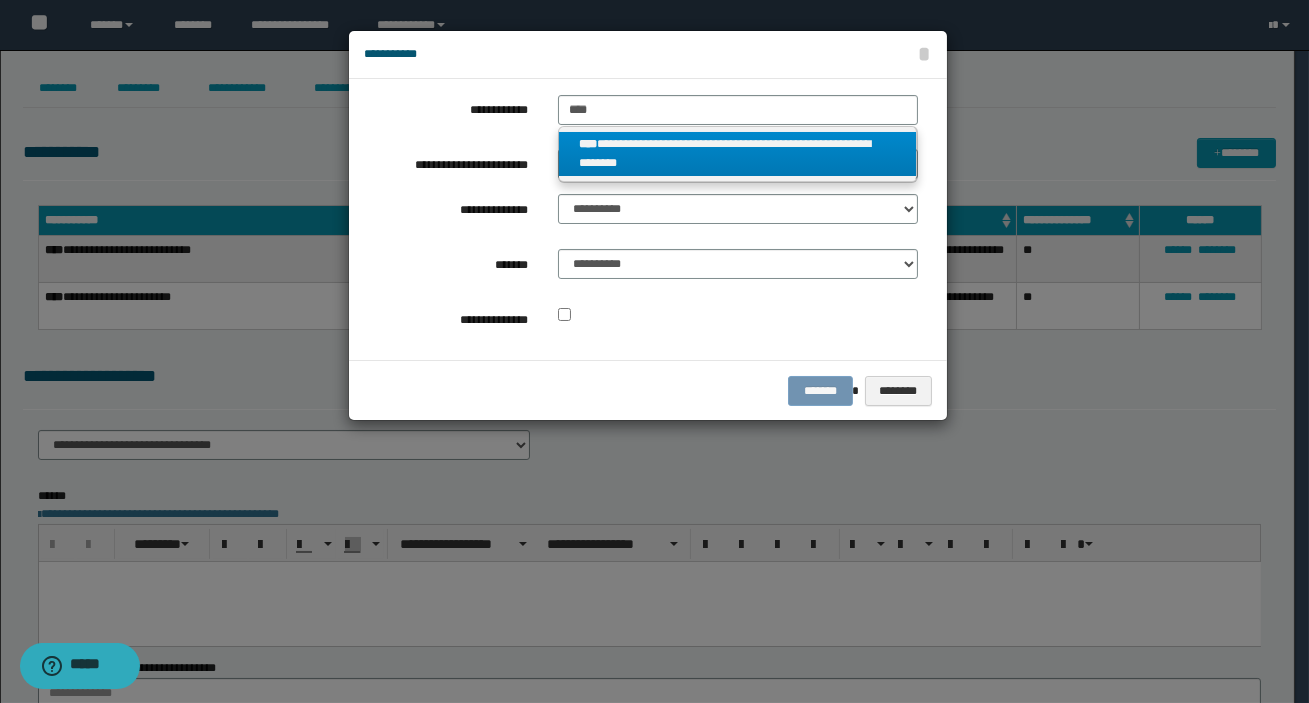 click on "**********" 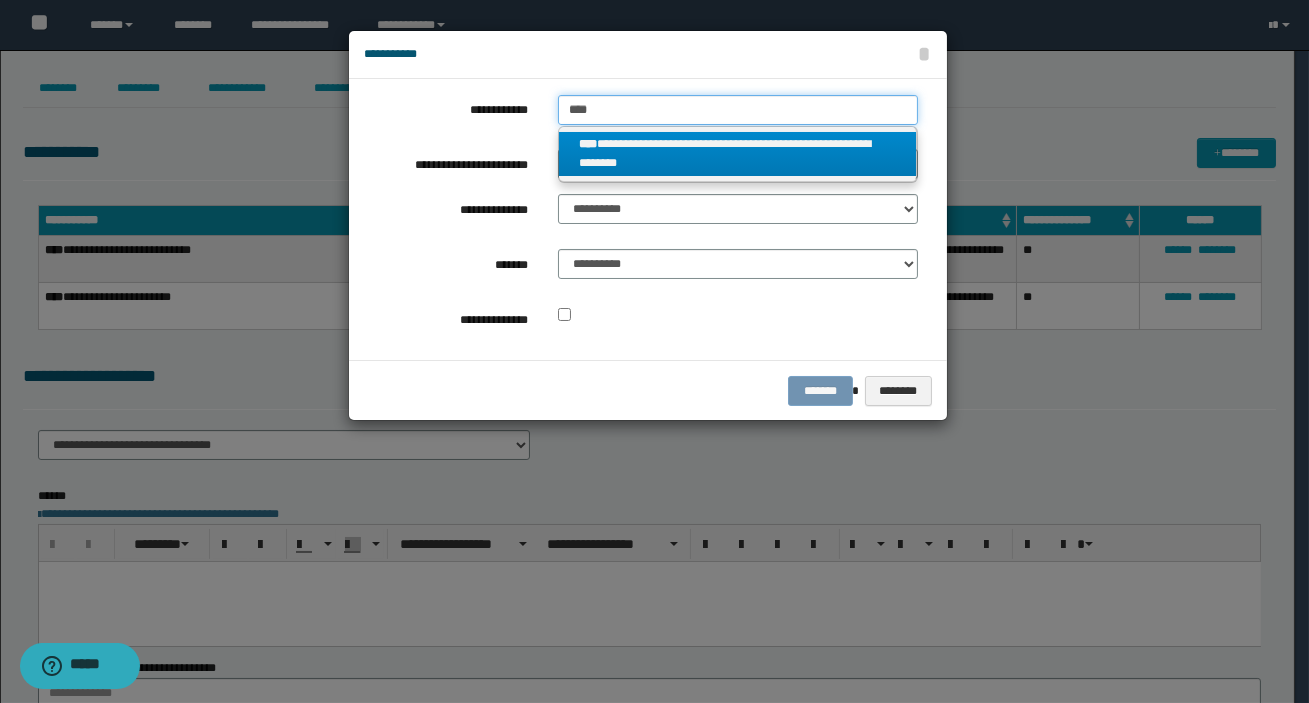 type 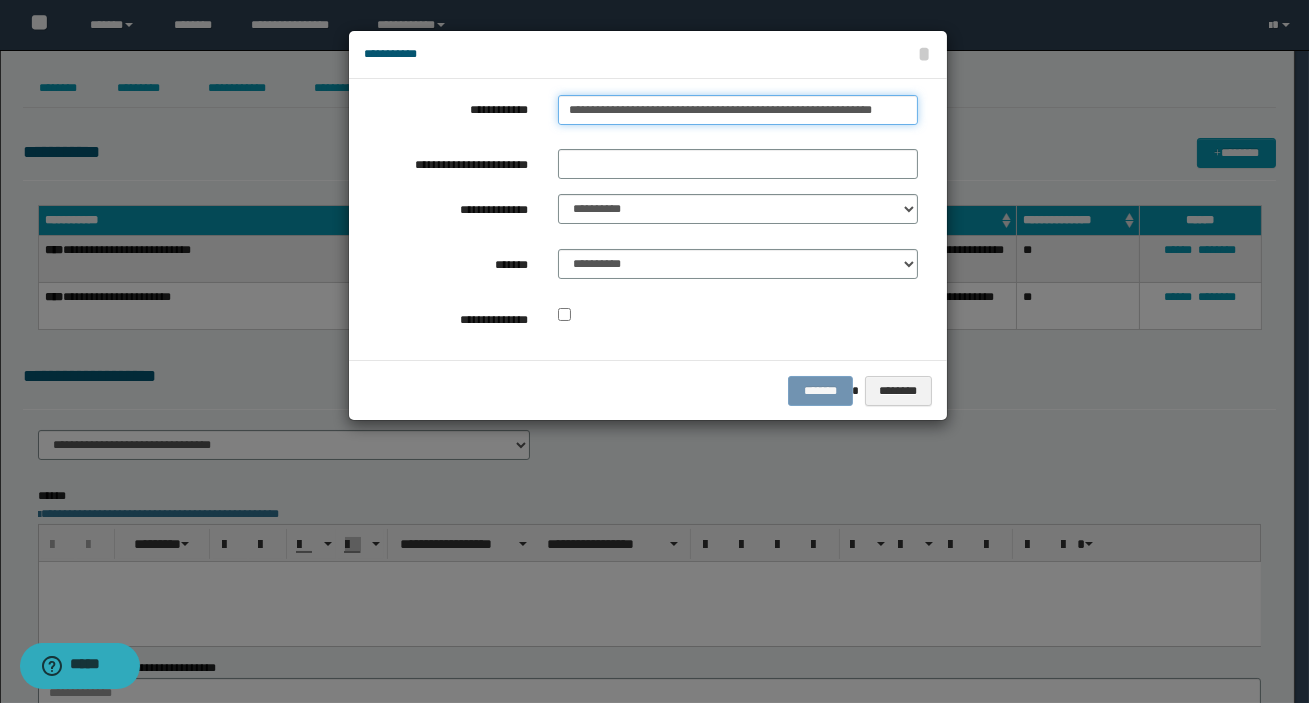 scroll, scrollTop: 0, scrollLeft: 10, axis: horizontal 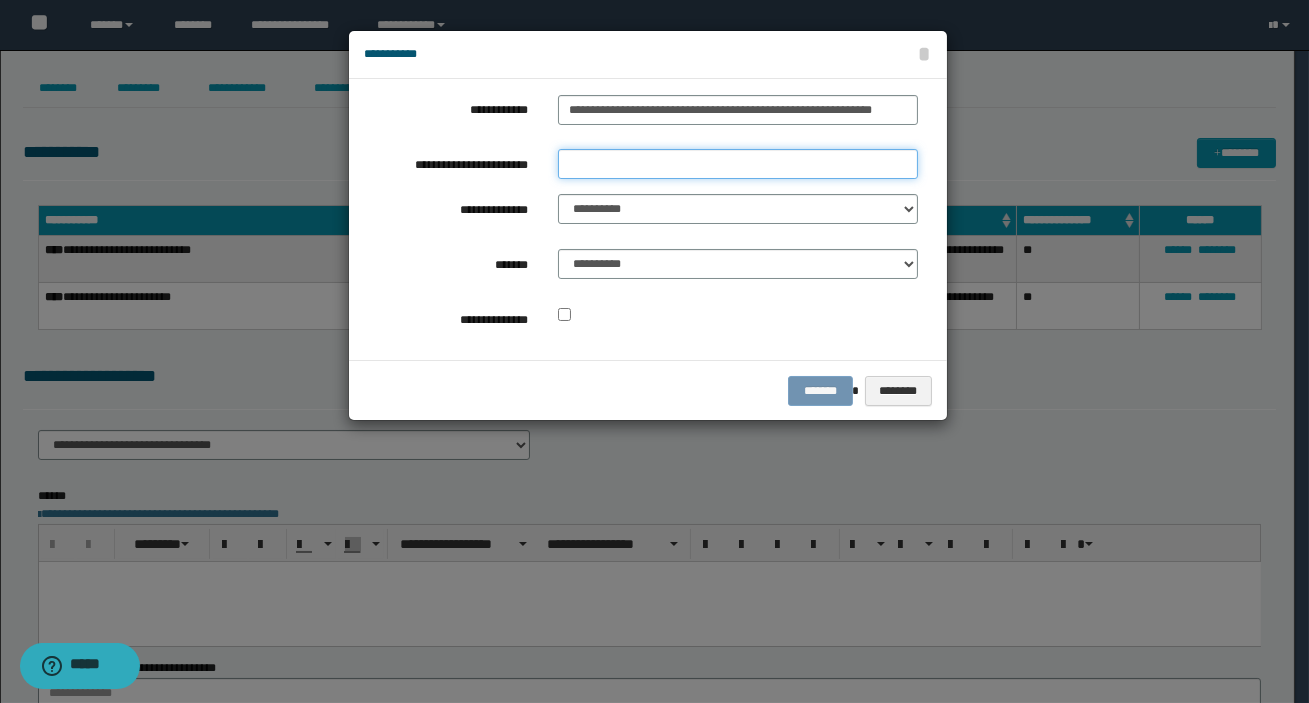 click on "**********" 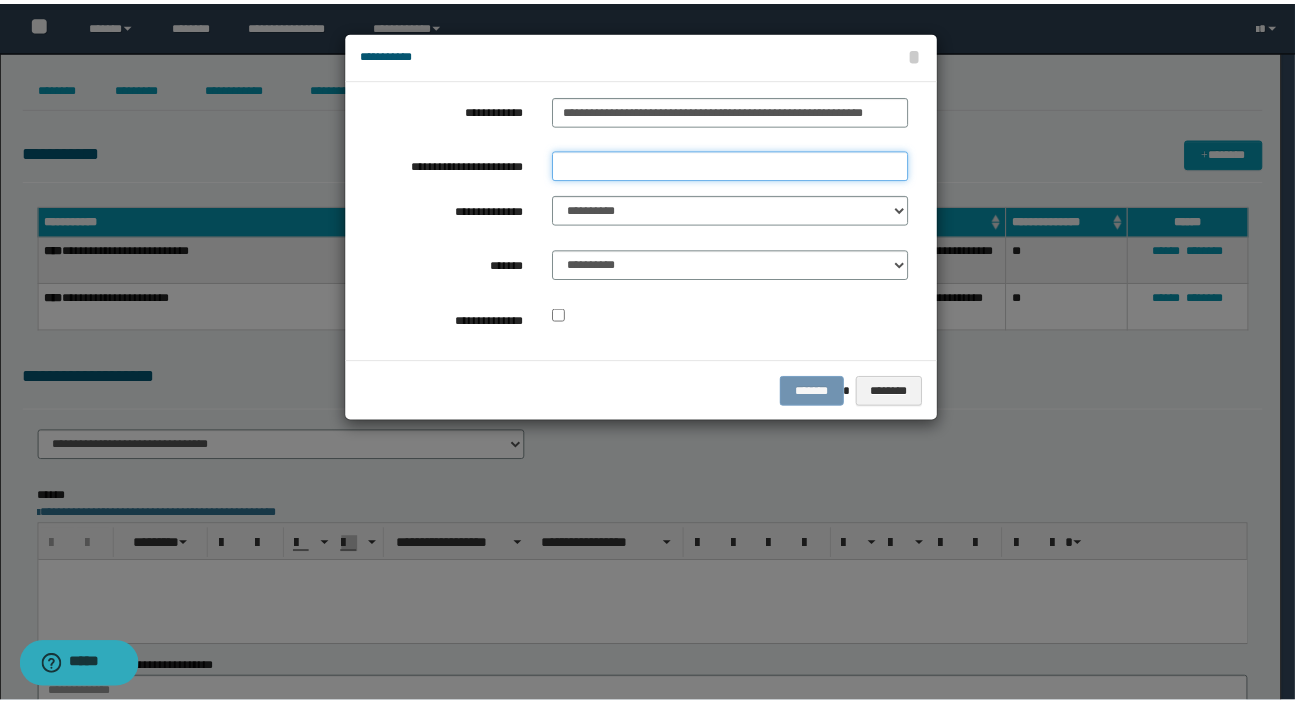 scroll, scrollTop: 0, scrollLeft: 0, axis: both 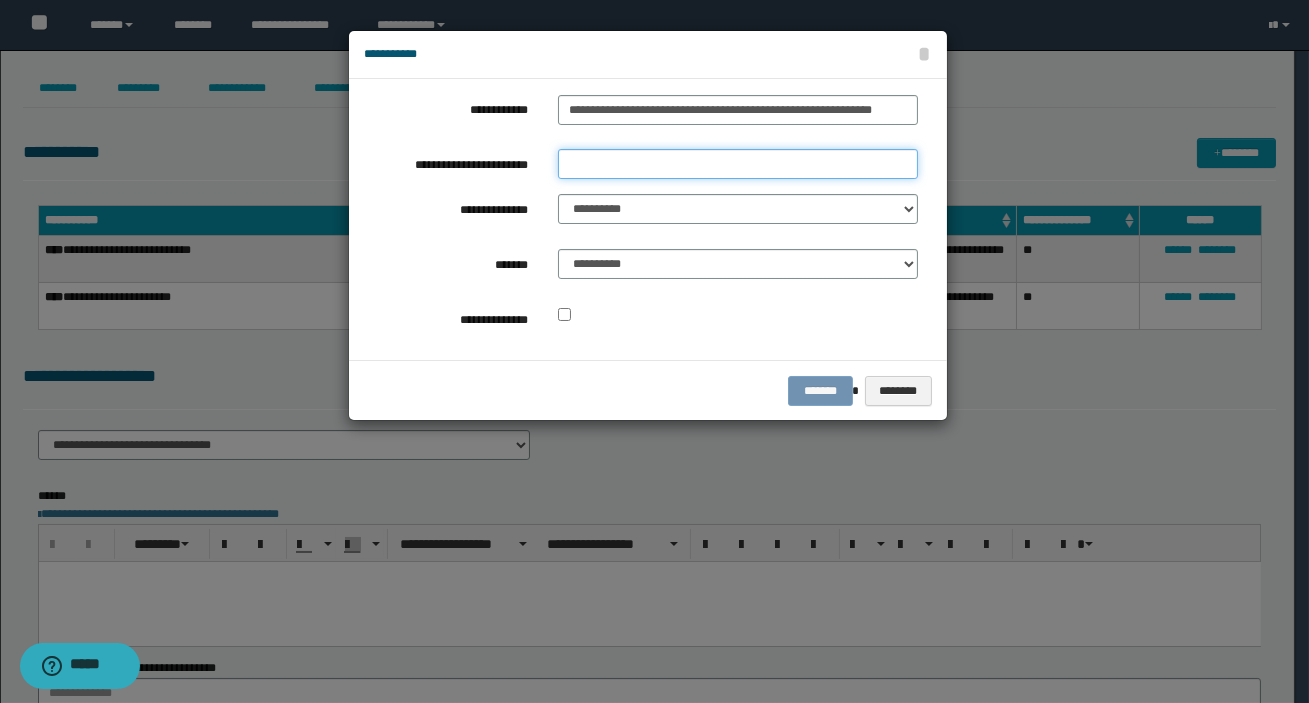 type on "*" 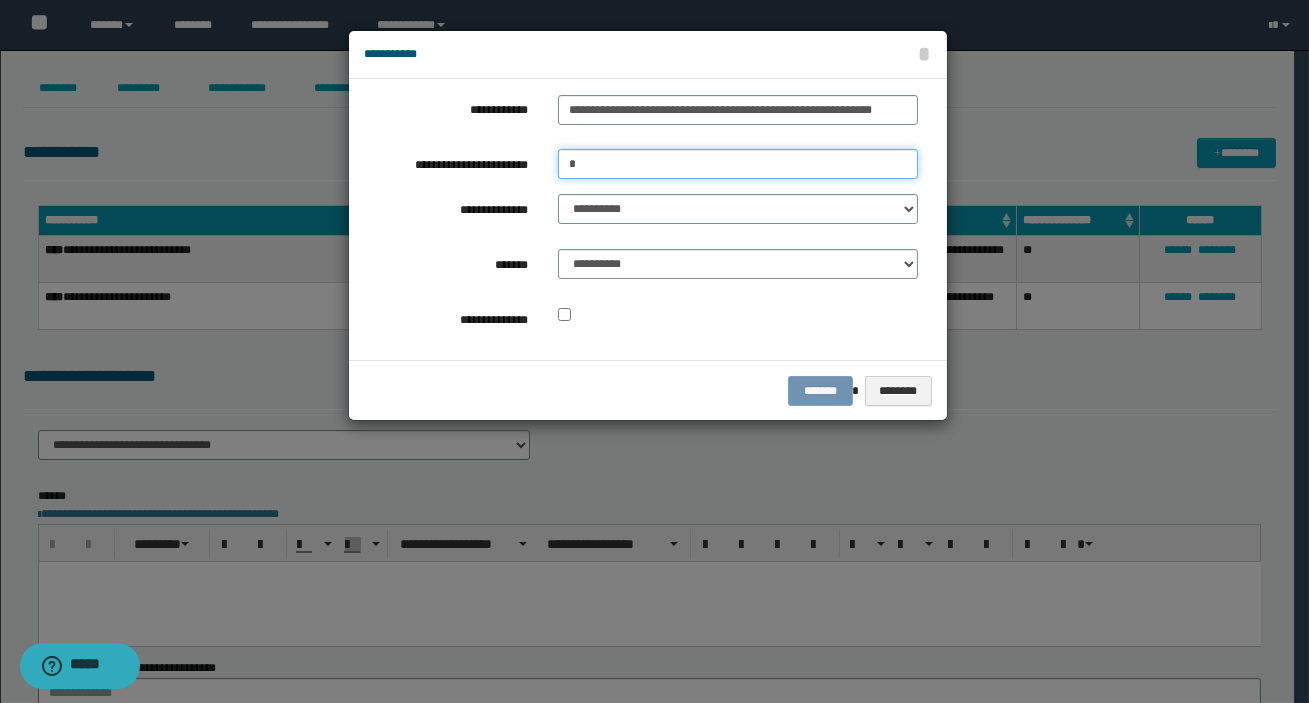 type 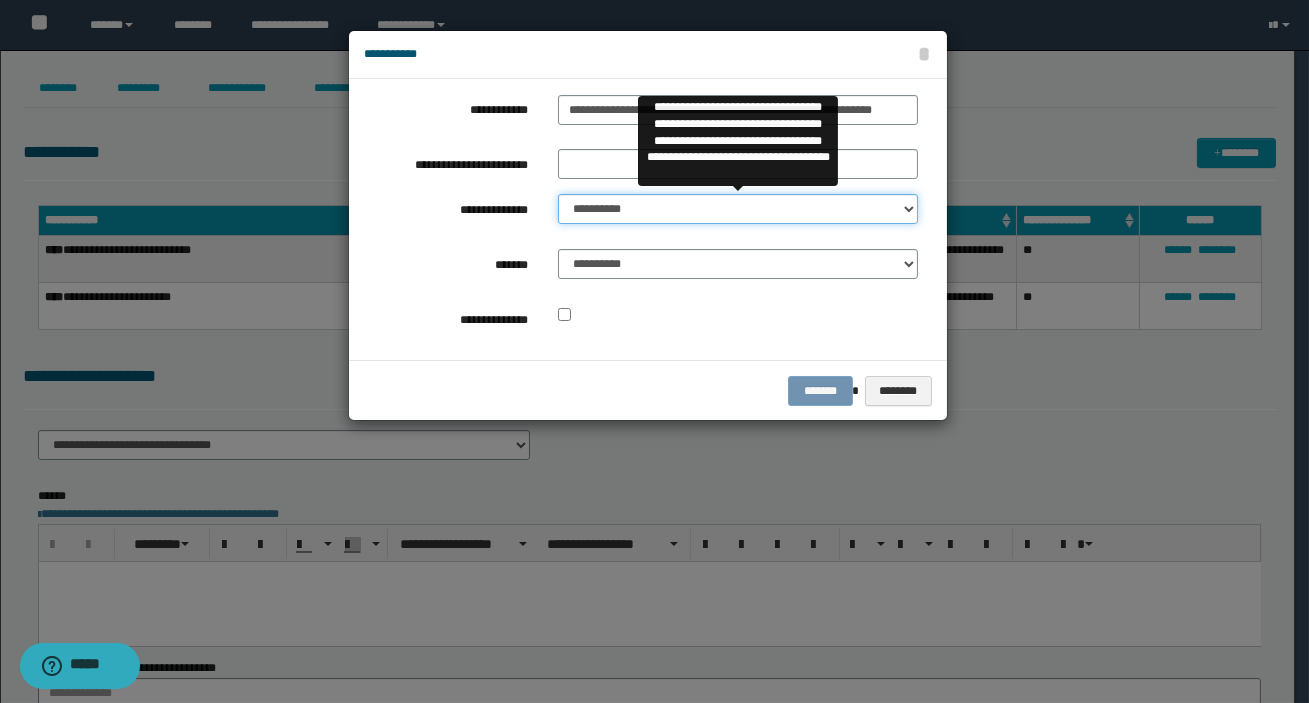 click on "**********" 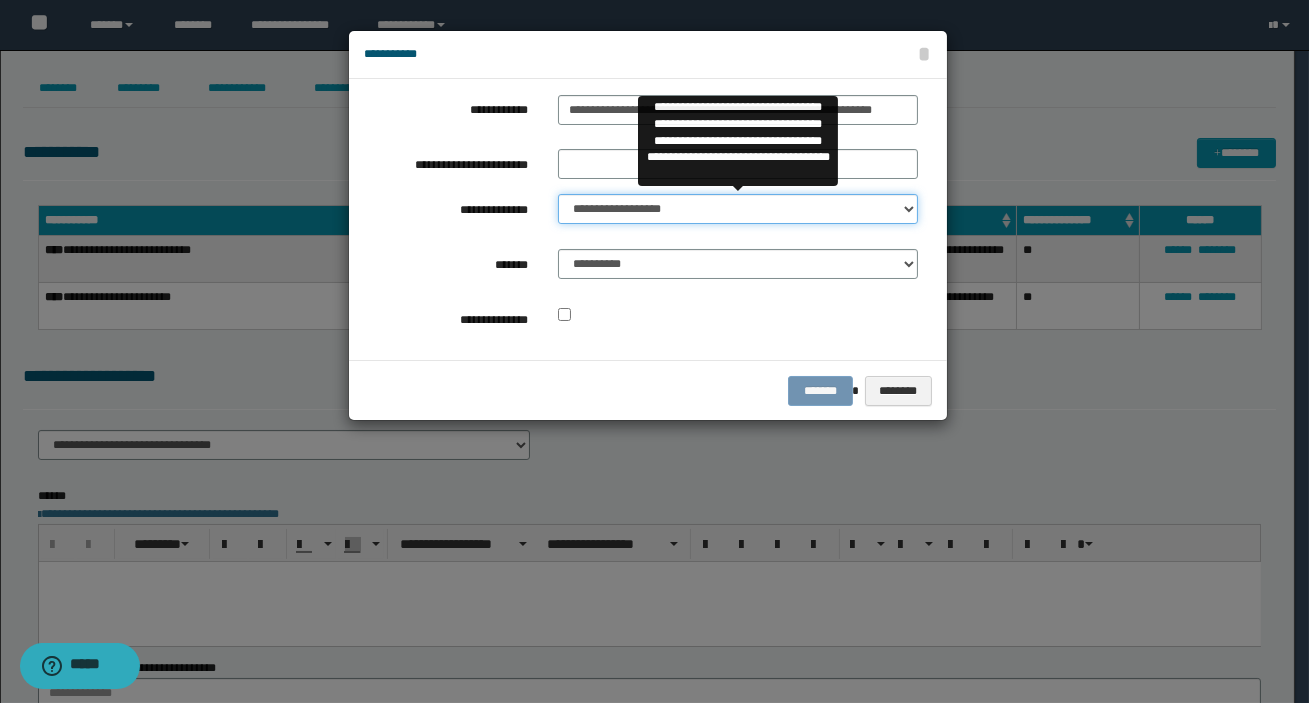 click on "**********" 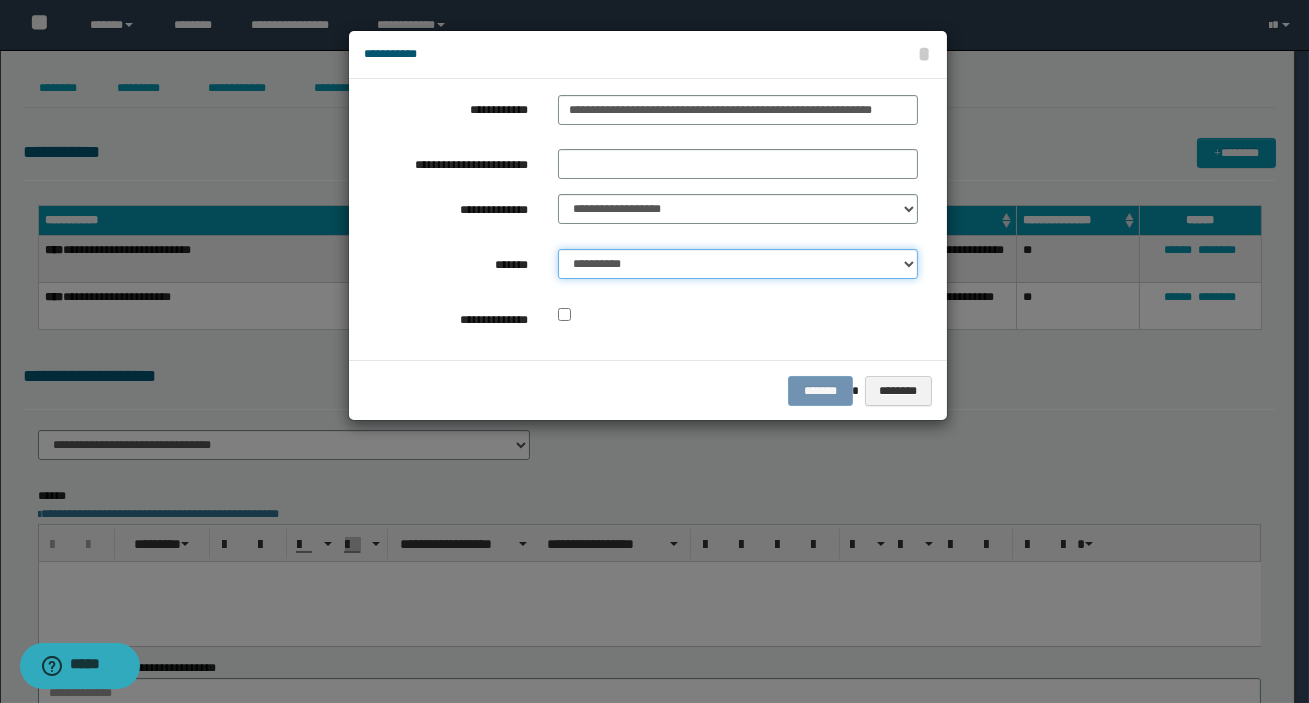 click on "**********" 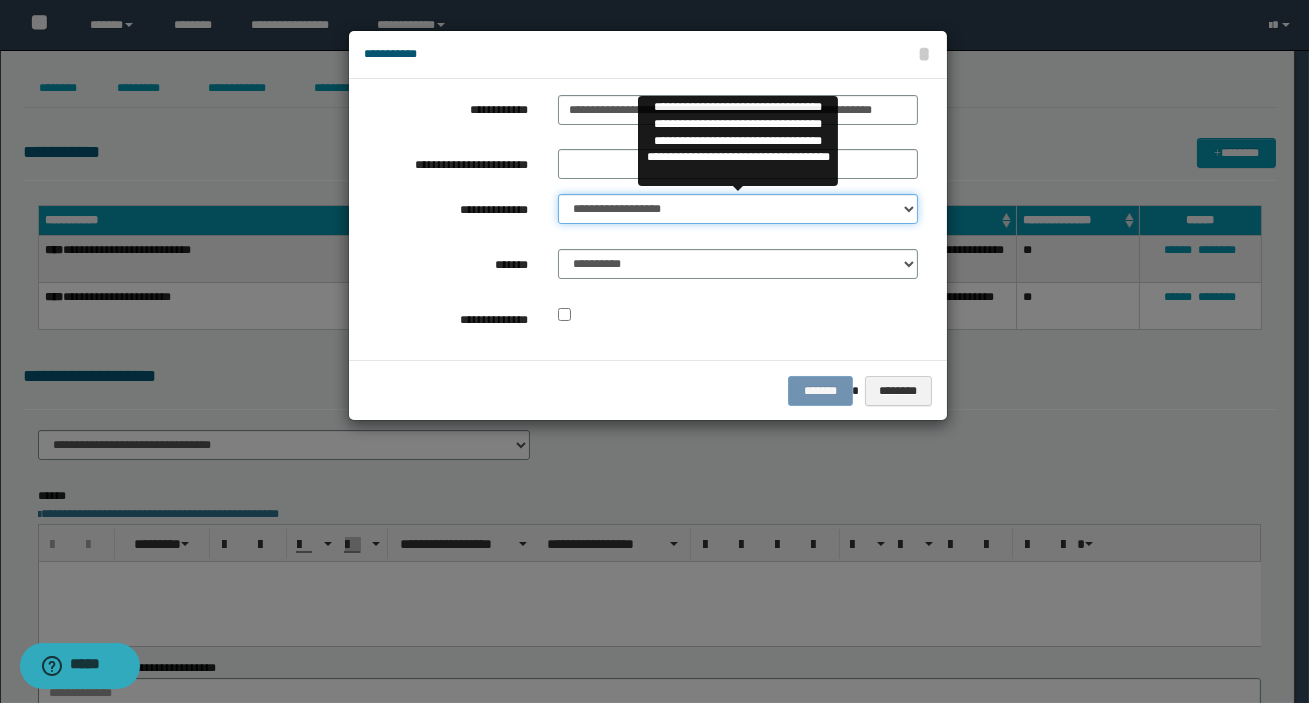 click on "**********" 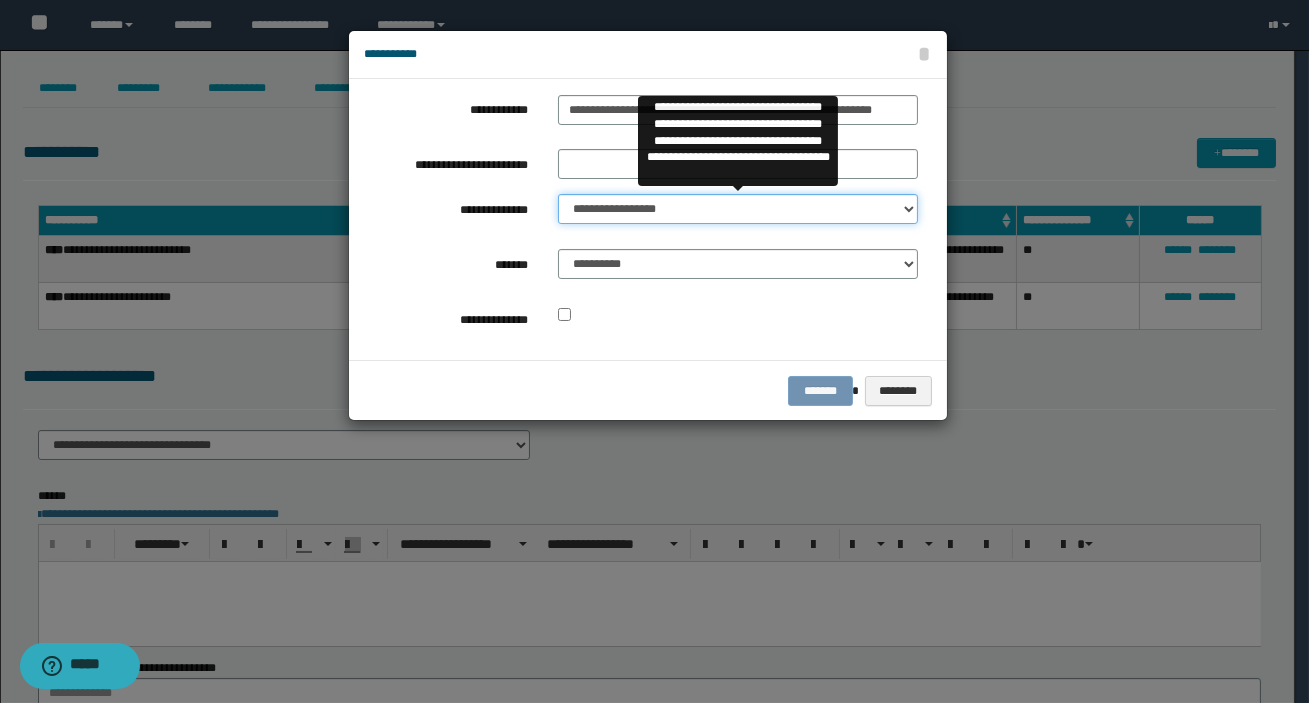 click on "**********" 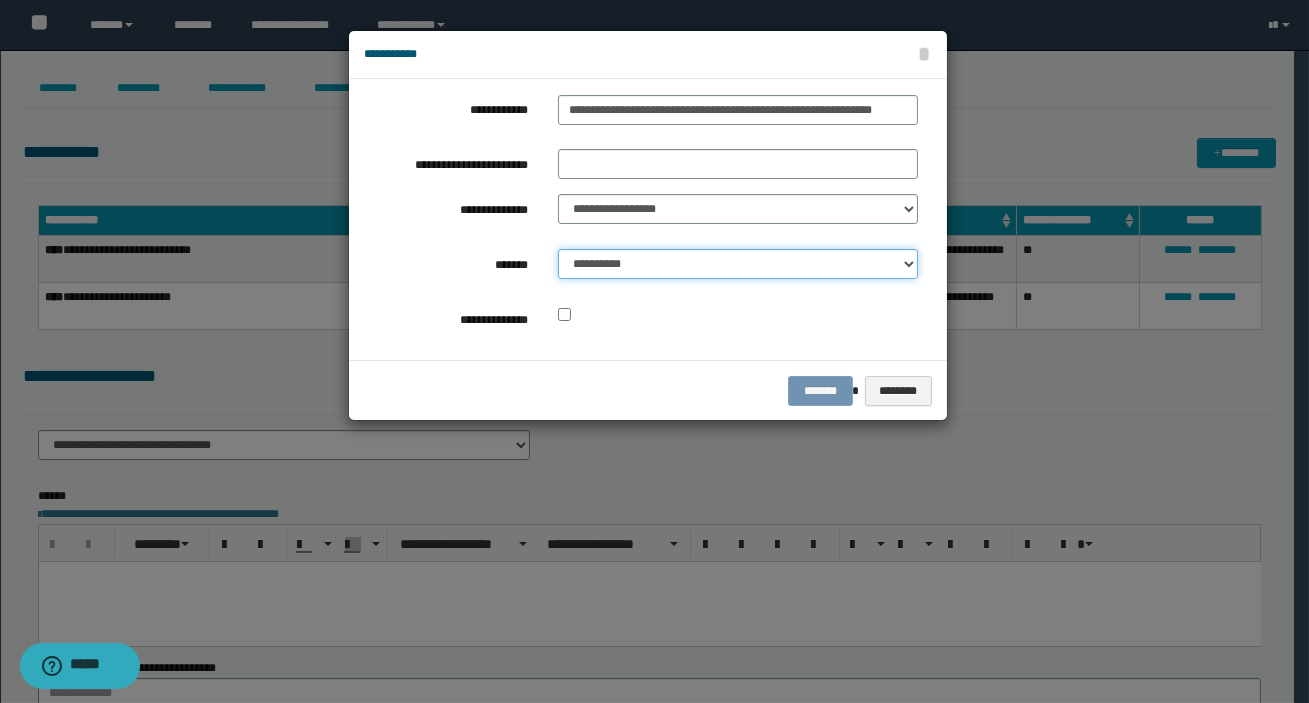 drag, startPoint x: 613, startPoint y: 258, endPoint x: 622, endPoint y: 278, distance: 21.931713 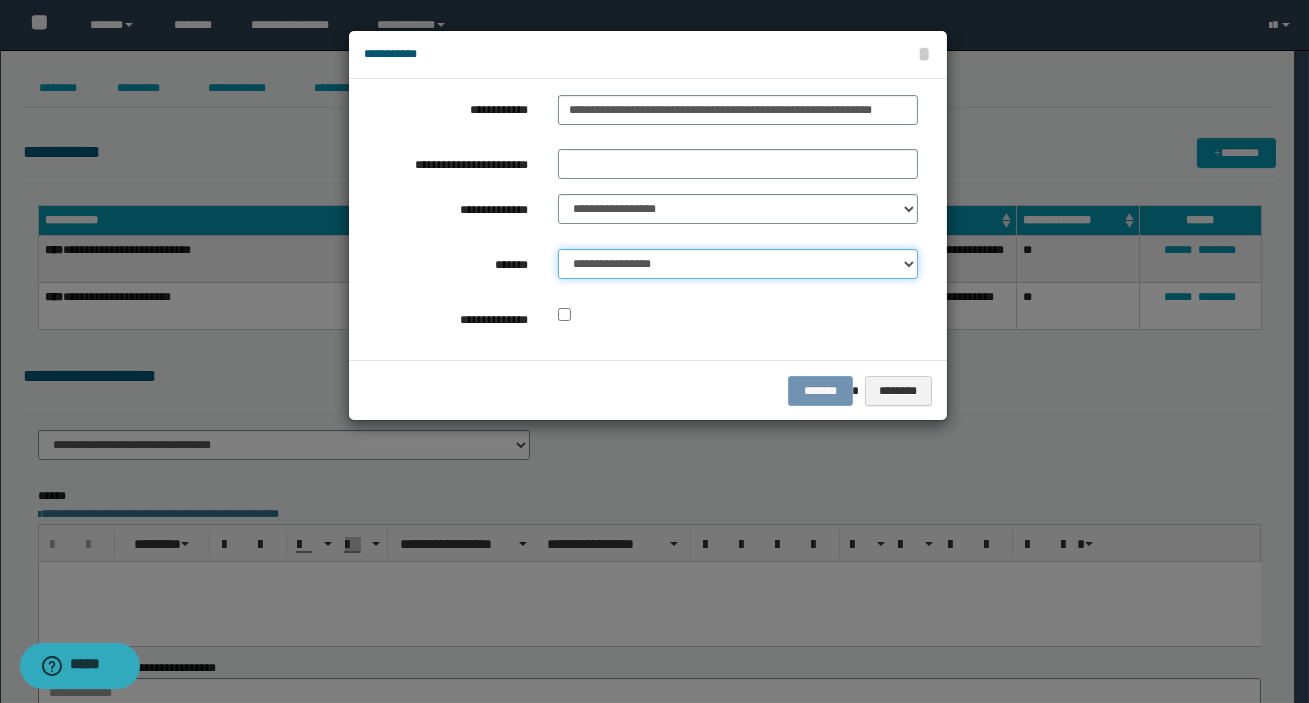 click on "**********" 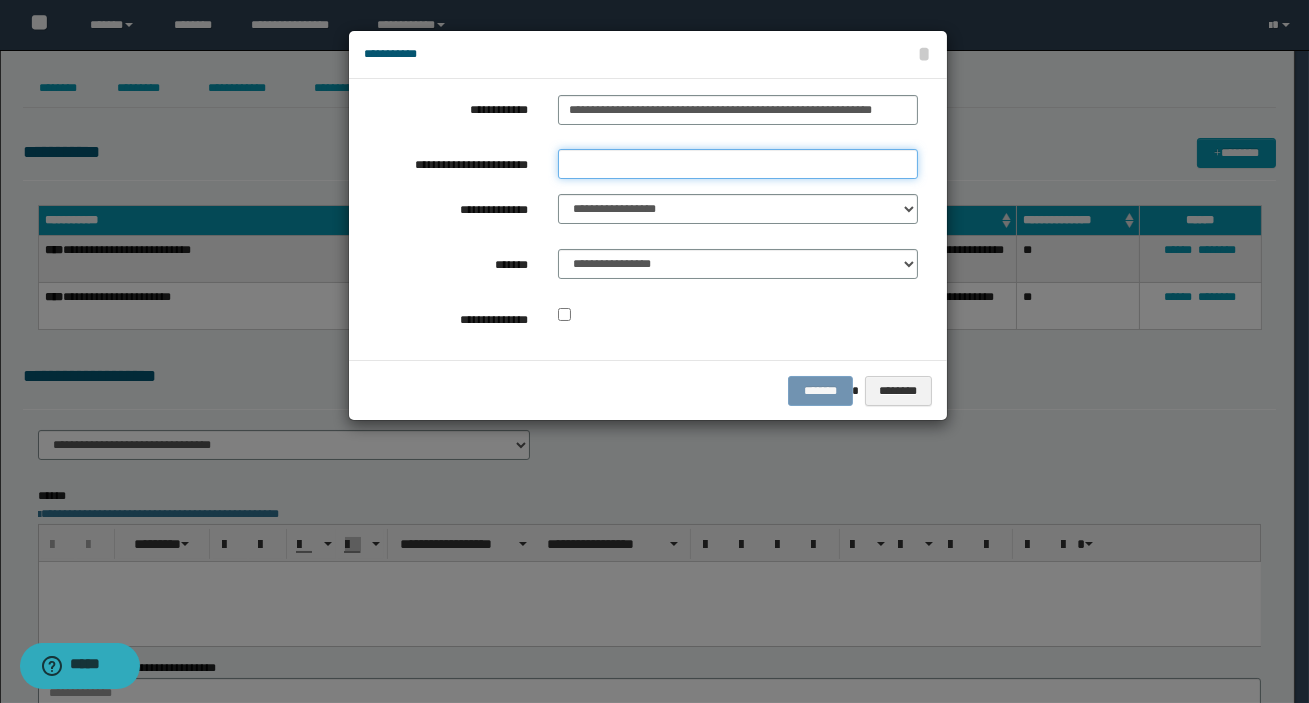 click on "**********" 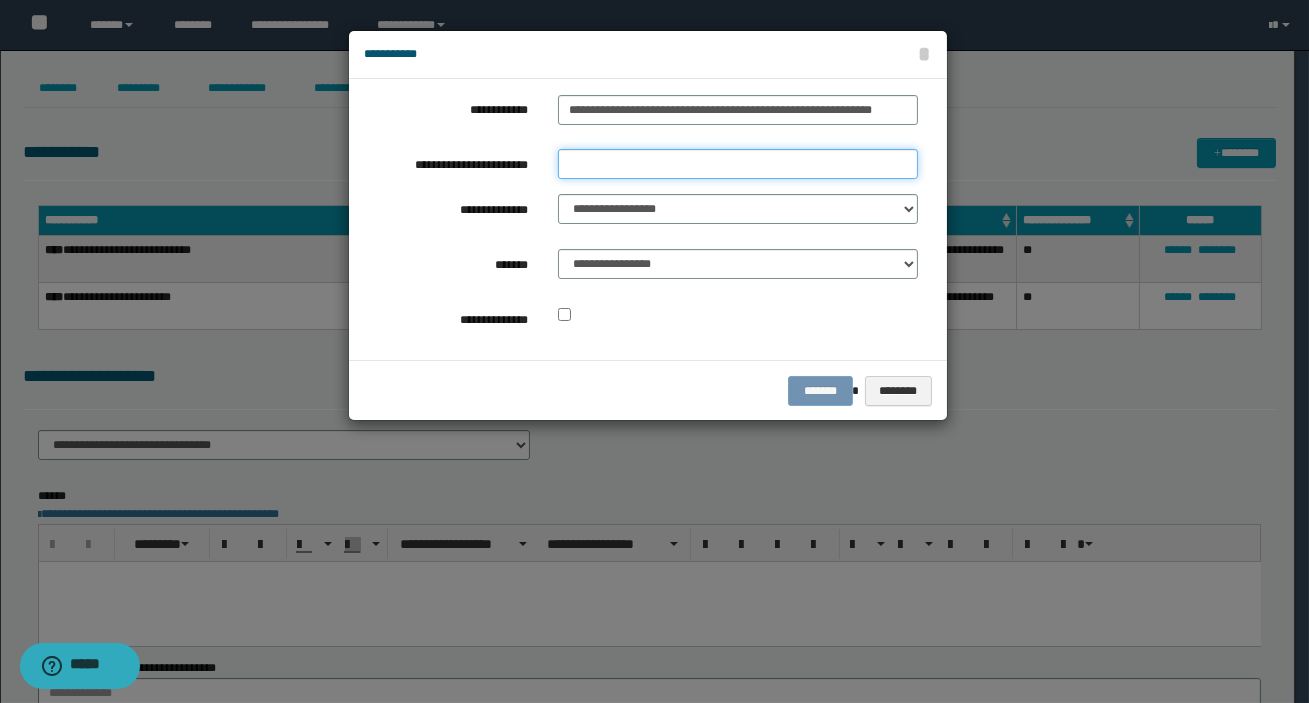 type on "**********" 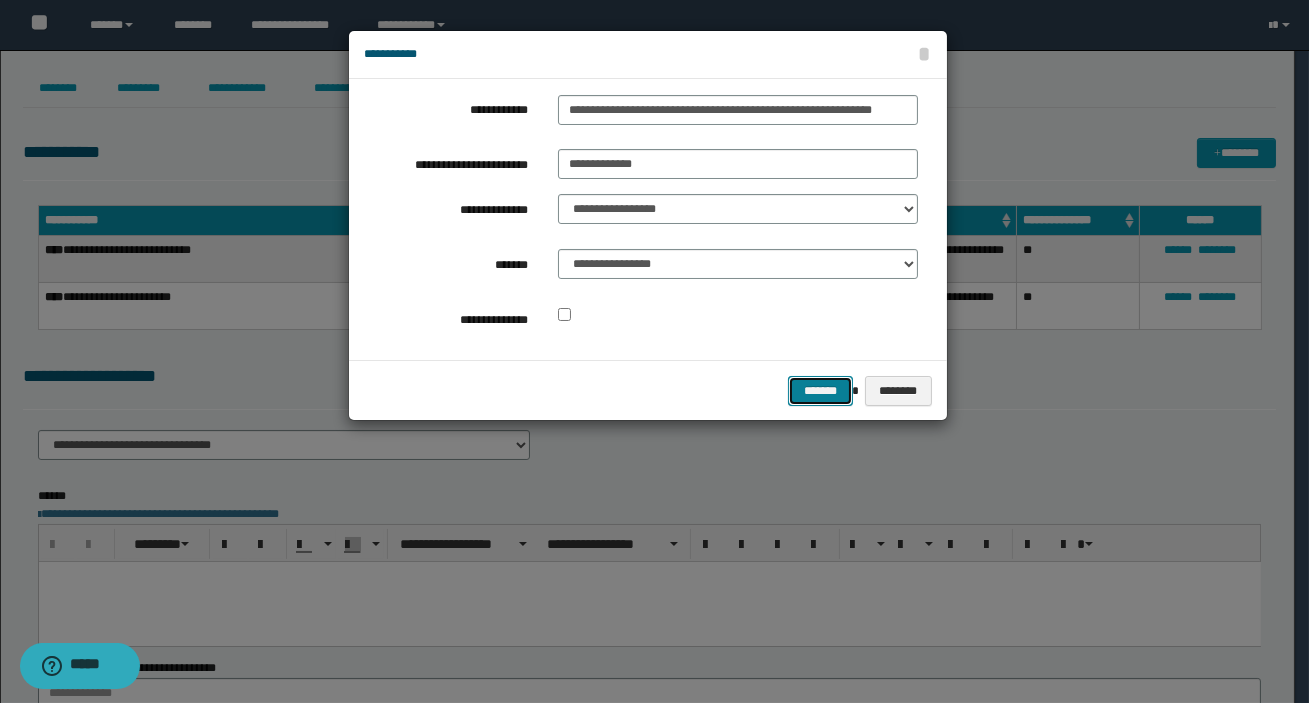 click on "*******" 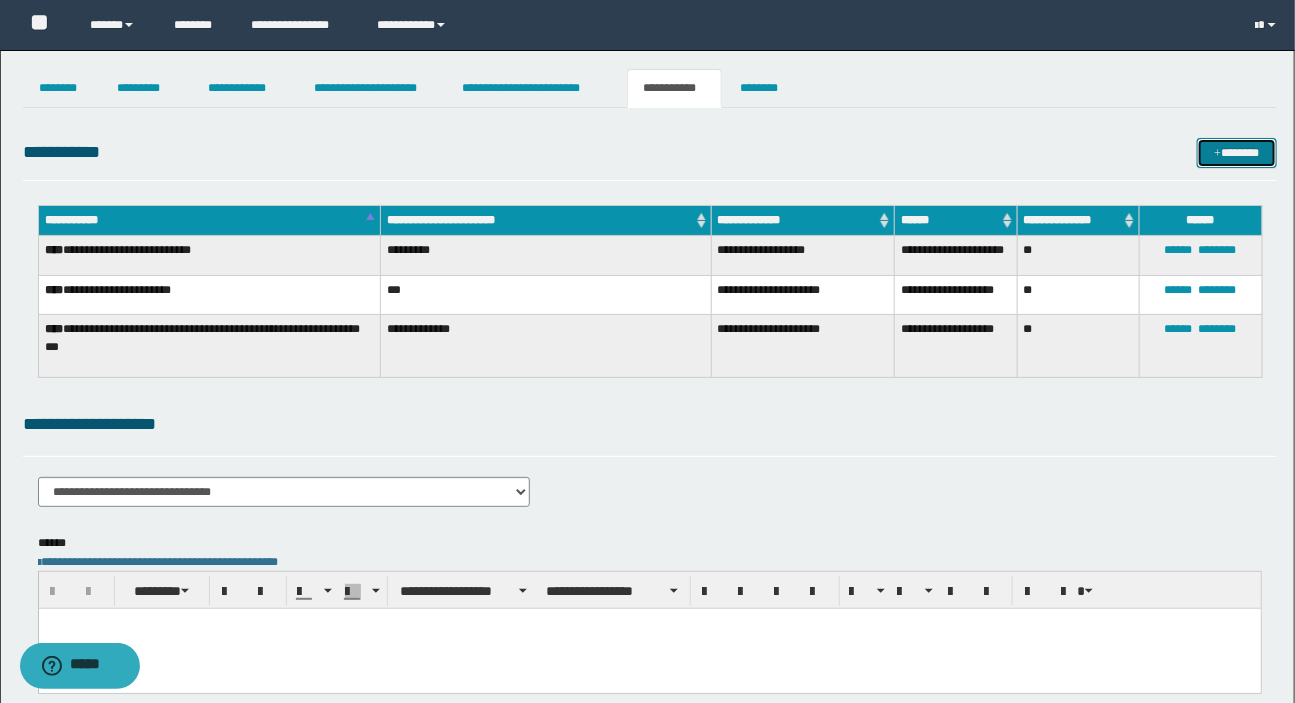type 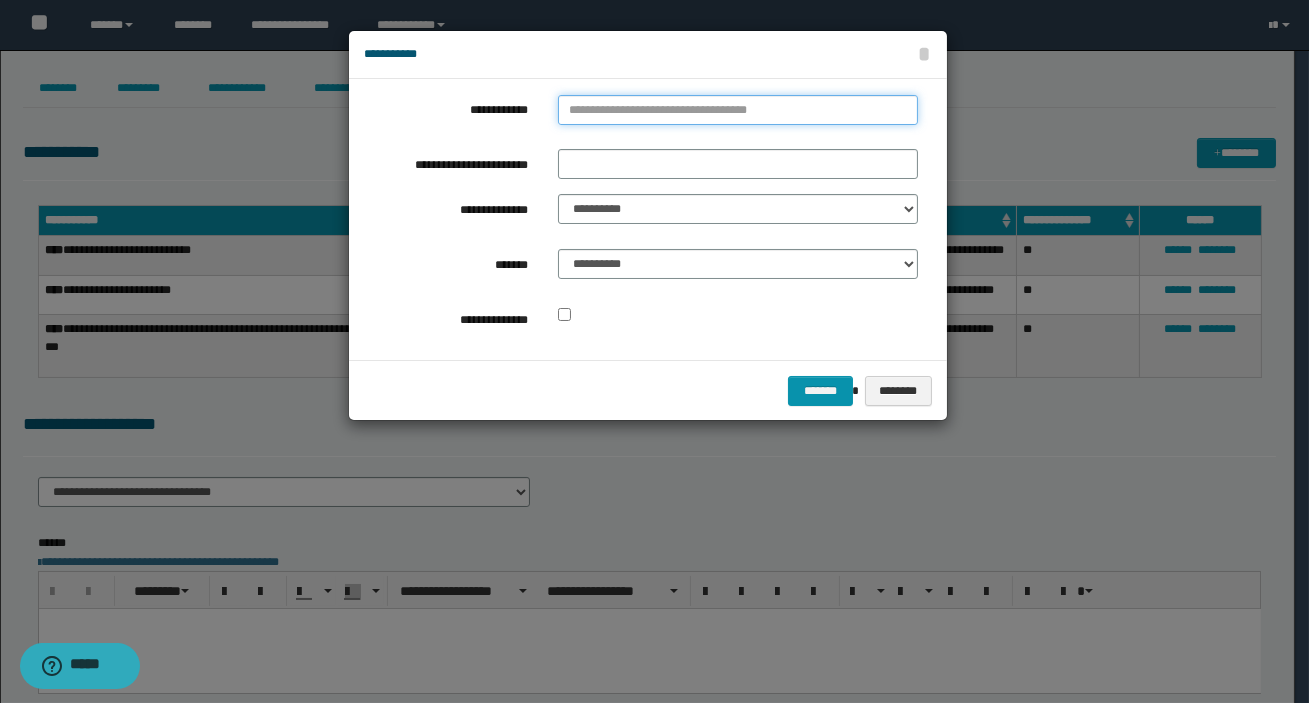 type on "**********" 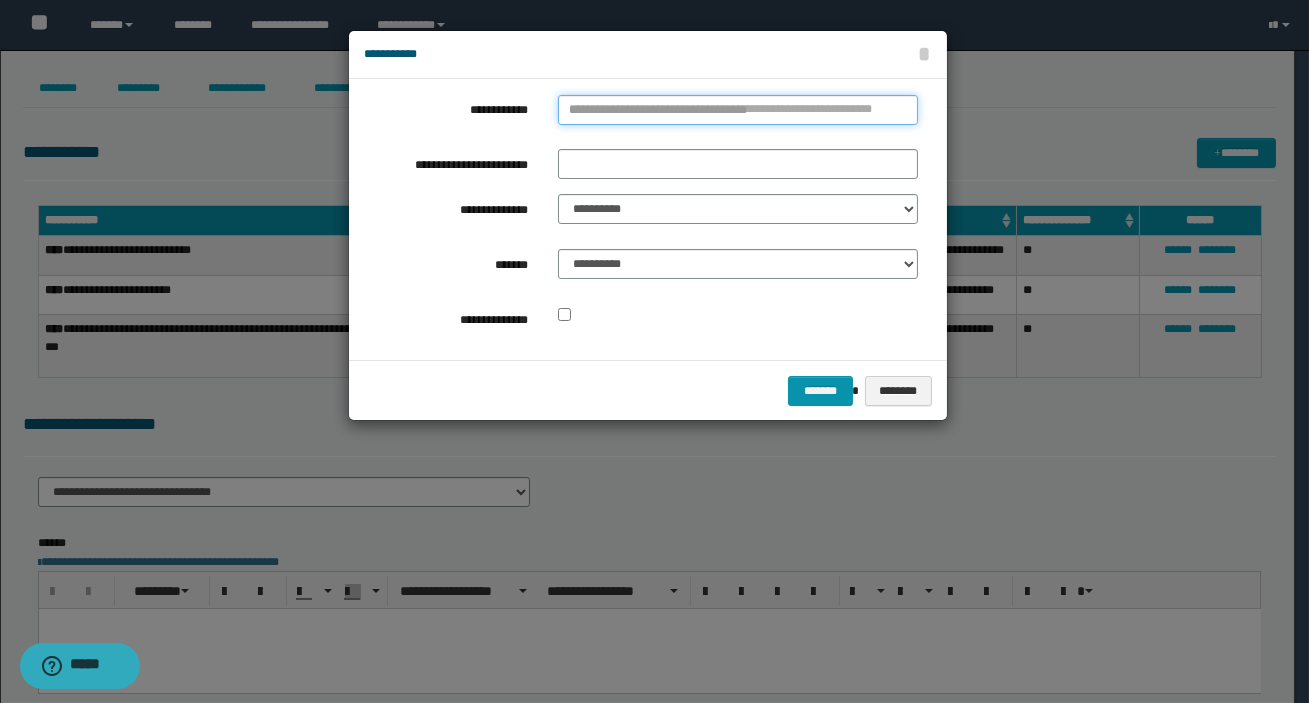 click on "**********" 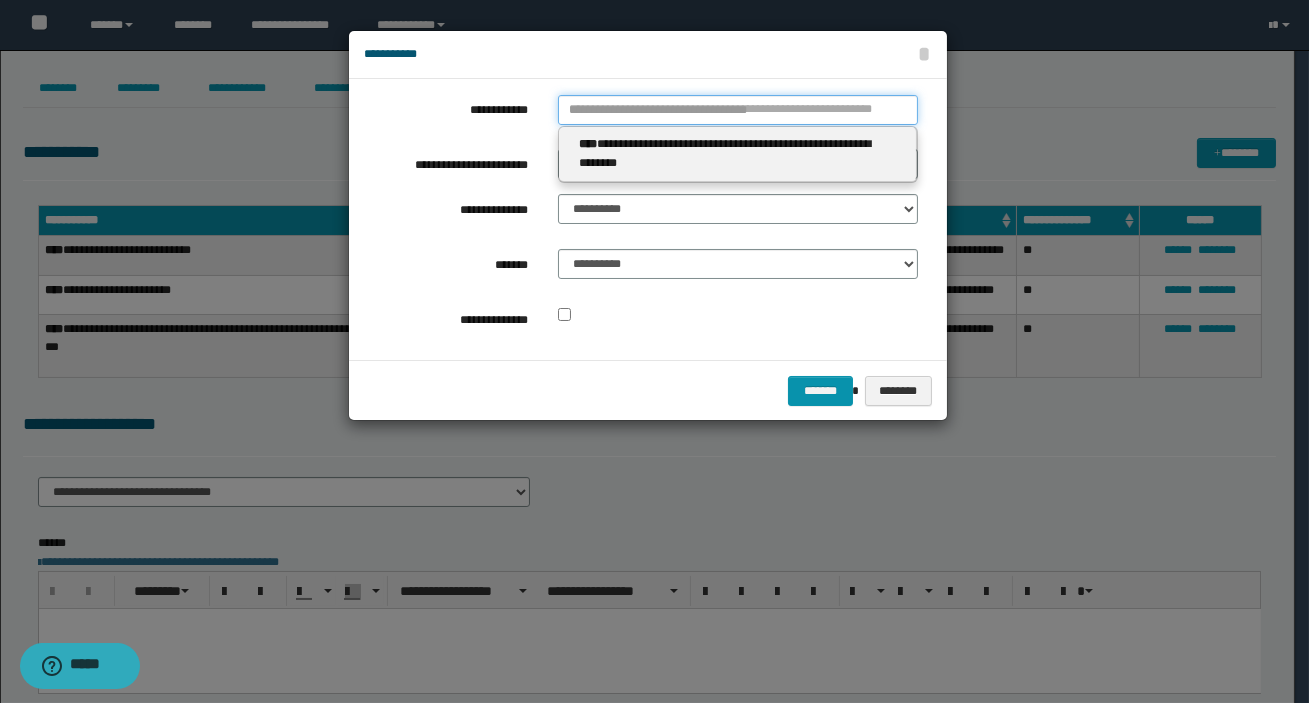type 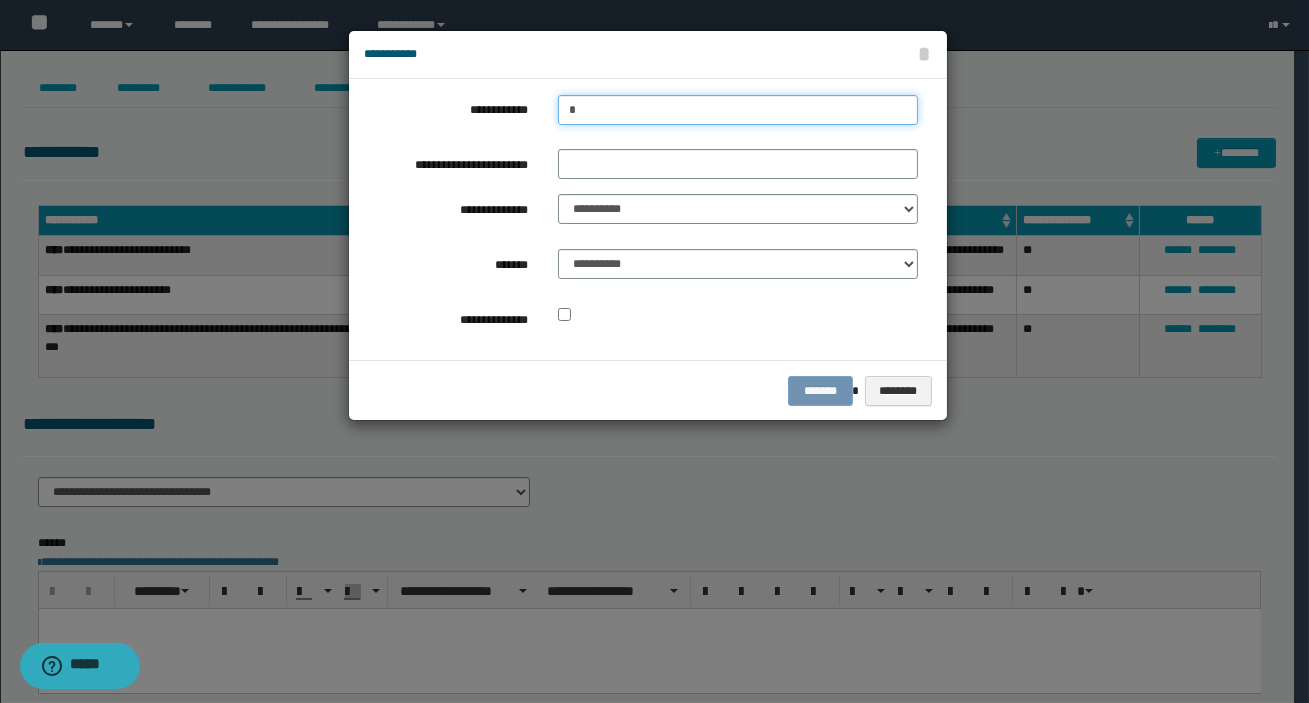 type on "**" 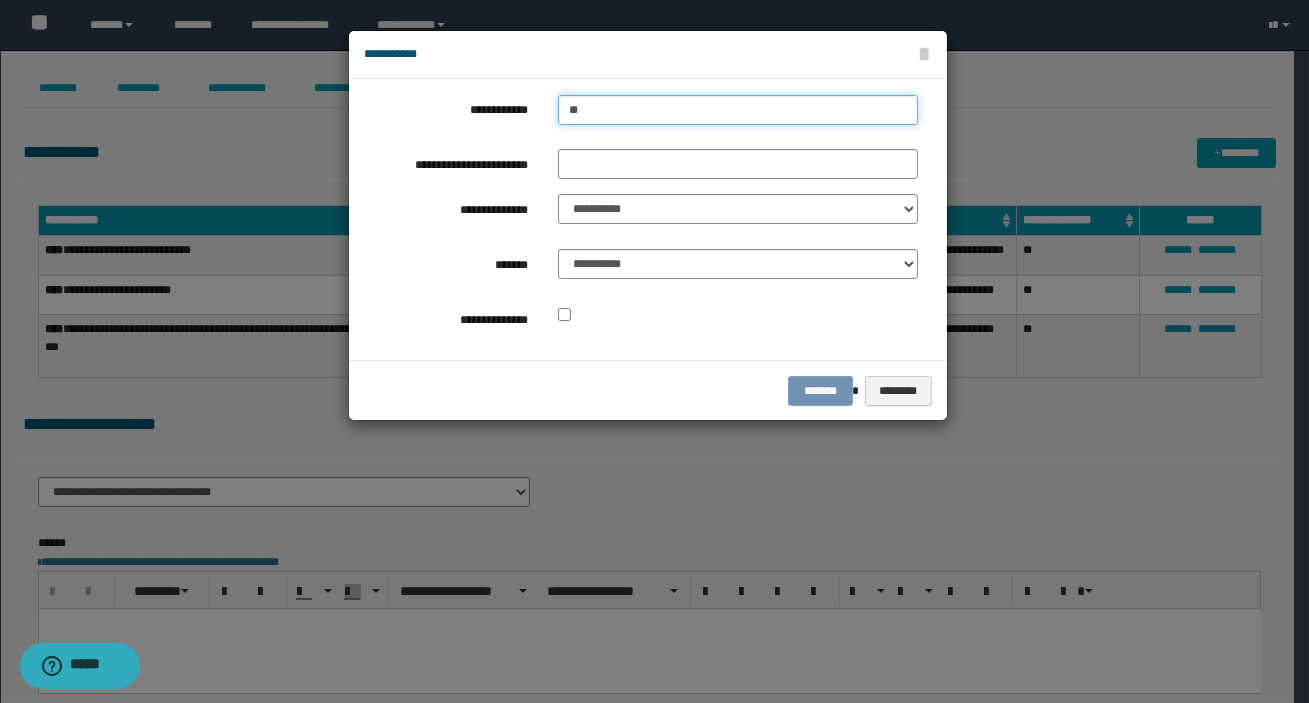 type on "**" 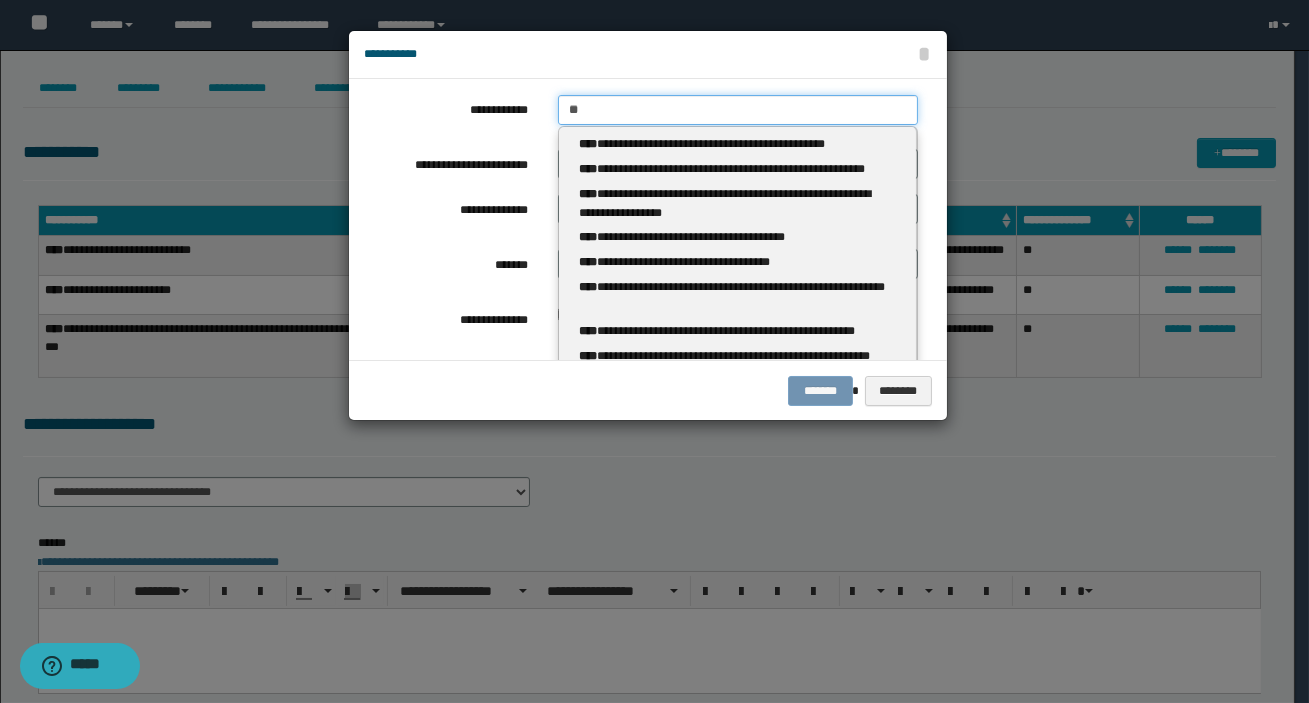 type 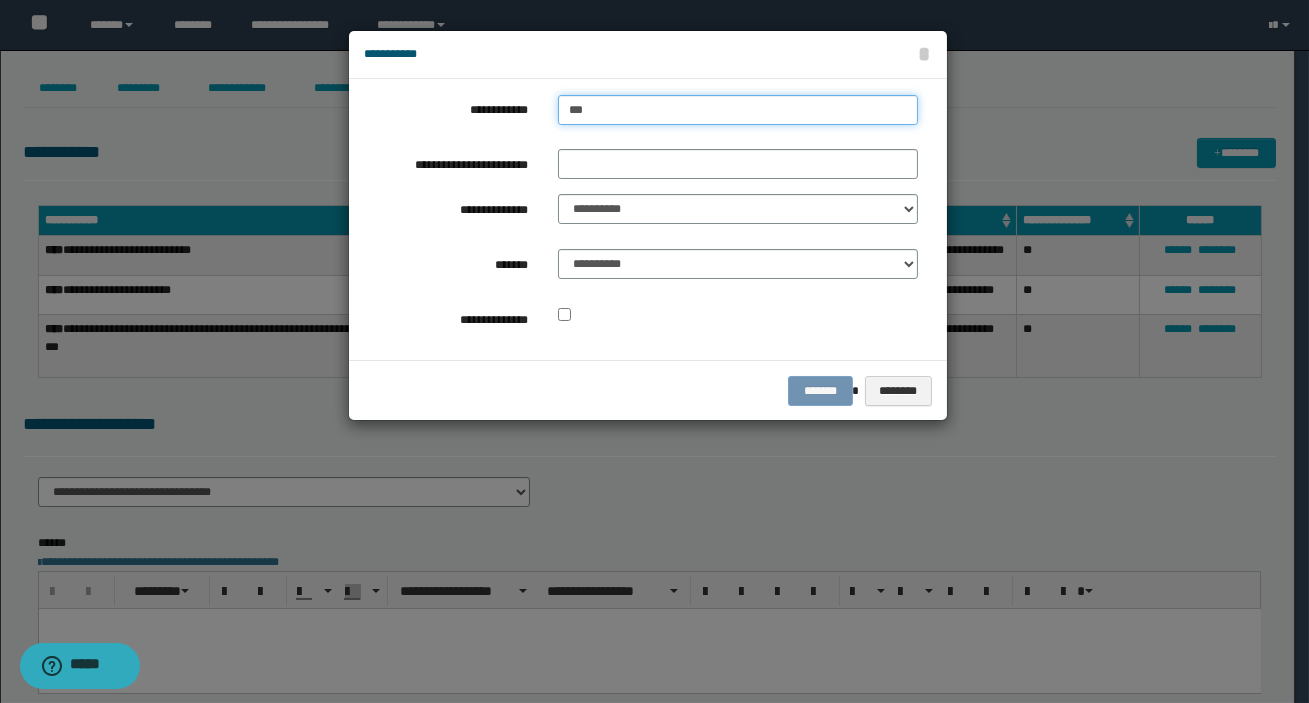 type on "****" 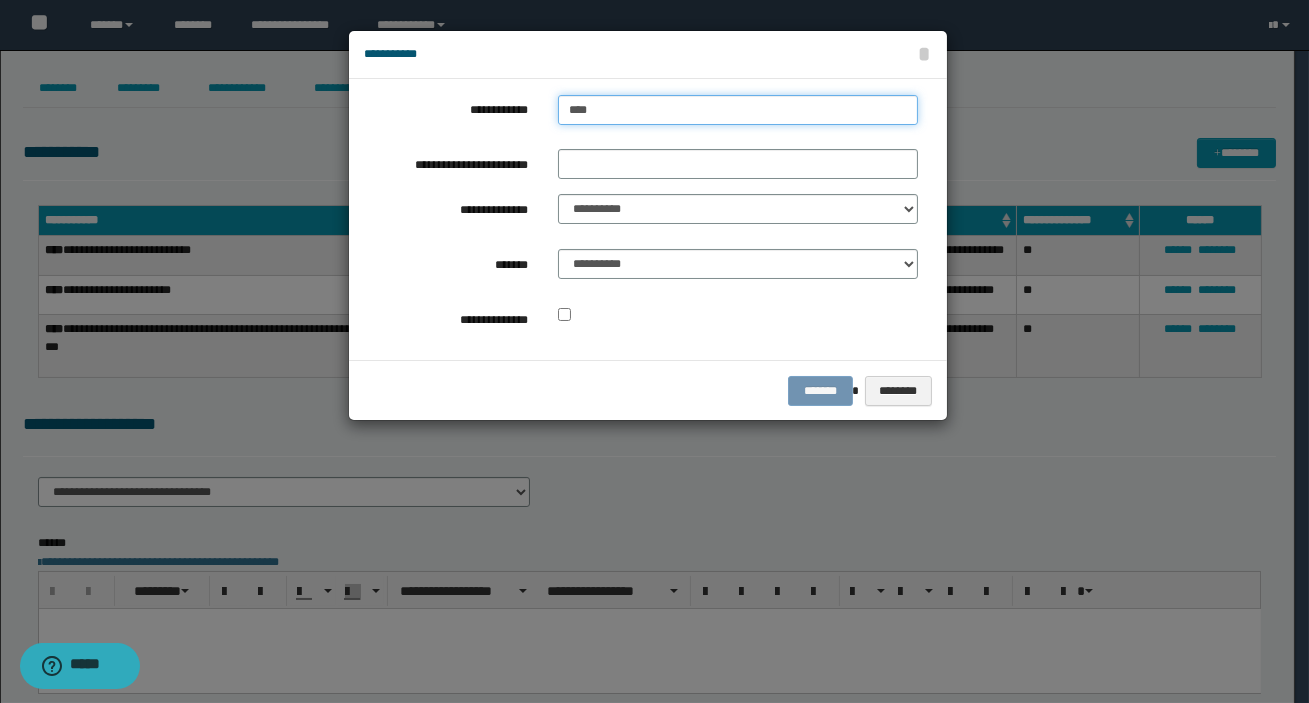 type on "****" 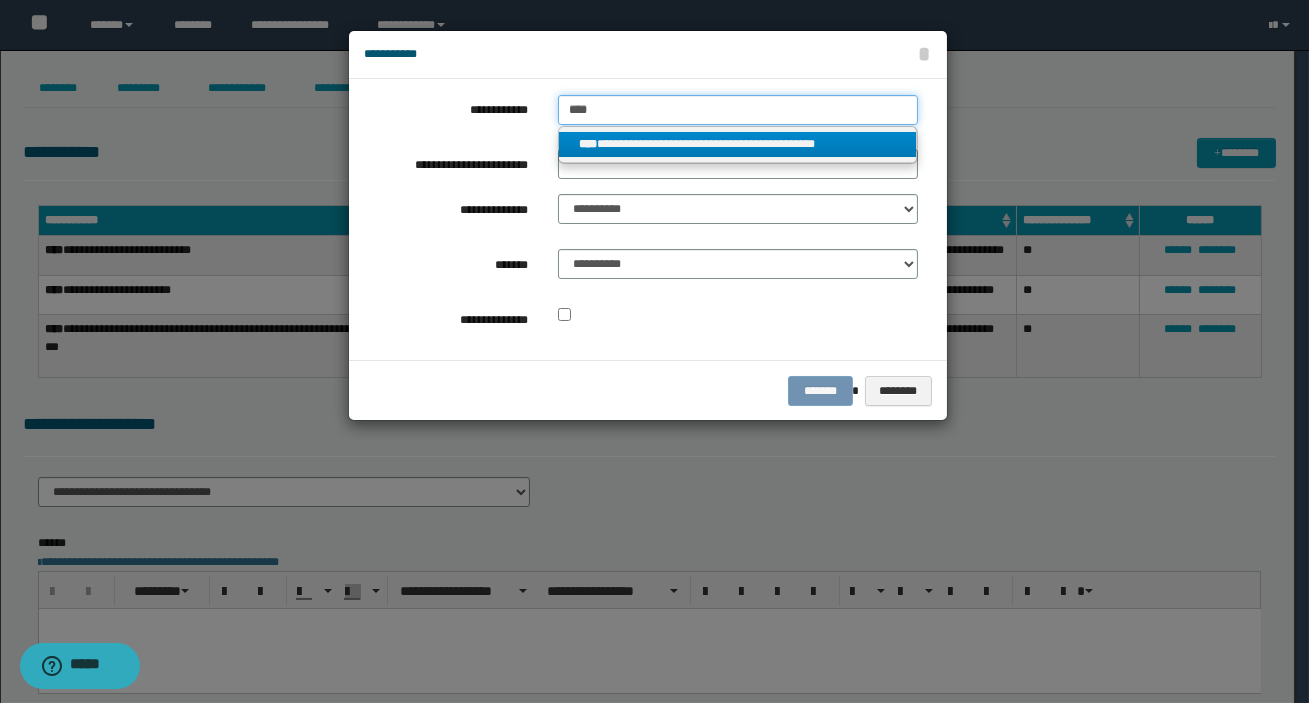 type on "****" 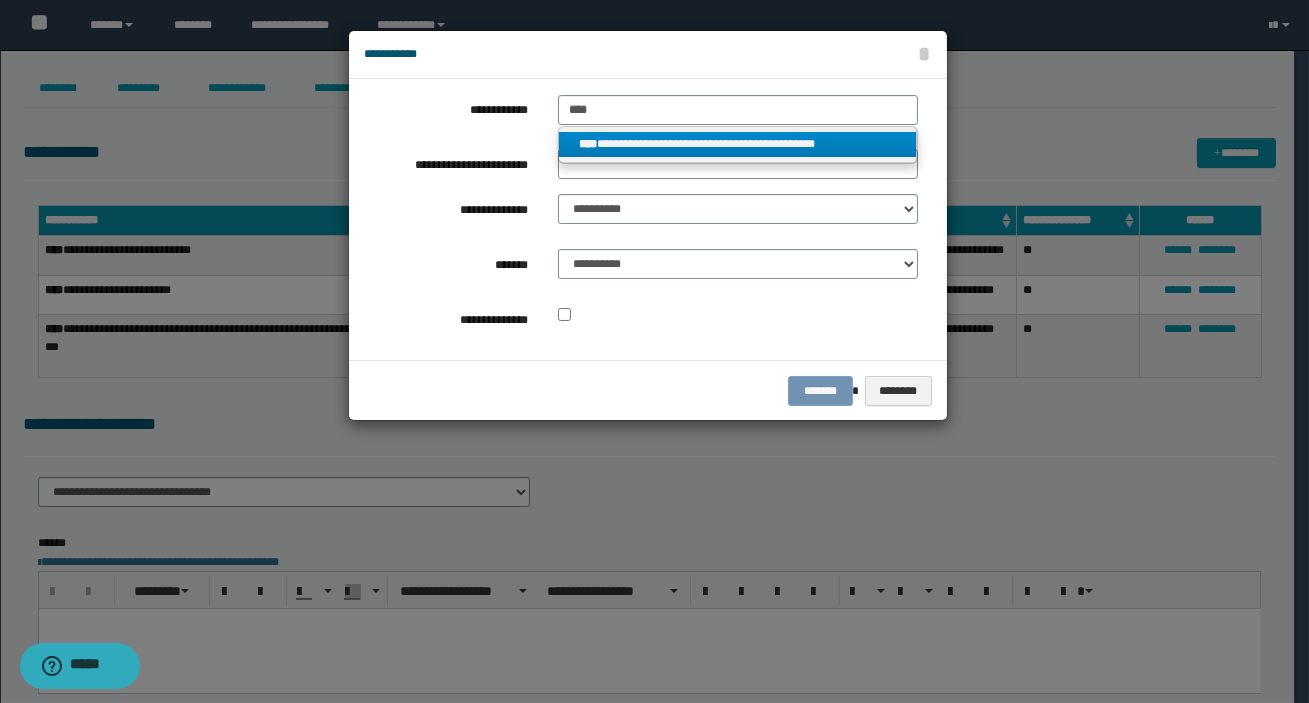 click on "**********" 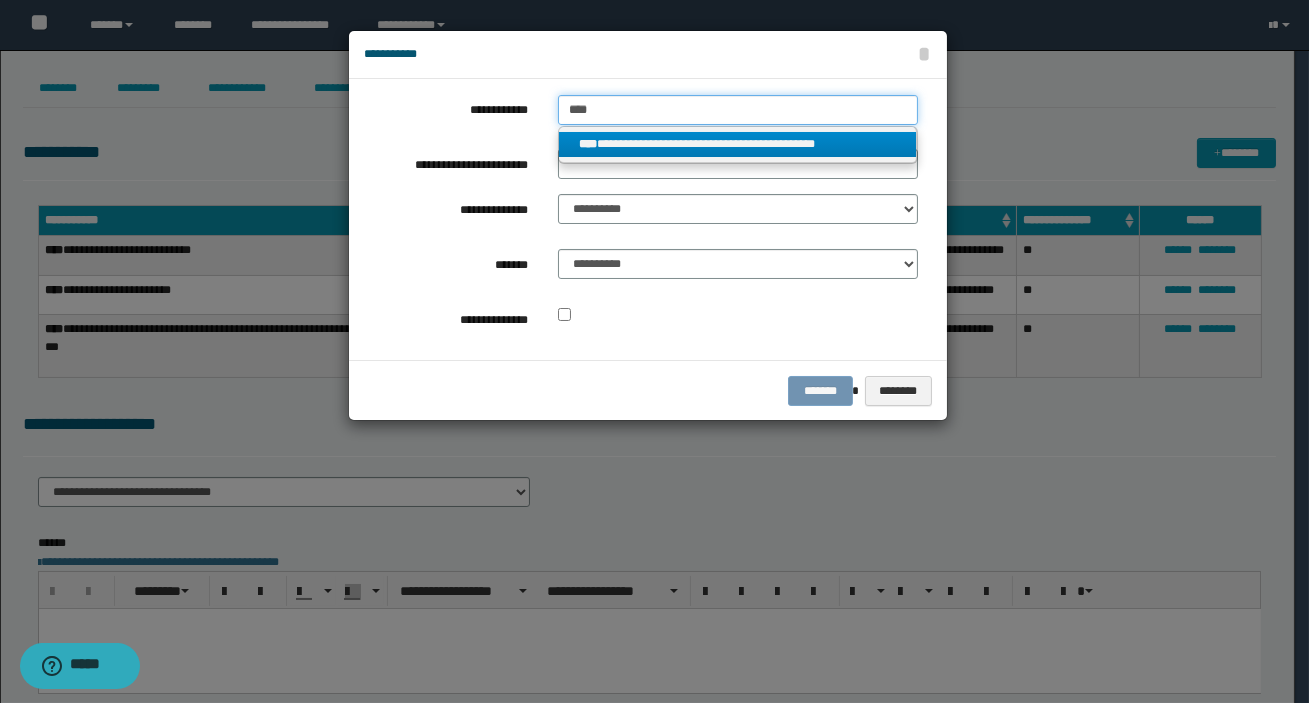 type 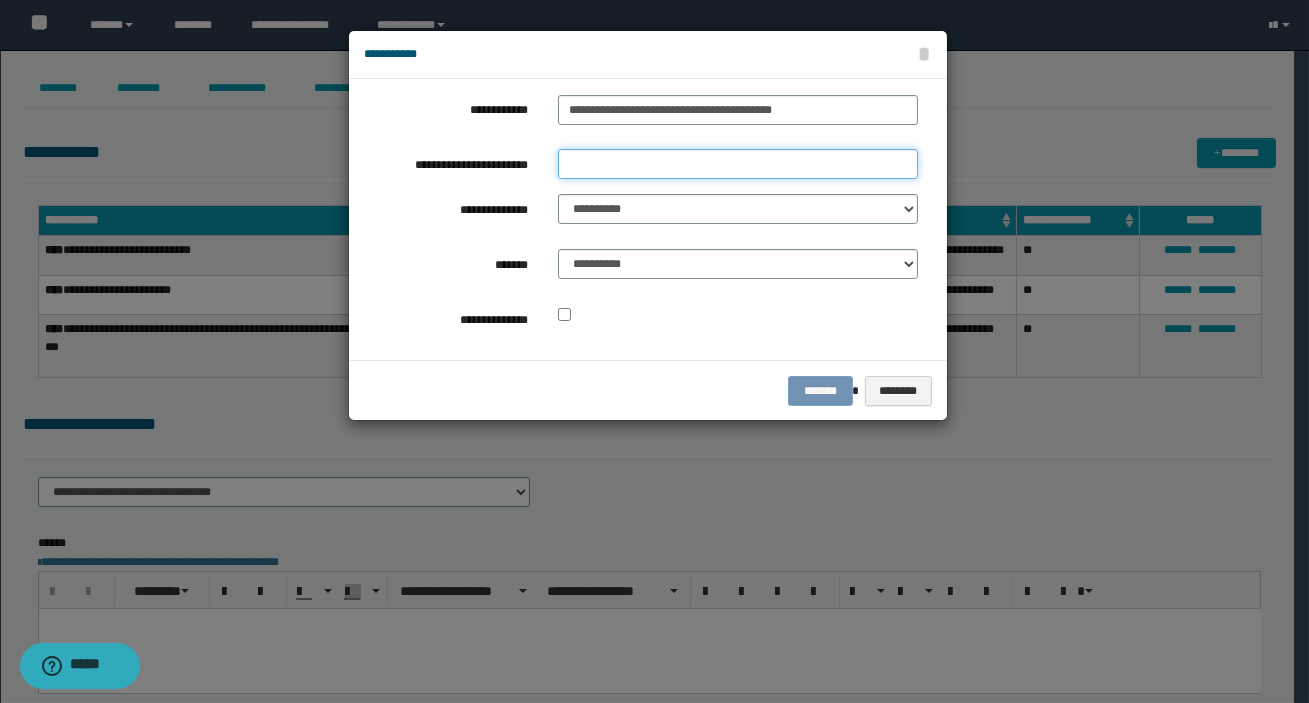 click on "**********" 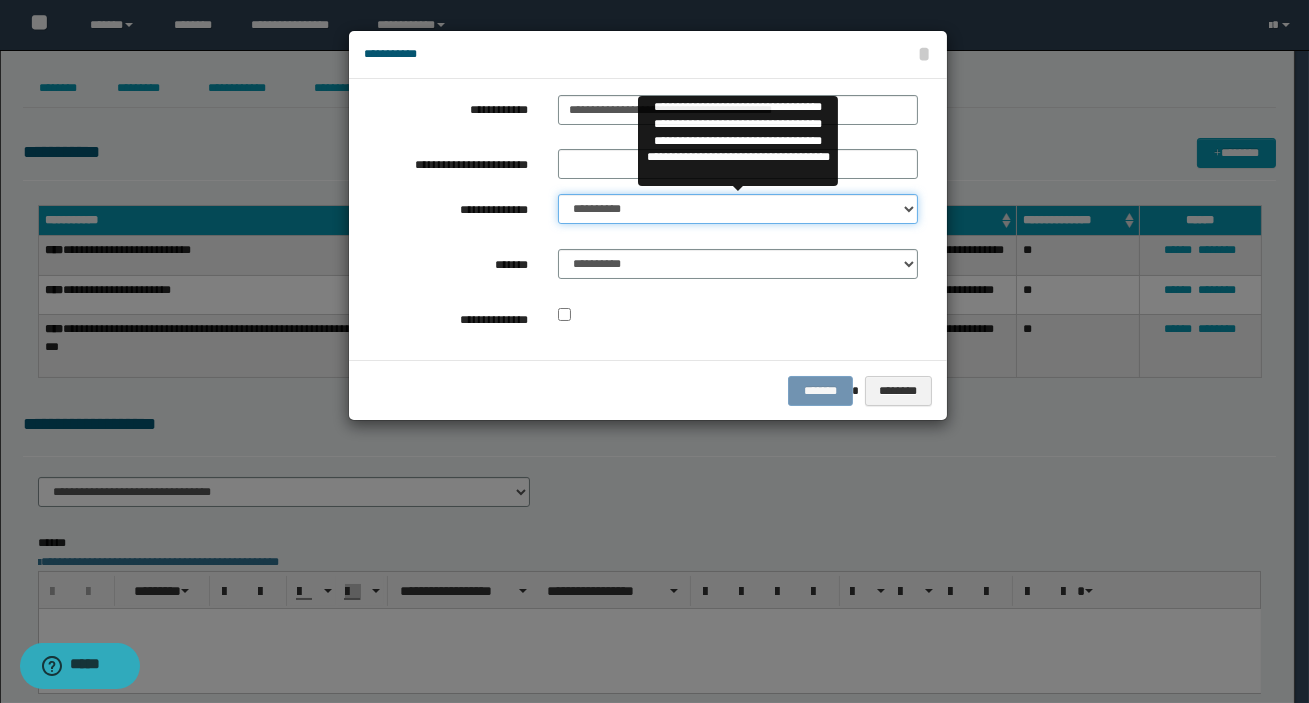 click on "**********" 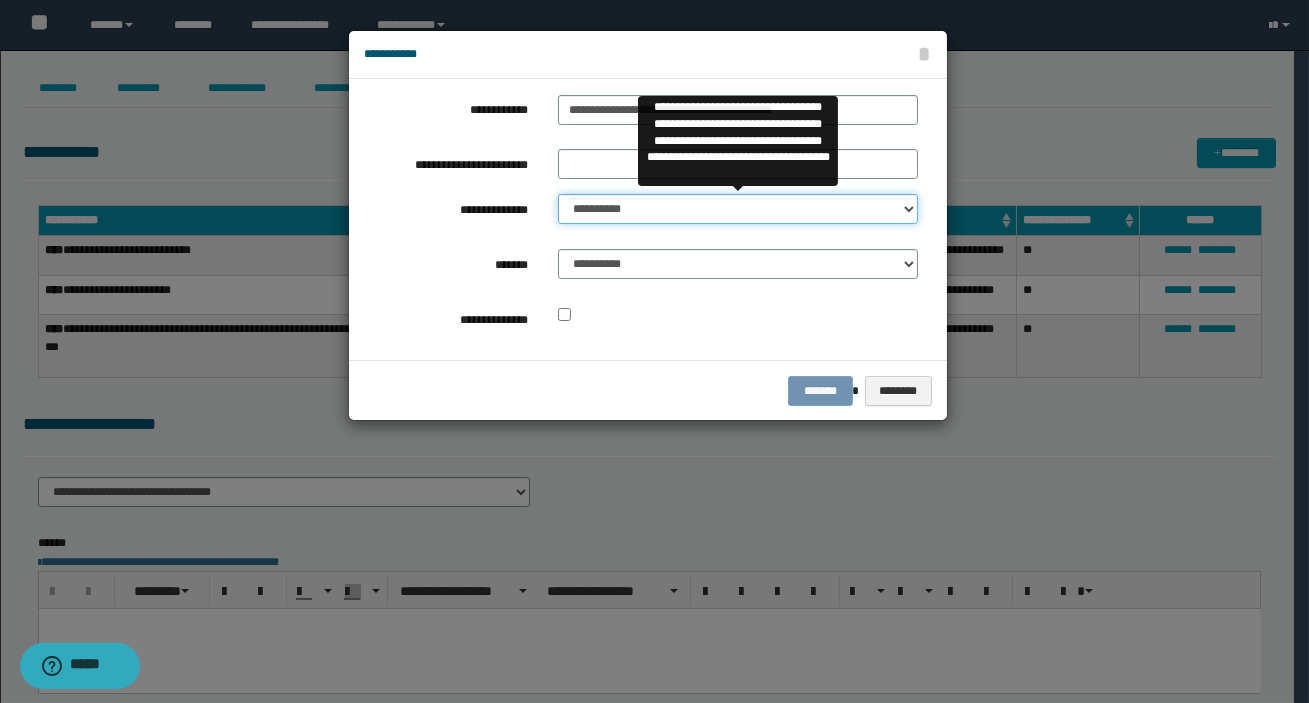 select on "*" 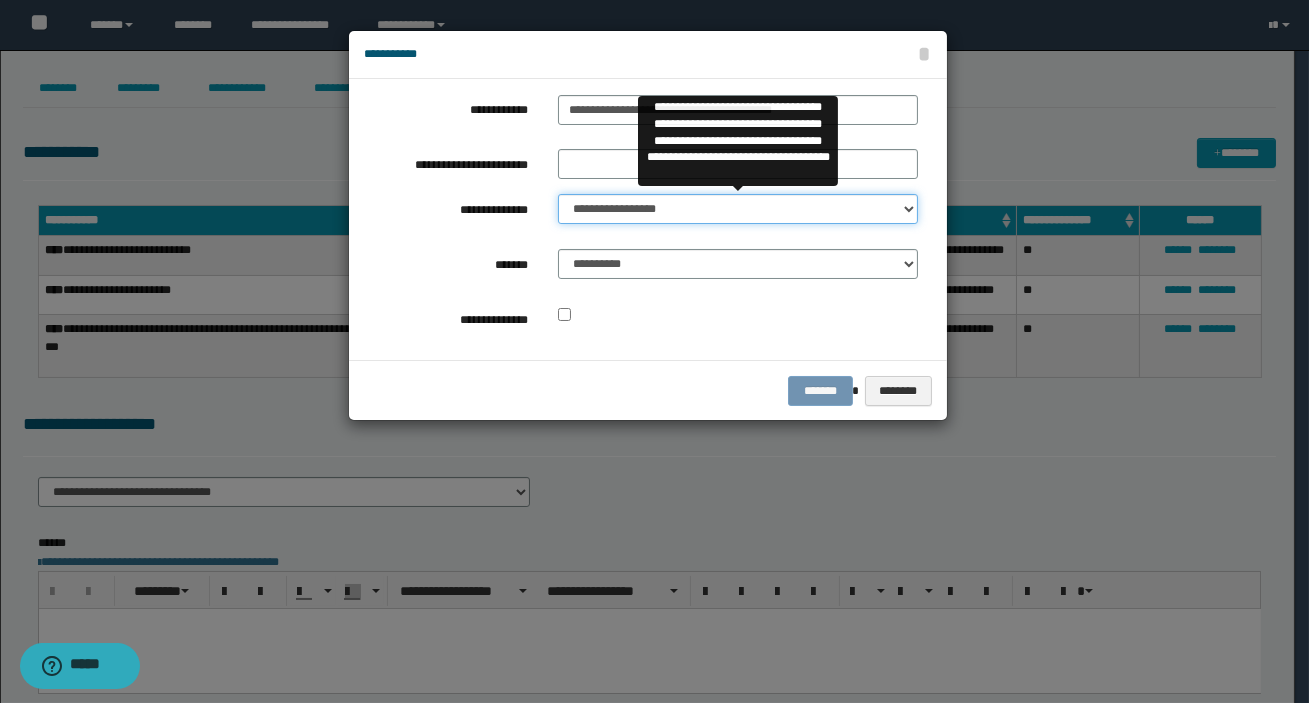 click on "**********" 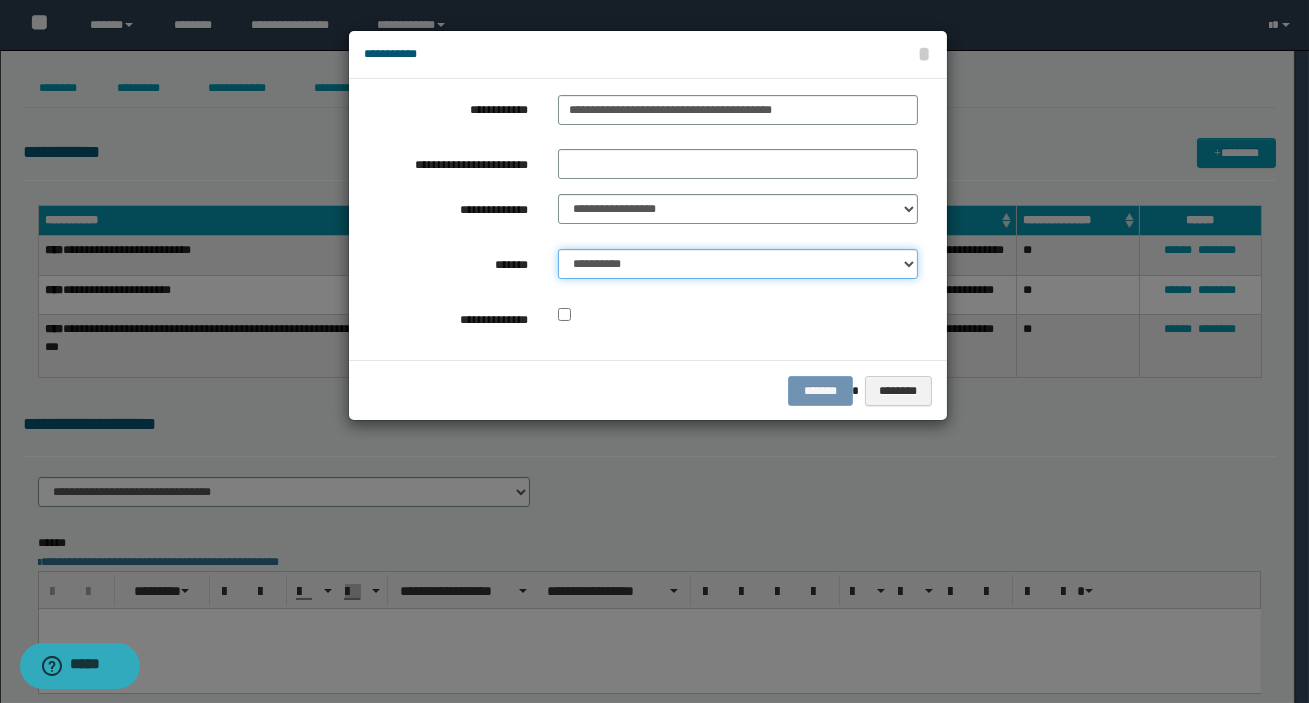 click on "**********" 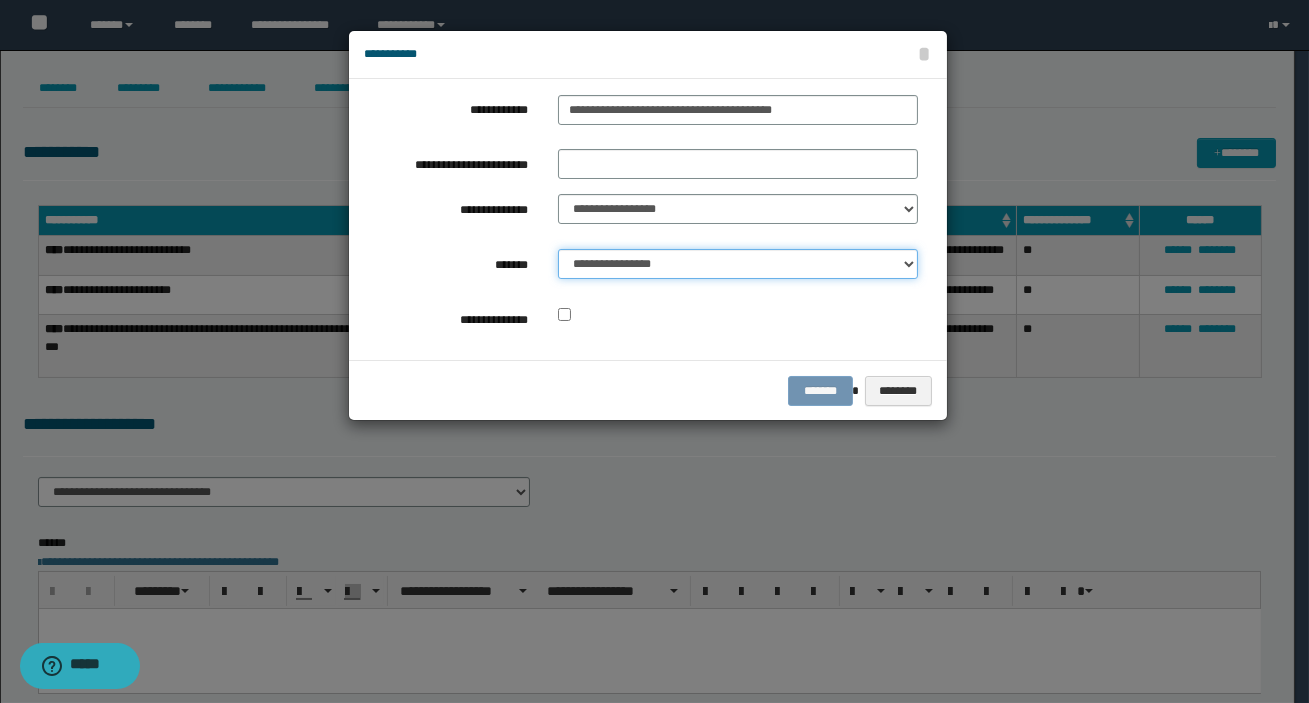 click on "**********" 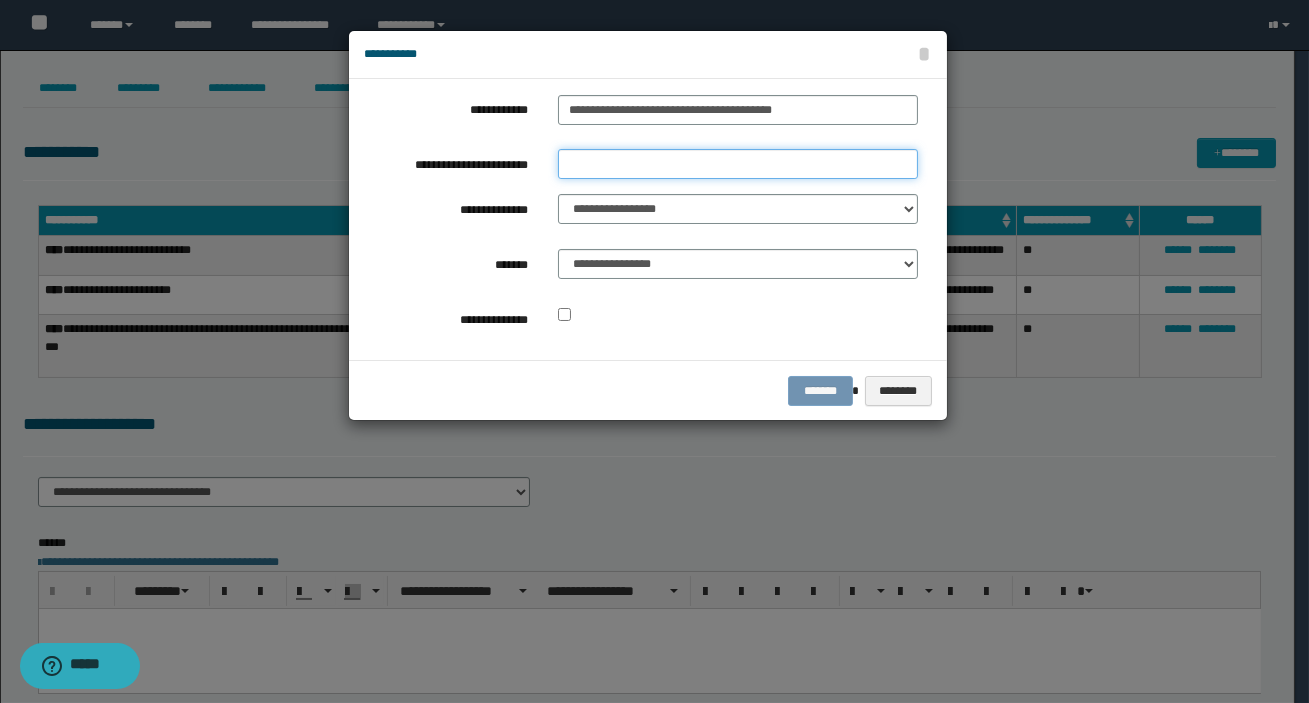 click on "**********" 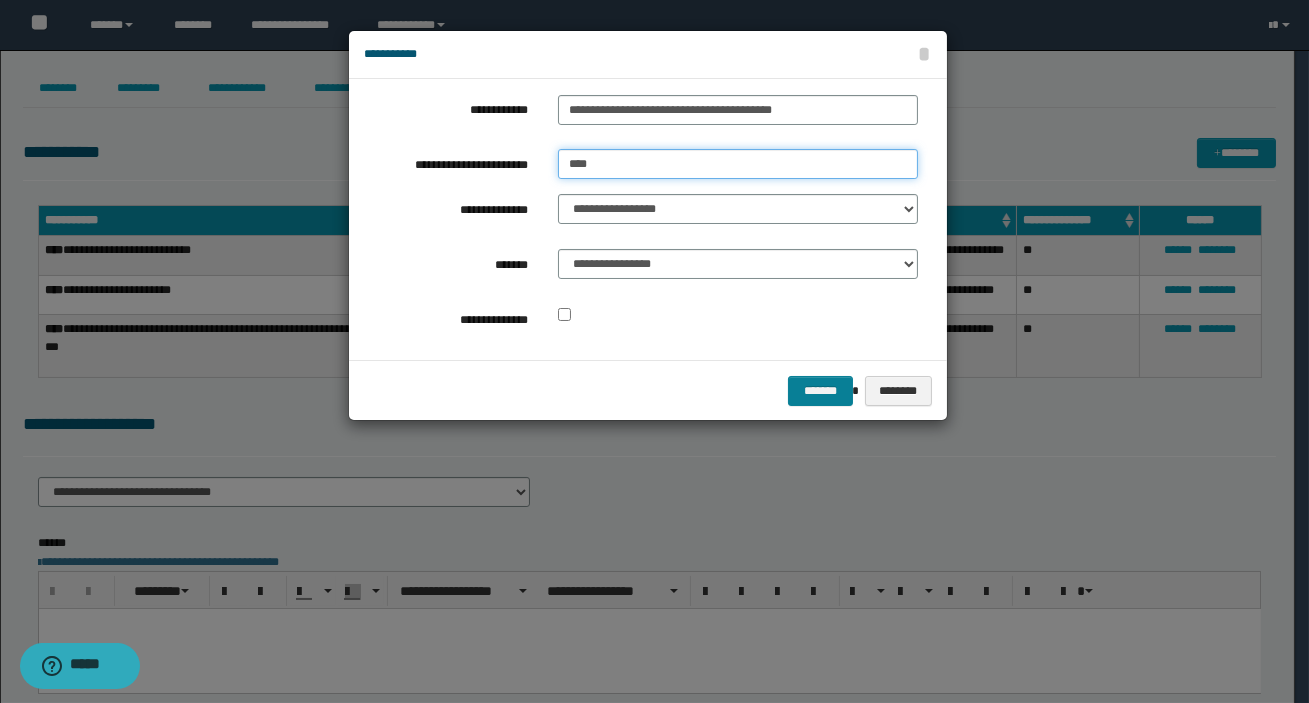 type on "***" 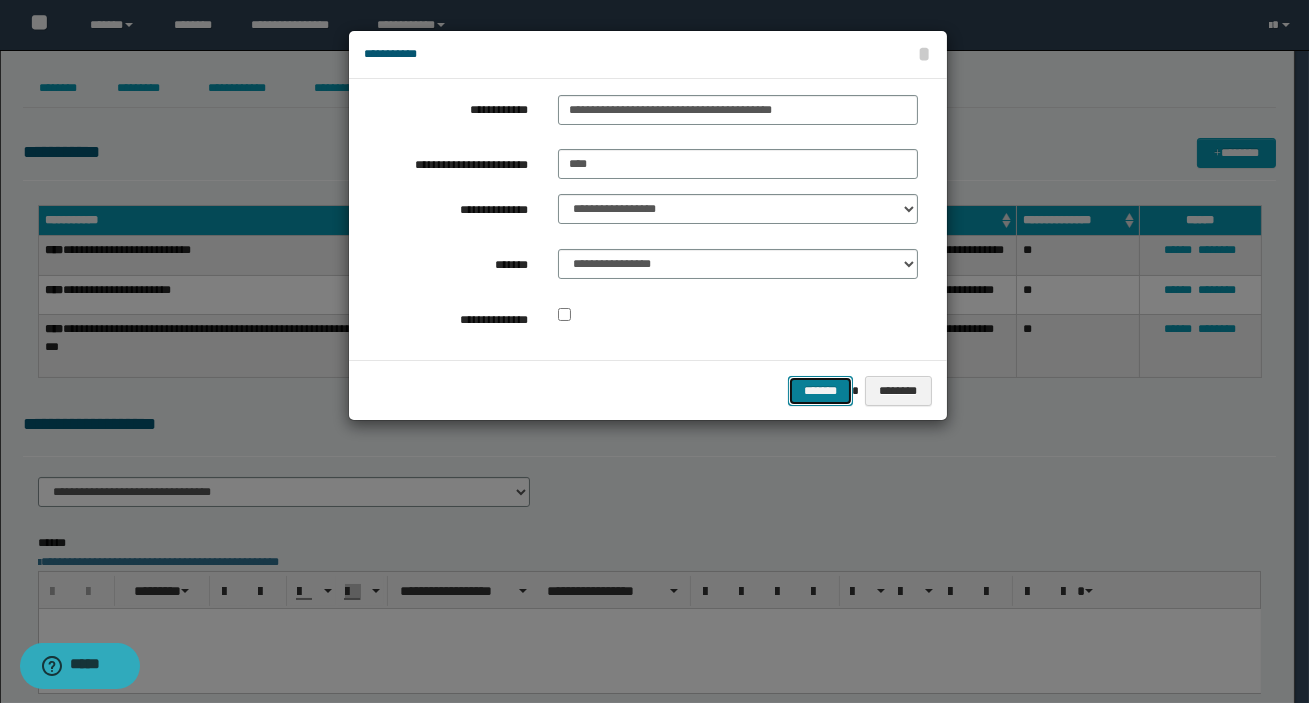 click on "*******" 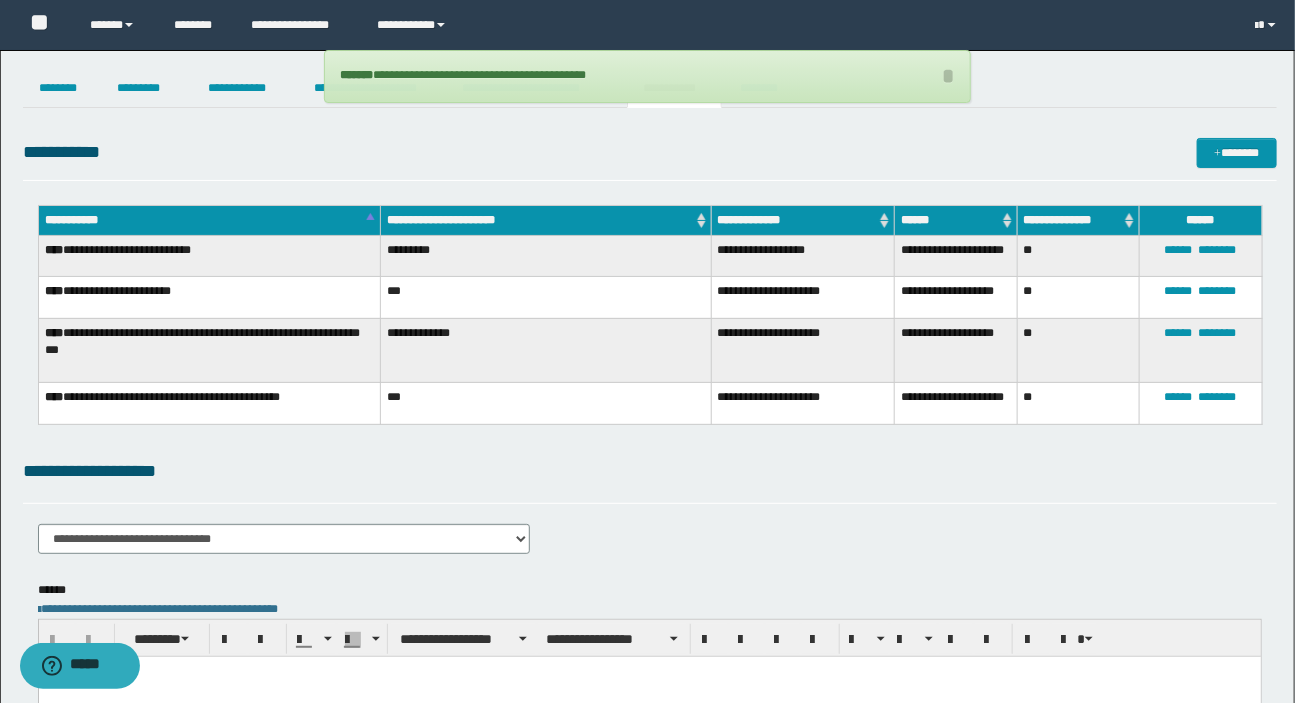 click on "**********" 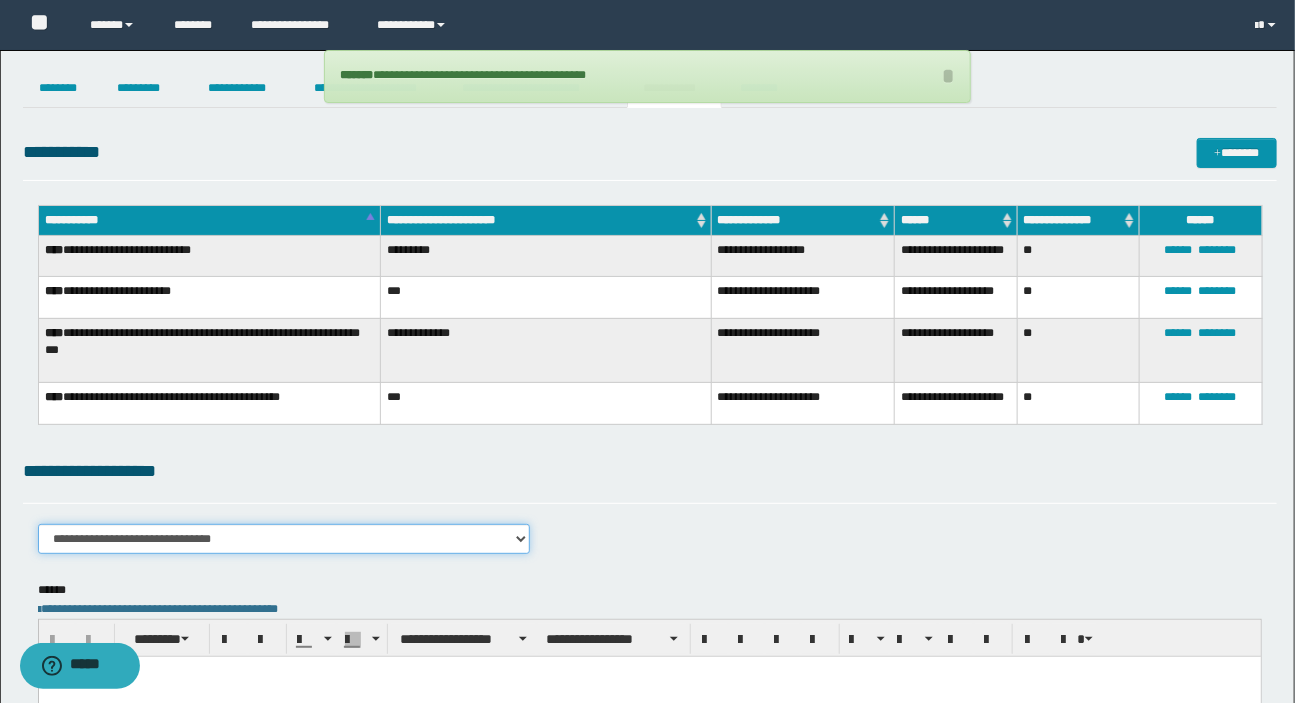 click on "**********" 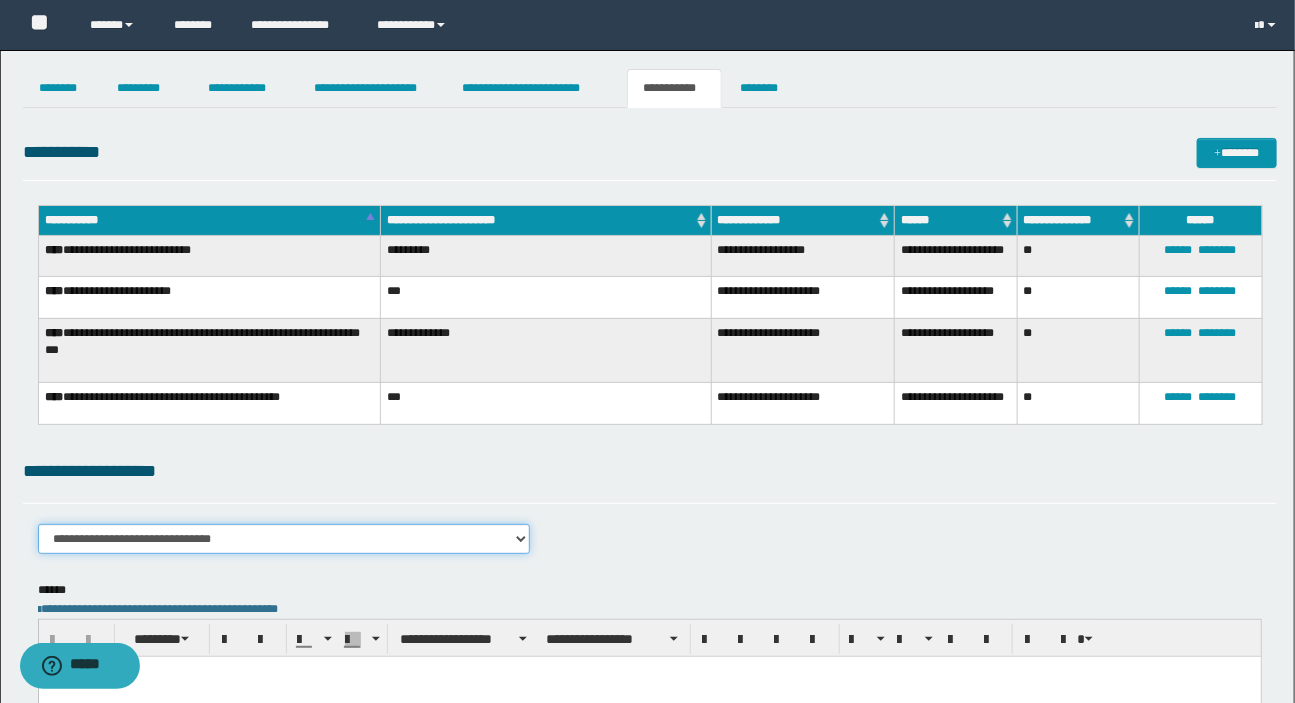 click on "**********" 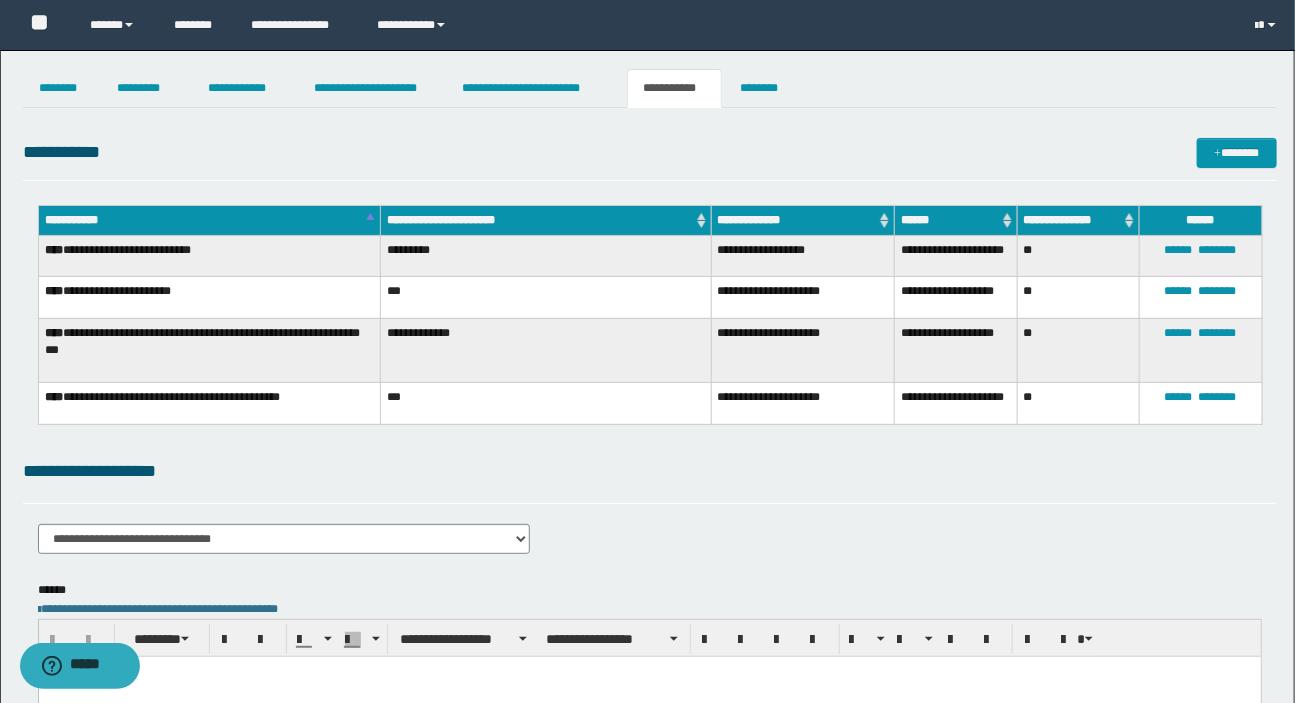 click on "**********" 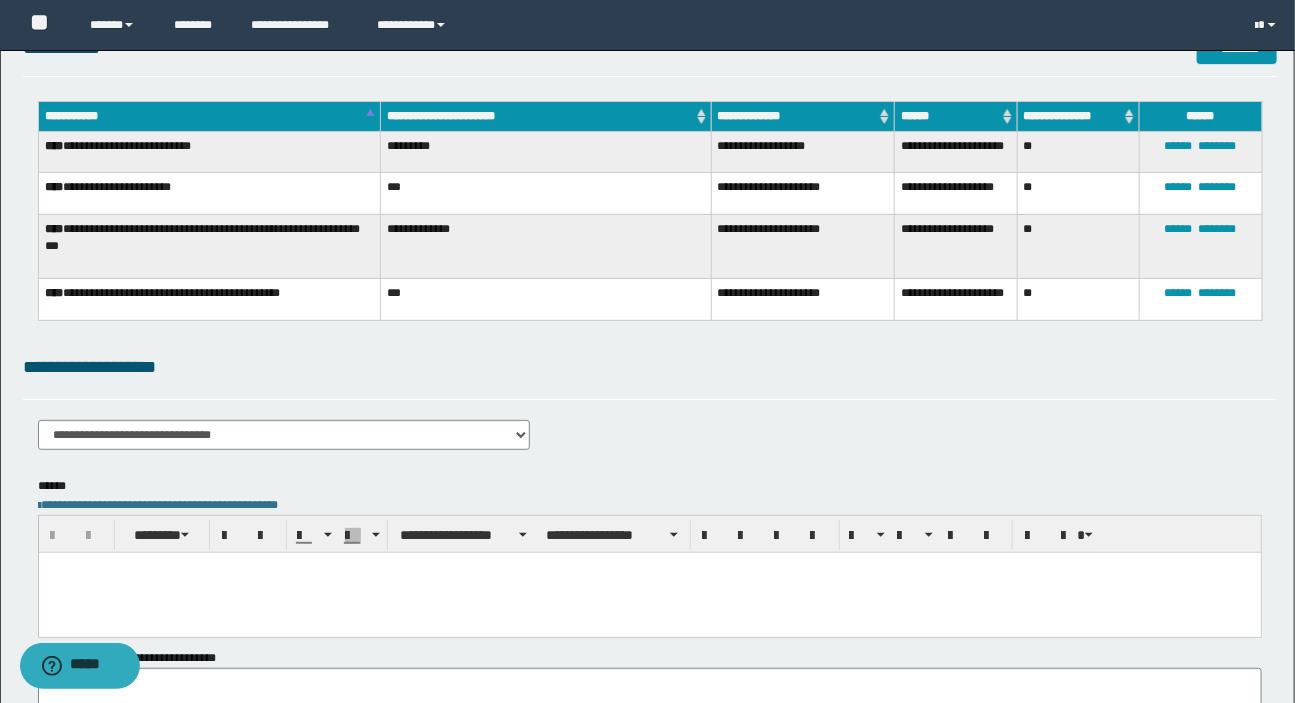 scroll, scrollTop: 0, scrollLeft: 0, axis: both 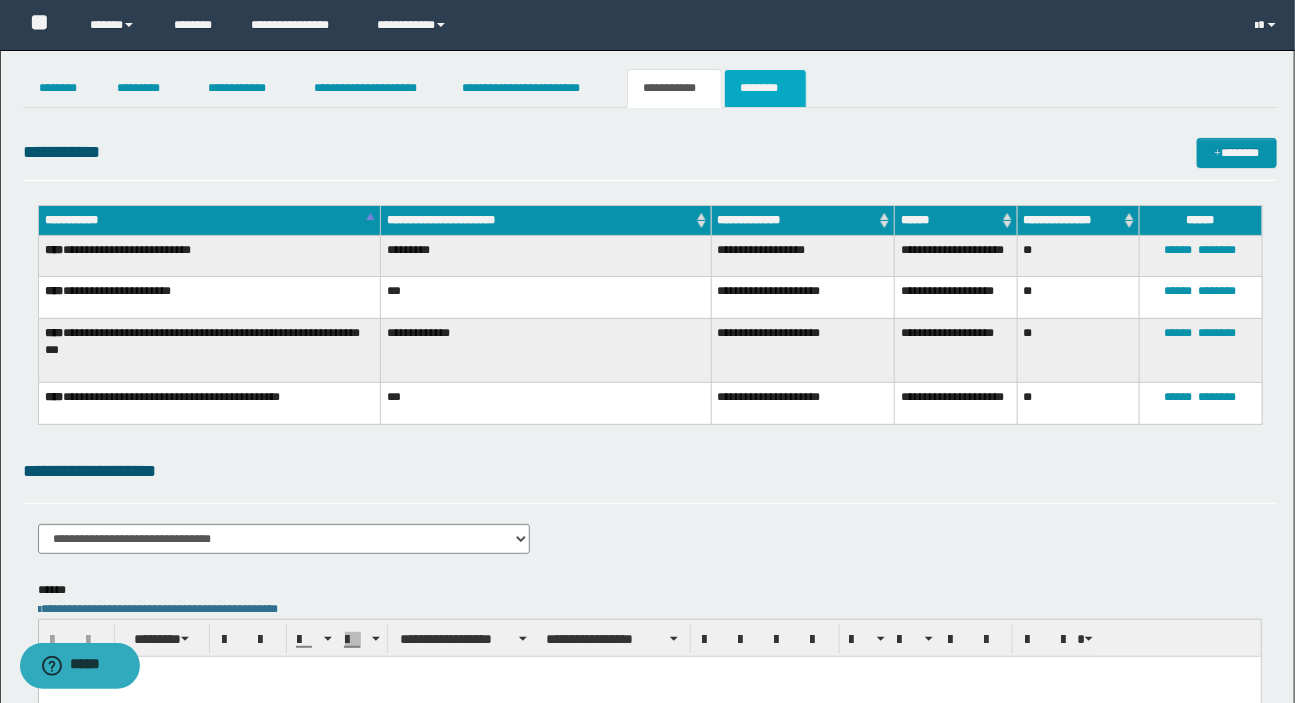 click on "********" 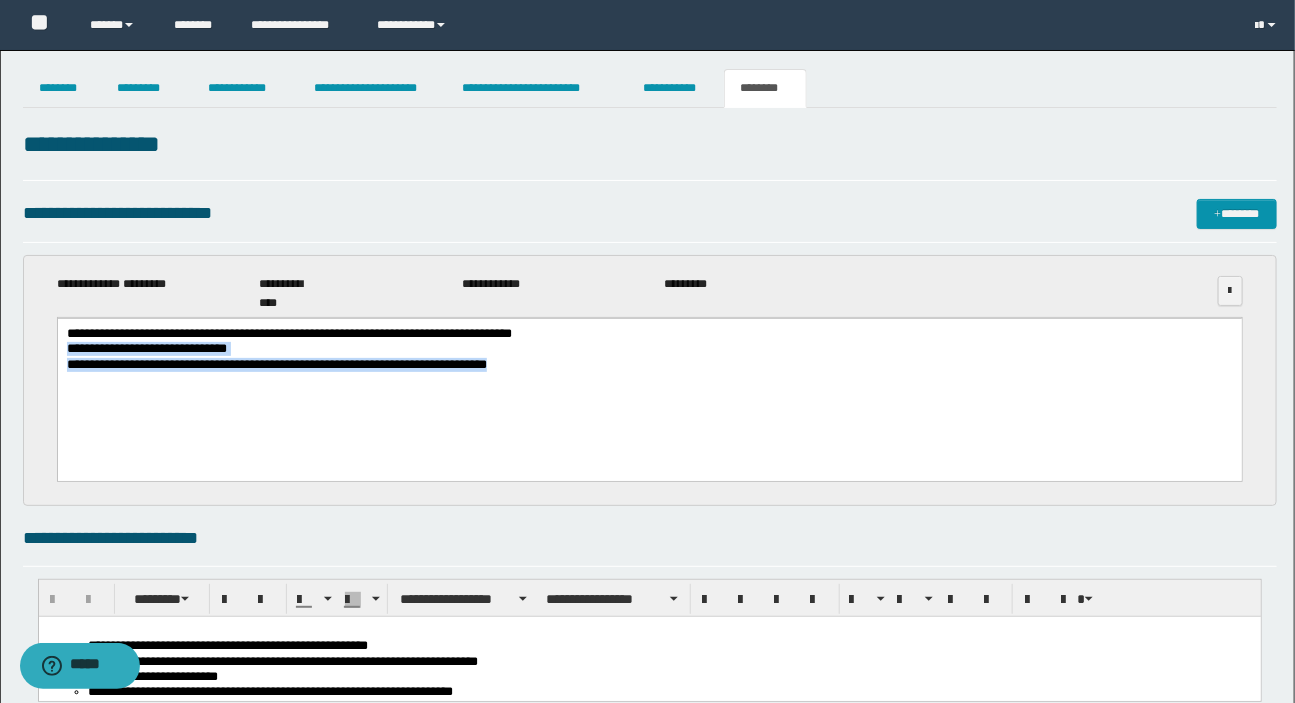 drag, startPoint x: 691, startPoint y: 46, endPoint x: 24, endPoint y: 350, distance: 733.0109 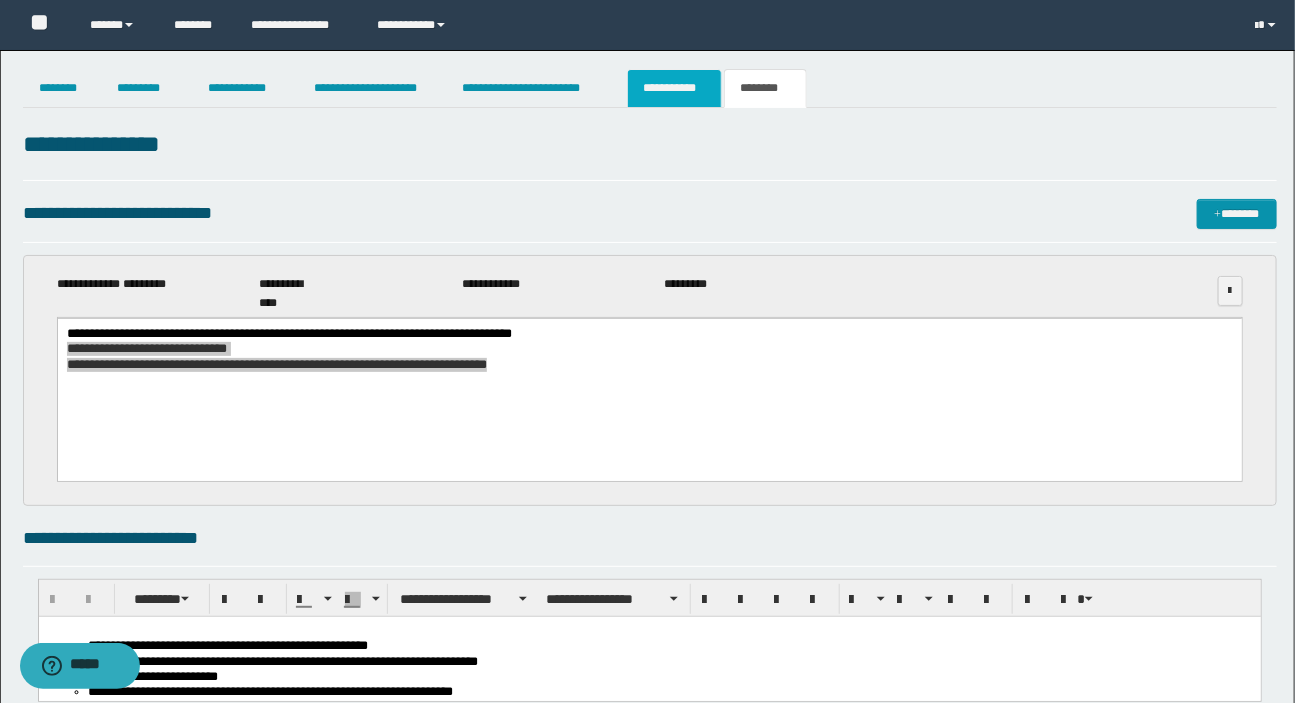 click on "**********" 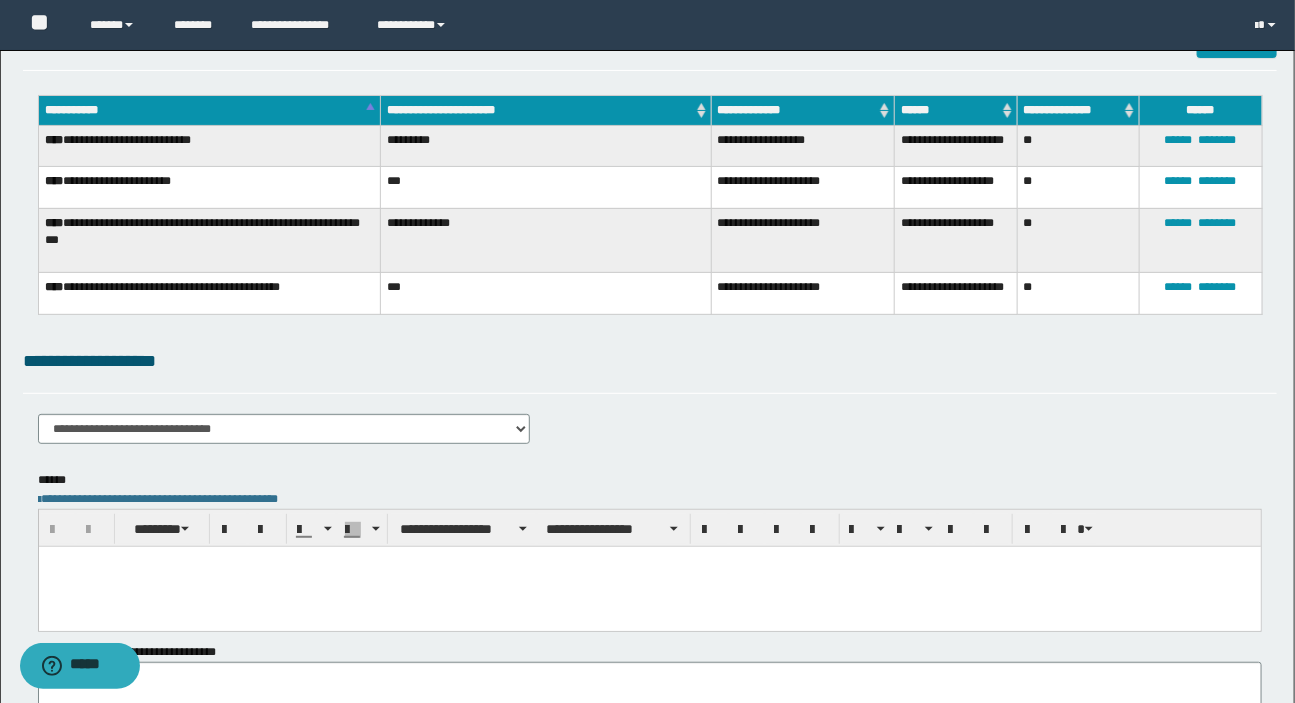 scroll, scrollTop: 289, scrollLeft: 0, axis: vertical 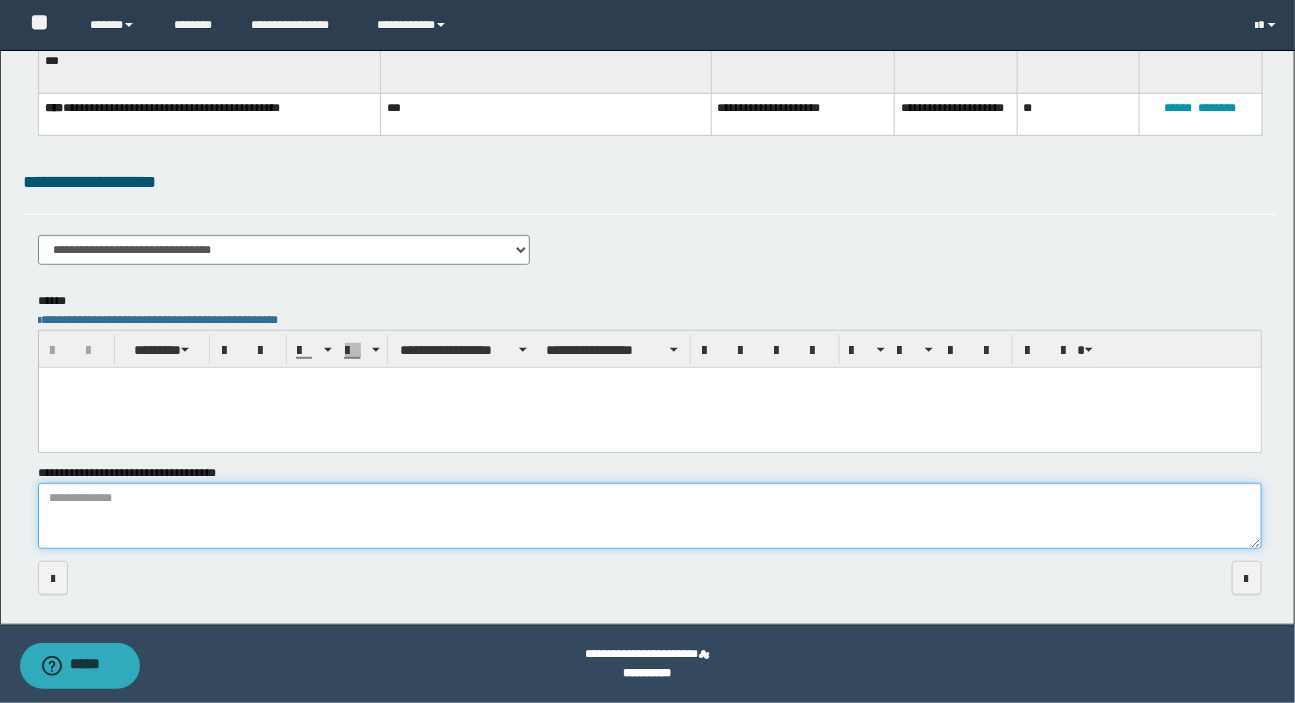click on "**********" 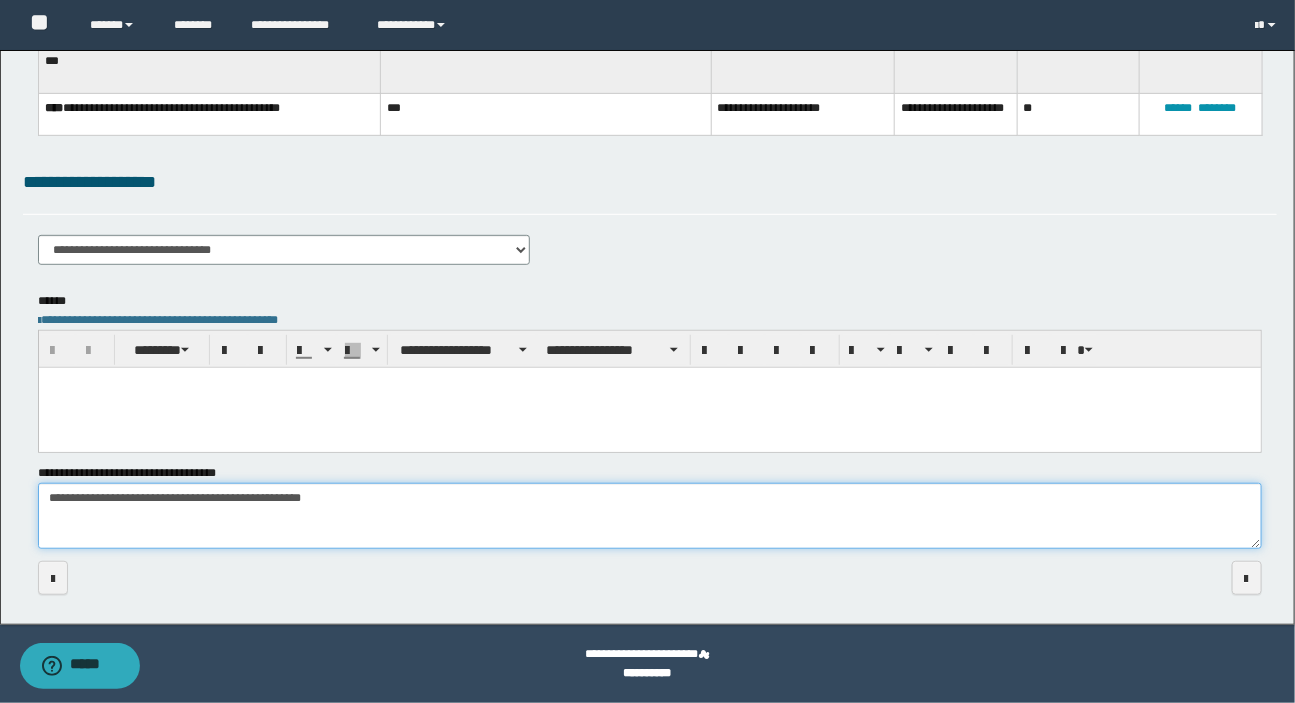 paste on "**********" 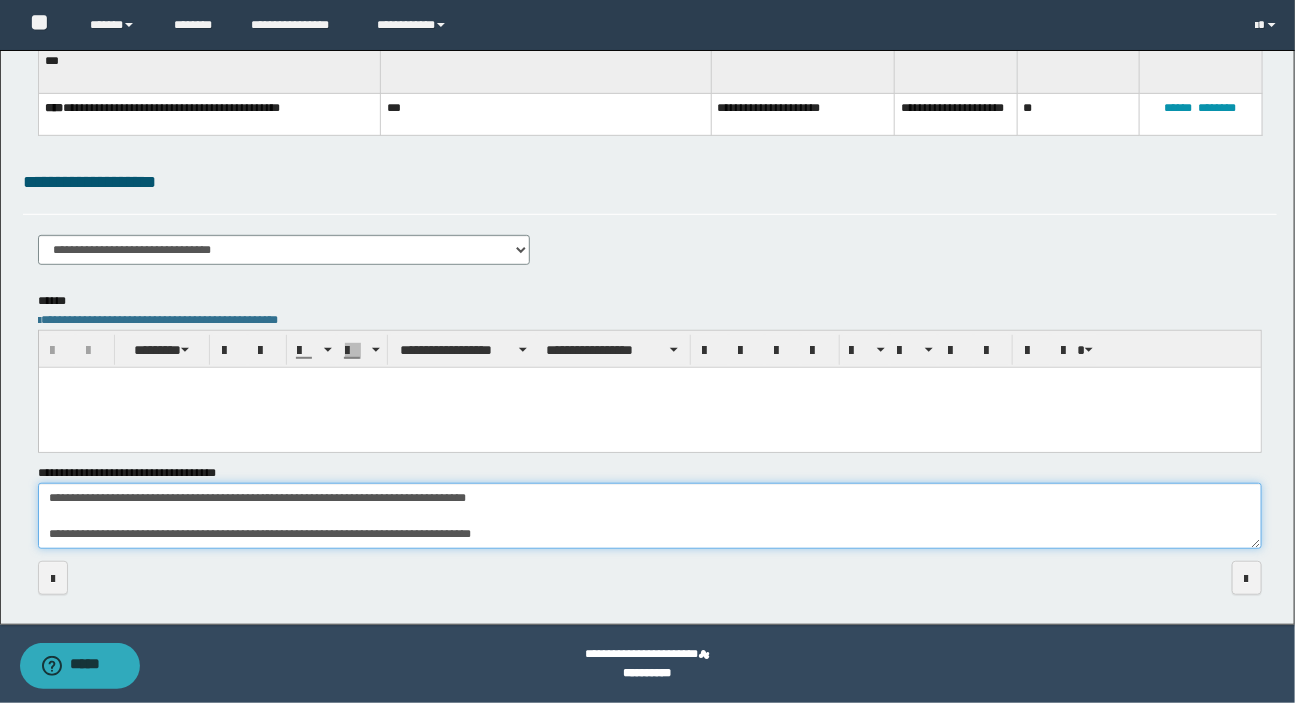 click on "**********" 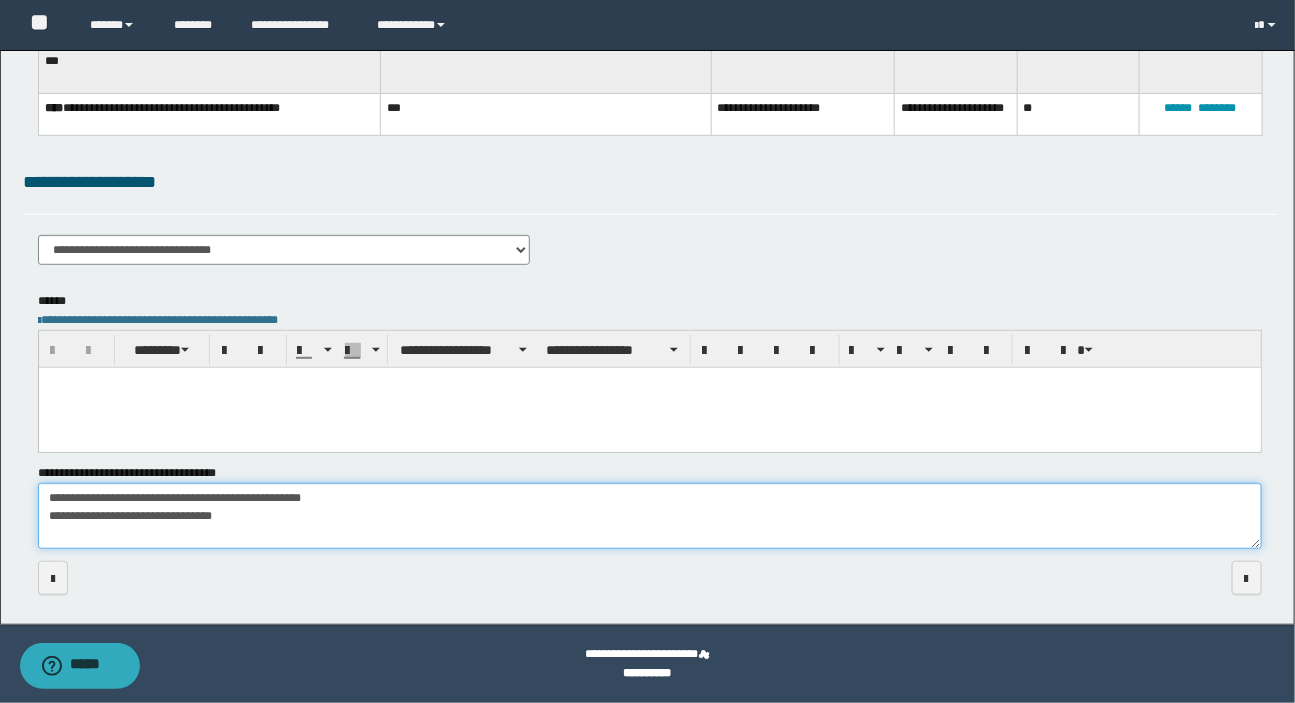 click on "**********" 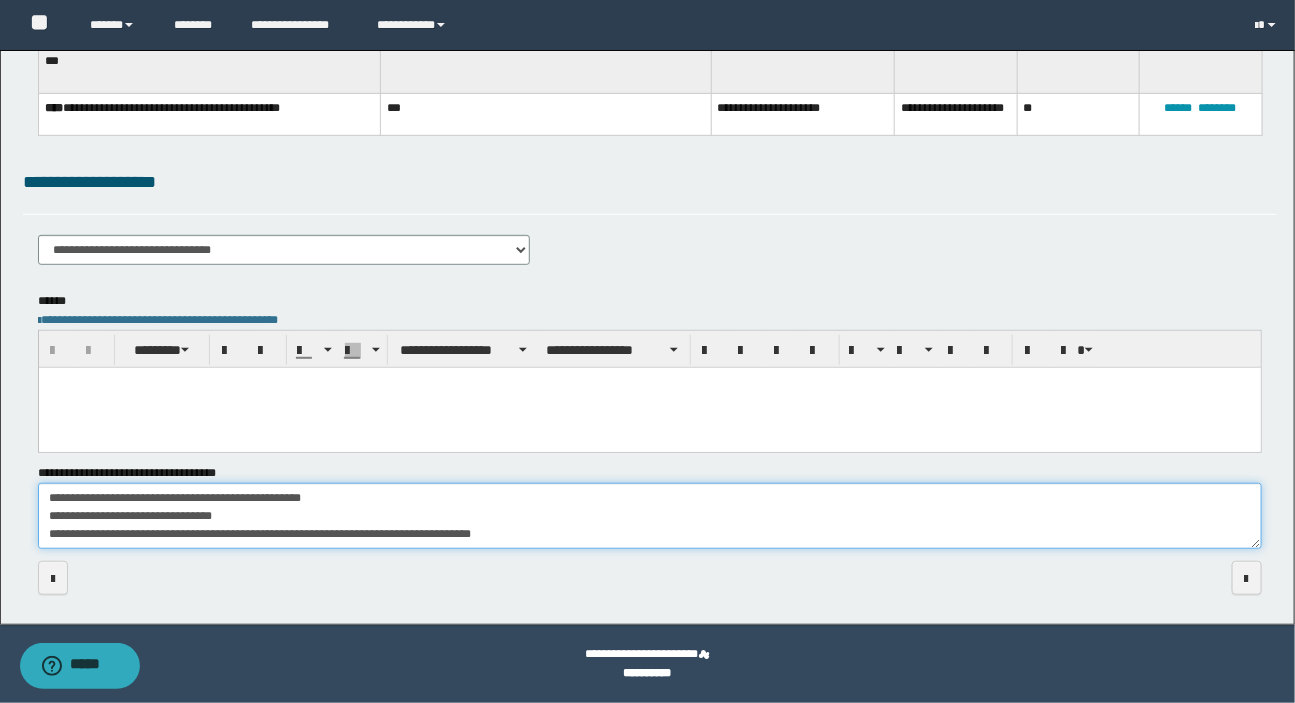 click on "**********" 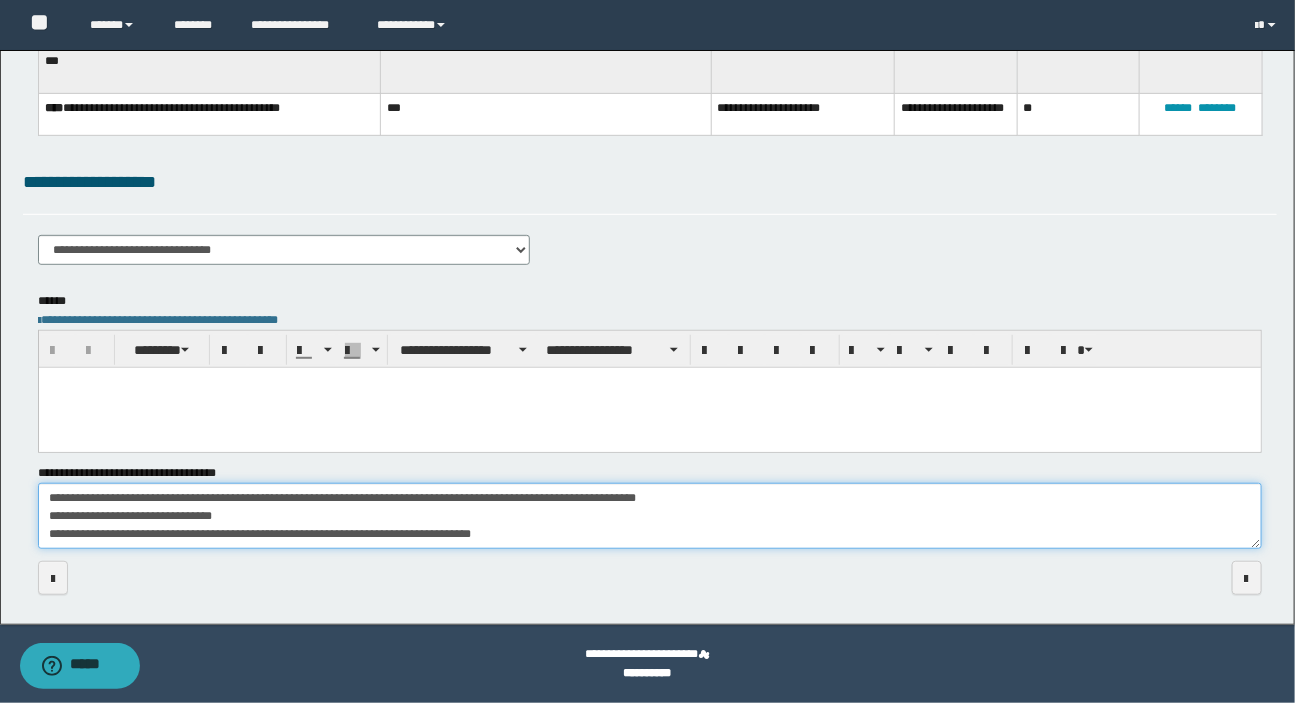 click on "**********" 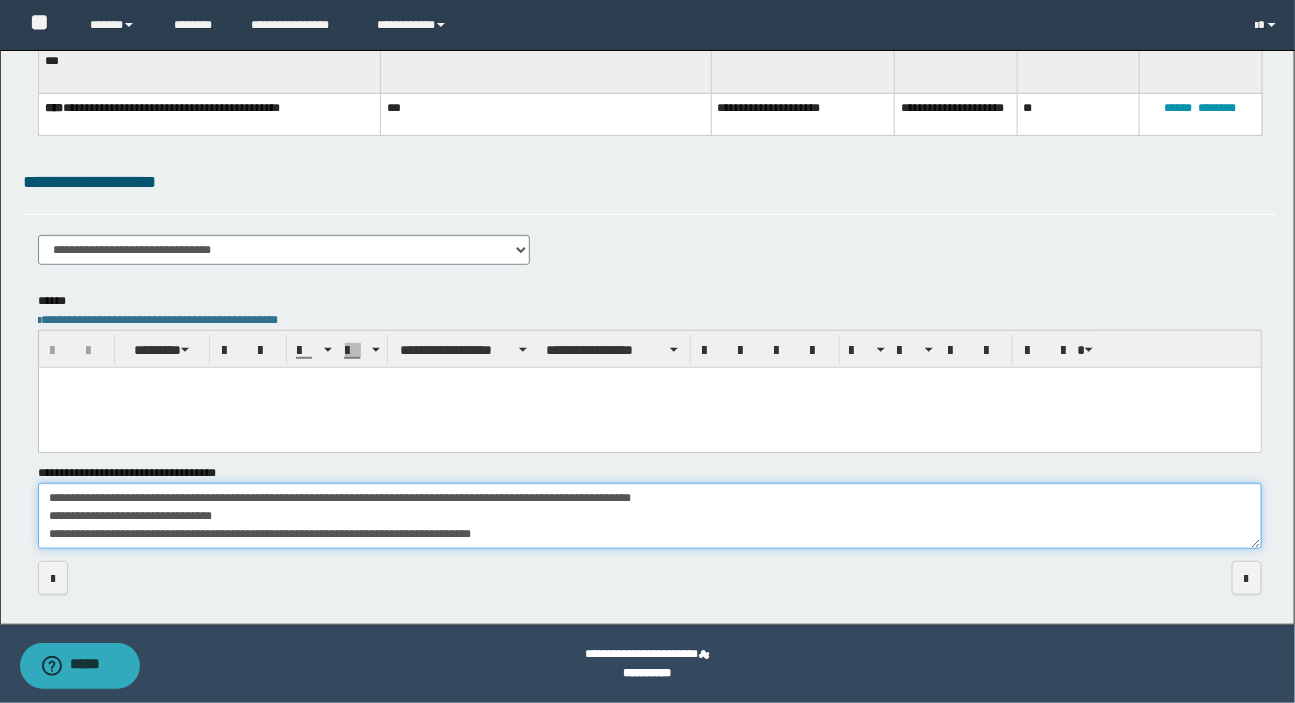 click on "**********" 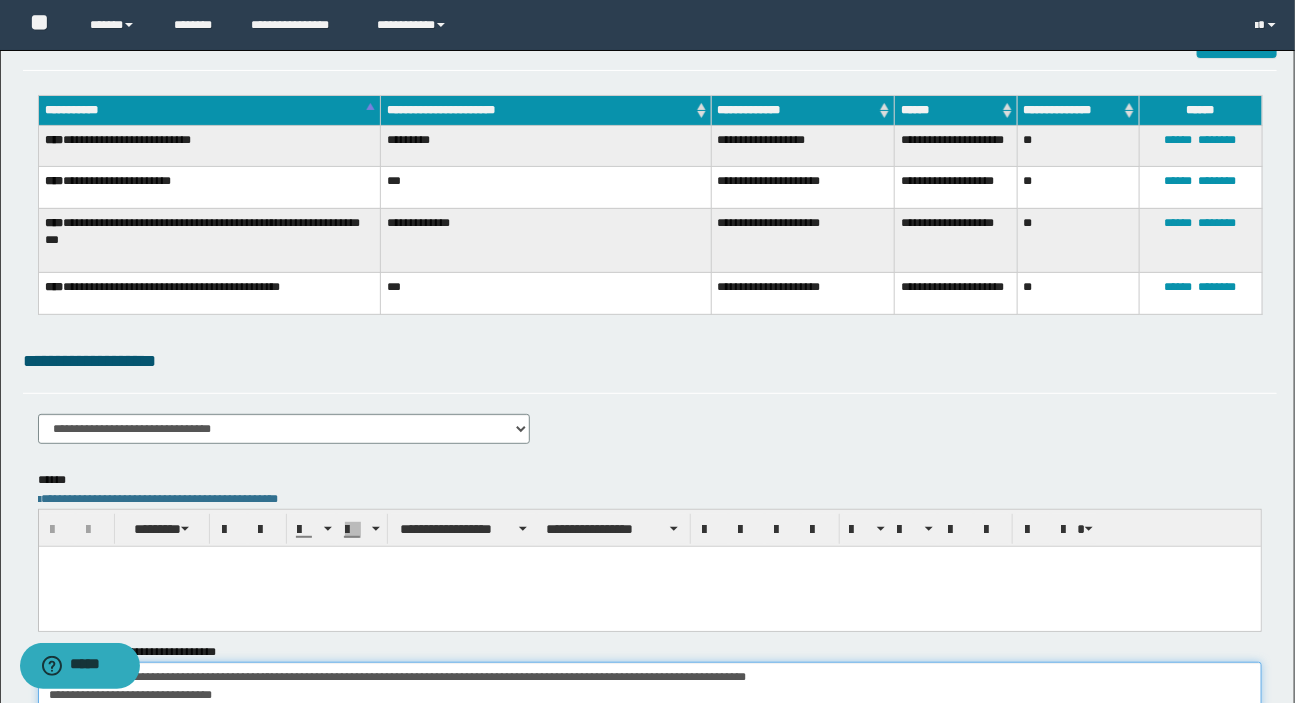 scroll, scrollTop: 0, scrollLeft: 0, axis: both 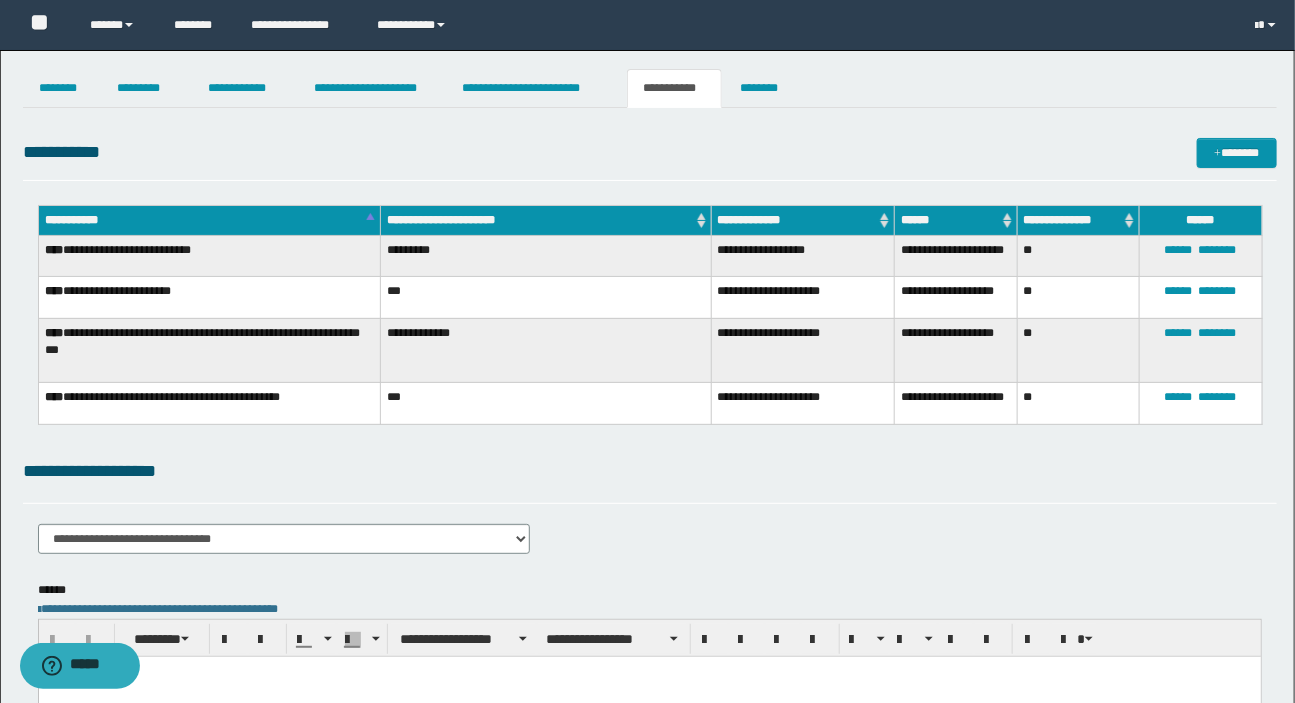 type on "**********" 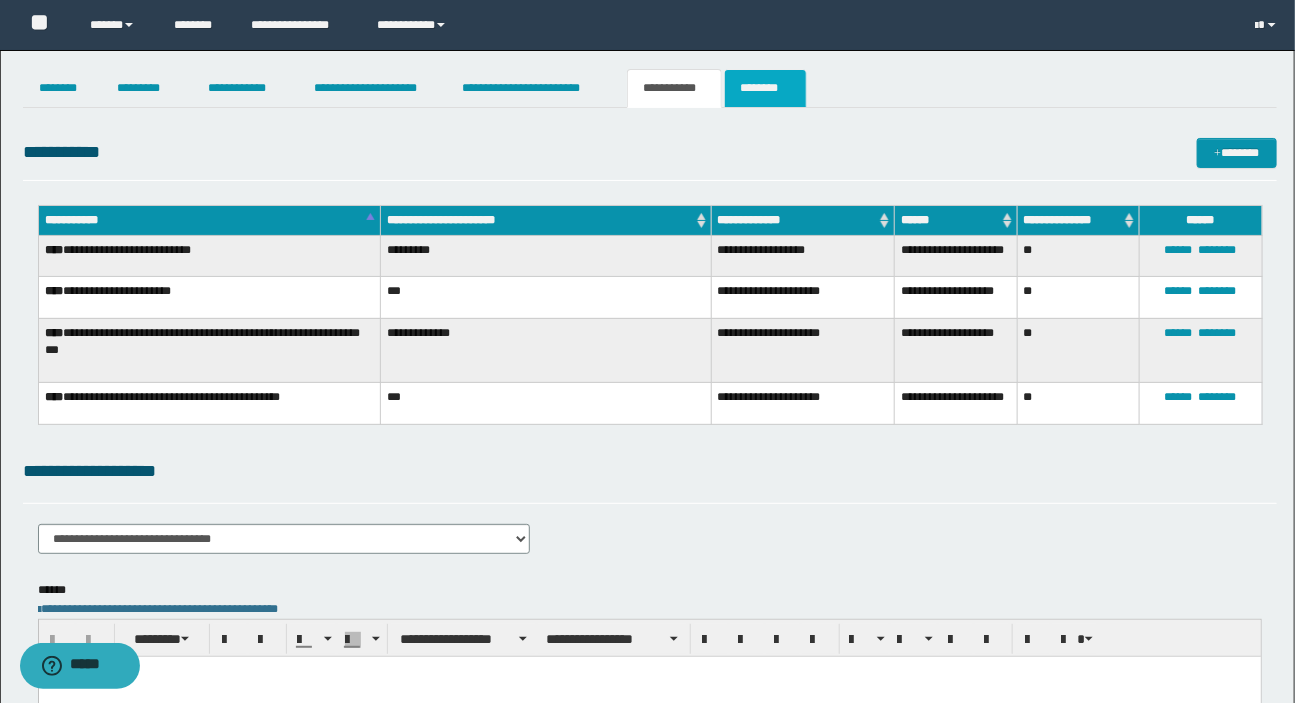 click on "********" 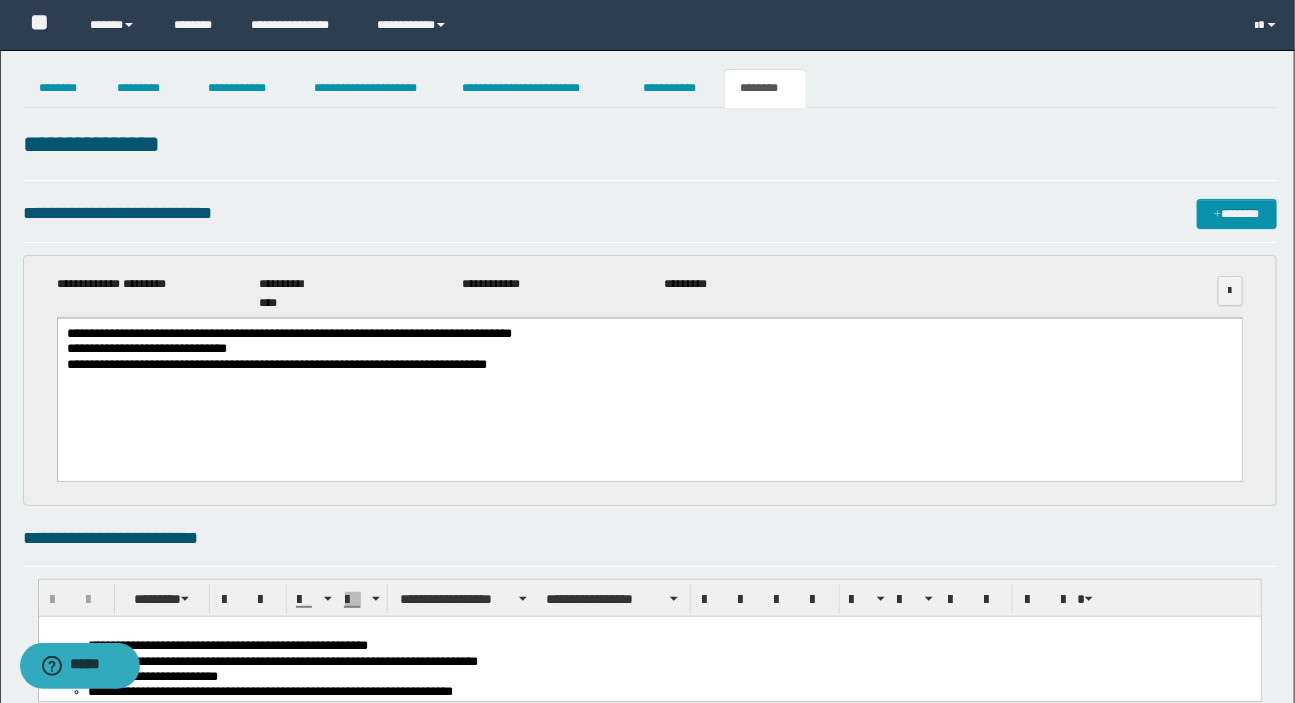 click on "**********" 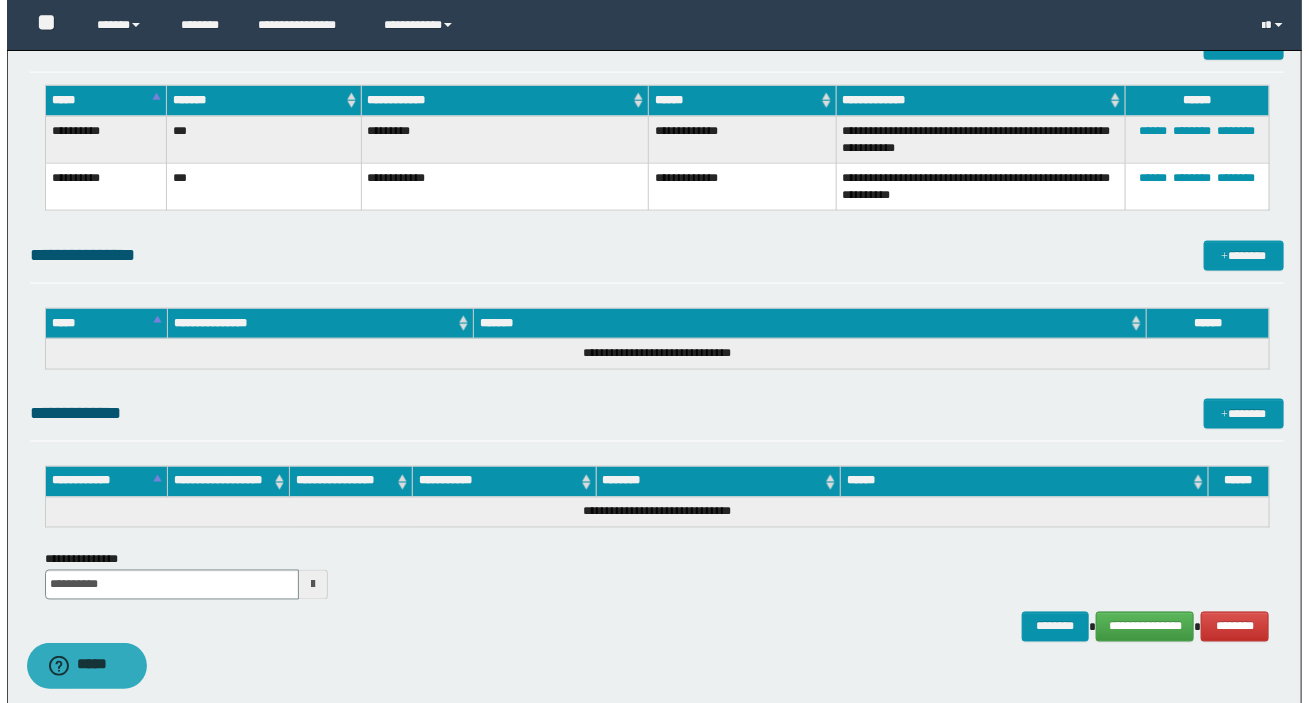 scroll, scrollTop: 1054, scrollLeft: 0, axis: vertical 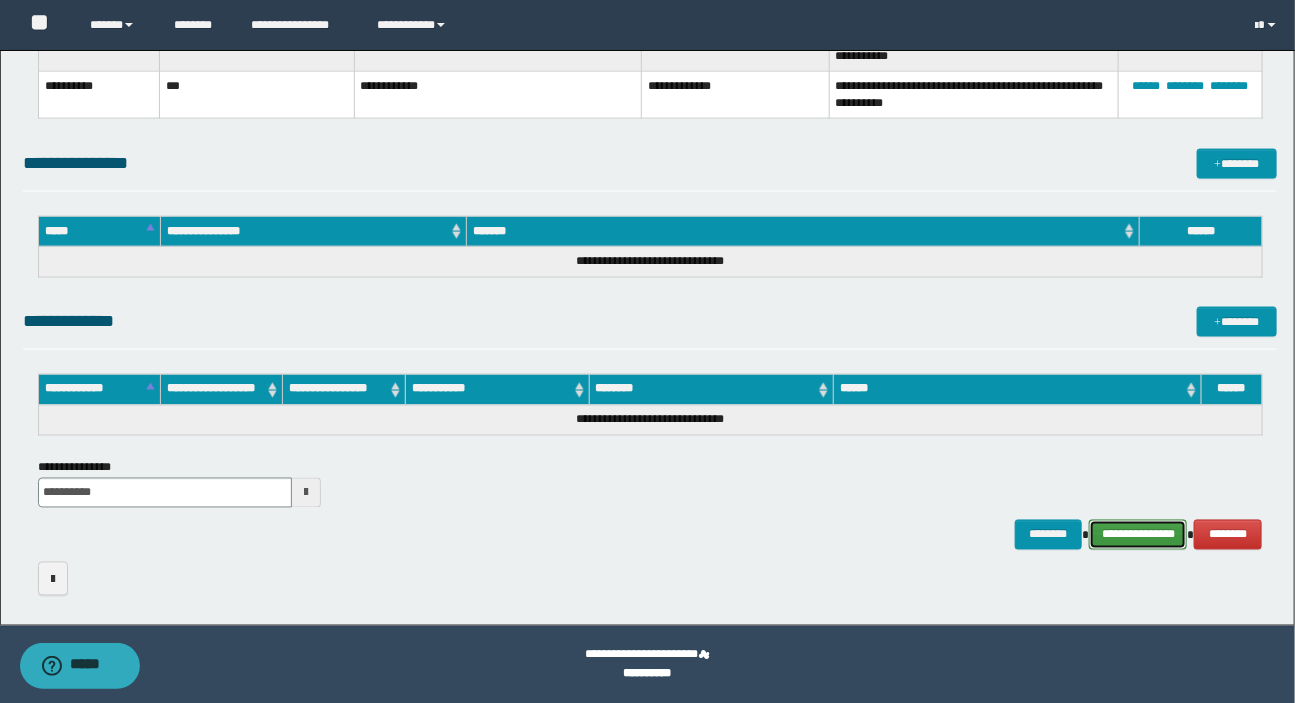 click on "**********" 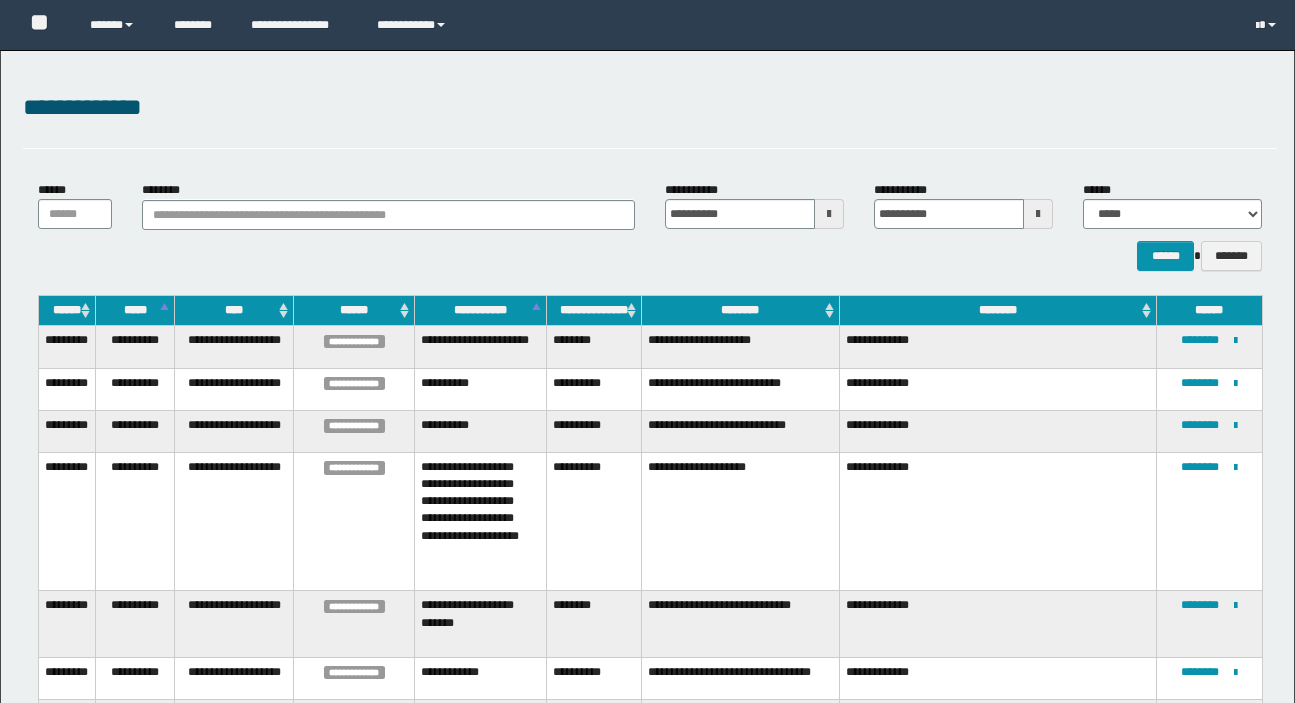 scroll, scrollTop: 0, scrollLeft: 0, axis: both 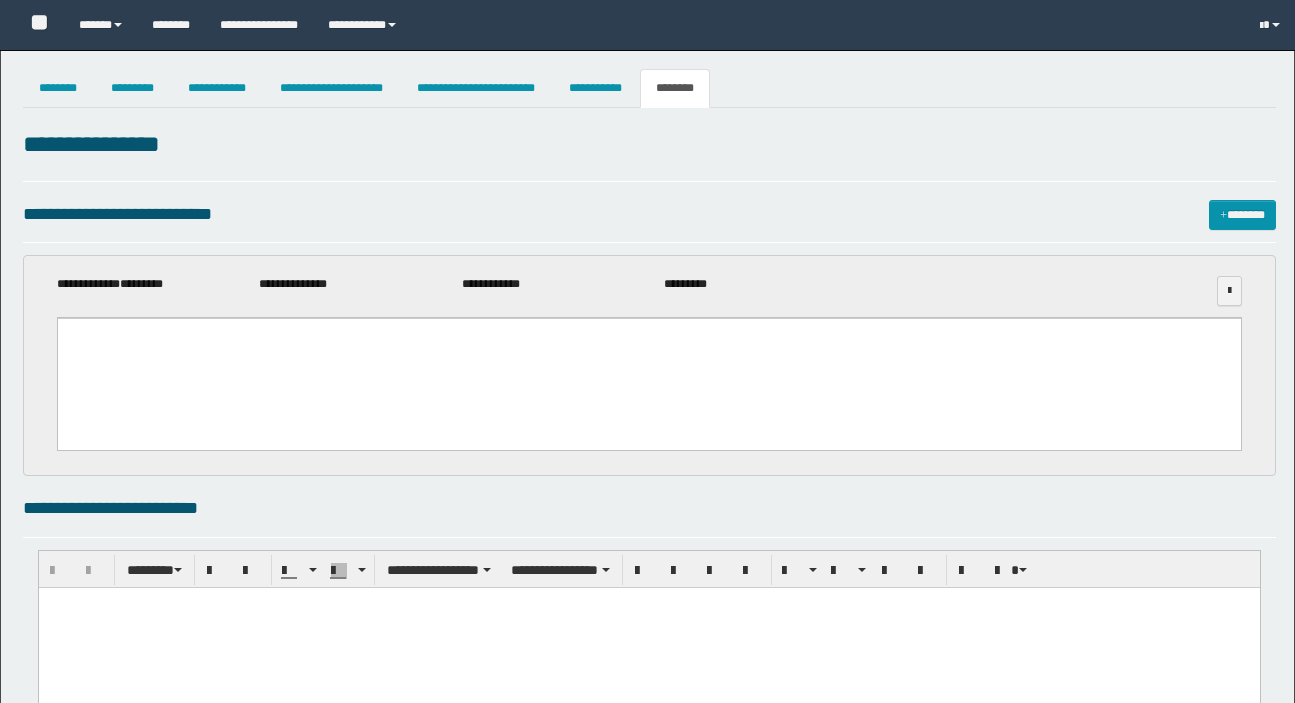 select 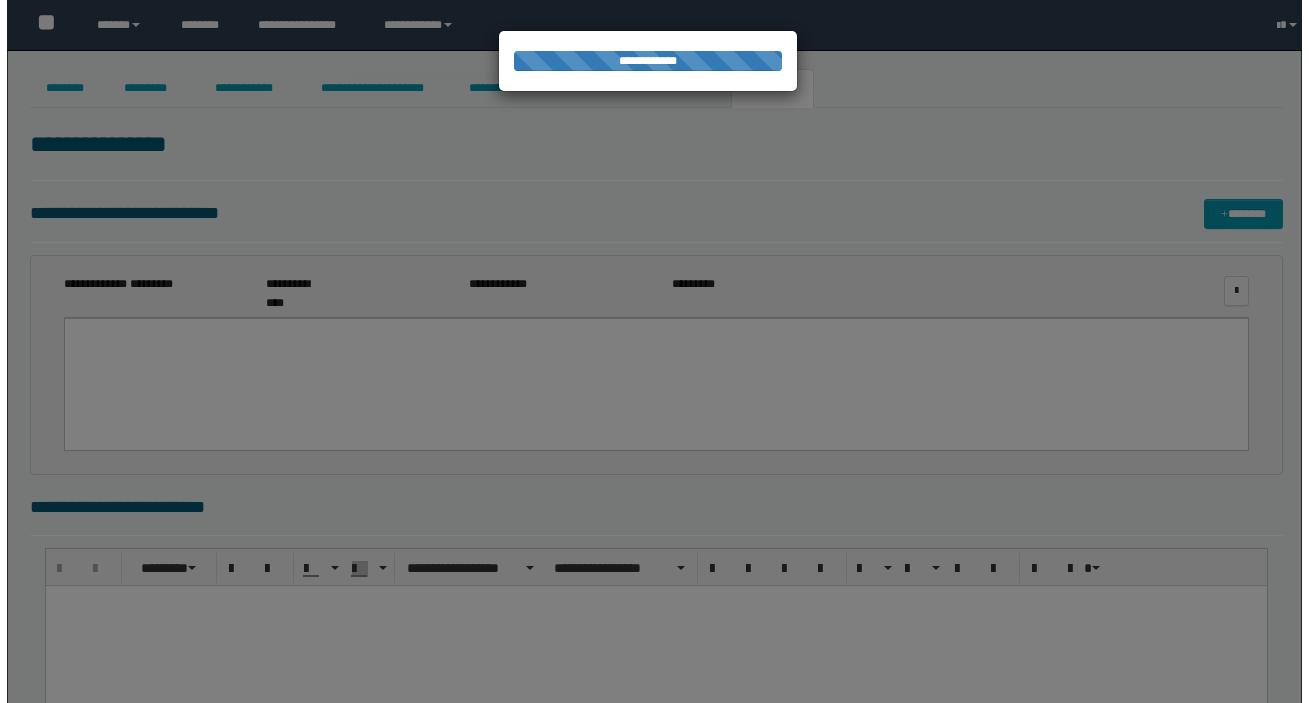 scroll, scrollTop: 1006, scrollLeft: 0, axis: vertical 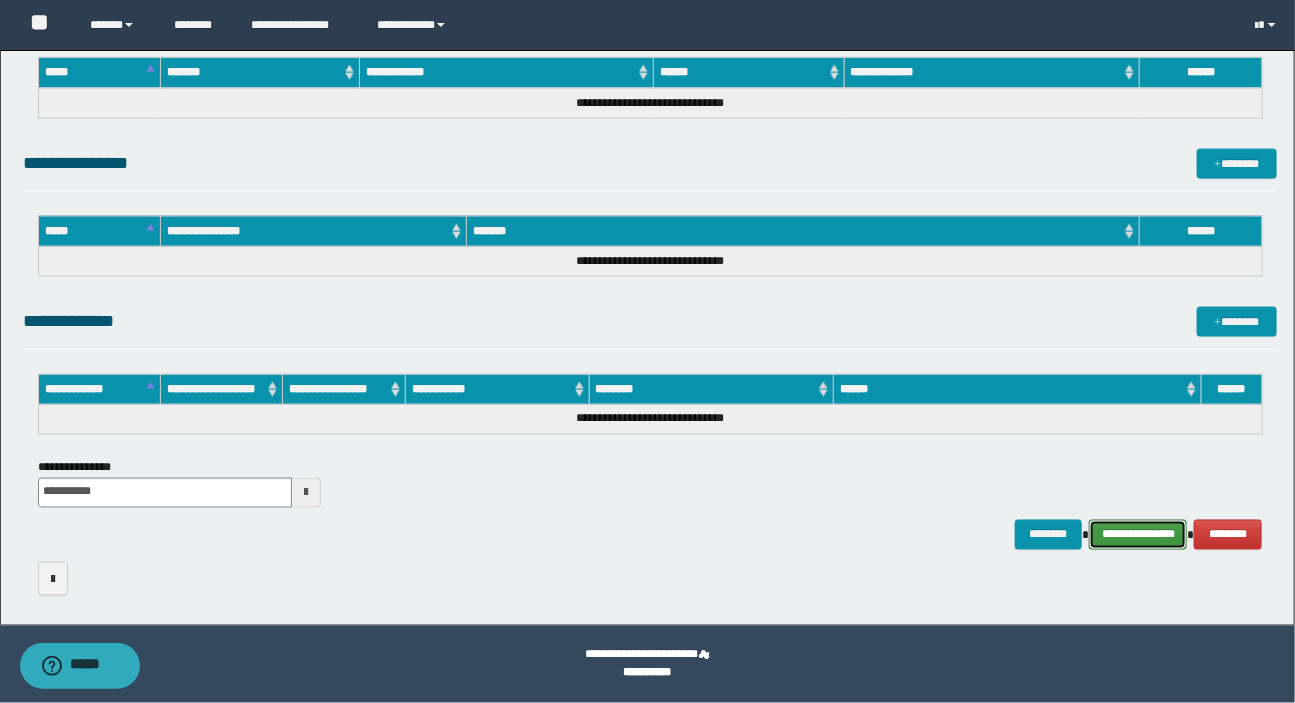 click on "**********" at bounding box center (1138, 535) 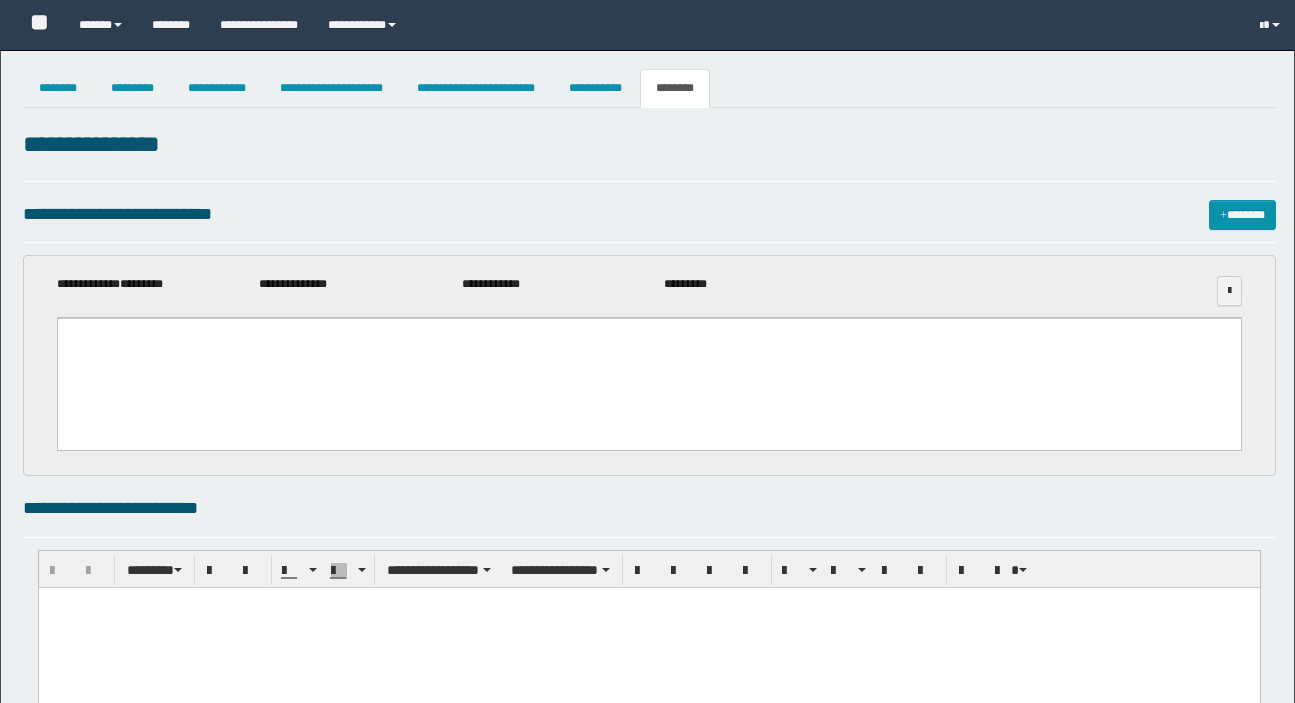 select 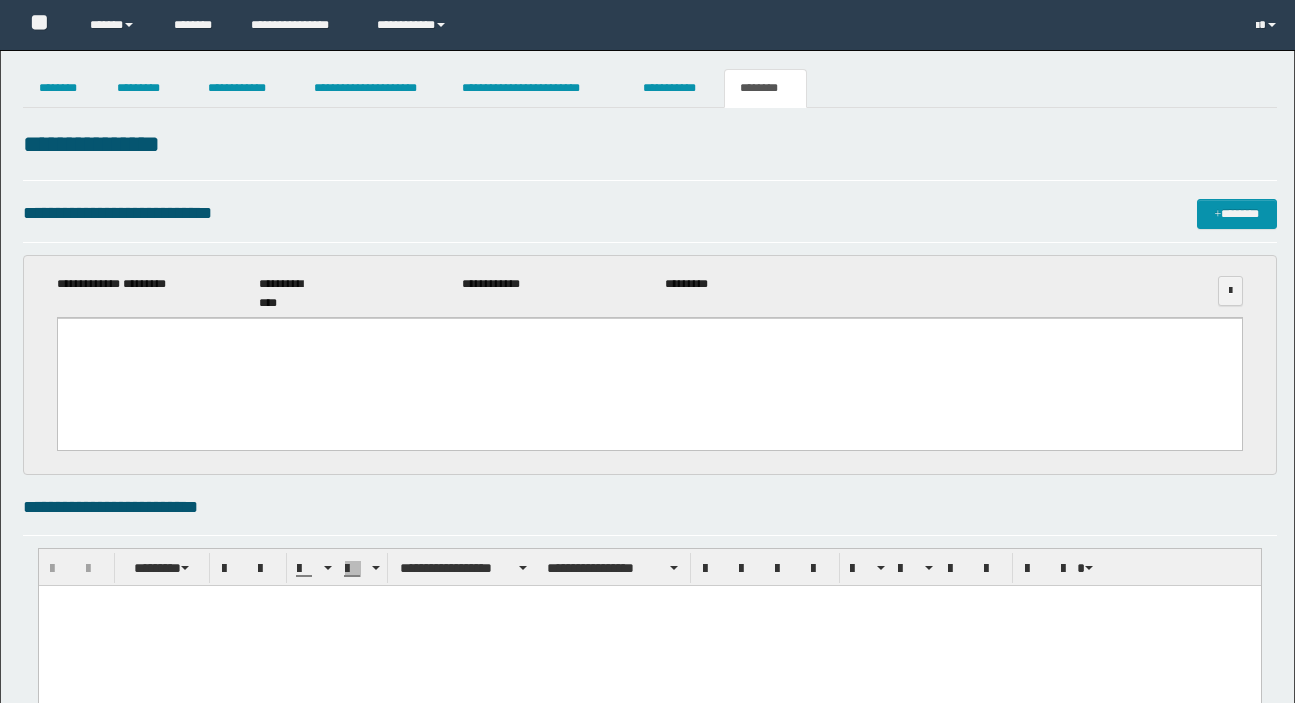 click on "**********" at bounding box center (1138, 1708) 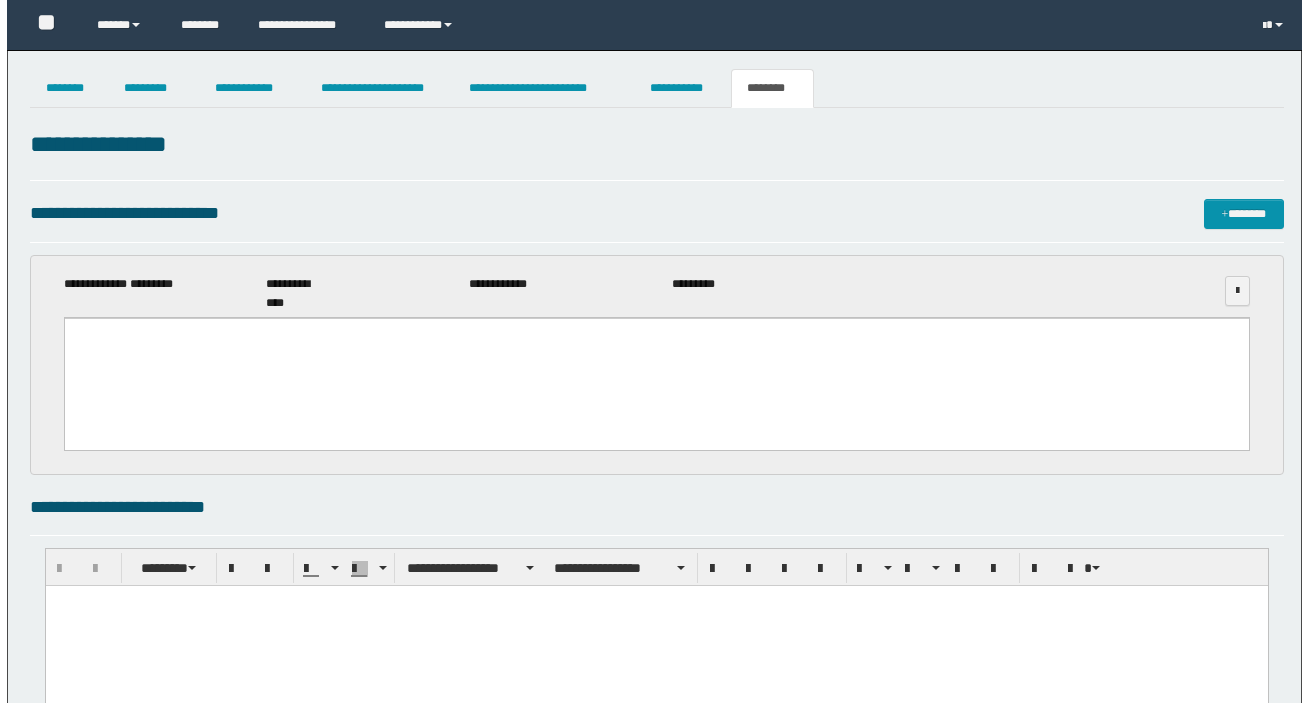 scroll, scrollTop: 1173, scrollLeft: 0, axis: vertical 